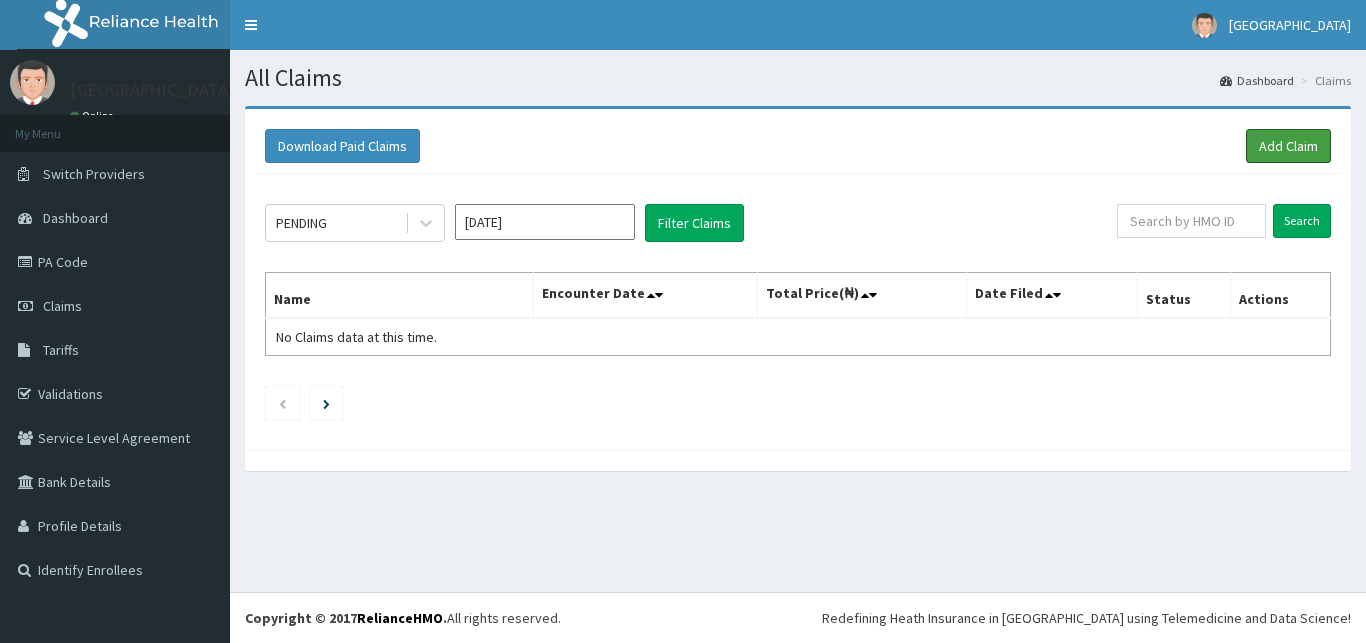 scroll, scrollTop: 0, scrollLeft: 0, axis: both 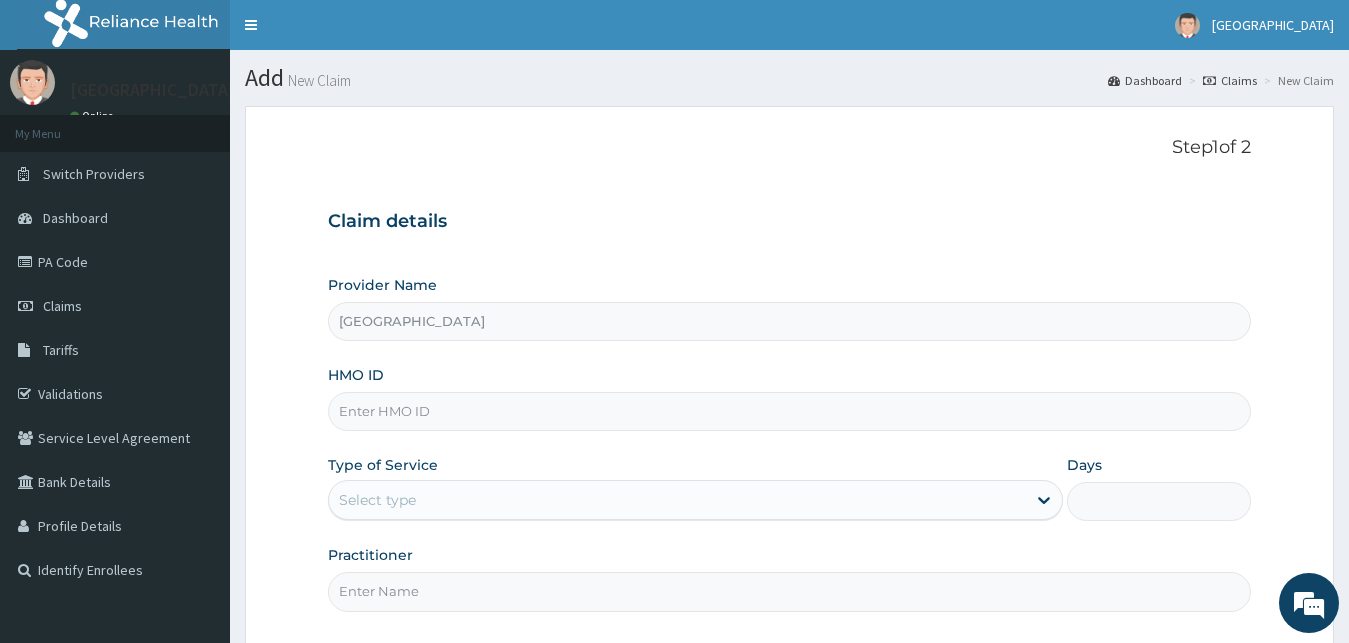 type on "[GEOGRAPHIC_DATA]" 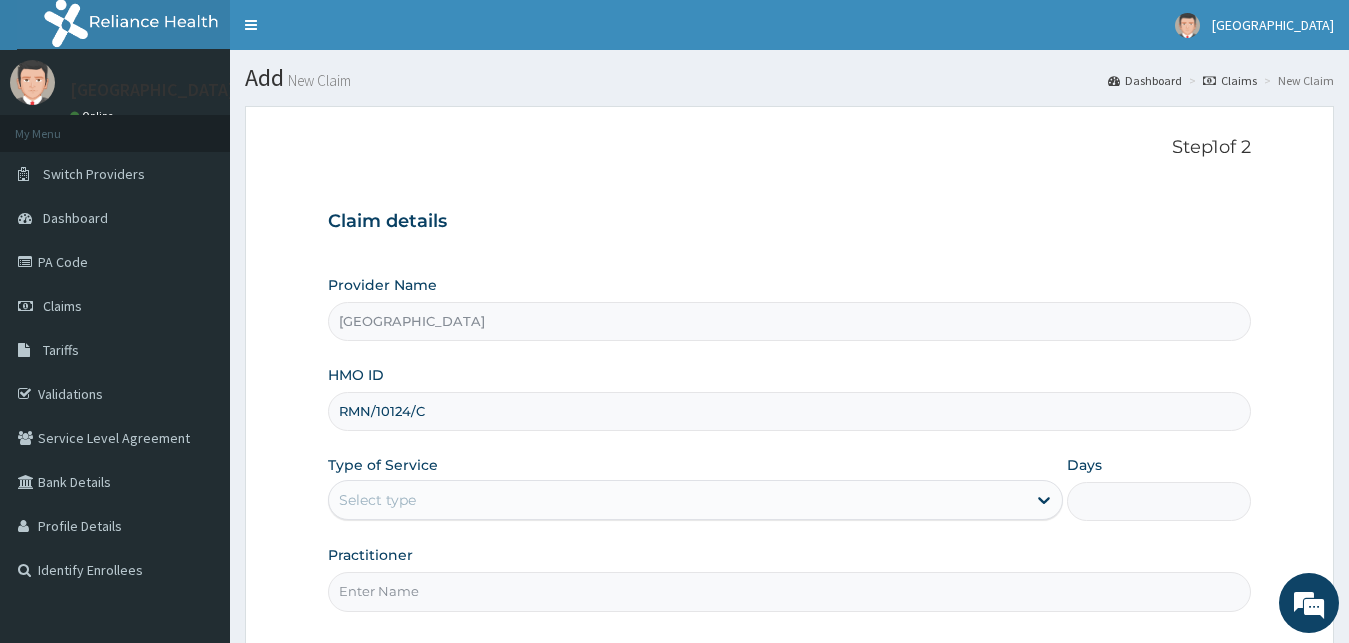 click on "RMN/10124/C" at bounding box center [790, 411] 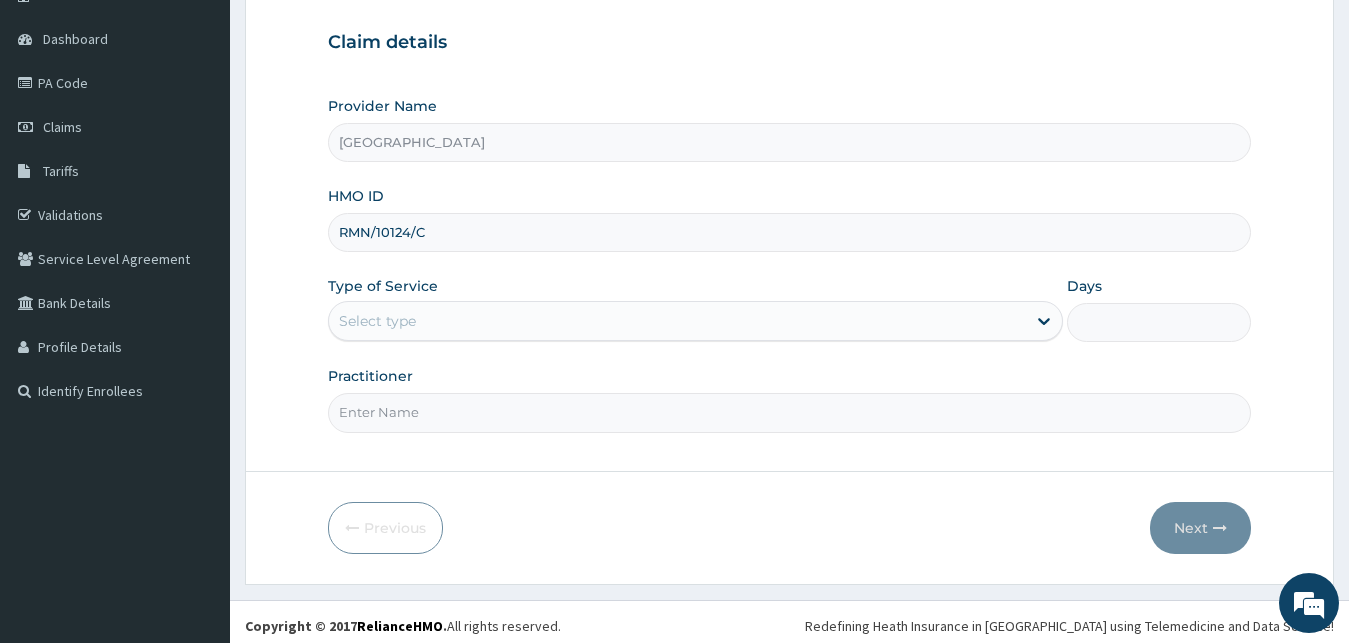 scroll, scrollTop: 187, scrollLeft: 0, axis: vertical 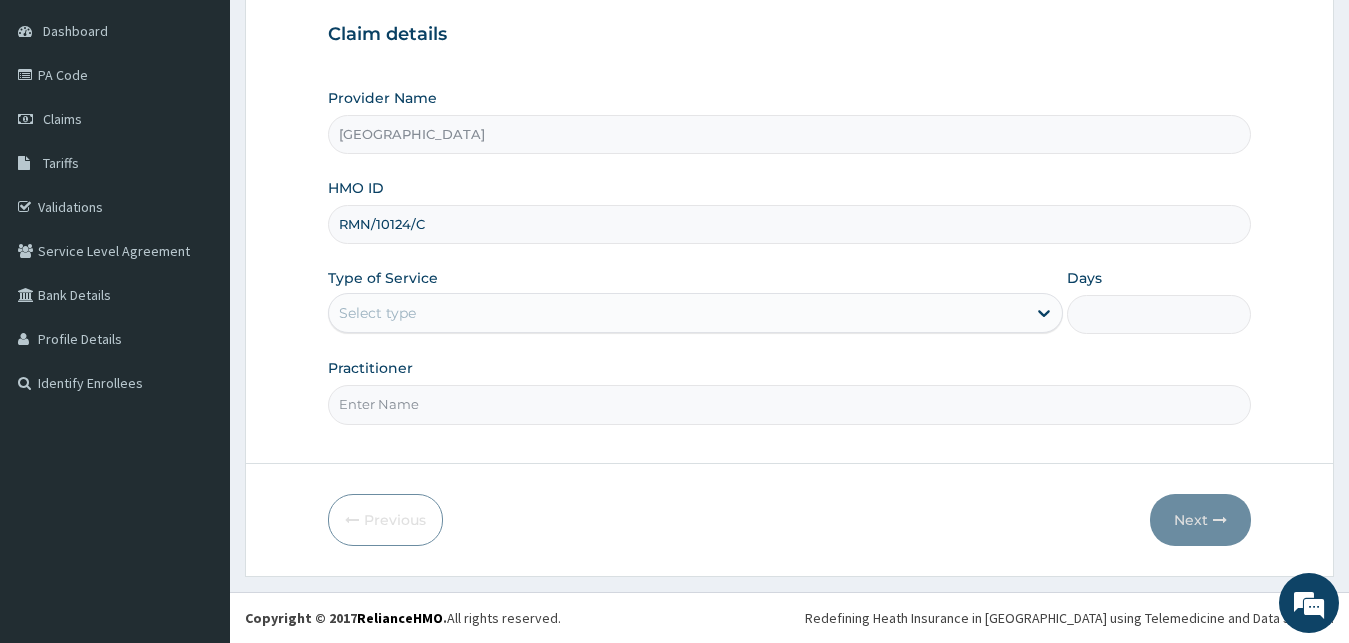 type on "RMN/10124/C" 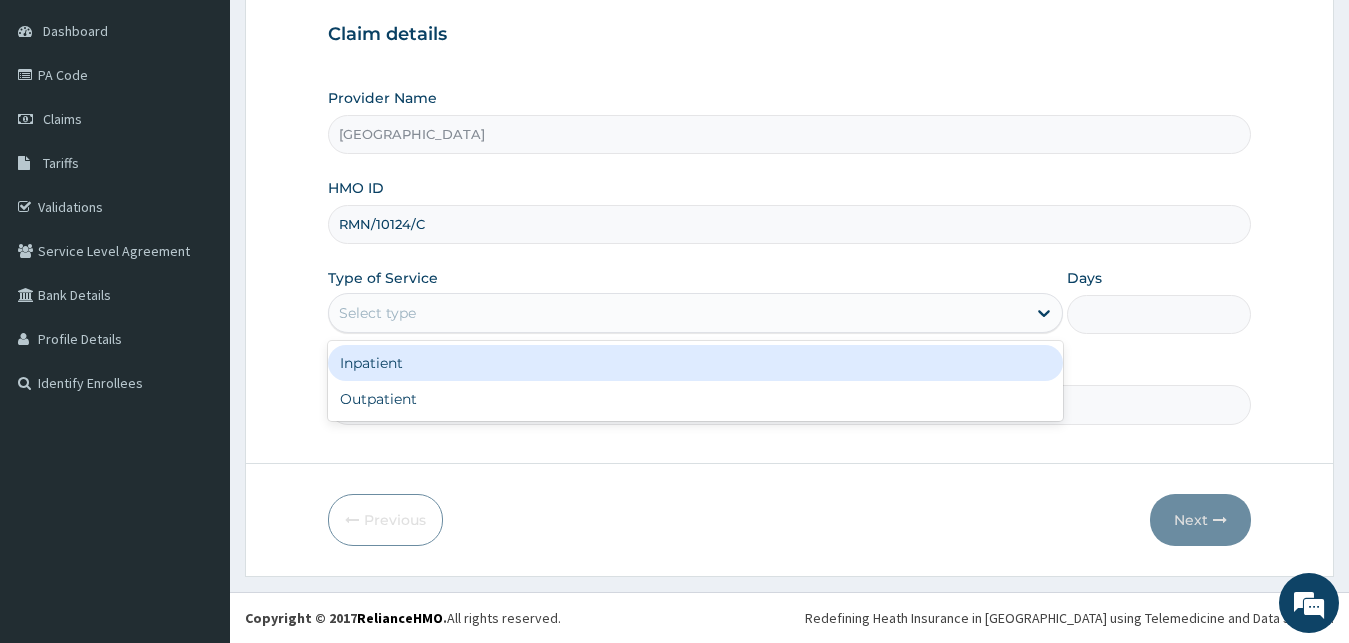 click on "Select type" at bounding box center (678, 313) 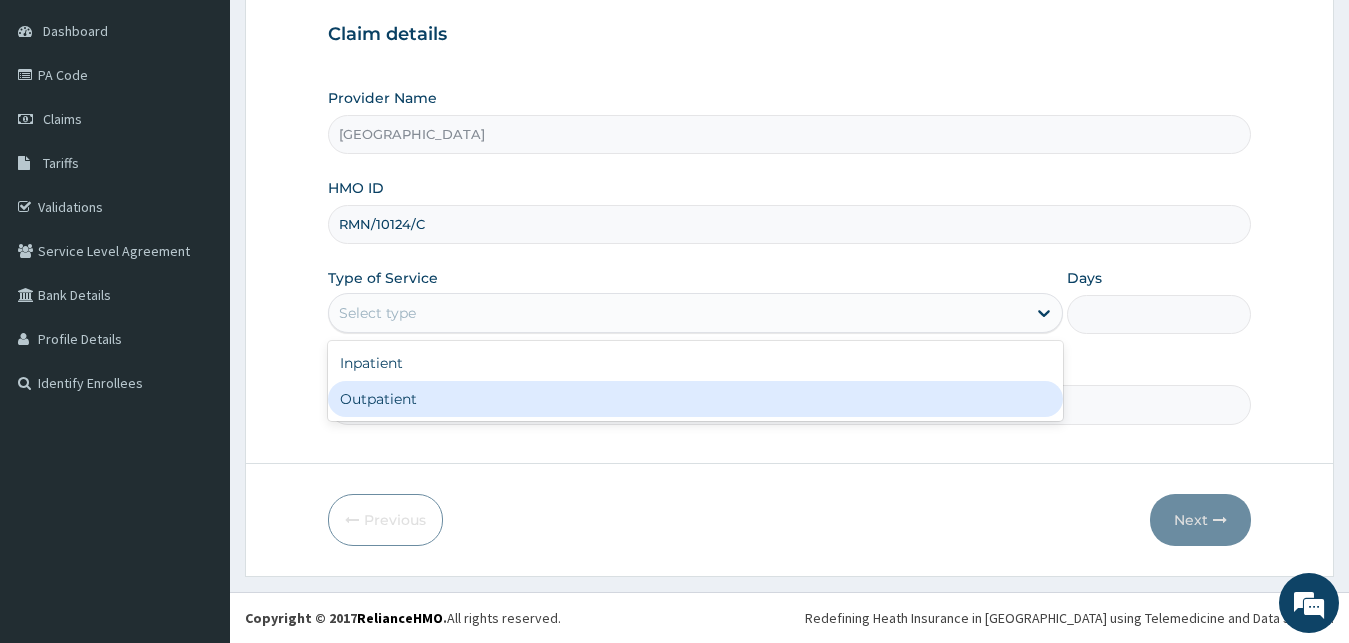 click on "Outpatient" at bounding box center (696, 399) 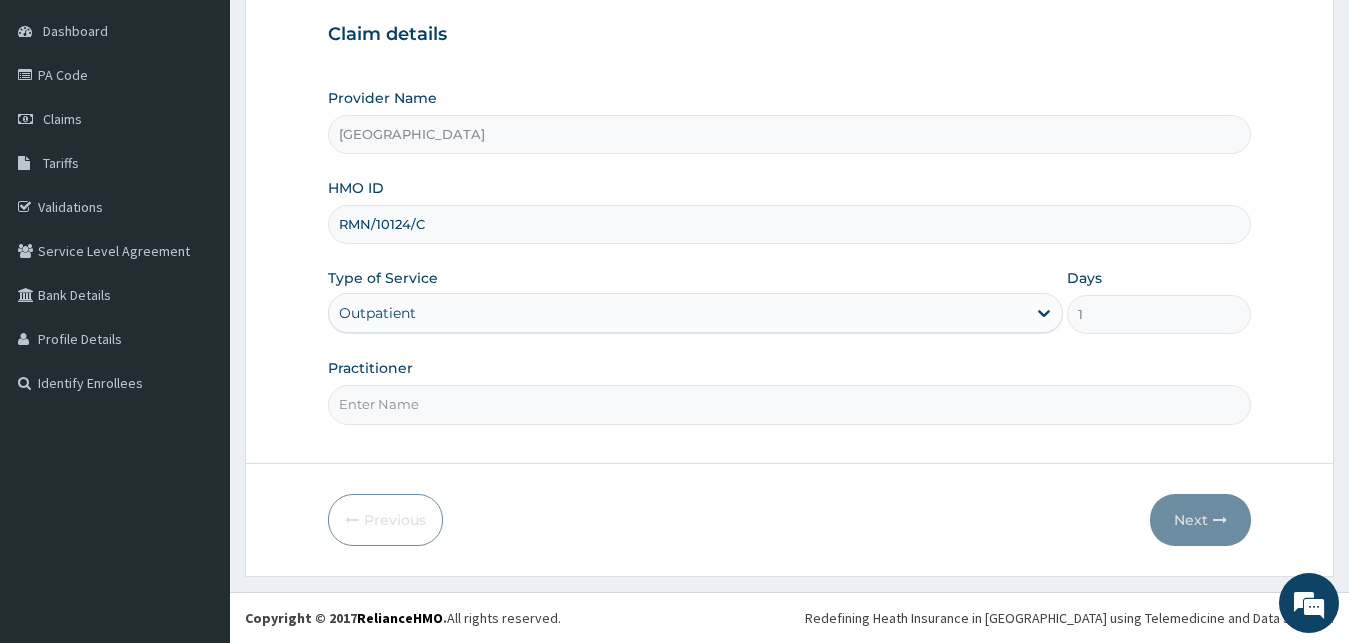 click on "Practitioner" at bounding box center (790, 404) 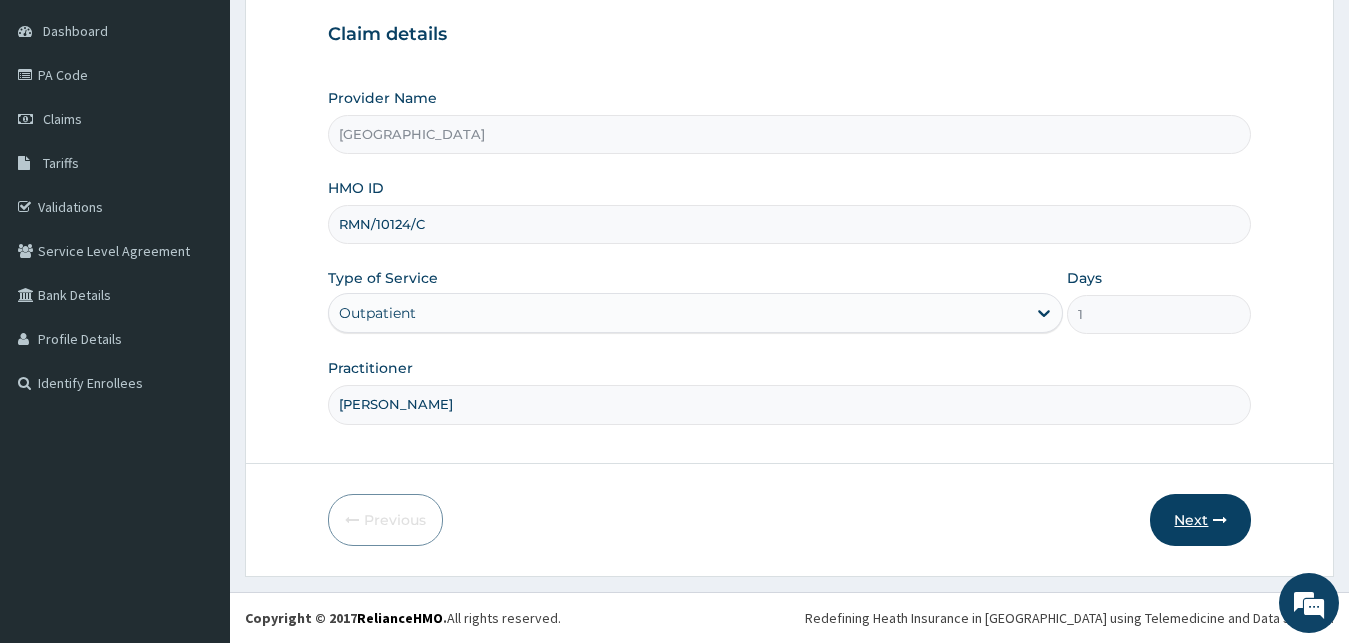 type on "DR UCHE" 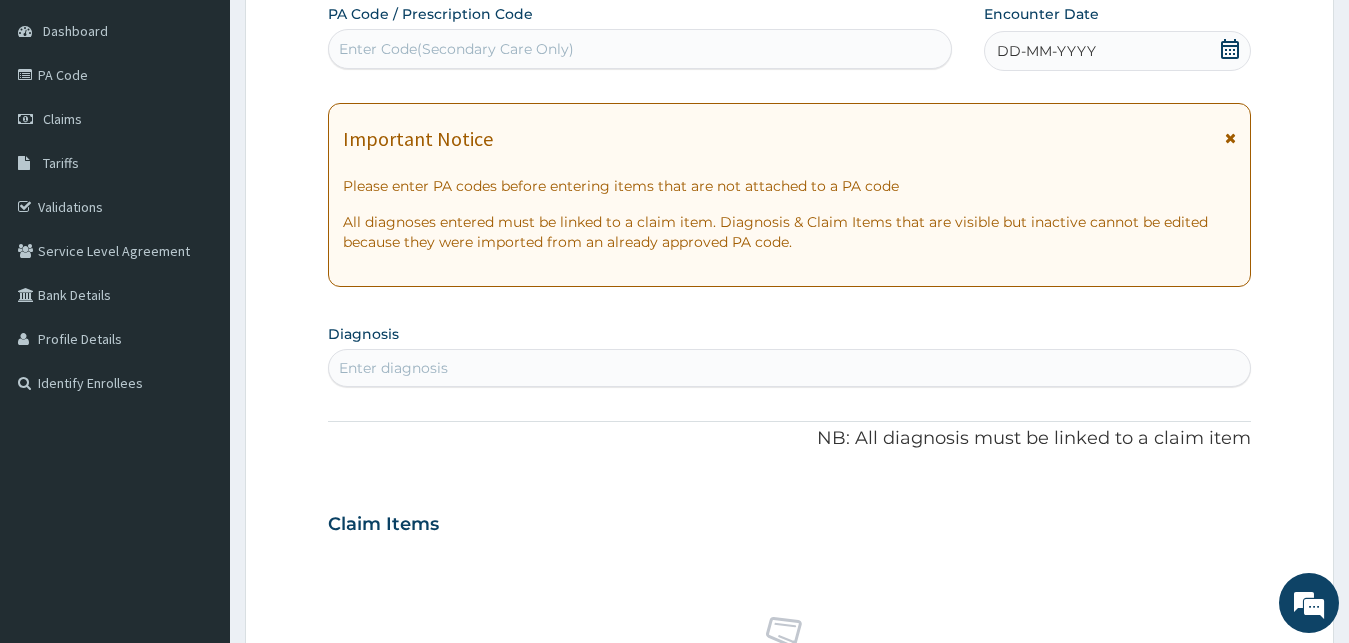 click on "DD-MM-YYYY" at bounding box center [1046, 51] 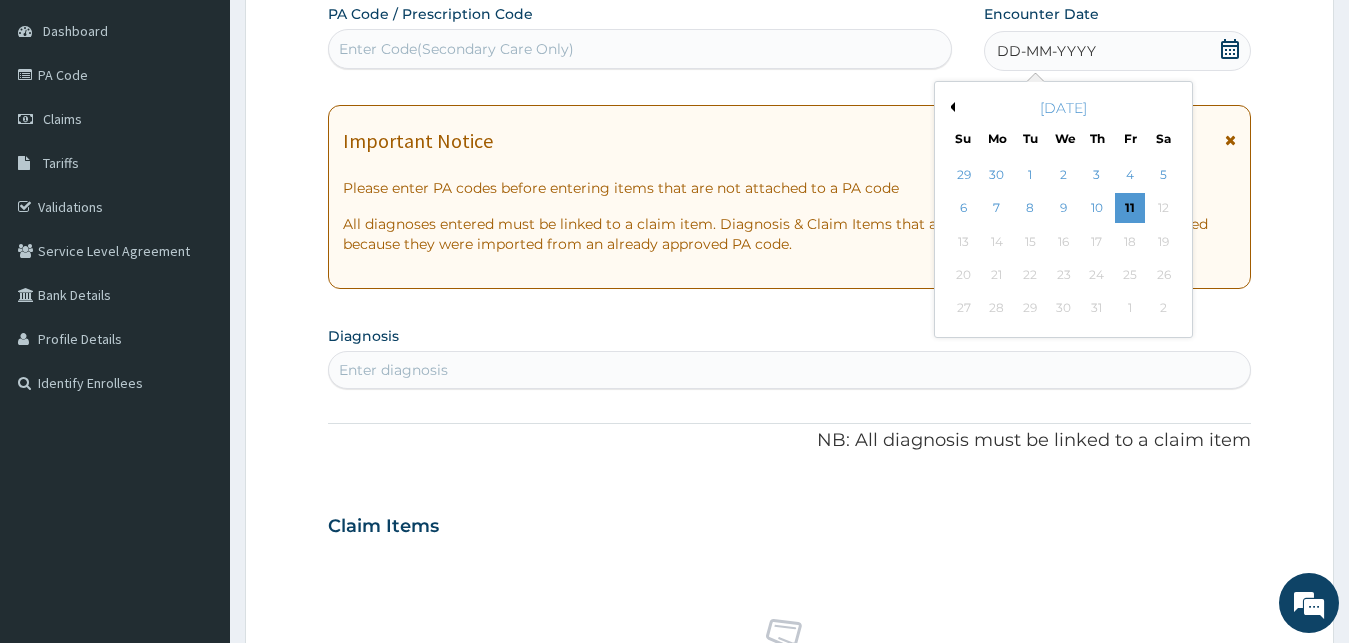 click on "July 2025" at bounding box center [1063, 108] 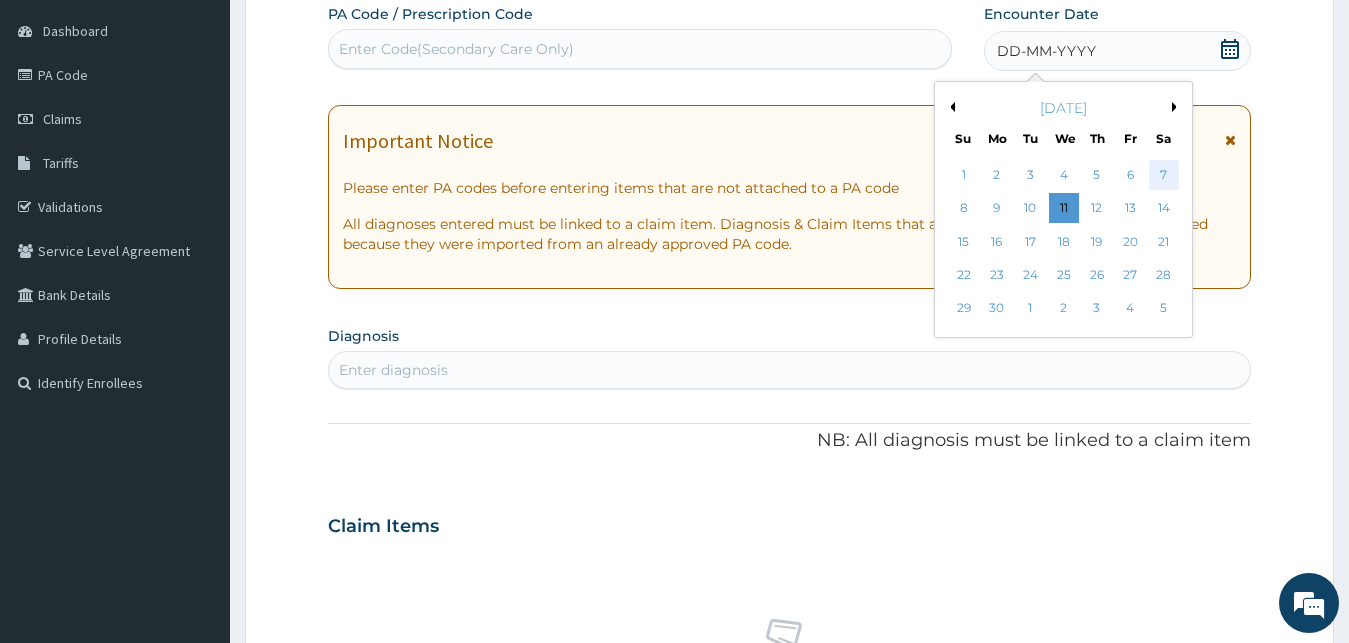 click on "7" at bounding box center [1163, 175] 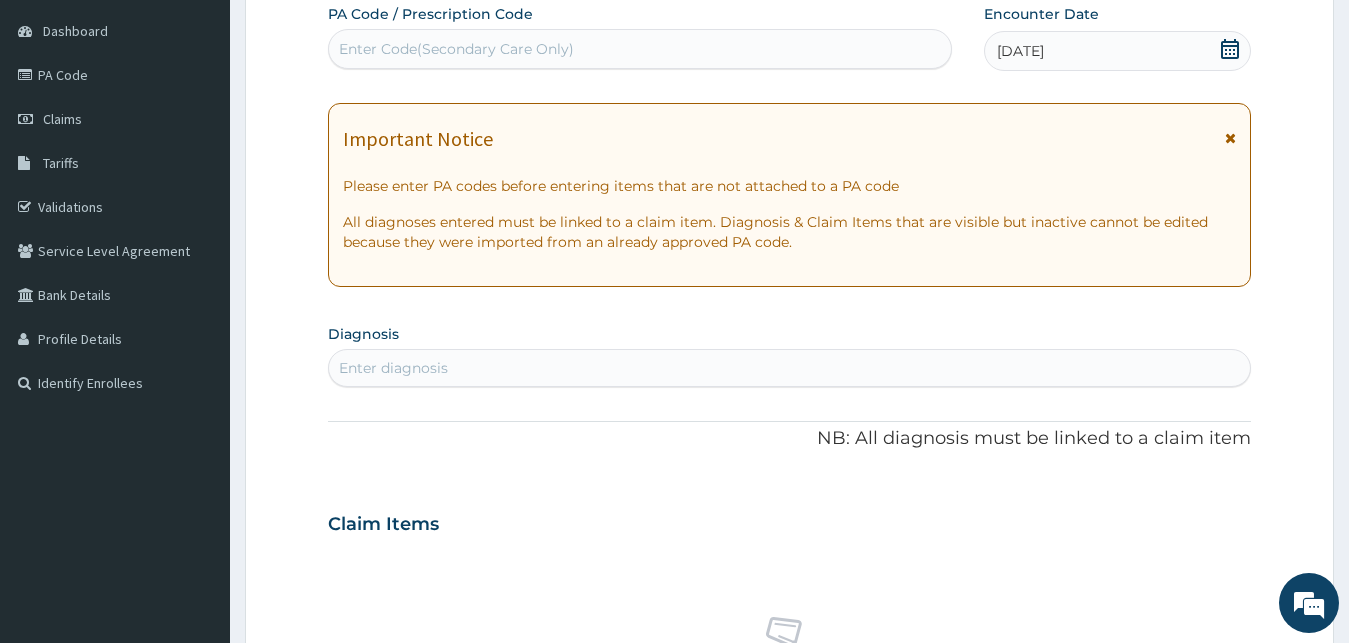 click on "Enter diagnosis" at bounding box center (790, 368) 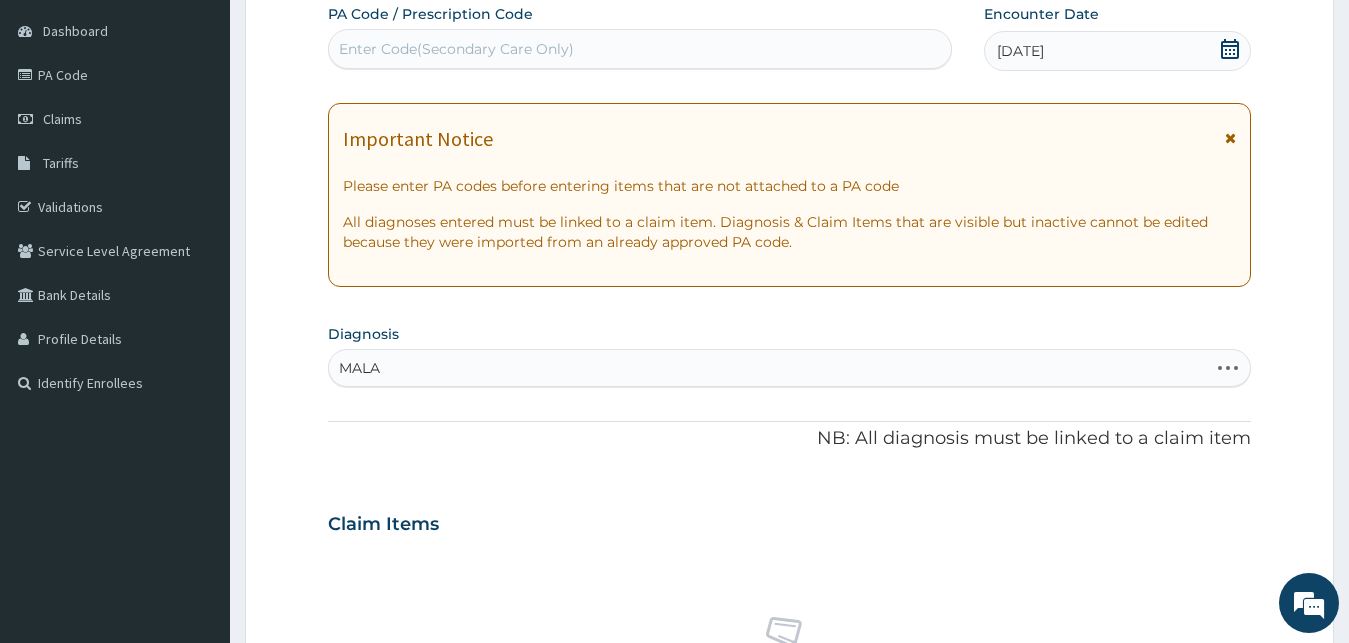 type on "MALAR" 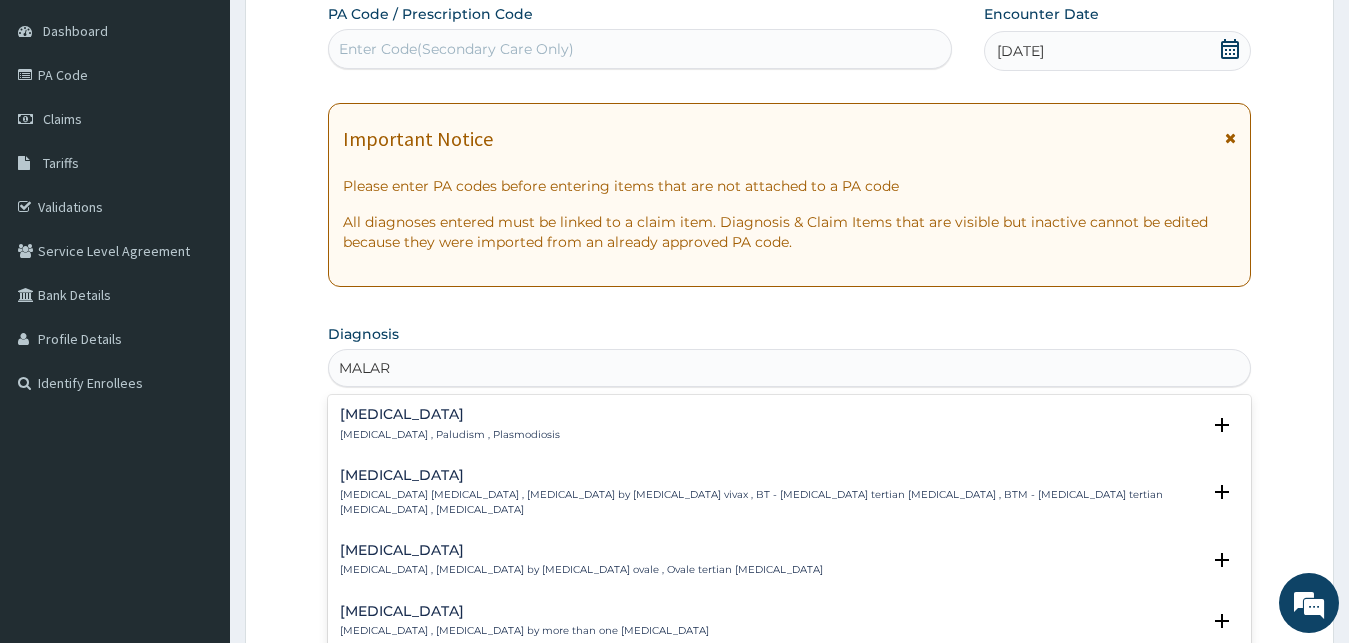 click on "Malaria" at bounding box center [450, 414] 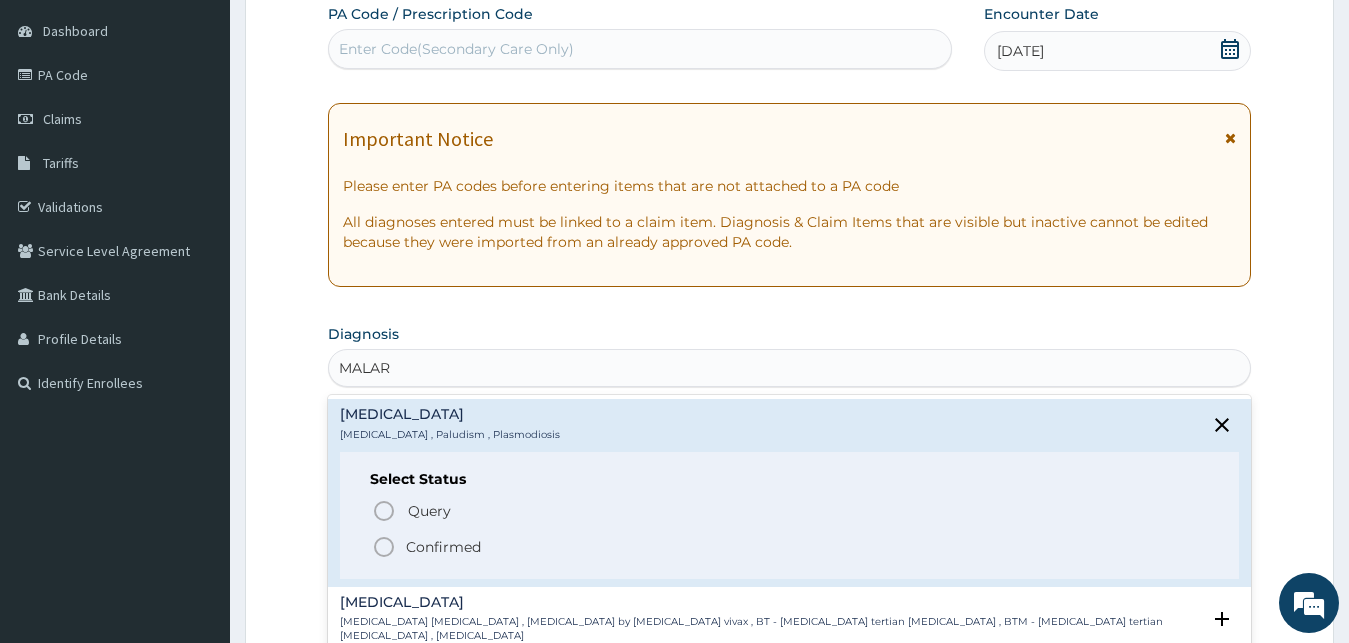 click on "Confirmed" at bounding box center [443, 547] 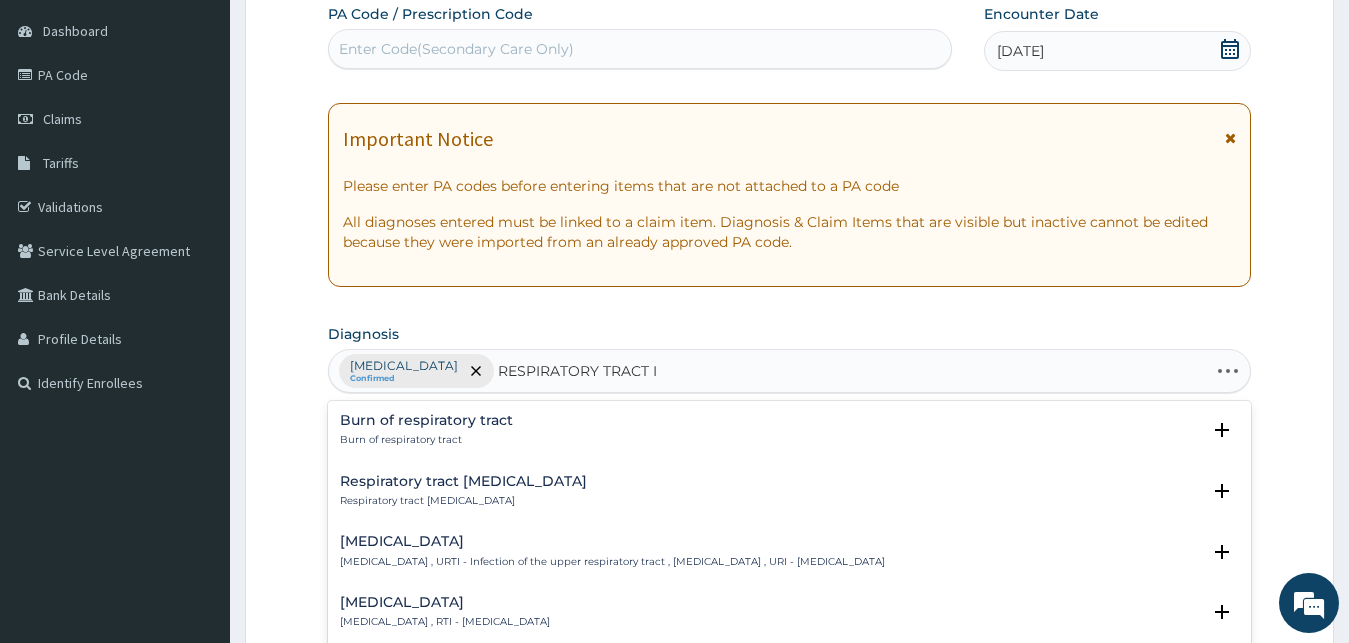 type on "RESPIRATORY TRACT IN" 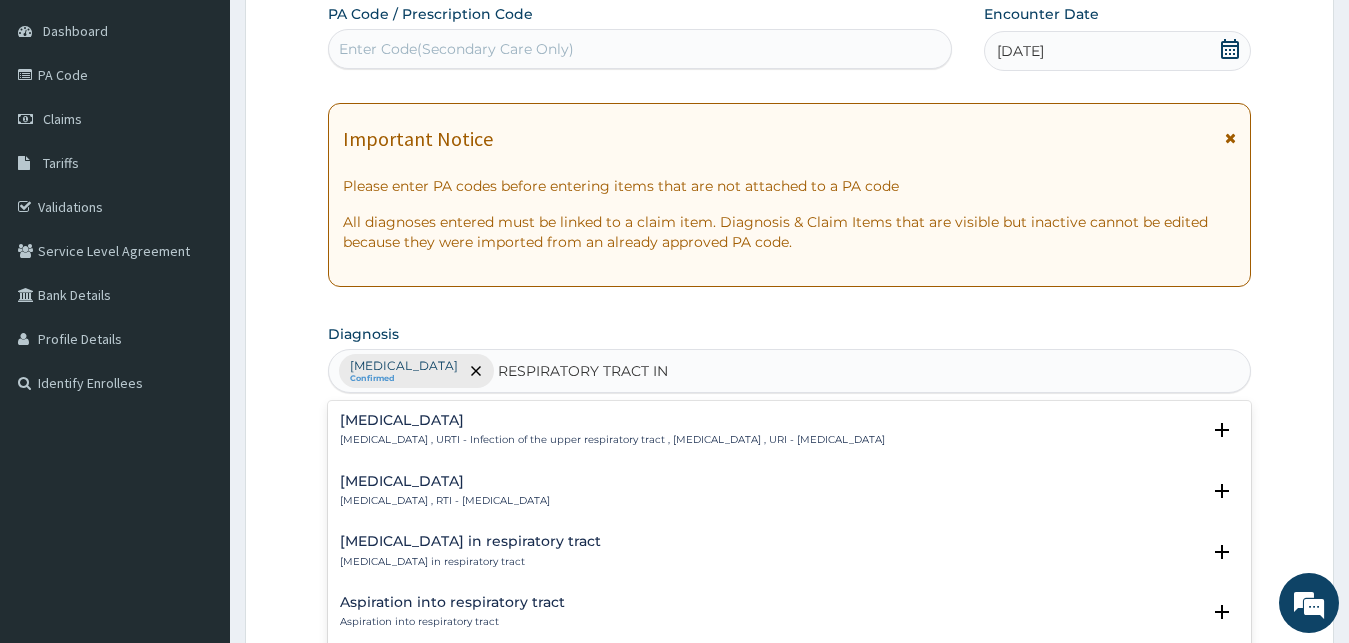 click on "Upper respiratory infection" at bounding box center (612, 420) 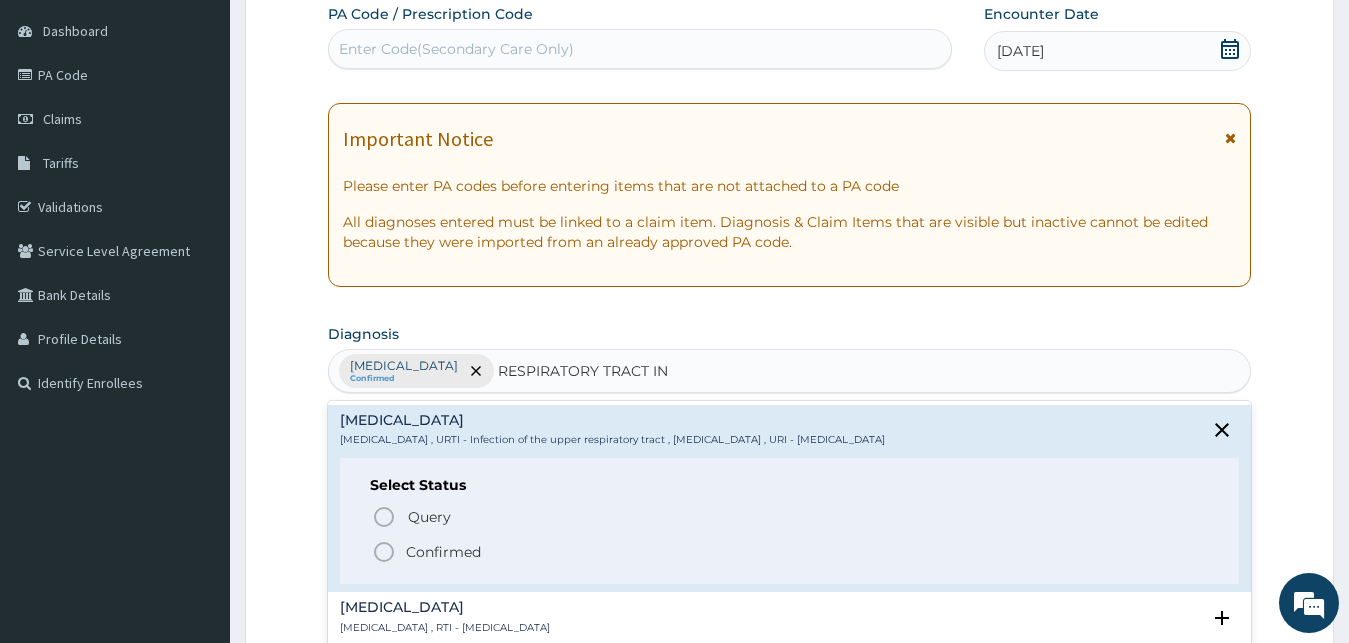 click on "Confirmed" at bounding box center (443, 552) 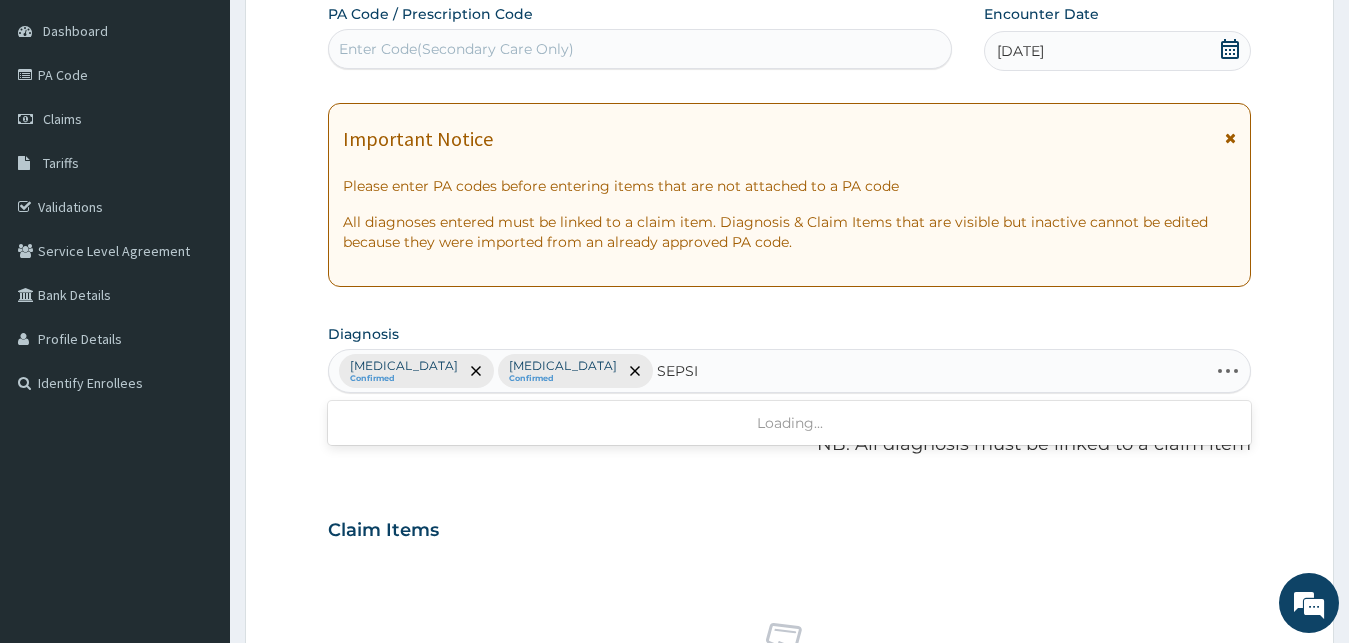type on "SEPSIS" 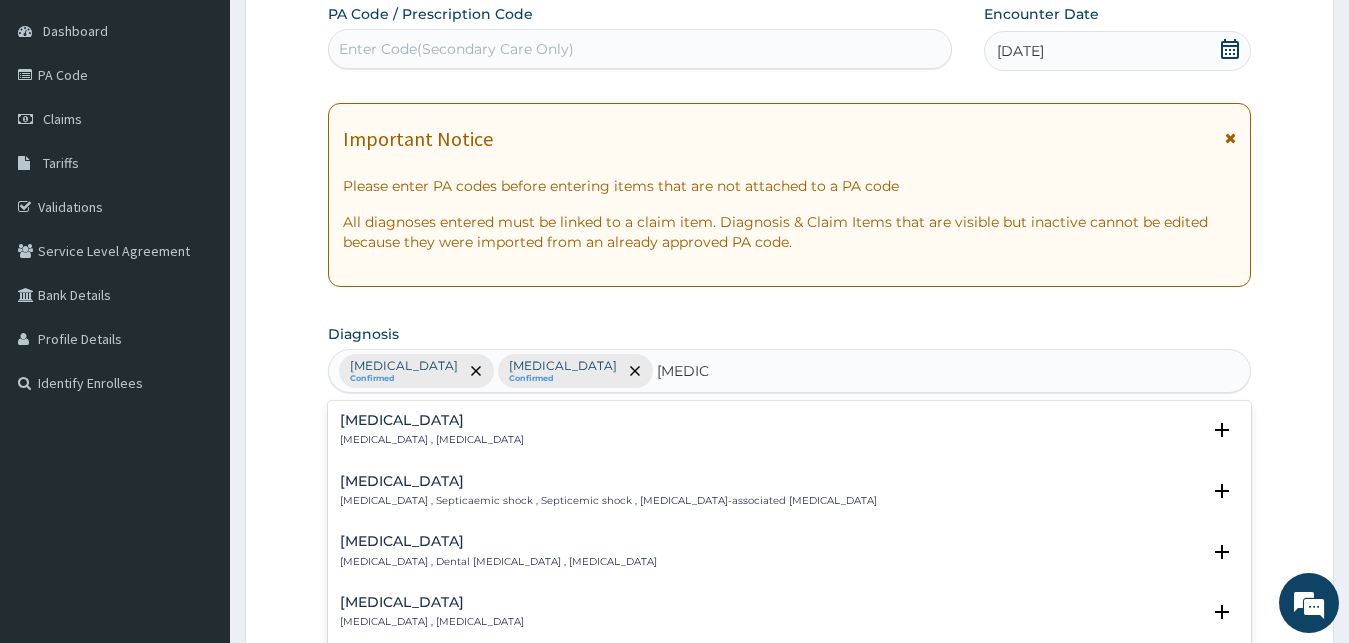 click on "Systemic infection , Sepsis" at bounding box center [432, 440] 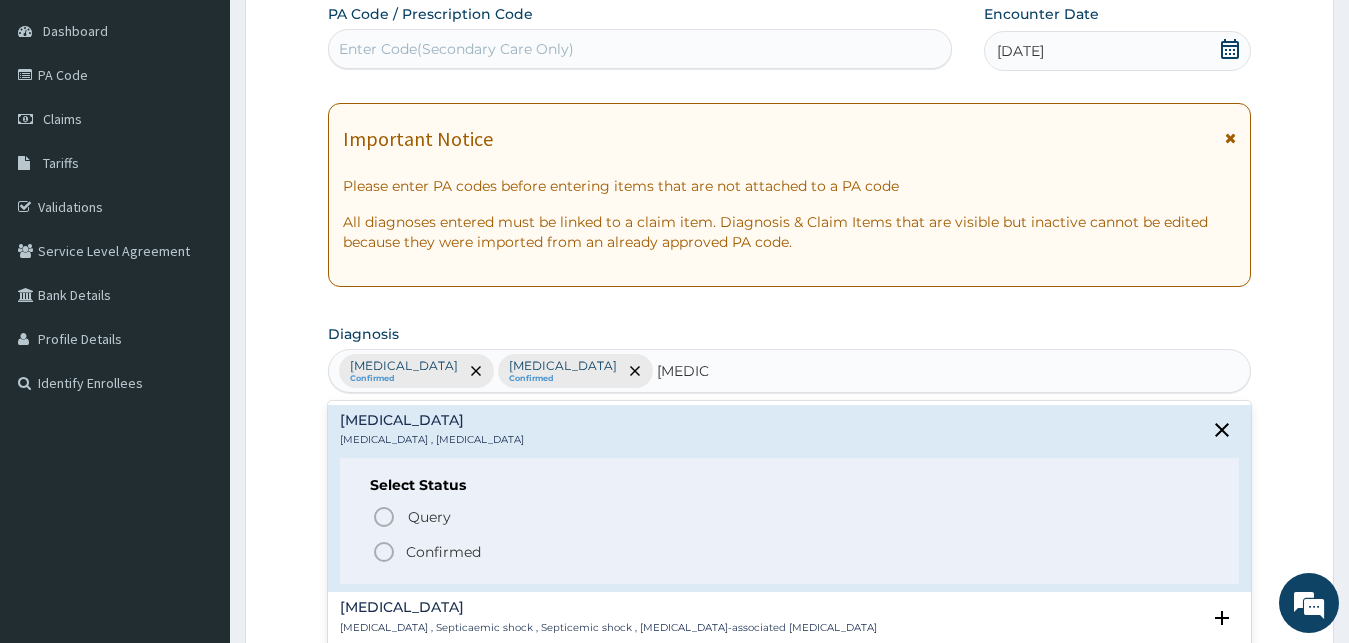 click 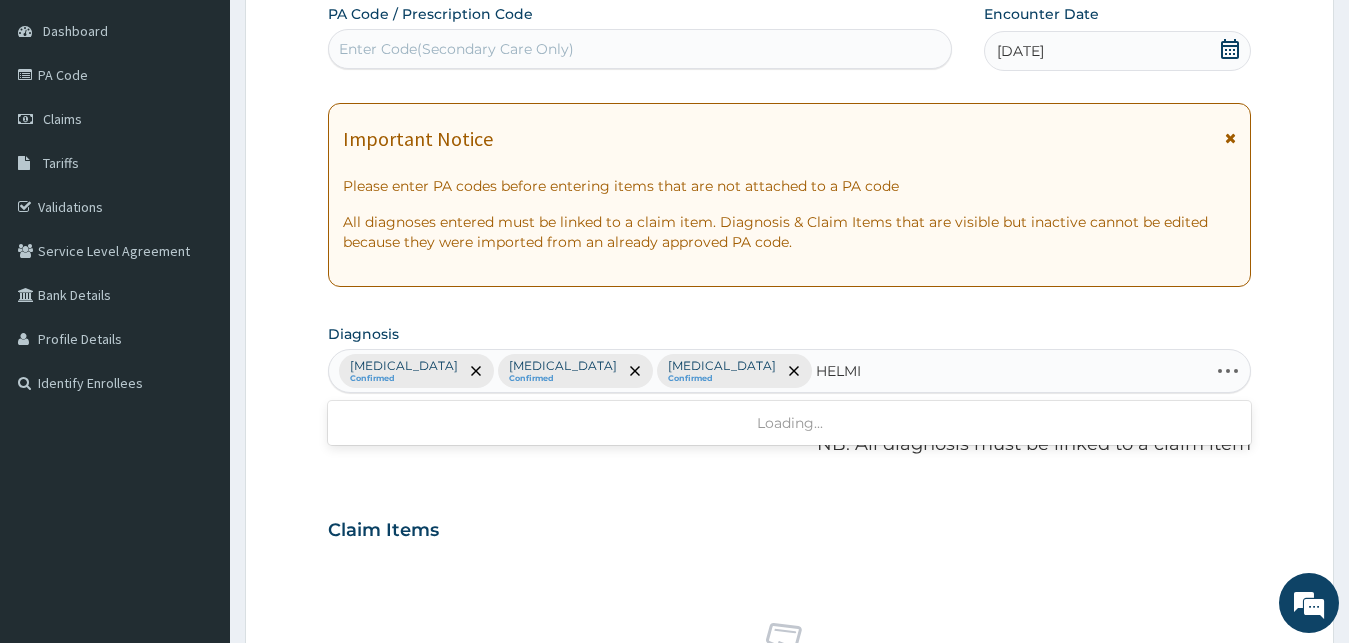type on "HELMIN" 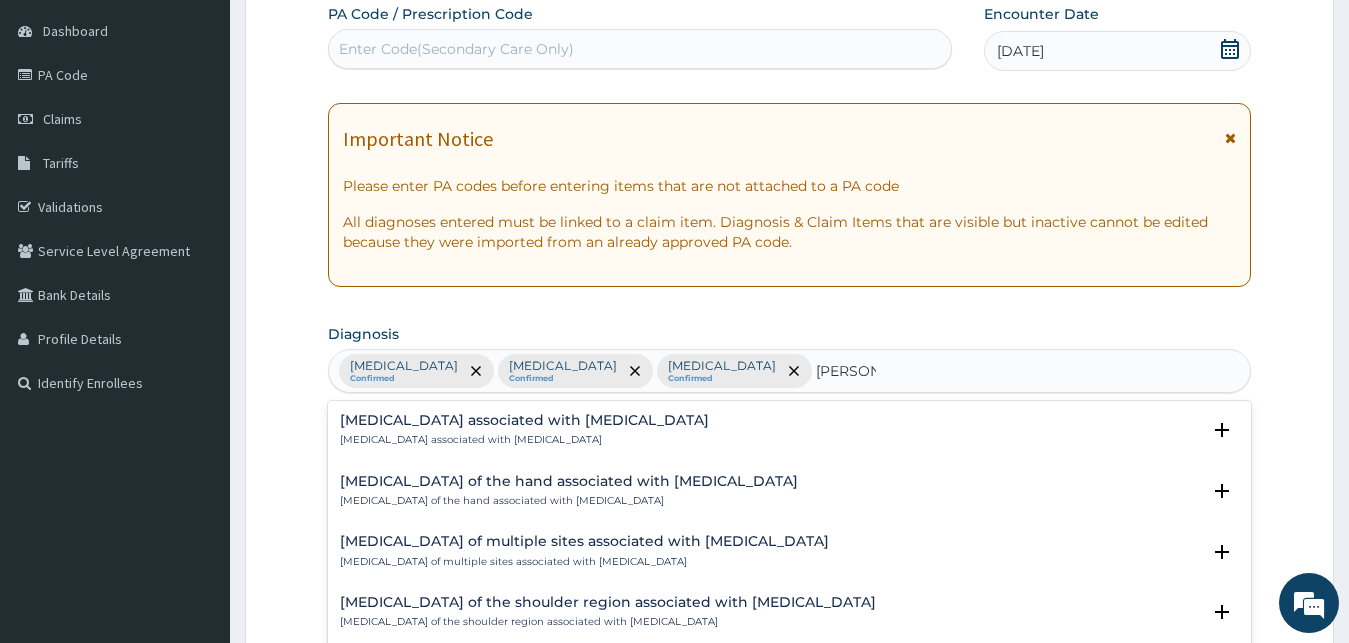 click on "Arthropathy associated with helminthiasis" at bounding box center [524, 440] 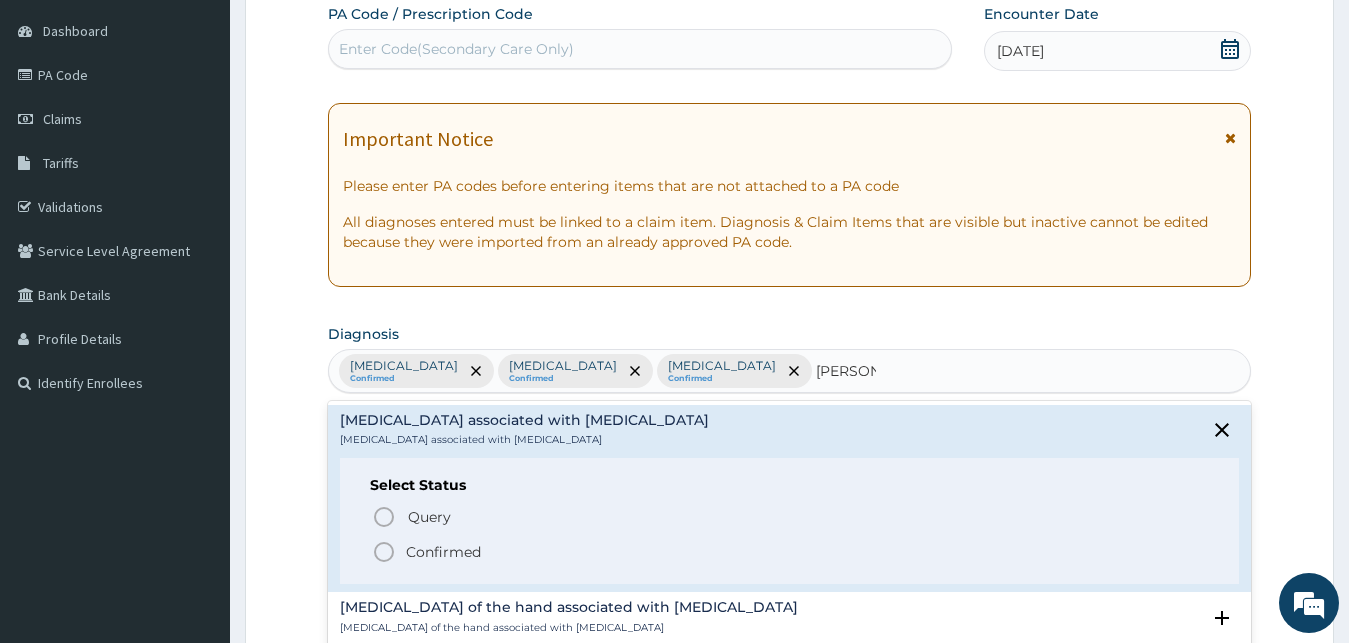 click on "Confirmed" at bounding box center [443, 552] 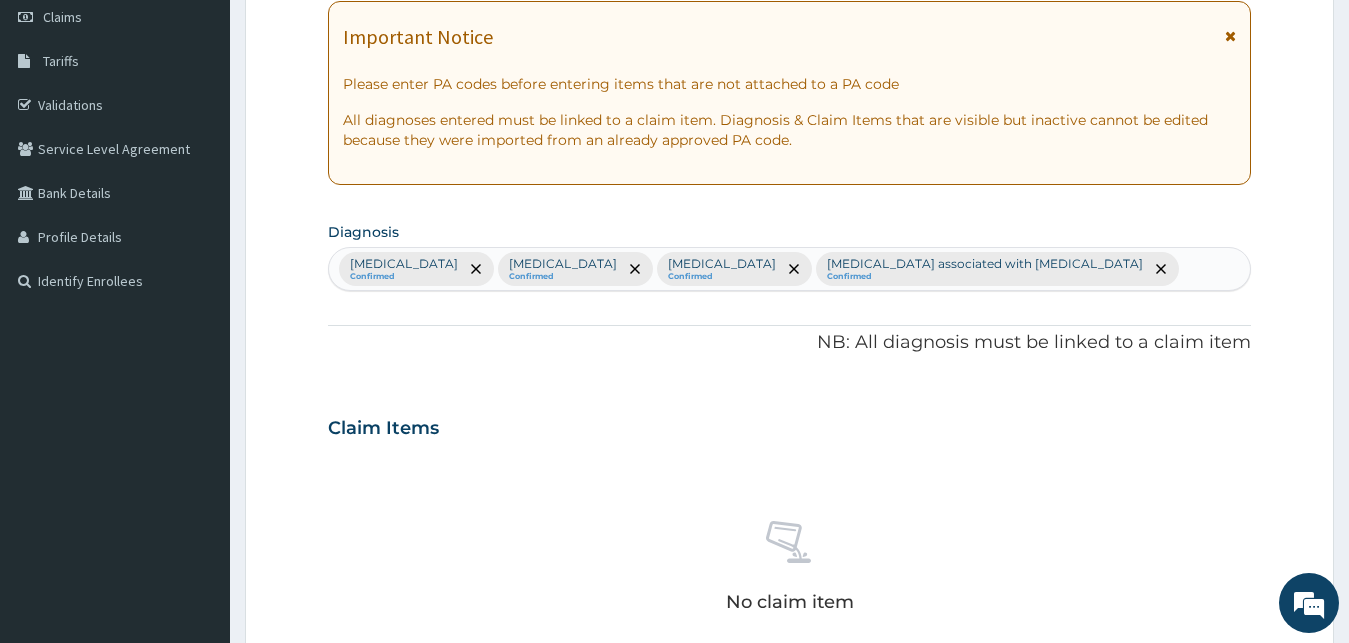 scroll, scrollTop: 595, scrollLeft: 0, axis: vertical 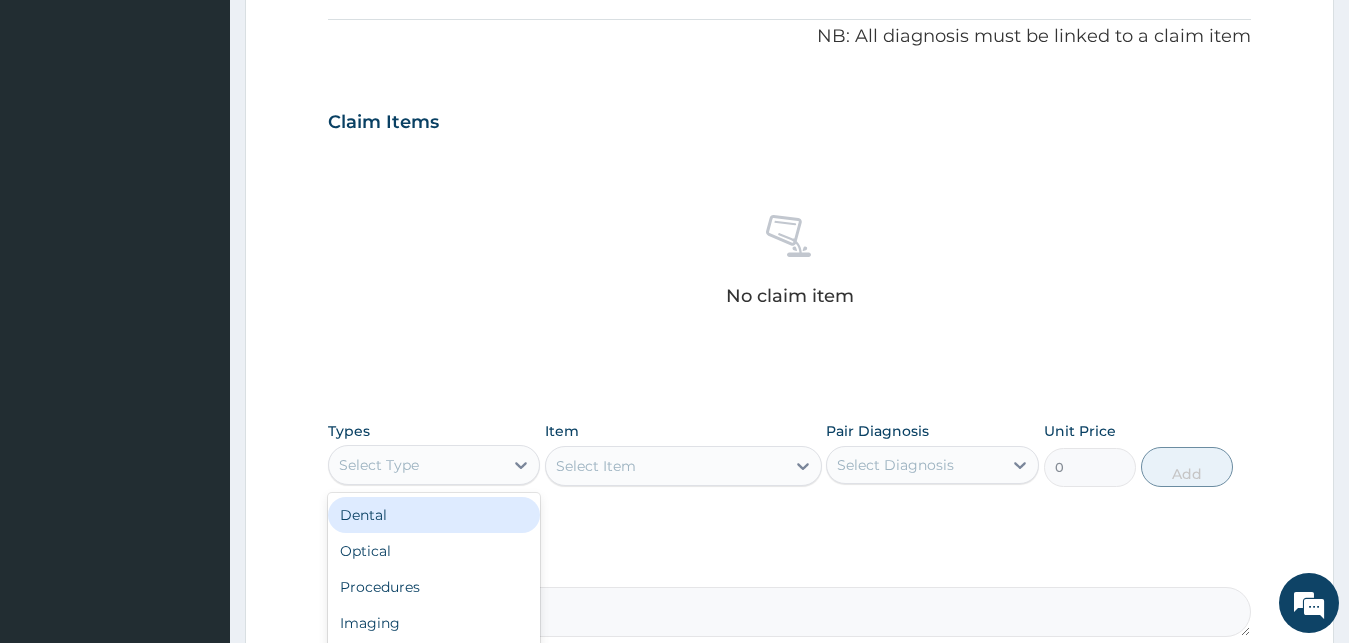 click on "Select Type" at bounding box center [416, 465] 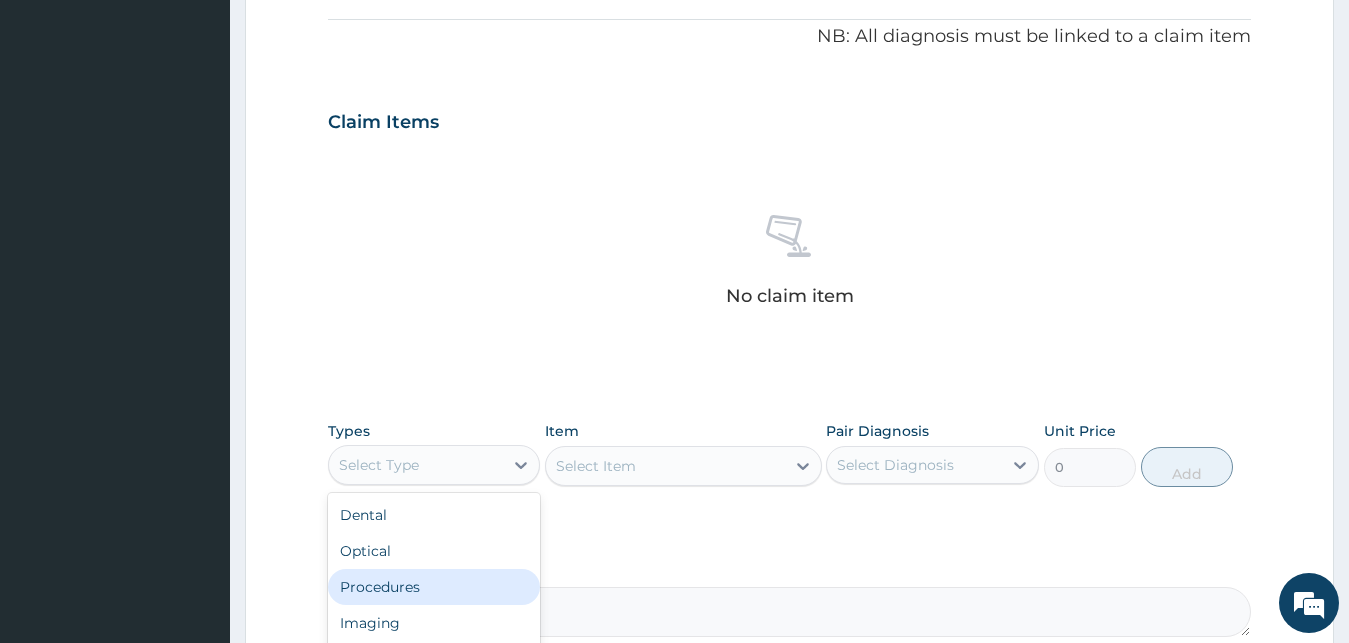 click on "Procedures" at bounding box center [434, 587] 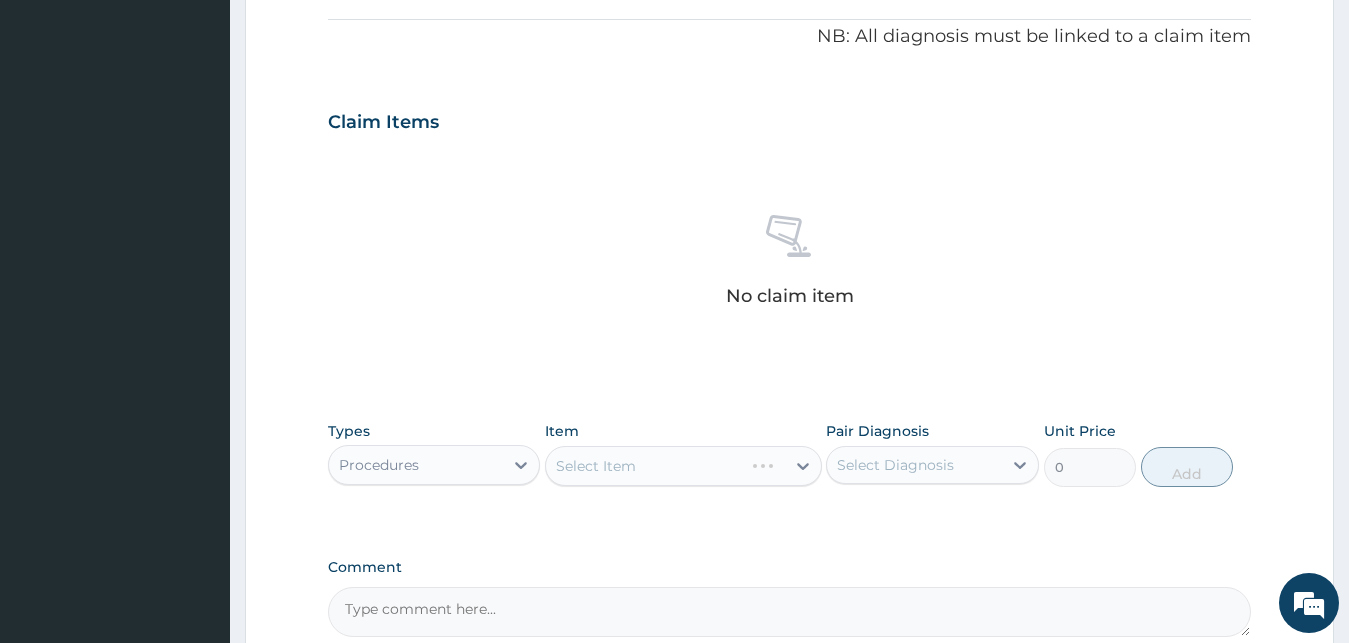 click on "Select Item" at bounding box center (683, 466) 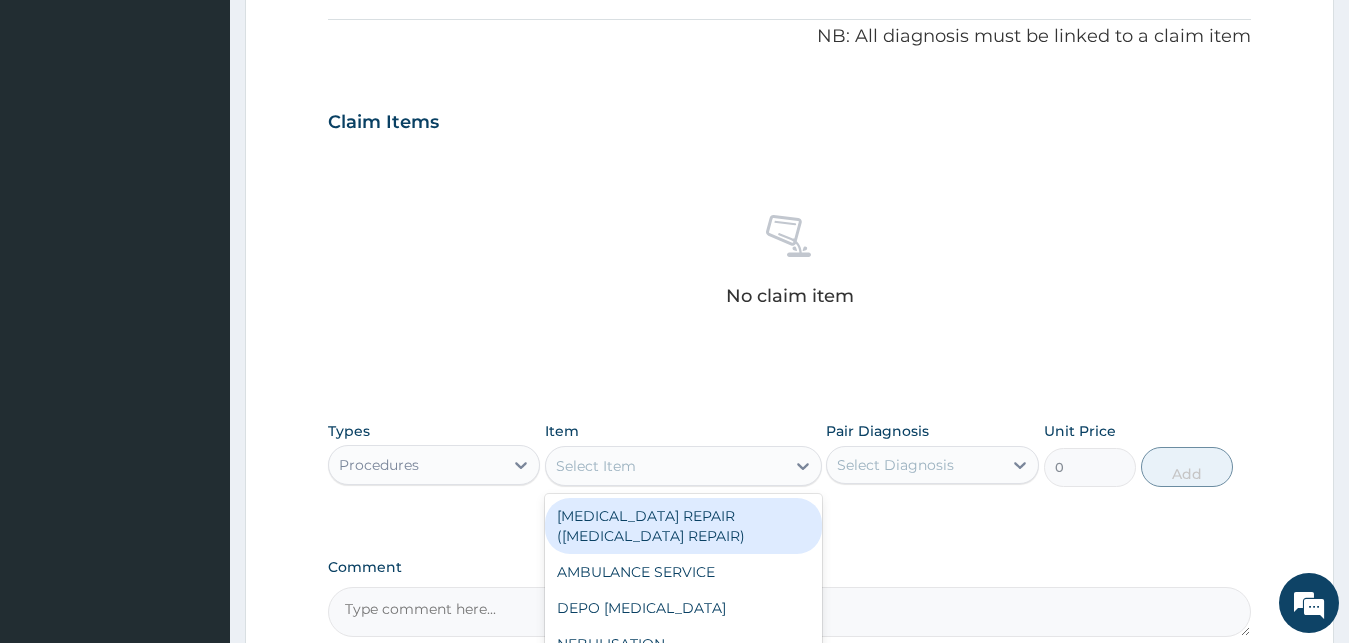 click on "Select Item" at bounding box center (596, 466) 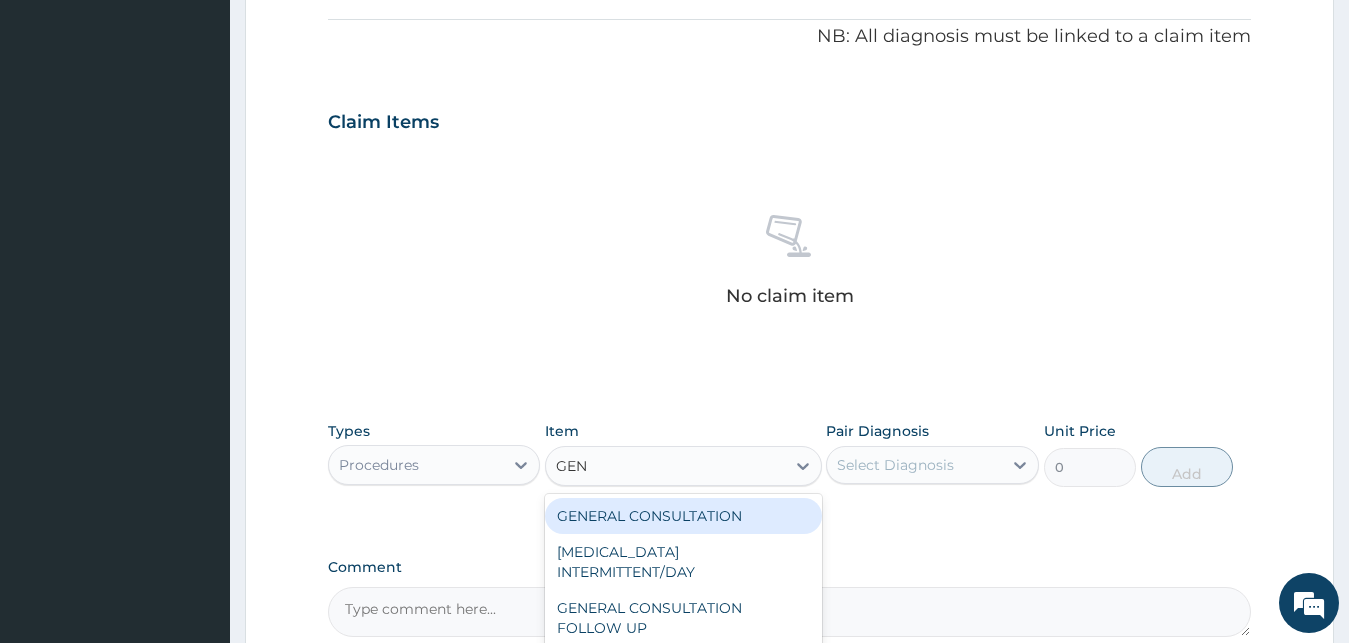 type on "GENE" 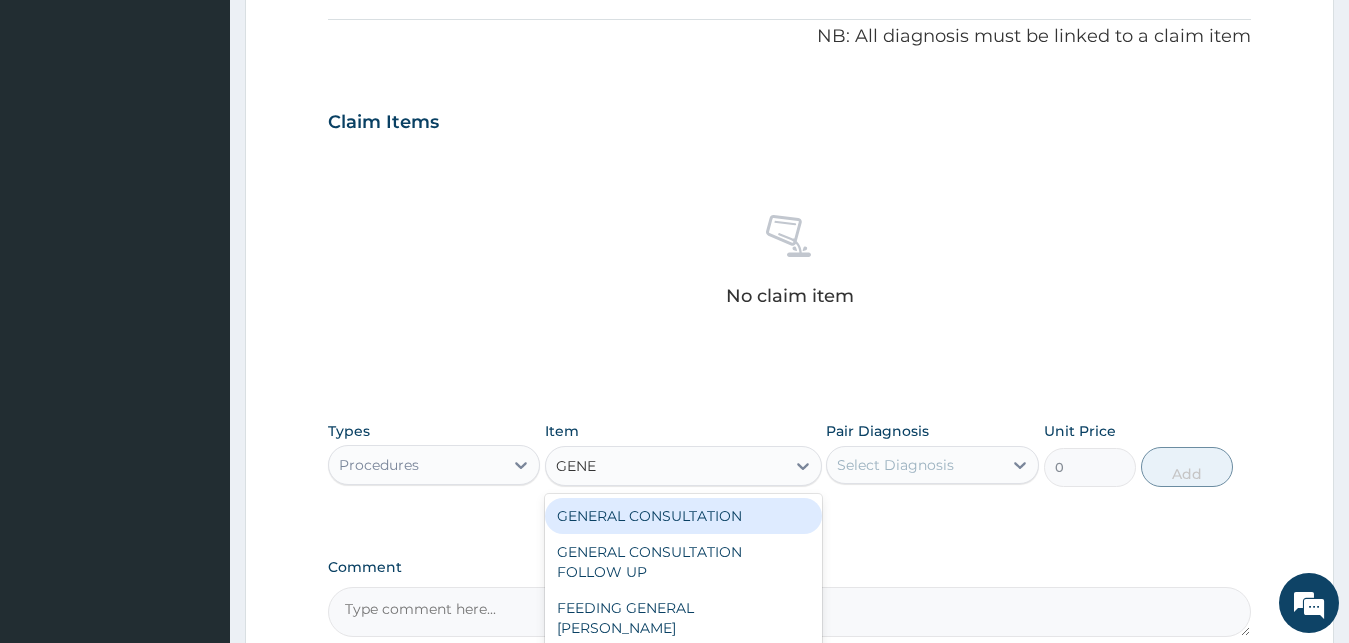 click on "GENERAL CONSULTATION" at bounding box center (683, 516) 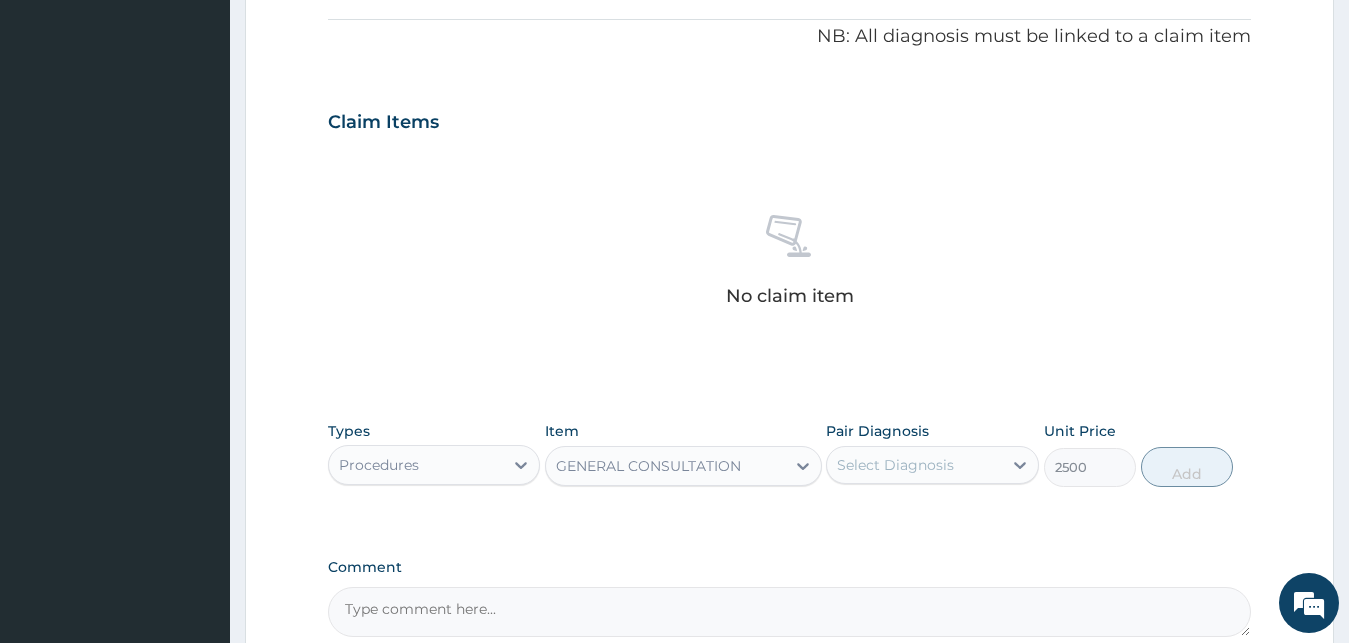 click on "Select Diagnosis" at bounding box center [914, 465] 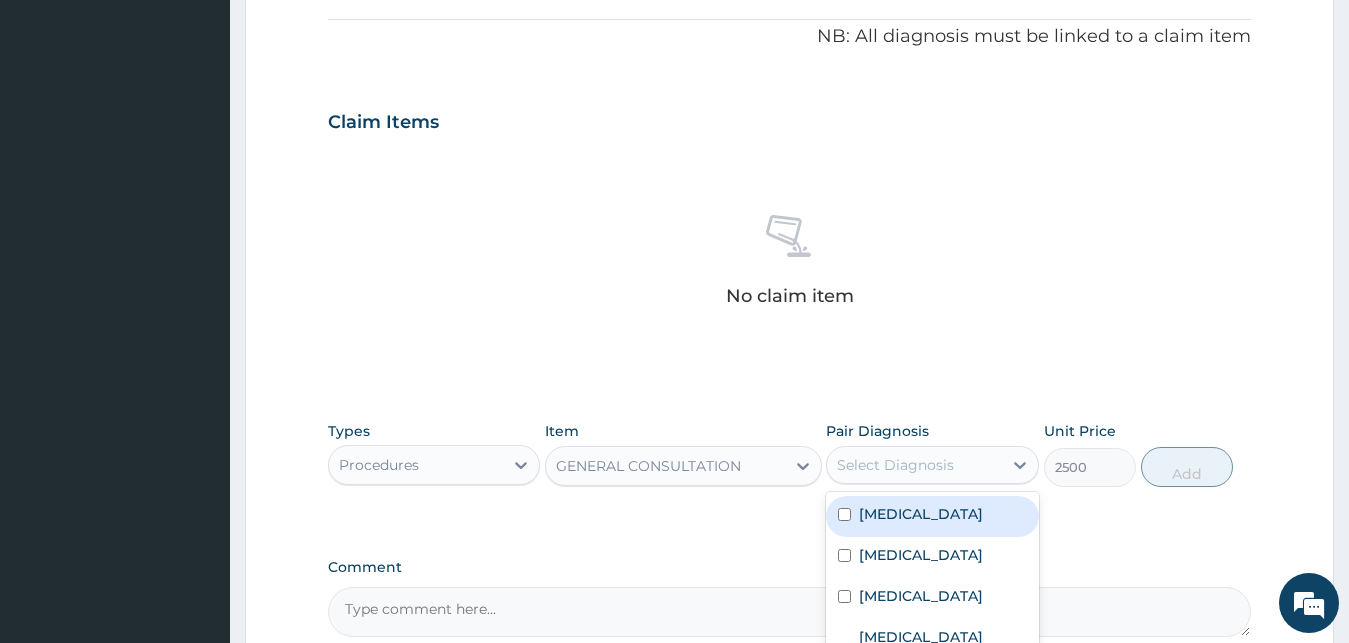 click on "Malaria" at bounding box center (921, 514) 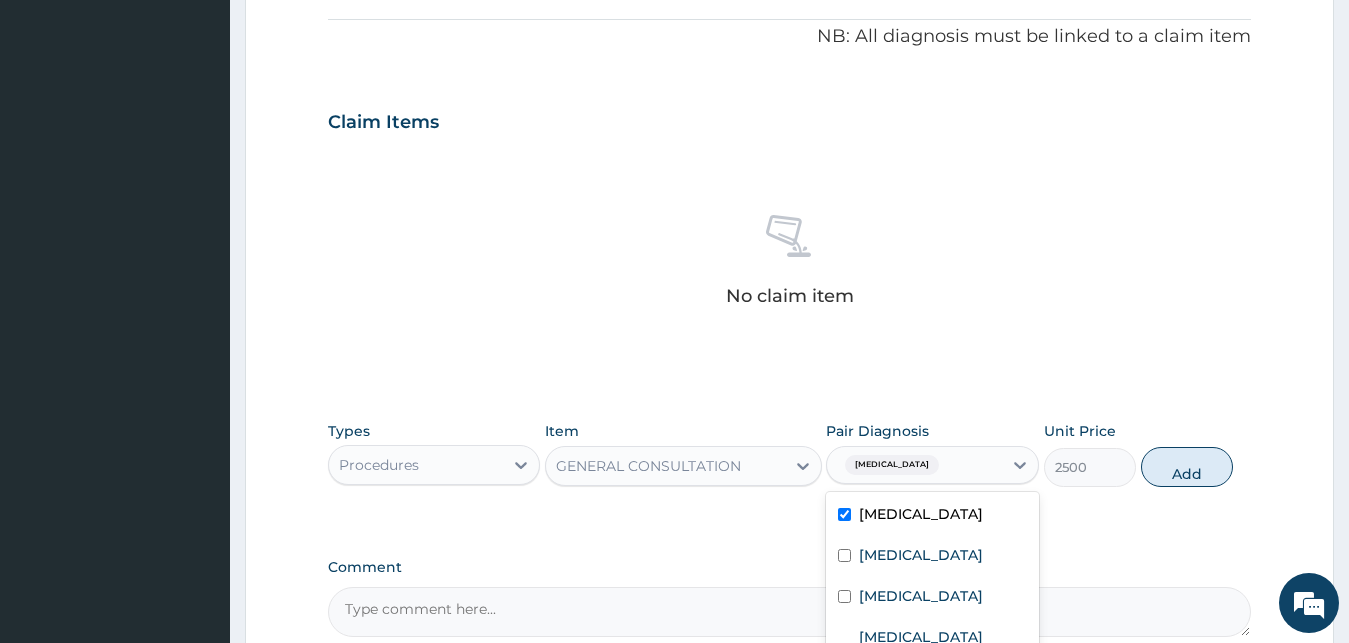 checkbox on "true" 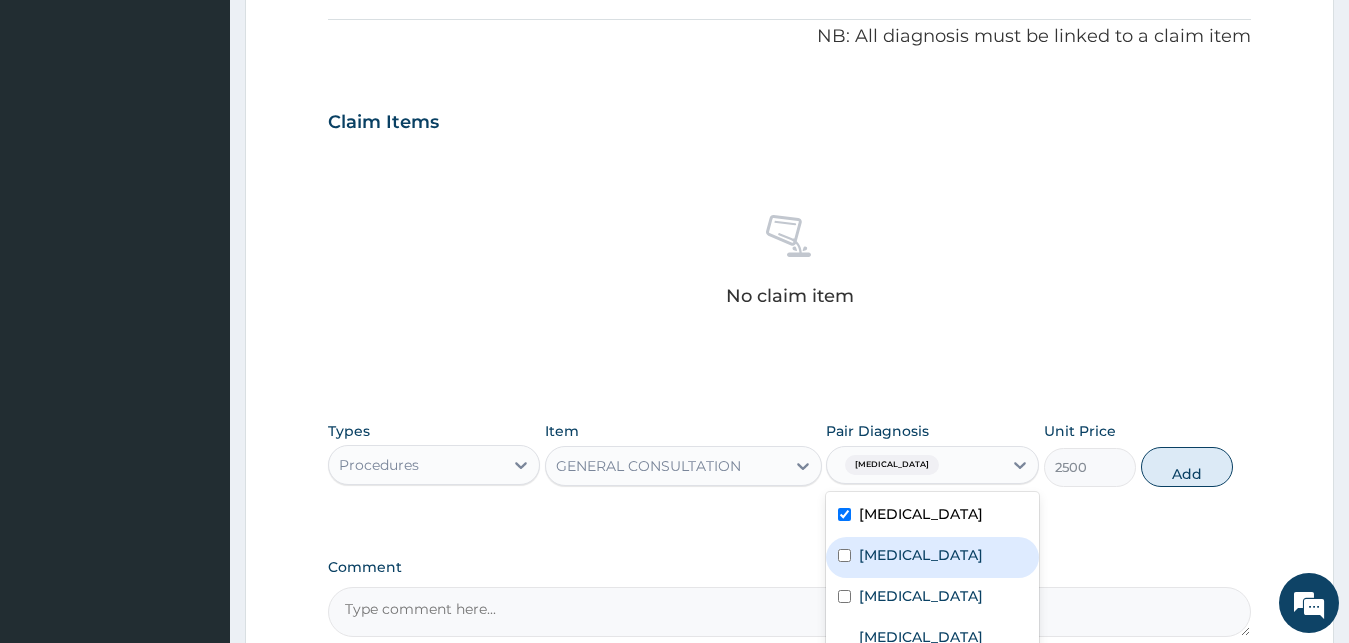 scroll, scrollTop: 799, scrollLeft: 0, axis: vertical 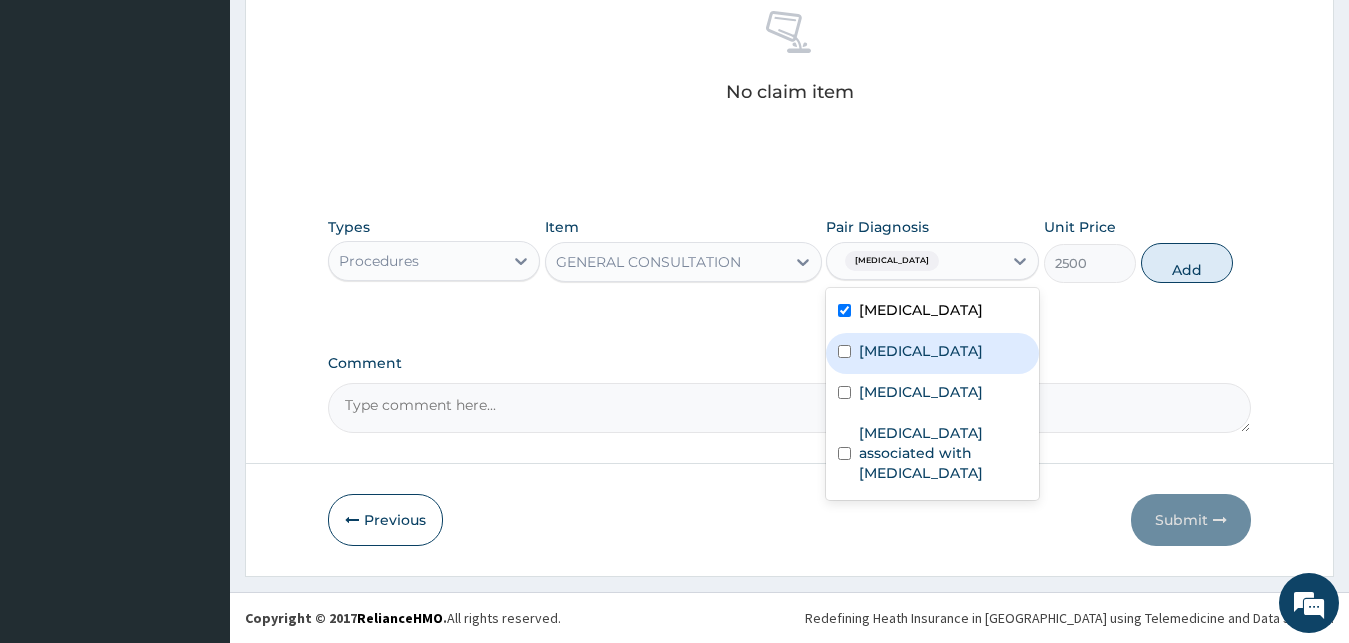 drag, startPoint x: 995, startPoint y: 376, endPoint x: 944, endPoint y: 424, distance: 70.035706 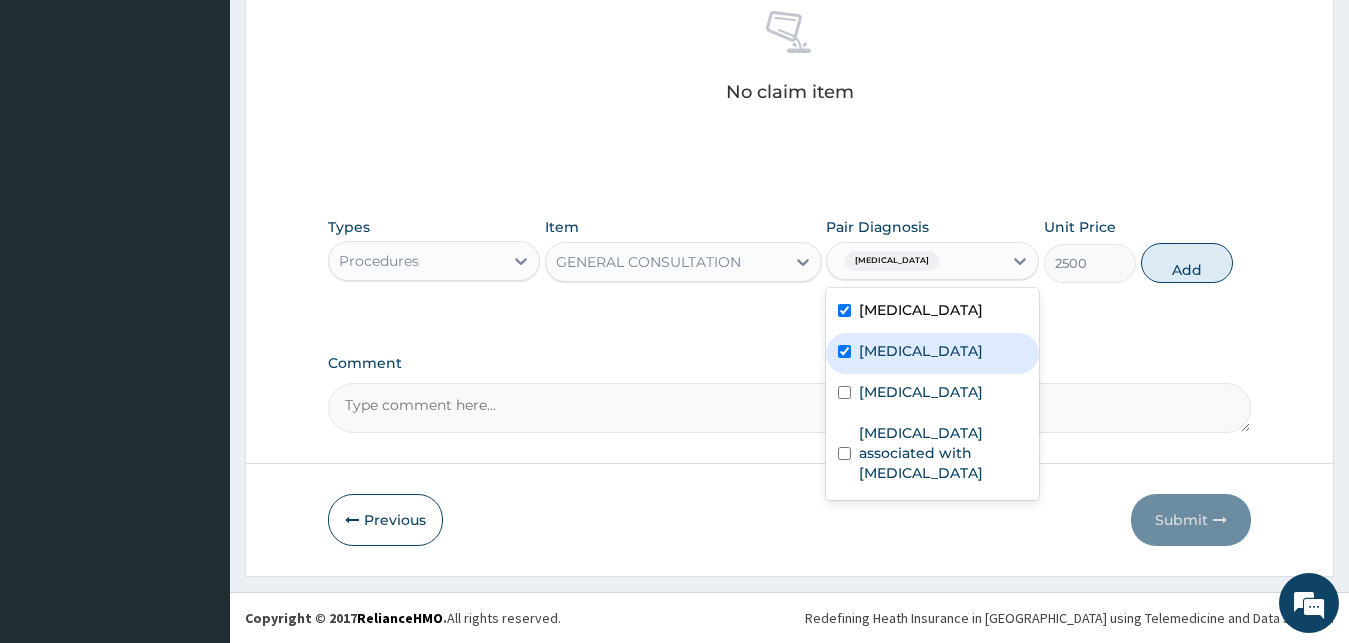 checkbox on "true" 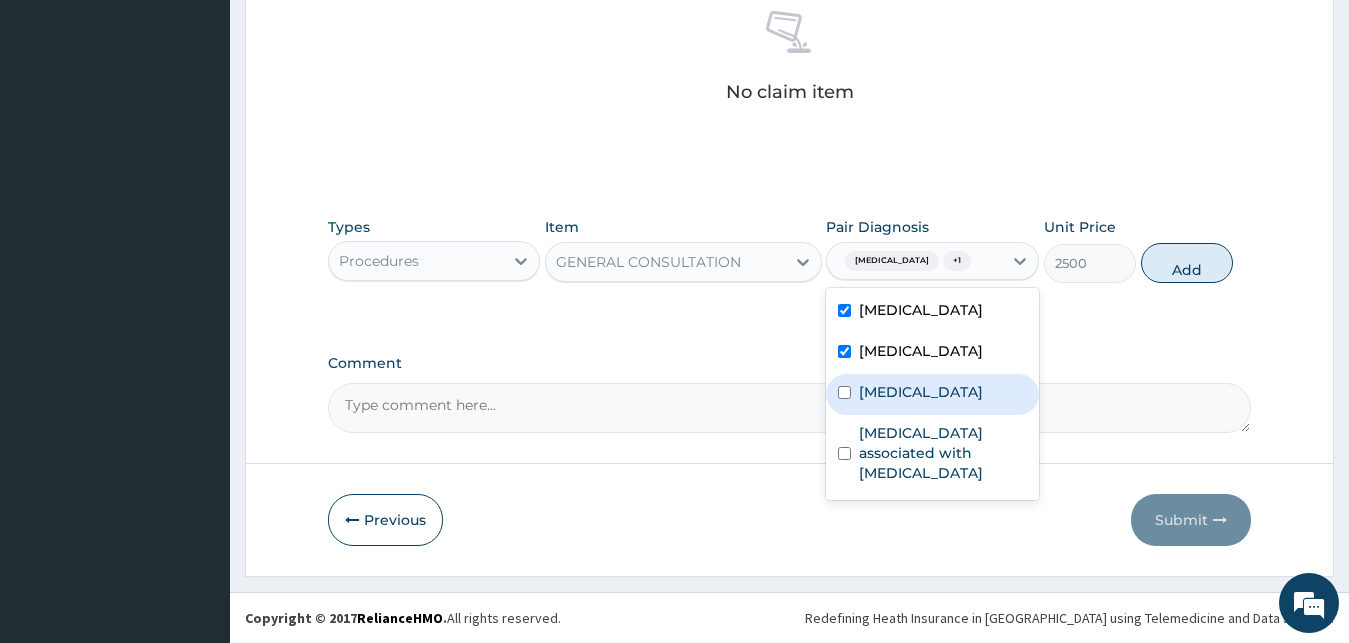 click on "Sepsis" at bounding box center (932, 394) 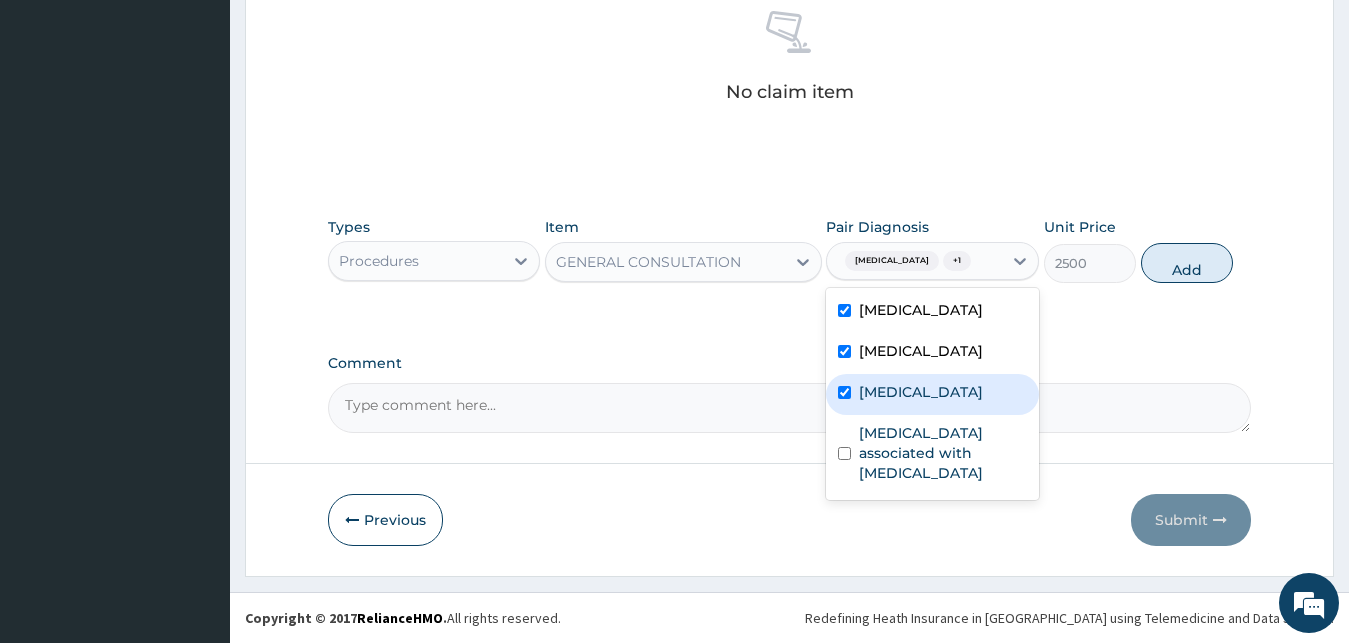 checkbox on "true" 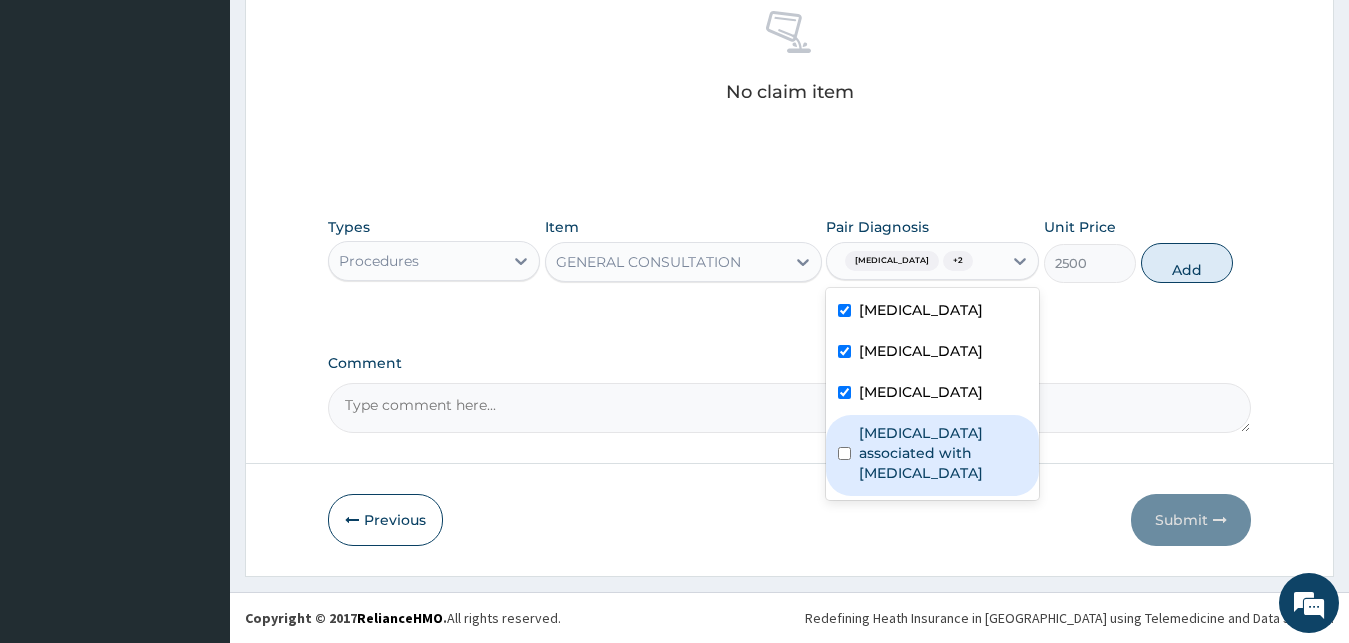 click on "Arthropathy associated with helminthiasis" at bounding box center [943, 453] 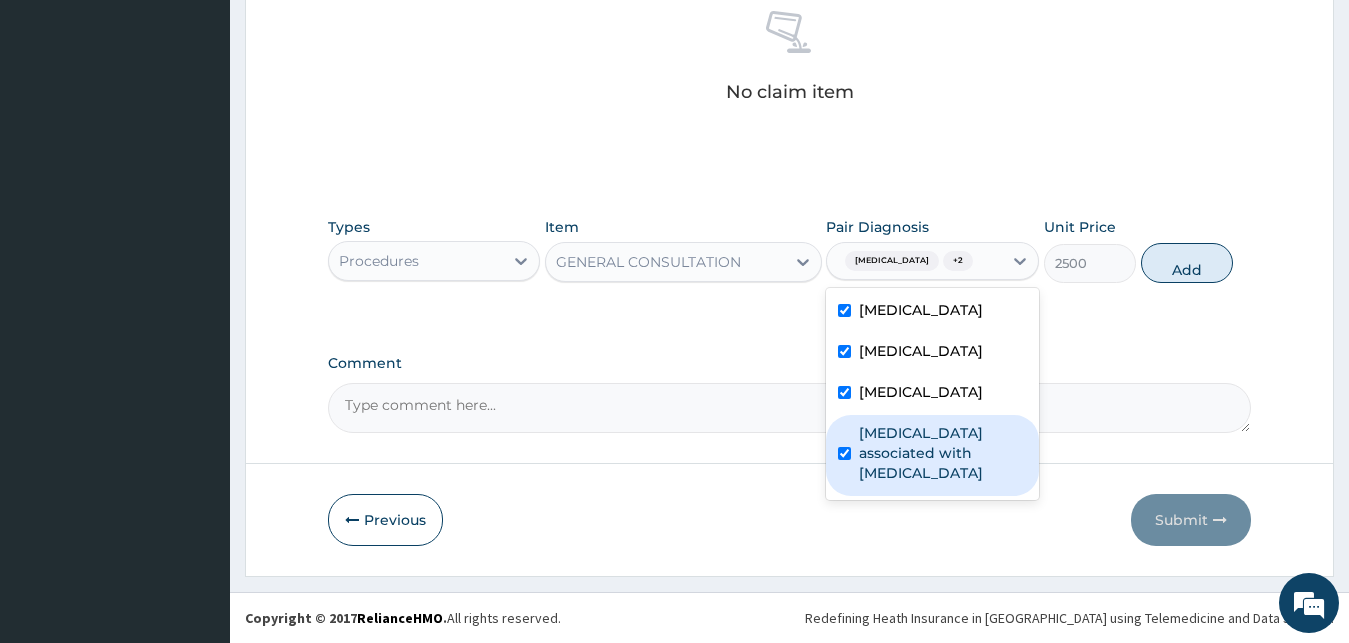 checkbox on "true" 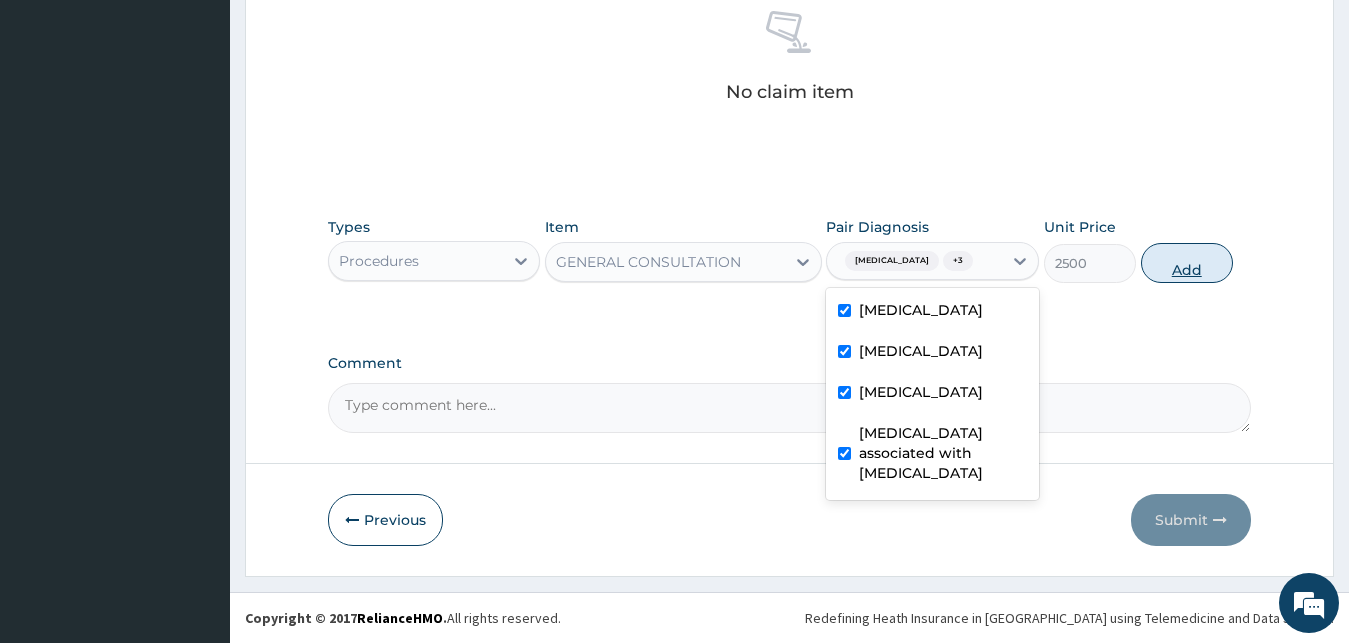 click on "Add" at bounding box center (1187, 263) 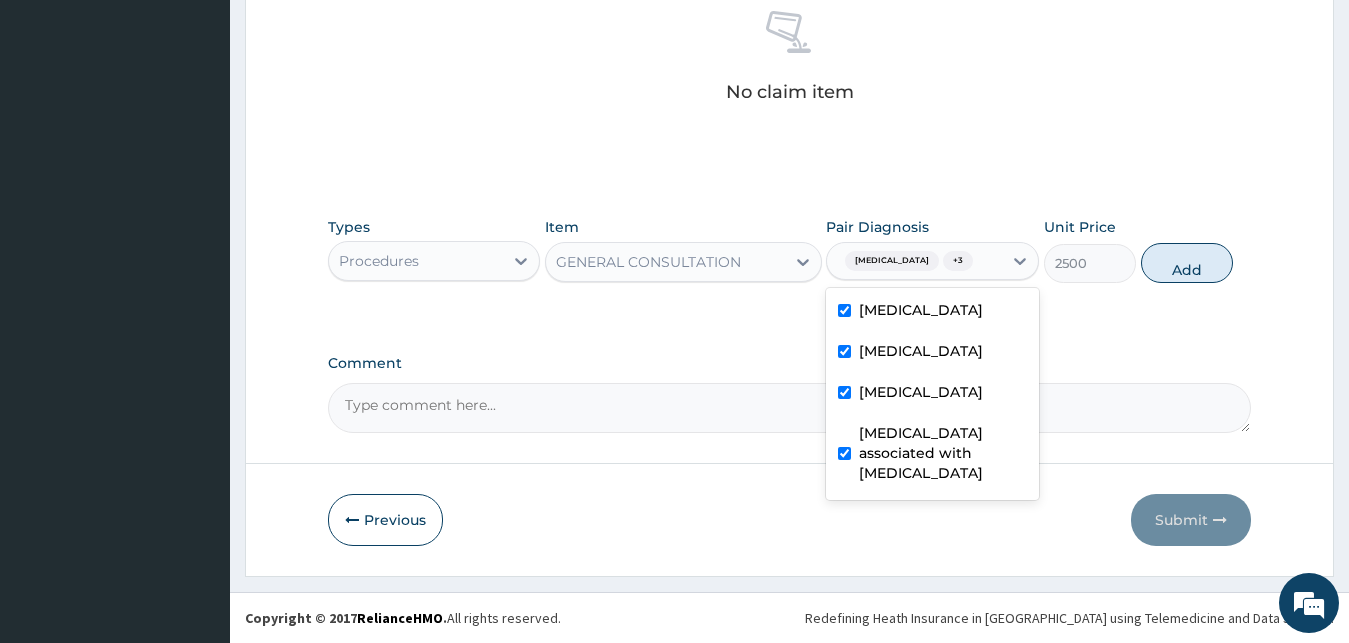 type on "0" 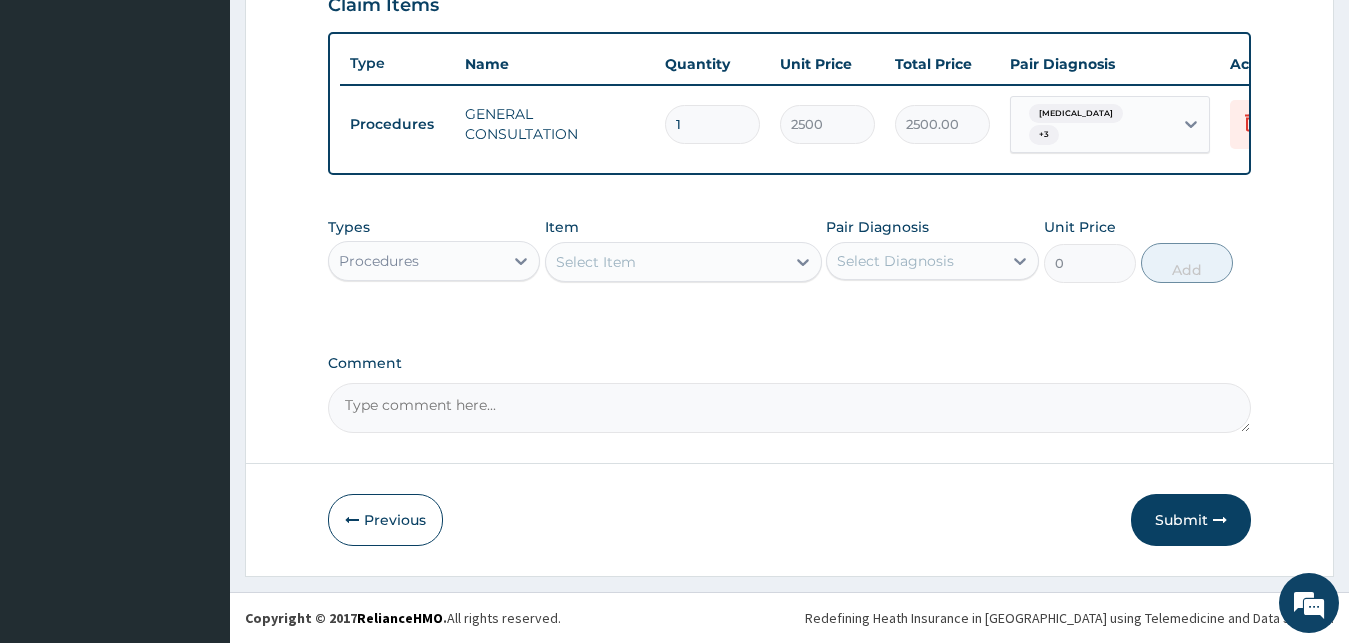 scroll, scrollTop: 721, scrollLeft: 0, axis: vertical 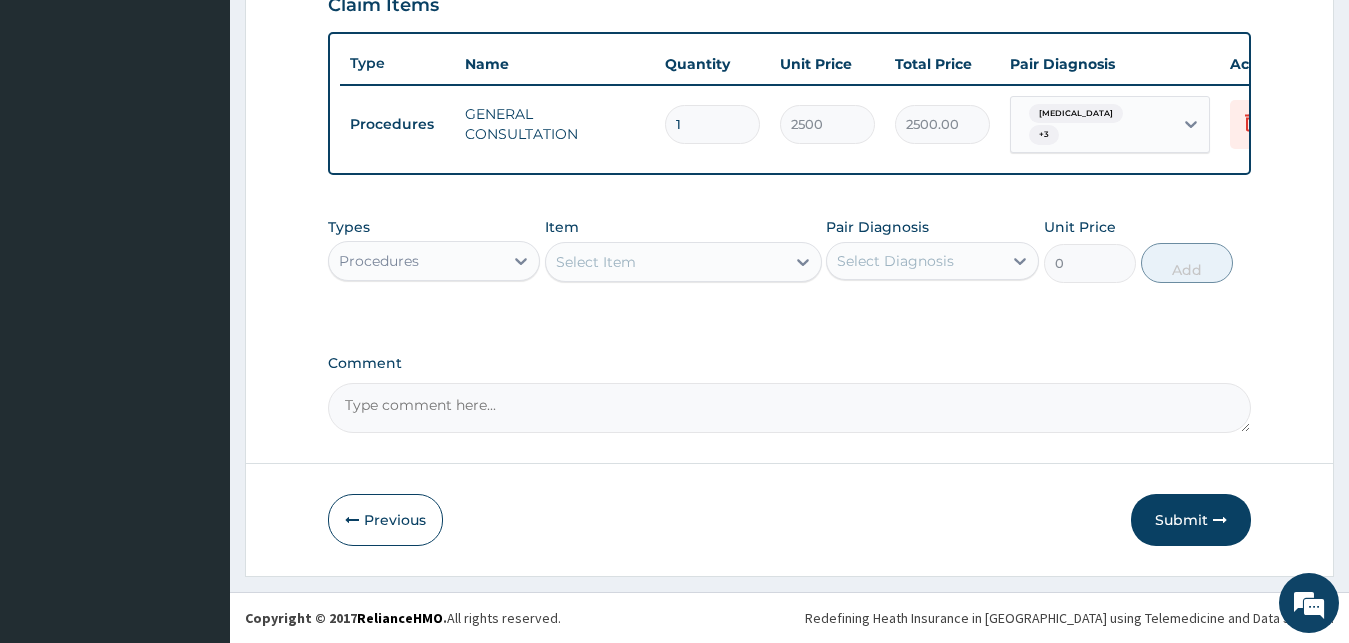 click on "Procedures" at bounding box center [416, 261] 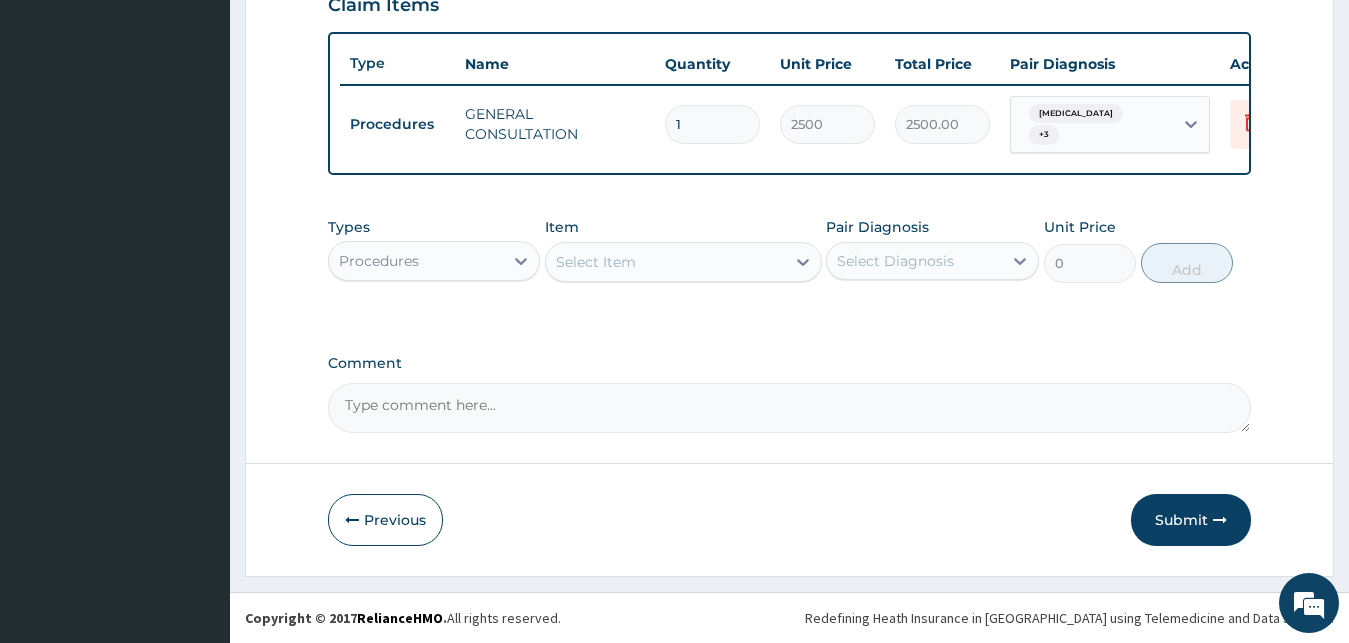 click on "Procedures" at bounding box center (416, 261) 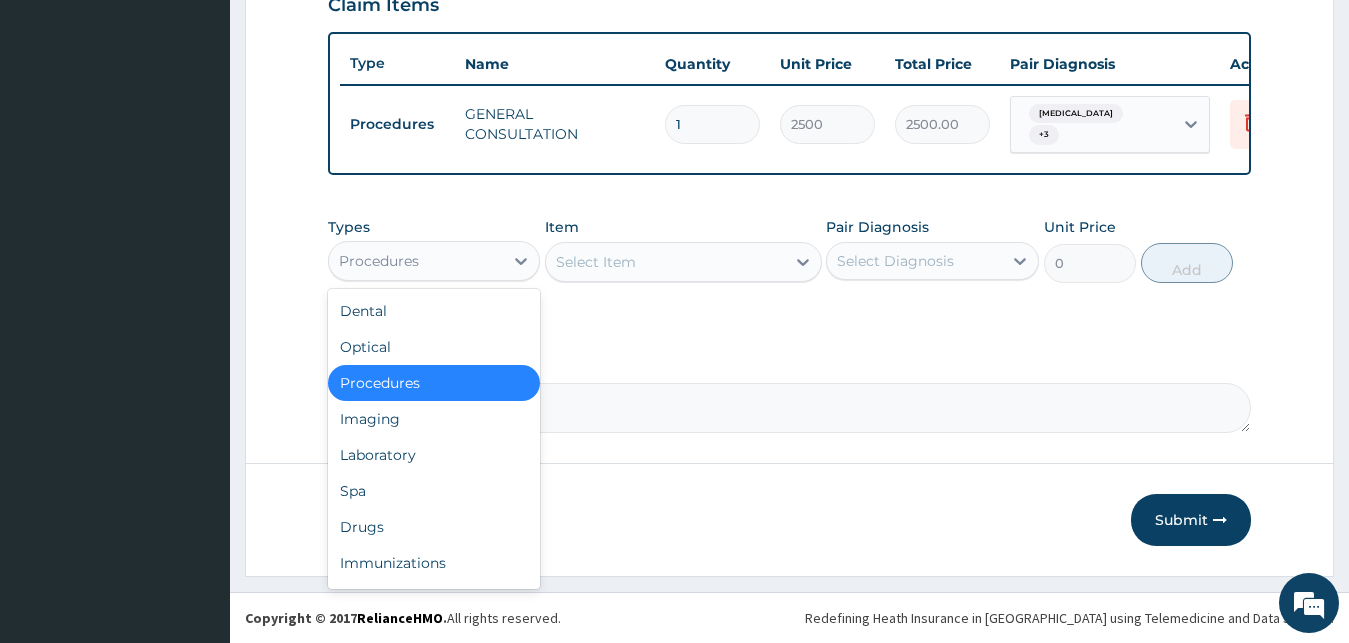 click on "Procedures" at bounding box center (416, 261) 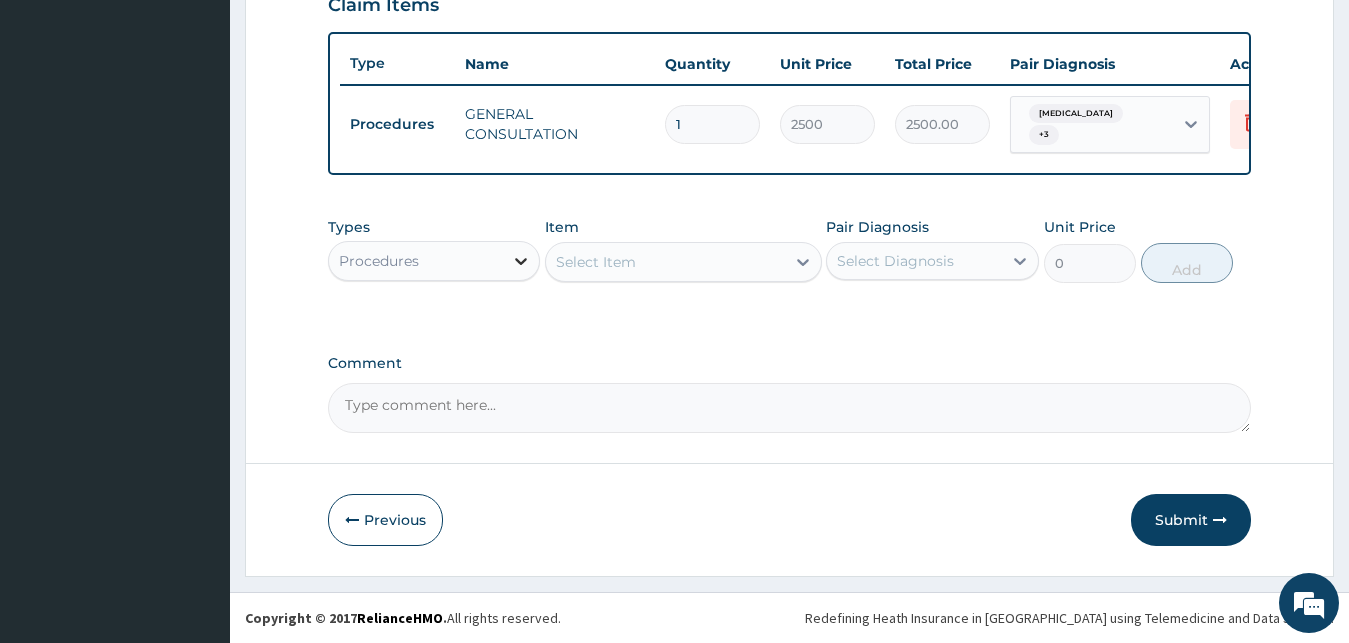click 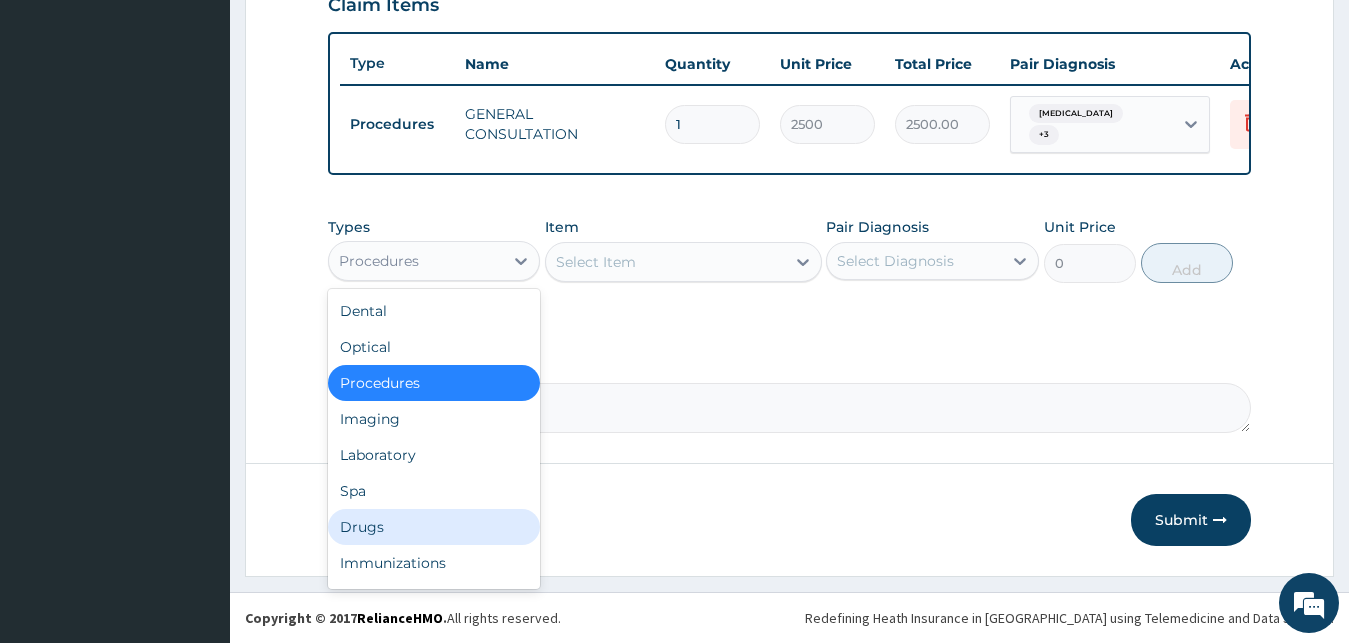 click on "Drugs" at bounding box center [434, 527] 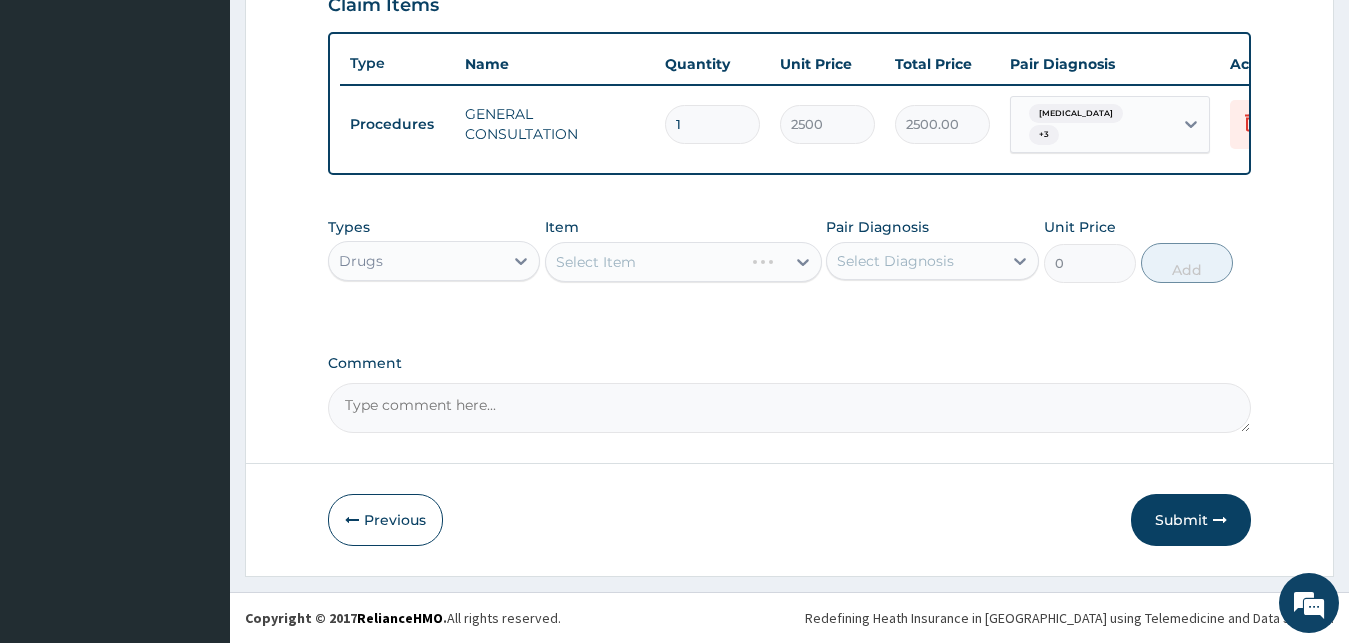 click on "Select Item" at bounding box center [683, 262] 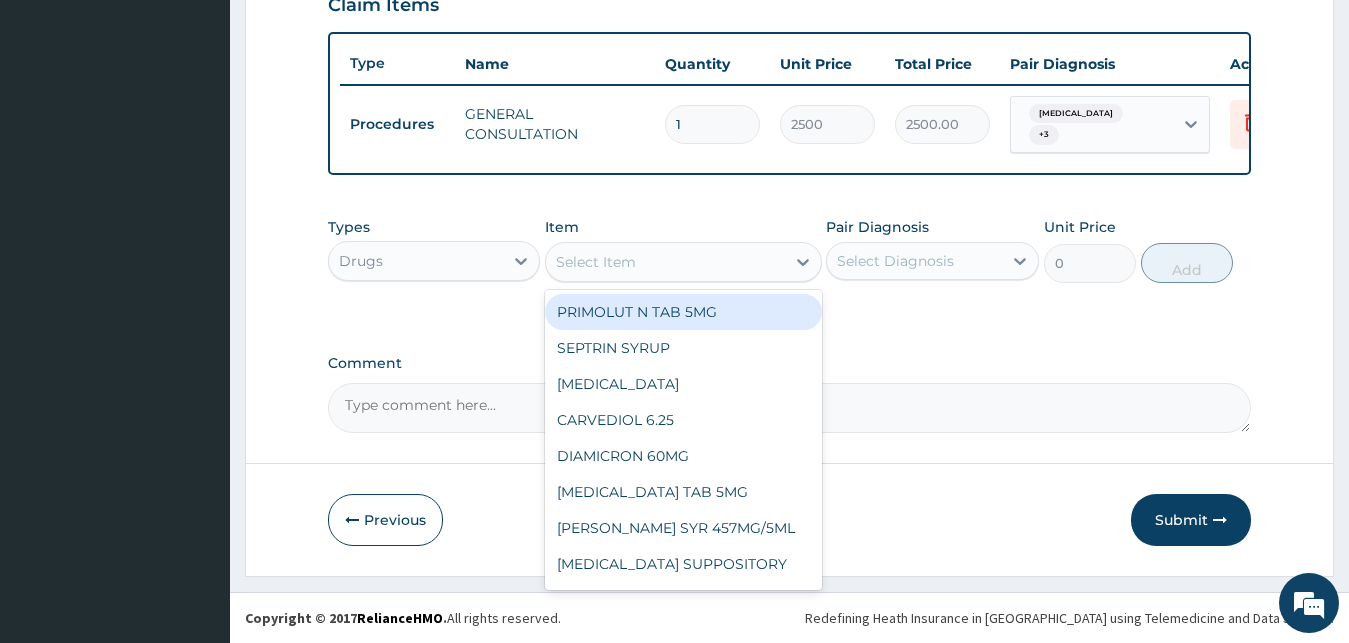 click on "Select Item" at bounding box center [665, 262] 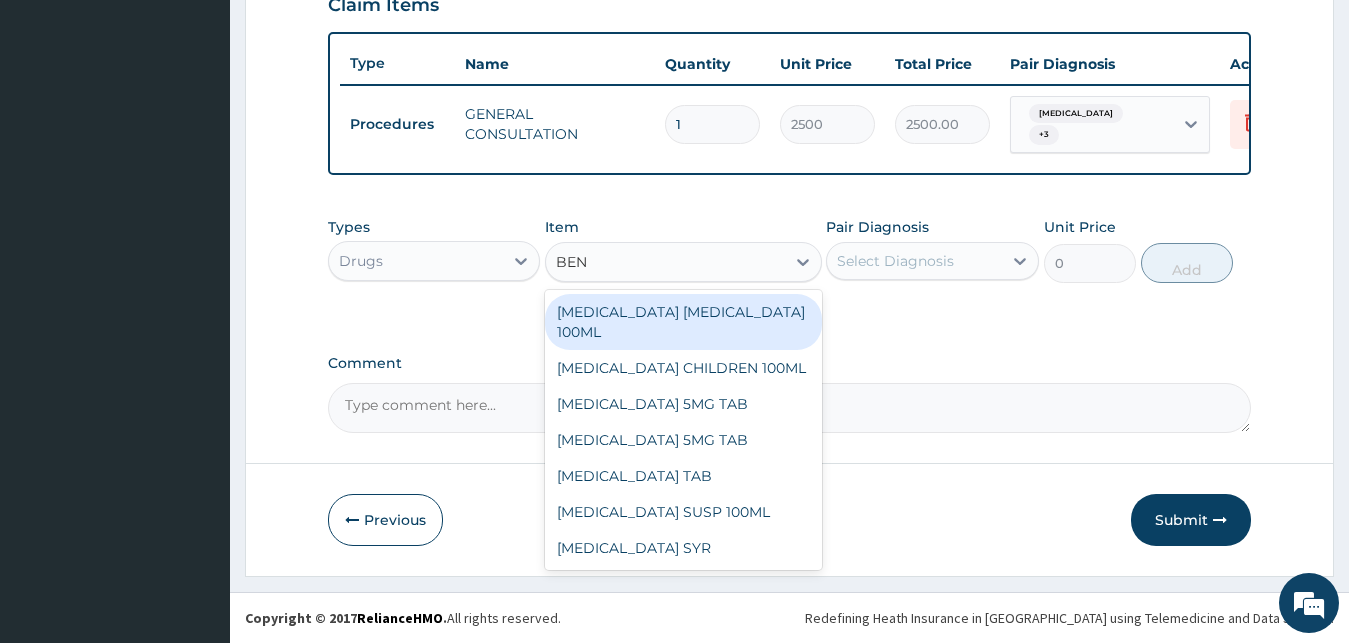 type on "BENY" 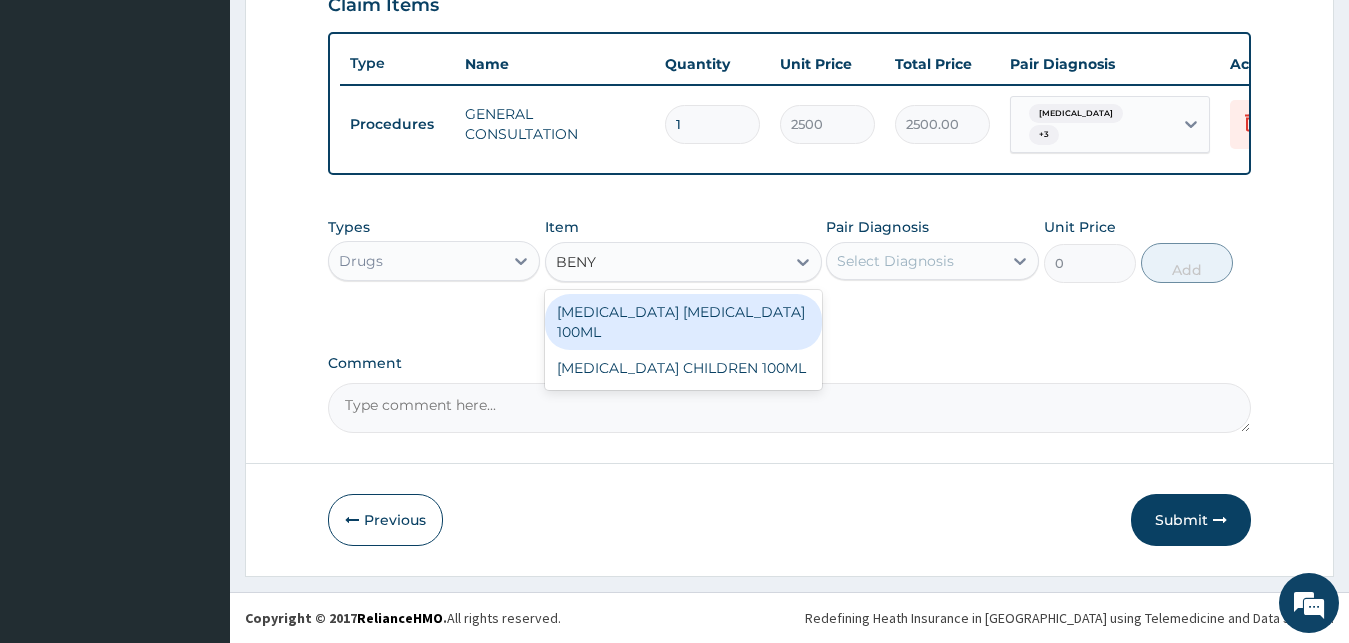 click on "[MEDICAL_DATA] [MEDICAL_DATA] 100ML" at bounding box center (683, 322) 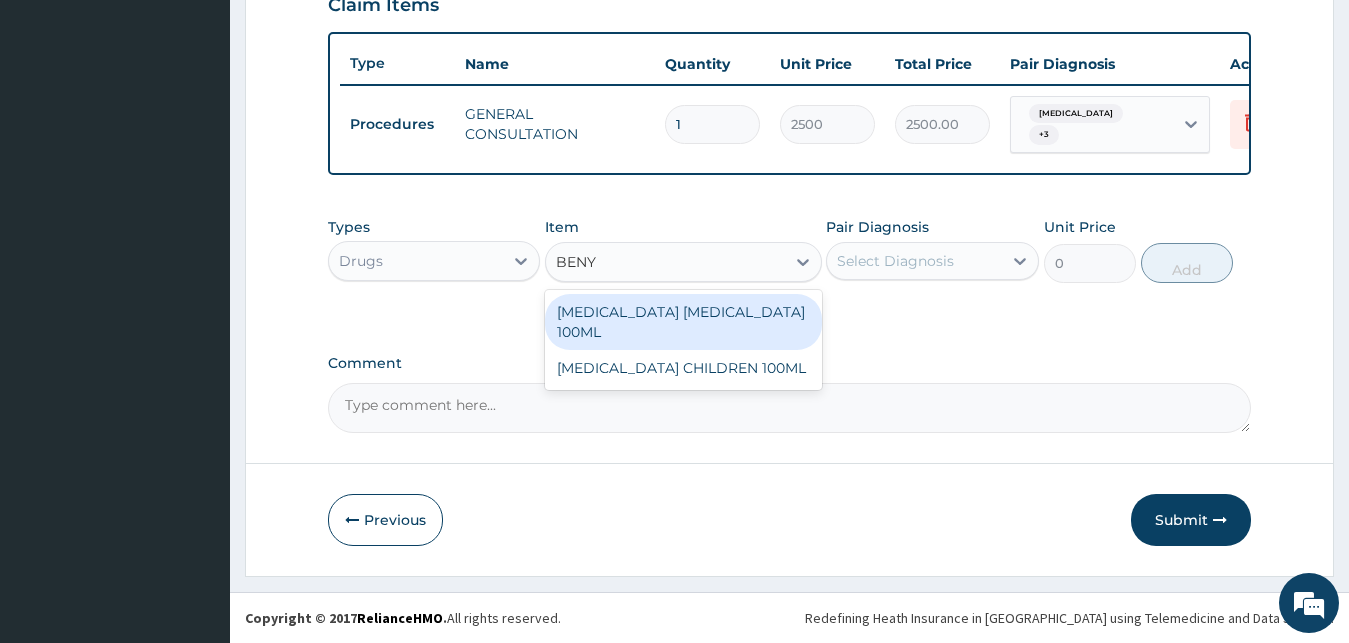 type 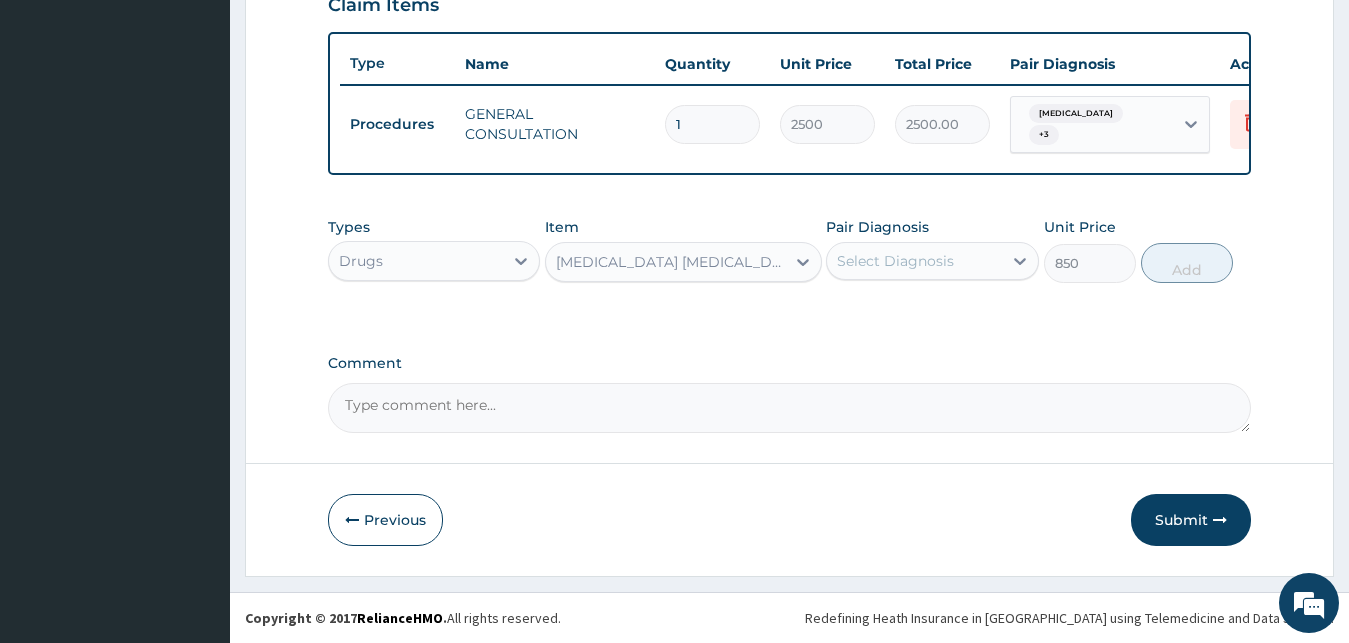 click on "Select Diagnosis" at bounding box center [895, 261] 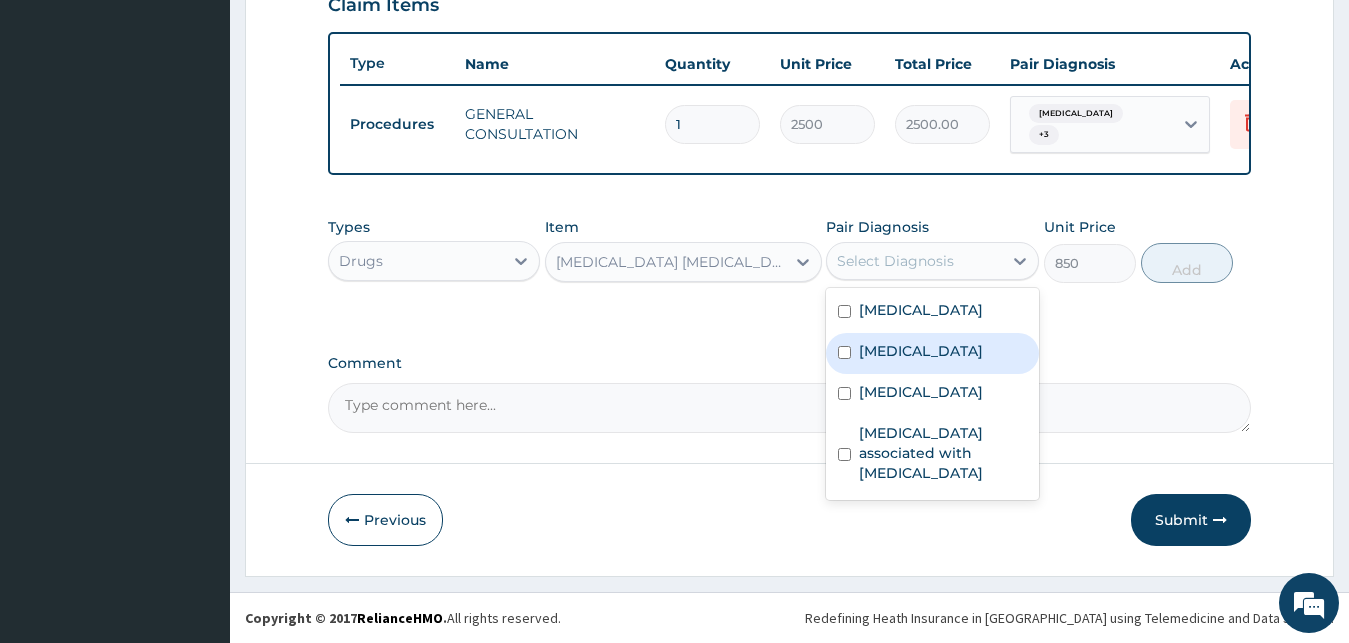 click on "Upper respiratory infection" at bounding box center [921, 351] 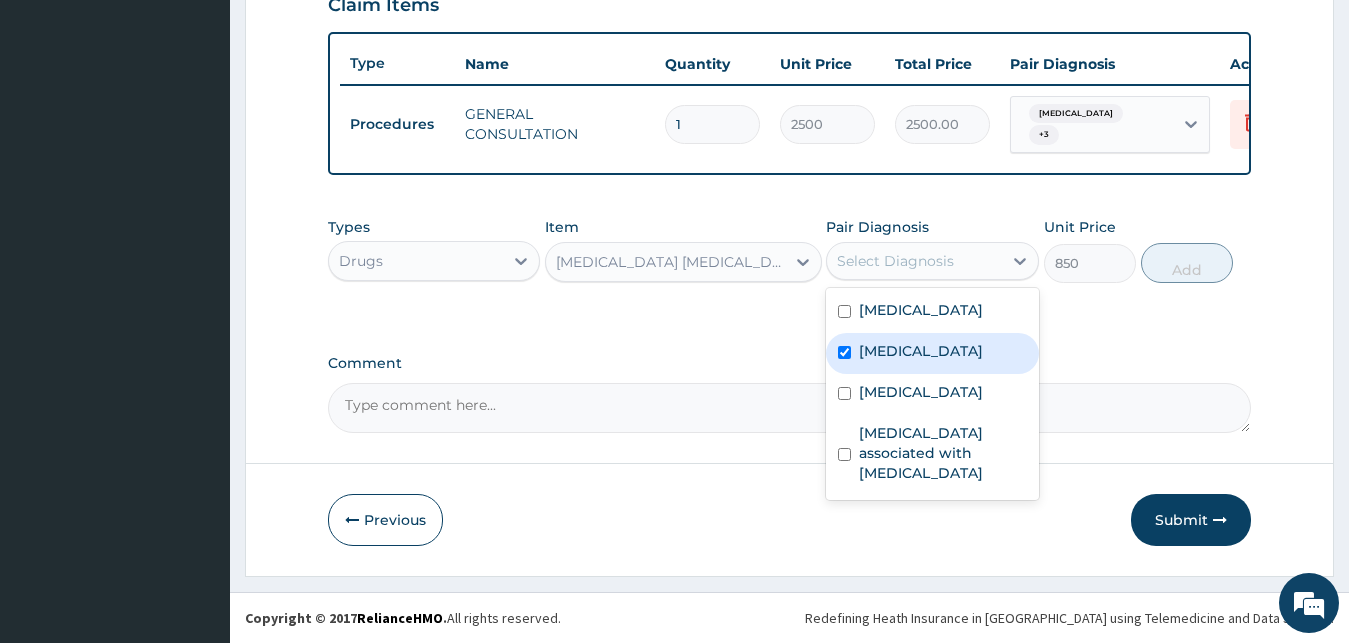 checkbox on "true" 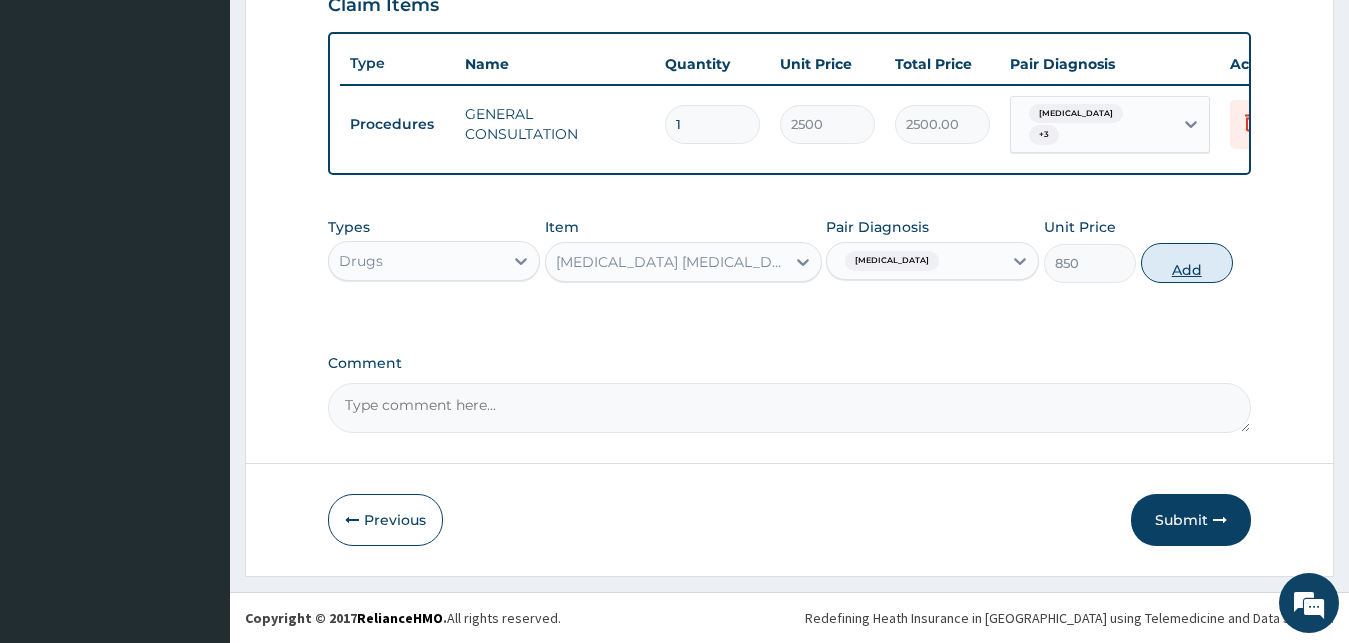 click on "Add" at bounding box center [1187, 263] 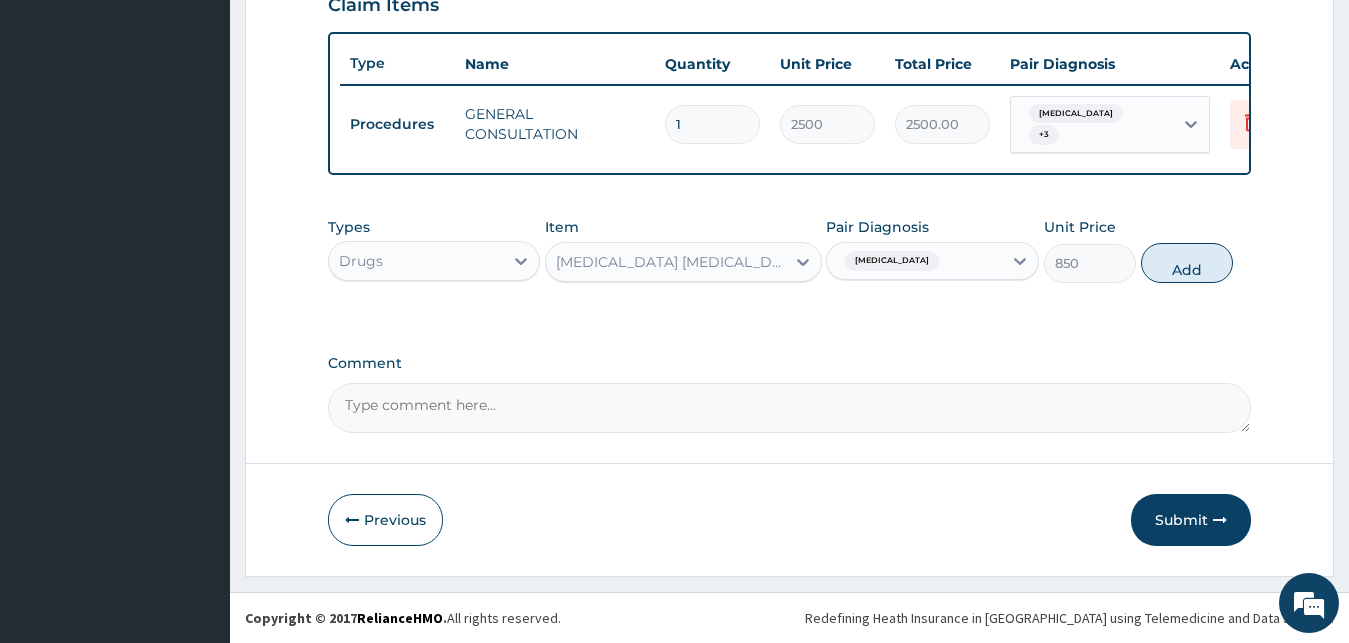 type on "0" 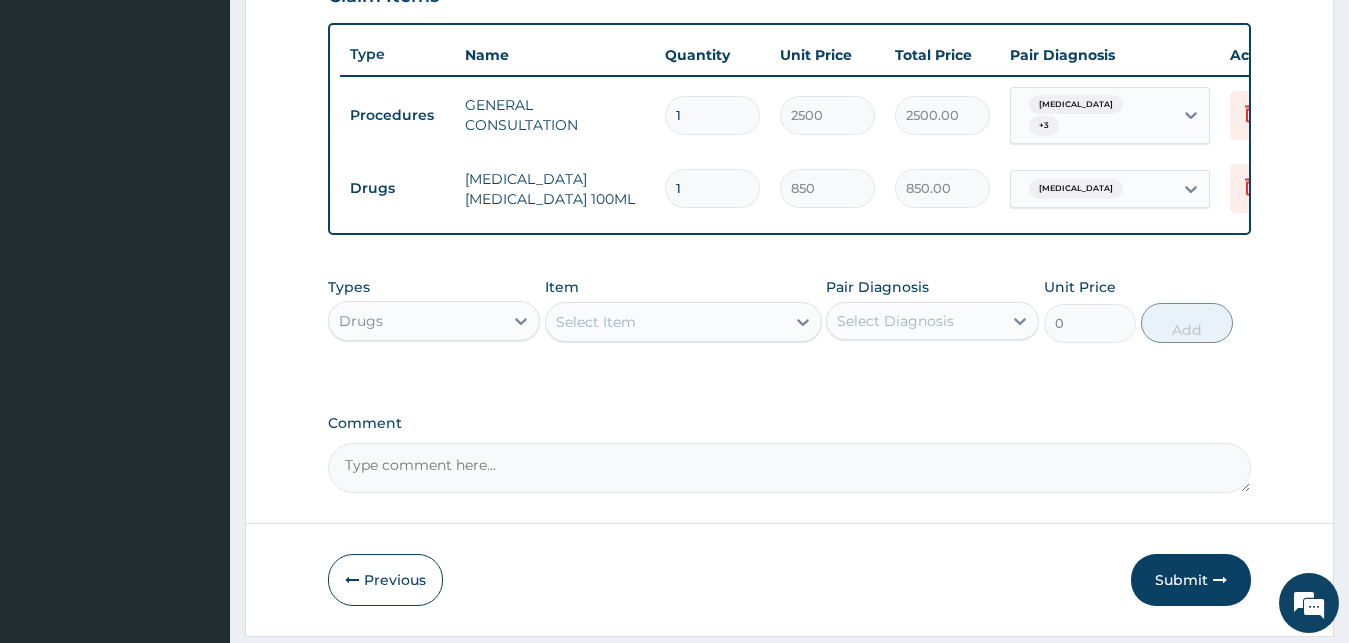 click on "Select Item" at bounding box center [596, 322] 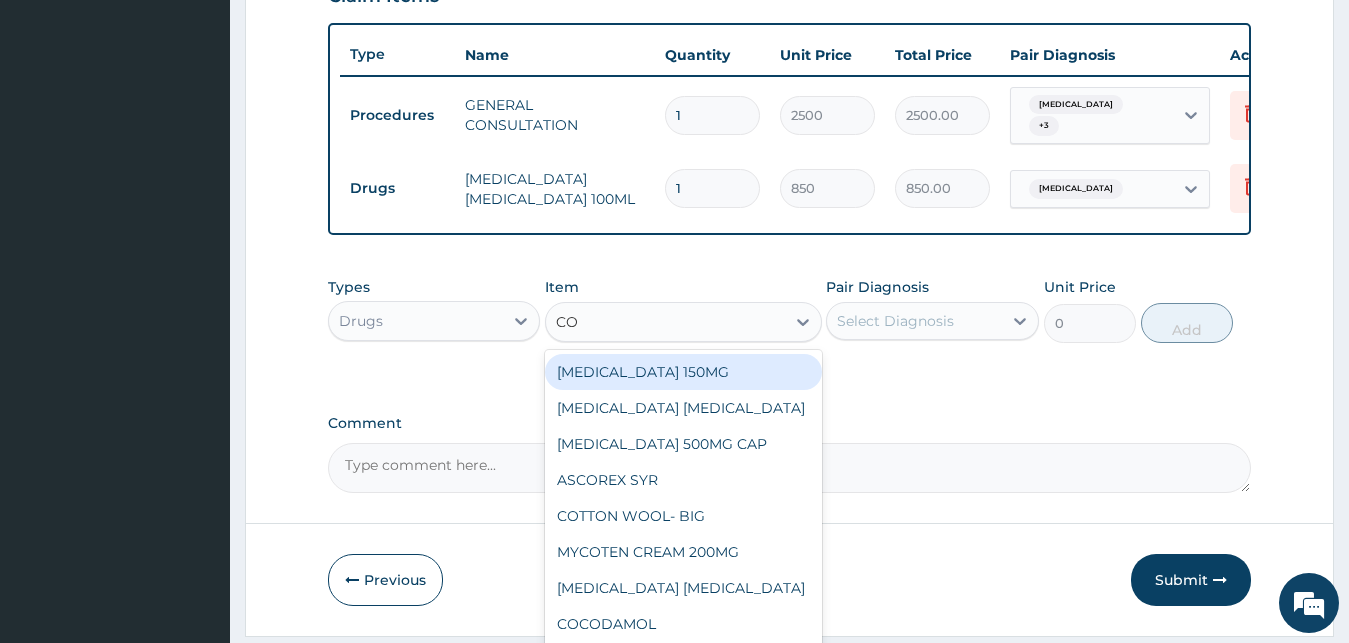 type on "CO-" 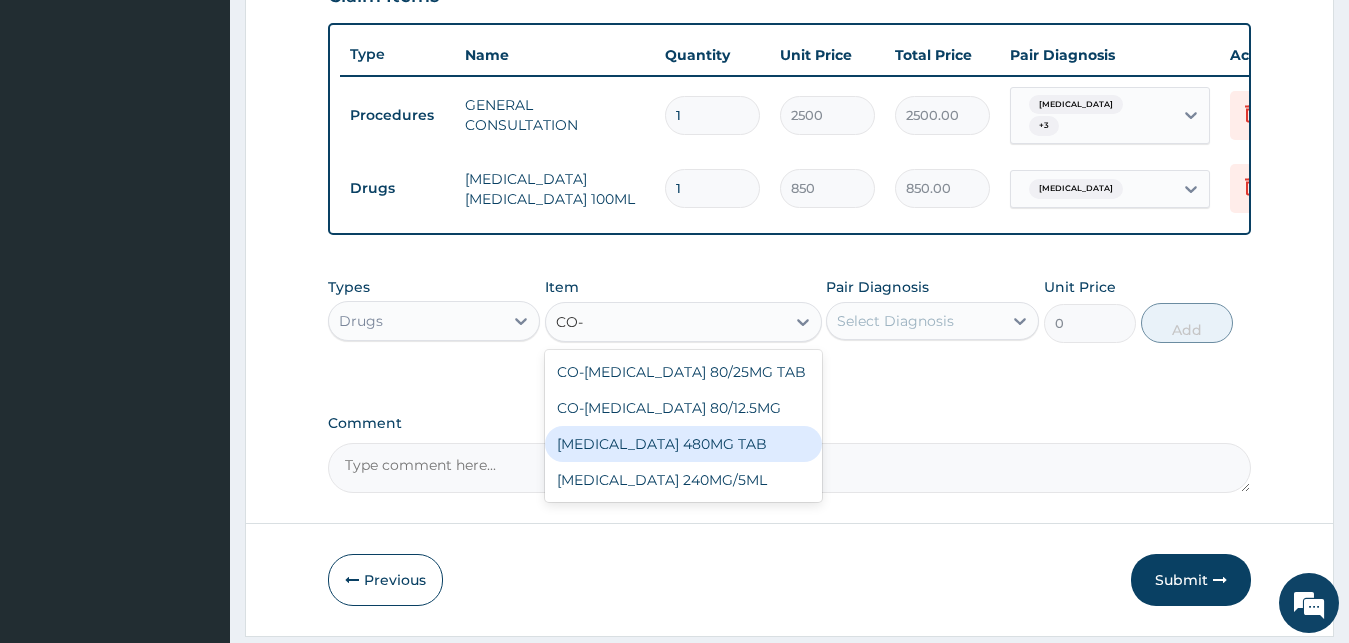 click on "CO-TRIMOXAZOLE 480MG TAB" at bounding box center [683, 444] 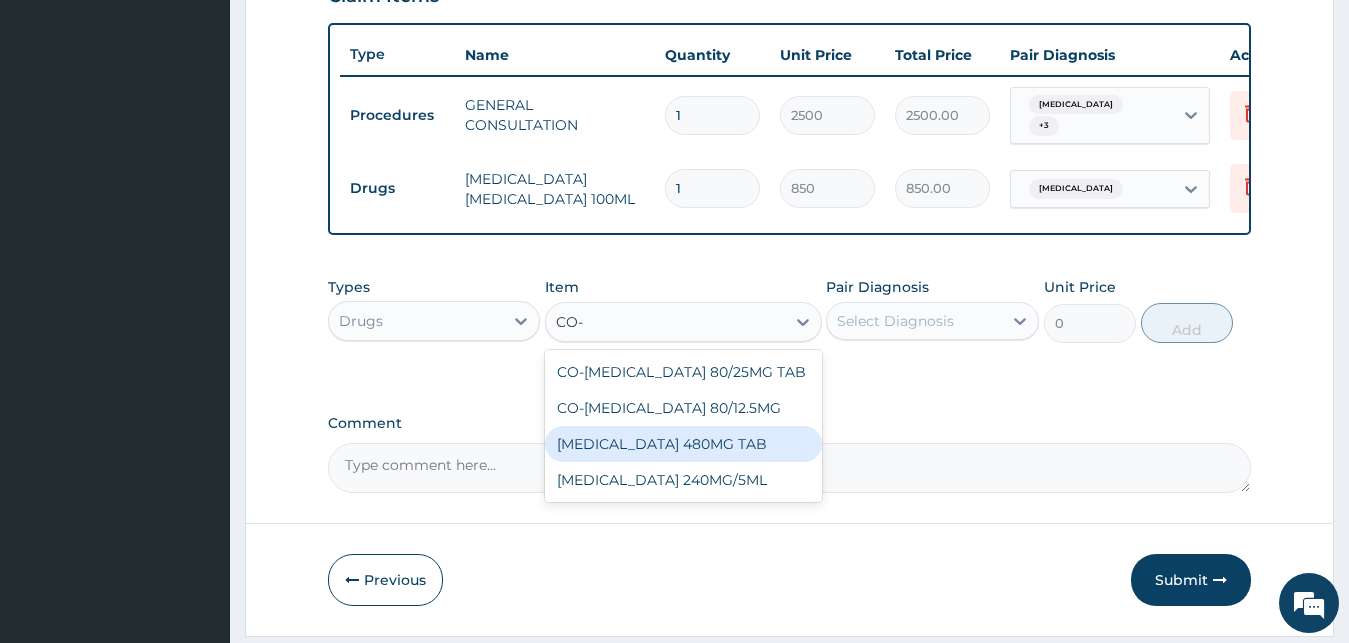 type 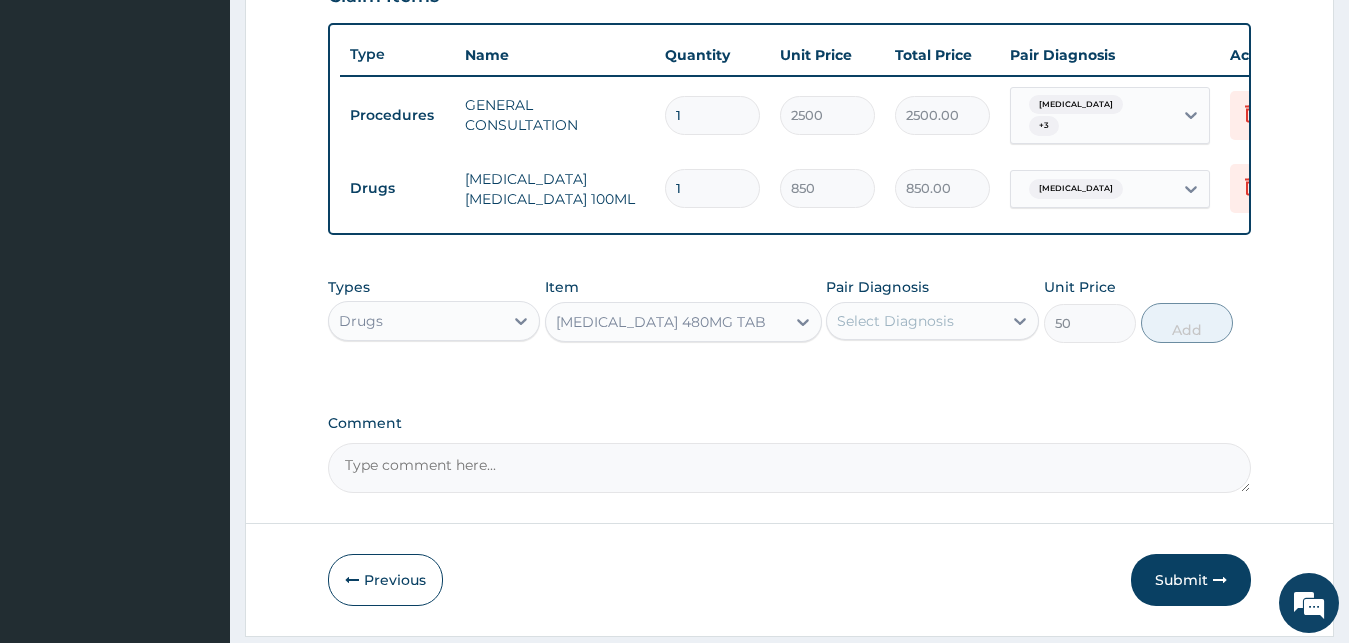 click on "Select Diagnosis" at bounding box center [895, 321] 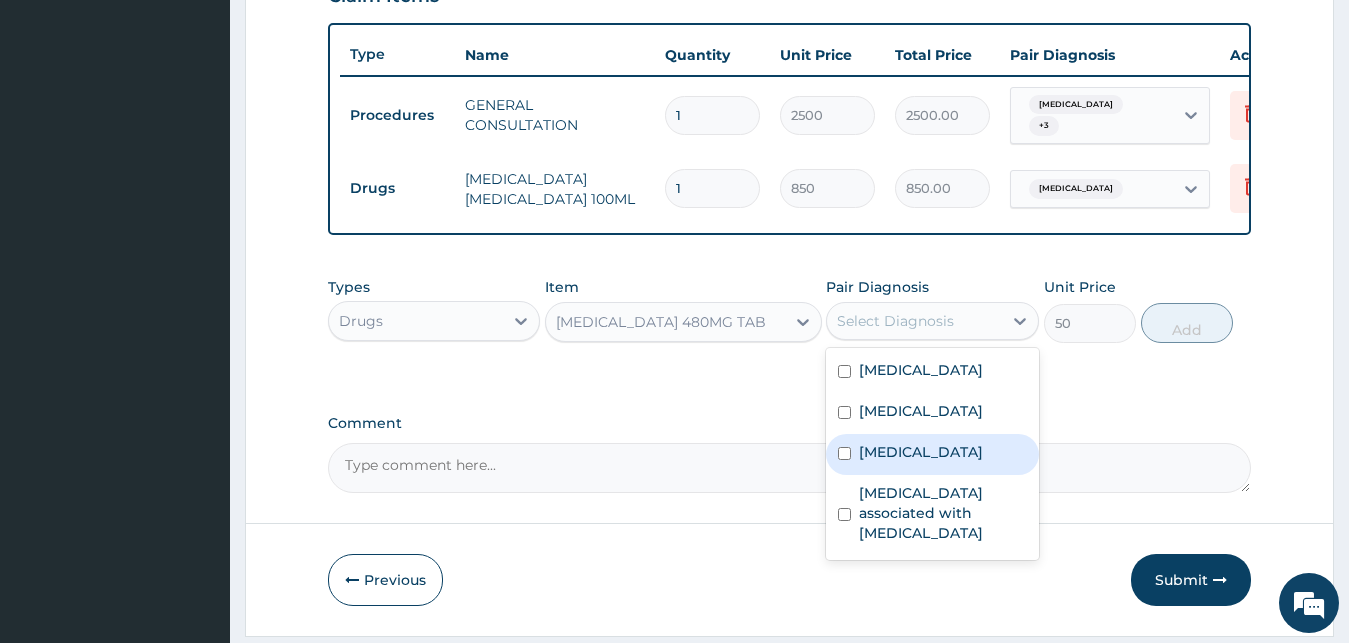 click on "Sepsis" at bounding box center [932, 454] 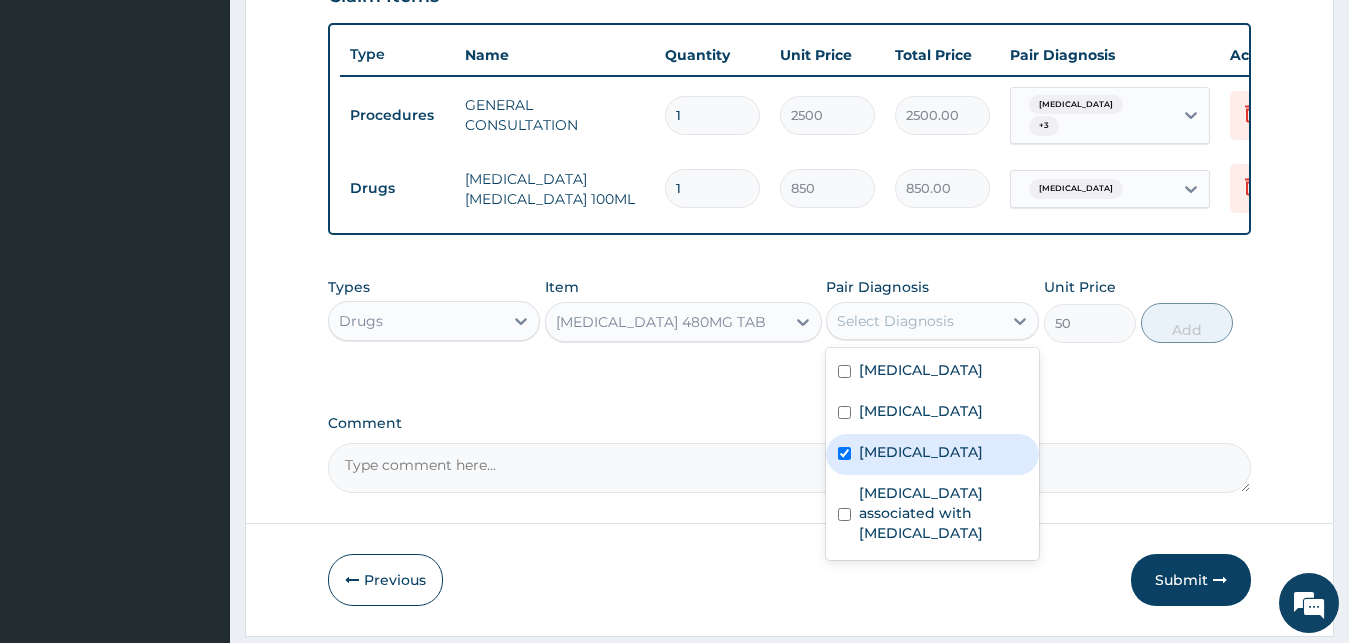checkbox on "true" 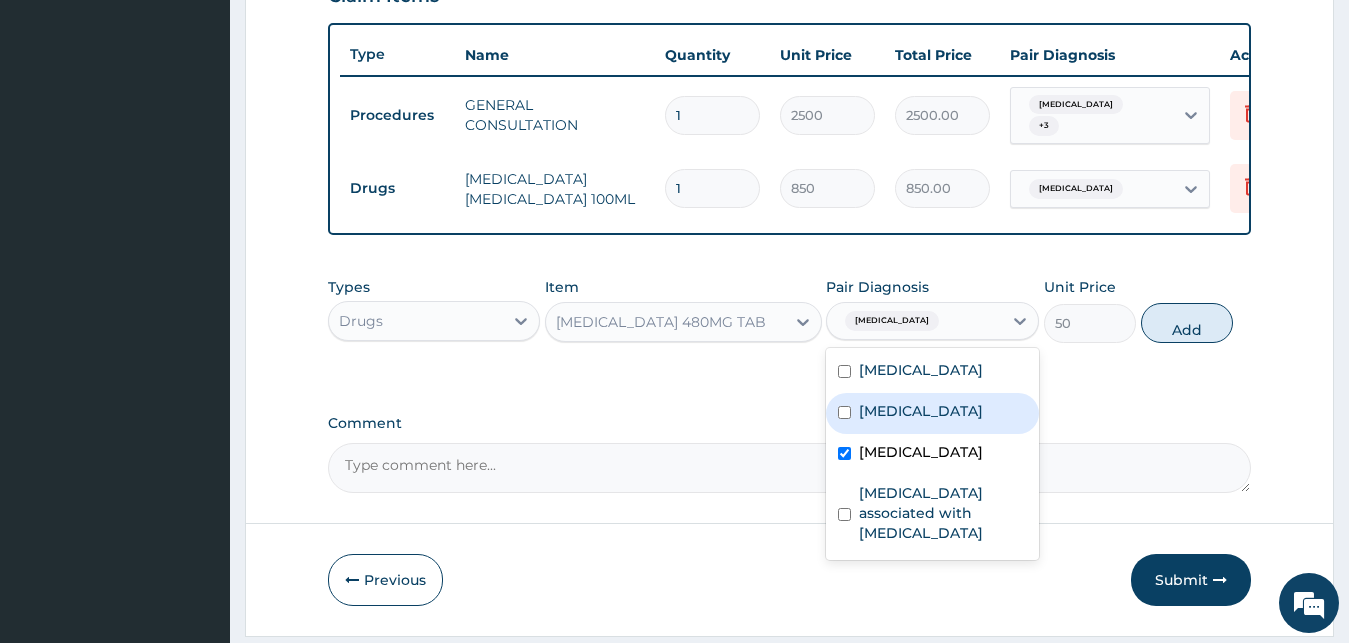 click on "Upper respiratory infection" at bounding box center (921, 411) 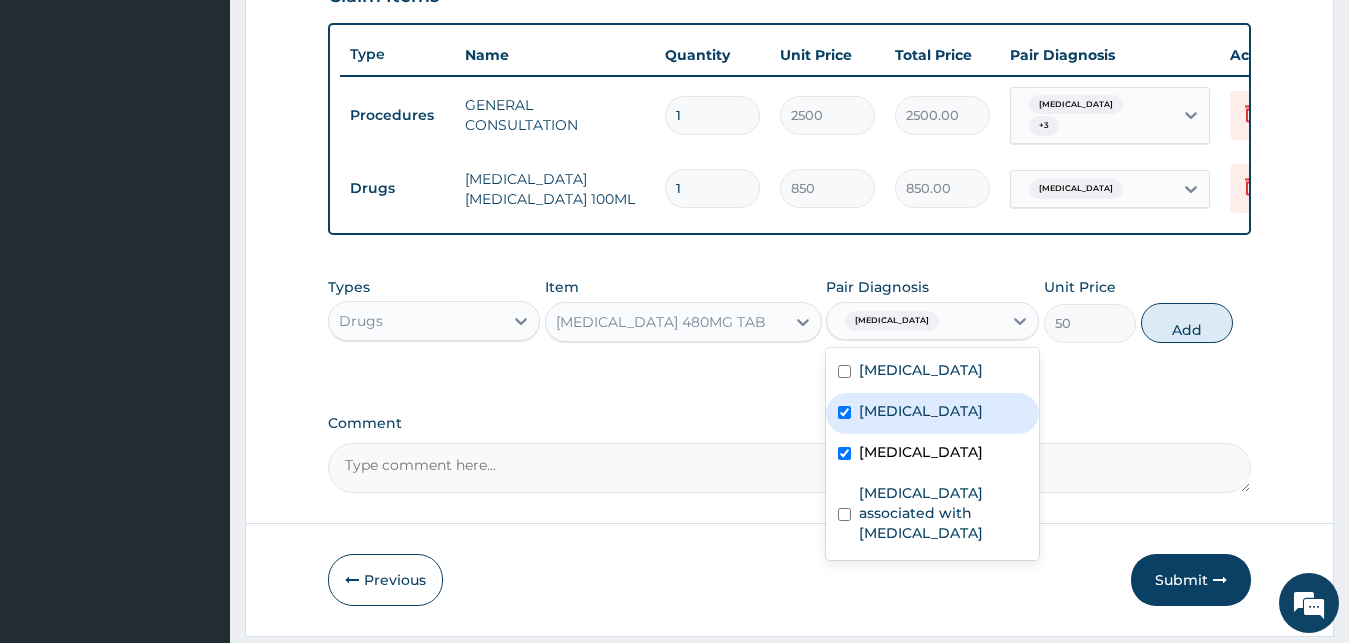 checkbox on "true" 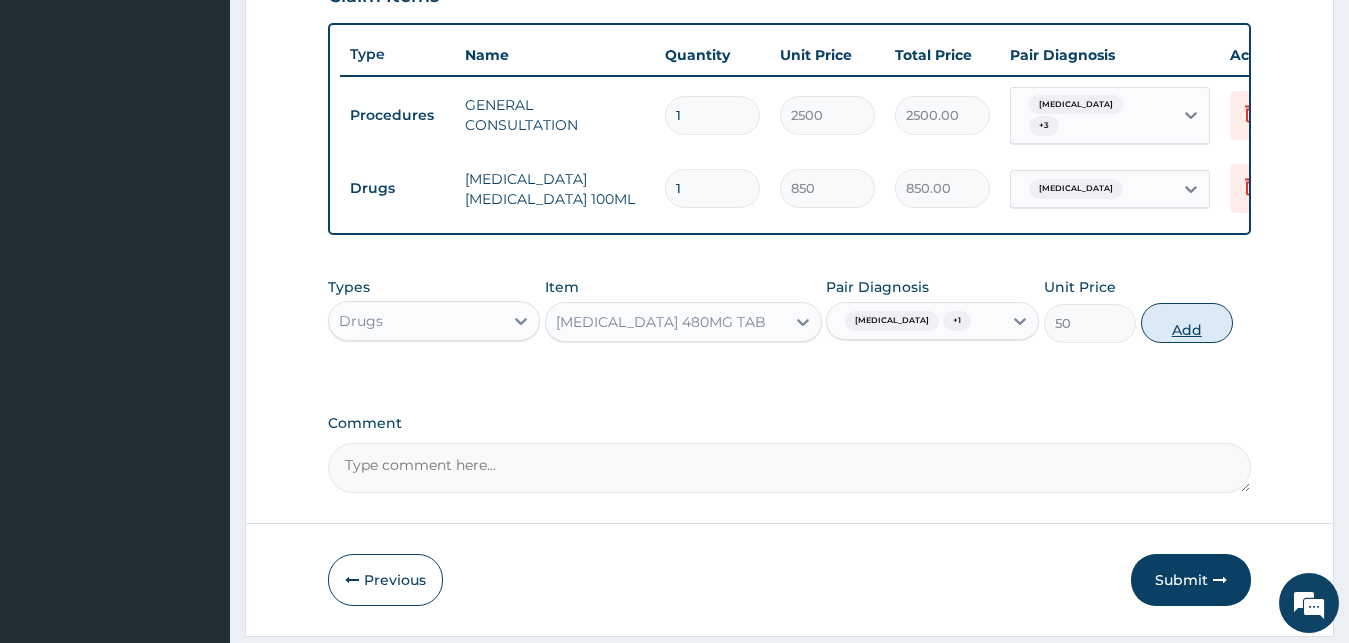 click on "Add" at bounding box center (1187, 323) 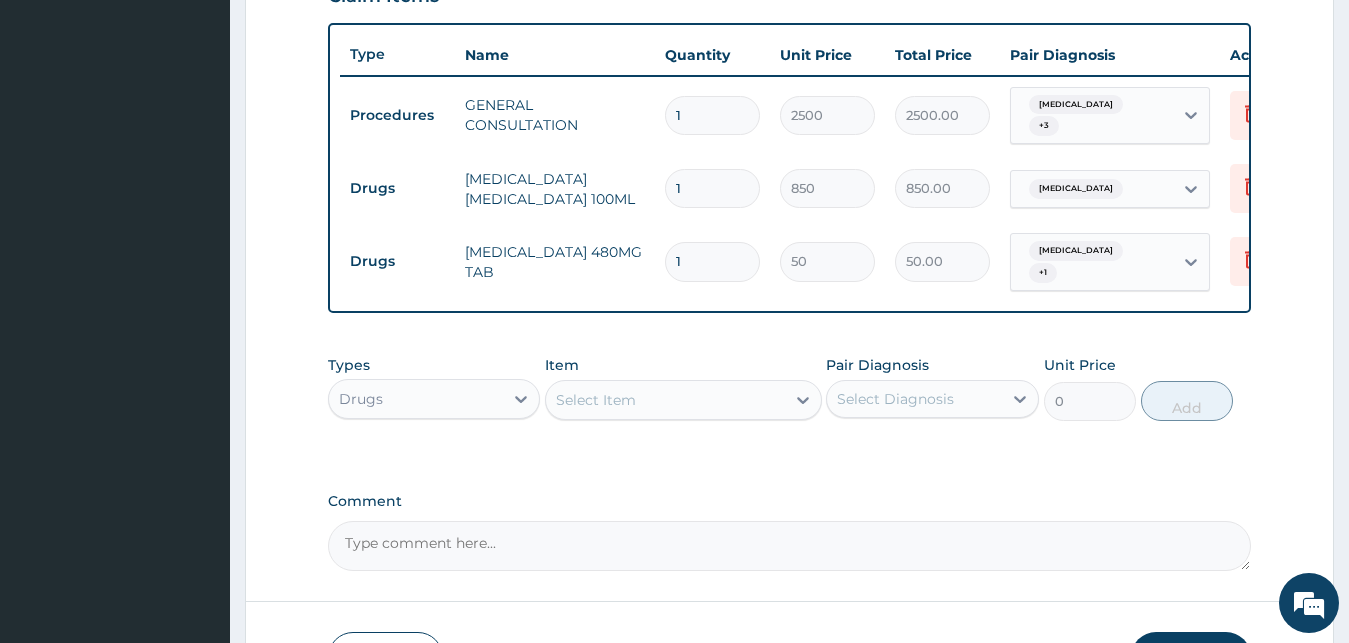type on "10" 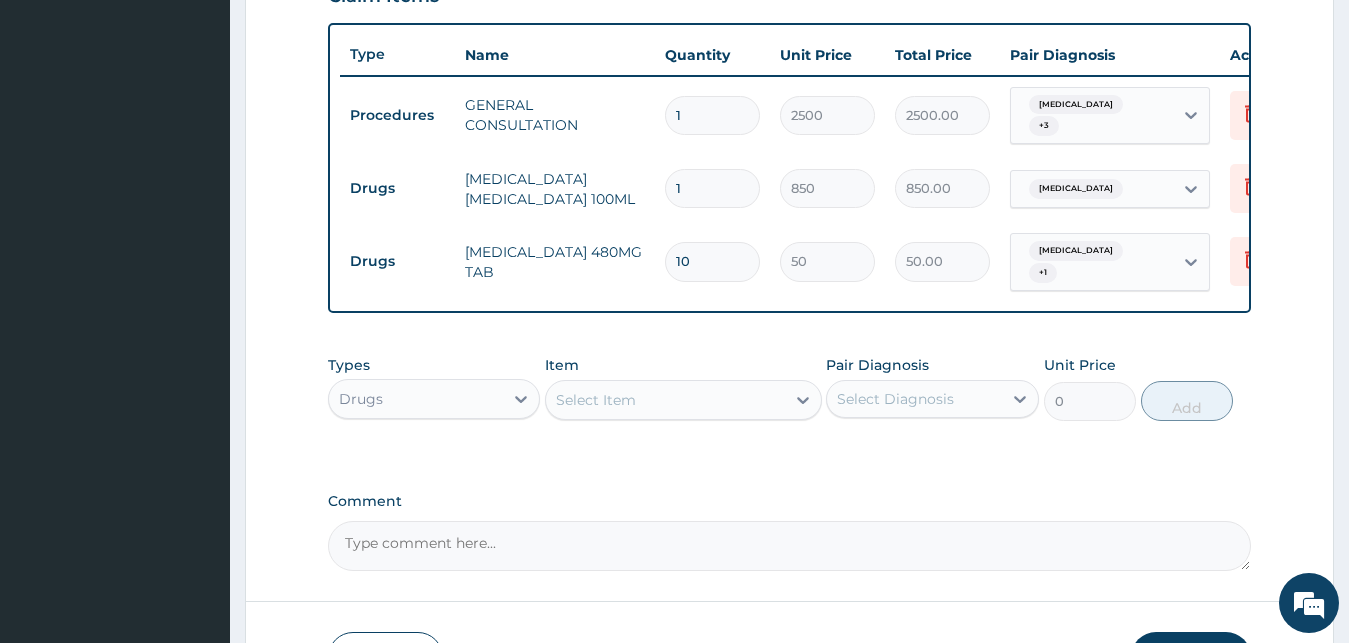 type on "500.00" 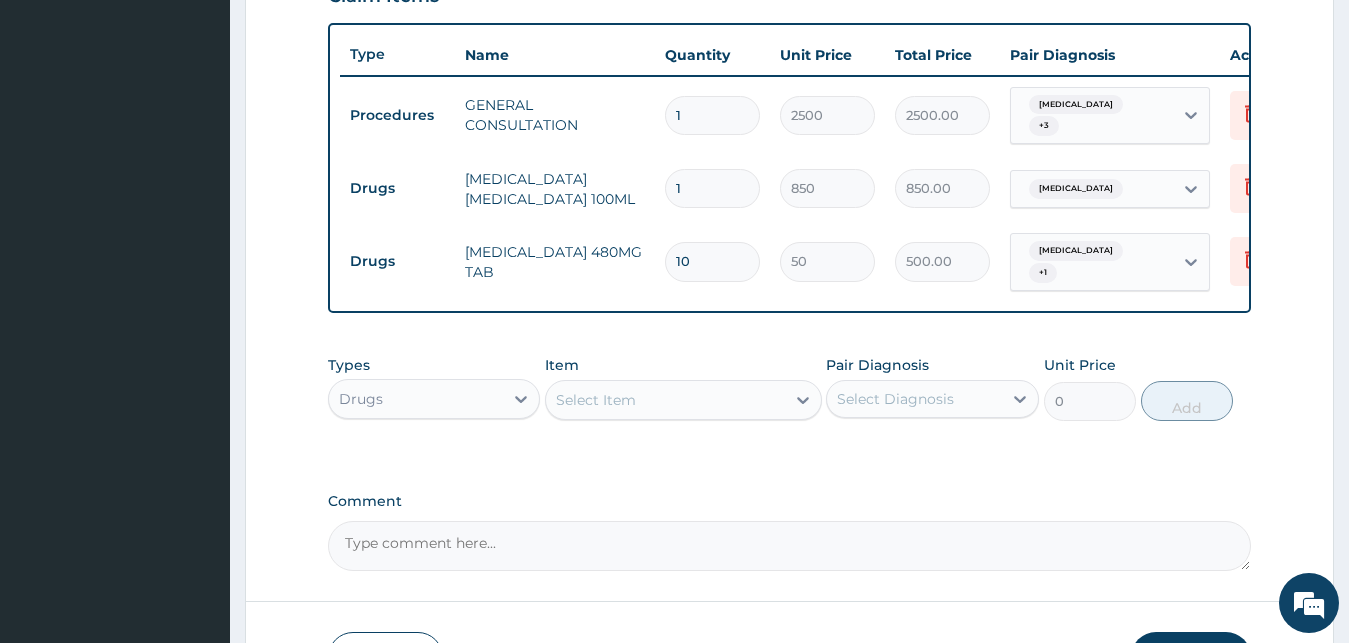 type on "10" 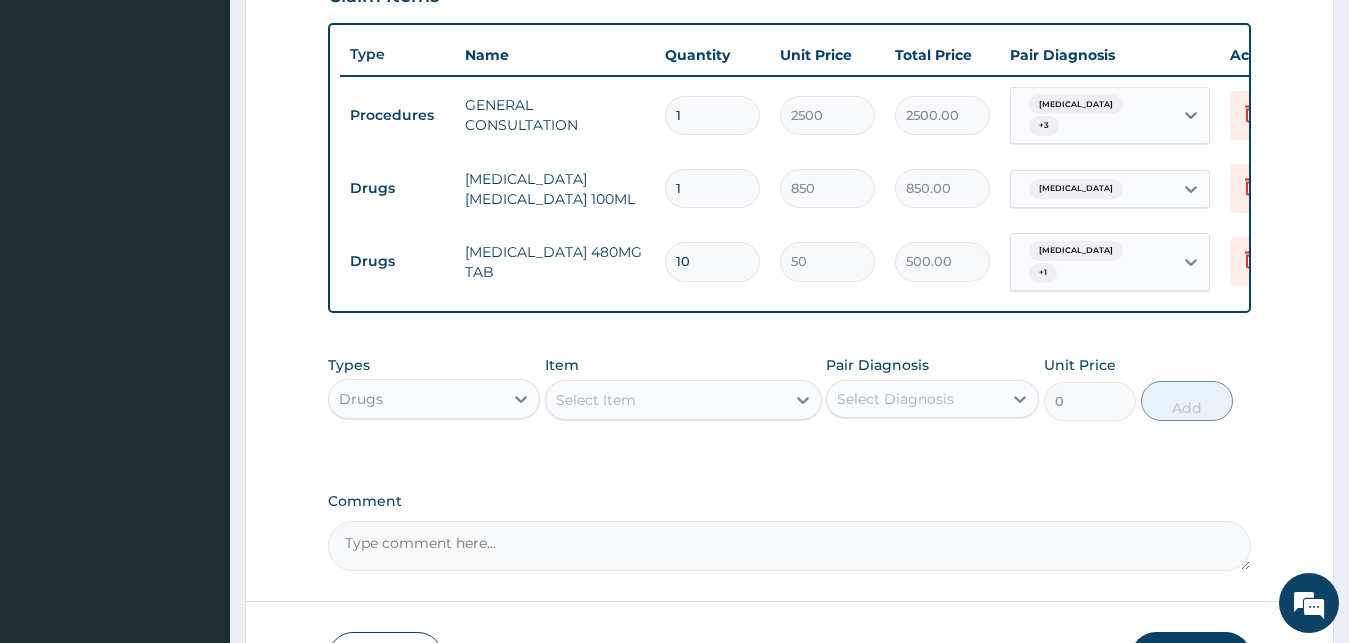click on "Select Item" at bounding box center [596, 400] 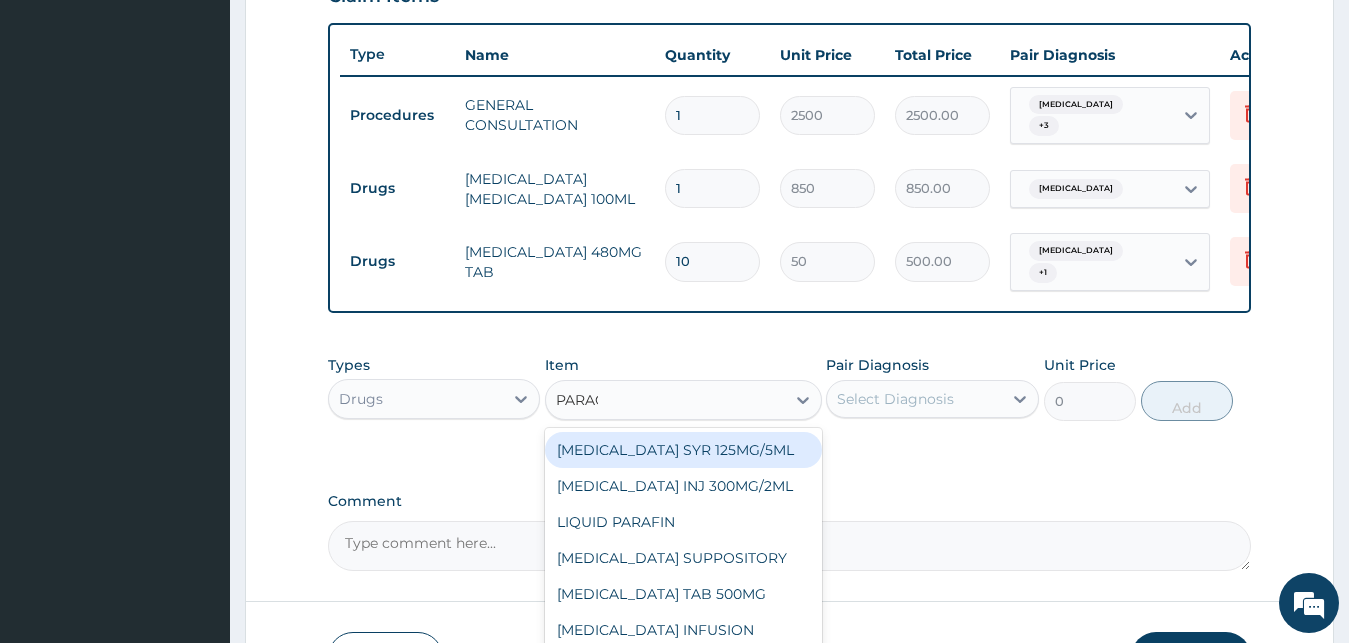 type on "PARACE" 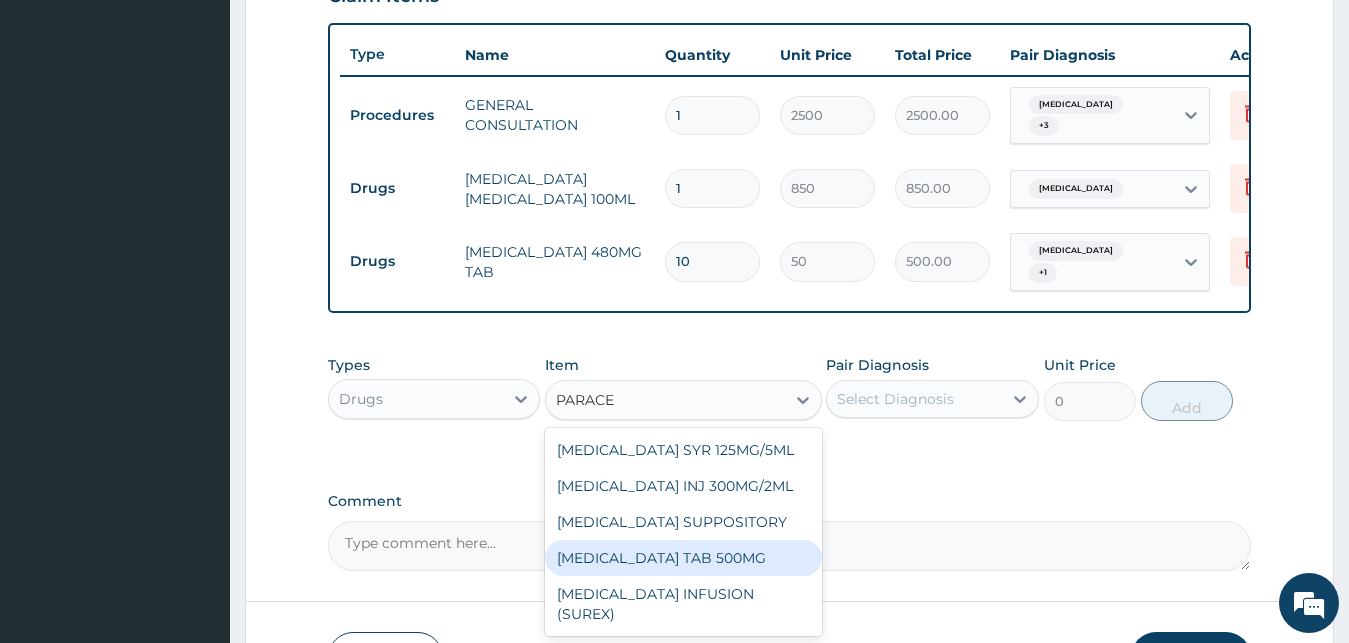 drag, startPoint x: 600, startPoint y: 560, endPoint x: 805, endPoint y: 480, distance: 220.05681 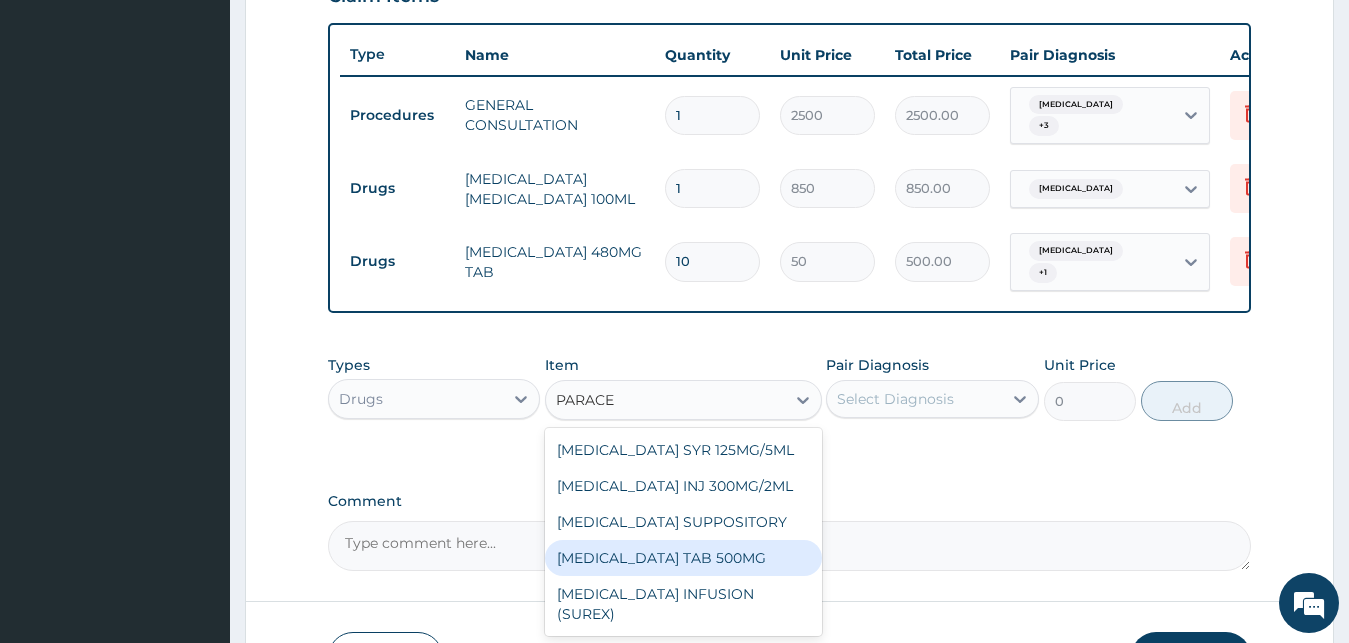 click on "PARACETAMOL TAB 500MG" at bounding box center (683, 558) 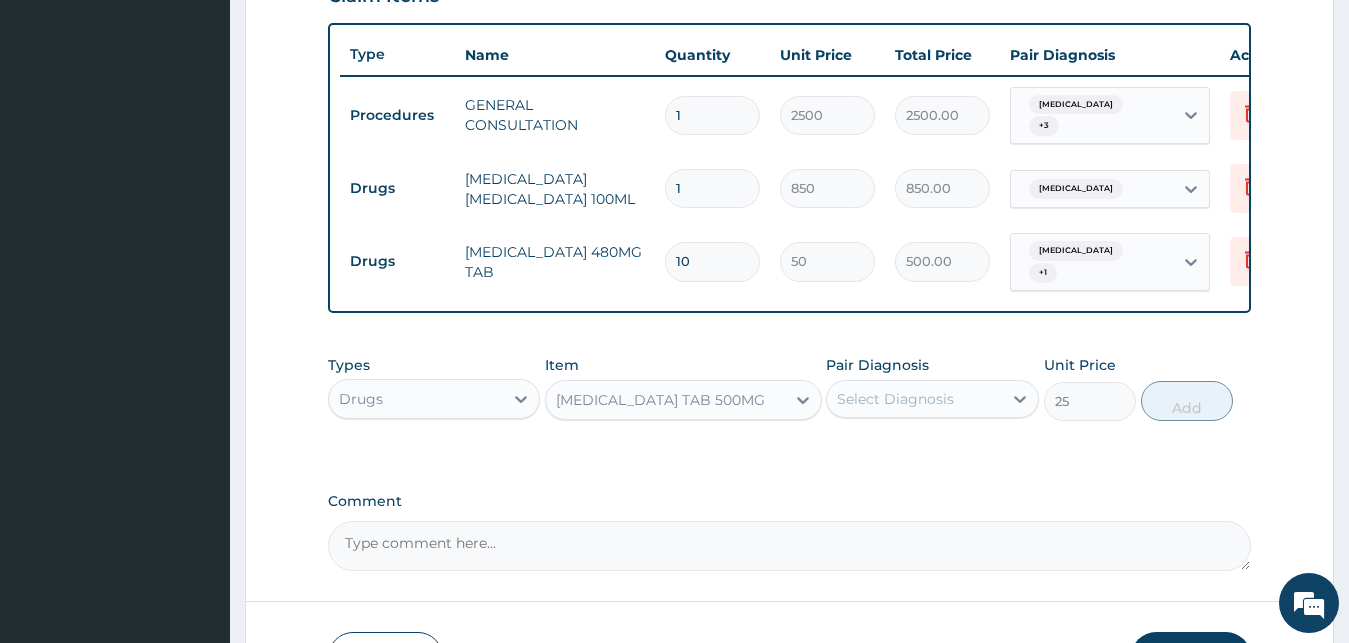 click on "Select Diagnosis" at bounding box center [914, 399] 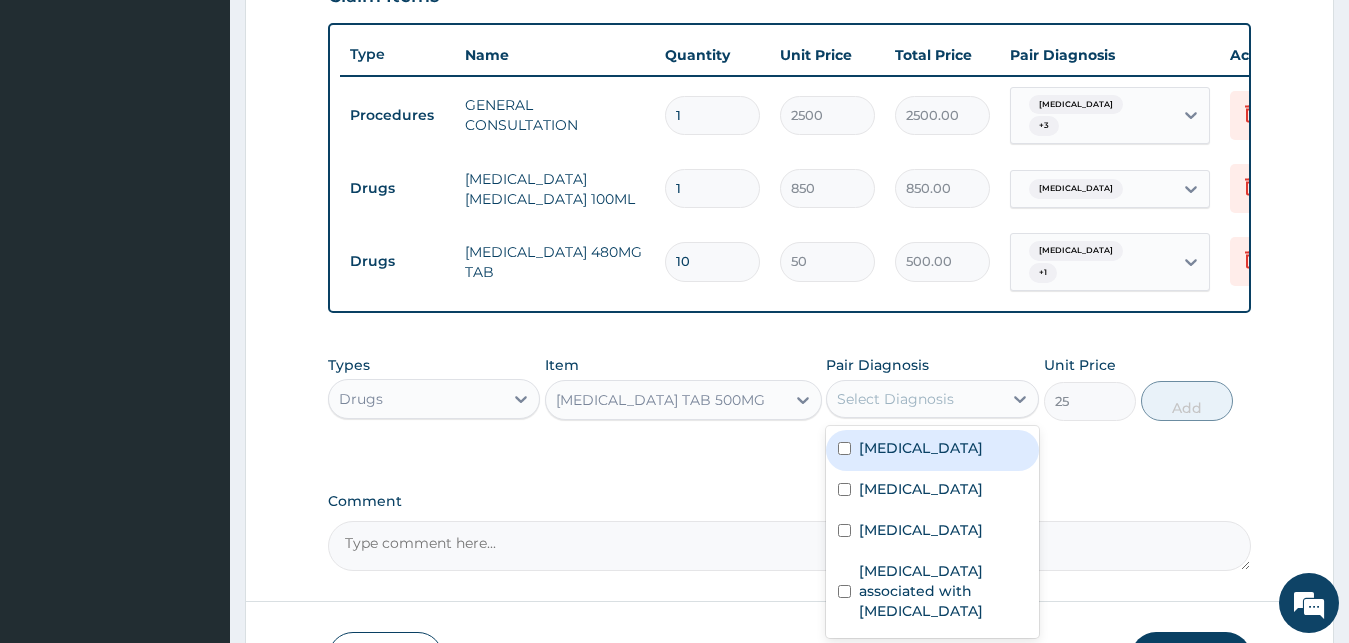 click on "Malaria" at bounding box center [932, 450] 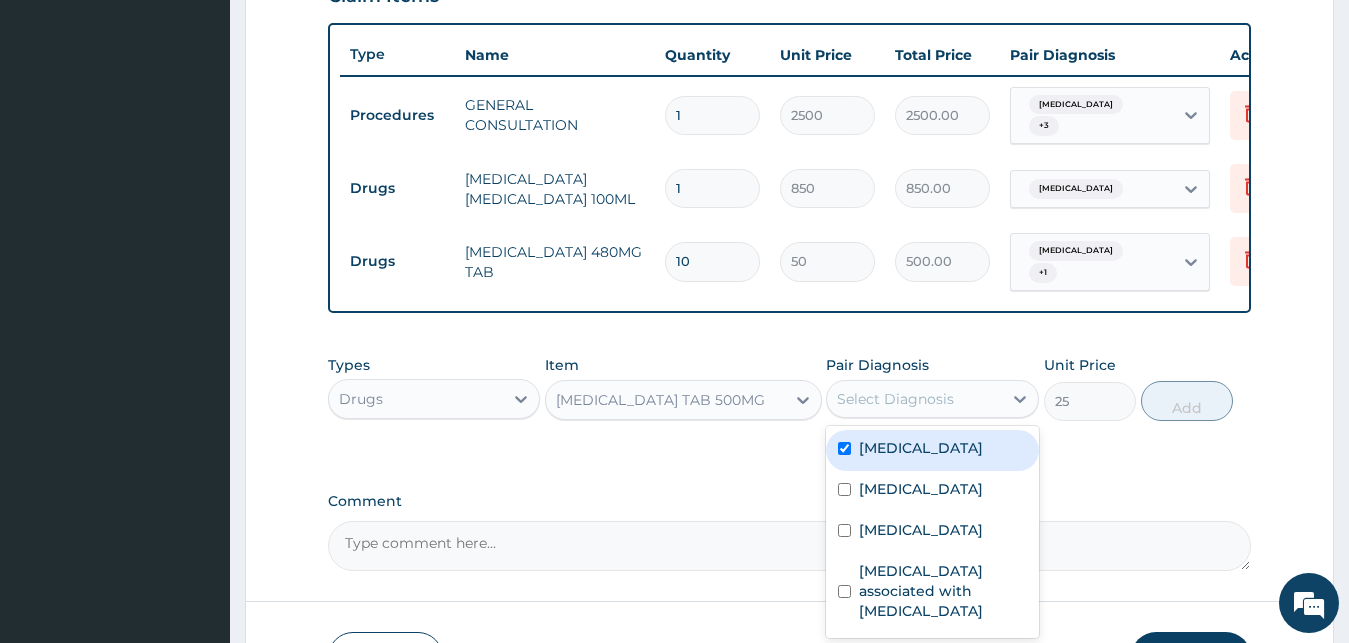 checkbox on "true" 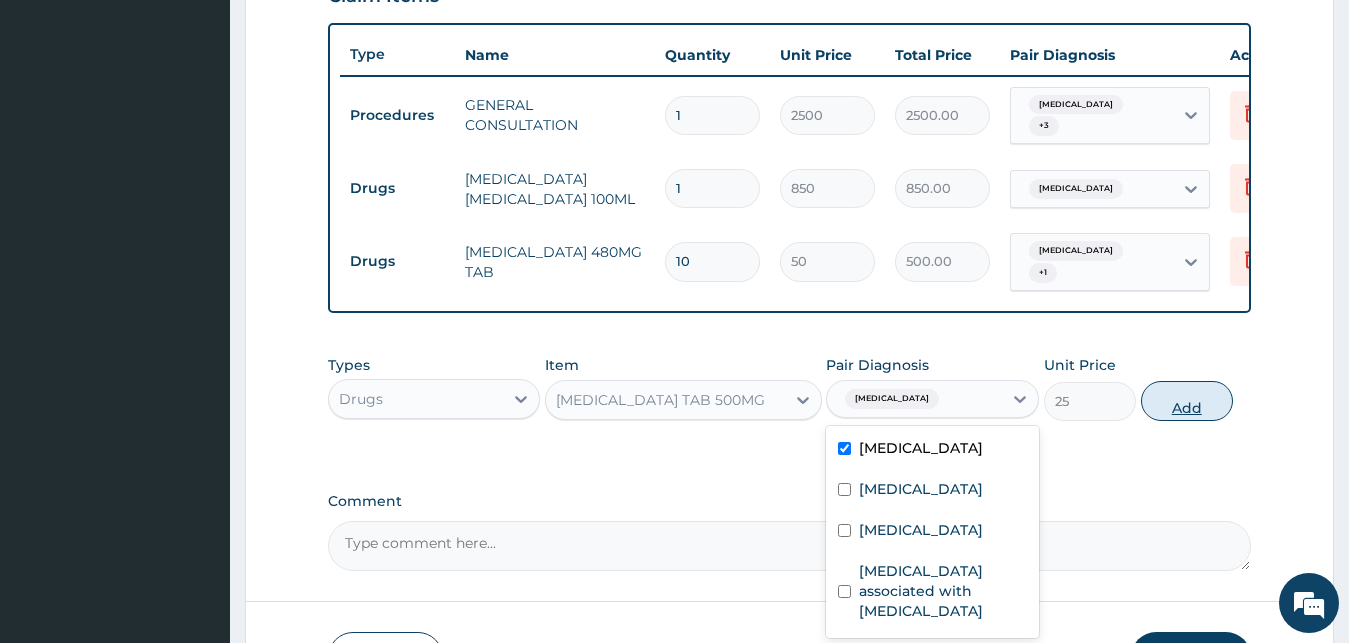 click on "Add" at bounding box center [1187, 401] 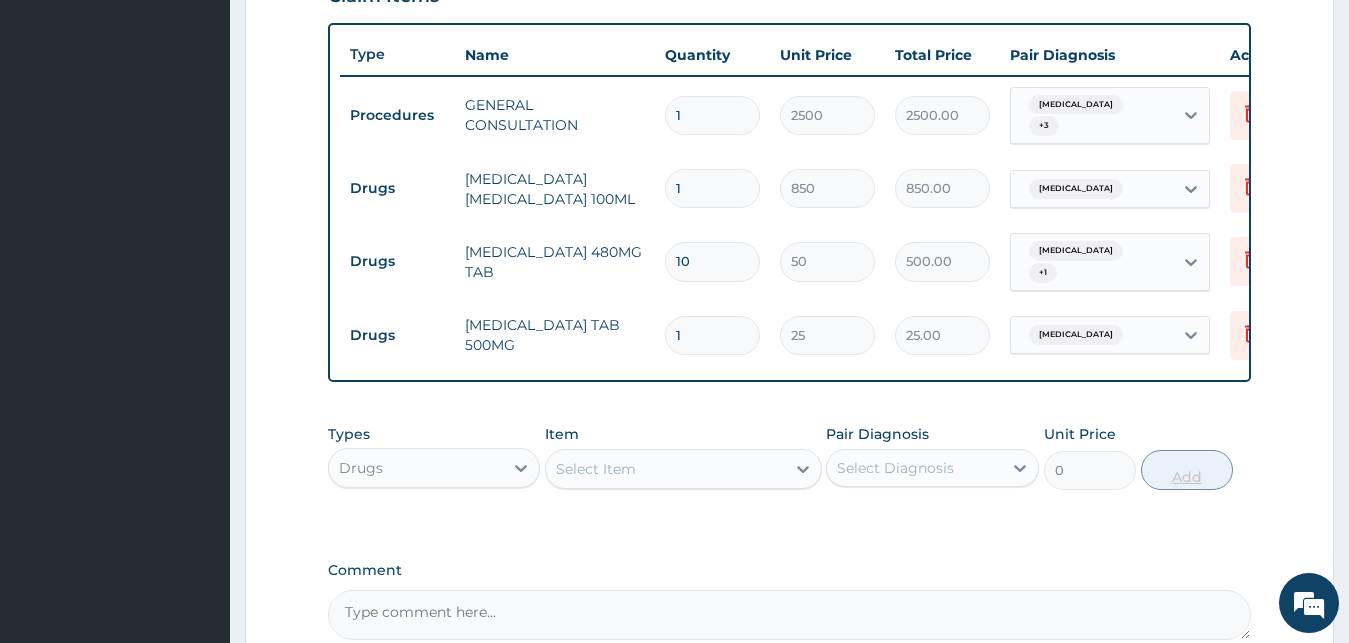 click on "PA Code / Prescription Code Enter Code(Secondary Care Only) Encounter Date 07-06-2025 Important Notice Please enter PA codes before entering items that are not attached to a PA code   All diagnoses entered must be linked to a claim item. Diagnosis & Claim Items that are visible but inactive cannot be edited because they were imported from an already approved PA code. Diagnosis Malaria Confirmed Upper respiratory infection Confirmed Sepsis Confirmed Arthropathy associated with helminthiasis Confirmed NB: All diagnosis must be linked to a claim item Claim Items Type Name Quantity Unit Price Total Price Pair Diagnosis Actions Procedures GENERAL CONSULTATION 1 2500 2500.00 Malaria  + 3 Delete Drugs BENYLIN EXPECTORANT 100ML 1 850 850.00 Upper respiratory infection Delete Drugs CO-TRIMOXAZOLE 480MG TAB 10 50 500.00 Sepsis  + 1 Delete Drugs PARACETAMOL TAB 500MG 1 25 25.00 Malaria Delete Types Drugs Item Select Item Pair Diagnosis Select Diagnosis Unit Price 0 Add Comment" at bounding box center (790, 55) 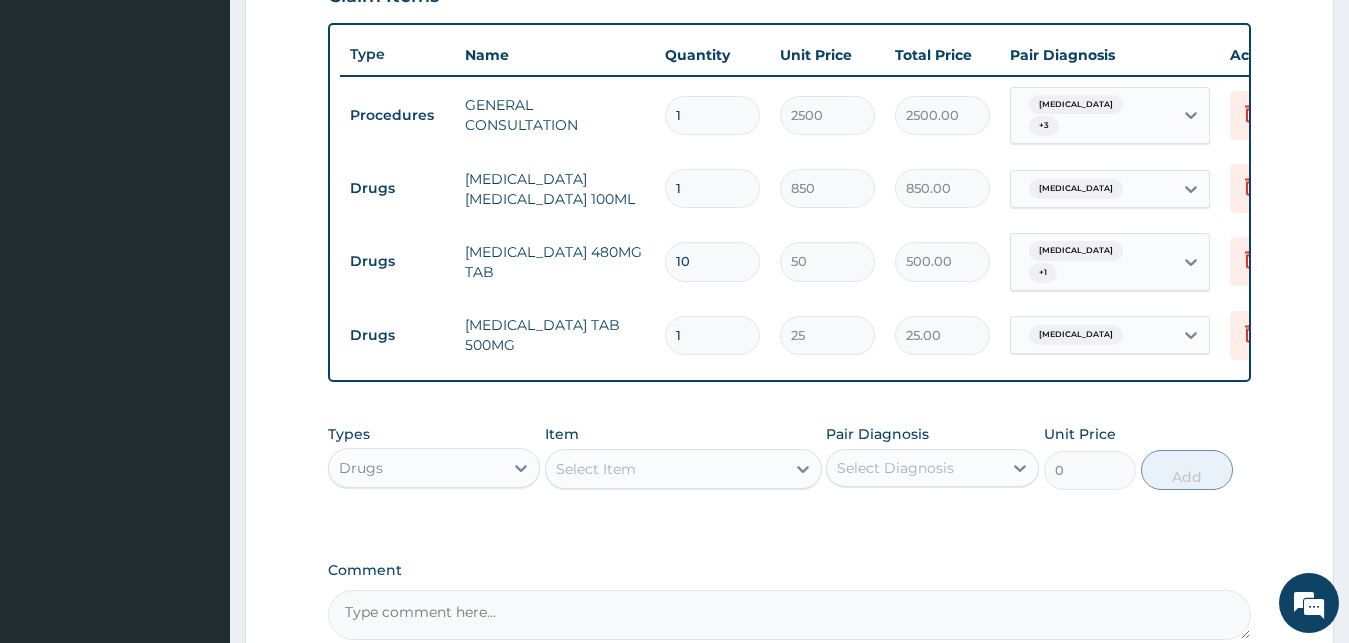 drag, startPoint x: 712, startPoint y: 333, endPoint x: 644, endPoint y: 341, distance: 68.46897 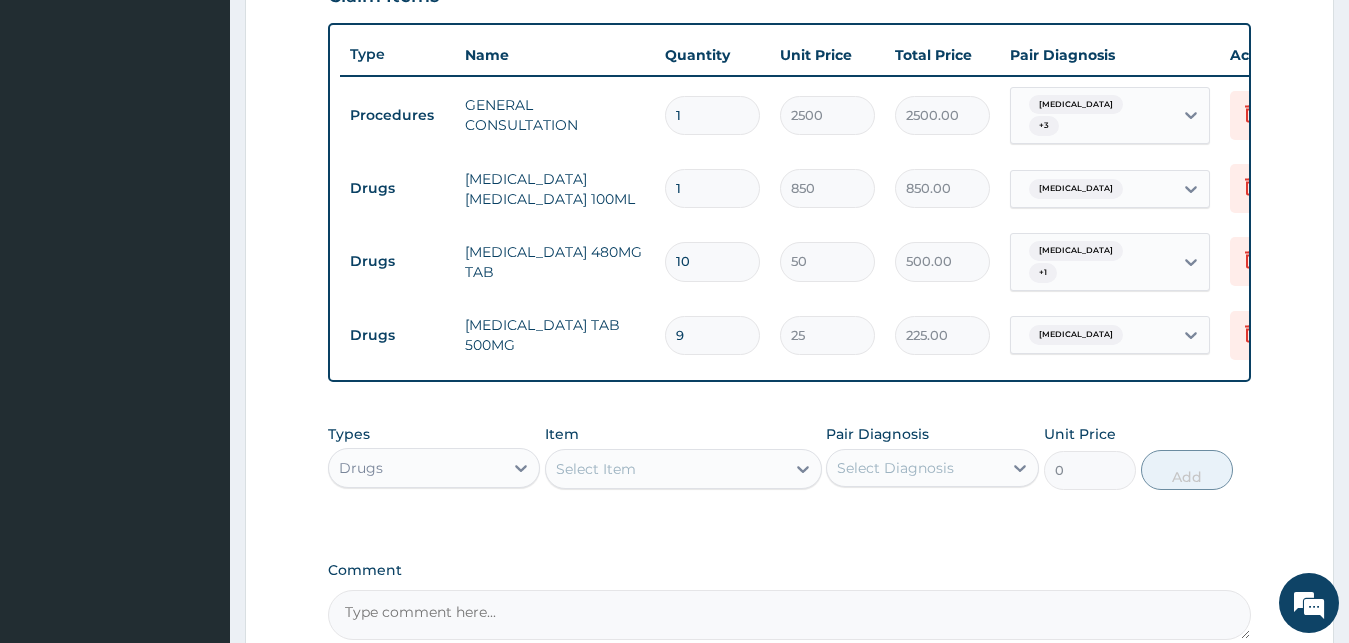 type on "9" 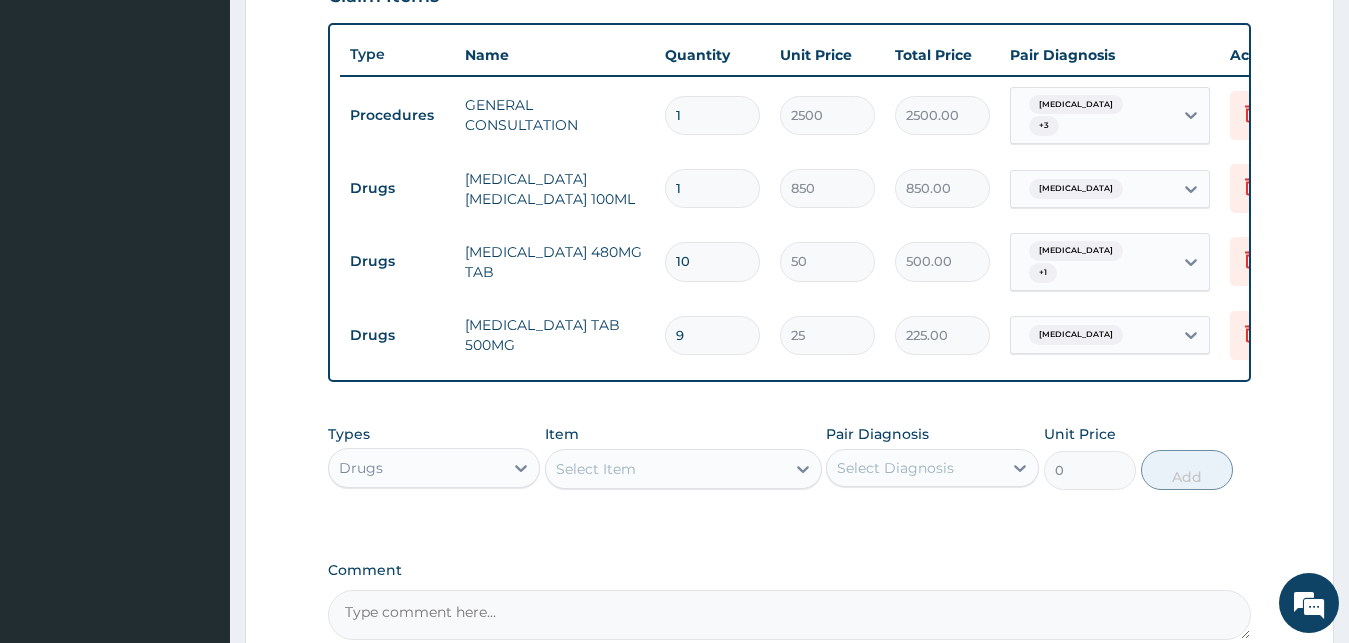 click on "Select Item" at bounding box center (665, 469) 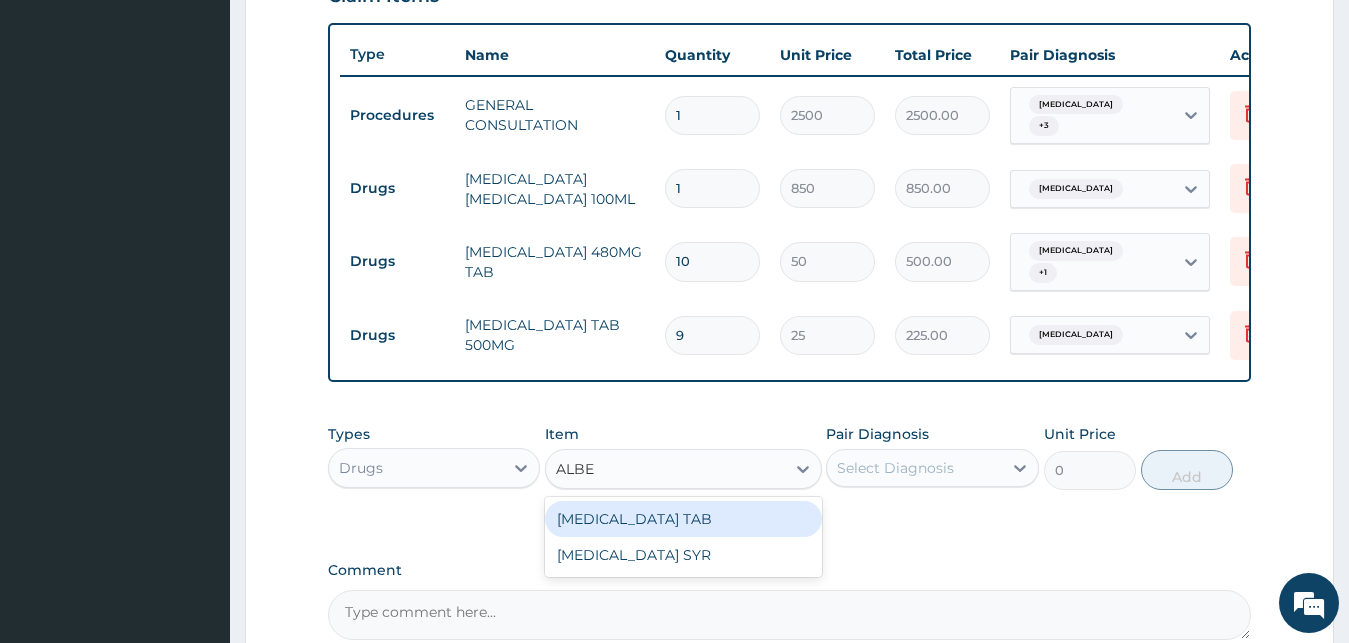 type on "ALBEN" 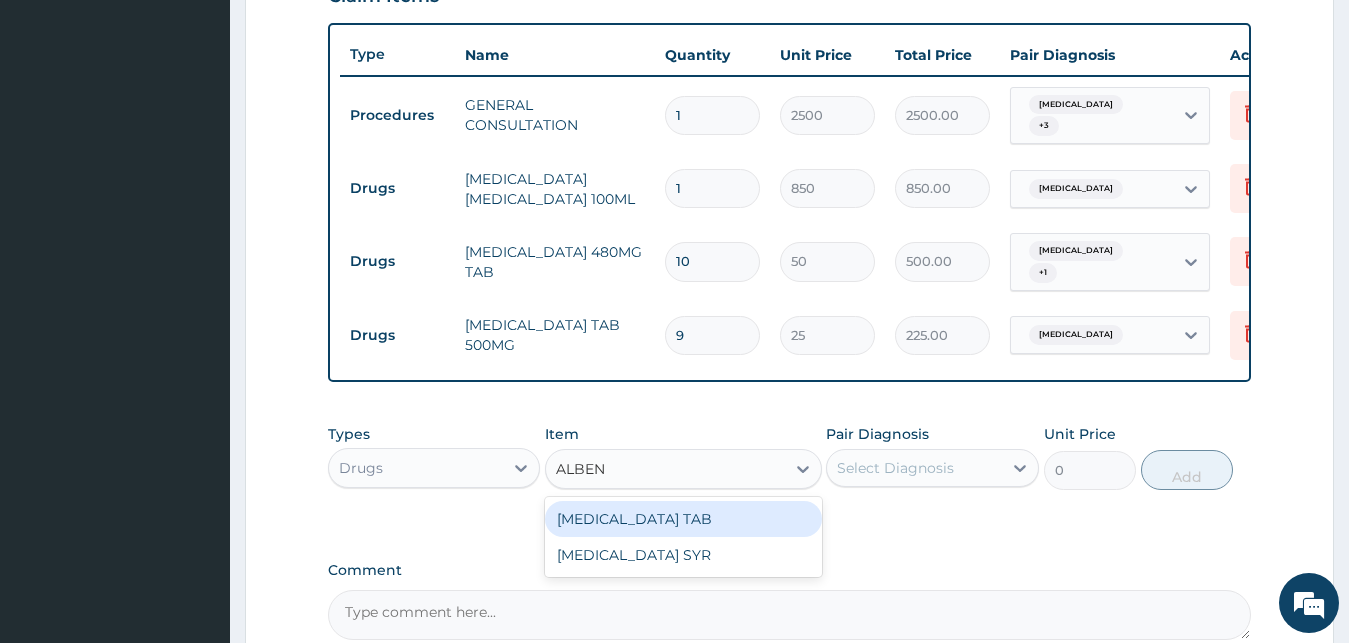 click on "ALBENDAZOLE TAB" at bounding box center [683, 519] 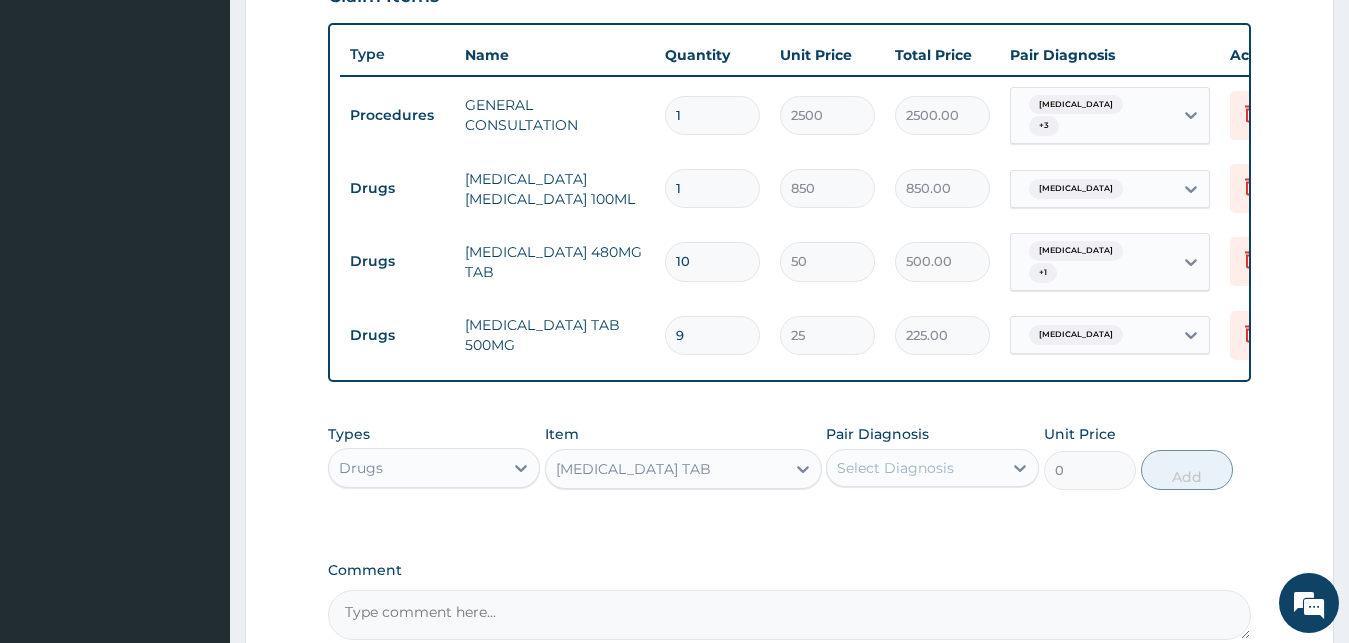 type 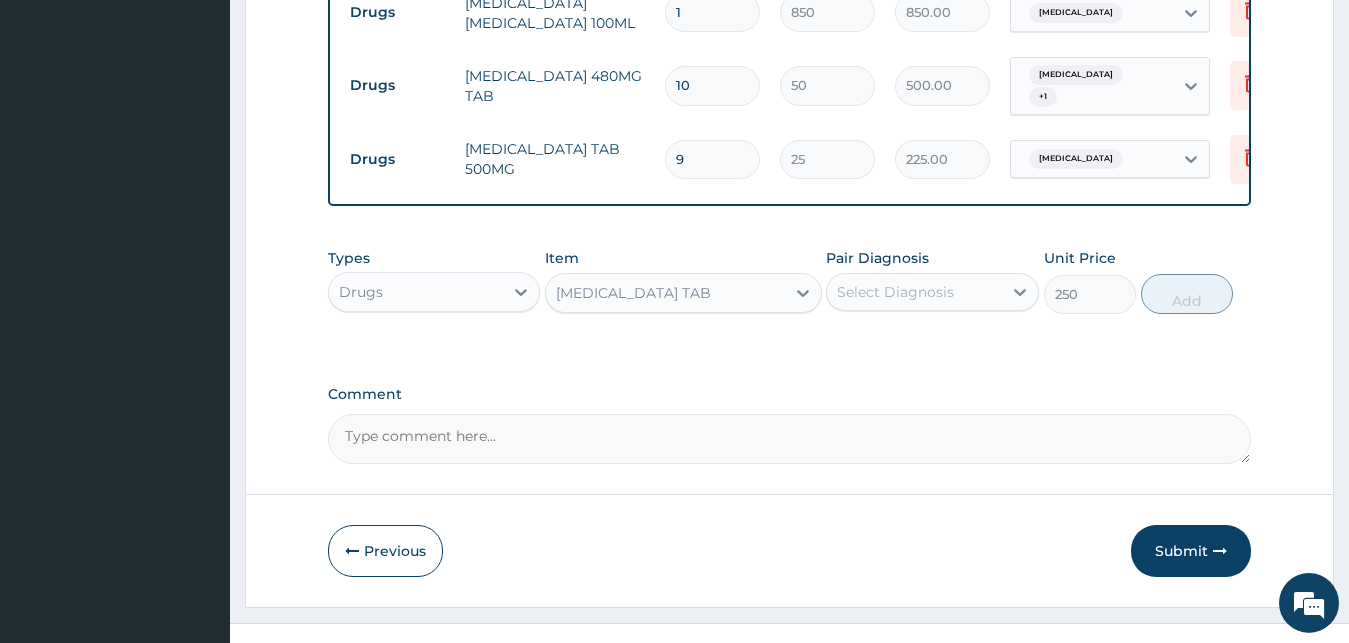 scroll, scrollTop: 925, scrollLeft: 0, axis: vertical 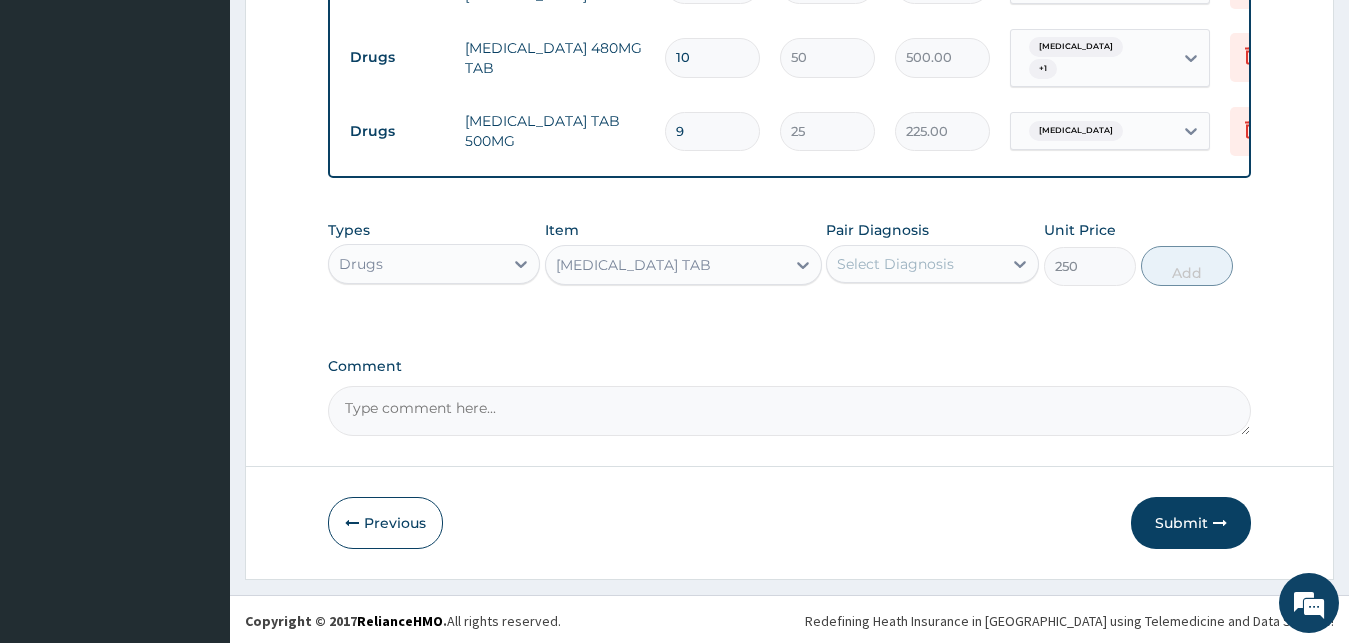 drag, startPoint x: 986, startPoint y: 272, endPoint x: 962, endPoint y: 281, distance: 25.632011 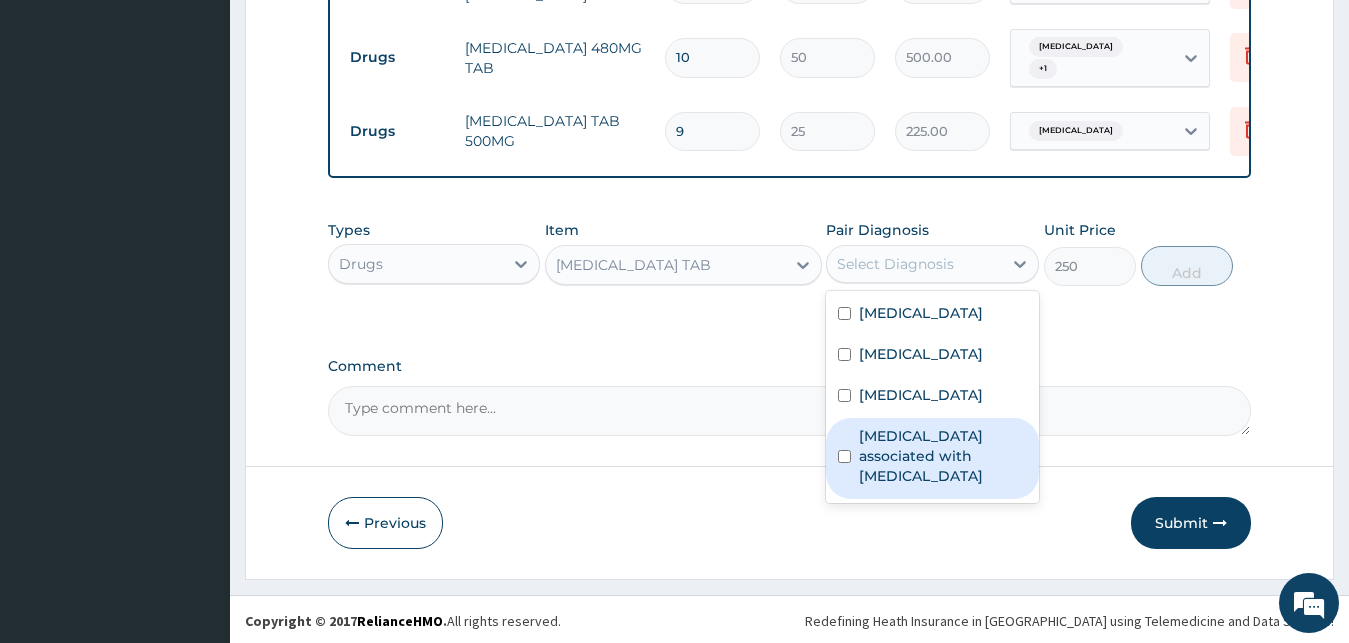 click on "Arthropathy associated with helminthiasis" at bounding box center (943, 456) 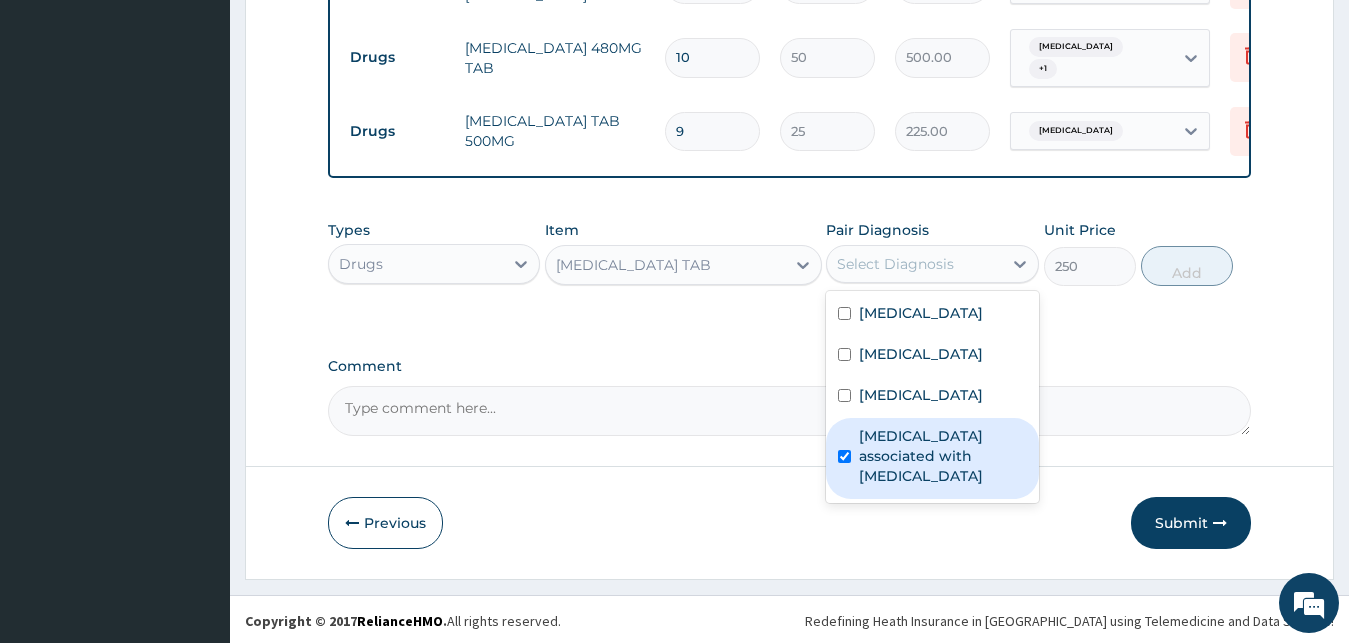 checkbox on "true" 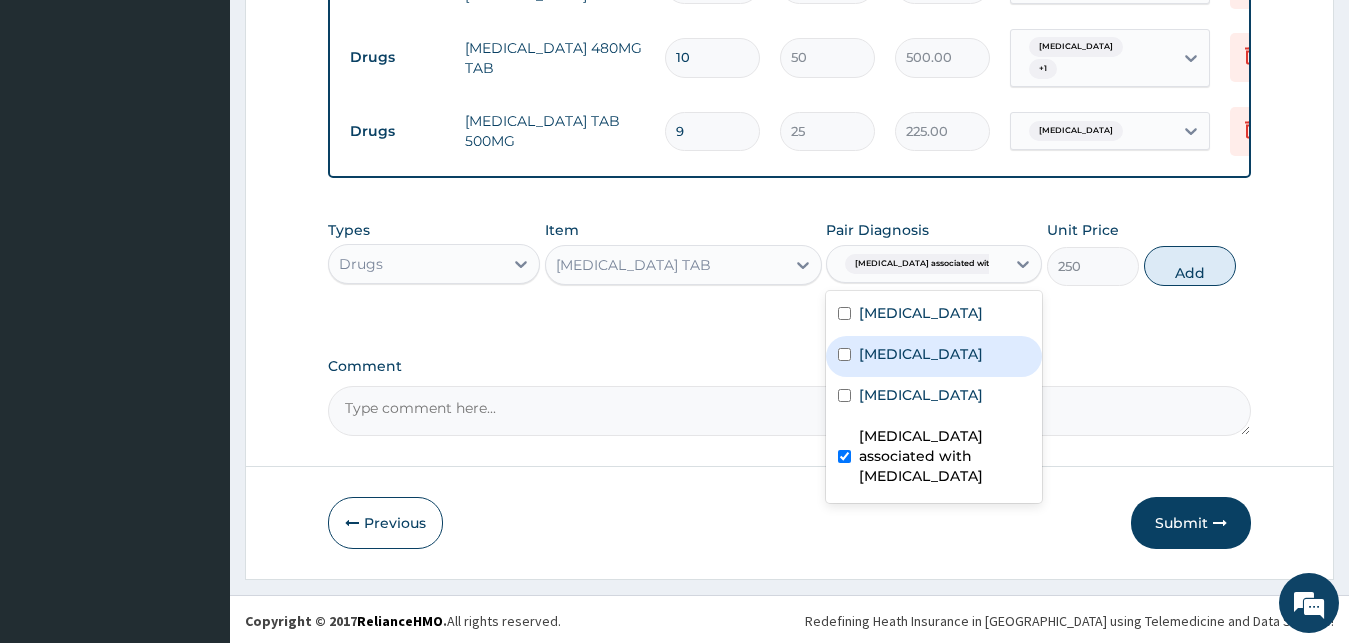 drag, startPoint x: 1199, startPoint y: 273, endPoint x: 1073, endPoint y: 293, distance: 127.57743 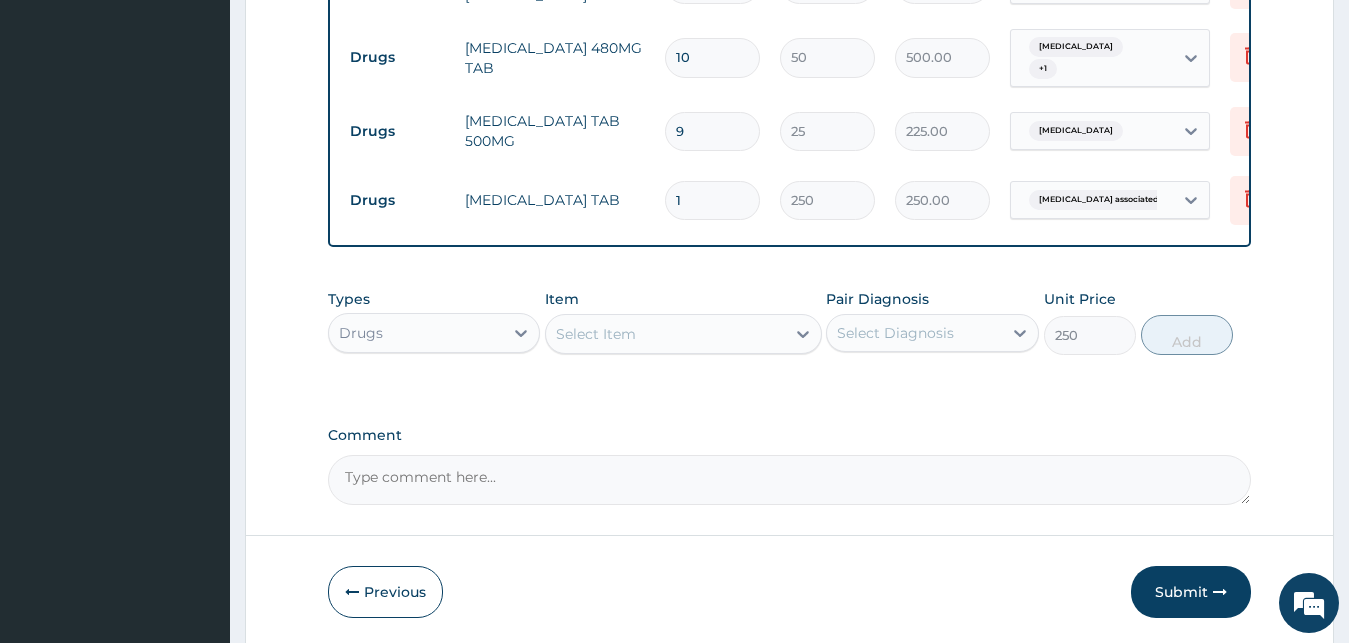 type on "0" 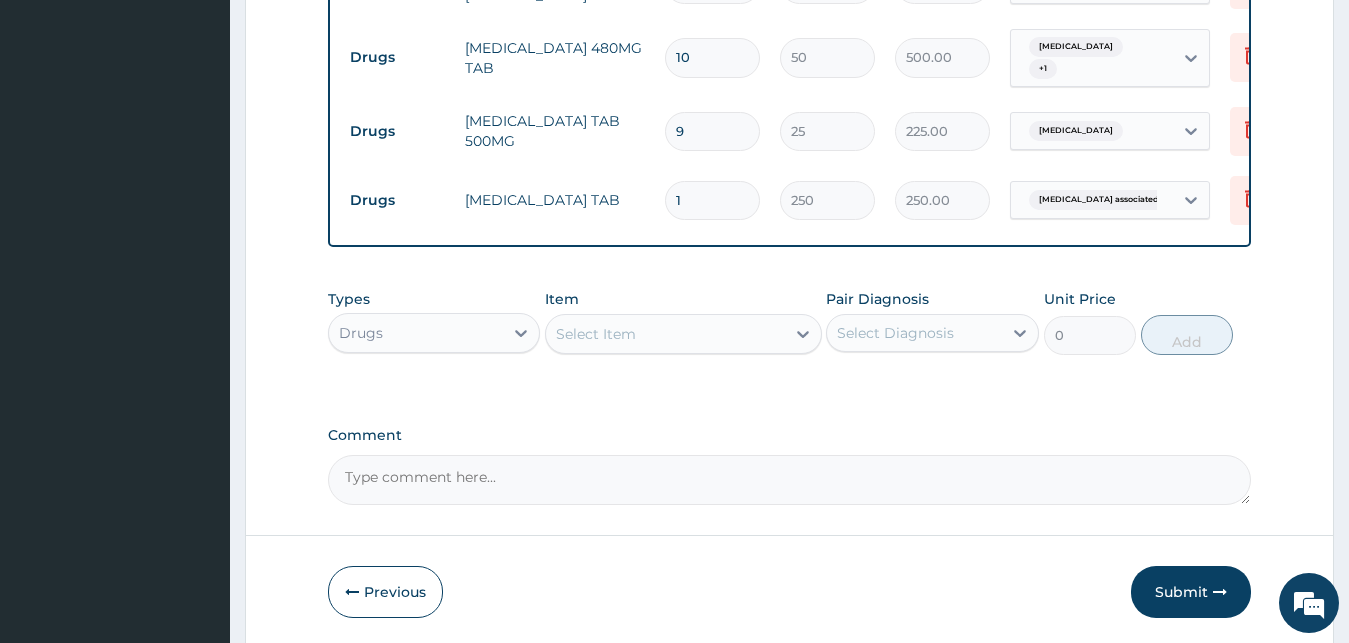 click on "Select Item" at bounding box center (683, 334) 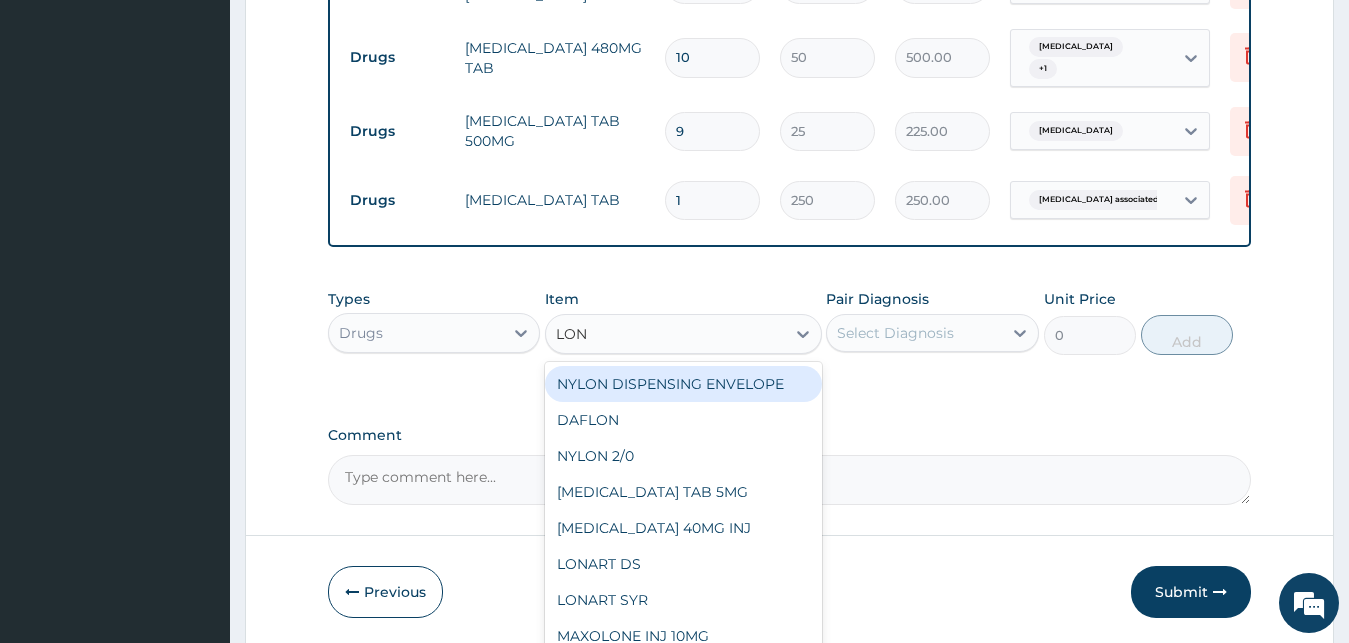 type on "LONA" 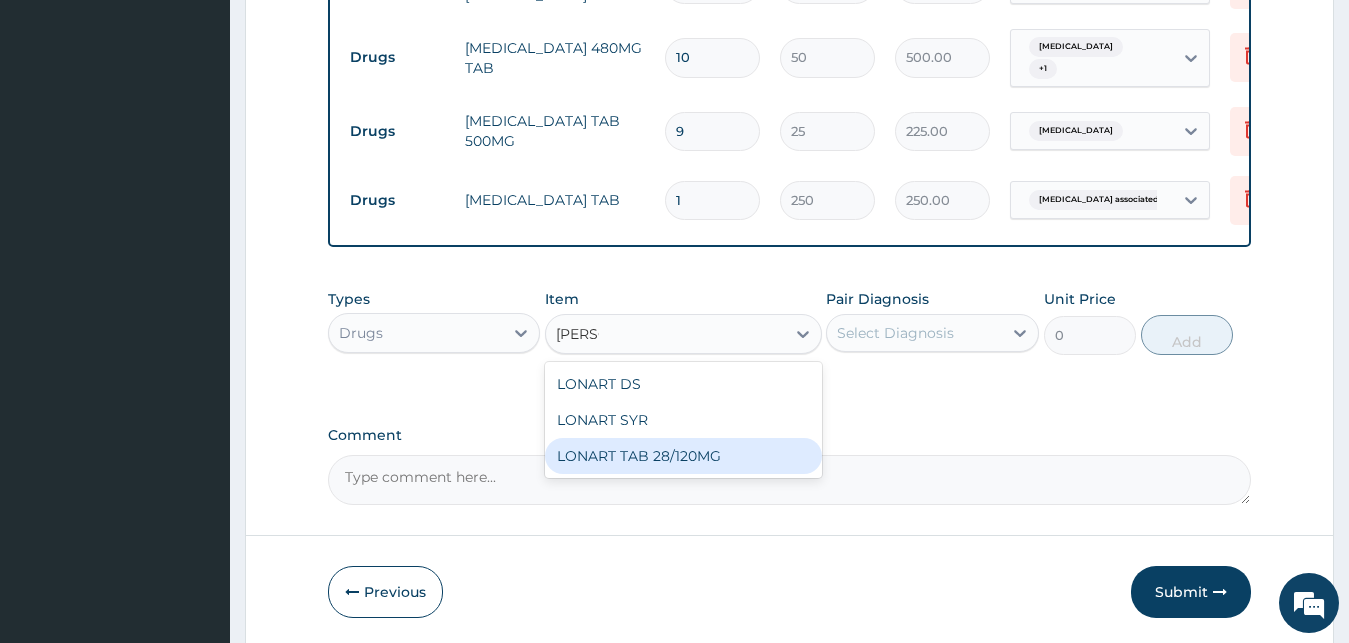 click on "LONART TAB 28/120MG" at bounding box center [683, 456] 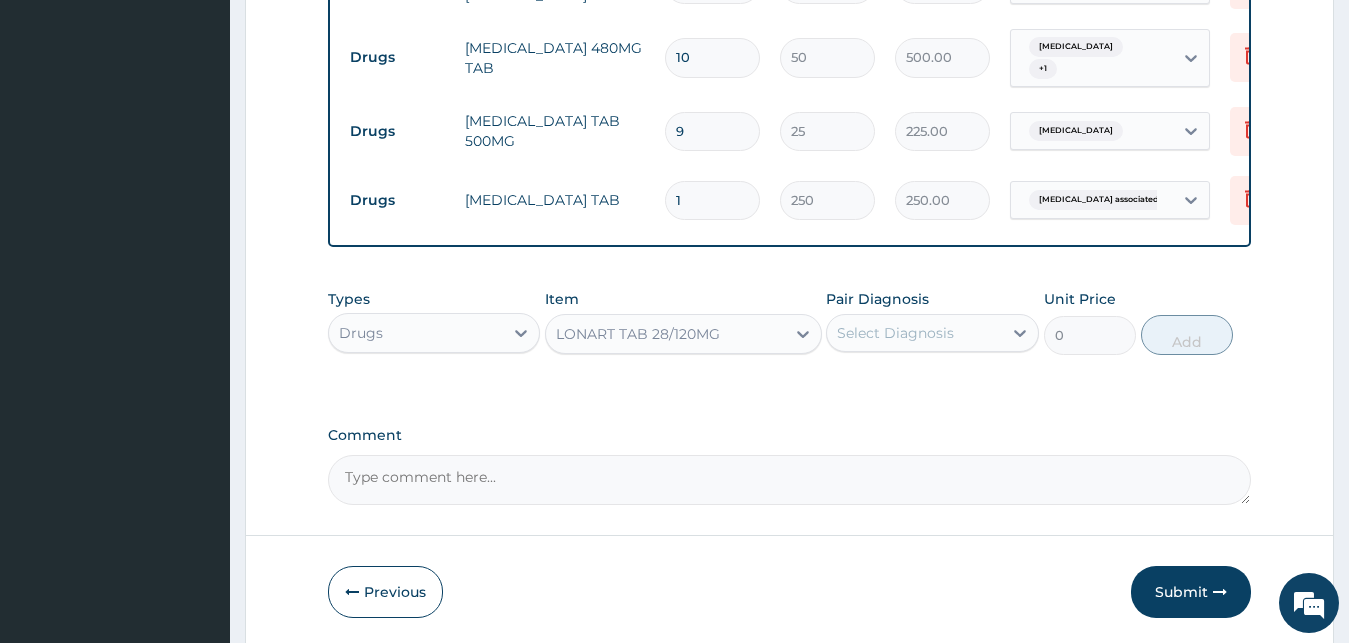 type 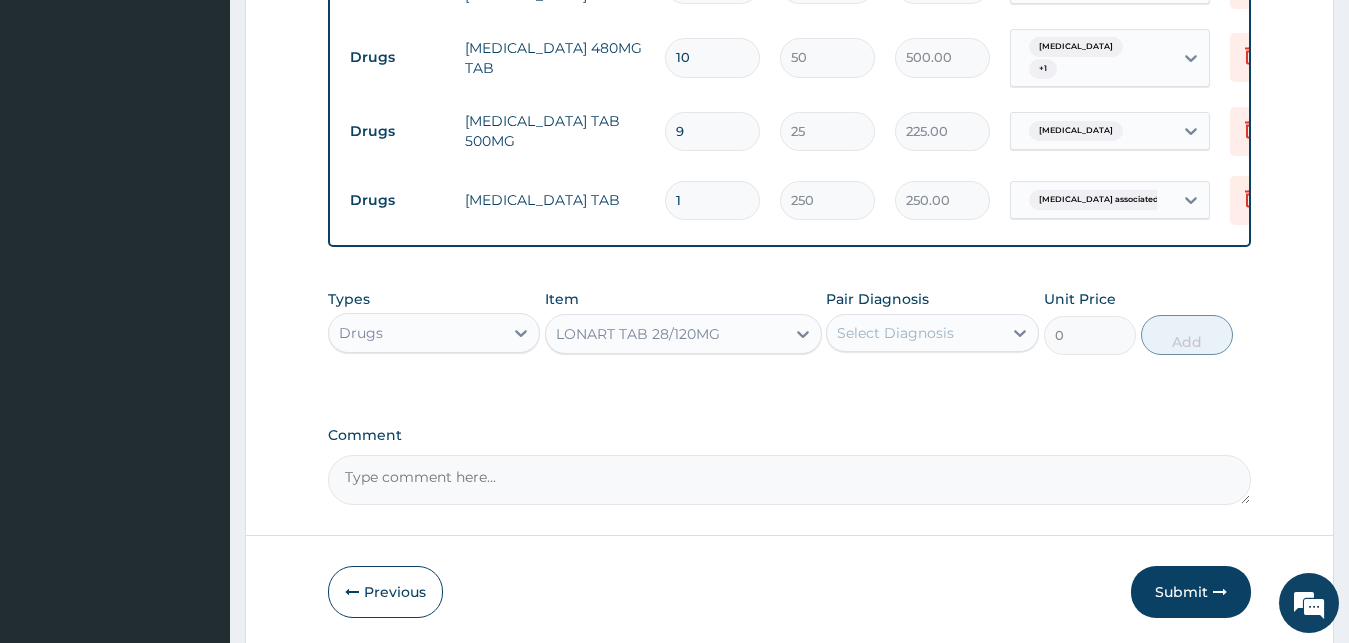 type on "75" 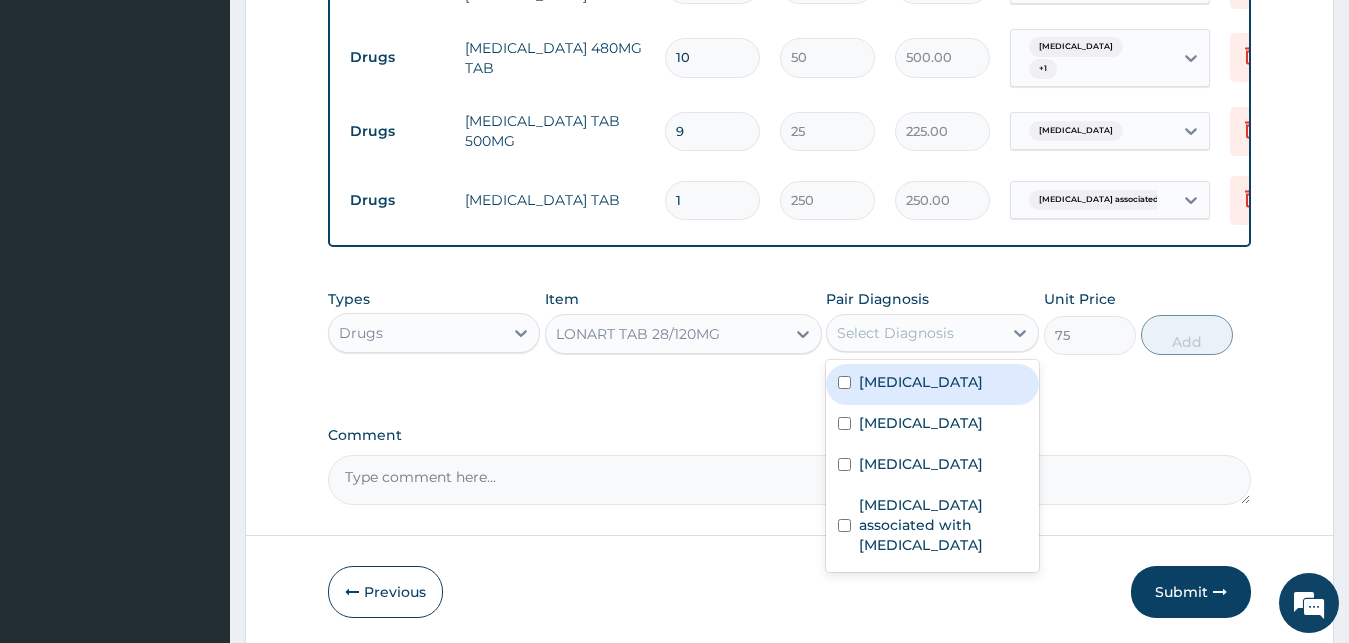 click on "Select Diagnosis" at bounding box center (895, 333) 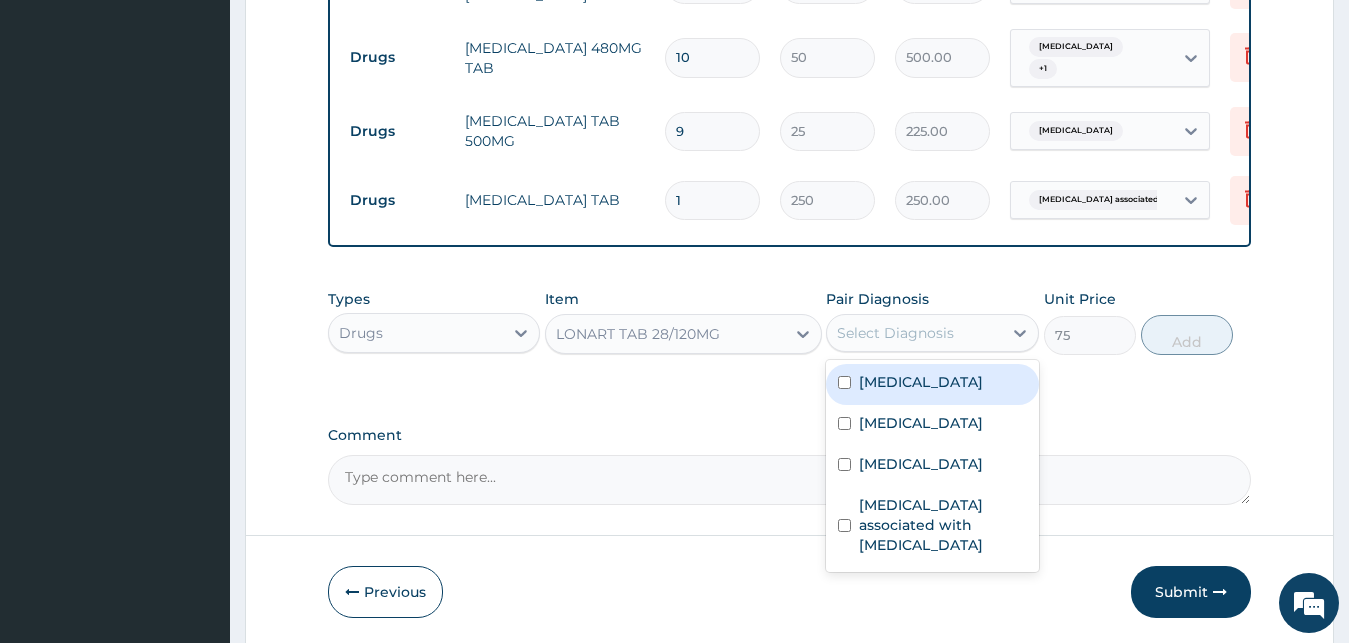 drag, startPoint x: 900, startPoint y: 382, endPoint x: 929, endPoint y: 375, distance: 29.832869 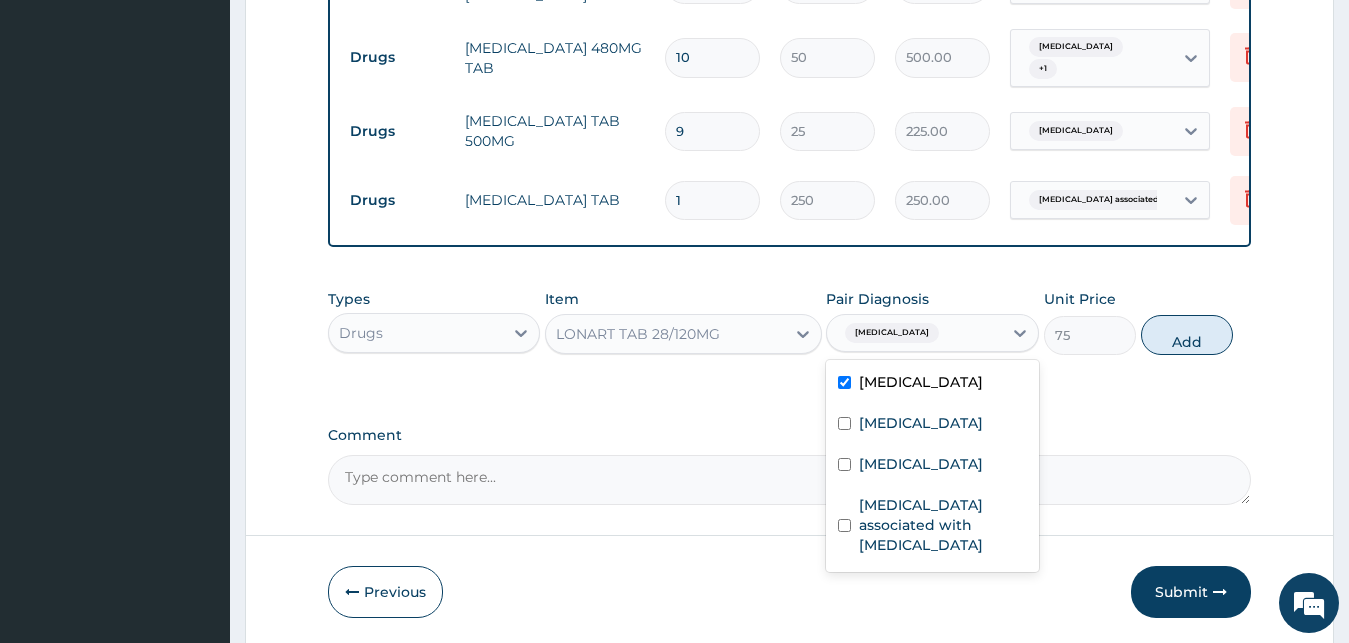 checkbox on "true" 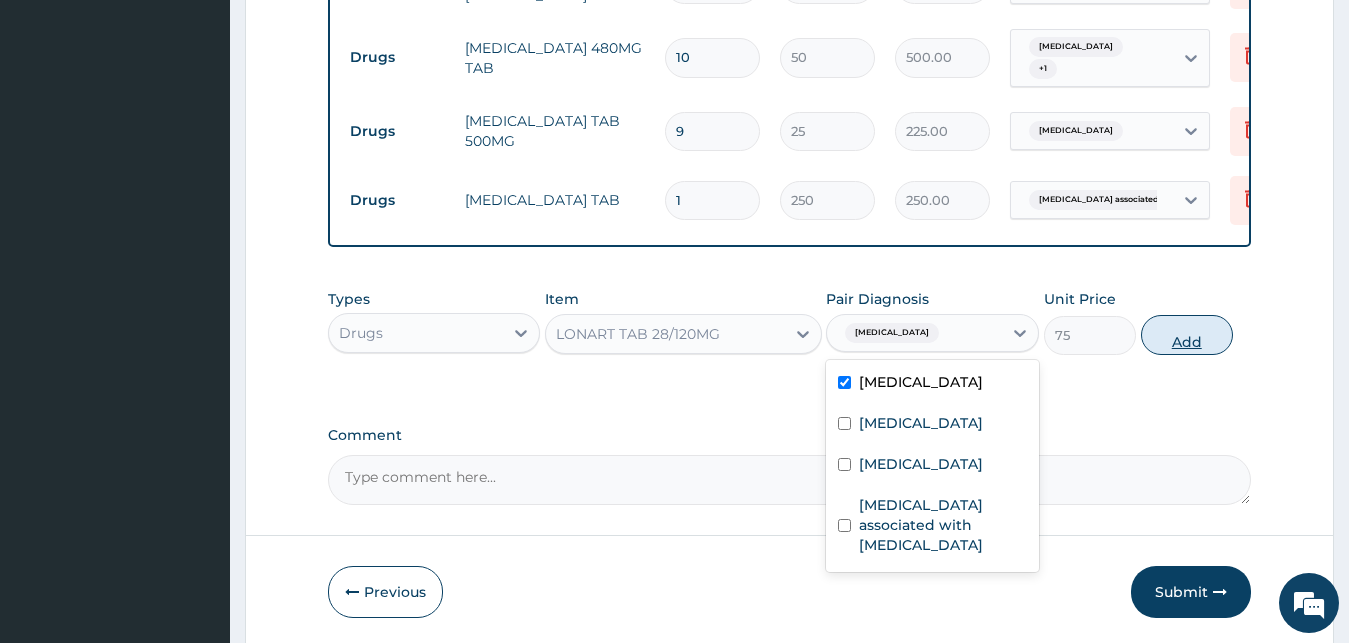 click on "Add" at bounding box center [1187, 335] 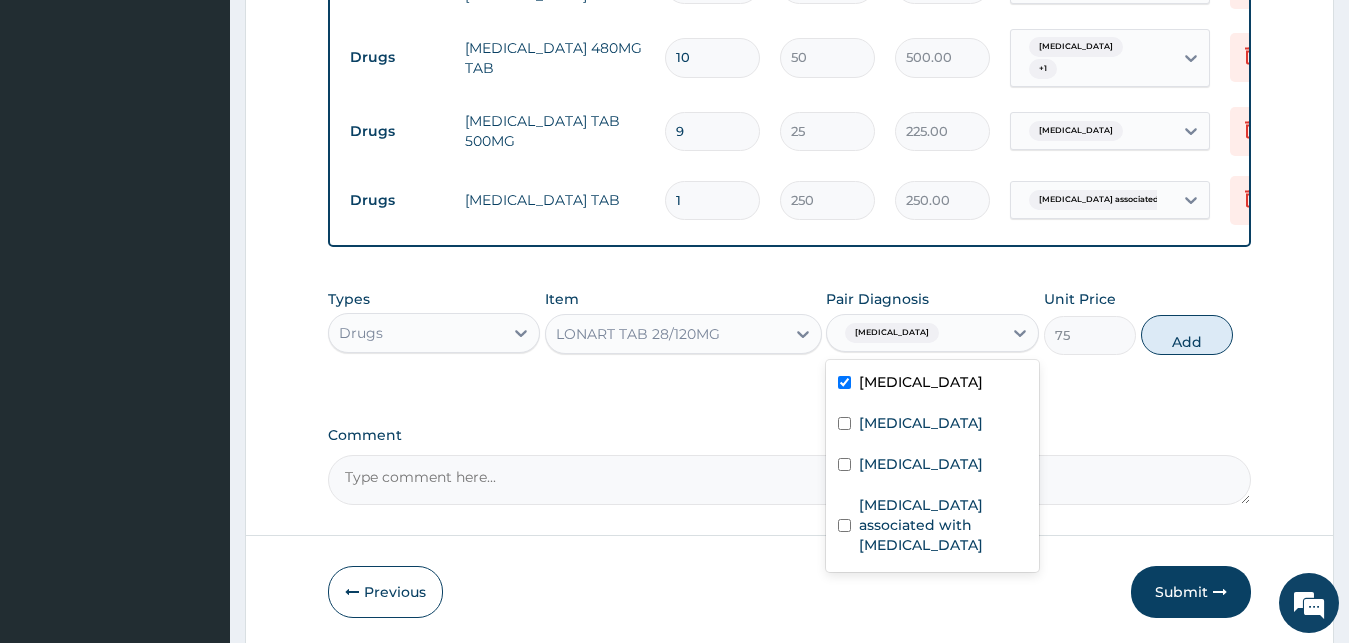 type on "0" 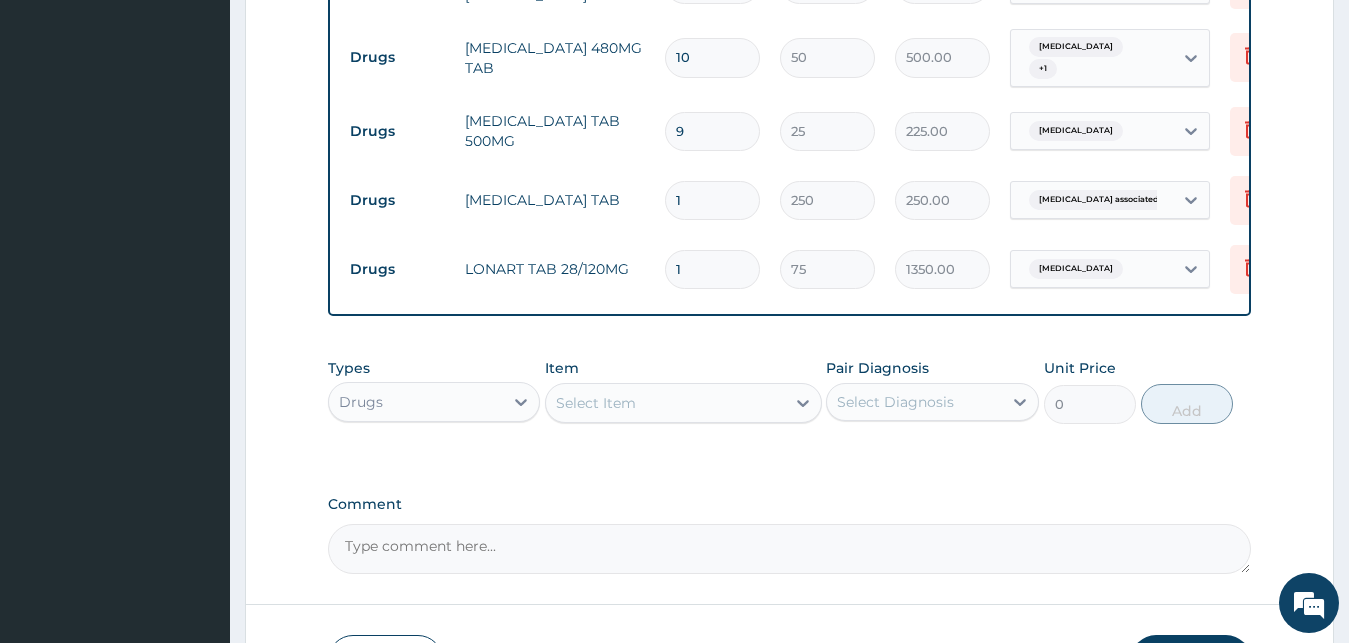 type on "18" 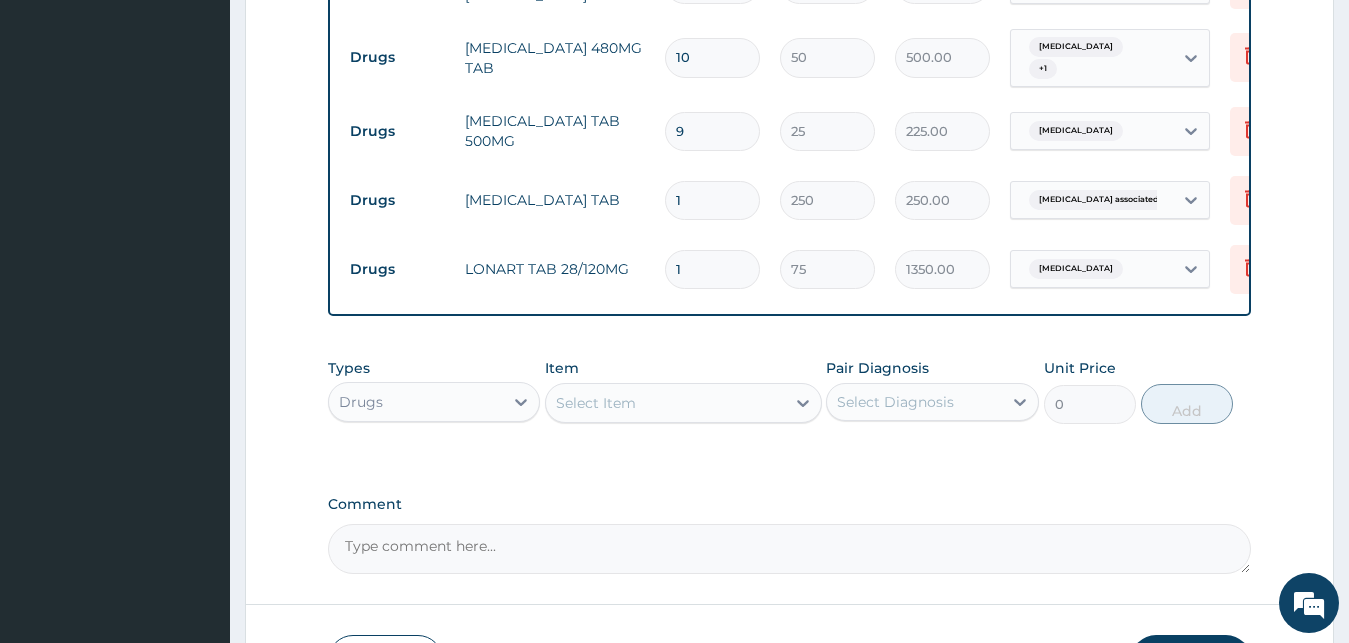 type on "1350.00" 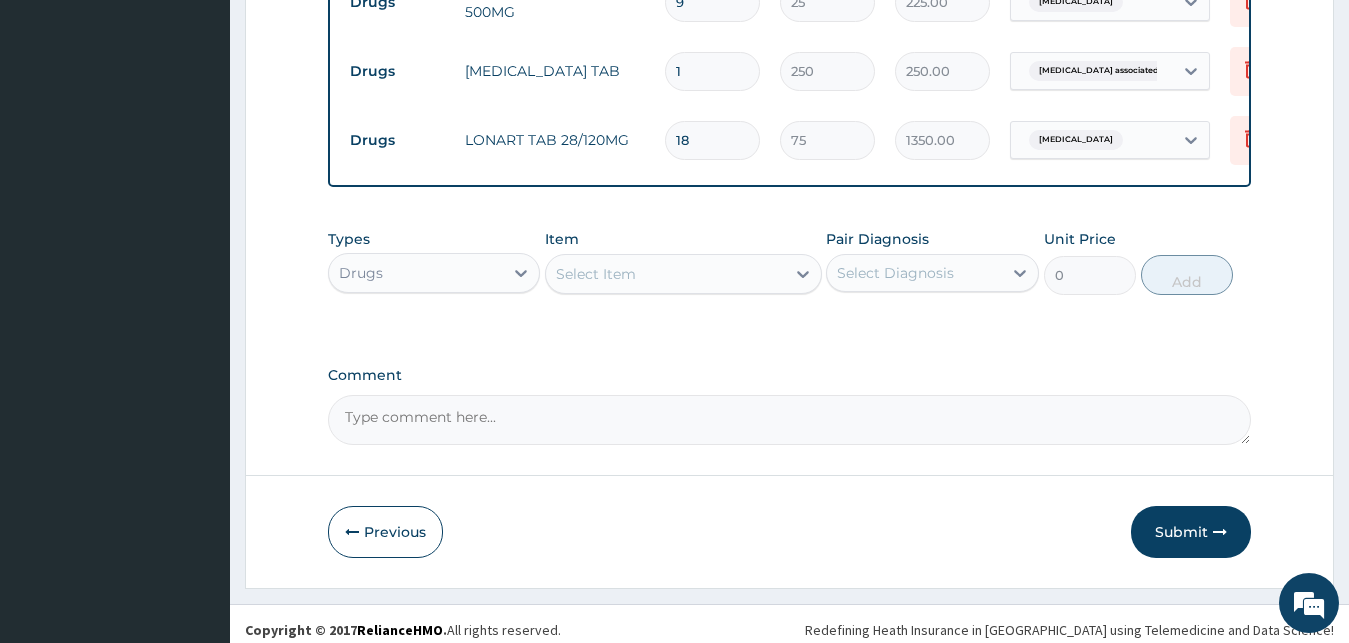 scroll, scrollTop: 1066, scrollLeft: 0, axis: vertical 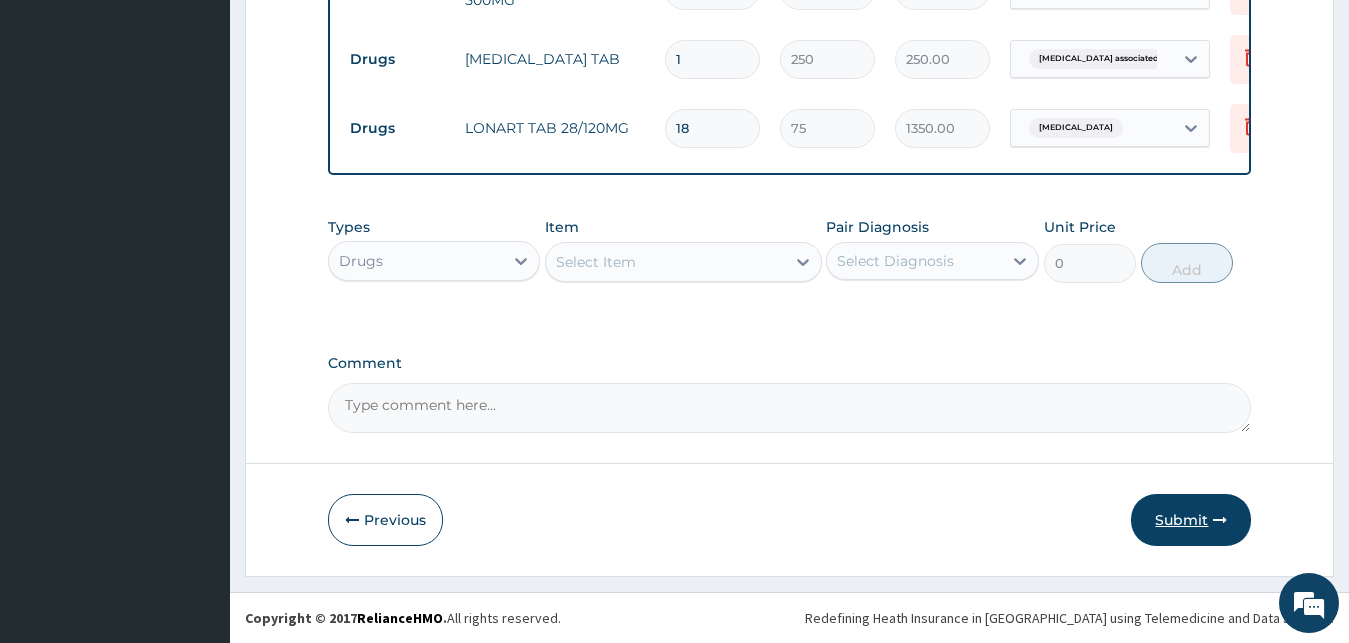 type on "18" 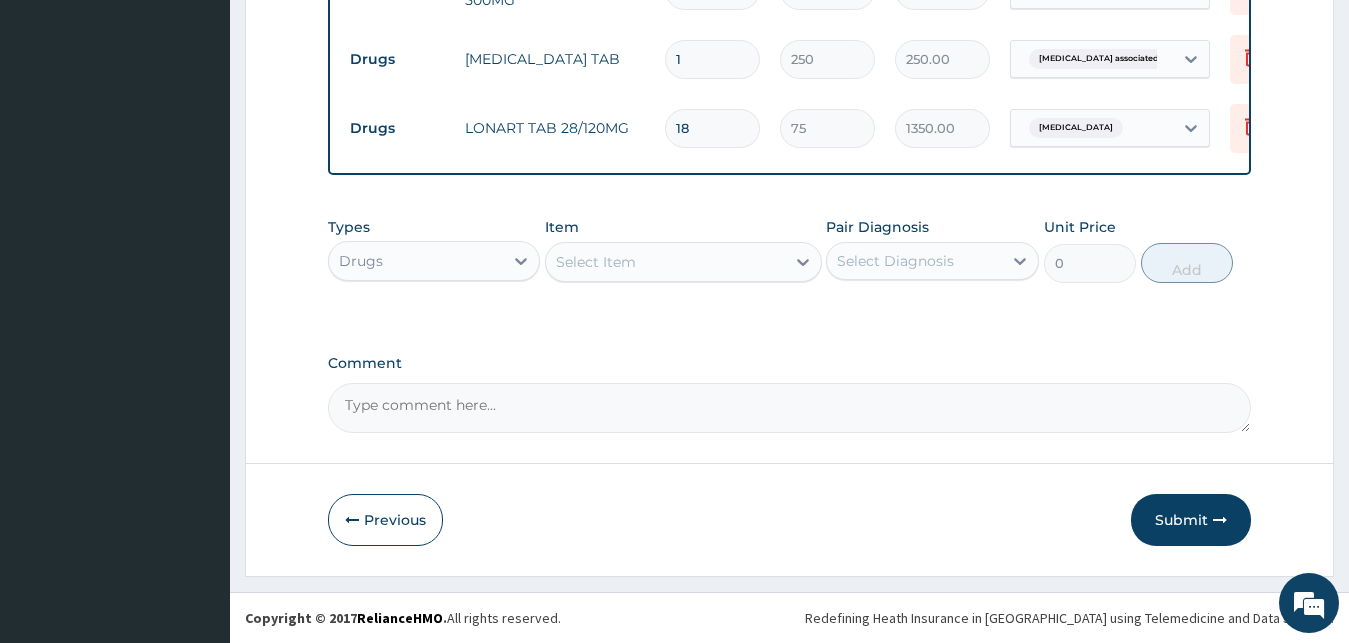 drag, startPoint x: 1200, startPoint y: 513, endPoint x: 1097, endPoint y: 477, distance: 109.11004 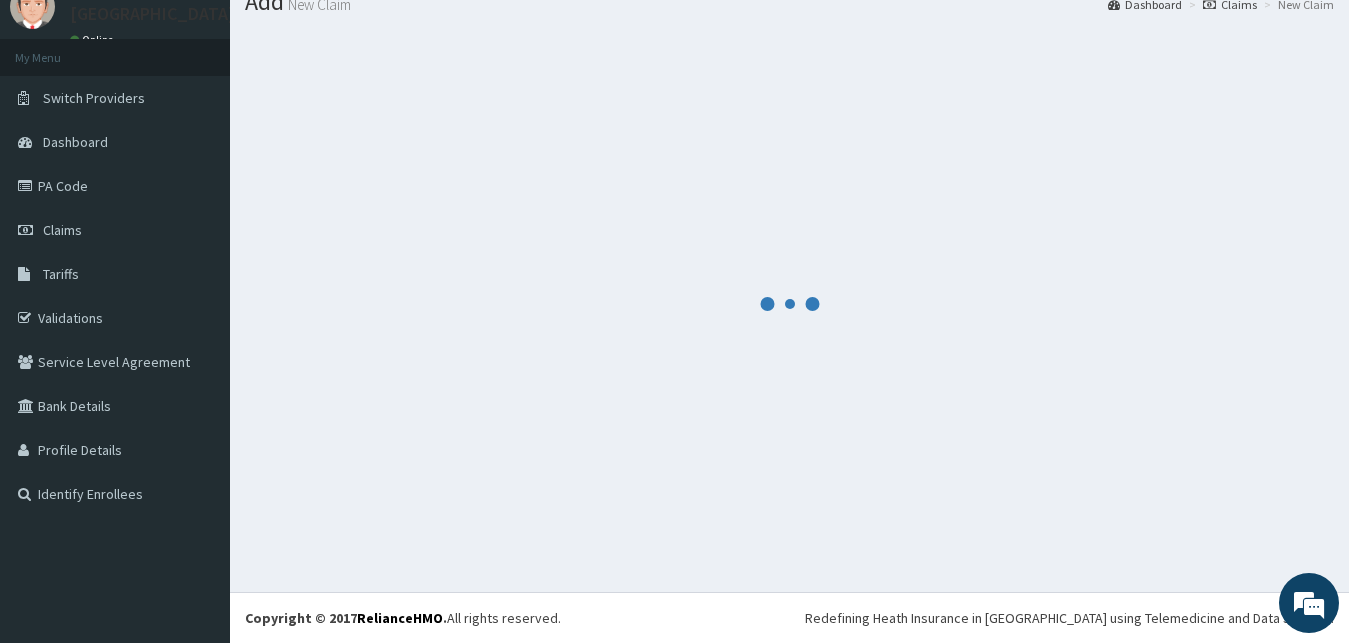 scroll, scrollTop: 76, scrollLeft: 0, axis: vertical 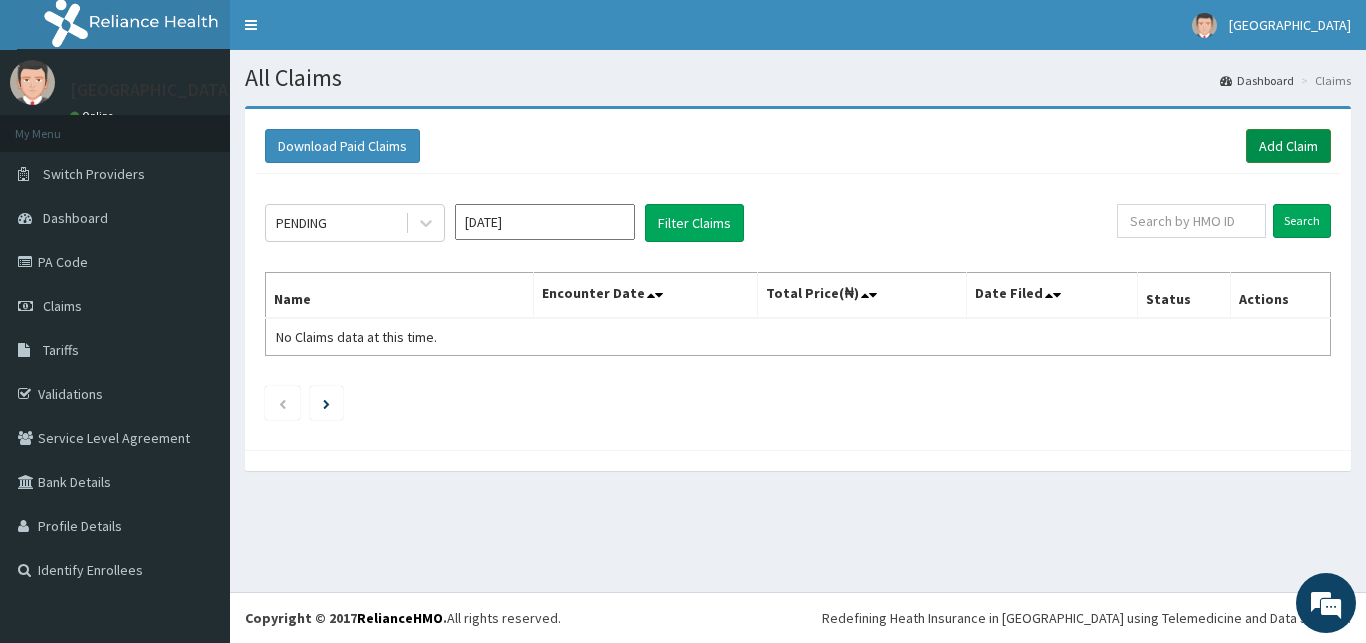 click on "Add Claim" at bounding box center (1288, 146) 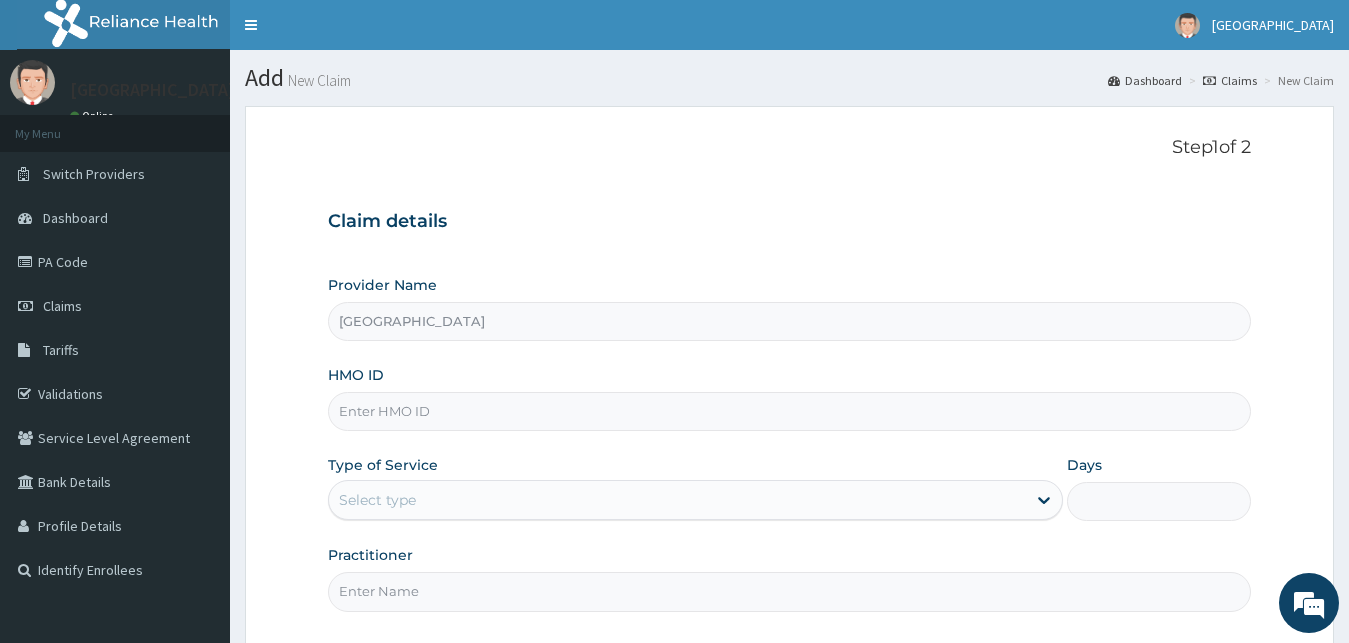 scroll, scrollTop: 0, scrollLeft: 0, axis: both 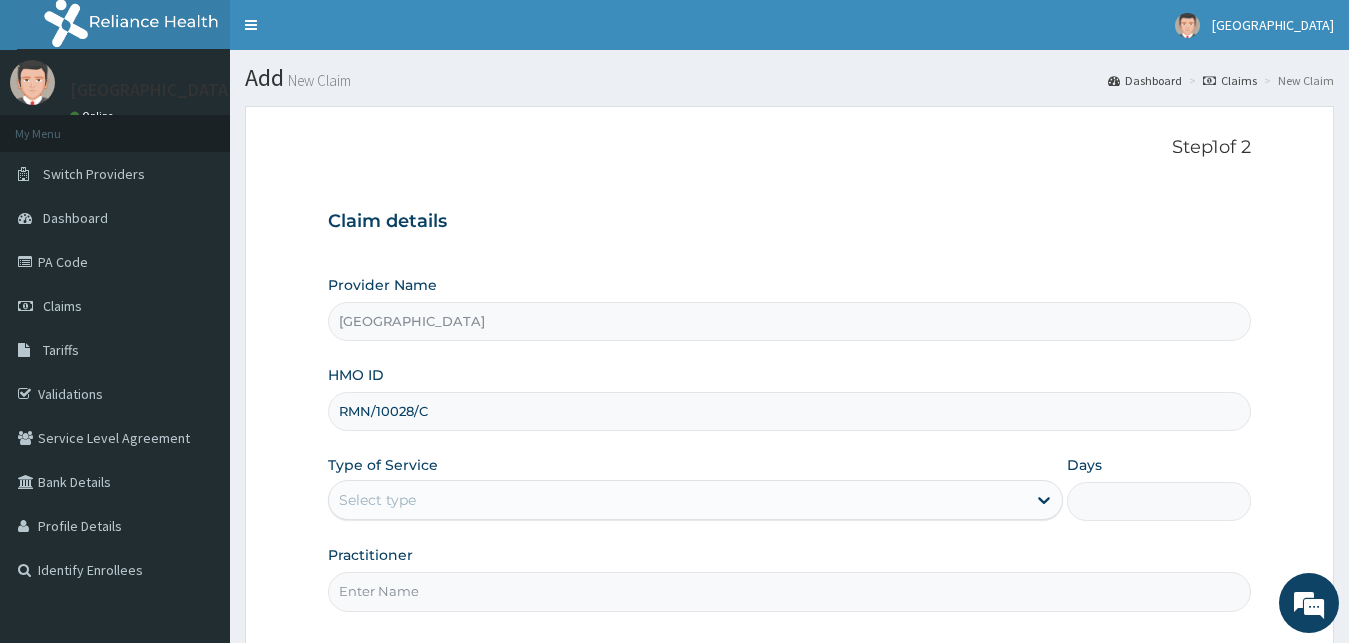 click on "RMN/10028/C" at bounding box center (790, 411) 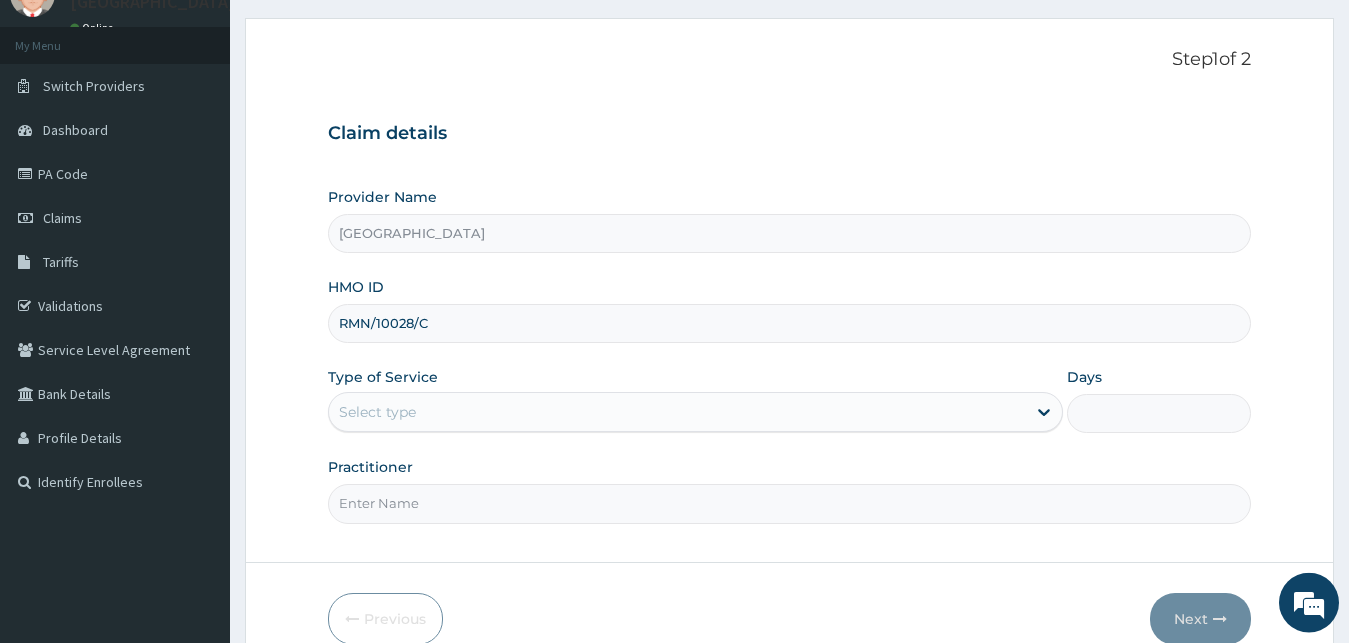 scroll, scrollTop: 187, scrollLeft: 0, axis: vertical 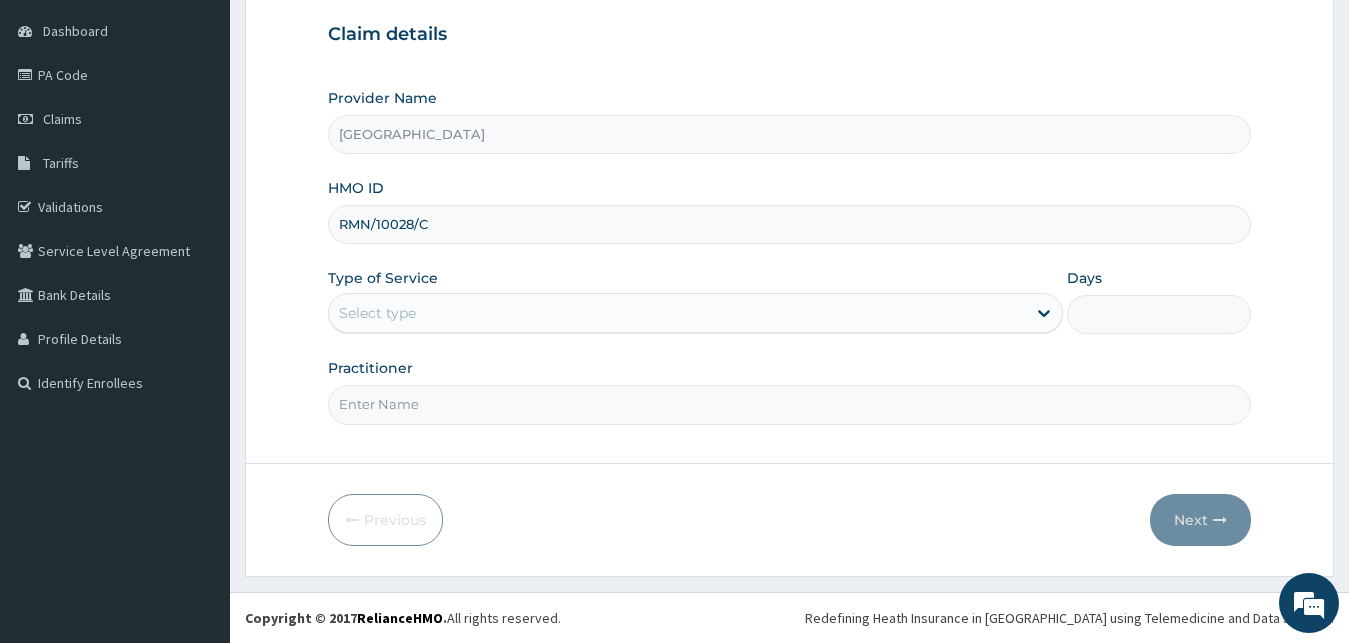 type on "RMN/10028/C" 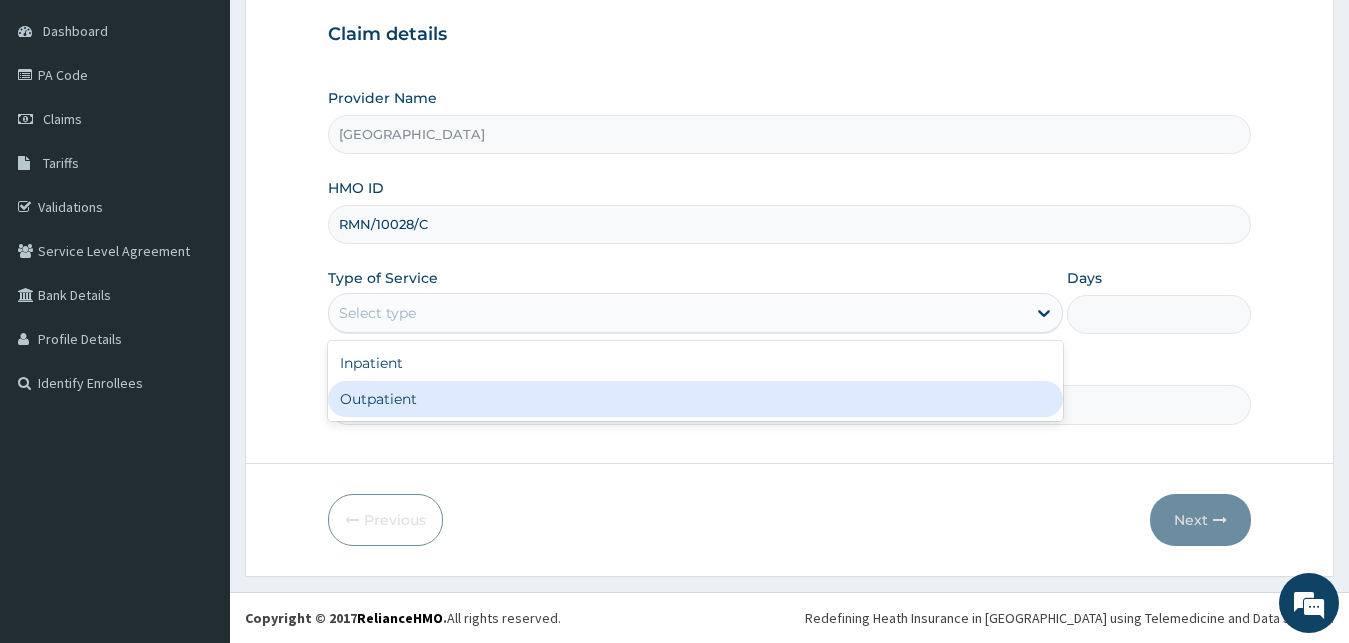 click on "Outpatient" at bounding box center [696, 399] 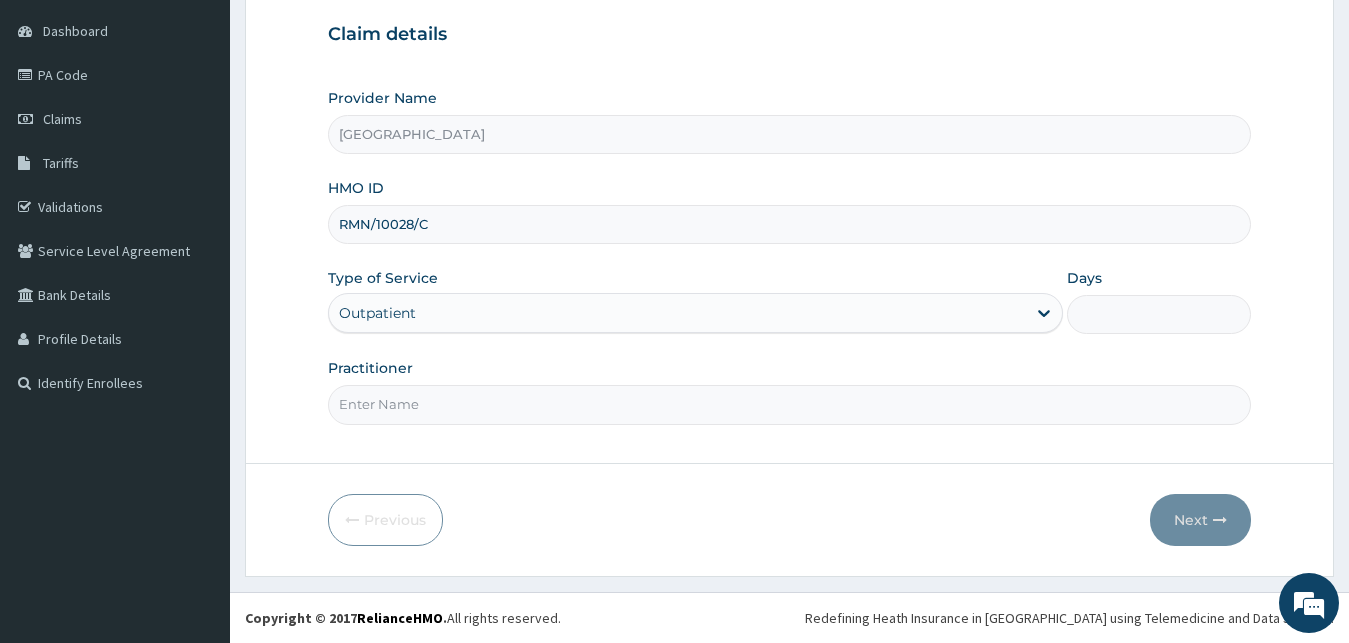 type on "1" 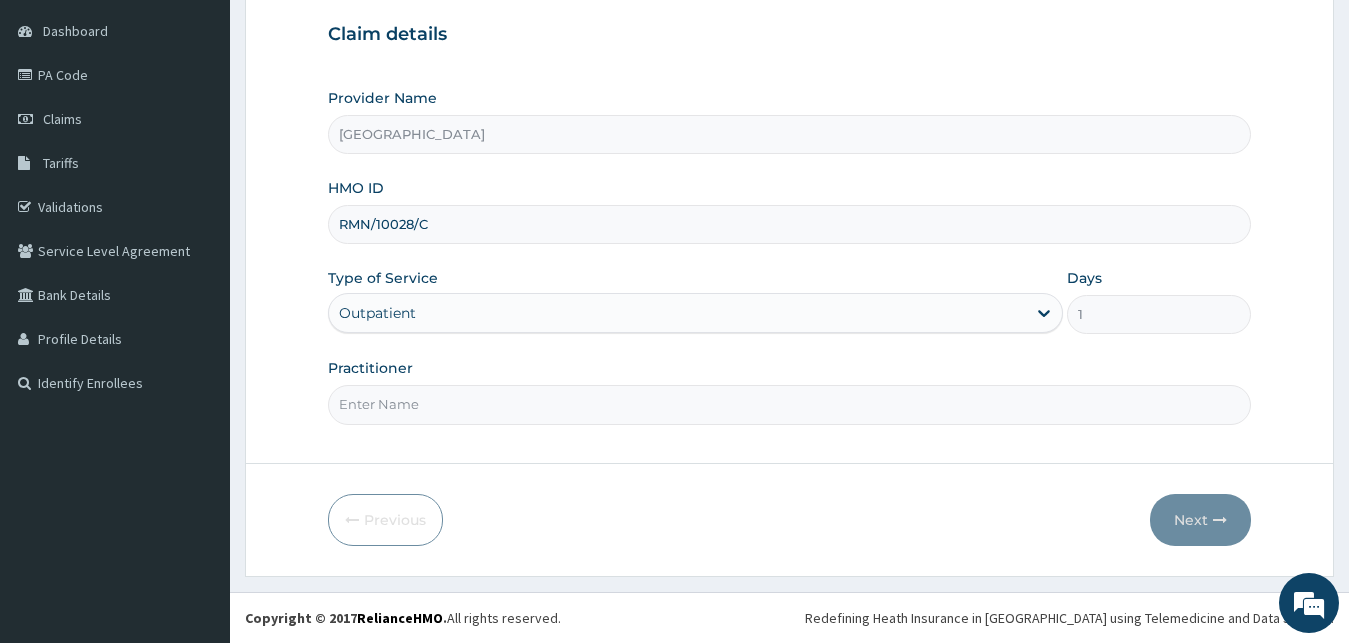 click on "Step  1  of 2 Claim details Provider Name Royan Hospital HMO ID RMN/10028/C Type of Service Outpatient Days 1 Practitioner" at bounding box center (790, 191) 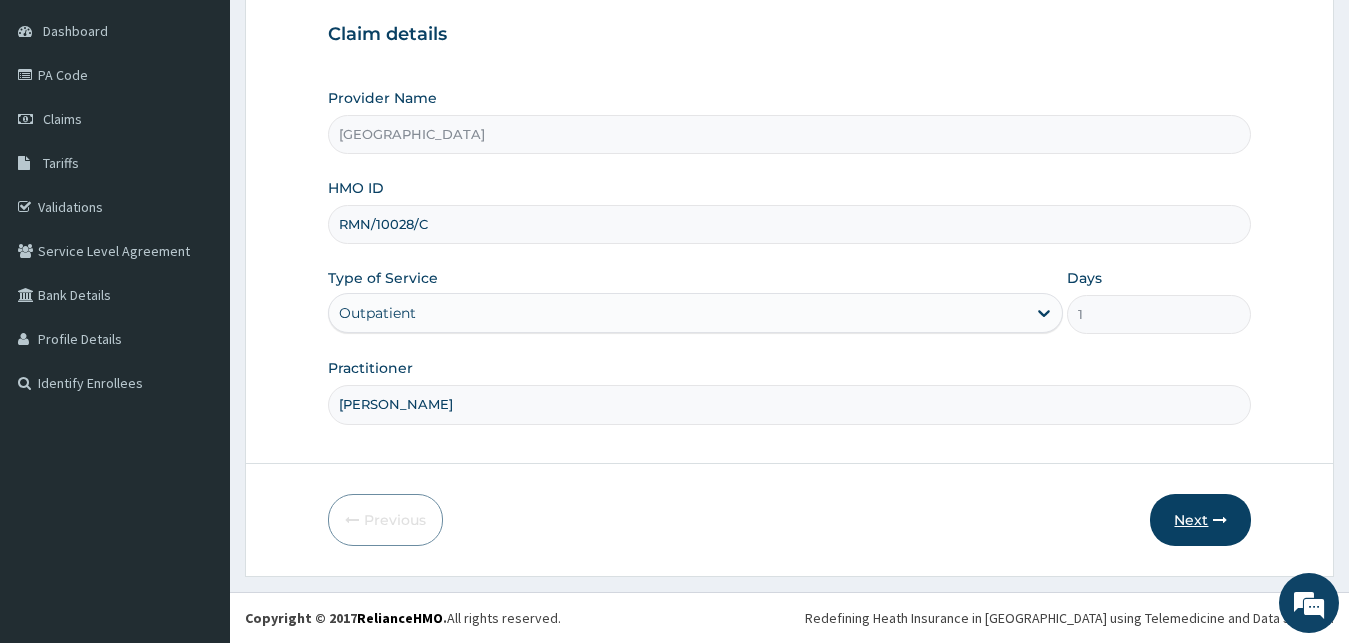 type on "DR ALI" 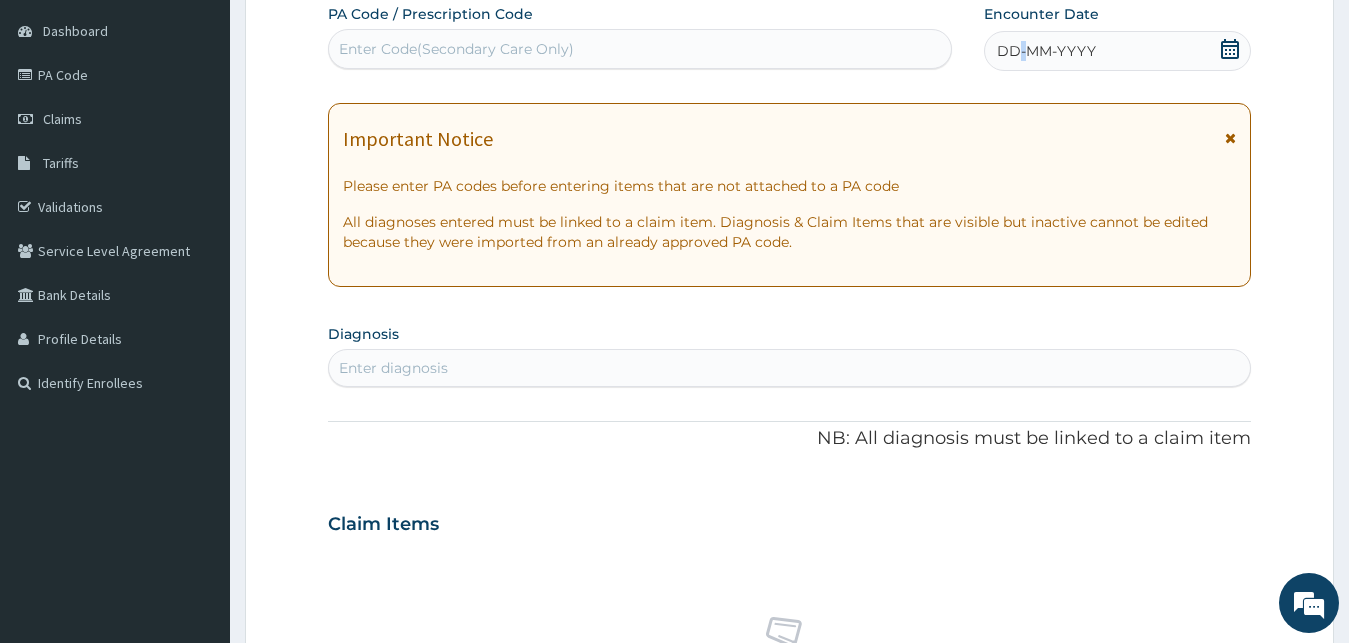 drag, startPoint x: 1022, startPoint y: 56, endPoint x: 1006, endPoint y: 74, distance: 24.083189 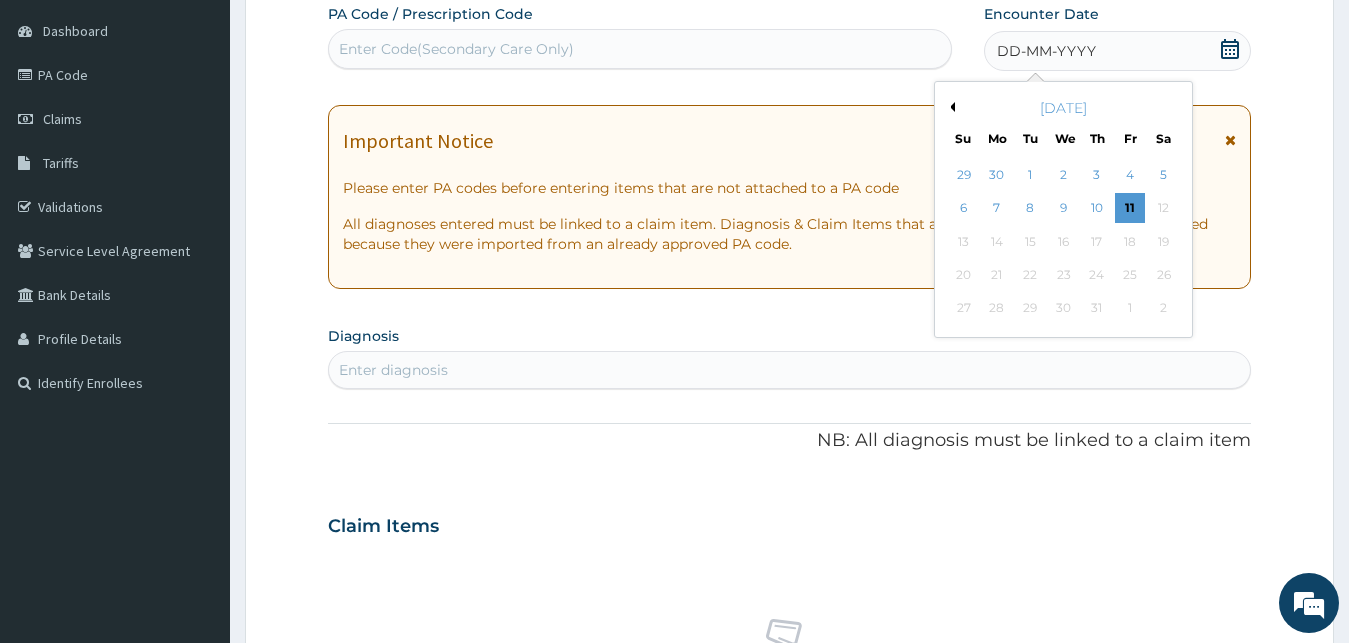 click on "Previous Month" at bounding box center [950, 107] 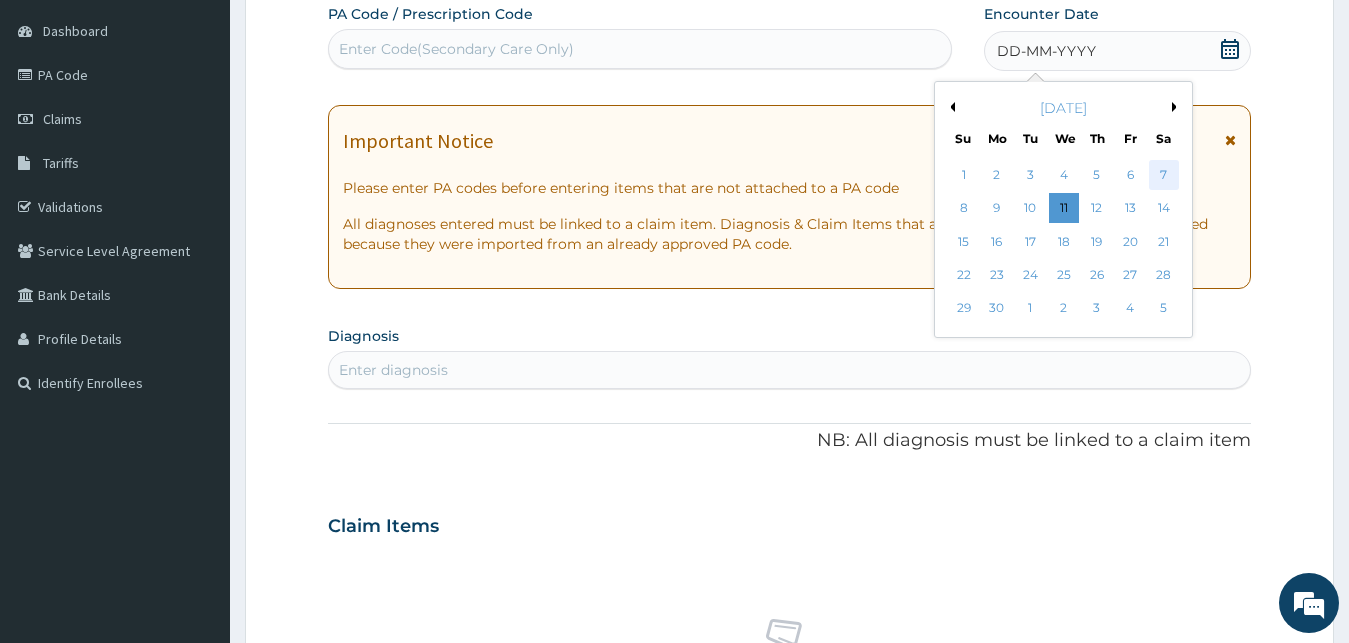 click on "7" at bounding box center (1163, 175) 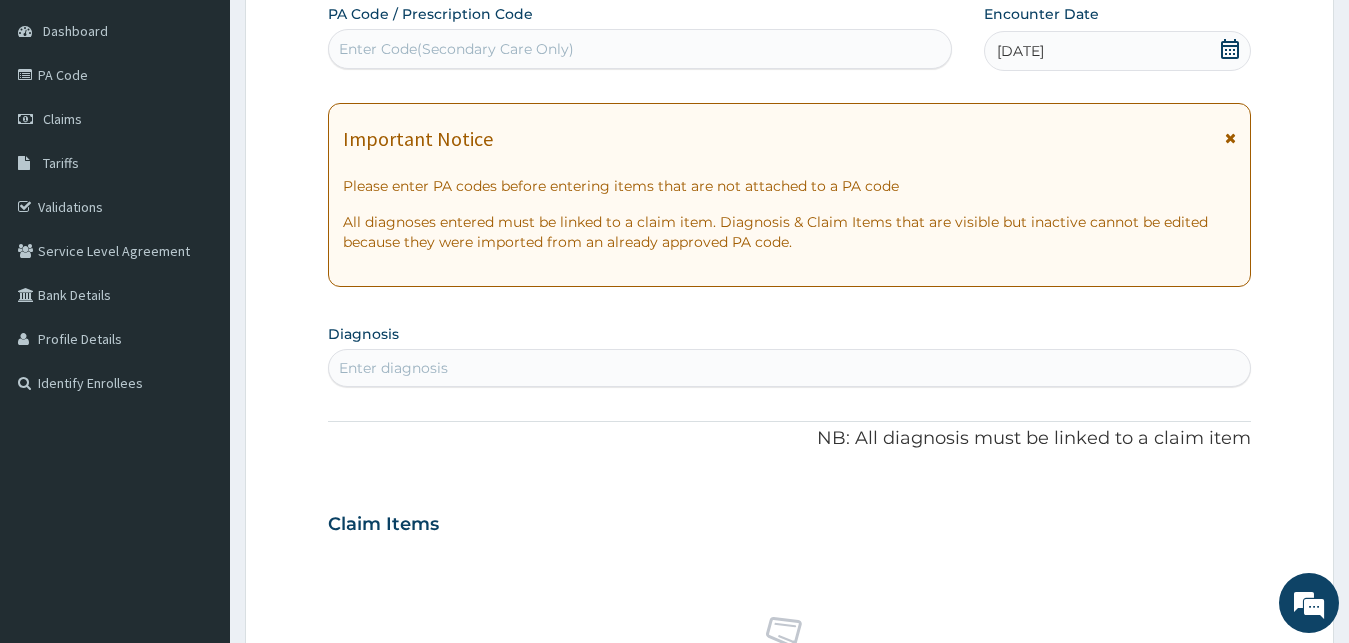 click on "Enter diagnosis" at bounding box center [393, 368] 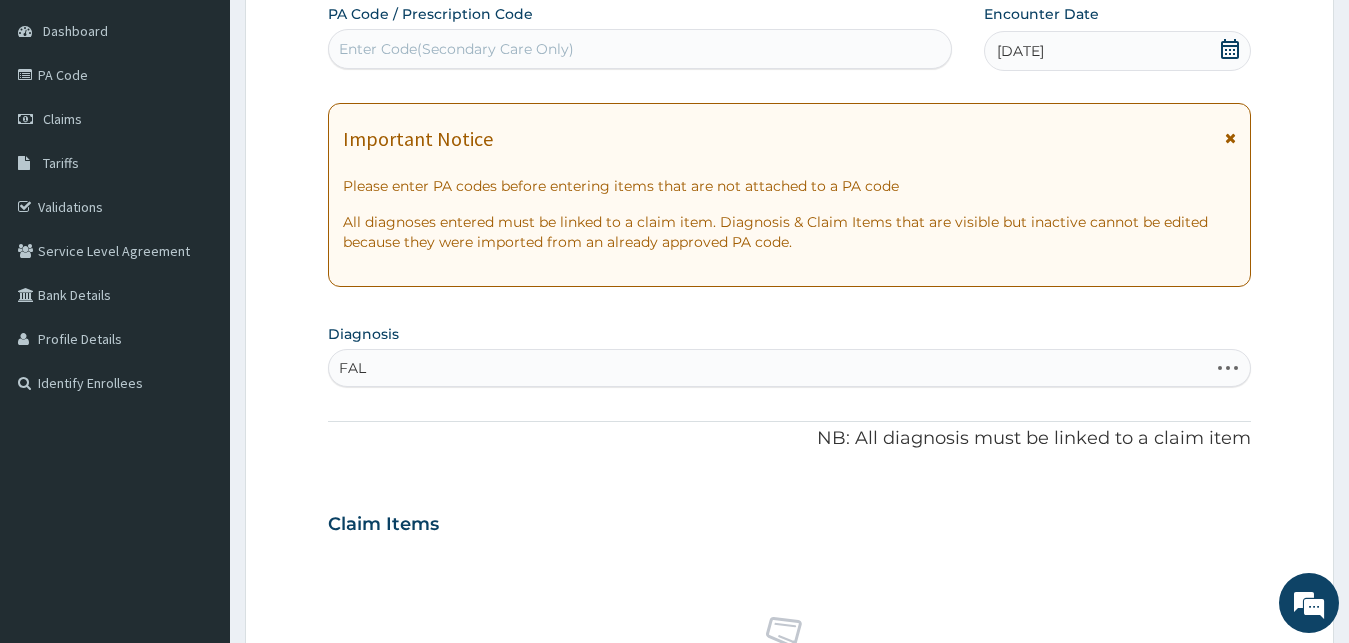 type on "FALL" 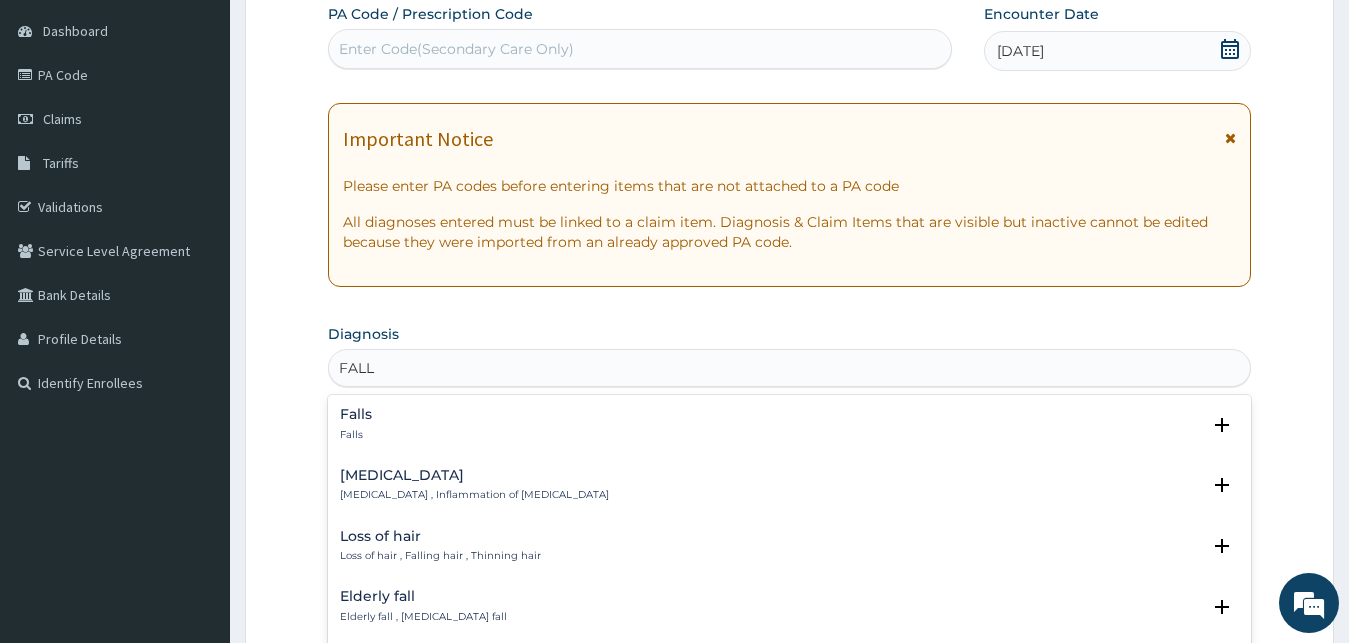 click on "Falls" at bounding box center (356, 414) 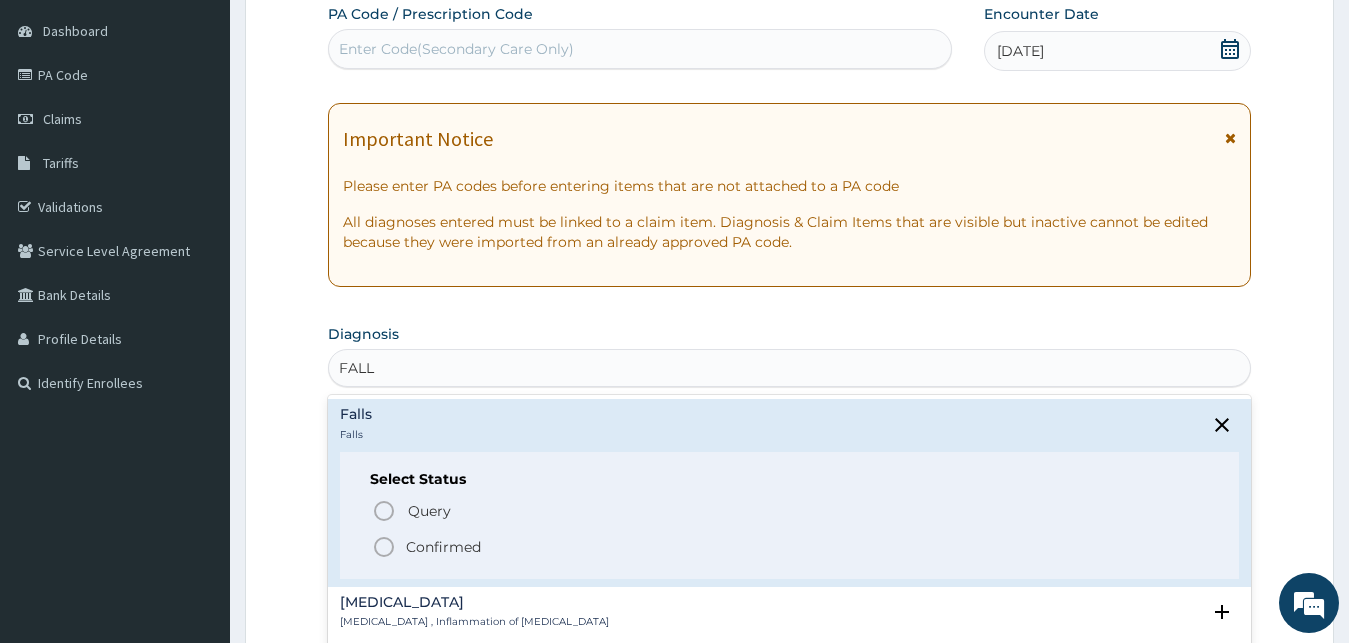 drag, startPoint x: 413, startPoint y: 553, endPoint x: 413, endPoint y: 529, distance: 24 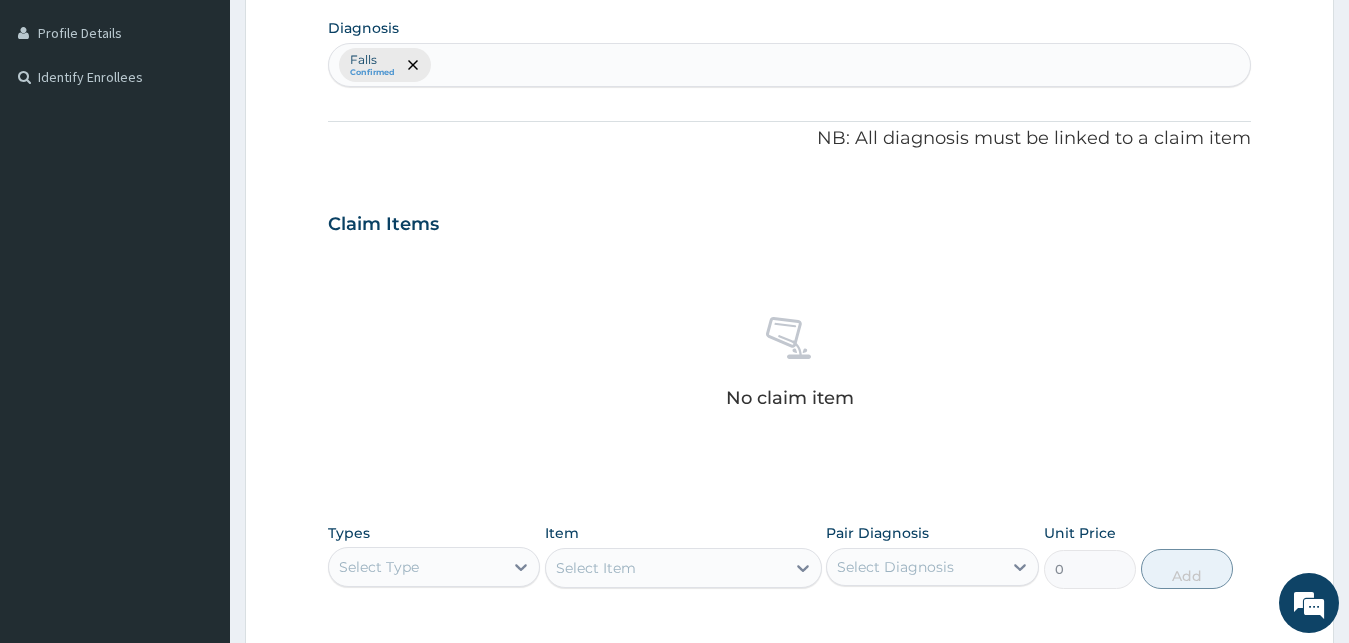 scroll, scrollTop: 799, scrollLeft: 0, axis: vertical 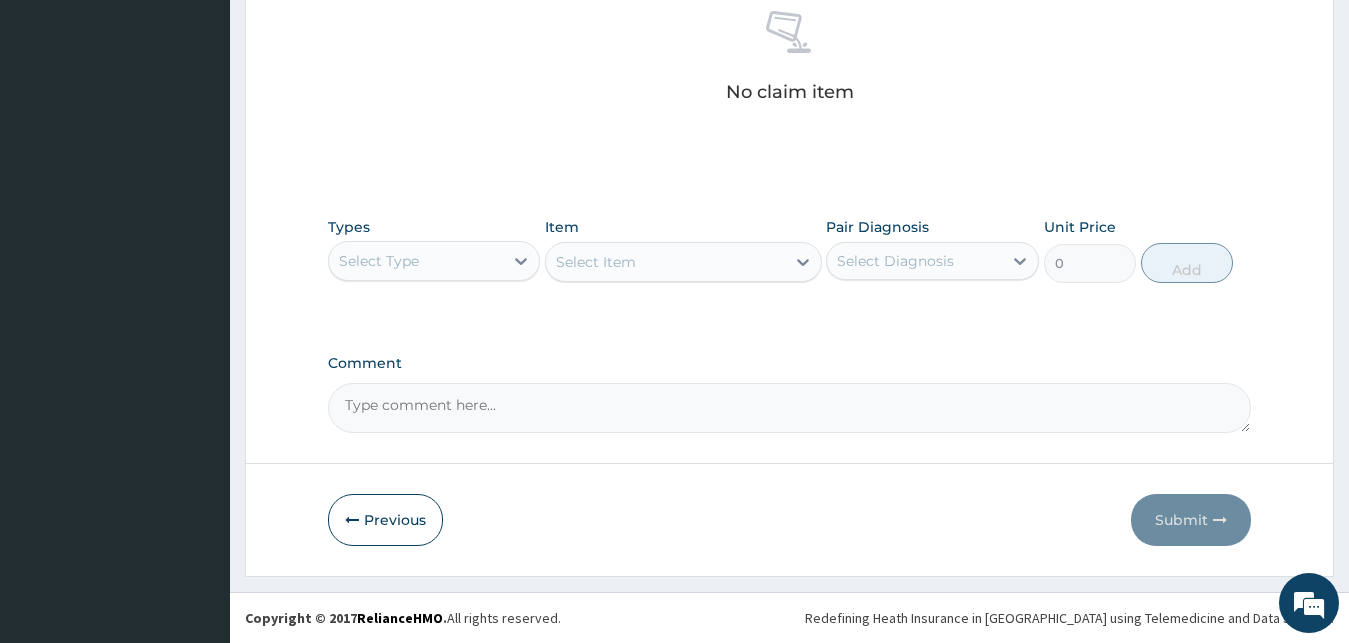 click on "Select Type" at bounding box center (416, 261) 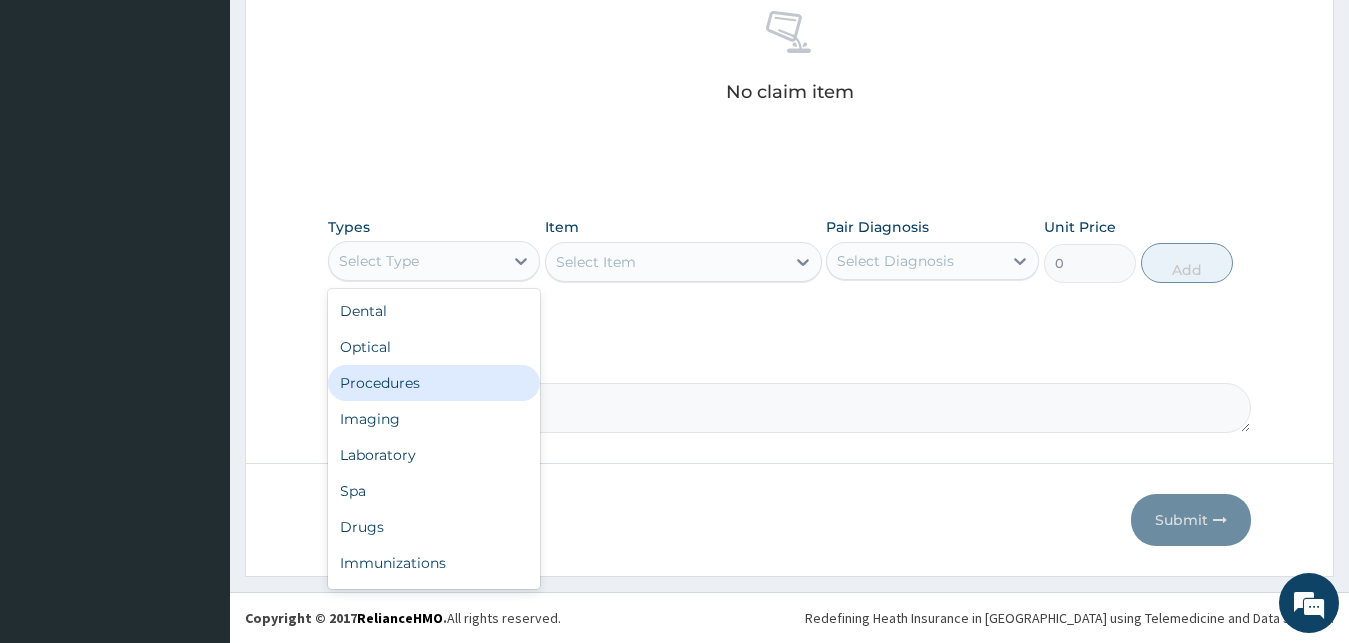 click on "Procedures" at bounding box center (434, 383) 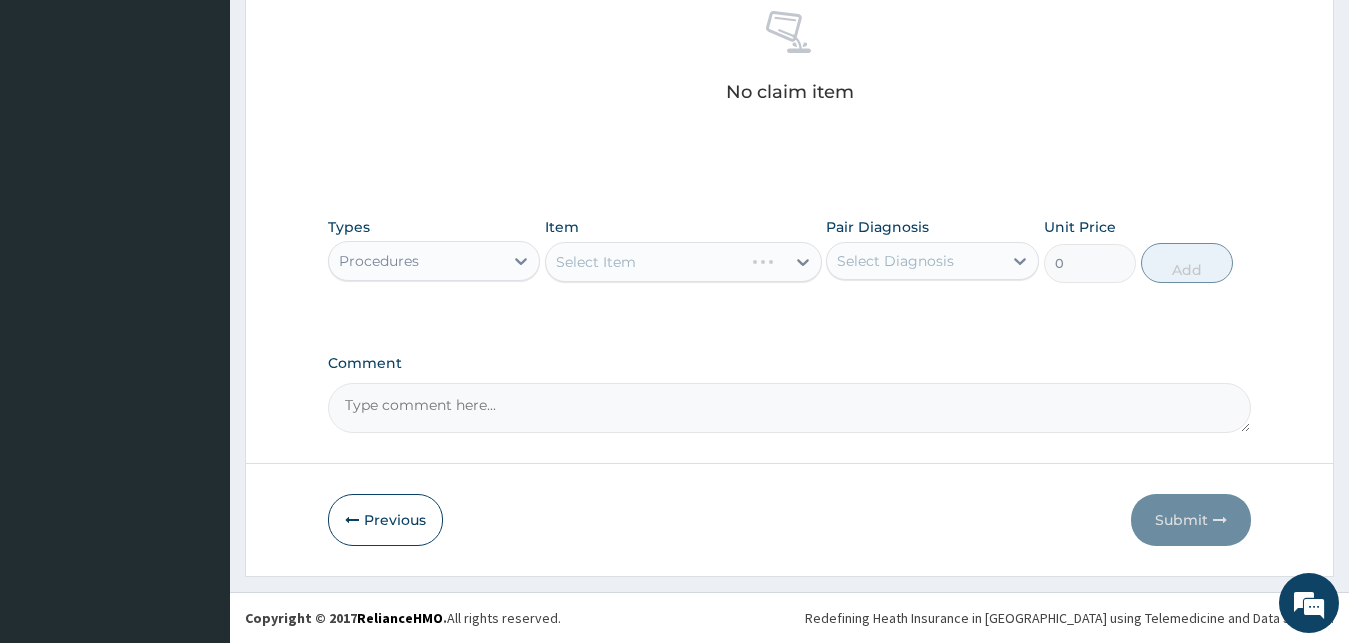 click on "Select Item" at bounding box center (683, 262) 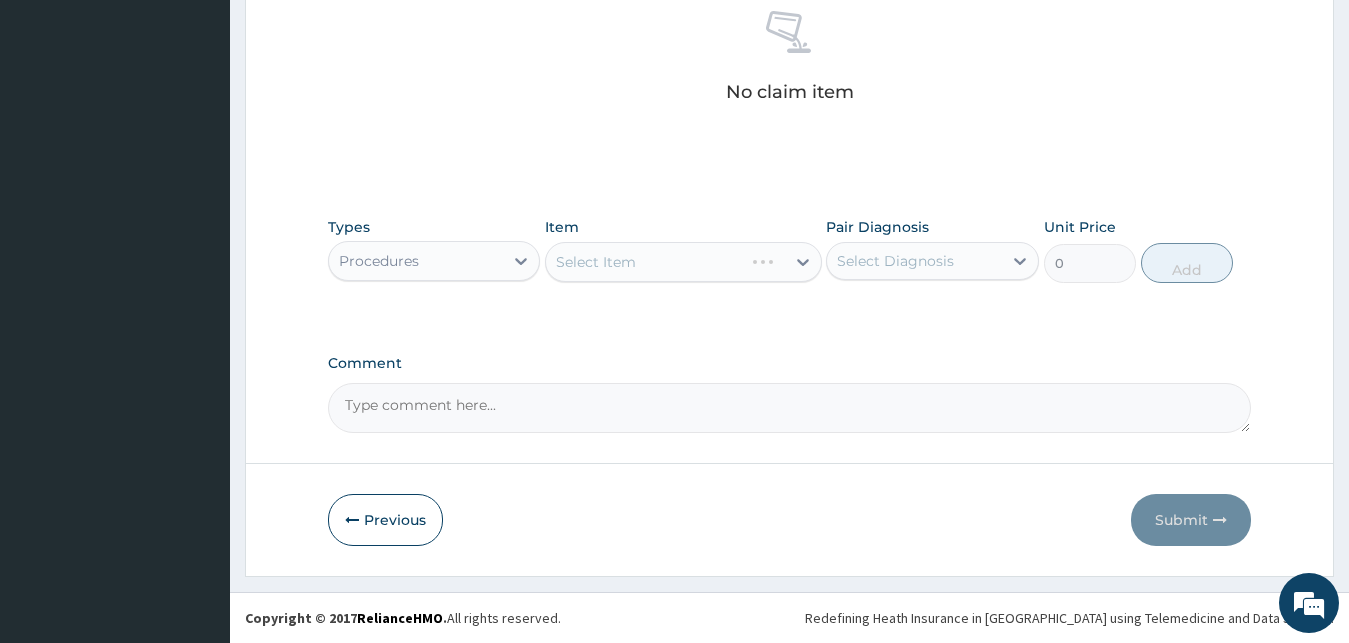 click on "Select Item" at bounding box center (683, 262) 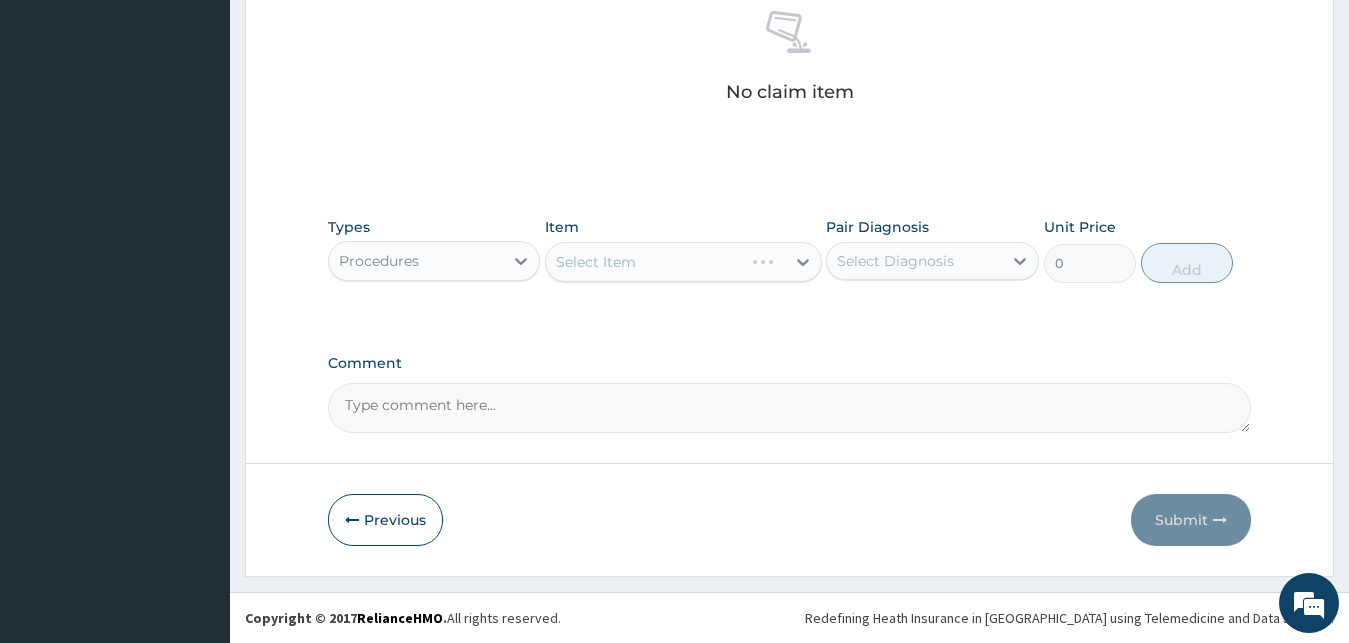 click on "Select Item" at bounding box center [683, 262] 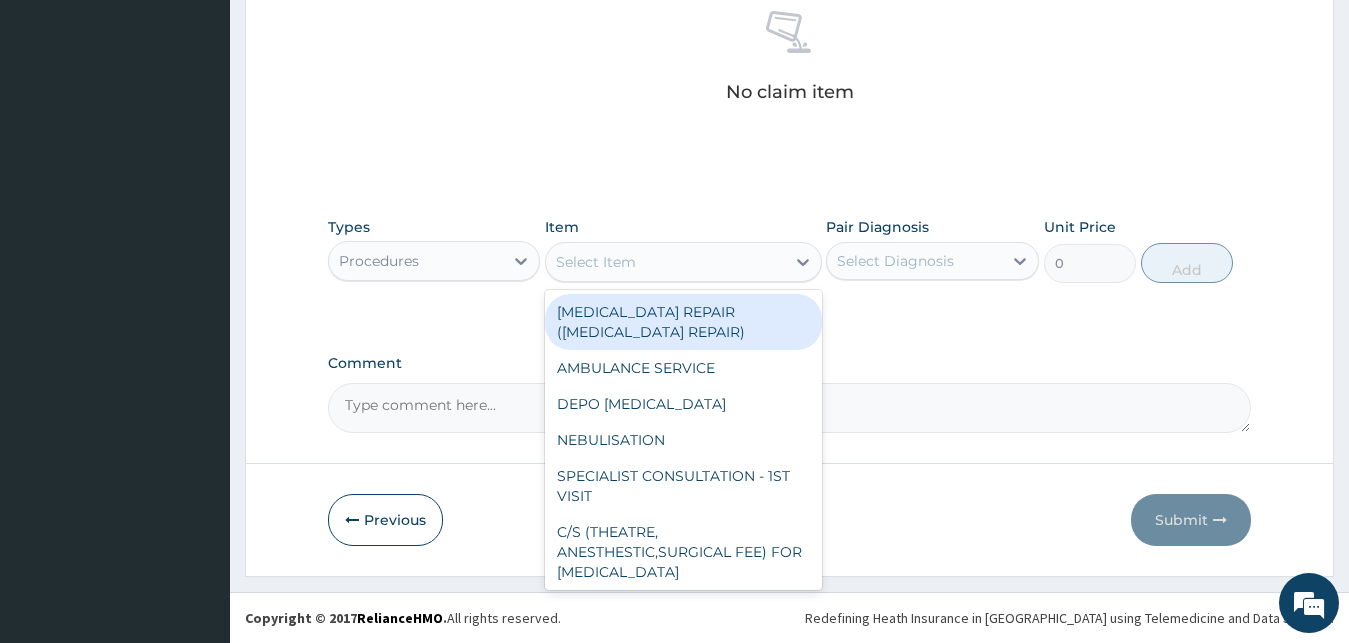 click on "Select Item" at bounding box center [665, 262] 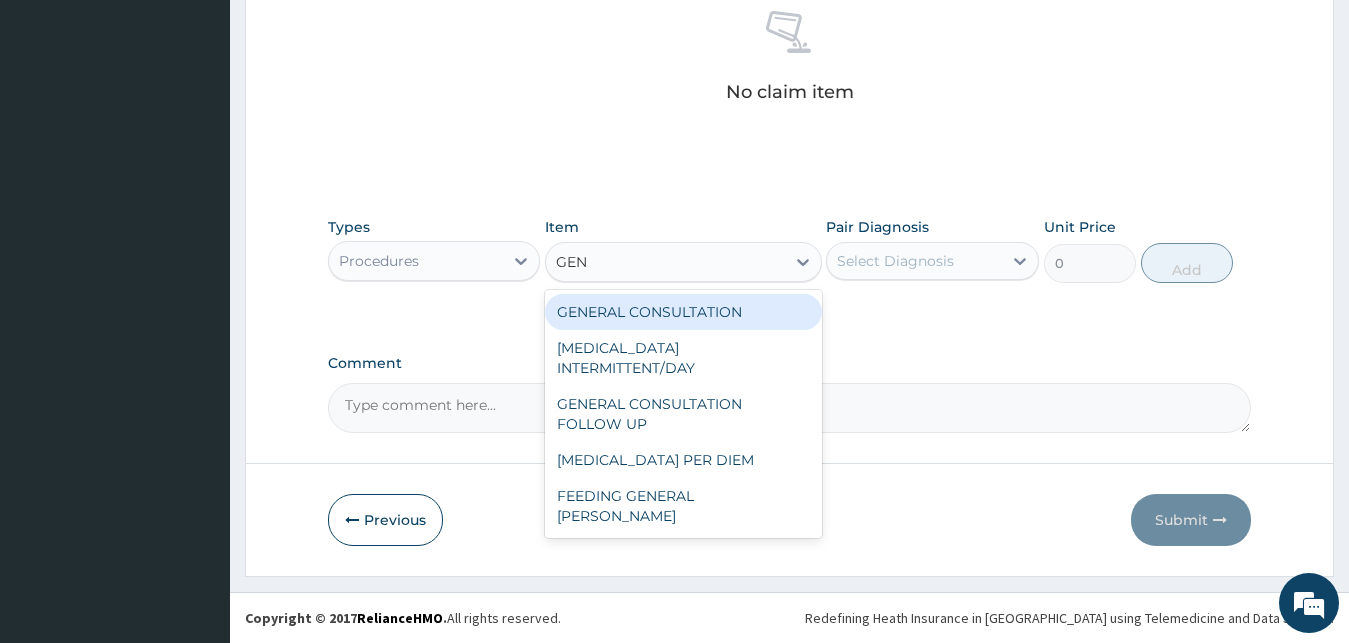 type on "GENE" 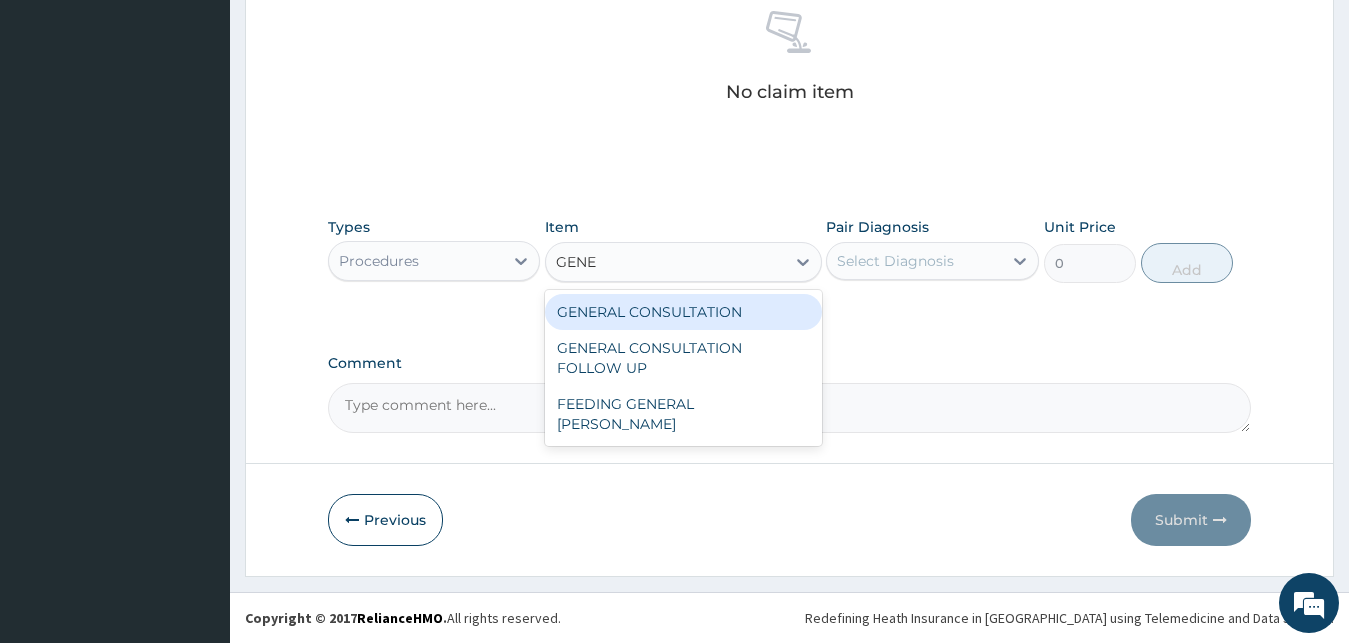 click on "GENERAL CONSULTATION" at bounding box center [683, 312] 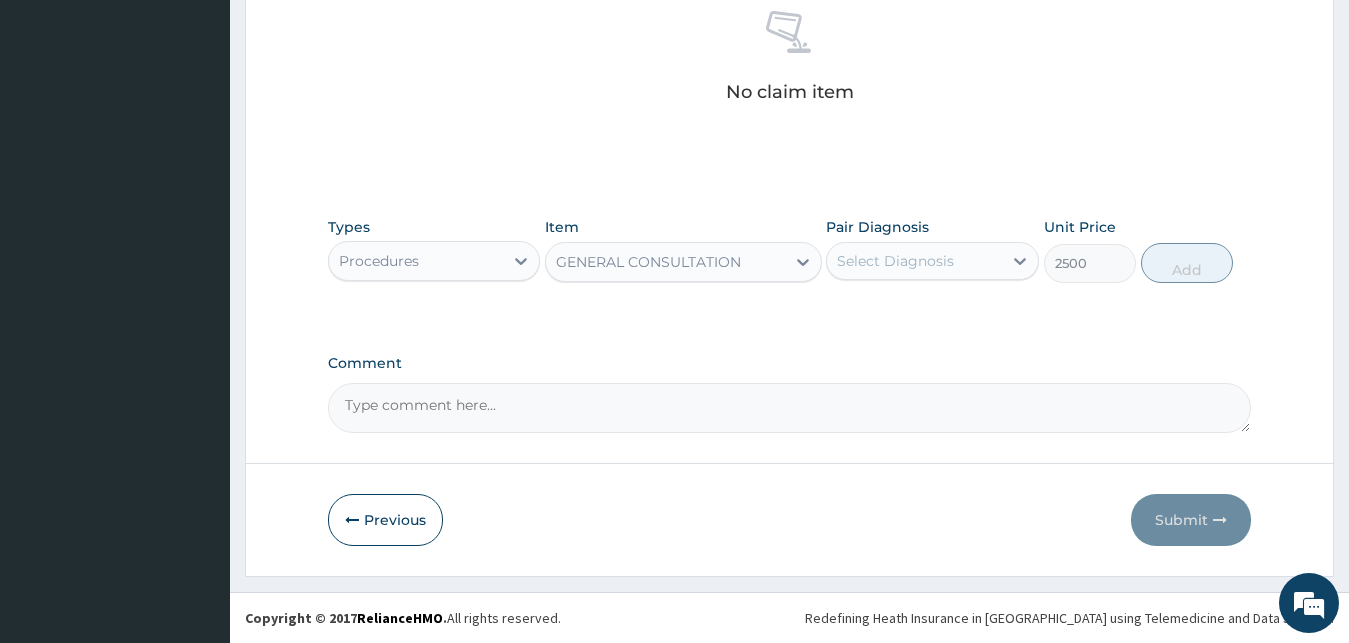 click on "Pair Diagnosis Select Diagnosis" at bounding box center (932, 250) 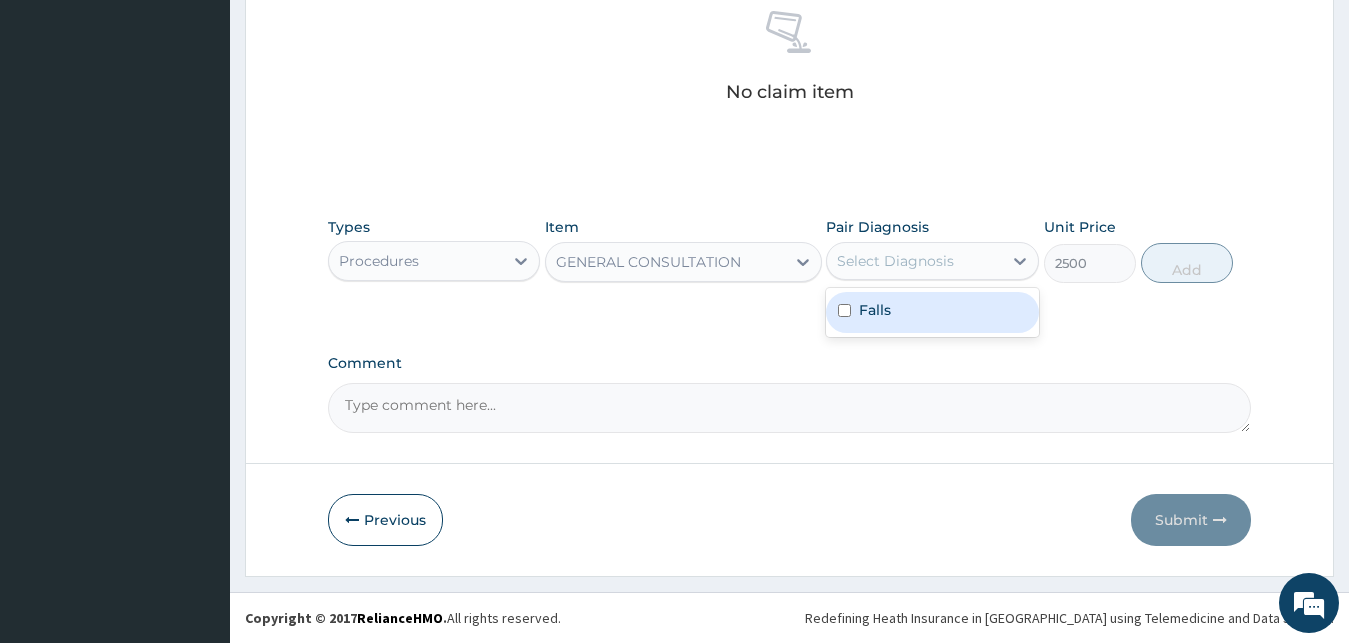 click on "Falls" at bounding box center [875, 310] 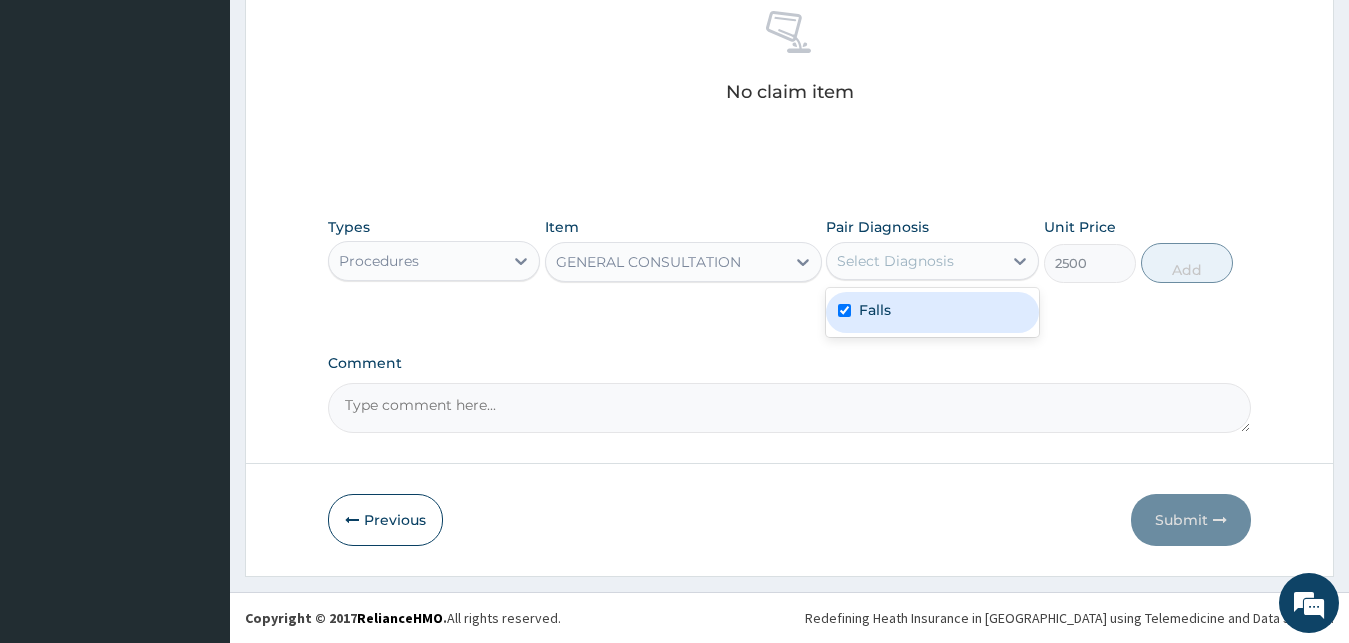 checkbox on "true" 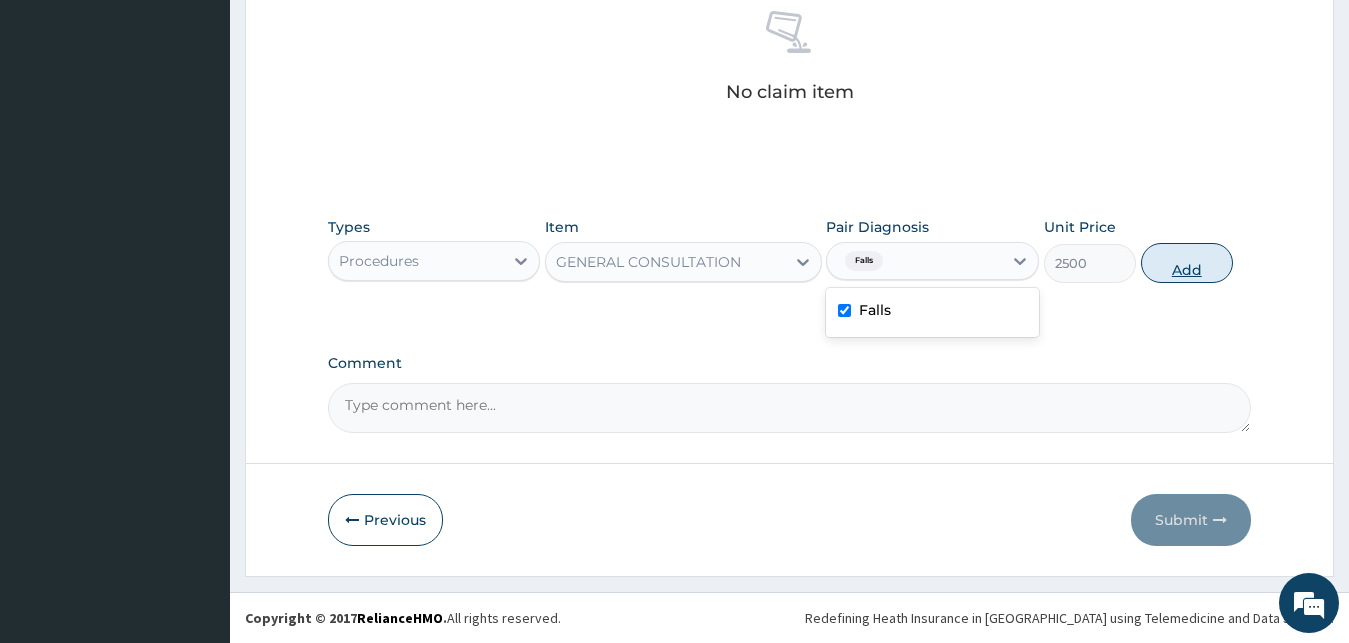 click on "Add" at bounding box center [1187, 263] 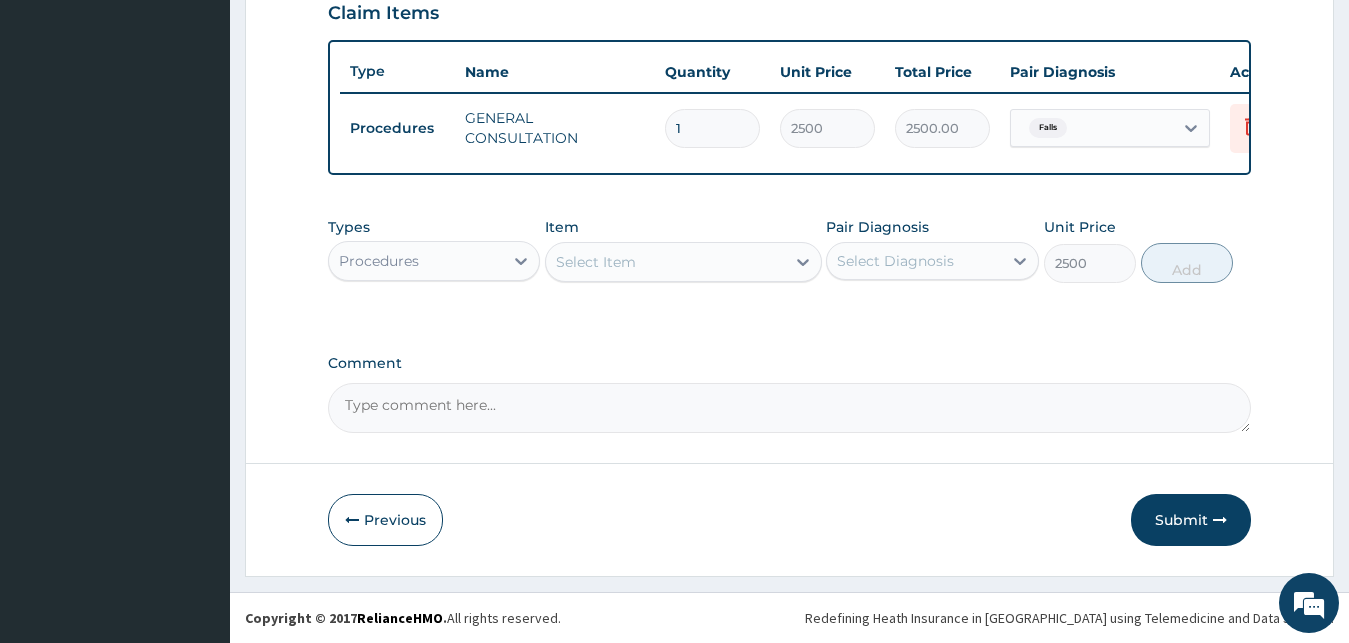 type on "0" 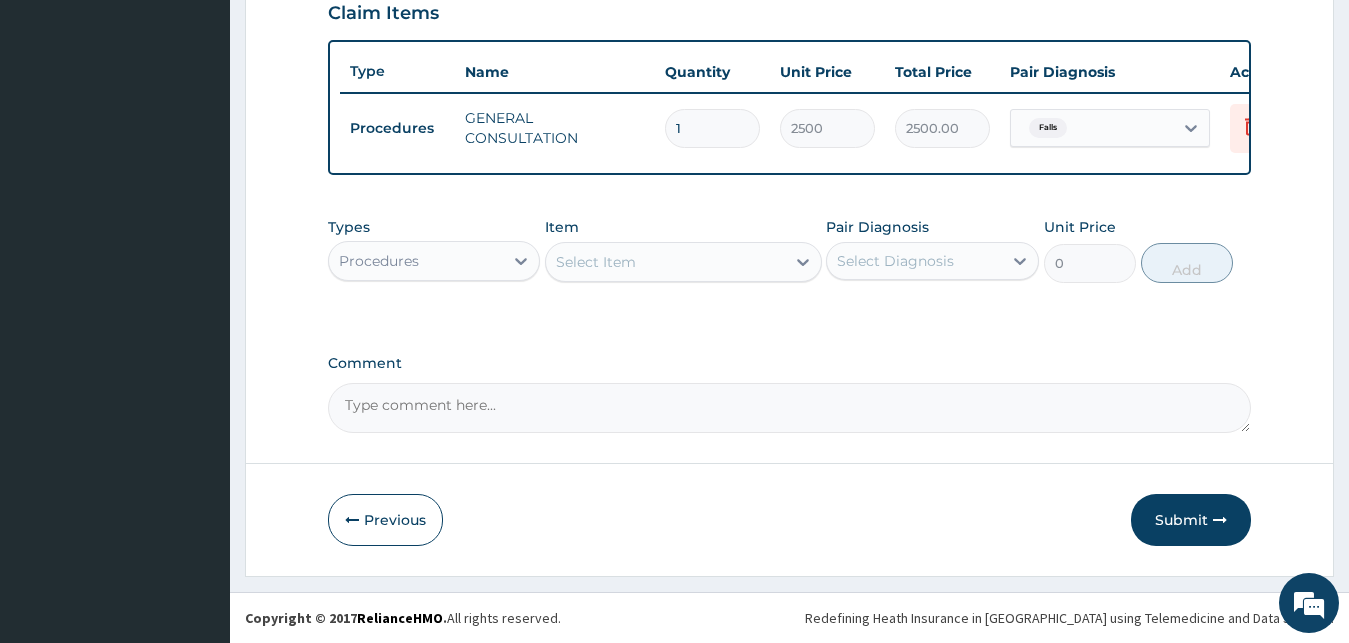 scroll, scrollTop: 721, scrollLeft: 0, axis: vertical 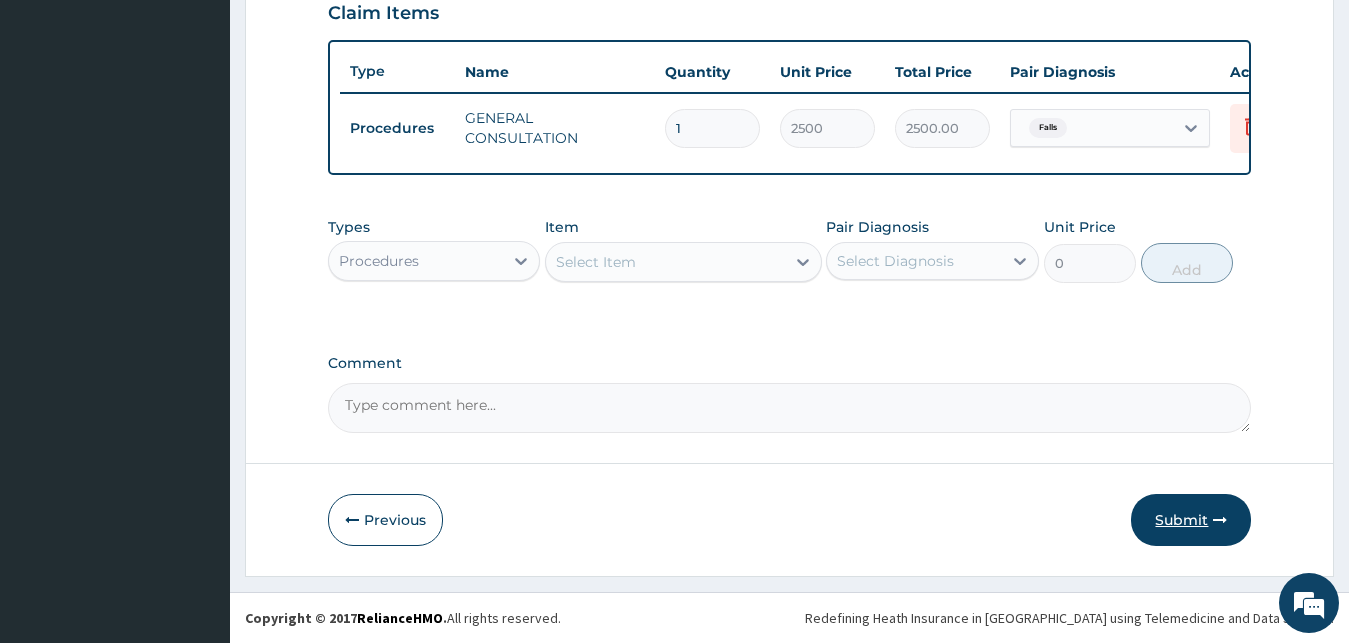 click on "Submit" at bounding box center [1191, 520] 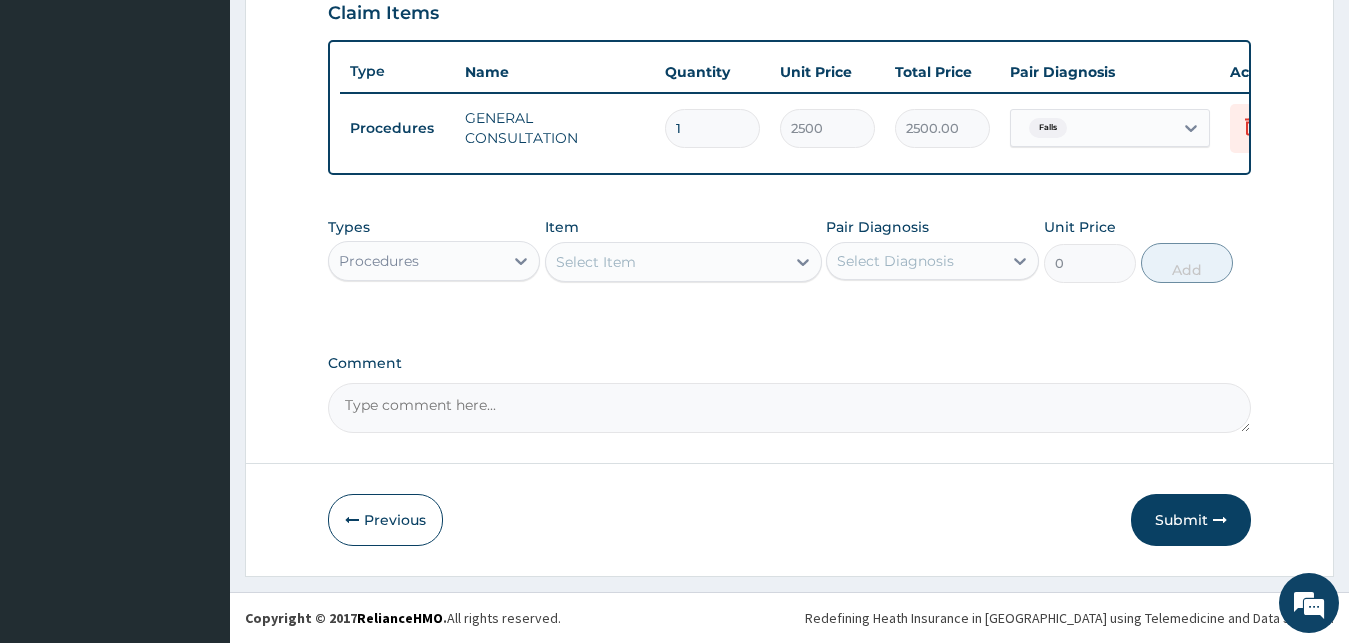scroll, scrollTop: 76, scrollLeft: 0, axis: vertical 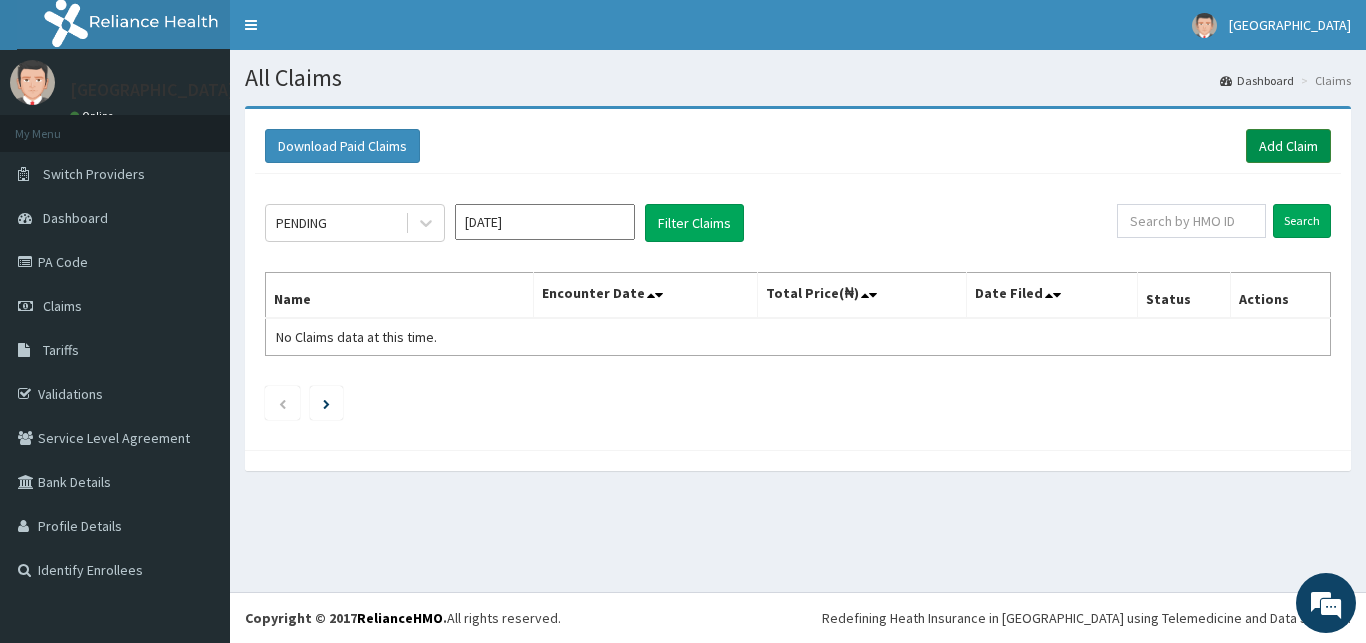 click on "Add Claim" at bounding box center (1288, 146) 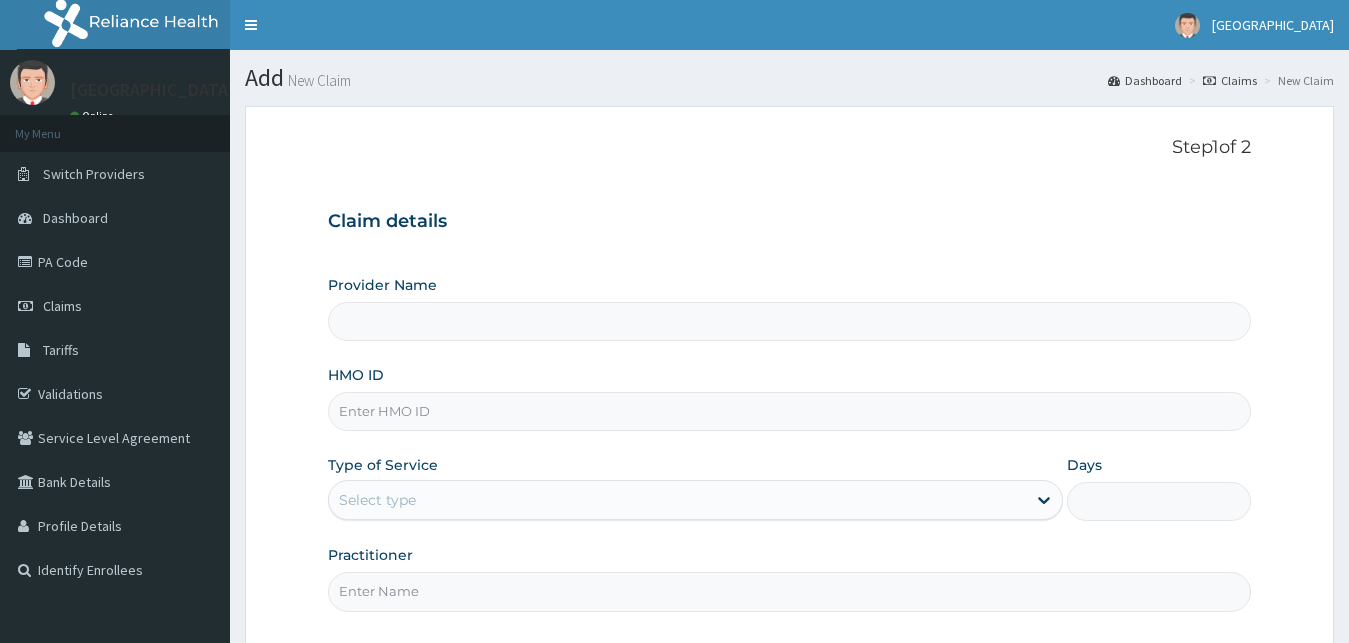 scroll, scrollTop: 0, scrollLeft: 0, axis: both 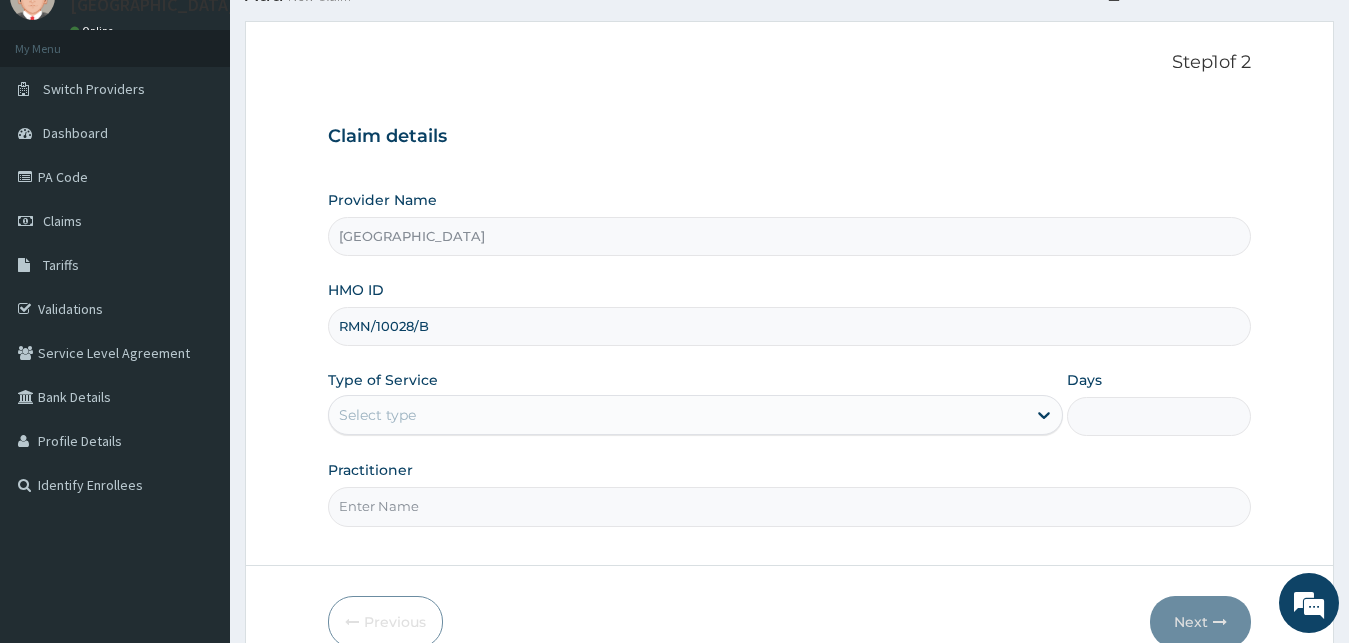 type on "RMN/10028/B" 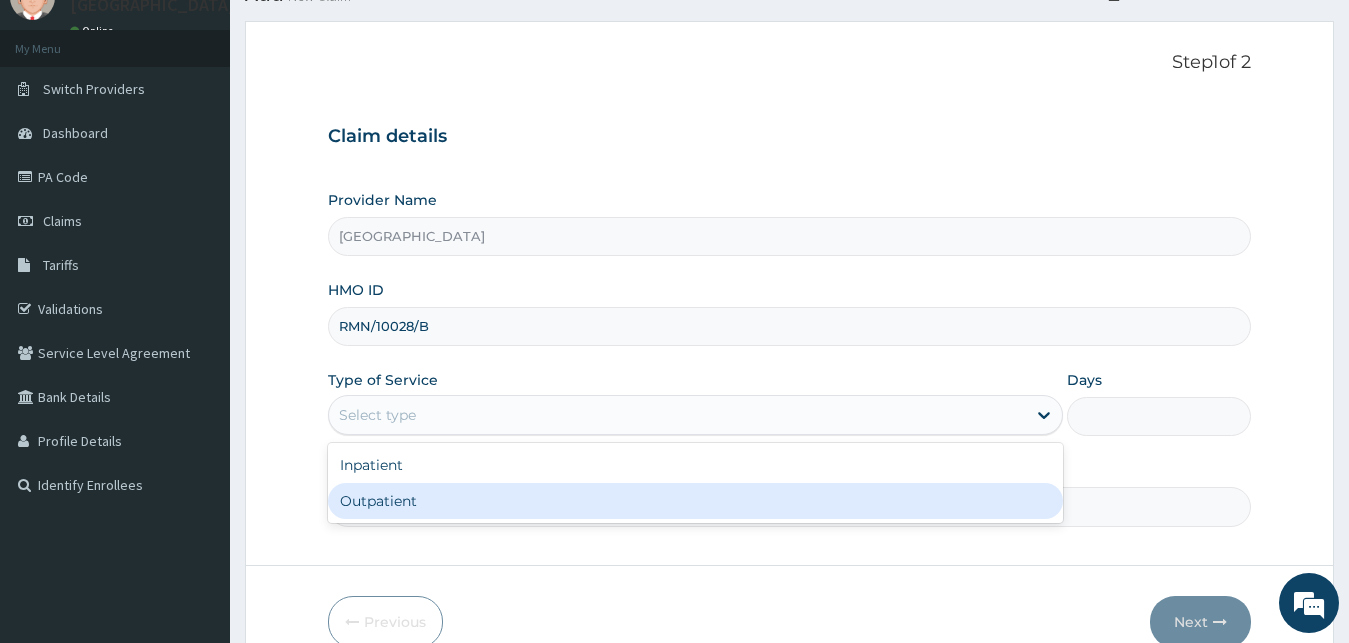 click on "Outpatient" at bounding box center (696, 501) 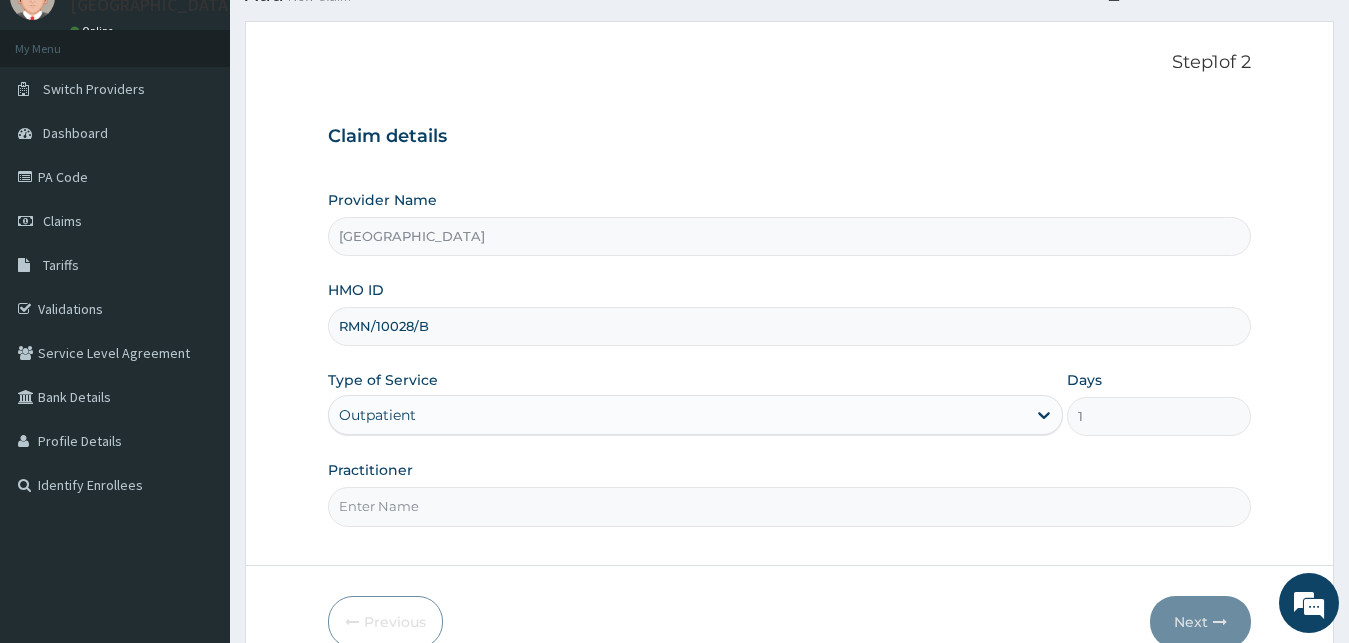 scroll, scrollTop: 0, scrollLeft: 0, axis: both 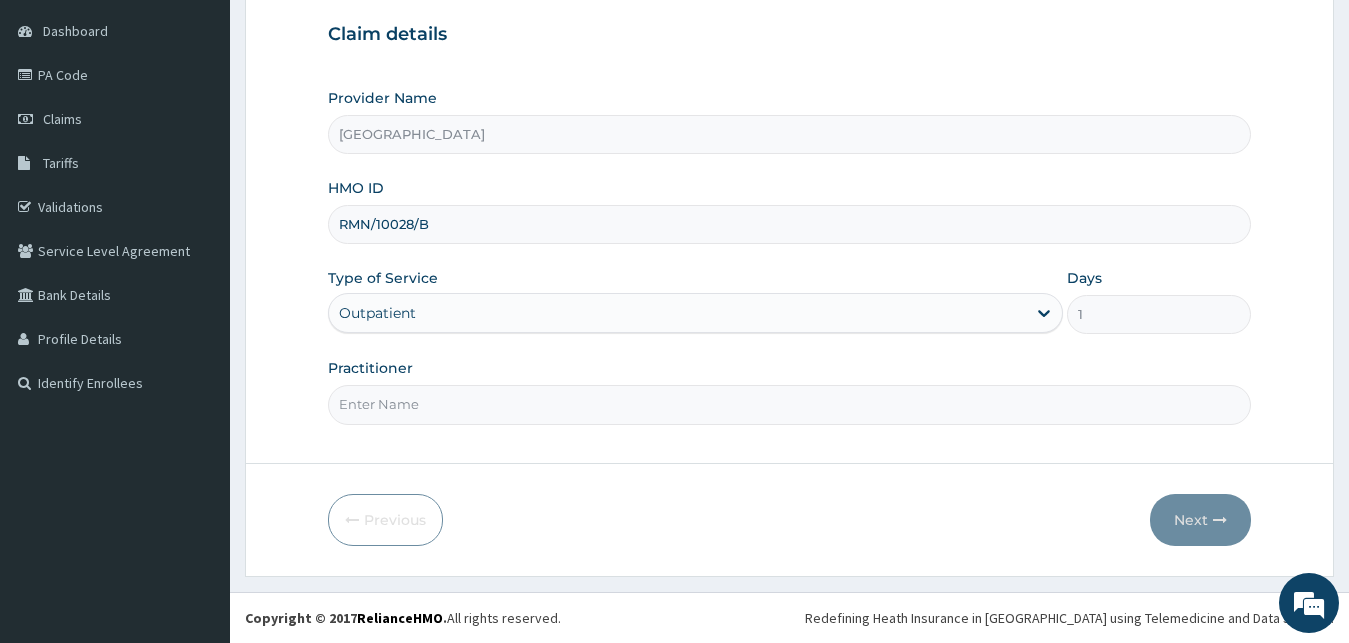 click on "Step  1  of 2 Claim details Provider Name Royan Hospital HMO ID RMN/10028/B Type of Service option Outpatient, selected.   Select is focused ,type to refine list, press Down to open the menu,  Outpatient Days 1 Practitioner" at bounding box center [790, 191] 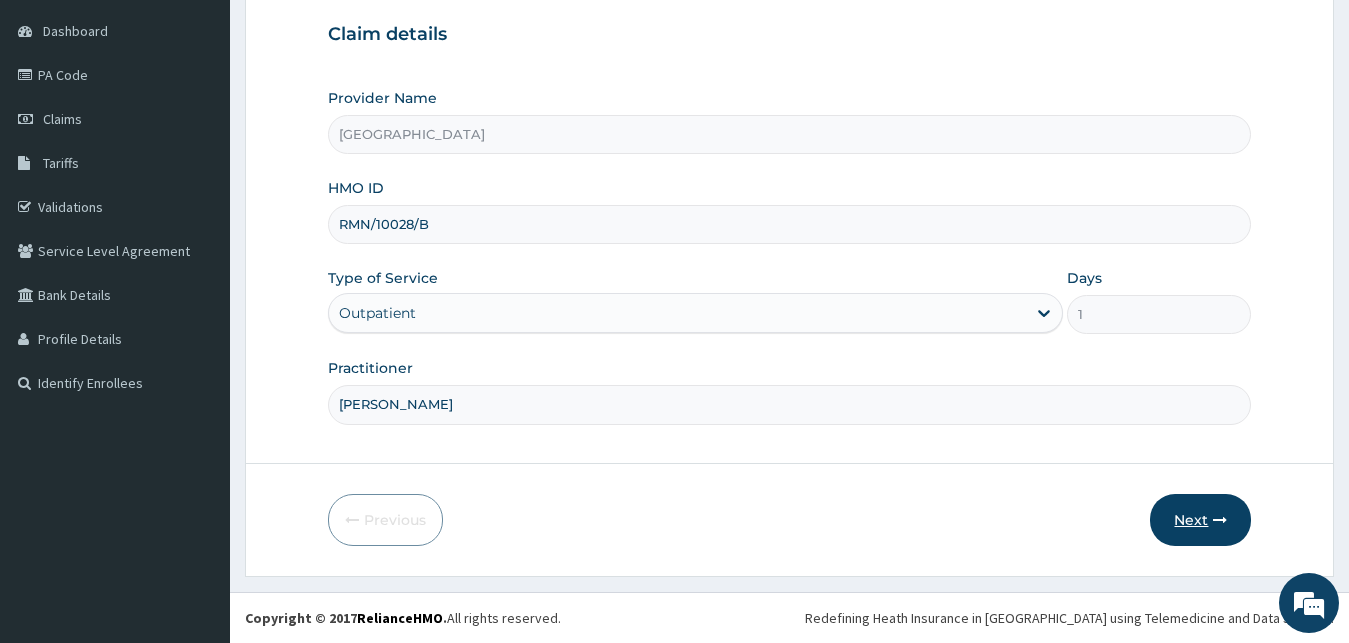 type on "DR ALI" 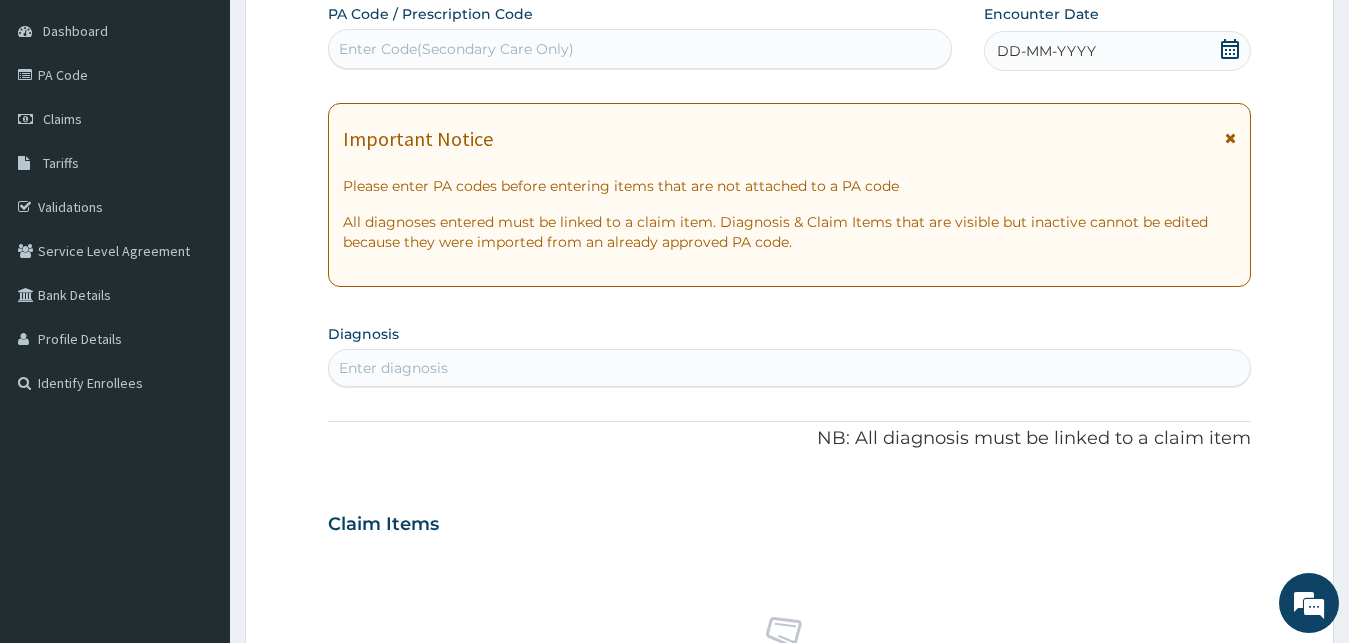 click on "DD-MM-YYYY" at bounding box center [1046, 51] 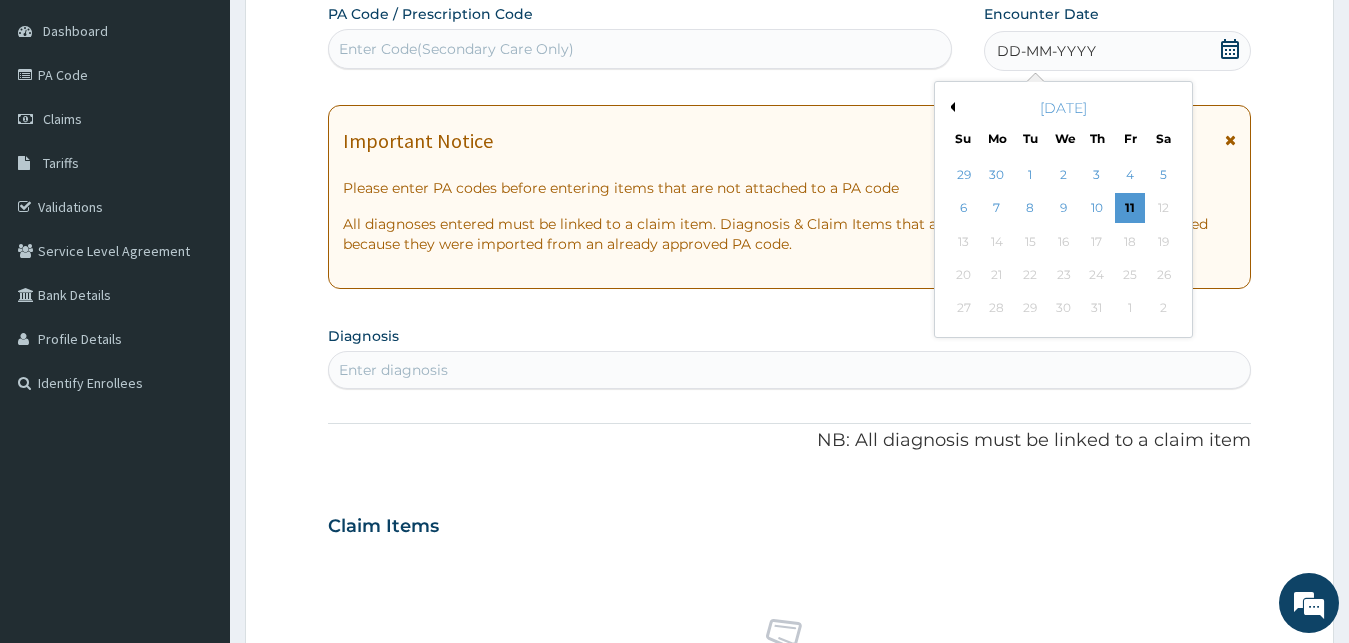 click on "Previous Month" at bounding box center [950, 107] 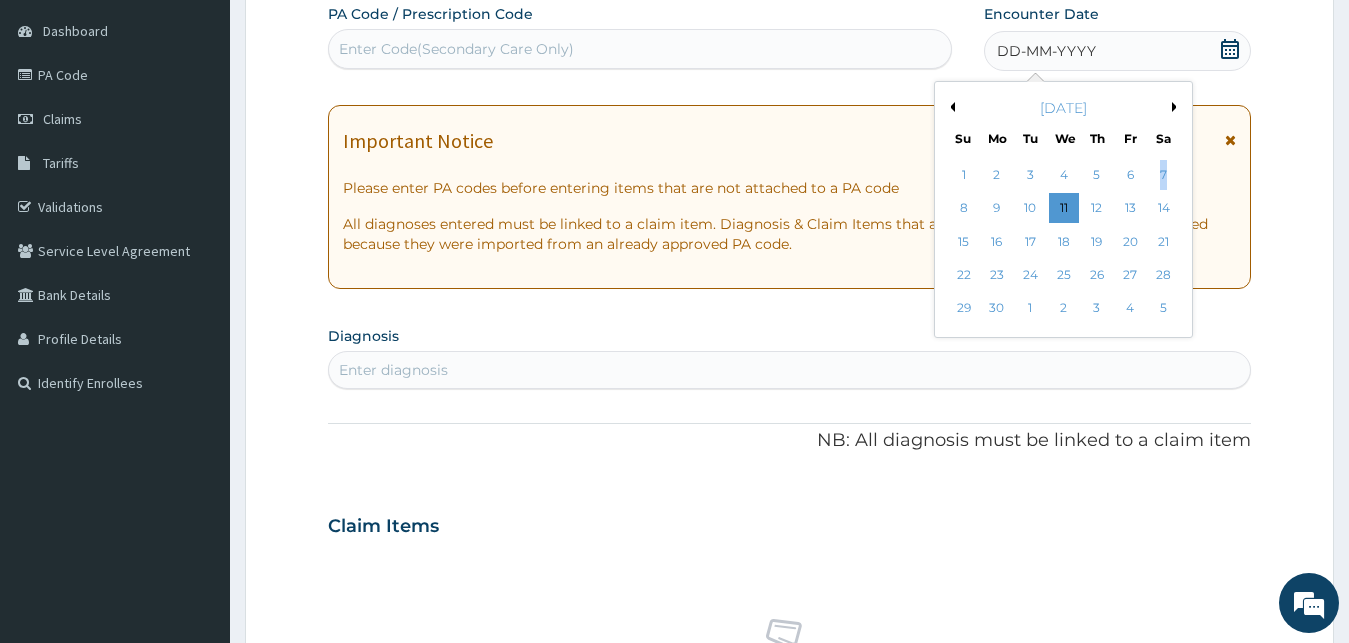 drag, startPoint x: 1175, startPoint y: 165, endPoint x: 1036, endPoint y: 167, distance: 139.01439 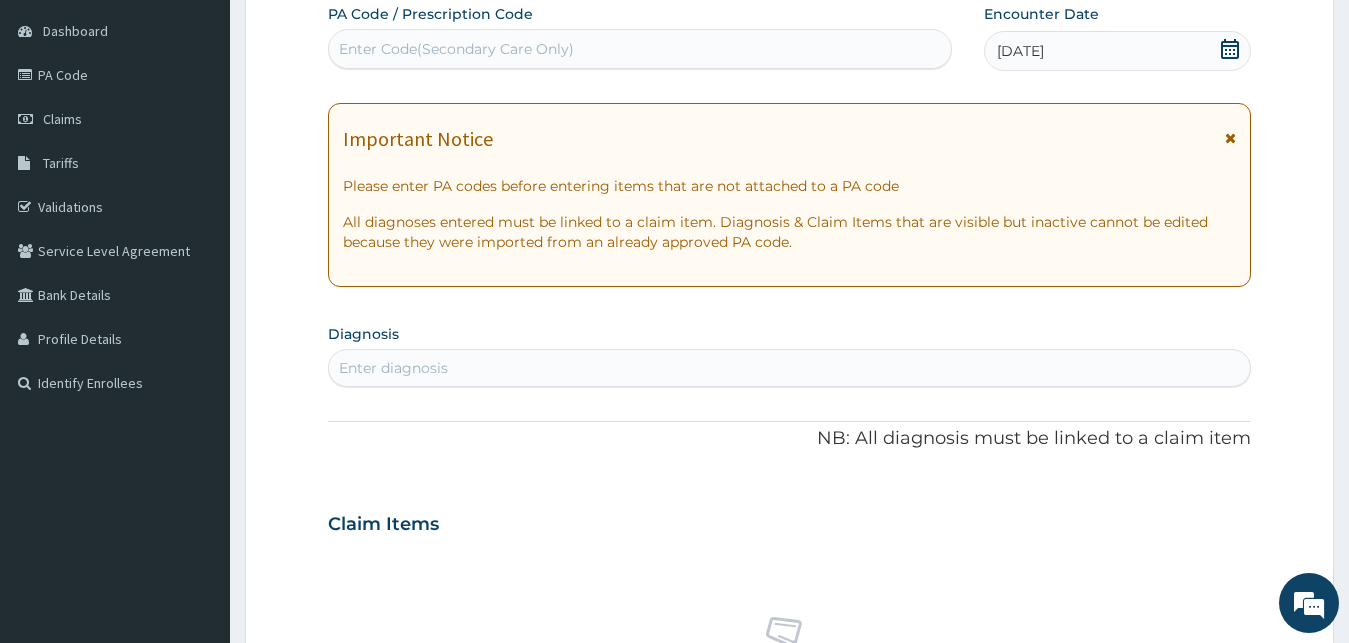 click on "Enter diagnosis" at bounding box center [790, 368] 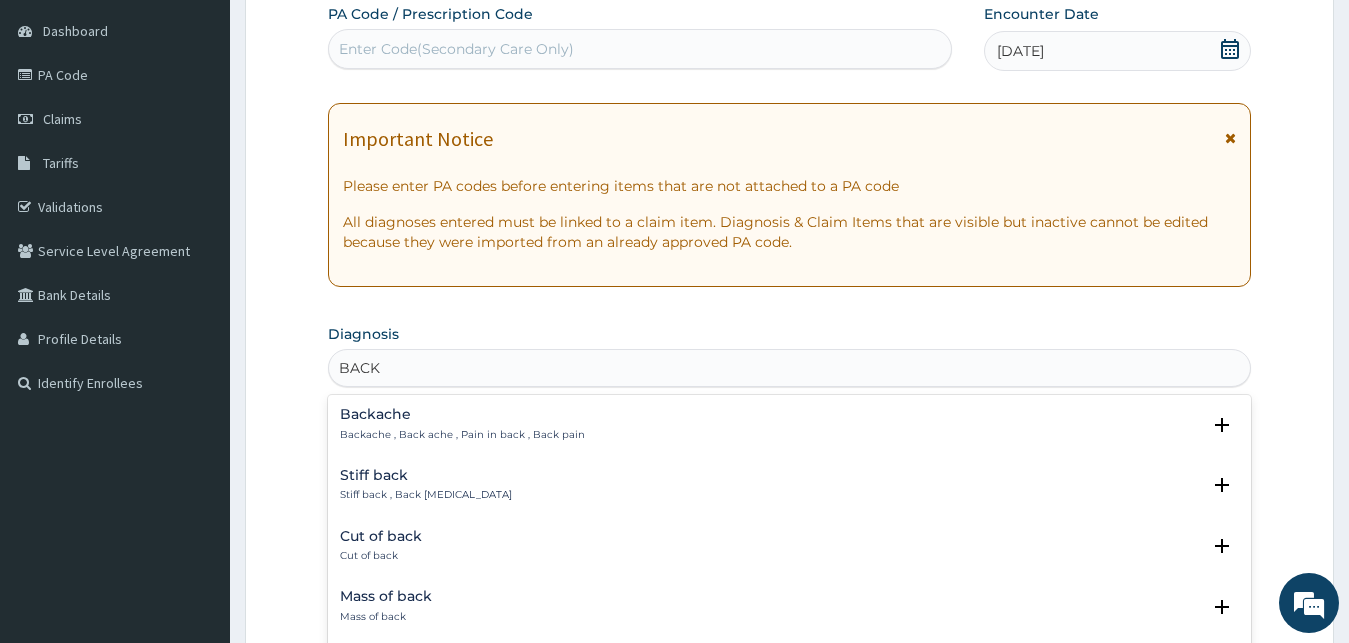 type on "BACK P" 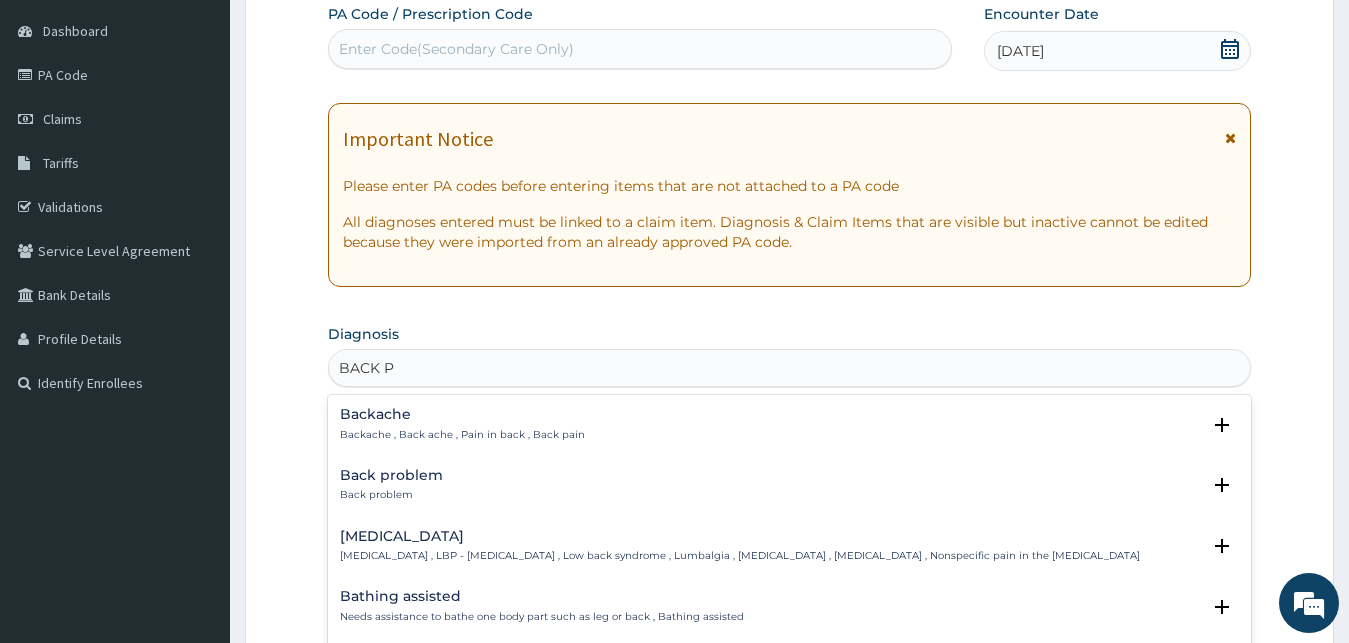 click on "Backache" at bounding box center (462, 414) 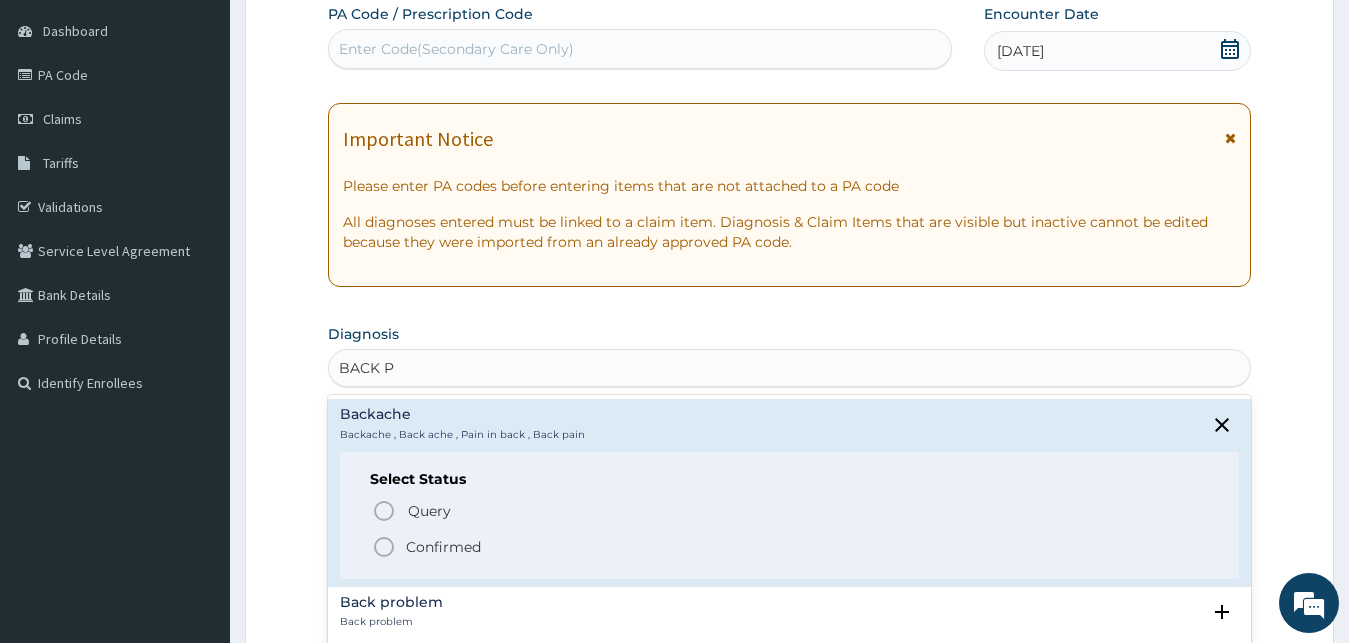 click on "Confirmed" at bounding box center (443, 547) 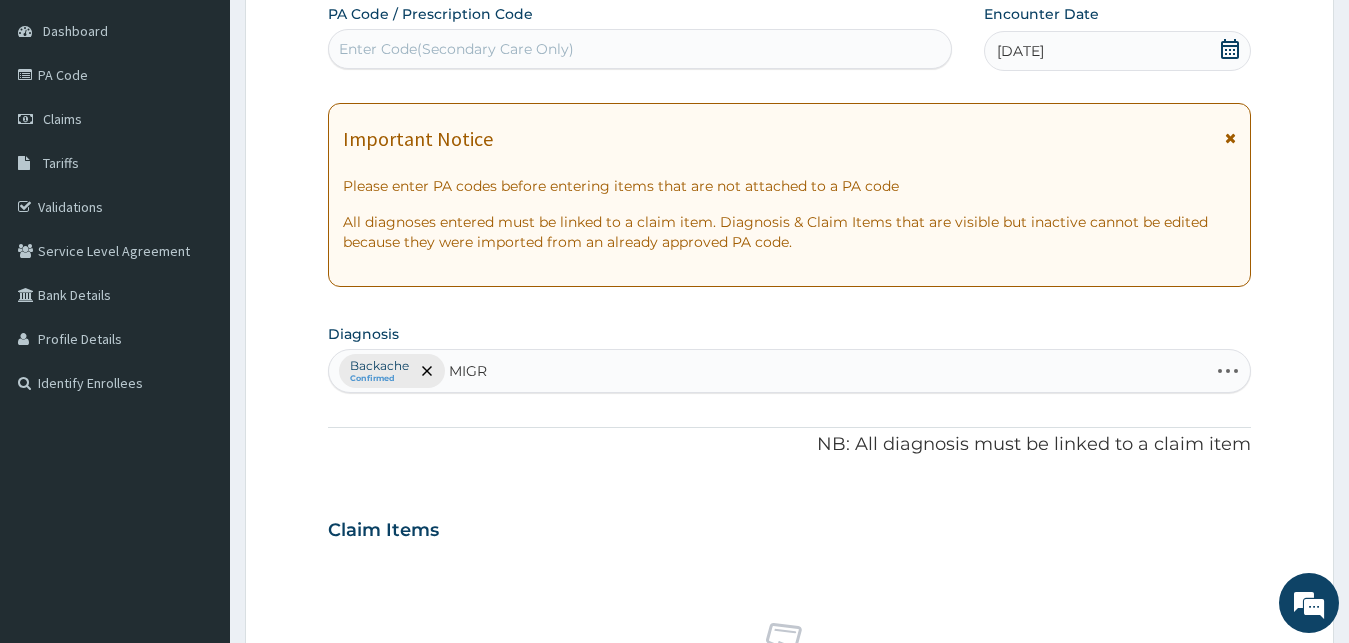 type on "MIGRA" 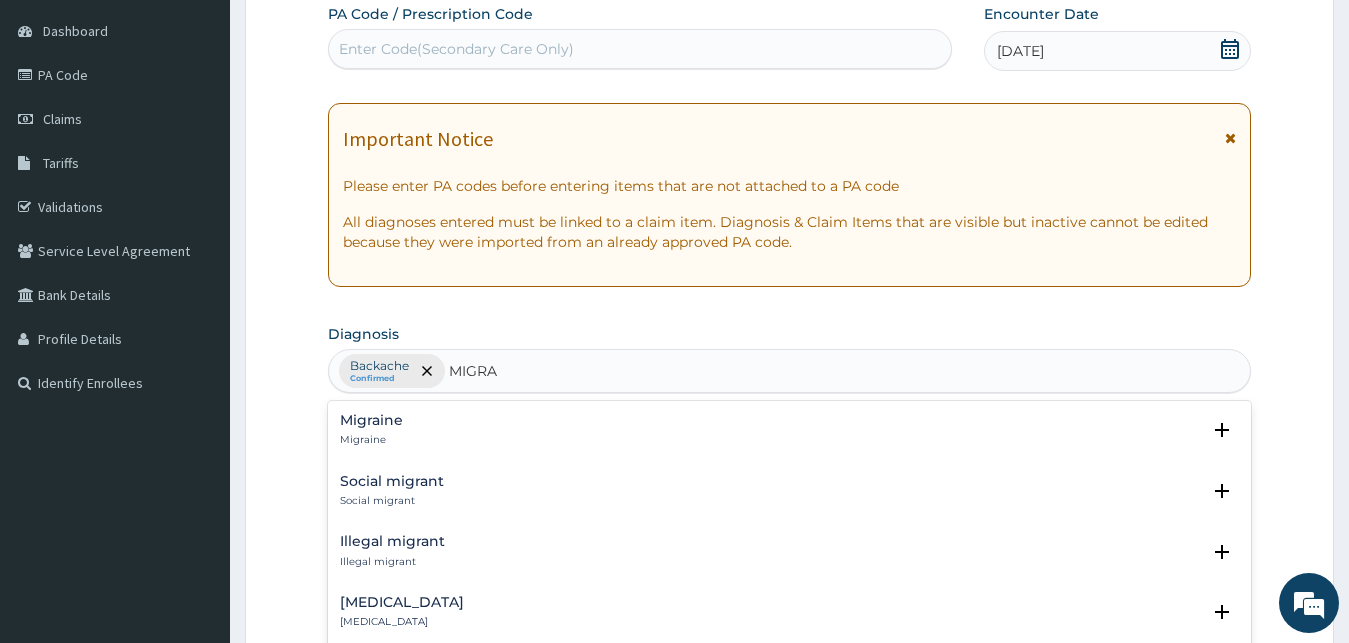 click on "Migraine" at bounding box center (371, 420) 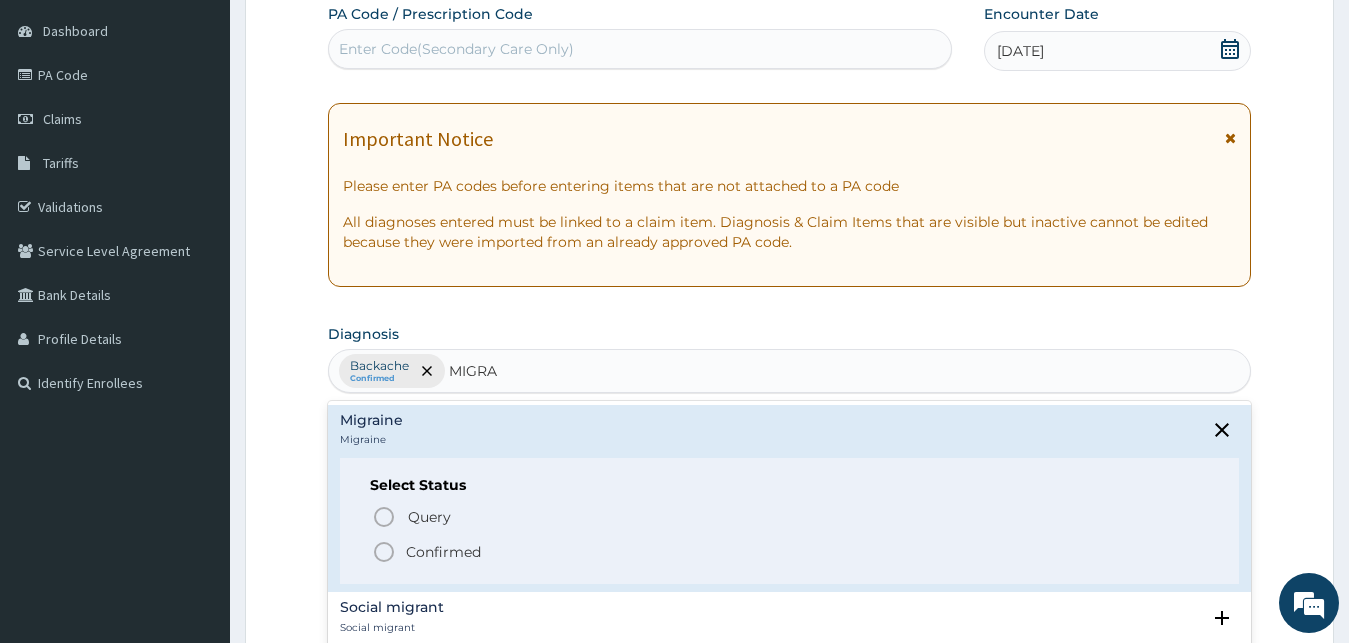 click 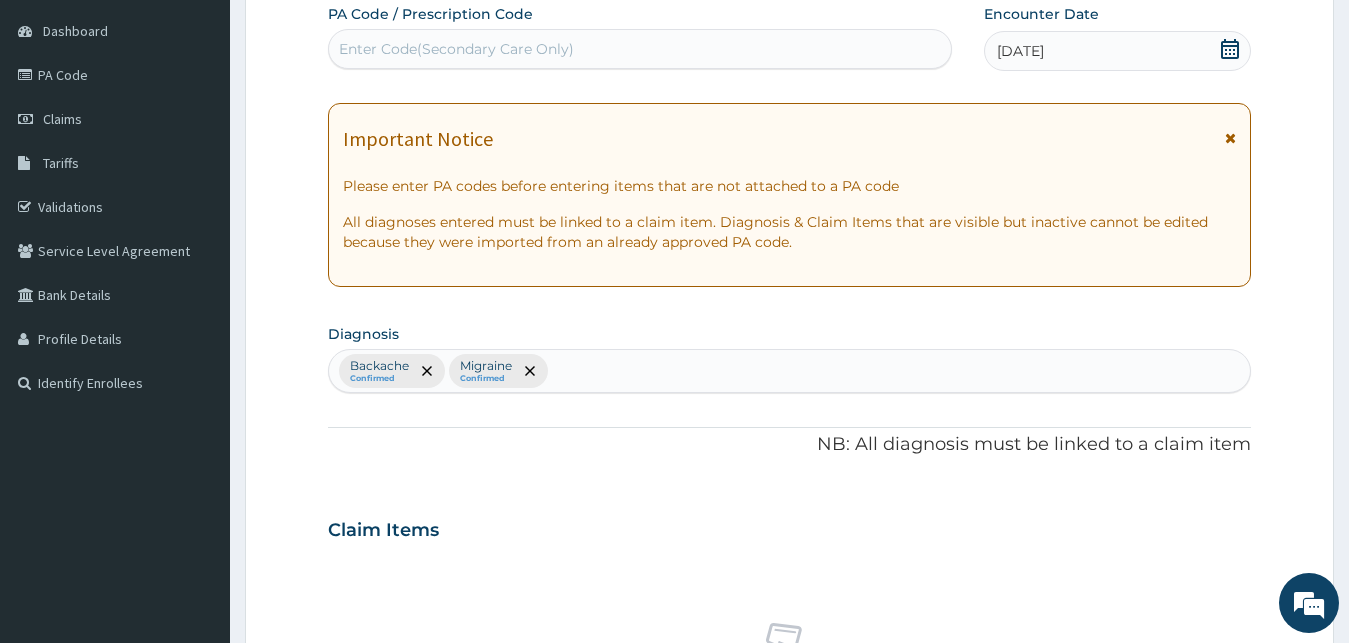 scroll, scrollTop: 799, scrollLeft: 0, axis: vertical 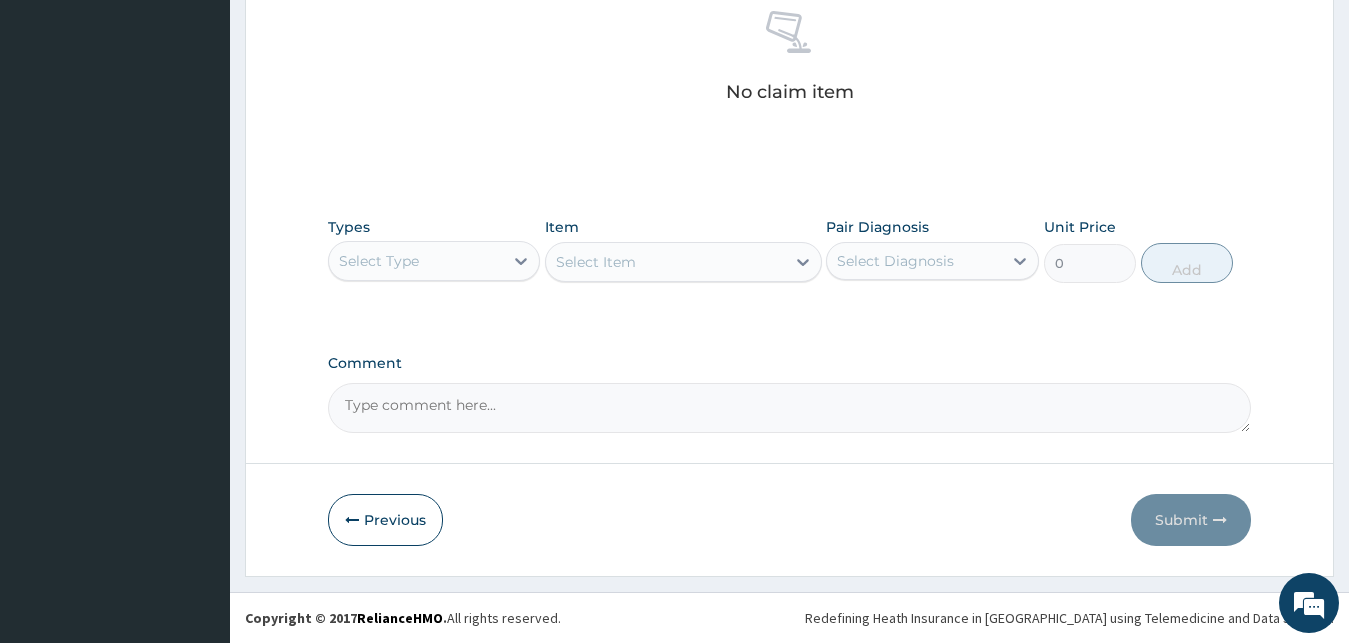 click on "Types Select Type" at bounding box center [434, 250] 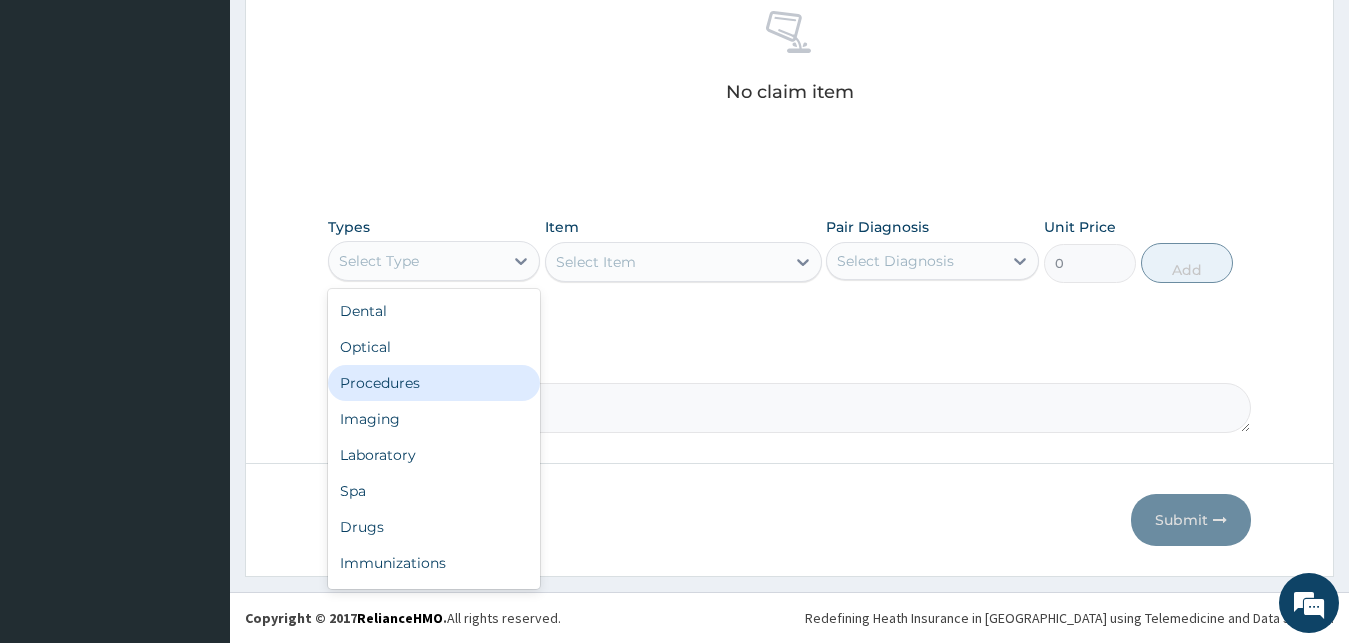 click on "Procedures" at bounding box center [434, 383] 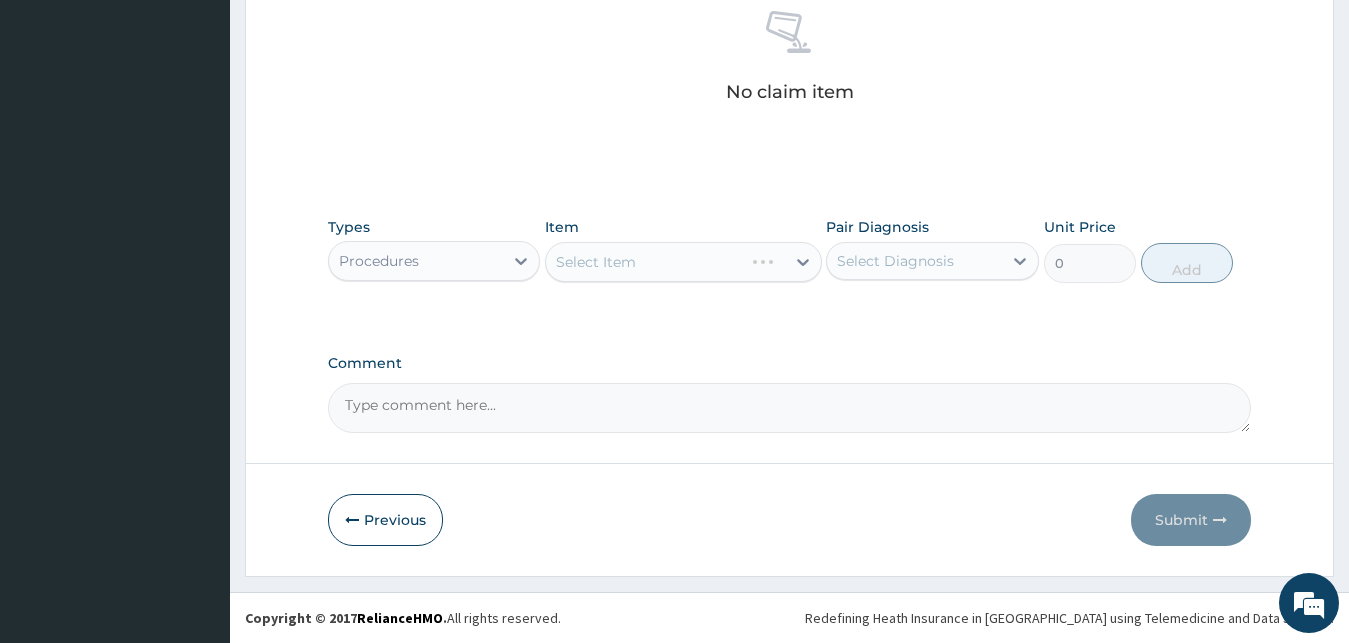 click on "Select Item" at bounding box center (683, 262) 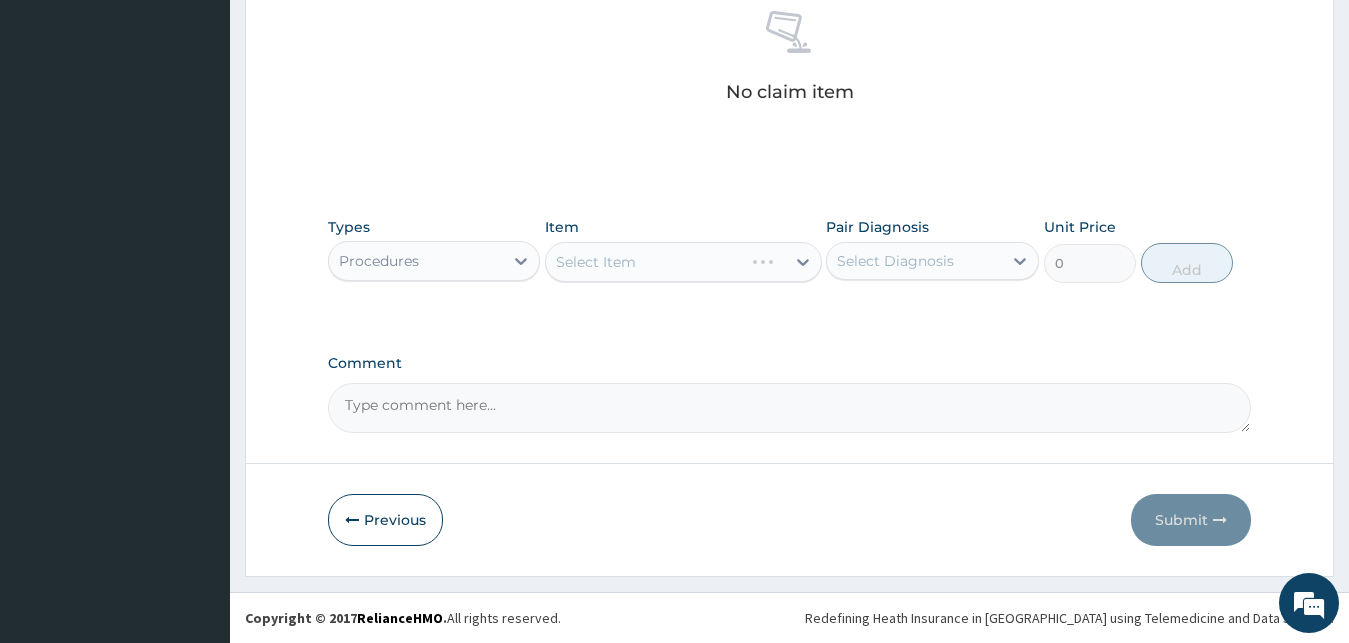 click on "Select Item" at bounding box center (683, 262) 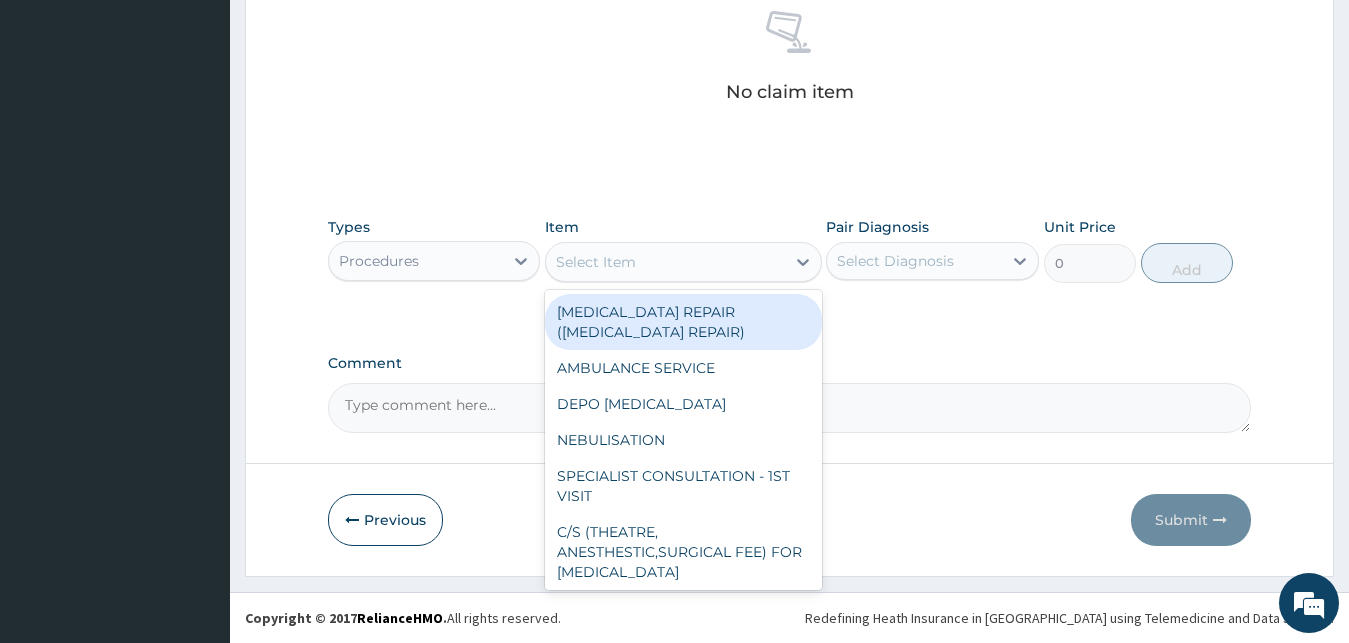 click on "Select Item" at bounding box center (665, 262) 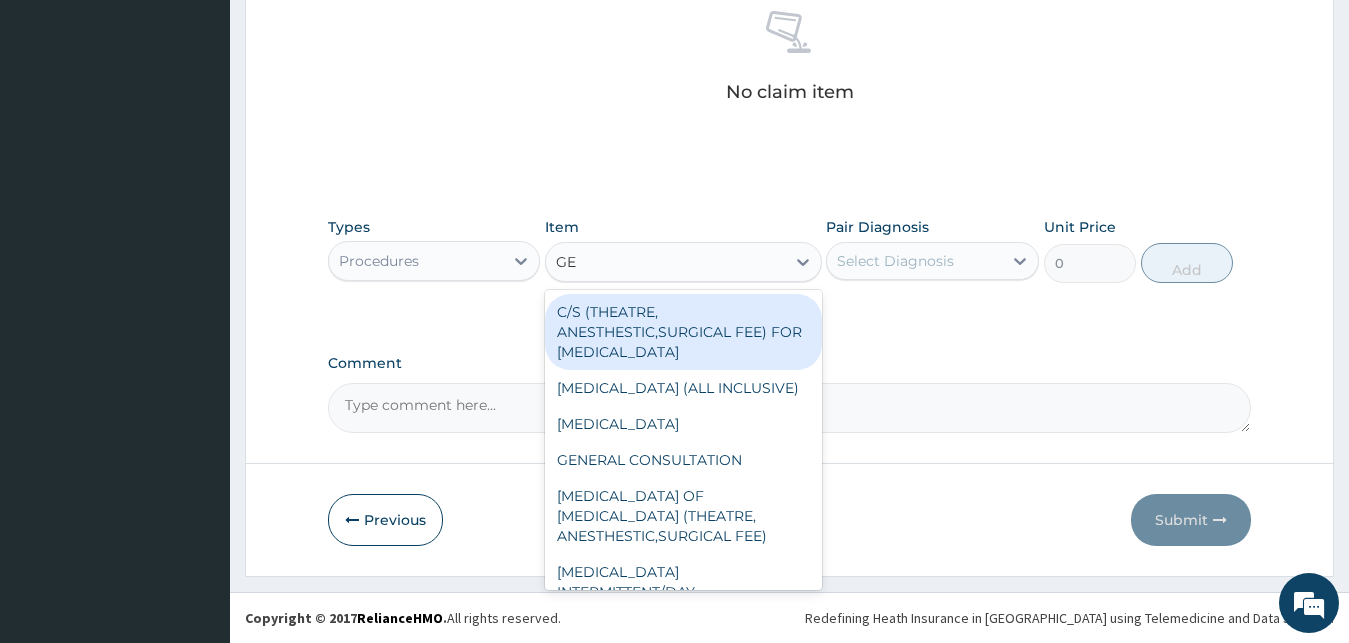 type on "GEN" 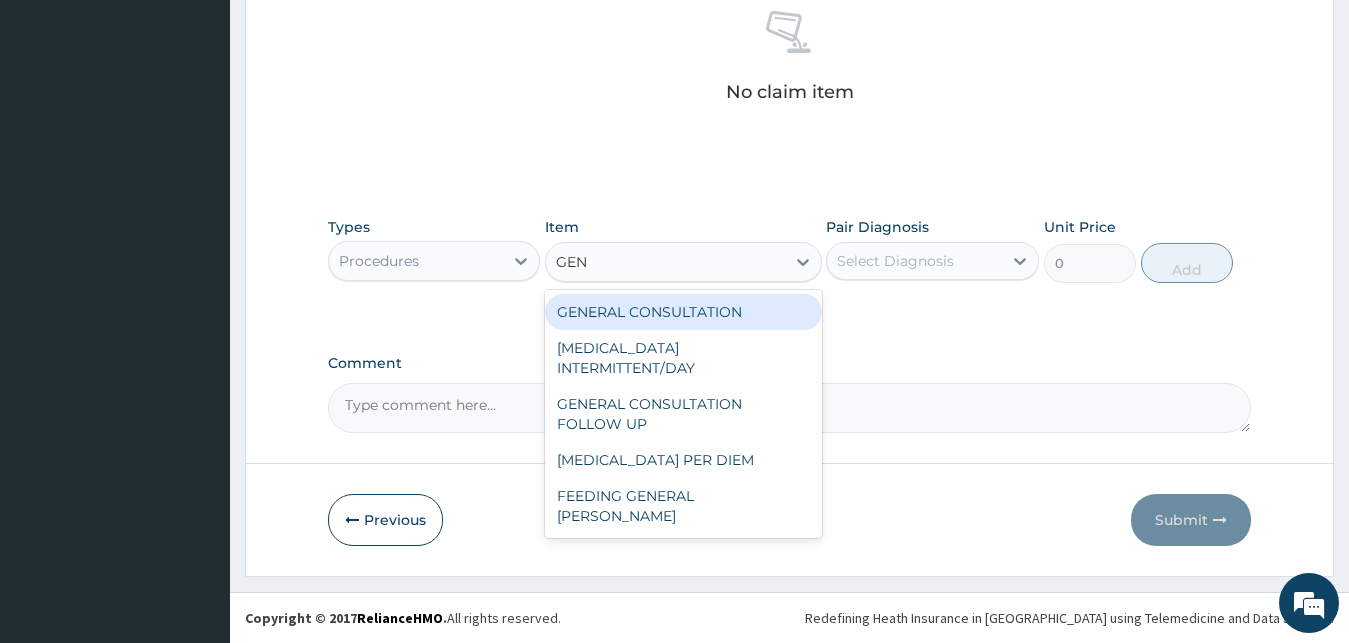 click on "GENERAL CONSULTATION" at bounding box center [683, 312] 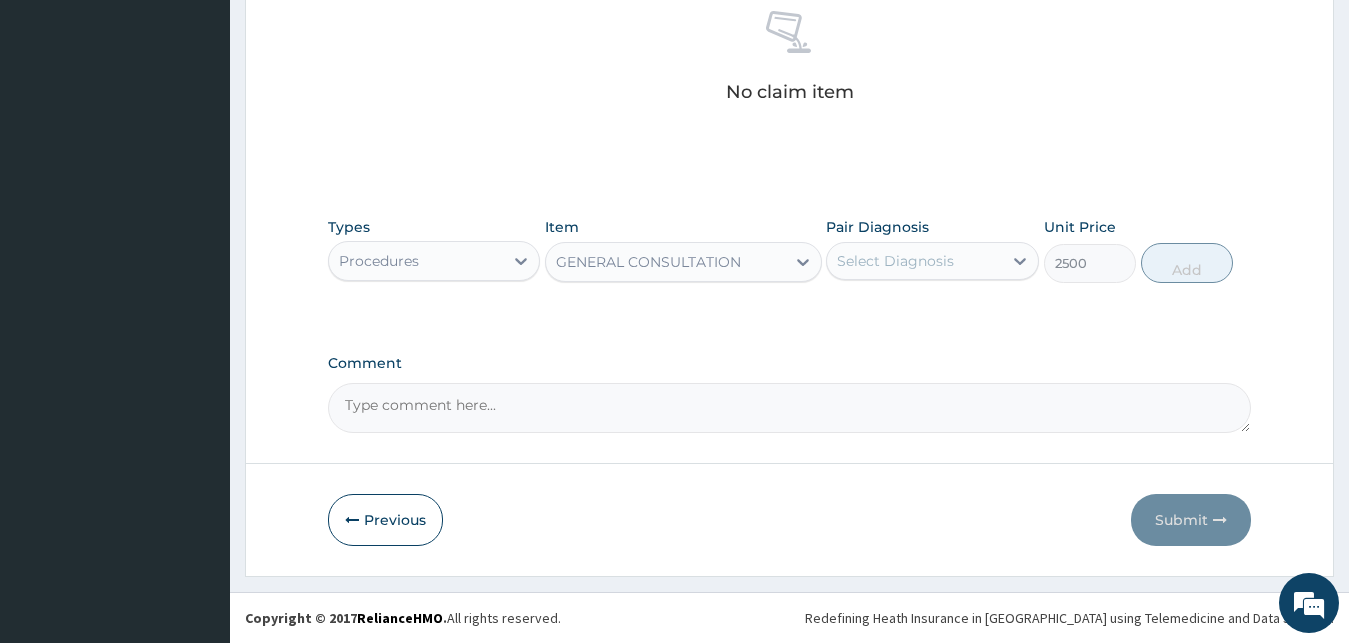 click on "Select Diagnosis" at bounding box center (895, 261) 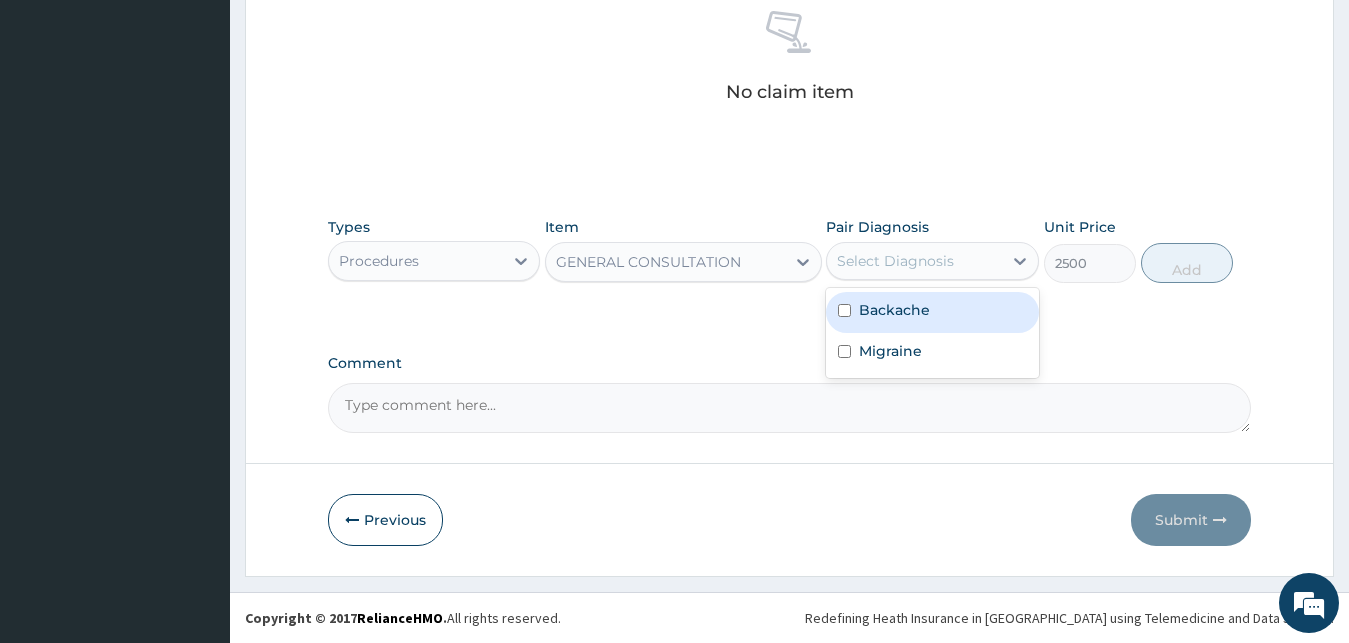 click on "Backache" at bounding box center (894, 310) 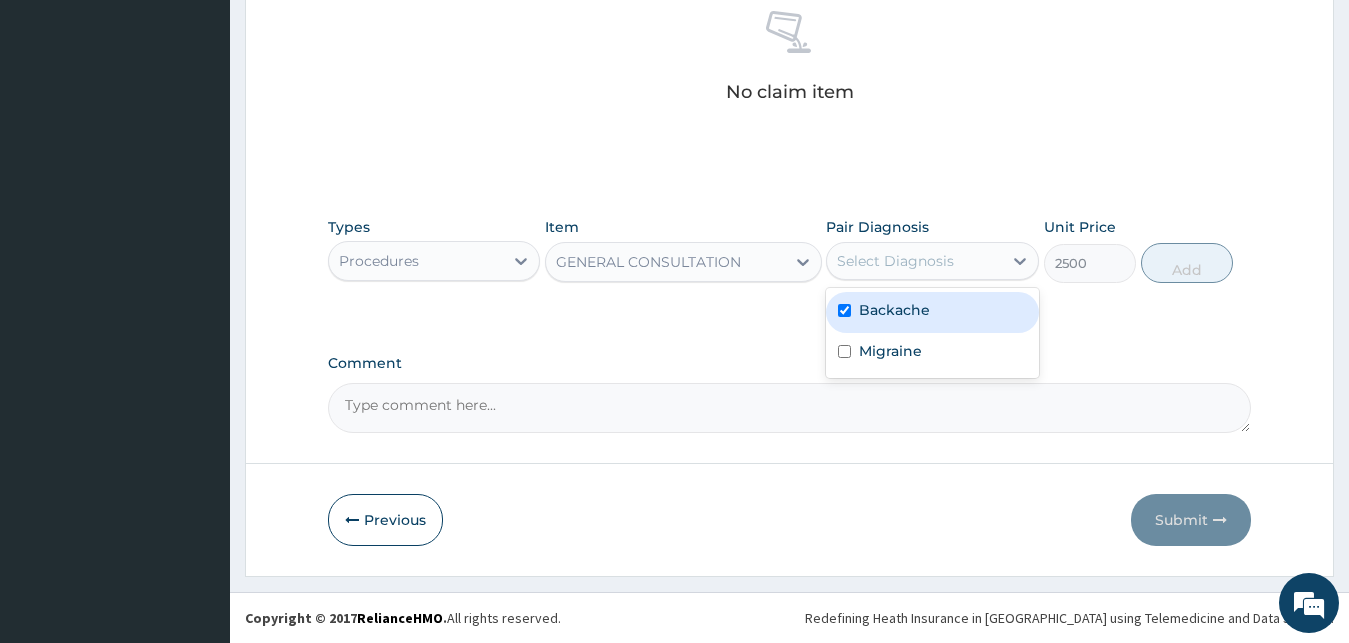 checkbox on "true" 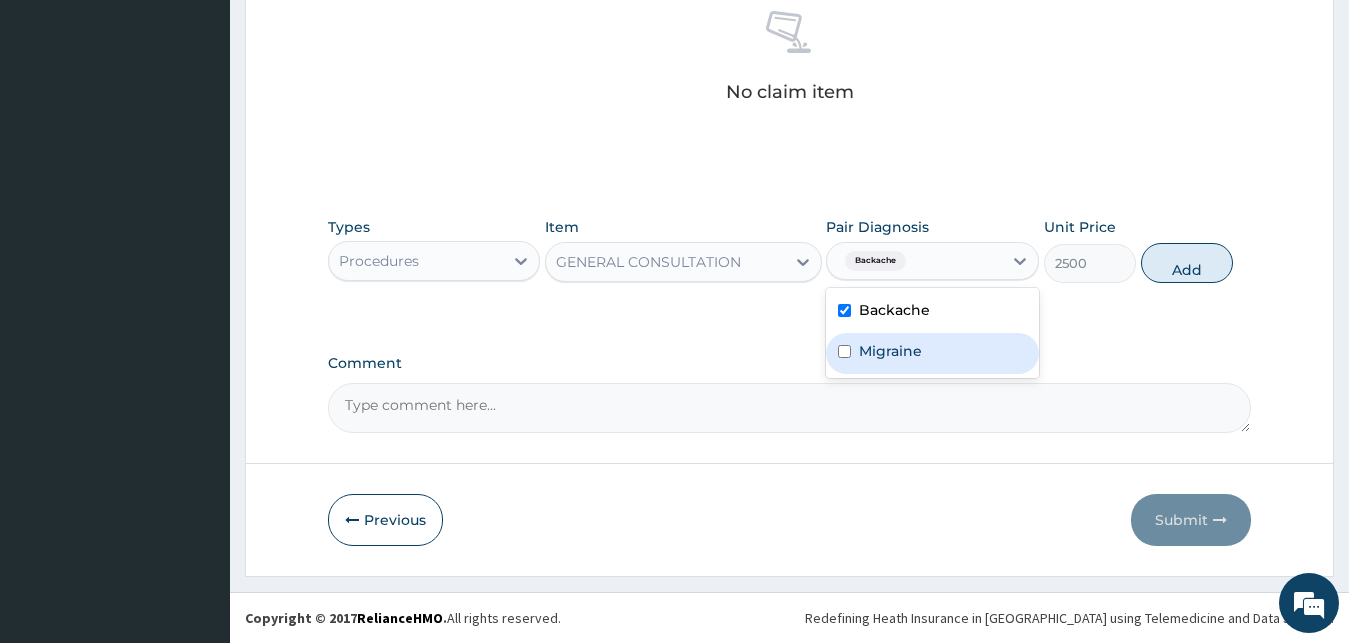 click on "Migraine" at bounding box center (890, 351) 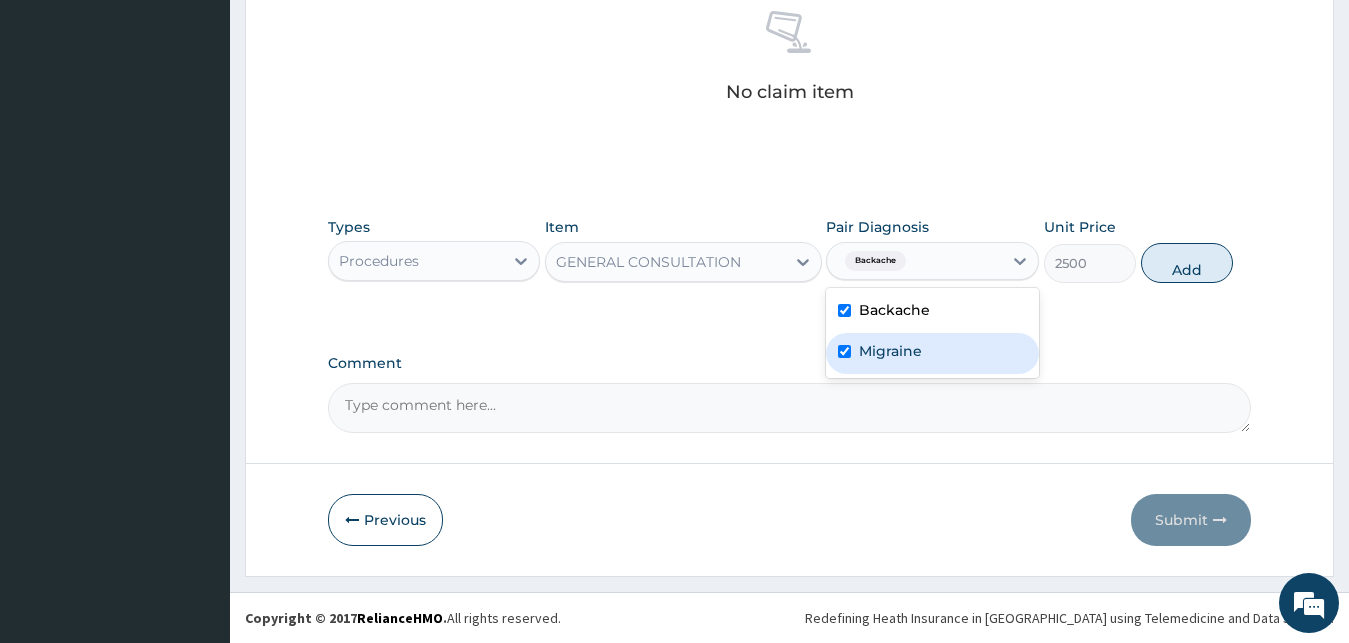 checkbox on "true" 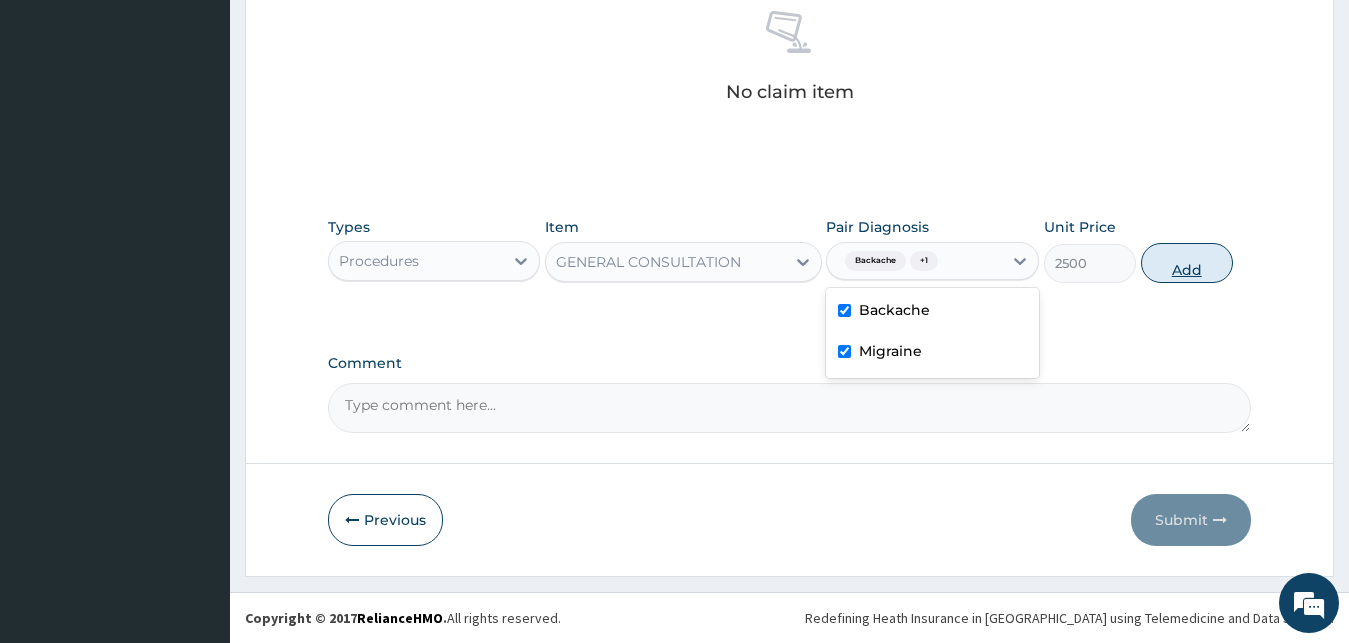 click on "Types Procedures Item GENERAL CONSULTATION Pair Diagnosis option Migraine, selected. option Backache selected, 1 of 2. 2 results available. Use Up and Down to choose options, press Enter to select the currently focused option, press Escape to exit the menu, press Tab to select the option and exit the menu. Backache  + 1 Backache Migraine Unit Price 2500 Add" at bounding box center (790, 250) 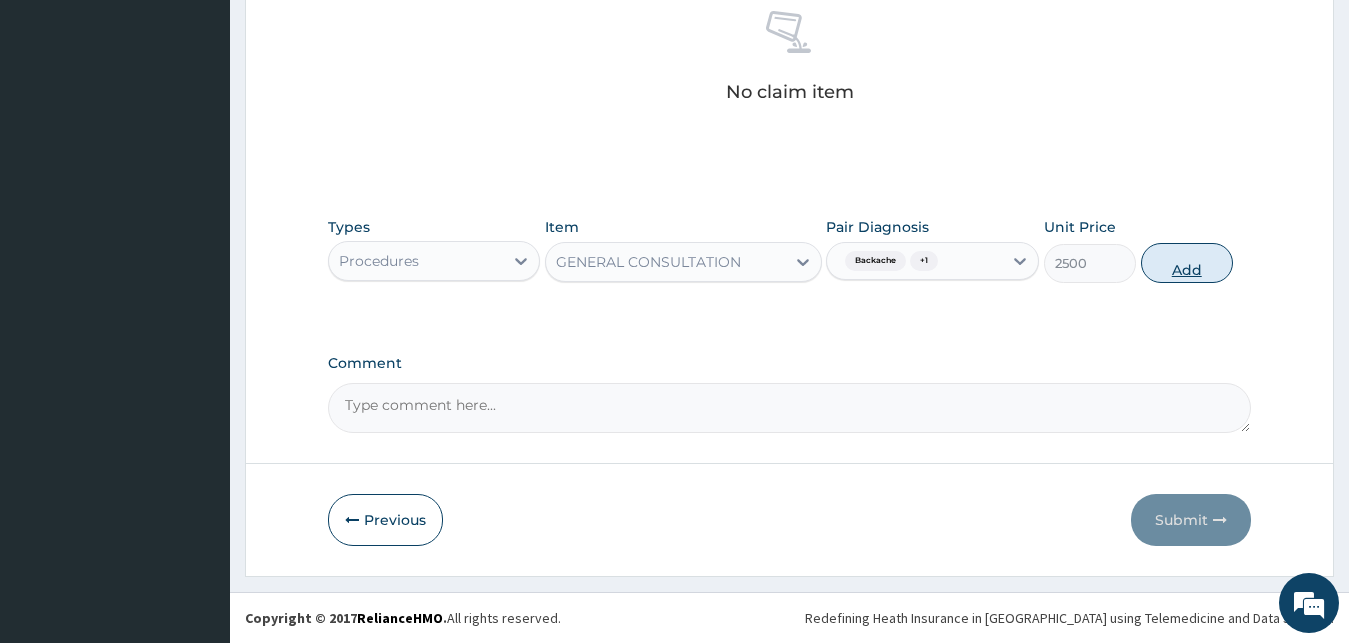 click on "Add" at bounding box center (1187, 263) 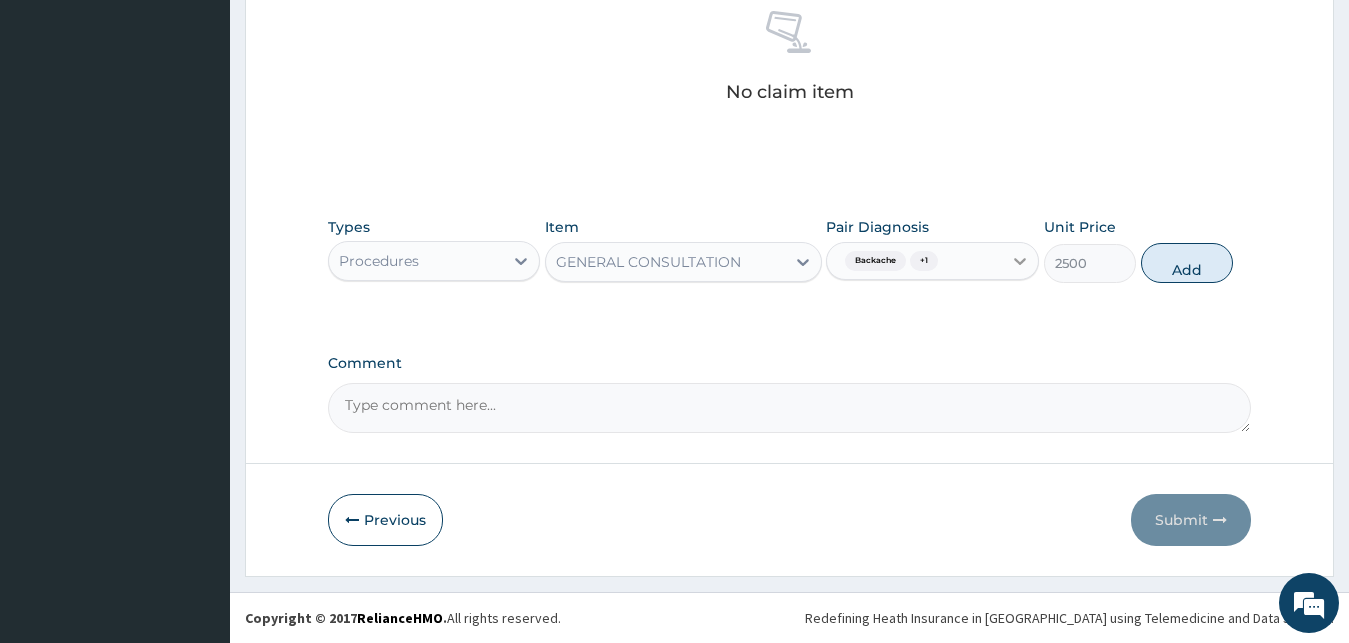 type on "0" 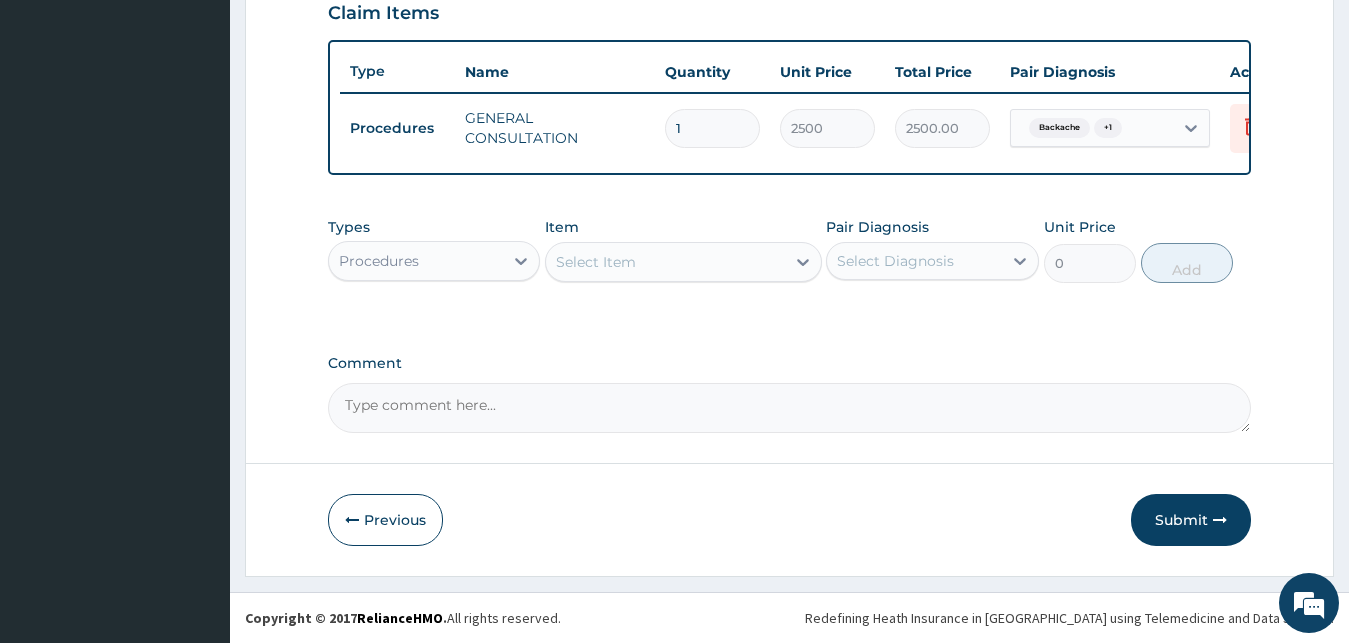 scroll, scrollTop: 721, scrollLeft: 0, axis: vertical 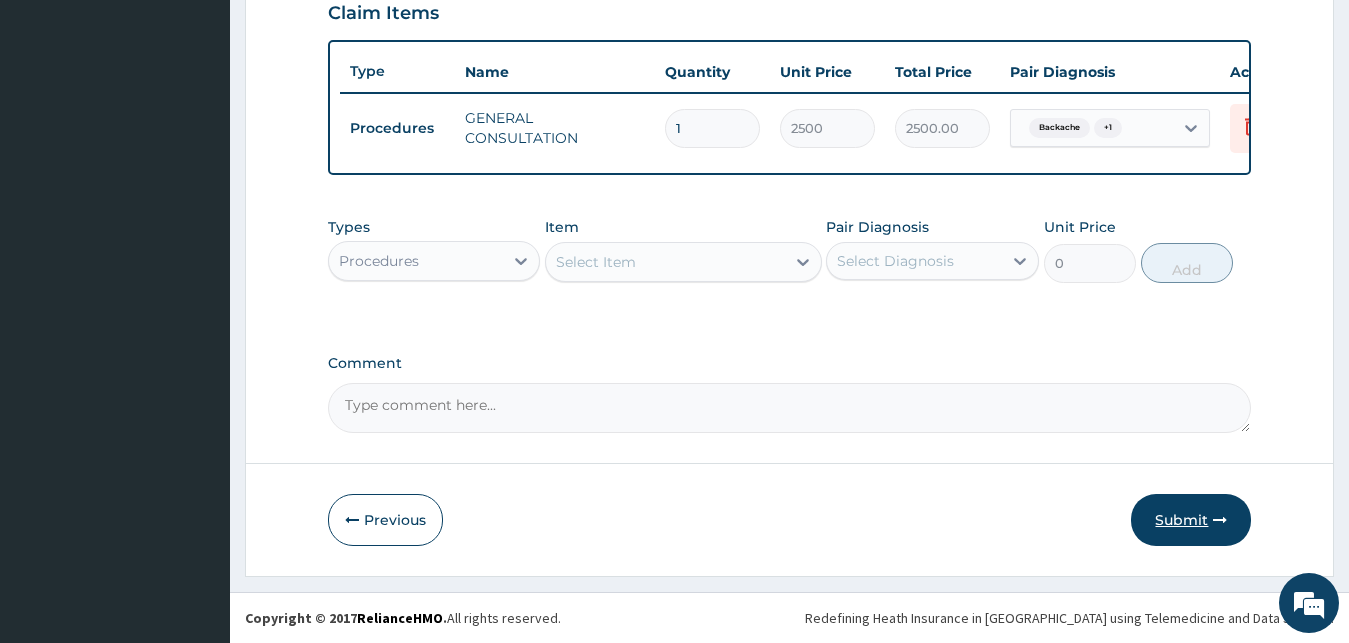 click on "Submit" at bounding box center (1191, 520) 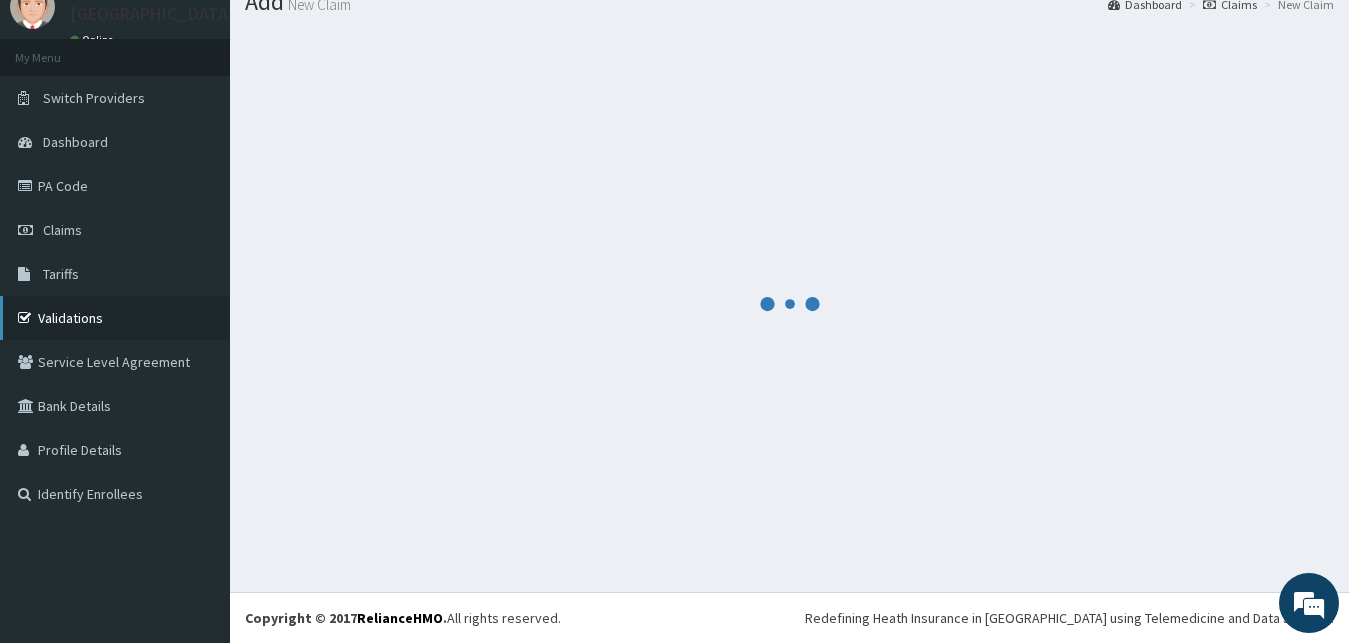 scroll, scrollTop: 76, scrollLeft: 0, axis: vertical 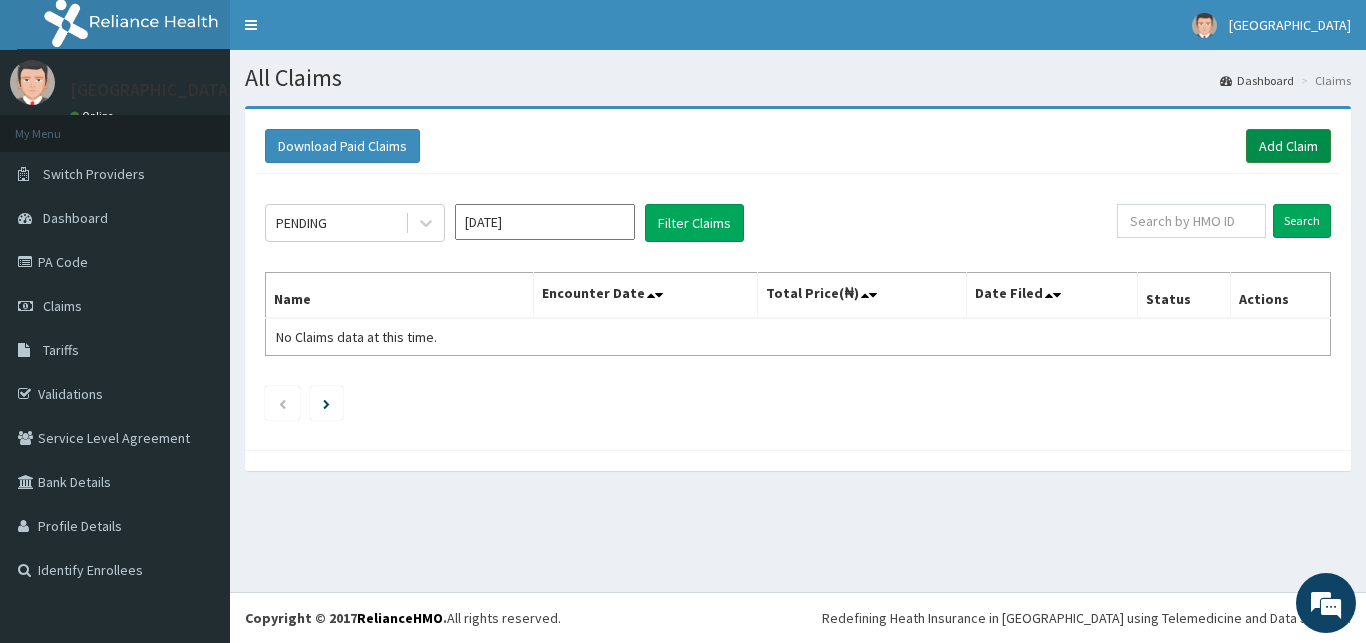 click on "Add Claim" at bounding box center [1288, 146] 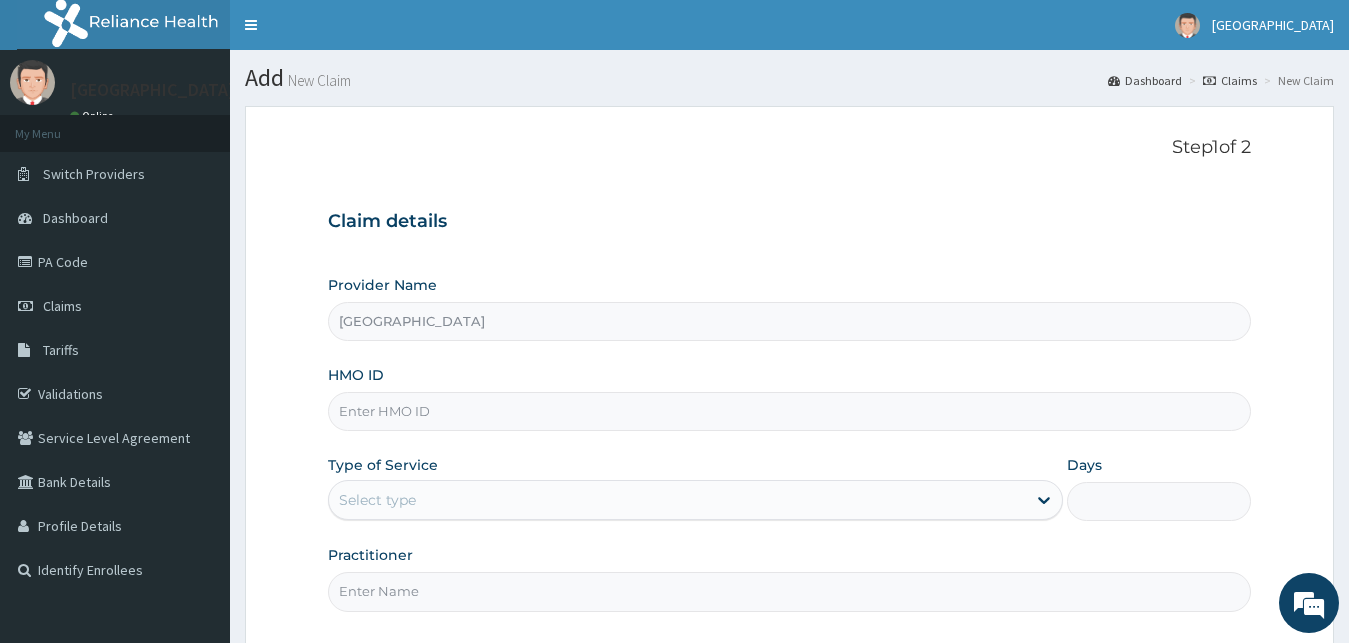 scroll, scrollTop: 0, scrollLeft: 0, axis: both 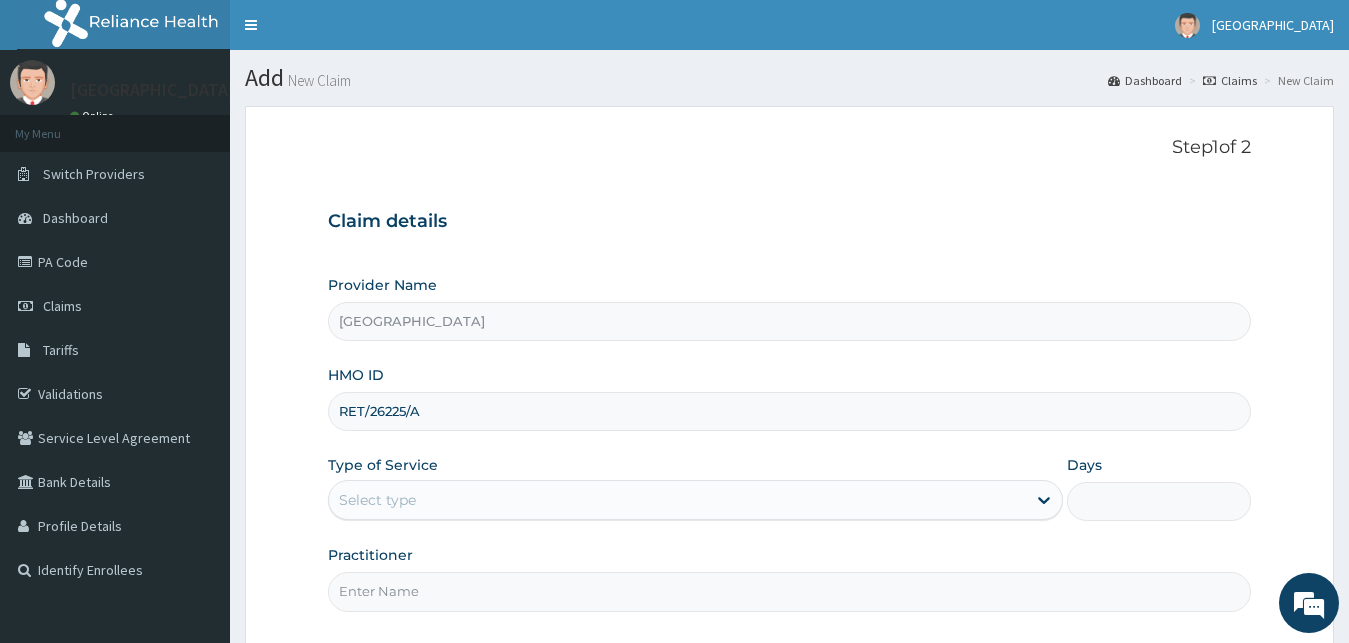 click on "RET/26225/A" at bounding box center (790, 411) 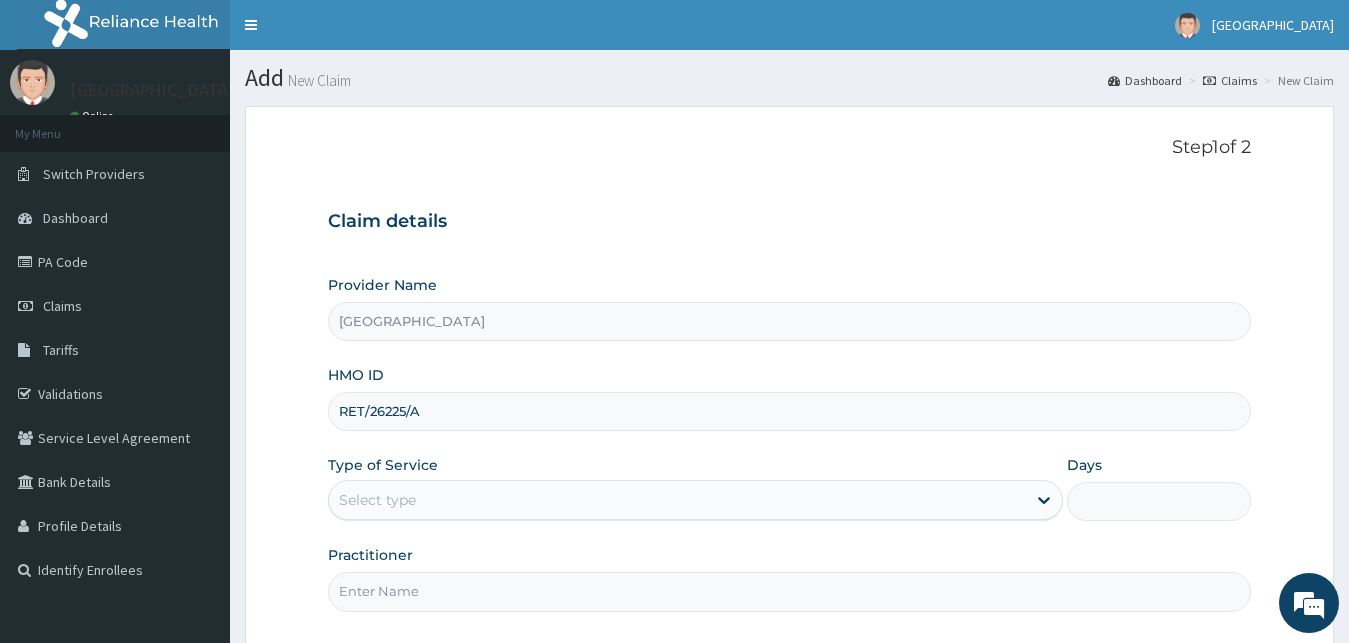 scroll, scrollTop: 187, scrollLeft: 0, axis: vertical 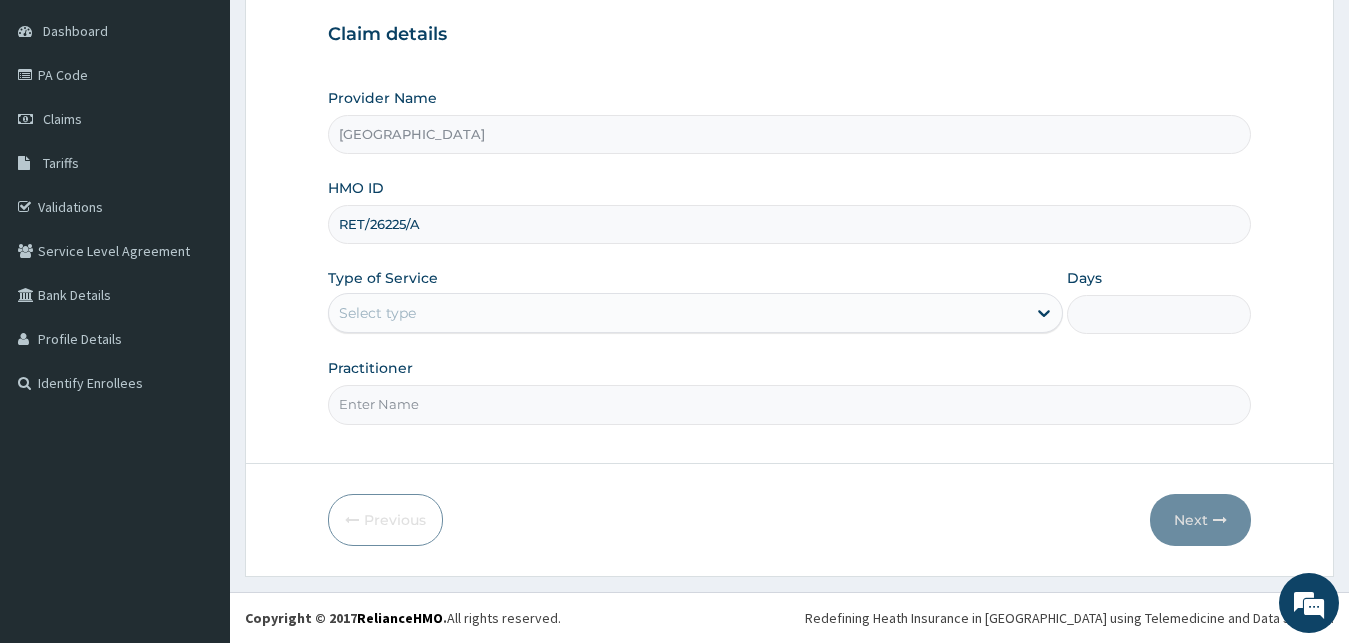 type on "RET/26225/A" 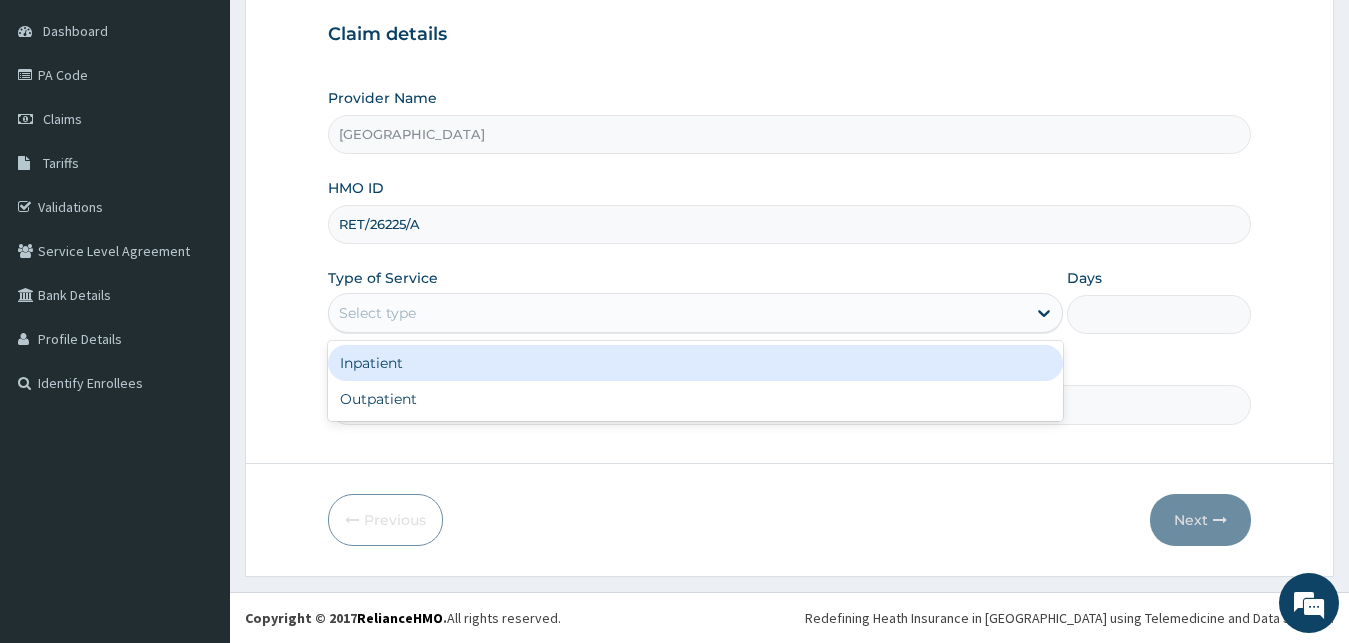 click on "Outpatient" at bounding box center (696, 399) 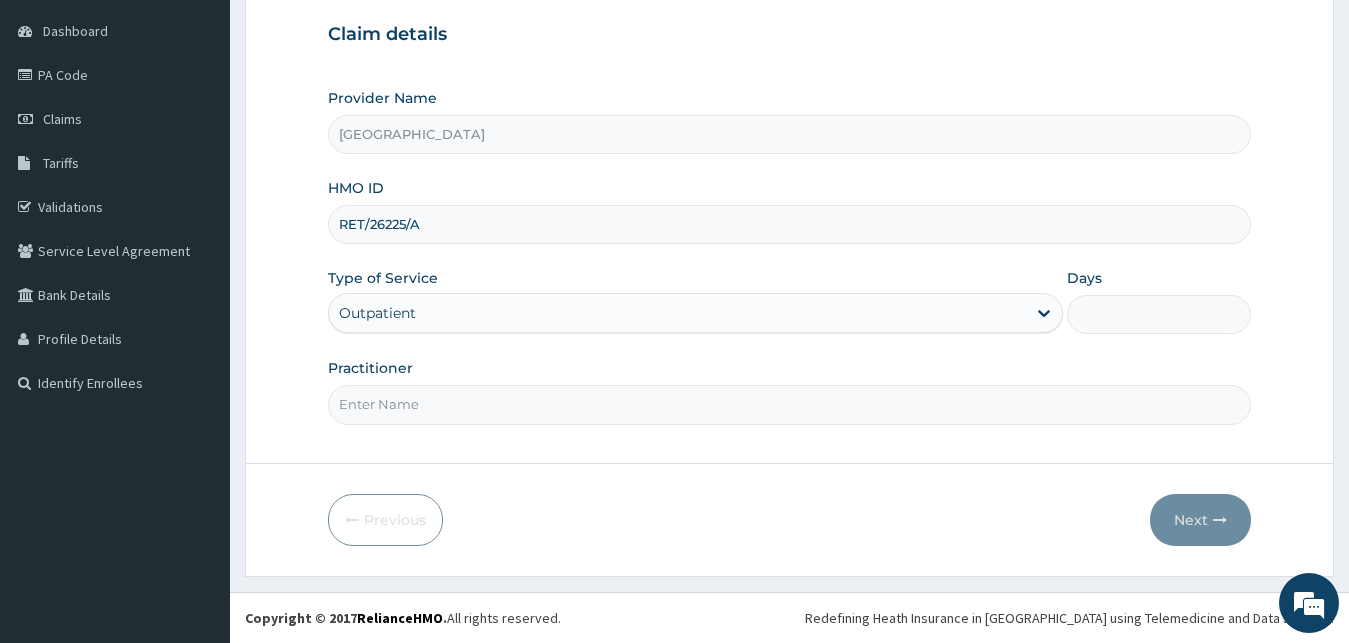 type on "1" 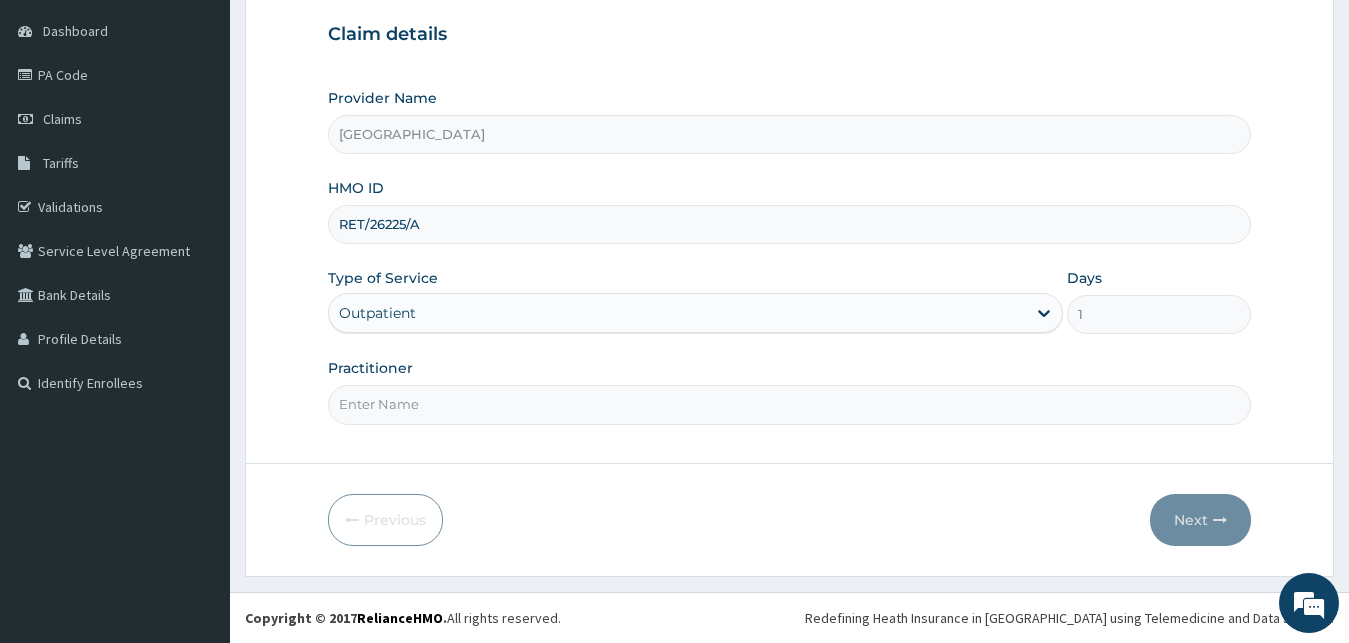 scroll, scrollTop: 0, scrollLeft: 0, axis: both 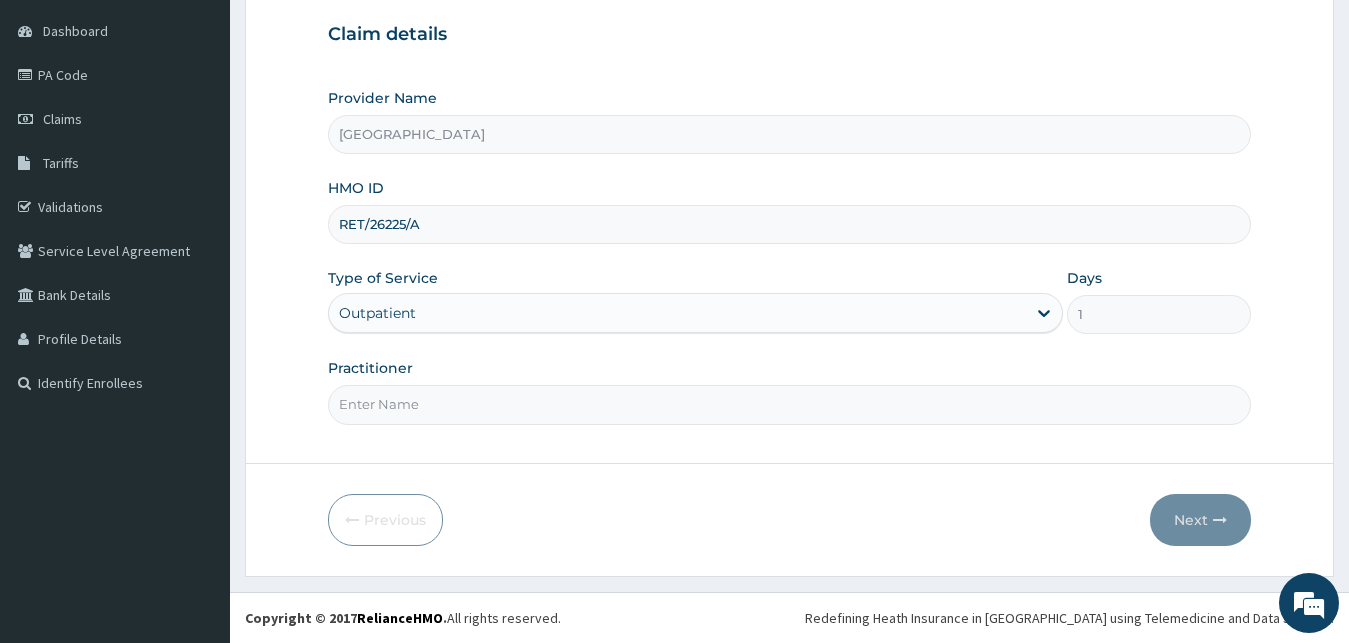 click on "Practitioner" at bounding box center (790, 404) 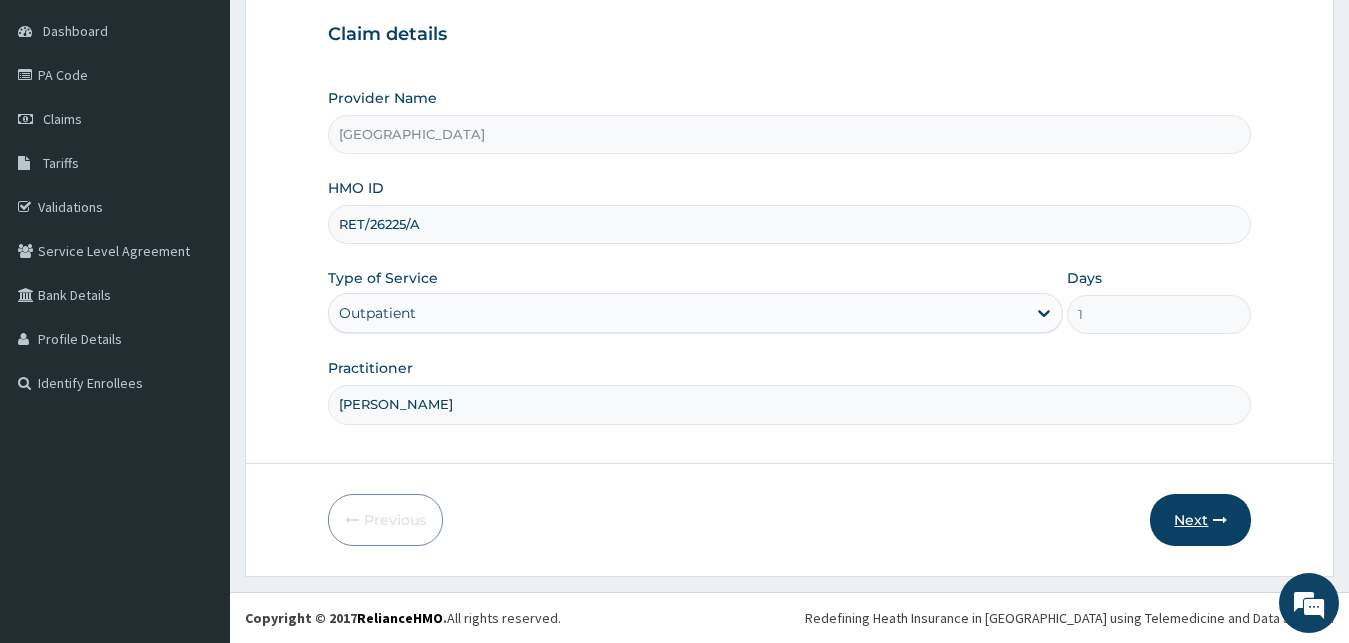 type on "[PERSON_NAME]" 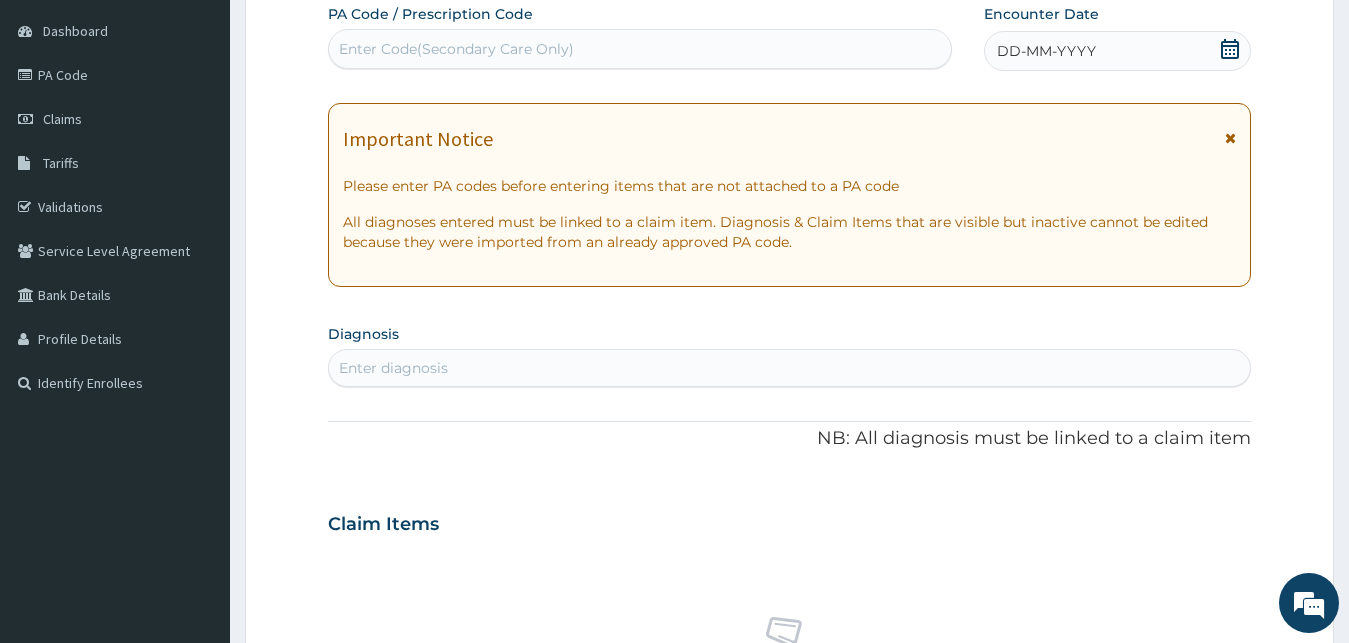 click on "DD-MM-YYYY" at bounding box center [1046, 51] 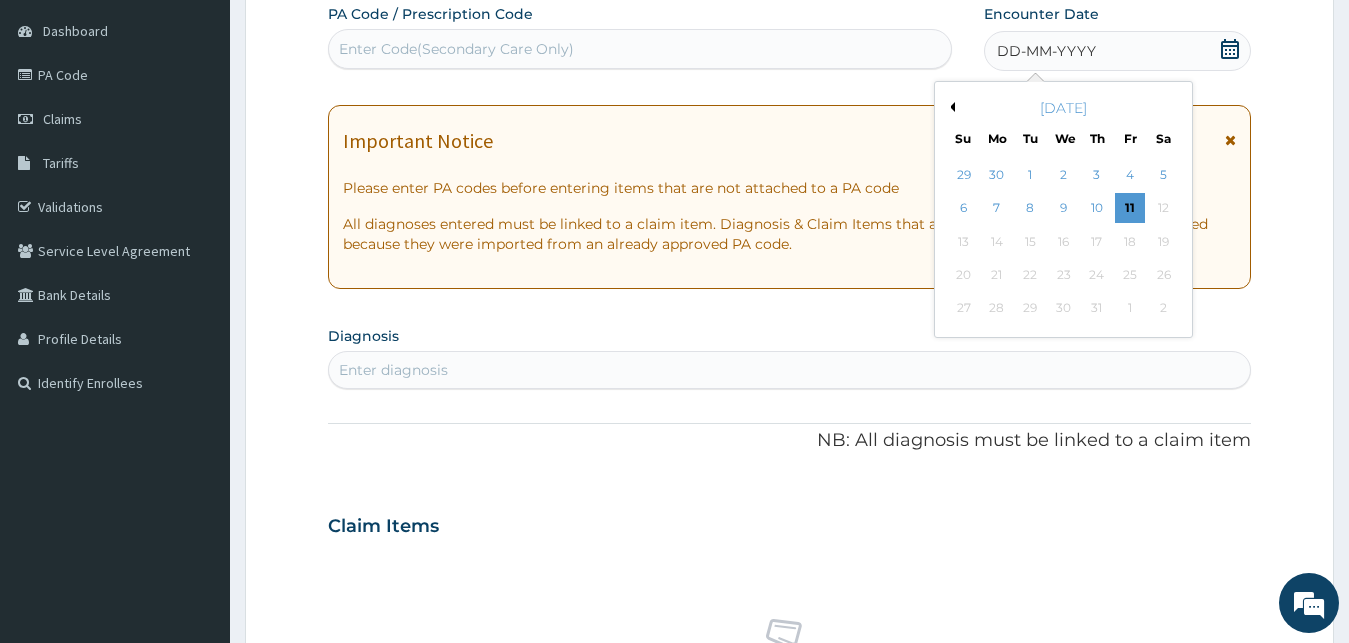 click on "Previous Month" at bounding box center (950, 107) 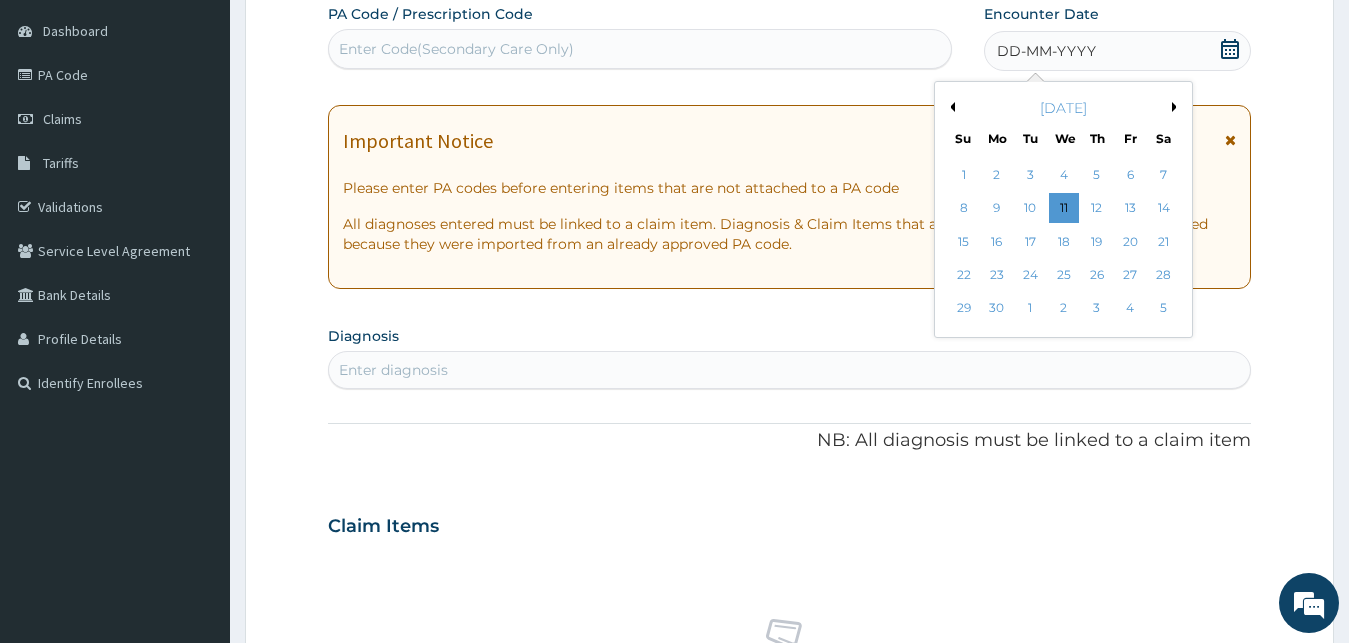 drag, startPoint x: 966, startPoint y: 208, endPoint x: 643, endPoint y: 343, distance: 350.07715 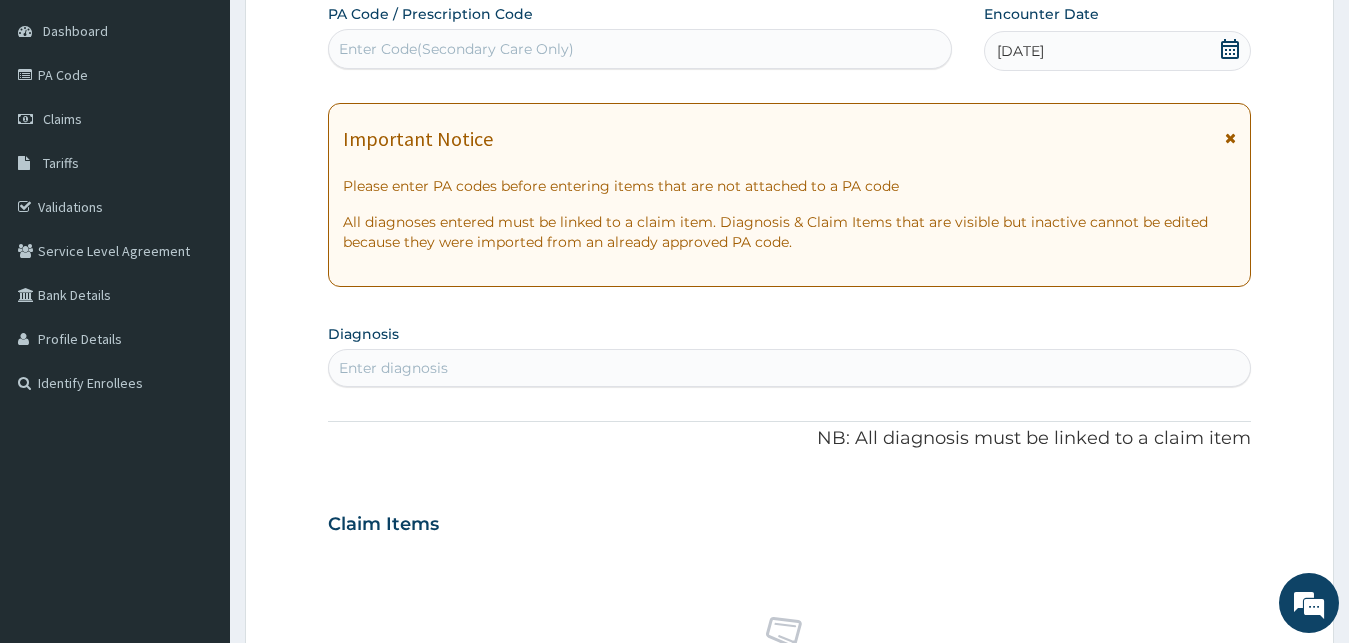 click on "Enter diagnosis" at bounding box center [790, 368] 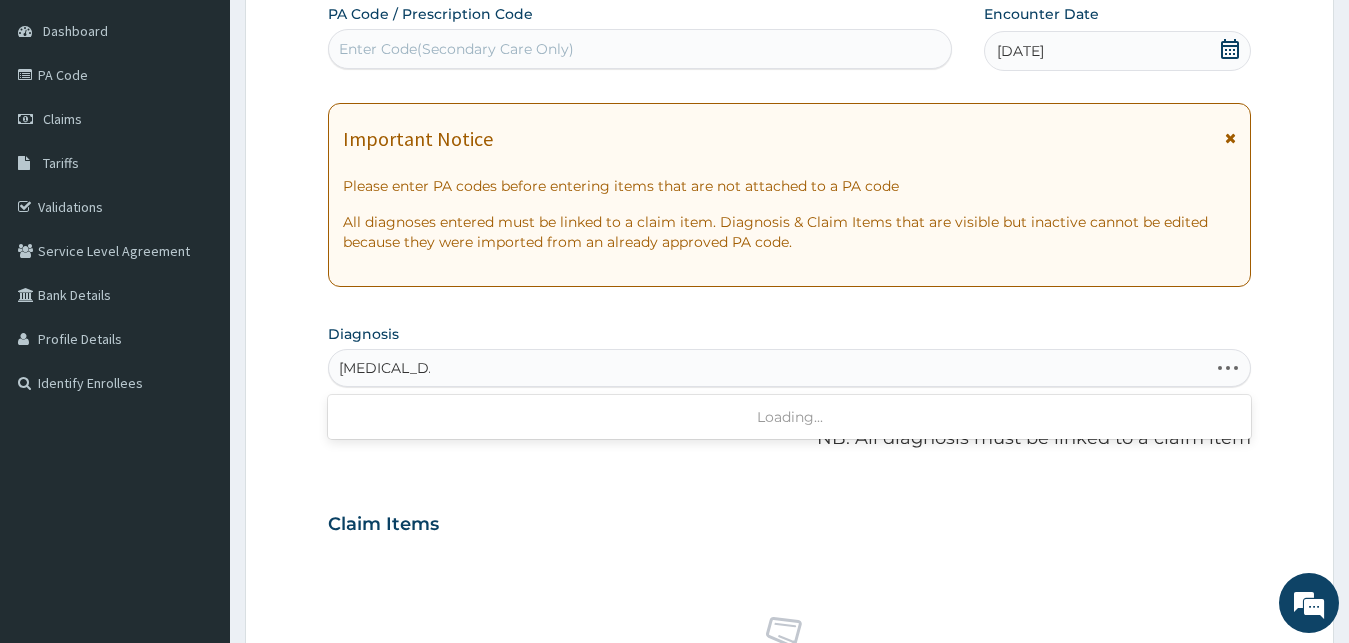 type on "[MEDICAL_DATA] ME" 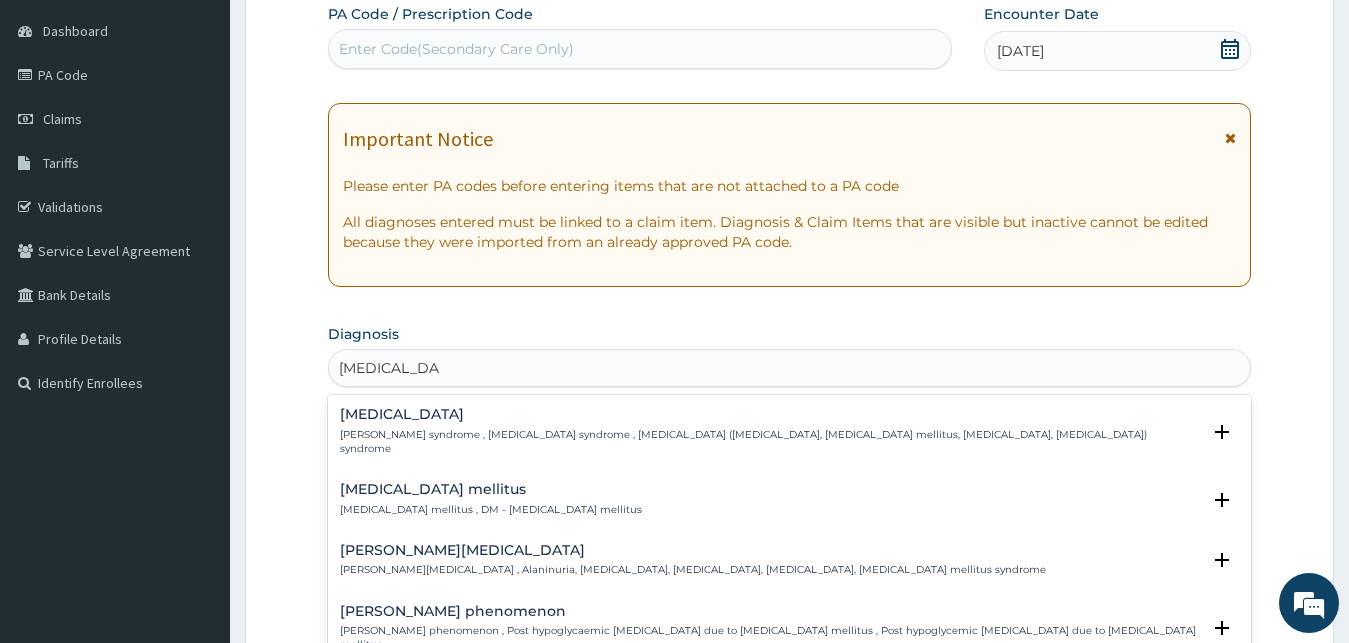 click on "[MEDICAL_DATA] mellitus , DM - [MEDICAL_DATA] mellitus" at bounding box center (491, 510) 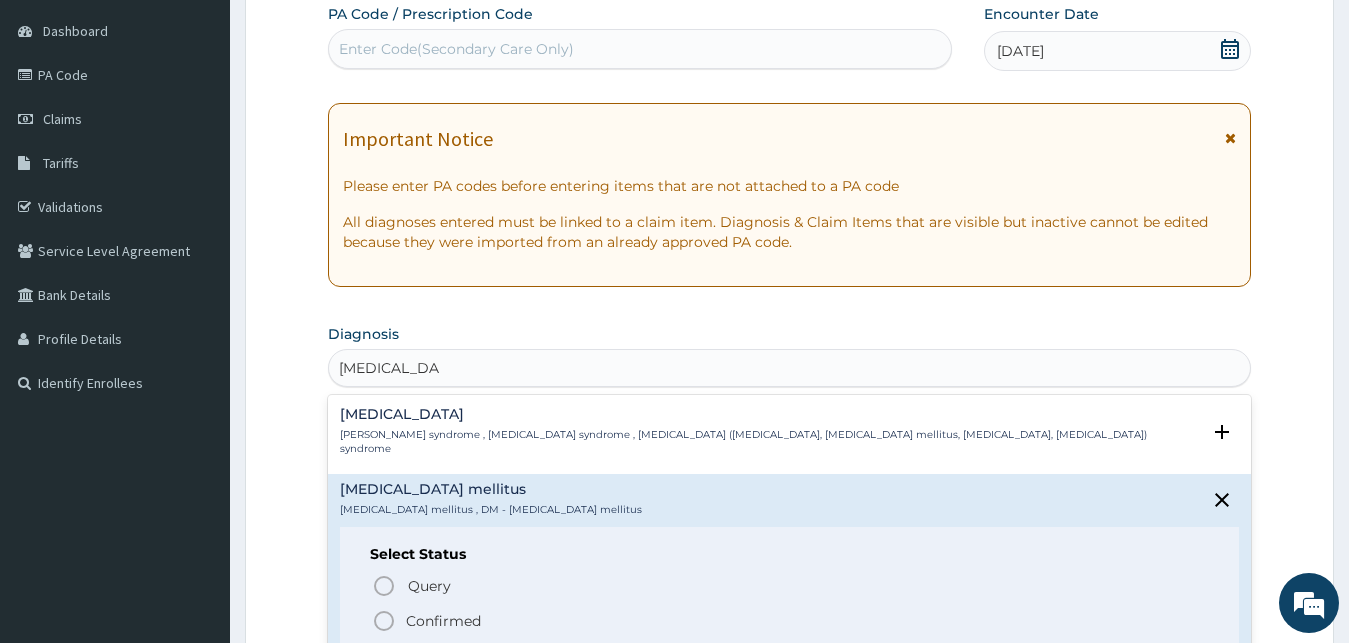 click on "Confirmed" at bounding box center (443, 621) 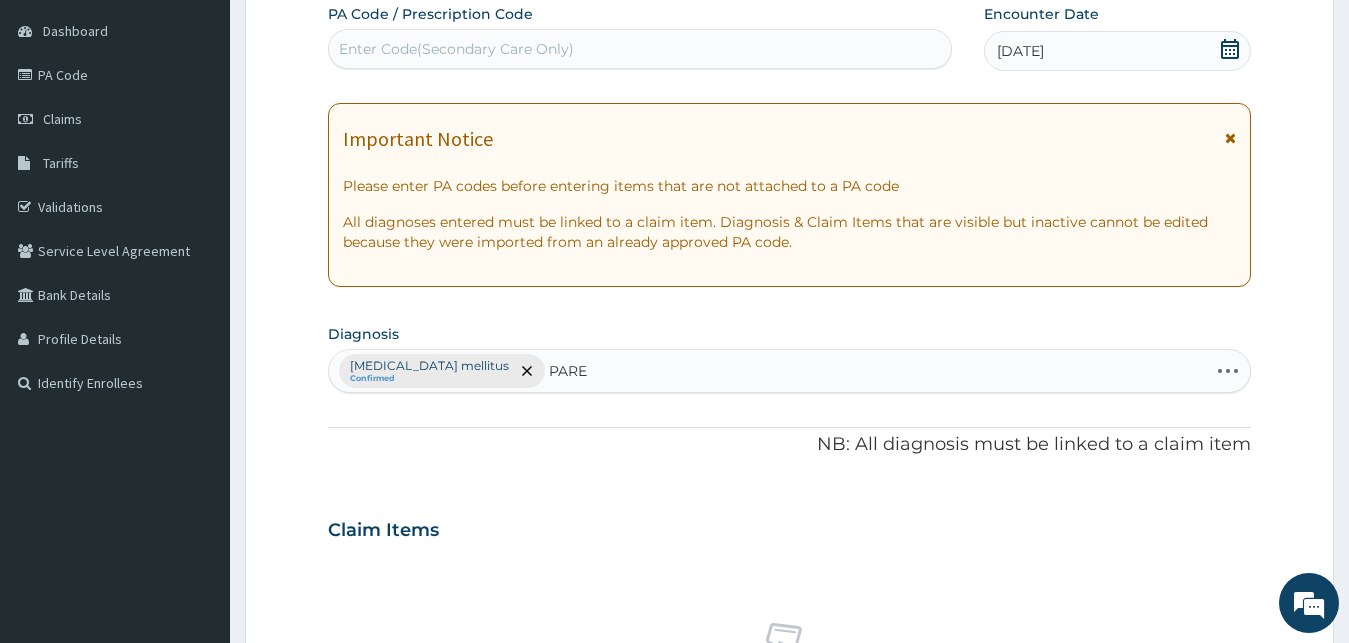 type on "PARES" 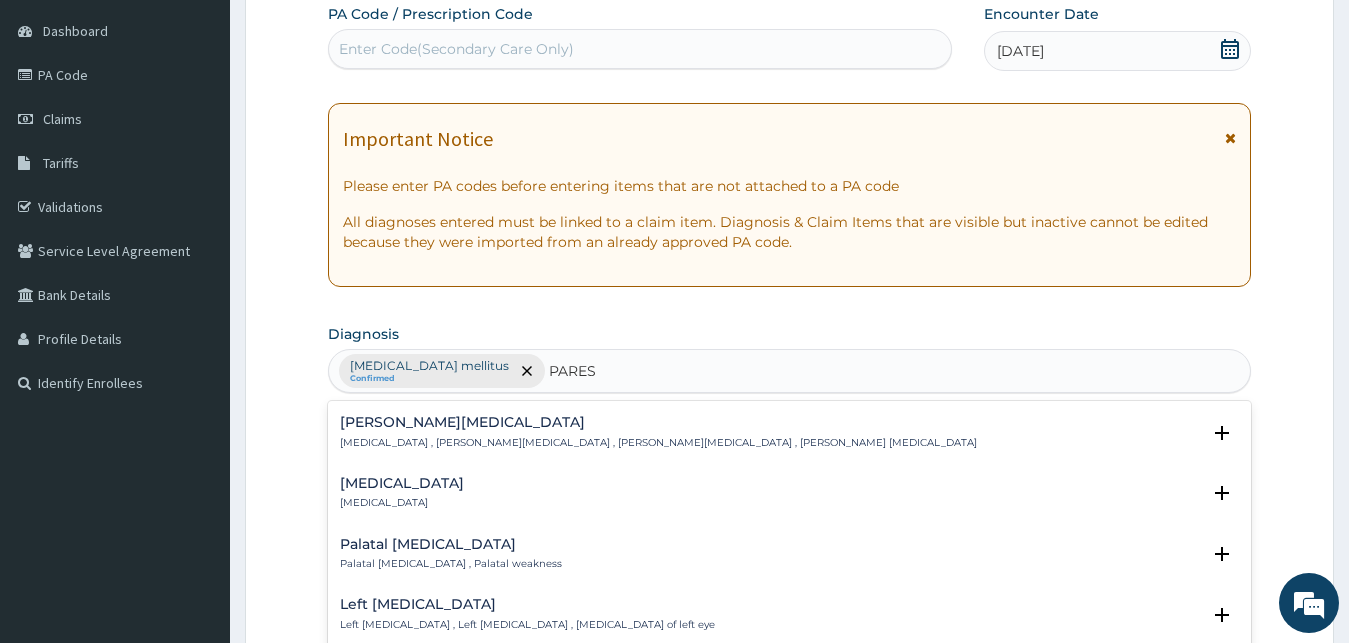 scroll, scrollTop: 108, scrollLeft: 0, axis: vertical 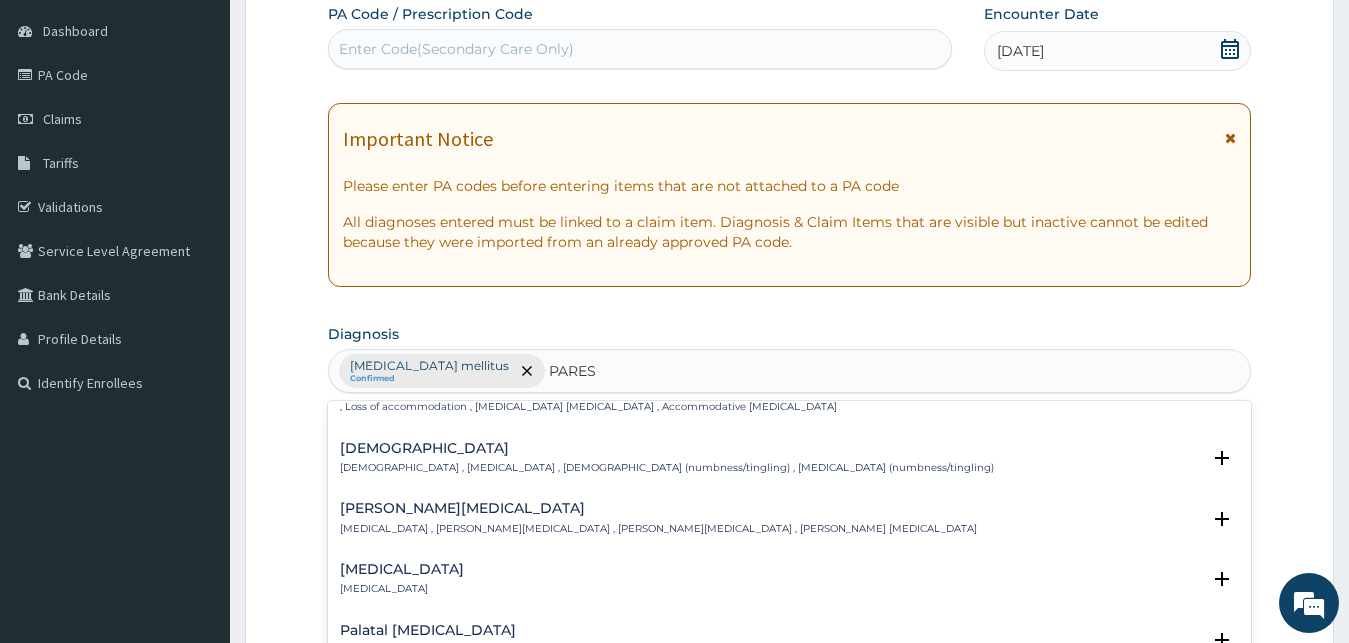click on "[DEMOGRAPHIC_DATA] , [MEDICAL_DATA] , [DEMOGRAPHIC_DATA] (numbness/tingling) , [MEDICAL_DATA] (numbness/tingling)" at bounding box center [667, 468] 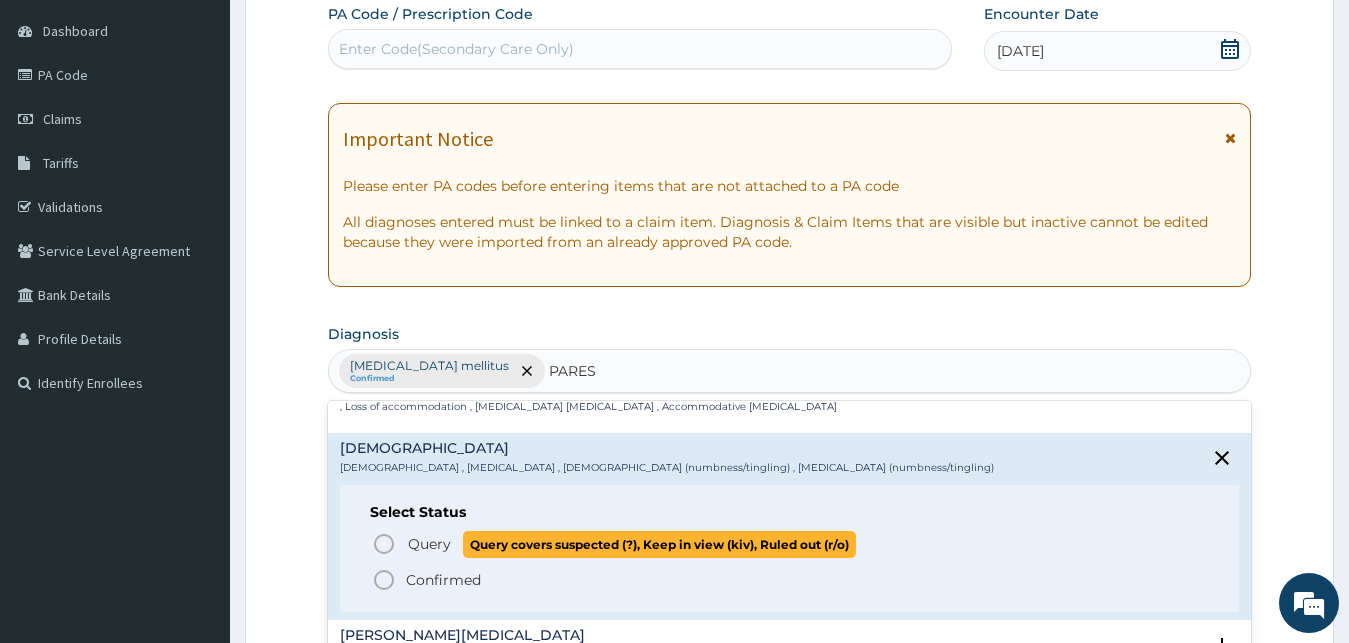 click on "Query" at bounding box center [429, 544] 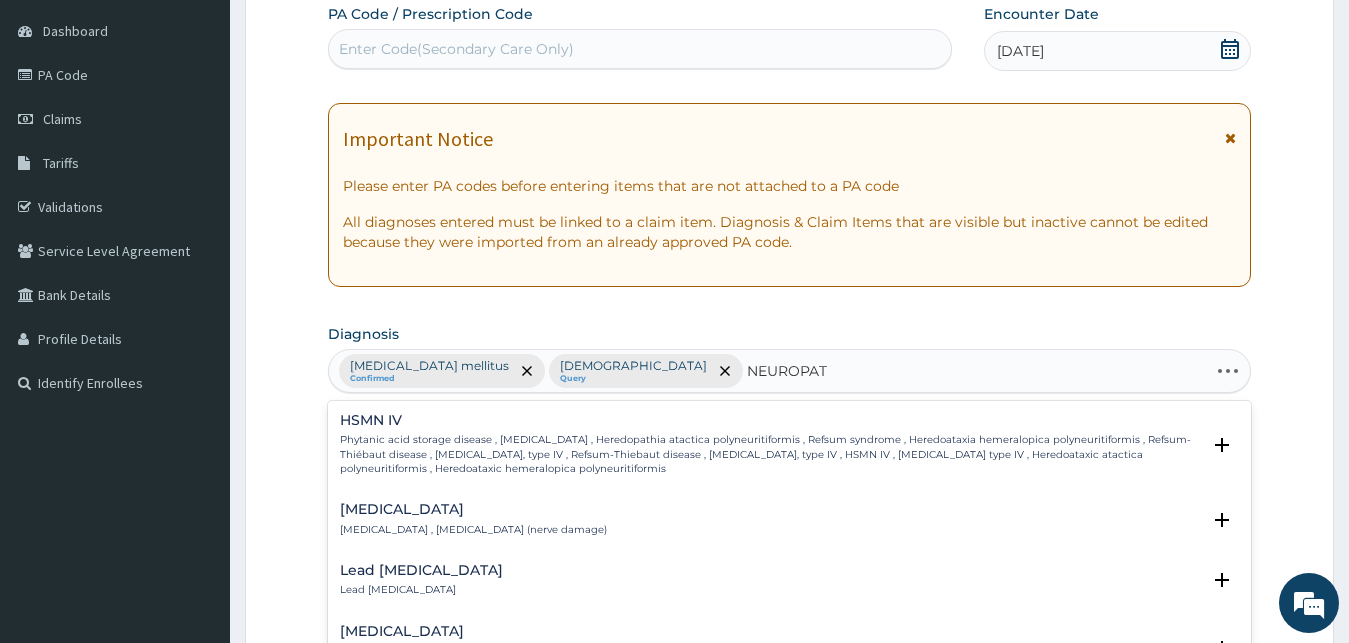 type on "NEUROPATH" 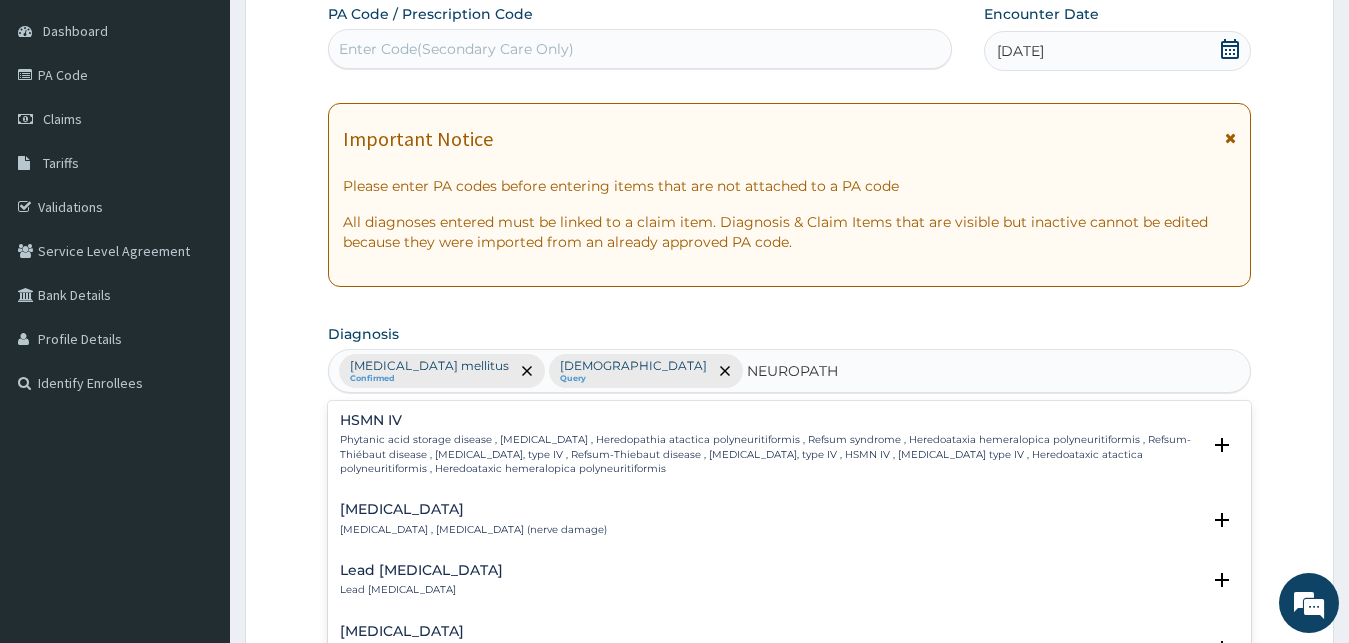 click on "[MEDICAL_DATA] , [MEDICAL_DATA] (nerve damage)" at bounding box center (473, 530) 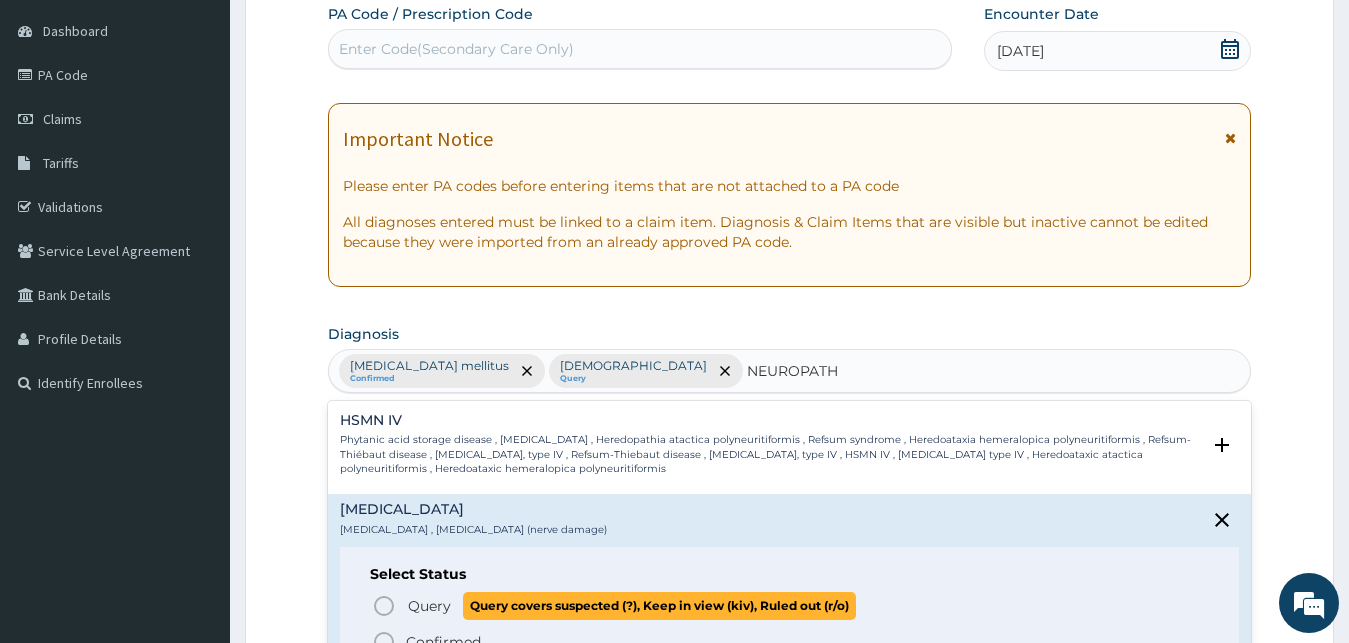 click on "Query" at bounding box center [429, 606] 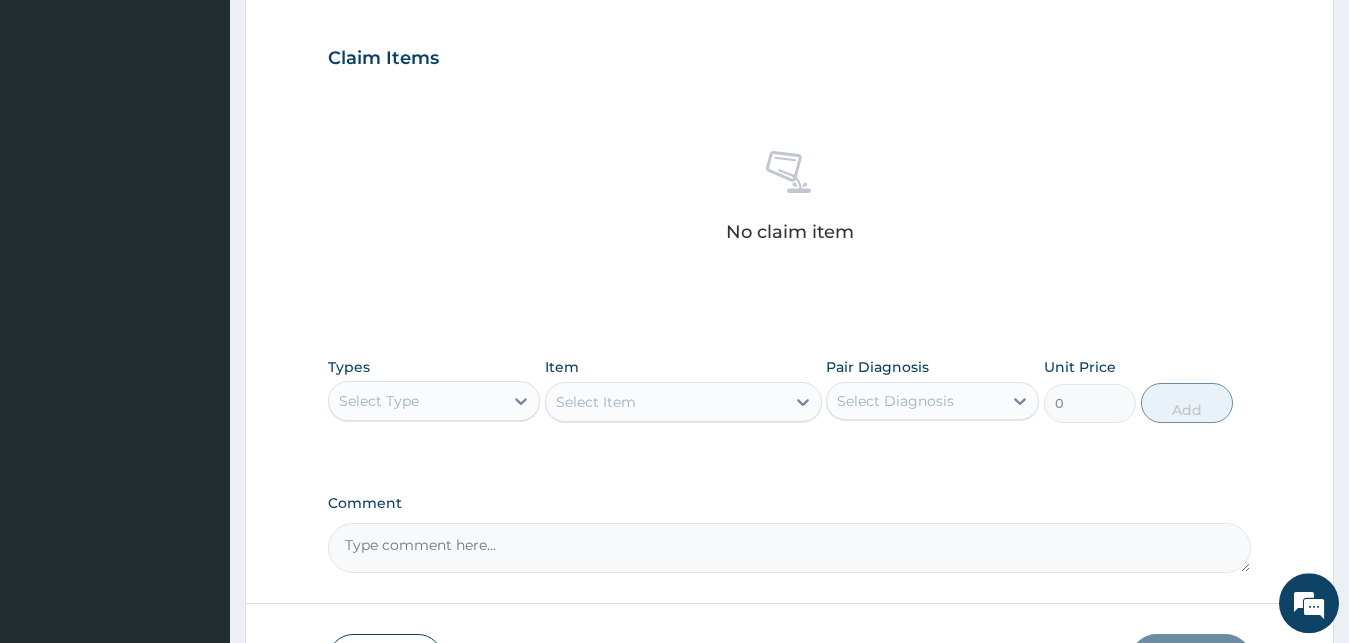 scroll, scrollTop: 697, scrollLeft: 0, axis: vertical 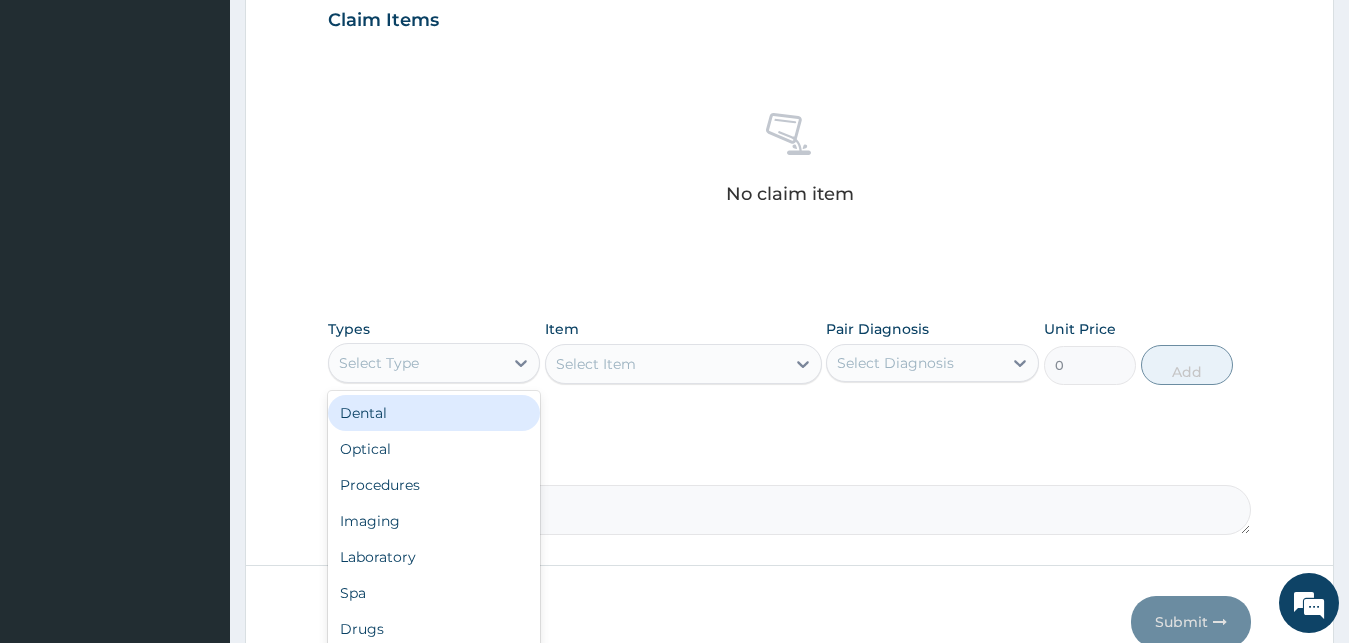 click on "Select Type" at bounding box center (416, 363) 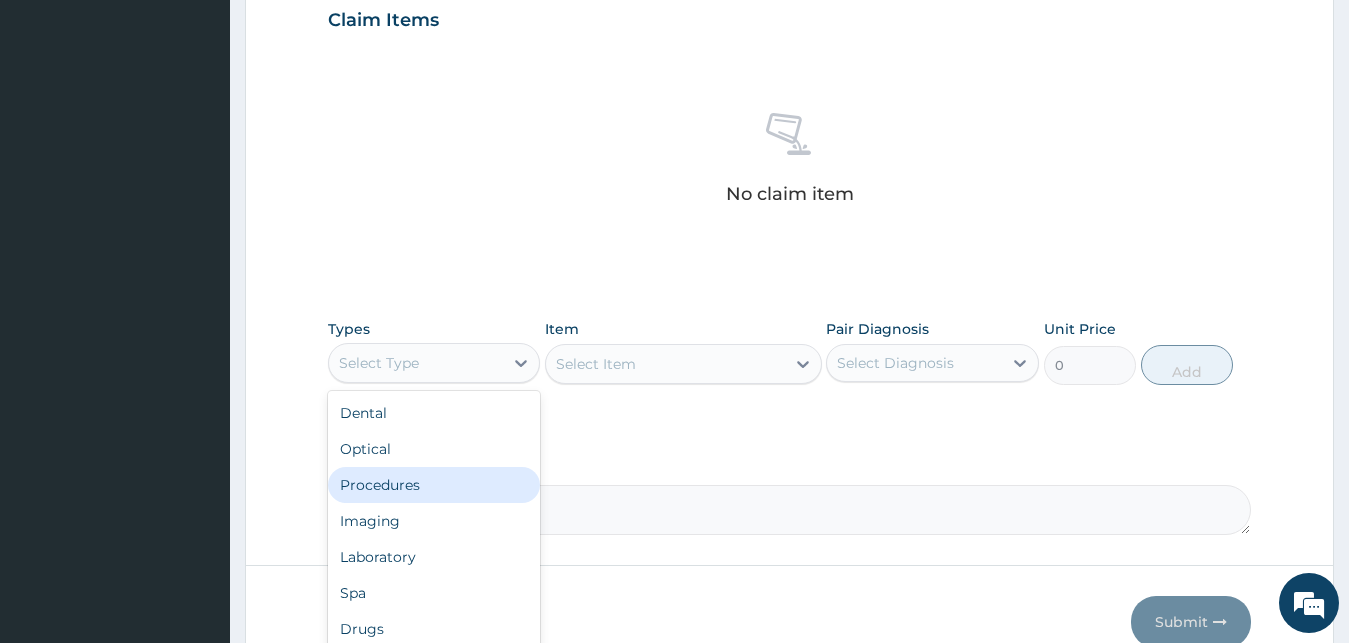 click on "Procedures" at bounding box center (434, 485) 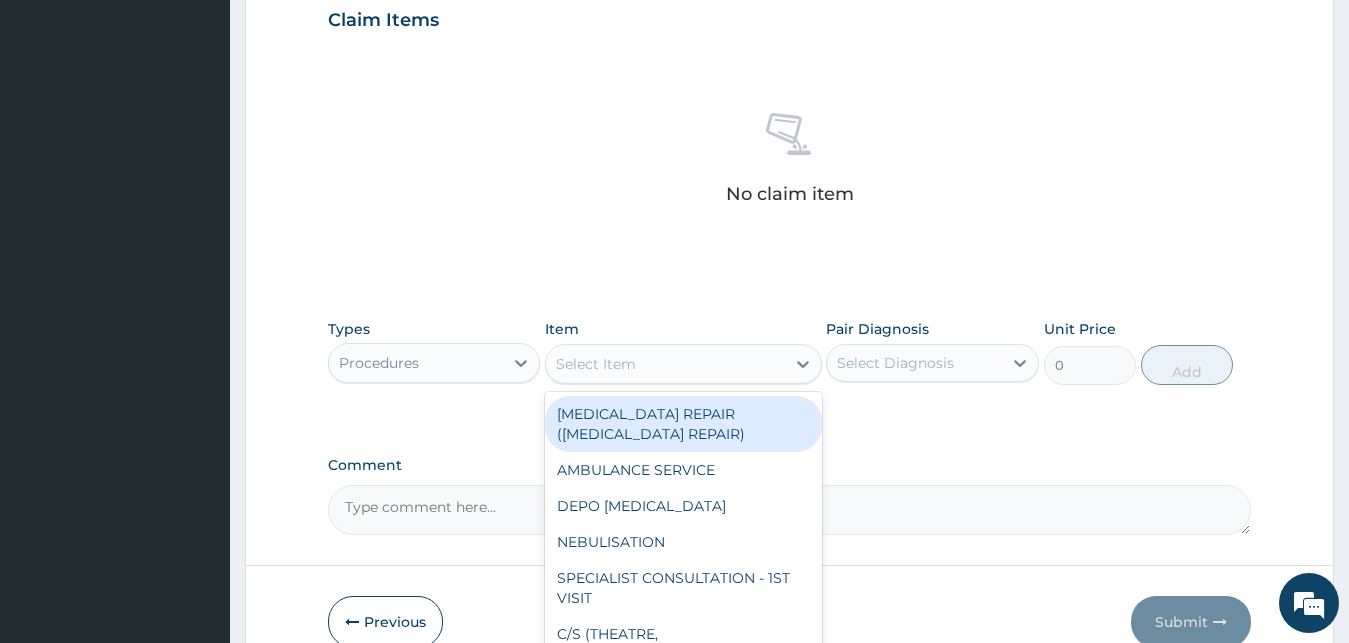 click on "Select Item" at bounding box center (596, 364) 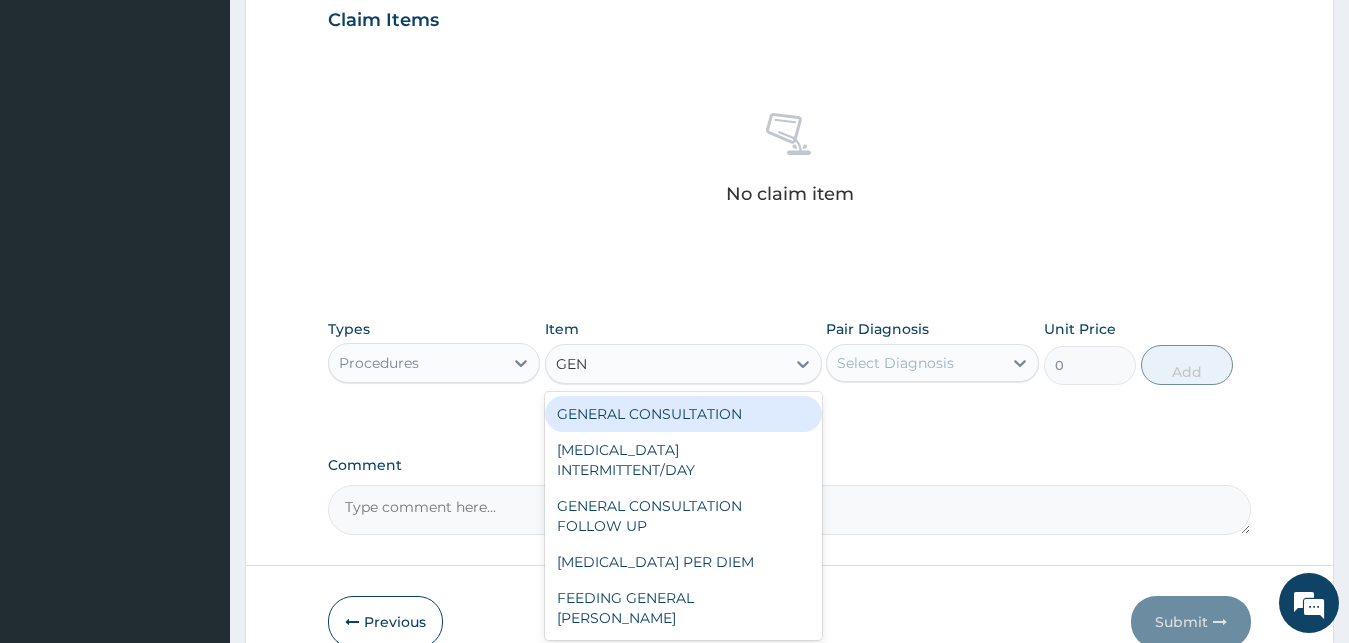 type on "GENE" 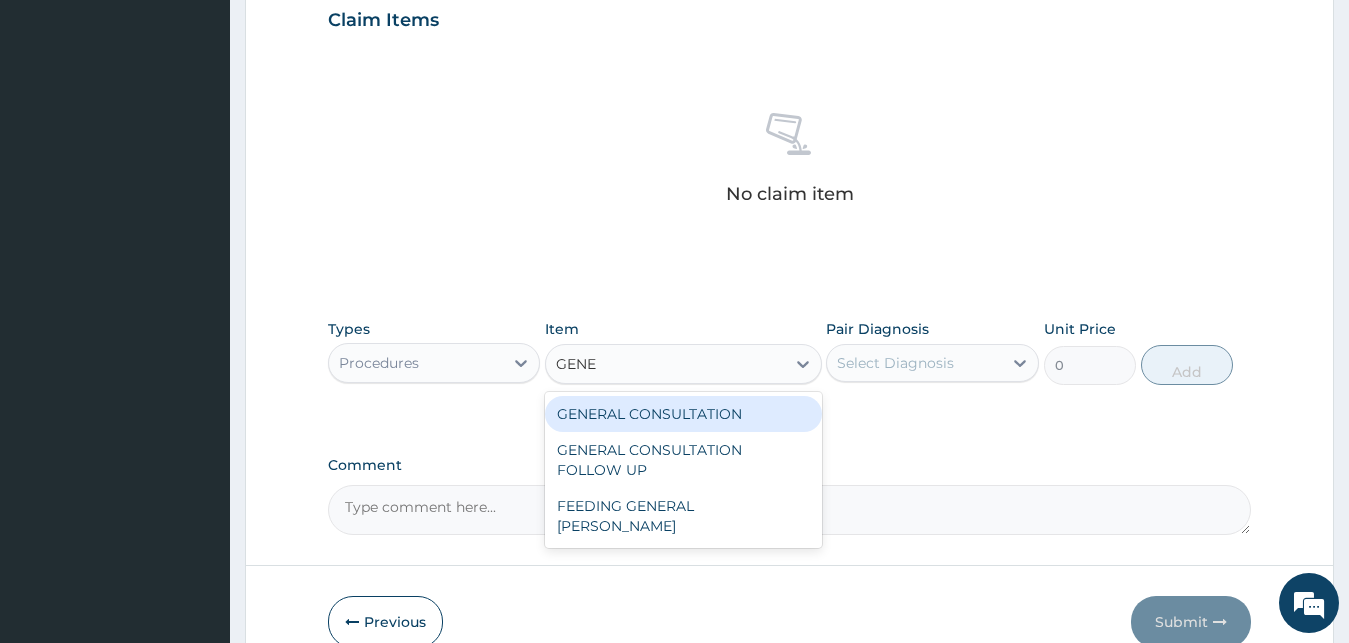 click on "GENERAL CONSULTATION" at bounding box center (683, 414) 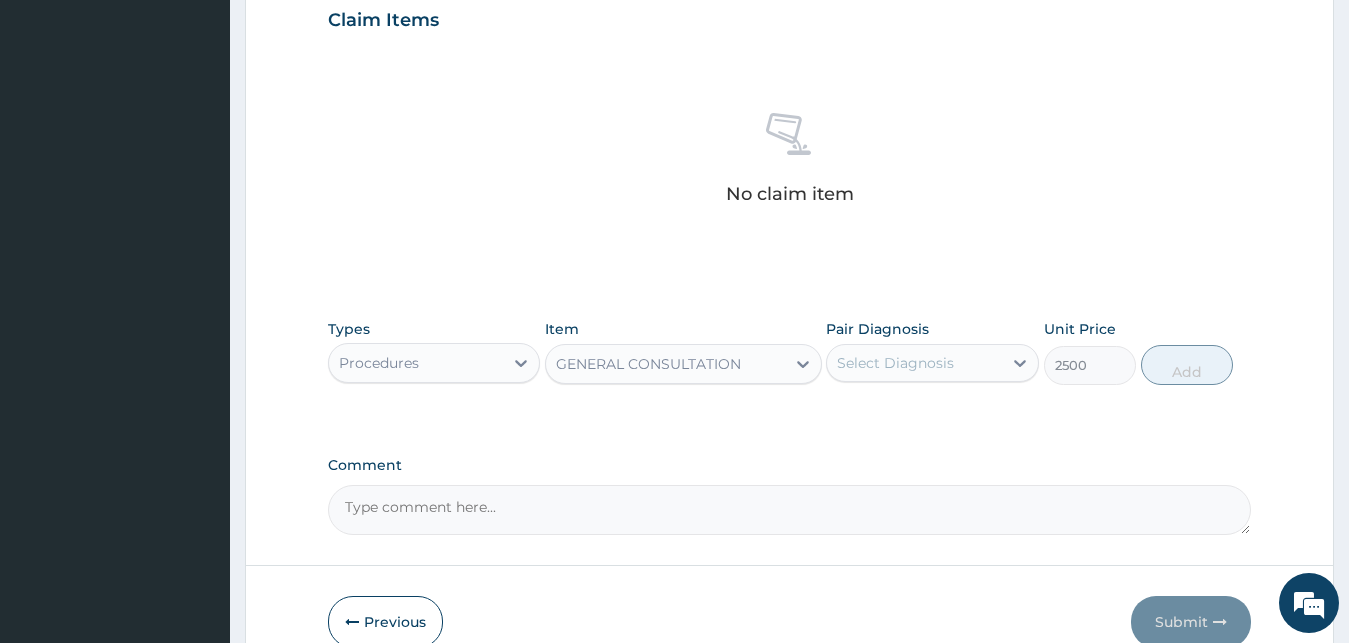 type 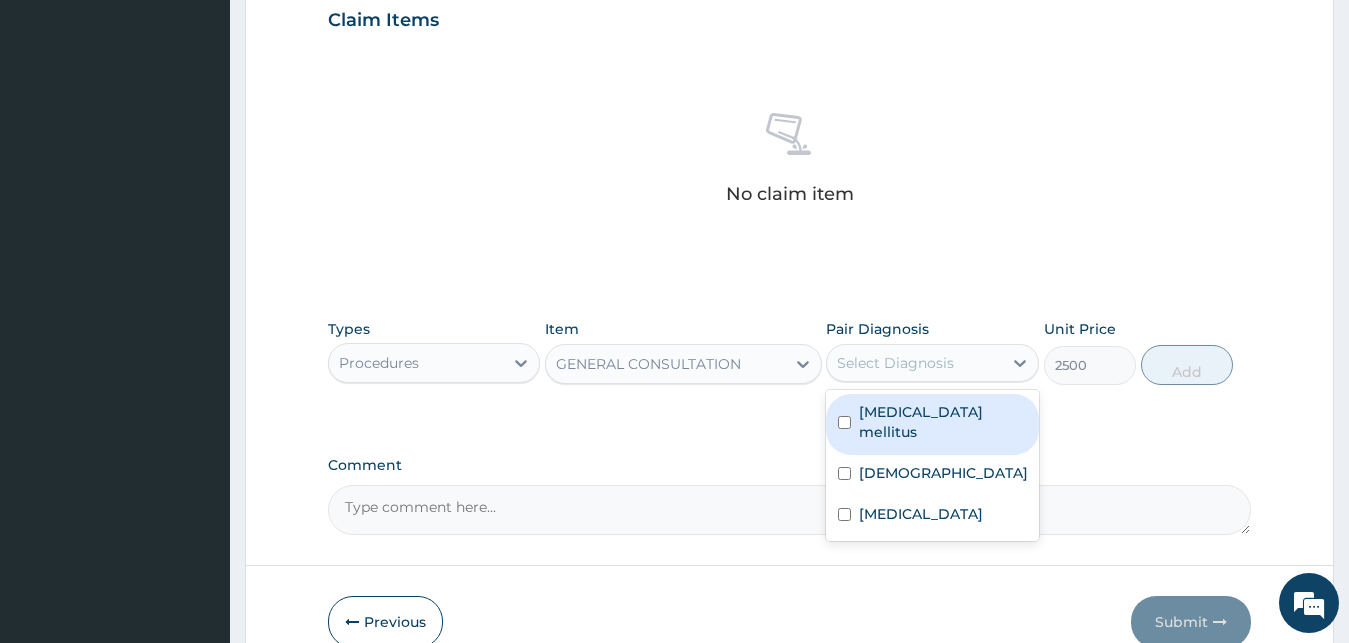 click on "Diabetes mellitus Paresthesia Neuropathy" at bounding box center [932, 465] 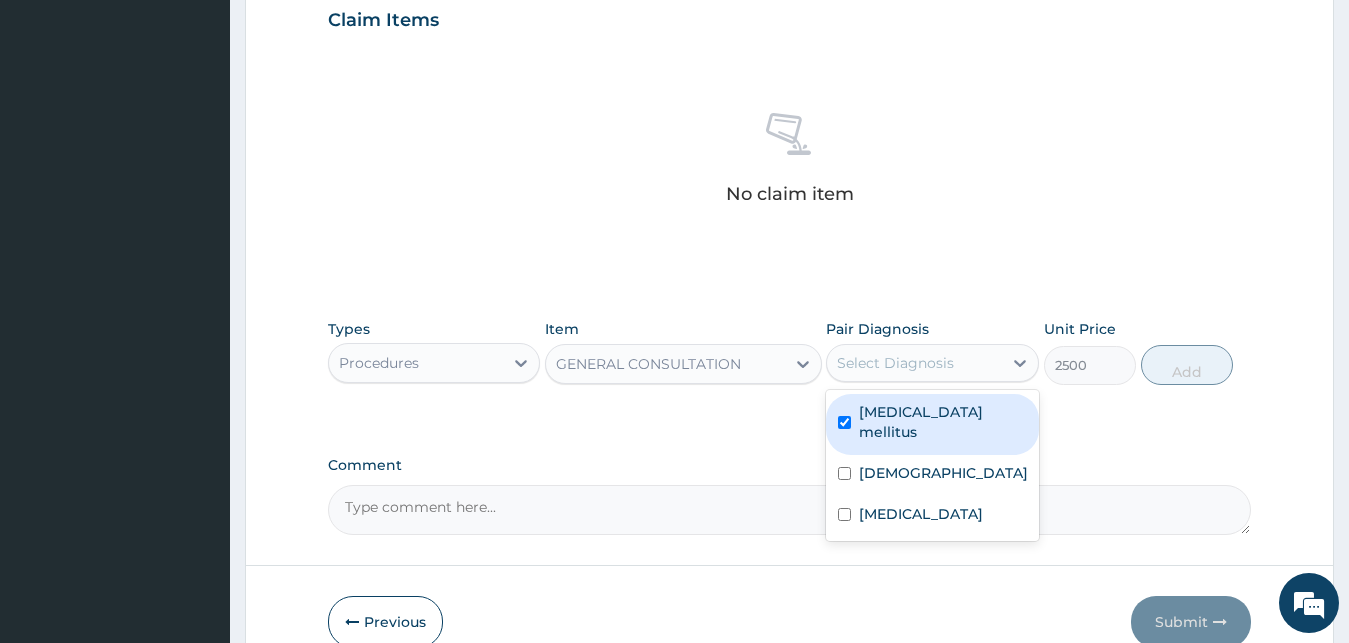 checkbox on "true" 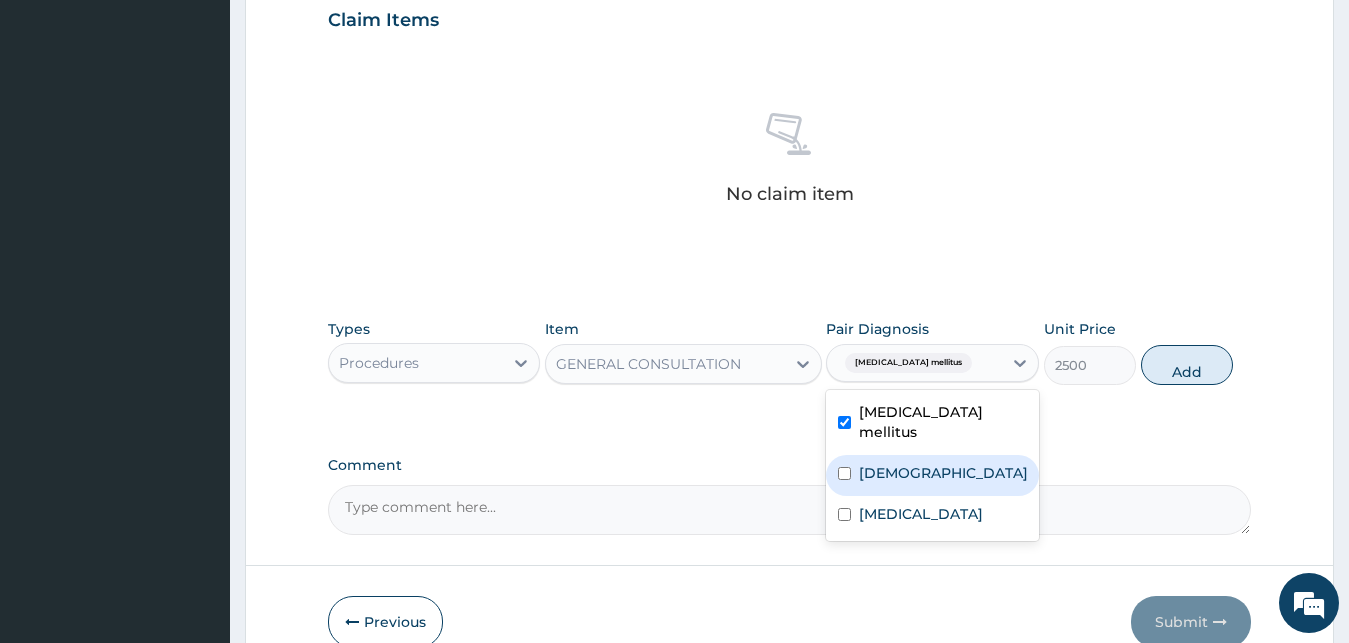 click at bounding box center (844, 473) 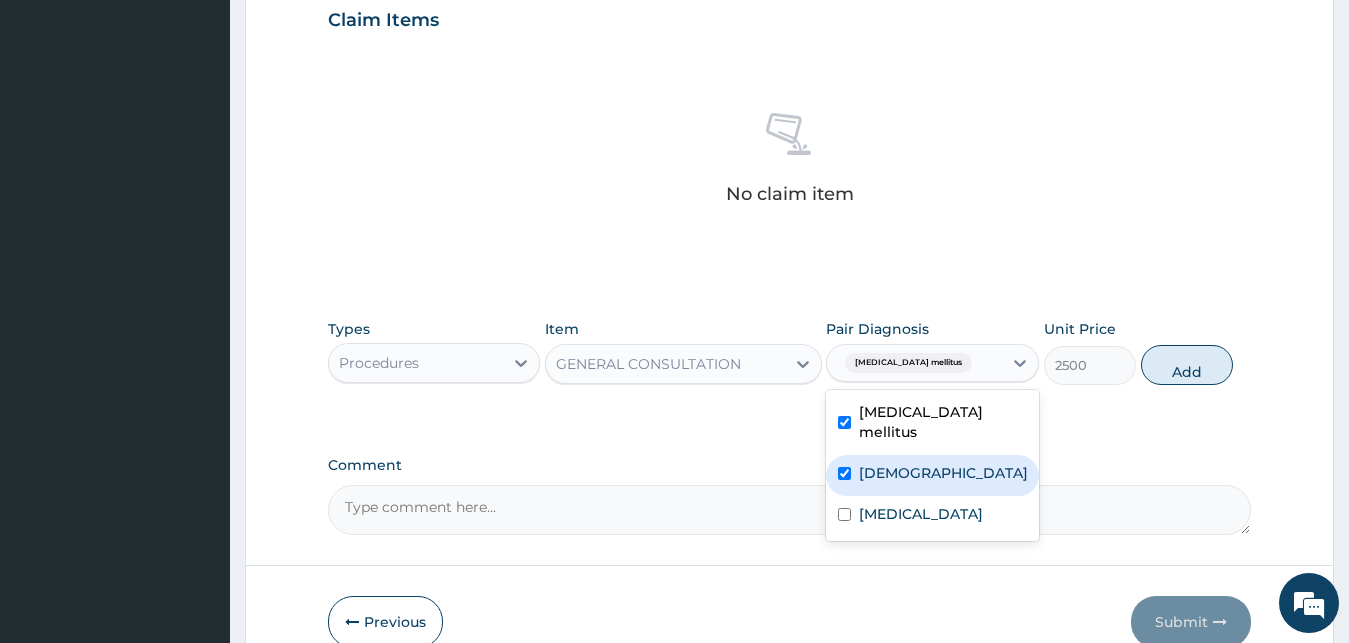 checkbox on "true" 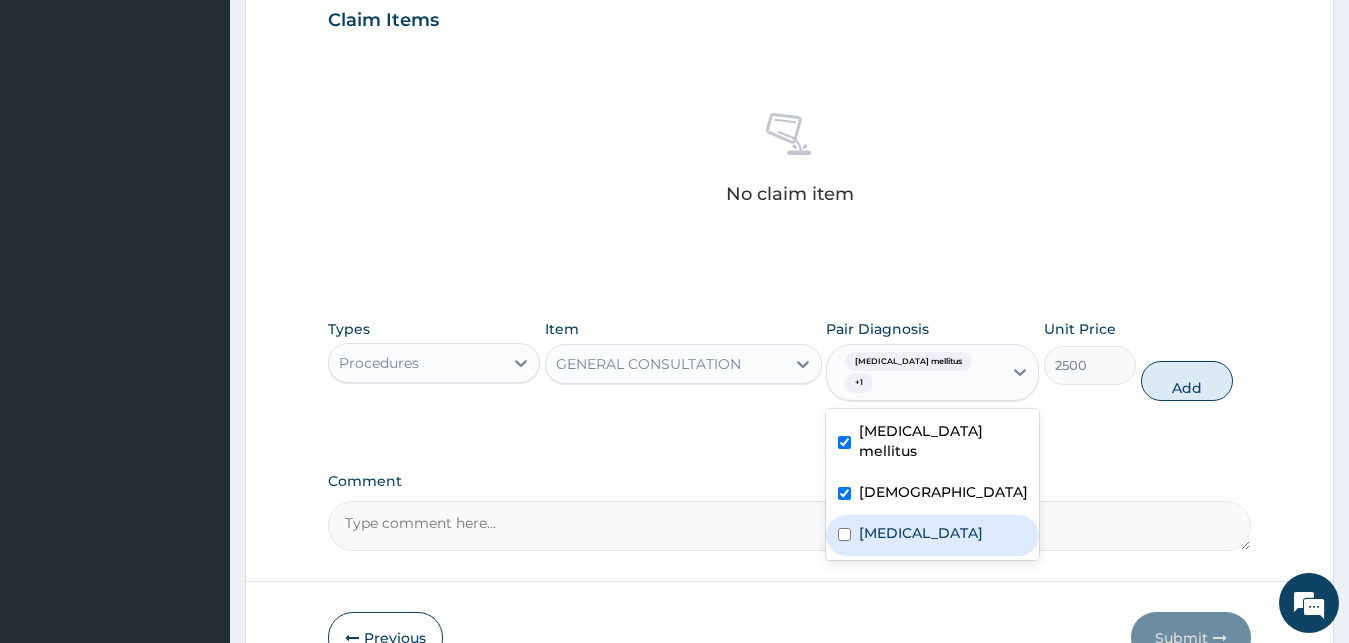 click at bounding box center (844, 534) 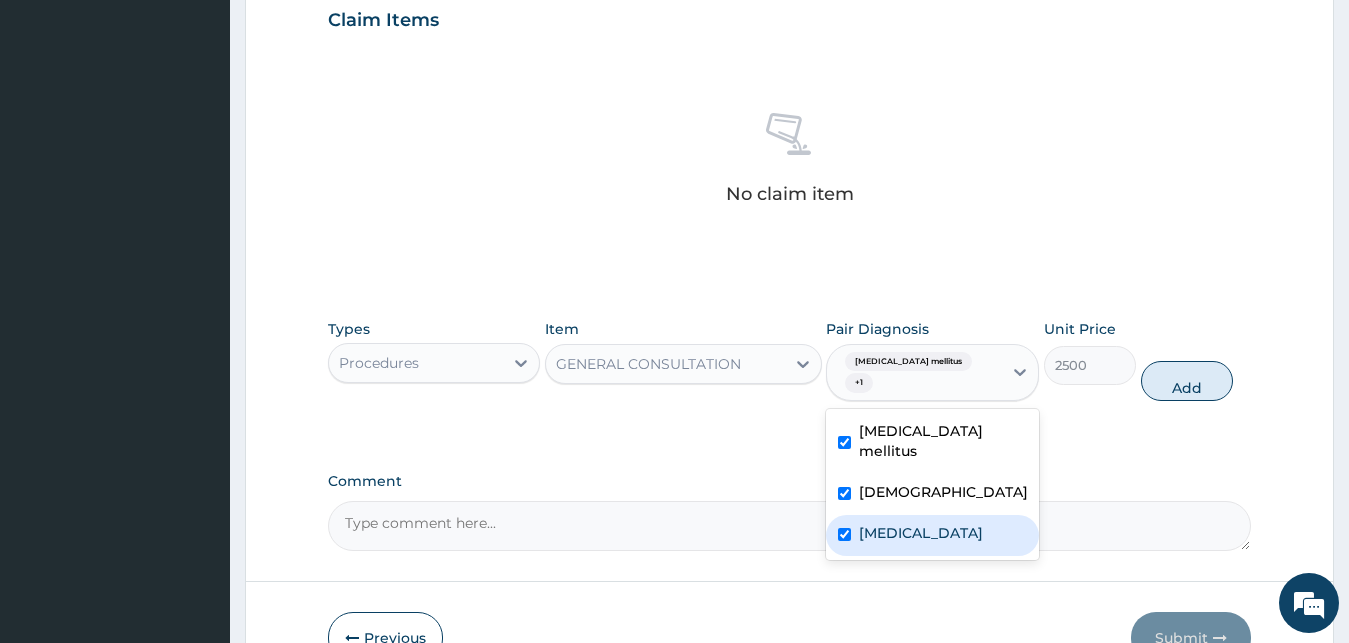 checkbox on "true" 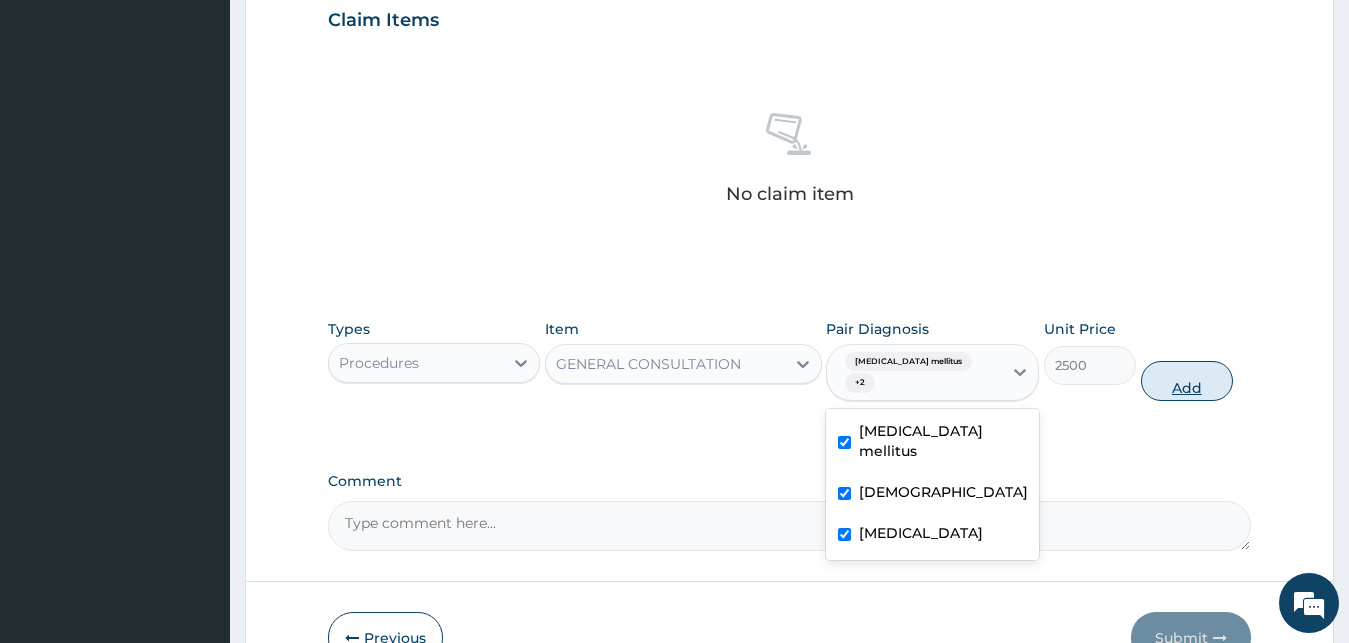 click on "Add" at bounding box center (1187, 381) 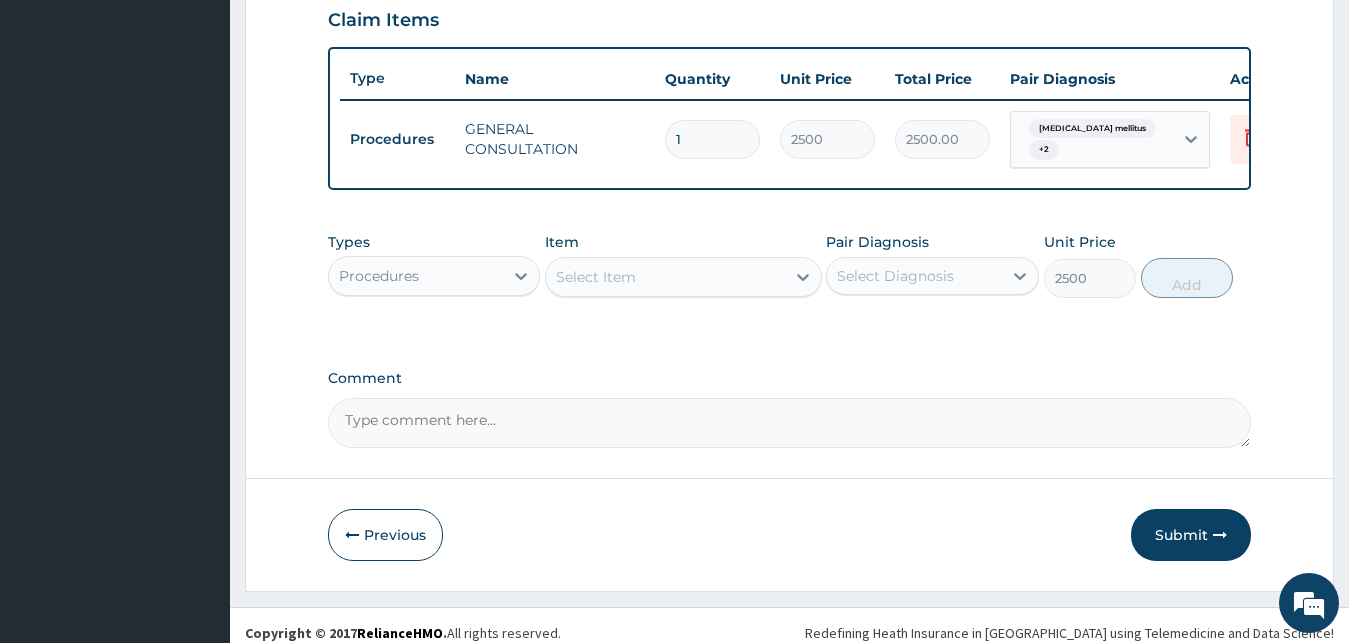 type on "0" 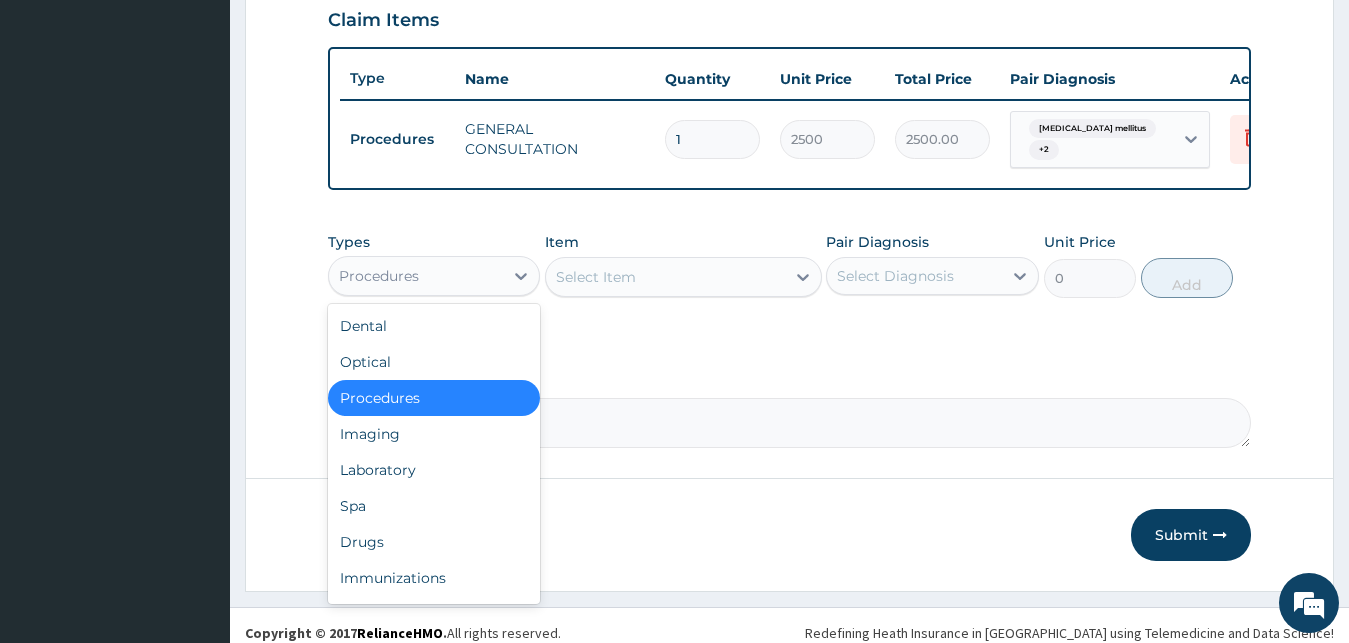 click on "Procedures" at bounding box center (434, 276) 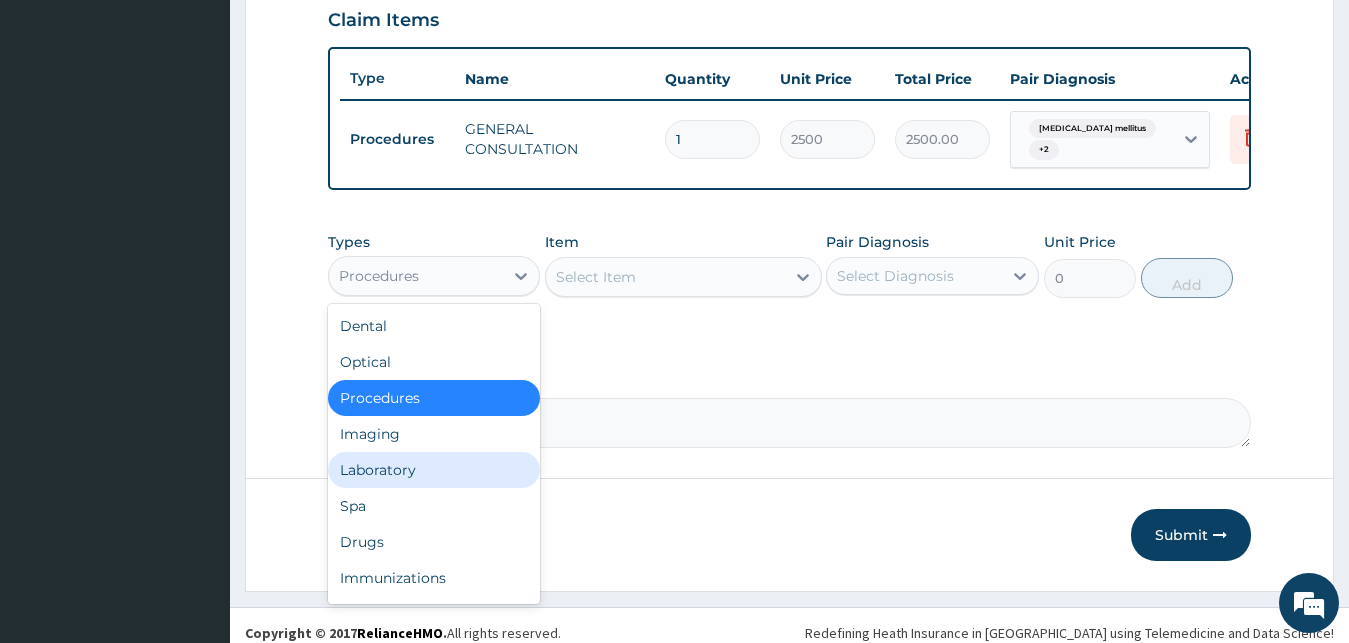 click on "Laboratory" at bounding box center (434, 470) 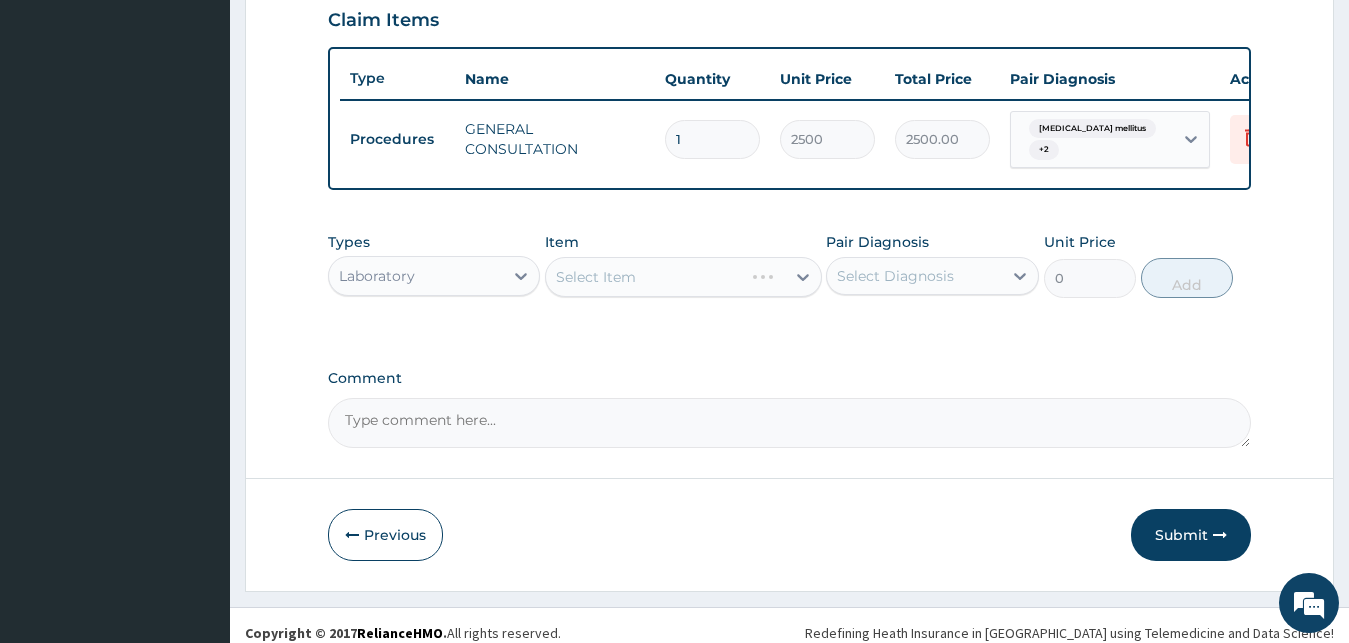 click on "Select Item" at bounding box center [683, 277] 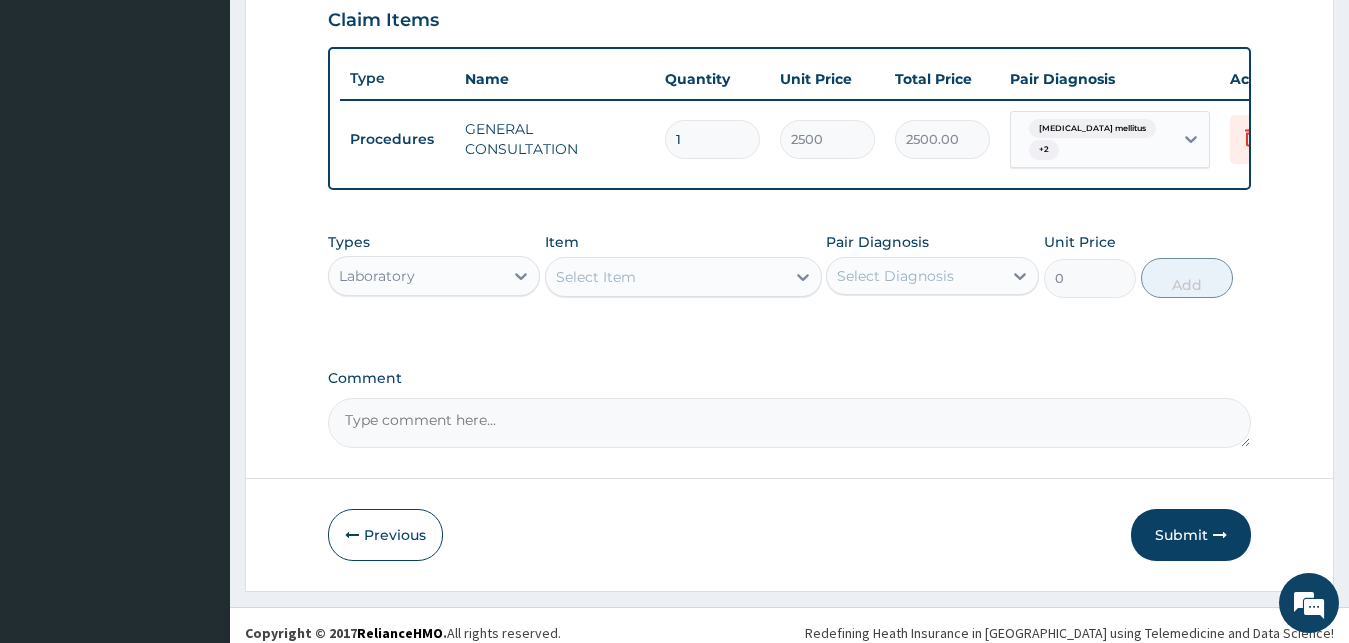 click on "Select Item" at bounding box center [596, 277] 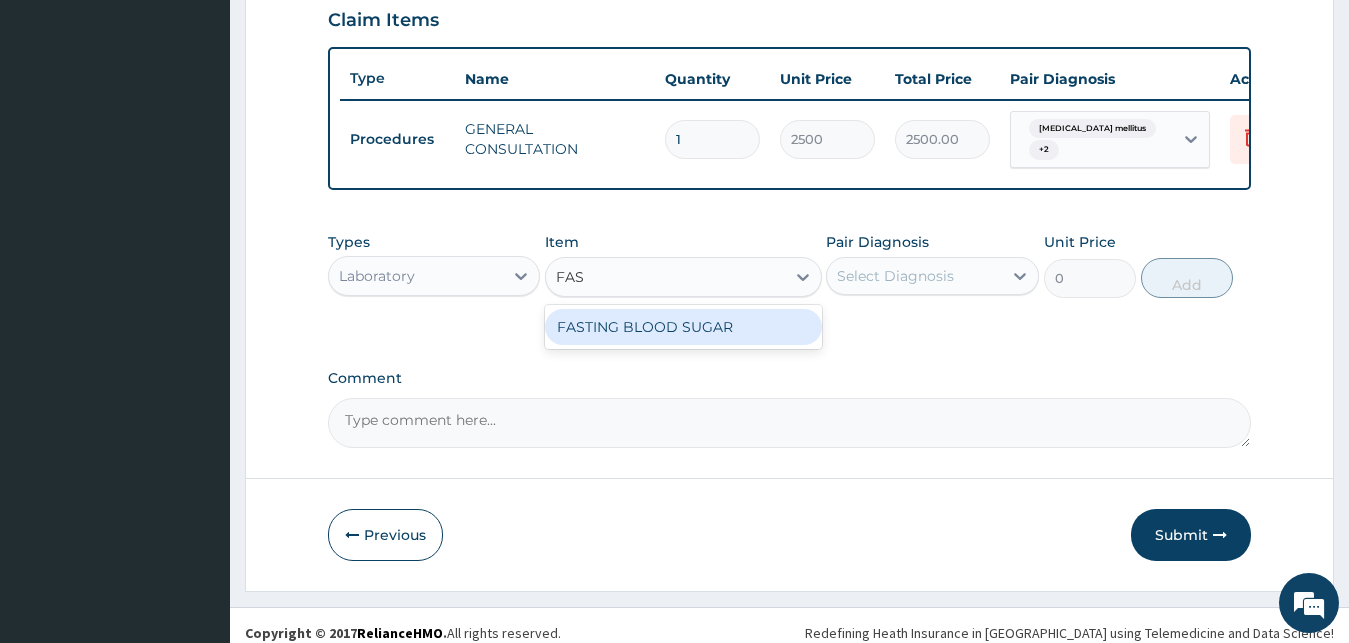 type on "FAST" 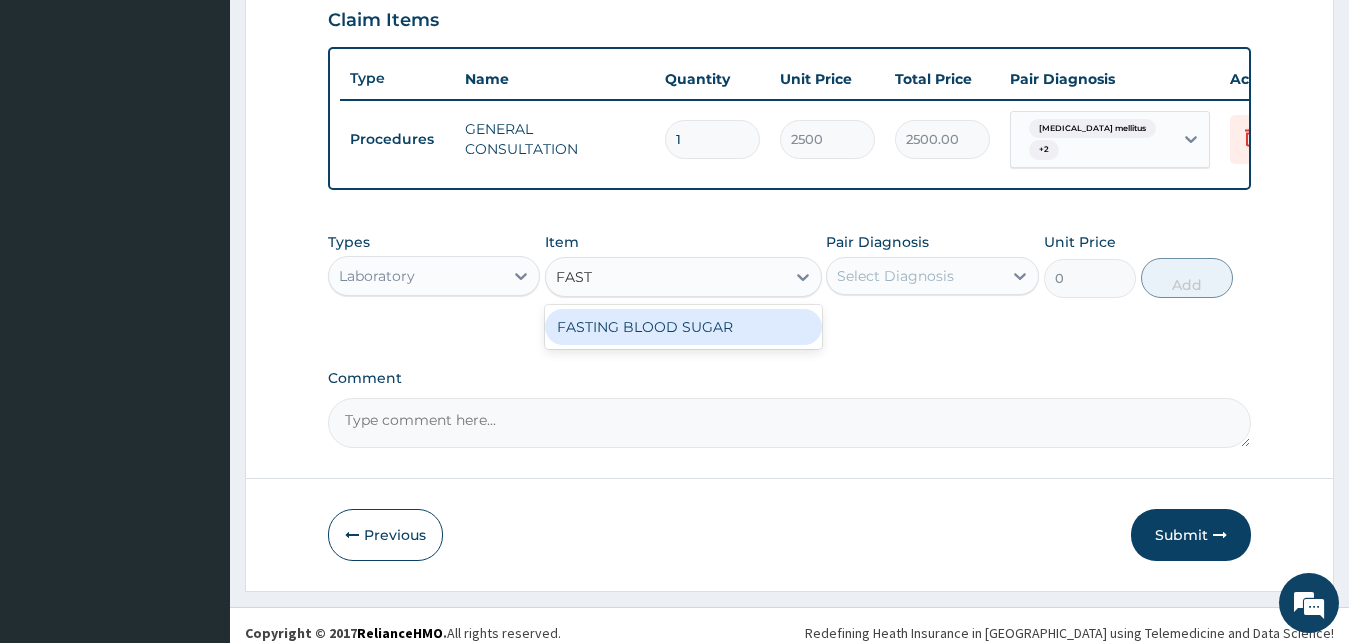 click on "FASTING BLOOD SUGAR" at bounding box center (683, 327) 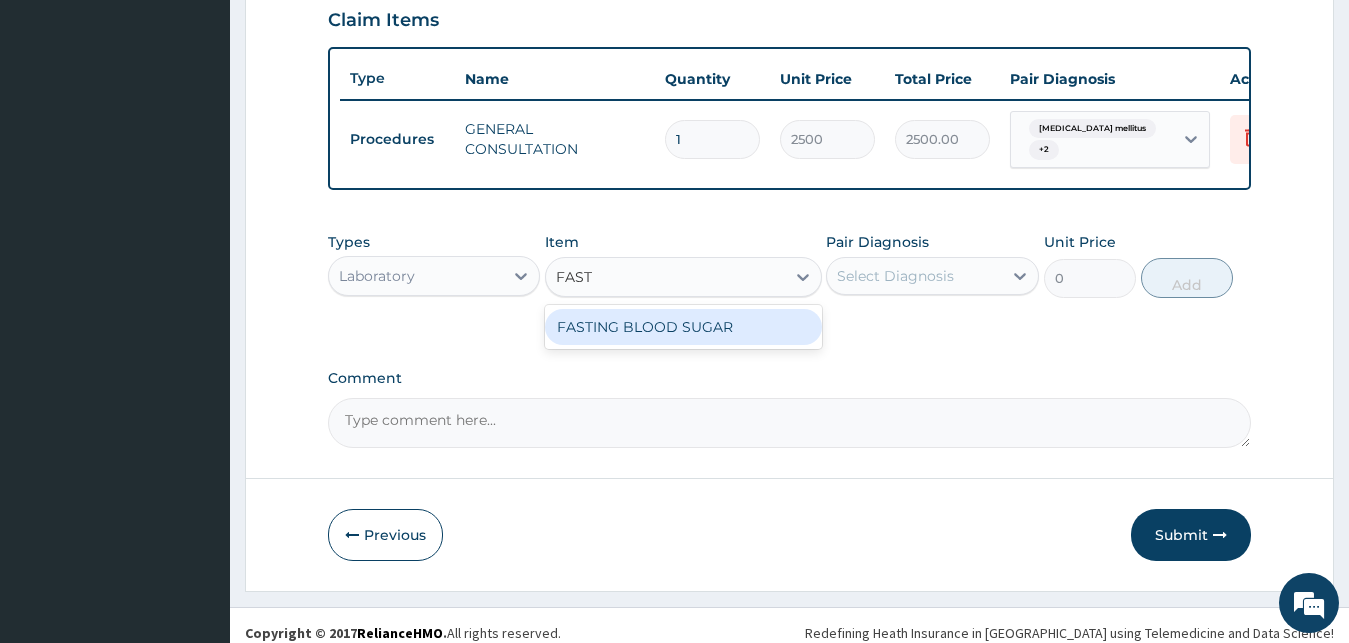 type 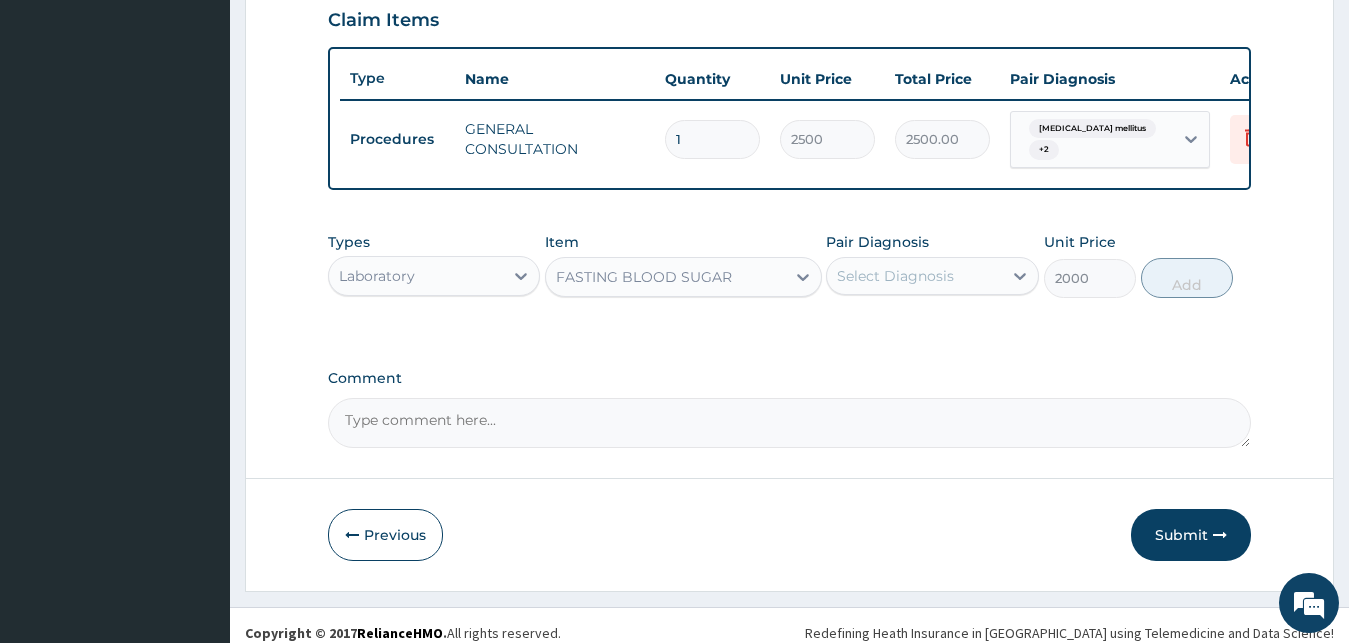 drag, startPoint x: 861, startPoint y: 306, endPoint x: 911, endPoint y: 313, distance: 50.48762 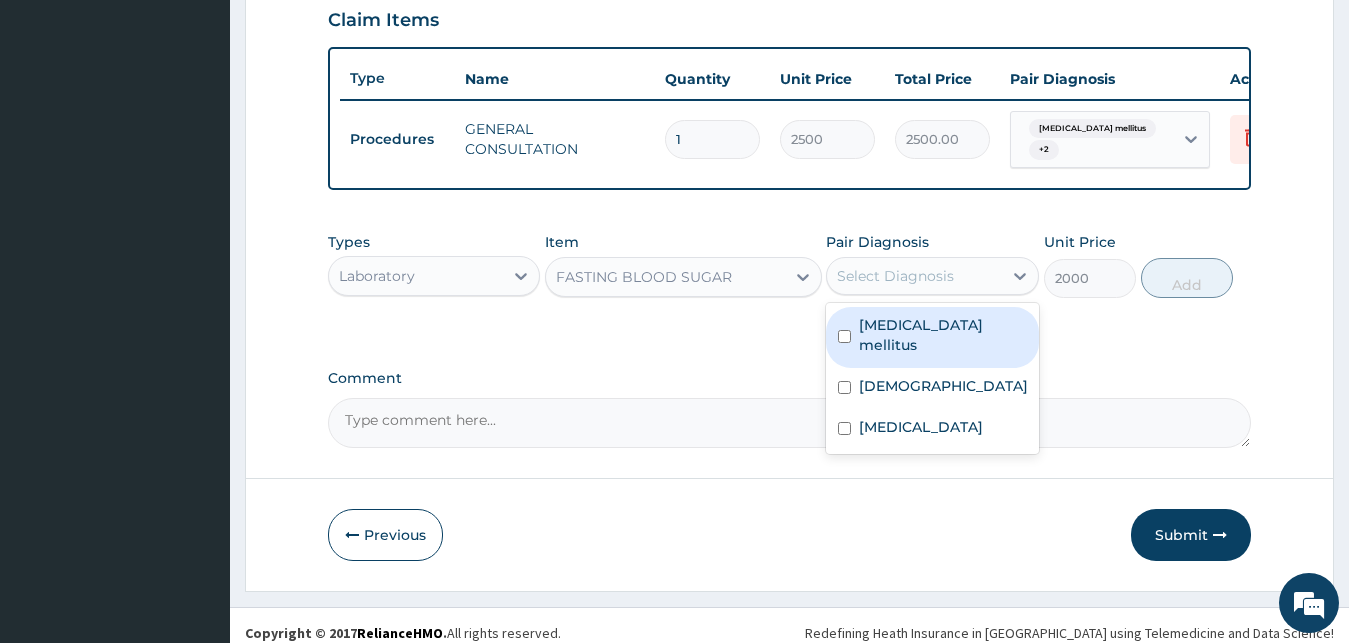click on "Diabetes mellitus" at bounding box center [943, 335] 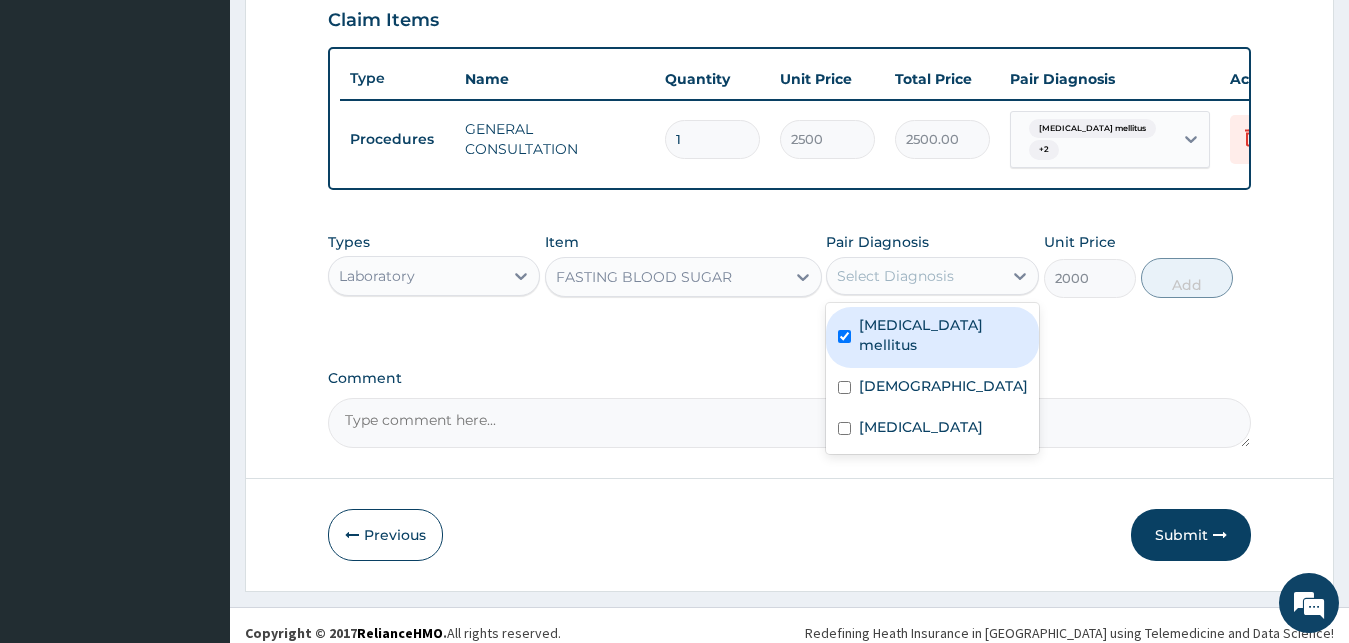 checkbox on "true" 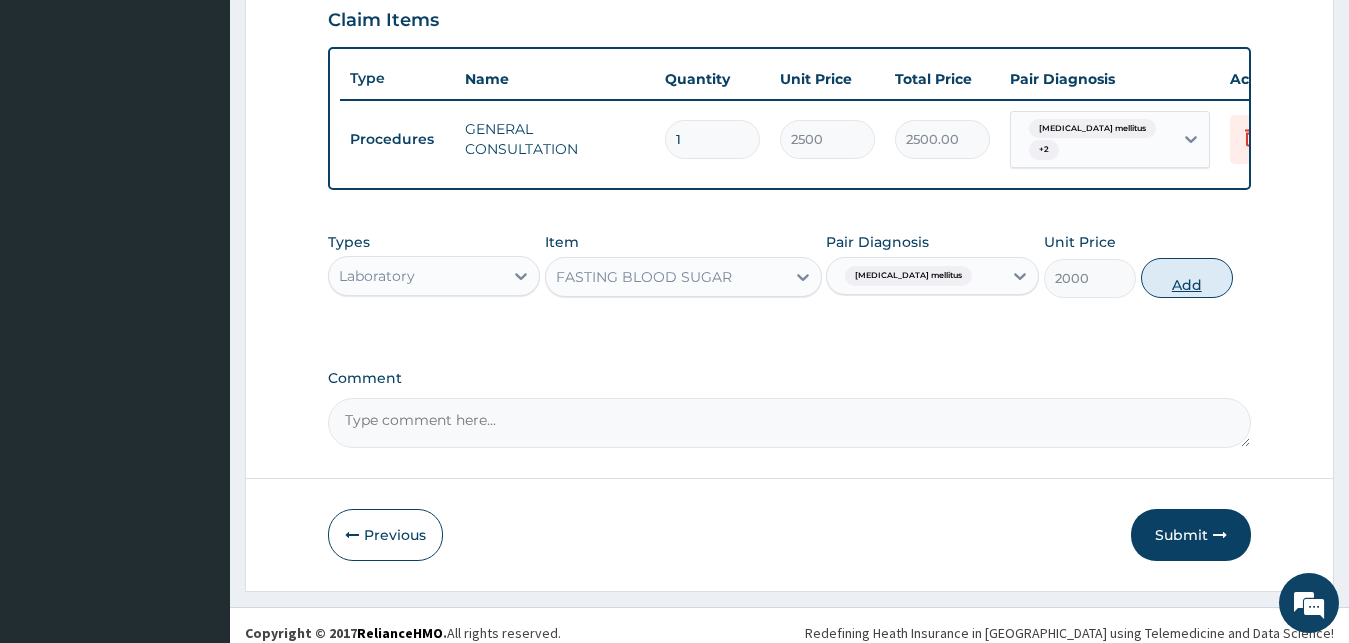 click on "Add" at bounding box center (1187, 278) 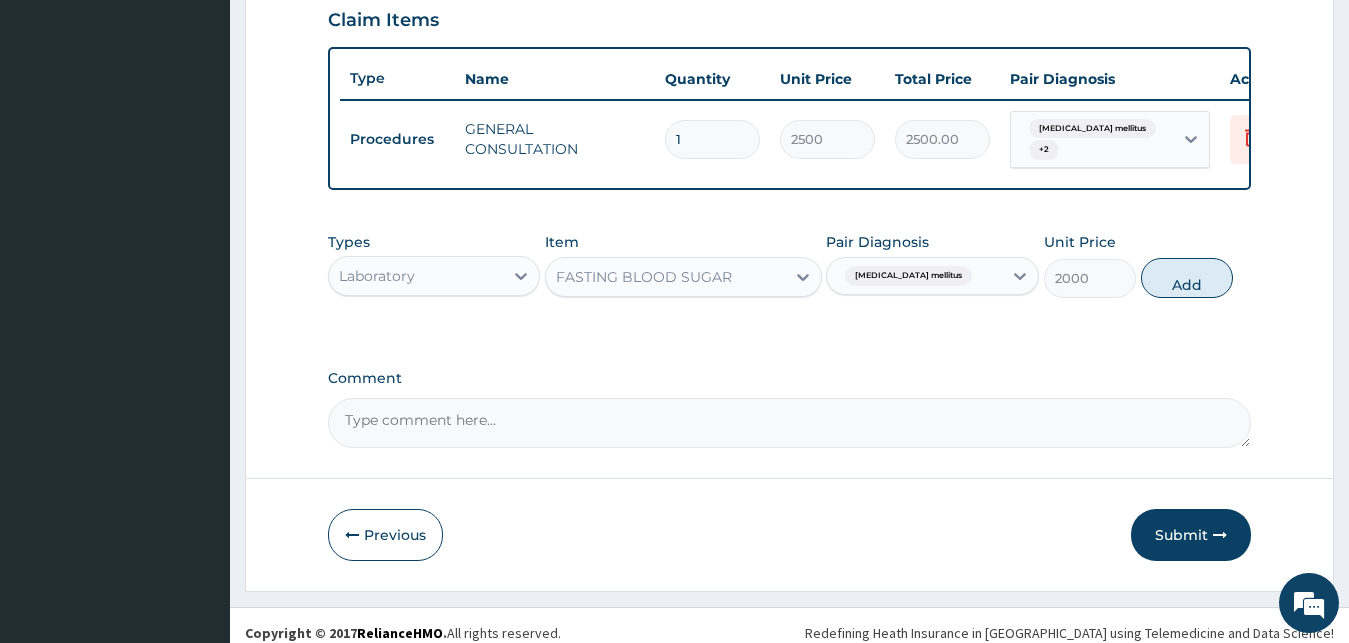 type on "0" 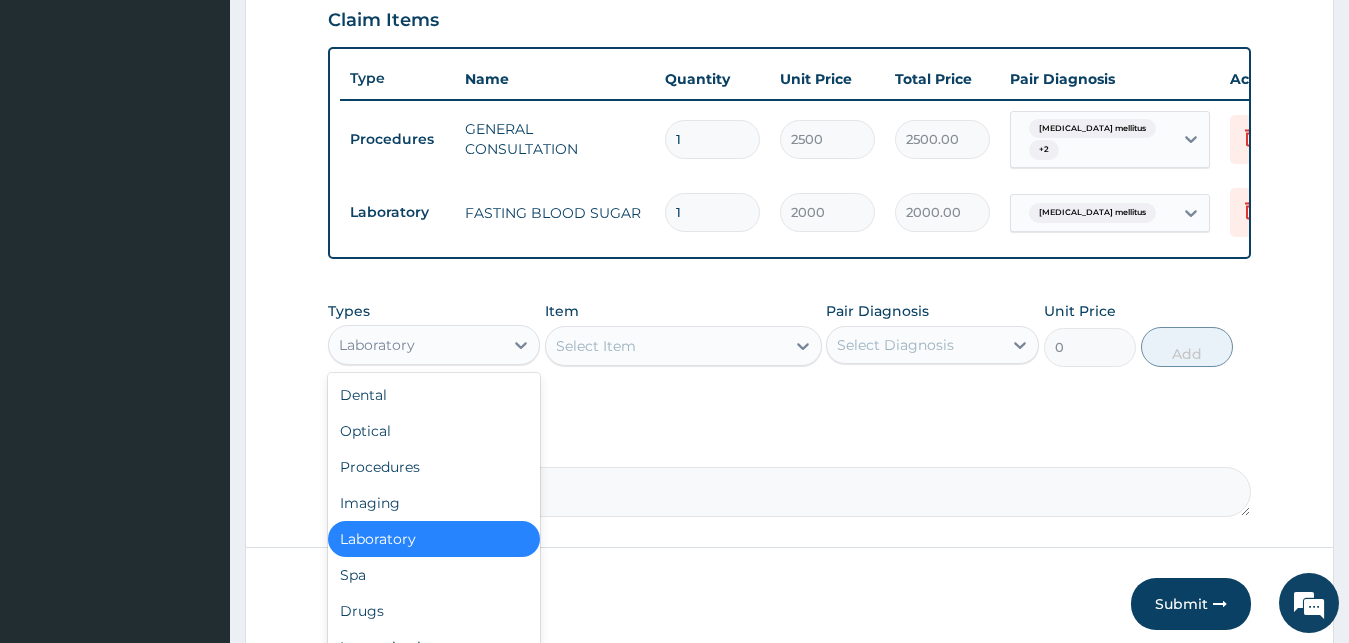 click on "Laboratory" at bounding box center [377, 345] 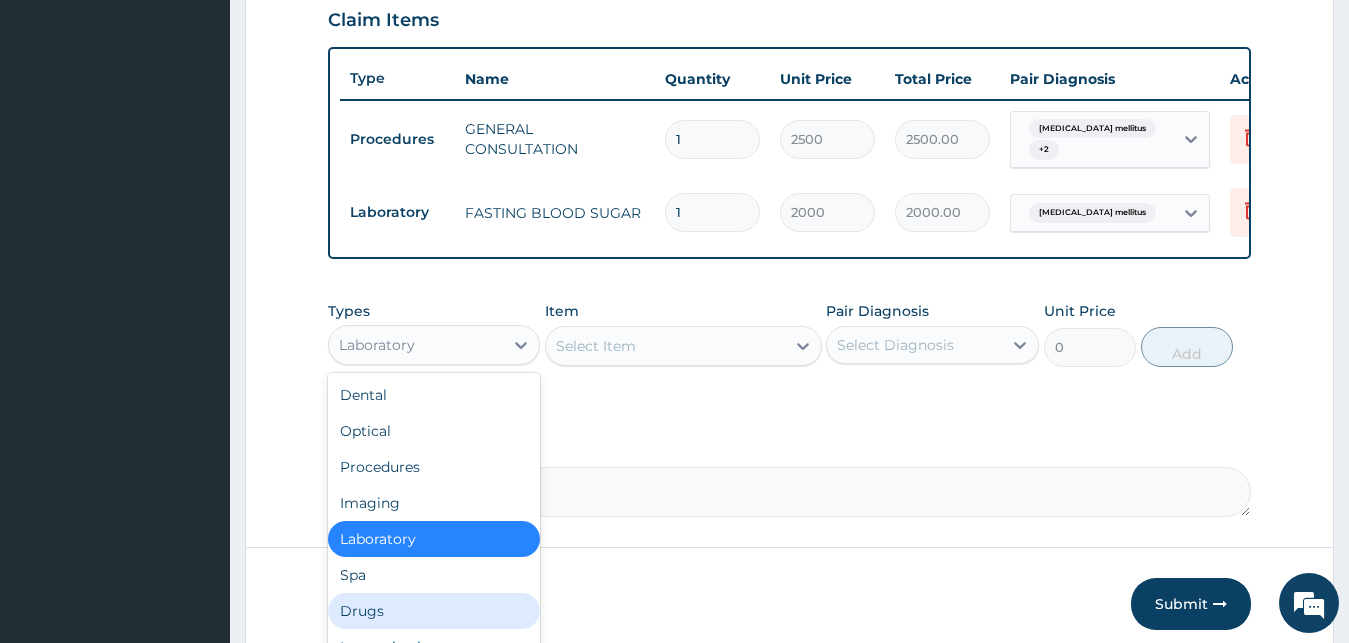 click on "Drugs" at bounding box center [434, 611] 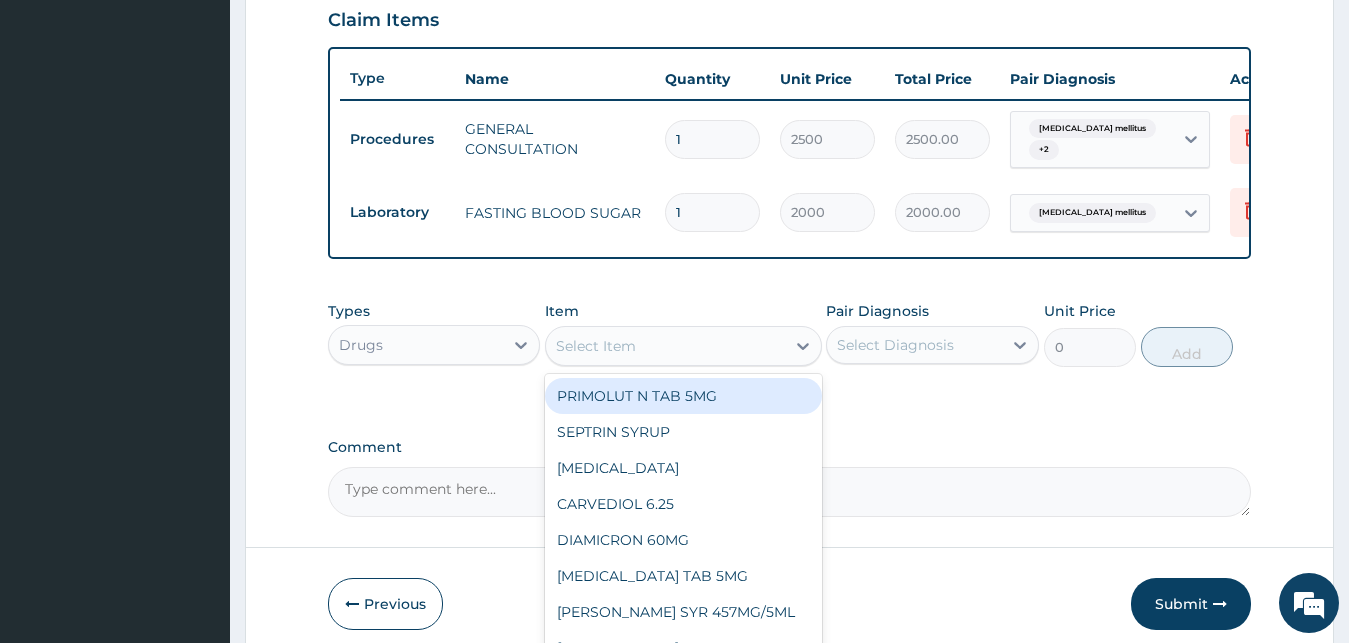 click on "Select Item" at bounding box center (596, 346) 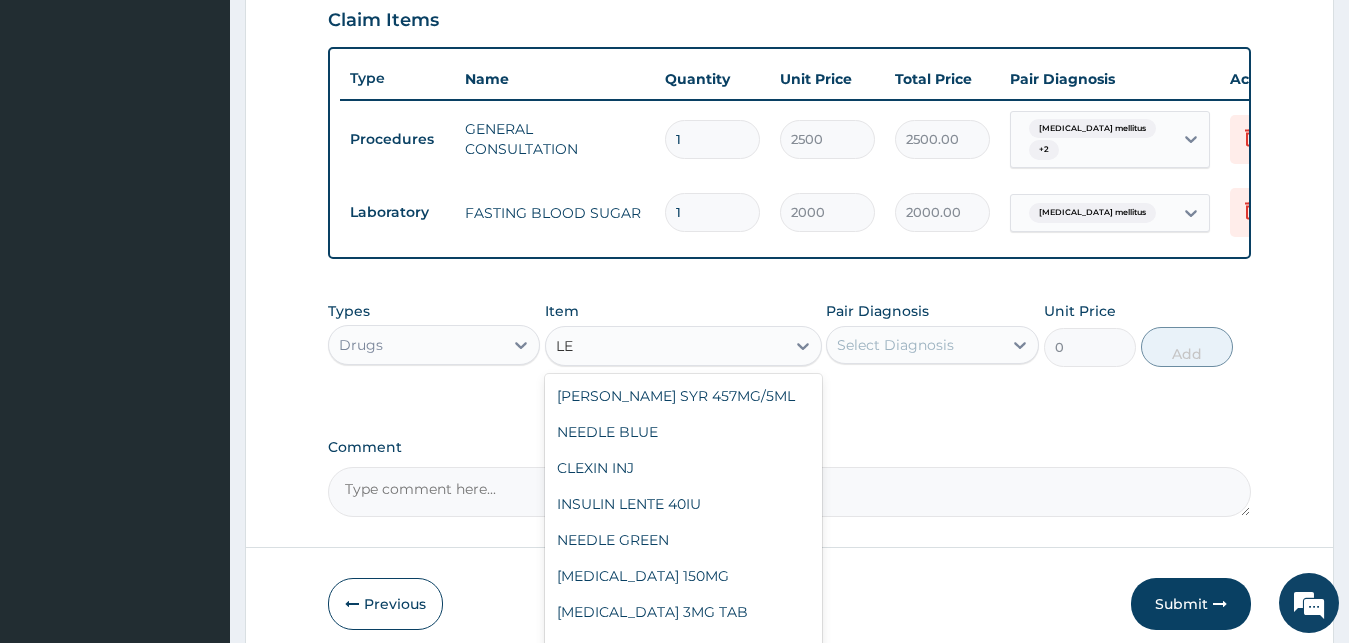 type on "LEV" 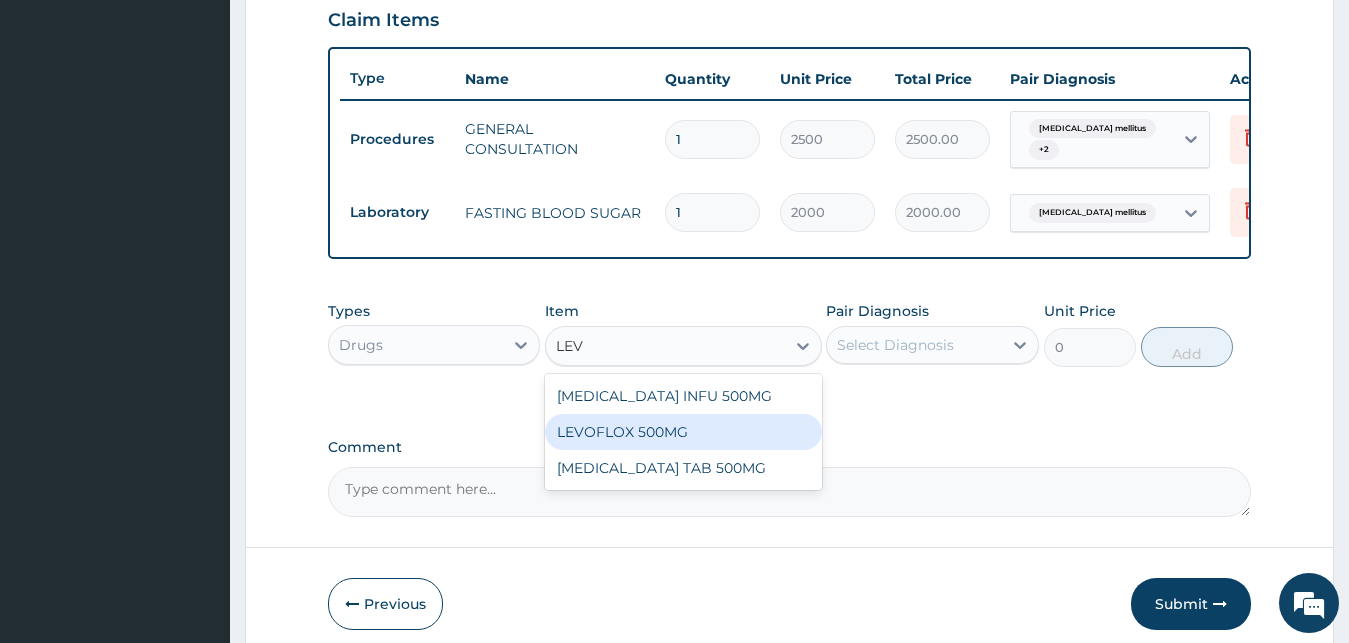 click on "LEVOFLOX 500MG" at bounding box center [683, 432] 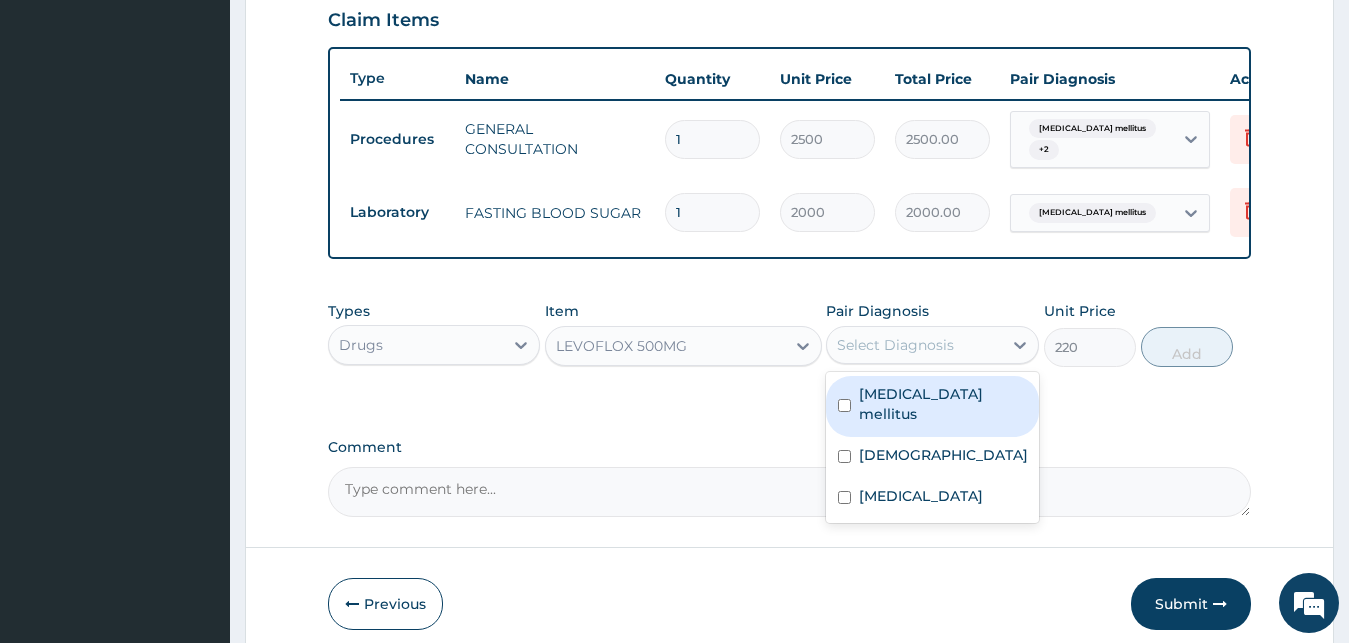 click on "Select Diagnosis" at bounding box center (895, 345) 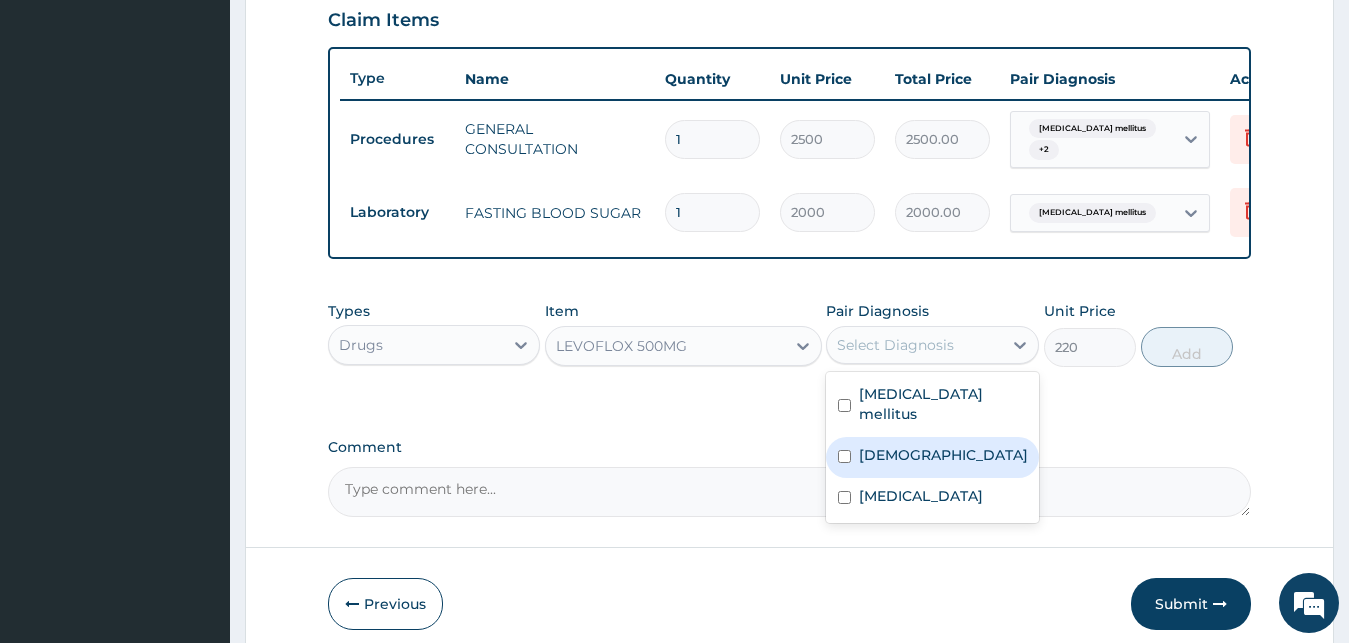 click on "Paresthesia" at bounding box center [943, 455] 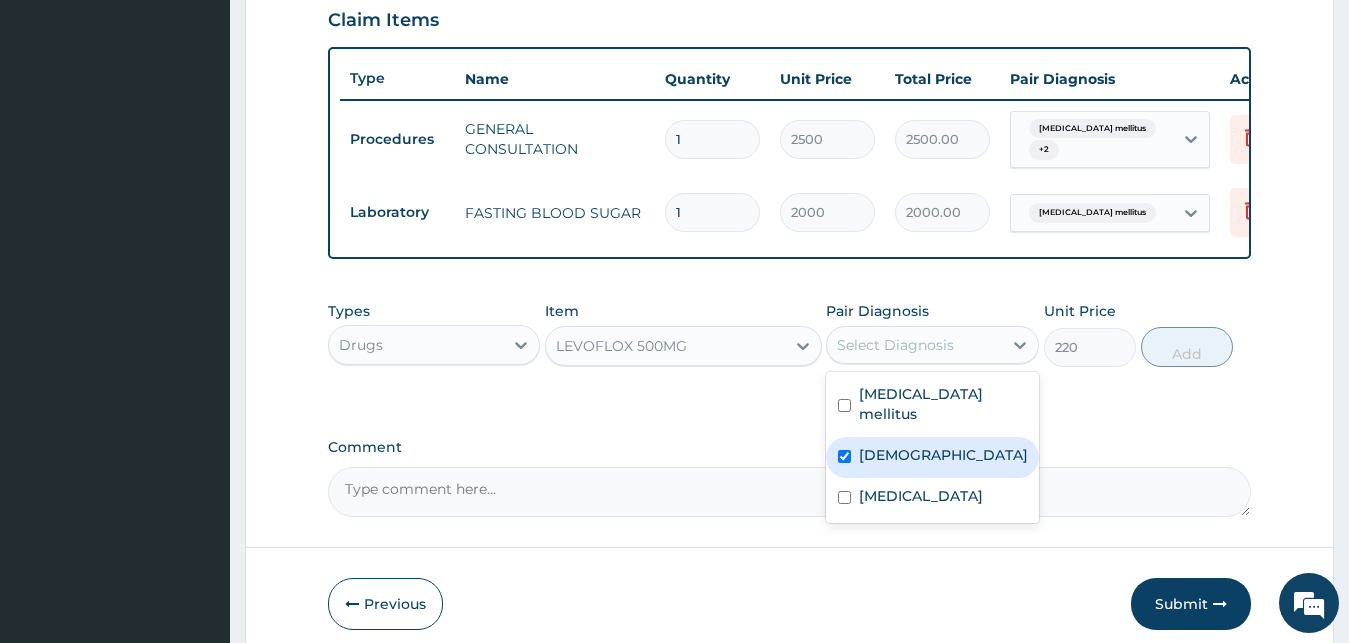 checkbox on "true" 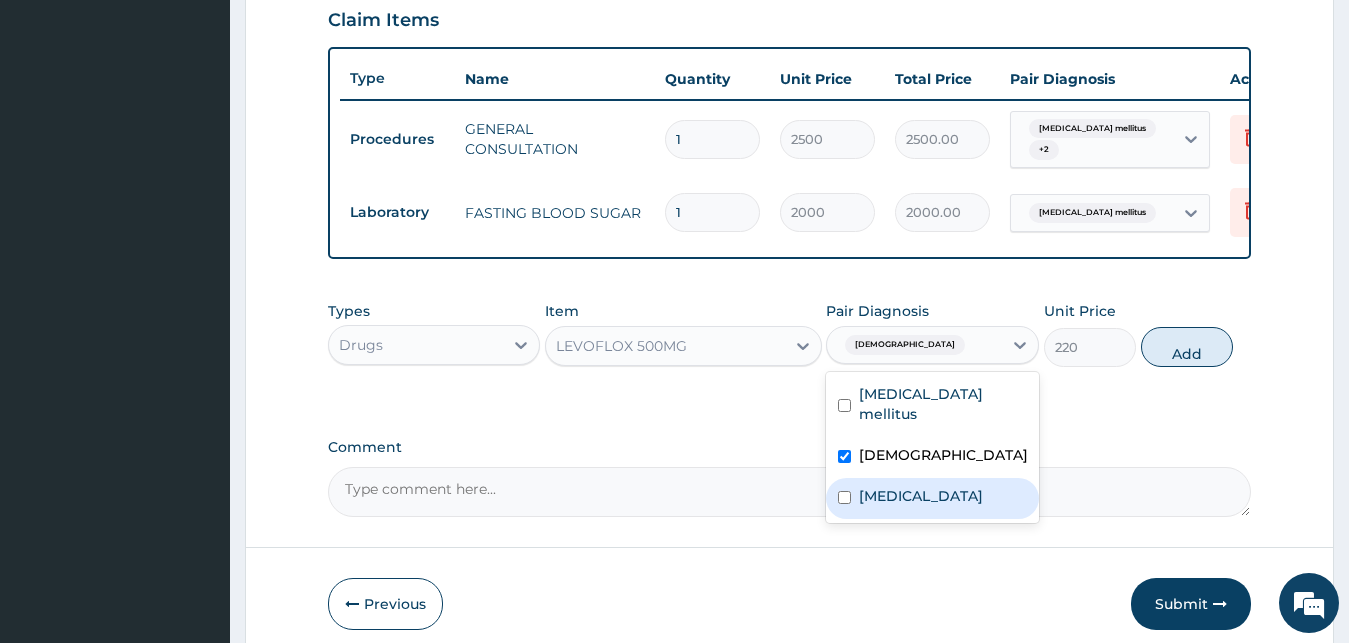 click on "Neuropathy" at bounding box center [921, 496] 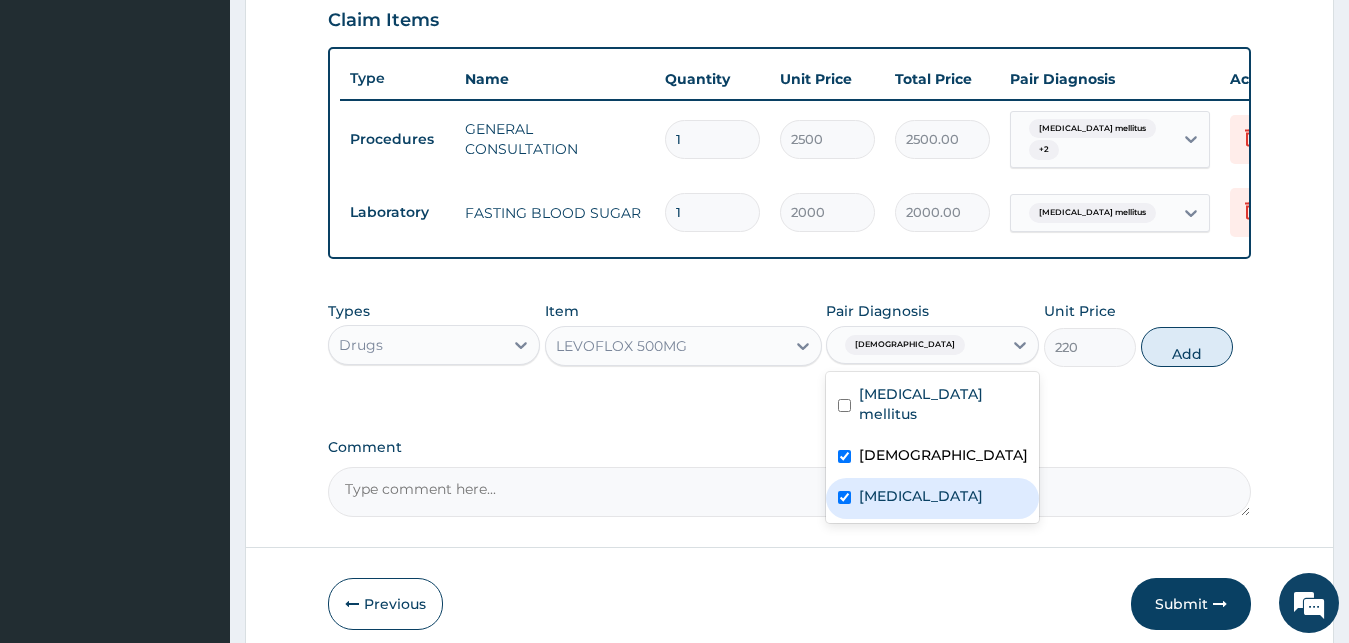 checkbox on "true" 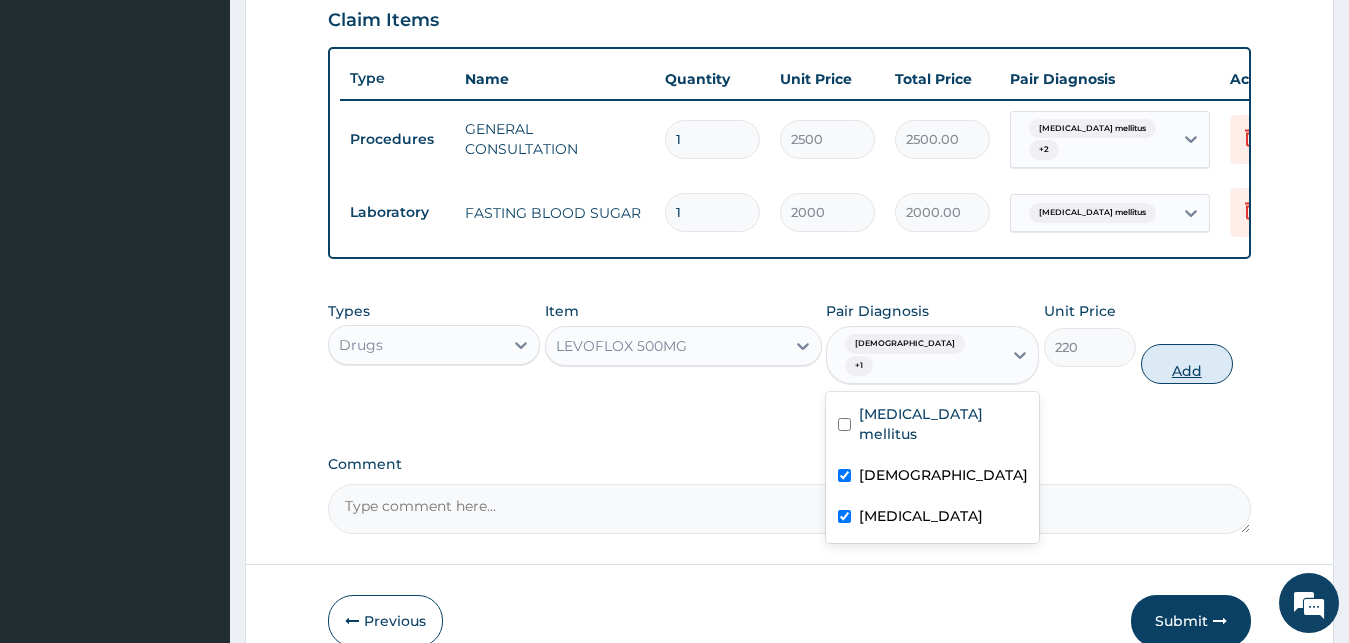 click on "Add" at bounding box center (1187, 364) 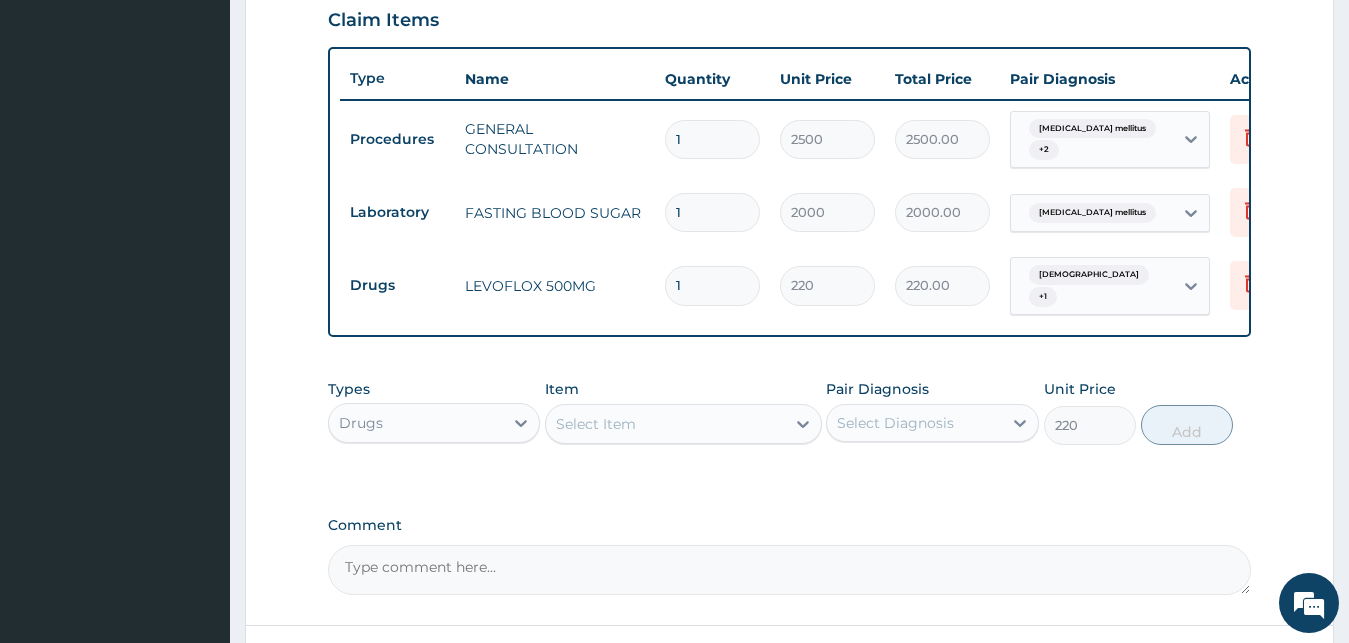 type on "0" 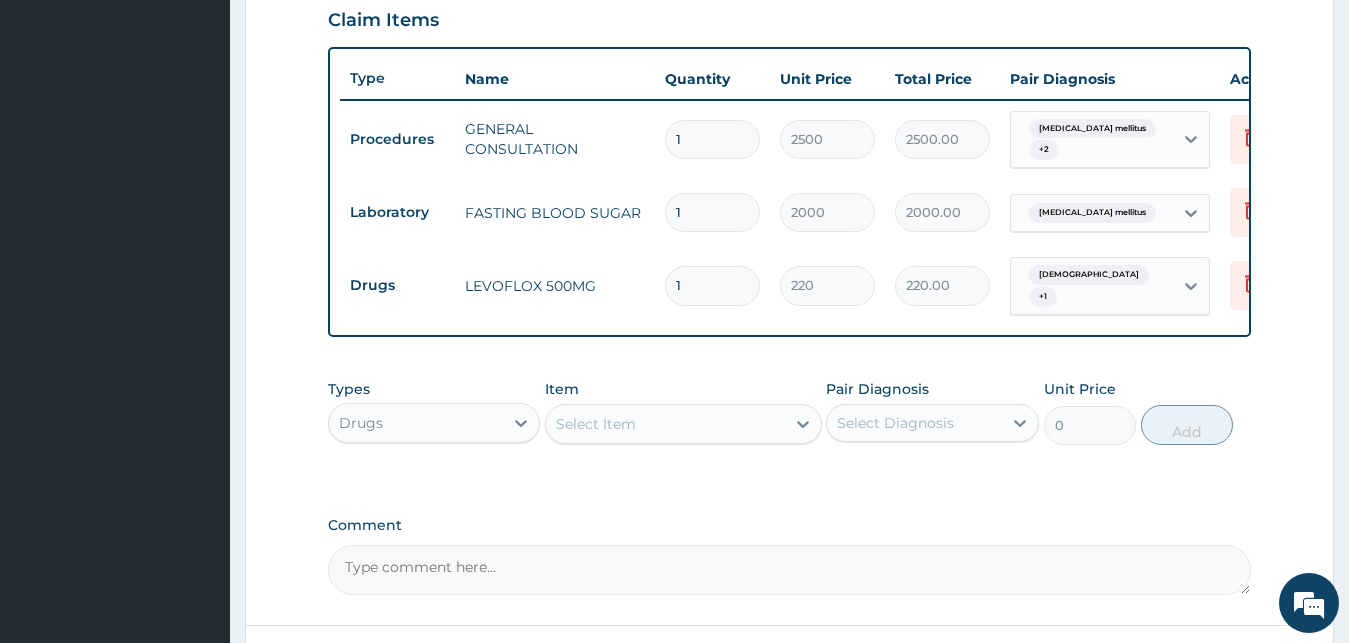click on "Drugs LEVOFLOX 500MG 1 220 220.00 Paresthesia  + 1 Delete" at bounding box center (830, 286) 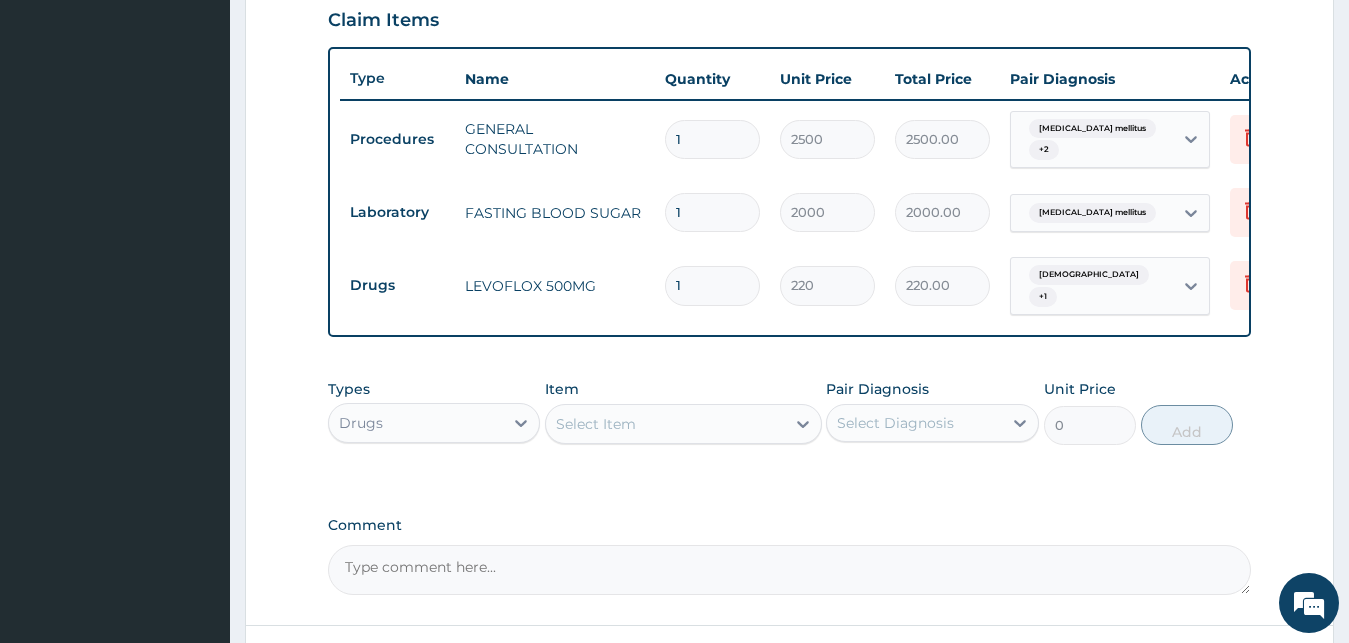 click on "1" at bounding box center (712, 285) 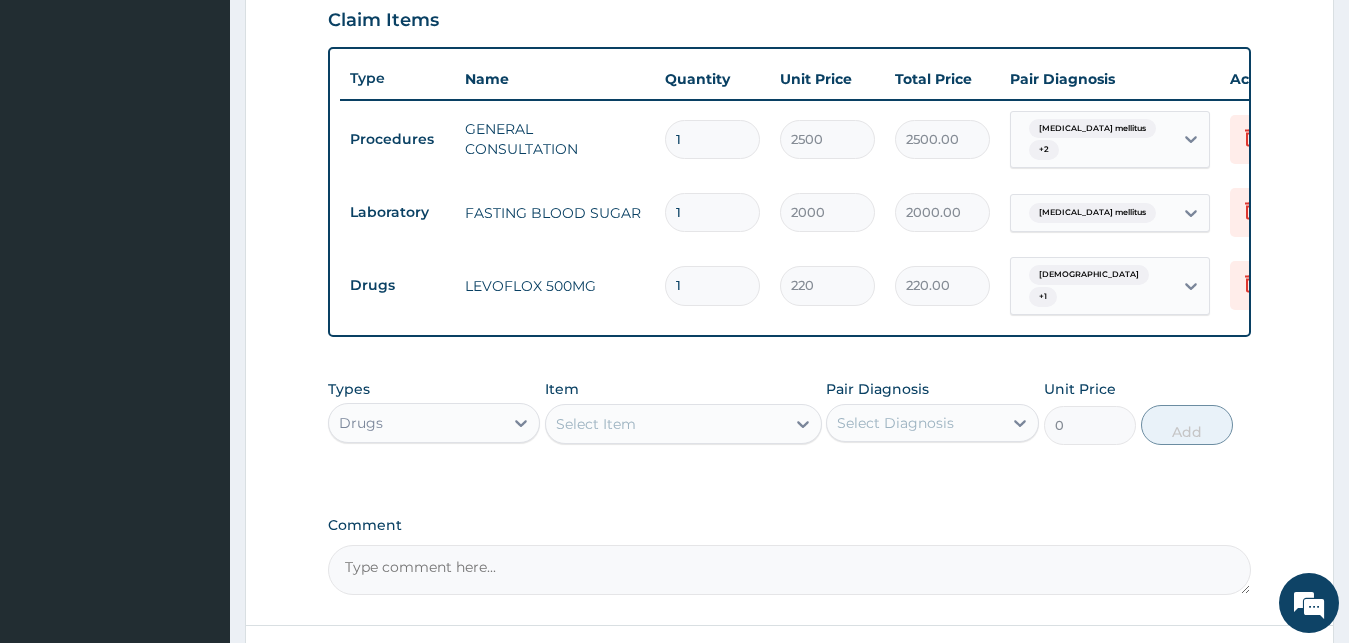 type 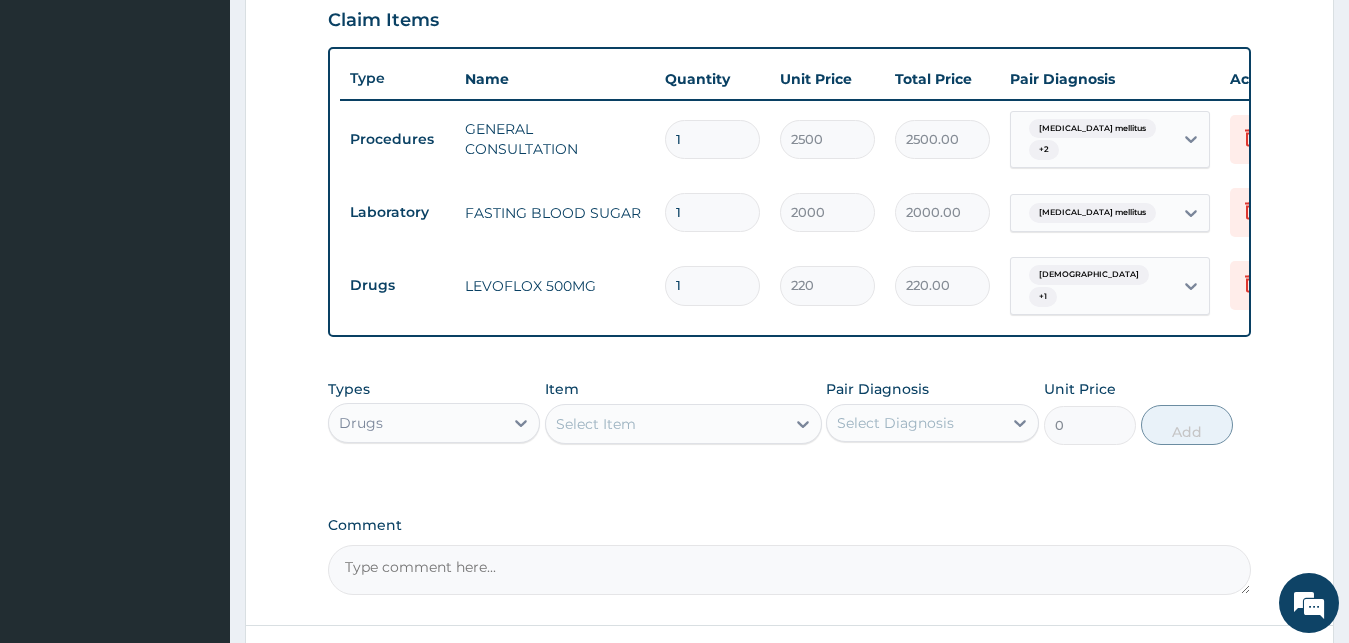 type on "0.00" 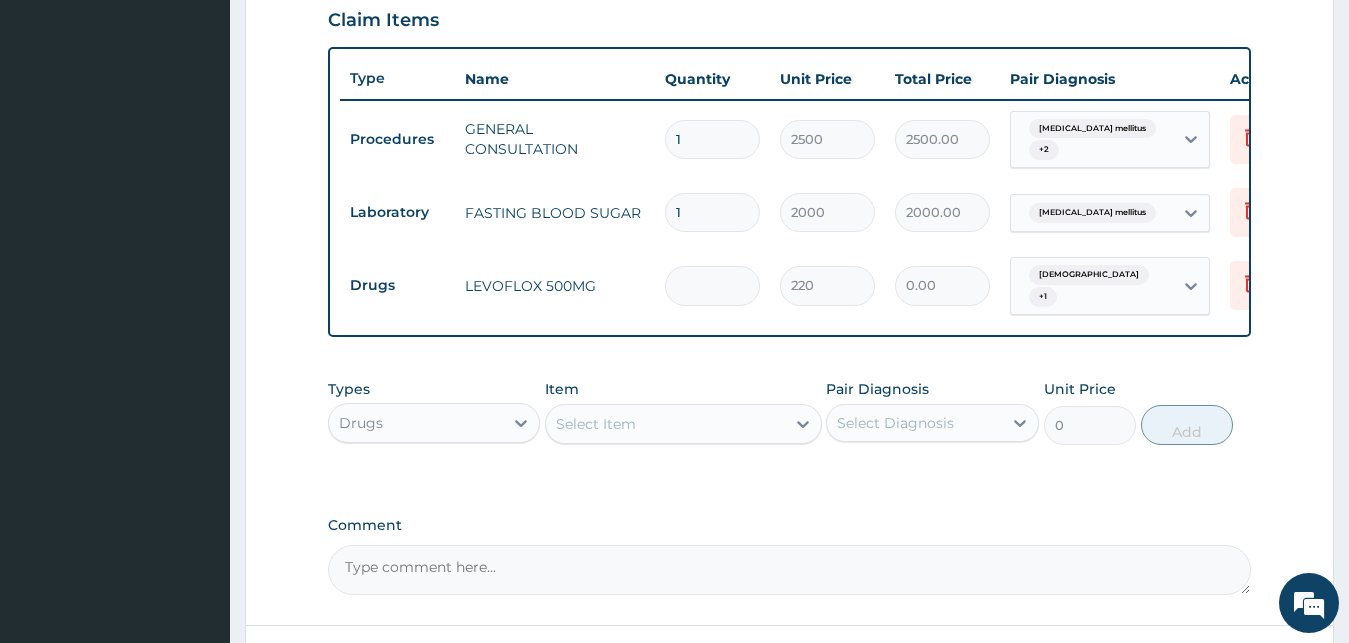 type on "7" 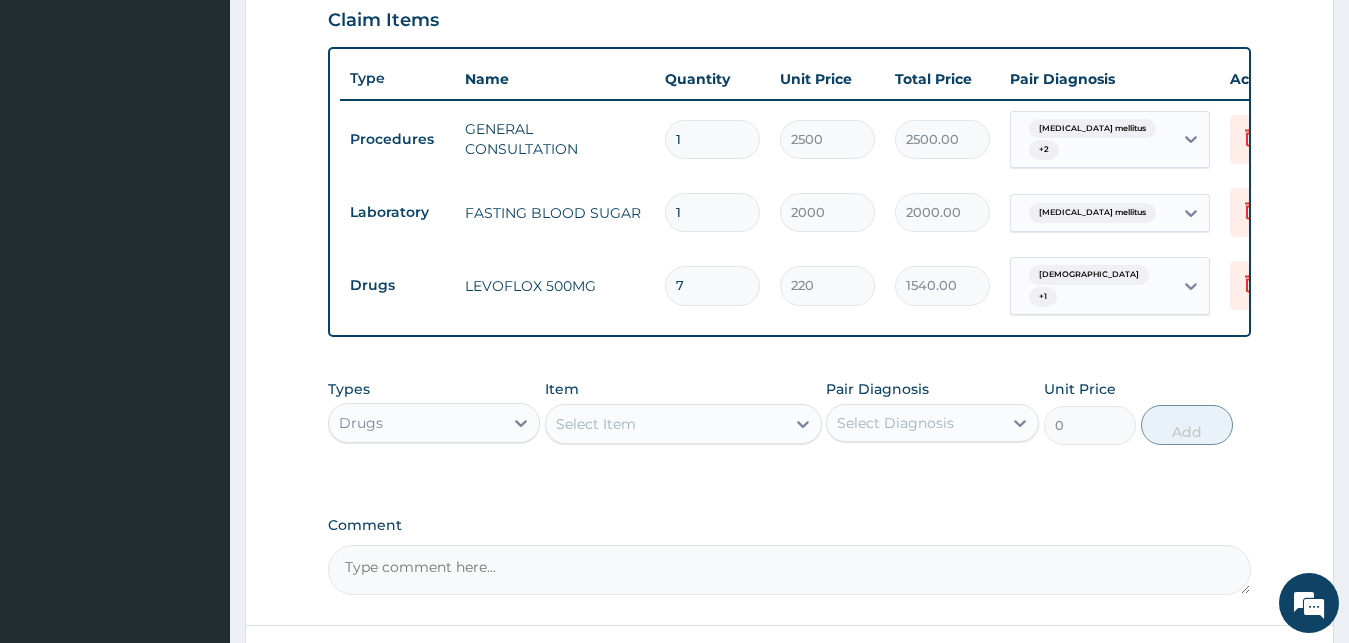 type on "7" 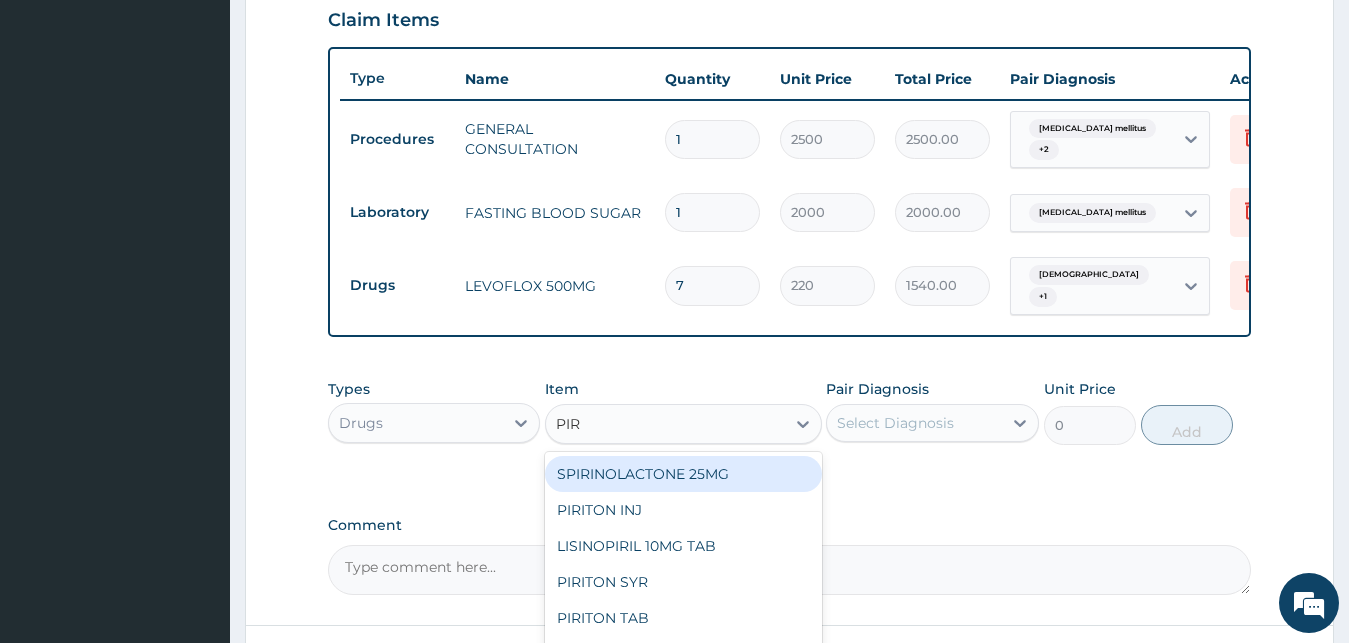 type on "PIRO" 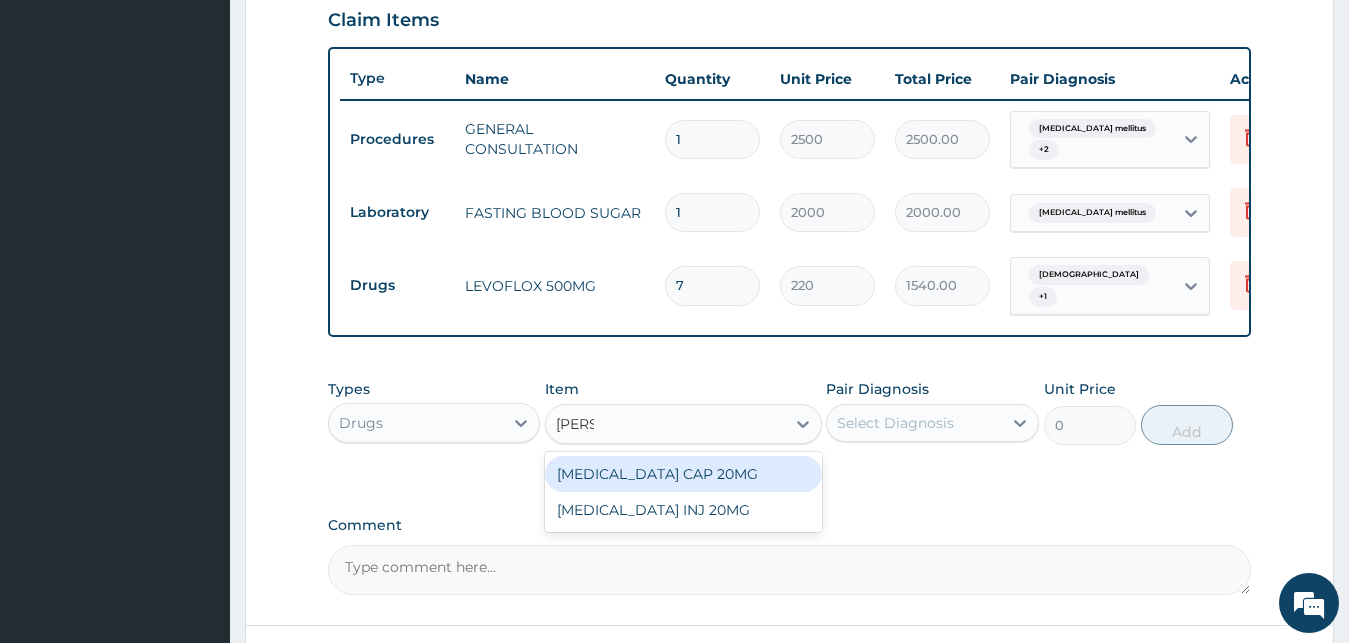 click on "[MEDICAL_DATA] CAP 20MG" at bounding box center (683, 474) 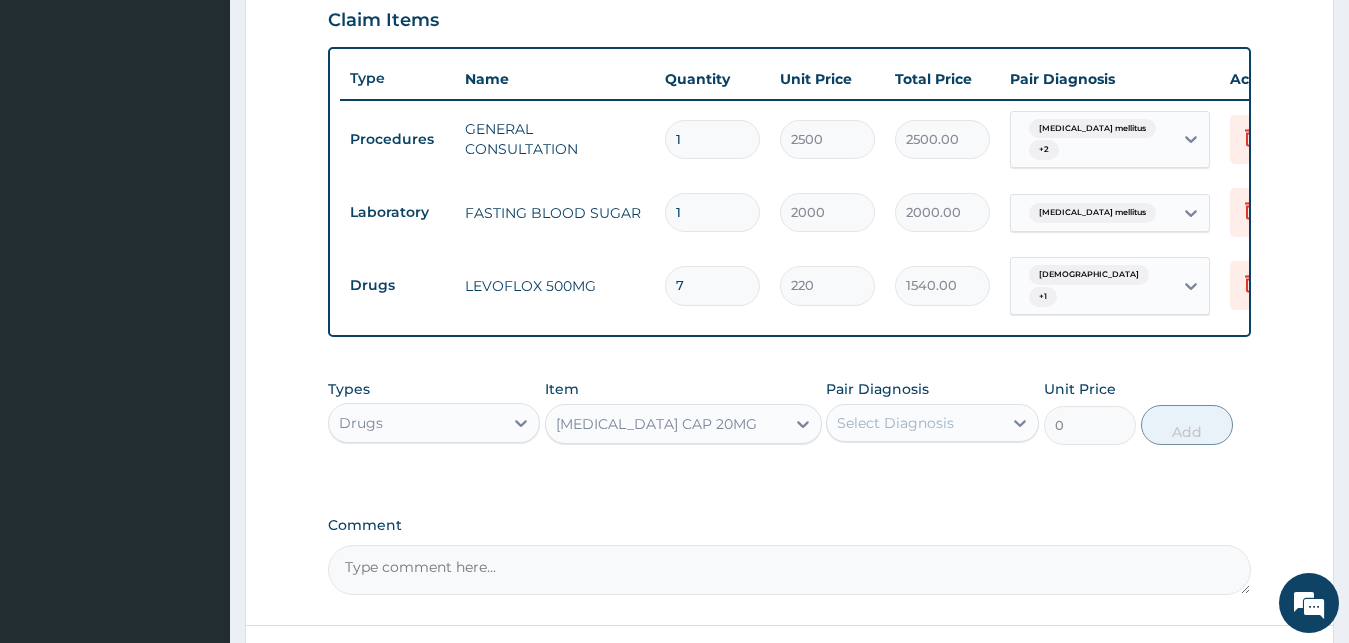 type 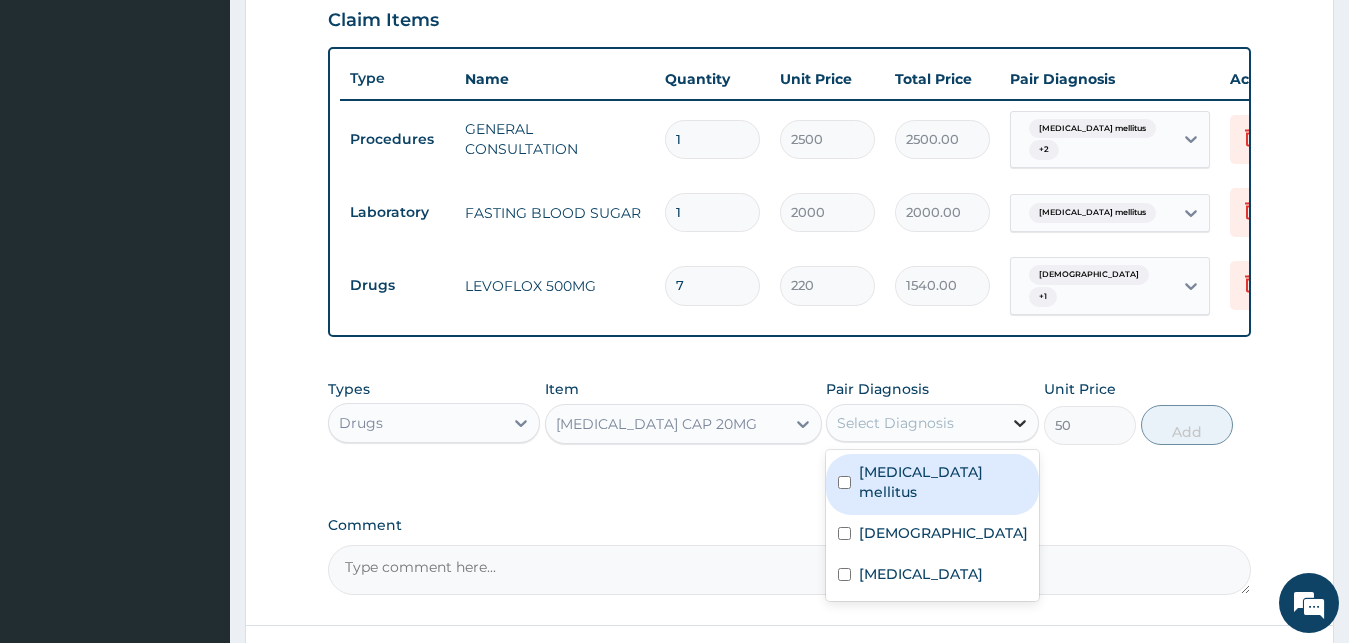 click at bounding box center (1020, 423) 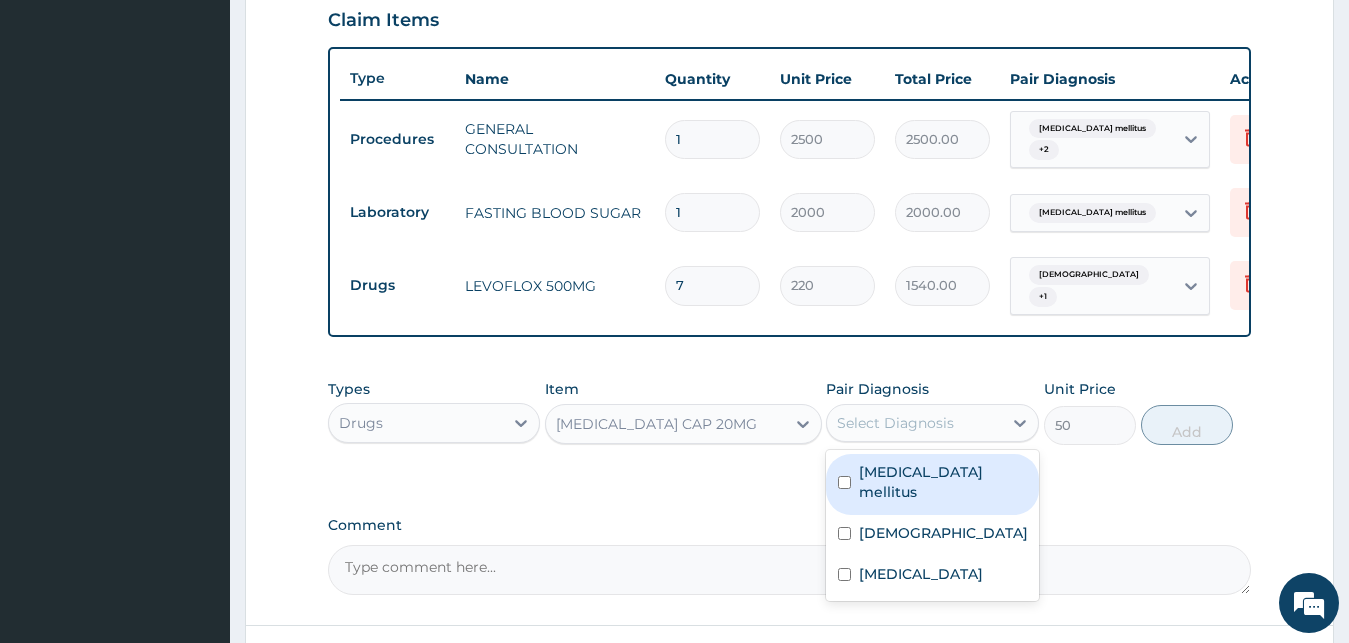 click on "Diabetes mellitus" at bounding box center (932, 484) 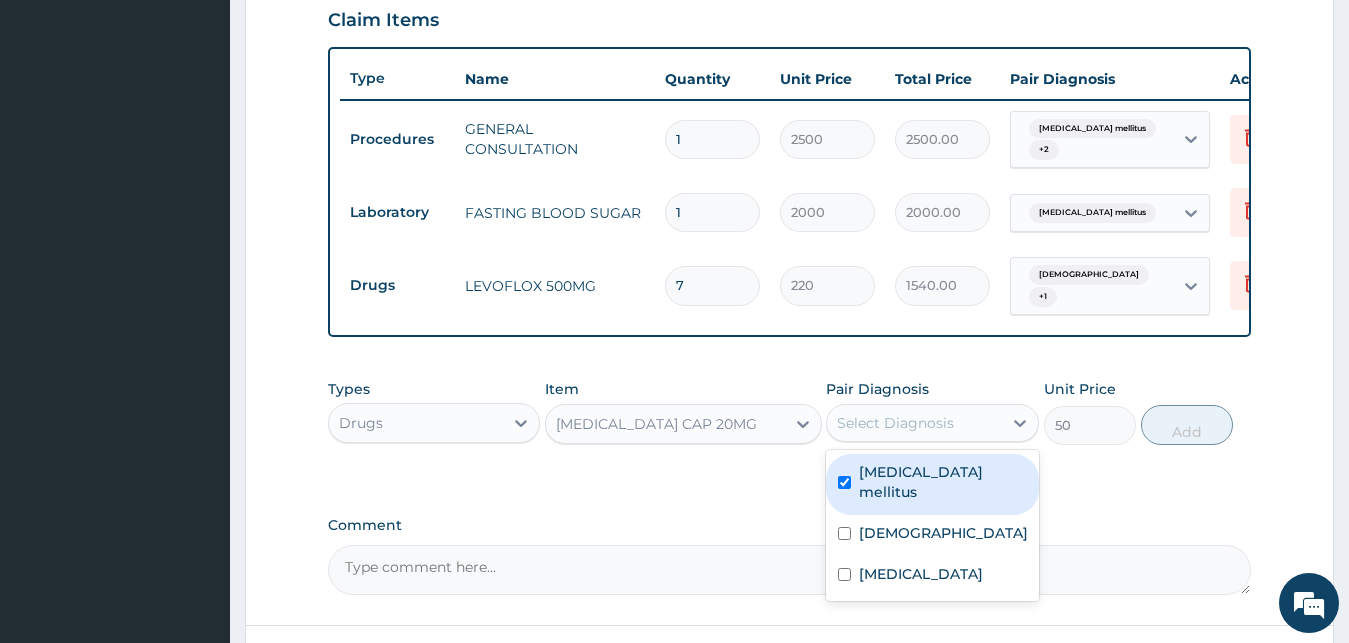 checkbox on "true" 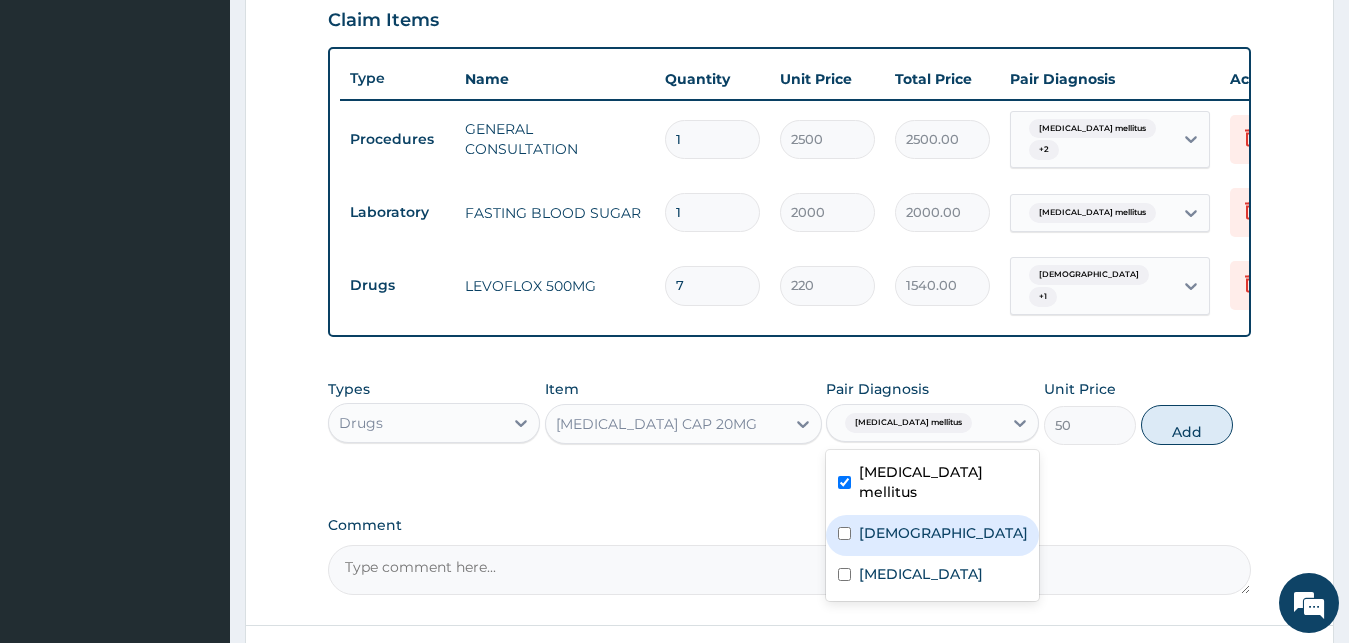 click on "Paresthesia" at bounding box center (943, 533) 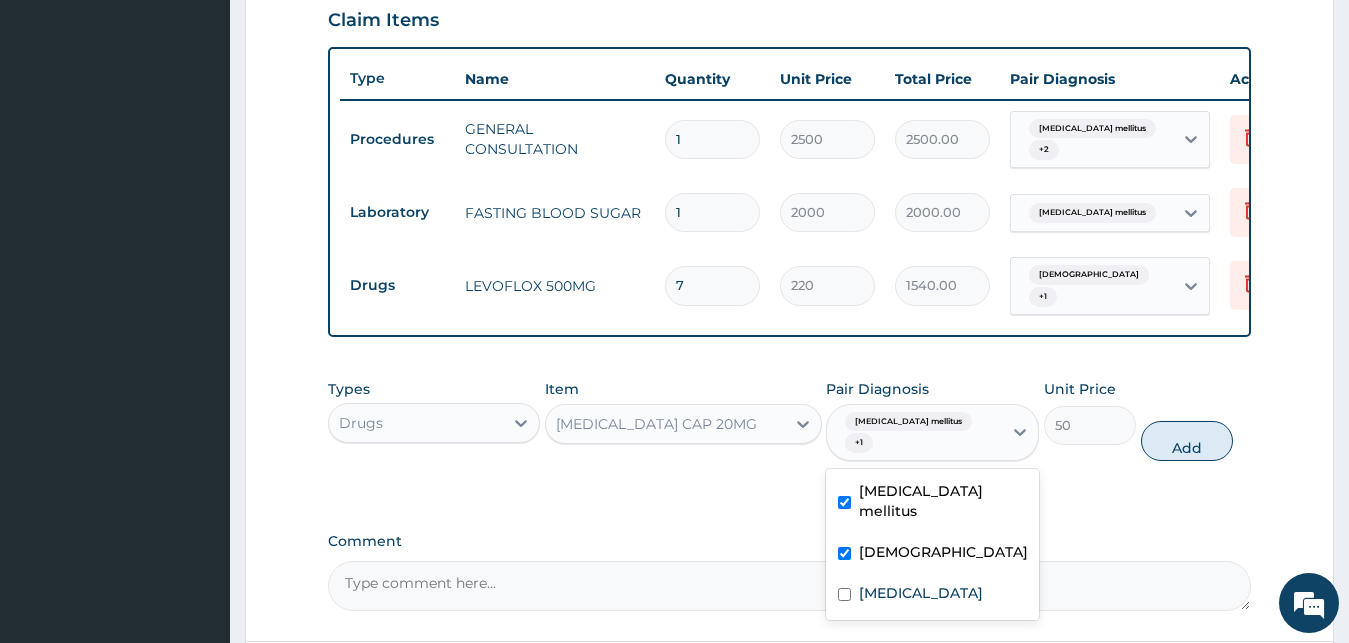 click on "Paresthesia" at bounding box center (932, 554) 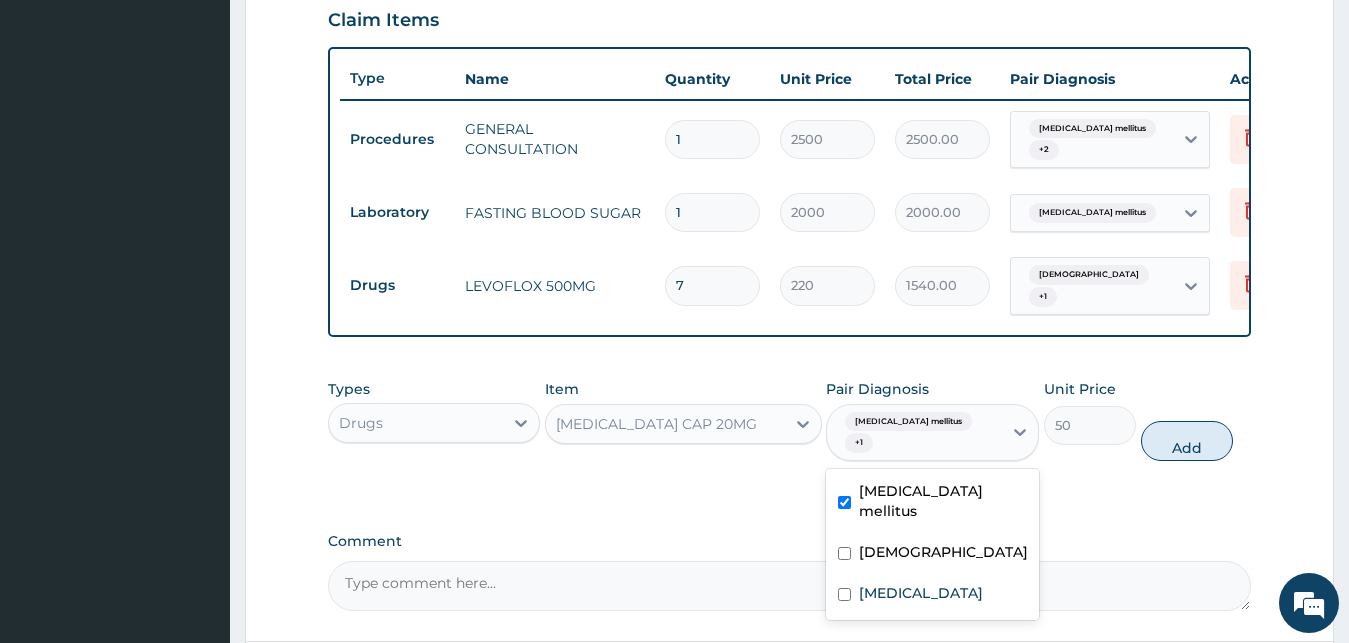 checkbox on "false" 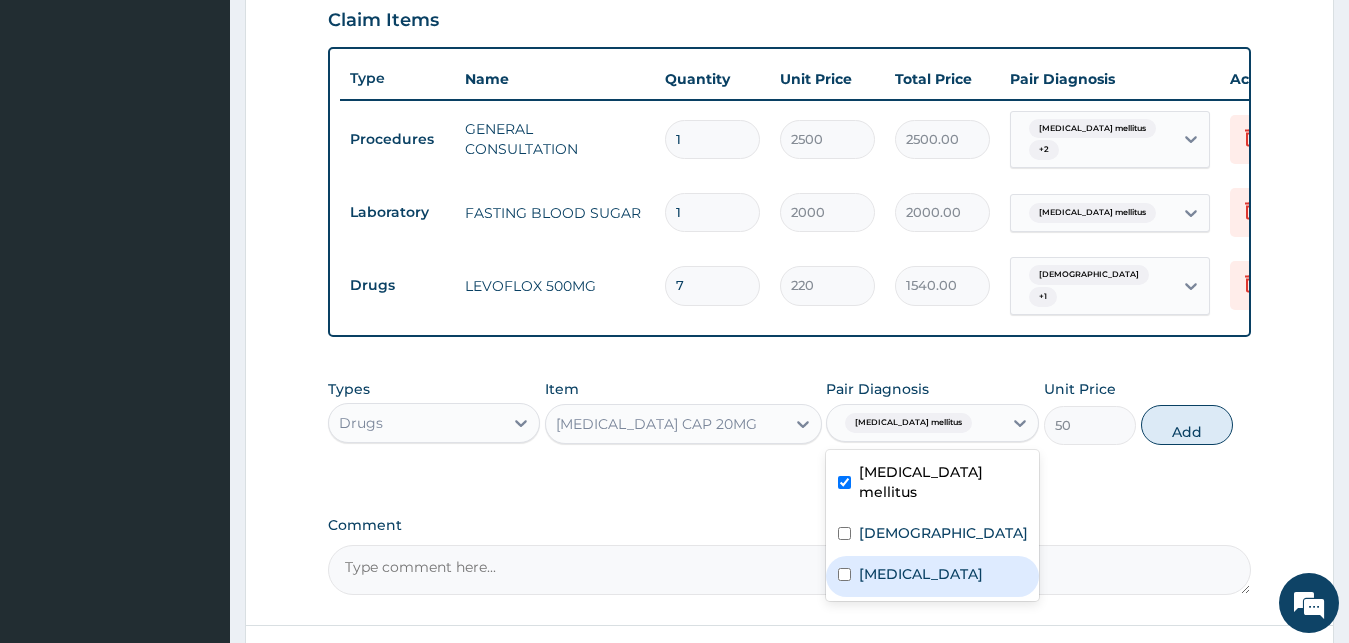 click on "Neuropathy" at bounding box center (921, 574) 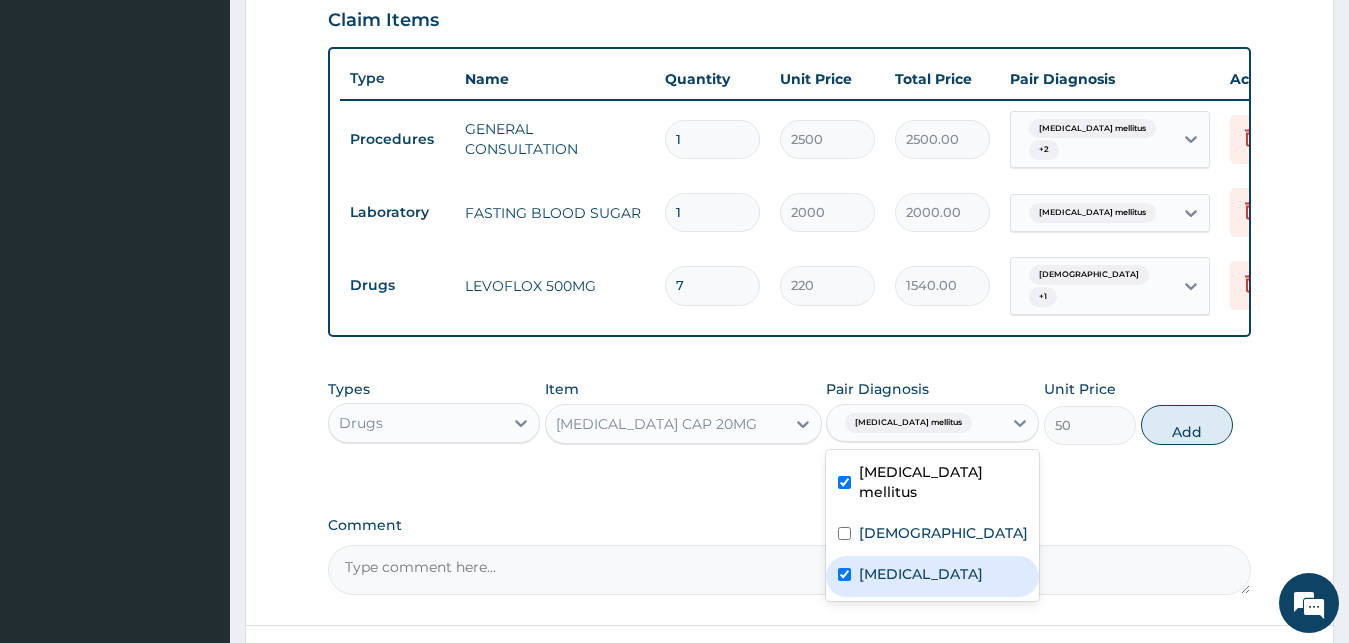 checkbox on "true" 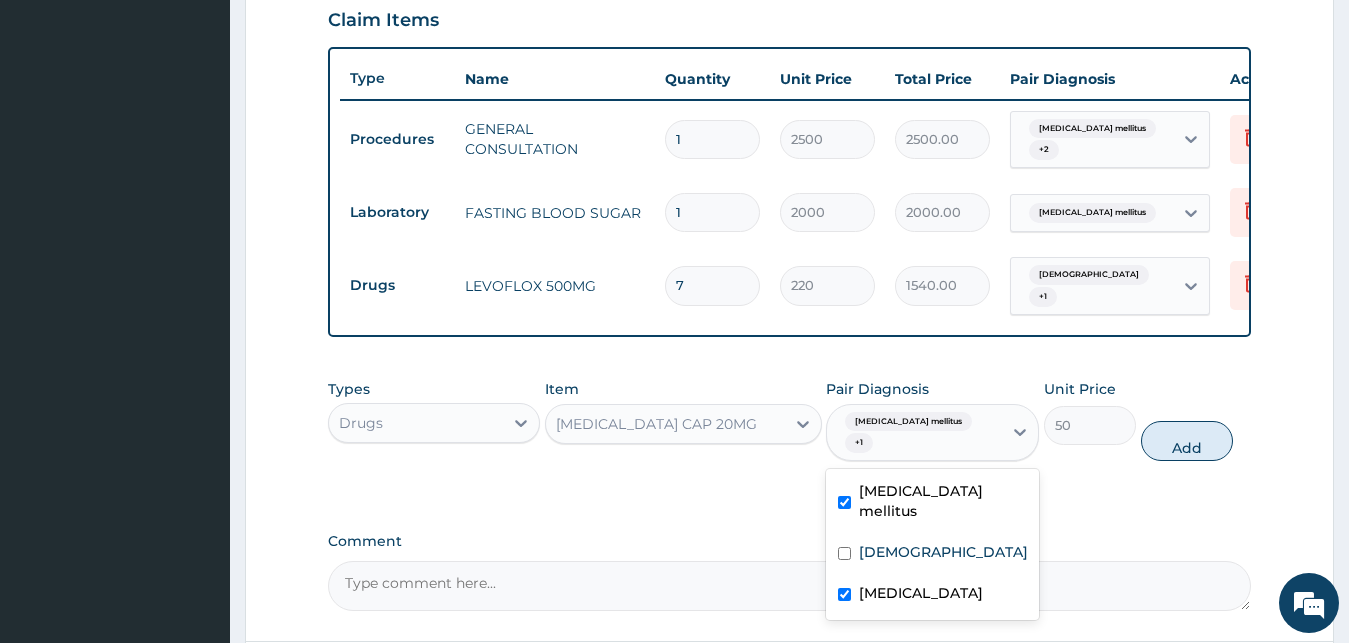 click on "Paresthesia" at bounding box center [932, 554] 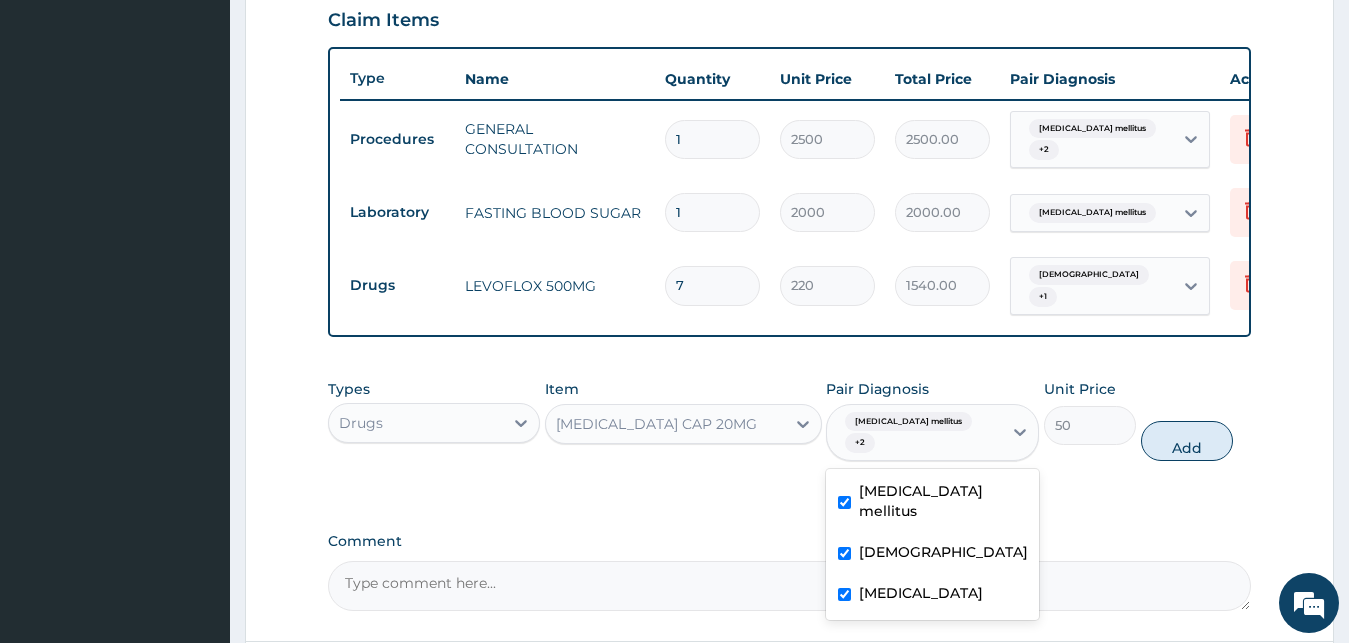 checkbox on "true" 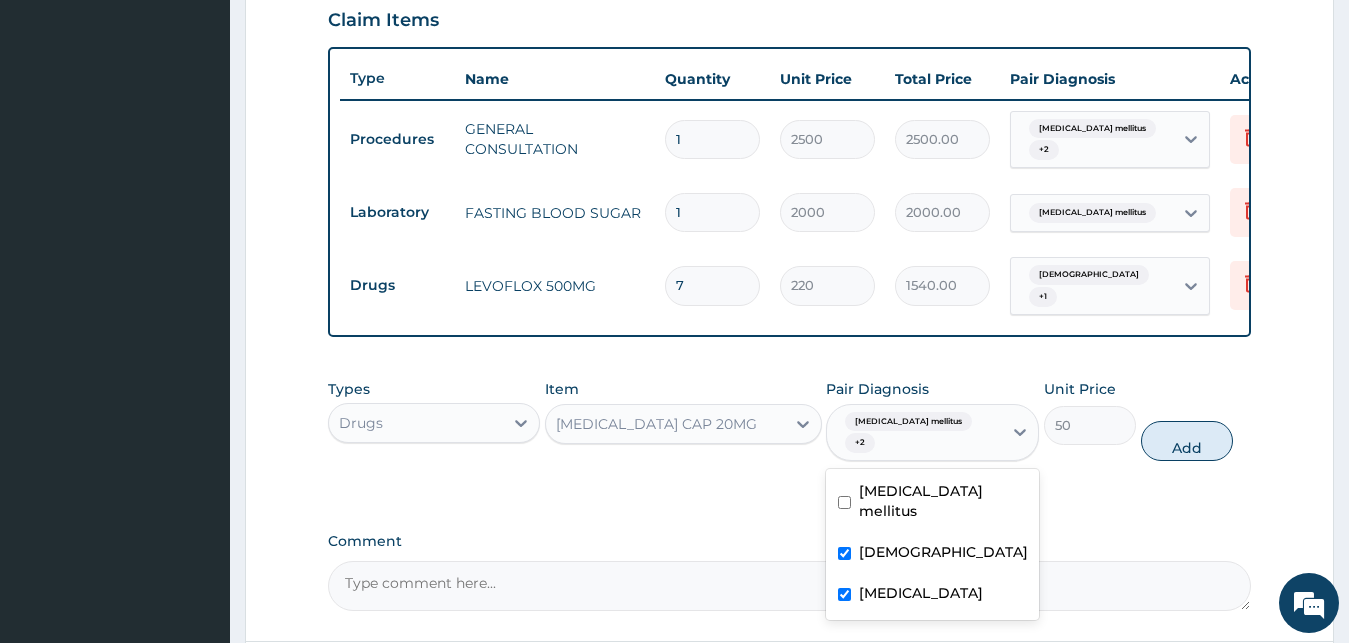 checkbox on "false" 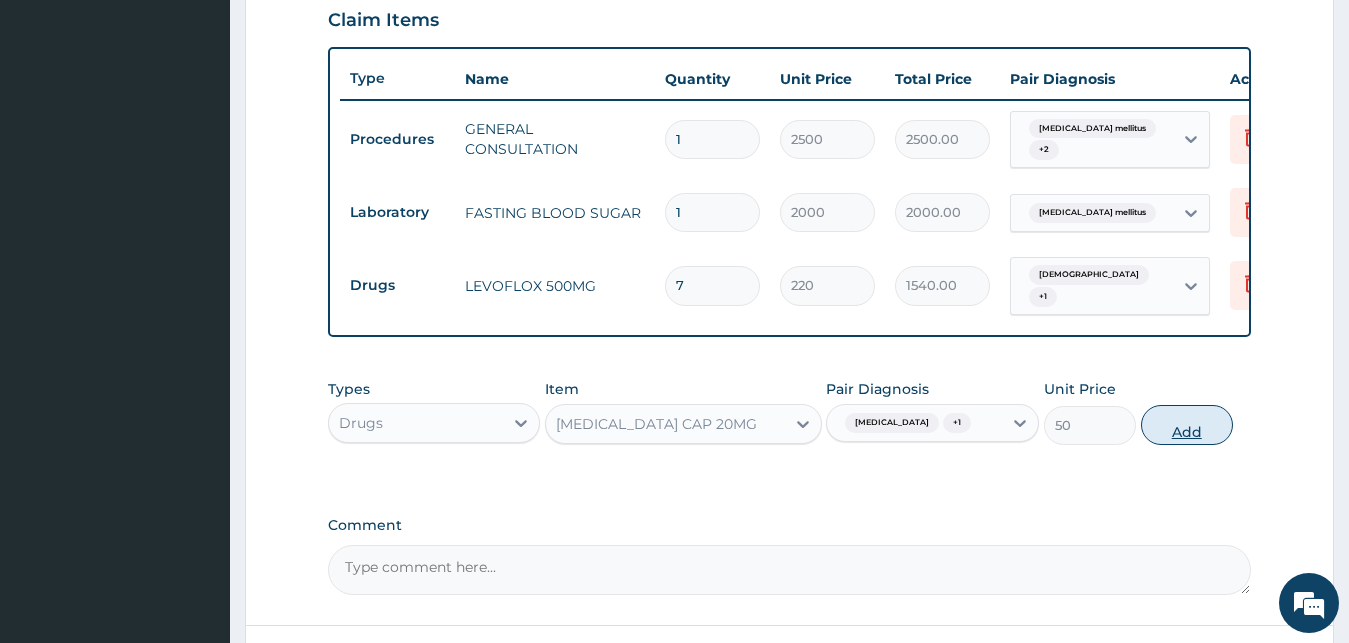 click on "Add" at bounding box center (1187, 425) 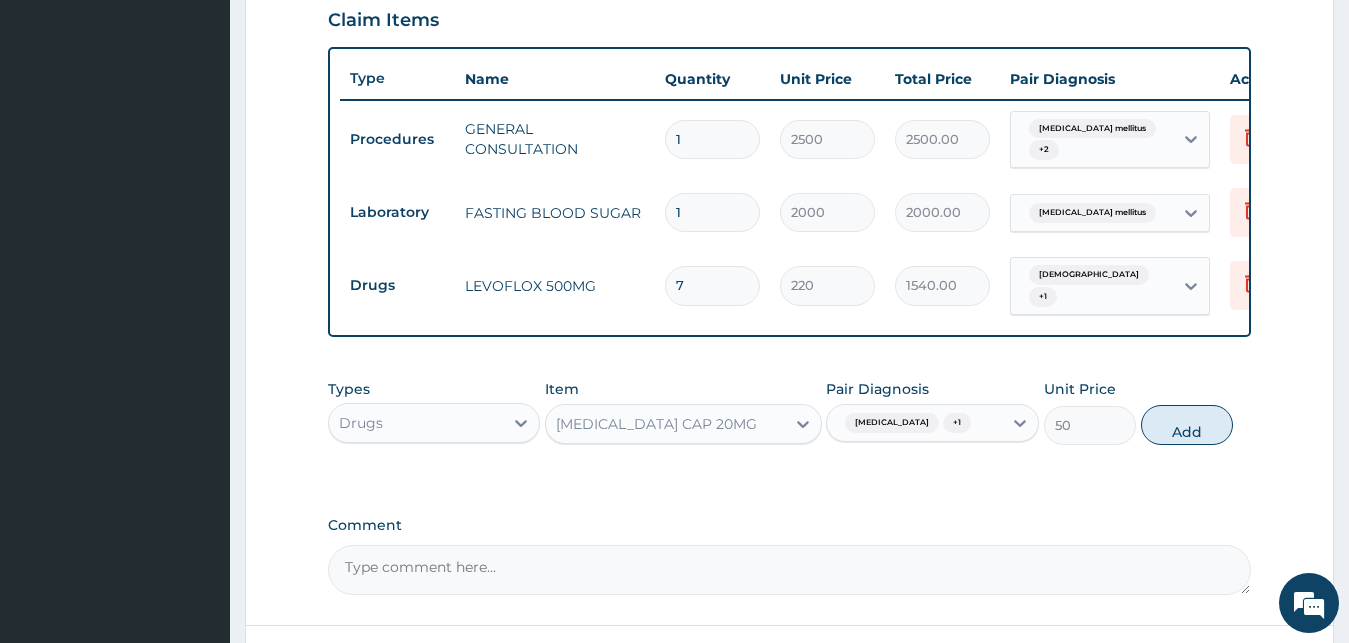 type on "0" 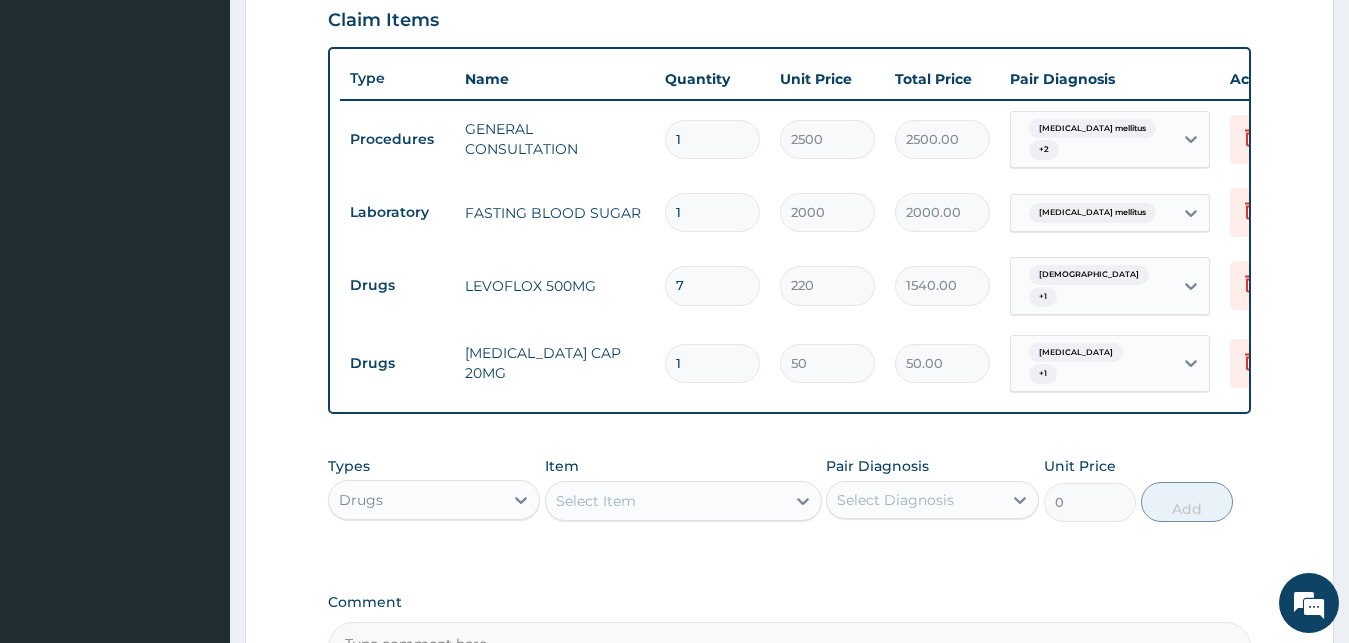 type on "10" 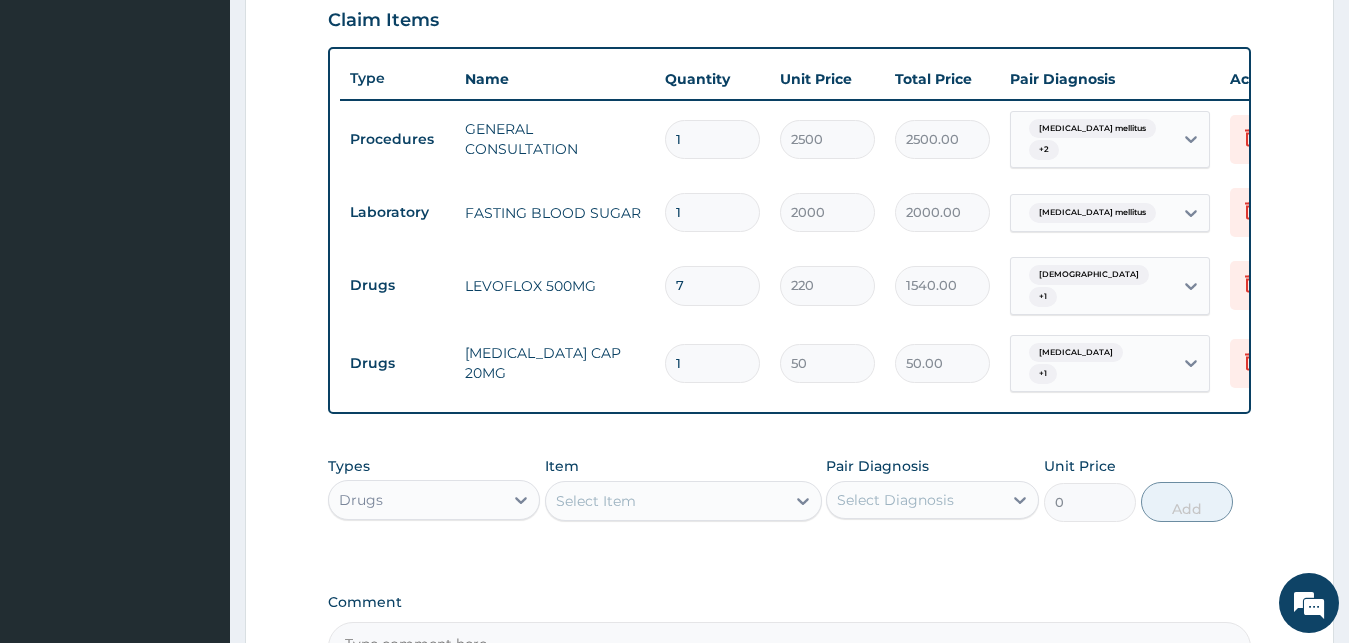 type on "500.00" 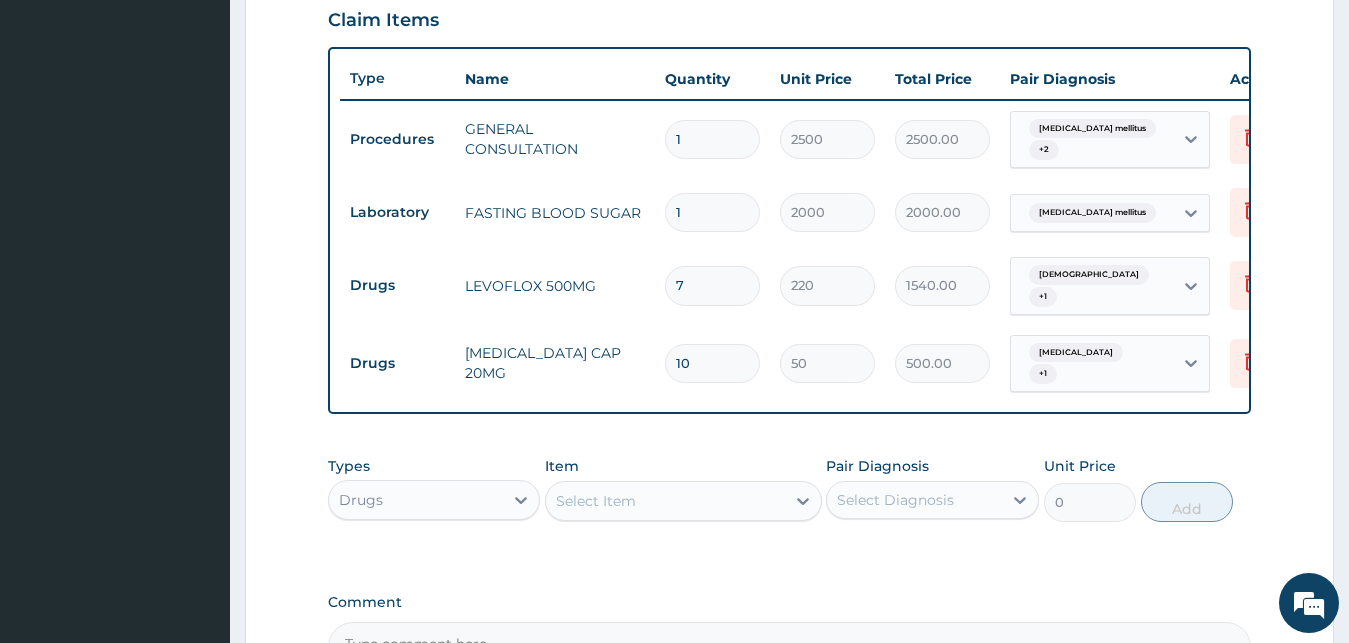 scroll, scrollTop: 936, scrollLeft: 0, axis: vertical 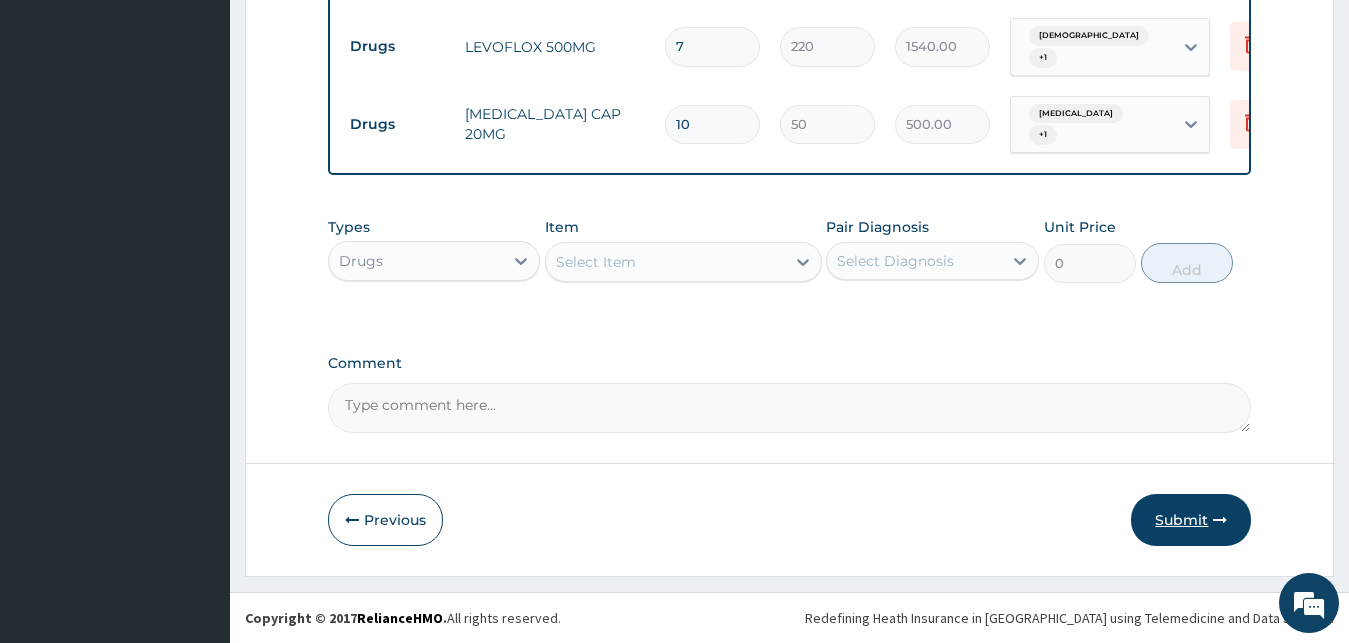 type on "10" 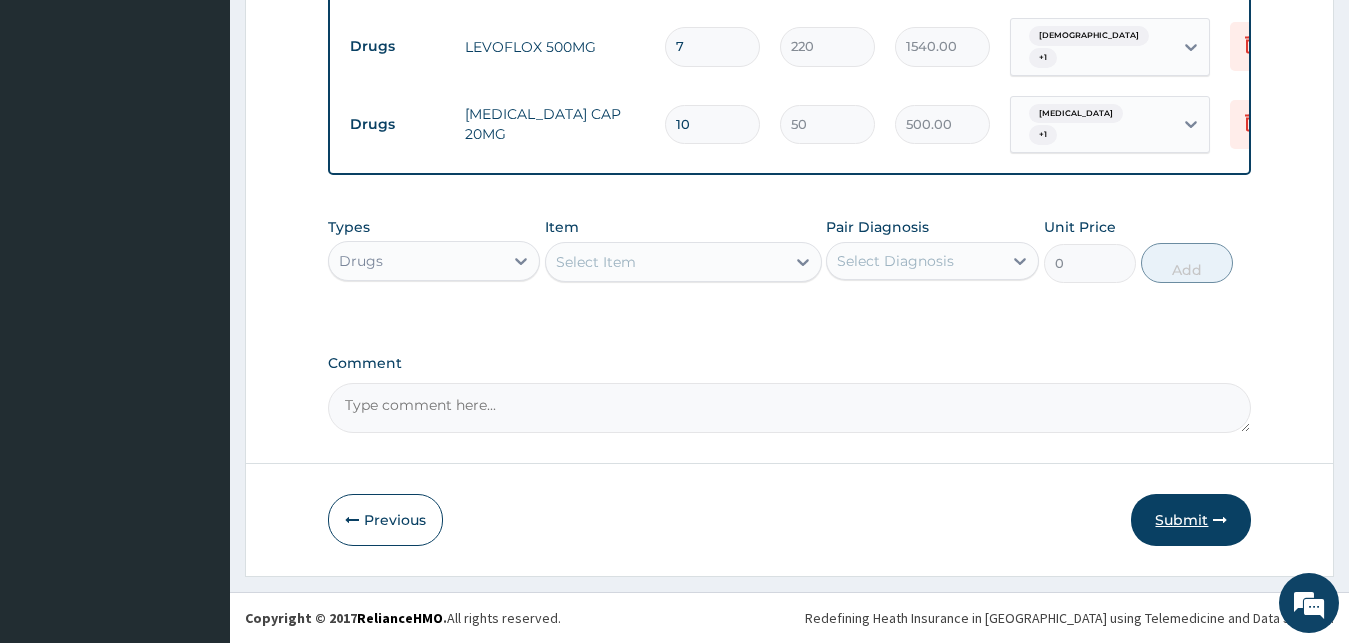 click on "Submit" at bounding box center [1191, 520] 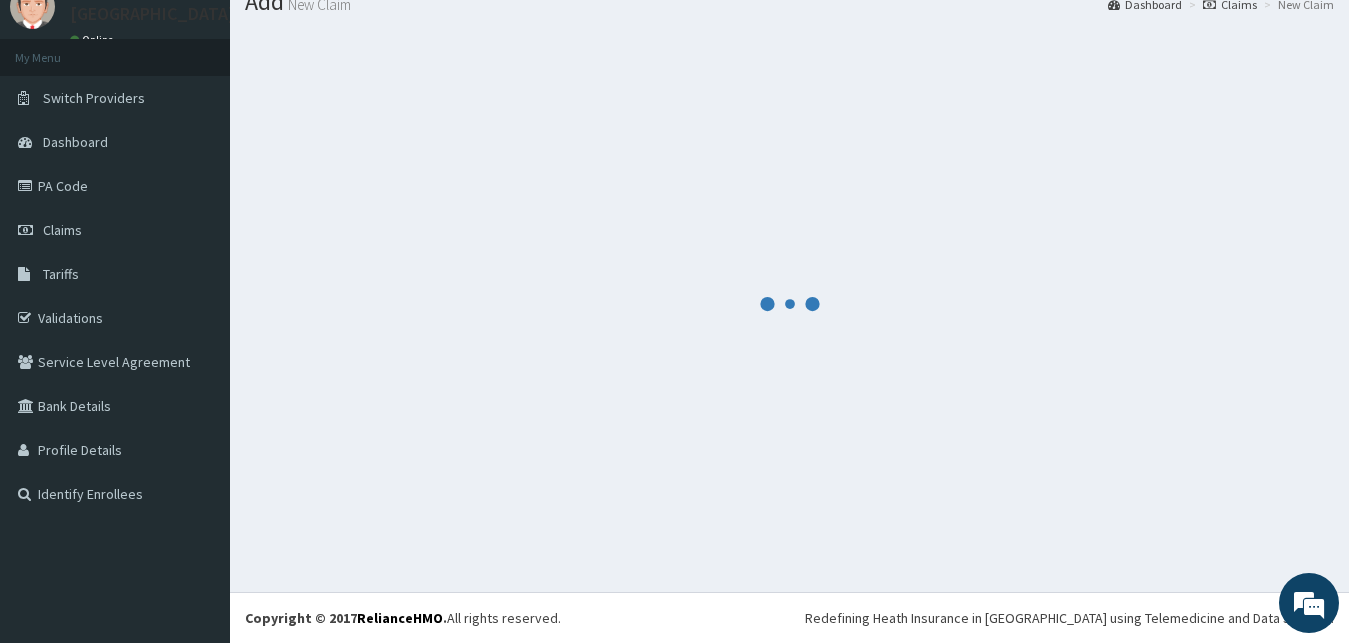 scroll, scrollTop: 76, scrollLeft: 0, axis: vertical 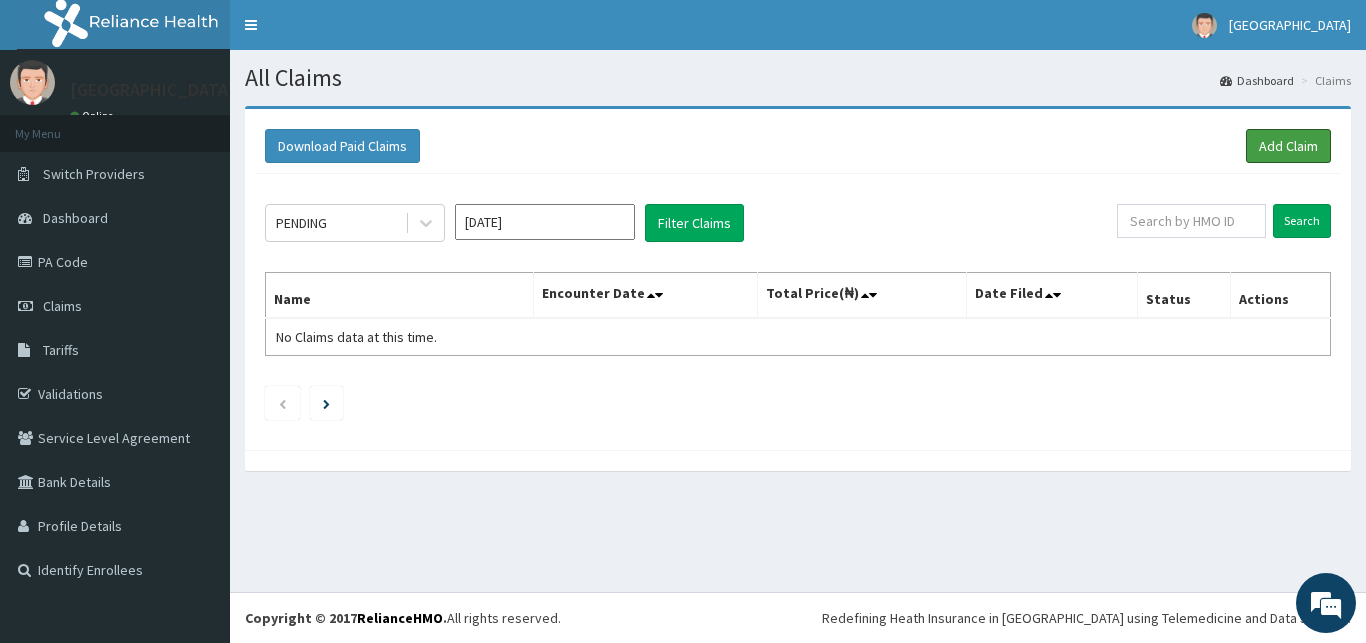 drag, startPoint x: 1287, startPoint y: 138, endPoint x: 1161, endPoint y: 93, distance: 133.79462 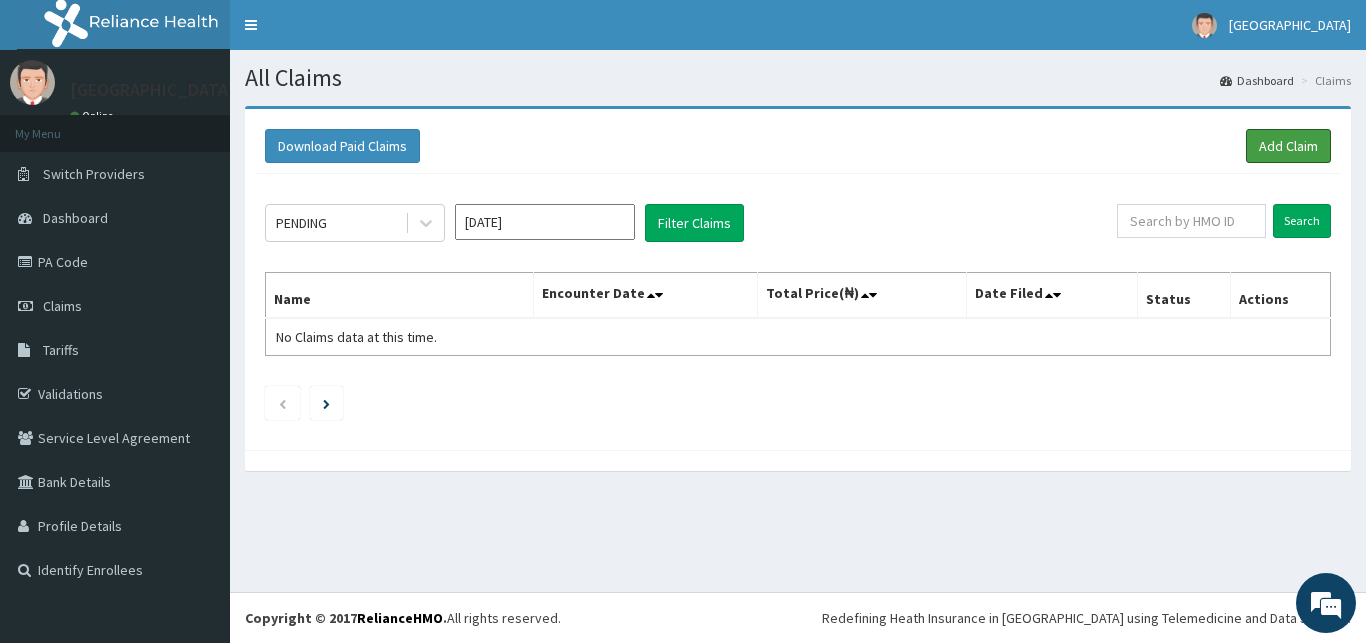 click on "Add Claim" at bounding box center [1288, 146] 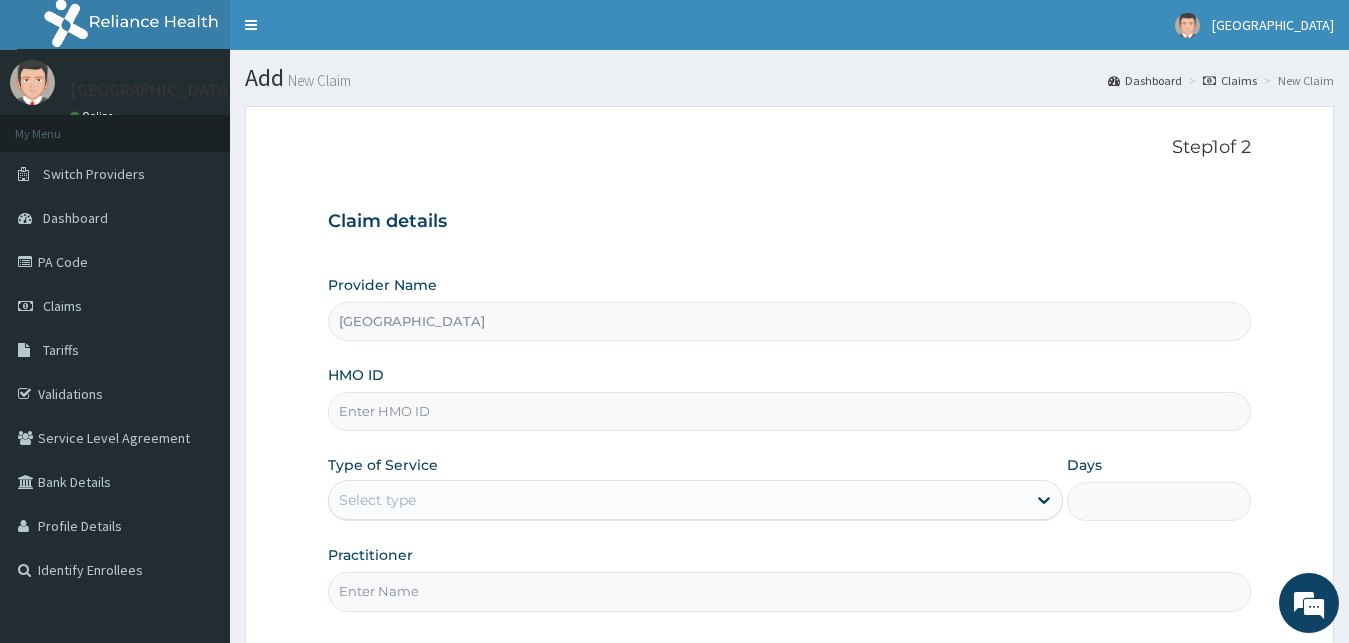 scroll, scrollTop: 0, scrollLeft: 0, axis: both 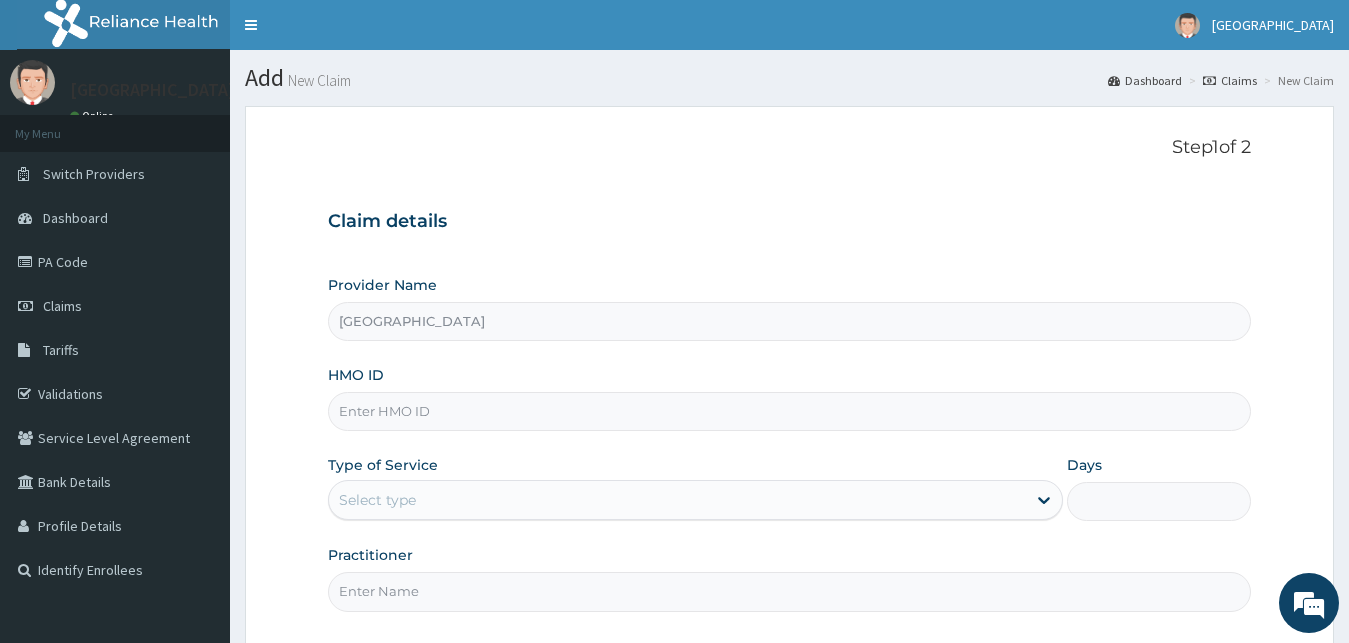 paste on "GRS/10071/A" 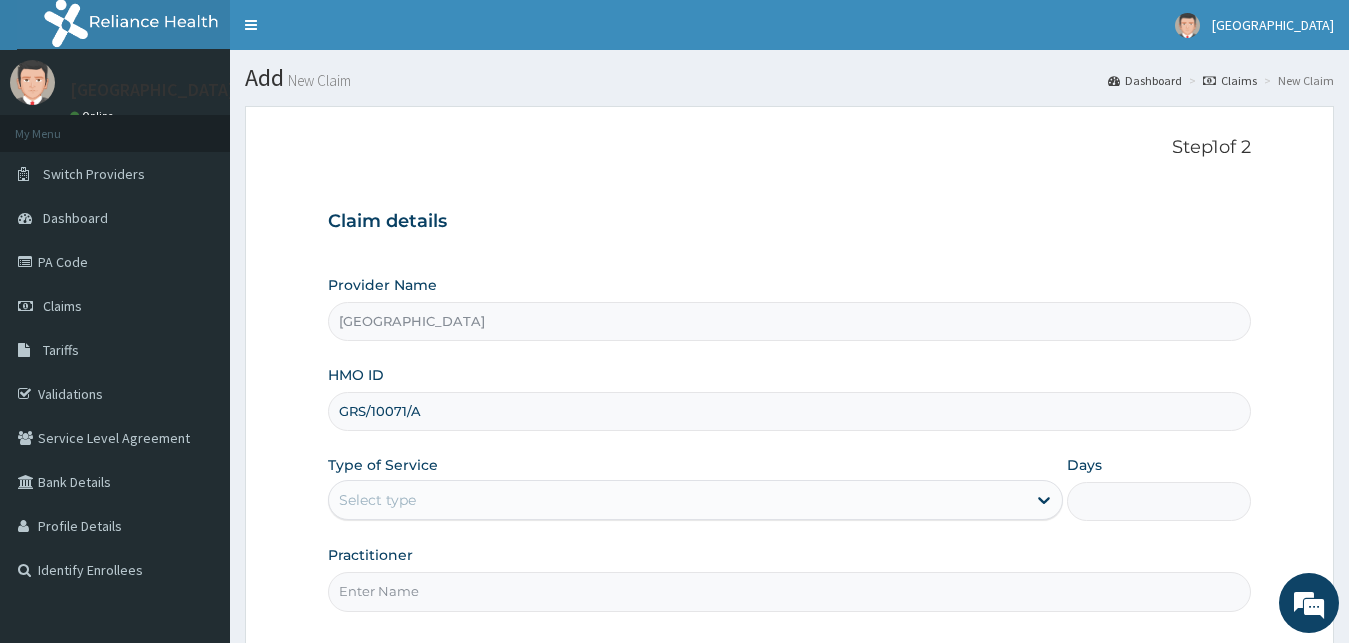type on "GRS/10071/A" 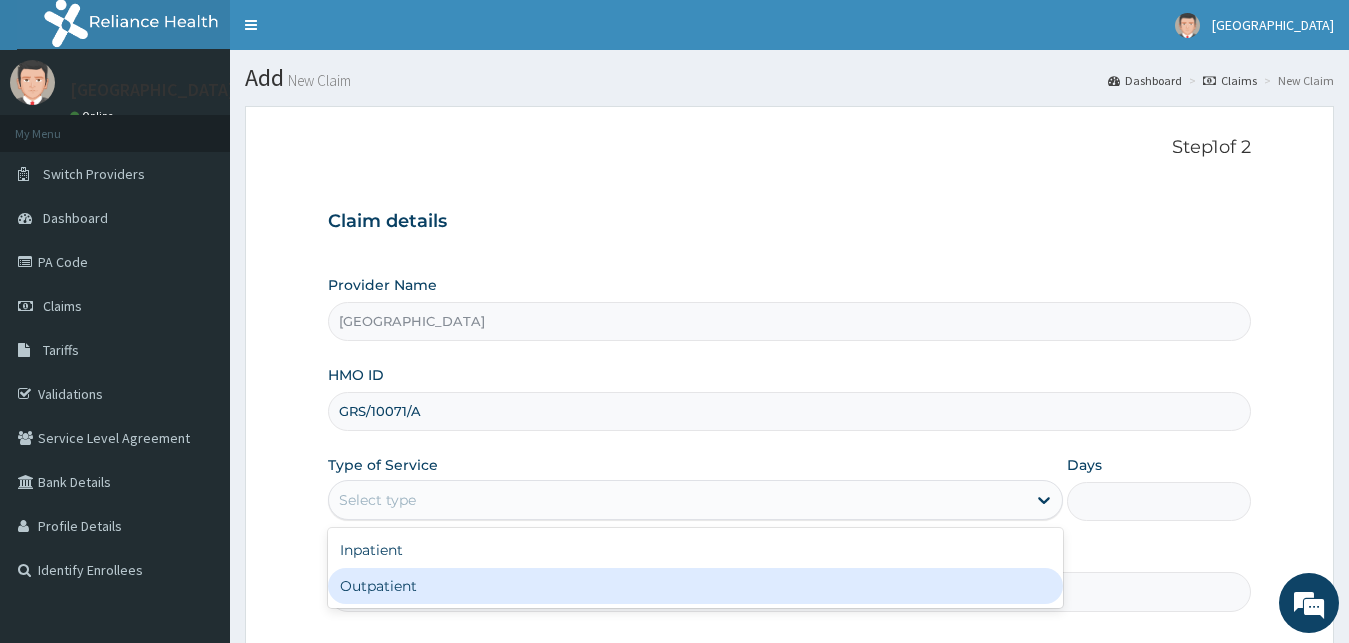 drag, startPoint x: 413, startPoint y: 592, endPoint x: 497, endPoint y: 453, distance: 162.40997 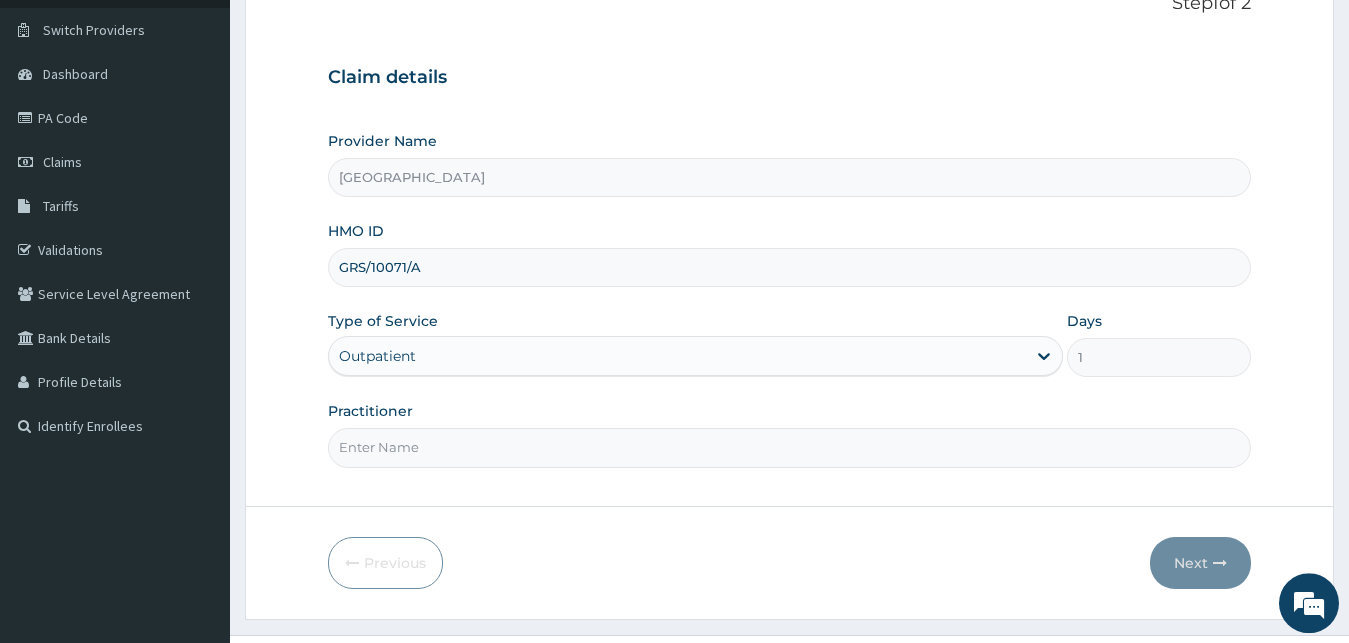 scroll, scrollTop: 187, scrollLeft: 0, axis: vertical 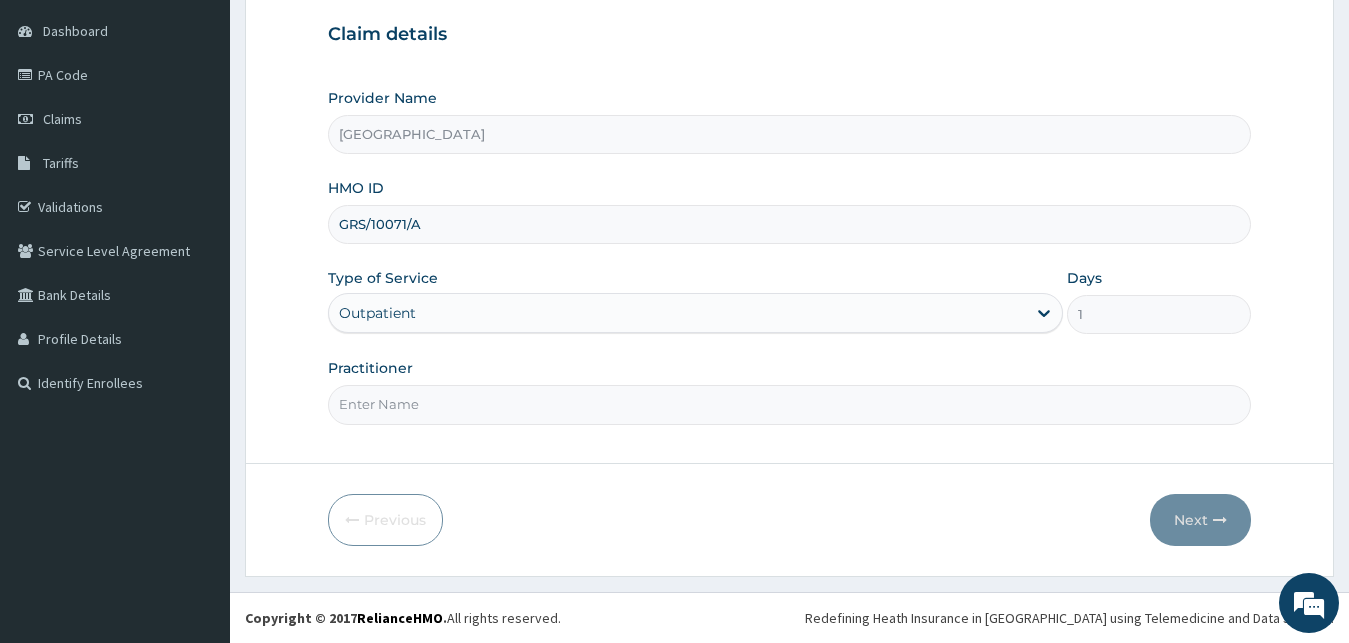 click on "Practitioner" at bounding box center (790, 404) 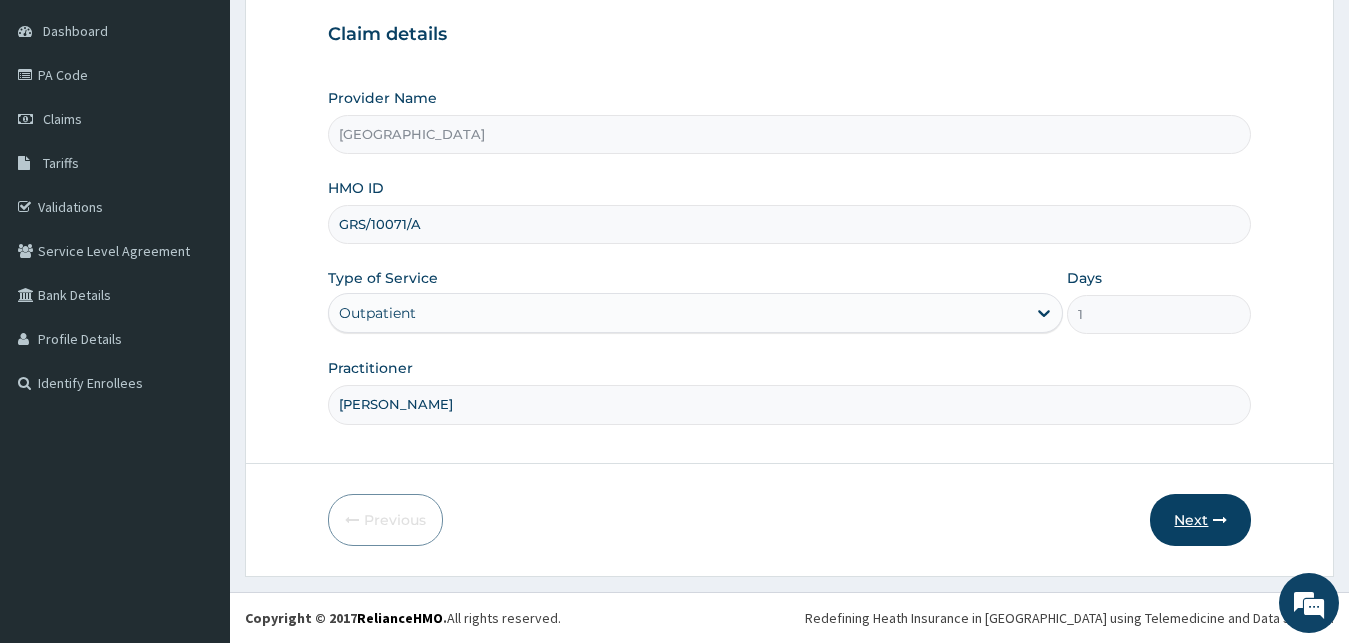 type on "DR UCHE" 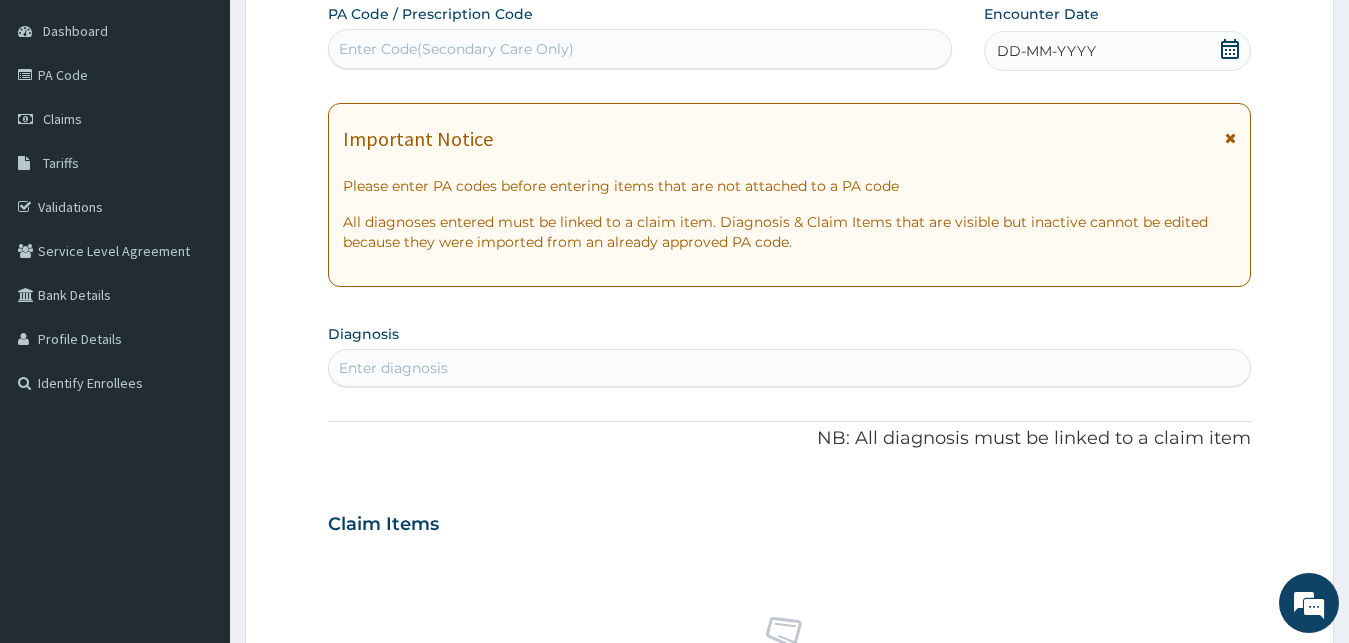 click on "Enter Code(Secondary Care Only)" at bounding box center [456, 49] 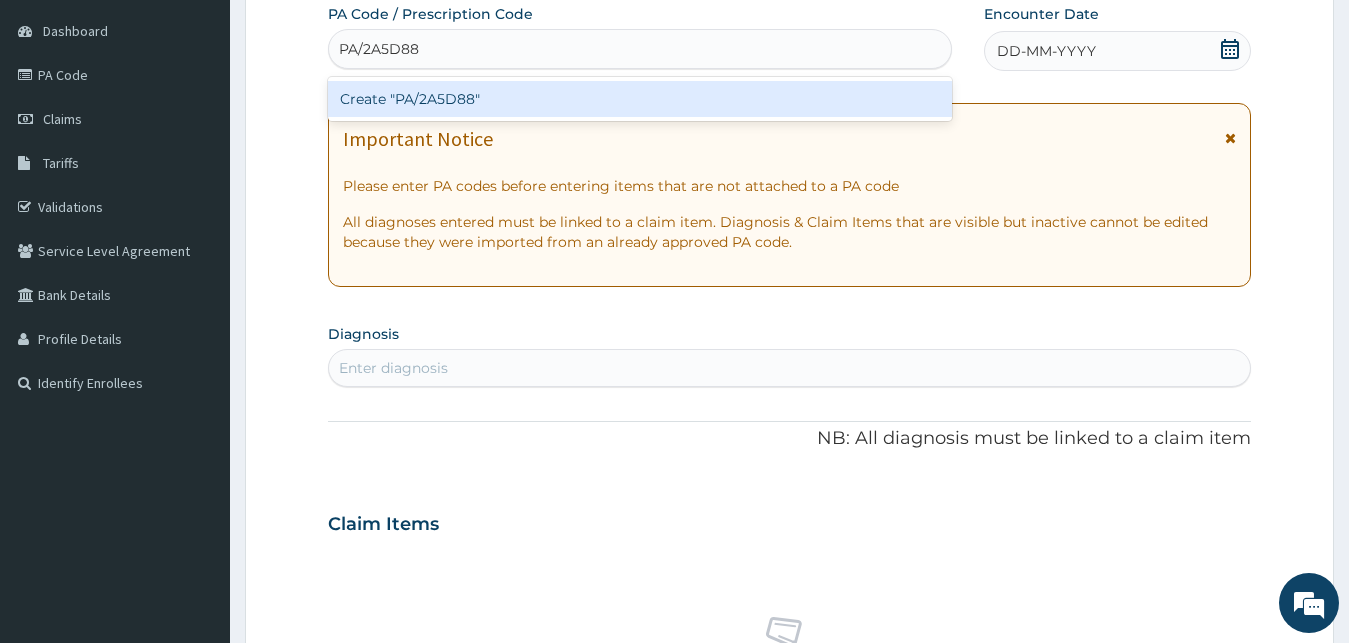 click on "Create "PA/2A5D88"" at bounding box center (640, 99) 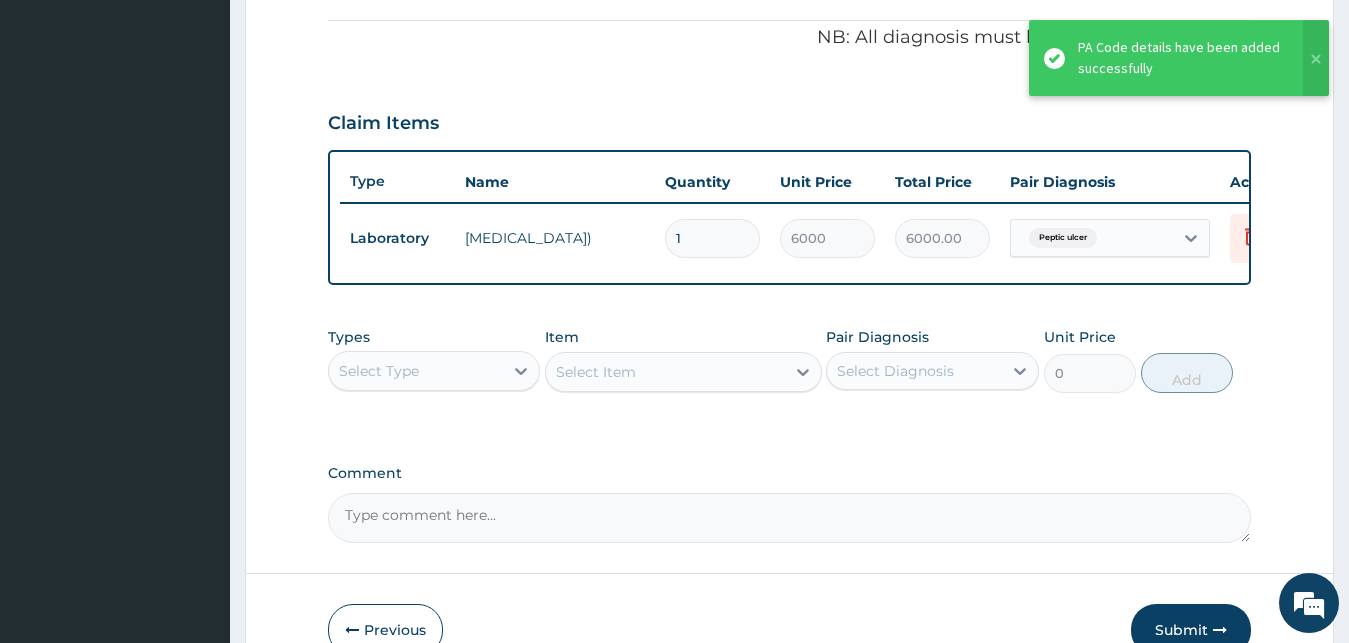 scroll, scrollTop: 605, scrollLeft: 0, axis: vertical 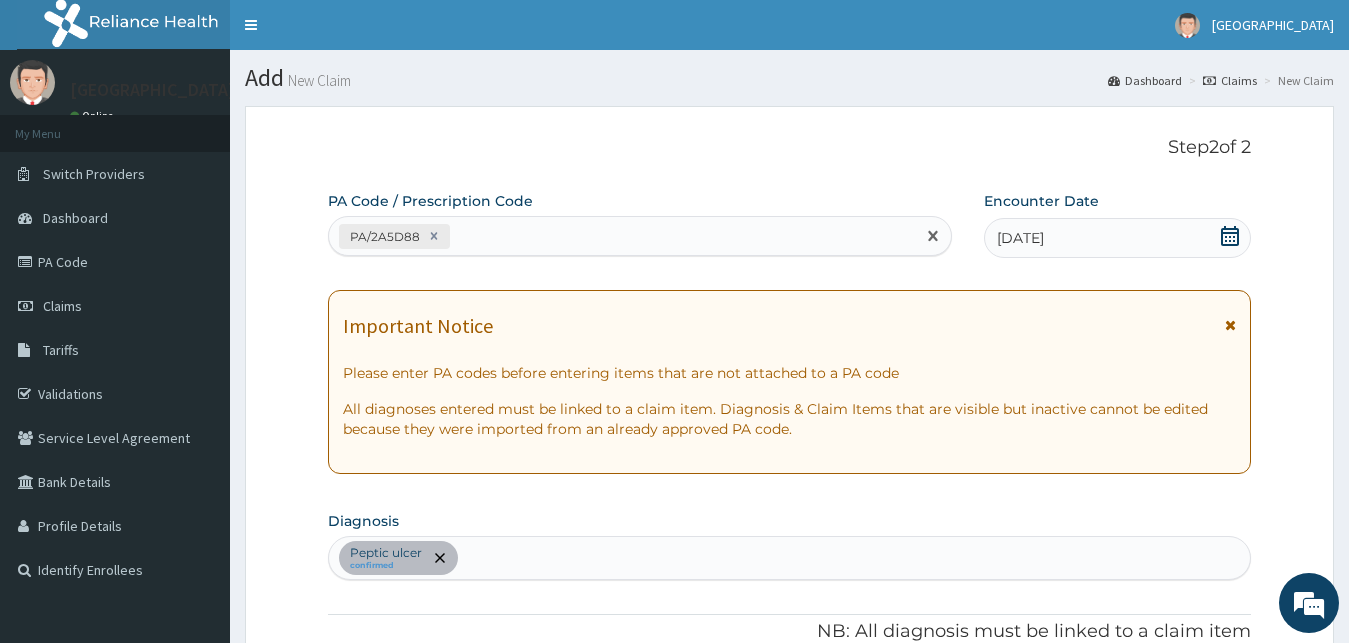 drag, startPoint x: 476, startPoint y: 242, endPoint x: 439, endPoint y: 252, distance: 38.327538 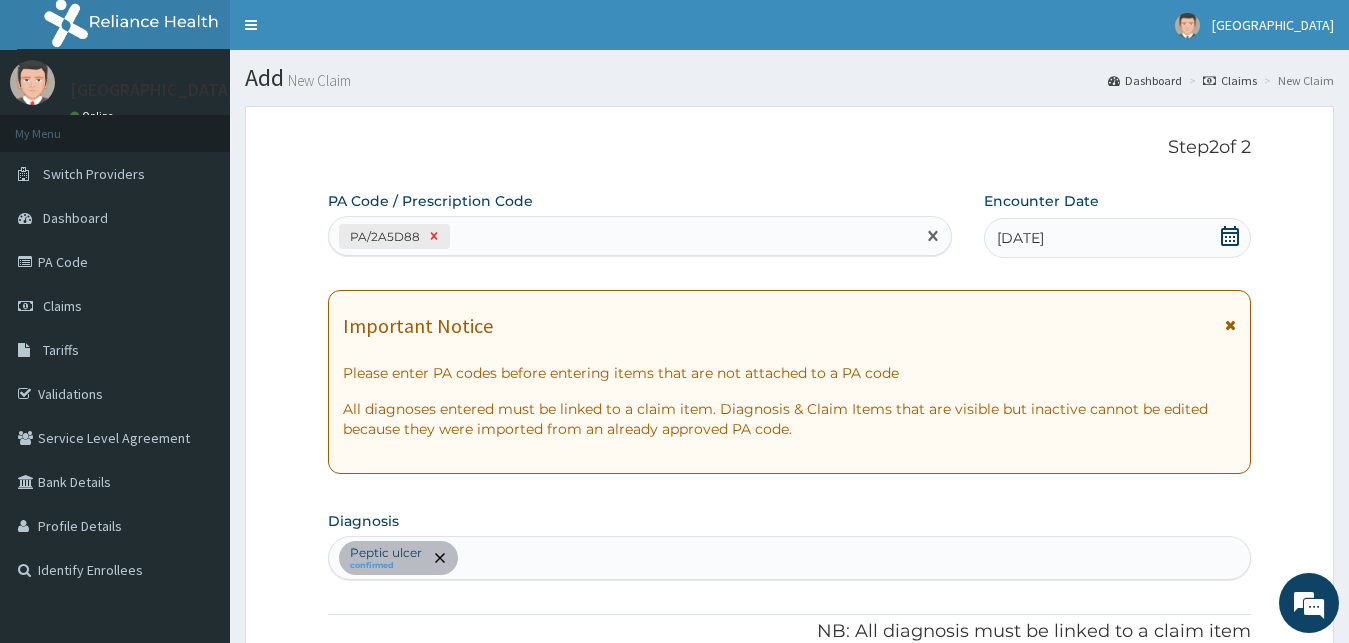 click 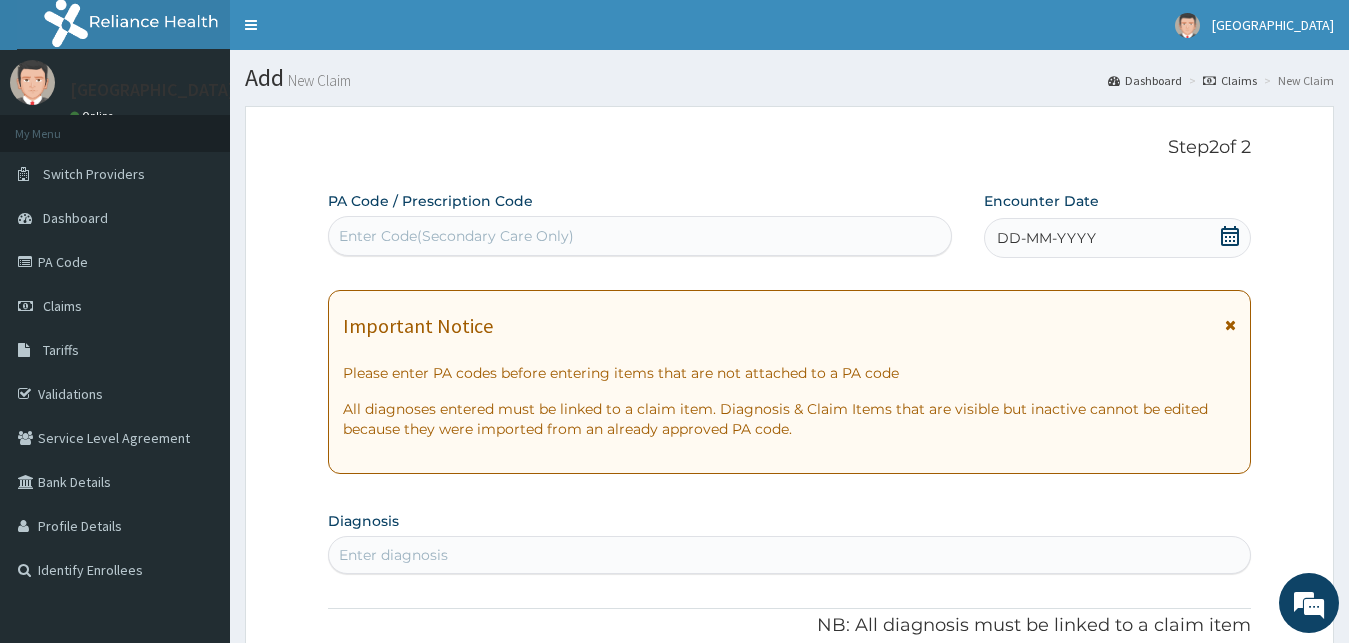 click on "PA Code / Prescription Code option PA/2A5D88, deselected.   Use Up and Down to choose options, press Enter to select the currently focused option, press Escape to exit the menu, press Tab to select the option and exit the menu. Enter Code(Secondary Care Only)" at bounding box center [640, 223] 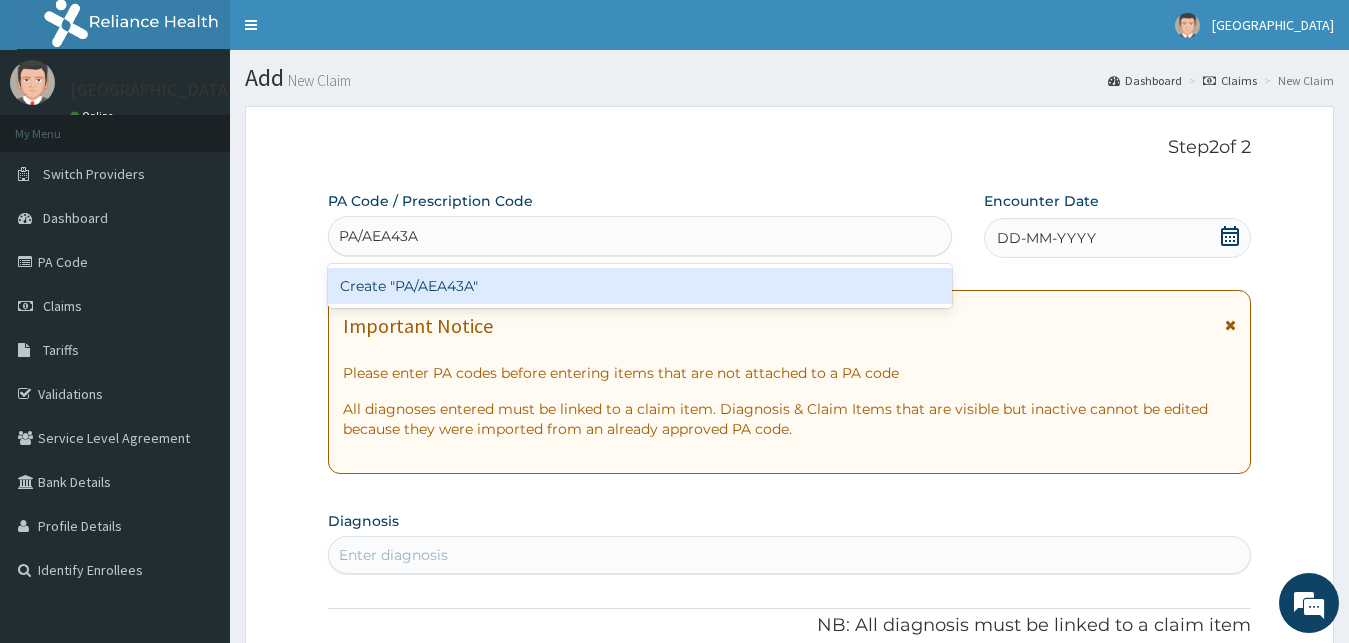 click on "Create "PA/AEA43A"" at bounding box center (640, 286) 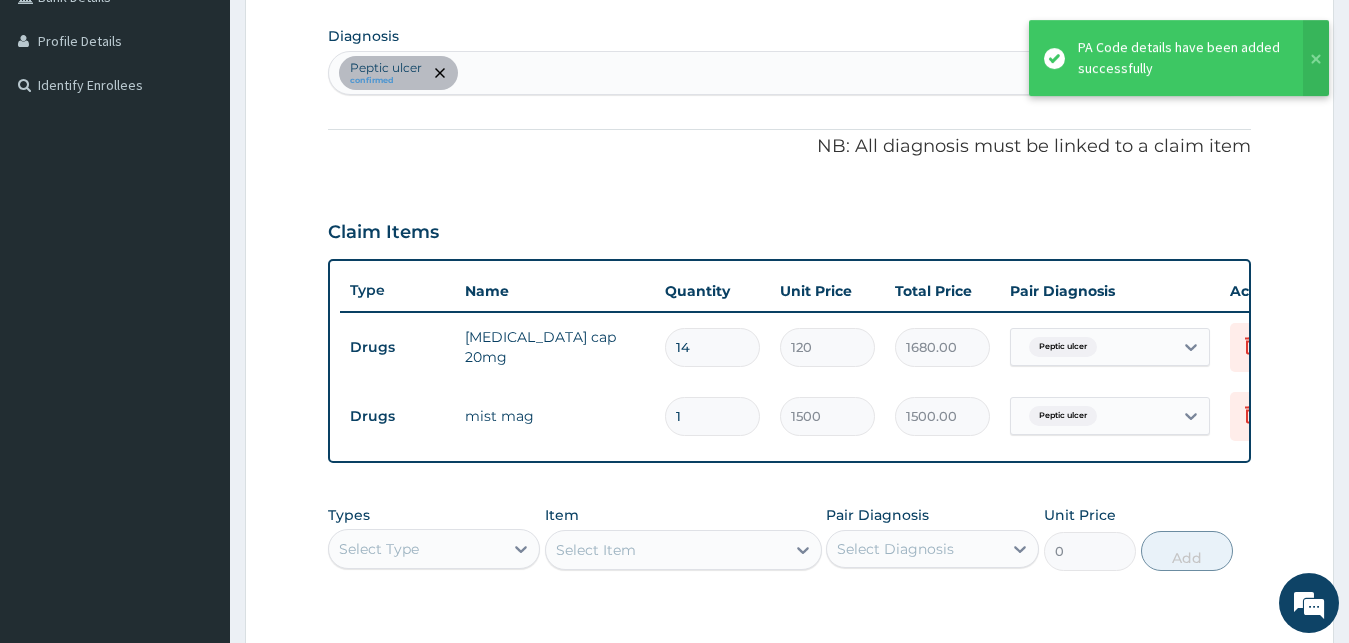 scroll, scrollTop: 478, scrollLeft: 0, axis: vertical 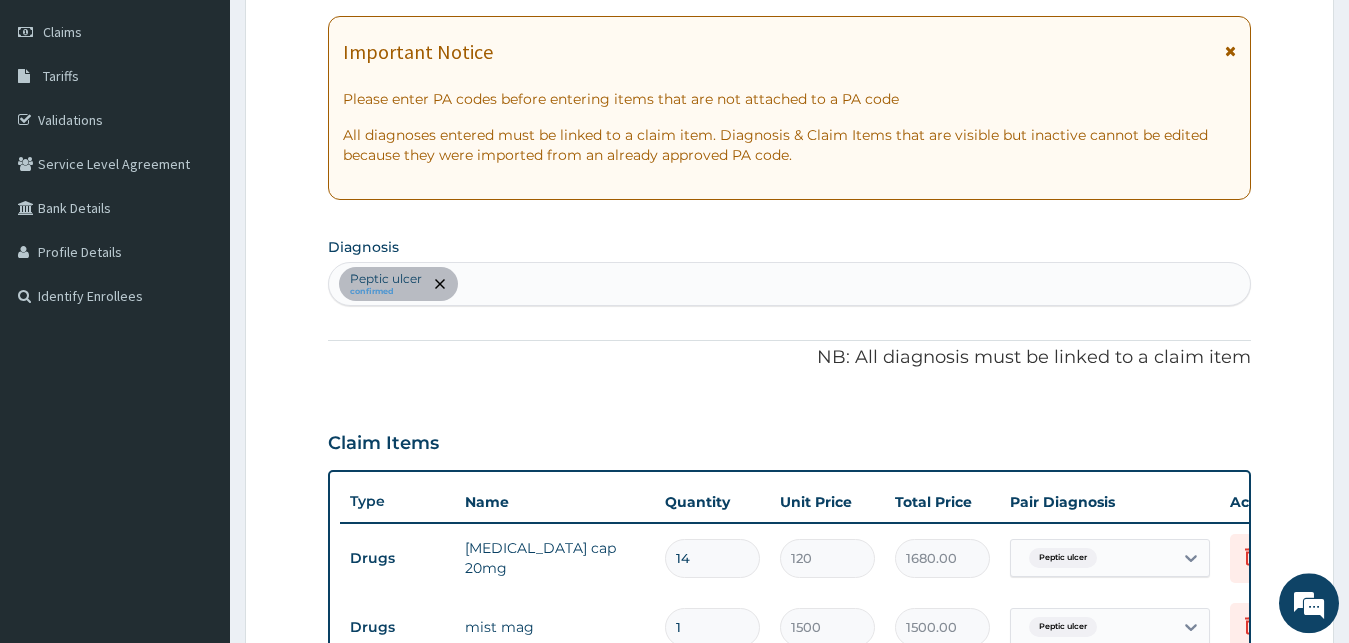 click on "Peptic ulcer confirmed" at bounding box center (790, 284) 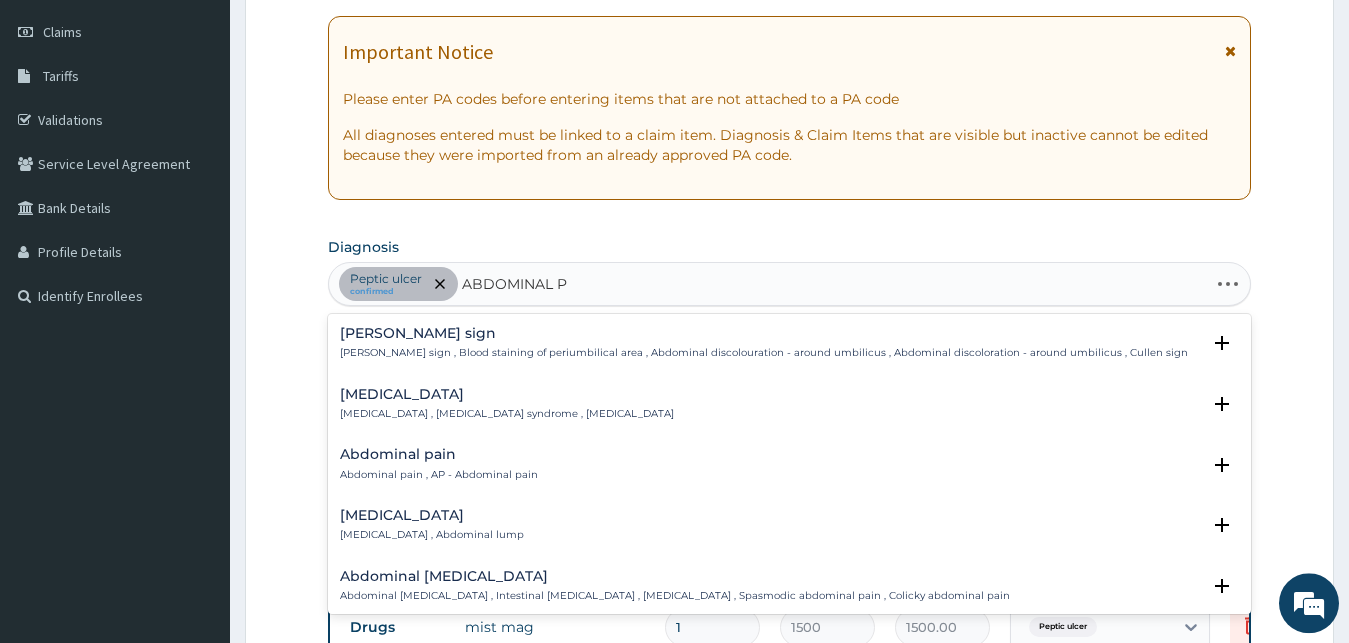 type on "ABDOMINAL PA" 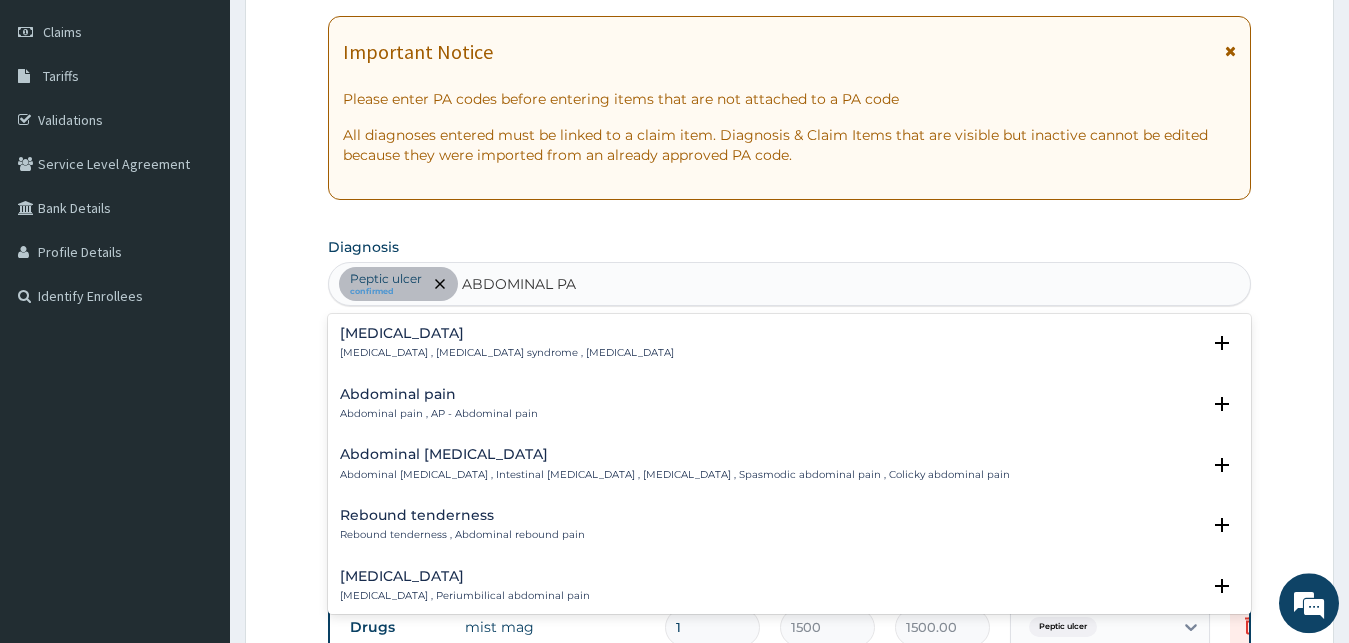click on "Abdominal pain , AP - Abdominal pain" at bounding box center (439, 414) 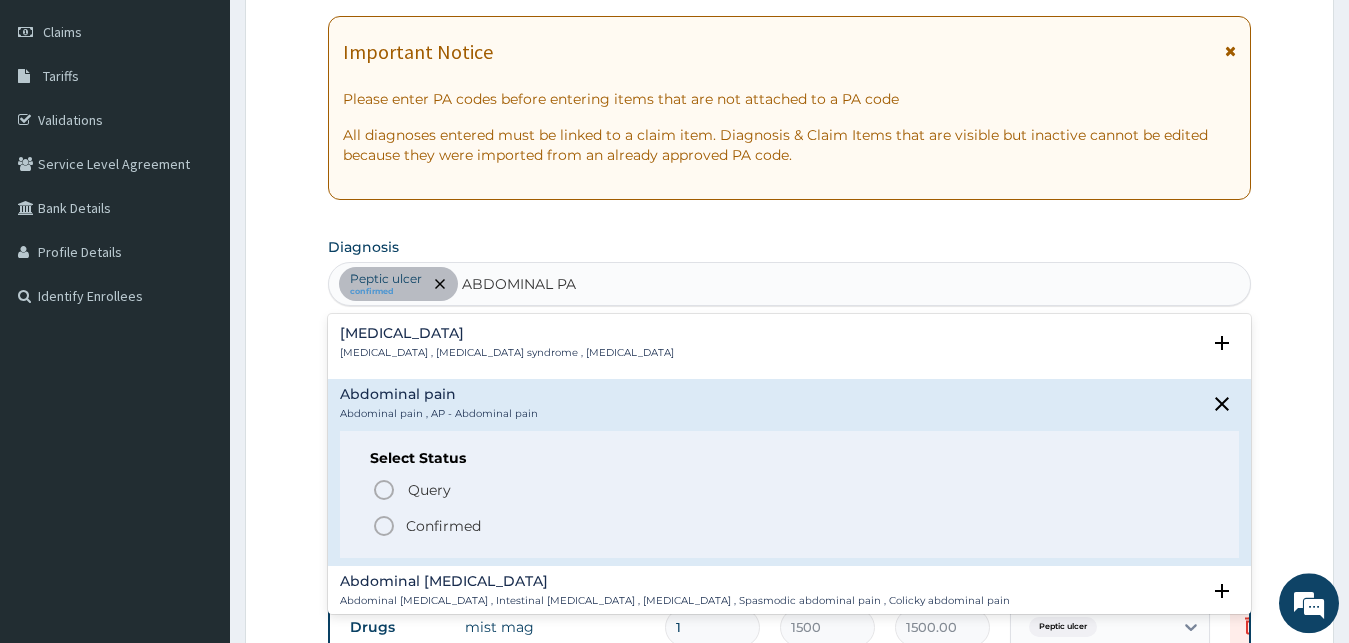 click on "Confirmed" at bounding box center (791, 526) 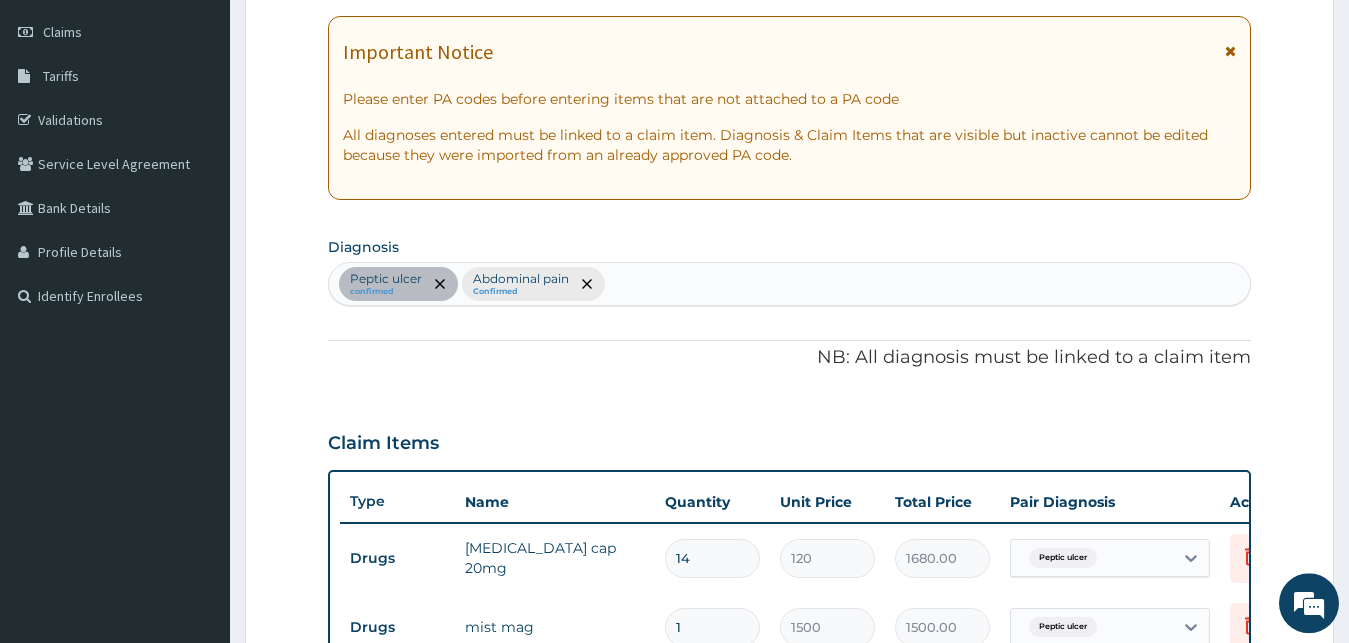 scroll, scrollTop: 376, scrollLeft: 0, axis: vertical 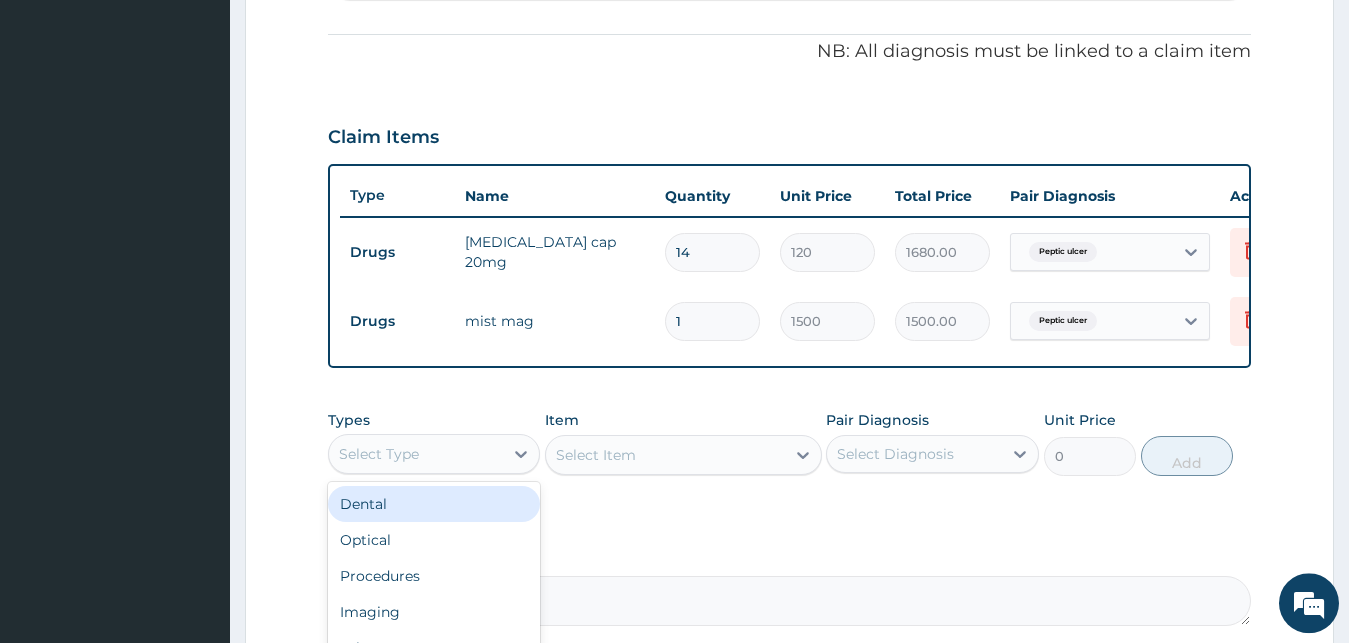 click on "Select Type" at bounding box center (416, 454) 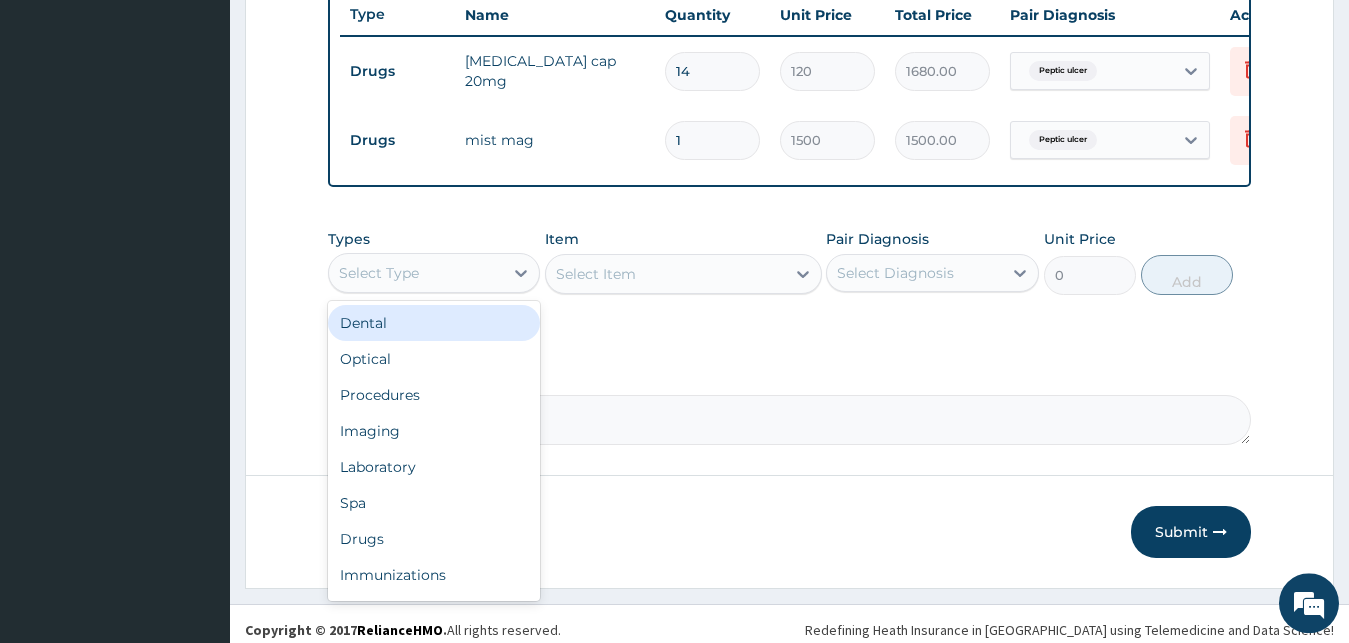 scroll, scrollTop: 790, scrollLeft: 0, axis: vertical 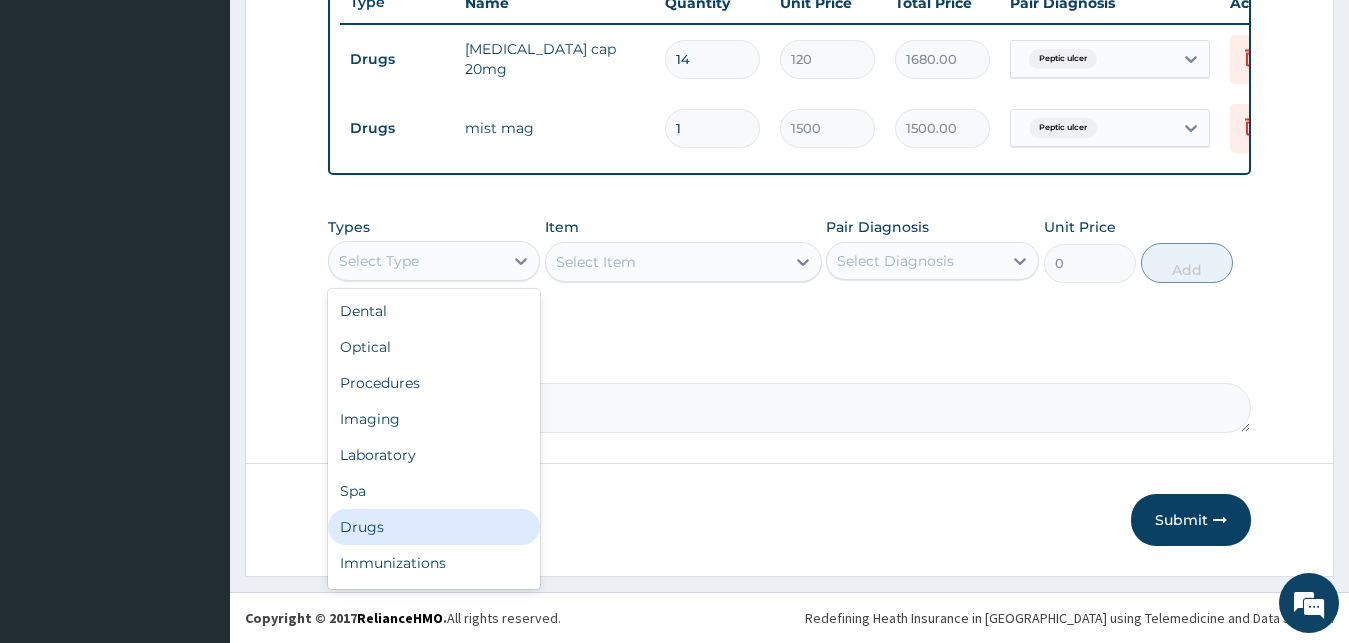 click on "Drugs" at bounding box center (434, 527) 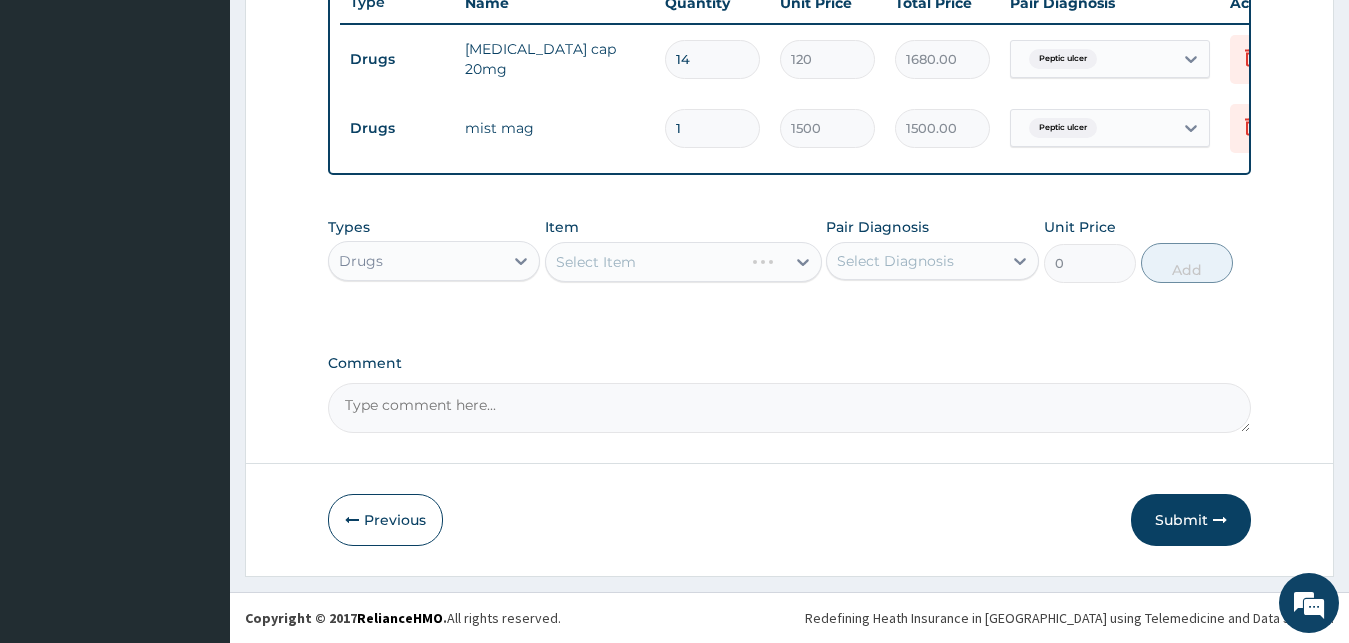 click on "Select Item" at bounding box center (683, 262) 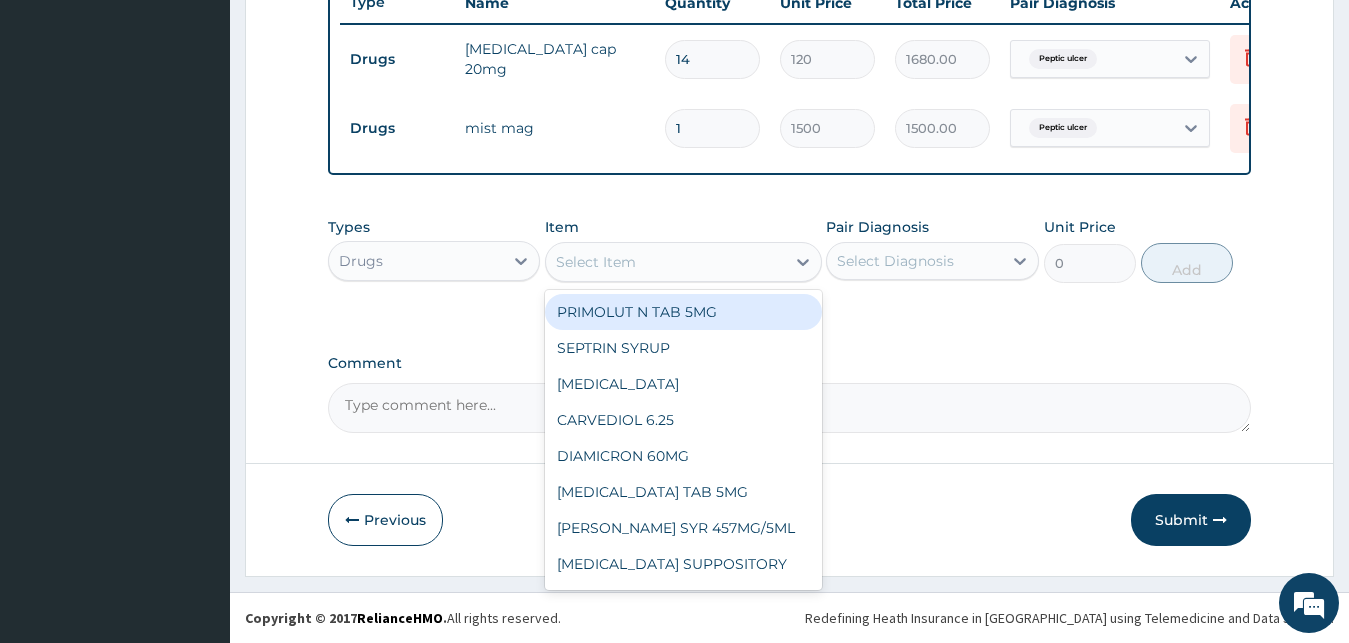 click on "Select Item" at bounding box center (596, 262) 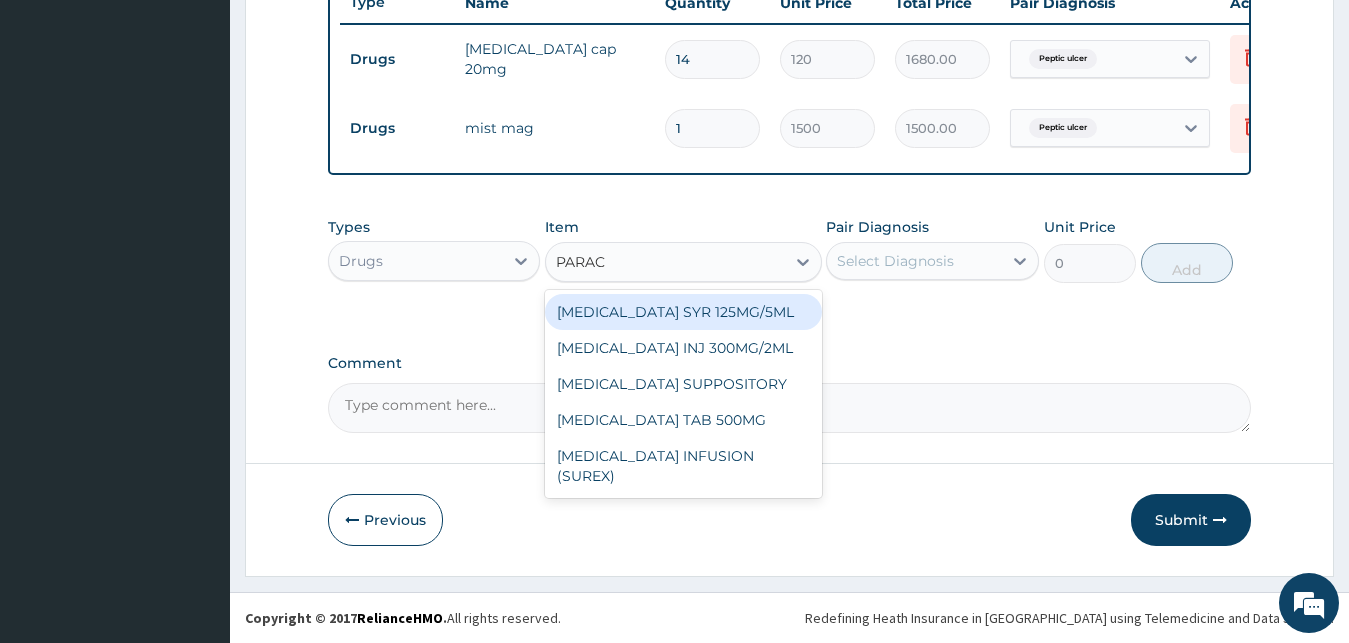 type on "PARACE" 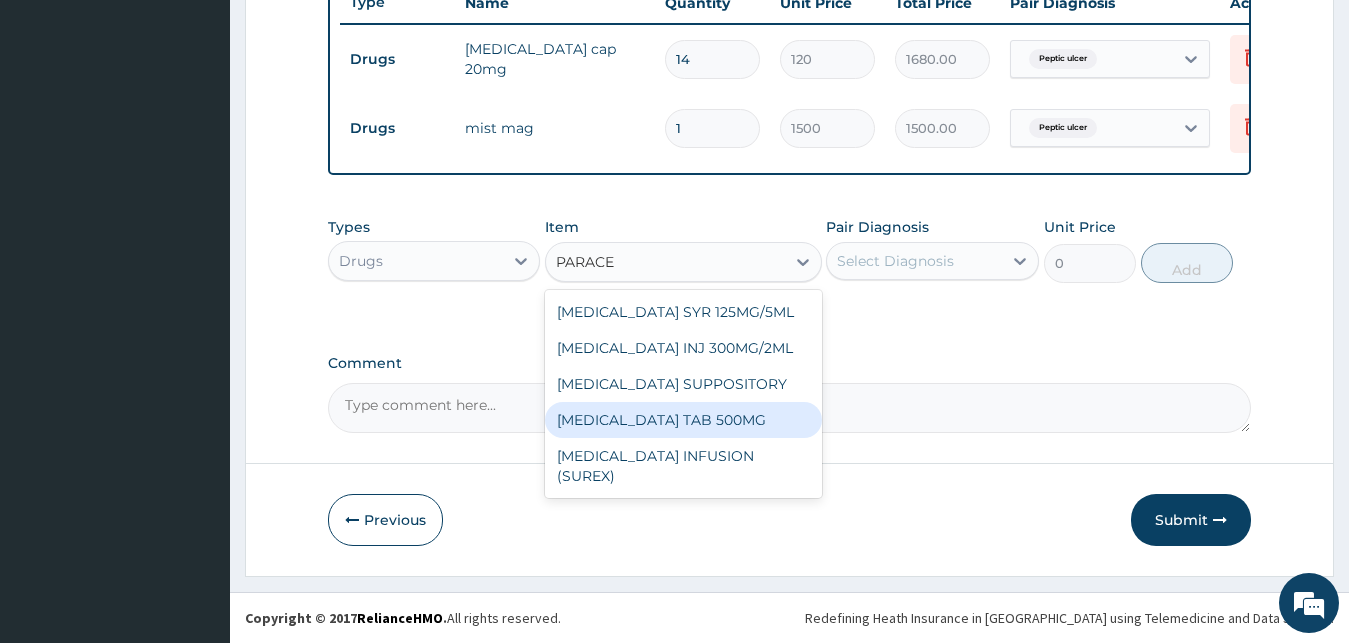 click on "PARACETAMOL TAB 500MG" at bounding box center (683, 420) 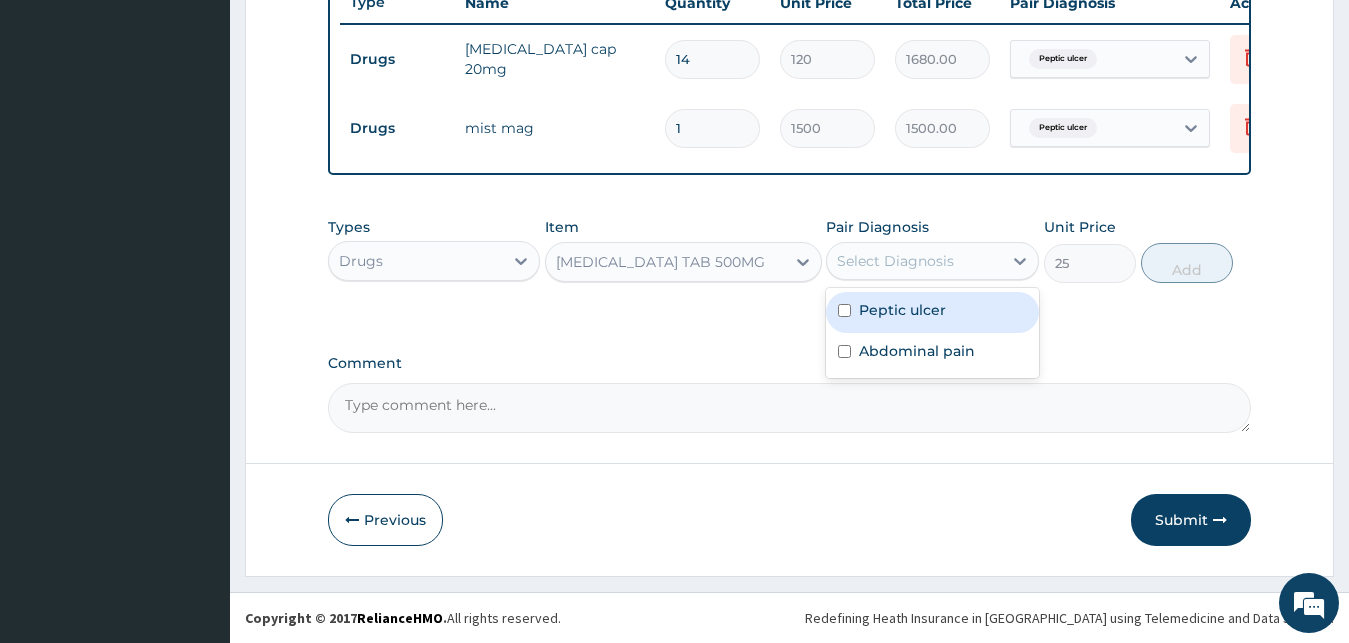click on "Select Diagnosis" at bounding box center (932, 261) 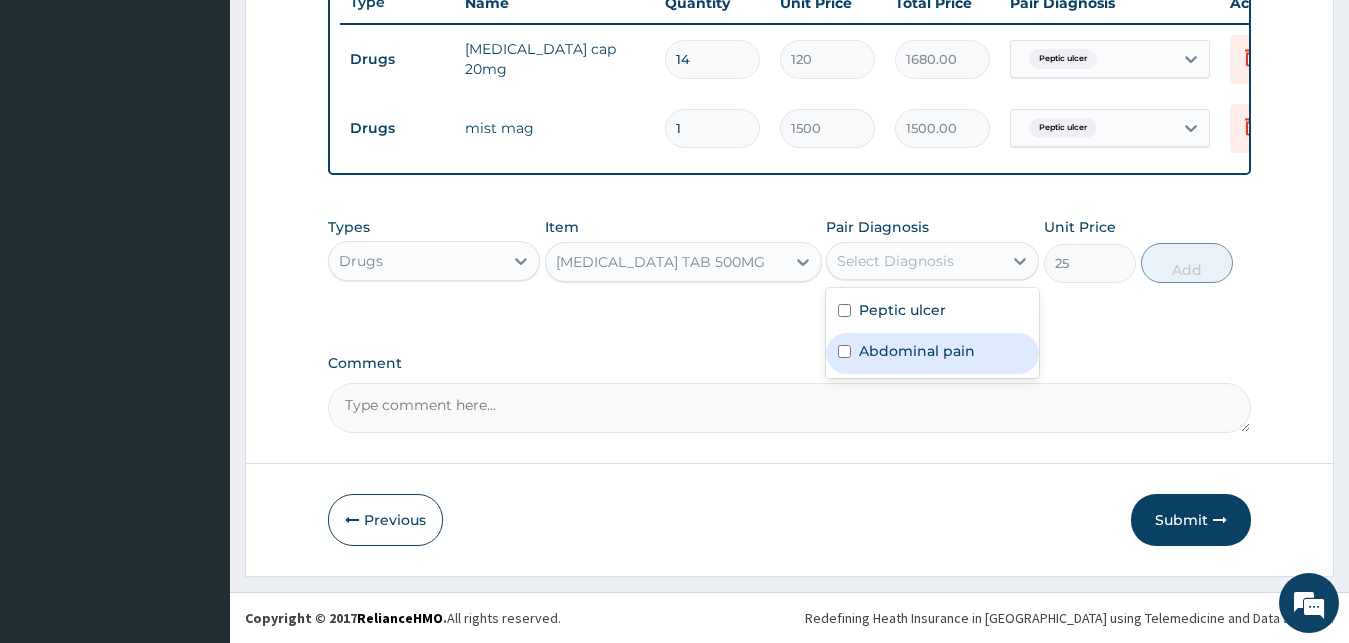 click on "Abdominal pain" at bounding box center (917, 351) 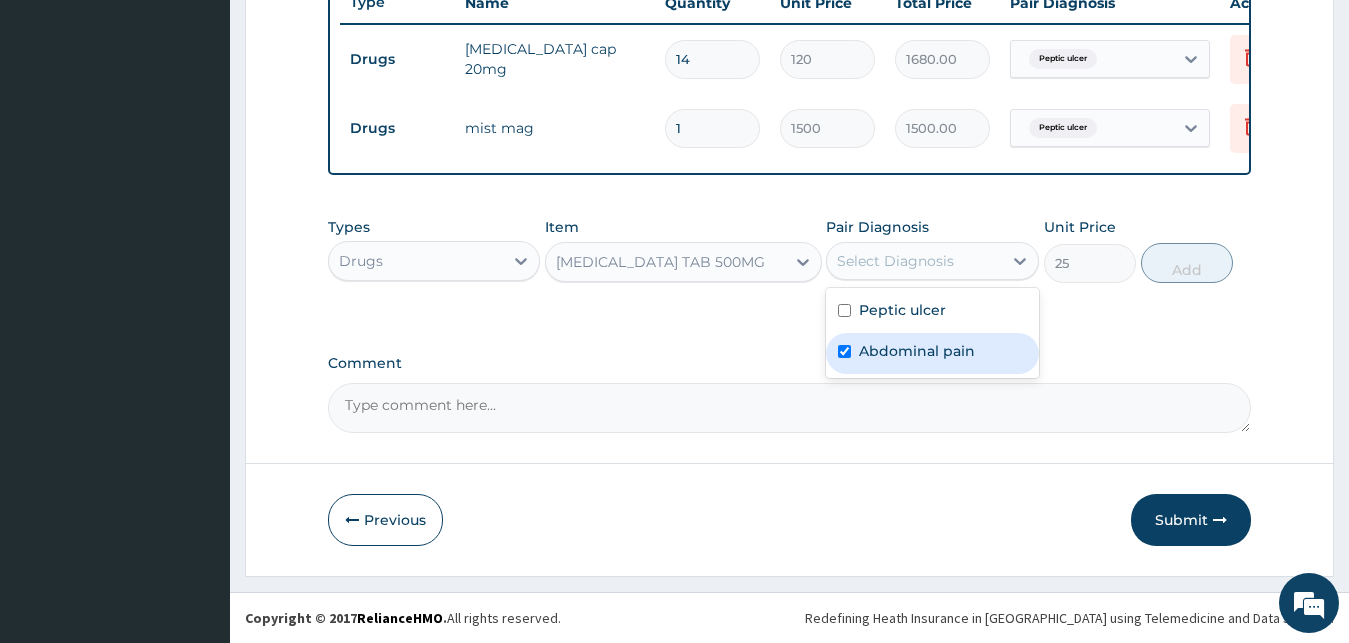 checkbox on "true" 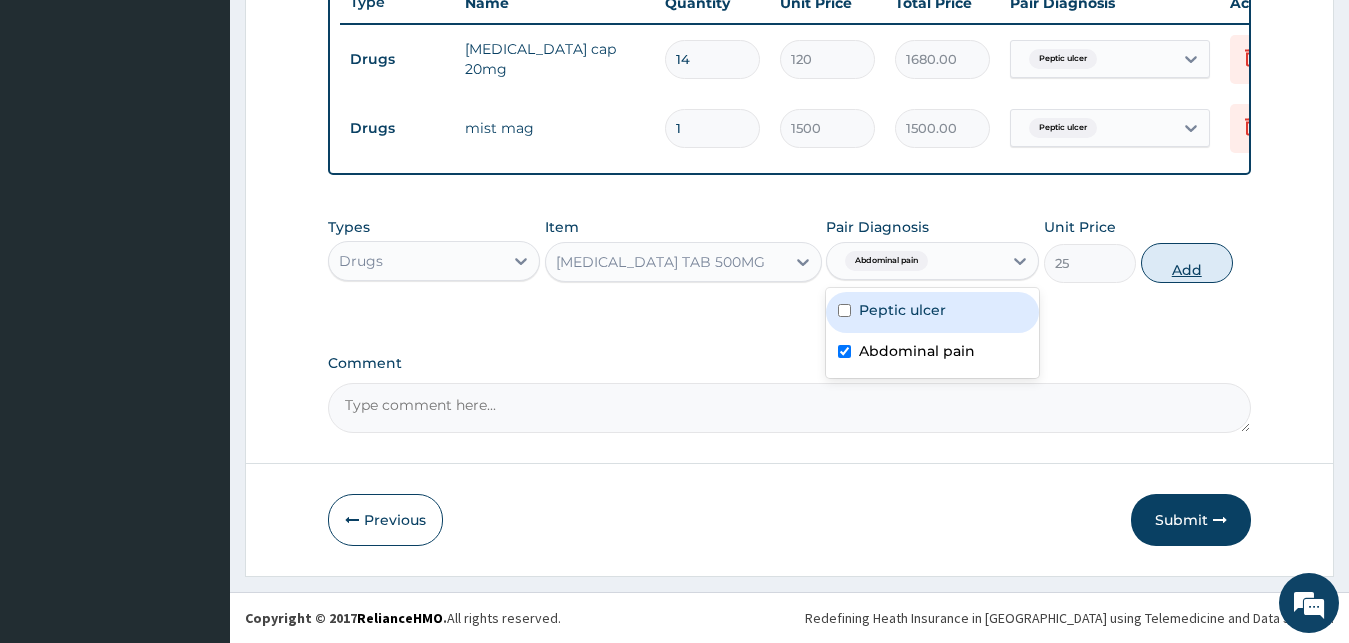 click on "Add" at bounding box center (1187, 263) 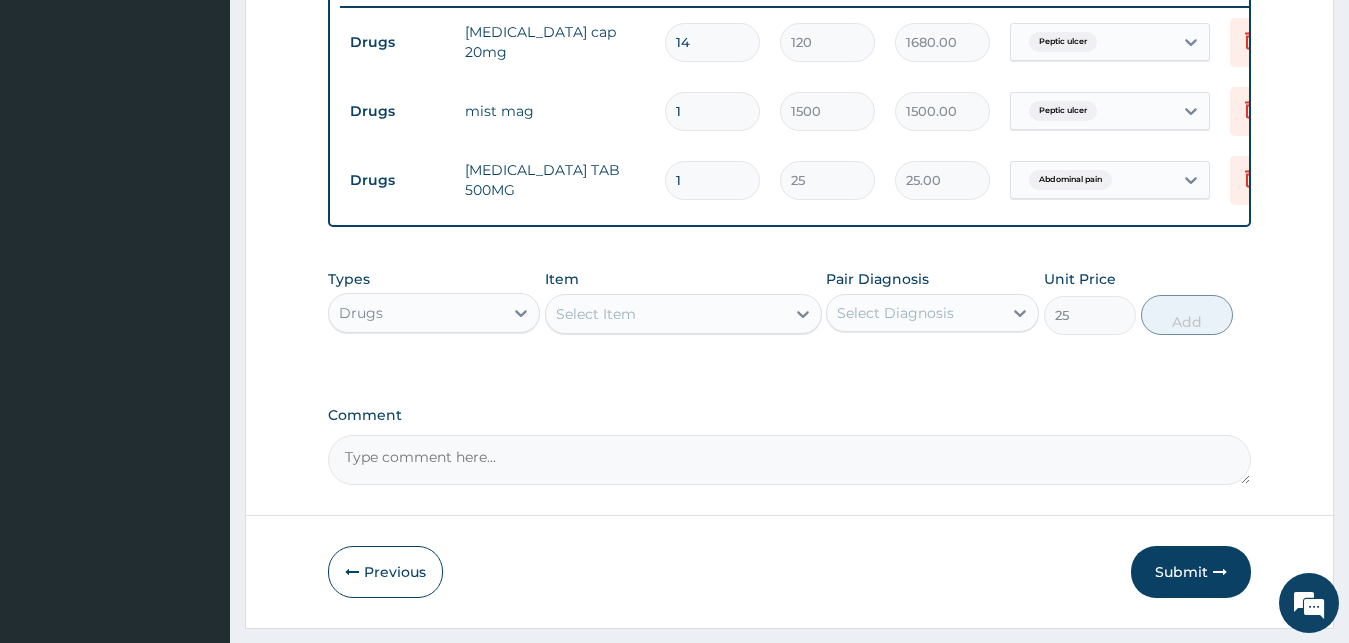type on "0" 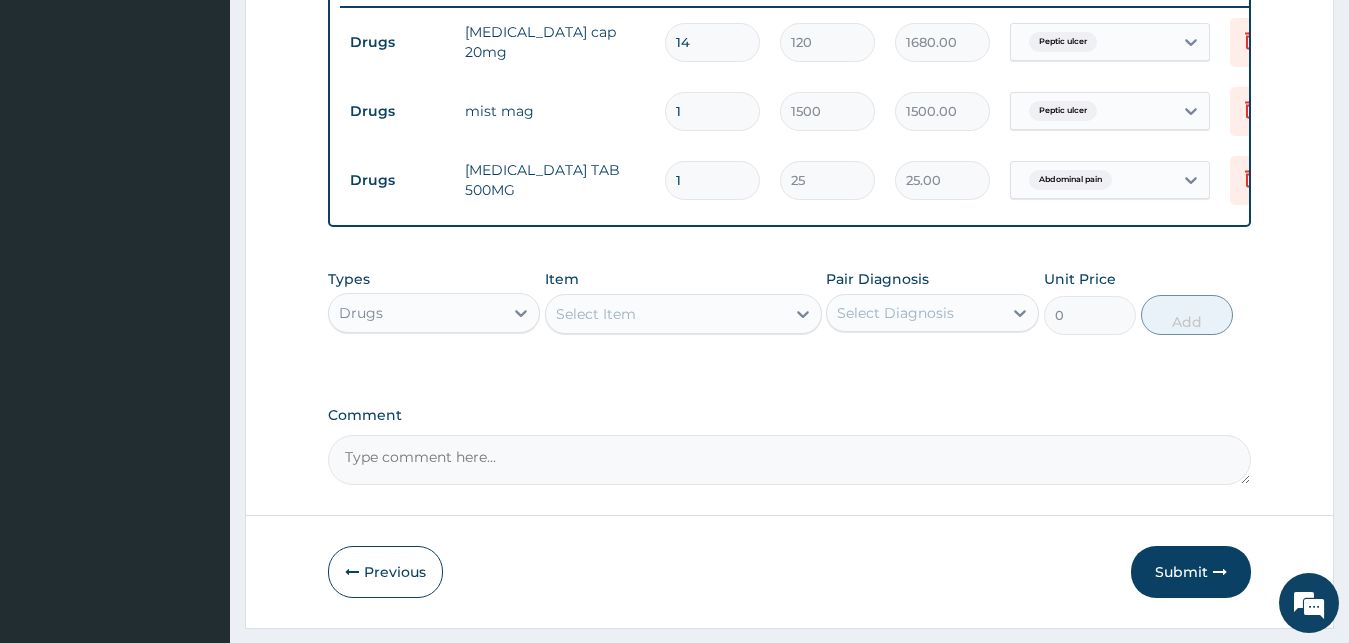 type on "18" 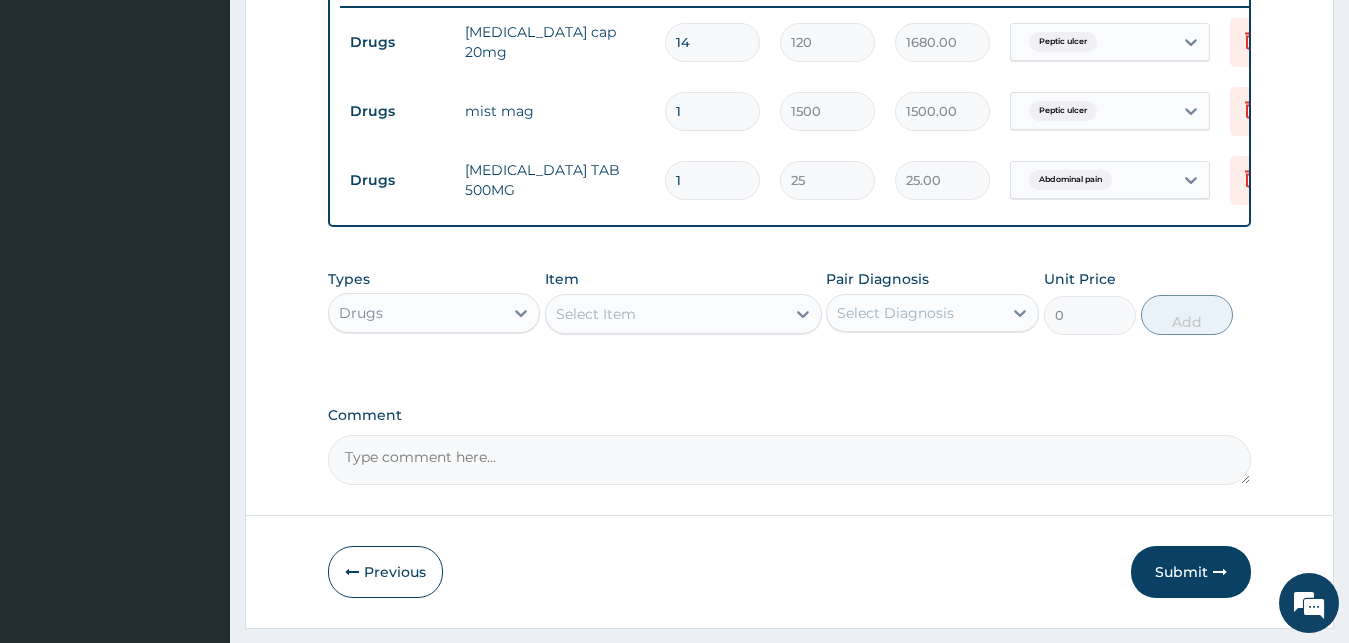 type on "450.00" 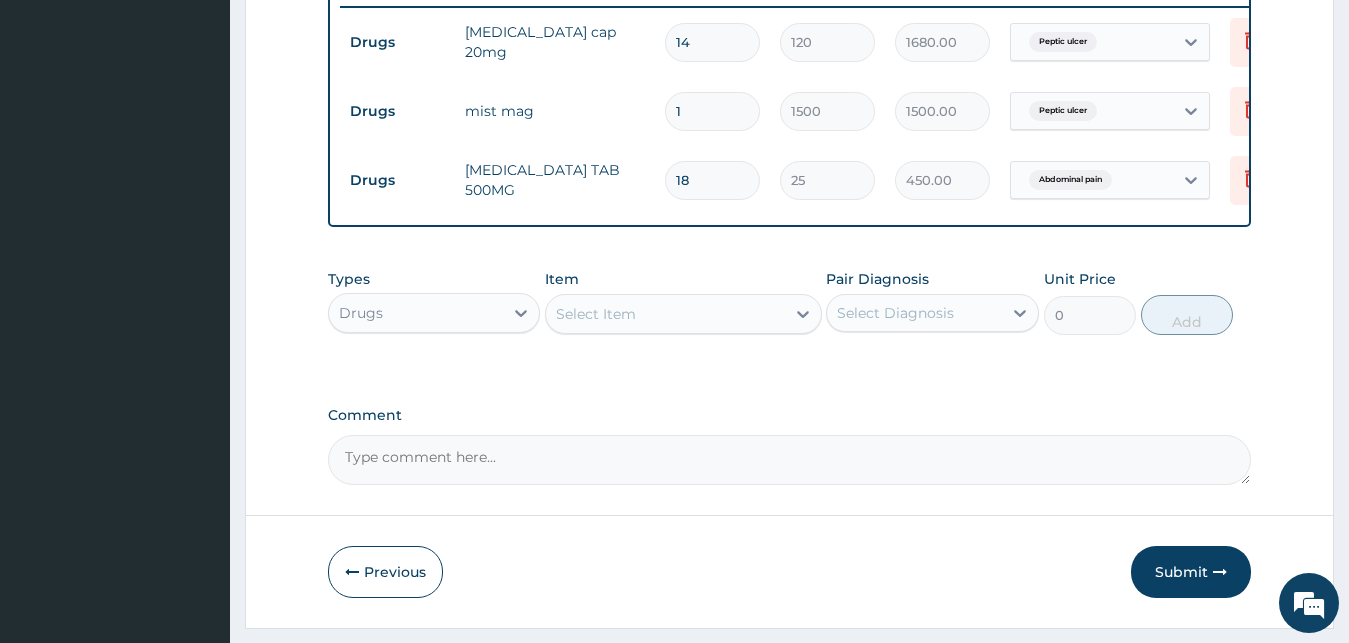 type on "18" 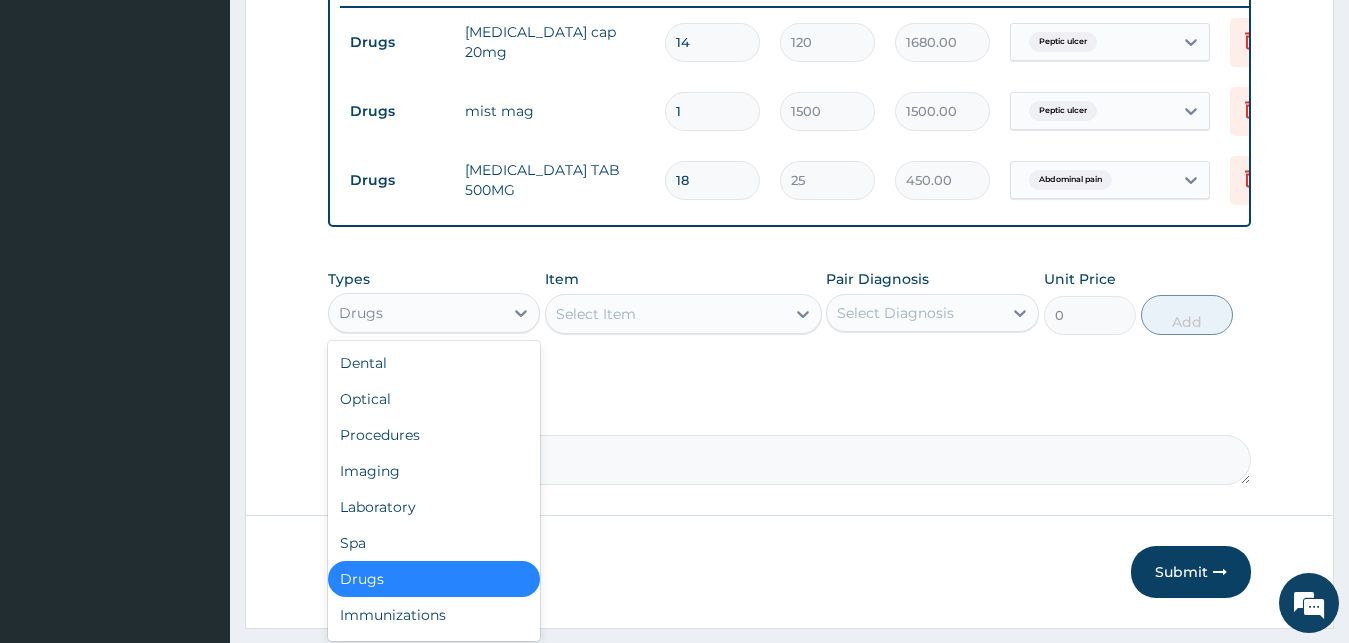 click on "Drugs" at bounding box center [416, 313] 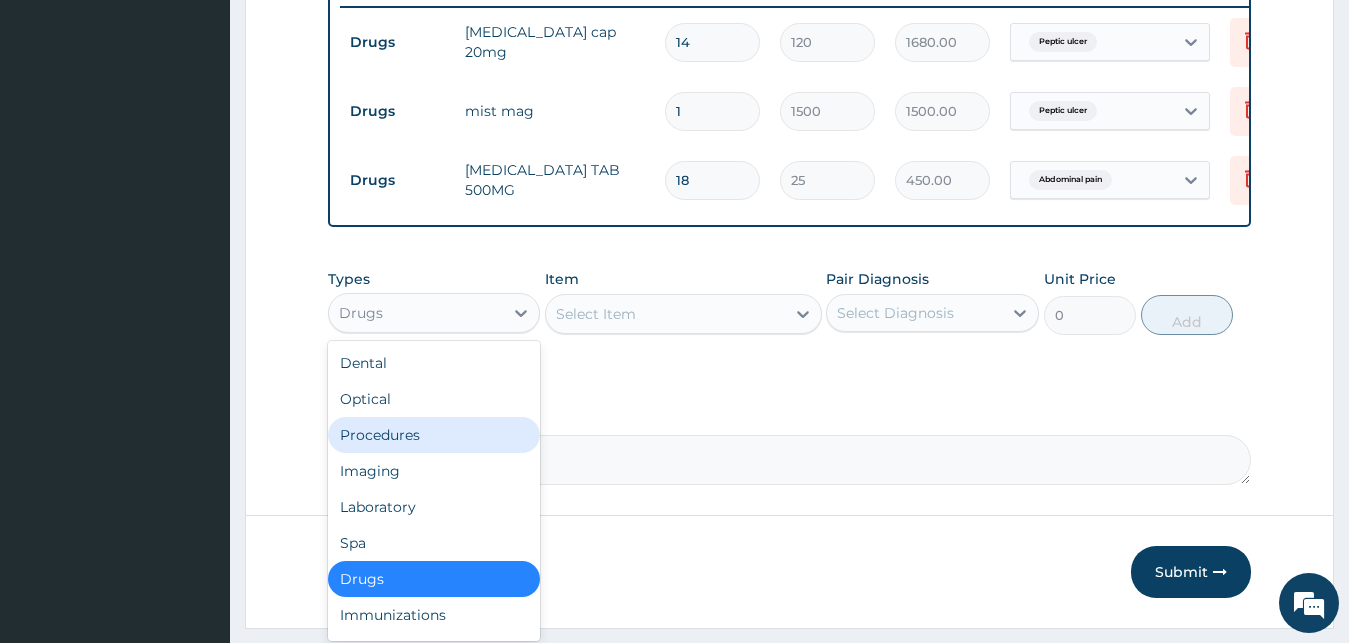 click on "Procedures" at bounding box center [434, 435] 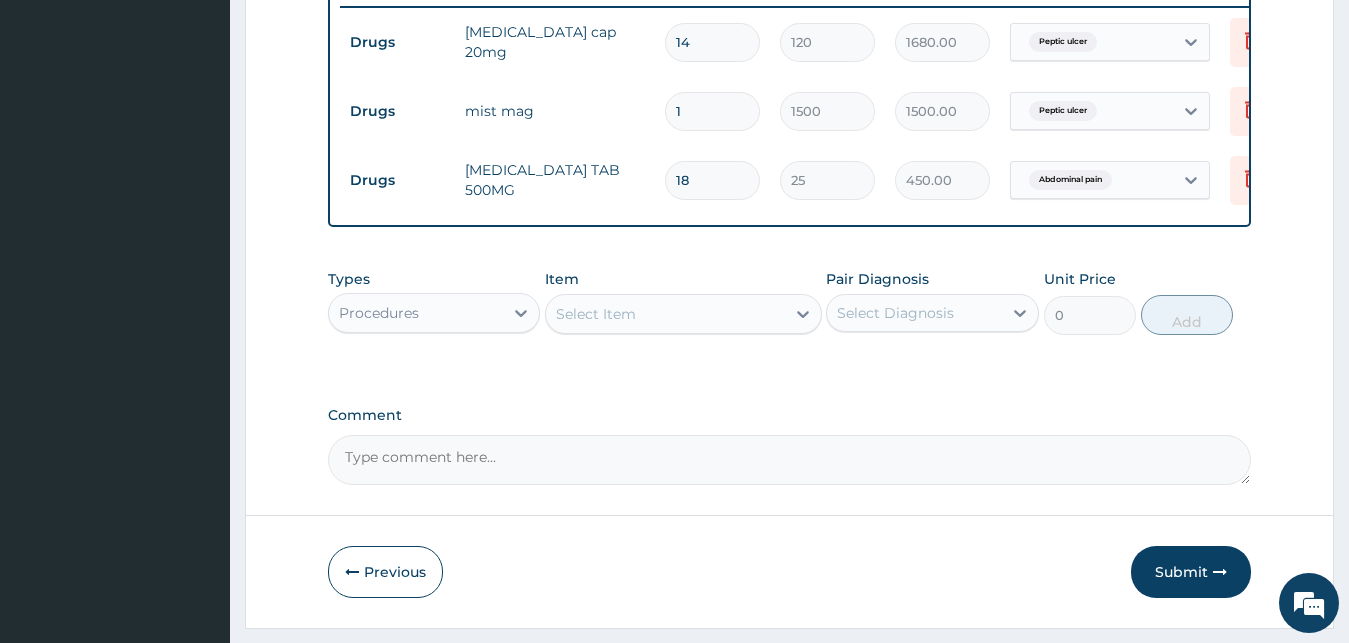 click on "Select Item" at bounding box center [665, 314] 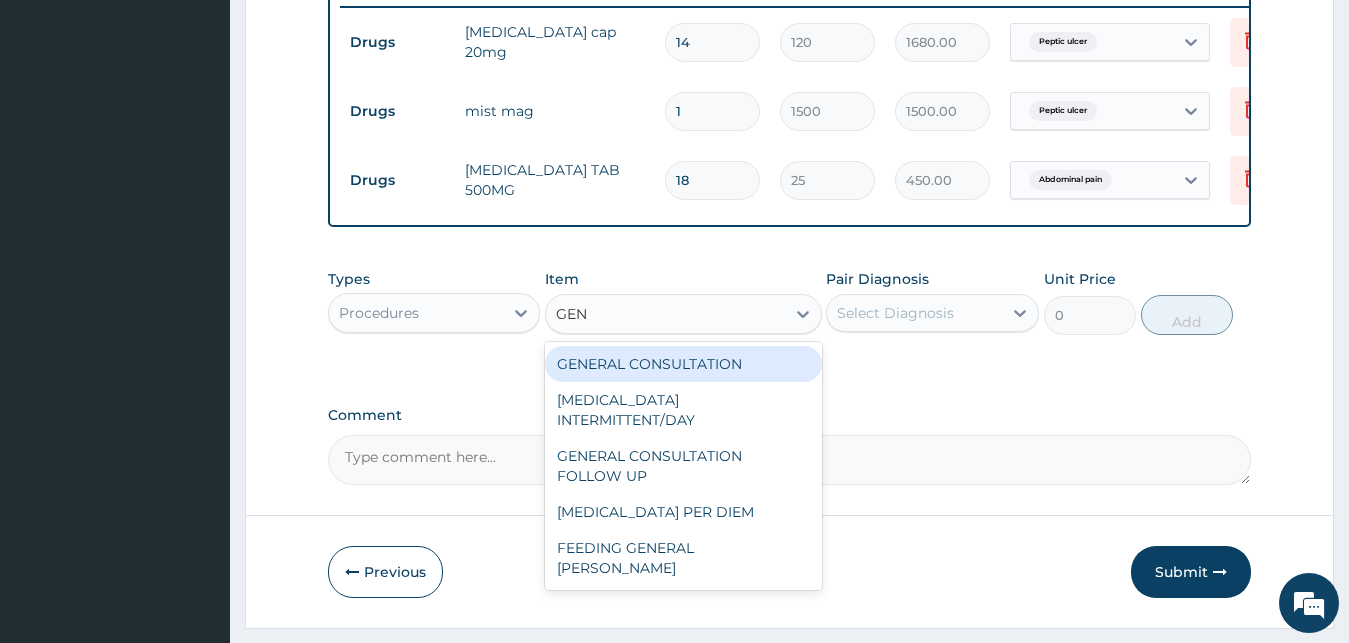 type on "GENE" 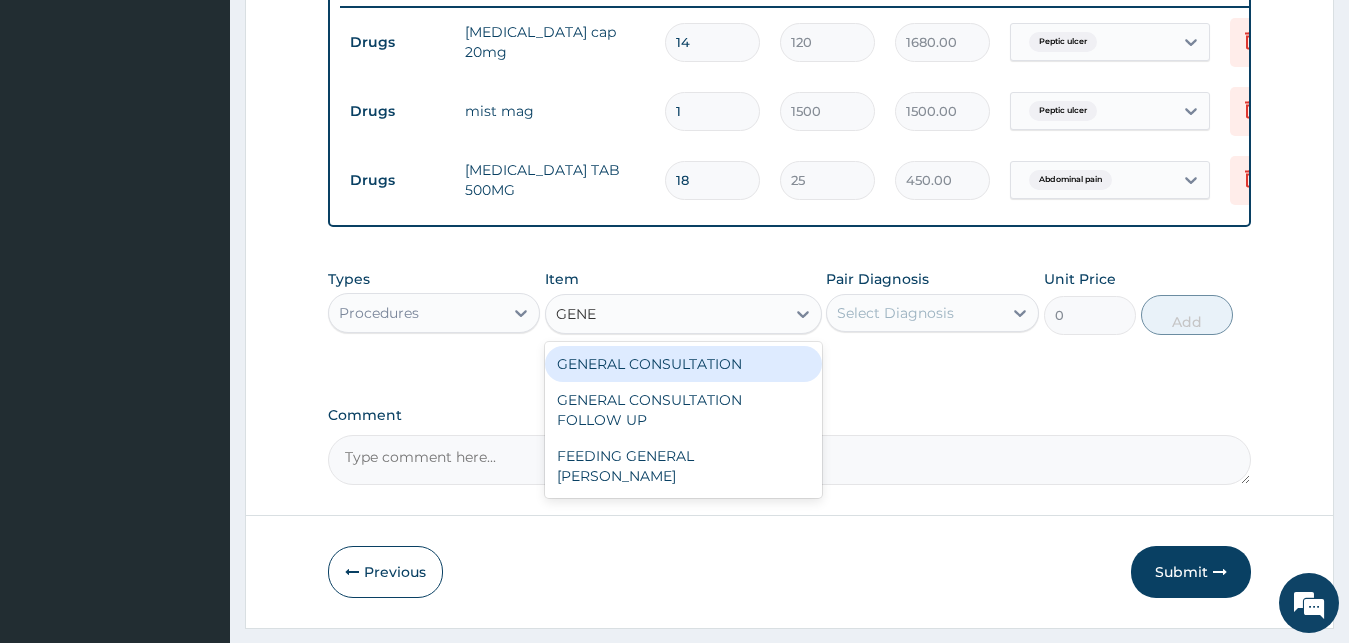 click on "GENERAL CONSULTATION" at bounding box center [683, 364] 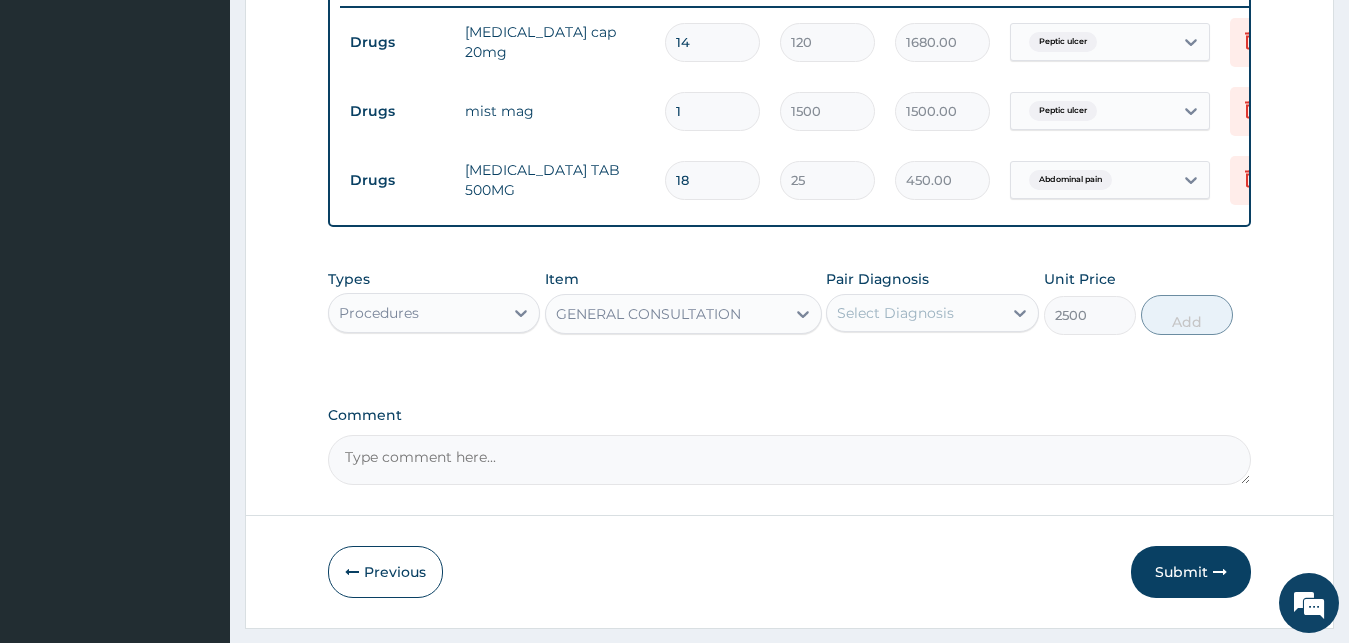 drag, startPoint x: 849, startPoint y: 321, endPoint x: 863, endPoint y: 353, distance: 34.928497 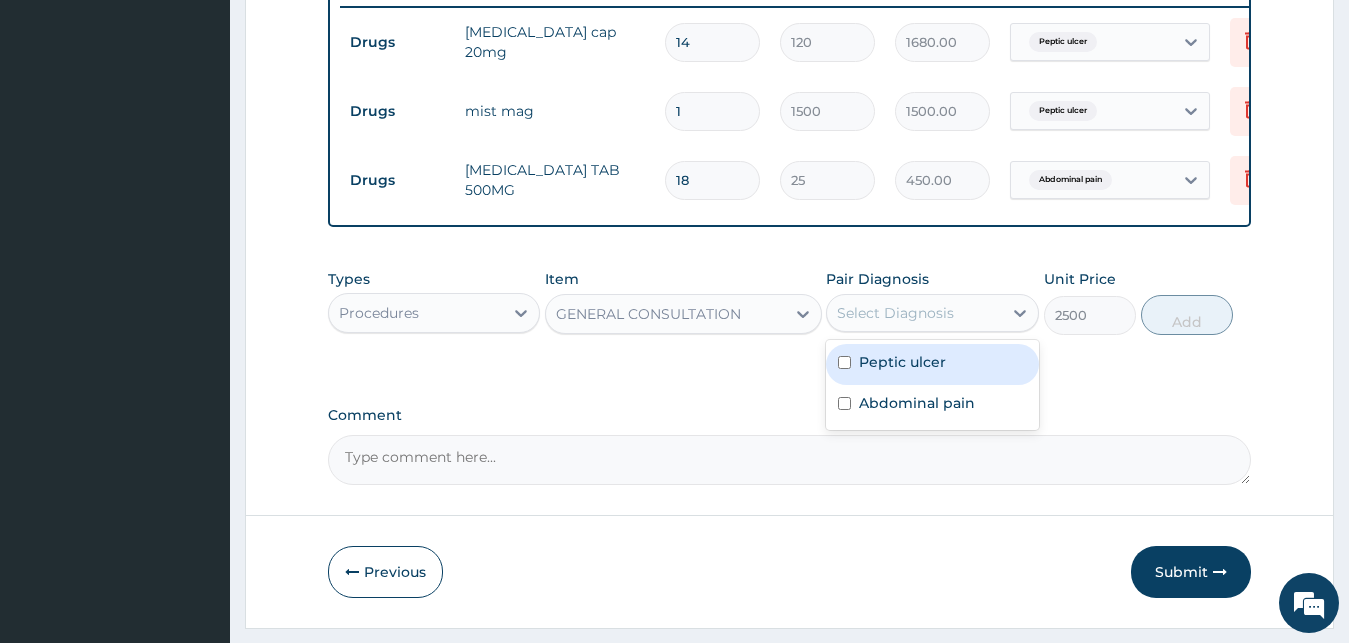click on "Peptic ulcer" at bounding box center [902, 362] 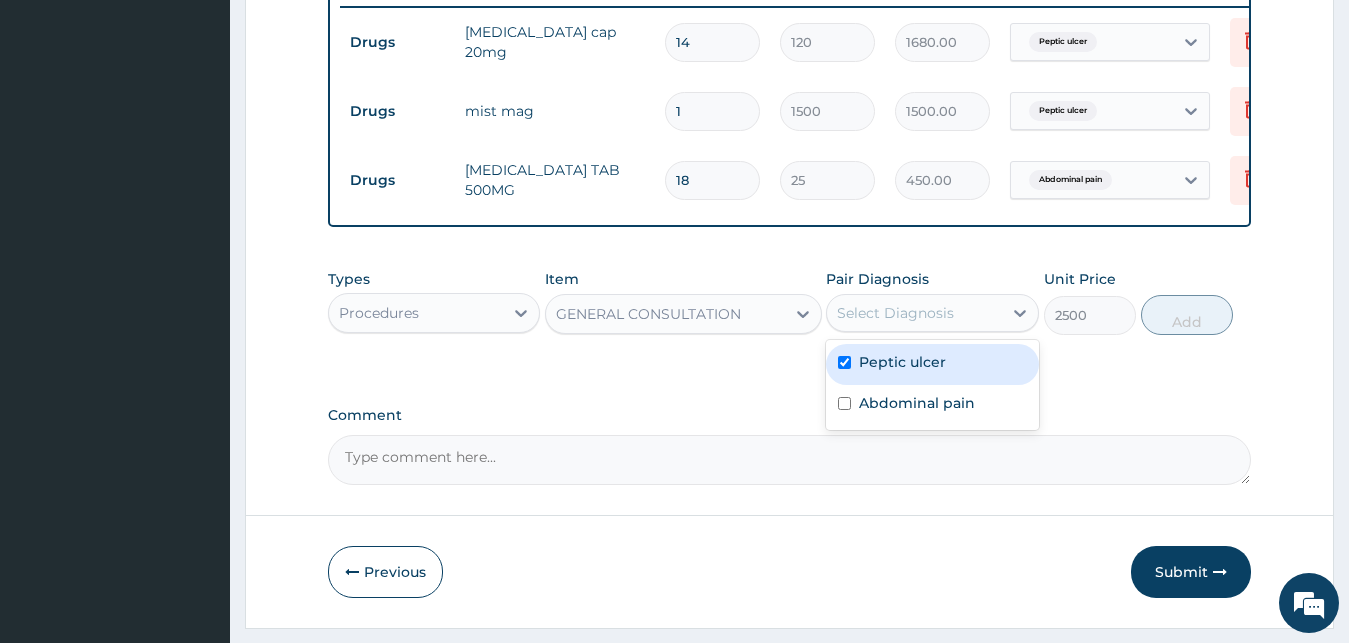 checkbox on "true" 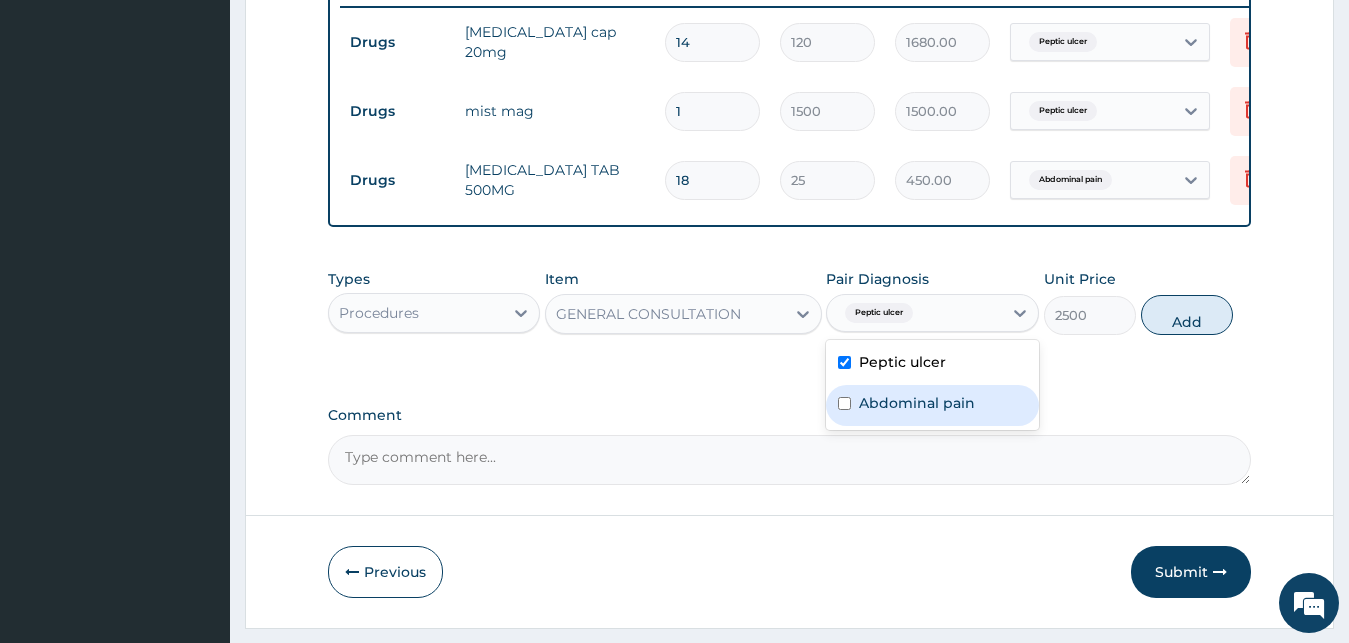 click on "Abdominal pain" at bounding box center (917, 403) 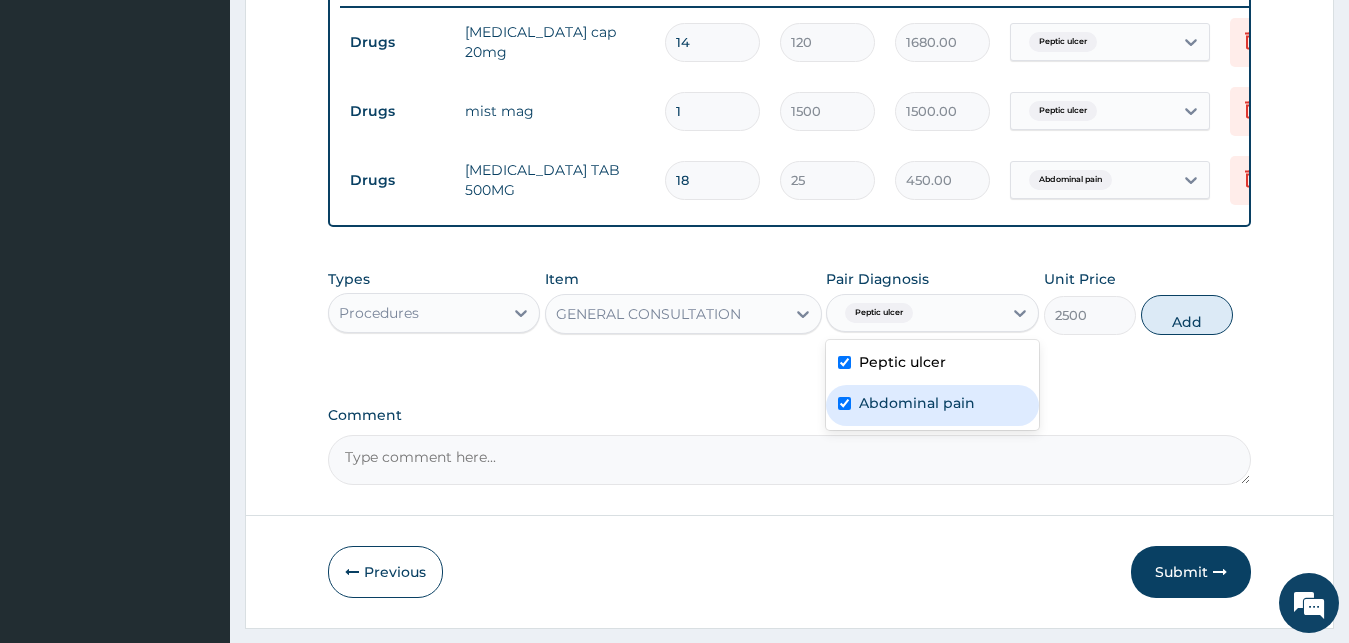 checkbox on "true" 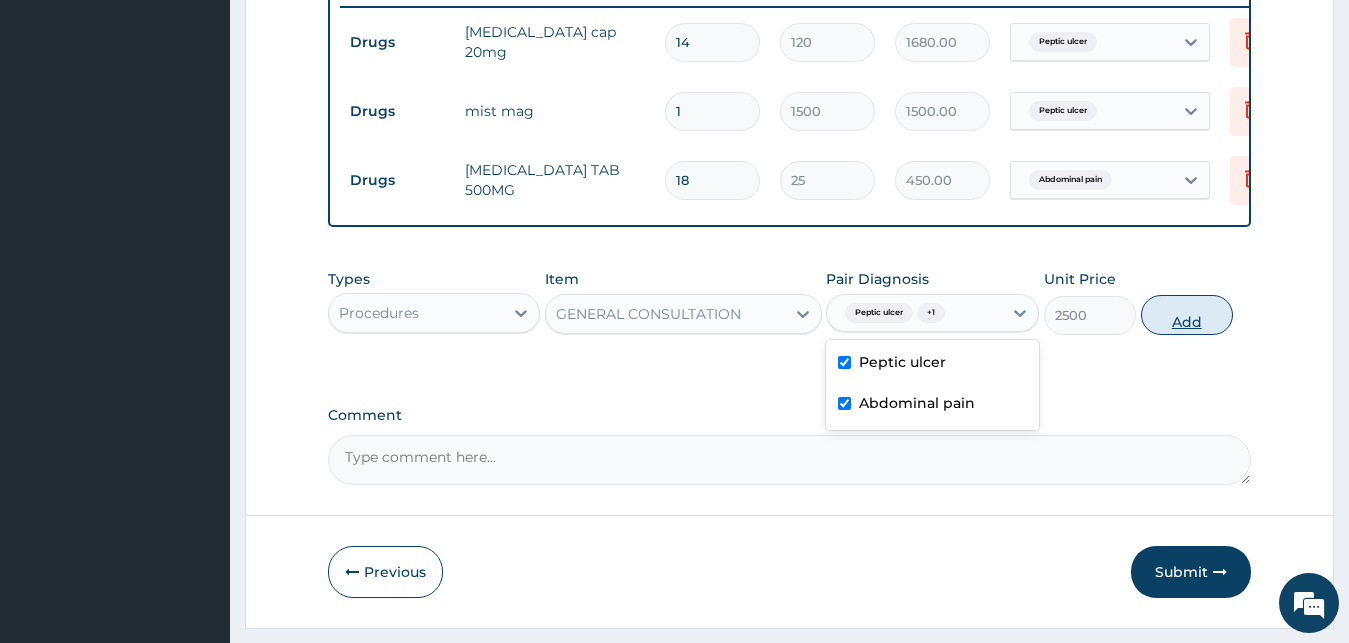 click on "Add" at bounding box center (1187, 315) 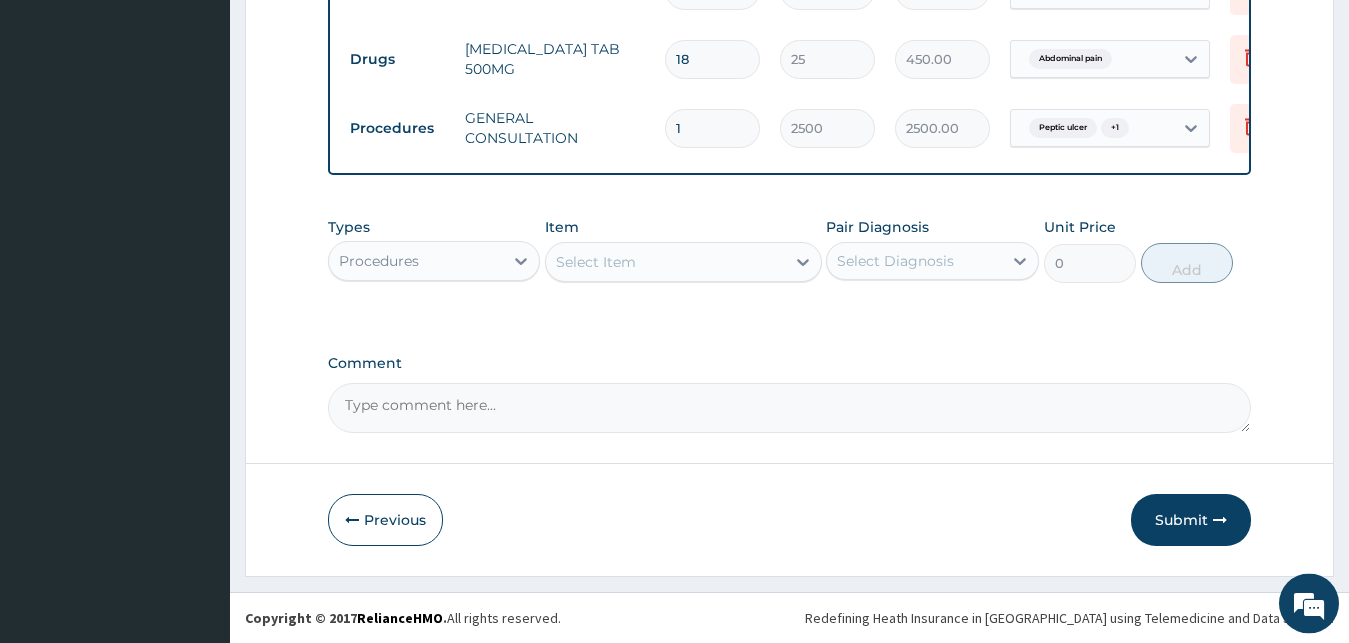 scroll, scrollTop: 928, scrollLeft: 0, axis: vertical 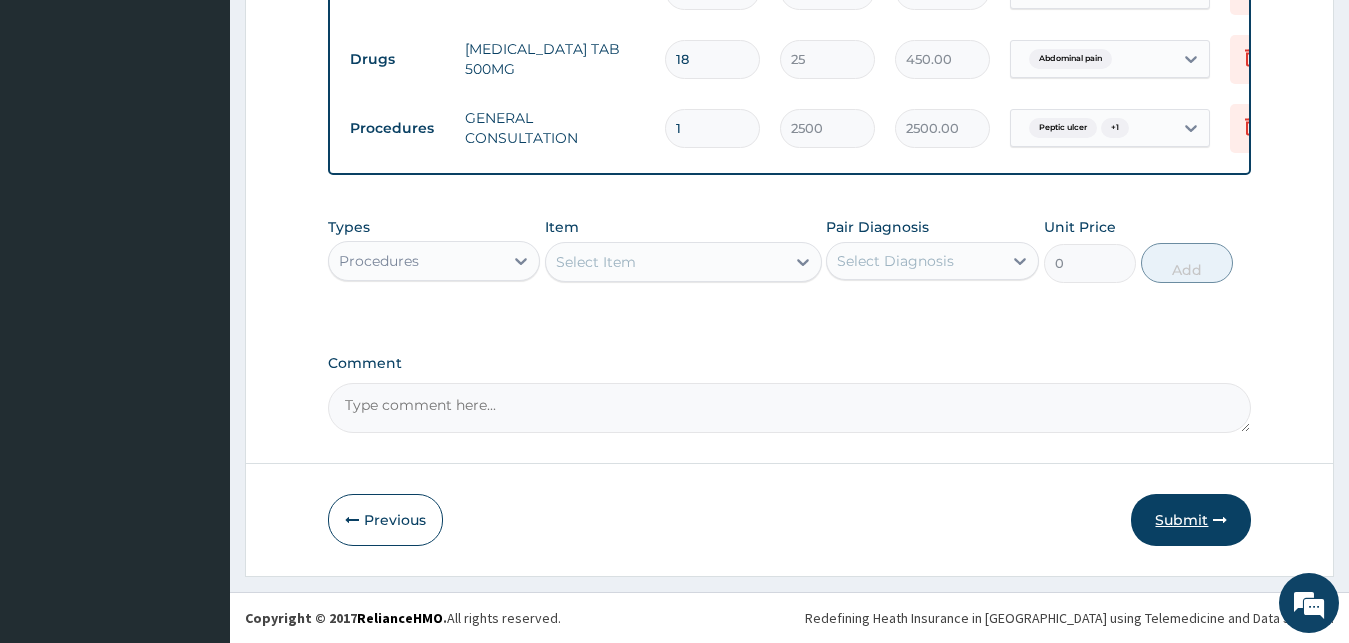 click on "Submit" at bounding box center (1191, 520) 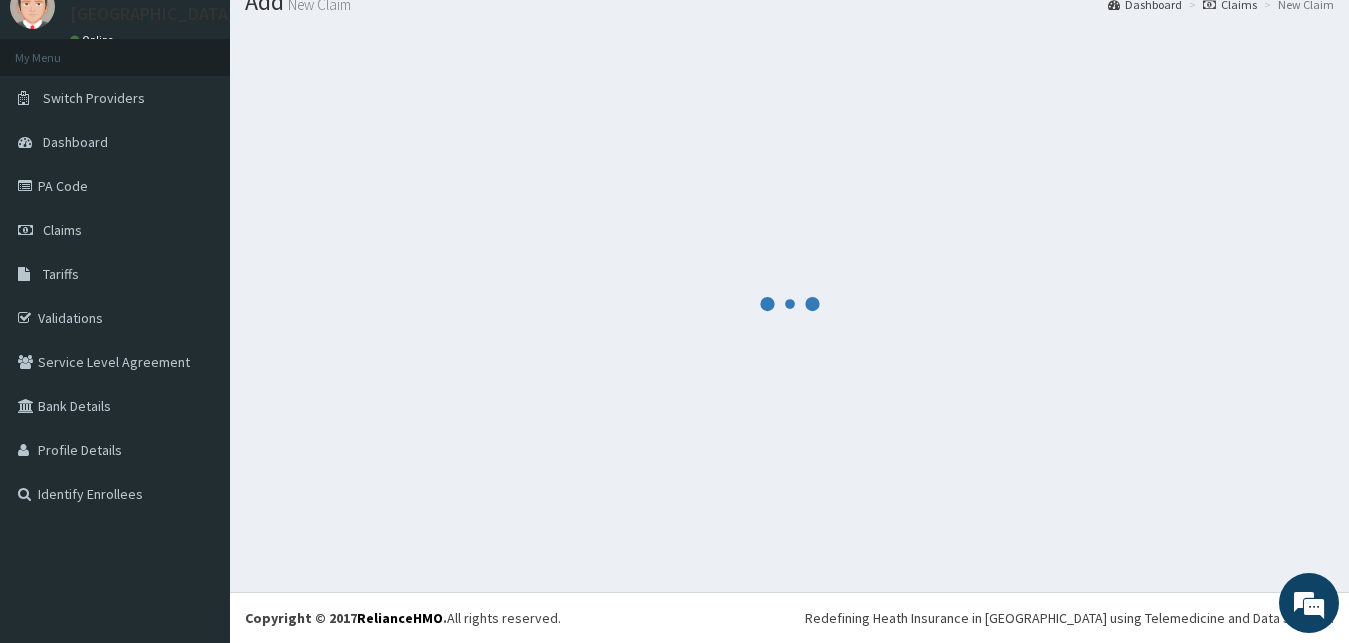 scroll, scrollTop: 76, scrollLeft: 0, axis: vertical 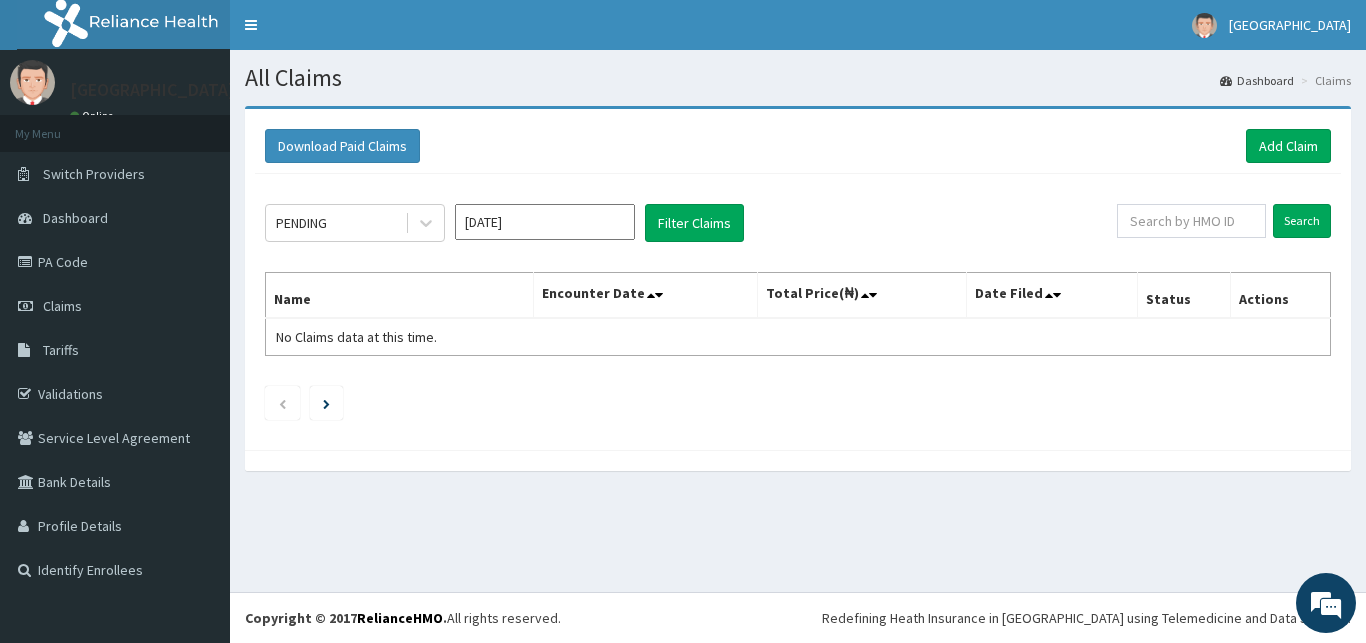 drag, startPoint x: 1281, startPoint y: 127, endPoint x: 1224, endPoint y: 168, distance: 70.21396 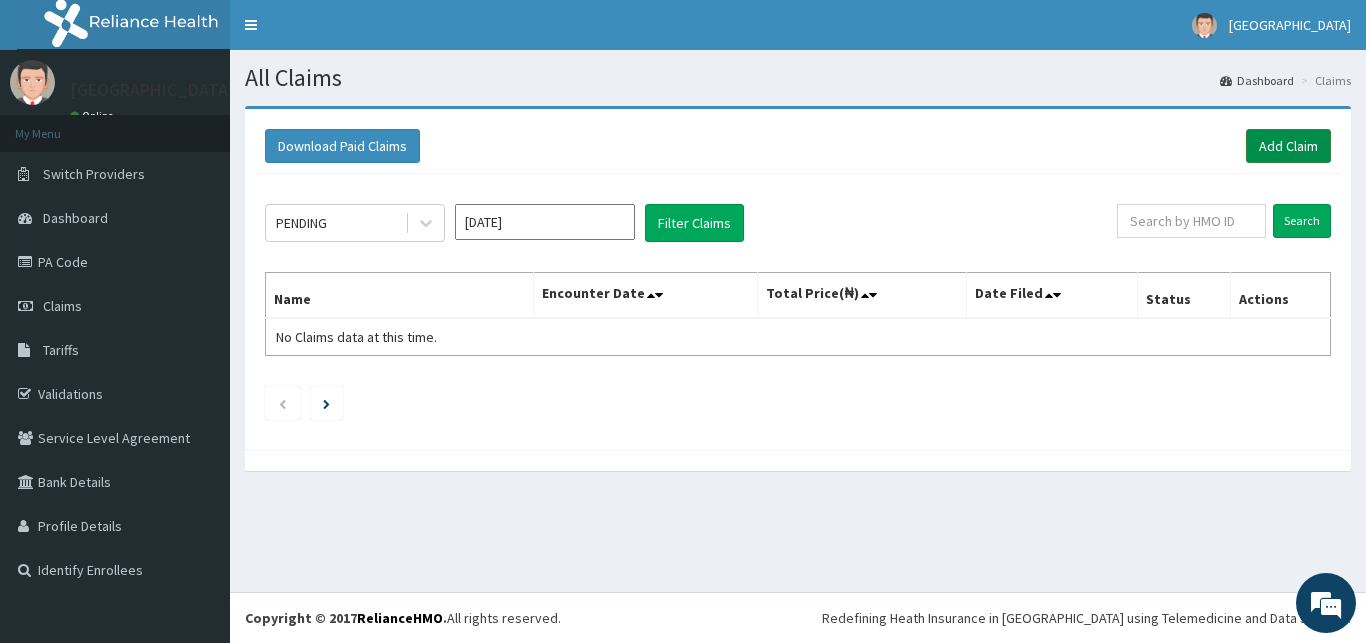 click on "Add Claim" at bounding box center [1288, 146] 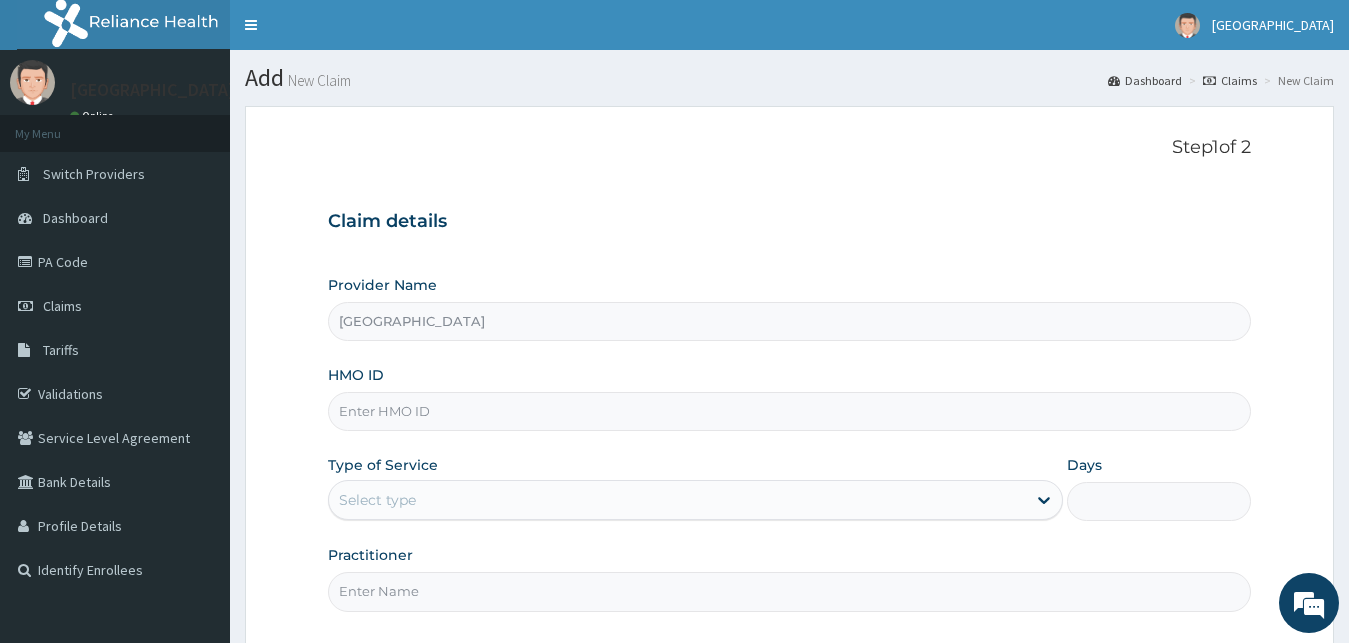 scroll, scrollTop: 0, scrollLeft: 0, axis: both 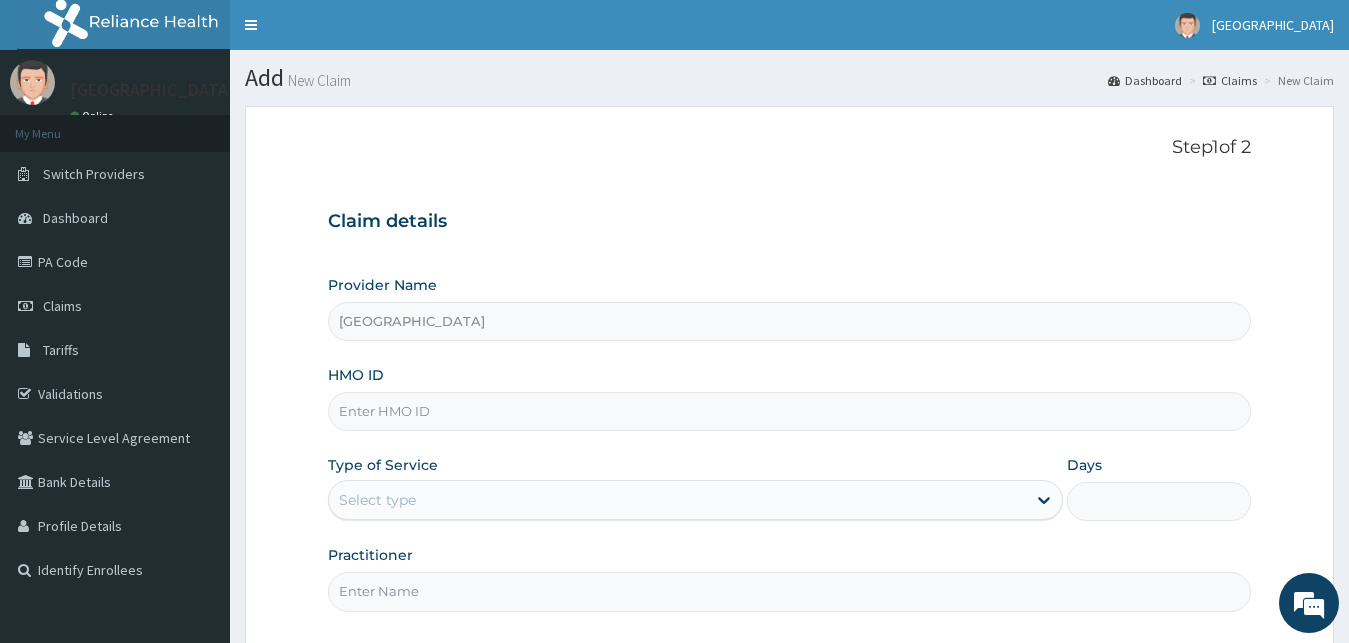 paste on "BVT/10021/B" 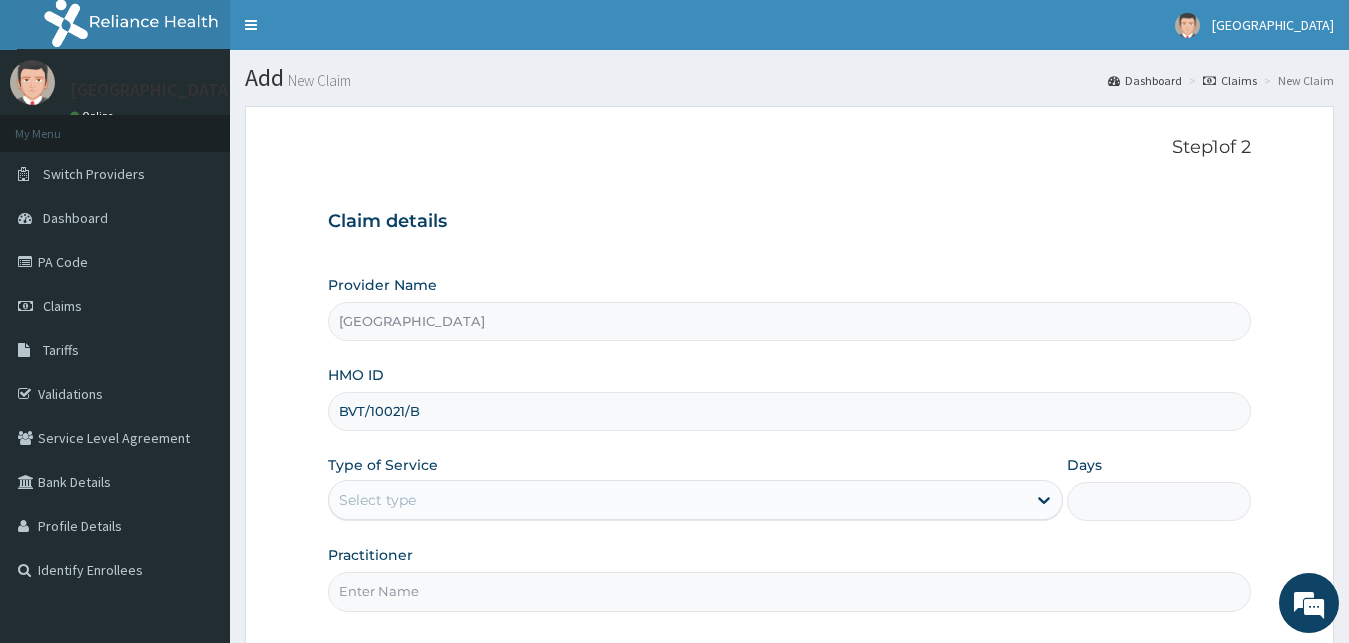 type on "BVT/10021/B" 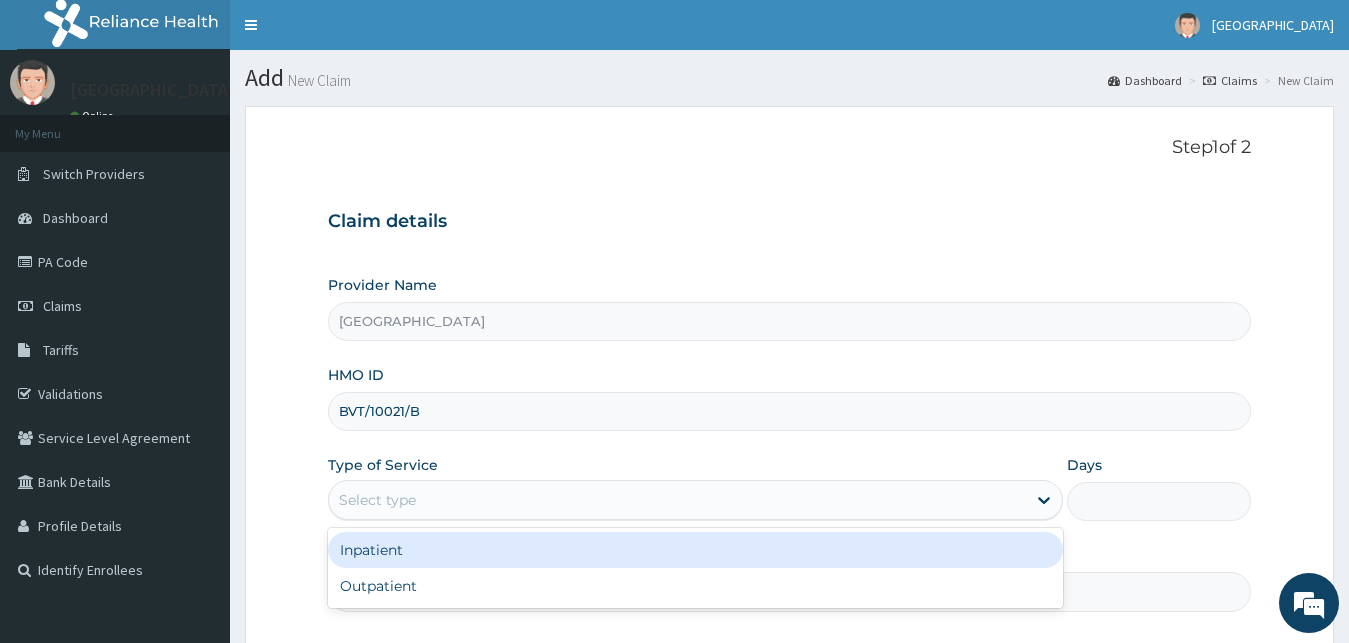 drag, startPoint x: 376, startPoint y: 493, endPoint x: 376, endPoint y: 555, distance: 62 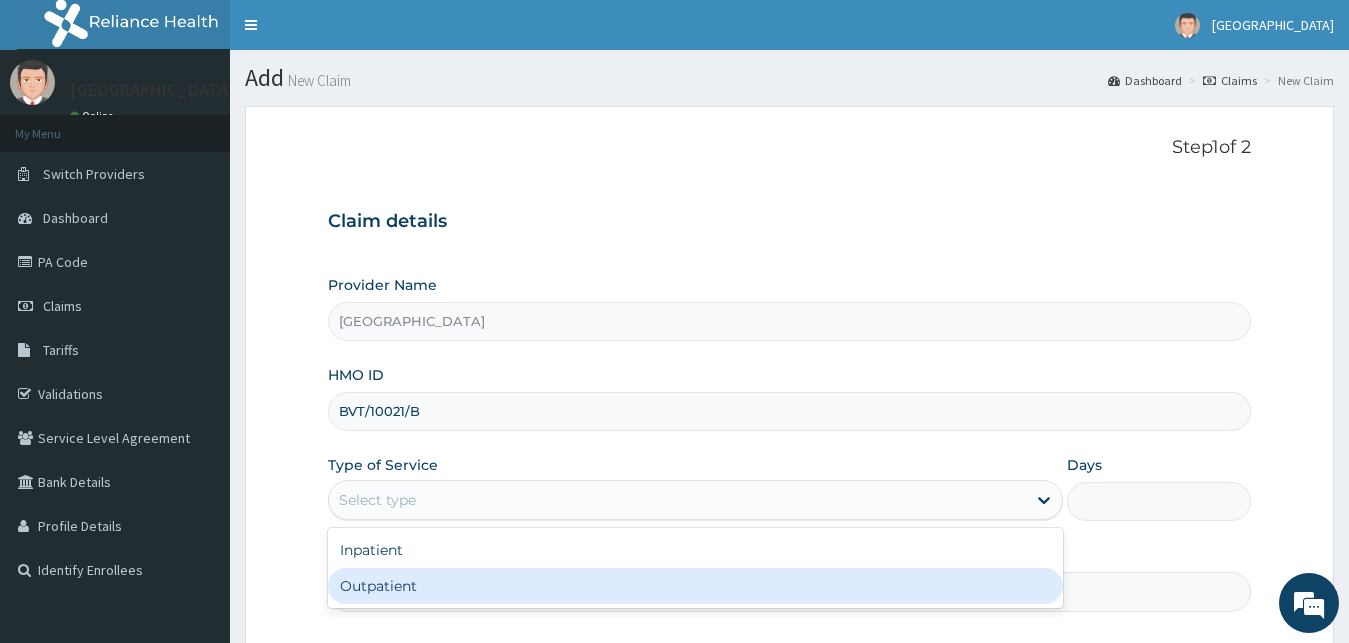 click on "Outpatient" at bounding box center (696, 586) 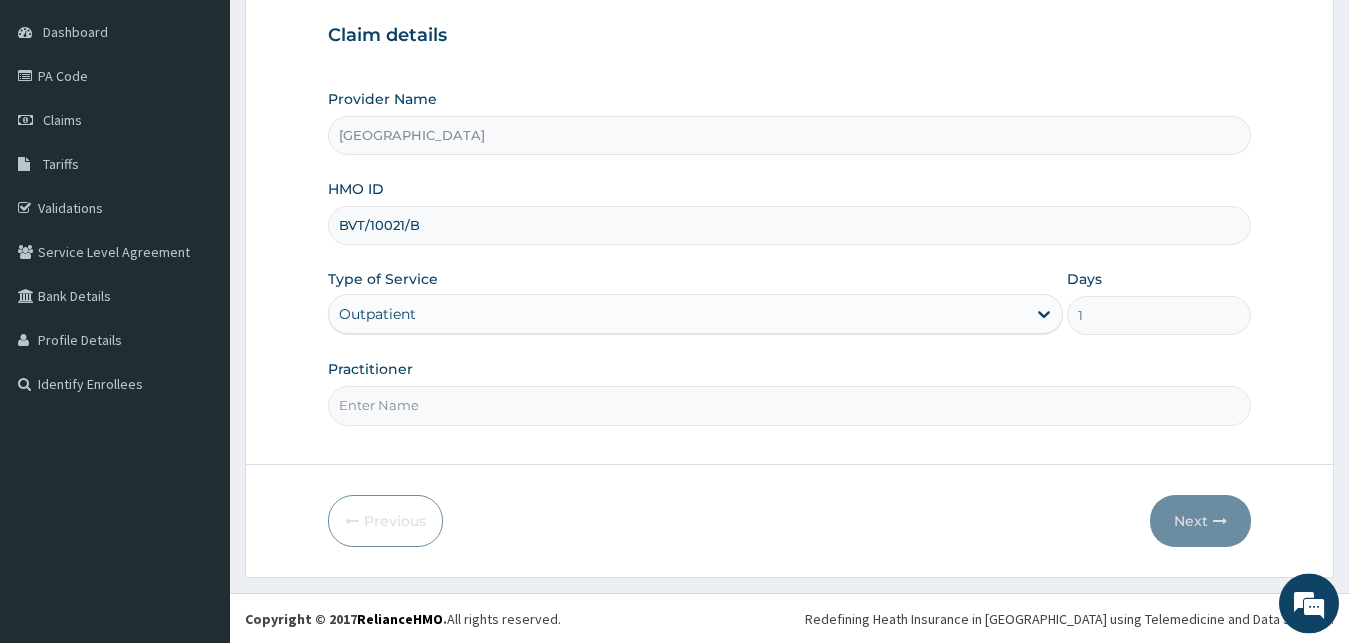scroll, scrollTop: 187, scrollLeft: 0, axis: vertical 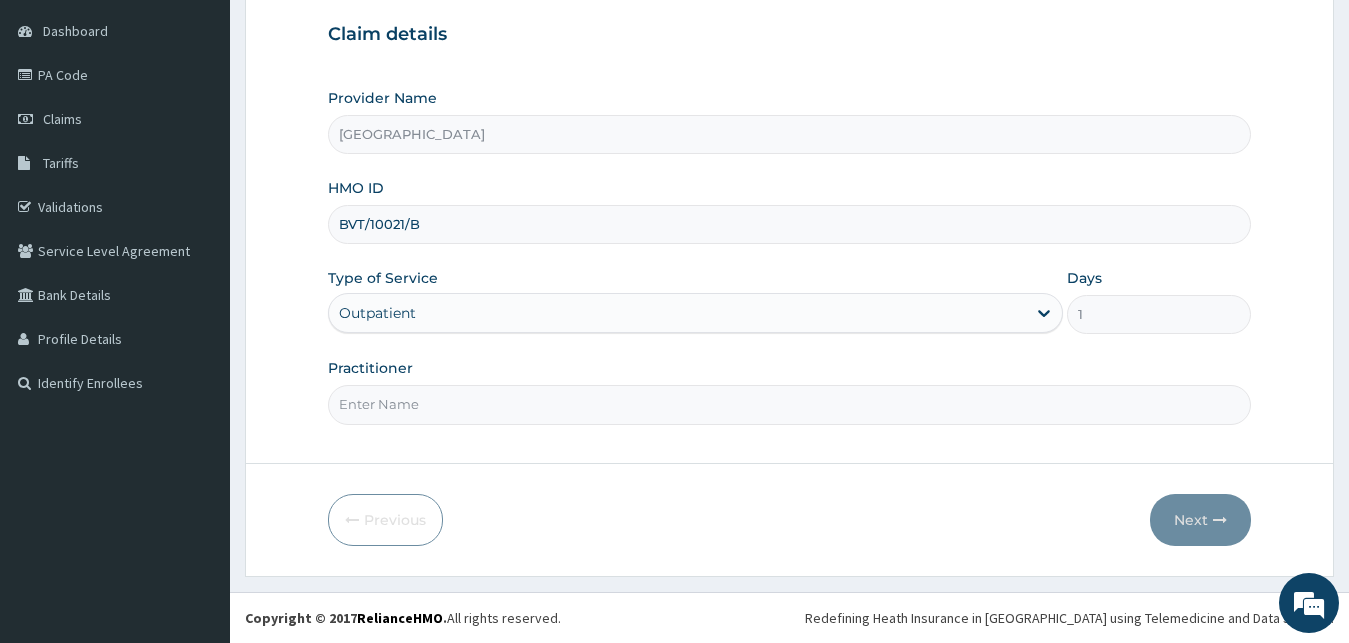 click on "Practitioner" at bounding box center [790, 404] 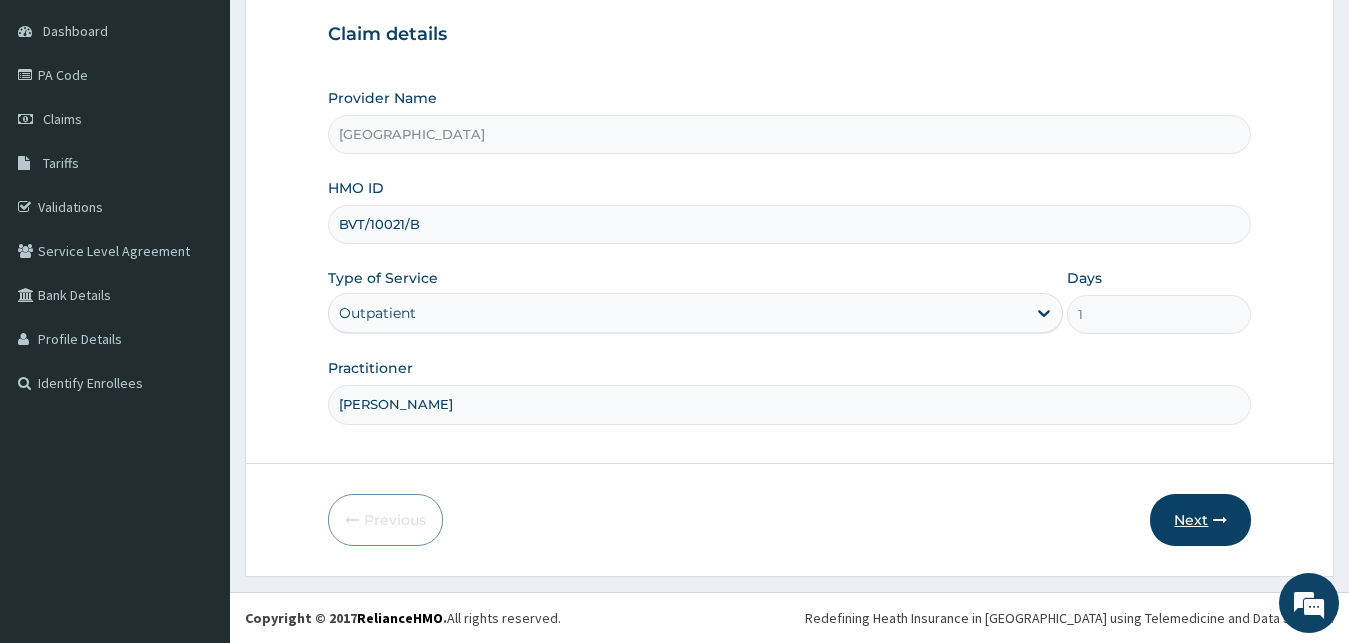 type on "[PERSON_NAME]" 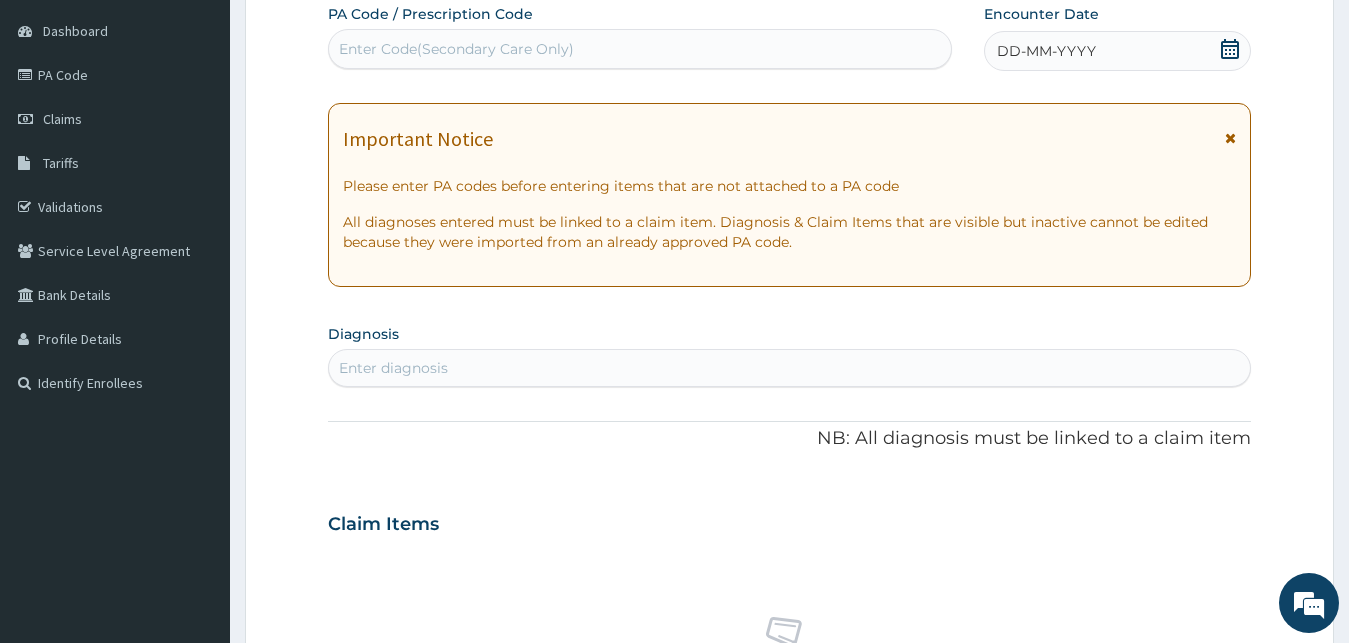 drag, startPoint x: 1108, startPoint y: 56, endPoint x: 862, endPoint y: 156, distance: 265.5485 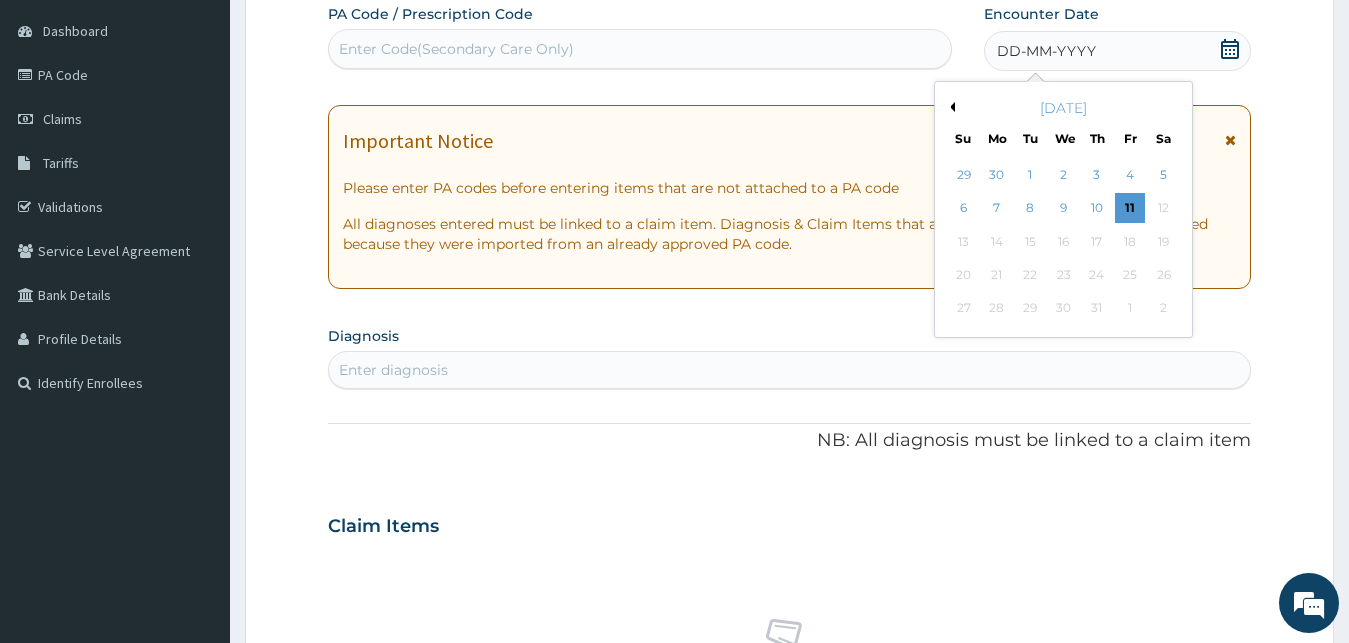 click on "July 2025" at bounding box center (1063, 108) 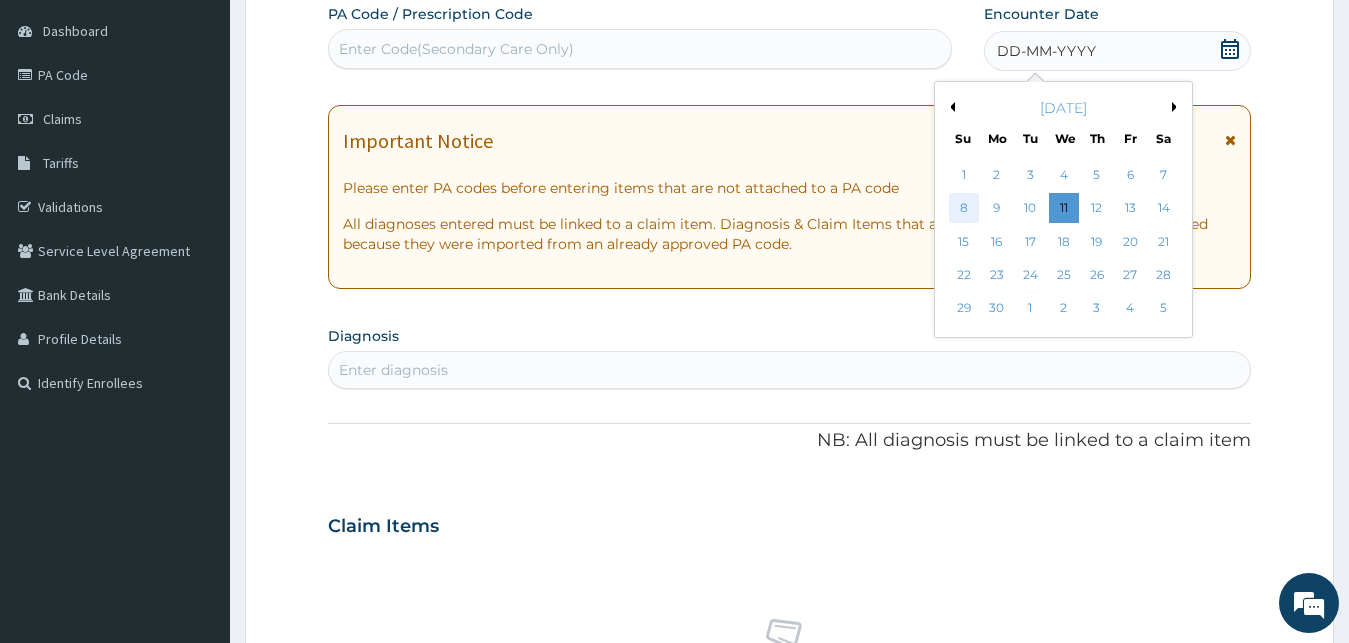 click on "8" at bounding box center (964, 209) 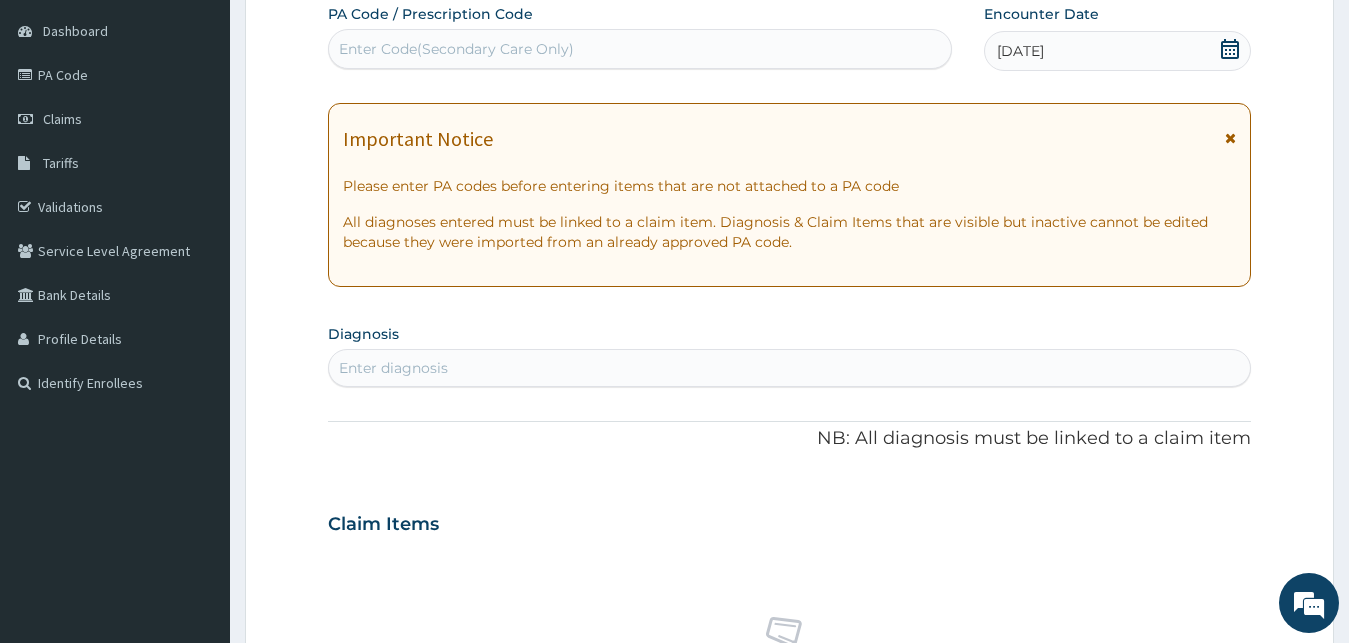 click on "Enter Code(Secondary Care Only)" at bounding box center [640, 49] 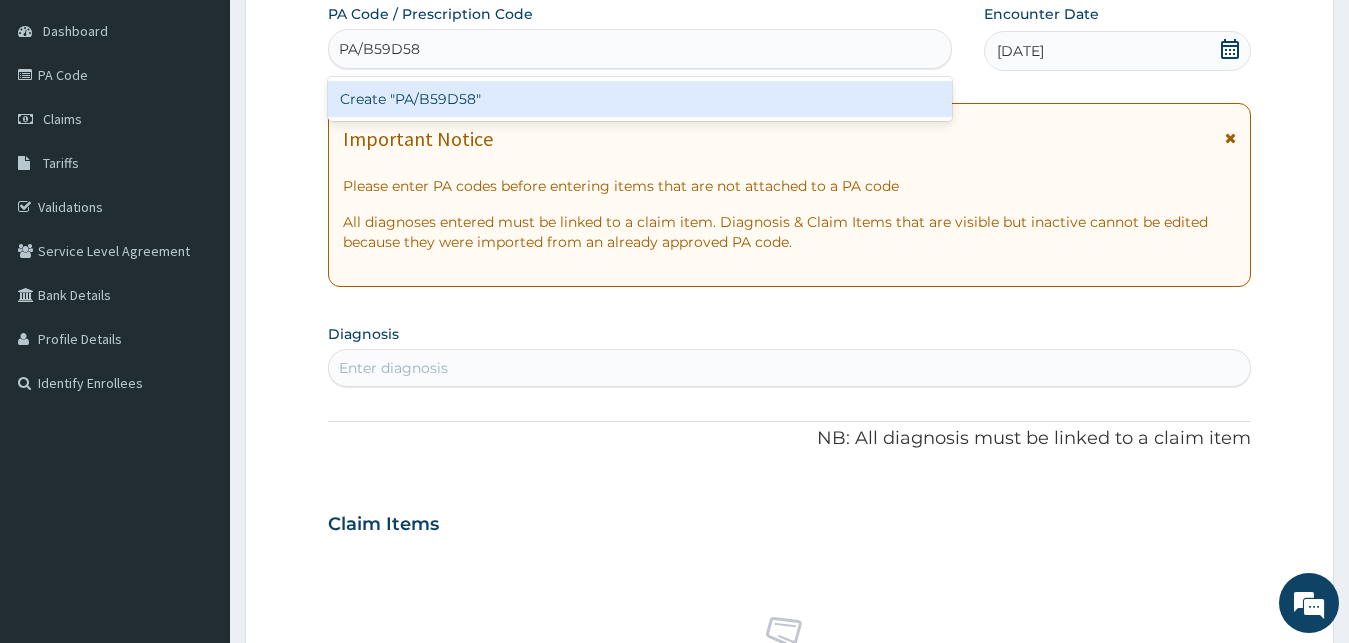 click on "Create "PA/B59D58"" at bounding box center (640, 99) 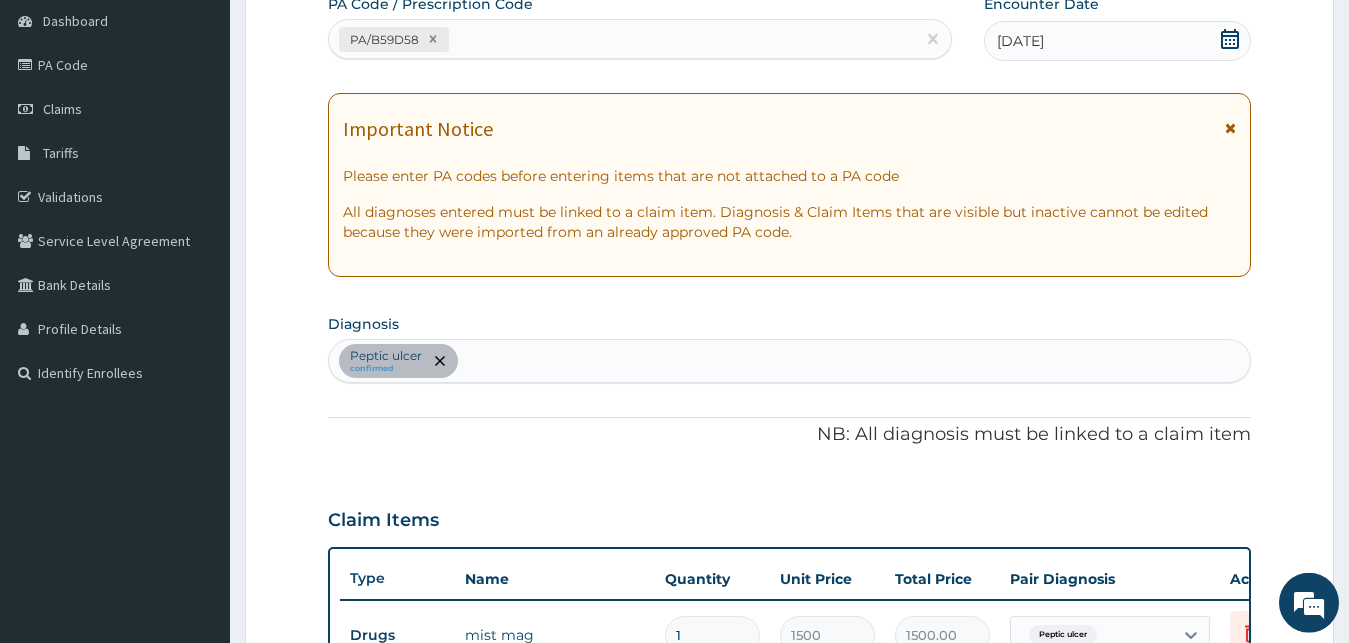 scroll, scrollTop: 605, scrollLeft: 0, axis: vertical 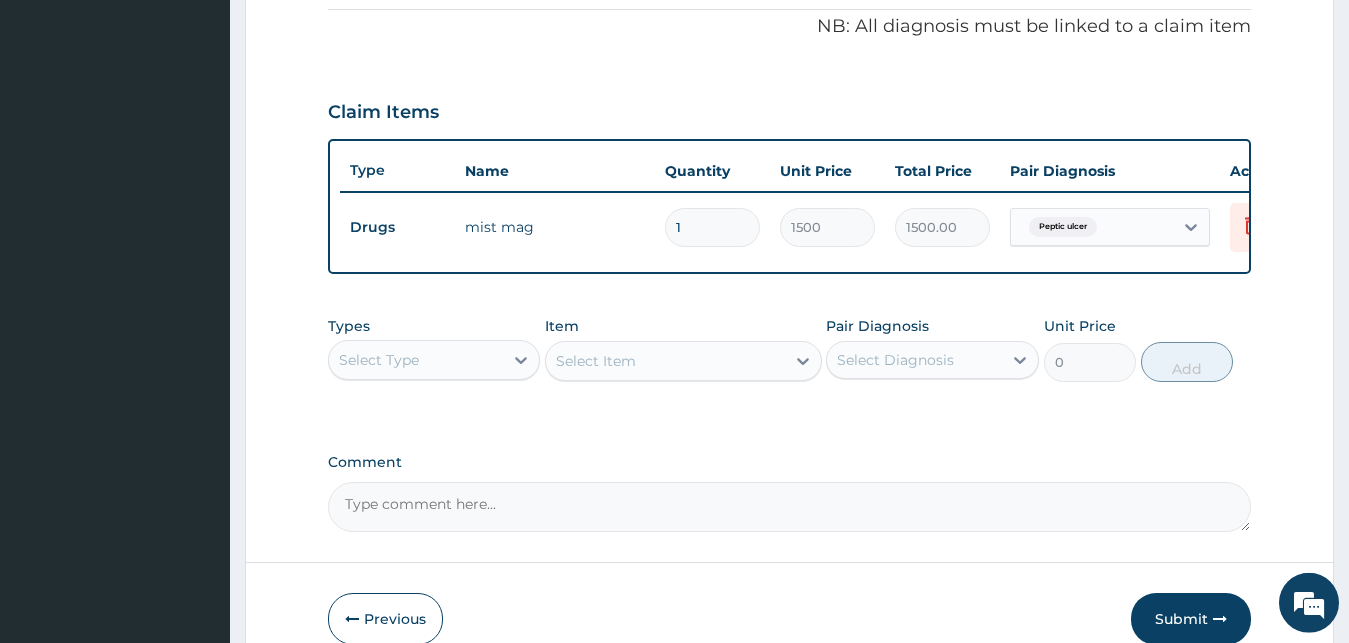 click on "Select Type" at bounding box center (416, 360) 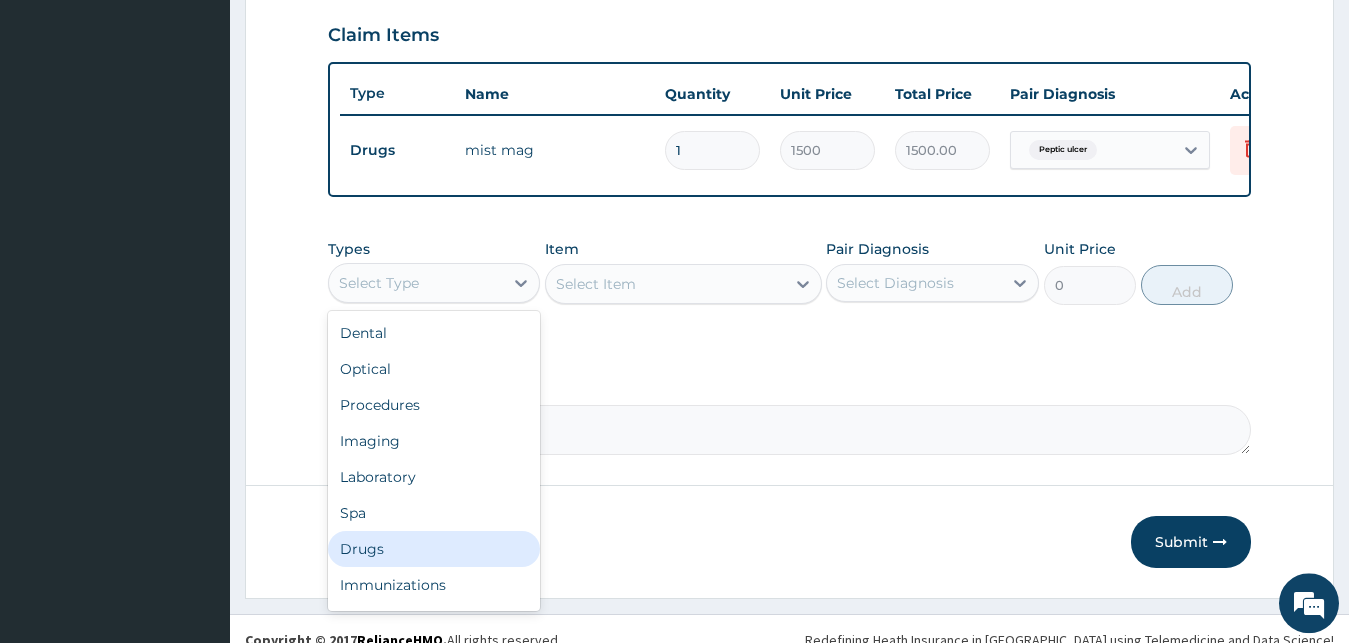 scroll, scrollTop: 721, scrollLeft: 0, axis: vertical 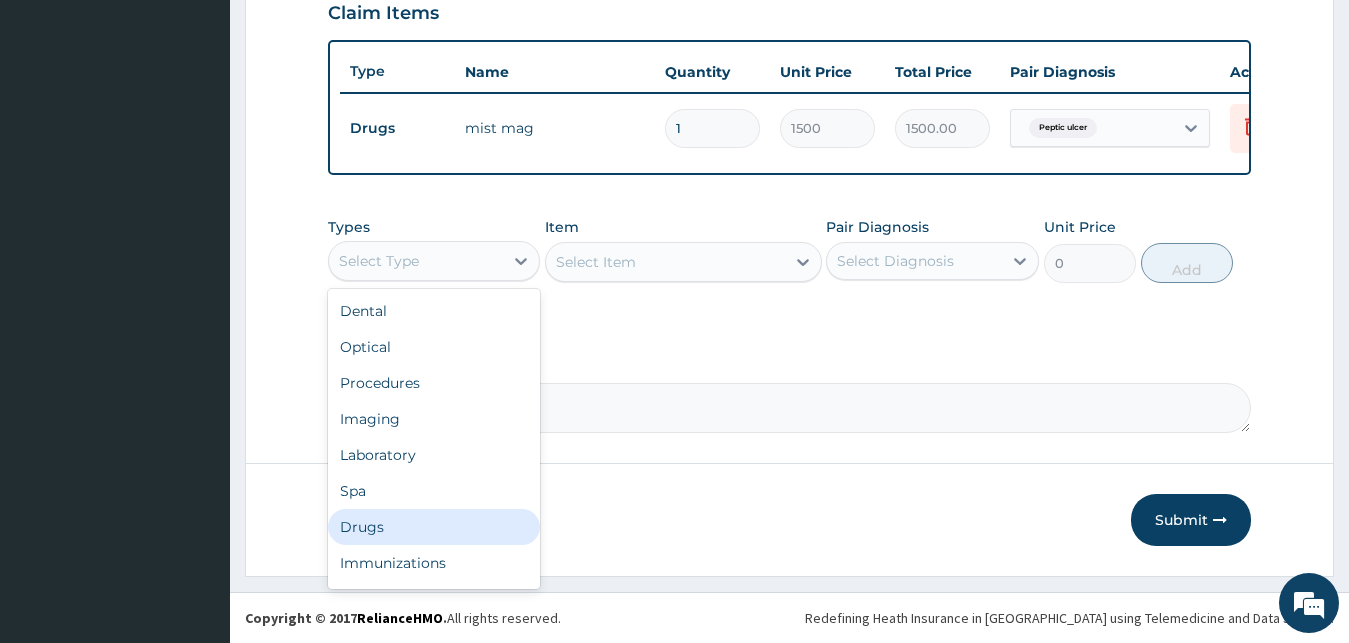 click on "Drugs" at bounding box center (434, 527) 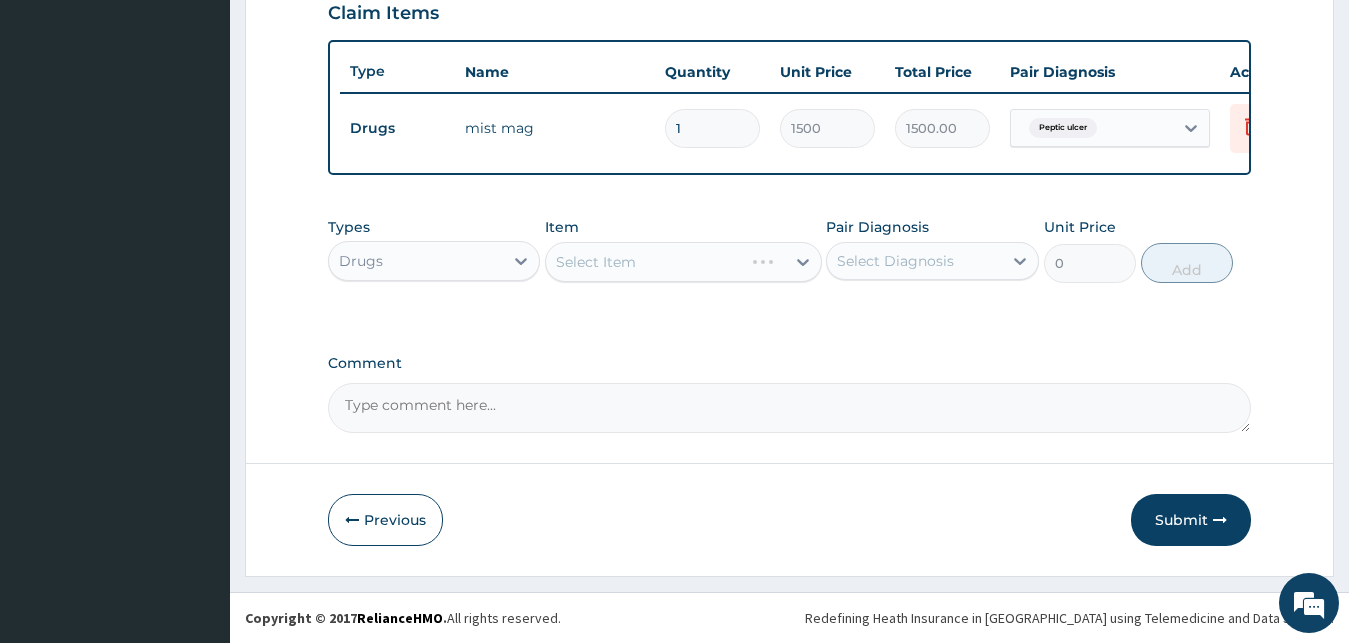 click on "Select Item" at bounding box center [683, 262] 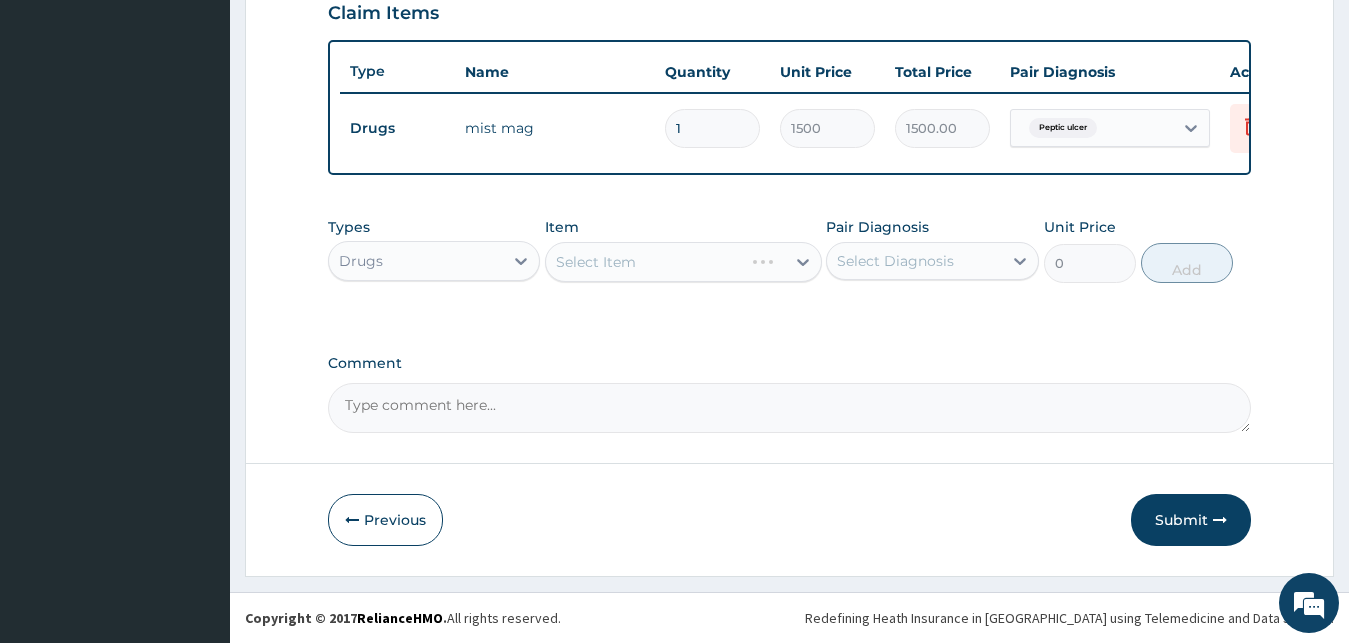 click on "Select Item" at bounding box center (683, 262) 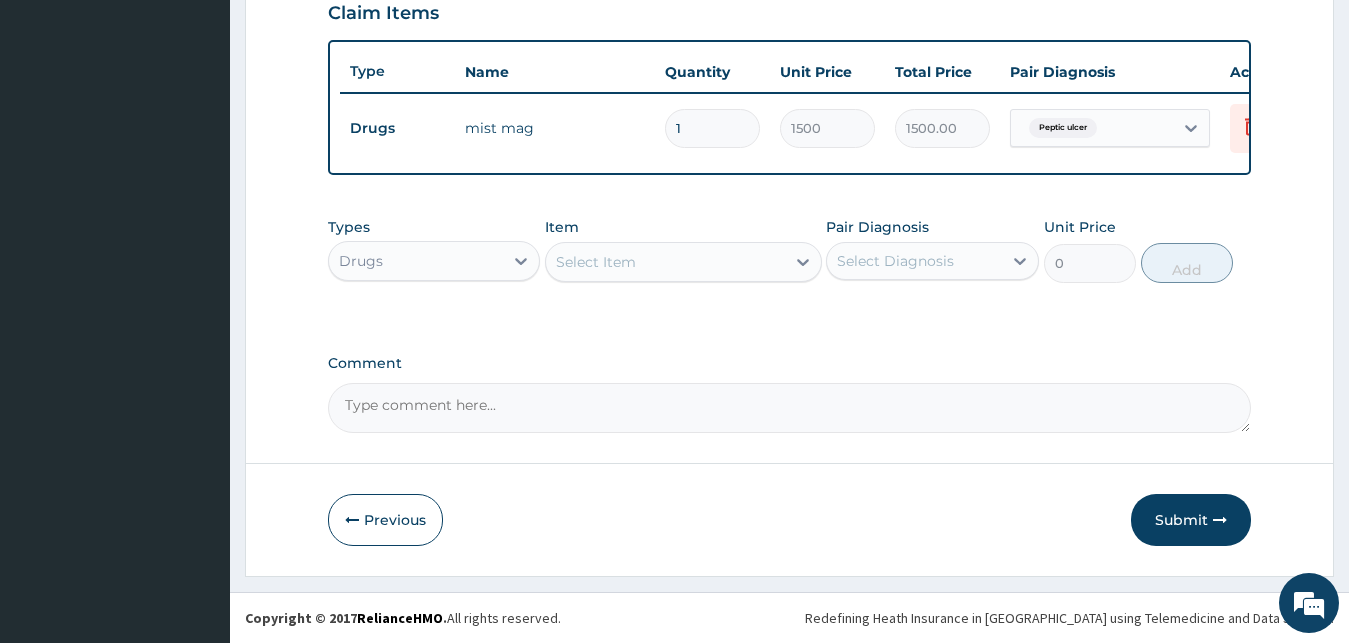 click on "Select Item" at bounding box center [665, 262] 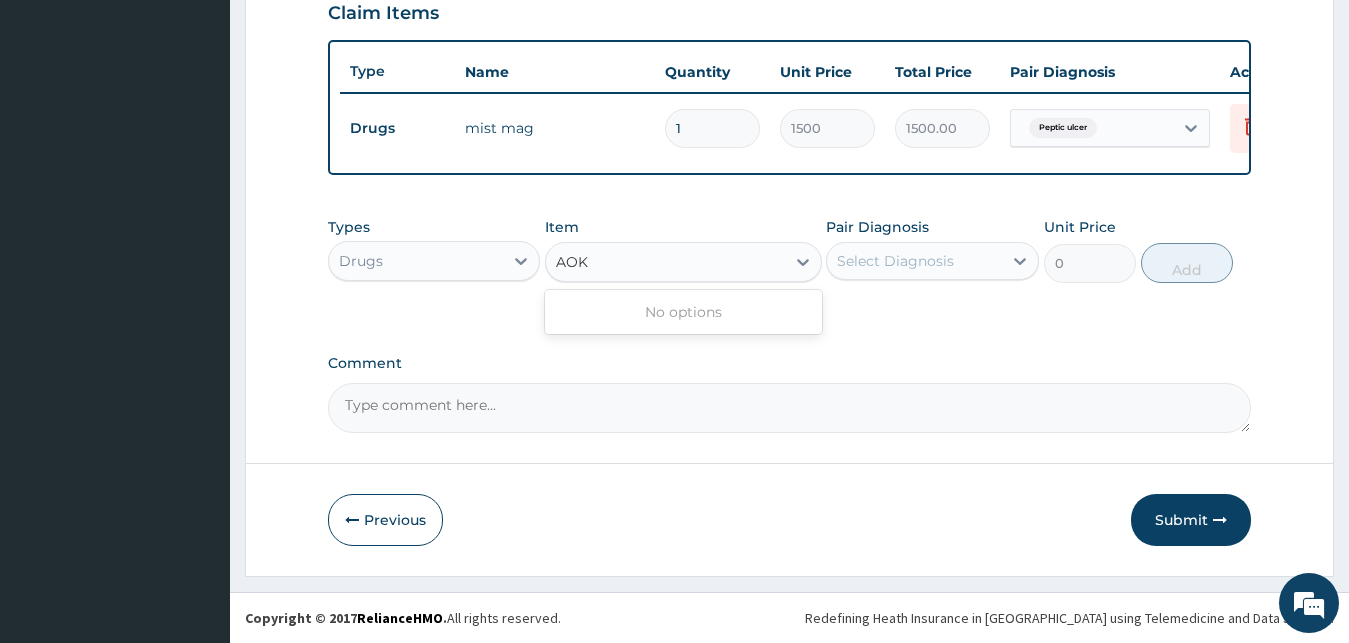 click on "AOK" at bounding box center (573, 262) 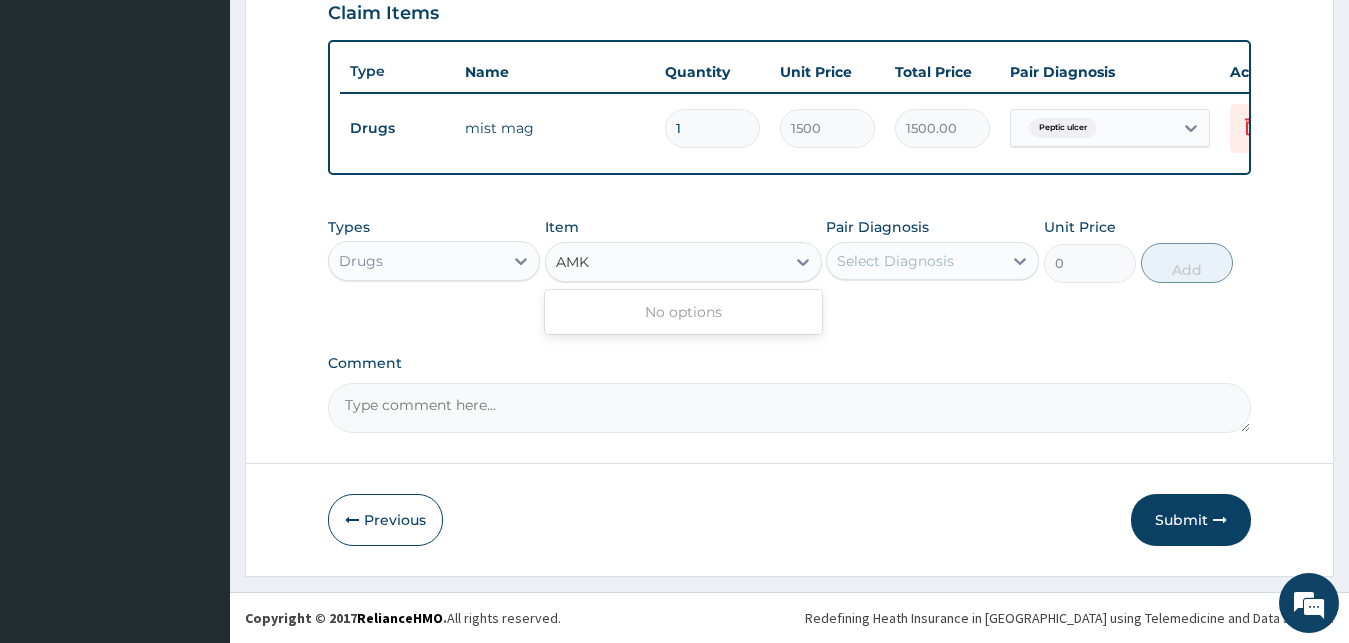 type on "AMOK" 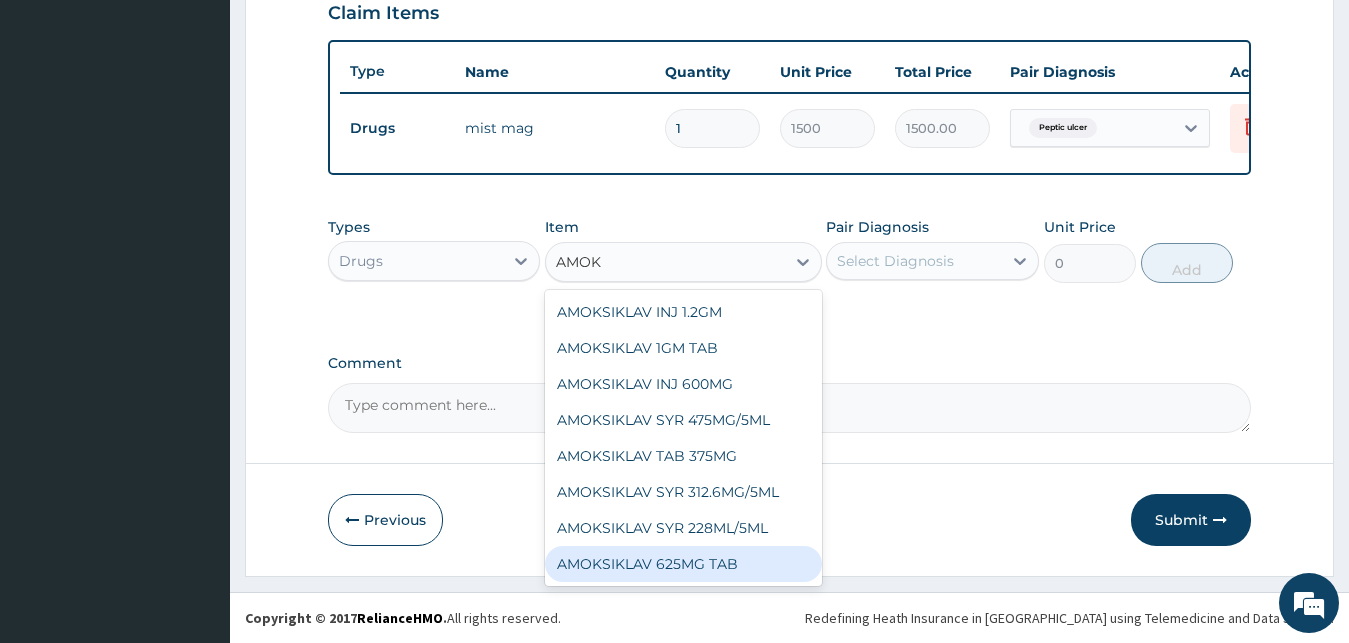 click on "AMOKSIKLAV 625MG TAB" at bounding box center (683, 564) 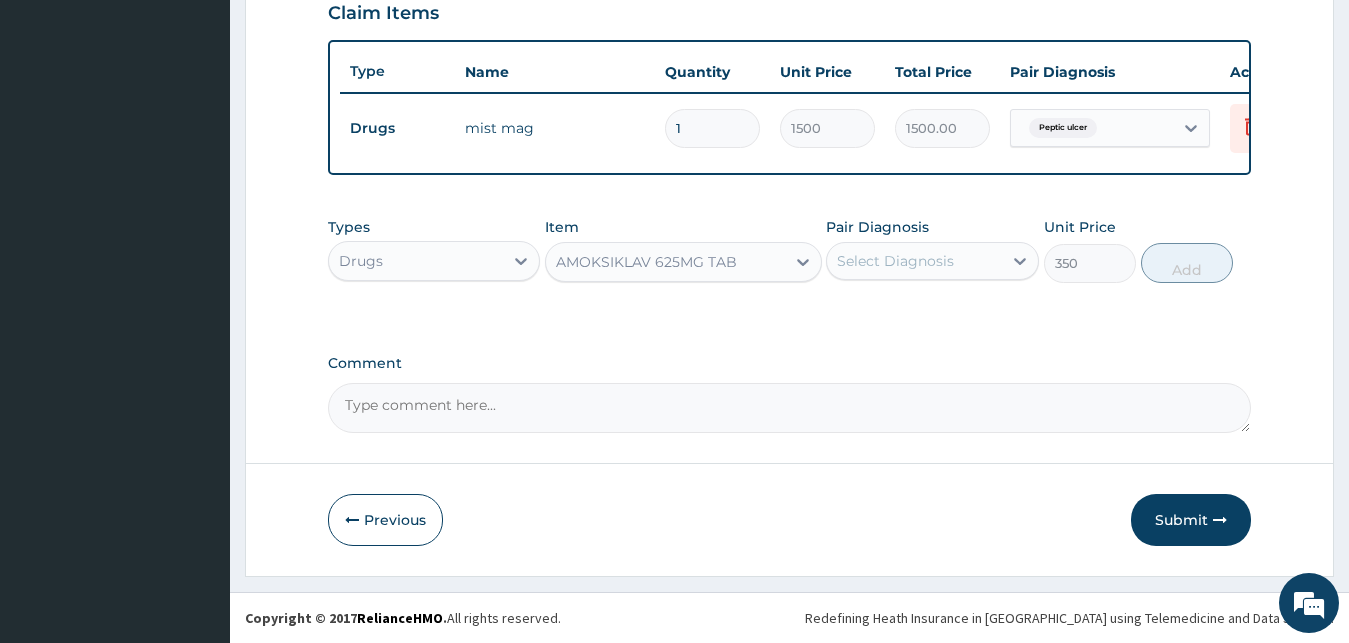 click on "Select Diagnosis" at bounding box center (895, 261) 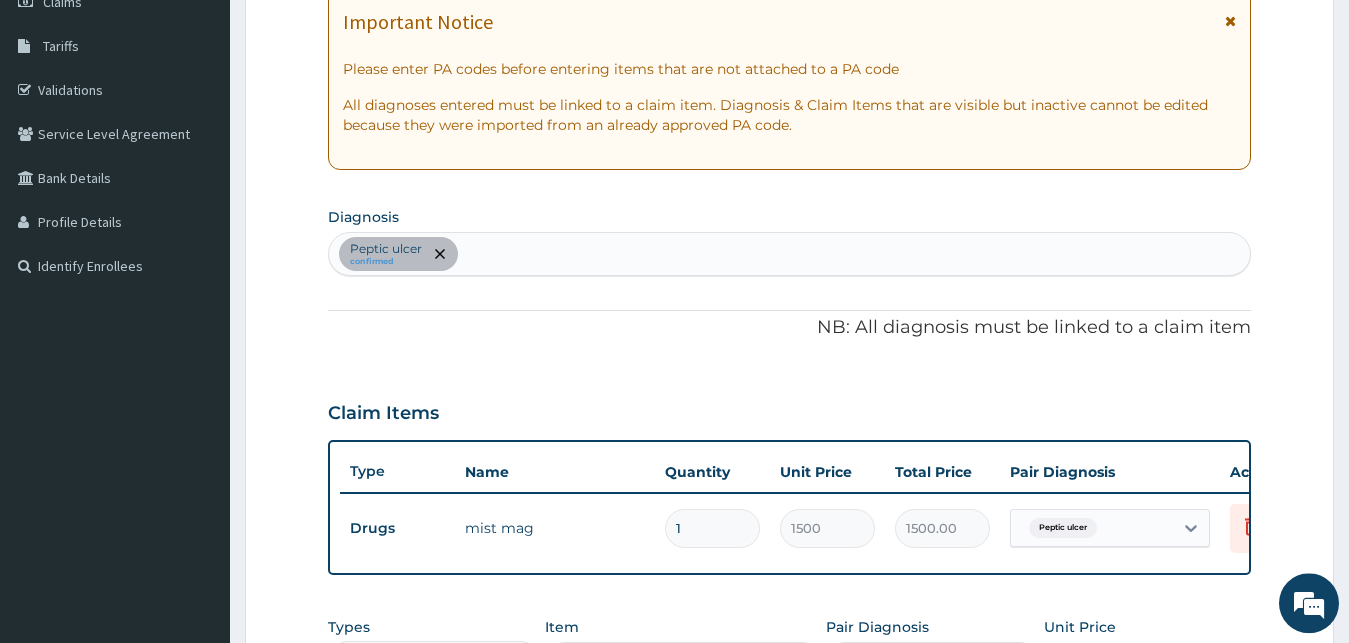 scroll, scrollTop: 211, scrollLeft: 0, axis: vertical 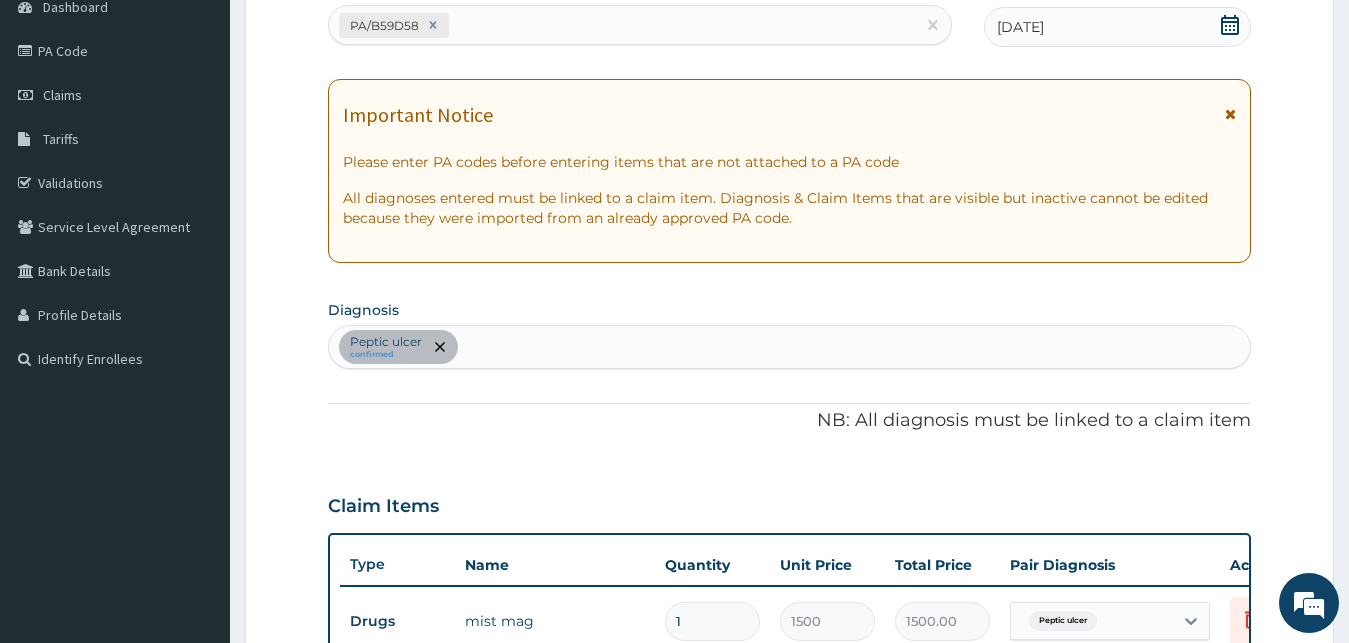 click on "Peptic ulcer confirmed" at bounding box center (790, 347) 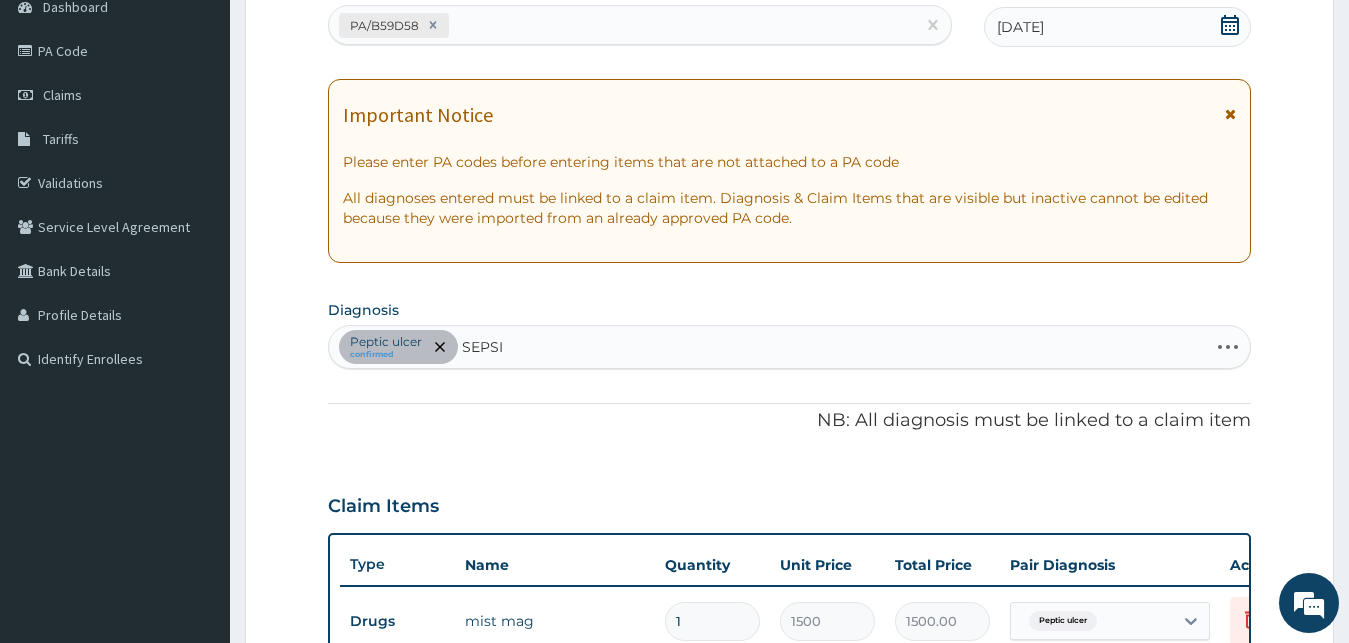 type on "[MEDICAL_DATA]" 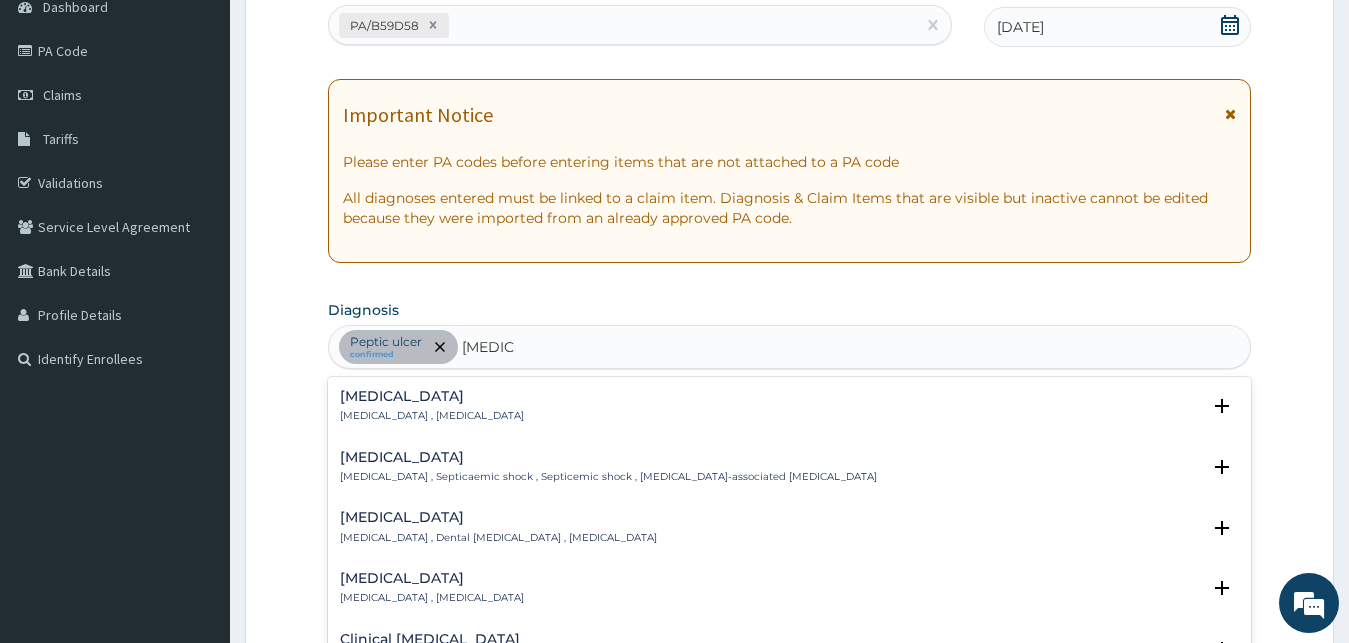 click on "Sepsis Systemic infection , Sepsis Select Status Query Query covers suspected (?), Keep in view (kiv), Ruled out (r/o) Confirmed" at bounding box center [790, 411] 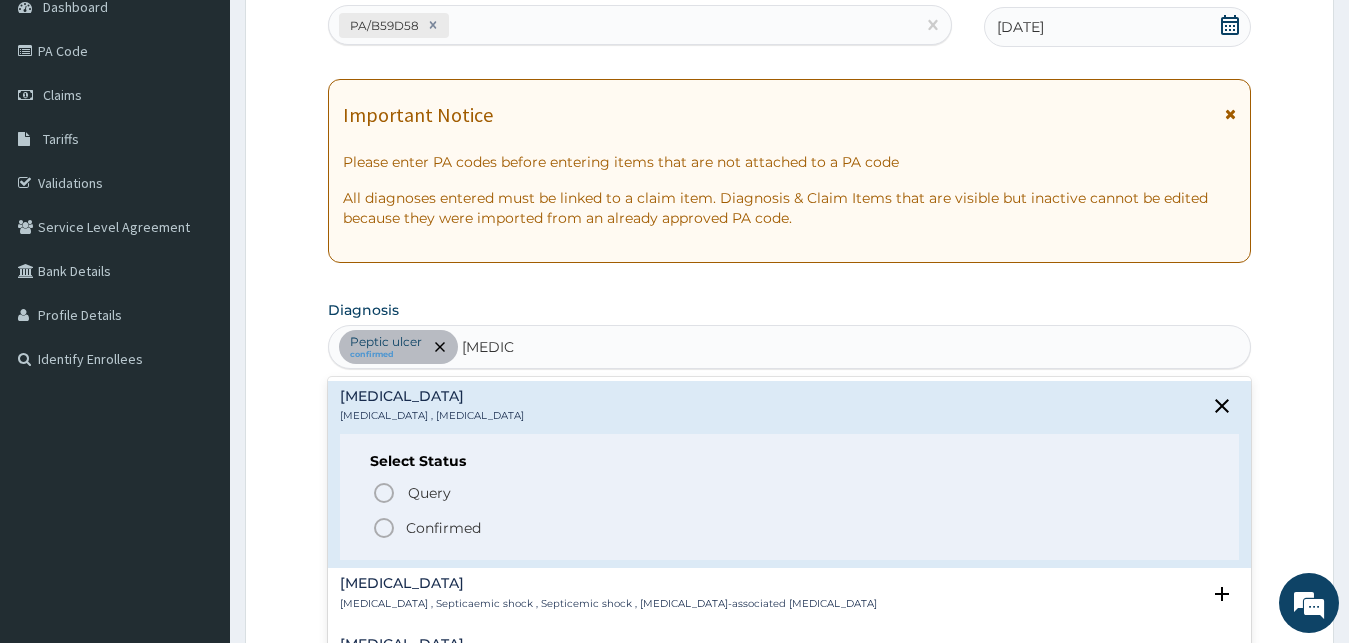 click on "Confirmed" at bounding box center (443, 528) 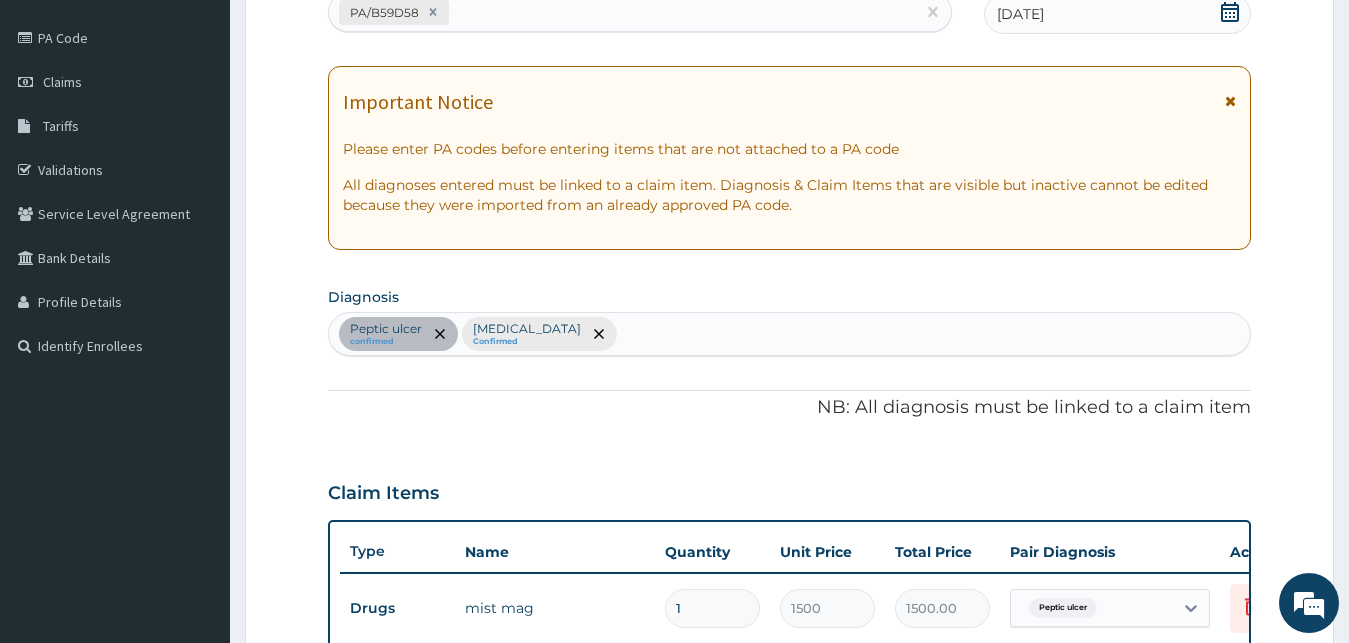 scroll, scrollTop: 619, scrollLeft: 0, axis: vertical 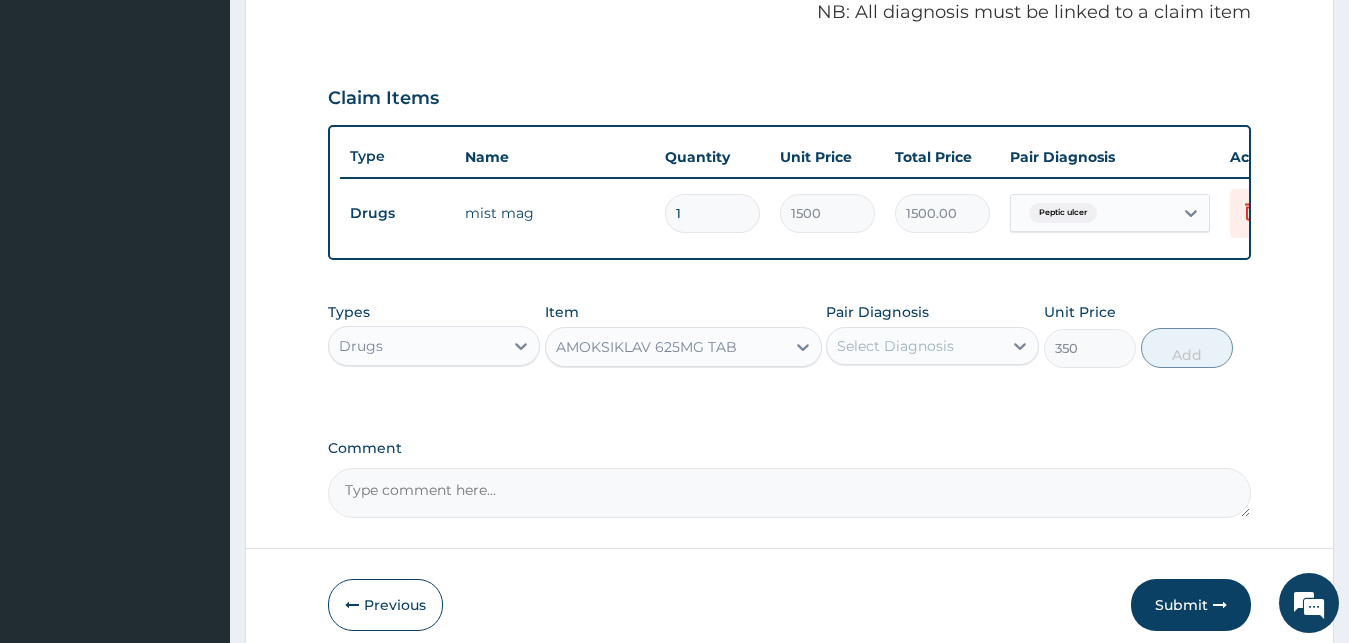 click on "Select Diagnosis" at bounding box center [895, 346] 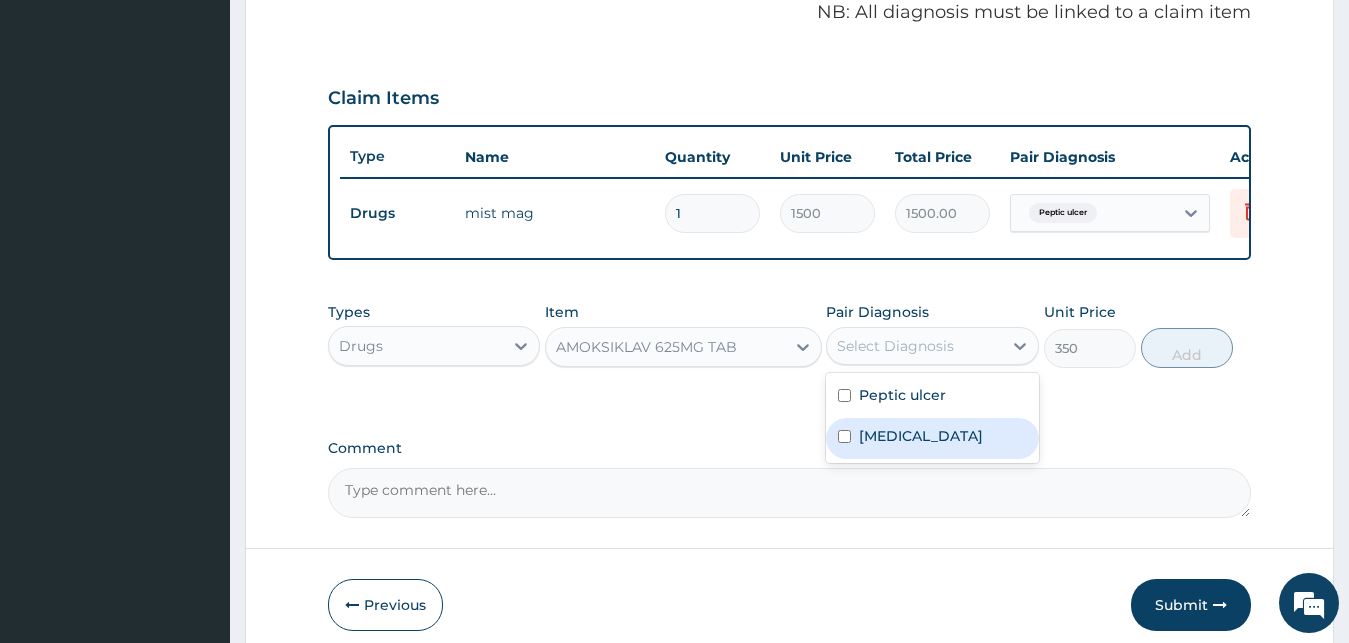 click on "Sepsis" at bounding box center (921, 436) 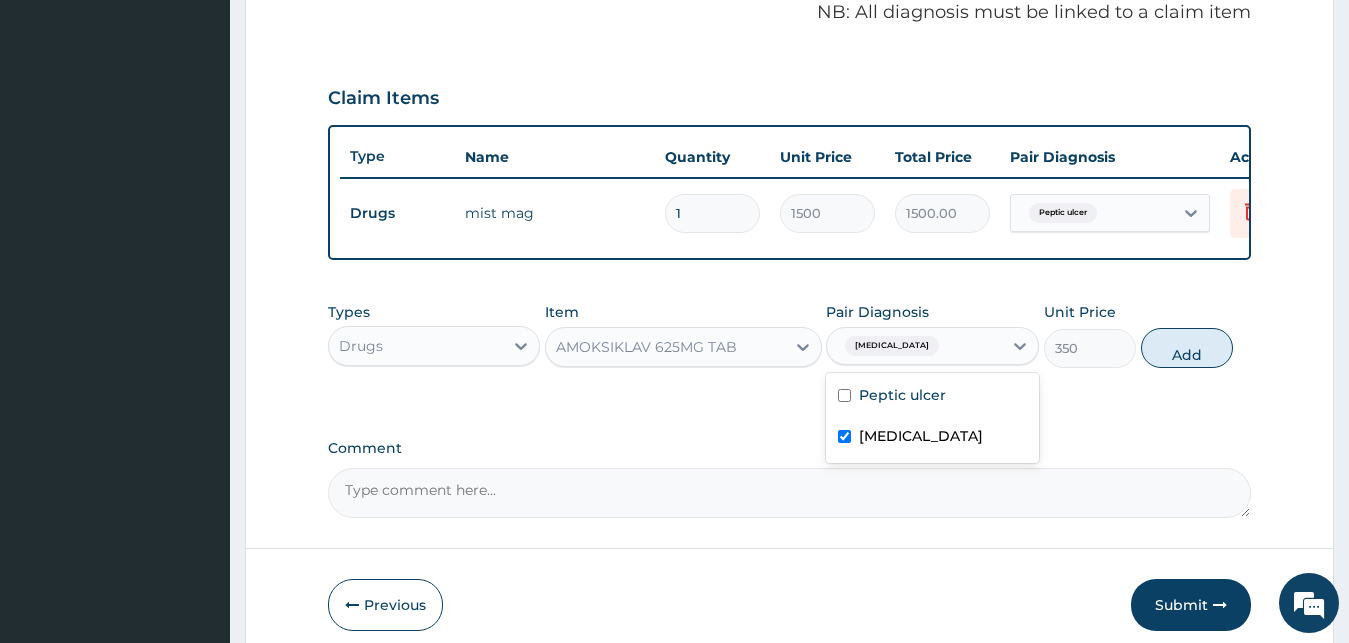 checkbox on "true" 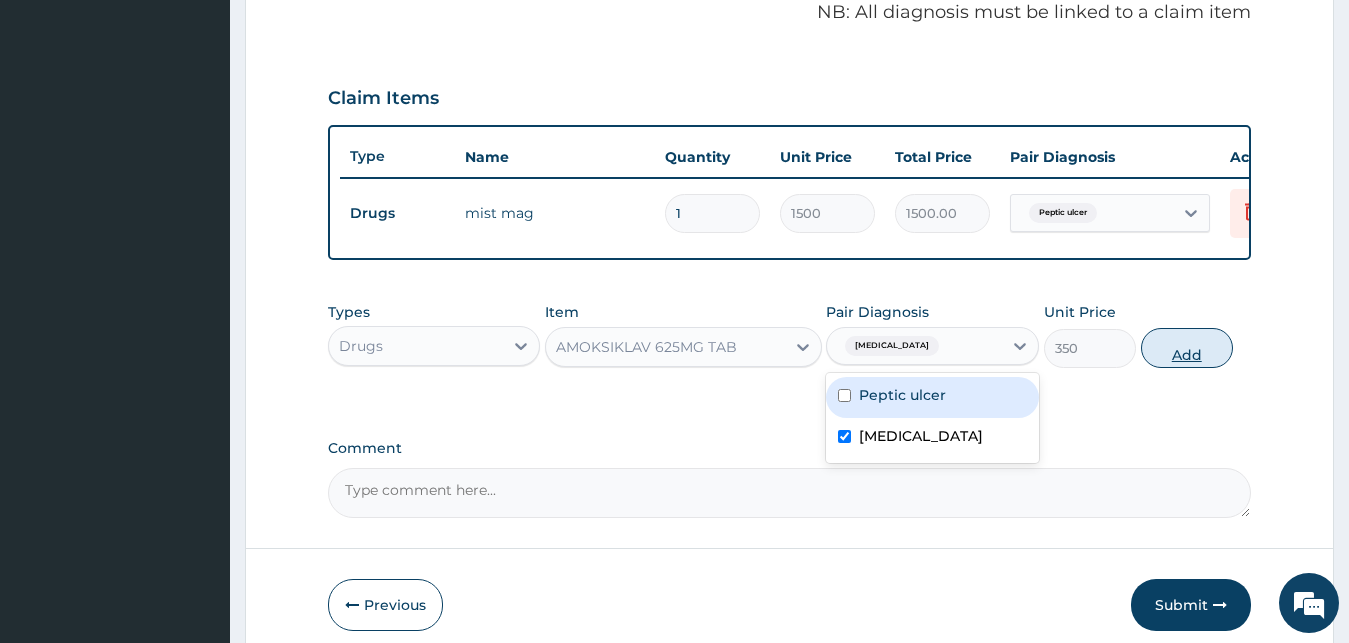 click on "Add" at bounding box center (1187, 348) 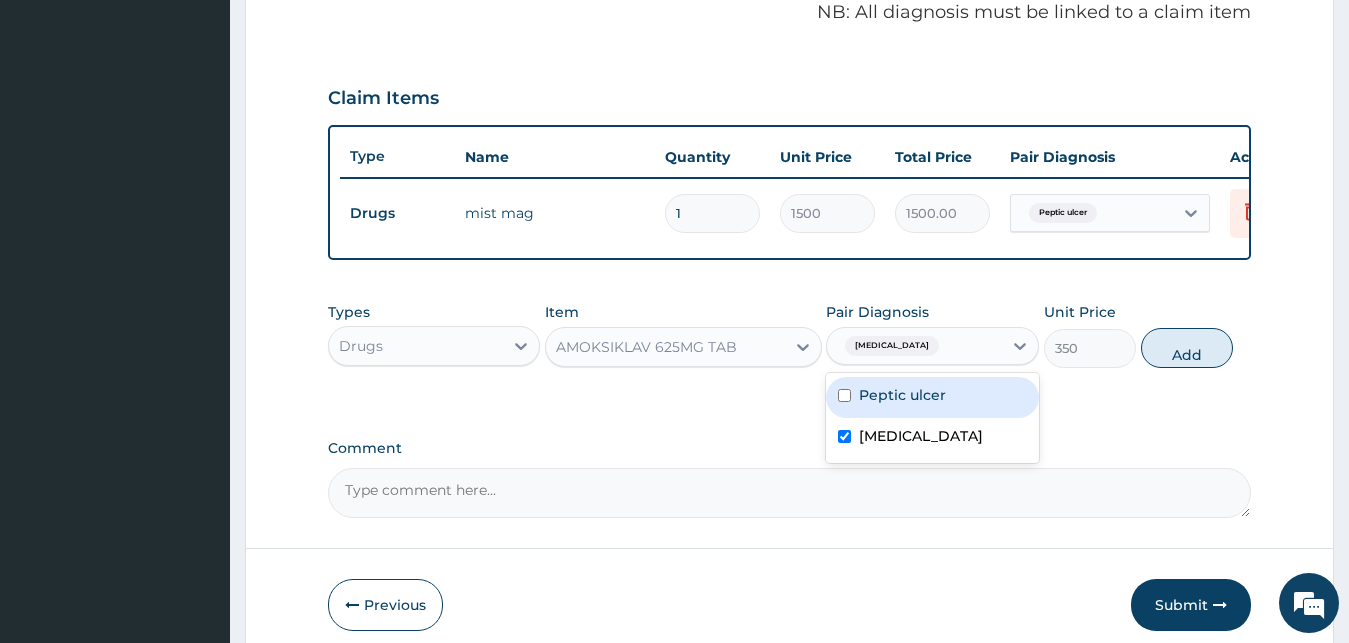 type on "0" 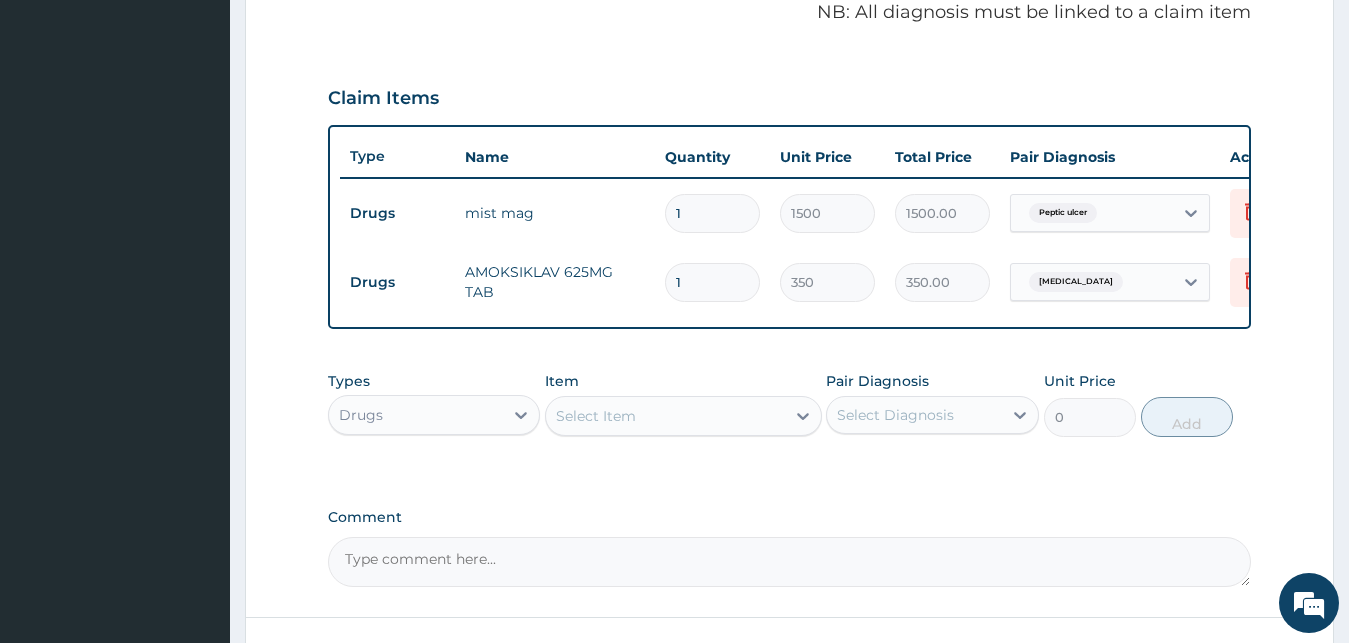 type on "10" 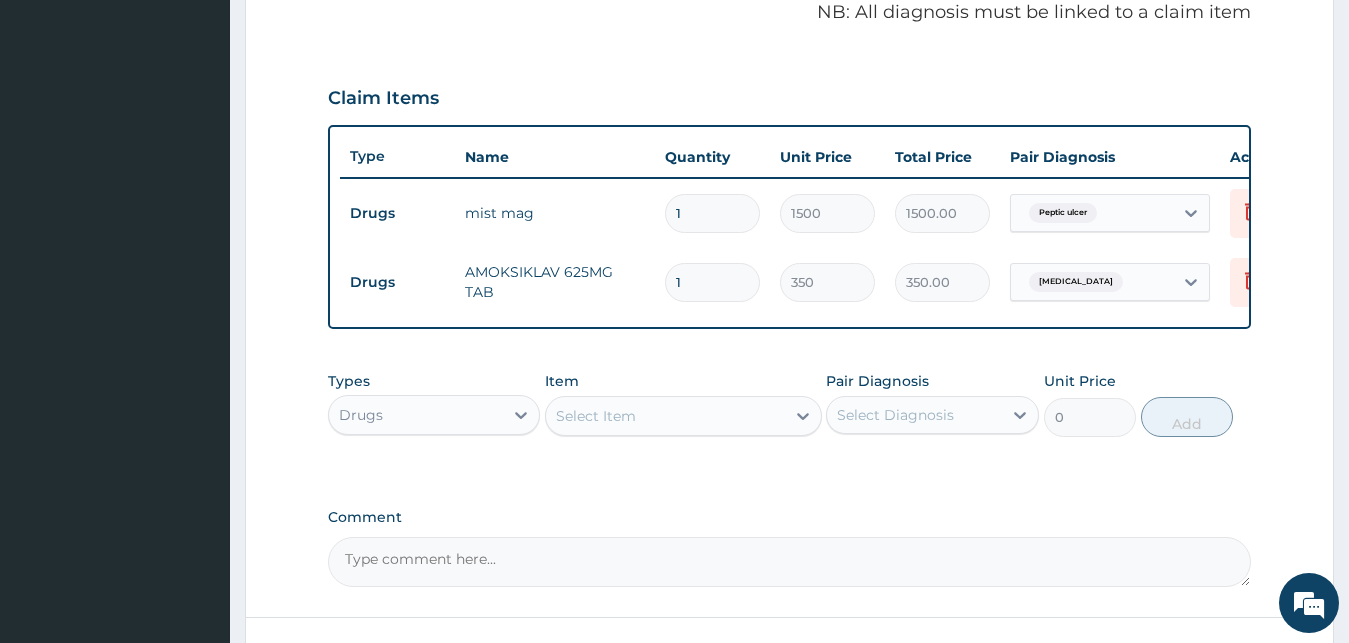 type on "3500.00" 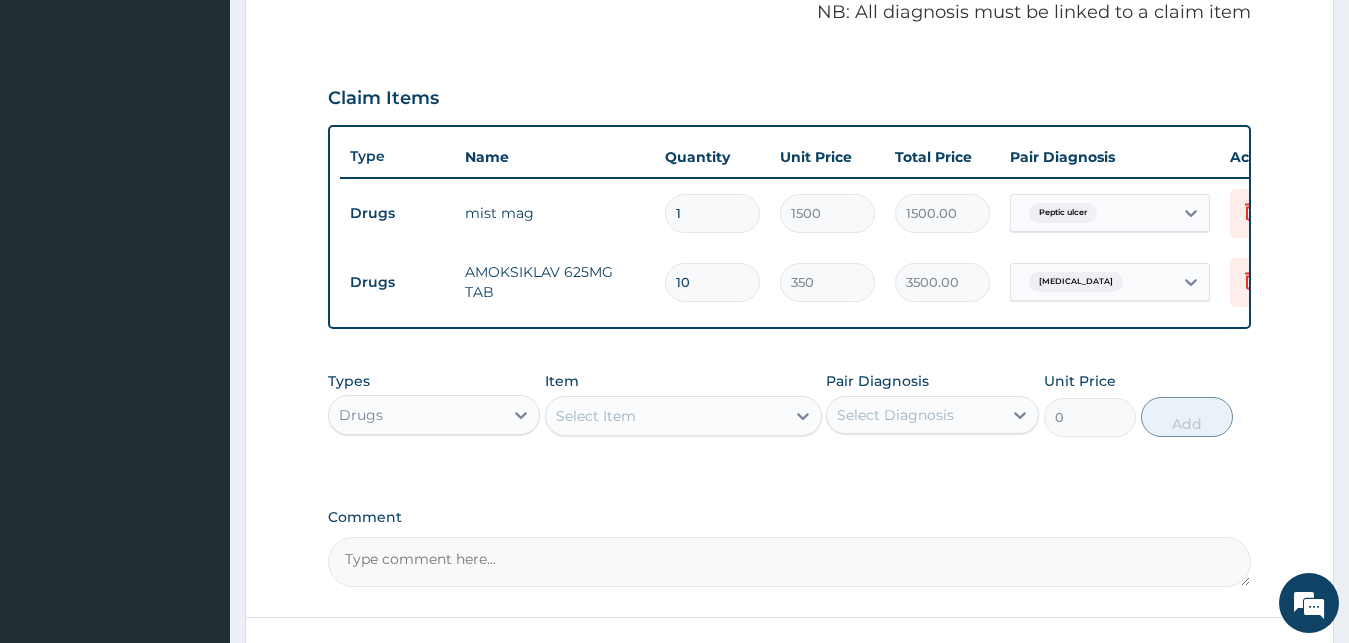type on "10" 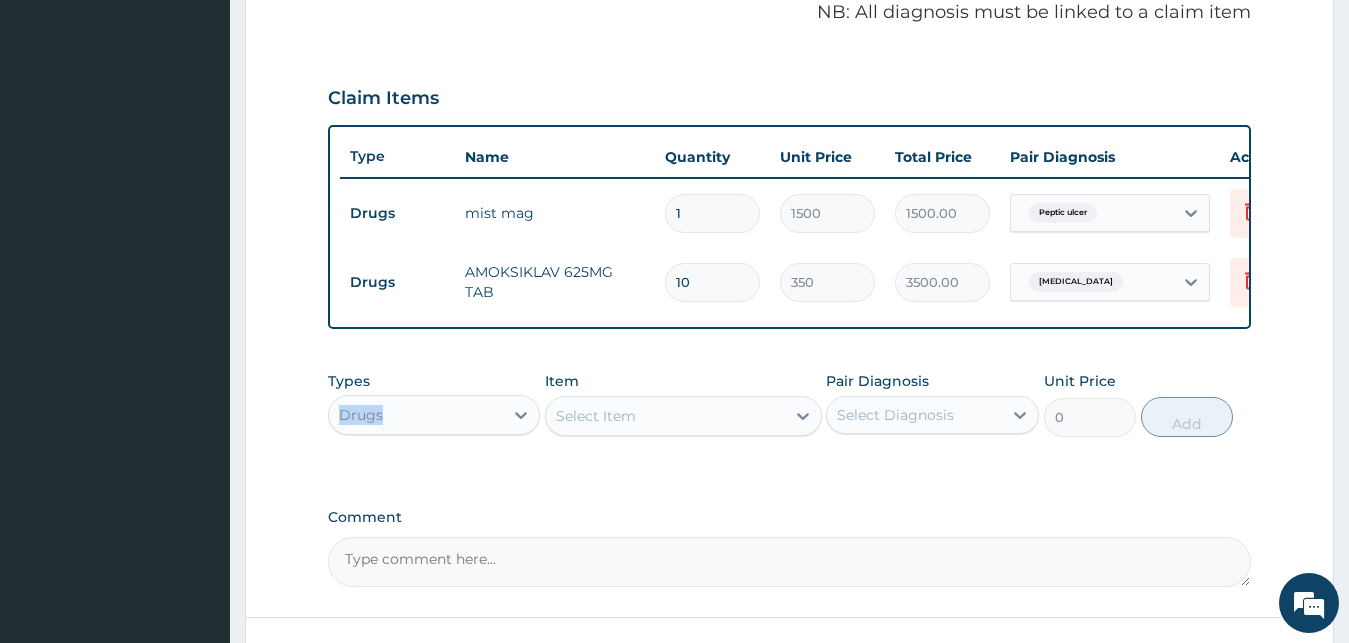 click on "Drugs" at bounding box center (416, 415) 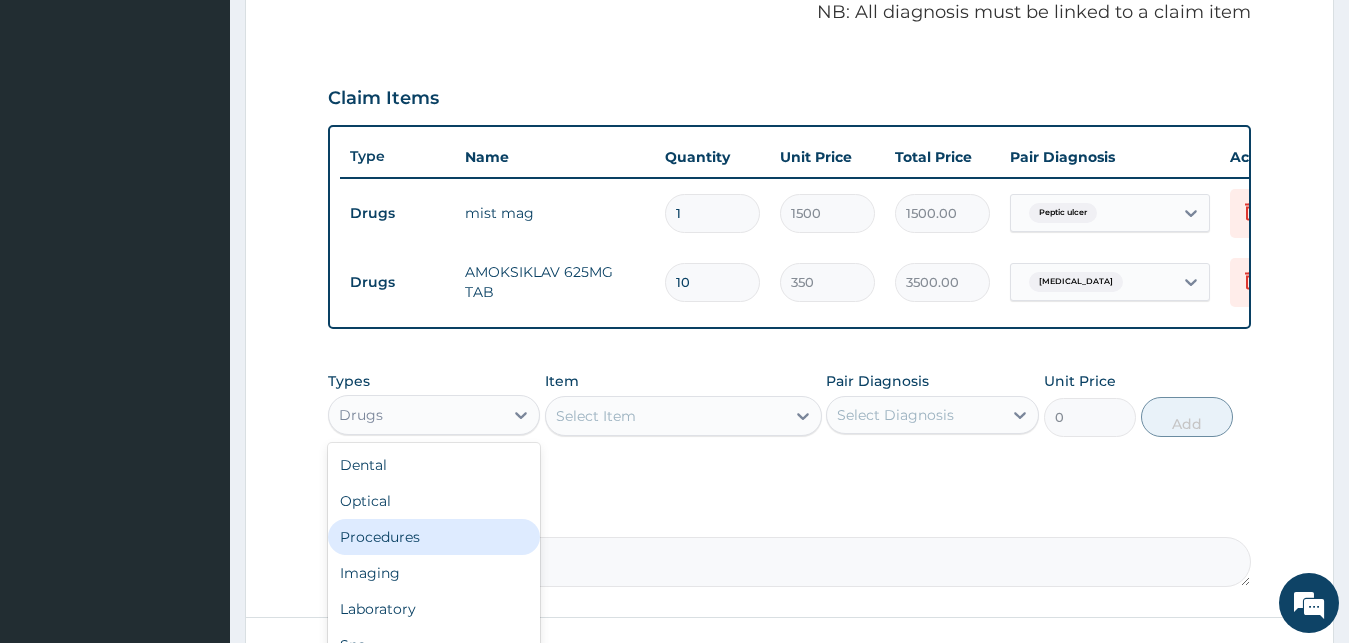 click on "Procedures" at bounding box center [434, 537] 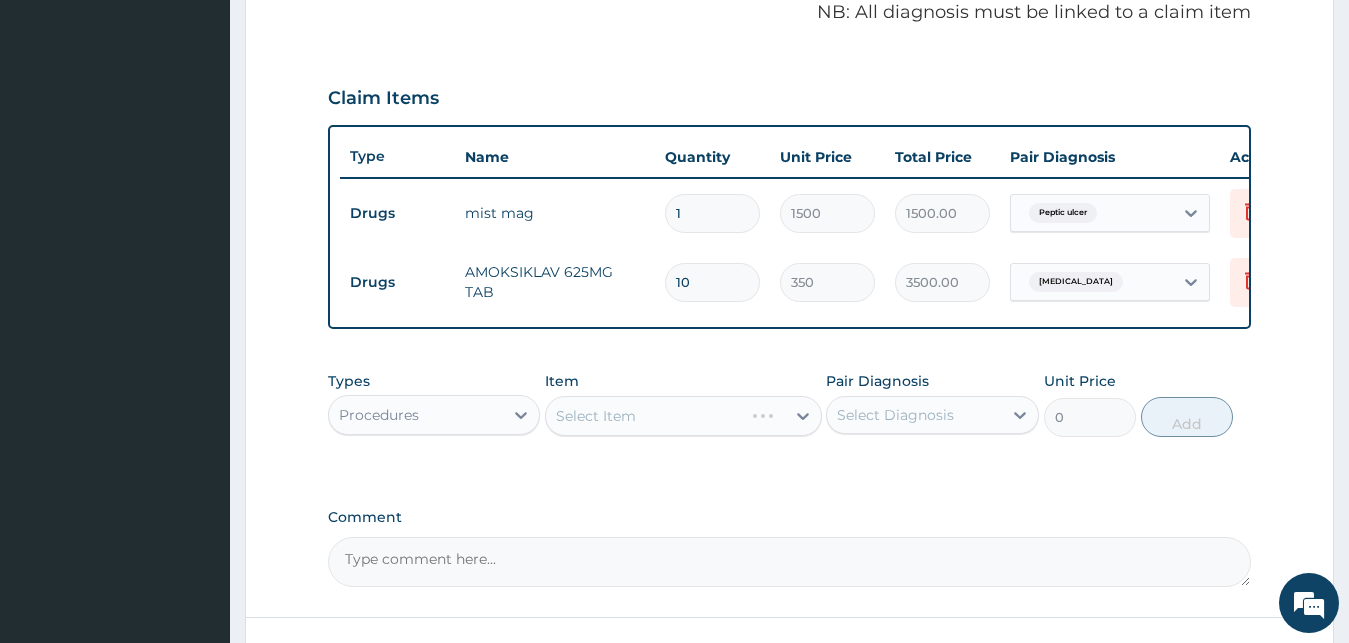 click on "Select Item" at bounding box center (683, 416) 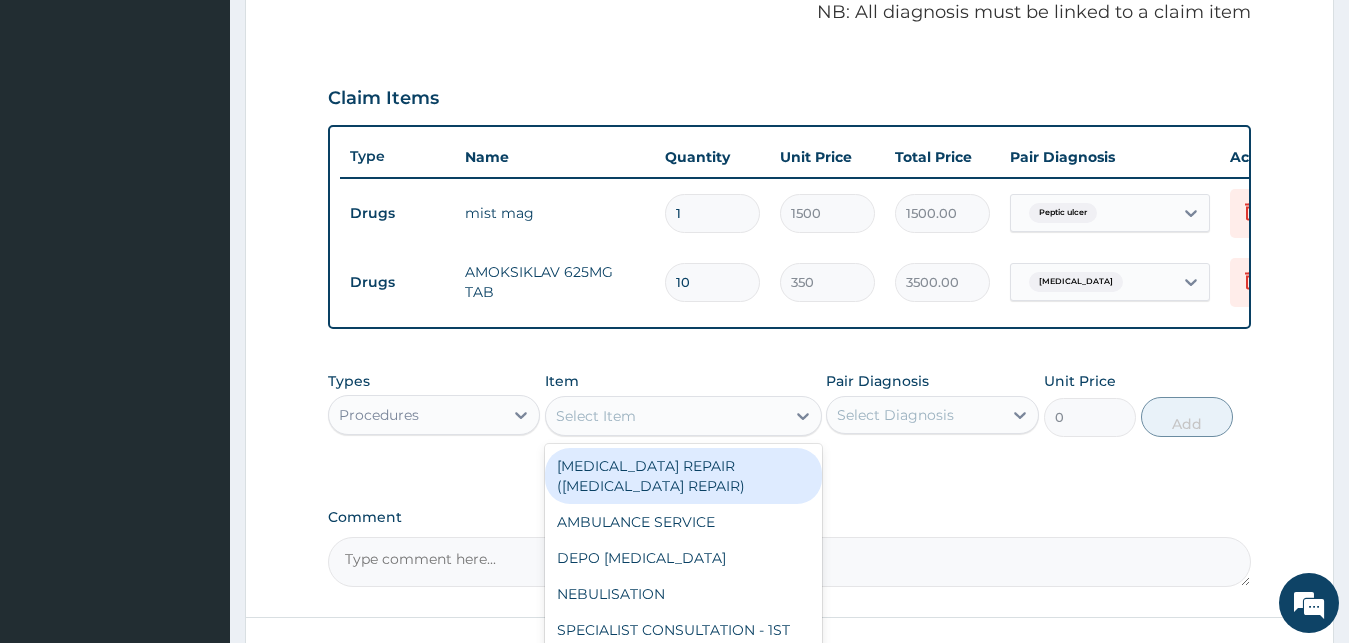 click on "Select Item" at bounding box center [665, 416] 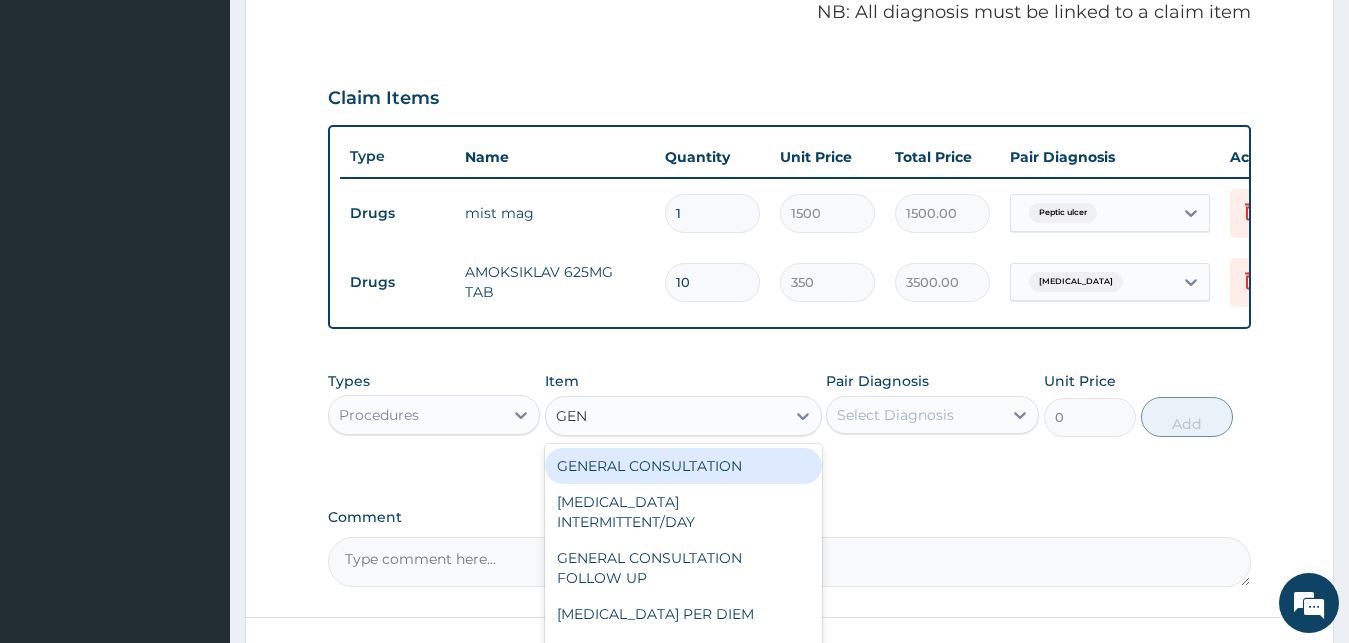 type on "GENE" 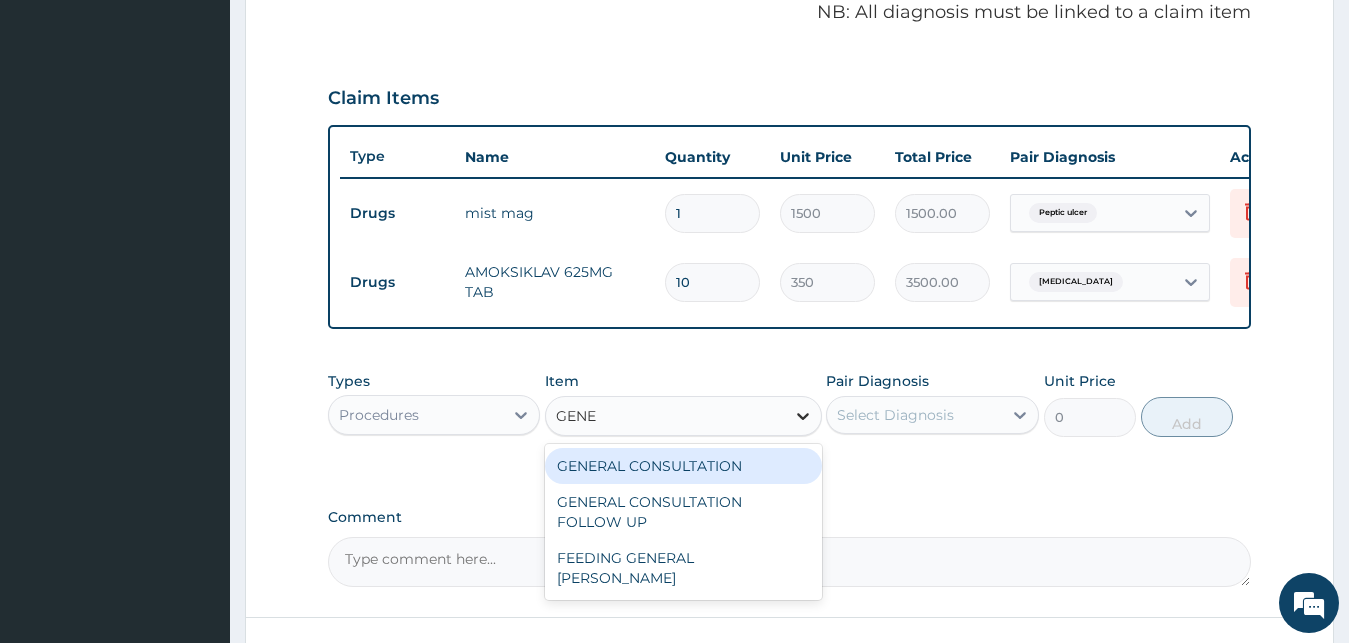 drag, startPoint x: 648, startPoint y: 473, endPoint x: 804, endPoint y: 448, distance: 157.99051 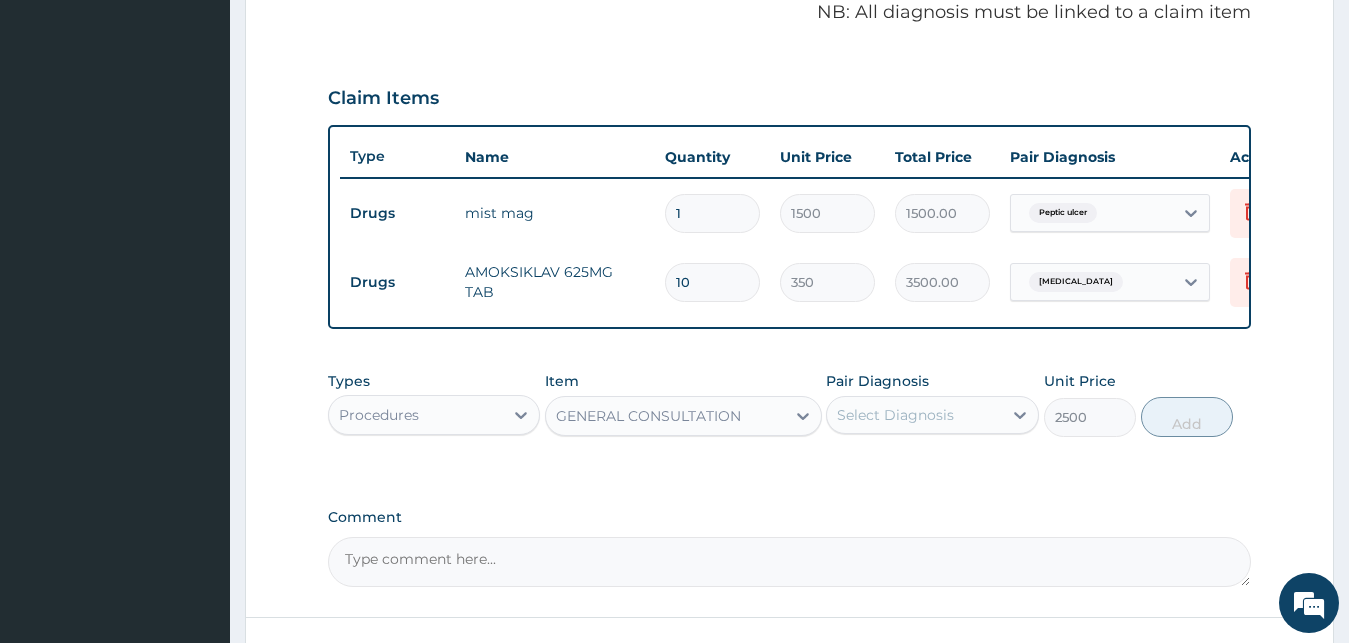 click on "Pair Diagnosis Select Diagnosis" at bounding box center [932, 404] 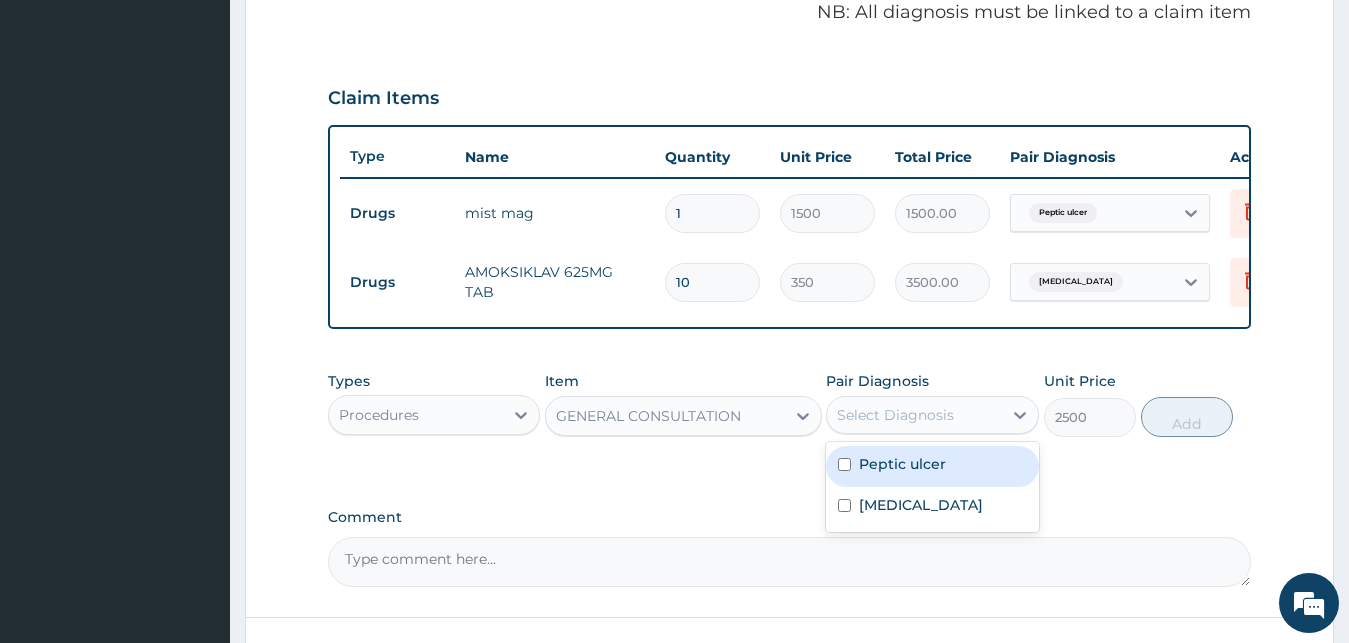 drag, startPoint x: 999, startPoint y: 415, endPoint x: 890, endPoint y: 424, distance: 109.370926 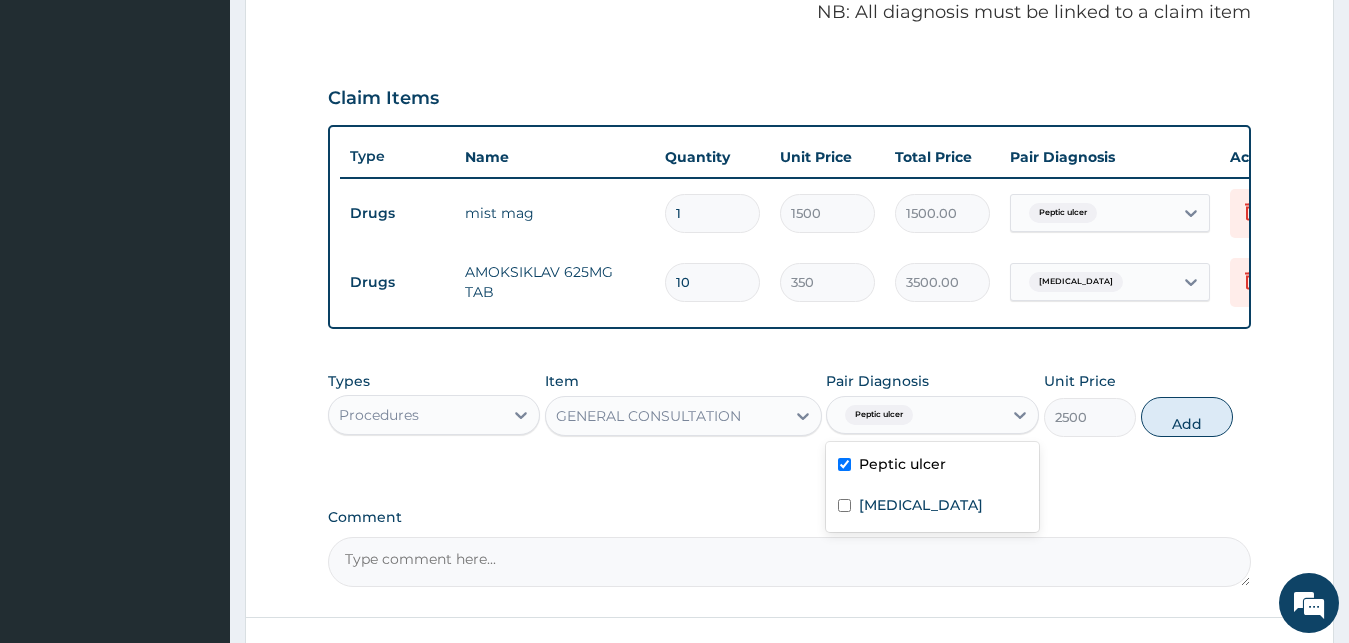 click on "Peptic ulcer" at bounding box center [932, 466] 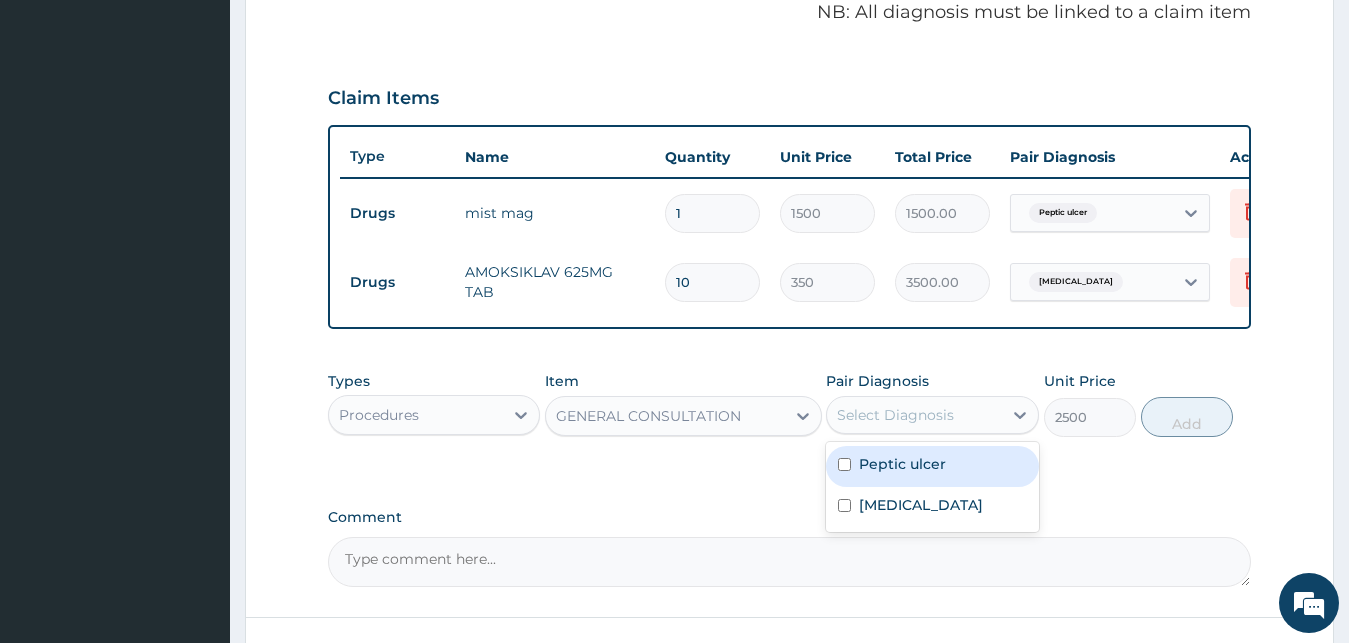 click on "Peptic ulcer" at bounding box center [902, 464] 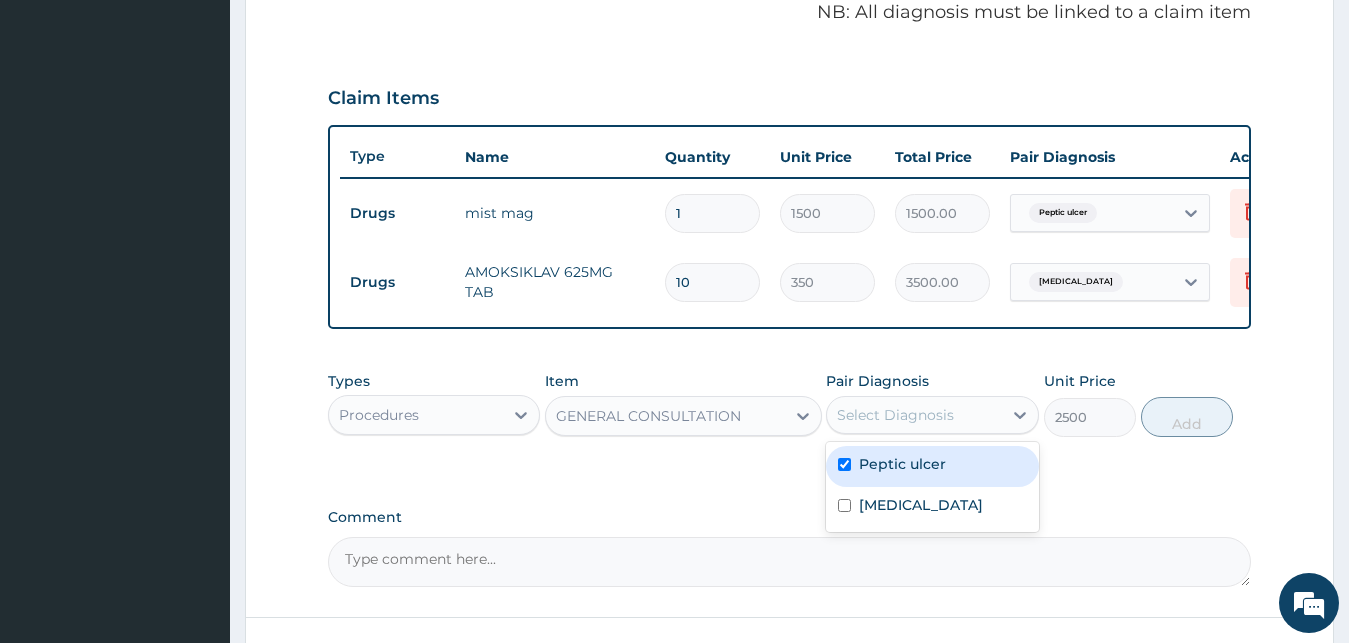 checkbox on "true" 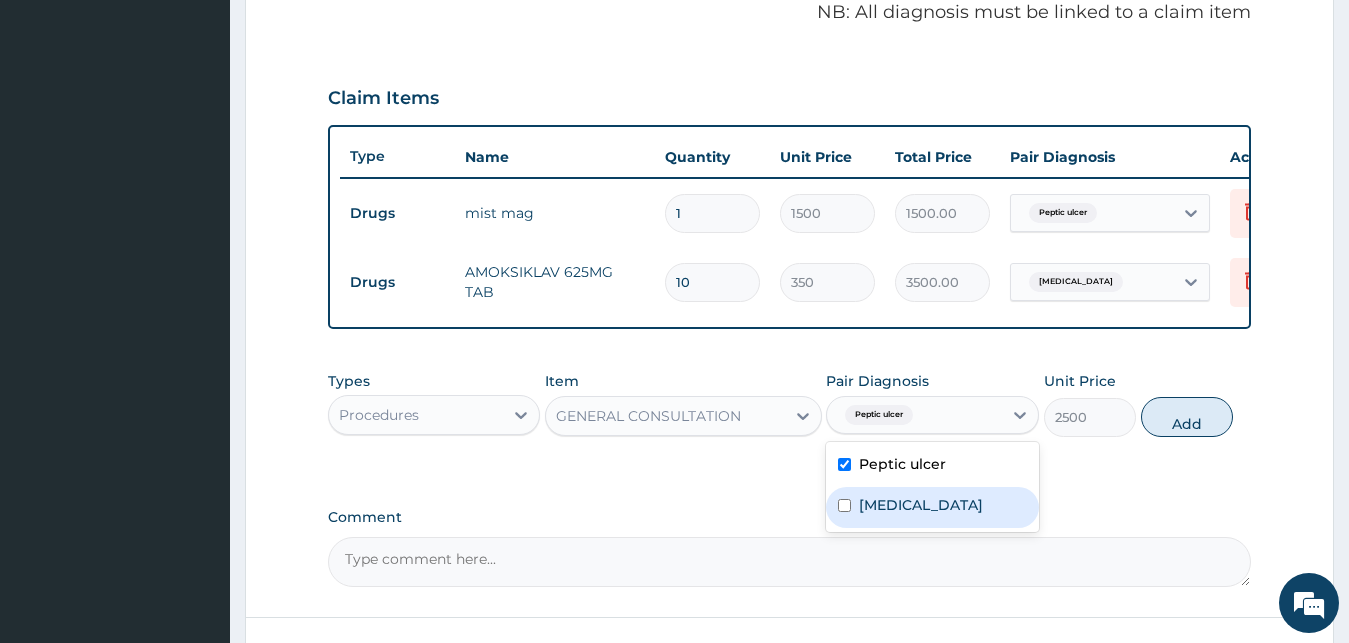click on "Sepsis" at bounding box center [921, 505] 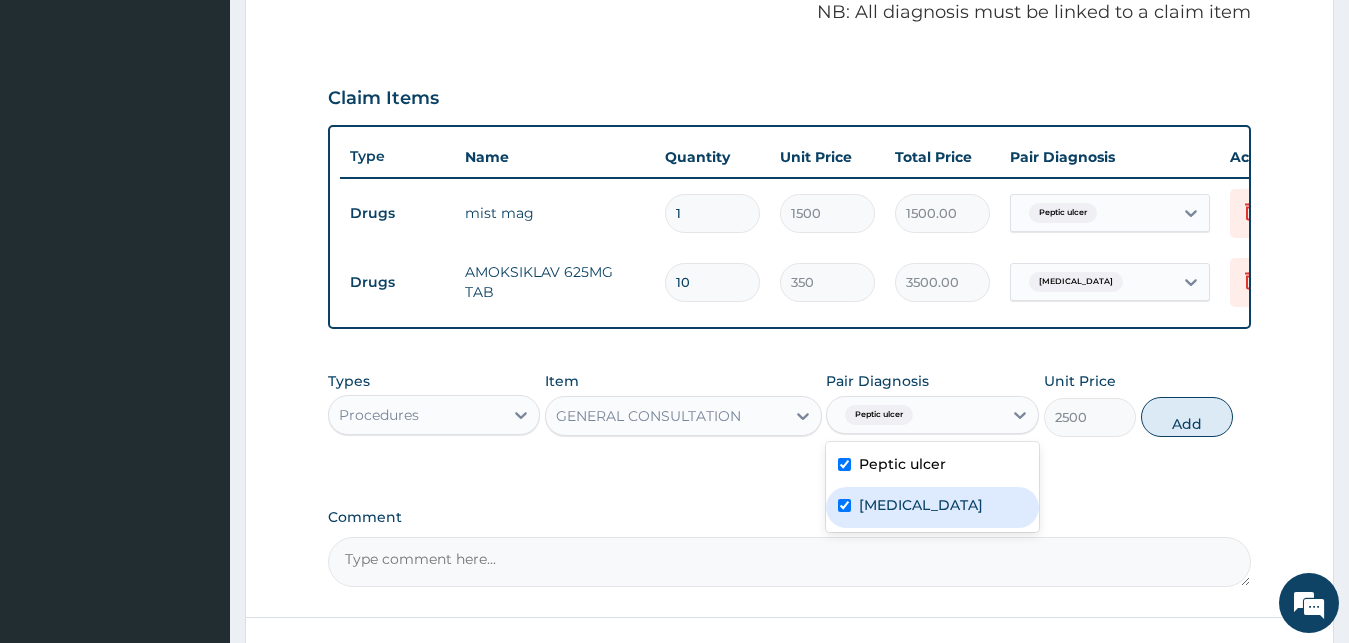 checkbox on "true" 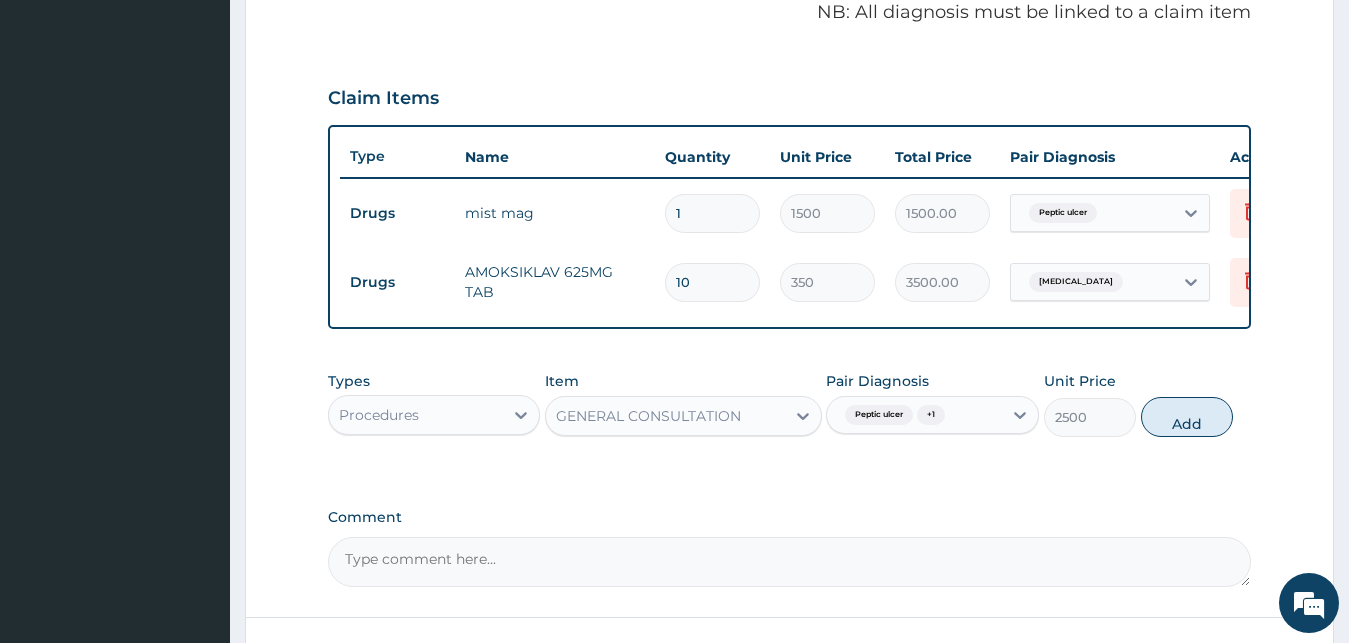 drag, startPoint x: 1185, startPoint y: 450, endPoint x: 827, endPoint y: 456, distance: 358.05026 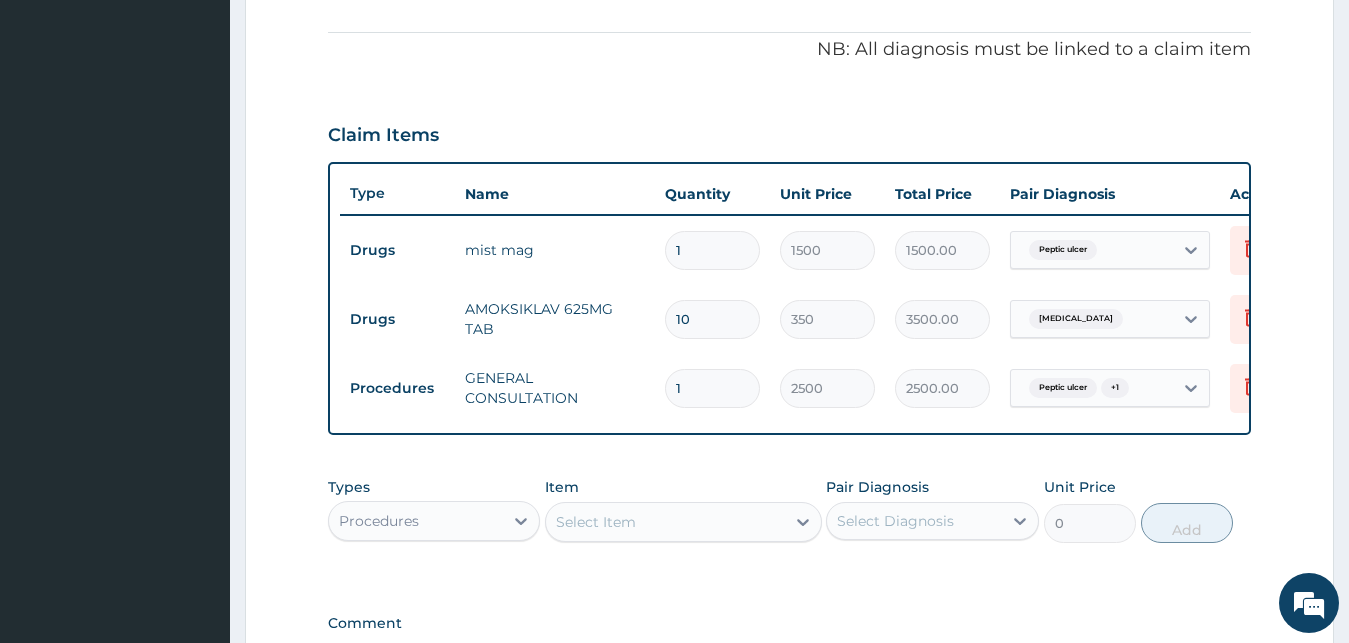 scroll, scrollTop: 859, scrollLeft: 0, axis: vertical 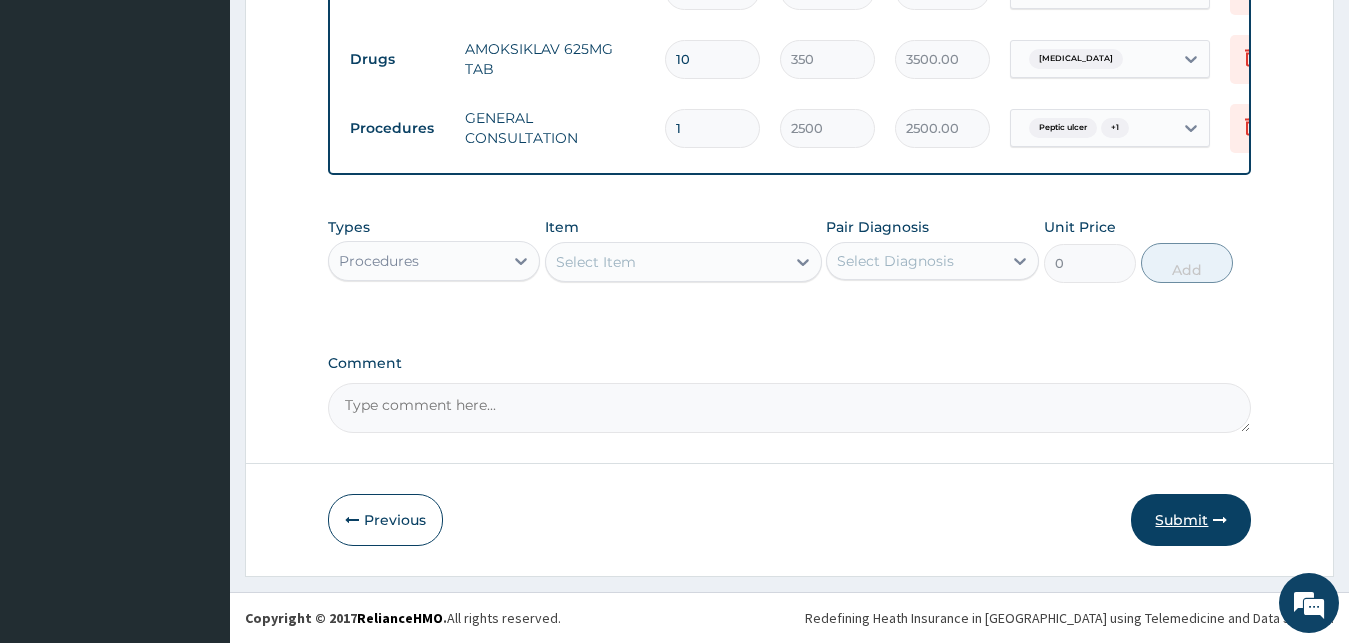 click on "Submit" at bounding box center [1191, 520] 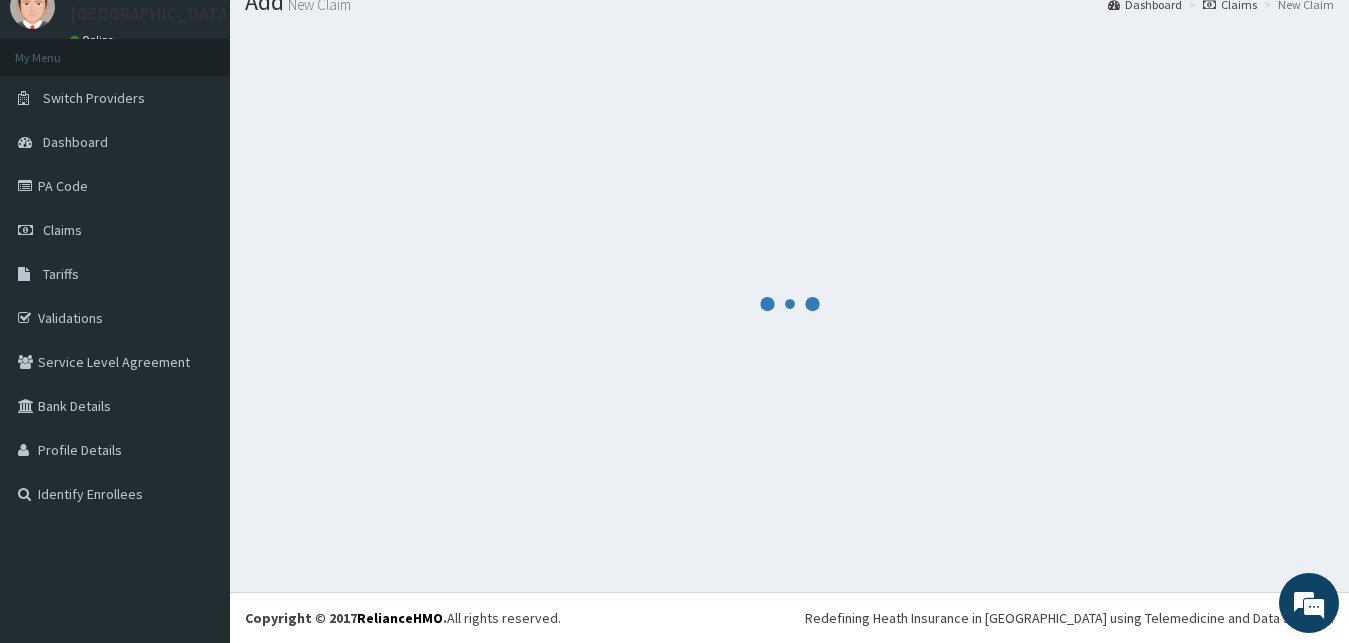 scroll, scrollTop: 76, scrollLeft: 0, axis: vertical 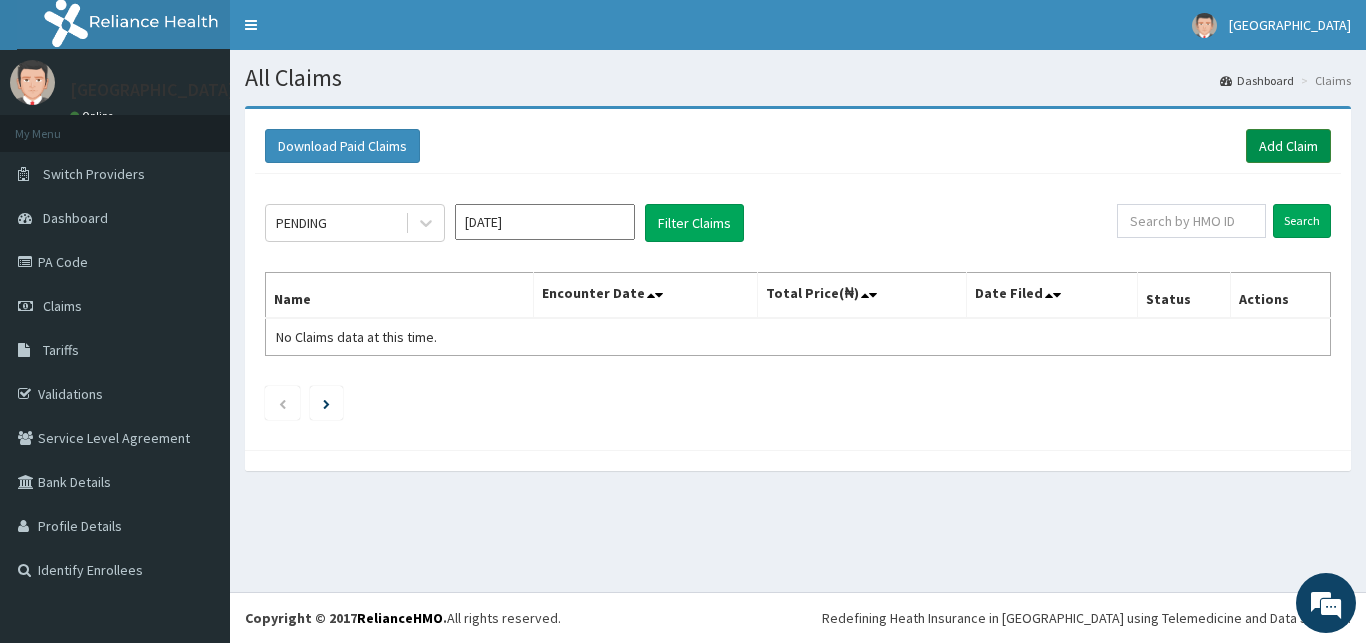 click on "Add Claim" at bounding box center (1288, 146) 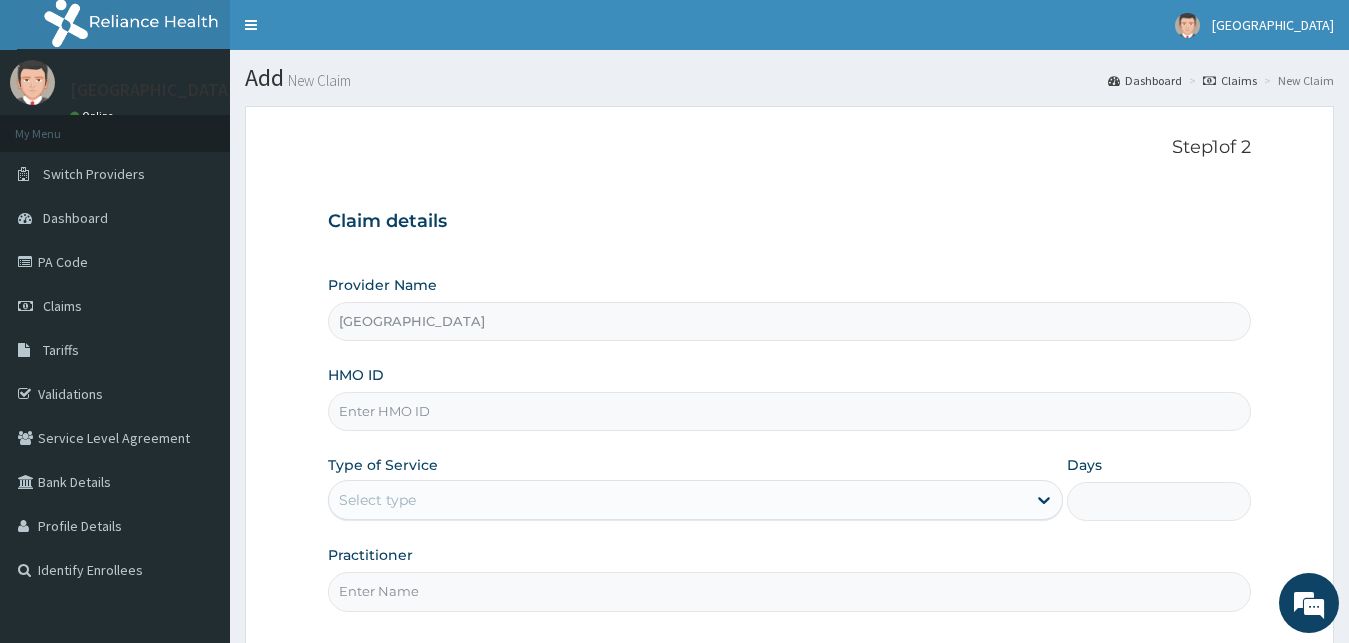 scroll, scrollTop: 0, scrollLeft: 0, axis: both 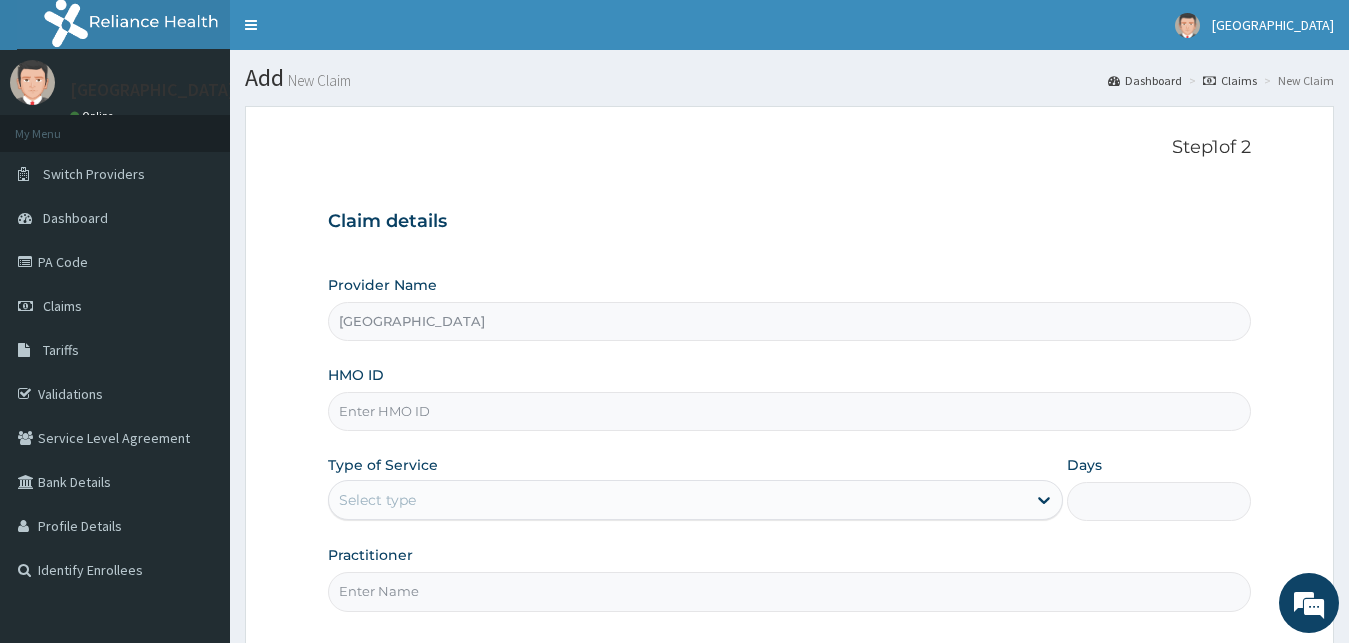 paste on "ARZ/10041/A" 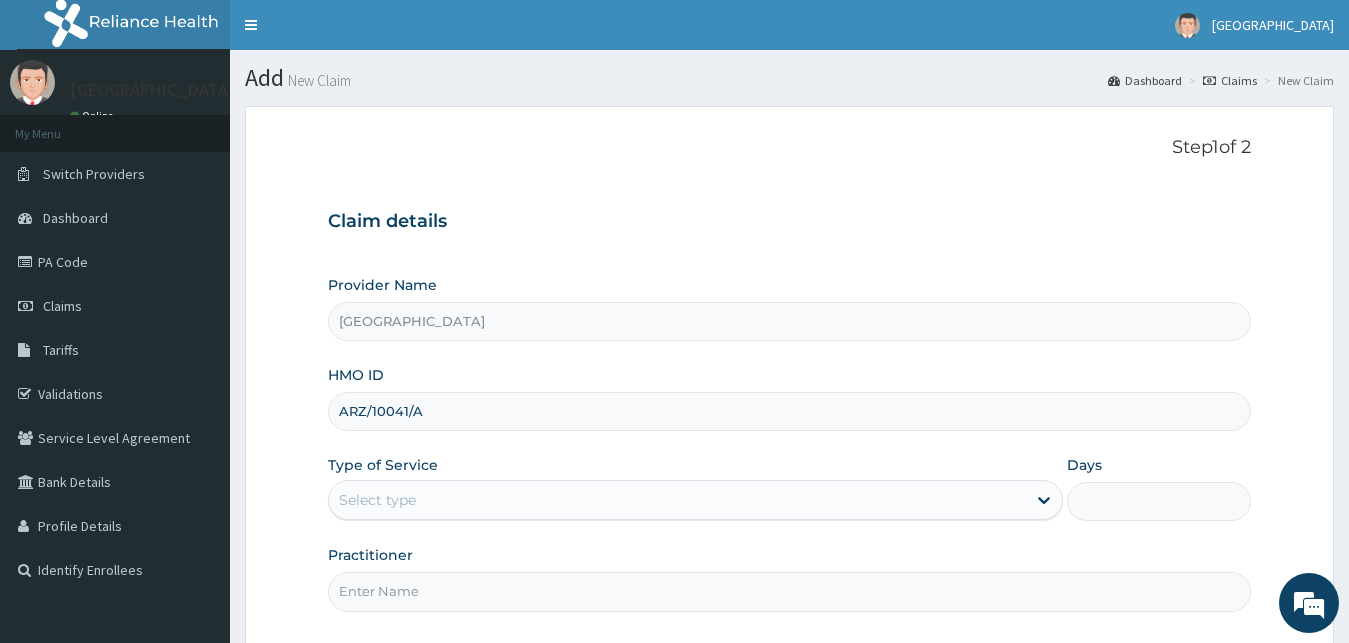 type on "ARZ/10041/A" 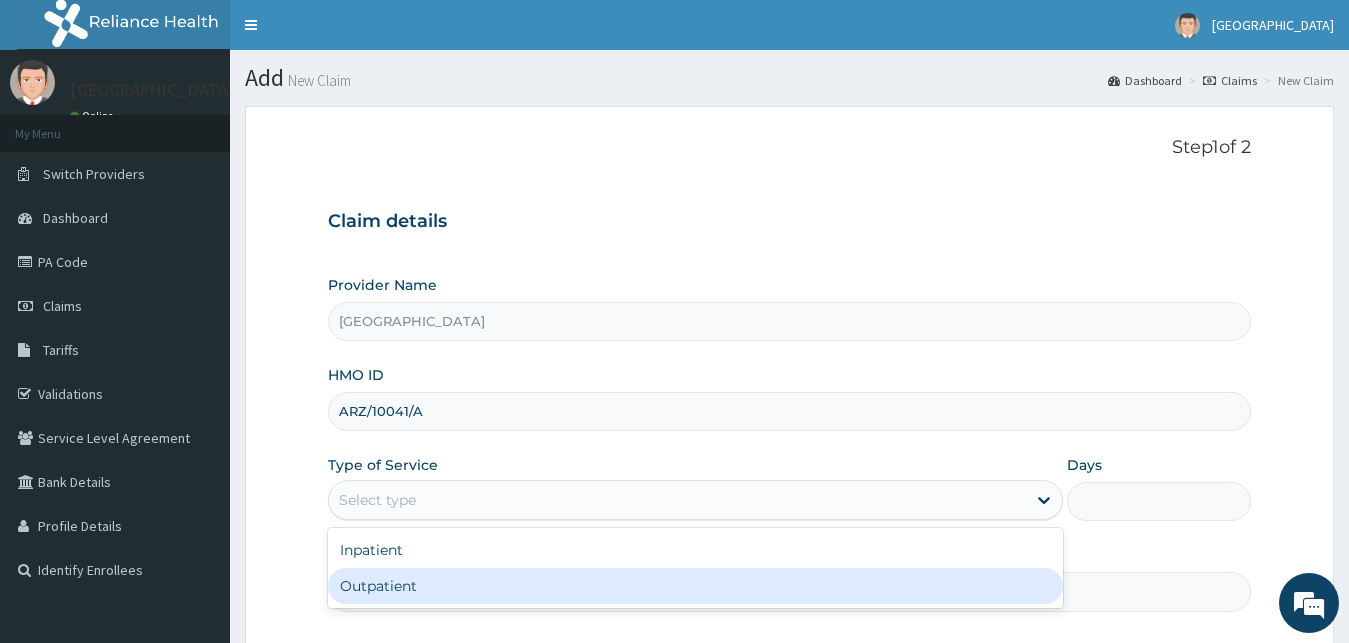 click on "Outpatient" at bounding box center [696, 586] 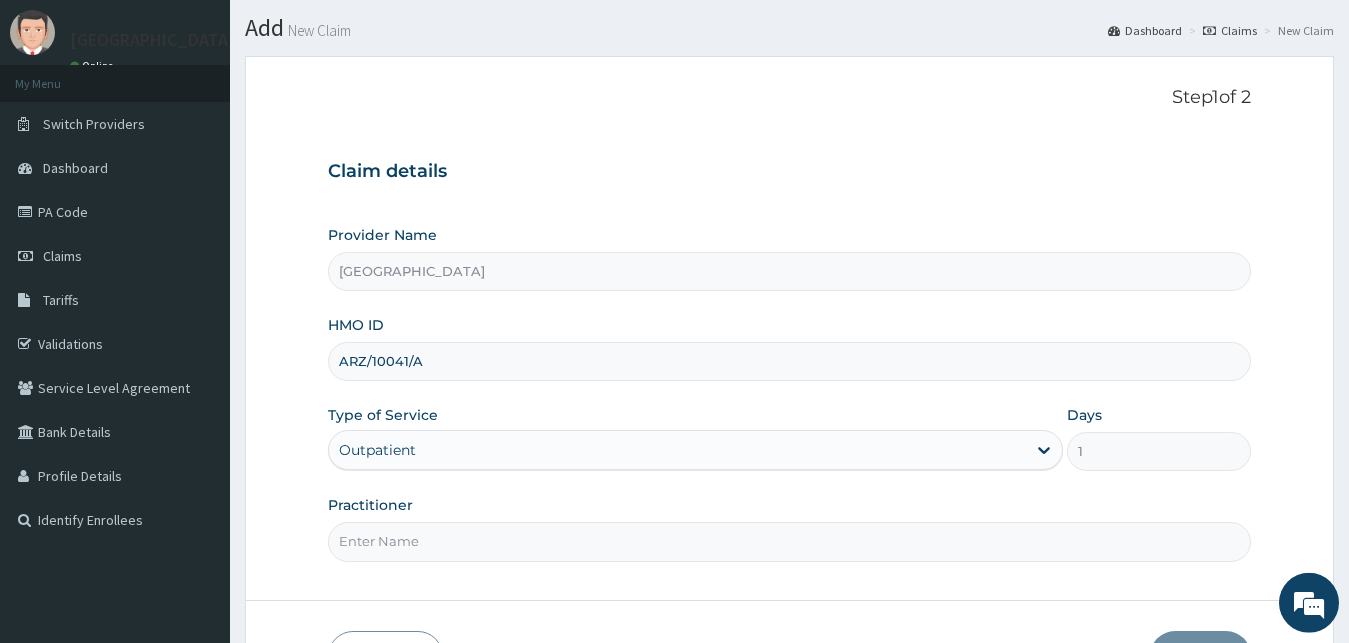 scroll, scrollTop: 102, scrollLeft: 0, axis: vertical 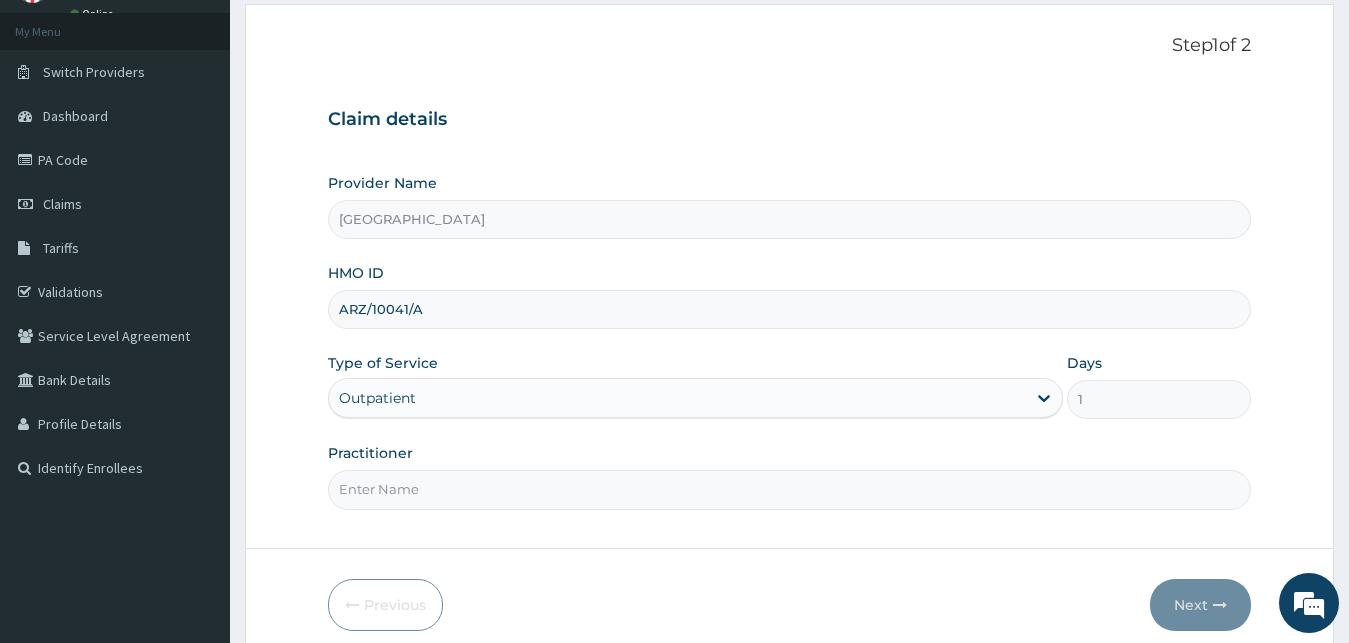 click on "Practitioner" at bounding box center (790, 489) 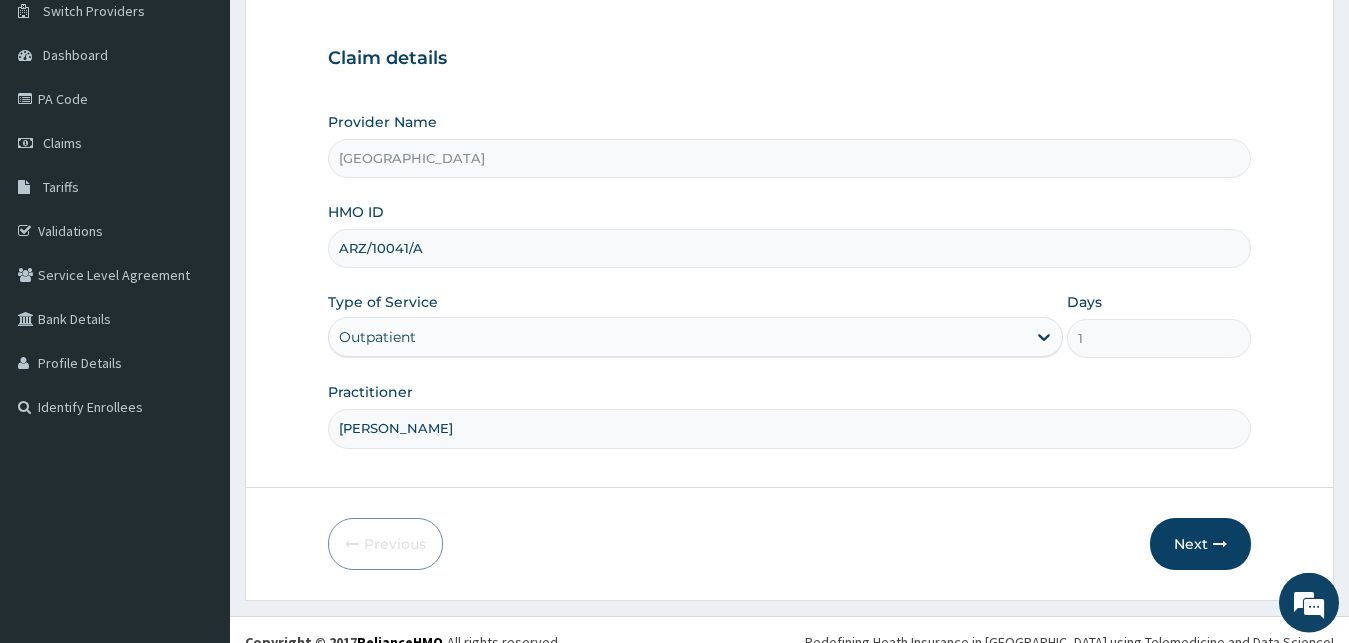 scroll, scrollTop: 187, scrollLeft: 0, axis: vertical 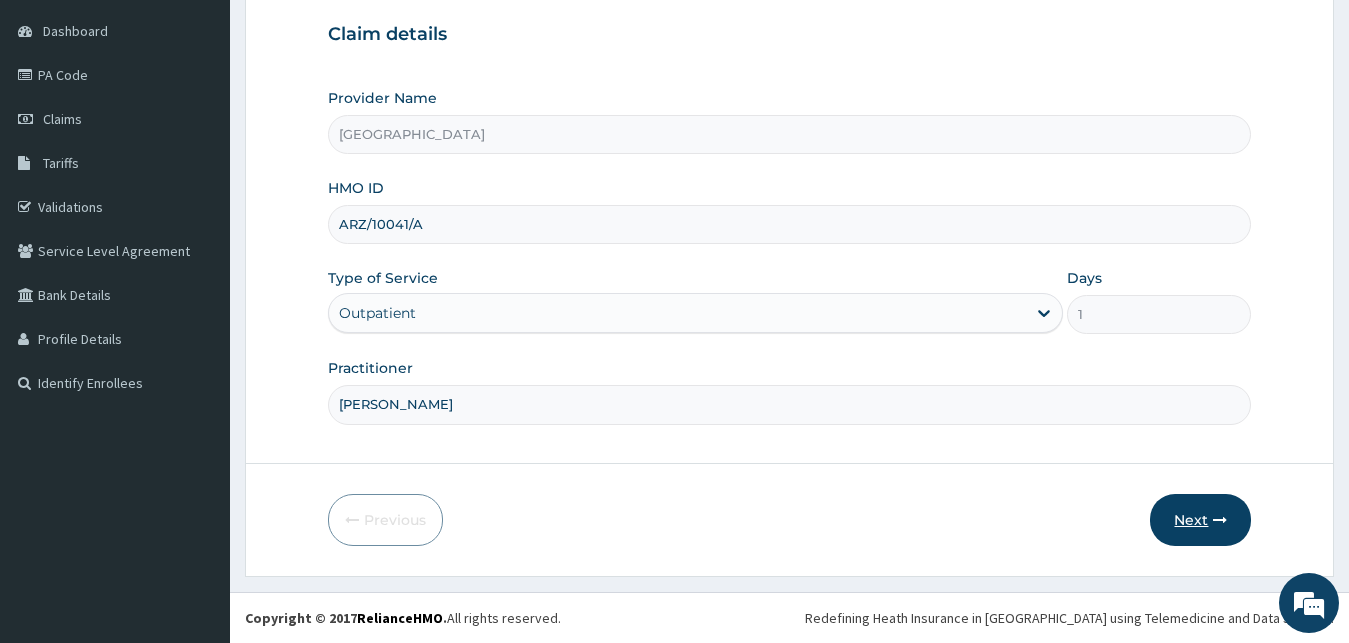 type on "DR ODUWOLE" 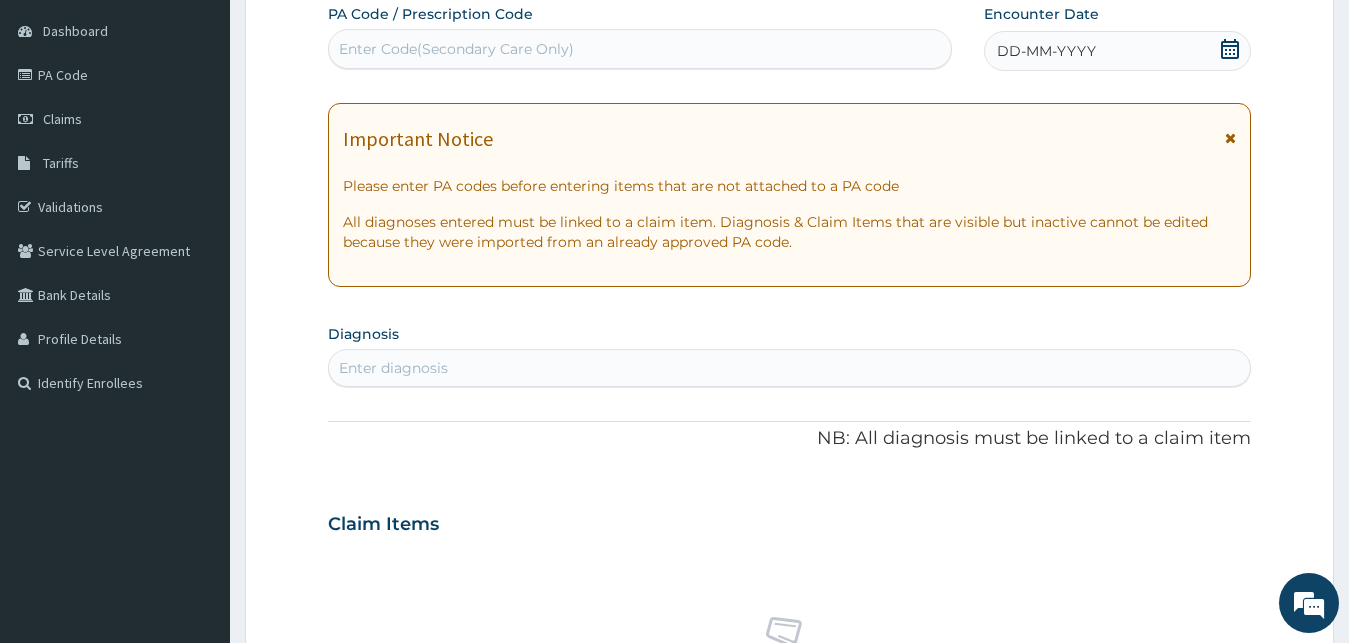 click on "DD-MM-YYYY" at bounding box center (1046, 51) 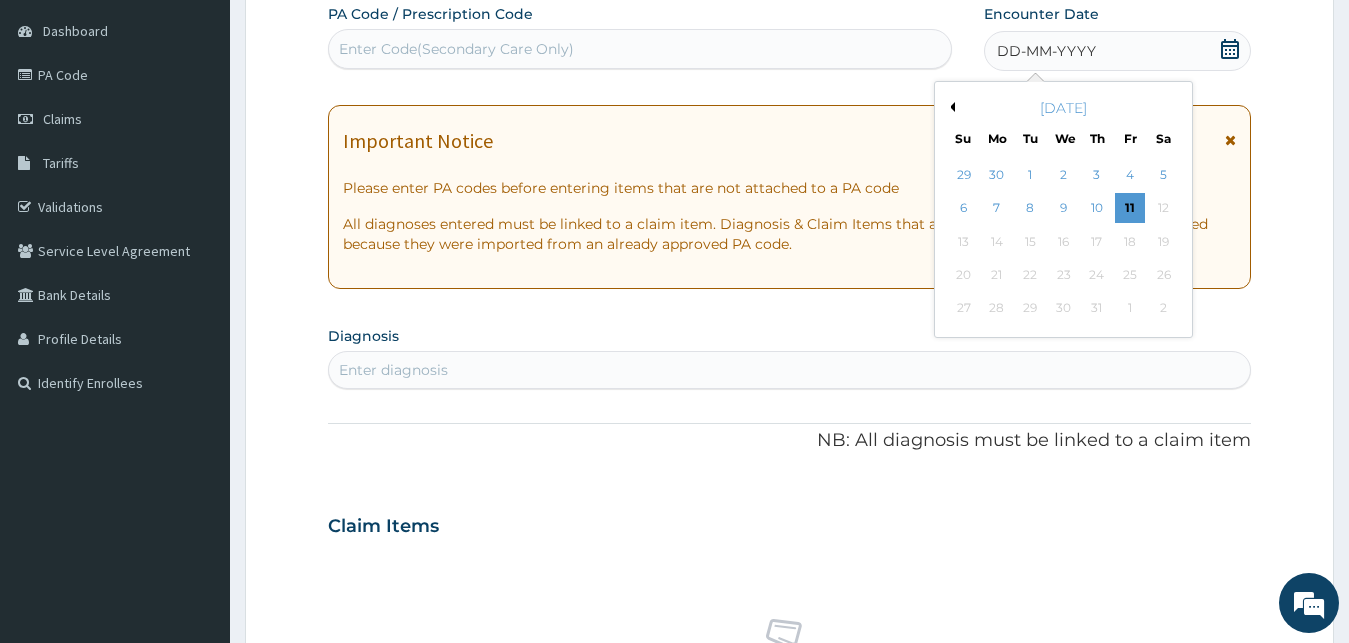 click on "Previous Month" at bounding box center (950, 107) 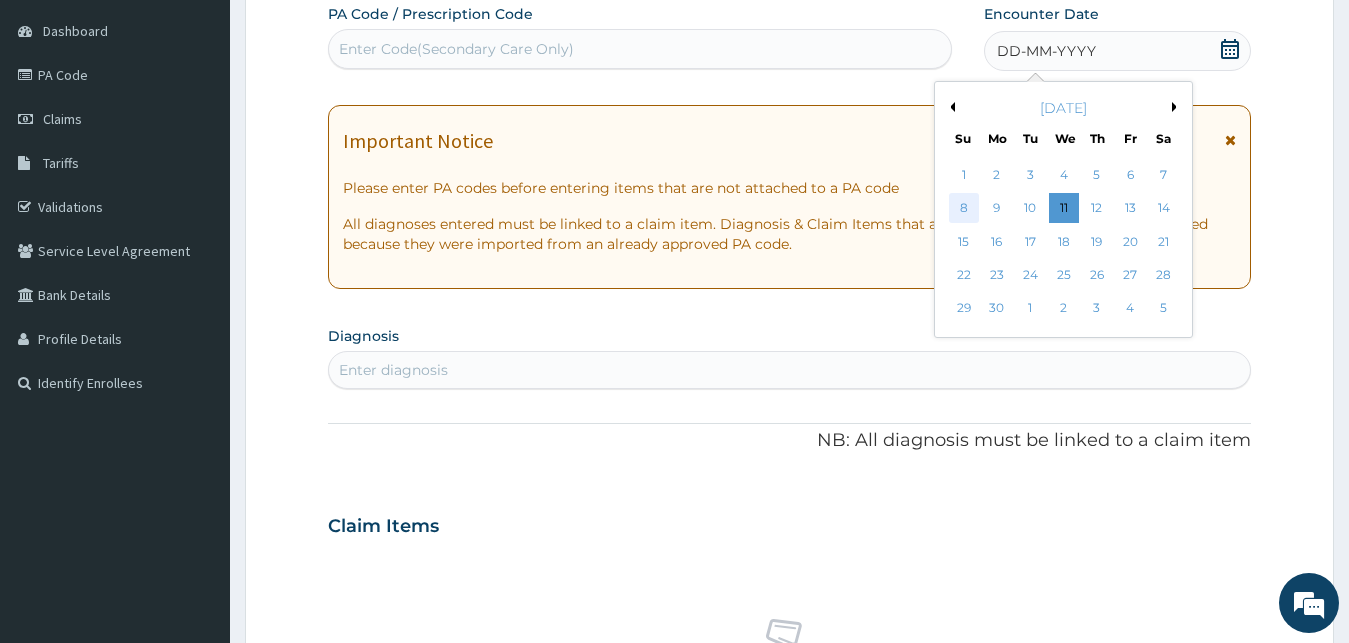 click on "8" at bounding box center [964, 209] 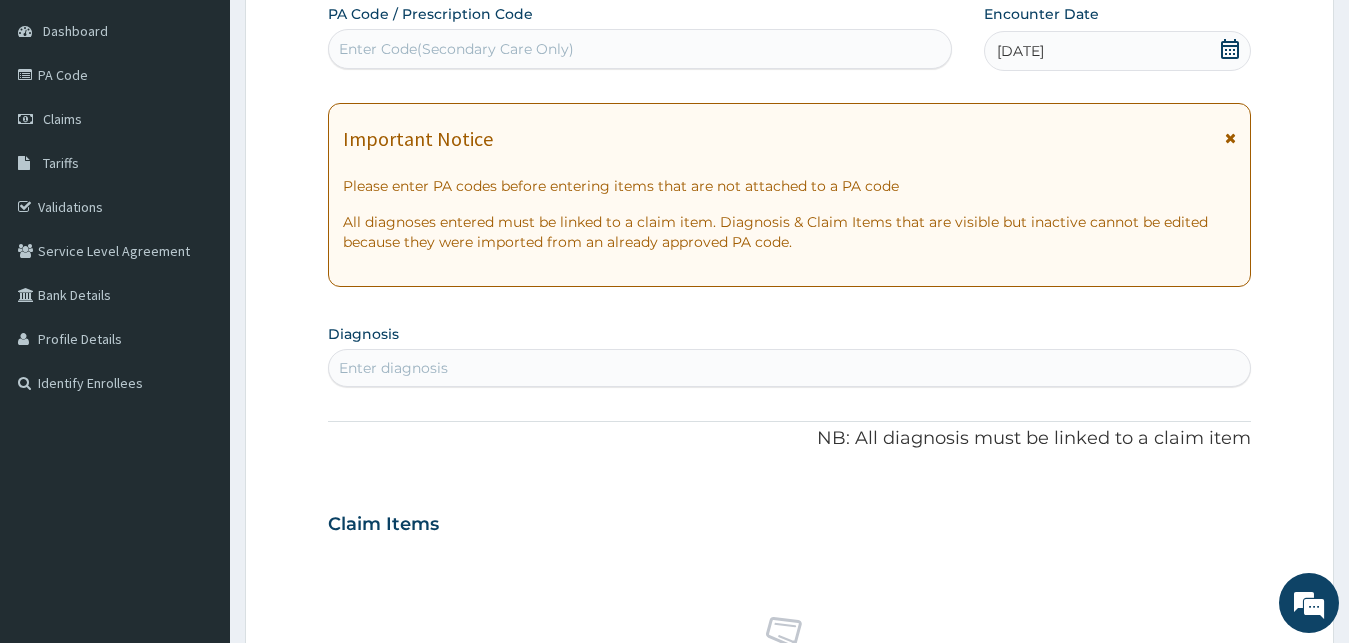 click on "Enter diagnosis" at bounding box center [393, 368] 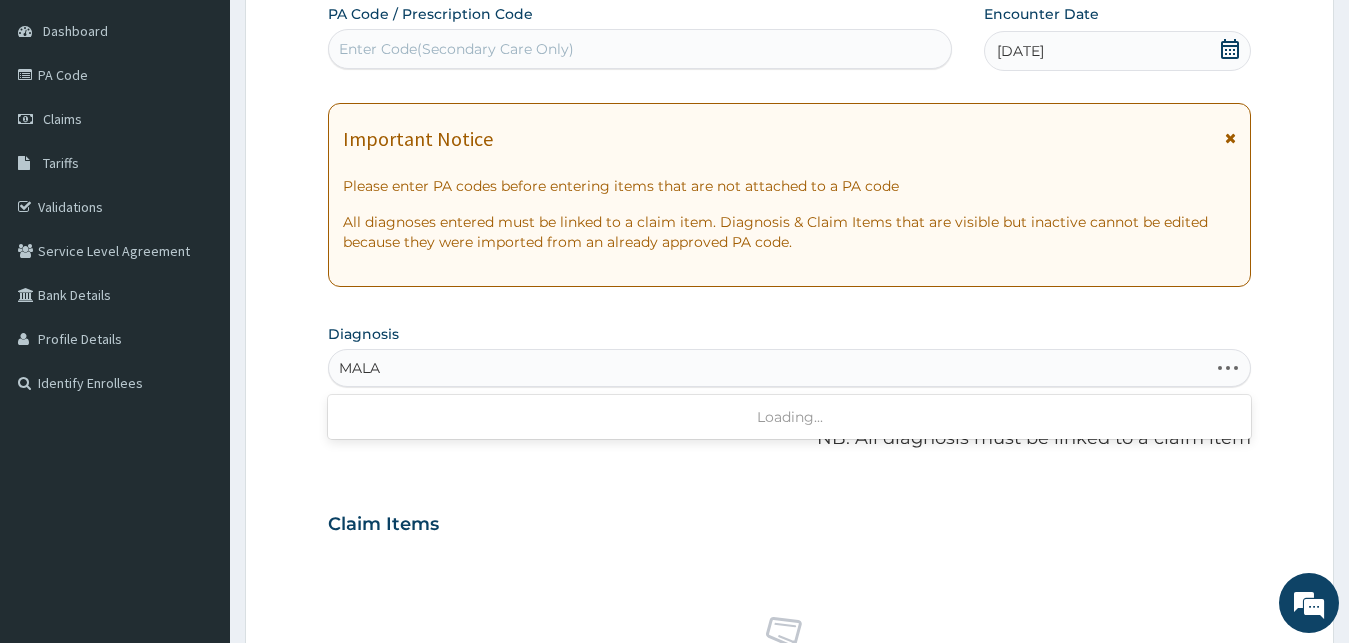 type on "MALAR" 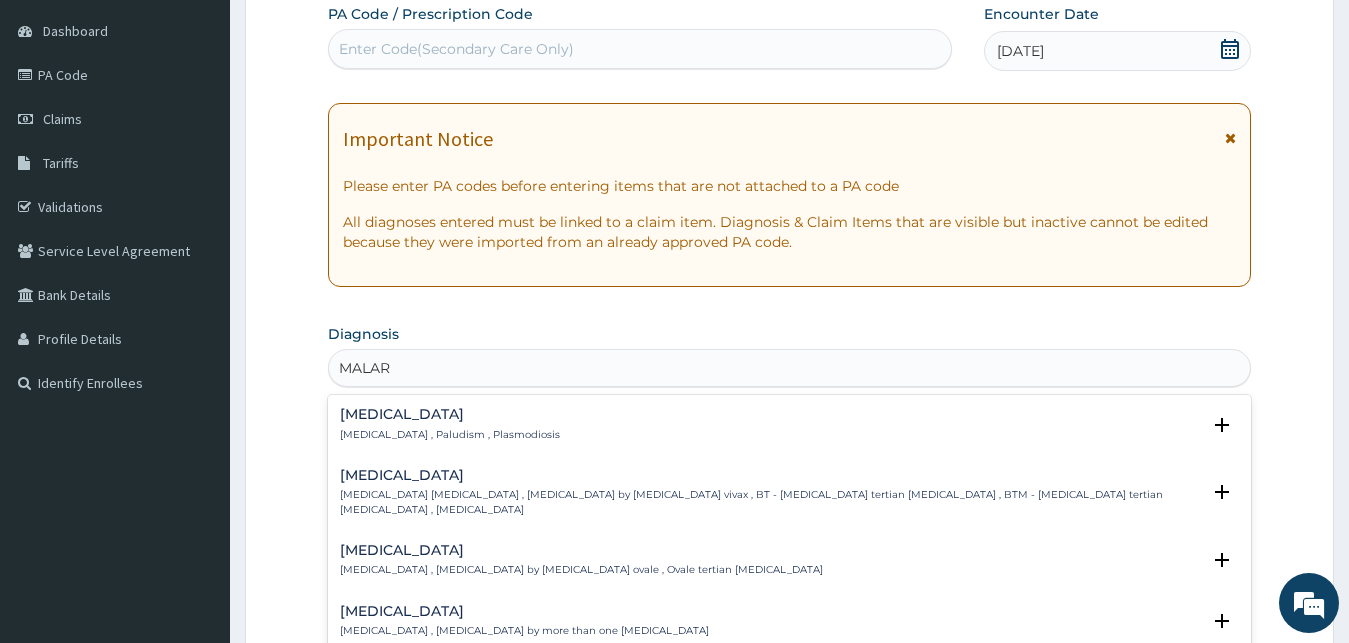 click on "[MEDICAL_DATA] , Paludism , Plasmodiosis" at bounding box center [450, 435] 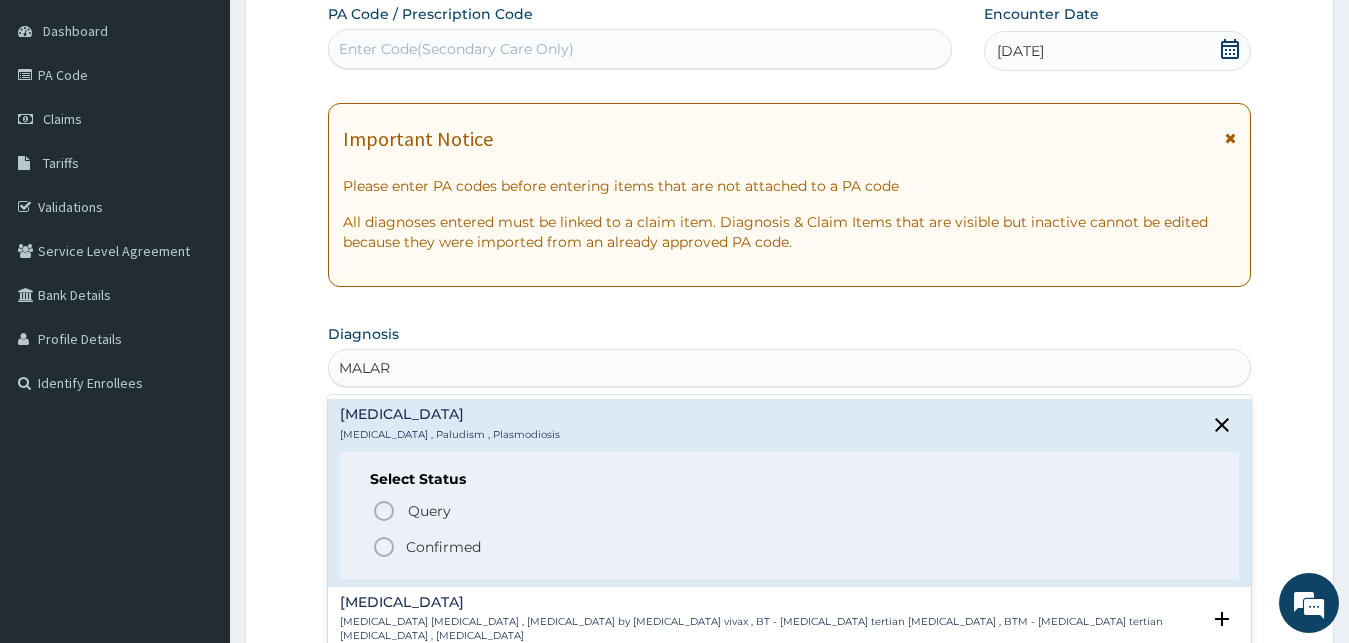 click on "Confirmed" at bounding box center [443, 547] 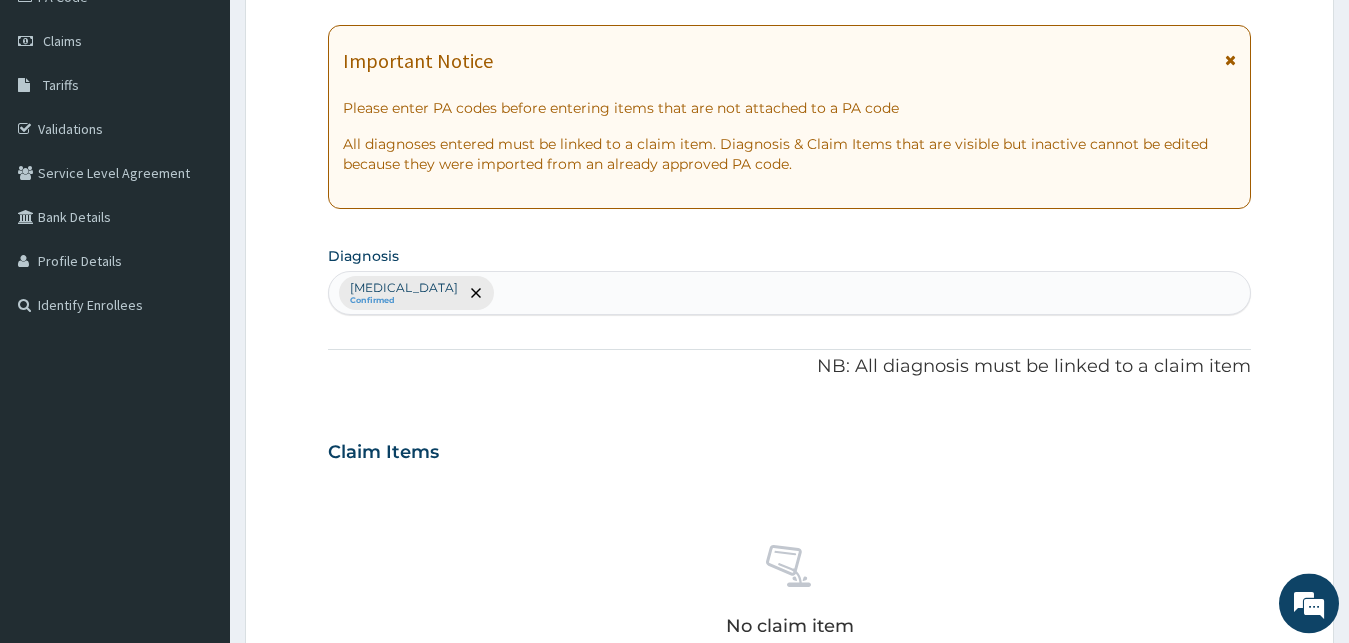 scroll, scrollTop: 289, scrollLeft: 0, axis: vertical 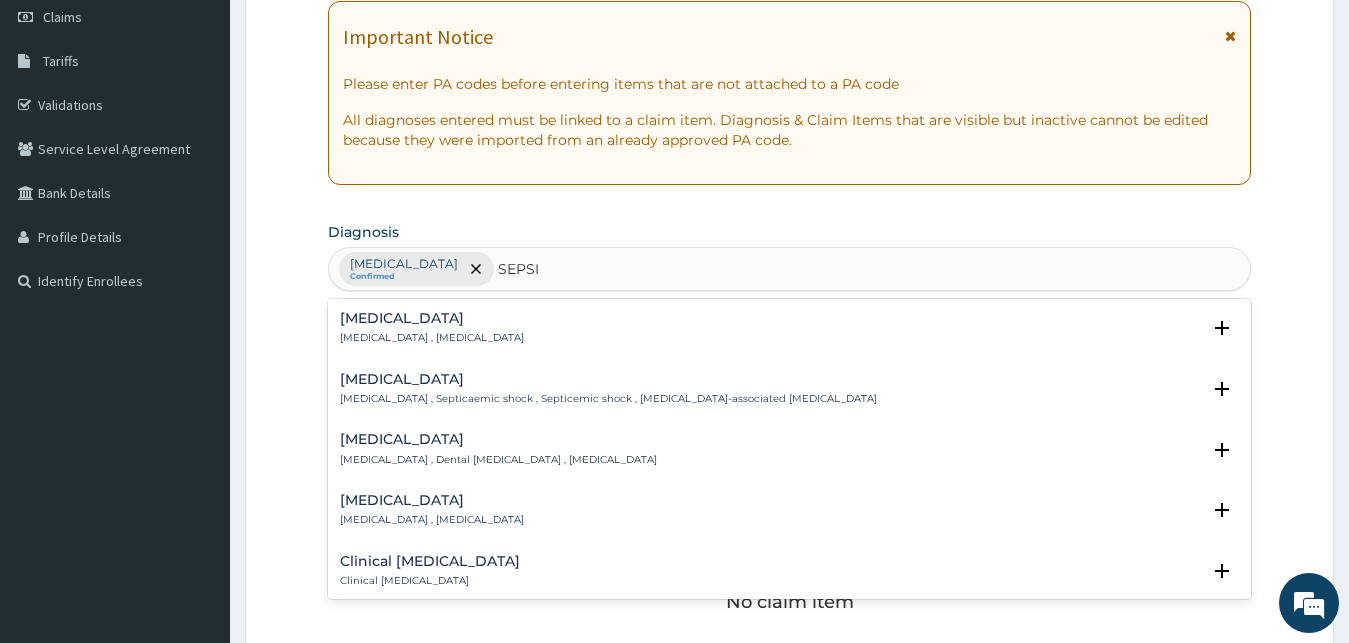 type on "[MEDICAL_DATA]" 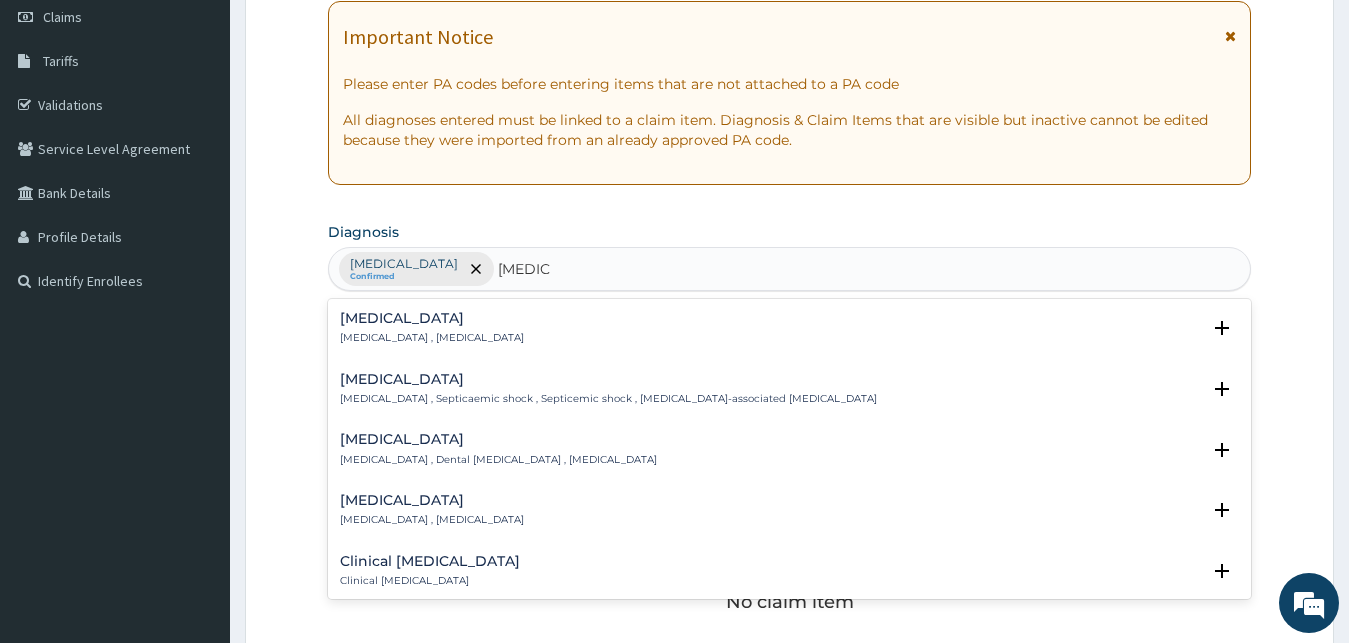 click on "Sepsis Systemic infection , Sepsis" at bounding box center [432, 328] 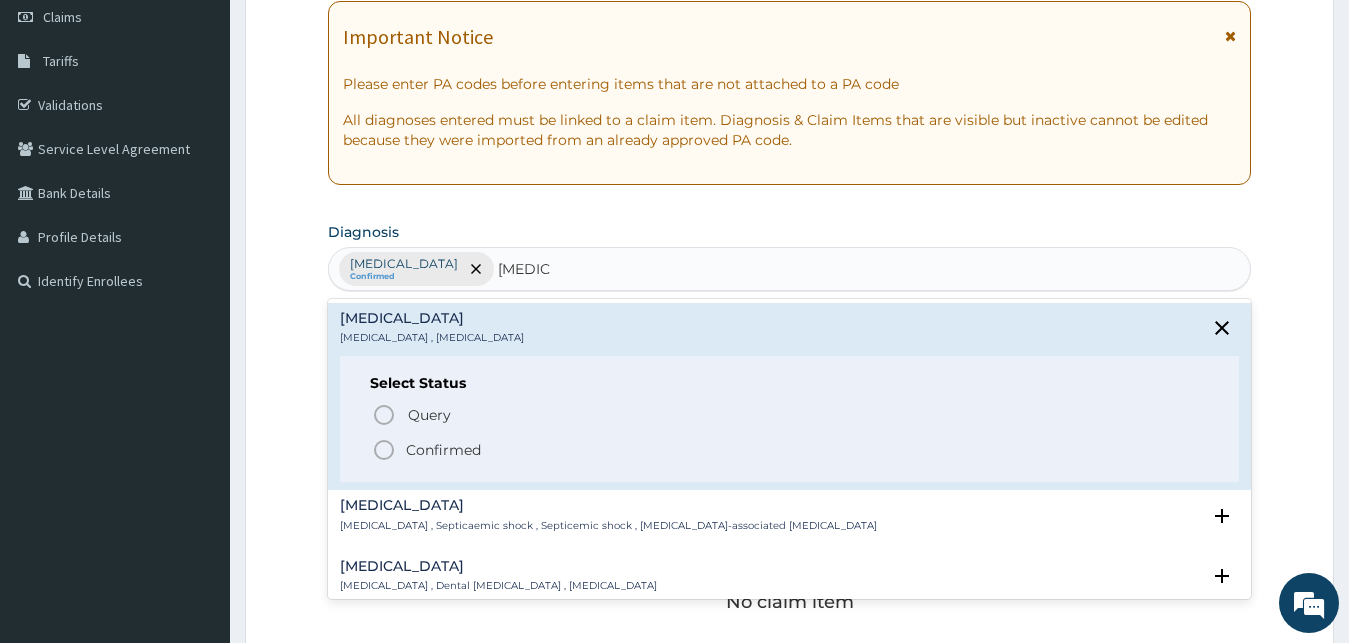 click on "Confirmed" at bounding box center (443, 450) 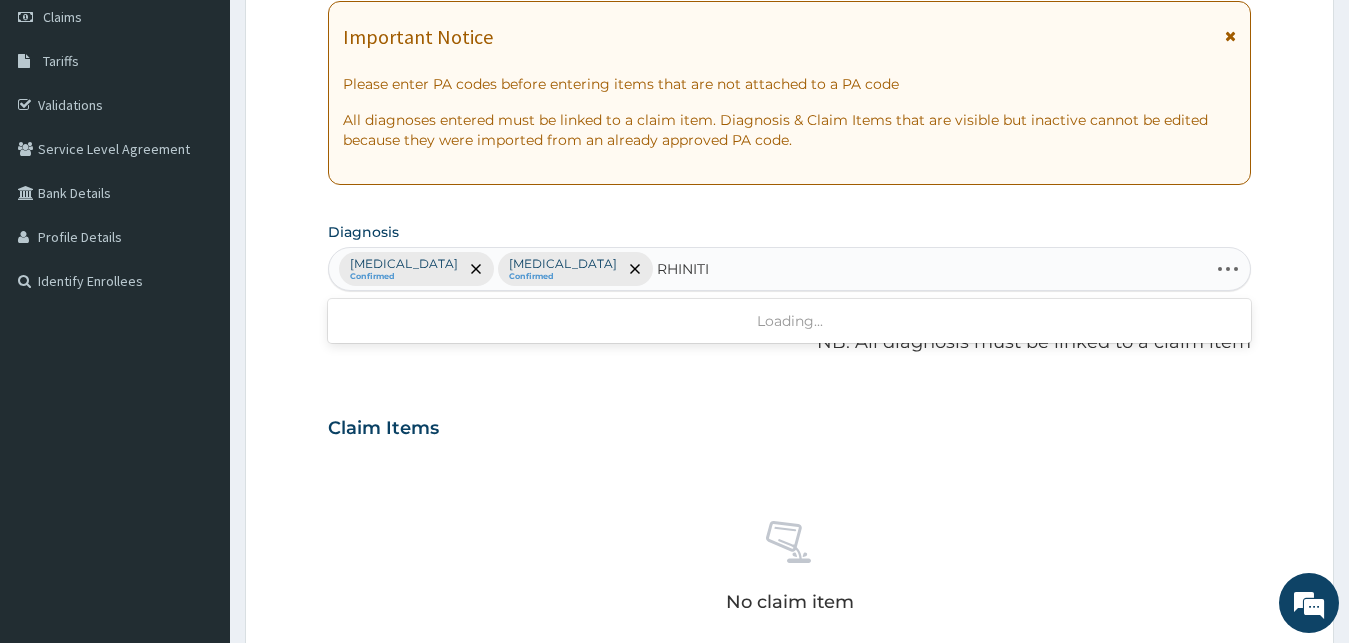 type on "RHINITIS" 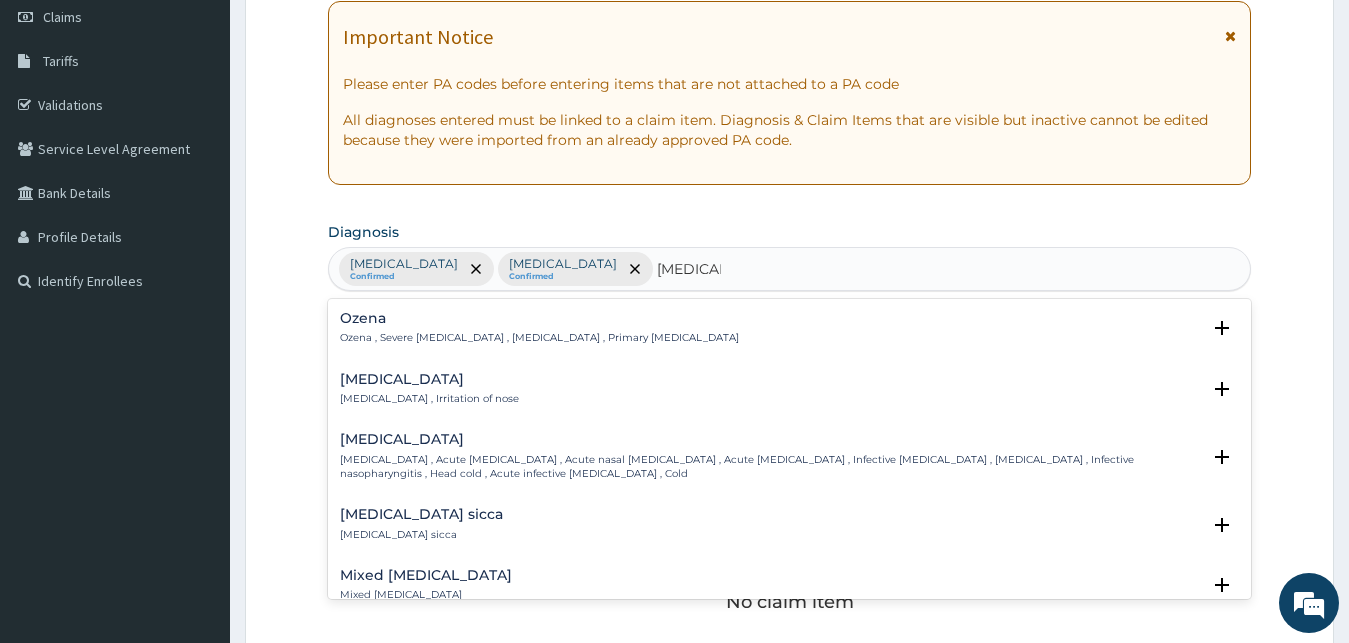 click on "Rhinitis Rhinitis , Irritation of nose" at bounding box center (429, 389) 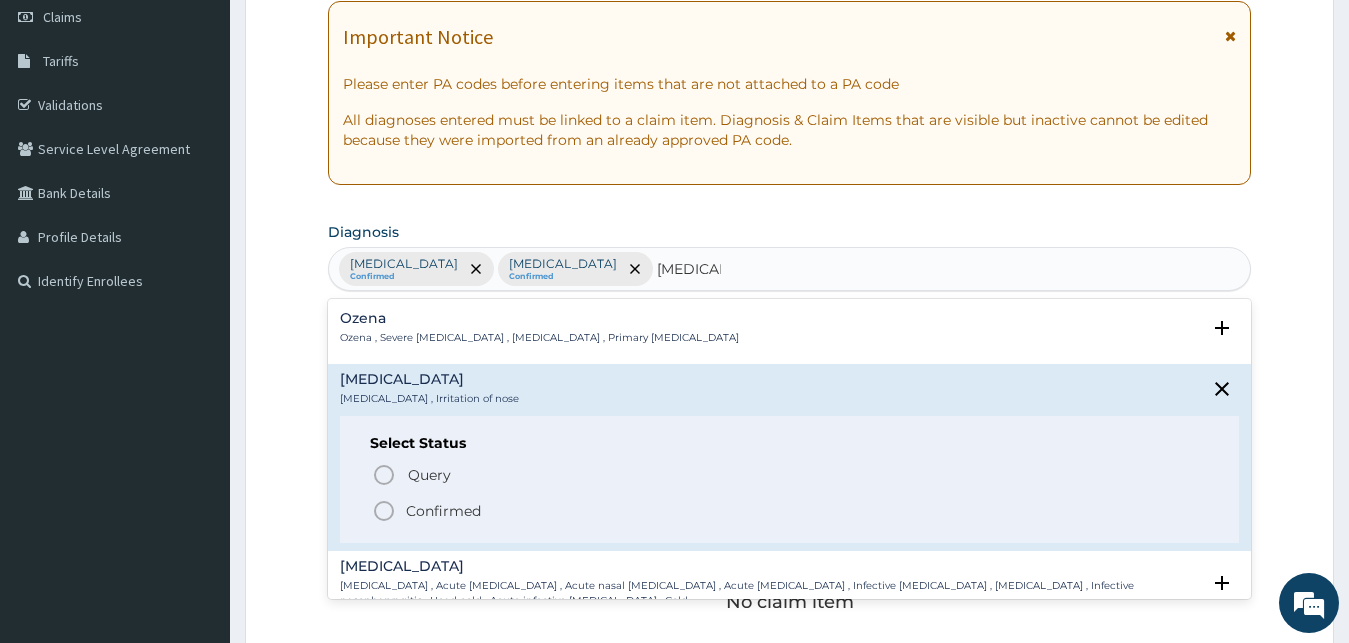 click on "Confirmed" at bounding box center [443, 511] 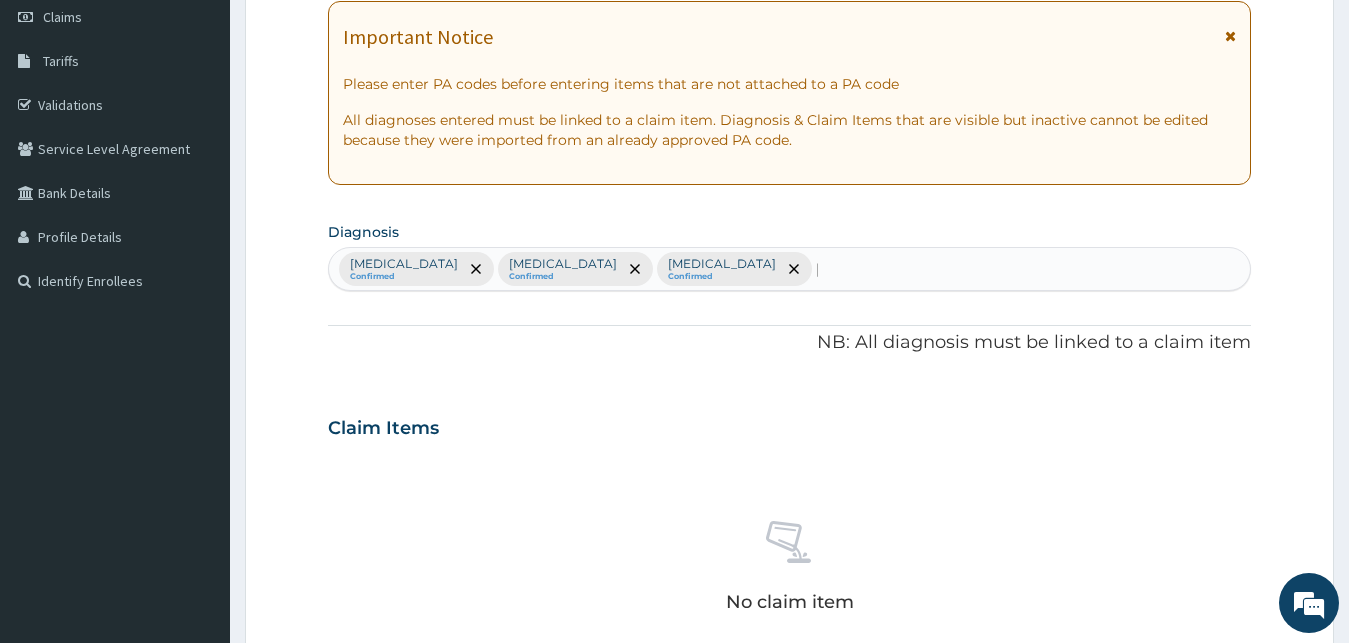 type 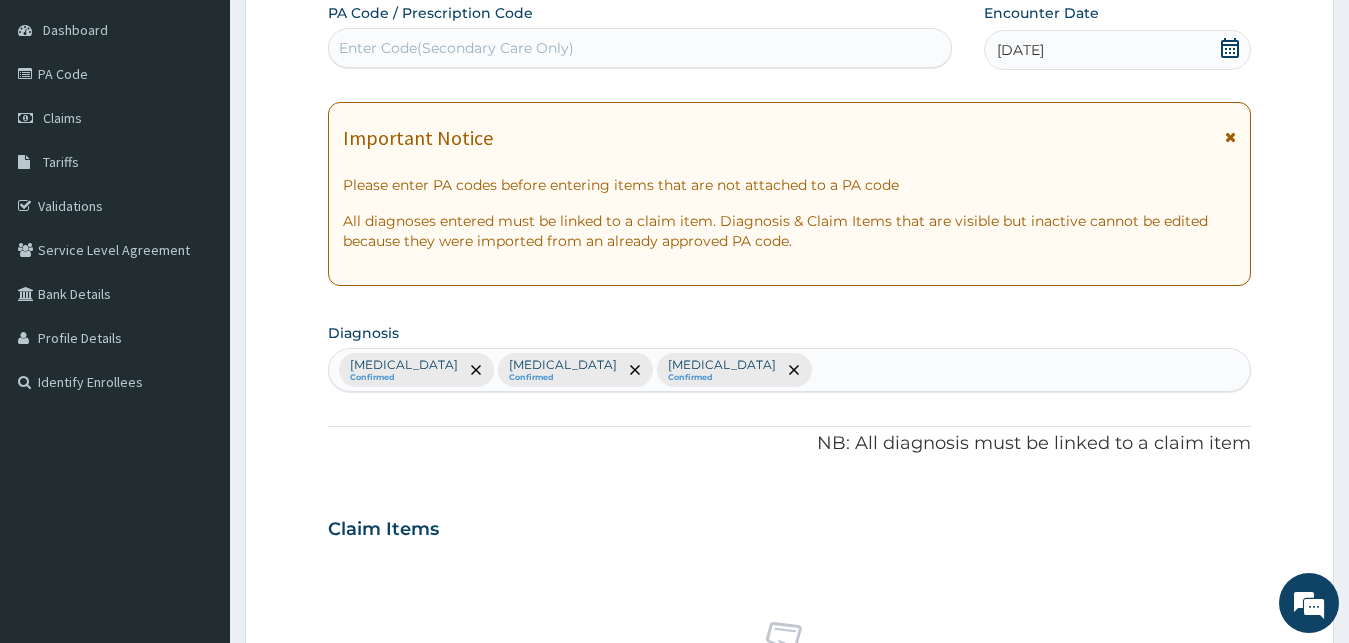 scroll, scrollTop: 799, scrollLeft: 0, axis: vertical 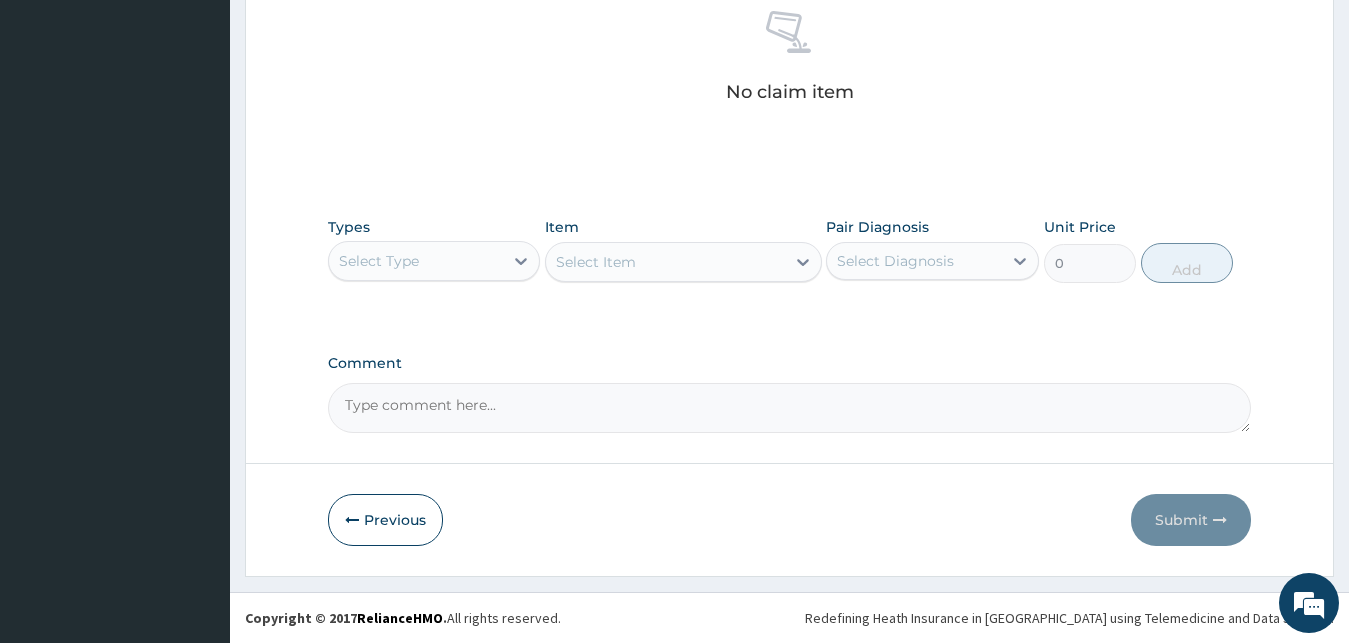 click on "Types Select Type" at bounding box center (434, 250) 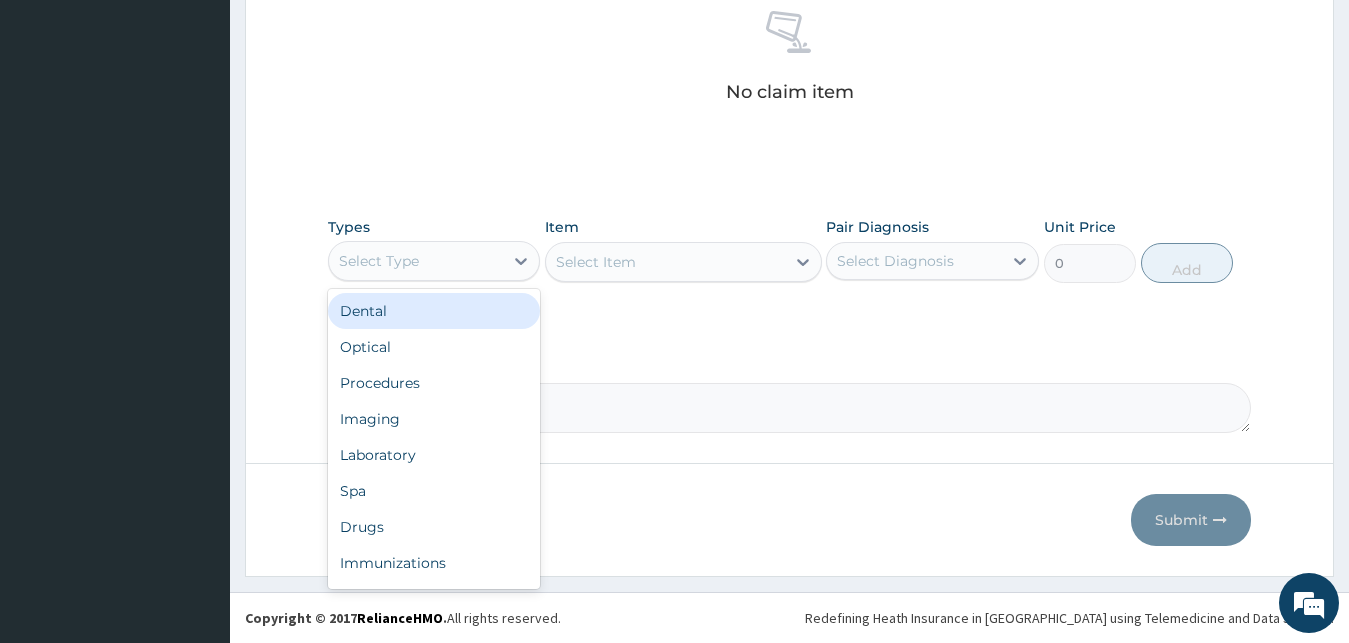 click on "Select Type" at bounding box center [416, 261] 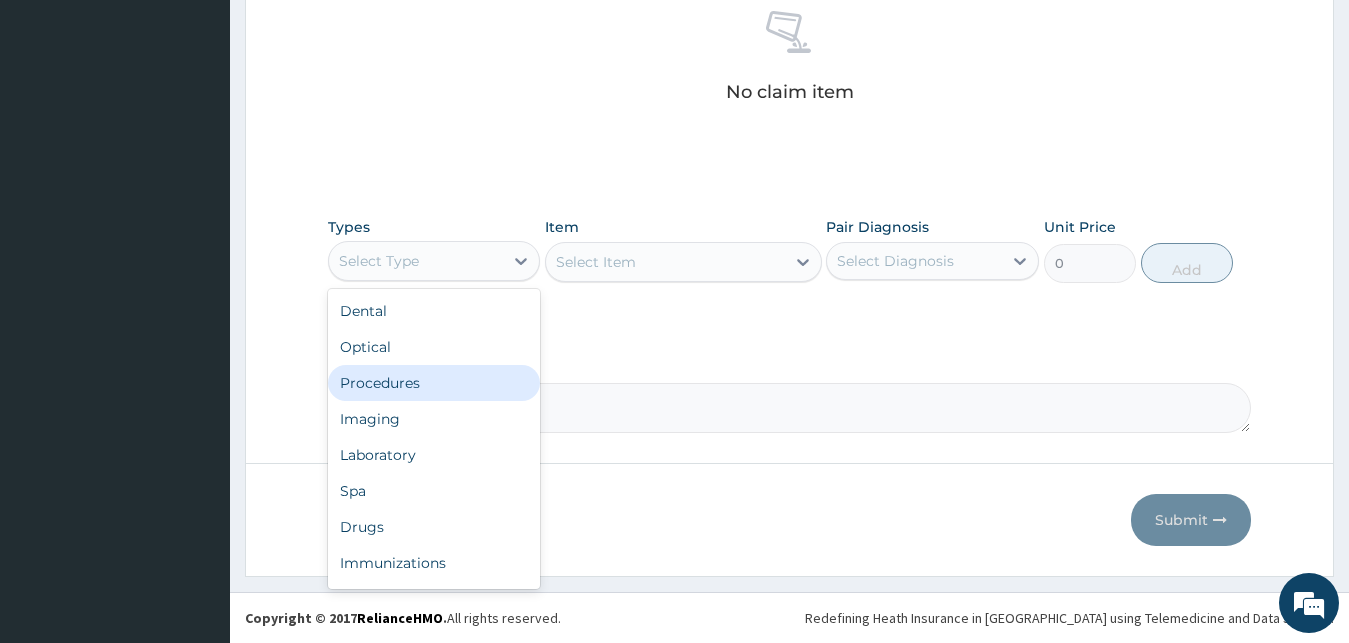 click on "Procedures" at bounding box center [434, 383] 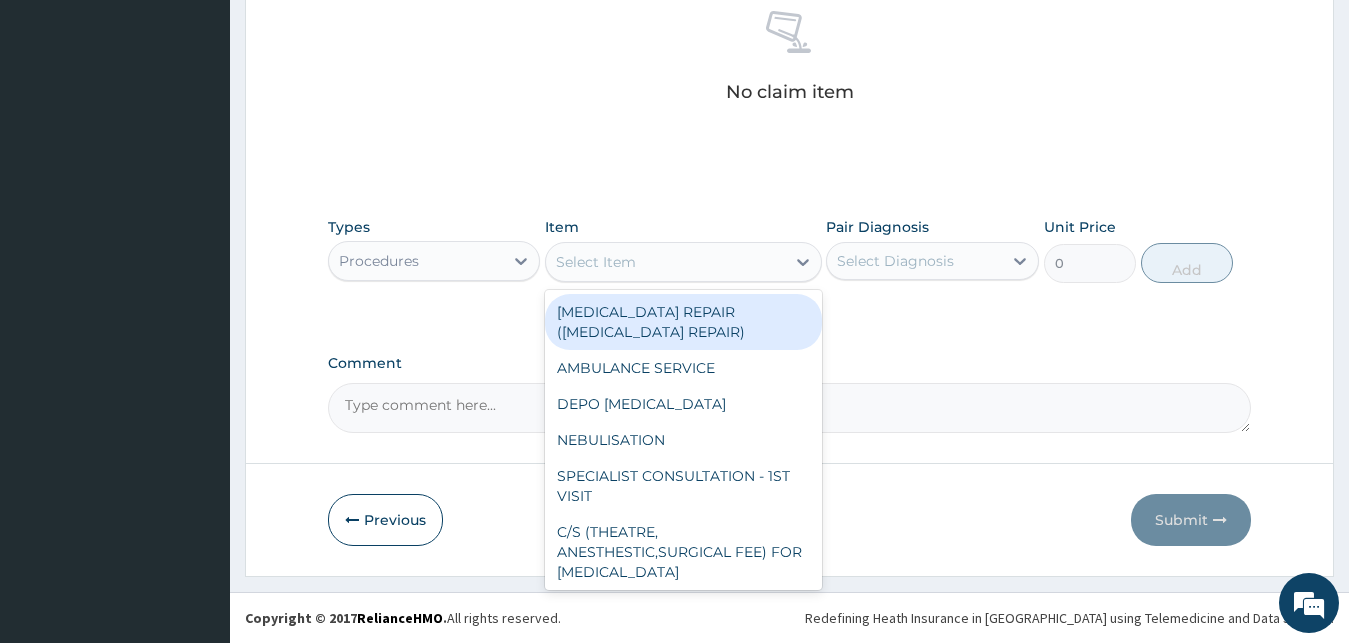 click on "Select Item" at bounding box center [665, 262] 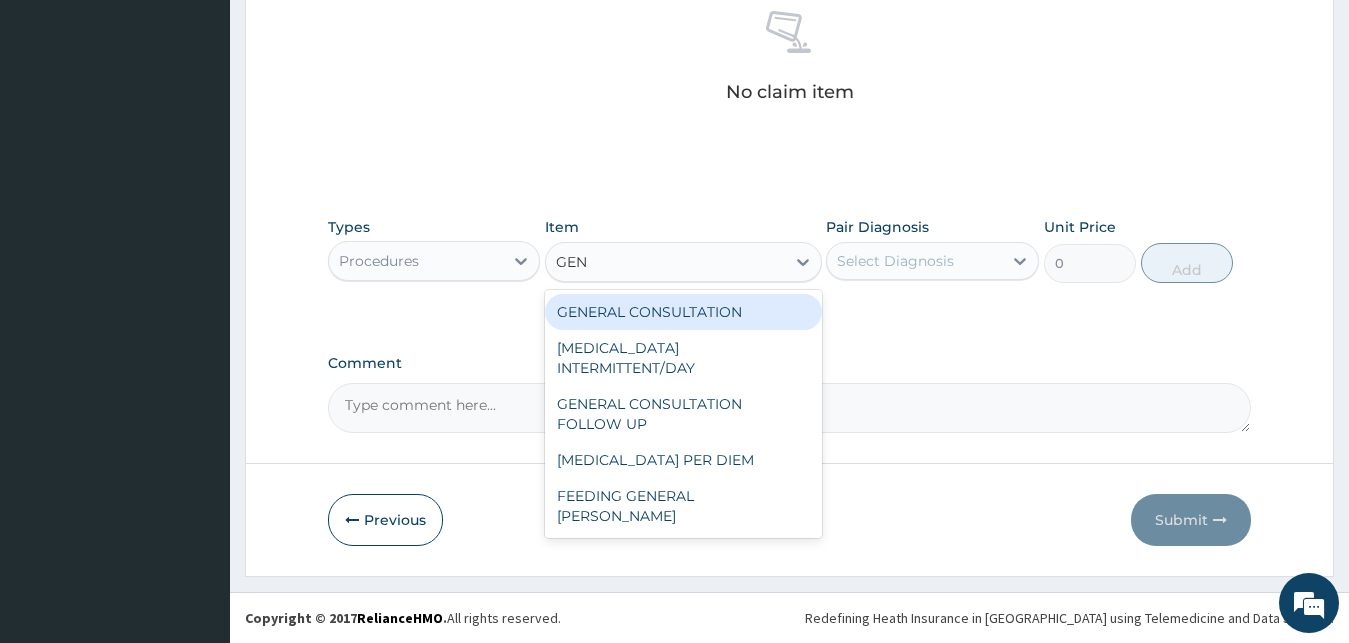 type on "GENE" 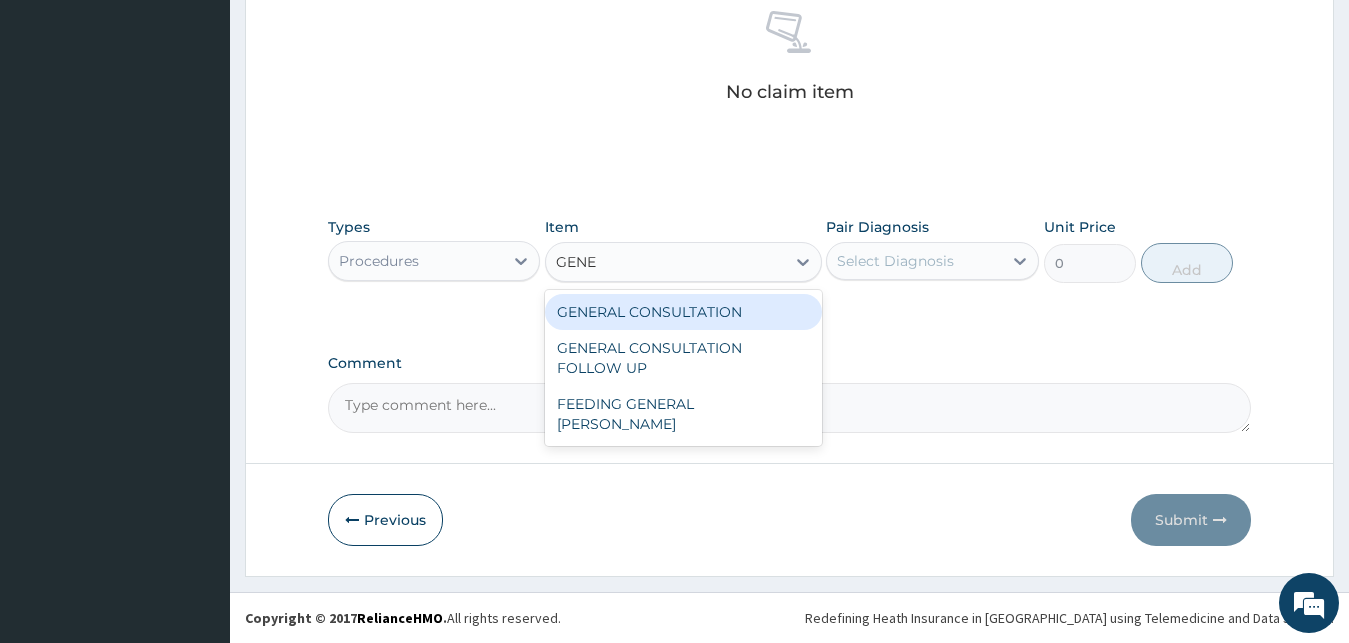 drag, startPoint x: 707, startPoint y: 312, endPoint x: 929, endPoint y: 240, distance: 233.3838 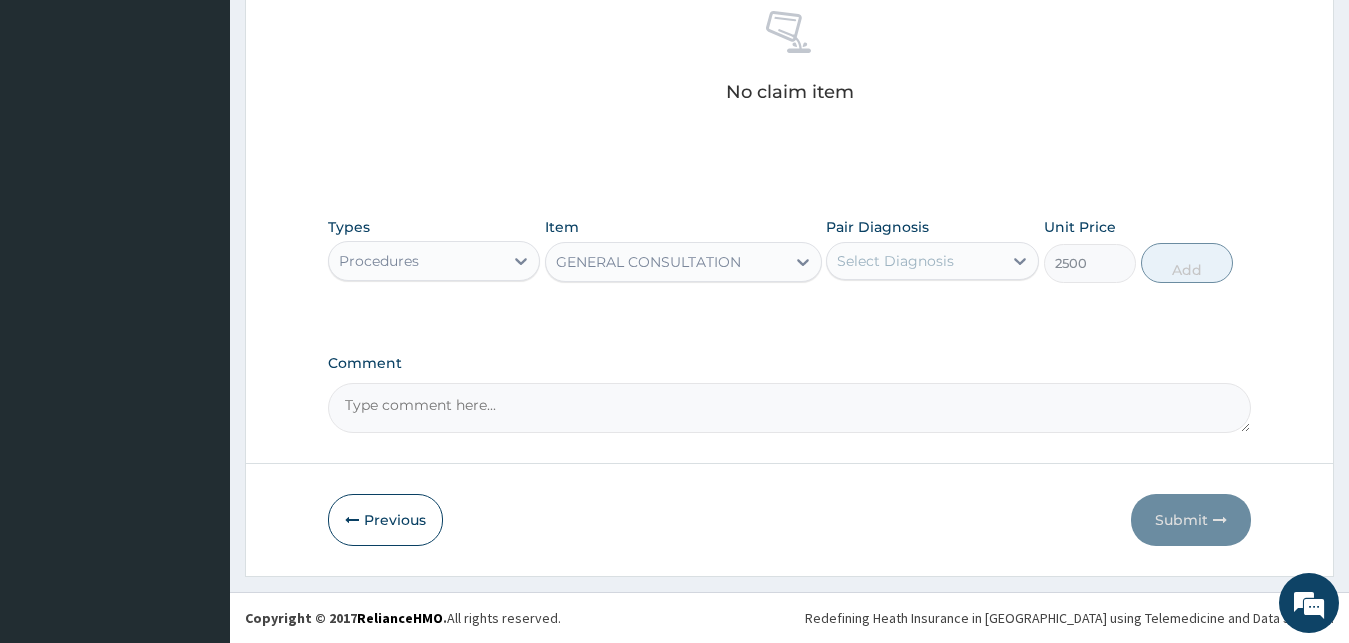 drag, startPoint x: 931, startPoint y: 239, endPoint x: 912, endPoint y: 288, distance: 52.554733 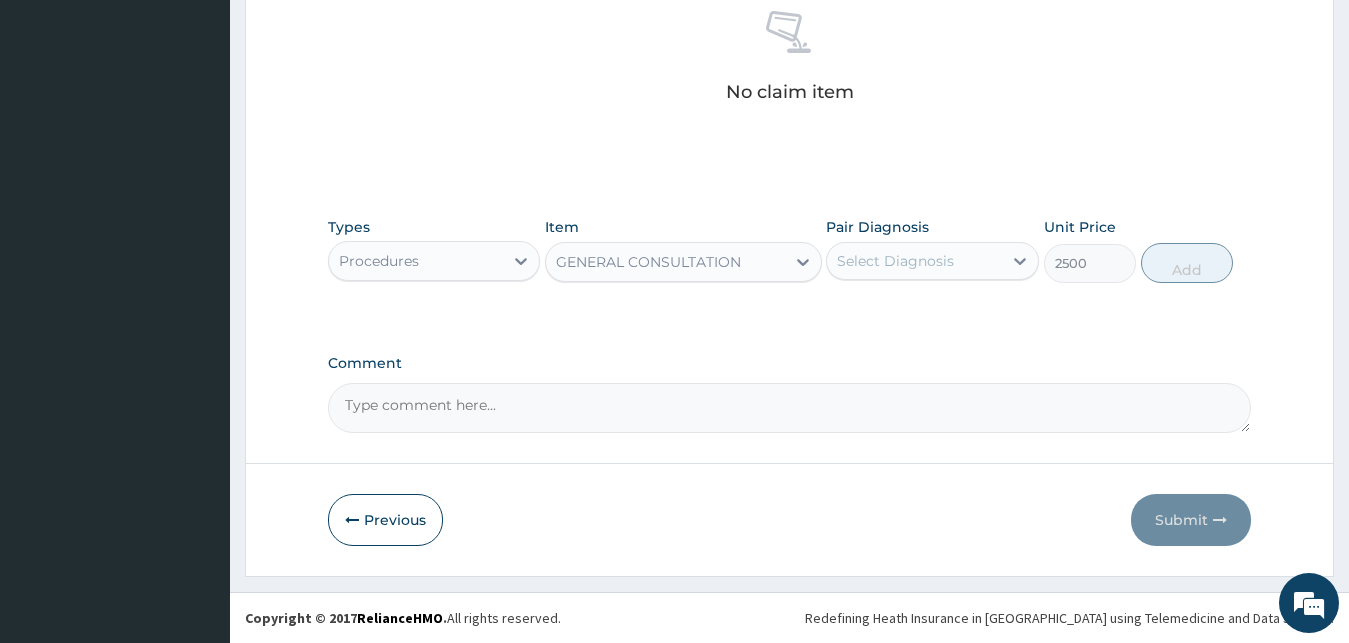 click on "Pair Diagnosis Select Diagnosis" at bounding box center (932, 250) 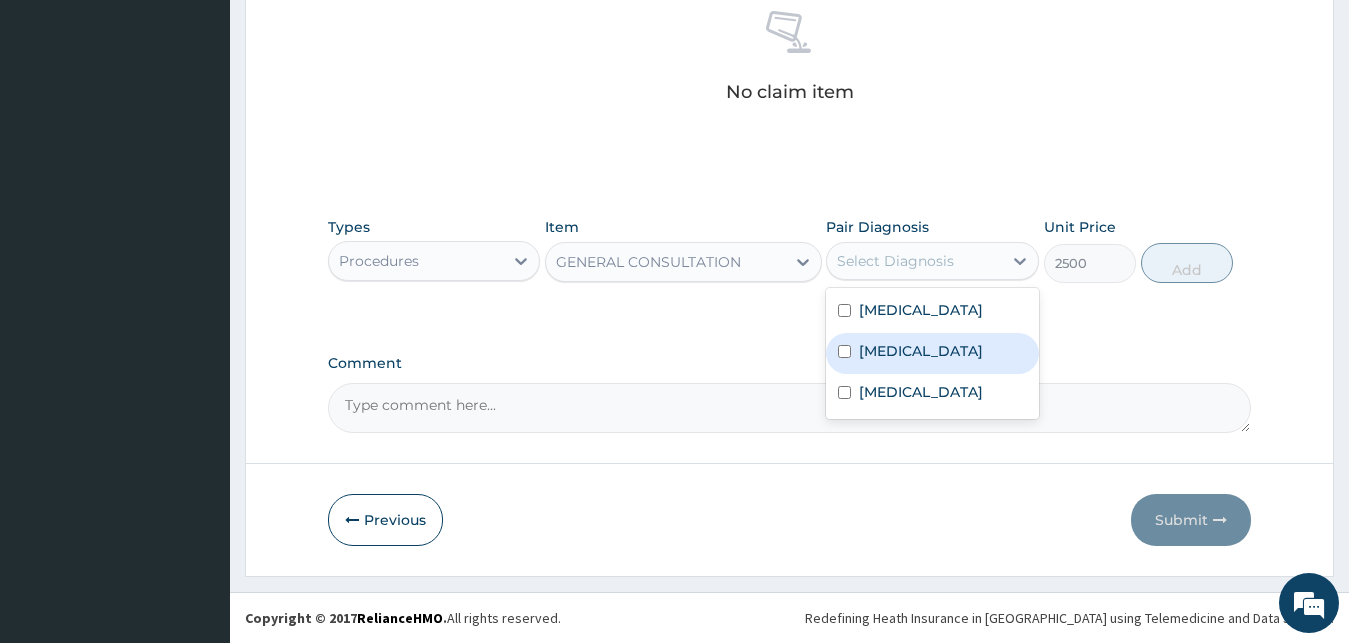 click on "Sepsis" at bounding box center (932, 353) 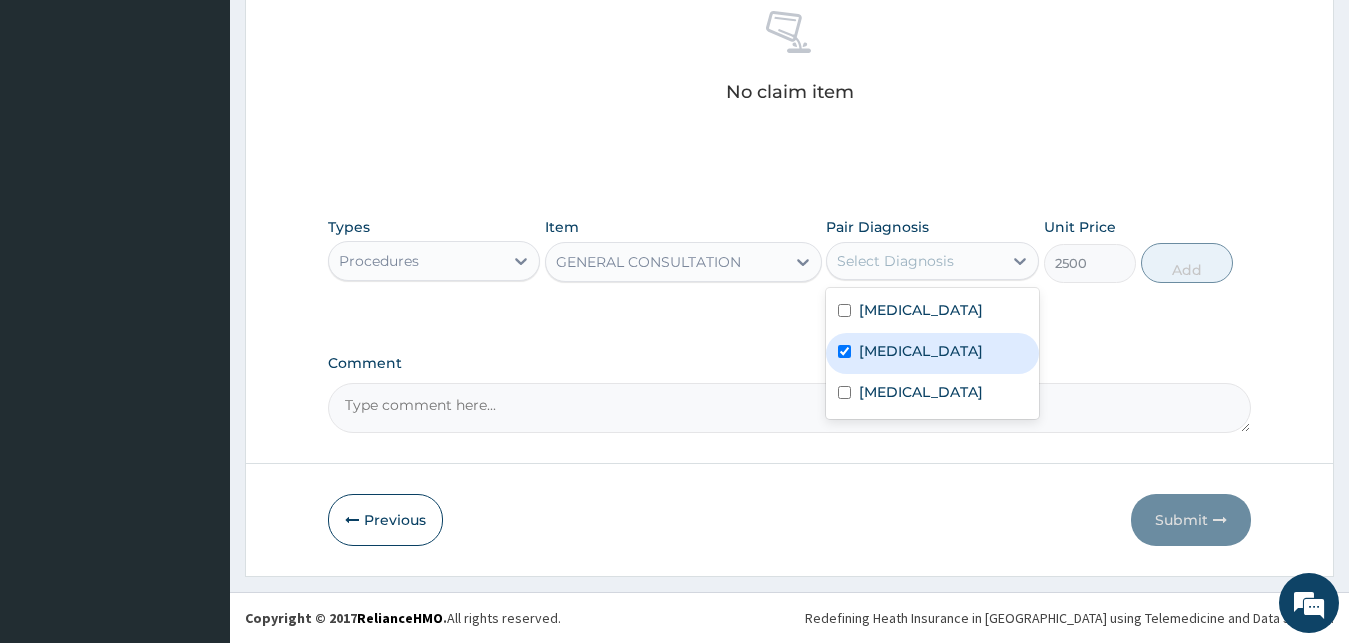 checkbox on "true" 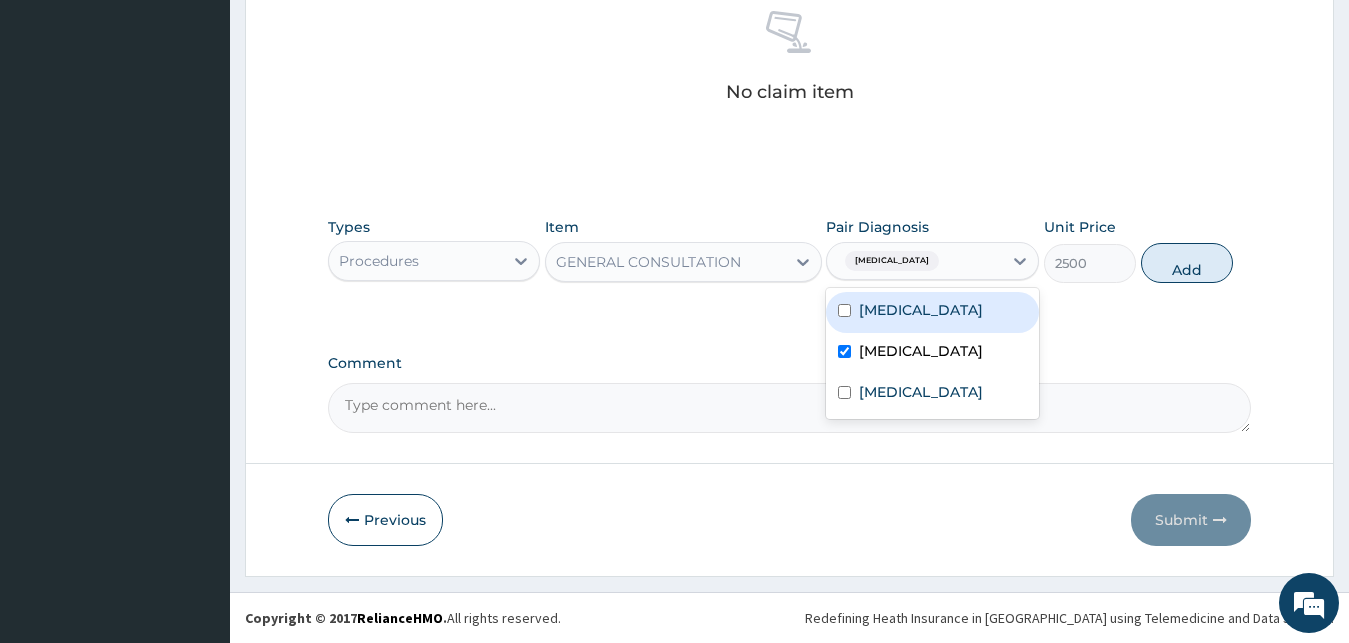 drag, startPoint x: 930, startPoint y: 313, endPoint x: 917, endPoint y: 354, distance: 43.011627 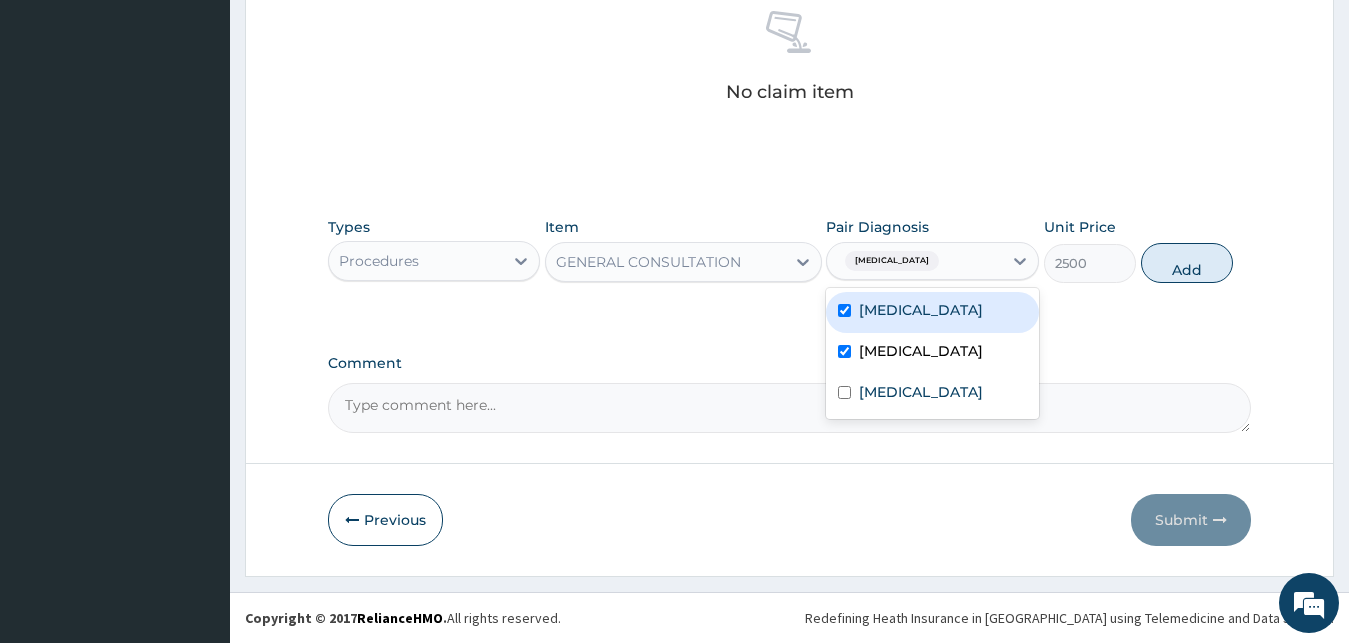 checkbox on "true" 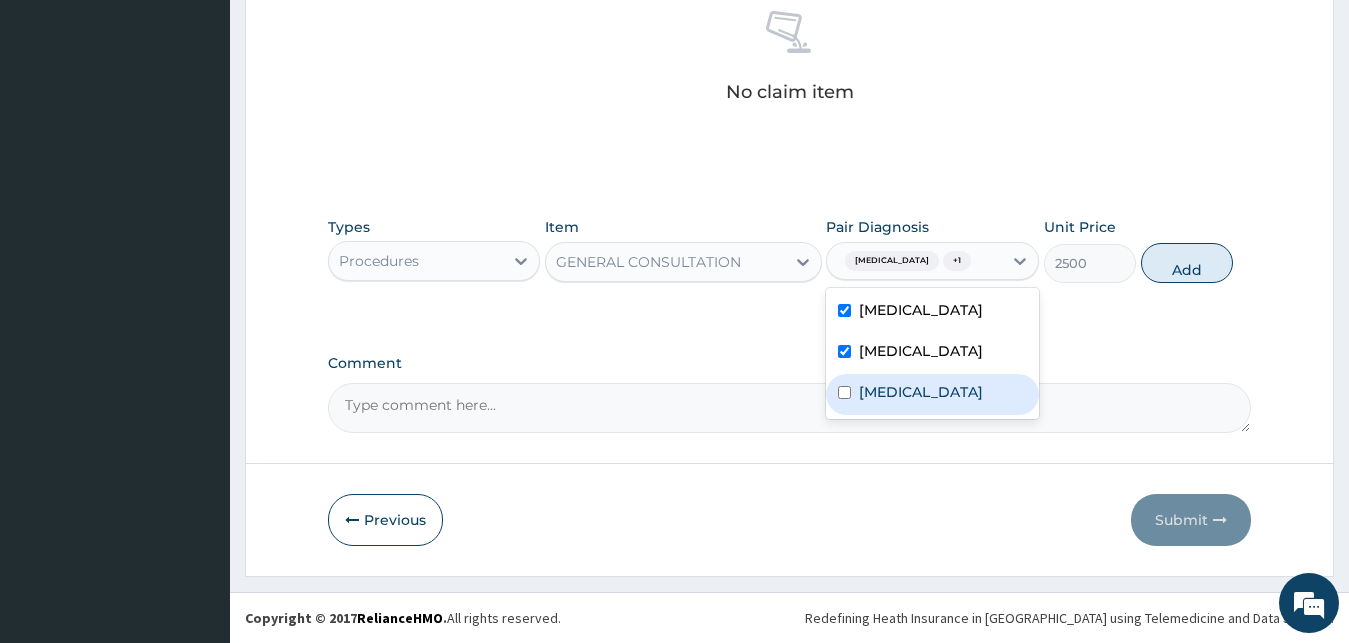 click on "Rhinitis" at bounding box center [921, 392] 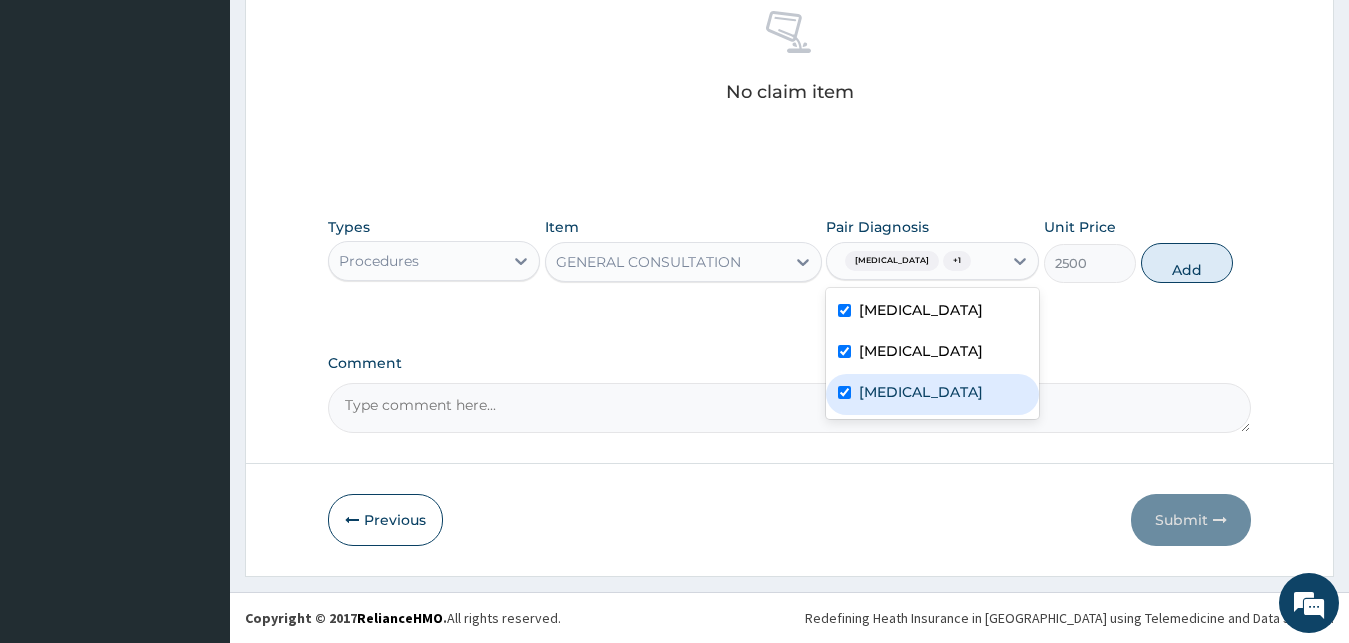 checkbox on "true" 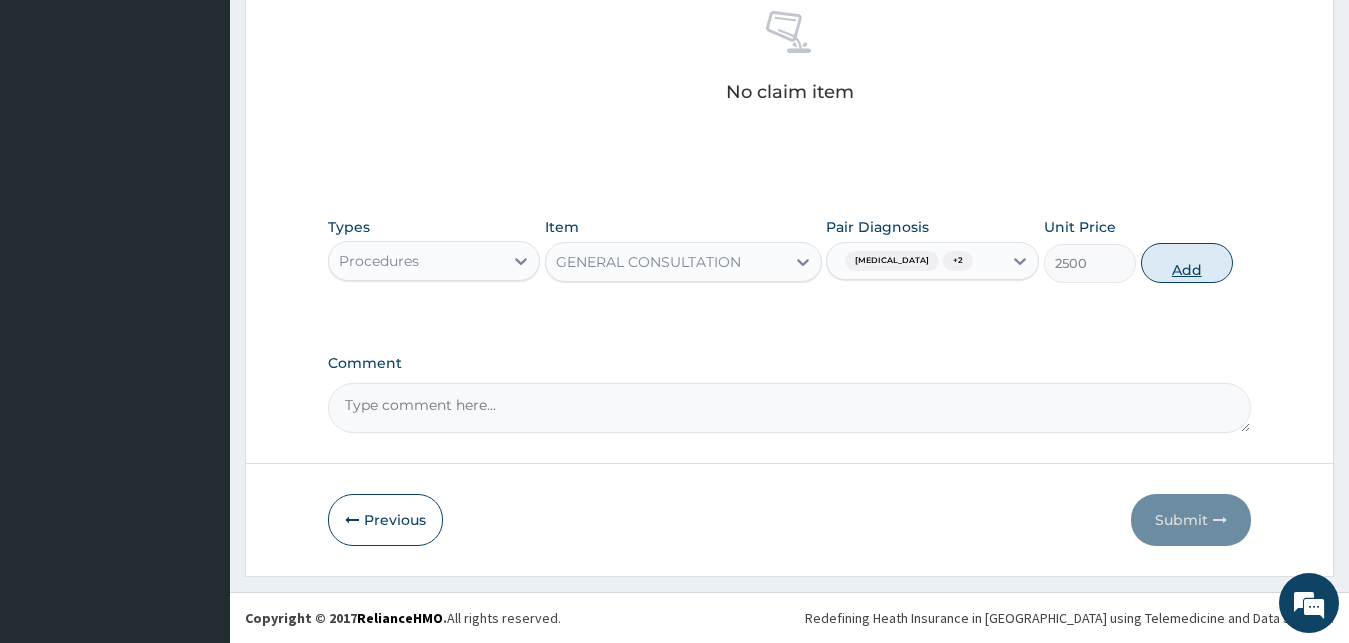 click on "Add" at bounding box center [1187, 263] 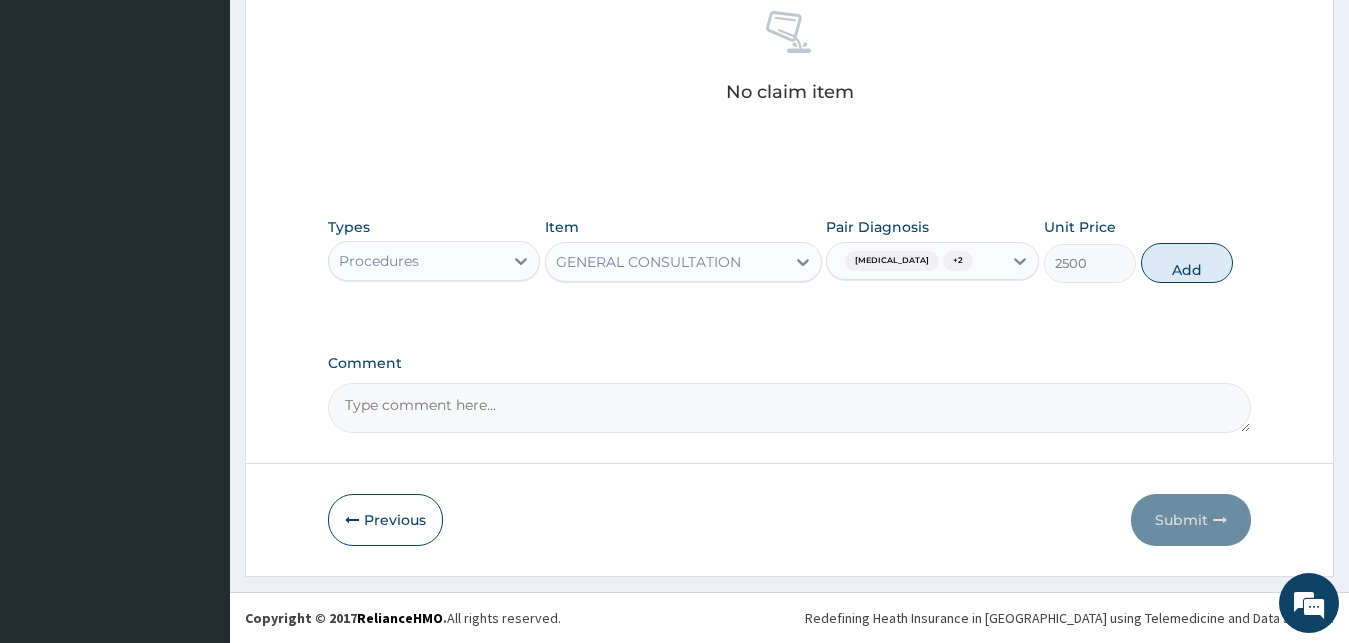 type on "0" 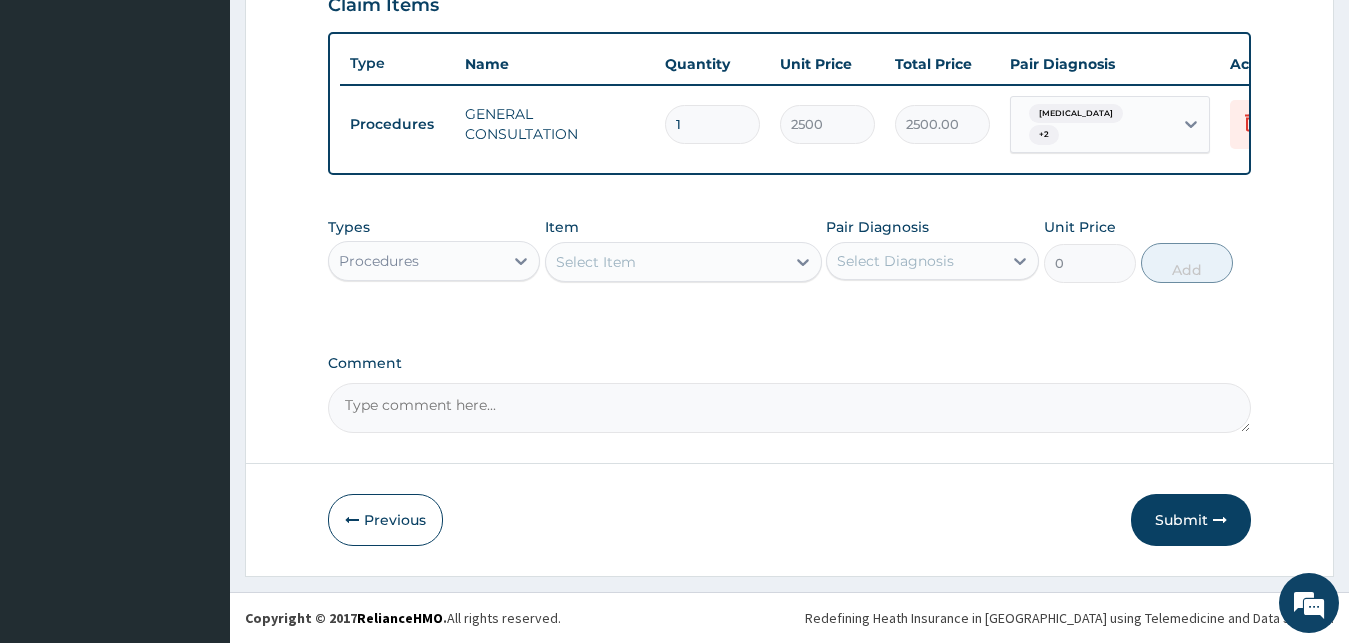 scroll, scrollTop: 721, scrollLeft: 0, axis: vertical 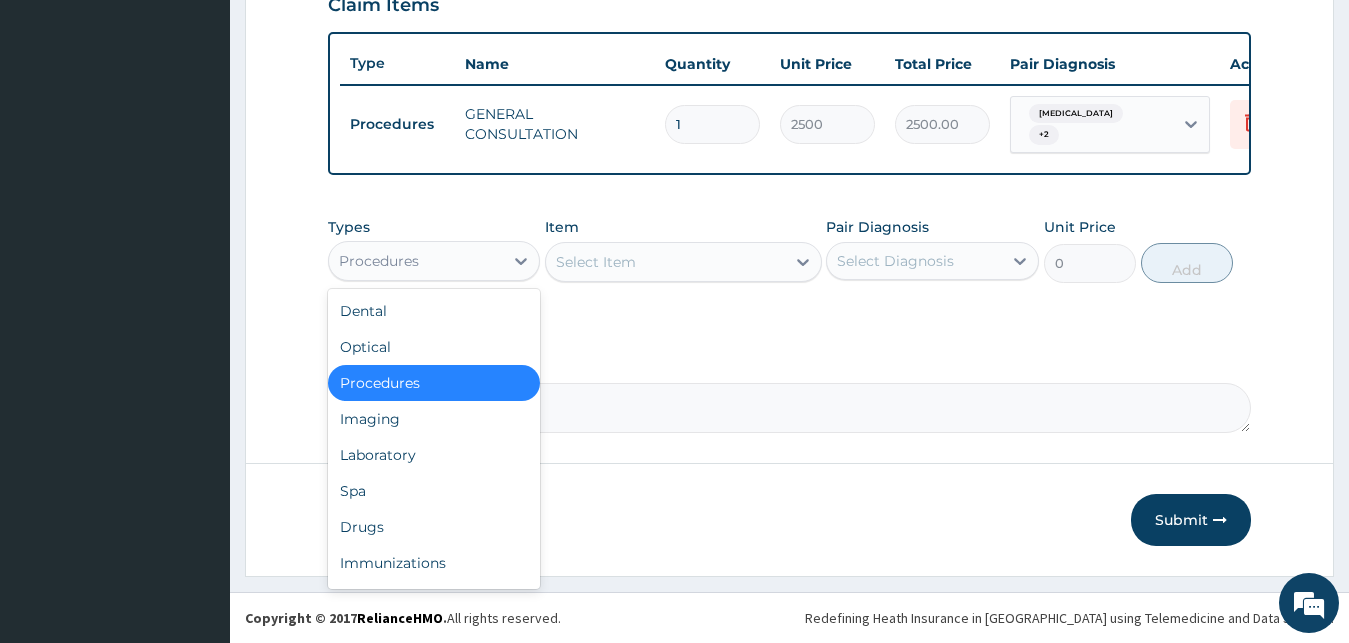 click on "Procedures" at bounding box center [434, 261] 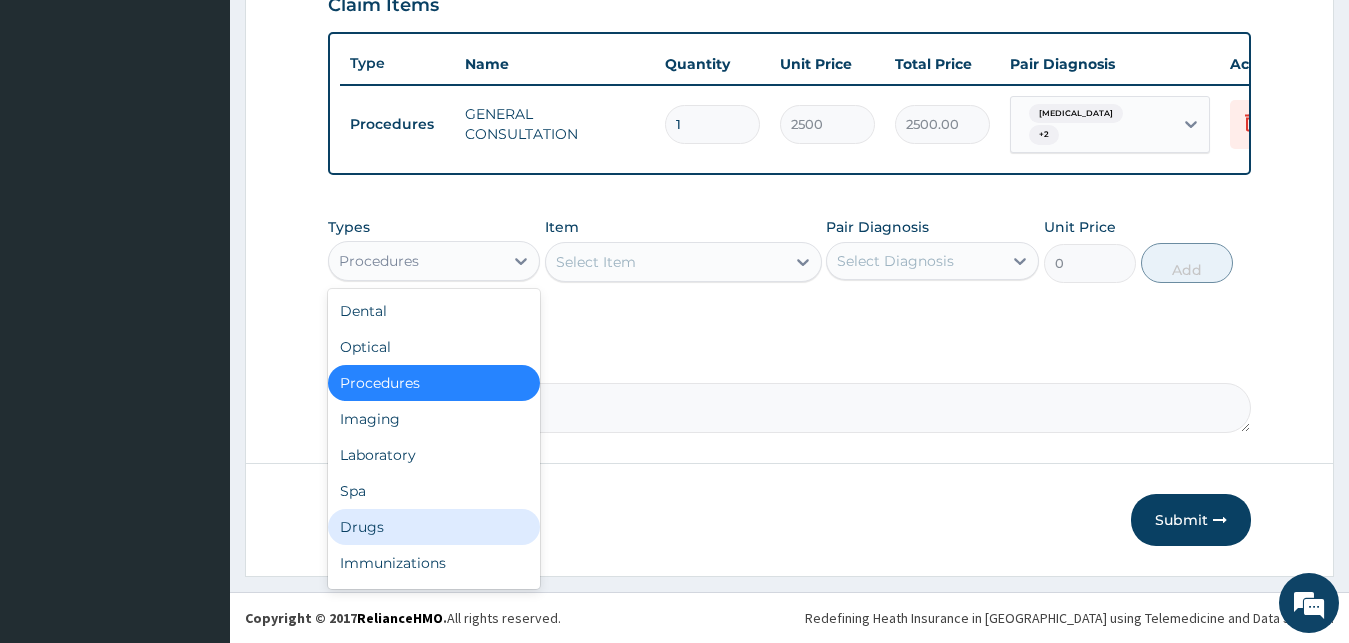 click on "Drugs" at bounding box center (434, 527) 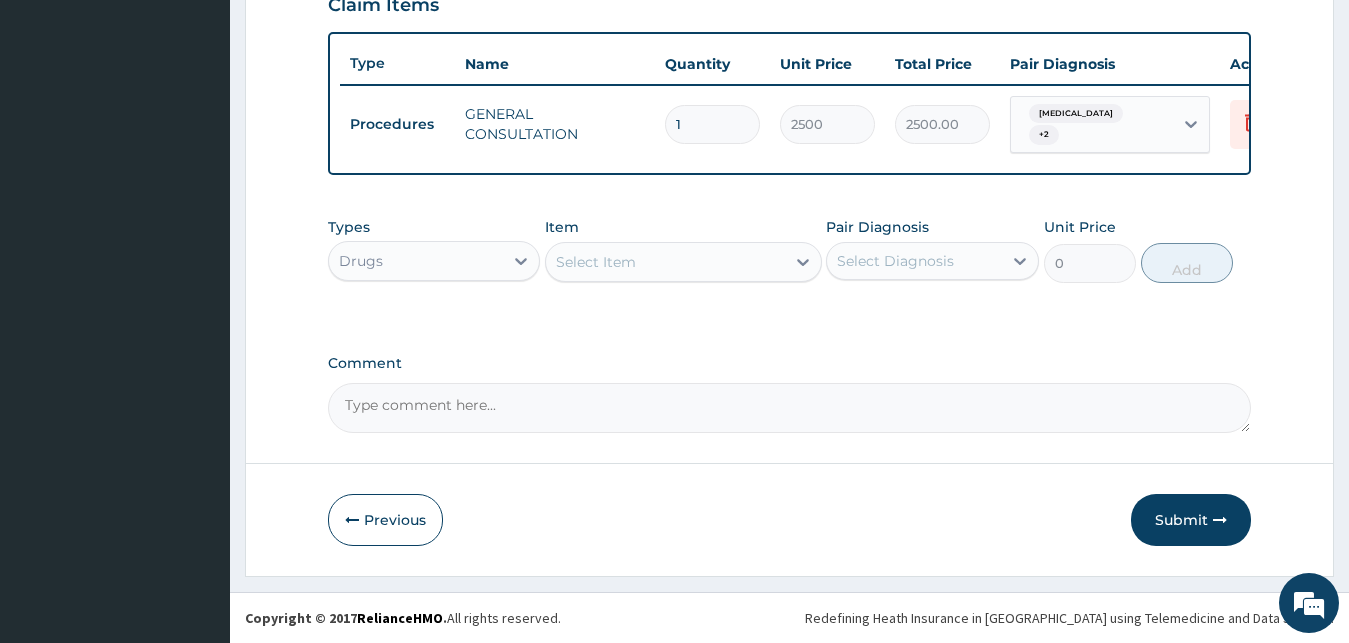 click on "Item Select Item" at bounding box center (683, 250) 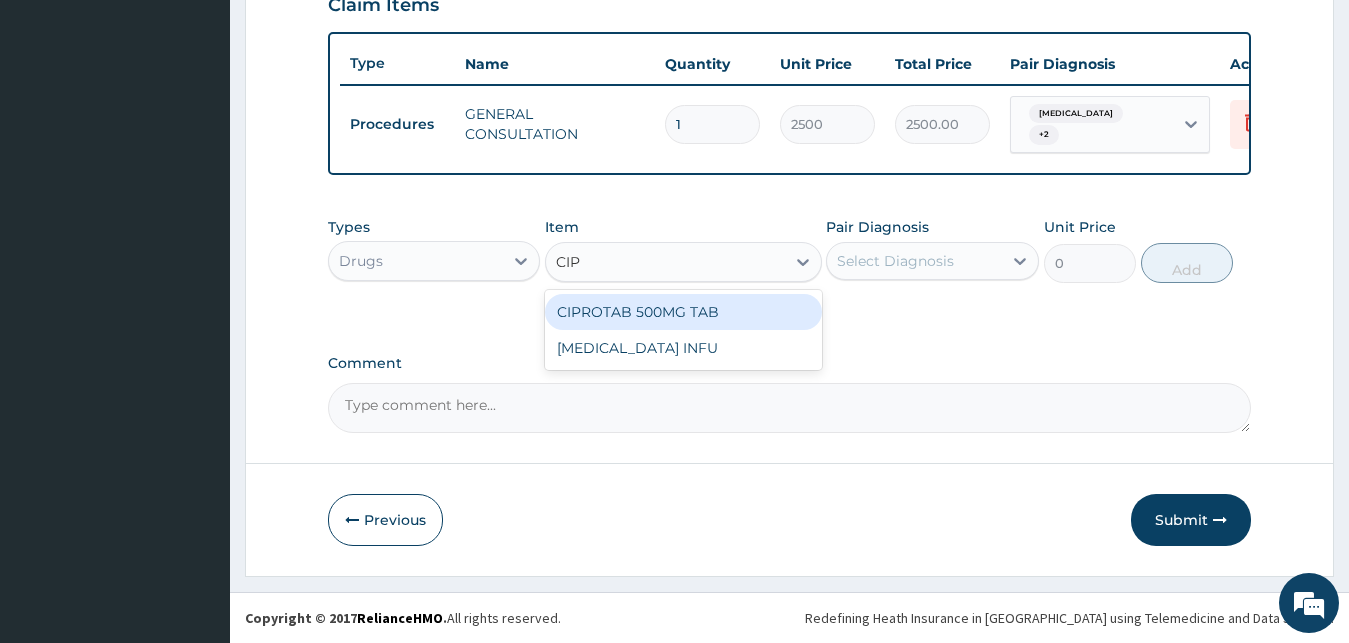 type on "CIPR" 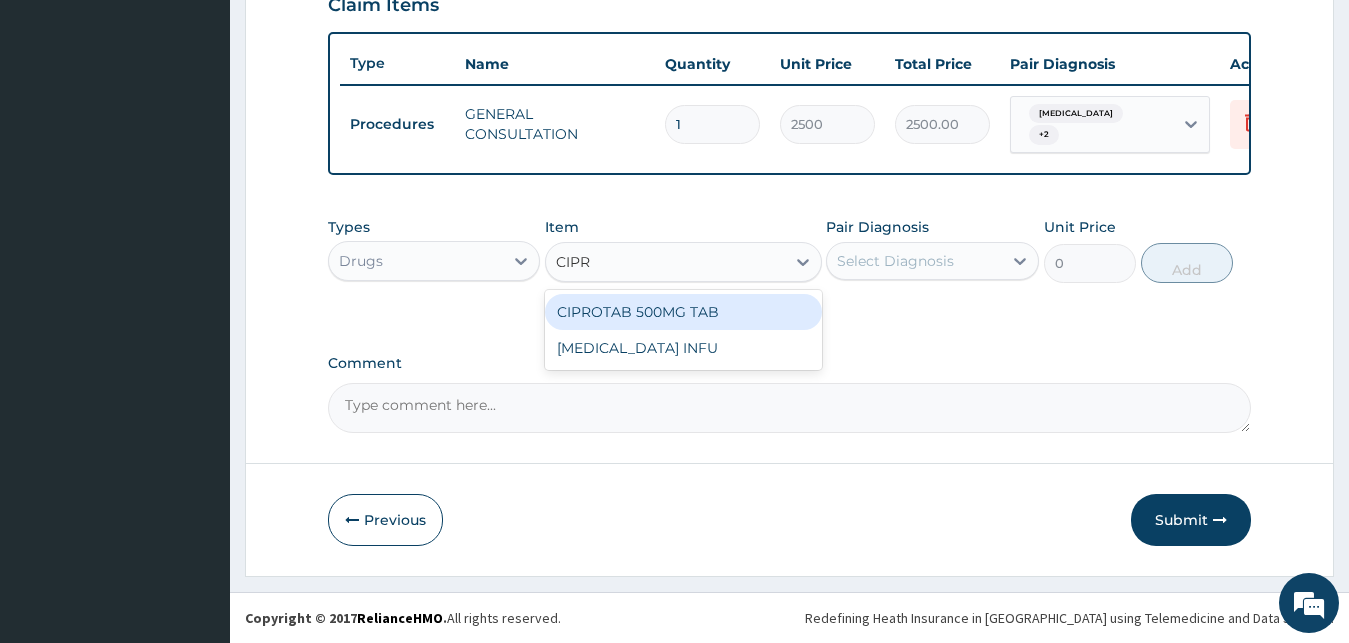 click on "CIPROTAB 500MG TAB" at bounding box center [683, 312] 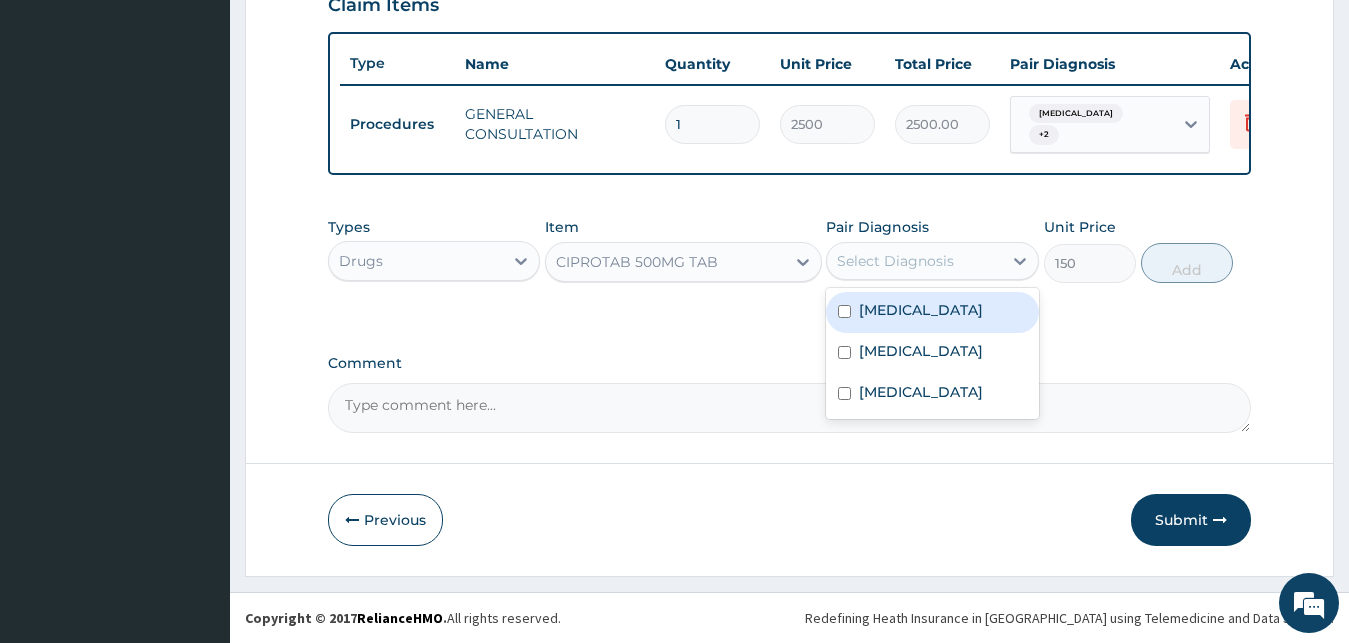 drag, startPoint x: 847, startPoint y: 256, endPoint x: 869, endPoint y: 269, distance: 25.553865 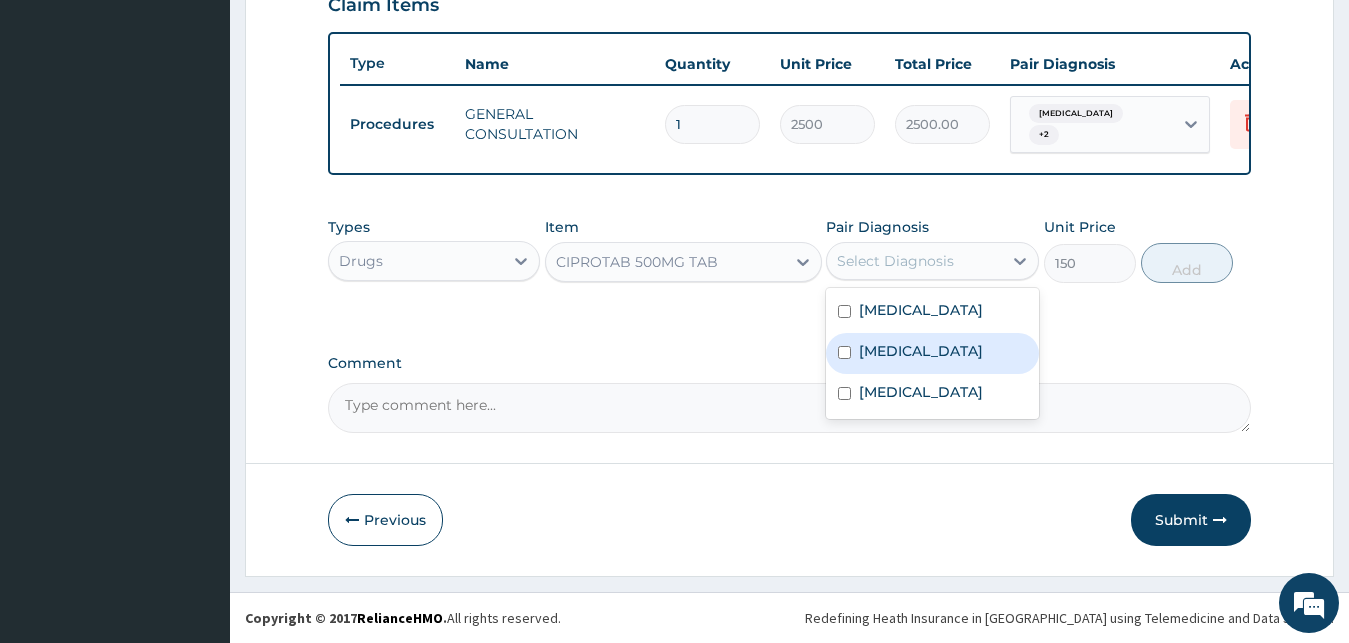 click on "Sepsis" at bounding box center [932, 353] 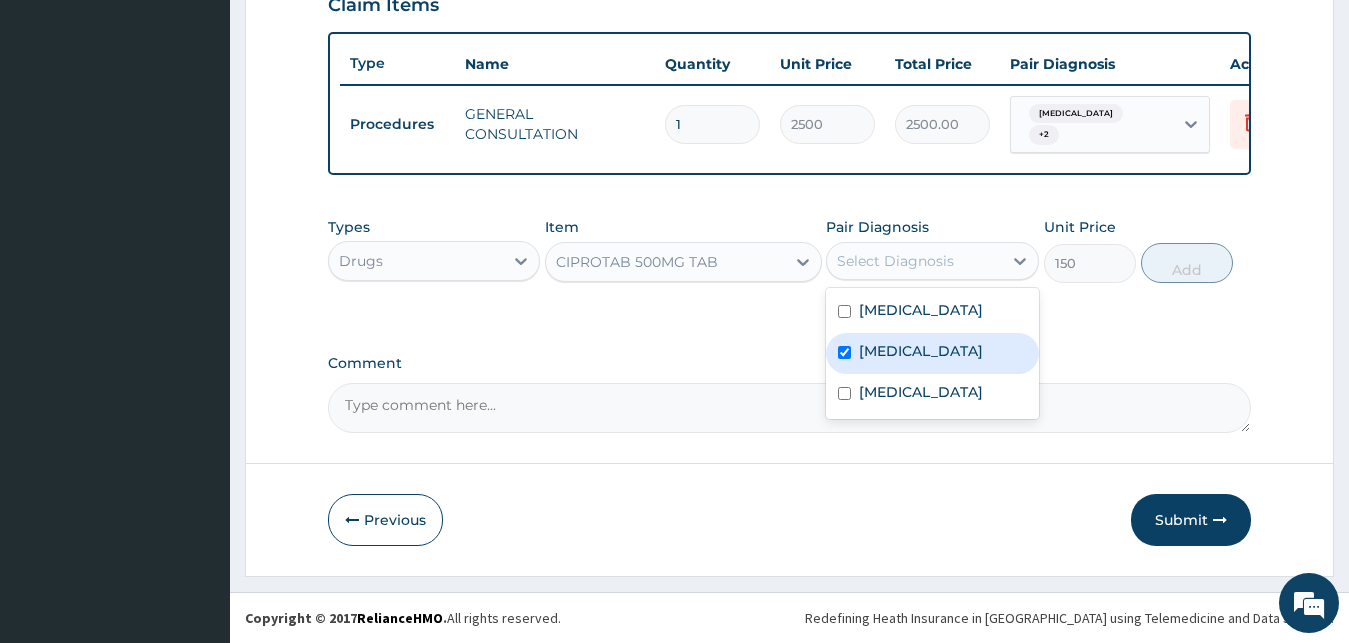 checkbox on "true" 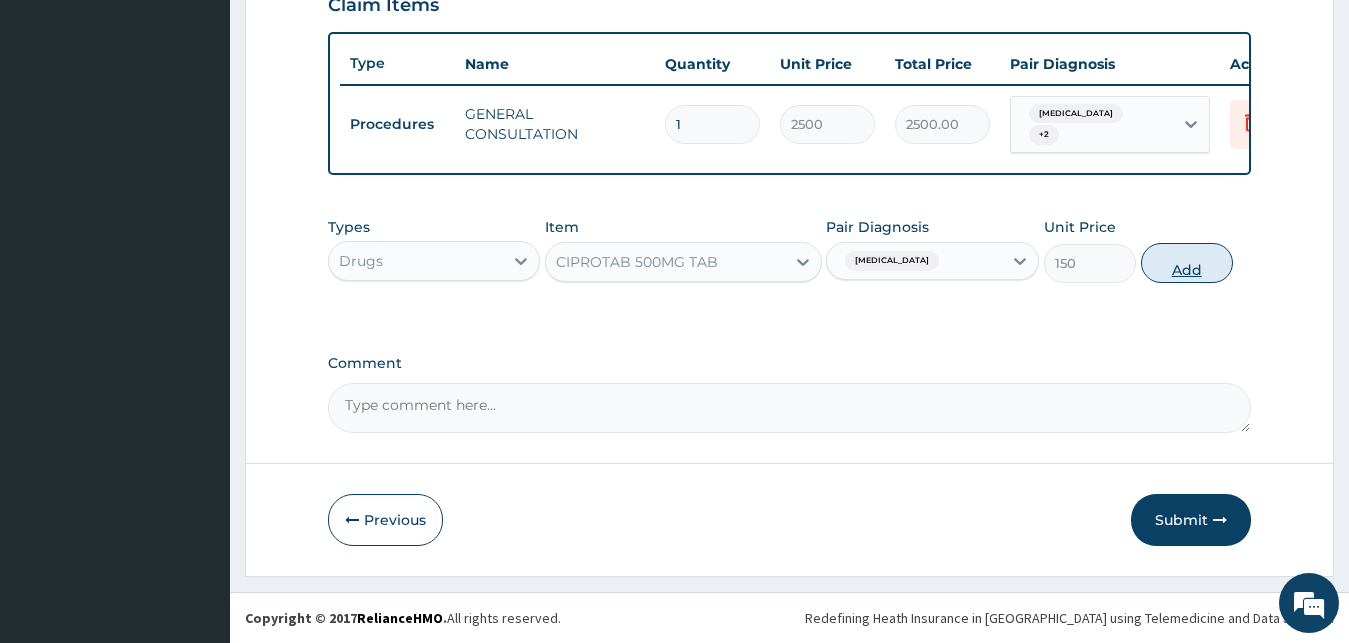click on "Add" at bounding box center [1187, 263] 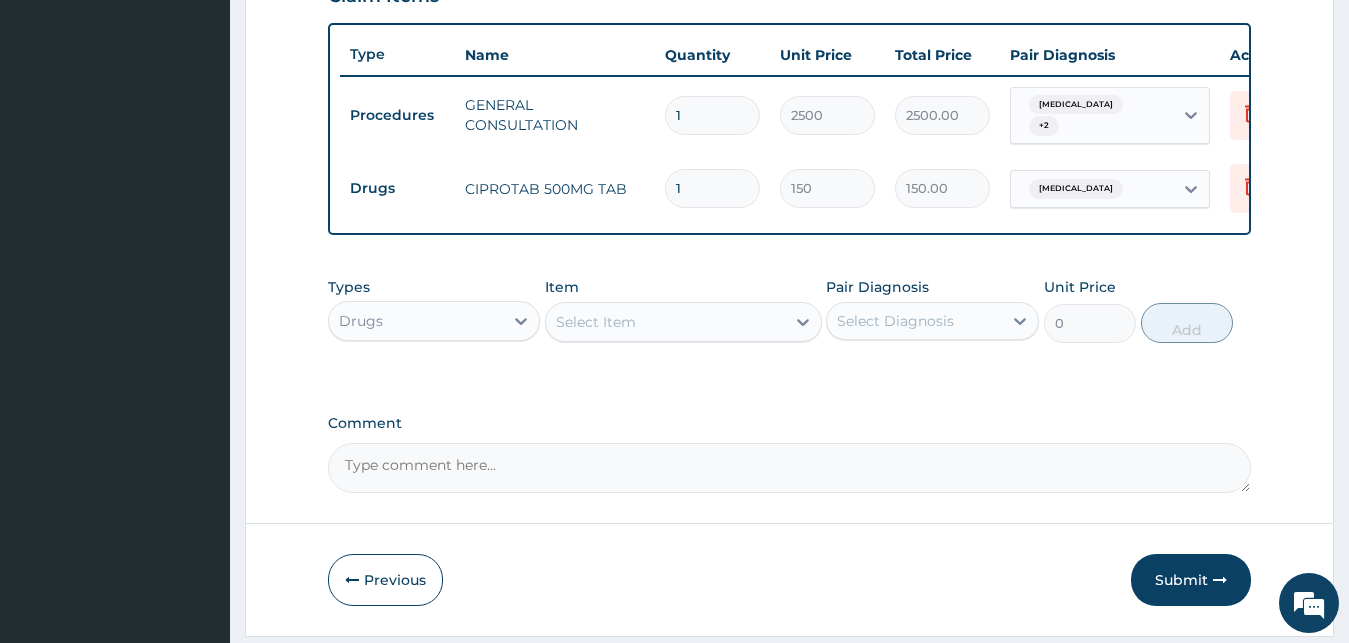 type on "10" 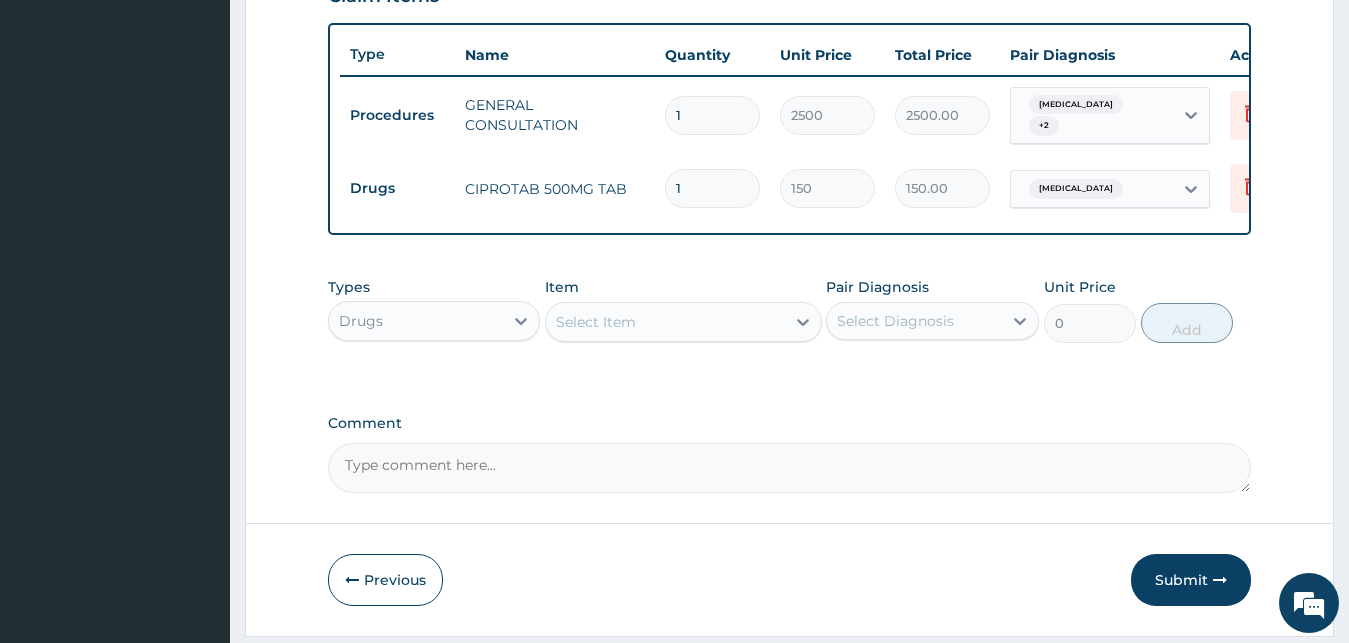 type on "1500.00" 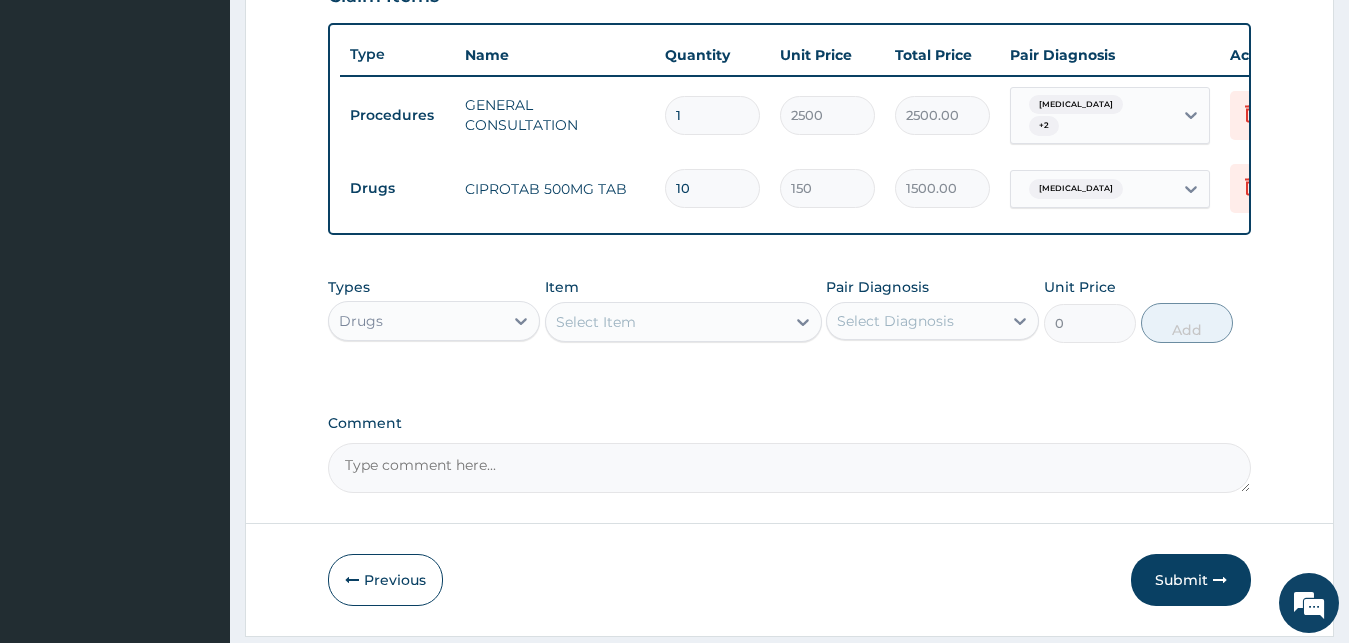 type on "10" 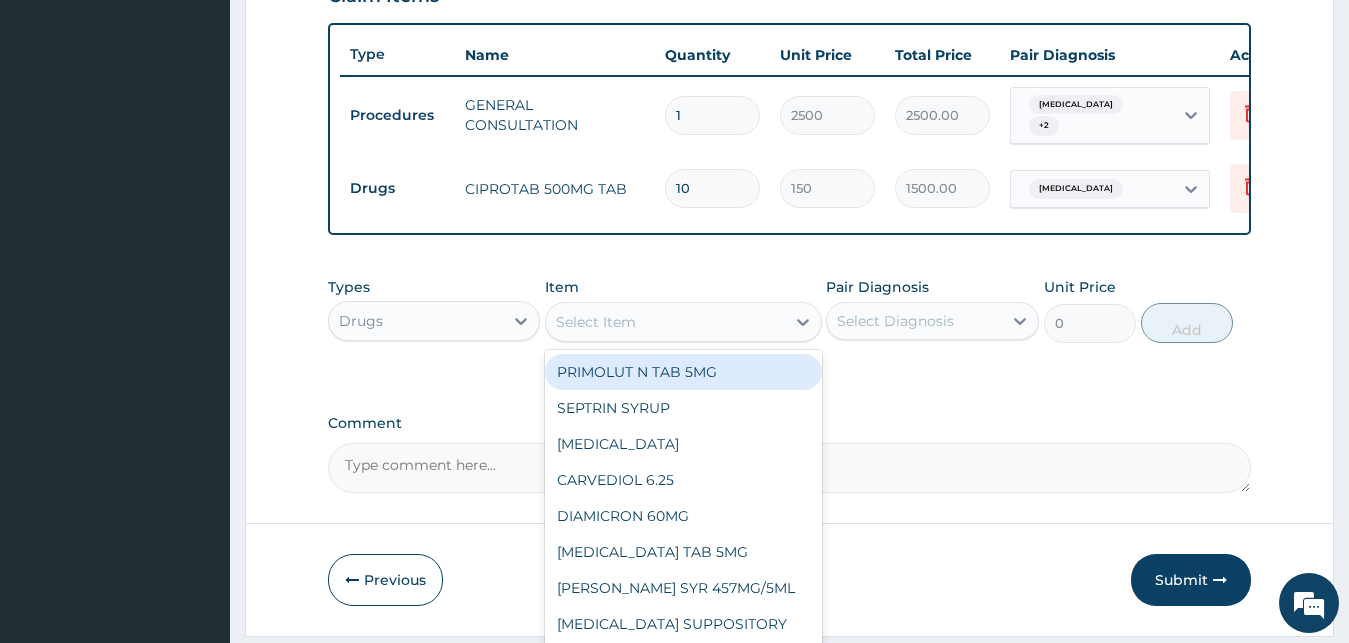 click on "Select Item" at bounding box center [596, 322] 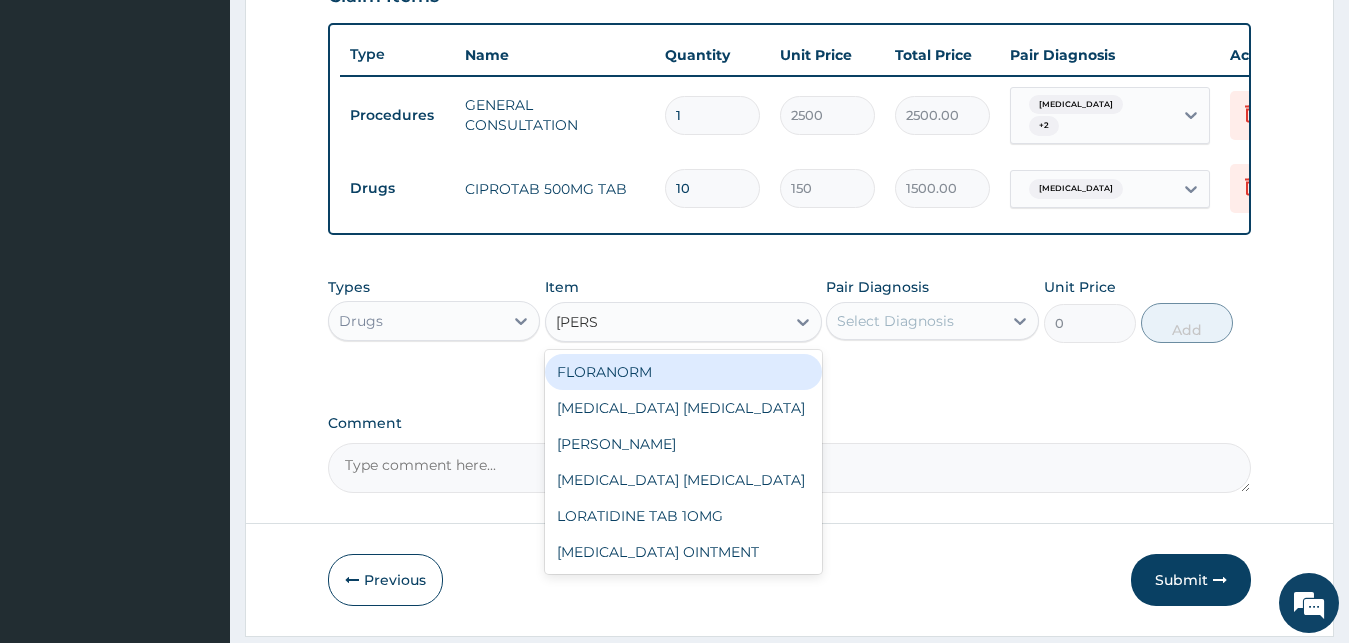 type on "LORAT" 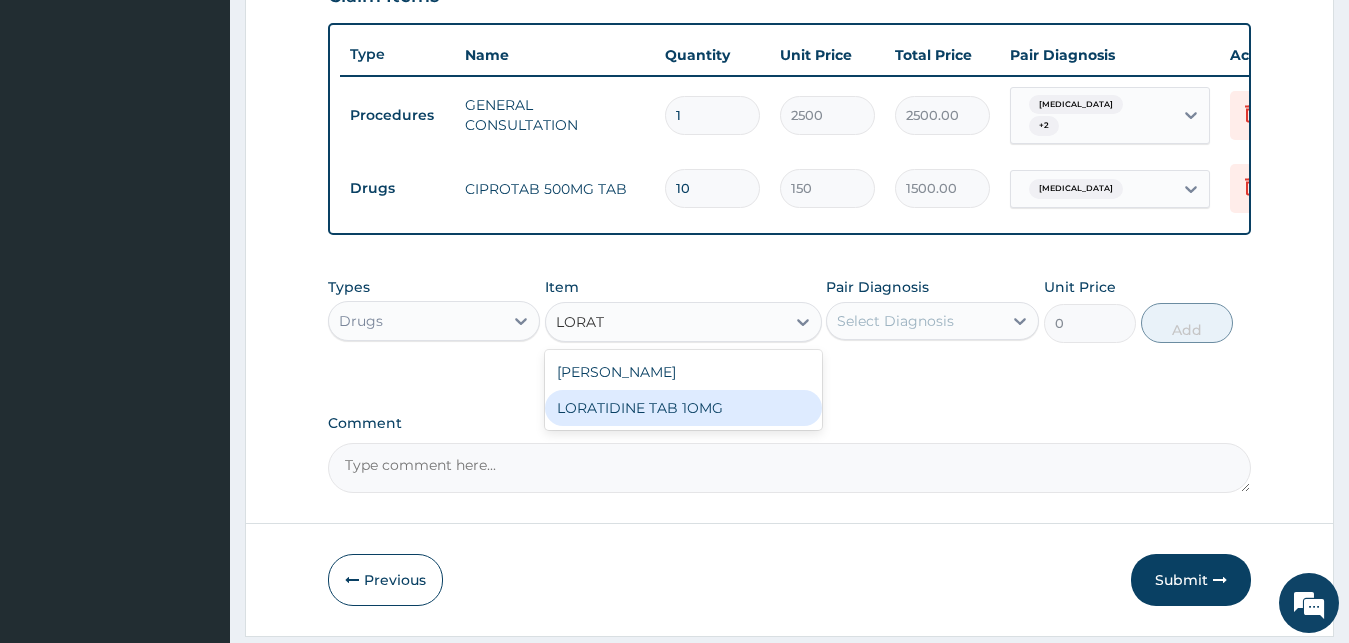 click on "LORATIDINE TAB 1OMG" at bounding box center [683, 408] 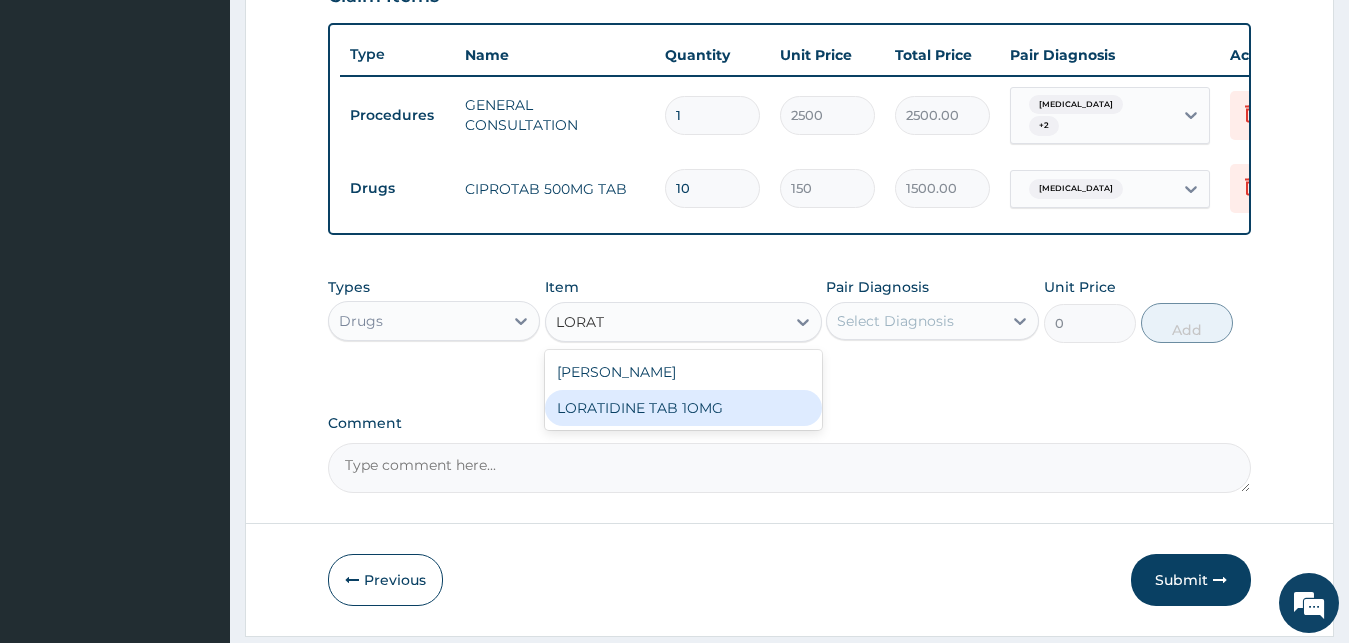 type 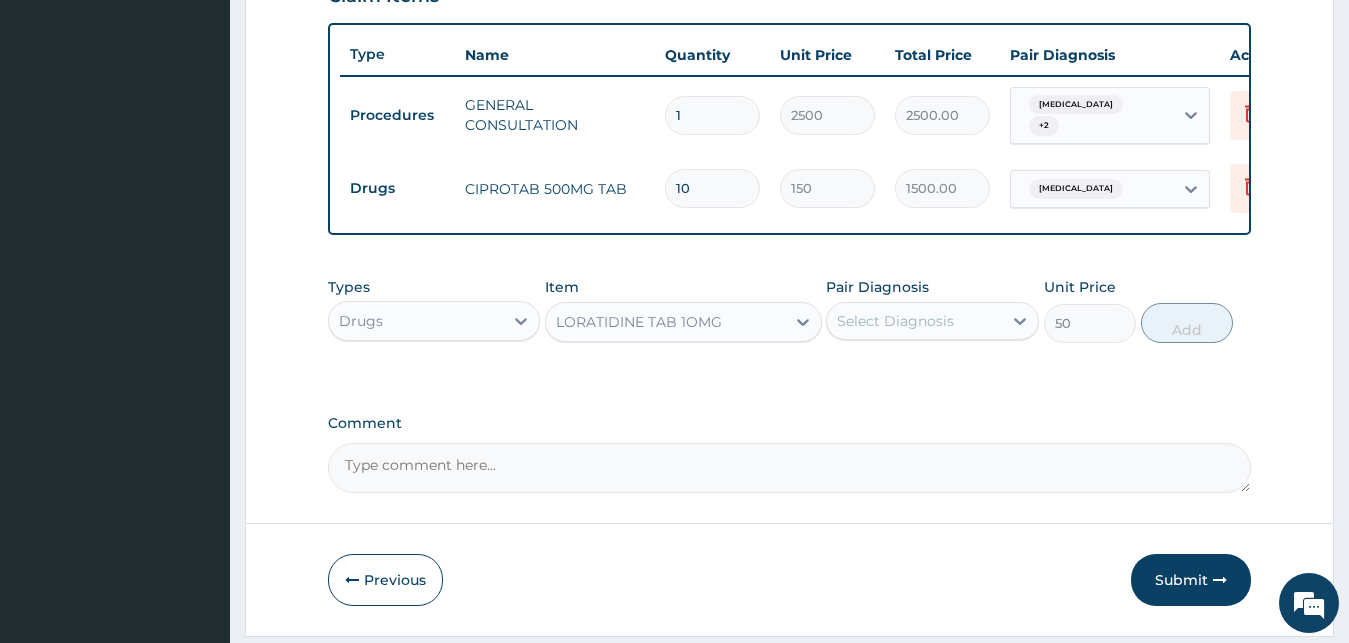 drag, startPoint x: 894, startPoint y: 306, endPoint x: 893, endPoint y: 318, distance: 12.0415945 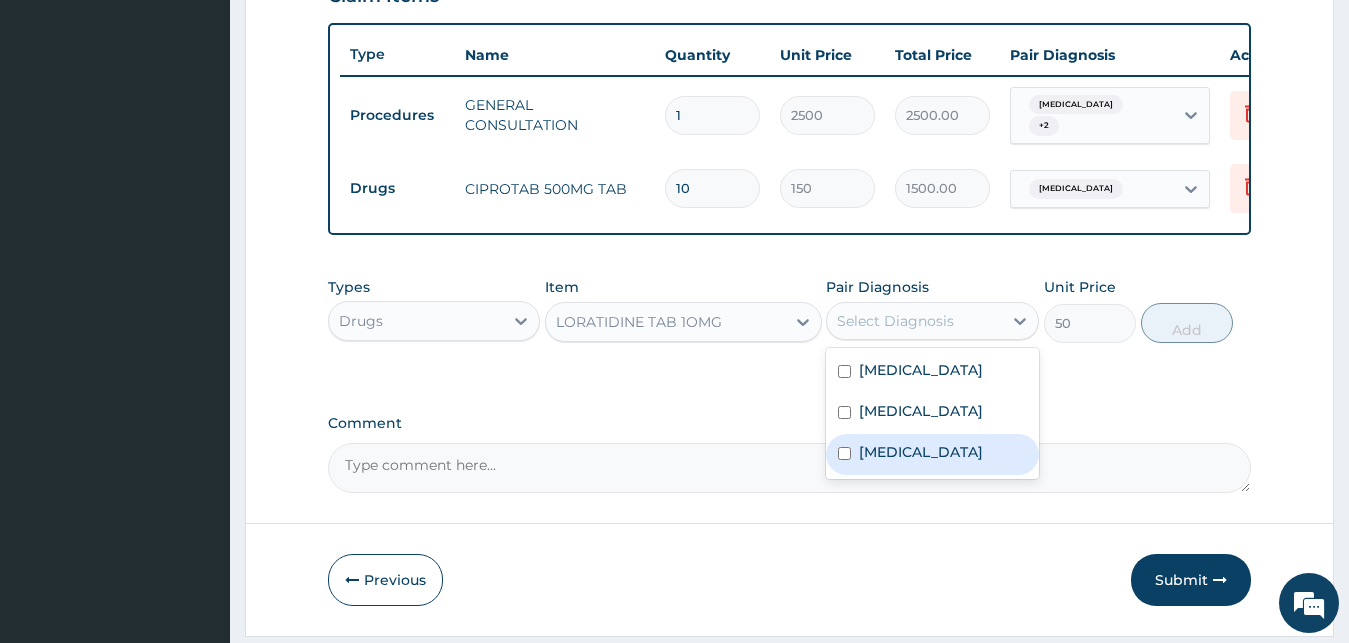 click on "[MEDICAL_DATA]" at bounding box center [921, 452] 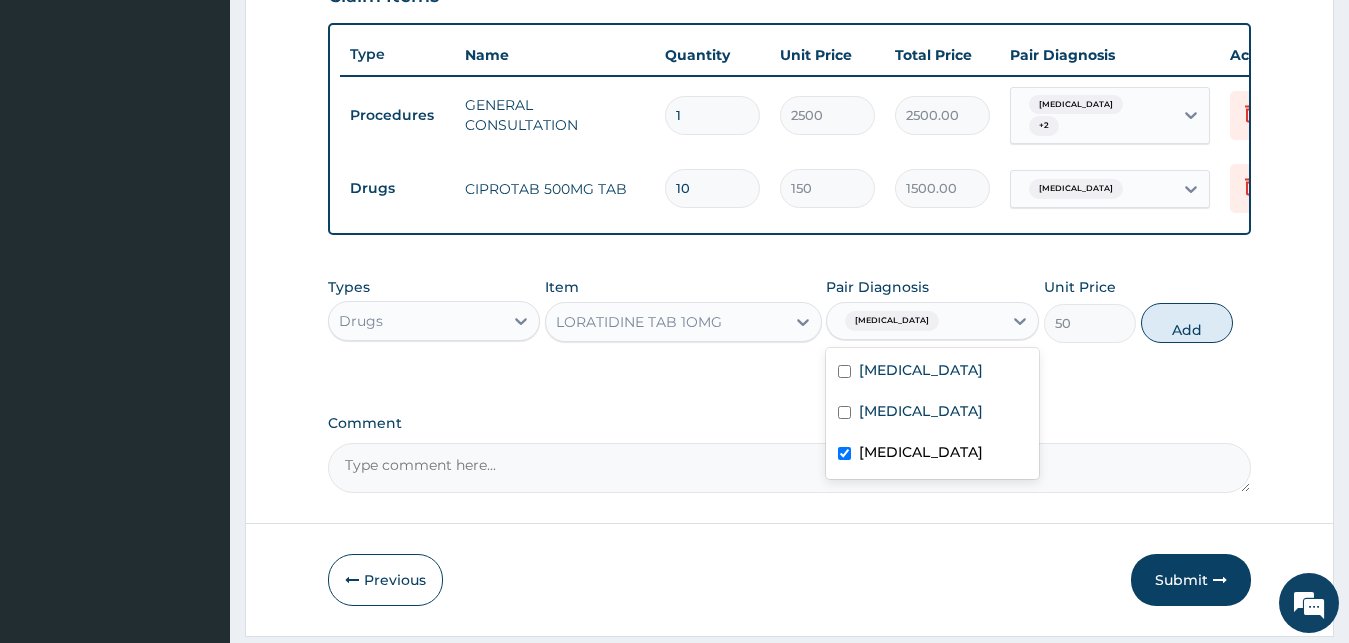 checkbox on "true" 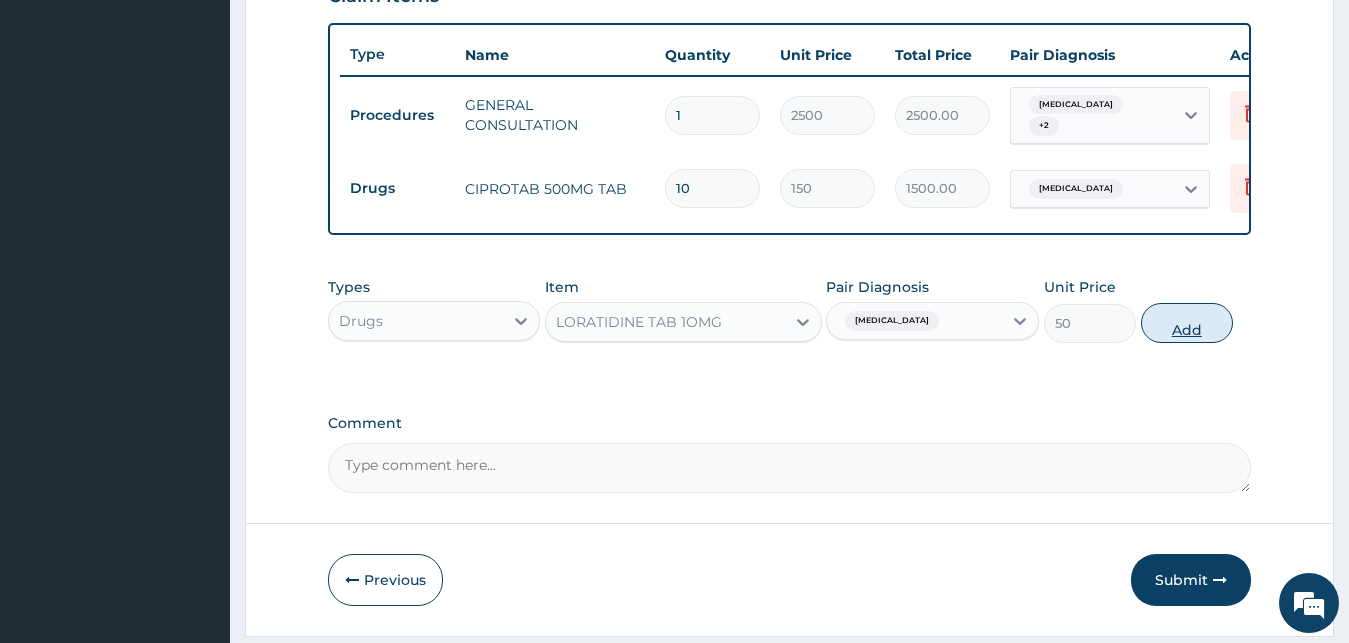 click on "Add" at bounding box center (1187, 323) 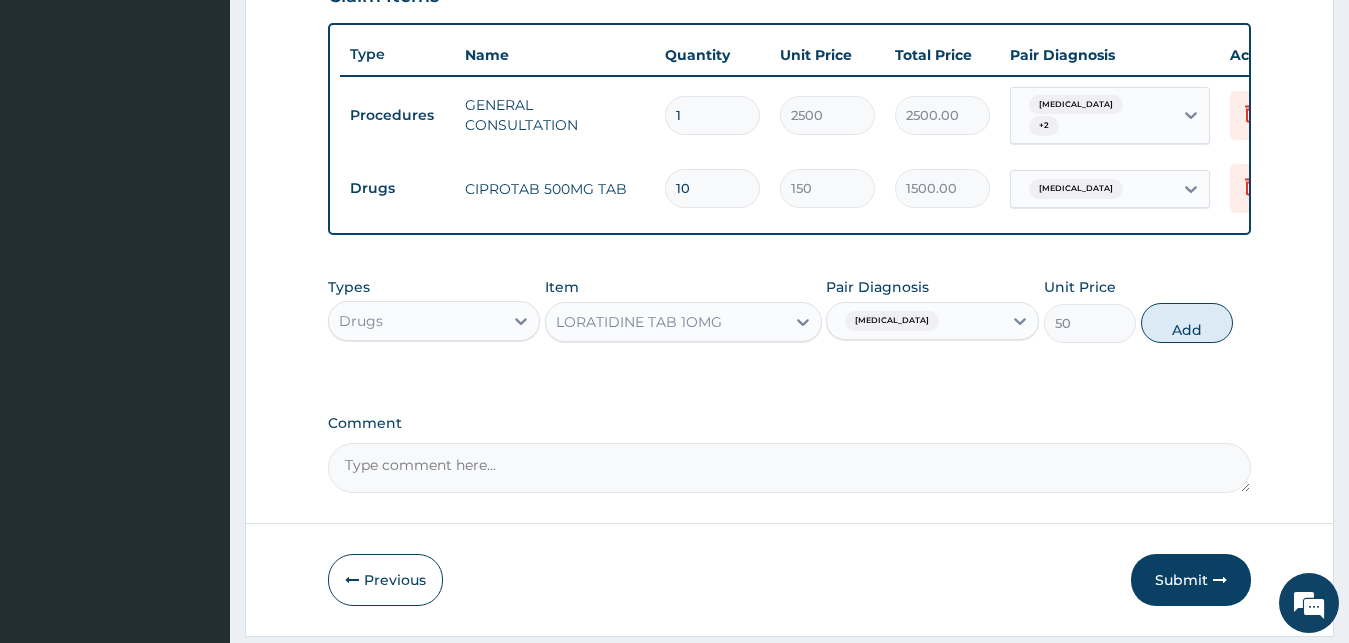 type on "0" 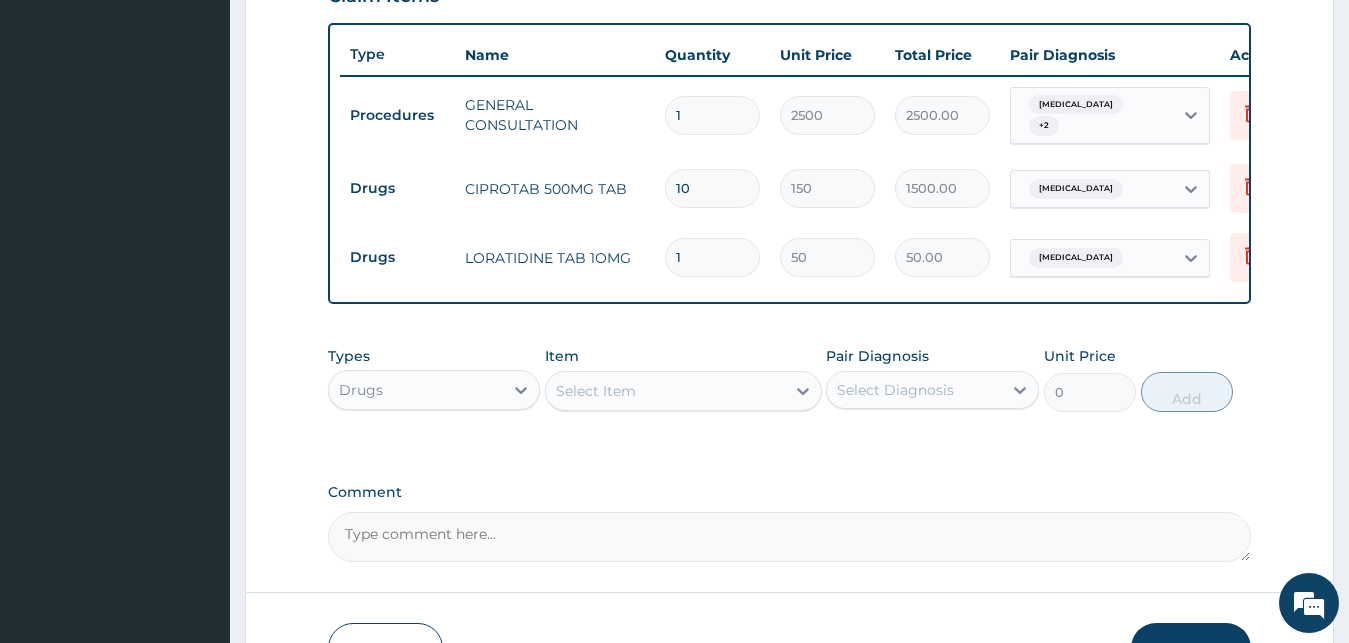 drag, startPoint x: 693, startPoint y: 245, endPoint x: 626, endPoint y: 255, distance: 67.74216 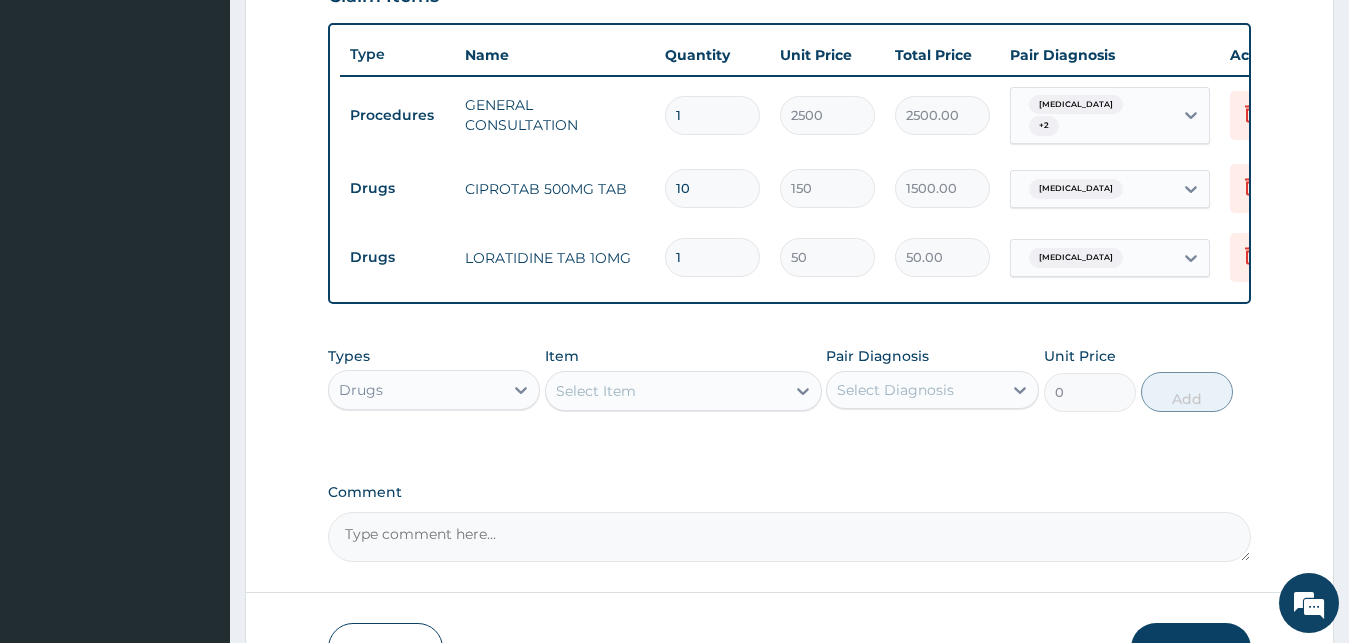 click on "1" at bounding box center (712, 257) 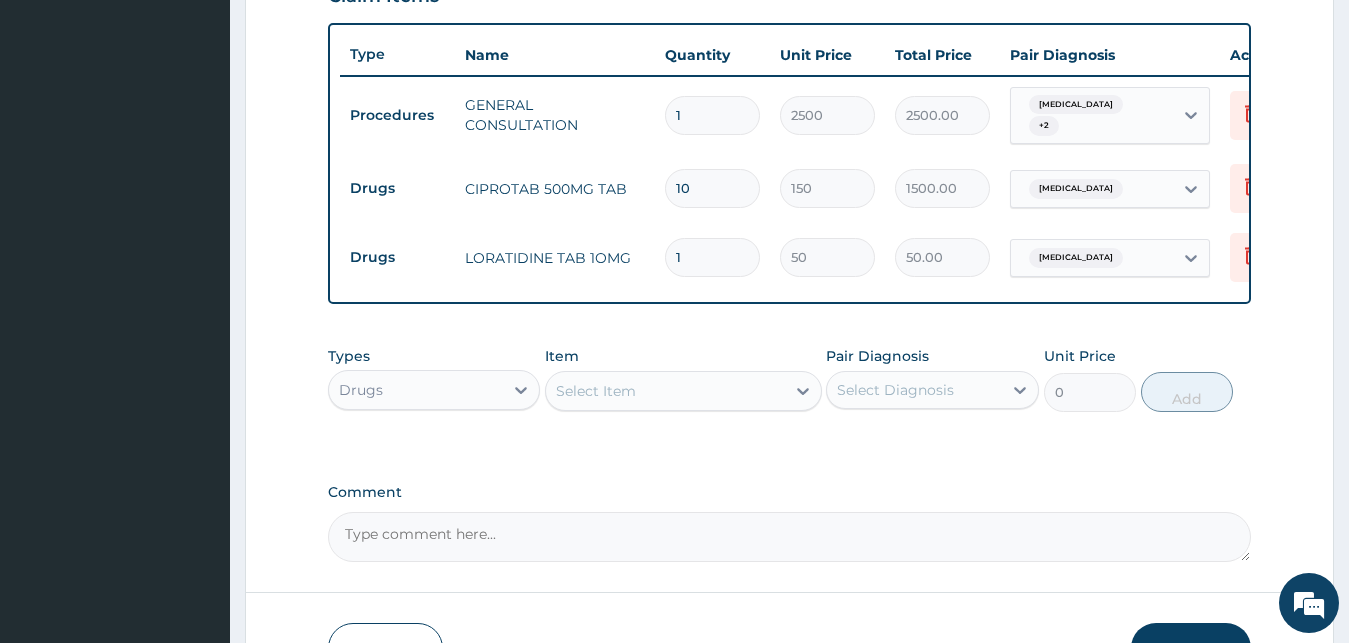 type on "5" 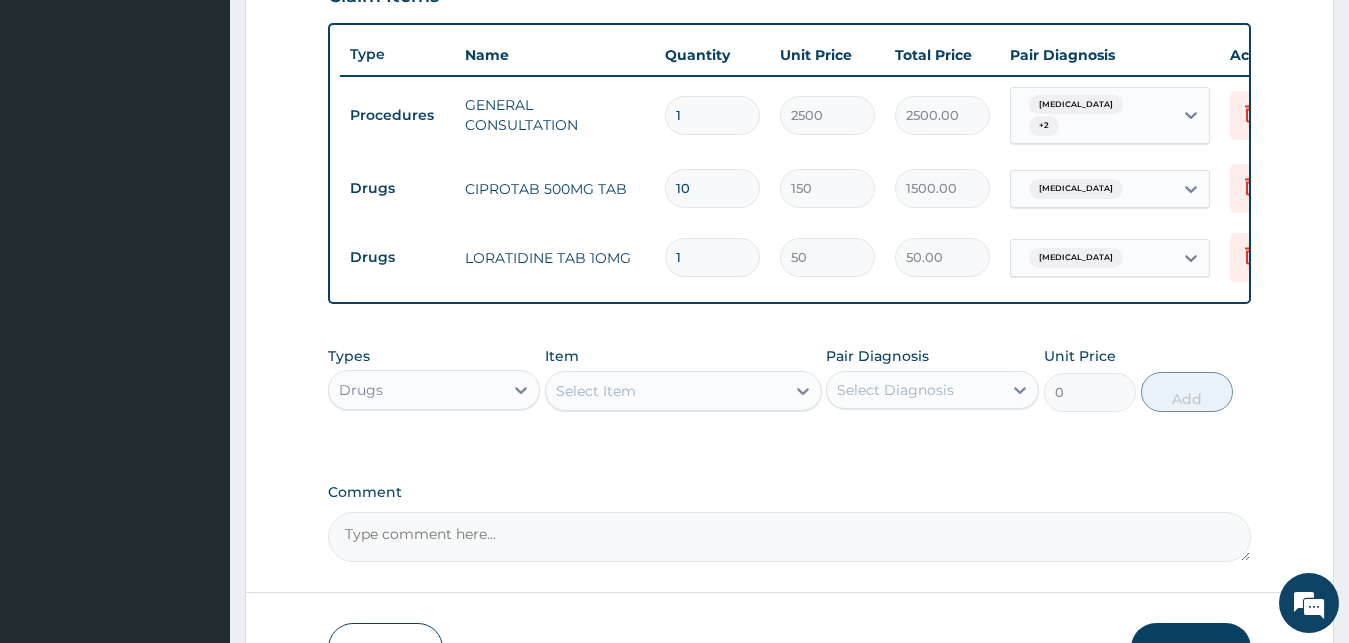 type on "250.00" 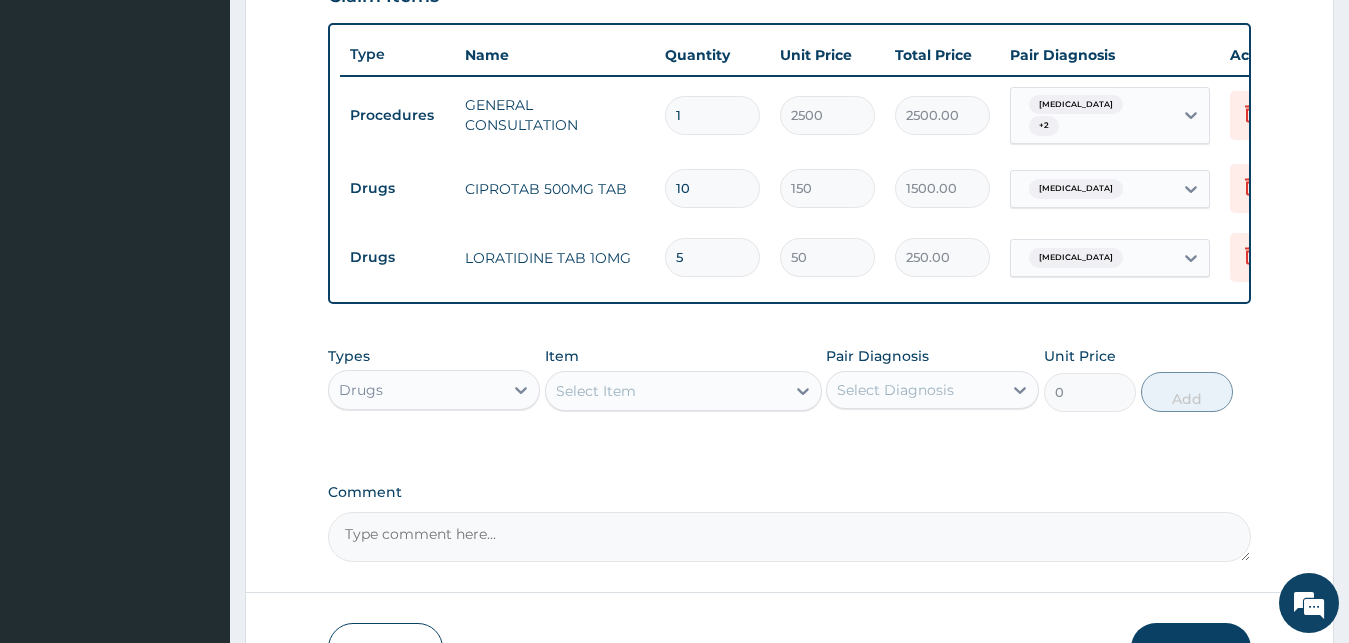 type on "5" 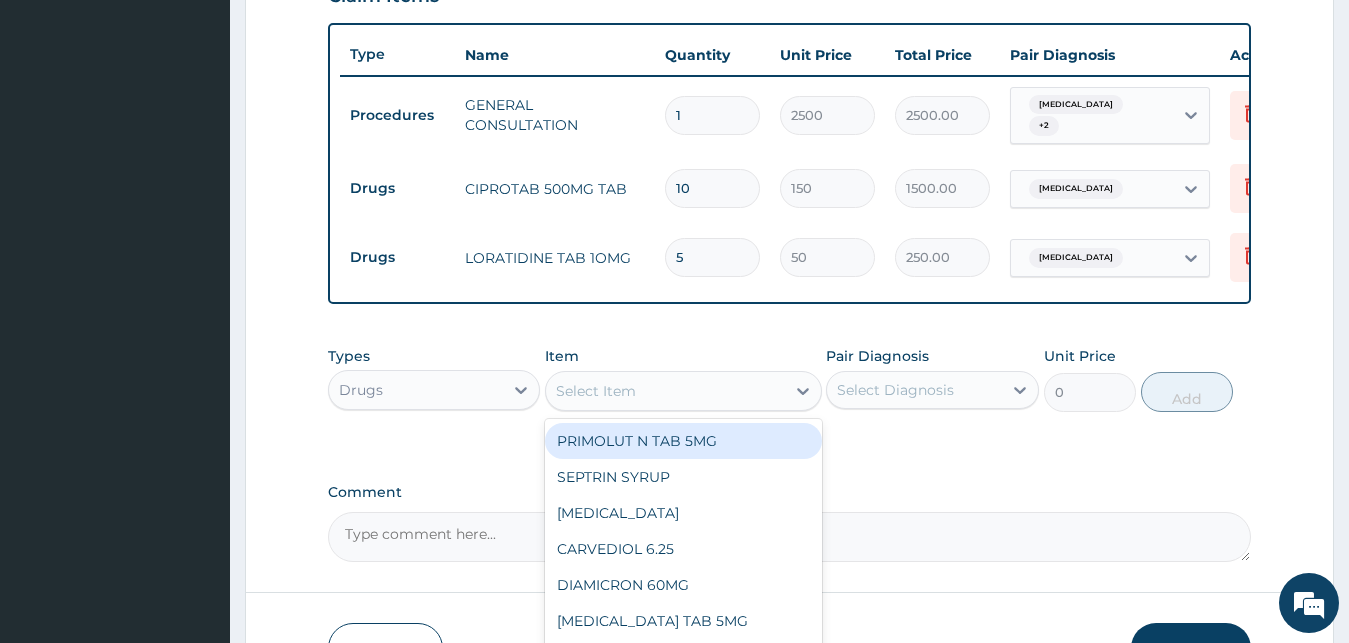 click on "Select Item" at bounding box center (596, 391) 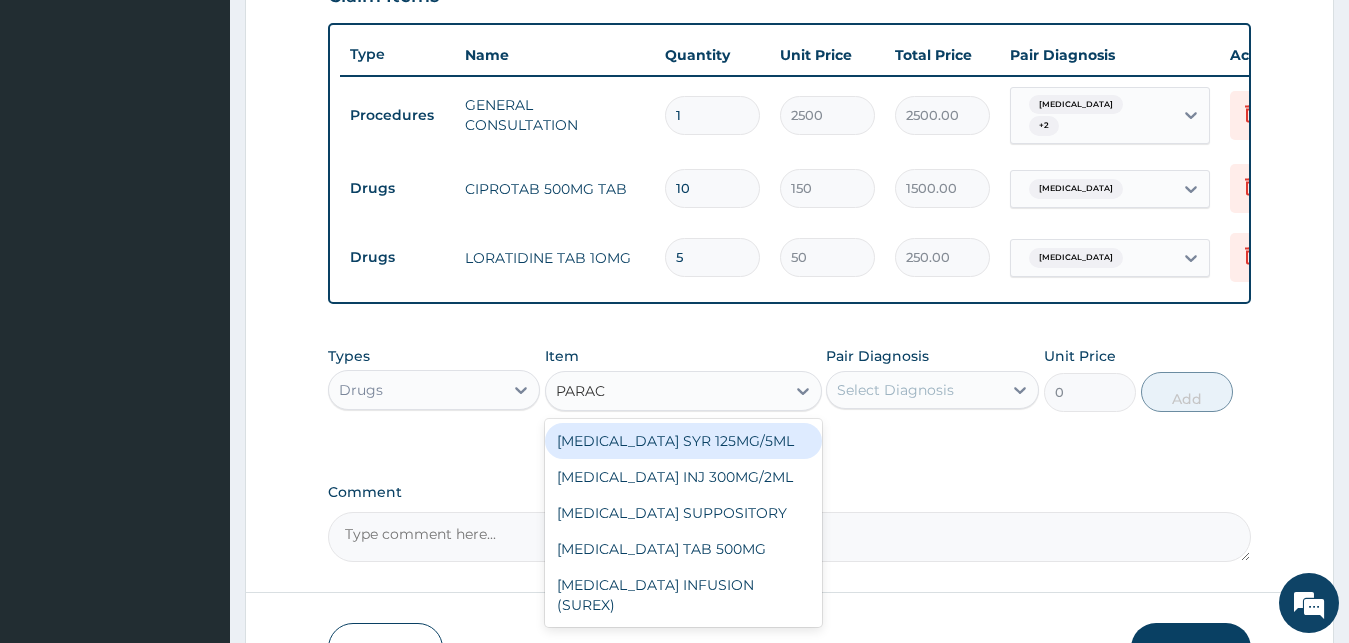 type on "PARACE" 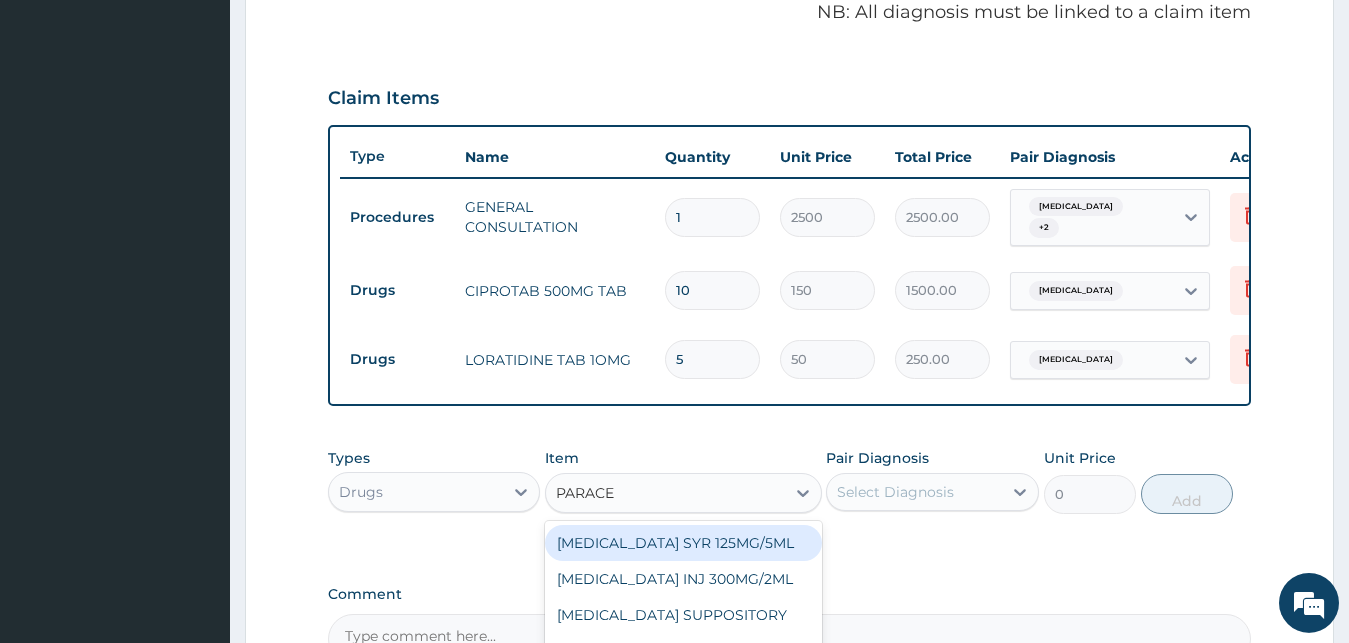 scroll, scrollTop: 859, scrollLeft: 0, axis: vertical 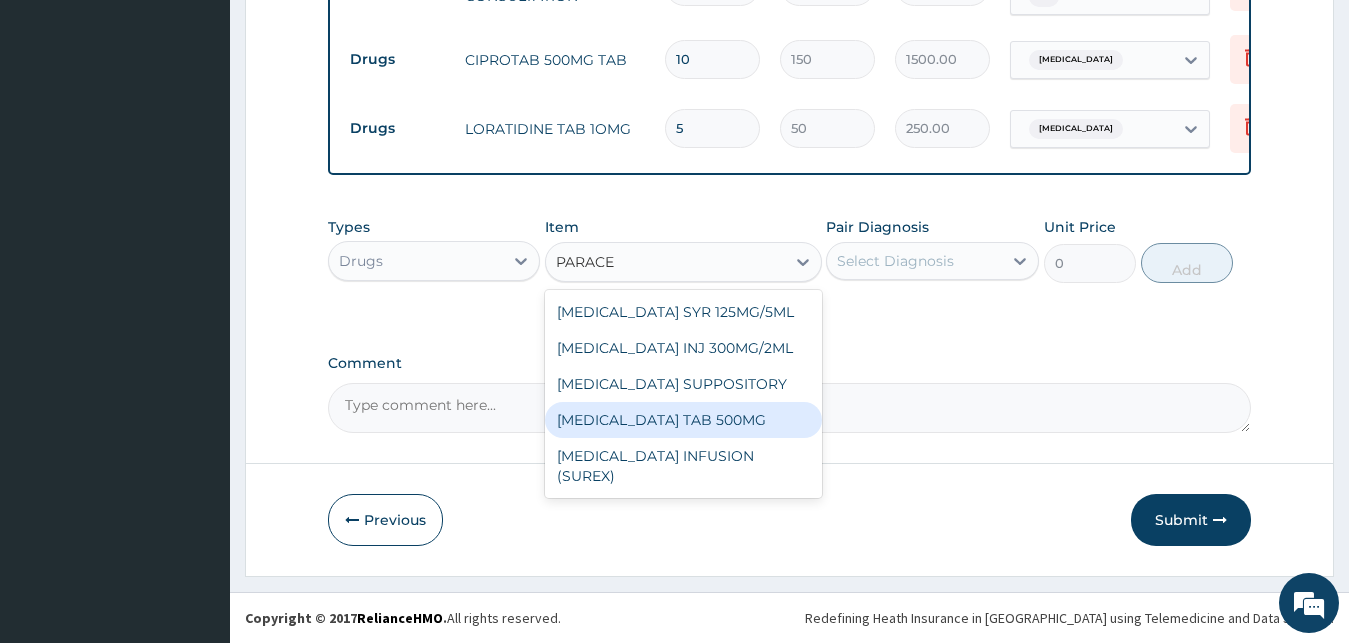 click on "[MEDICAL_DATA] TAB 500MG" at bounding box center (683, 420) 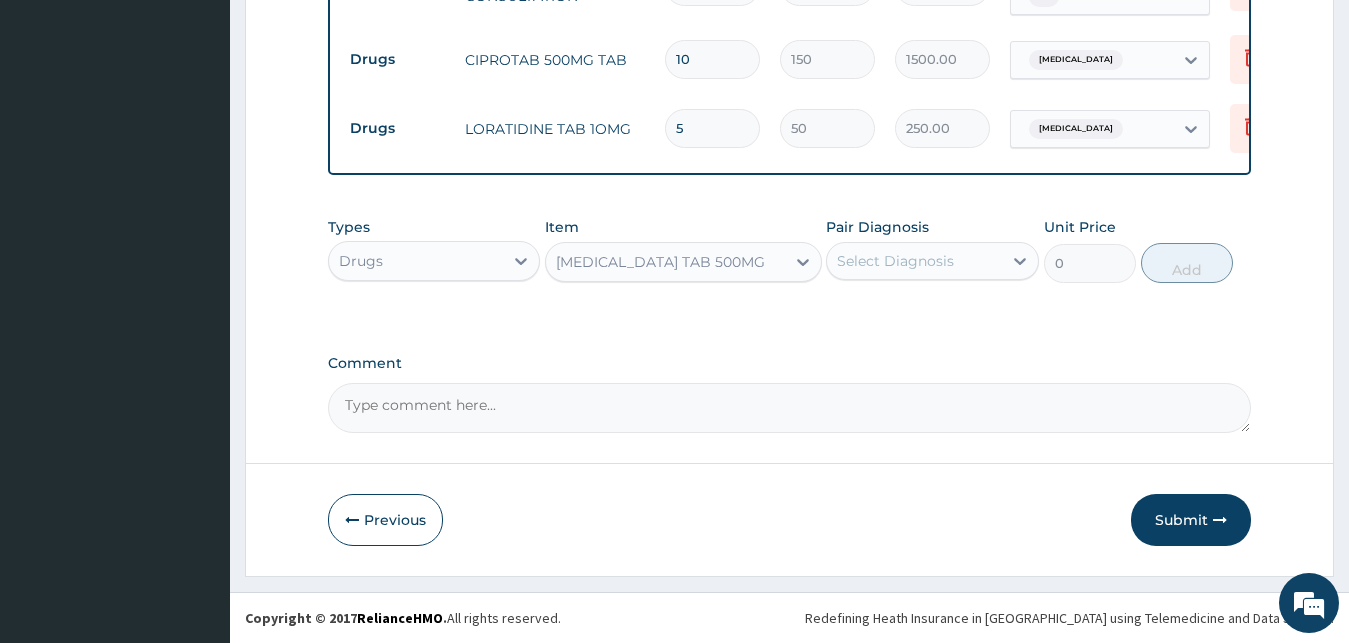 type 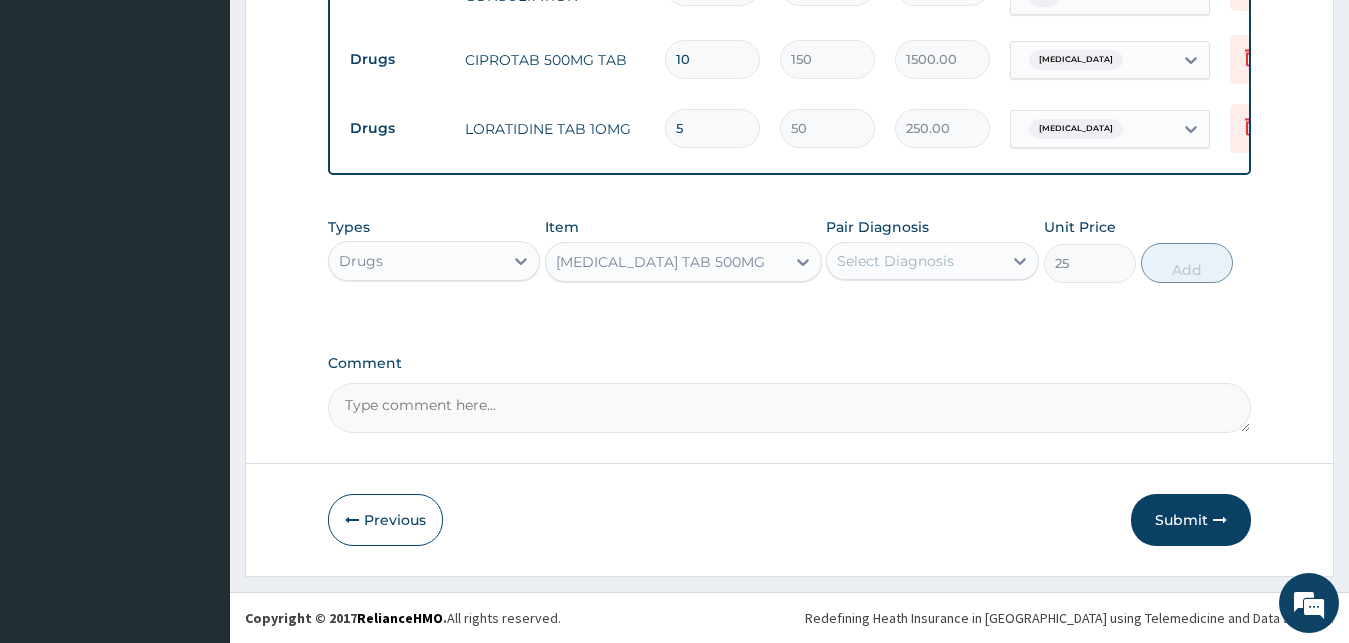 click on "Select Diagnosis" at bounding box center (895, 261) 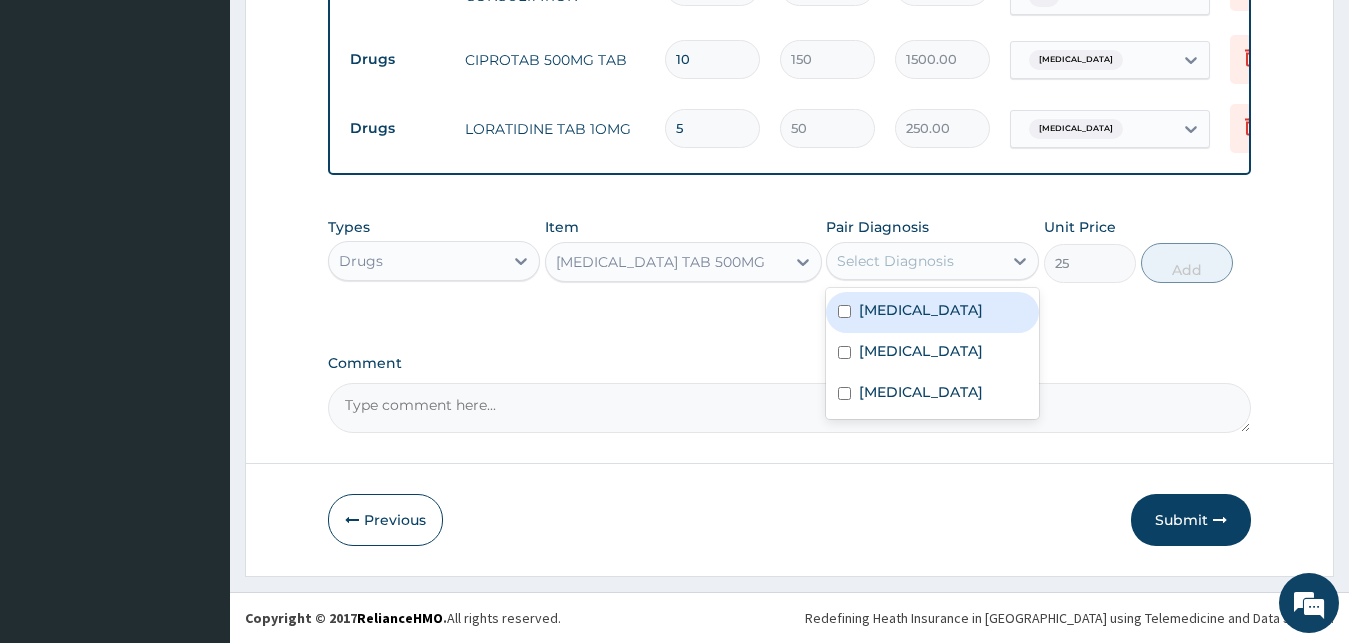 click on "Malaria" at bounding box center [932, 312] 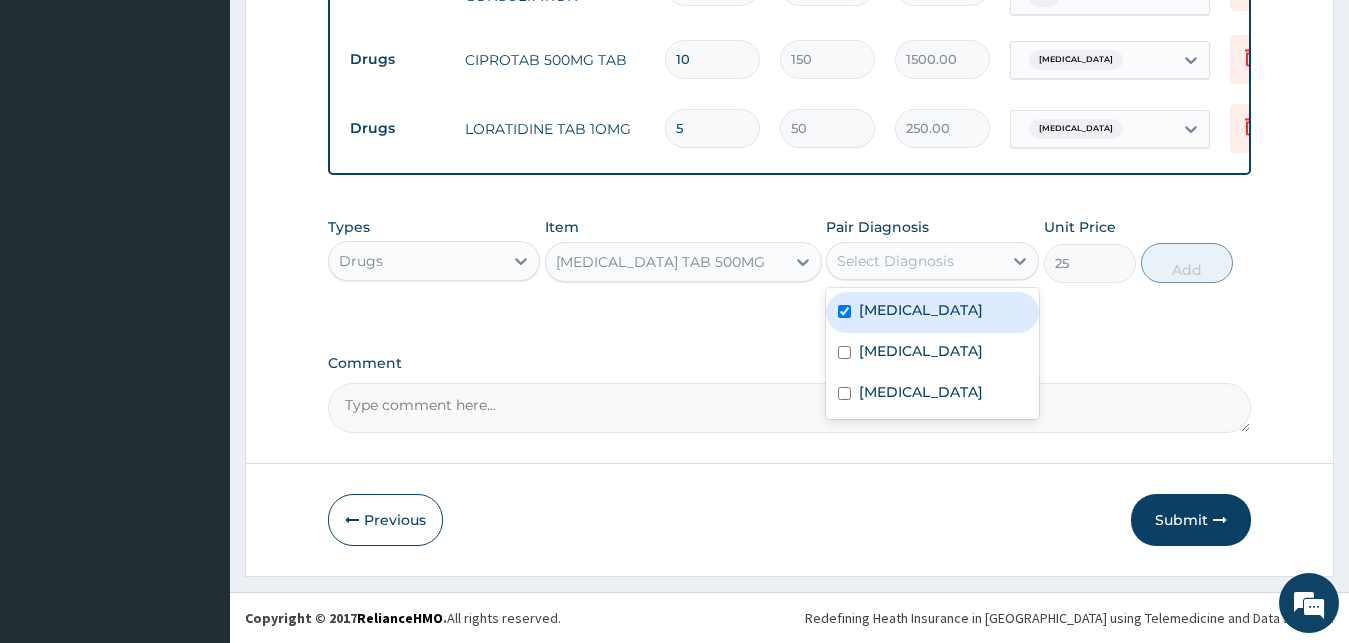 checkbox on "true" 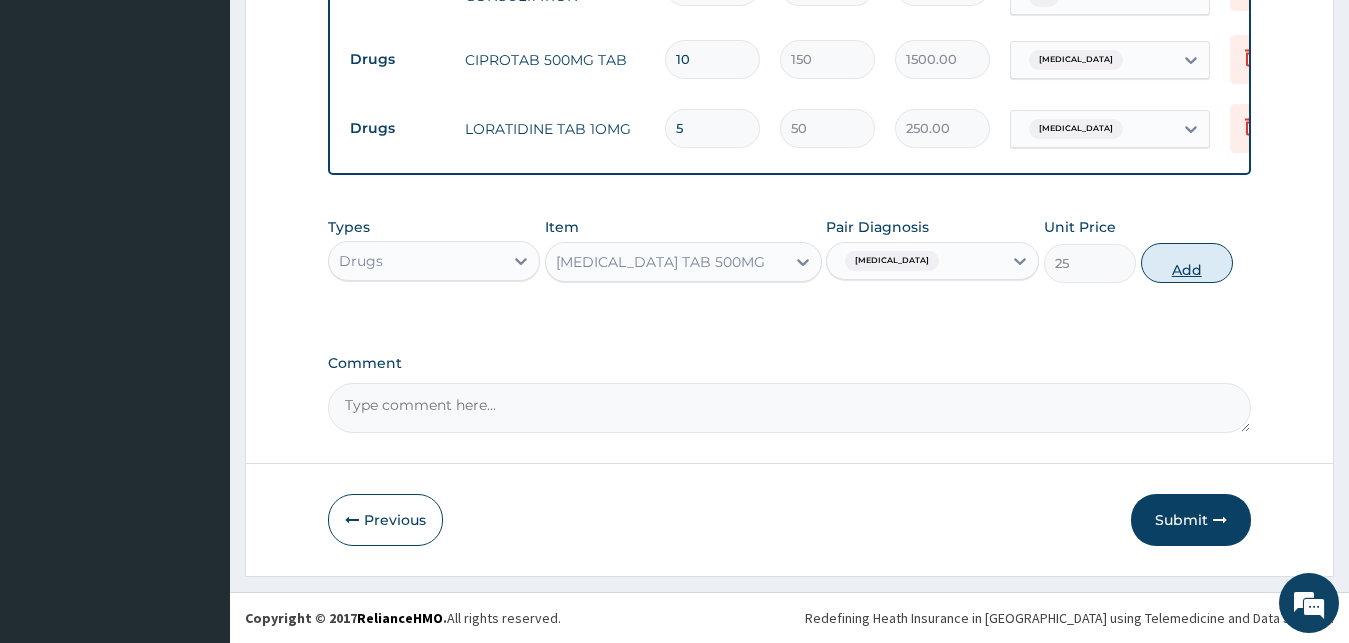click on "Add" at bounding box center [1187, 263] 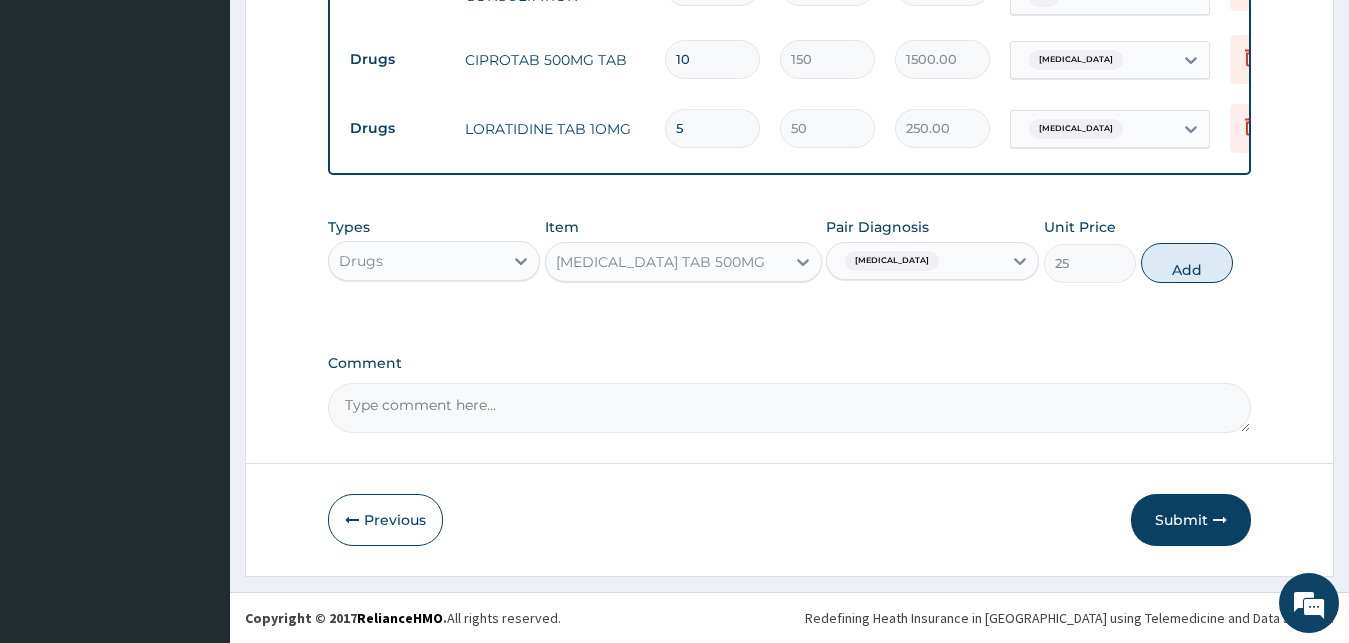type on "0" 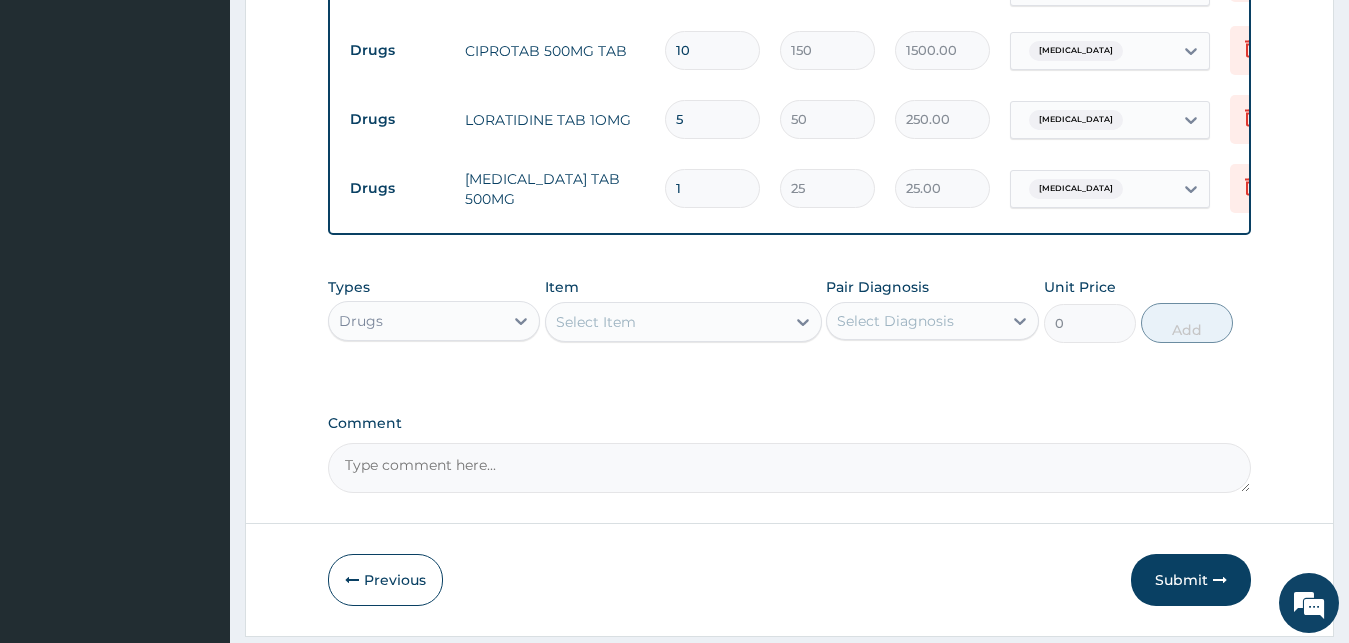 type on "18" 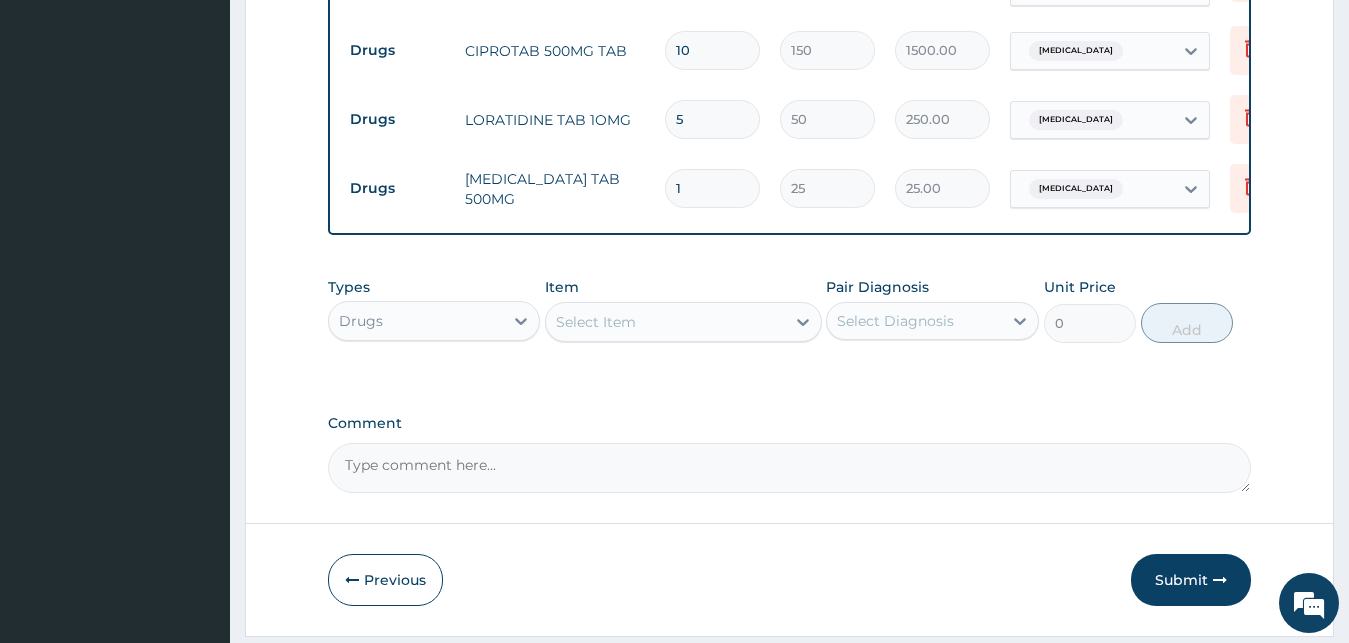 type on "450.00" 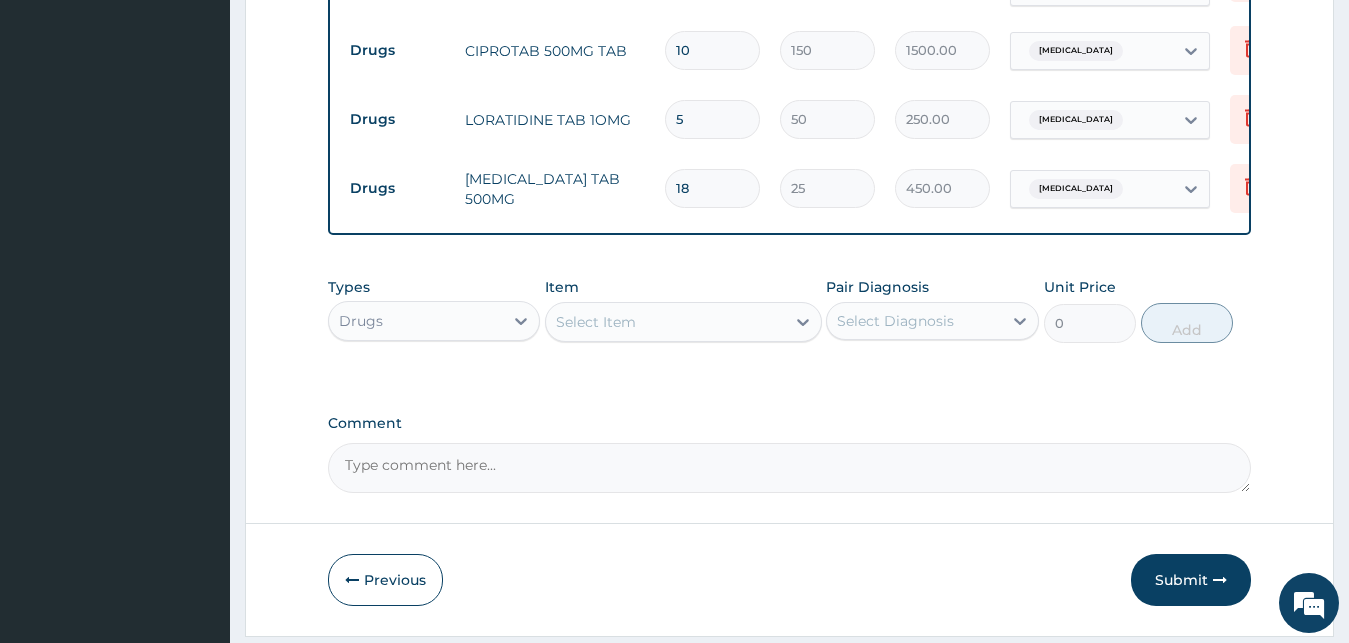 type on "18" 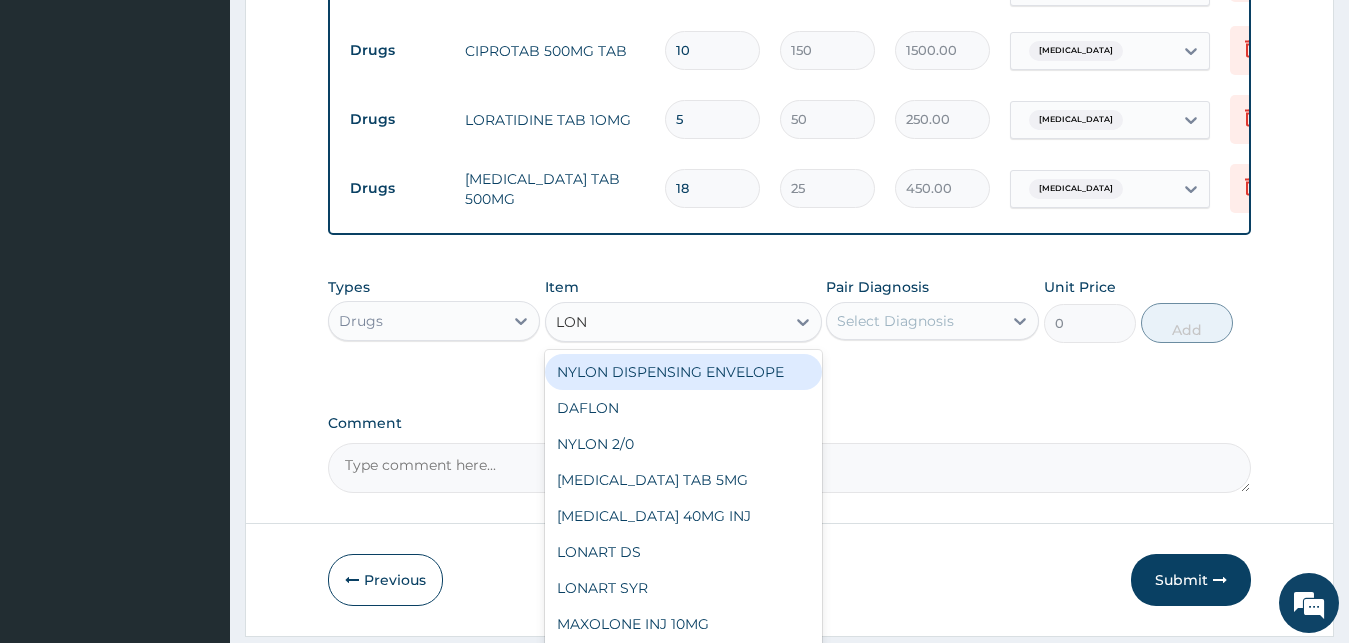 type on "LONA" 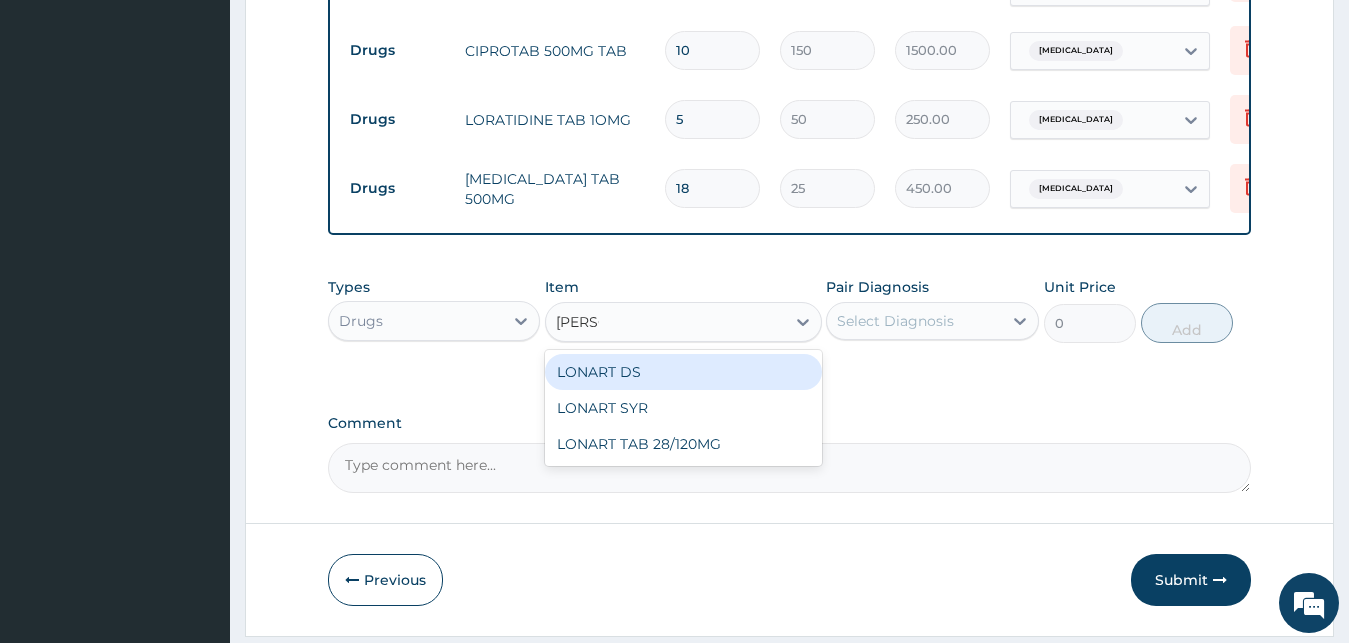 click on "LONART DS" at bounding box center [683, 372] 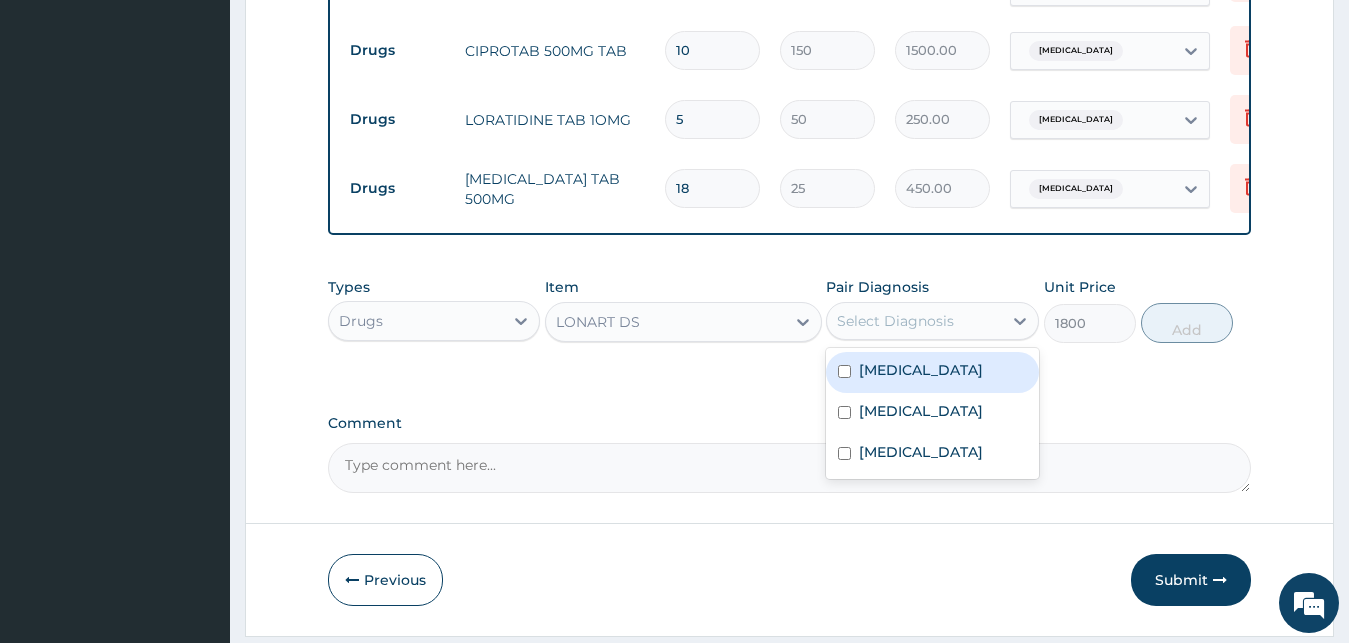 click on "Select Diagnosis" at bounding box center (895, 321) 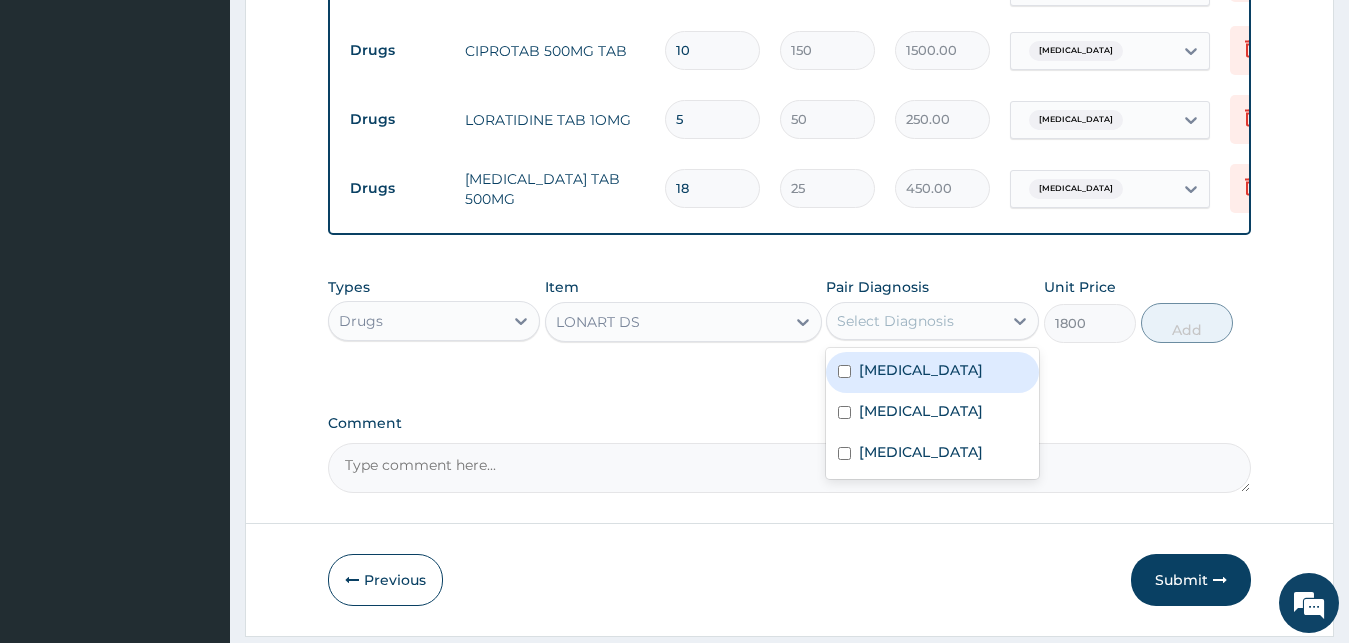 drag, startPoint x: 895, startPoint y: 396, endPoint x: 974, endPoint y: 370, distance: 83.1685 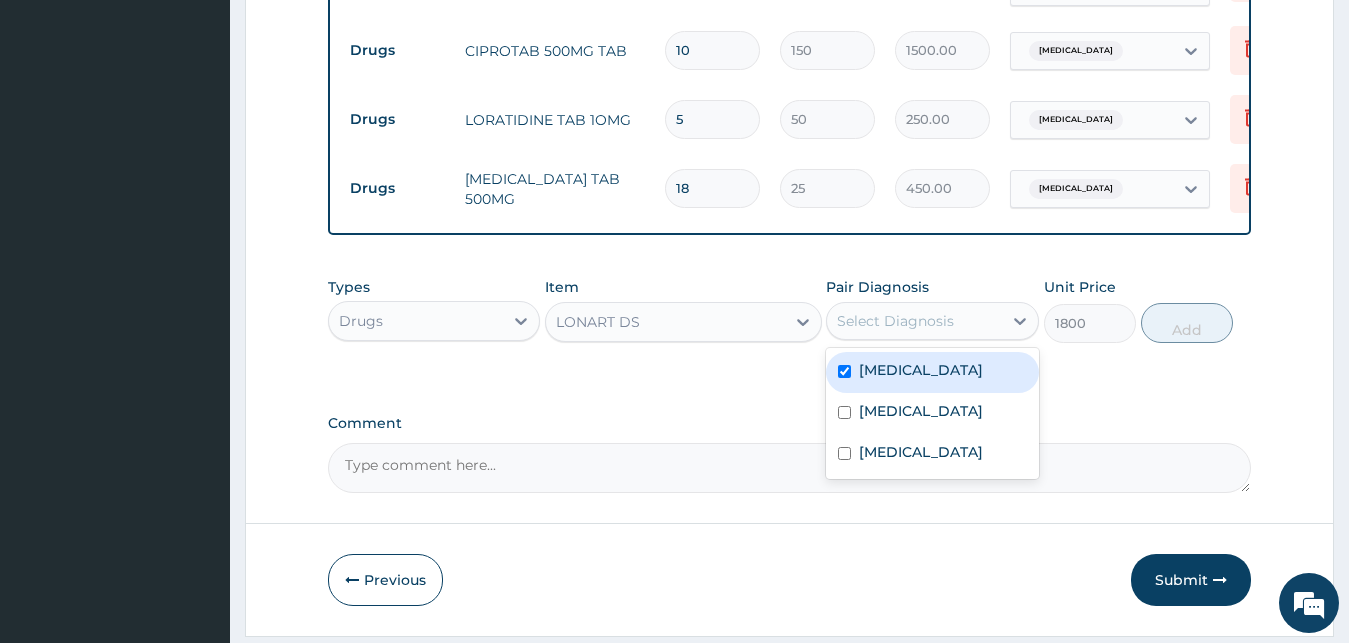 checkbox on "true" 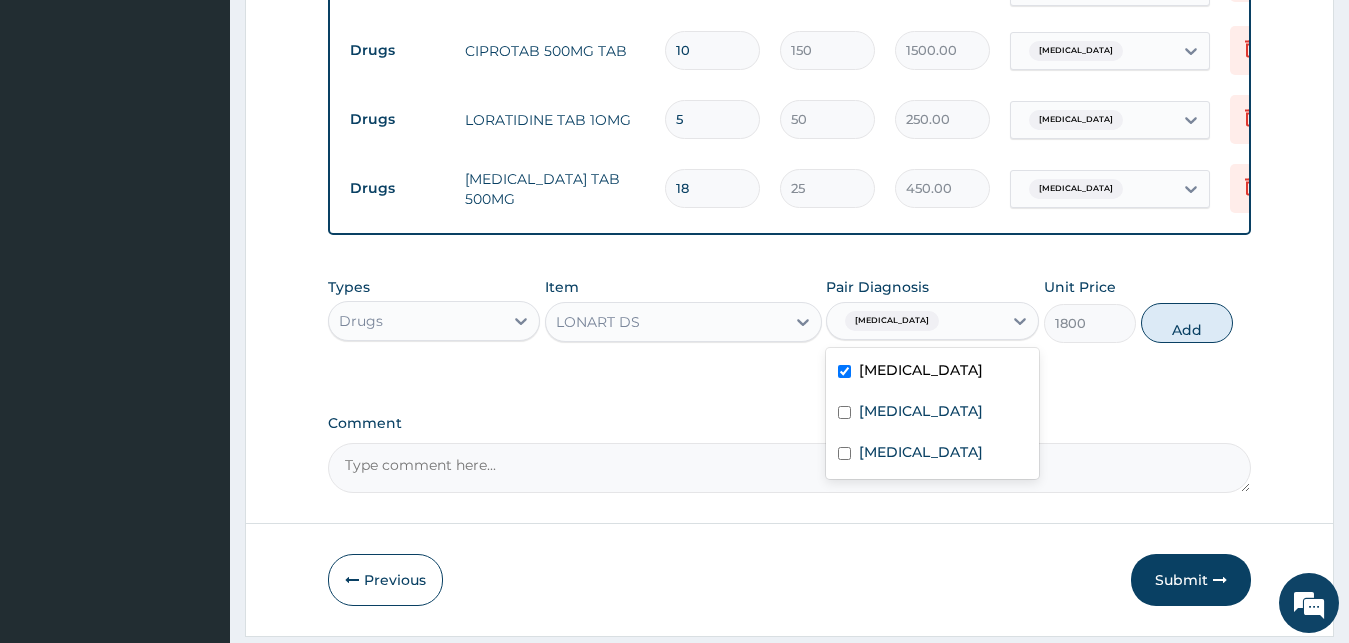 click on "Add" at bounding box center (1187, 323) 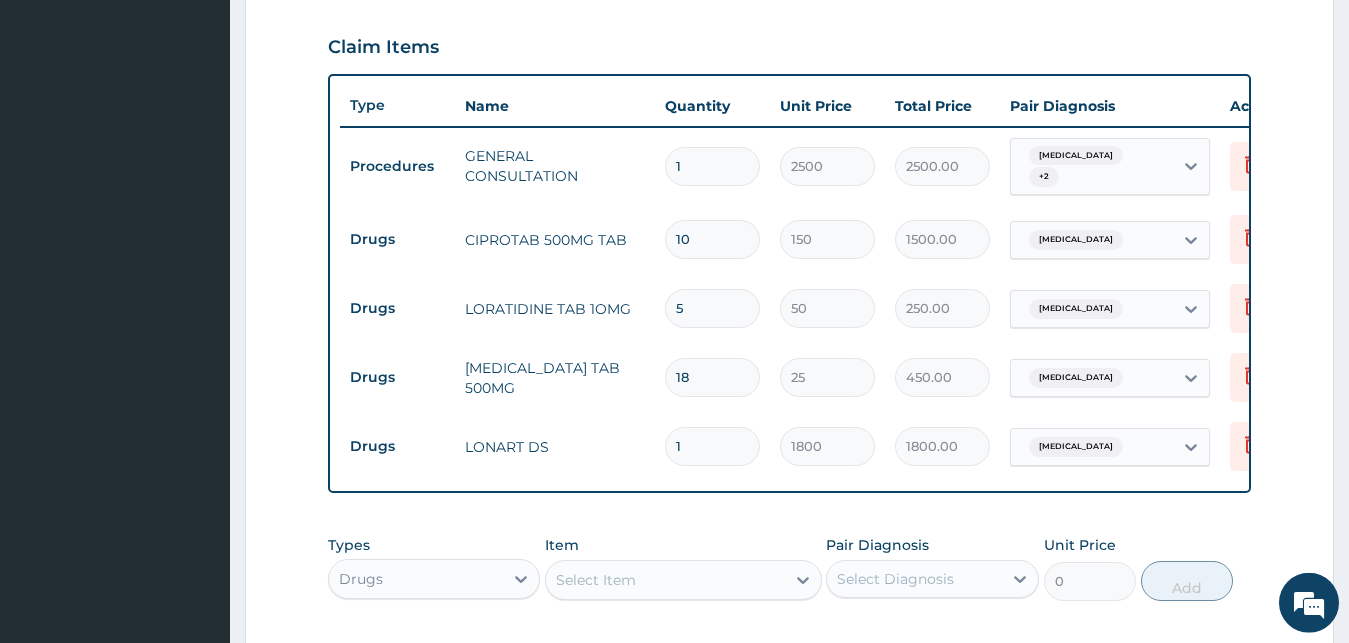 scroll, scrollTop: 655, scrollLeft: 0, axis: vertical 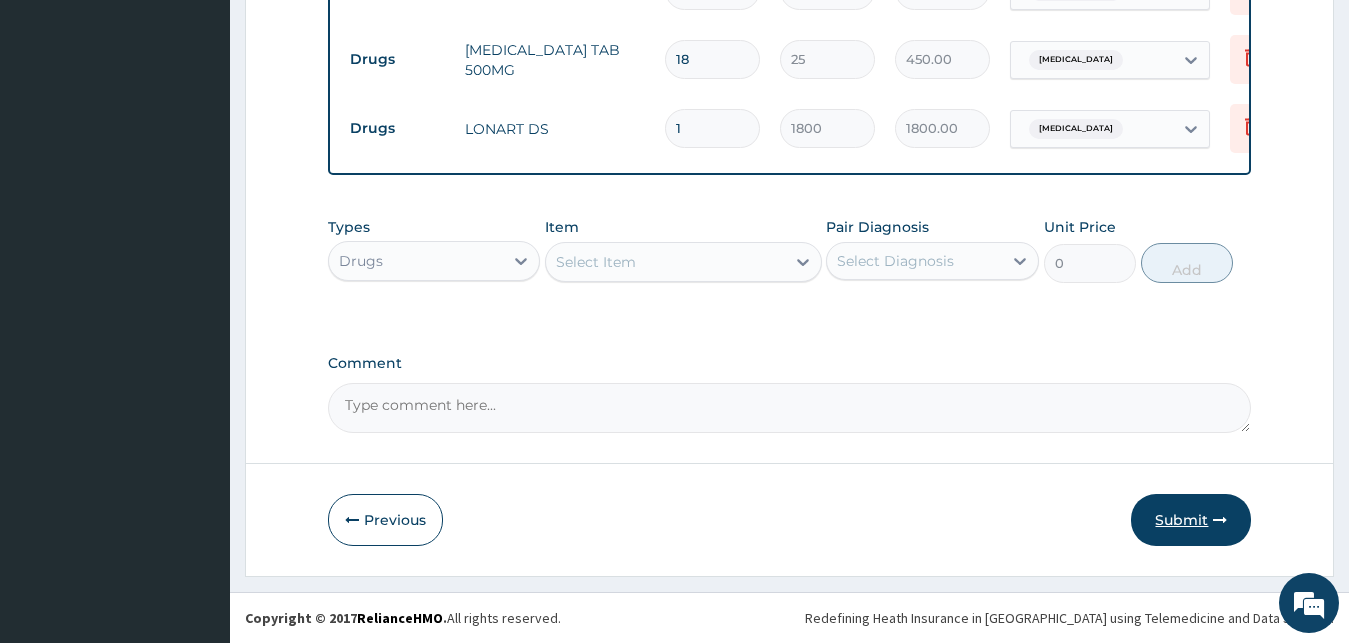 click on "Submit" at bounding box center (1191, 520) 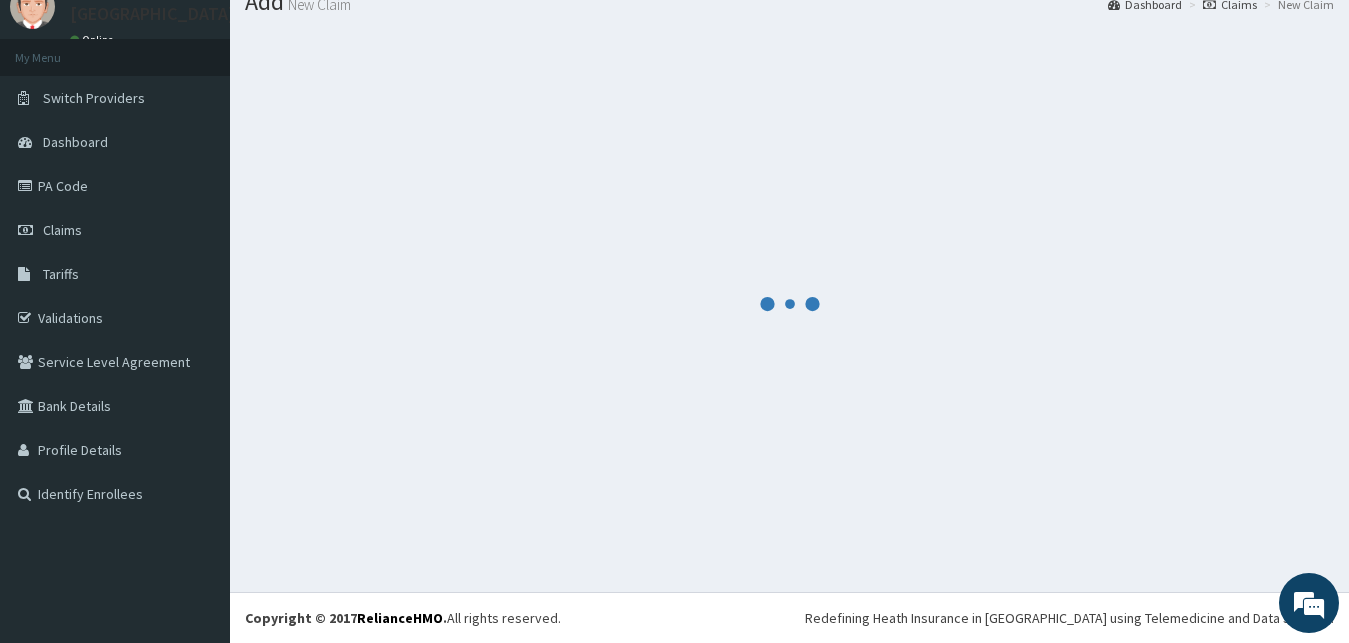scroll, scrollTop: 76, scrollLeft: 0, axis: vertical 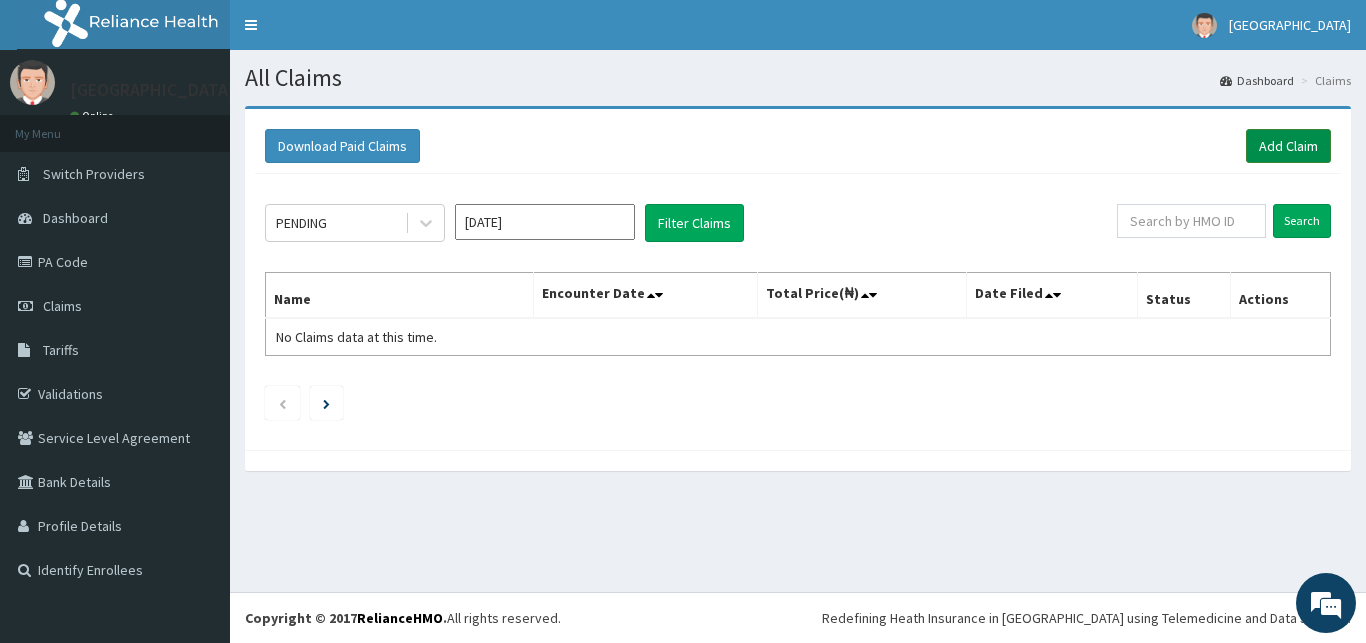 click on "Add Claim" at bounding box center (1288, 146) 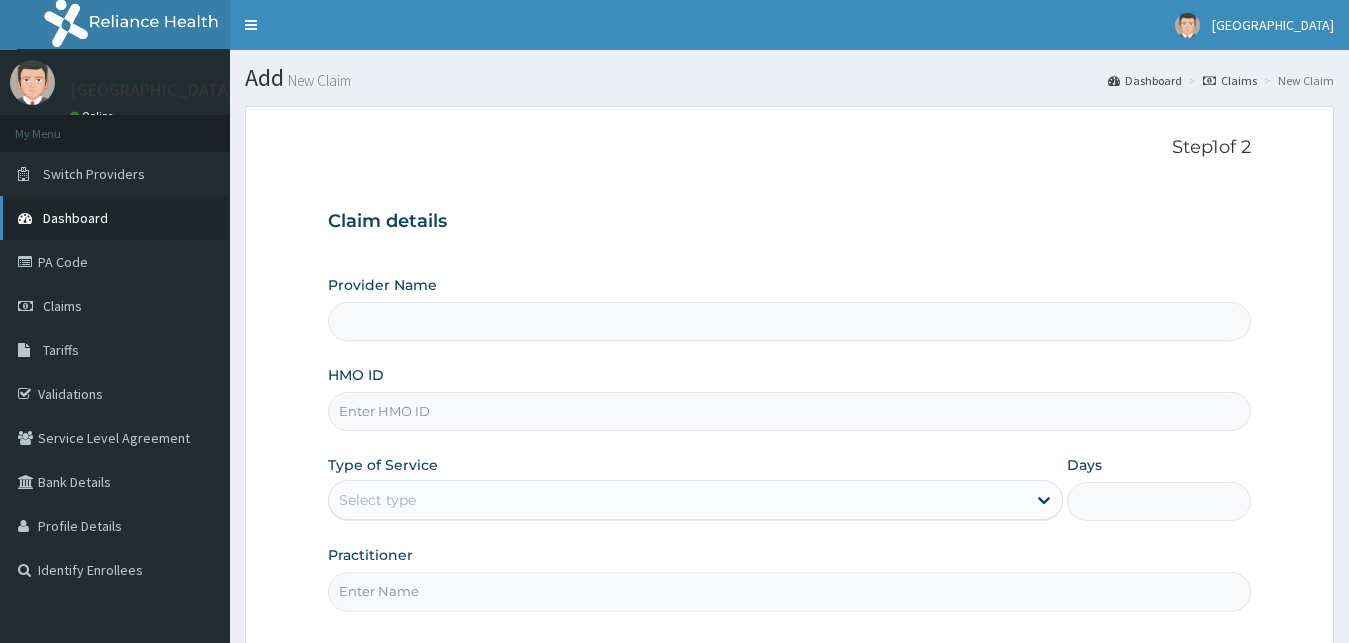scroll, scrollTop: 0, scrollLeft: 0, axis: both 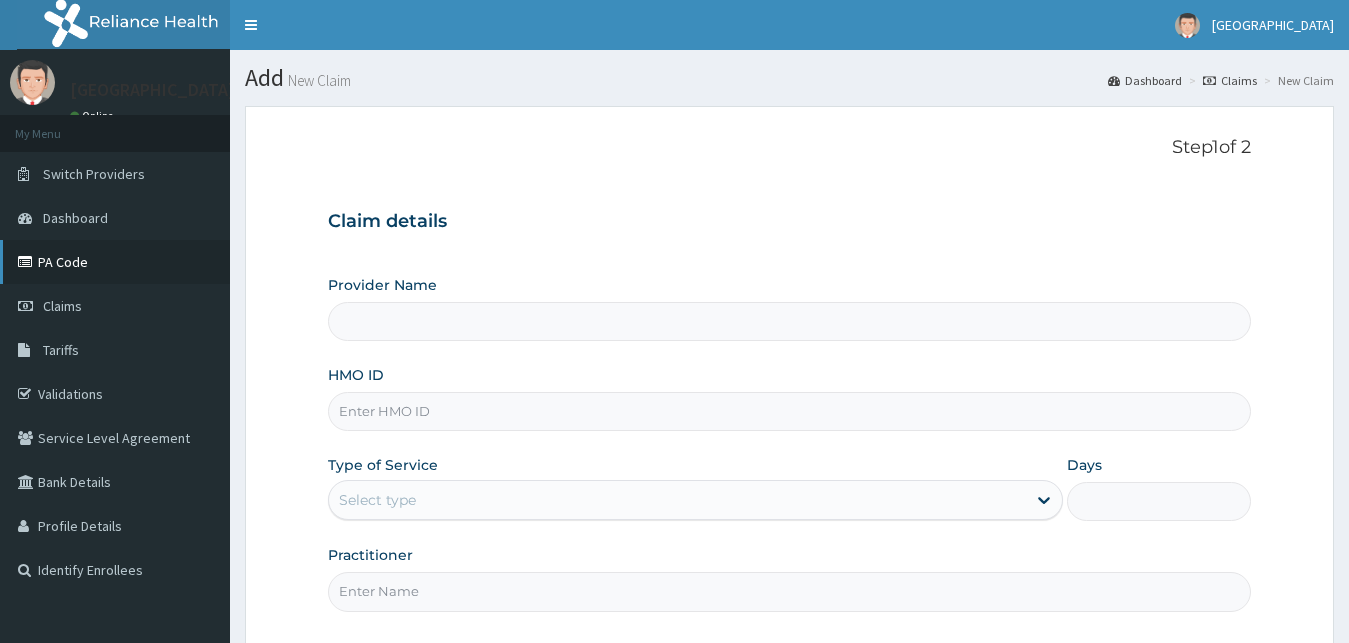 type on "[GEOGRAPHIC_DATA]" 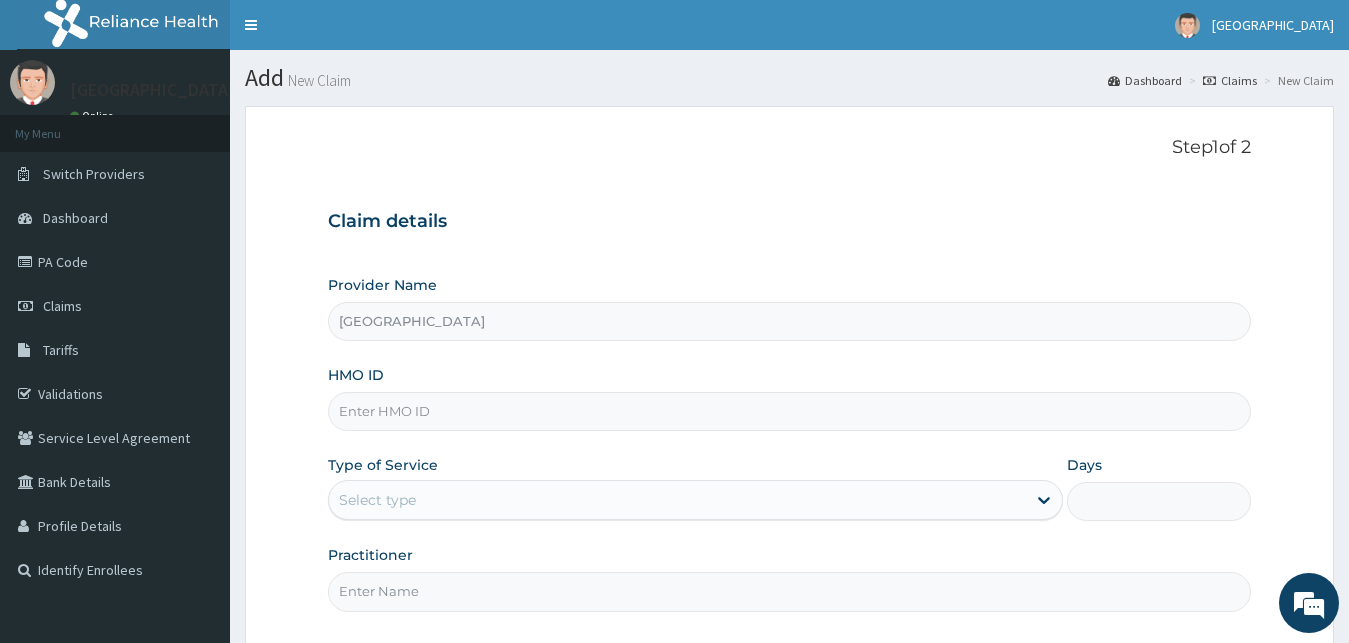 scroll, scrollTop: 0, scrollLeft: 0, axis: both 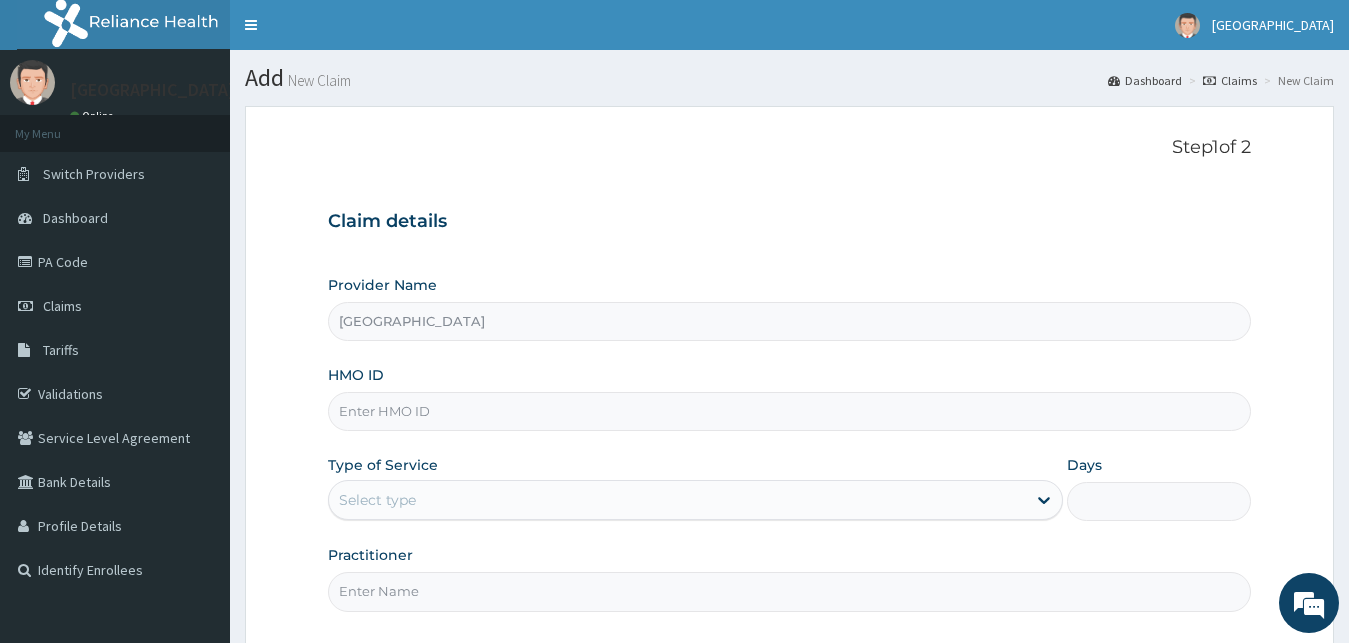 paste on "ABP/10473/A" 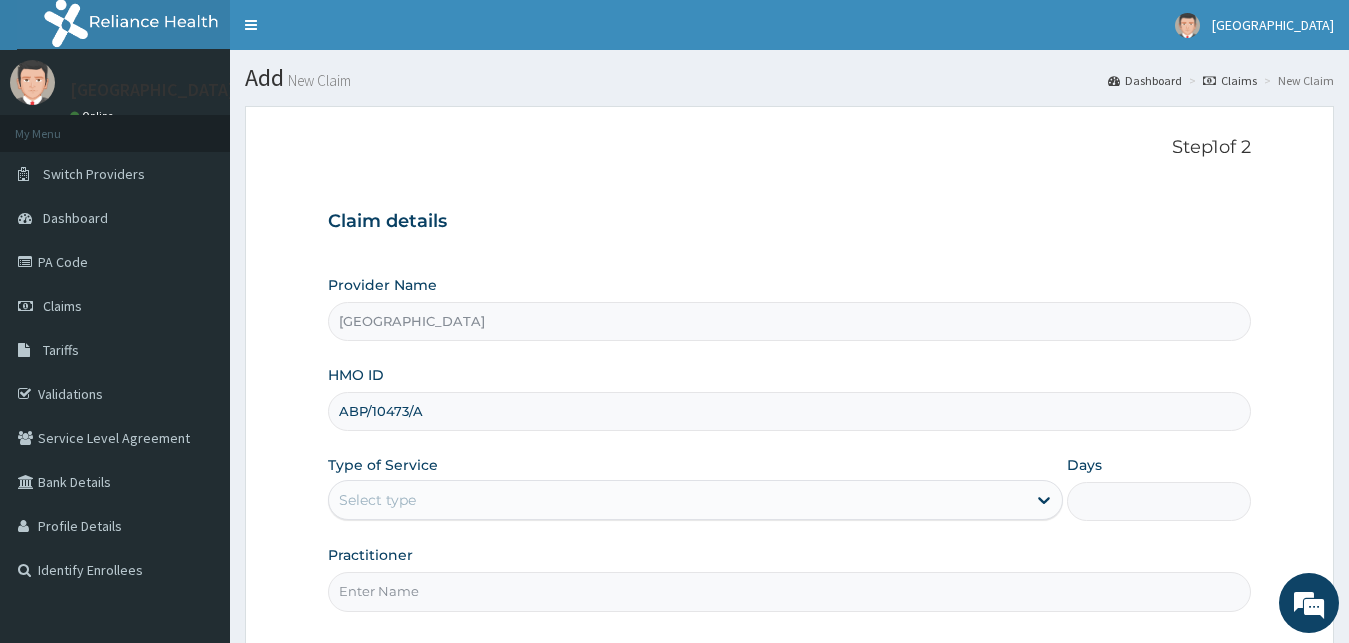 type on "ABP/10473/A" 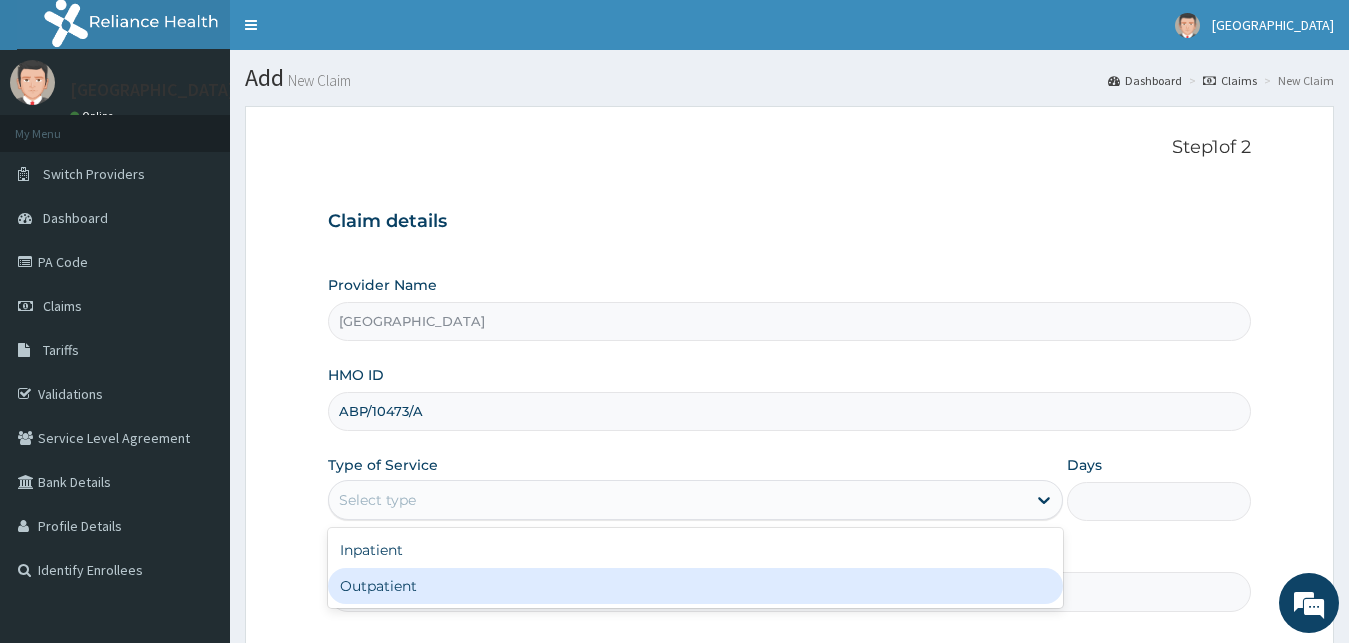 click on "Outpatient" at bounding box center (696, 586) 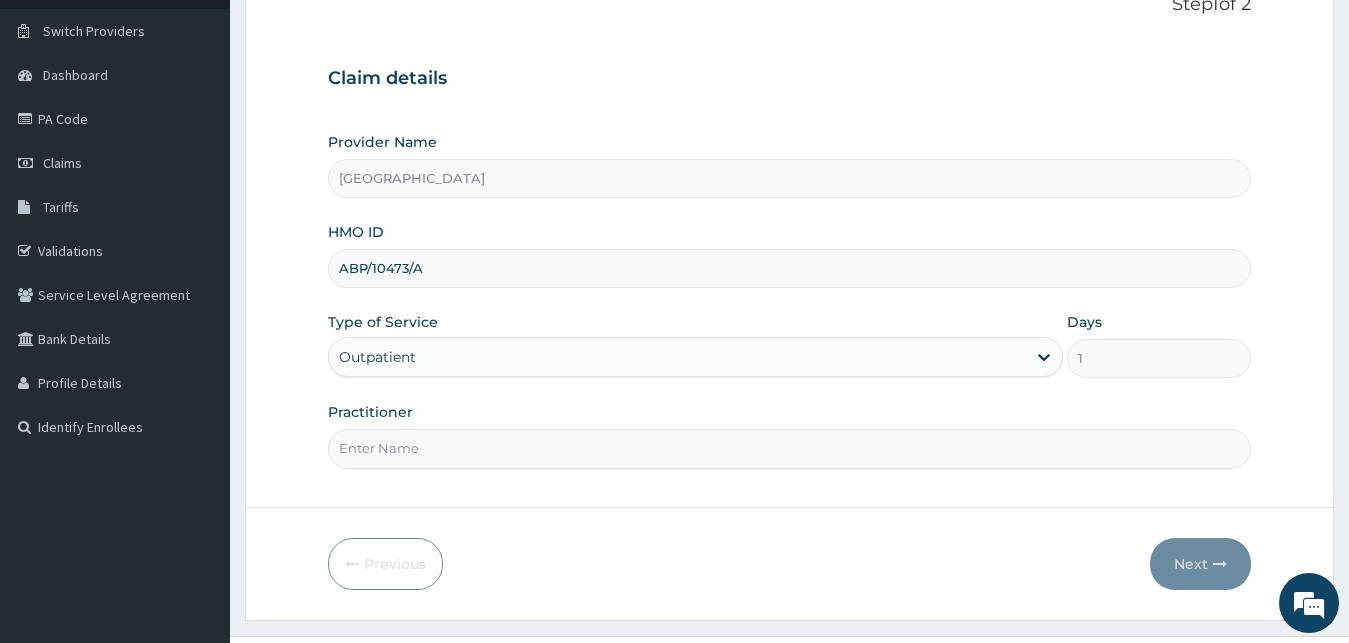 scroll, scrollTop: 187, scrollLeft: 0, axis: vertical 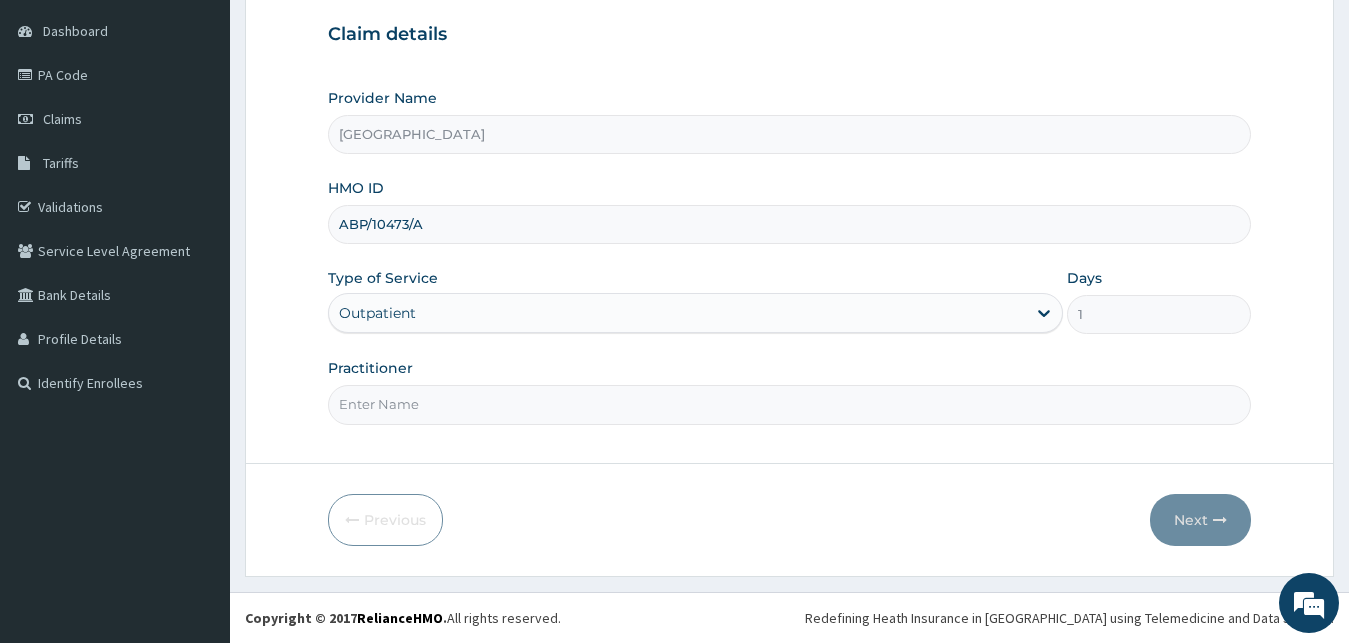 click on "Practitioner" at bounding box center [790, 404] 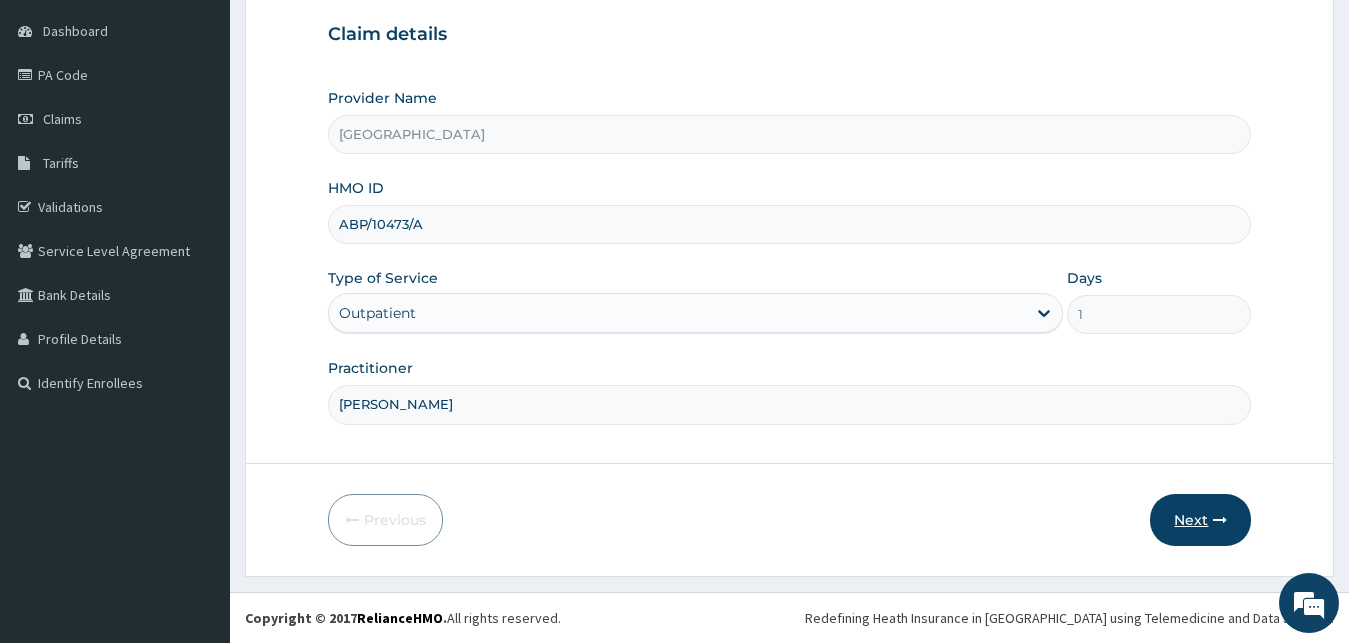 type on "DR ALI" 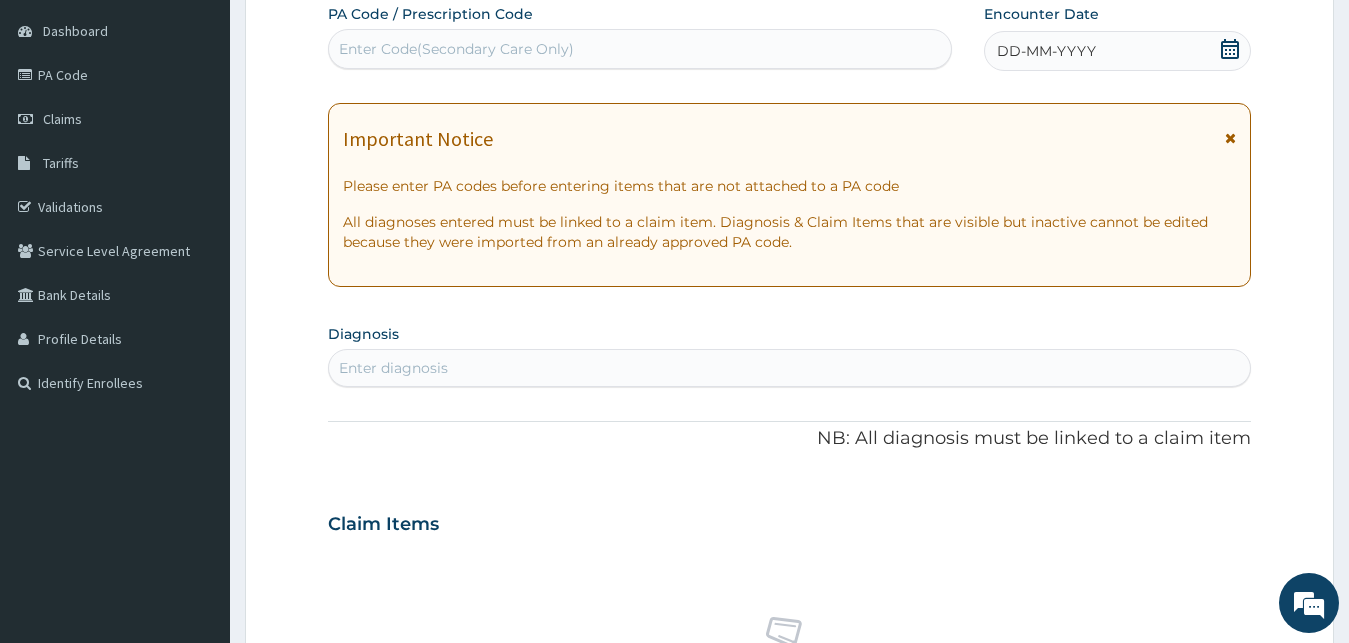 click on "Enter Code(Secondary Care Only)" at bounding box center [456, 49] 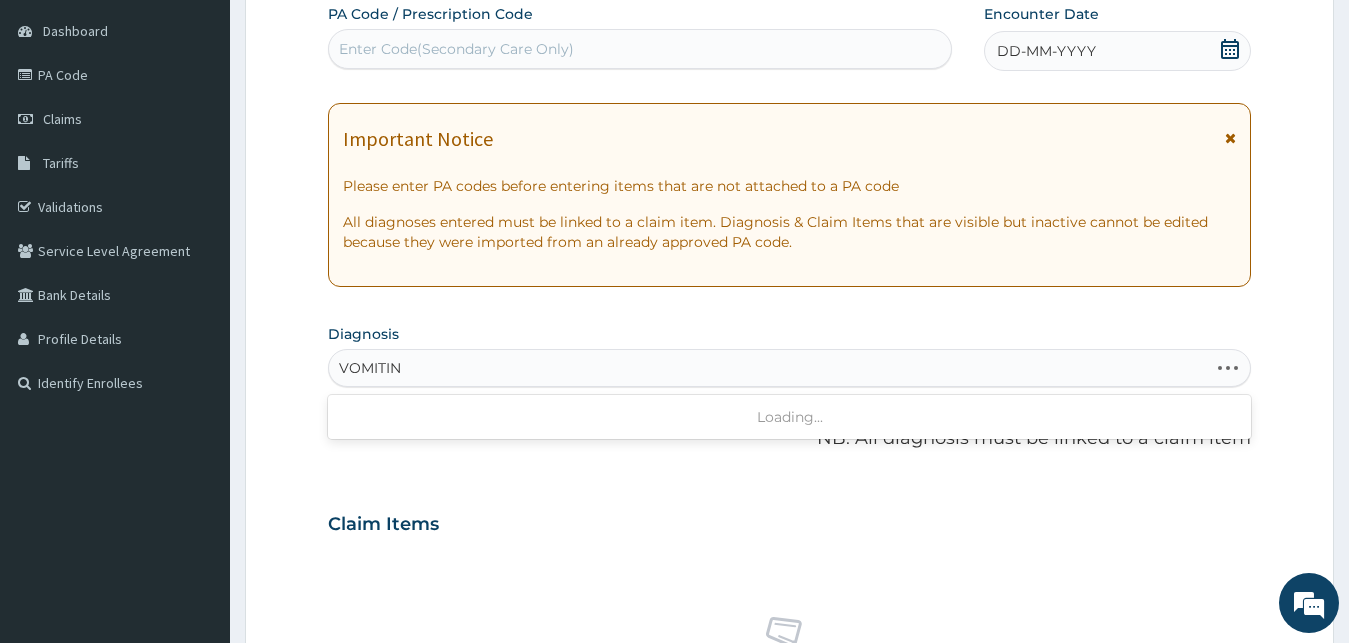 type on "VOMITING" 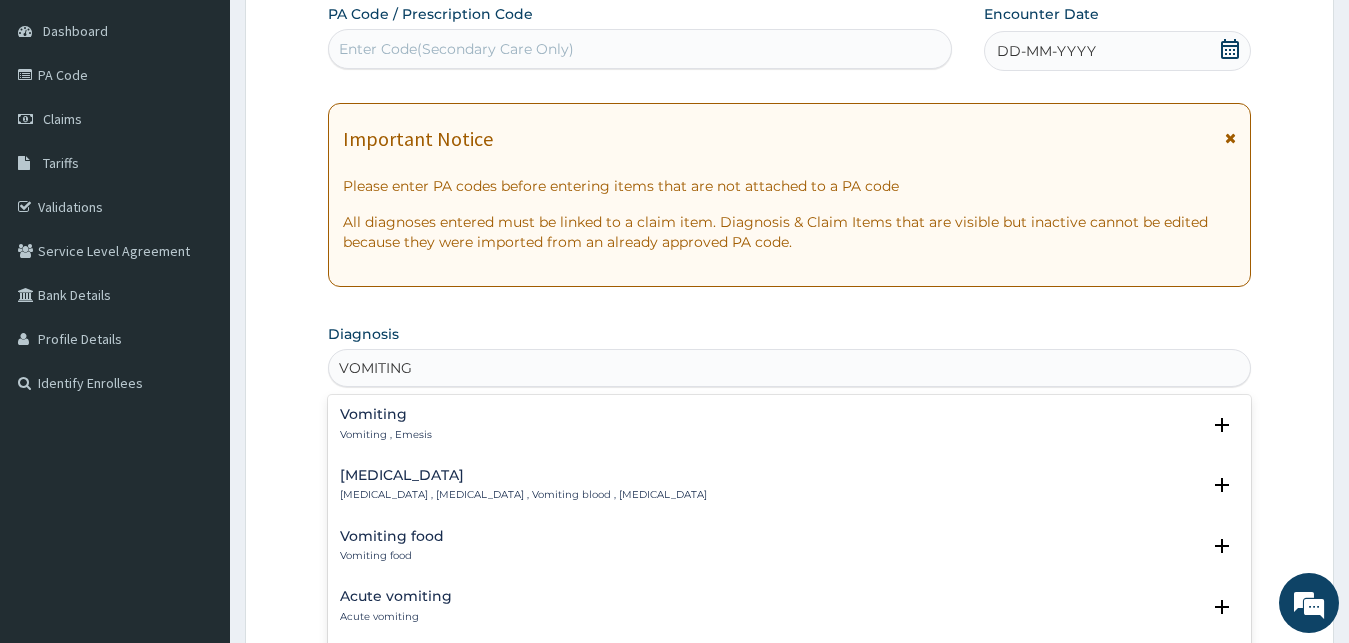 click on "Vomiting , Emesis" at bounding box center [386, 435] 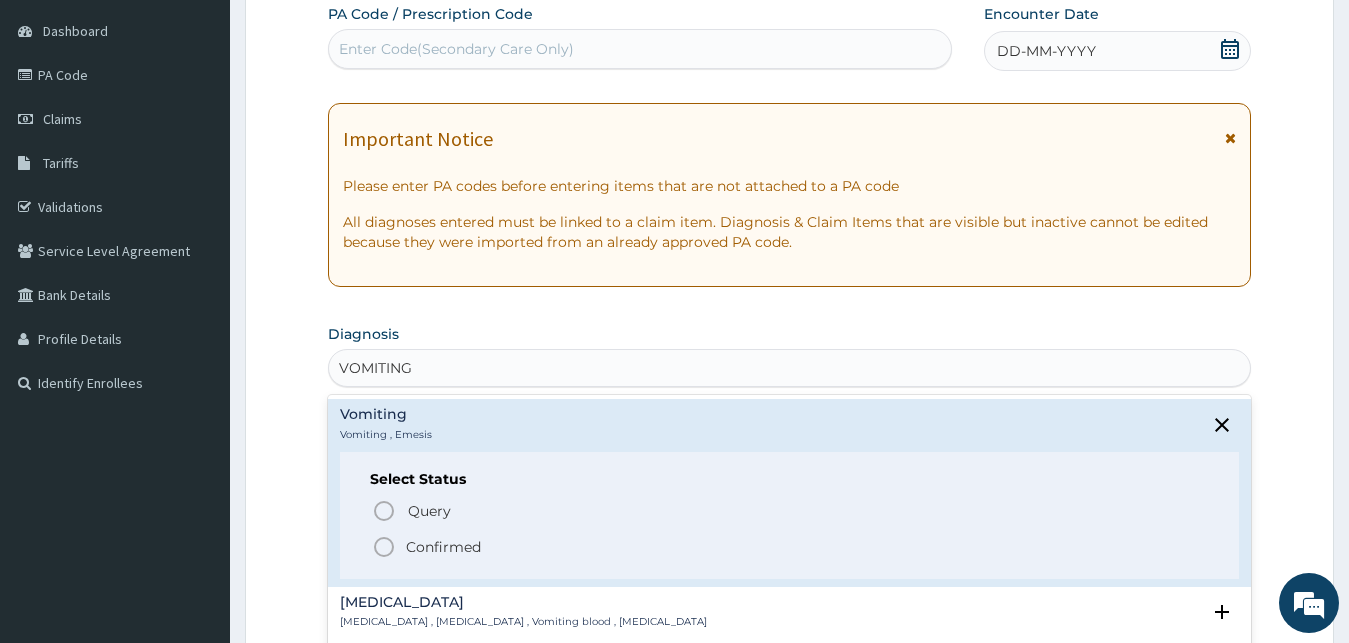 click on "Confirmed" at bounding box center [443, 547] 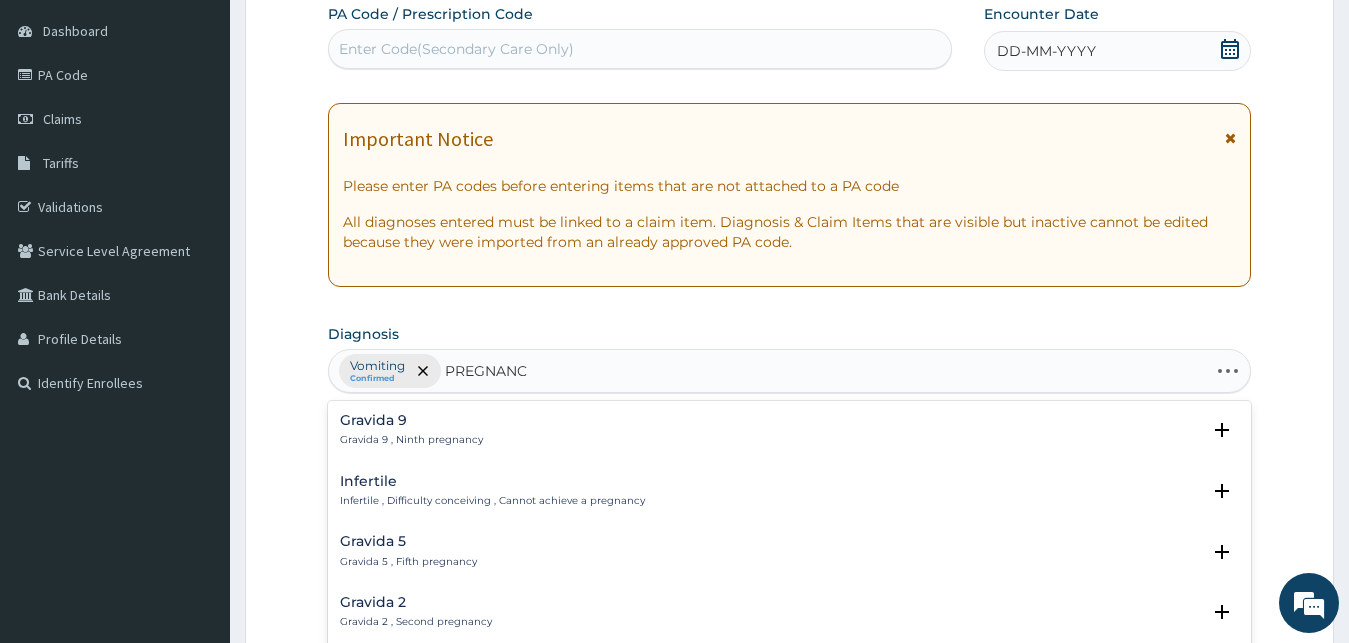 type on "PREGNANCY" 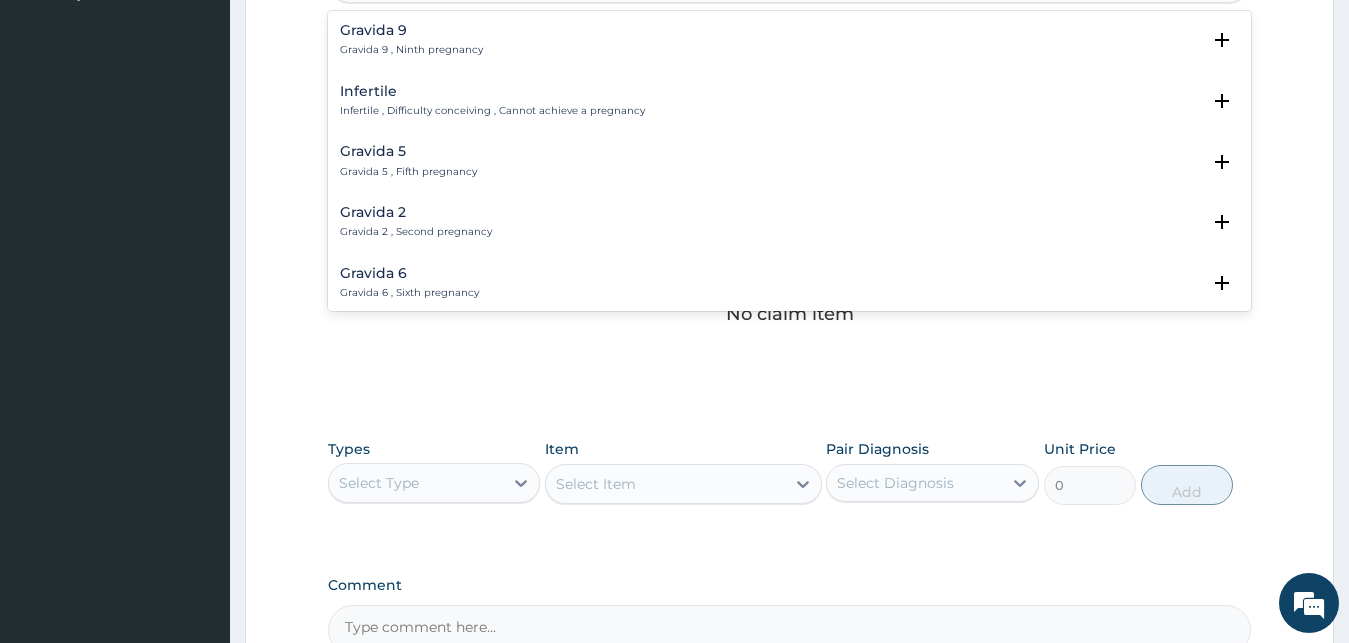 scroll, scrollTop: 799, scrollLeft: 0, axis: vertical 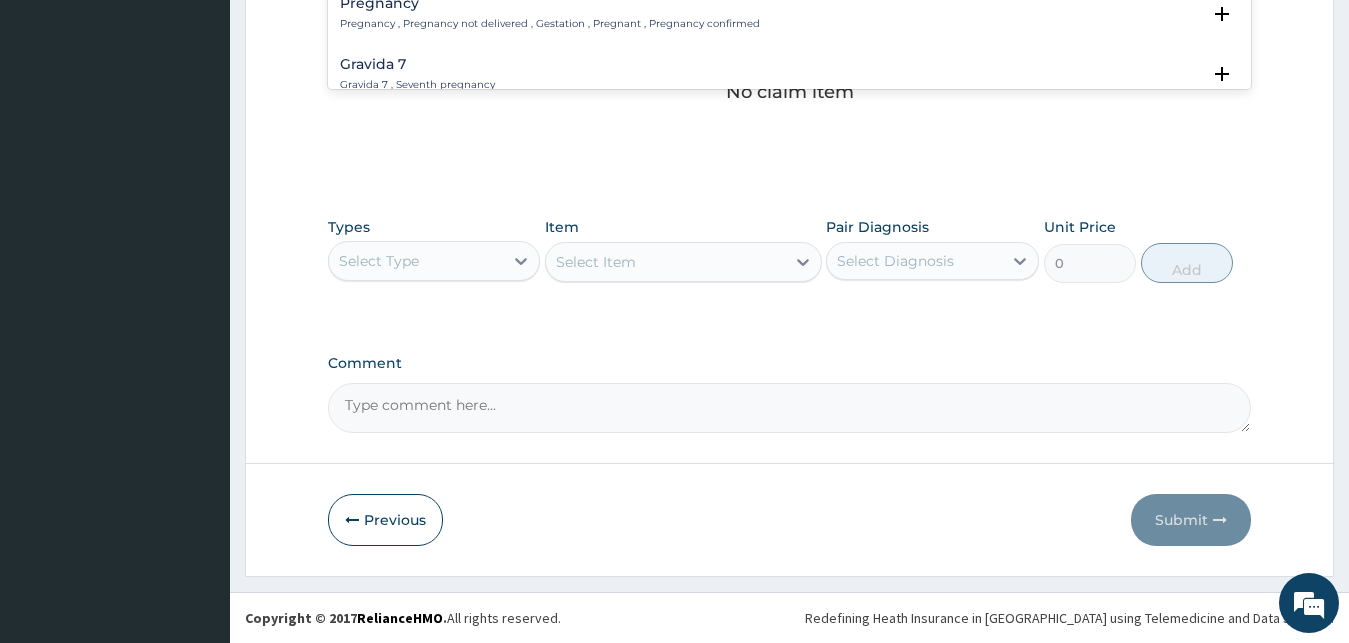 click on "Pregnancy , Pregnancy not delivered , Gestation , Pregnant , Pregnancy confirmed" at bounding box center (550, 24) 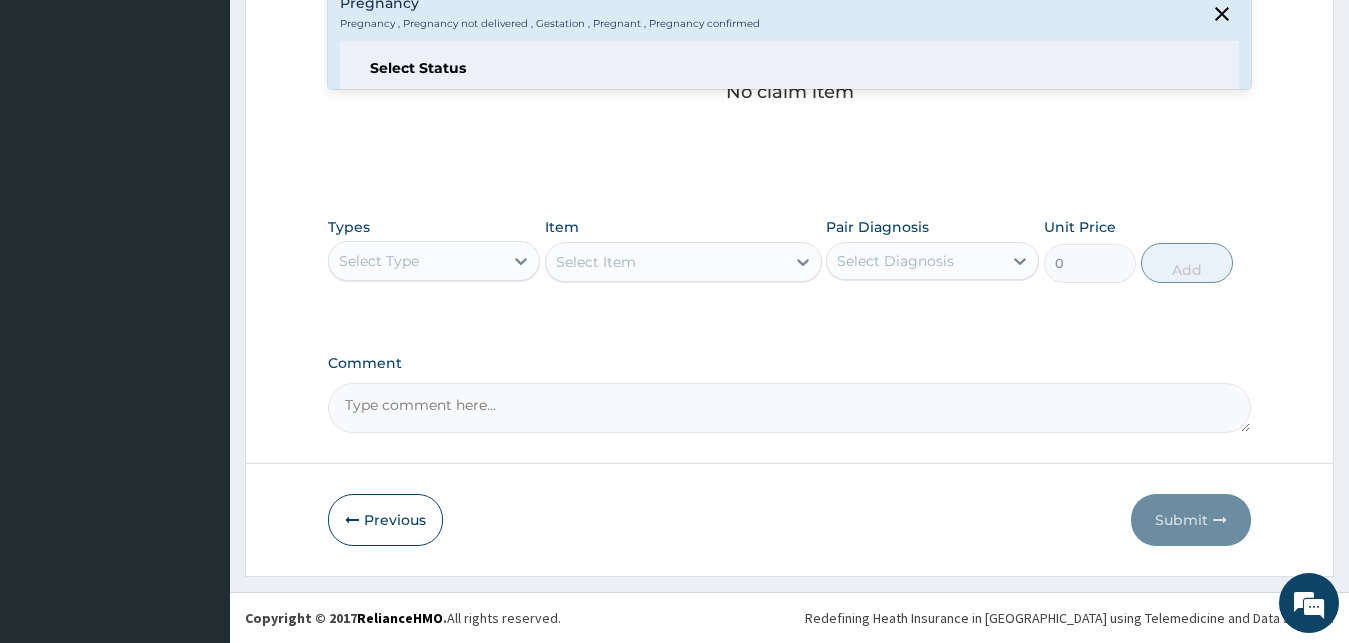 scroll, scrollTop: 216, scrollLeft: 0, axis: vertical 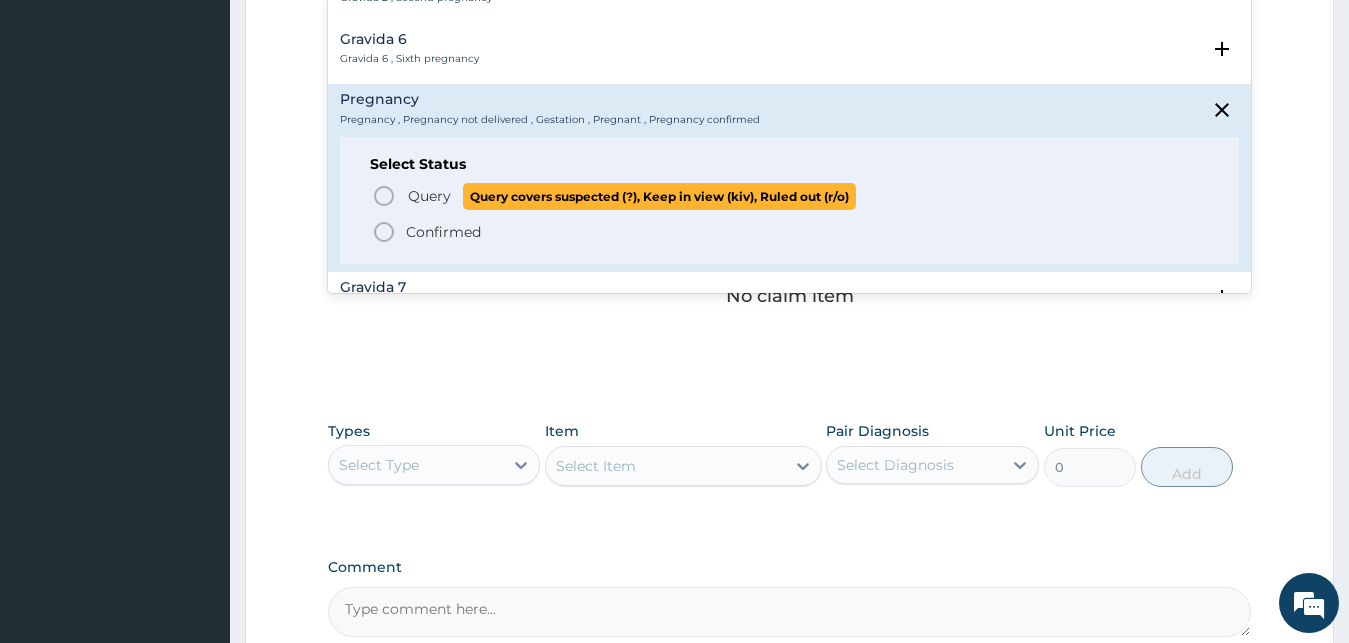 click on "Query Query covers suspected (?), Keep in view (kiv), Ruled out (r/o)" at bounding box center [791, 196] 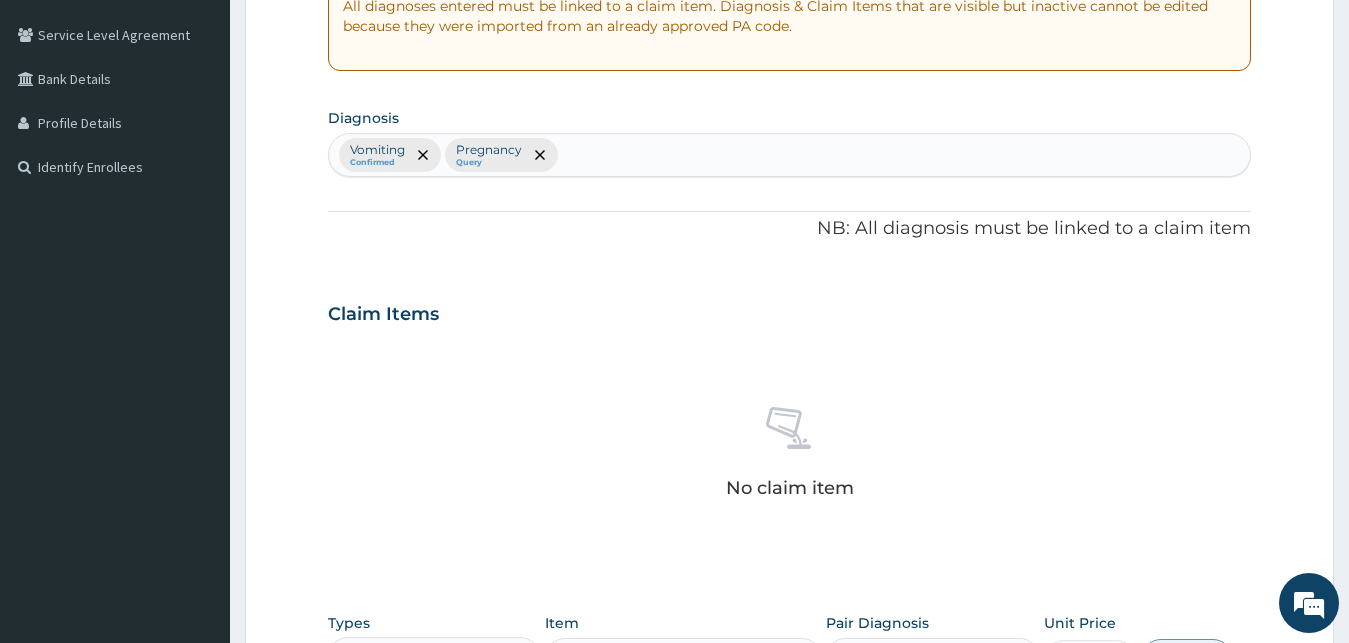 scroll, scrollTop: 391, scrollLeft: 0, axis: vertical 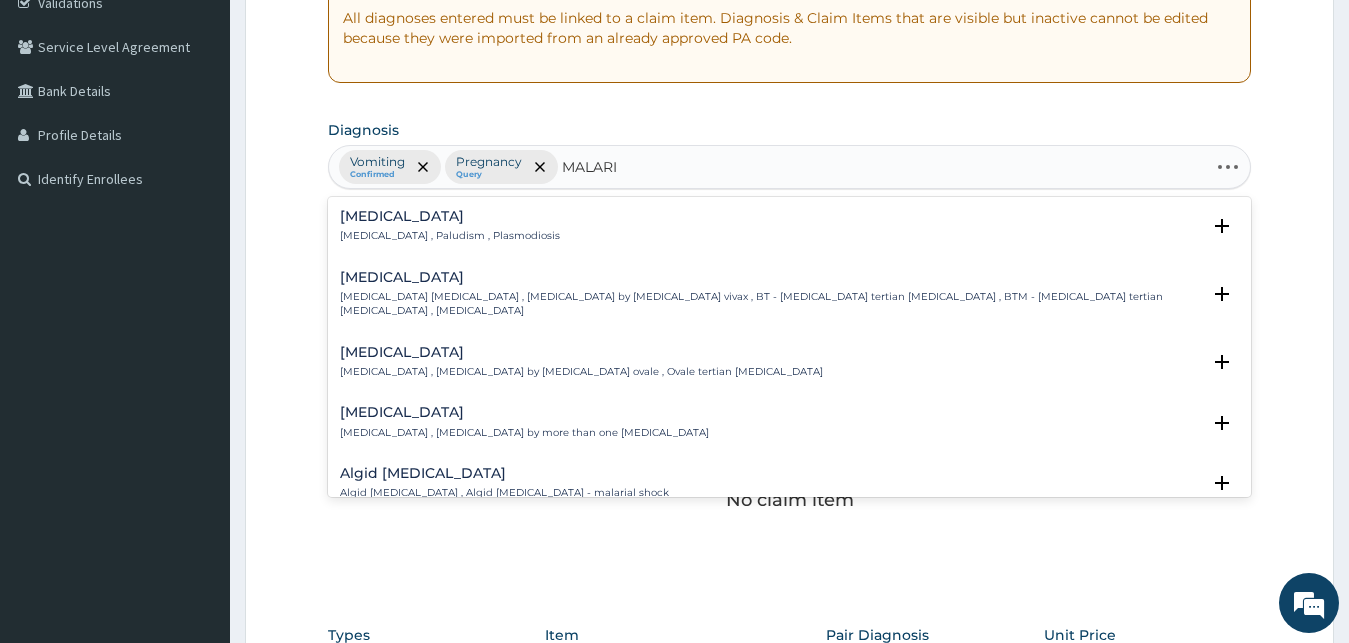 type on "MALARIA" 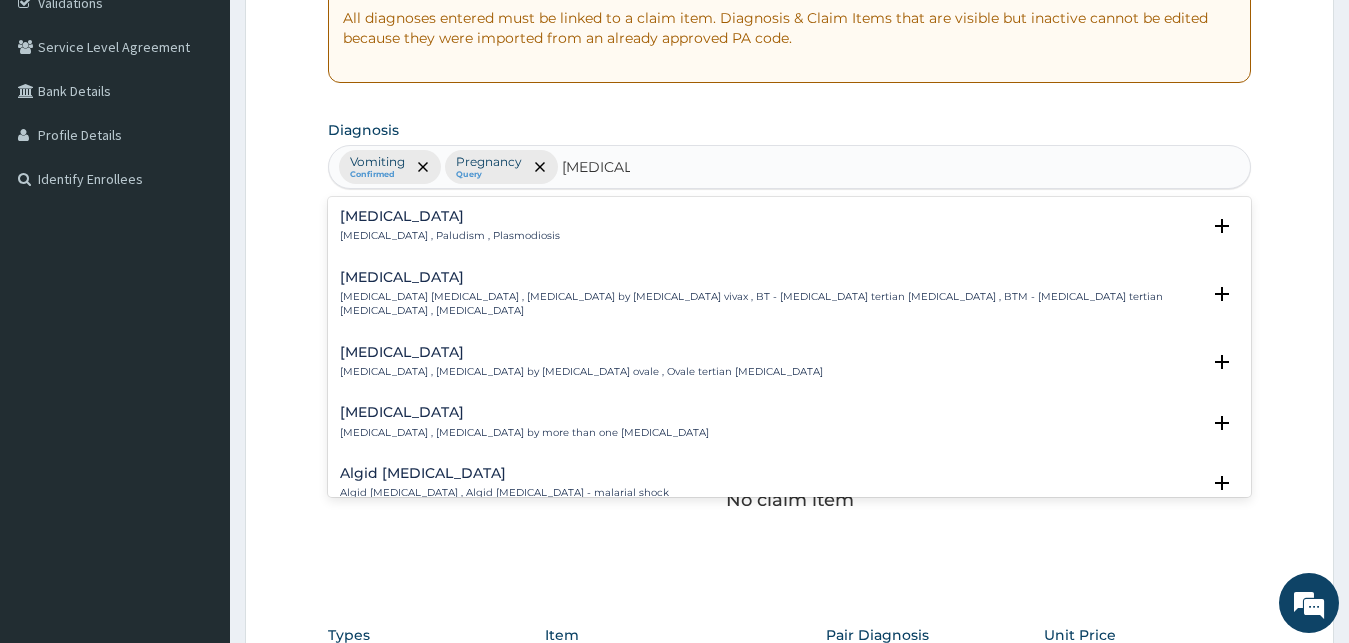 click on "Malaria" at bounding box center [450, 216] 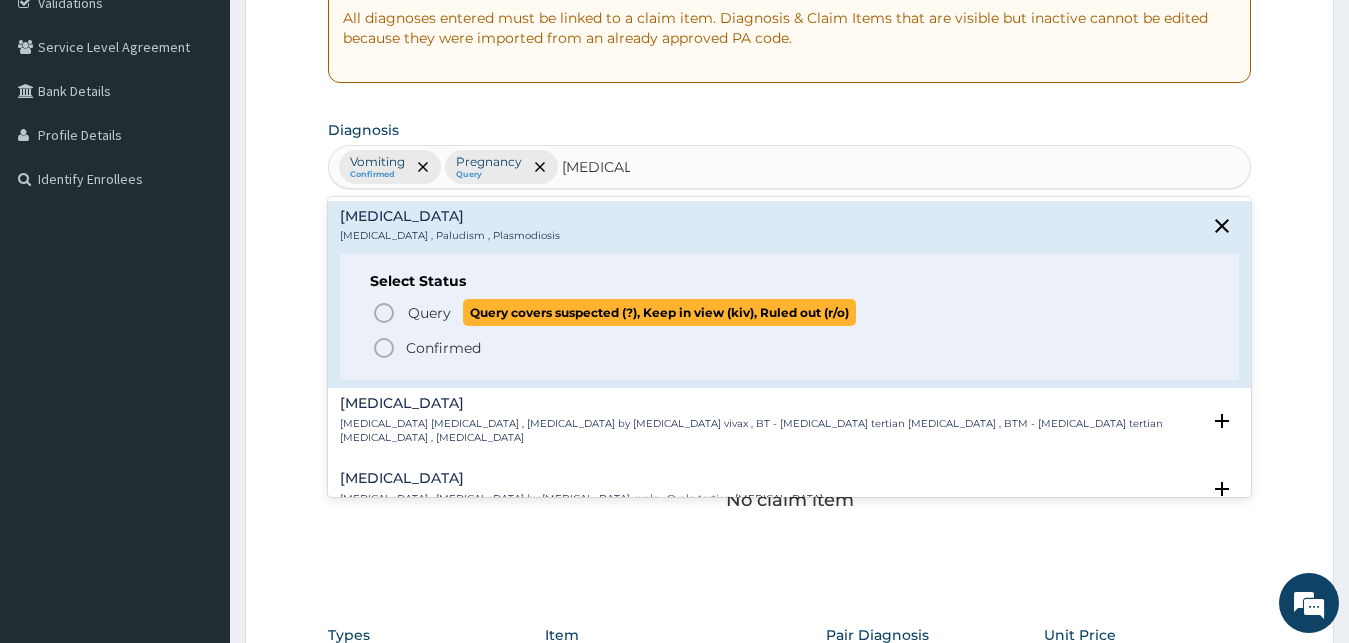 click 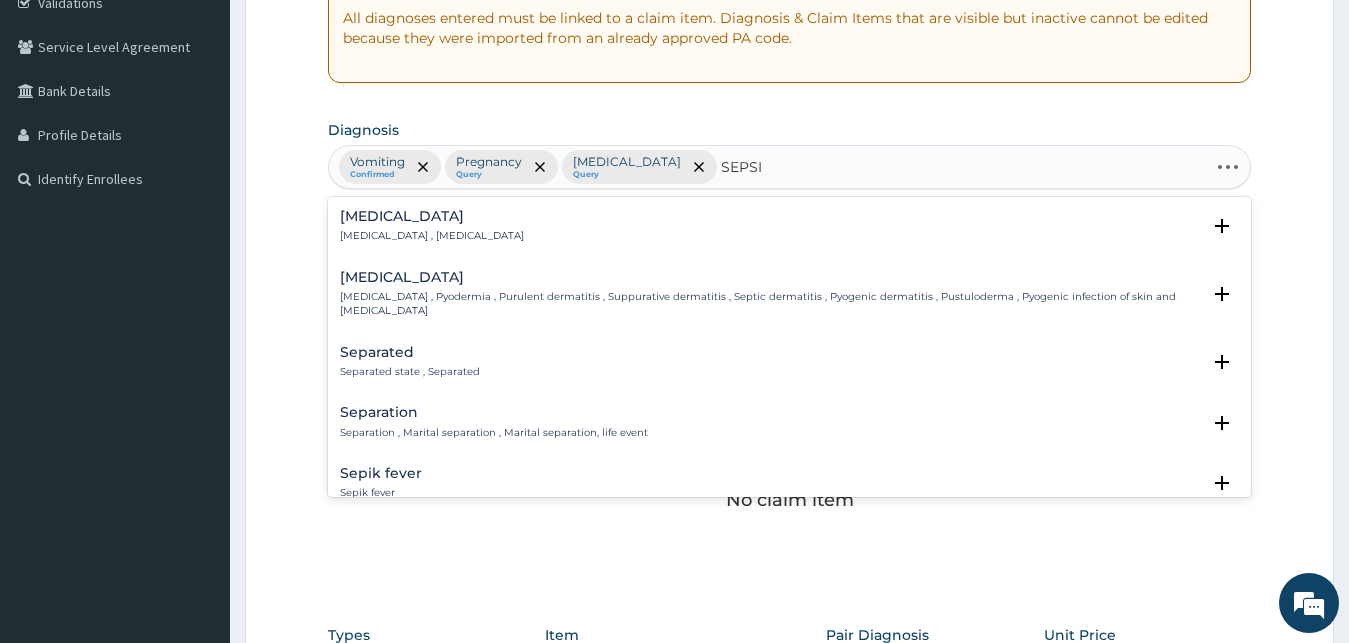 type on "SEPSIS" 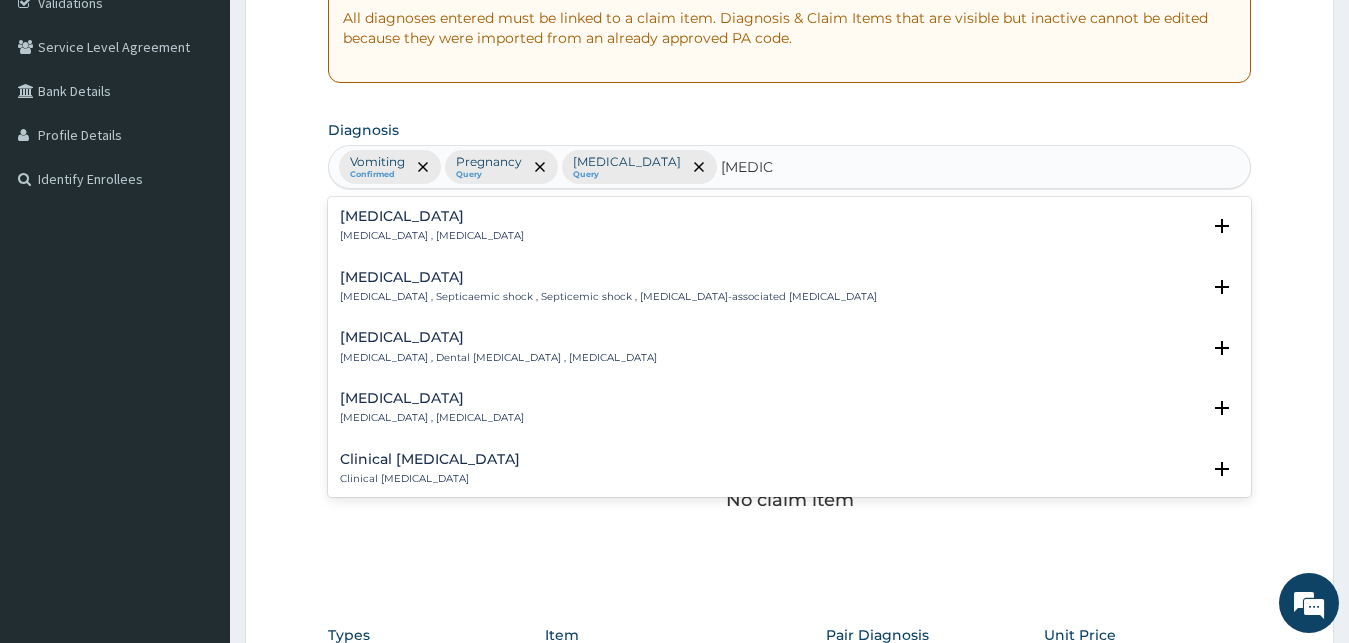 click on "Systemic infection , Sepsis" at bounding box center (432, 236) 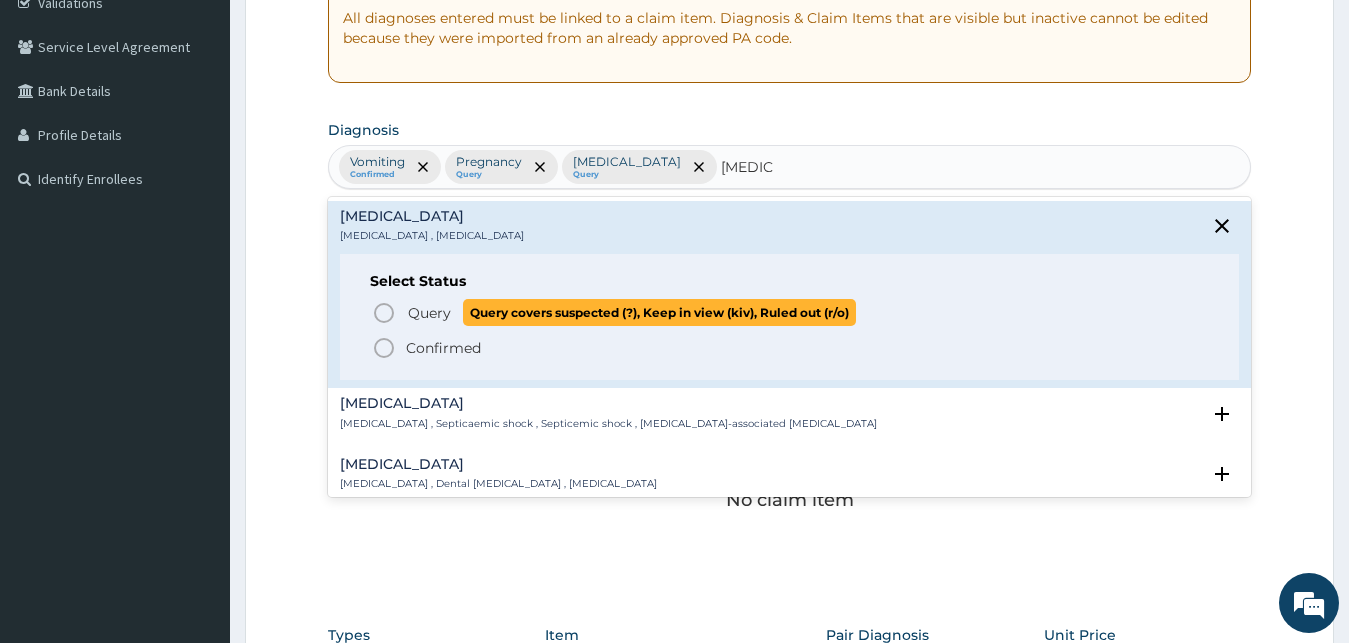 click on "Query" at bounding box center [429, 313] 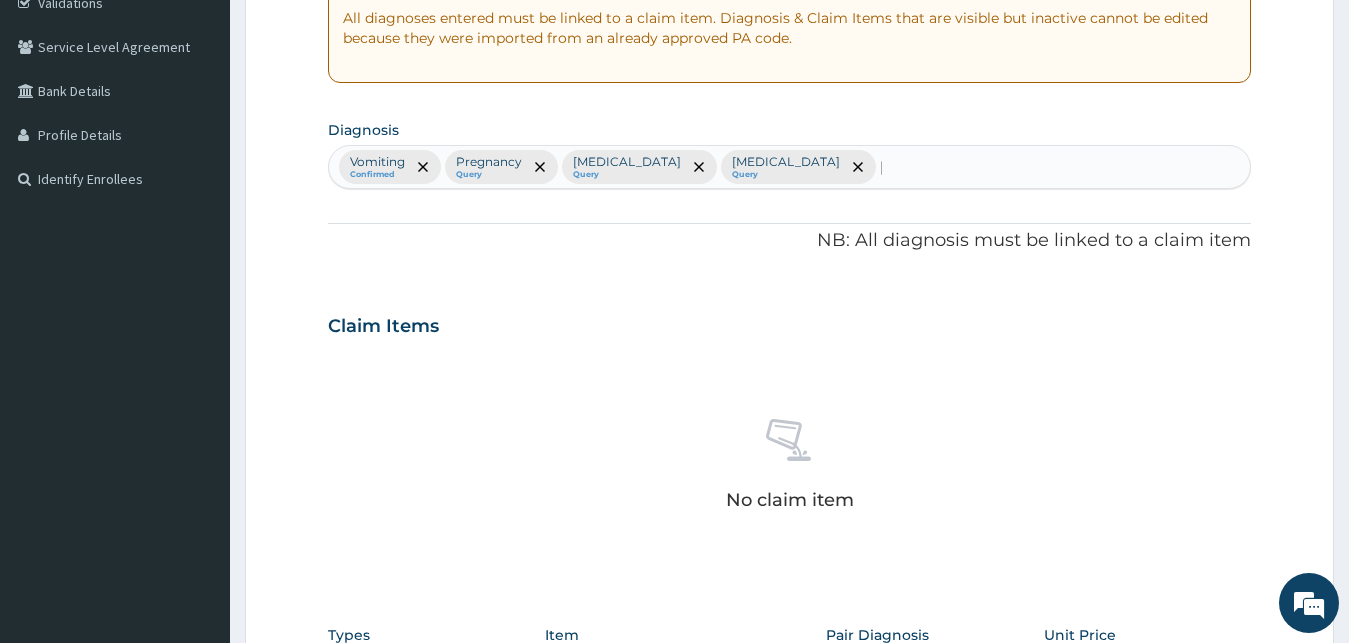 type 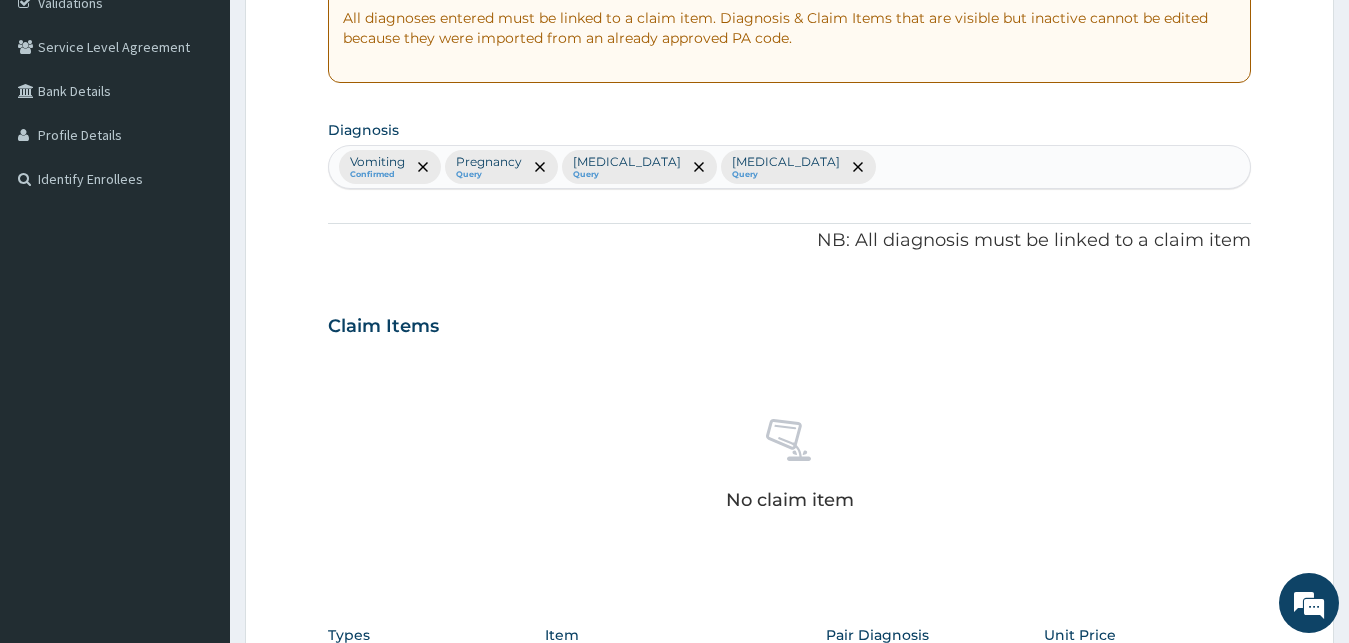 scroll, scrollTop: 595, scrollLeft: 0, axis: vertical 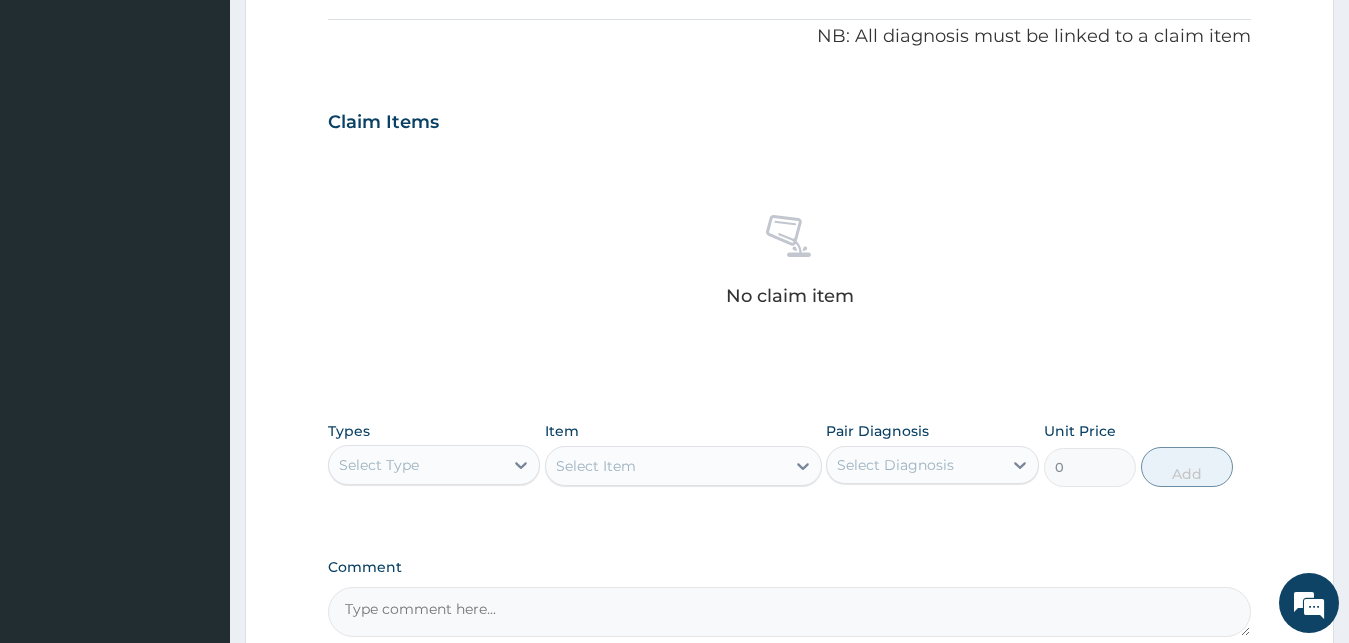 click on "Types Select Type" at bounding box center (434, 454) 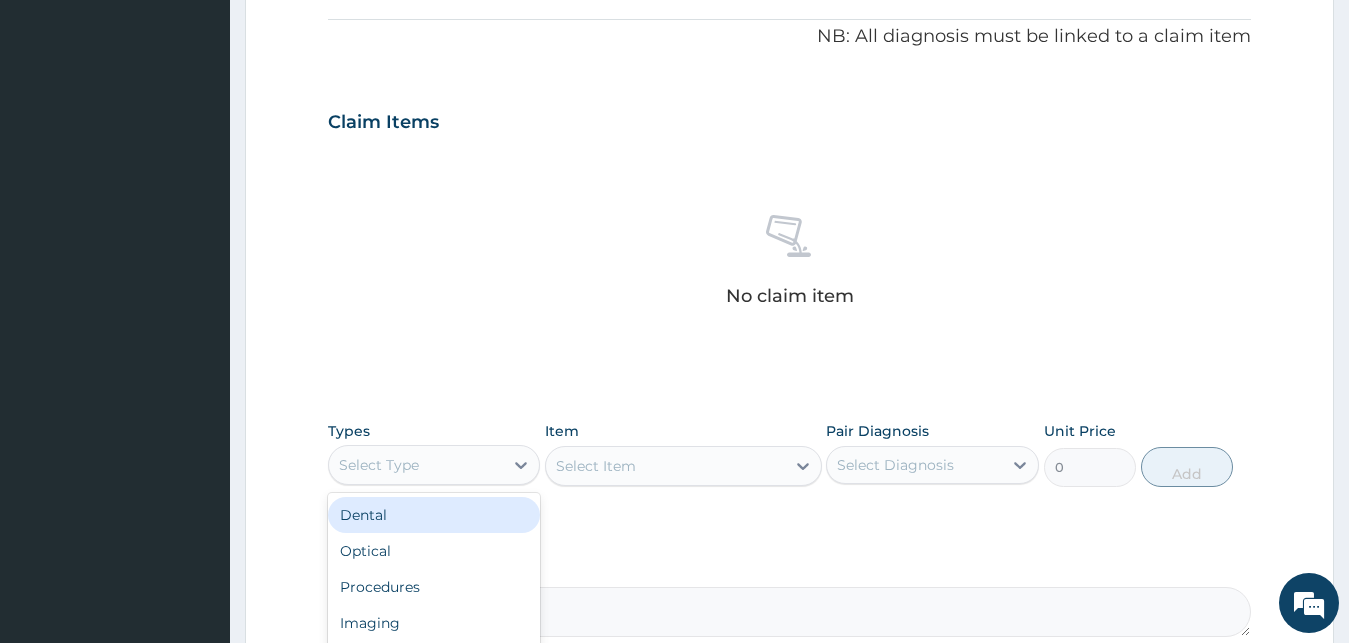 click on "Select Type" at bounding box center (416, 465) 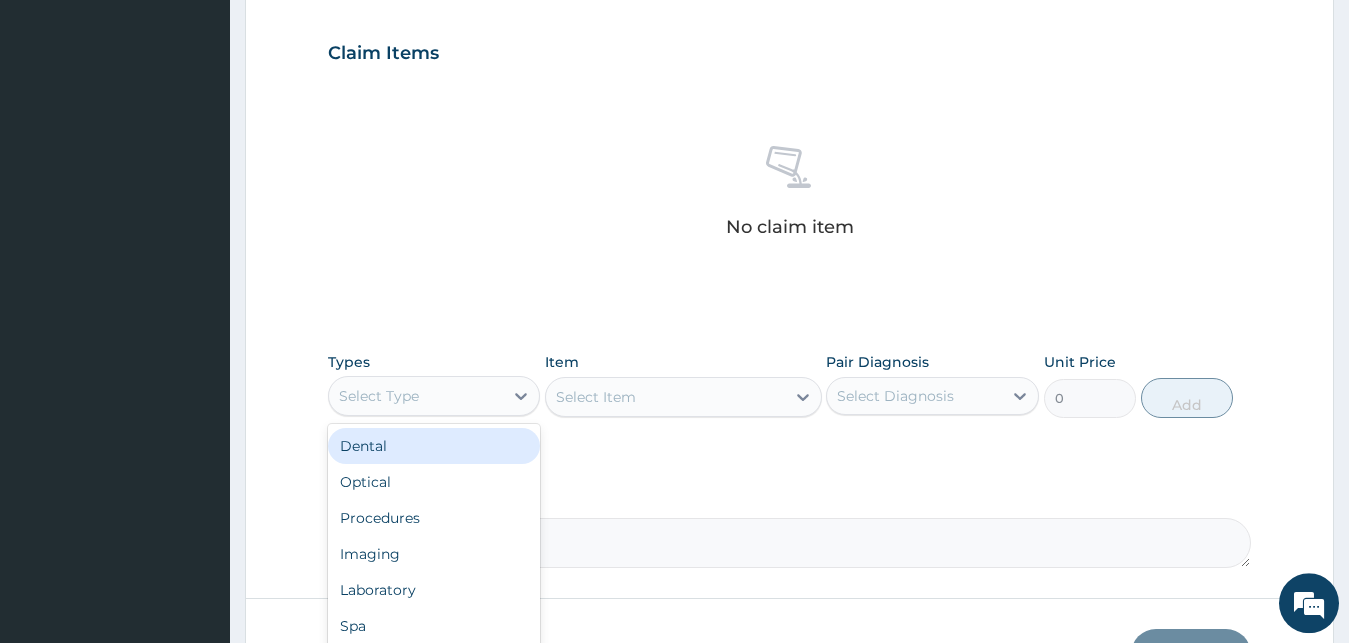 scroll, scrollTop: 697, scrollLeft: 0, axis: vertical 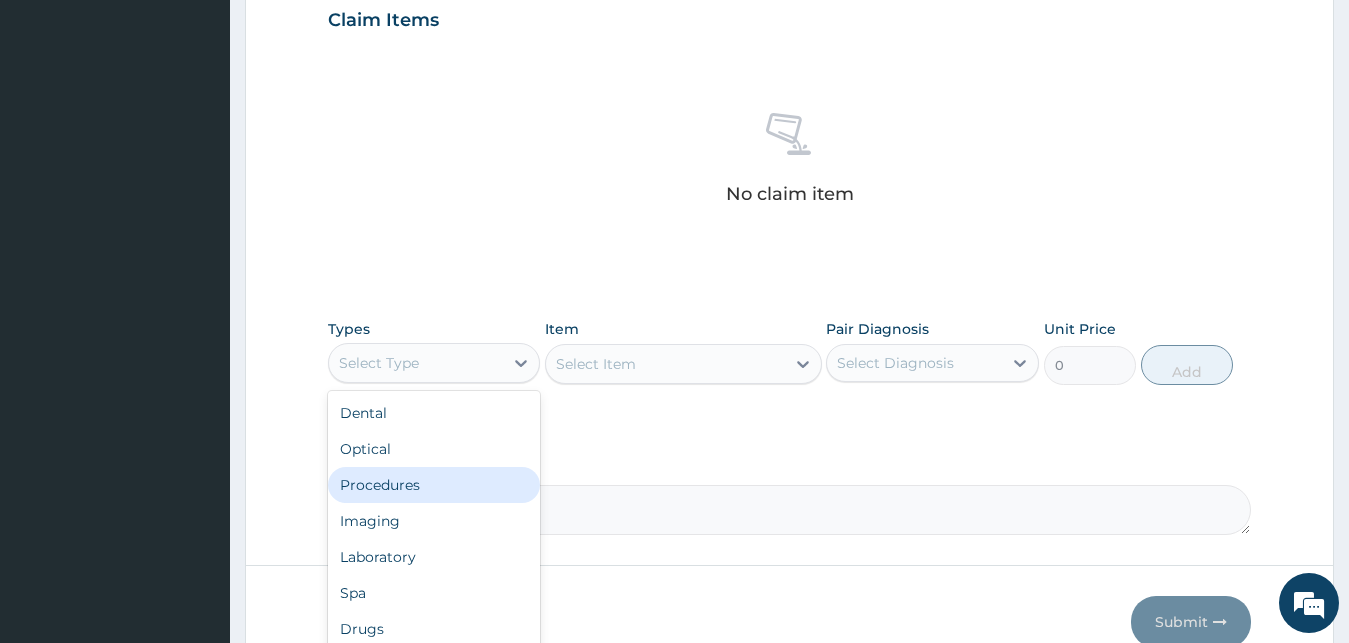 click on "Procedures" at bounding box center [434, 485] 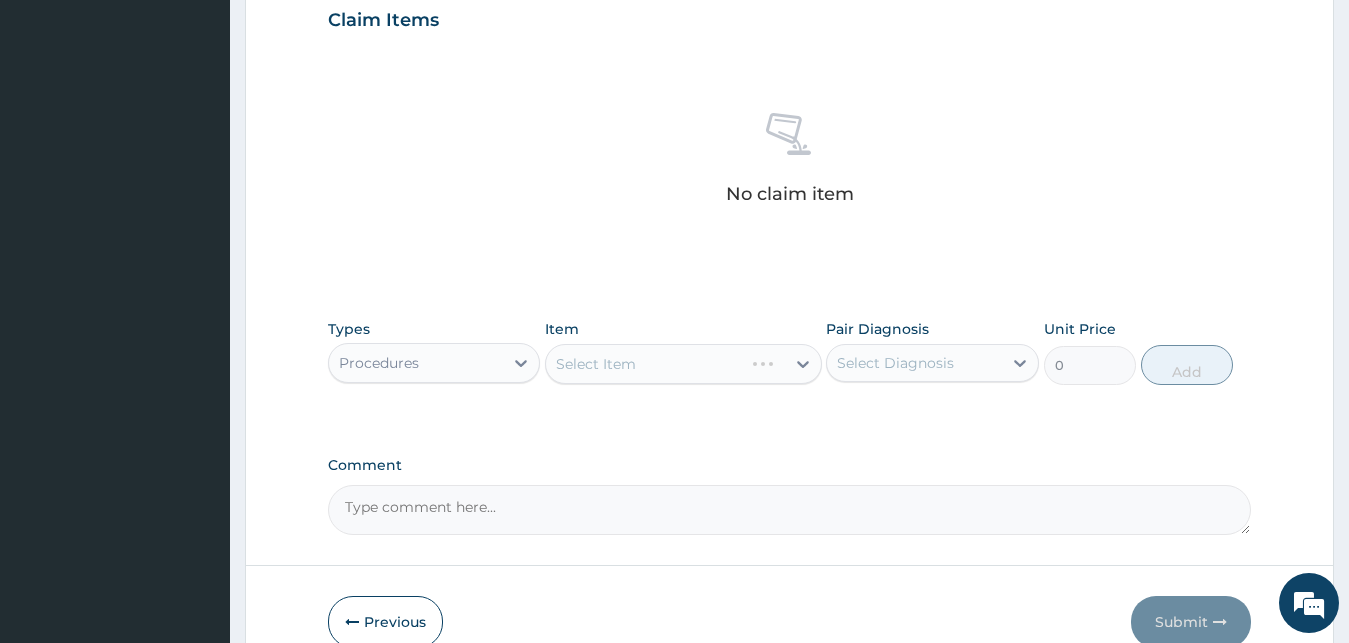 click on "Select Item" at bounding box center (683, 364) 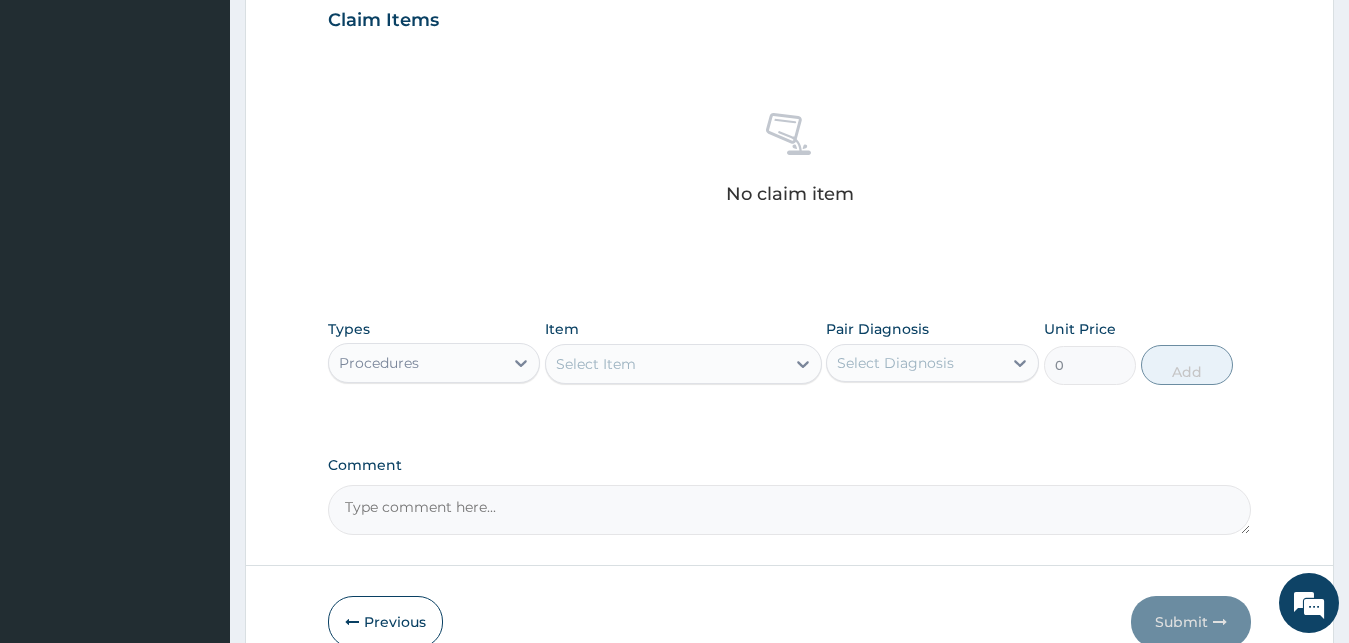 click on "Select Item" at bounding box center (596, 364) 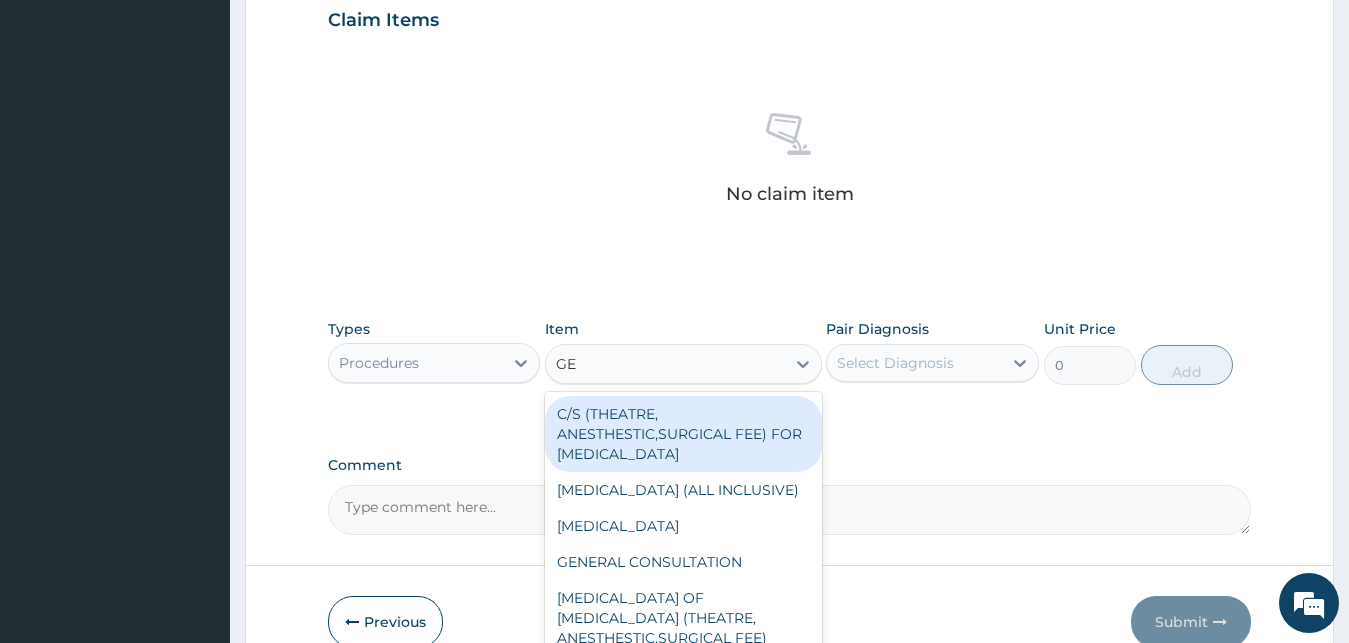 type on "GEN" 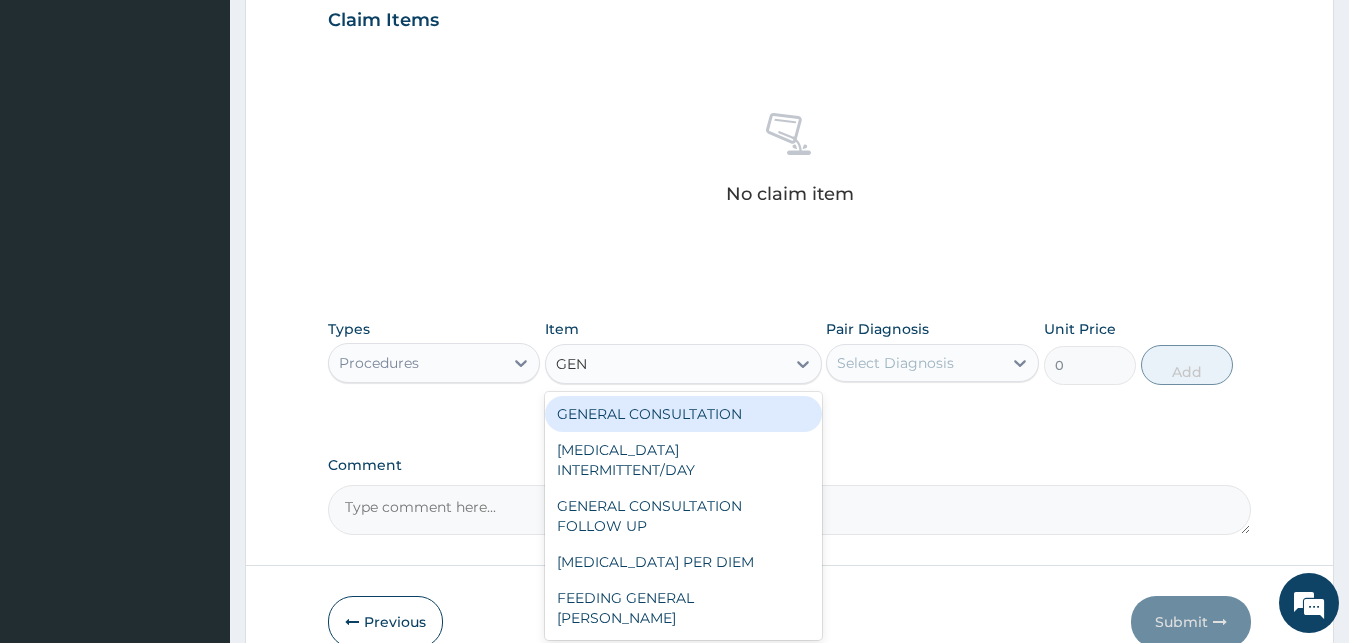 click on "GENERAL CONSULTATION" at bounding box center (683, 414) 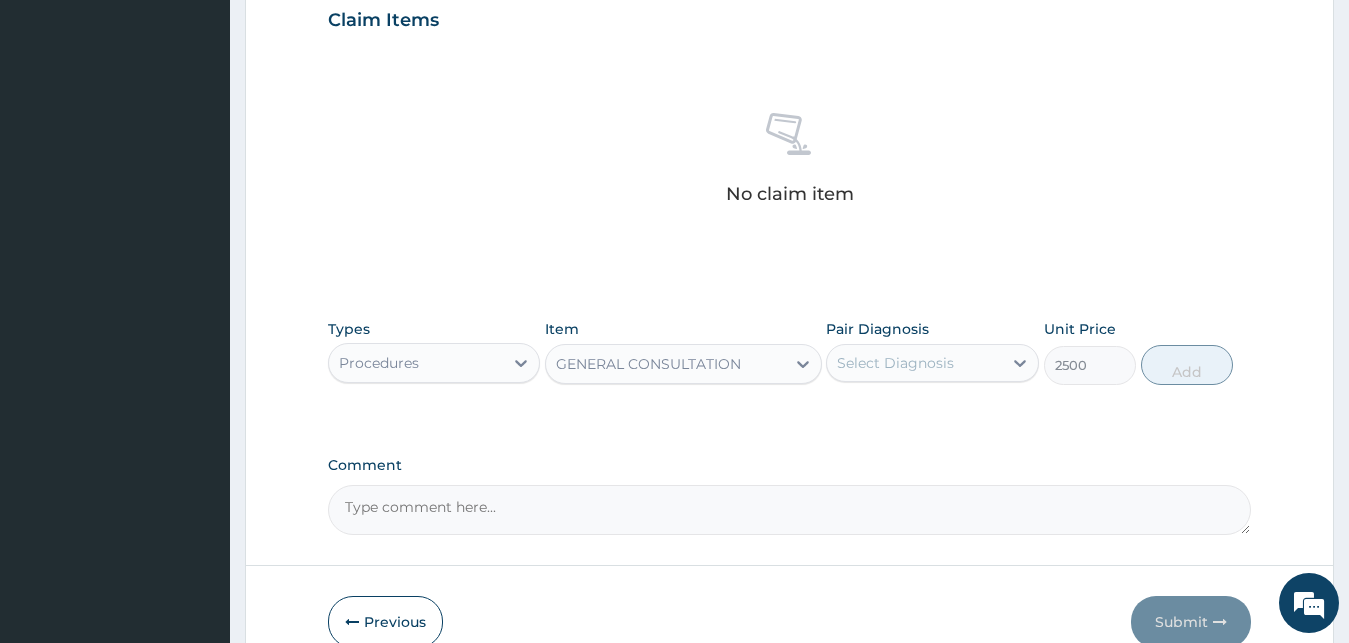 click on "Select Diagnosis" at bounding box center (895, 363) 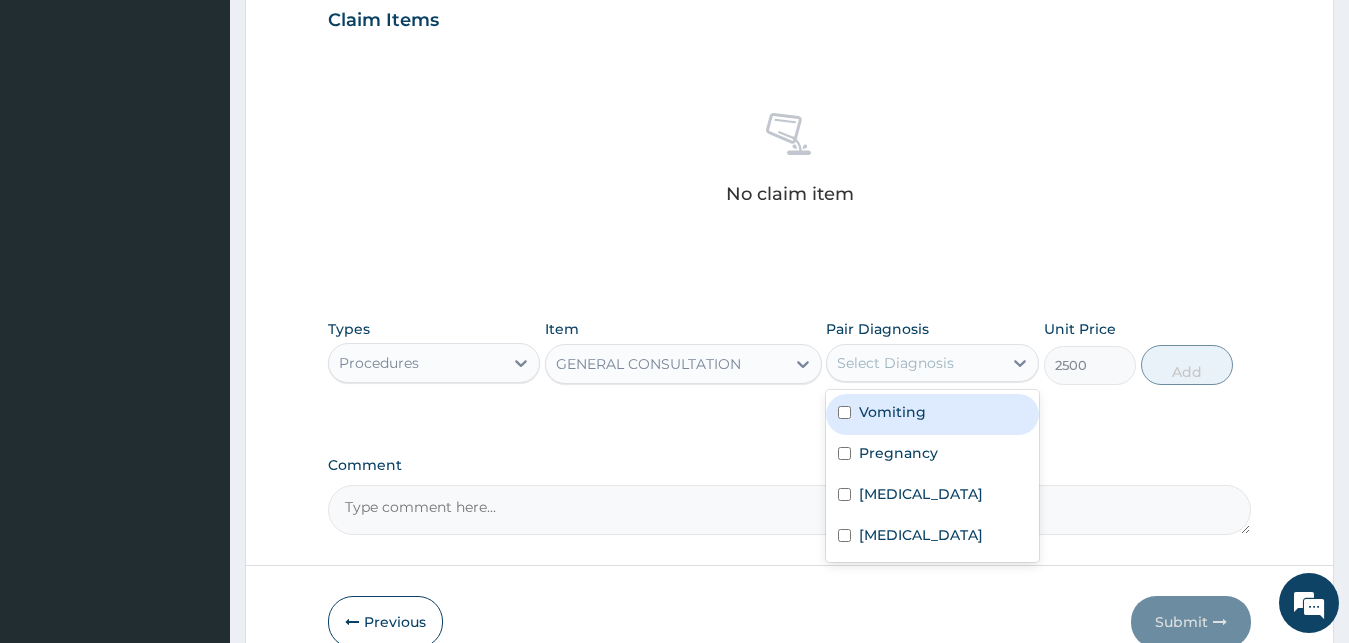 drag, startPoint x: 911, startPoint y: 404, endPoint x: 893, endPoint y: 443, distance: 42.953465 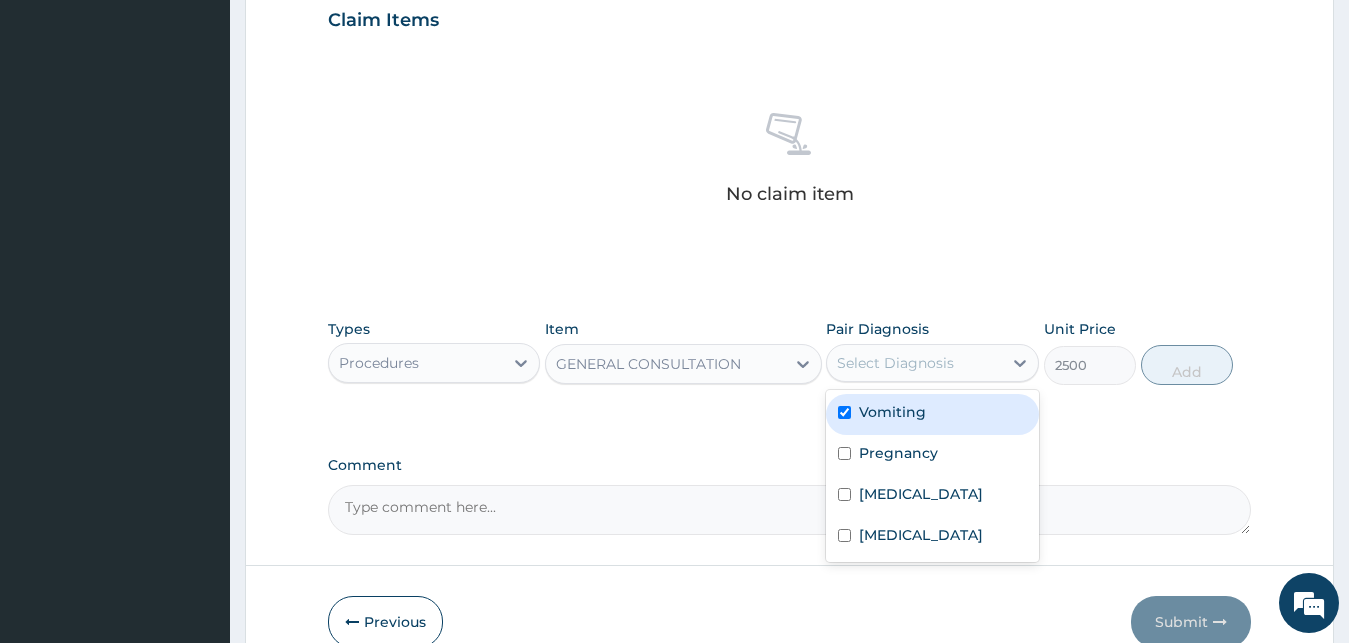 checkbox on "true" 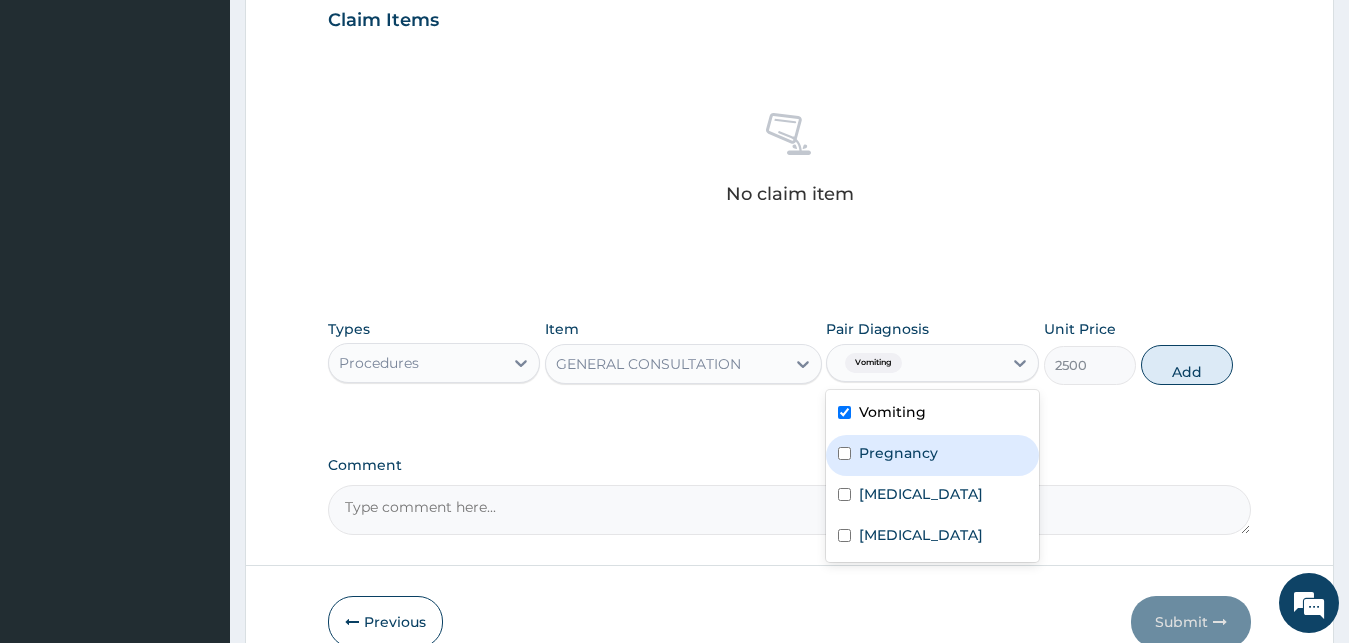 drag, startPoint x: 890, startPoint y: 448, endPoint x: 862, endPoint y: 493, distance: 53 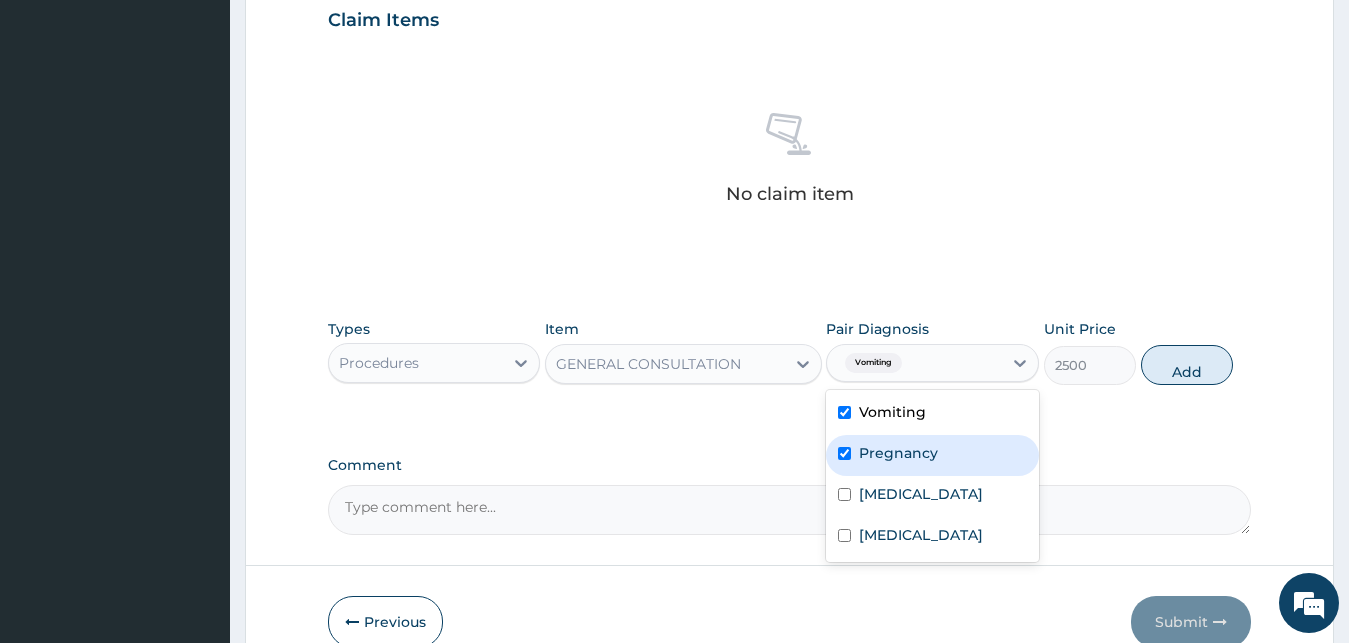 checkbox on "true" 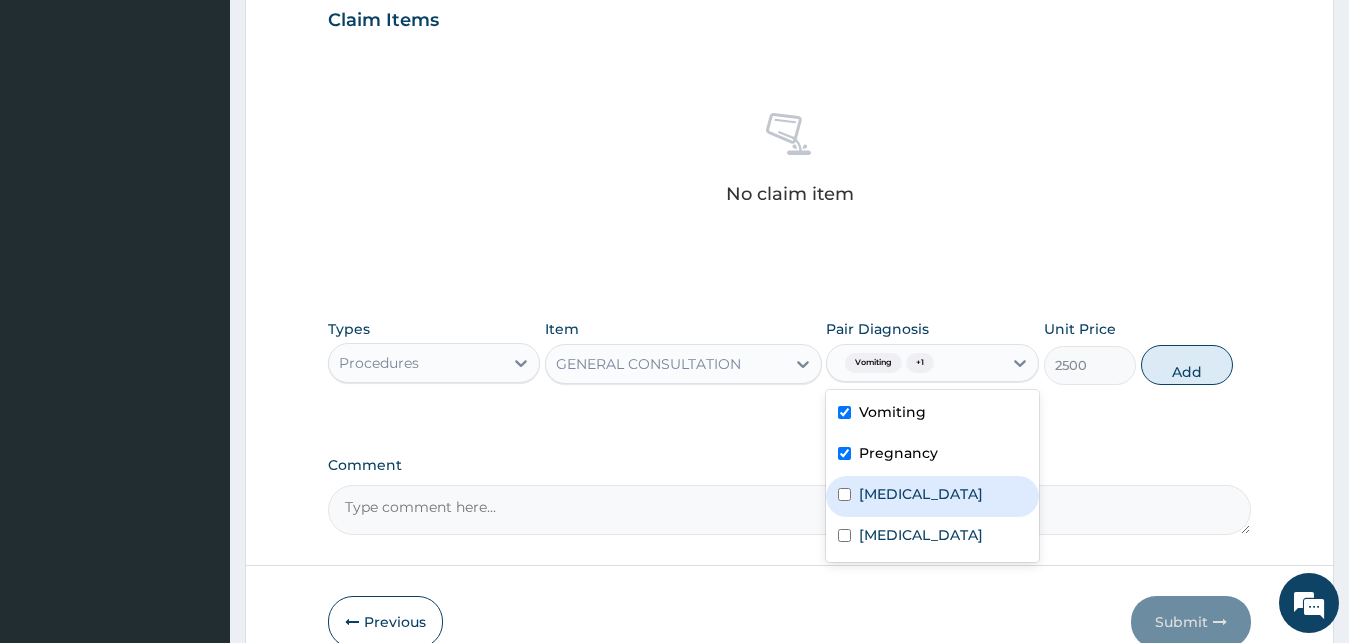 click on "Malaria" at bounding box center [921, 494] 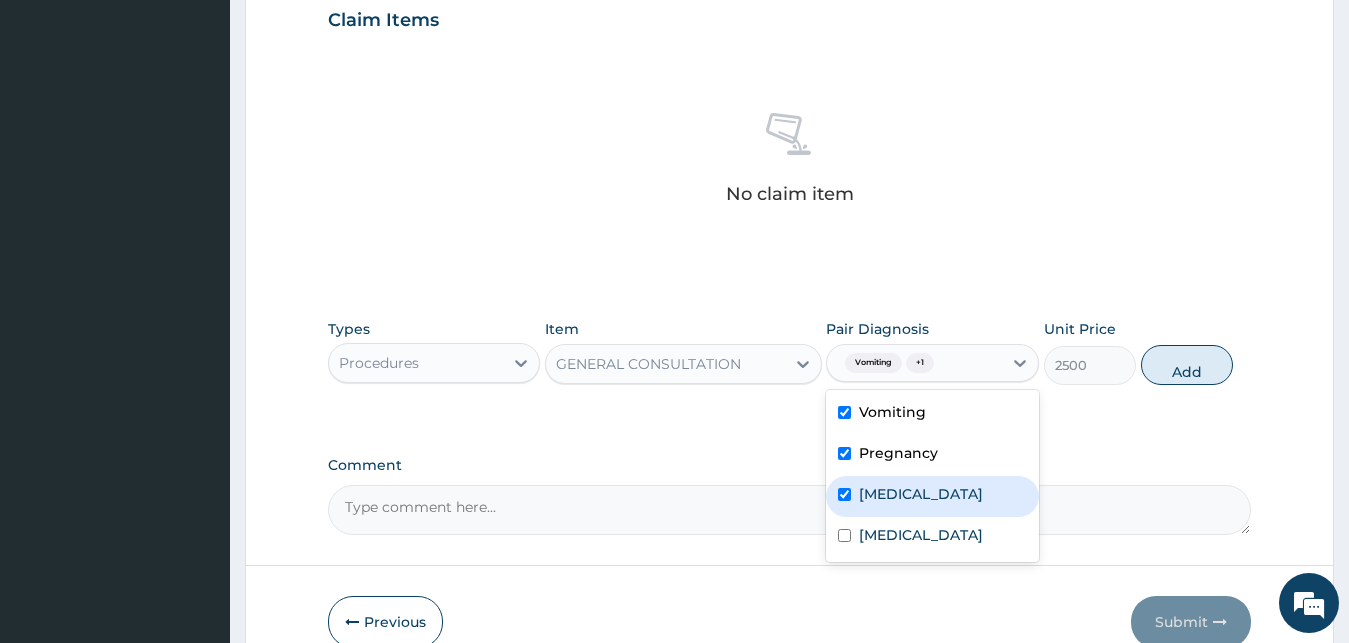checkbox on "true" 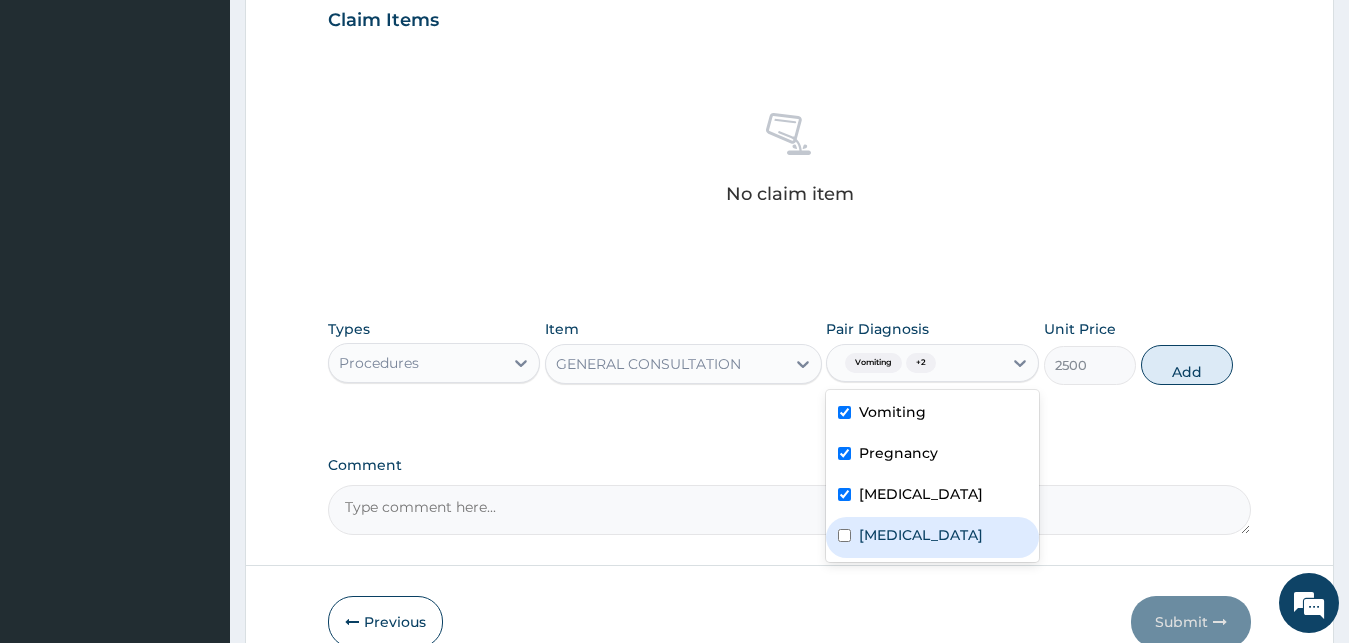 click on "Sepsis" at bounding box center (932, 537) 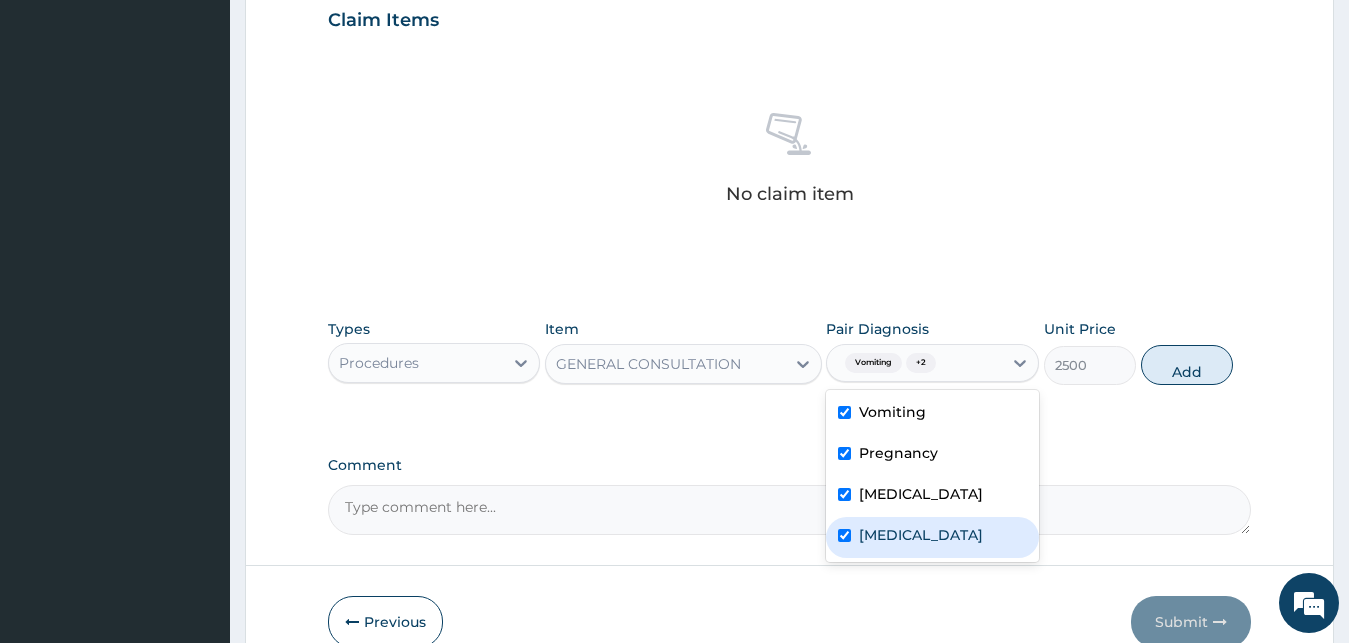 checkbox on "true" 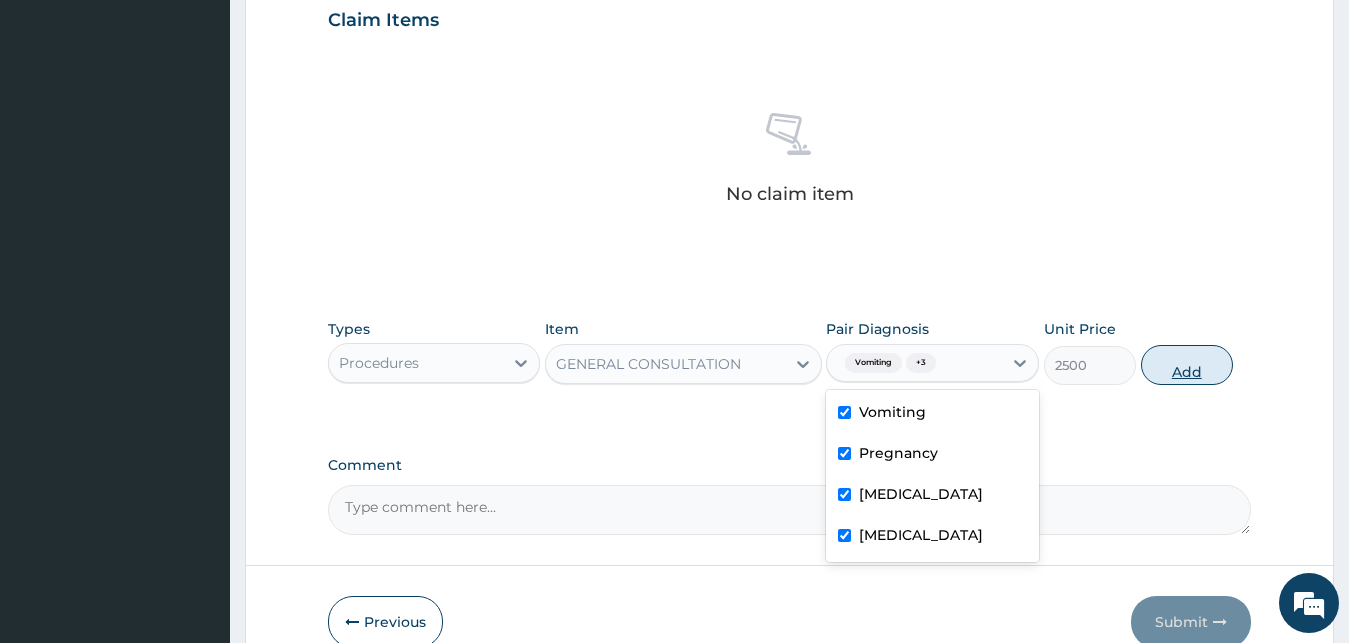click on "Add" at bounding box center (1187, 365) 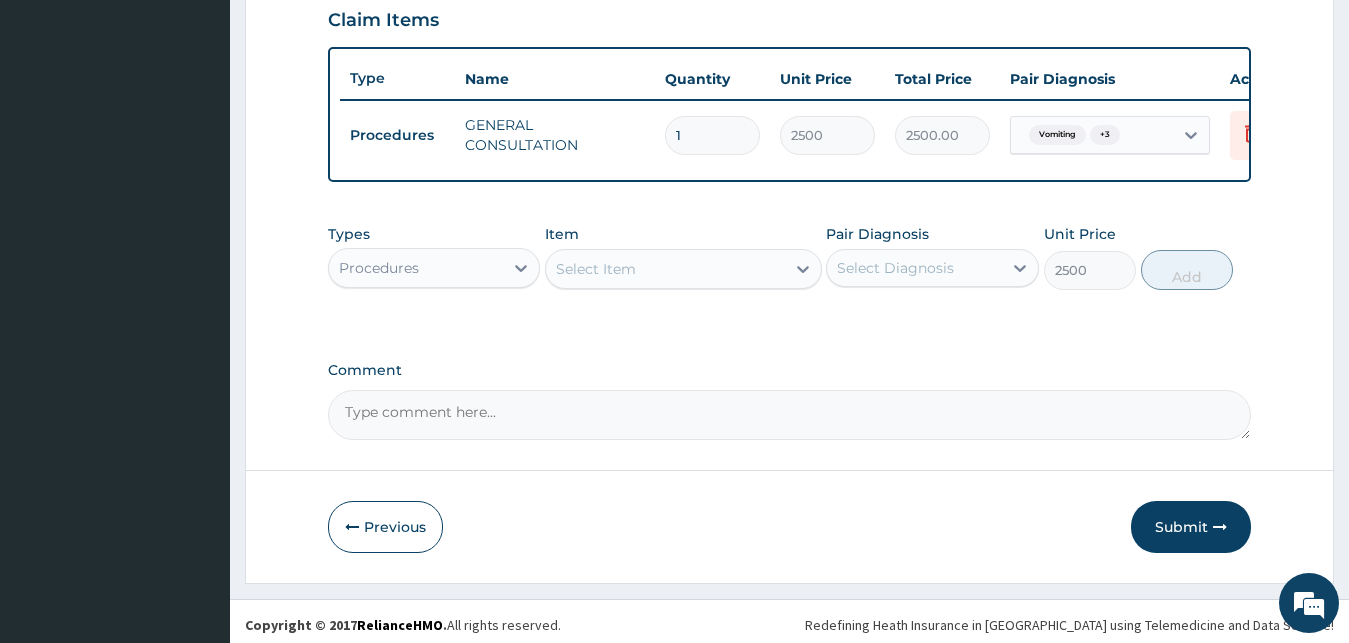type on "0" 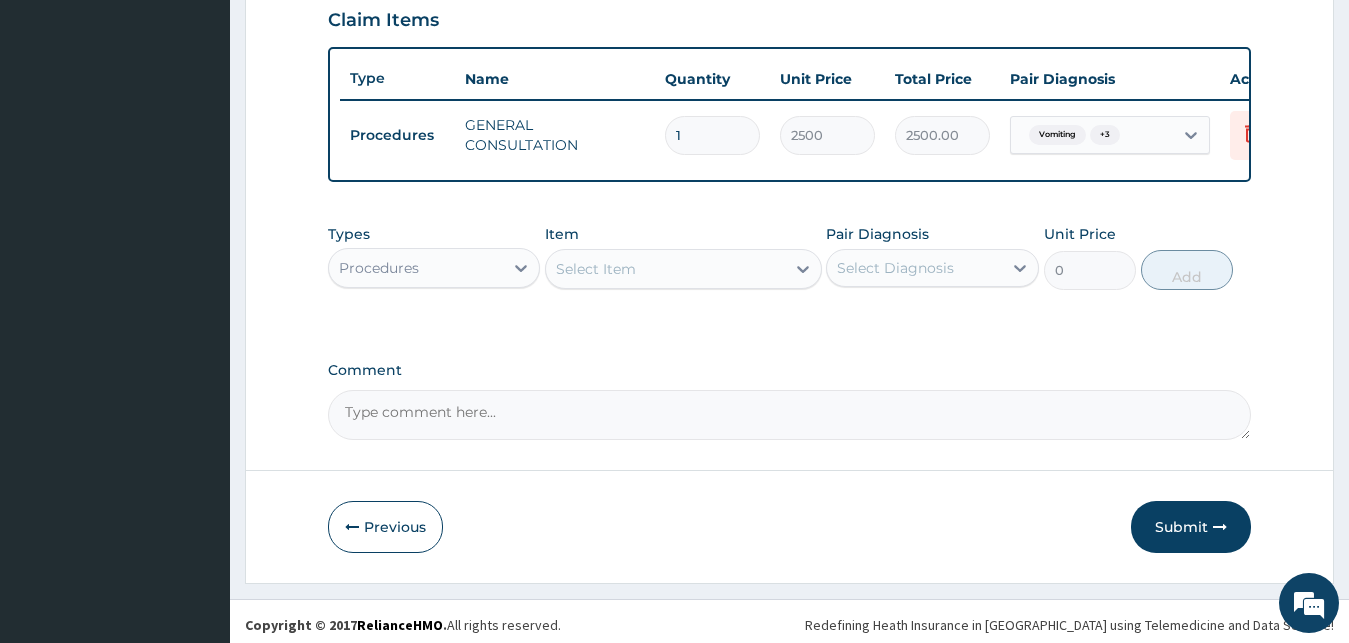 click on "Procedures" at bounding box center [416, 268] 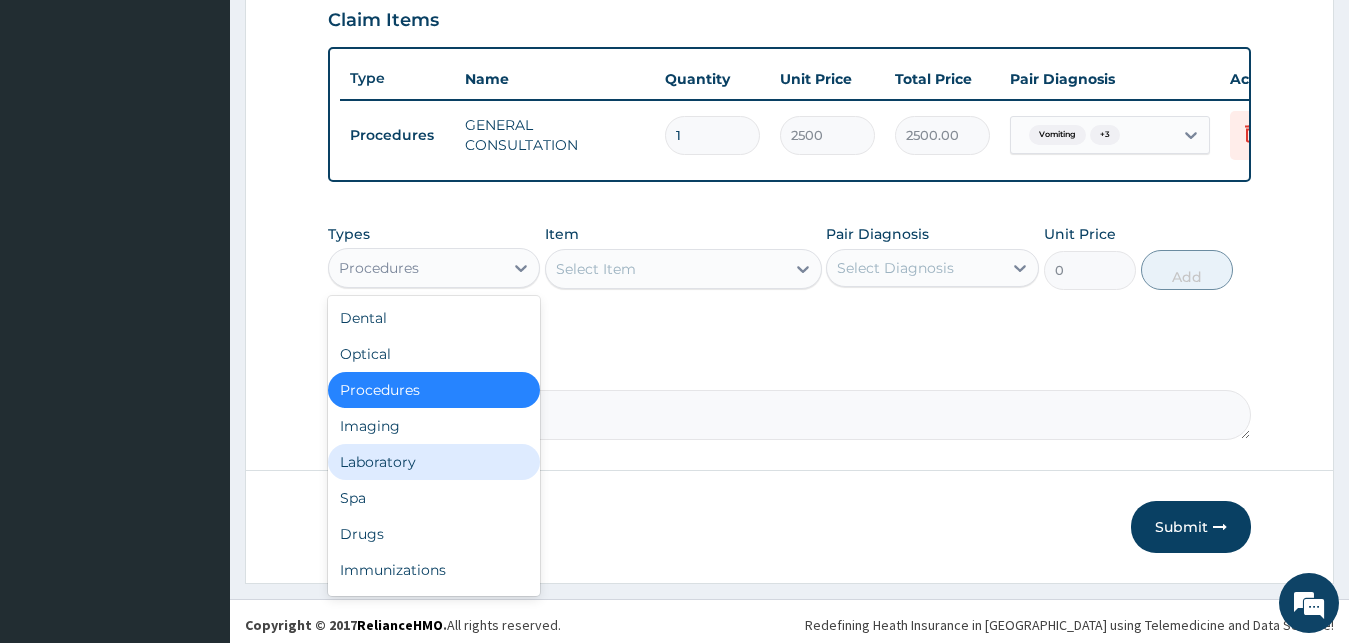 click on "Laboratory" at bounding box center (434, 462) 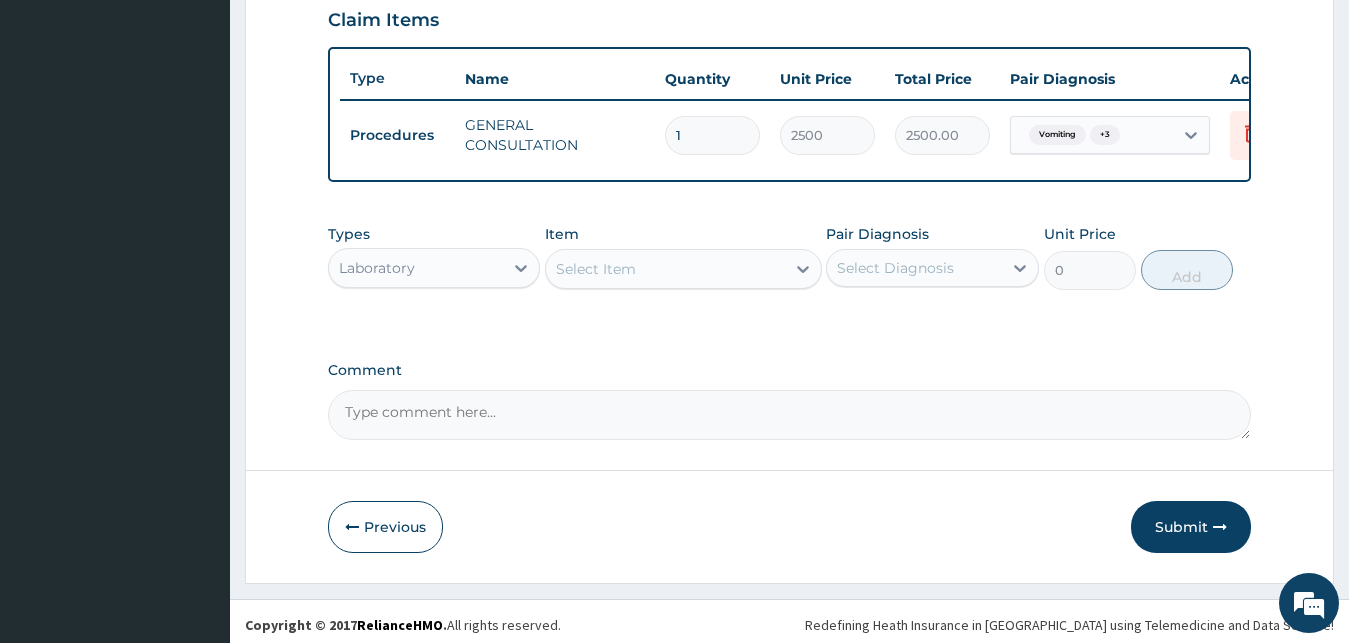 click on "Select Item" at bounding box center [596, 269] 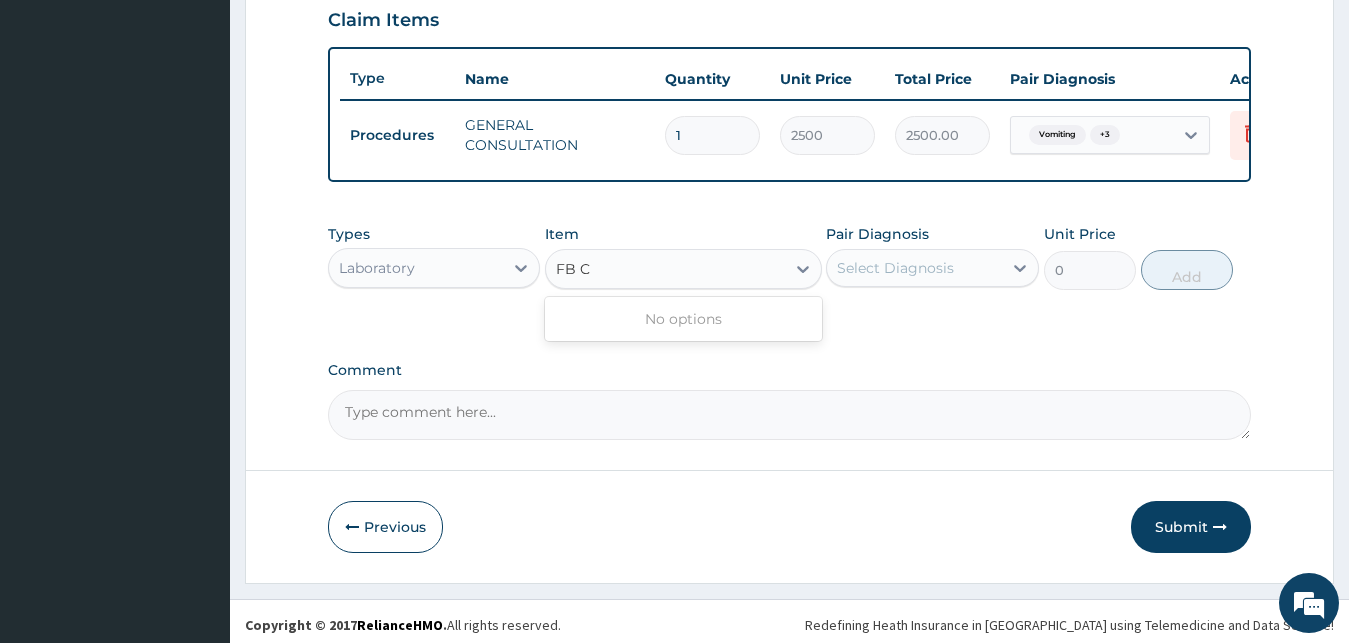 click on "FB C" at bounding box center [573, 269] 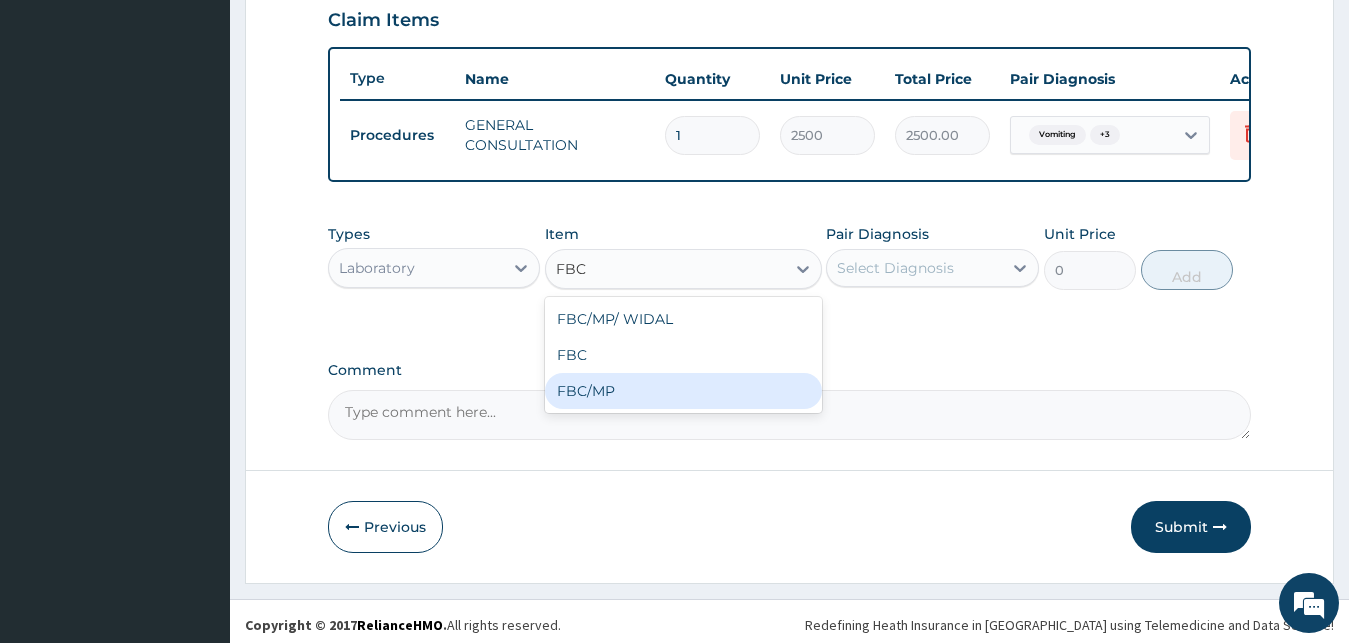 click on "FBC/MP" at bounding box center [683, 391] 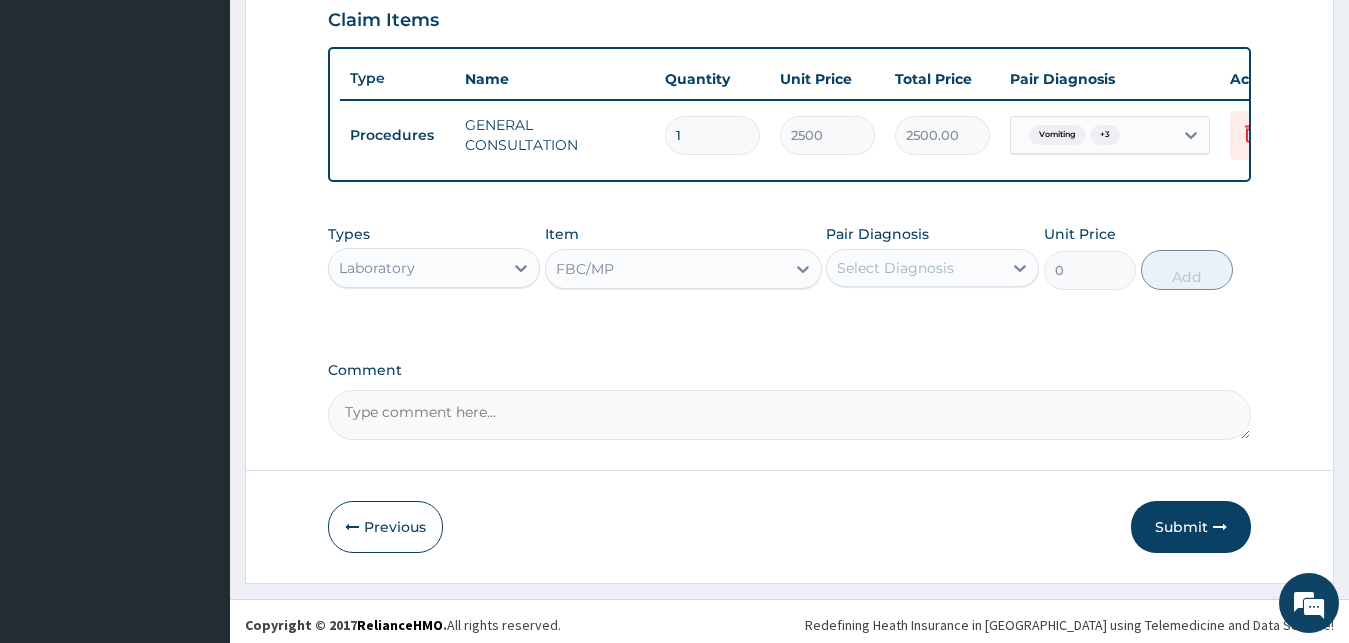 type 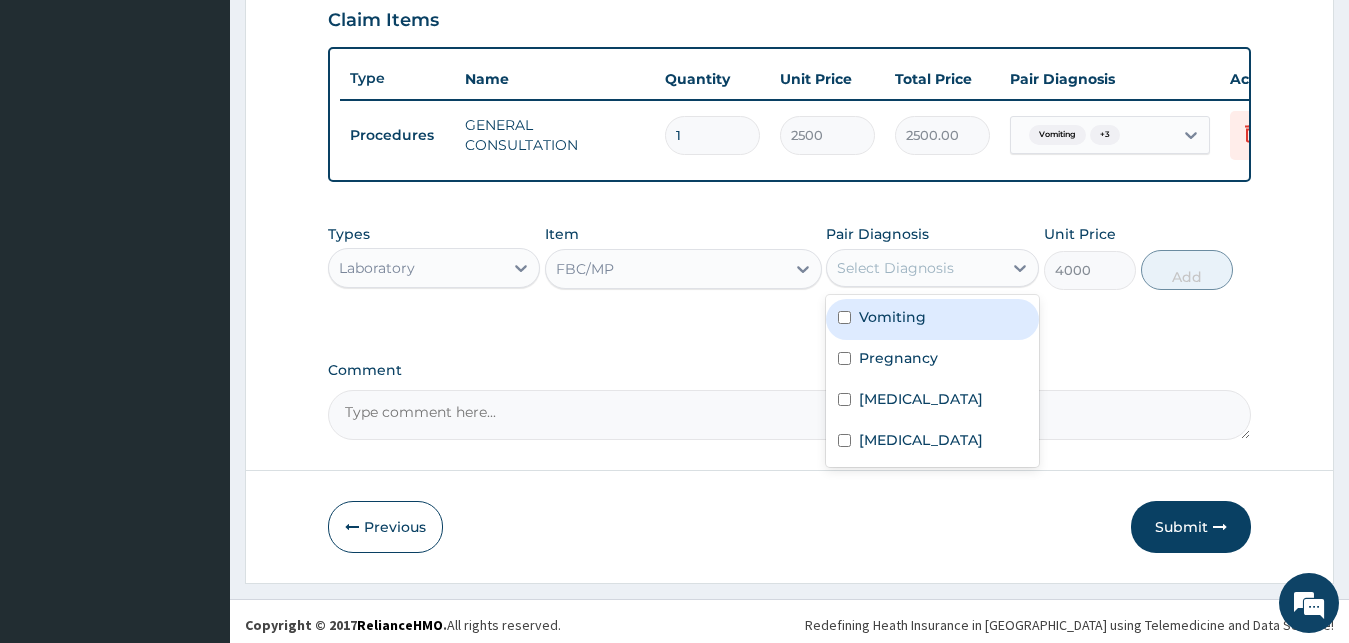 click on "Select Diagnosis" at bounding box center (895, 268) 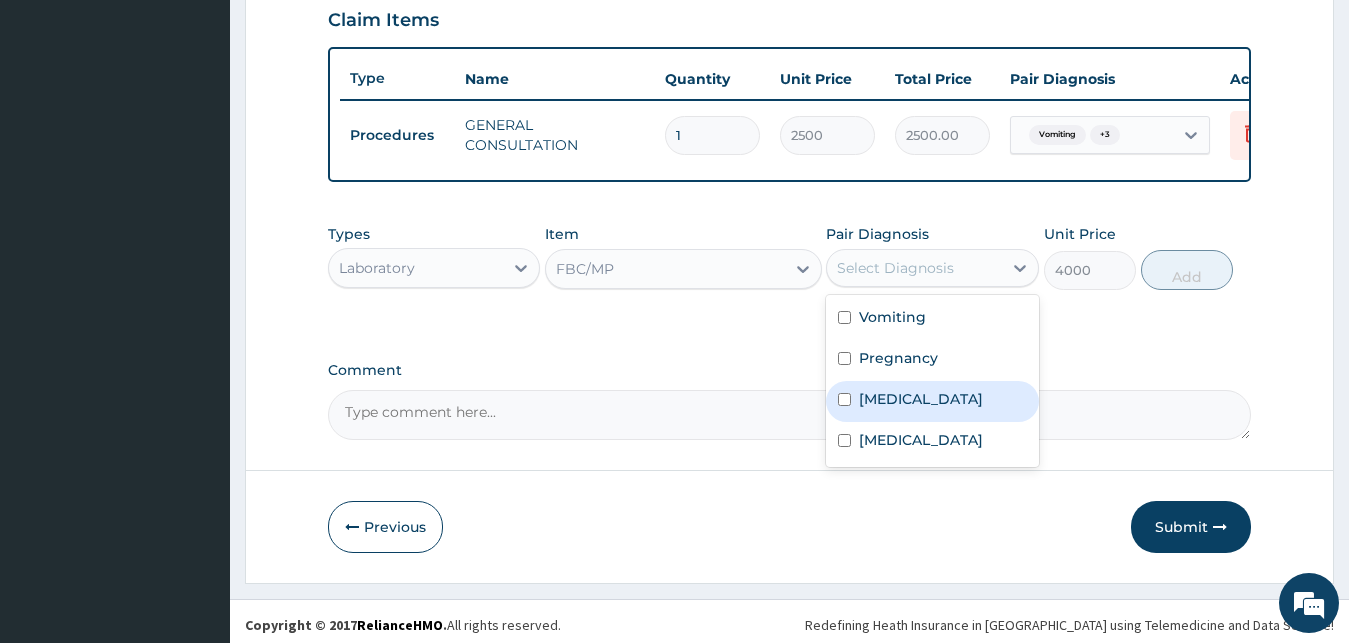 click on "Malaria" at bounding box center [932, 401] 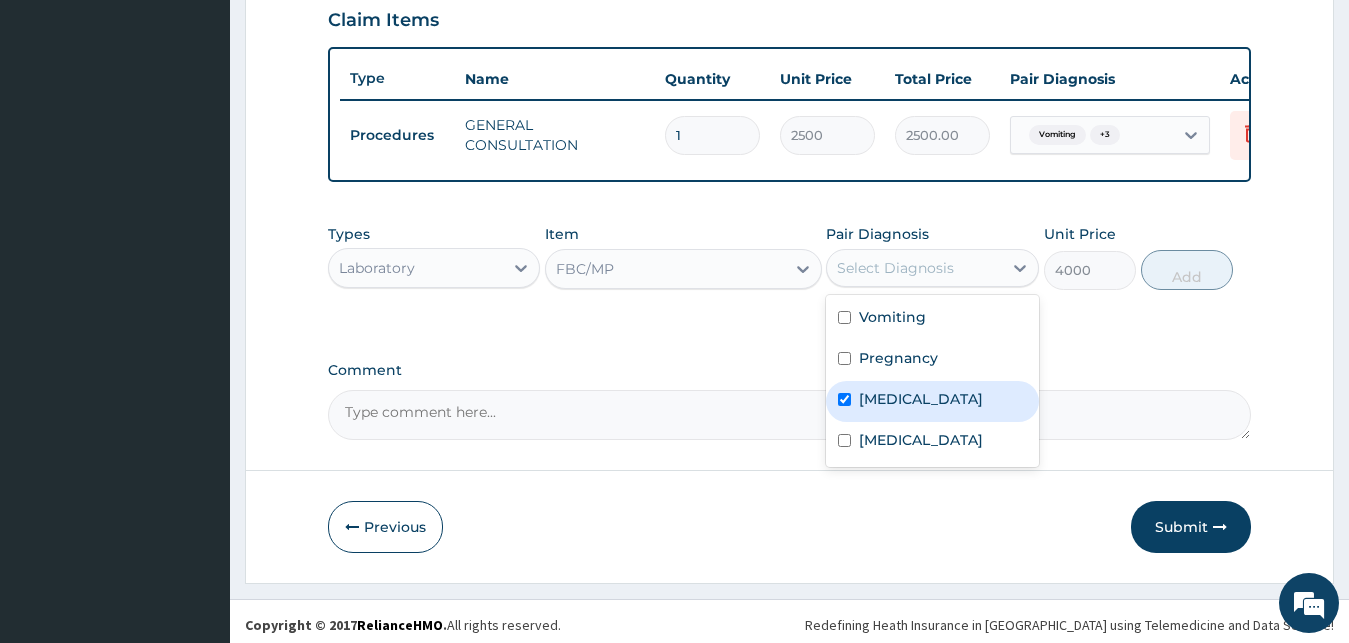 checkbox on "true" 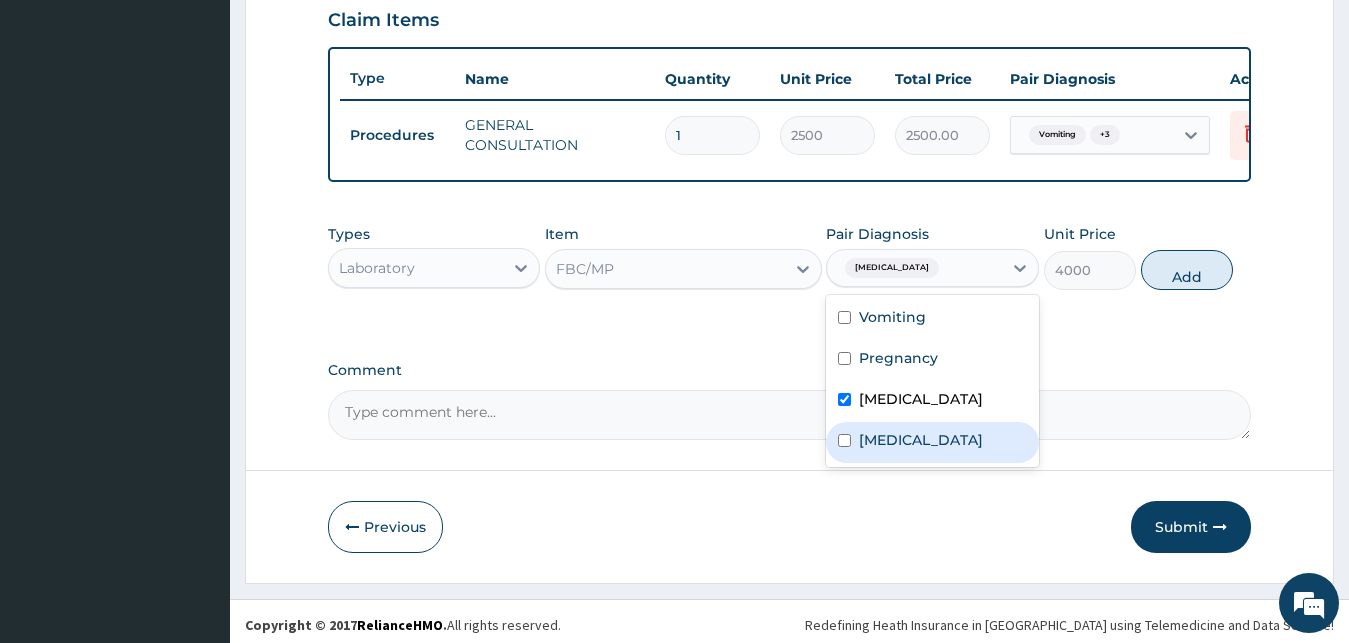 click on "Sepsis" at bounding box center [921, 440] 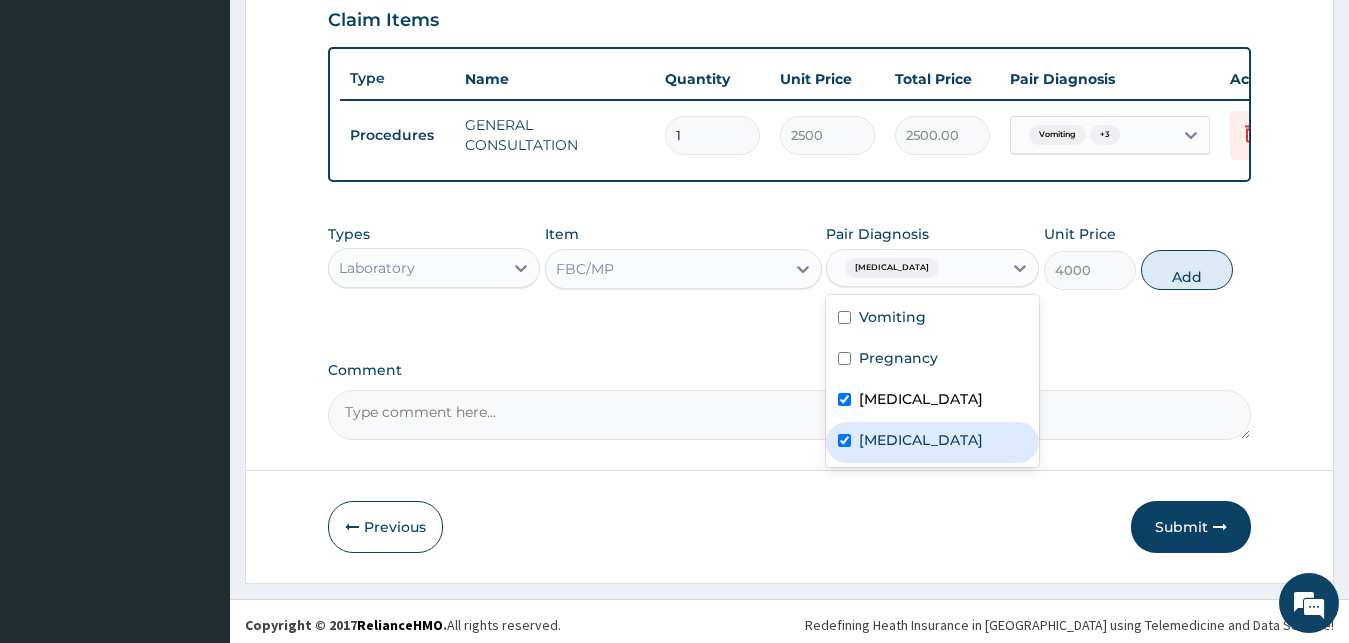 checkbox on "true" 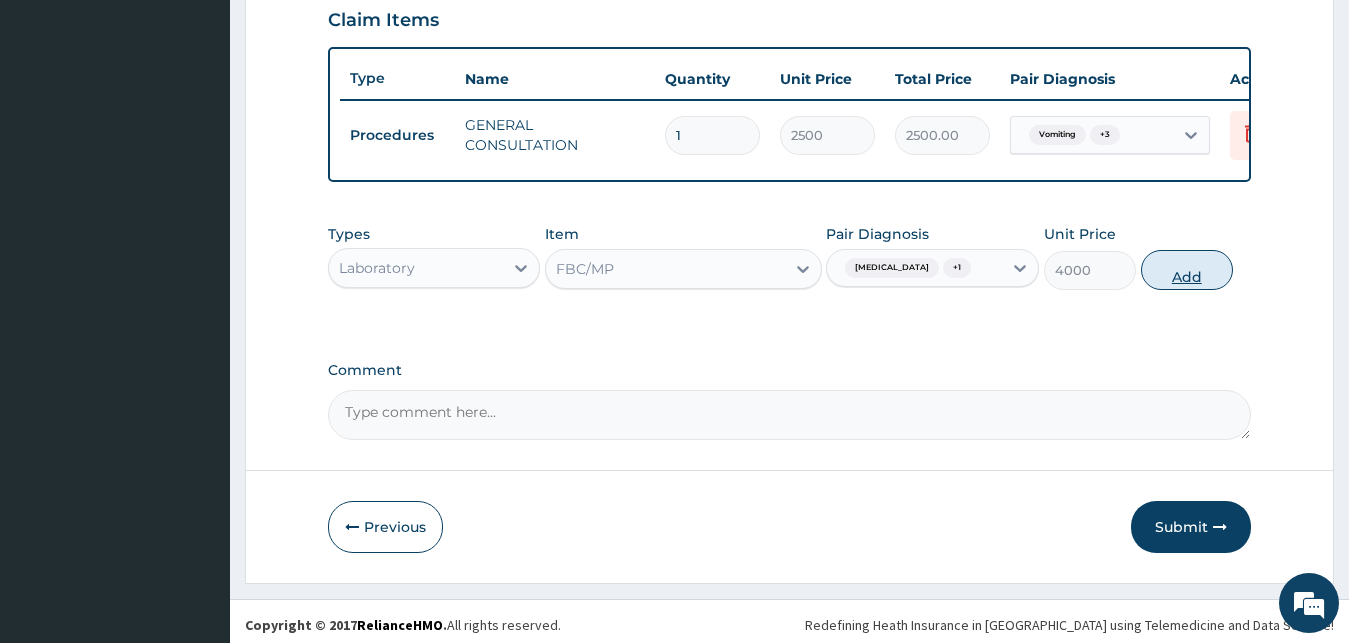 click on "Add" at bounding box center (1187, 270) 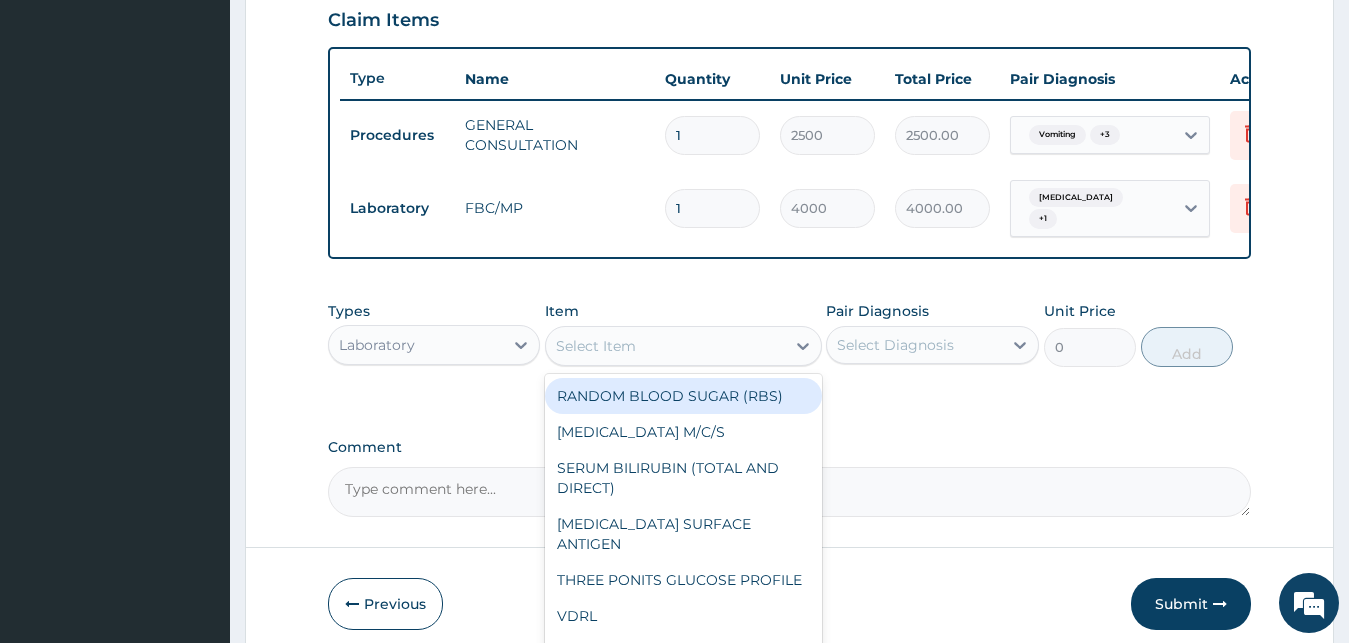 click on "Select Item" at bounding box center (596, 346) 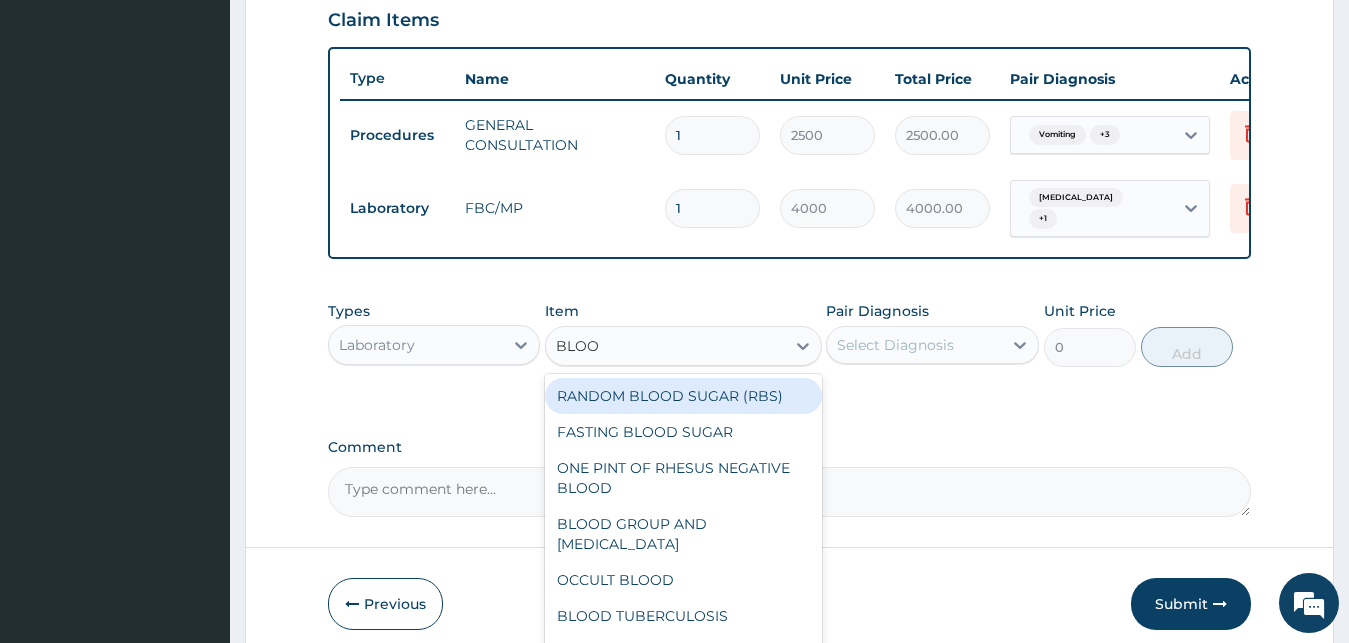 type on "BLOOD" 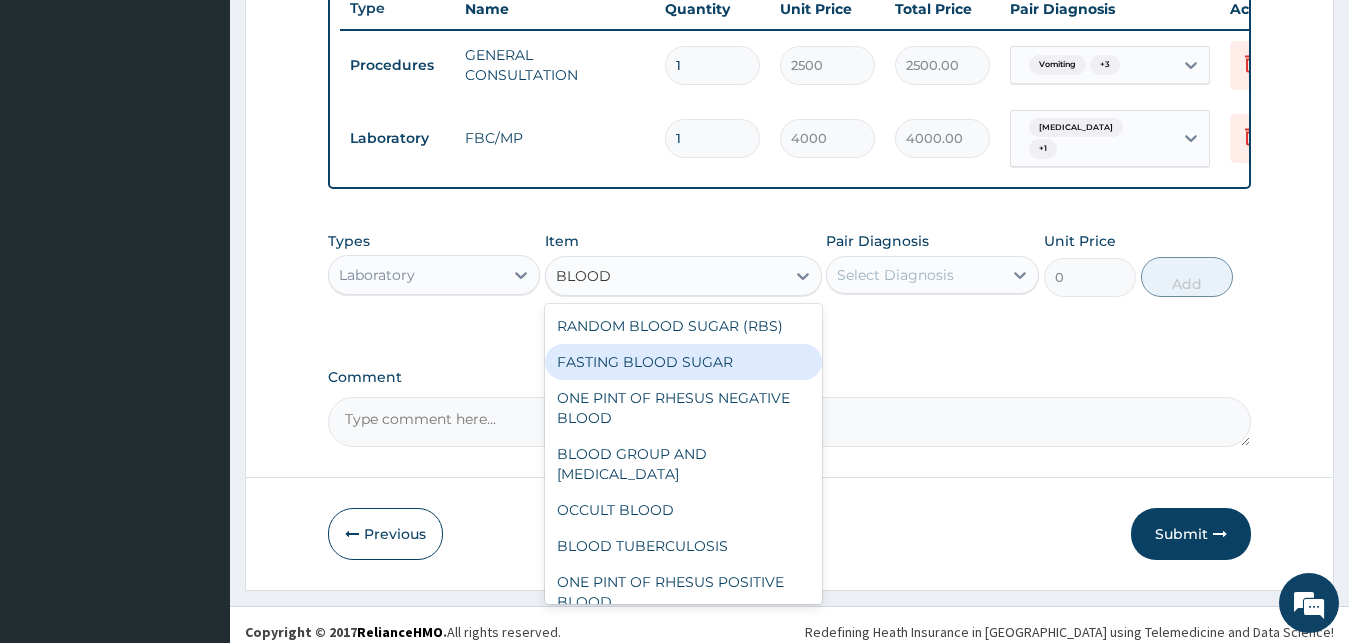 scroll, scrollTop: 790, scrollLeft: 0, axis: vertical 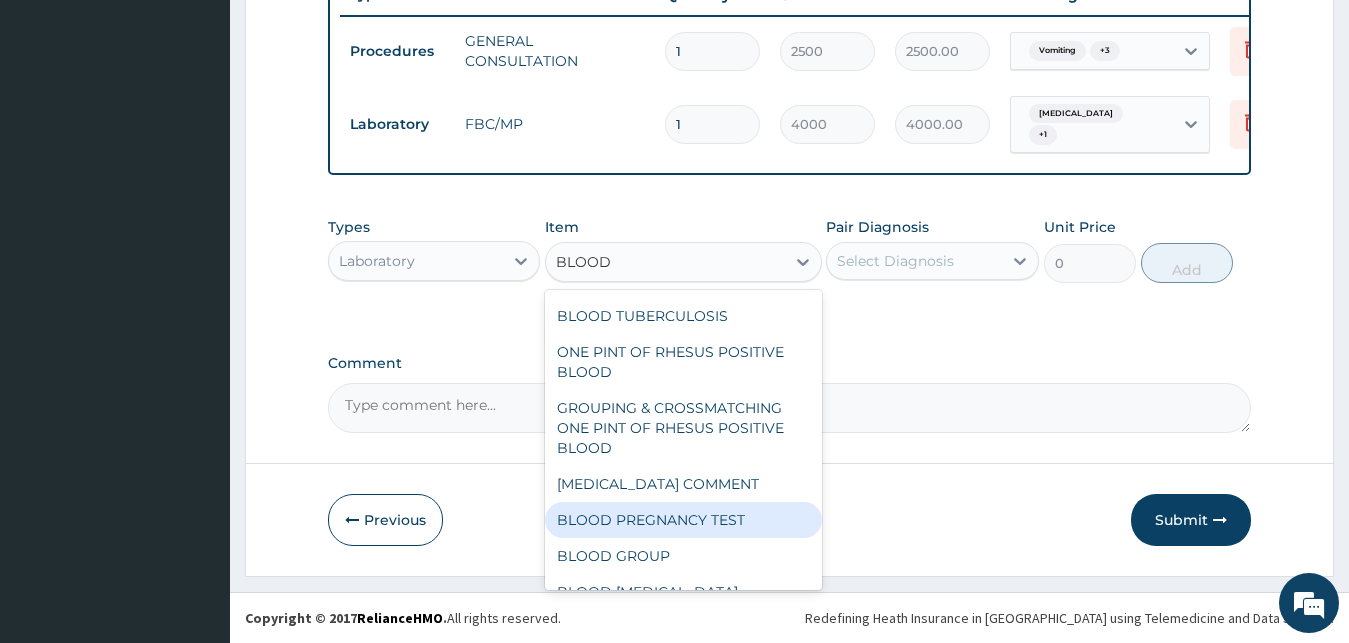 click on "BLOOD PREGNANCY TEST" at bounding box center [683, 520] 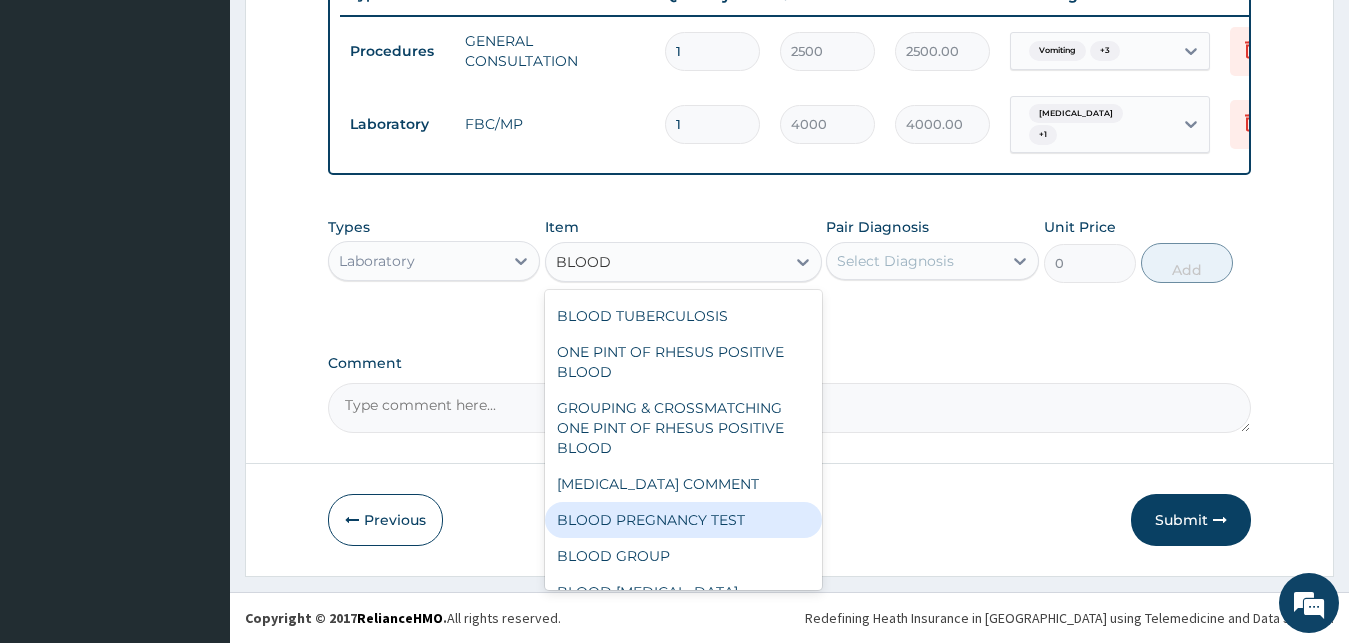 type 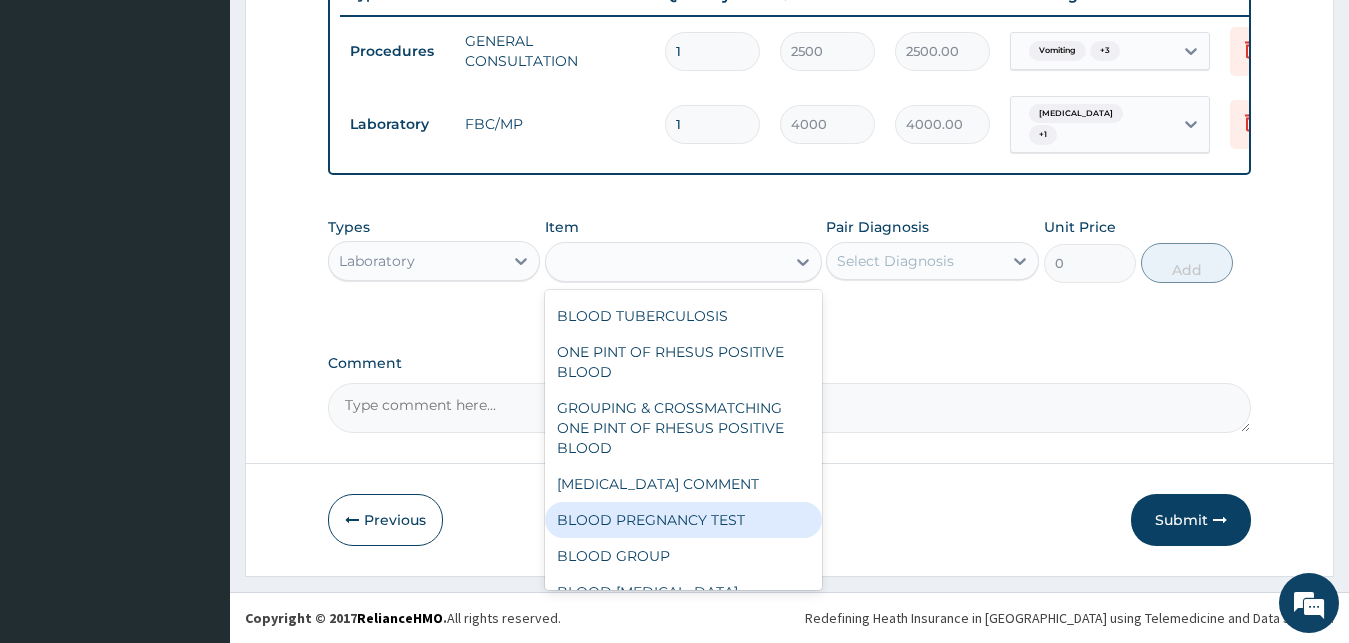 type on "1500" 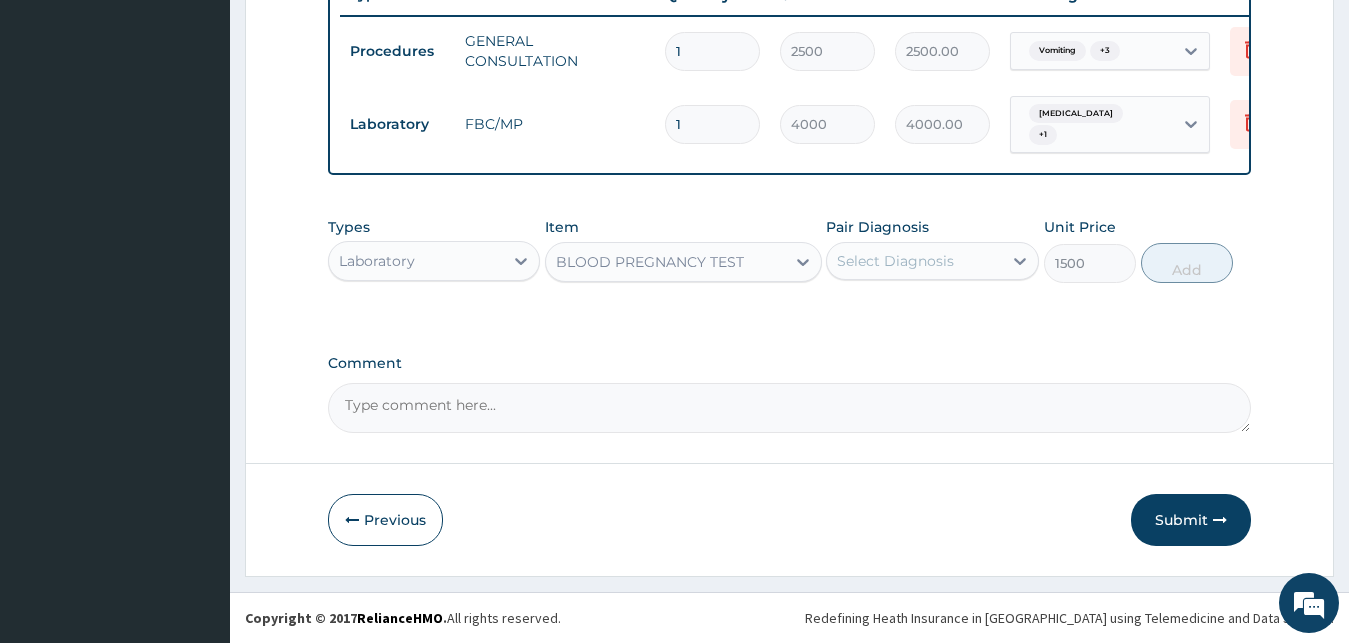 click on "Select Diagnosis" at bounding box center (895, 261) 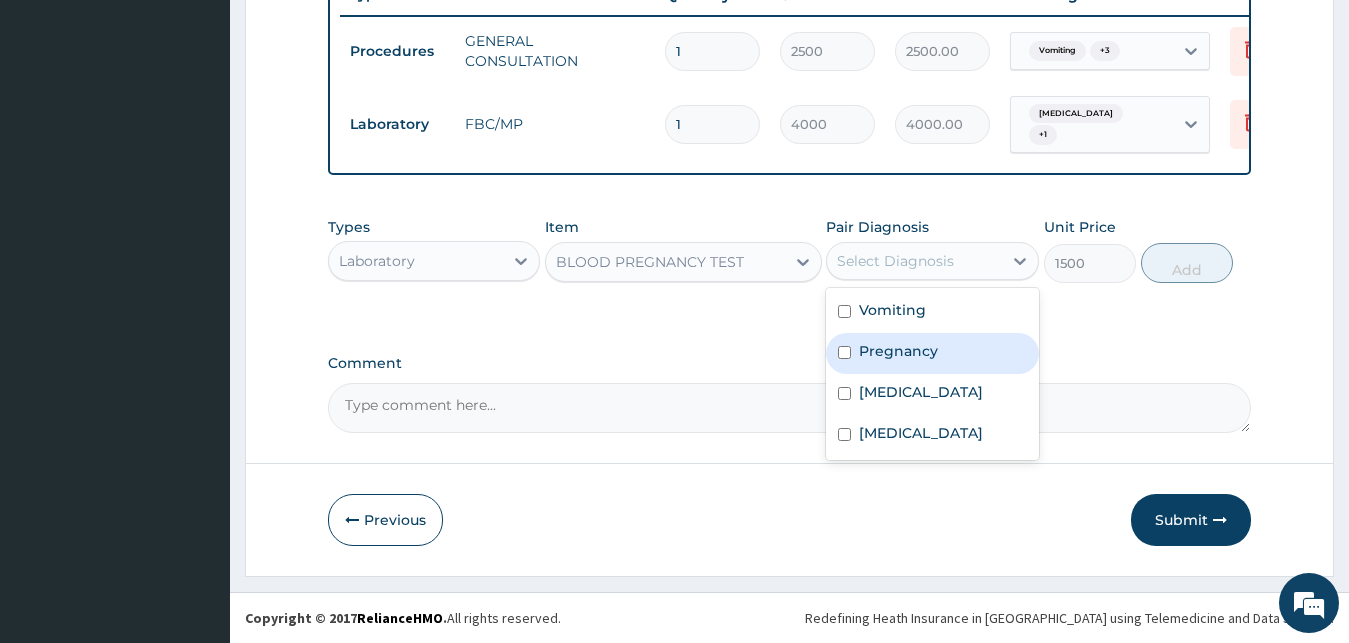 click on "Pregnancy" at bounding box center (898, 351) 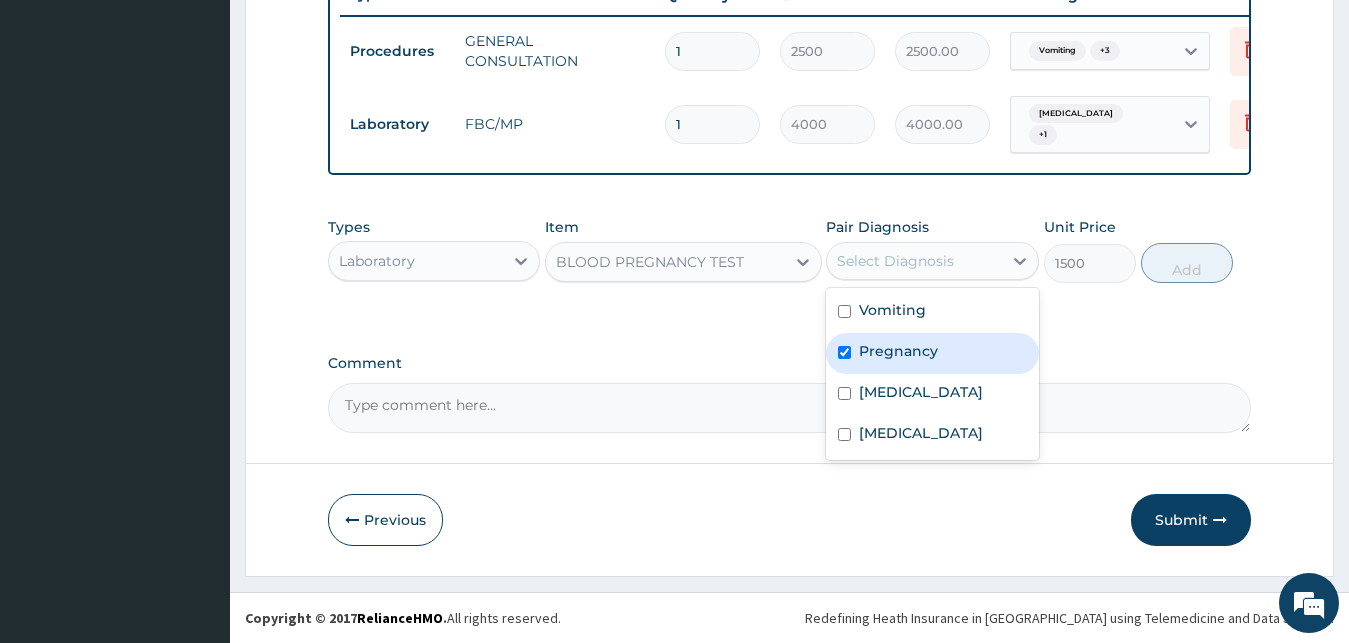 checkbox on "true" 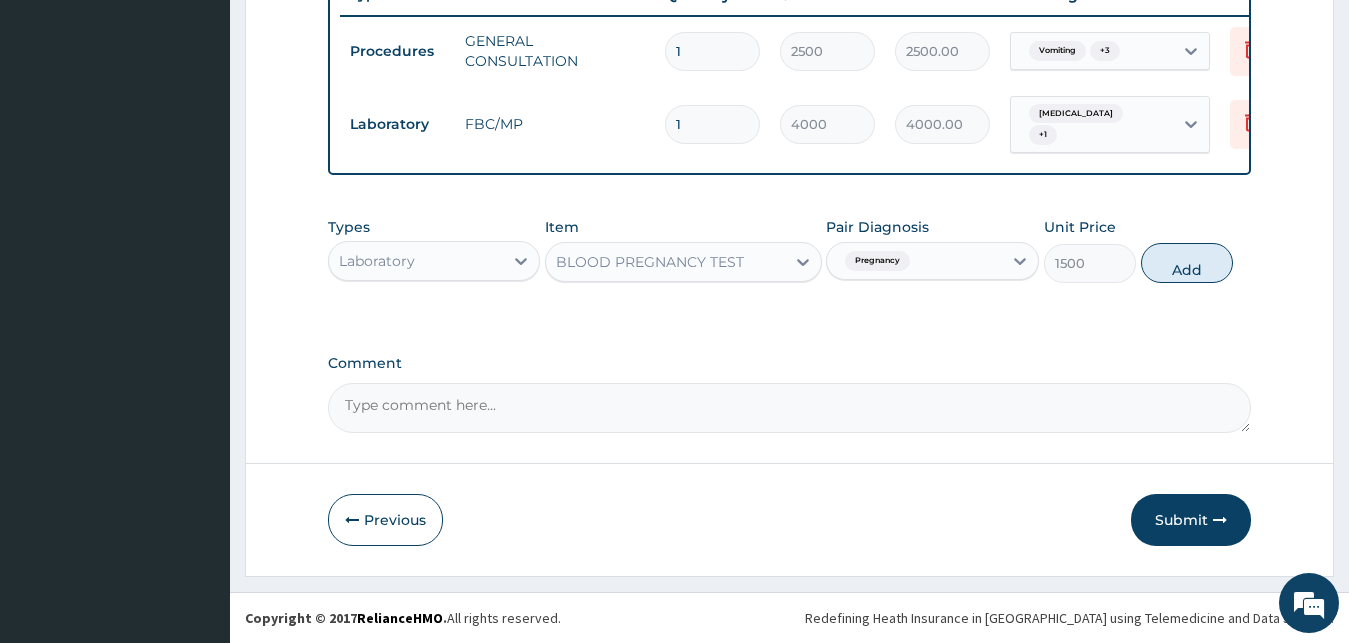click on "Types Laboratory Item BLOOD PREGNANCY TEST Pair Diagnosis Pregnancy Unit Price 1500 Add" at bounding box center (790, 250) 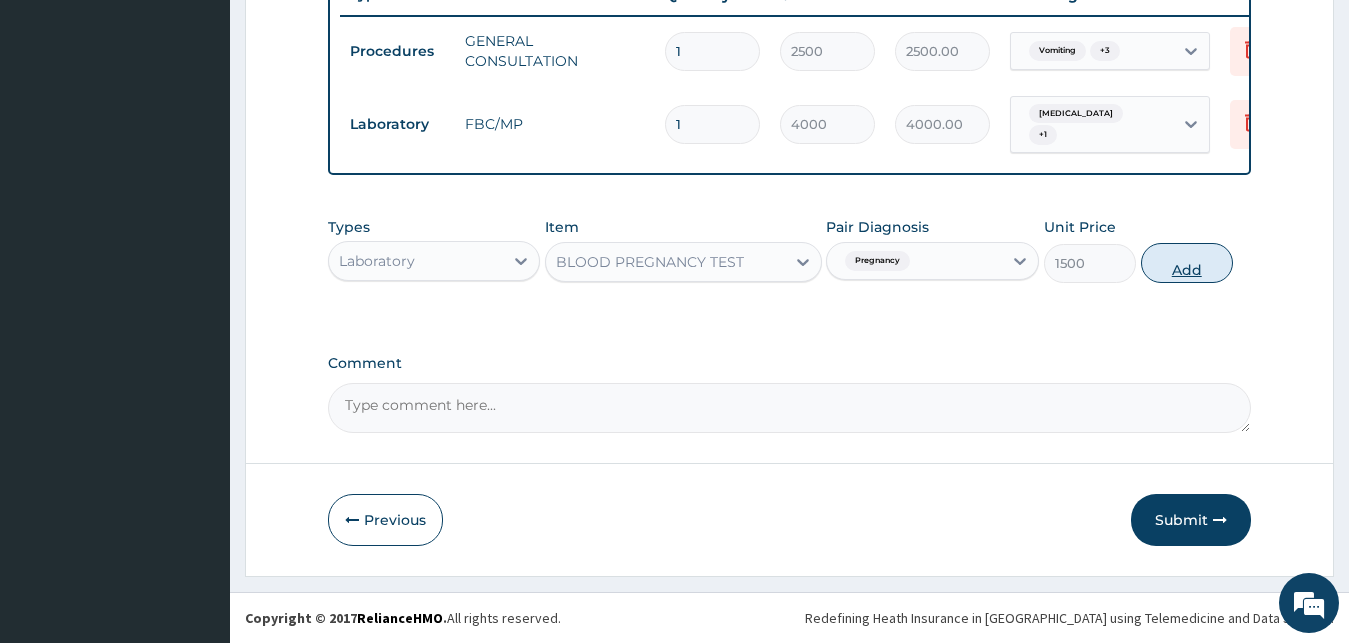 click on "Add" at bounding box center (1187, 263) 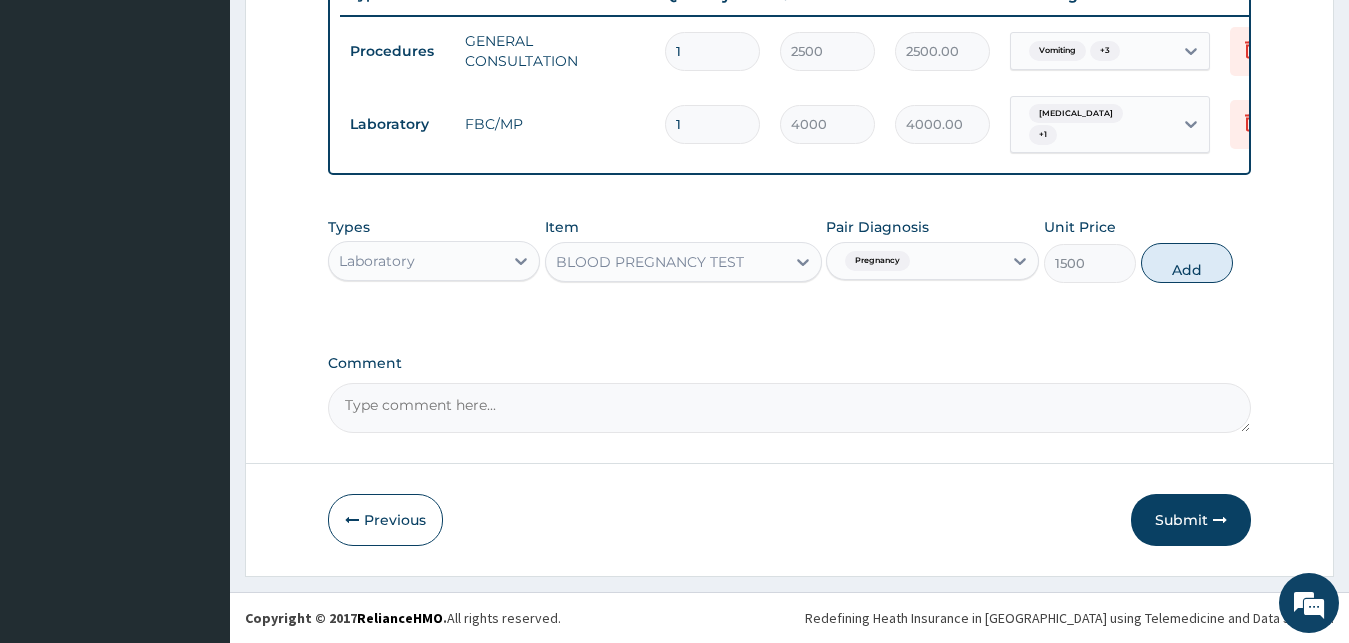 type on "0" 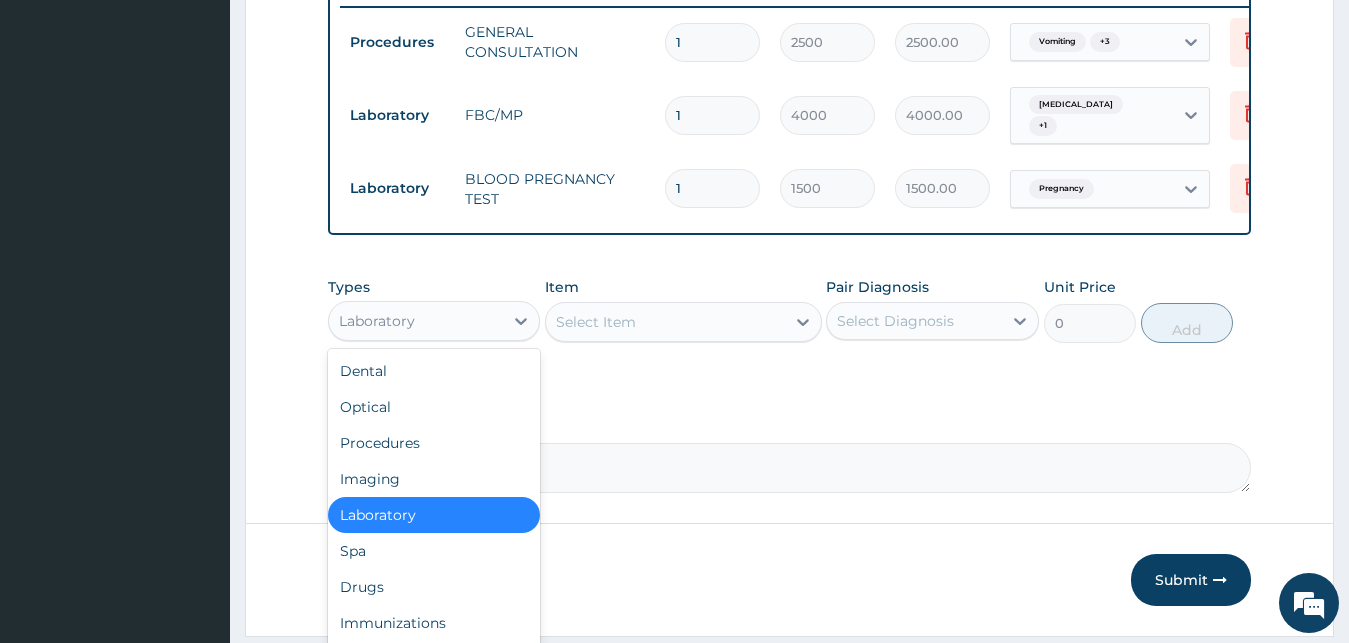 click on "Laboratory" at bounding box center (416, 321) 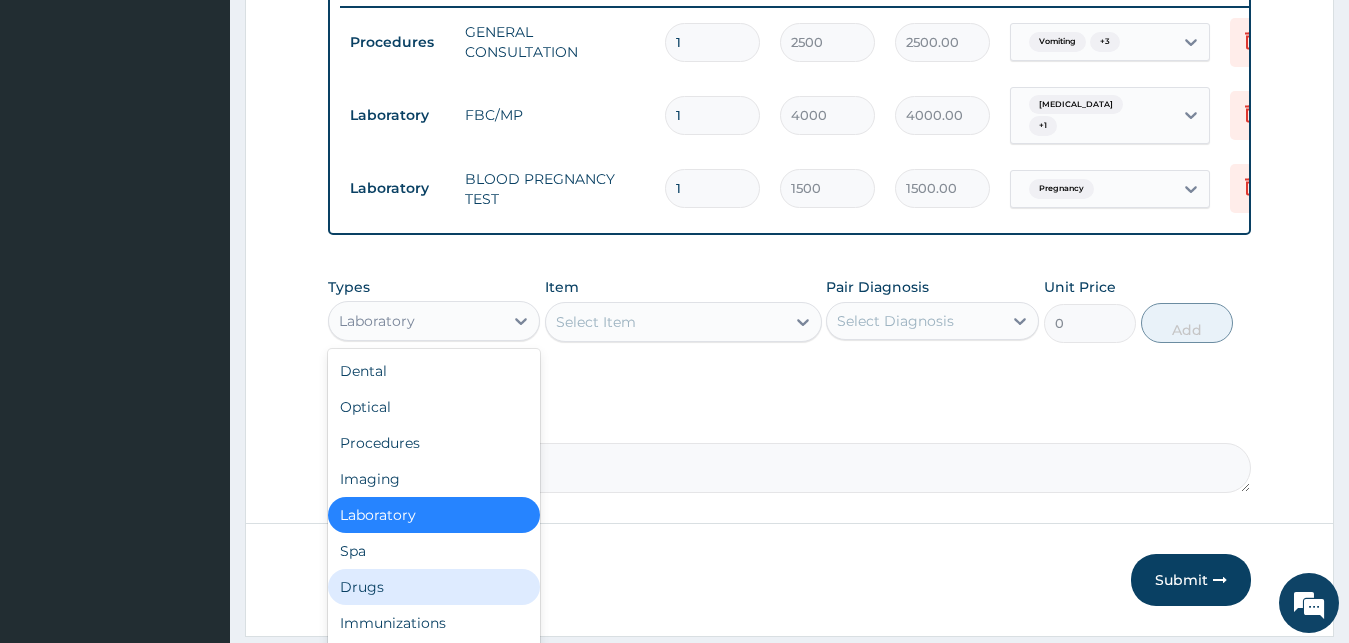 click on "Drugs" at bounding box center (434, 587) 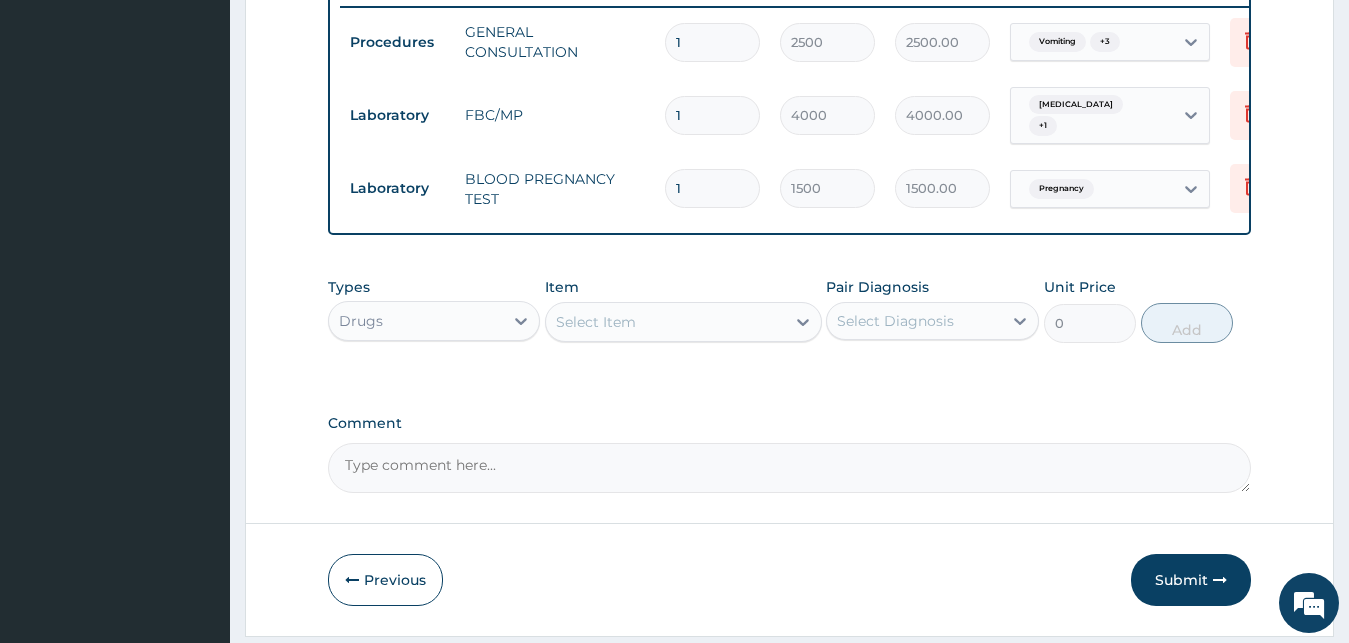 click on "Select Item" at bounding box center (665, 322) 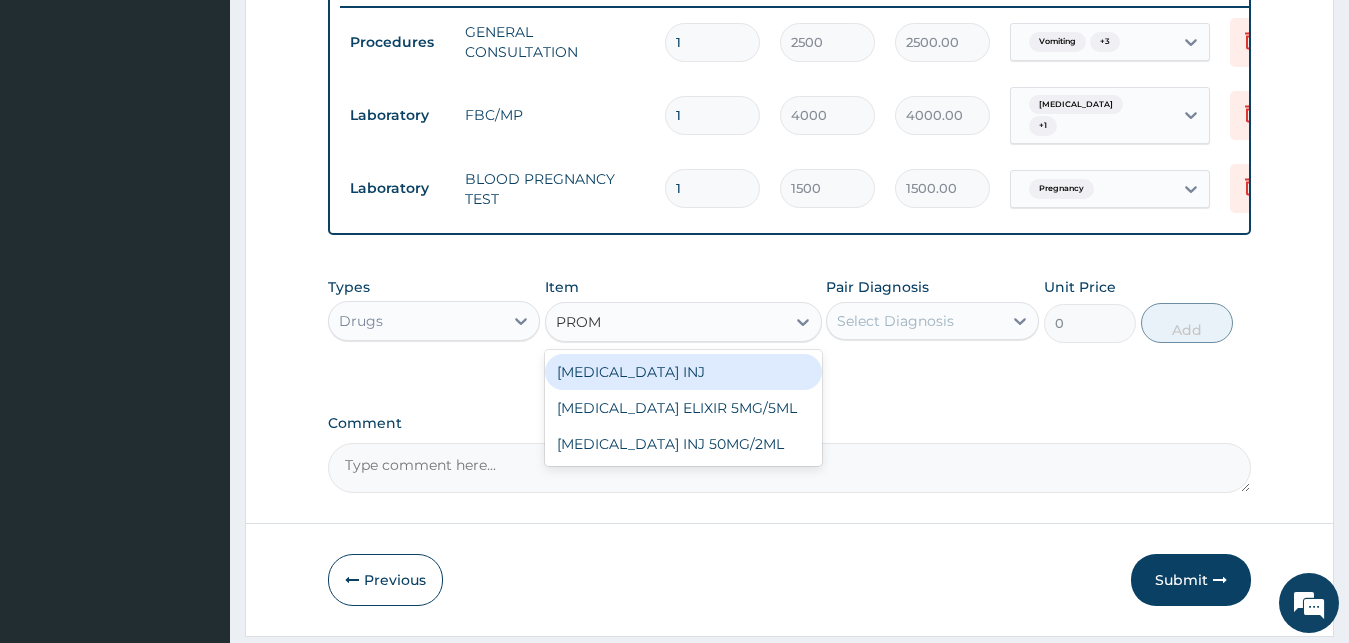 type on "PROME" 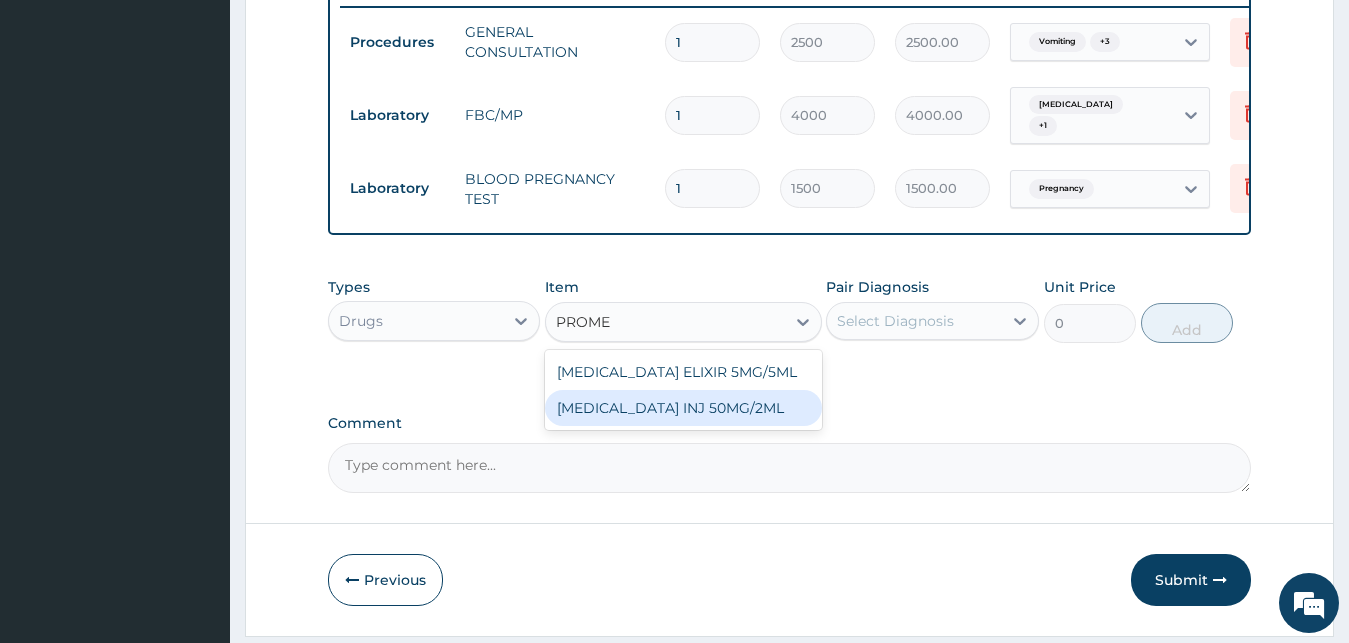click on "PROMETHAZINE INJ 50MG/2ML" at bounding box center [683, 408] 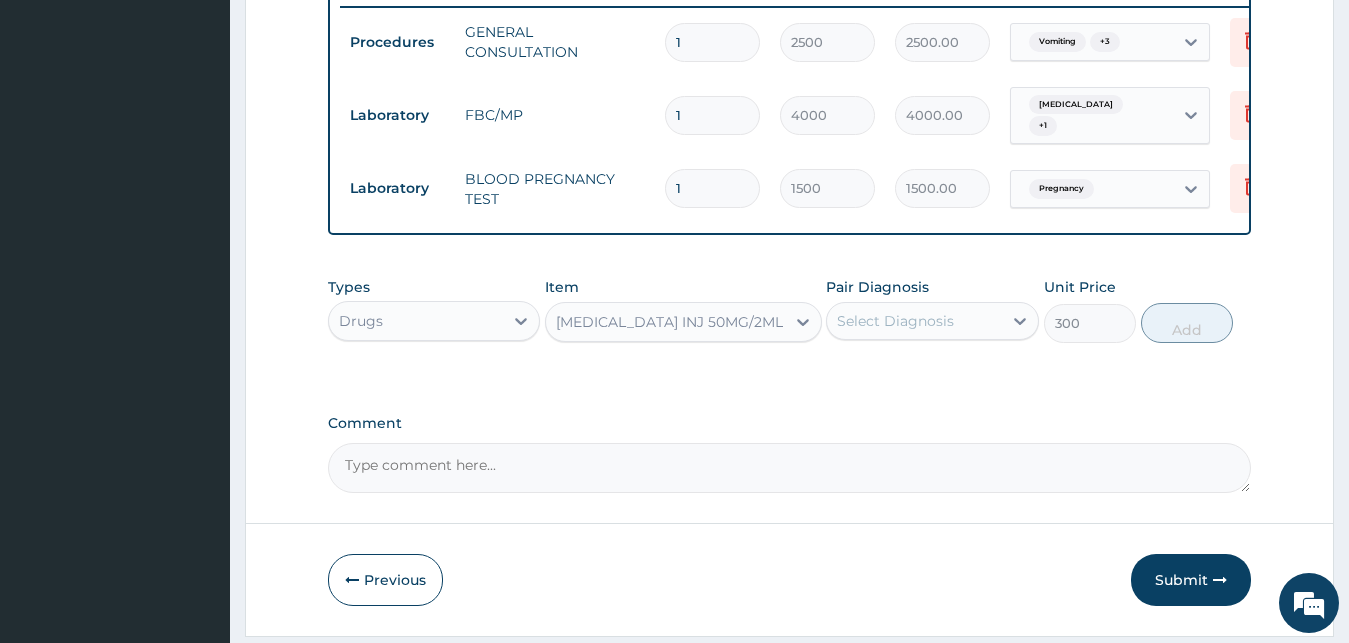 drag, startPoint x: 863, startPoint y: 327, endPoint x: 879, endPoint y: 331, distance: 16.492422 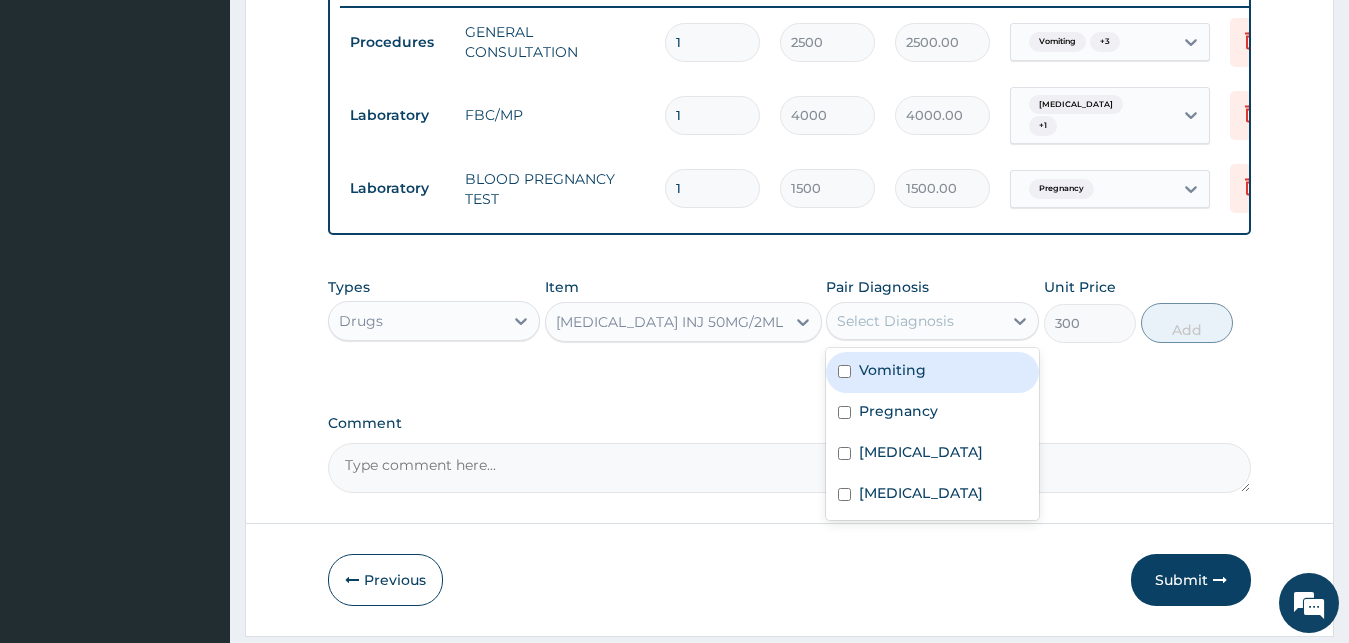 click on "Vomiting" at bounding box center [932, 372] 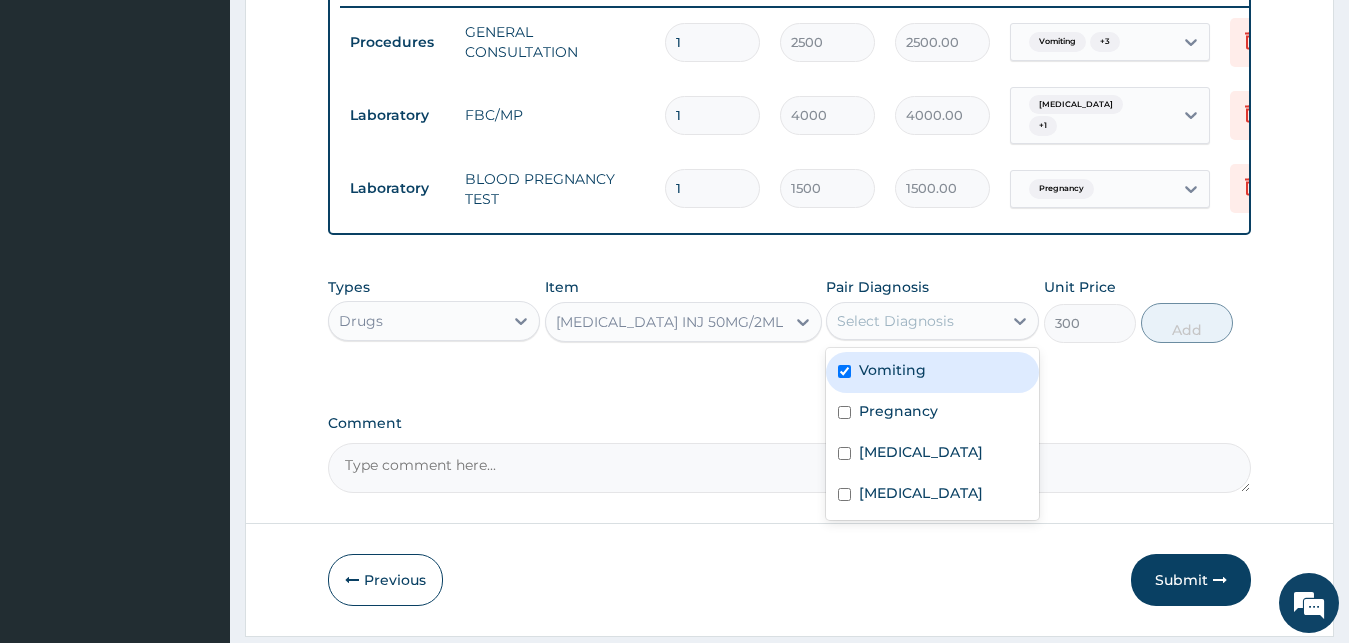 checkbox on "true" 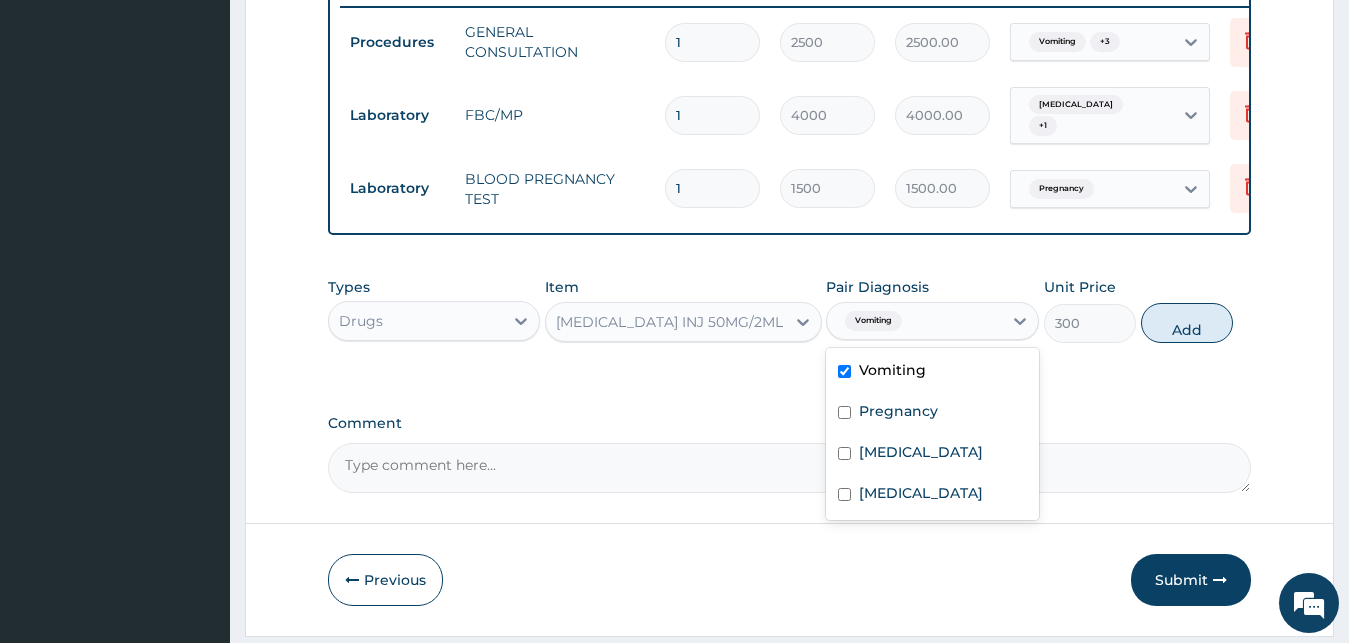 drag, startPoint x: 1224, startPoint y: 342, endPoint x: 1132, endPoint y: 342, distance: 92 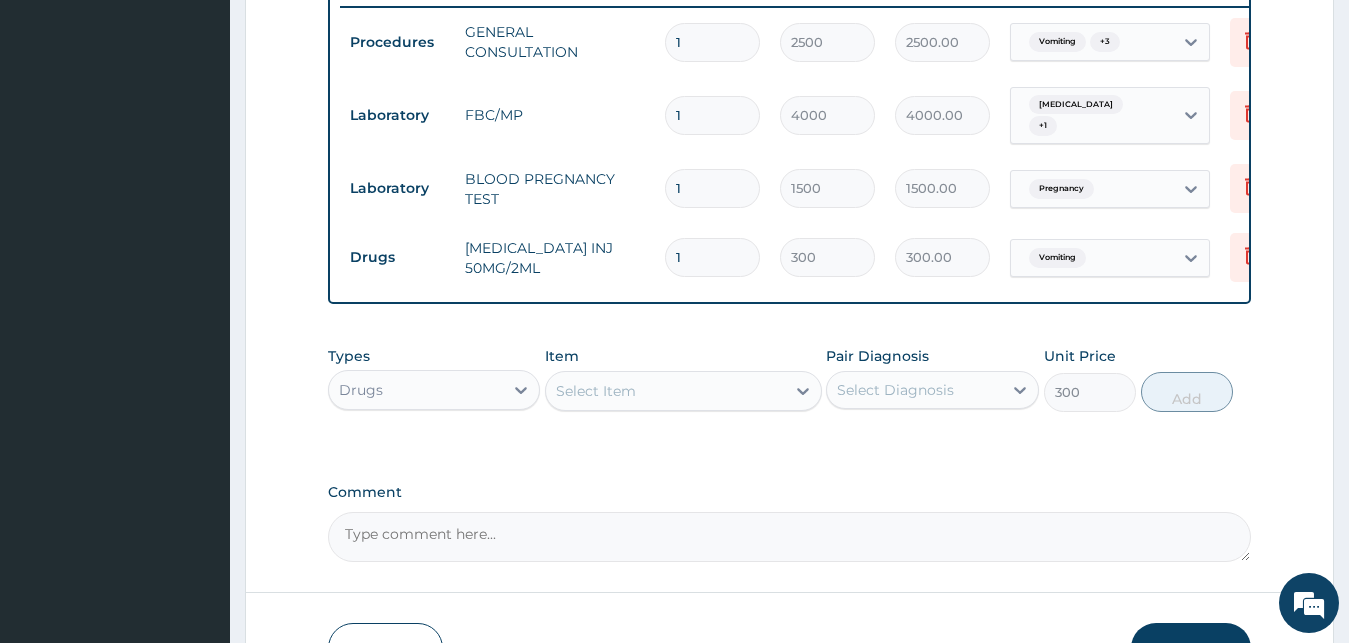 type on "0" 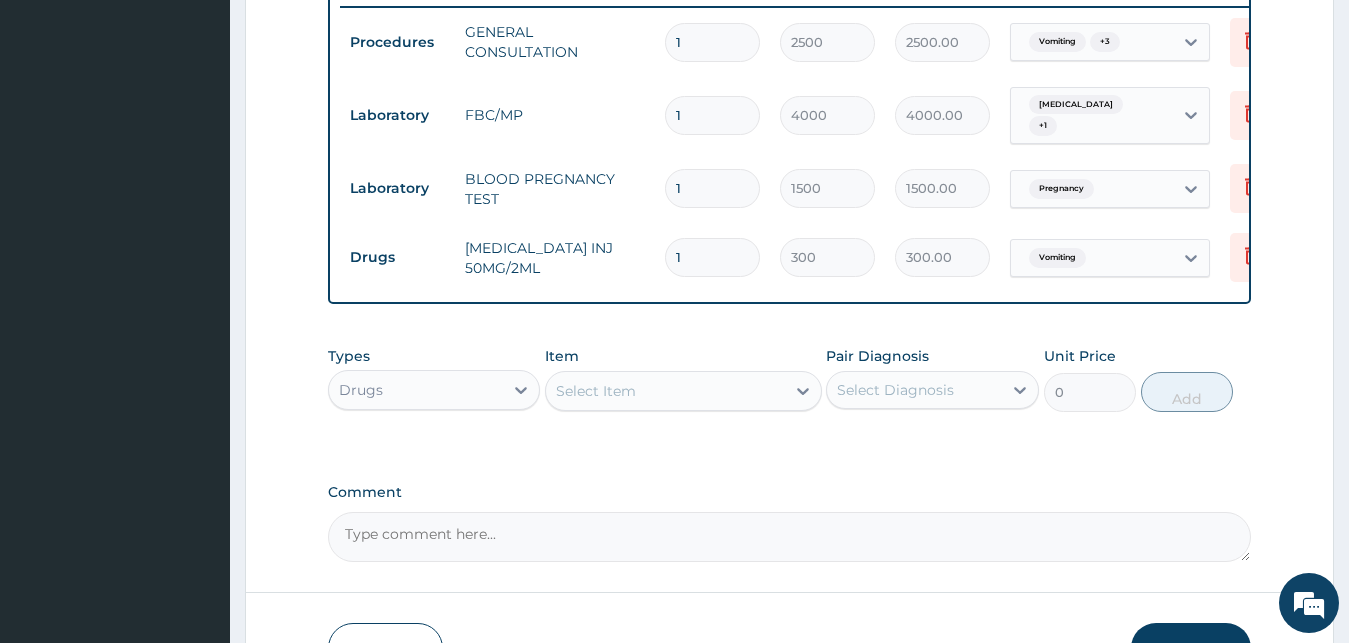 click on "Types Drugs Item Select Item Pair Diagnosis Select Diagnosis Unit Price 0 Add" at bounding box center [790, 379] 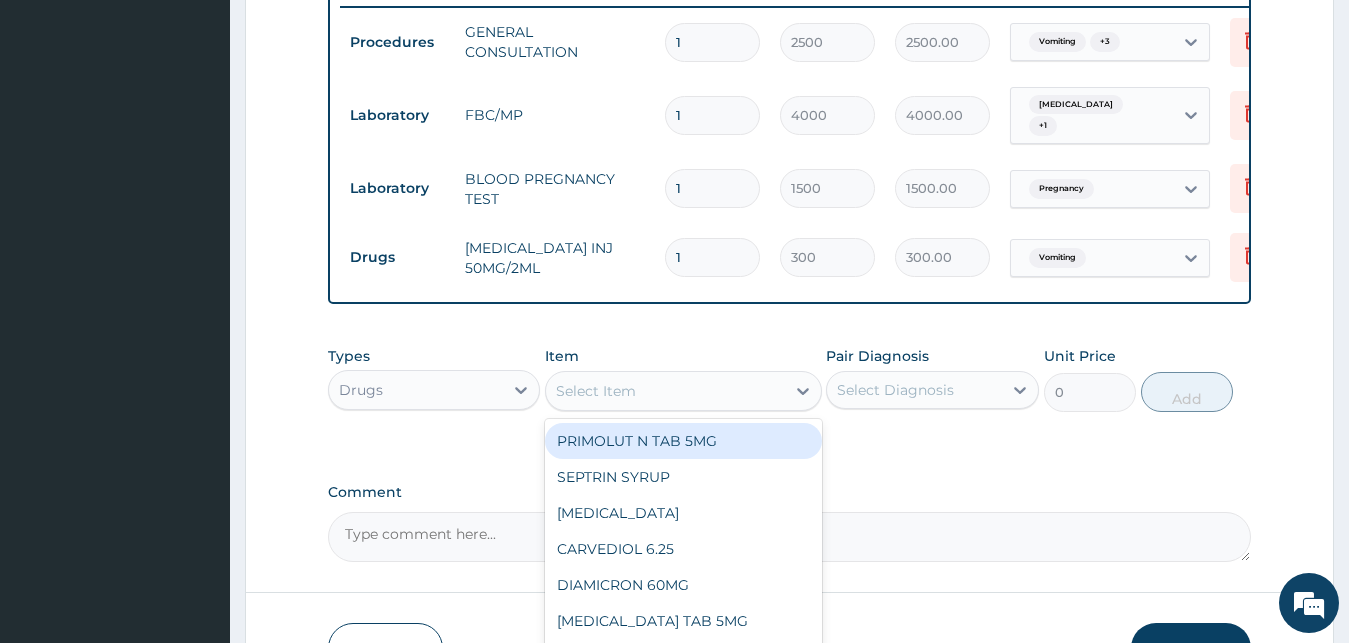 click on "Select Item" at bounding box center [596, 391] 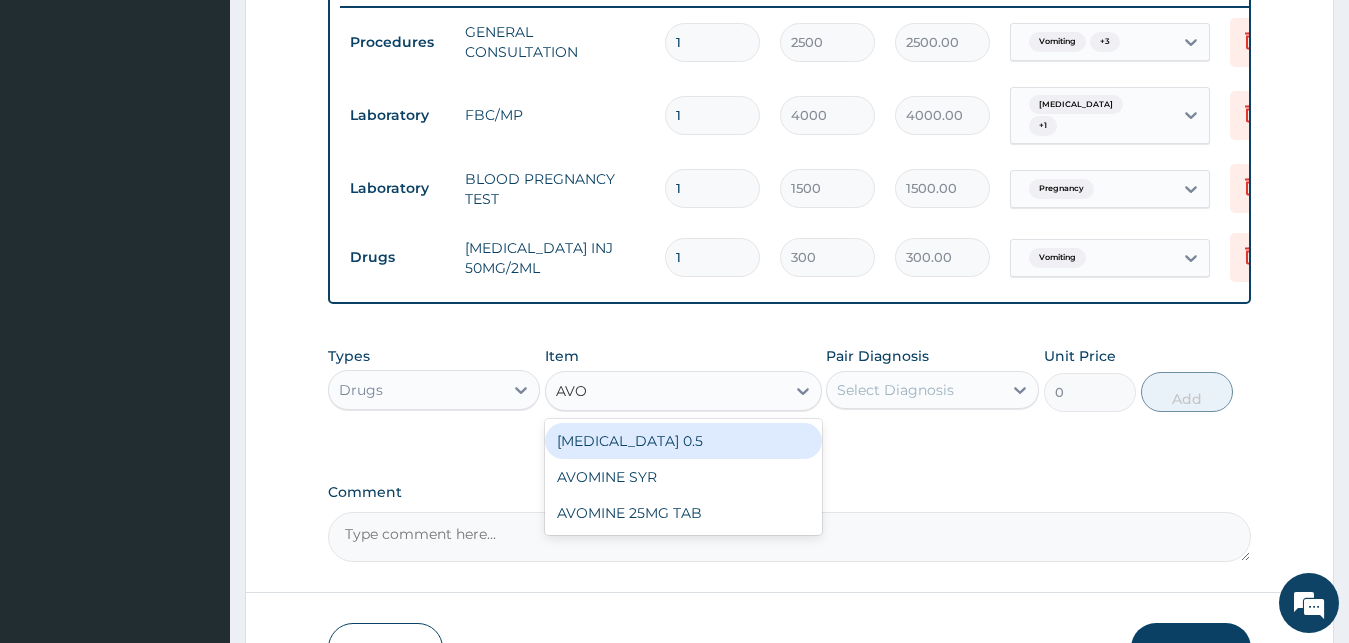 type on "AVOM" 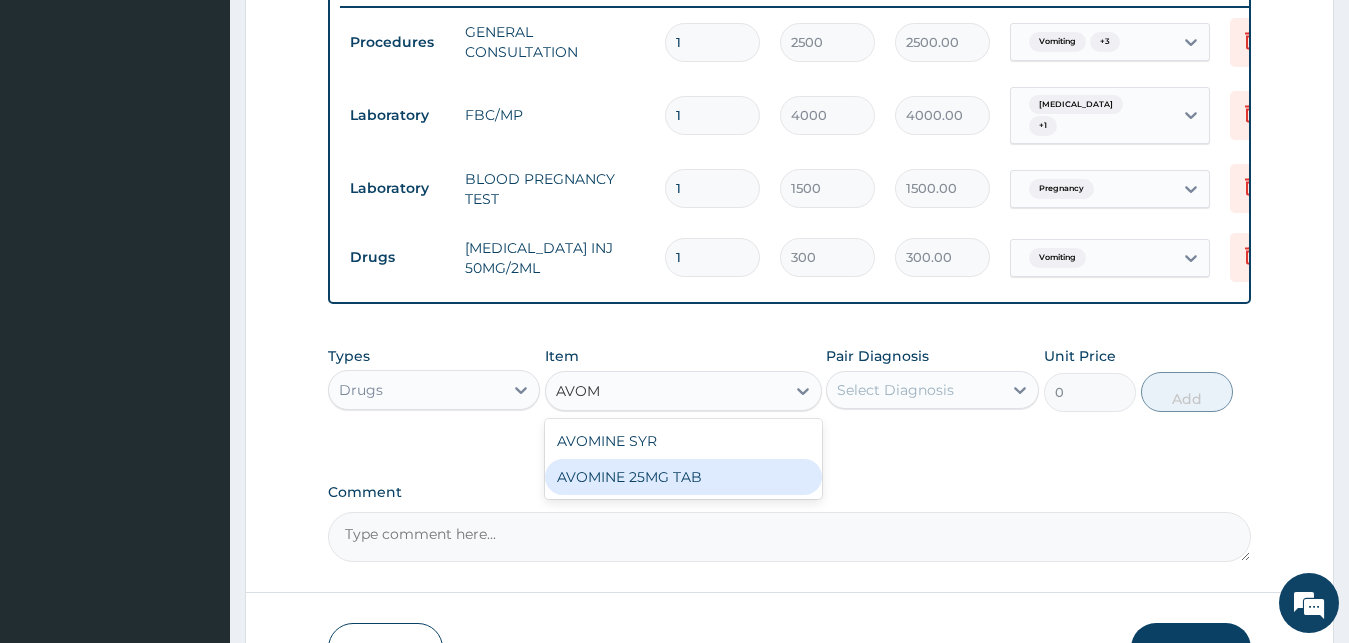 click on "AVOMINE 25MG TAB" at bounding box center (683, 477) 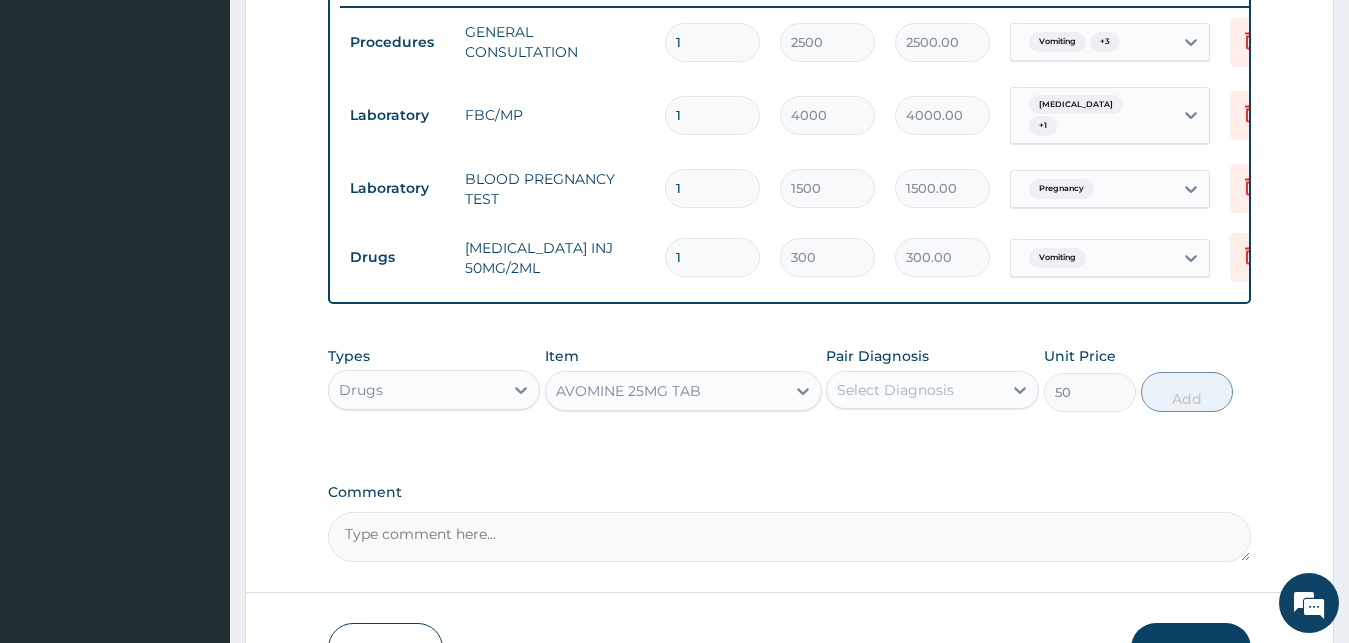 click on "Select Diagnosis" at bounding box center [895, 390] 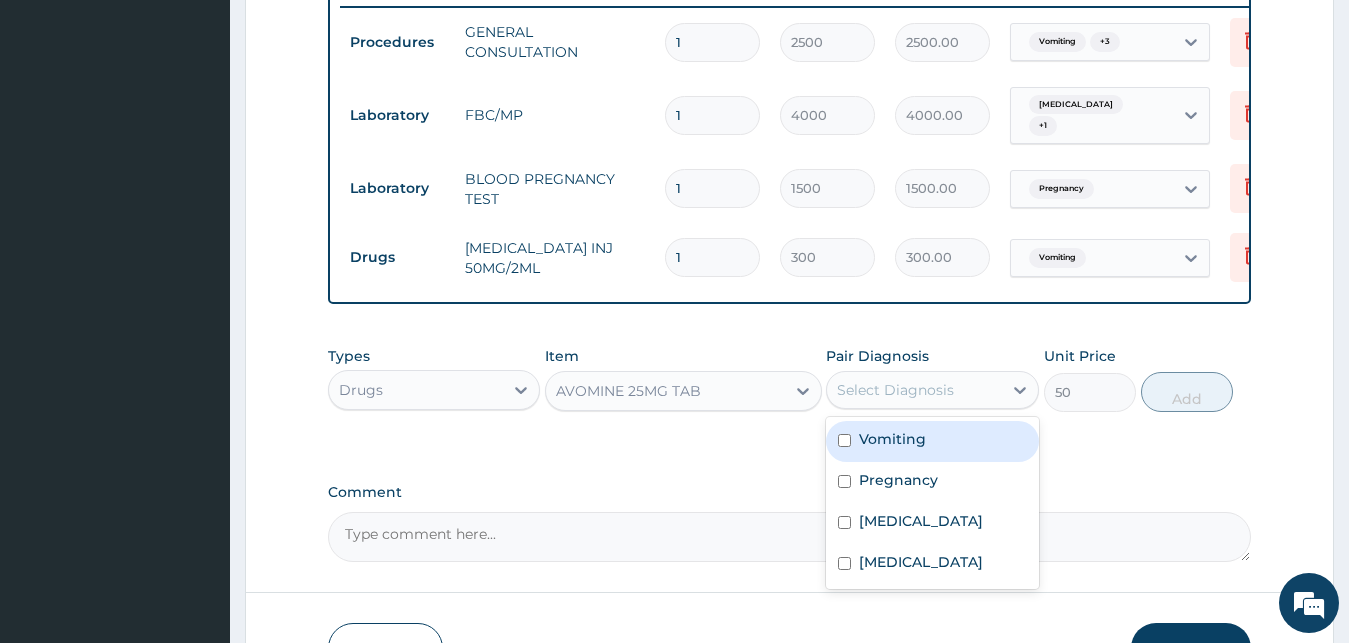 drag, startPoint x: 901, startPoint y: 447, endPoint x: 918, endPoint y: 447, distance: 17 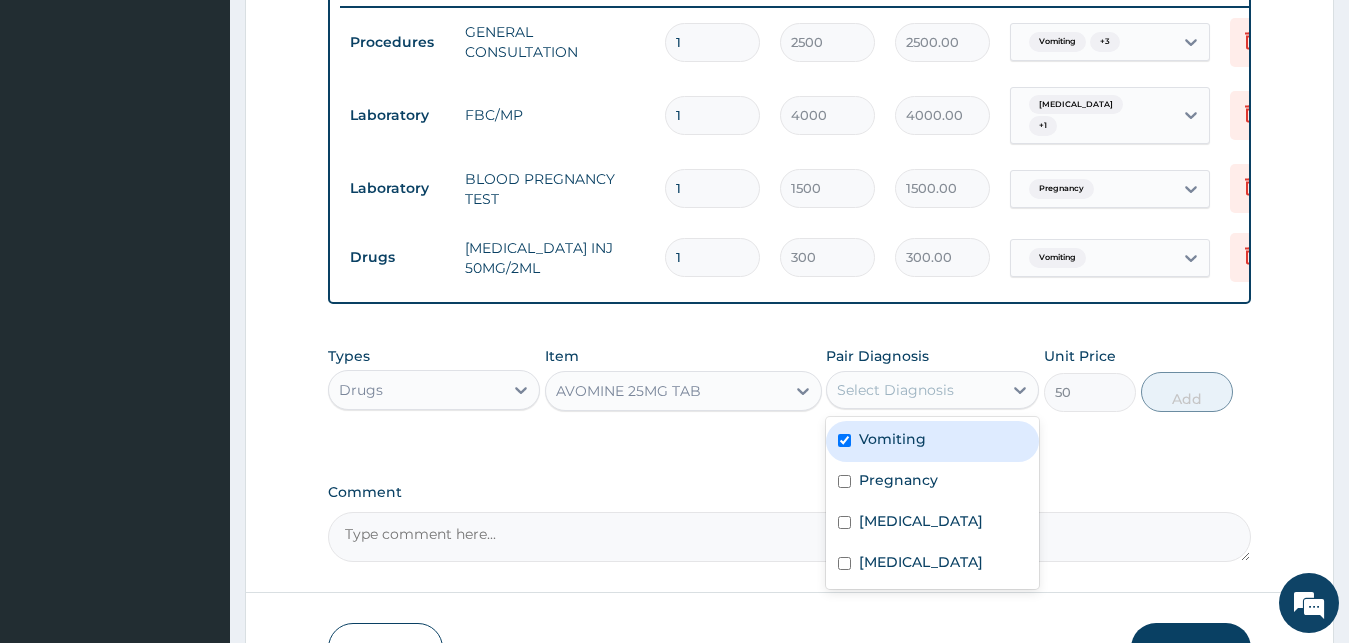 checkbox on "true" 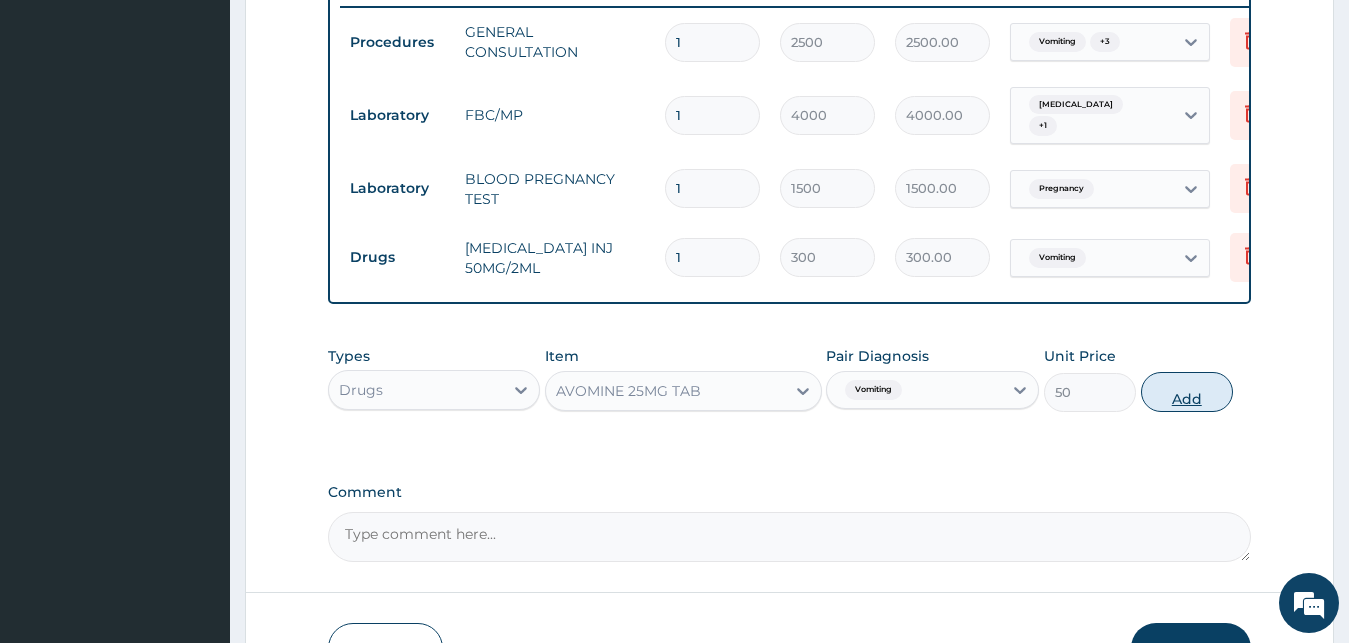 click on "Add" at bounding box center [1187, 392] 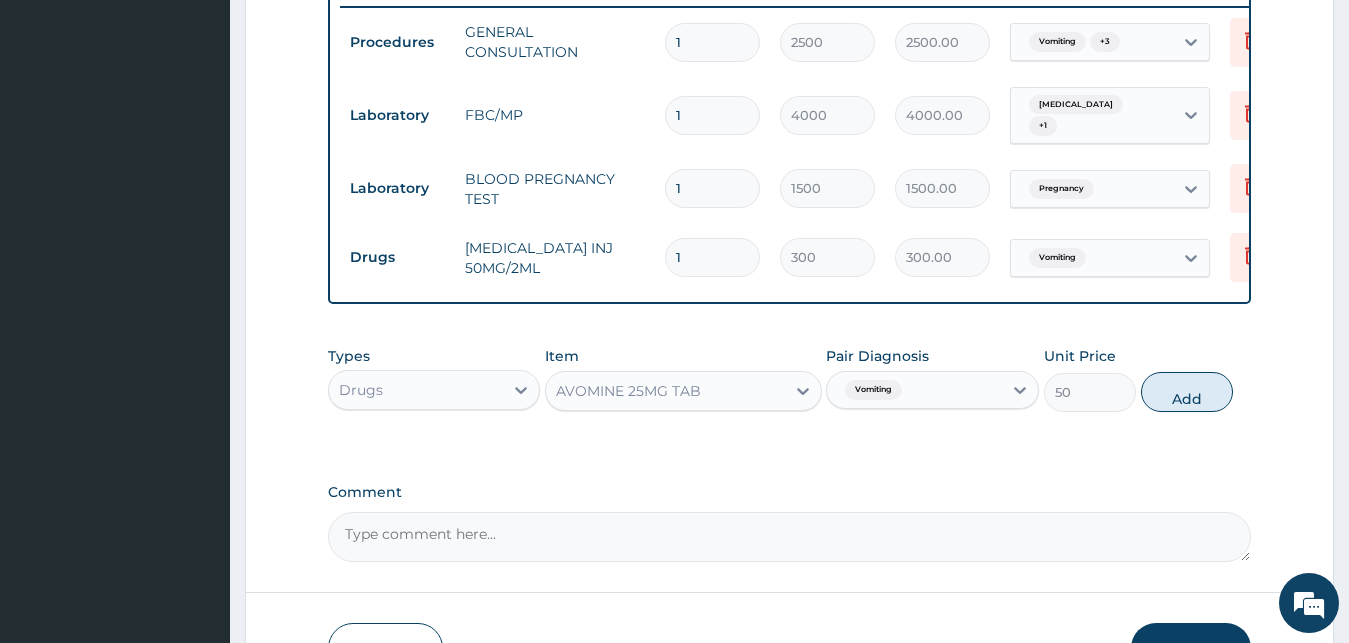 type on "0" 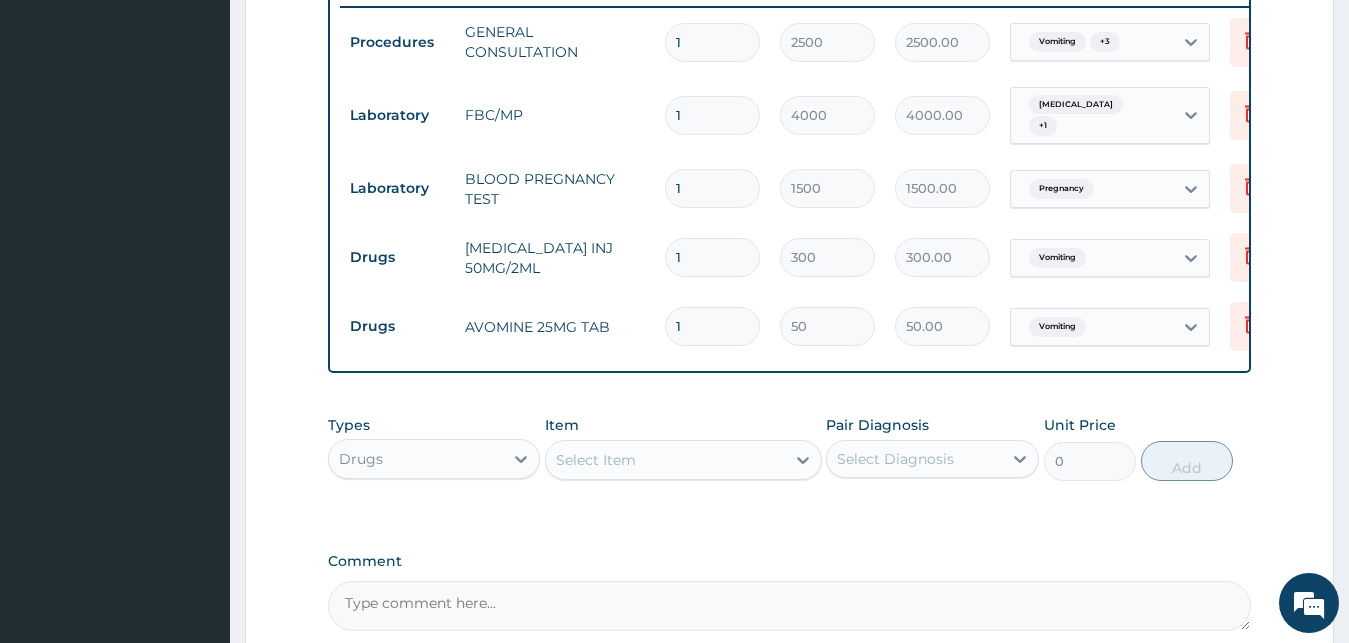 drag, startPoint x: 705, startPoint y: 320, endPoint x: 582, endPoint y: 326, distance: 123.146255 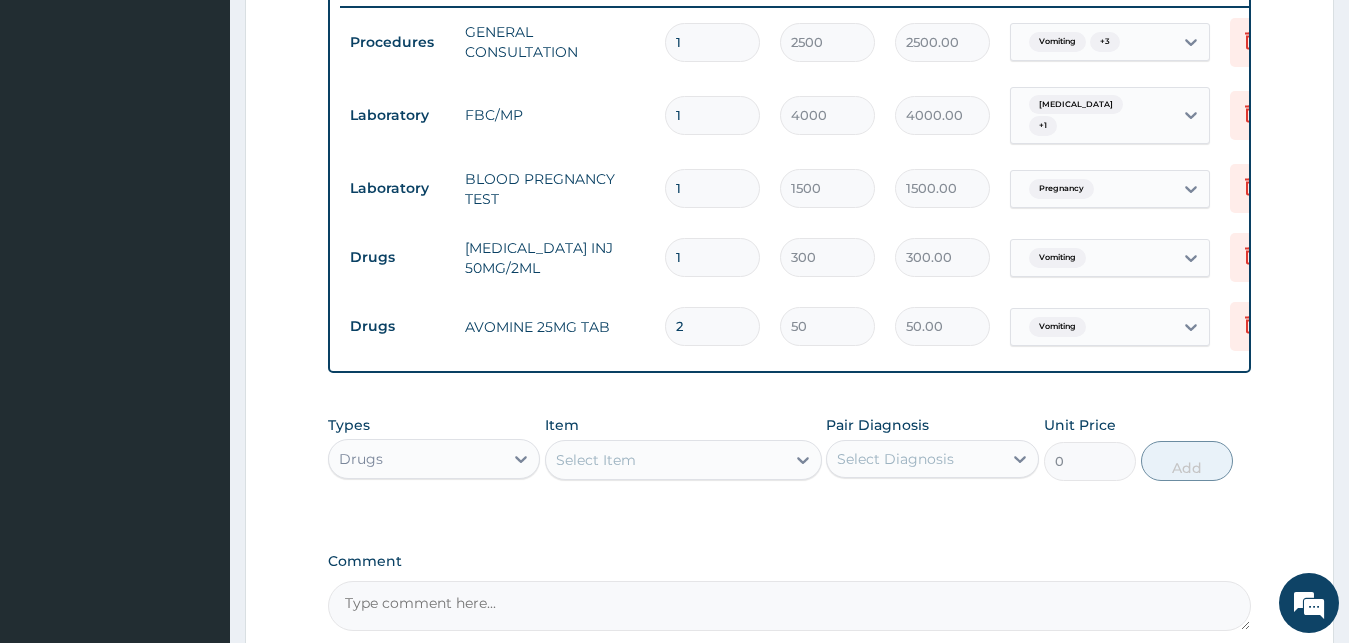 type on "100.00" 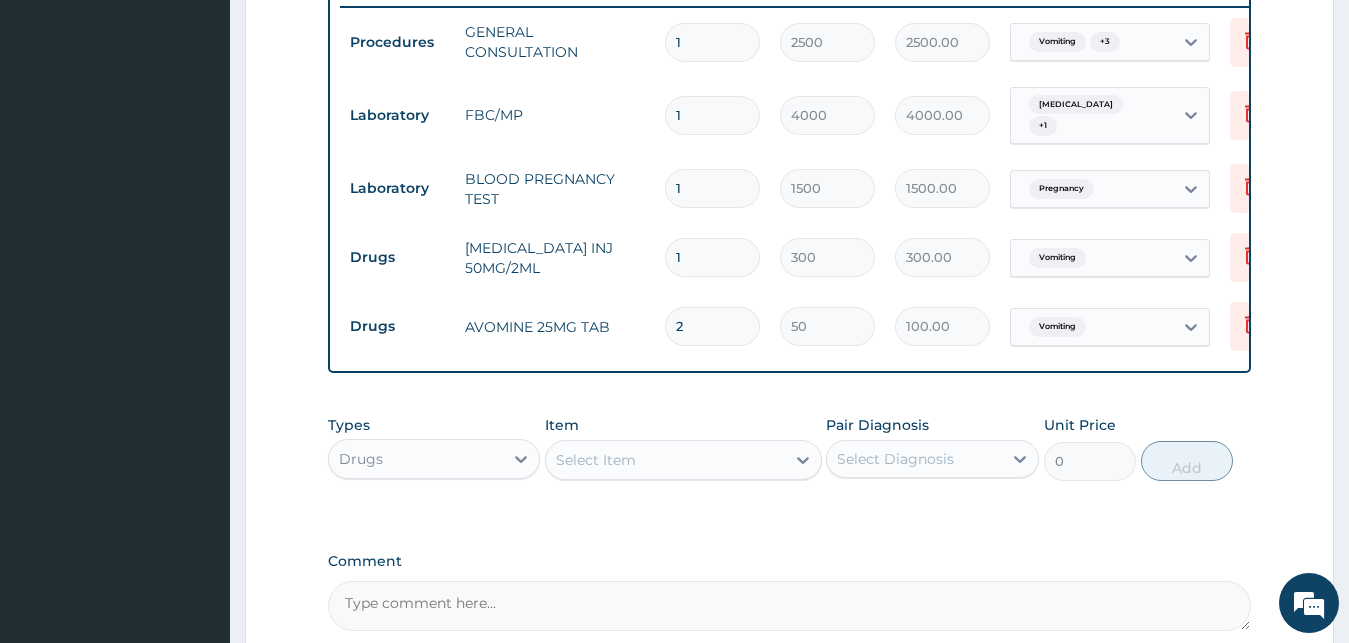 type on "2" 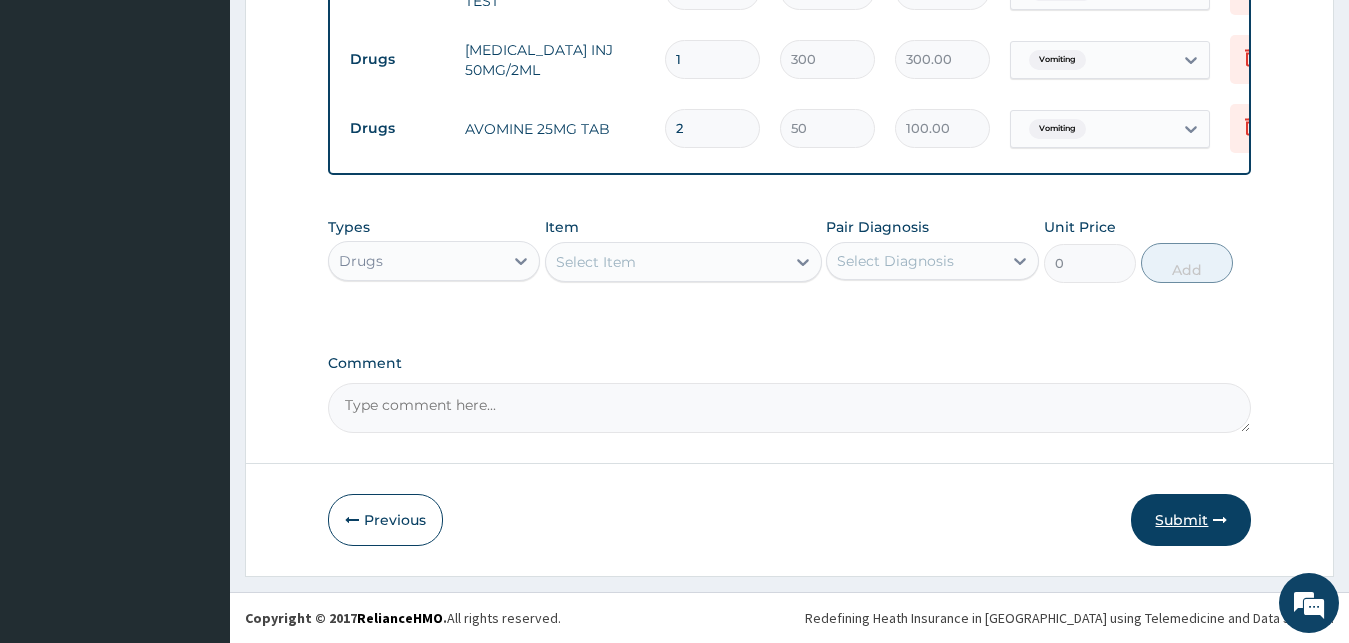 click on "Submit" at bounding box center (1191, 520) 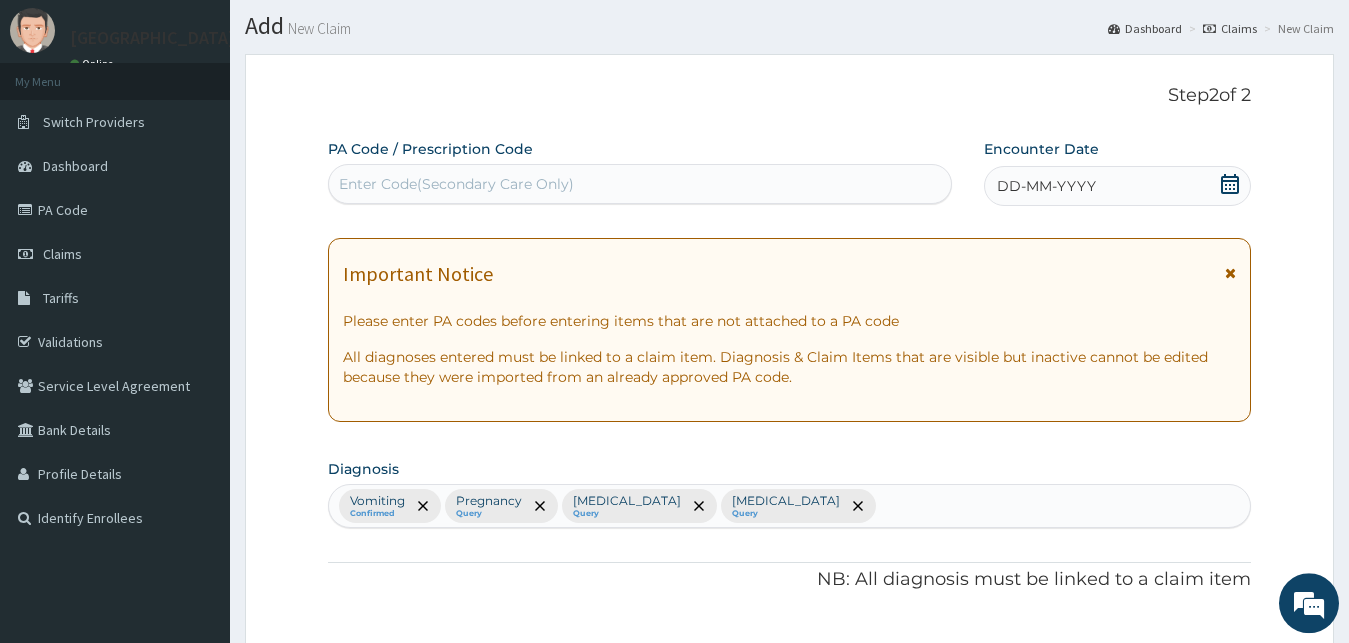 scroll, scrollTop: 0, scrollLeft: 0, axis: both 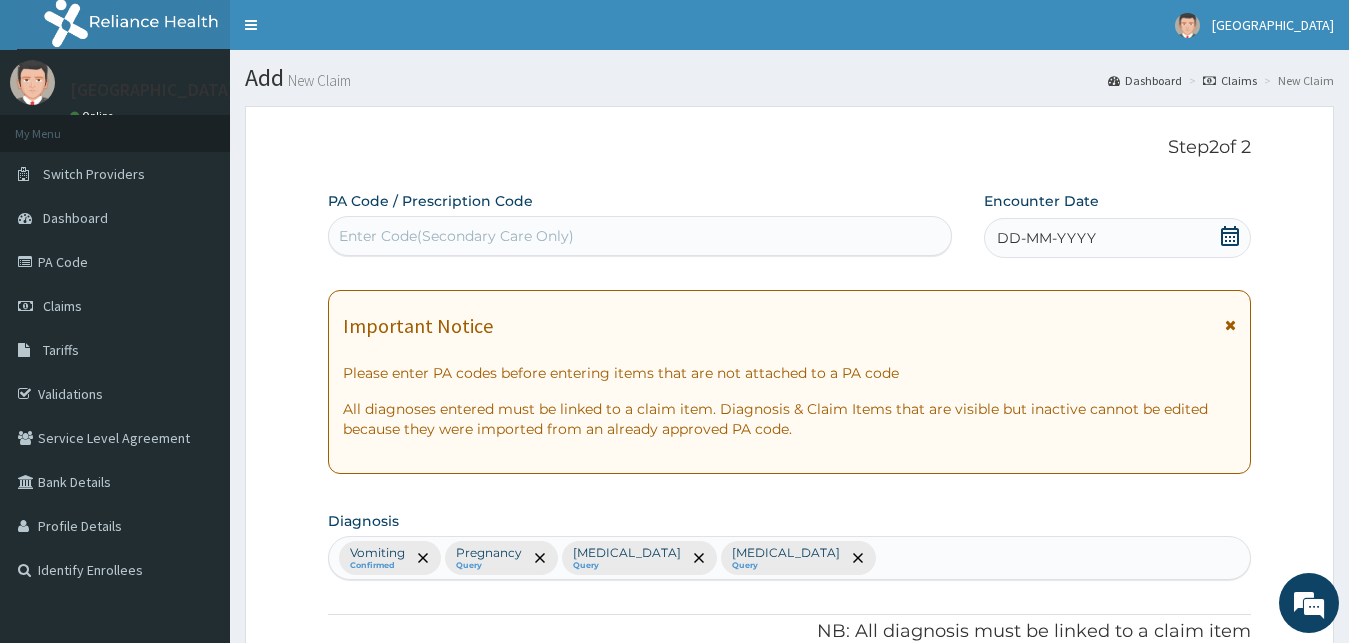 drag, startPoint x: 1123, startPoint y: 248, endPoint x: 1130, endPoint y: 235, distance: 14.764823 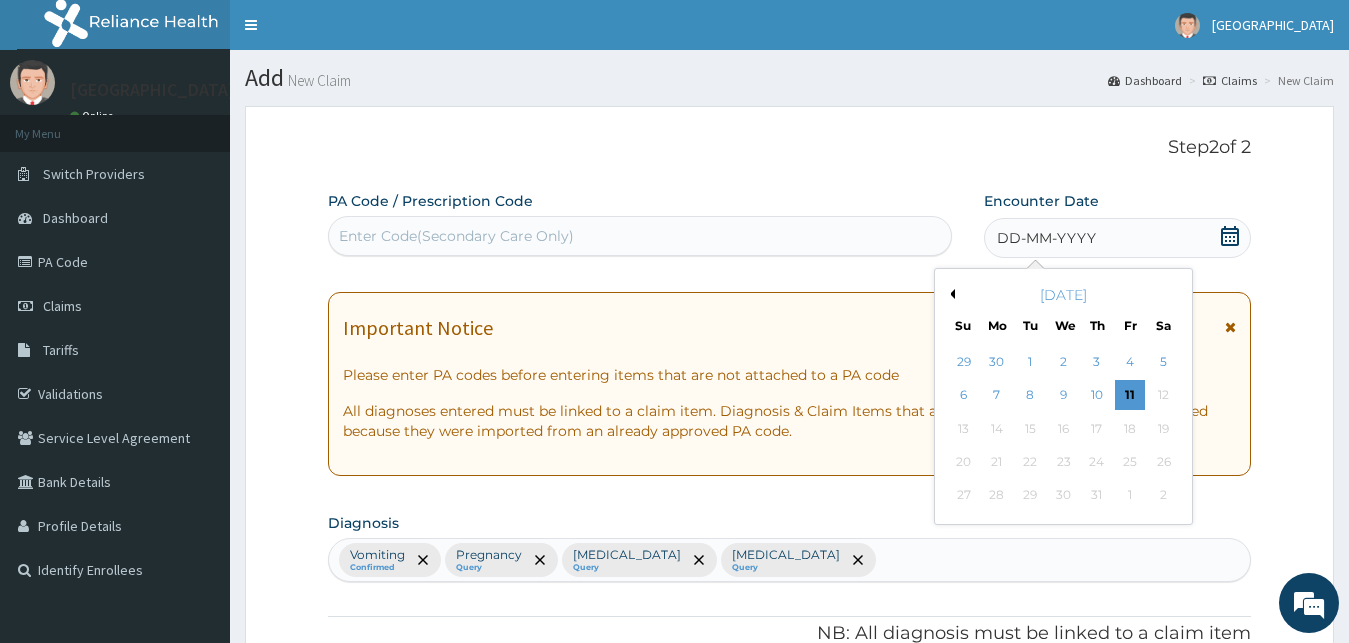 click on "DD-MM-YYYY" at bounding box center (1118, 238) 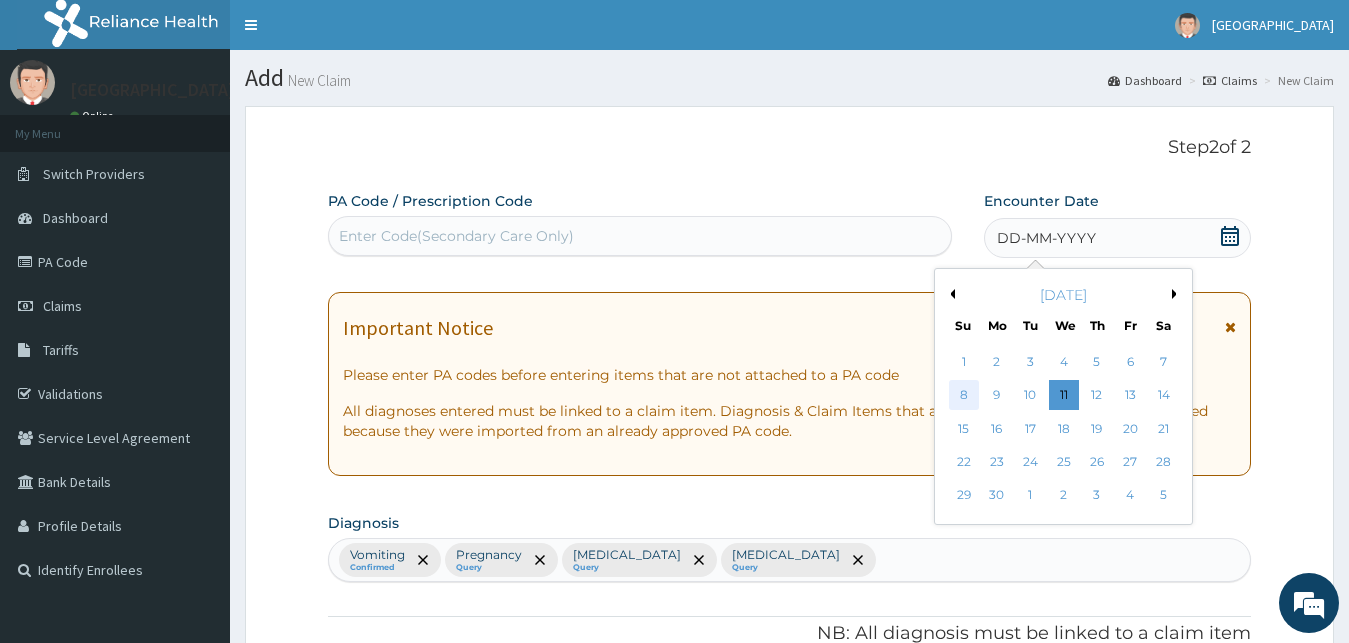click on "8" at bounding box center [964, 396] 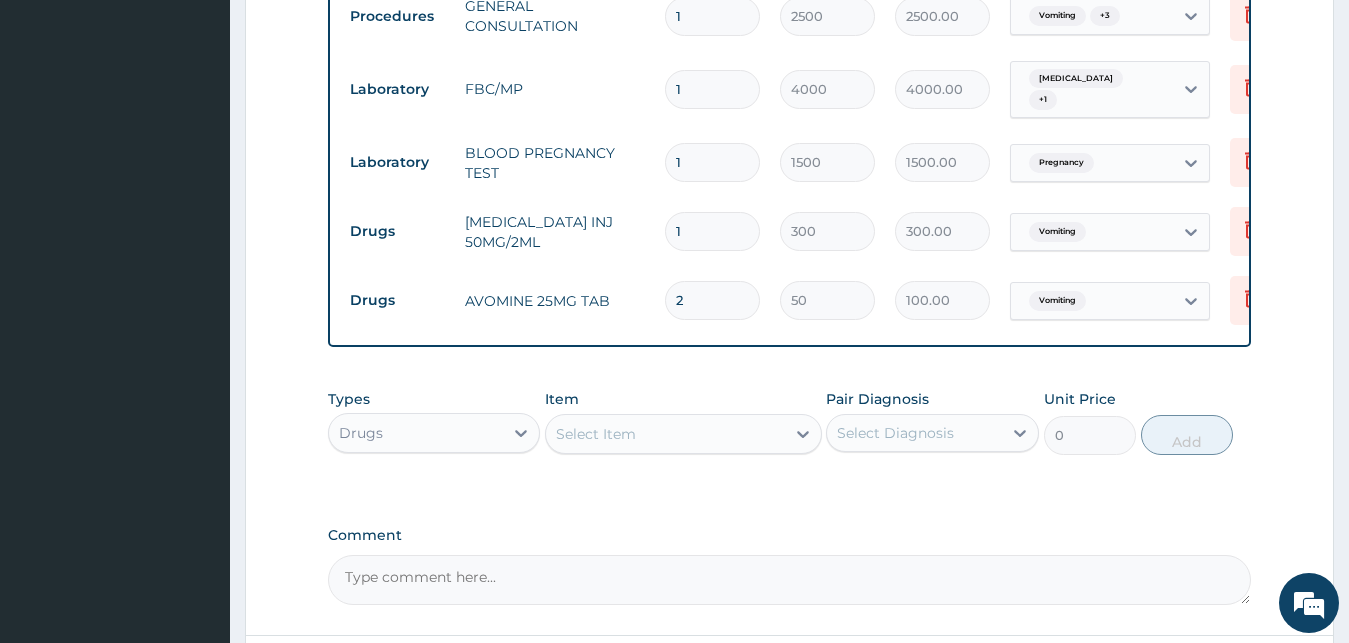 scroll, scrollTop: 997, scrollLeft: 0, axis: vertical 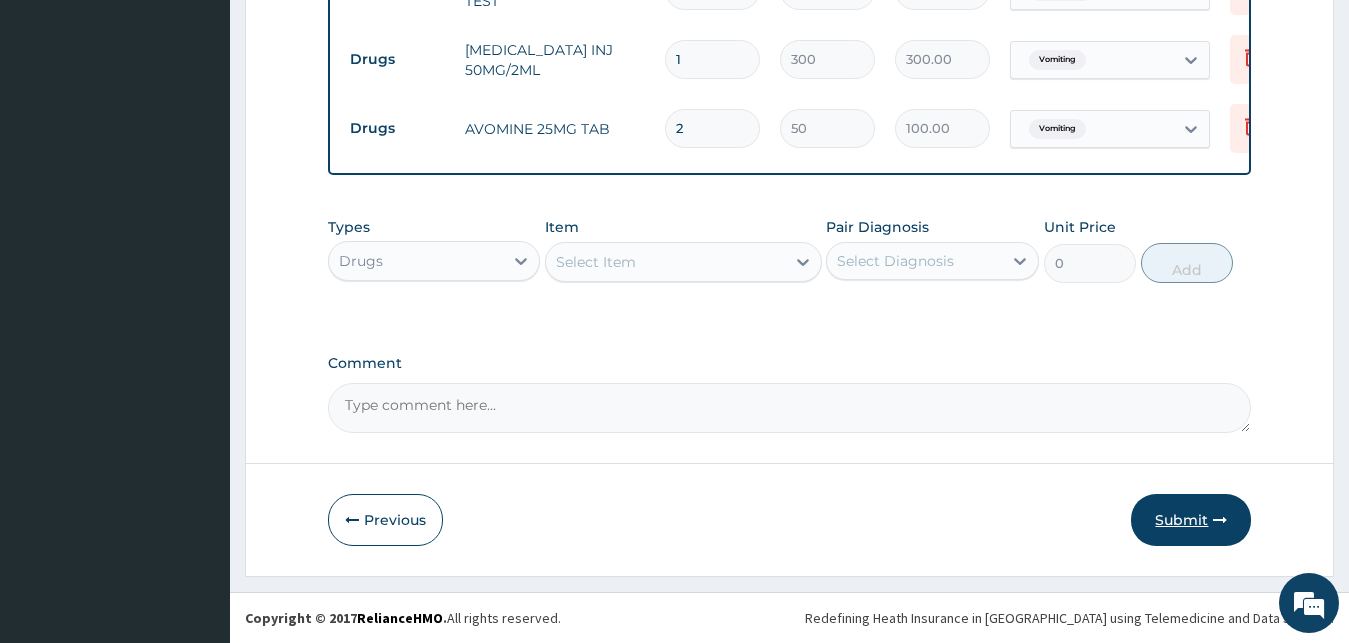 click on "Submit" at bounding box center (1191, 520) 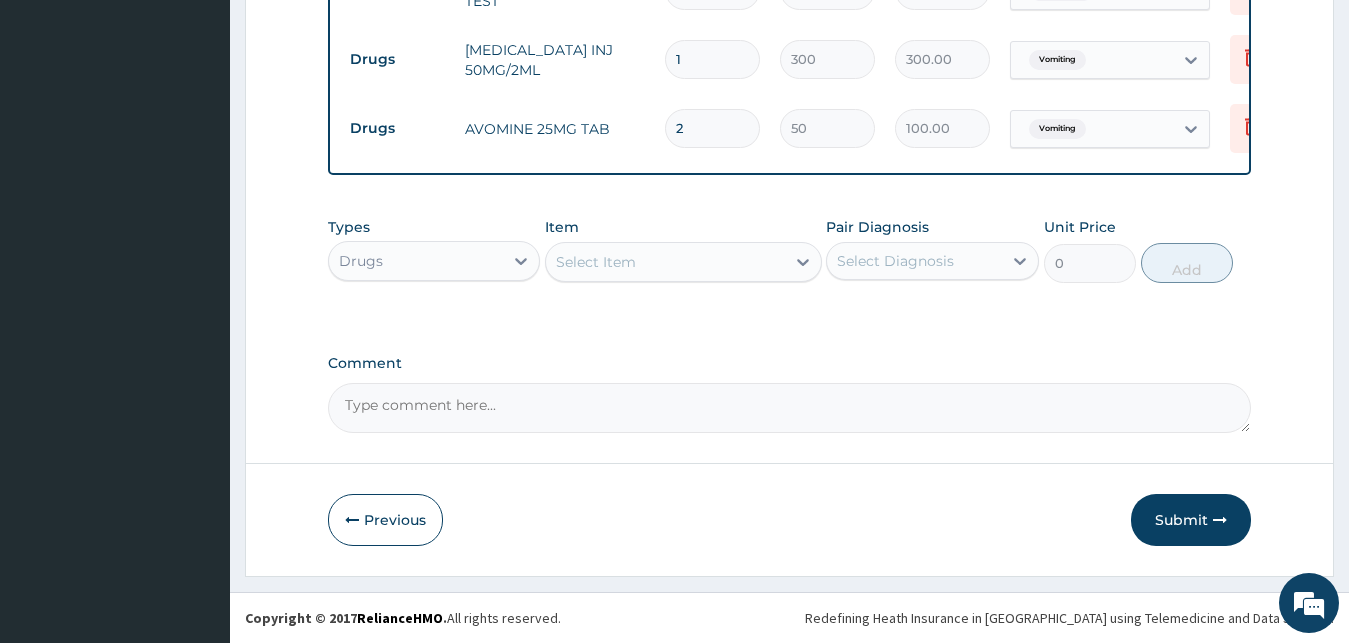scroll, scrollTop: 76, scrollLeft: 0, axis: vertical 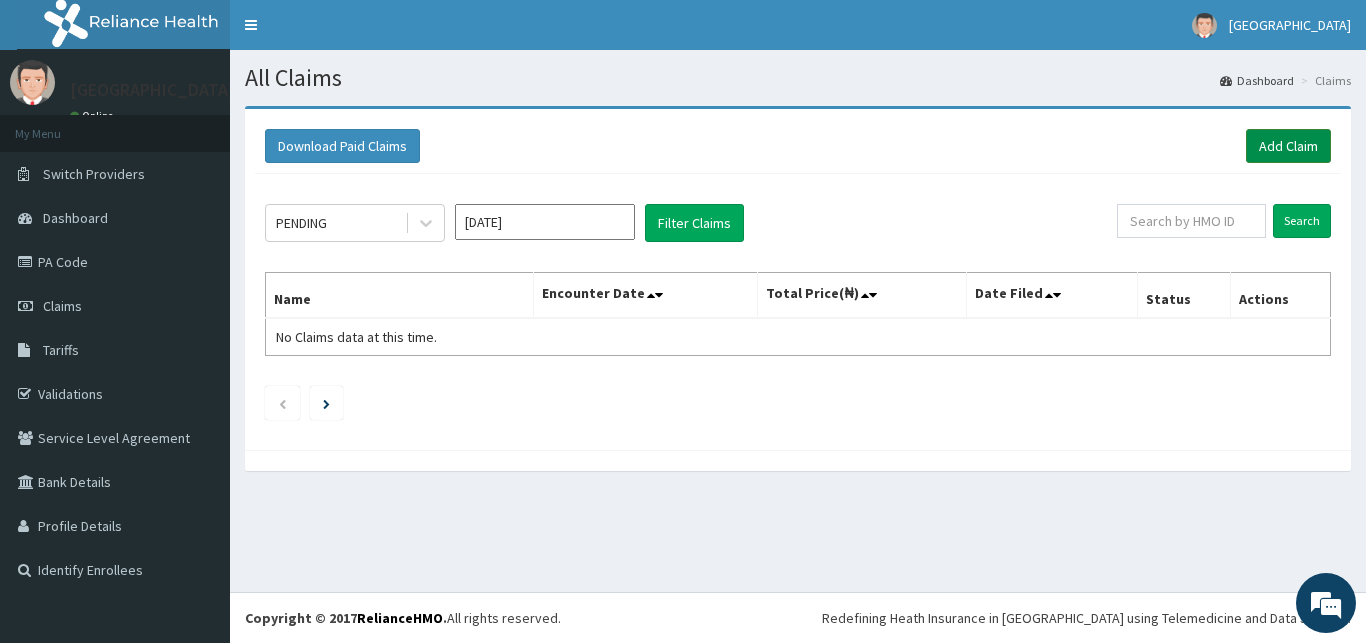 click on "Add Claim" at bounding box center (1288, 146) 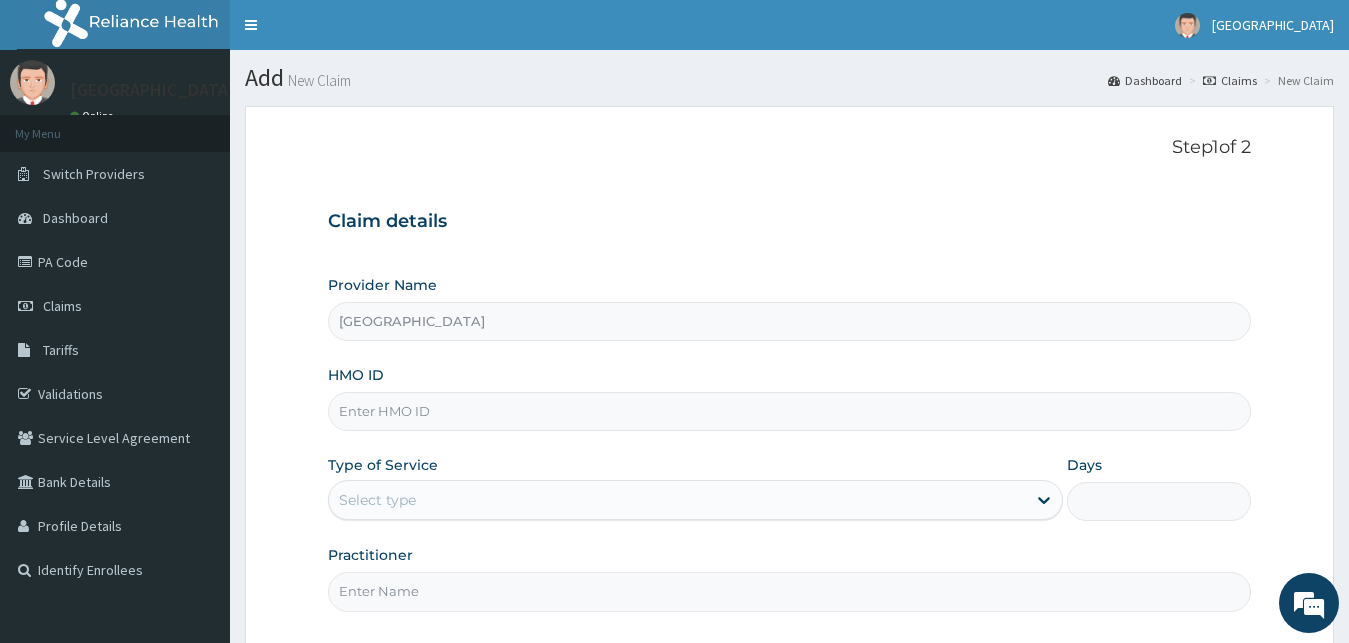 scroll, scrollTop: 0, scrollLeft: 0, axis: both 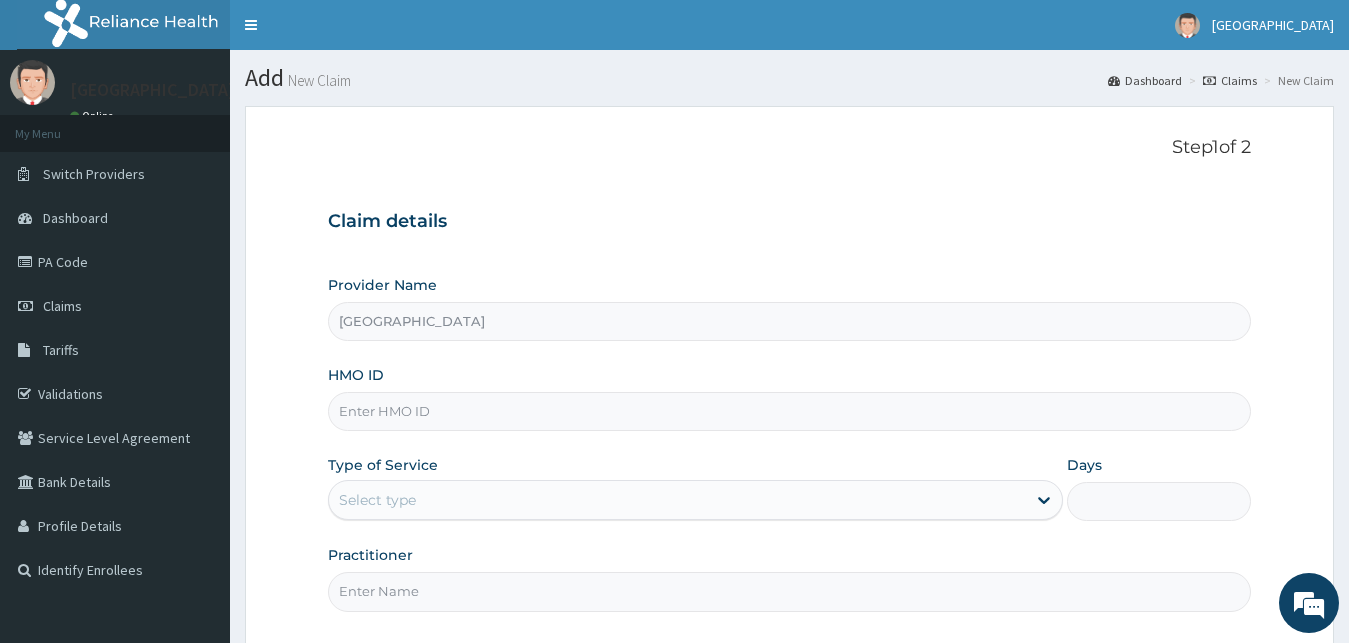 paste on "DIS/10007/C" 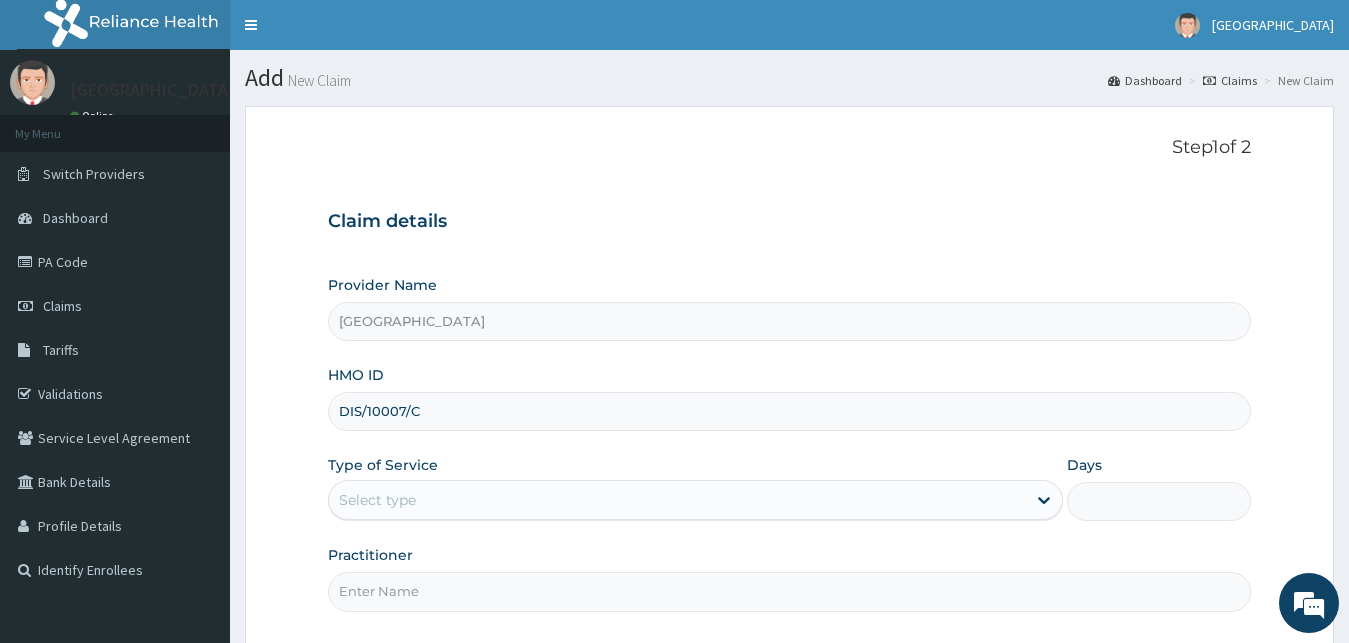 type on "DIS/10007/C" 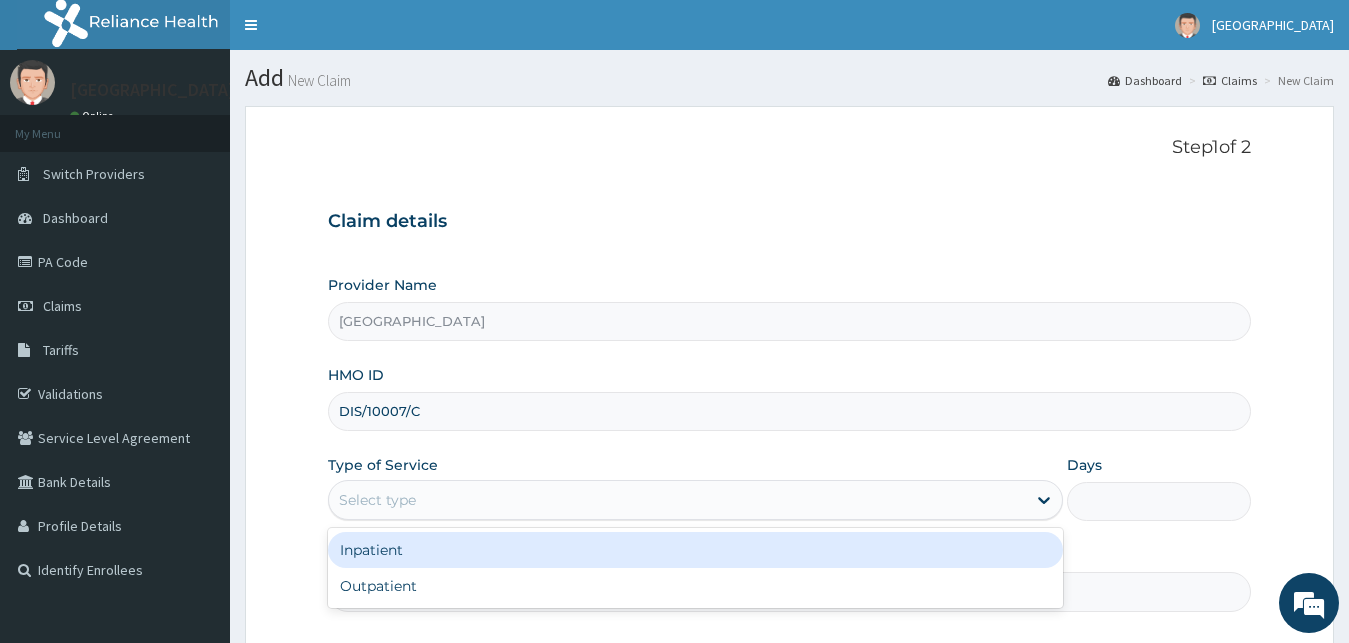 click on "Select type" at bounding box center (377, 500) 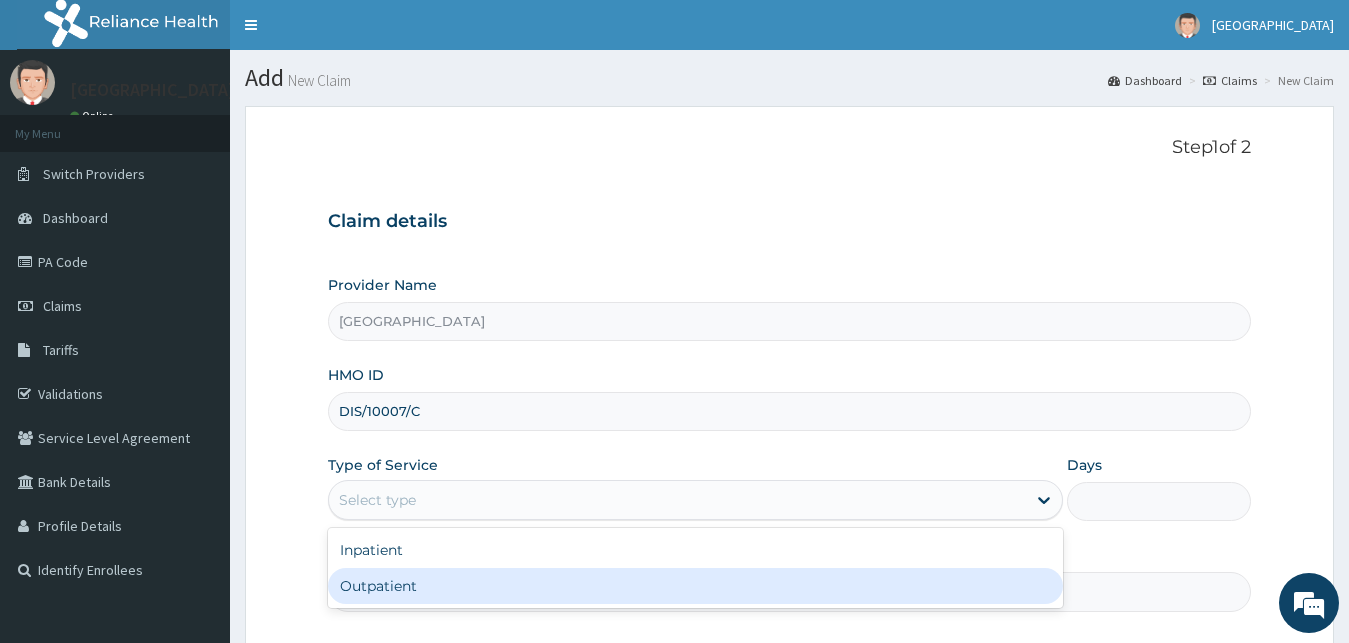 click on "Outpatient" at bounding box center (696, 586) 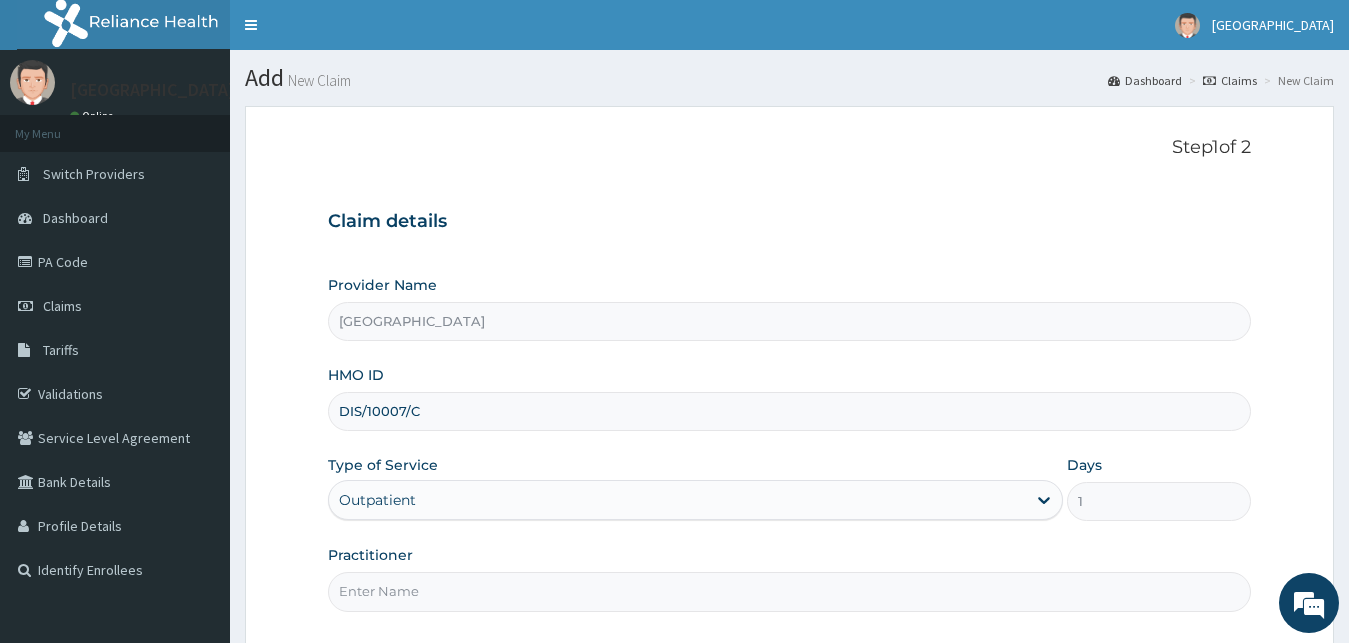 scroll, scrollTop: 0, scrollLeft: 0, axis: both 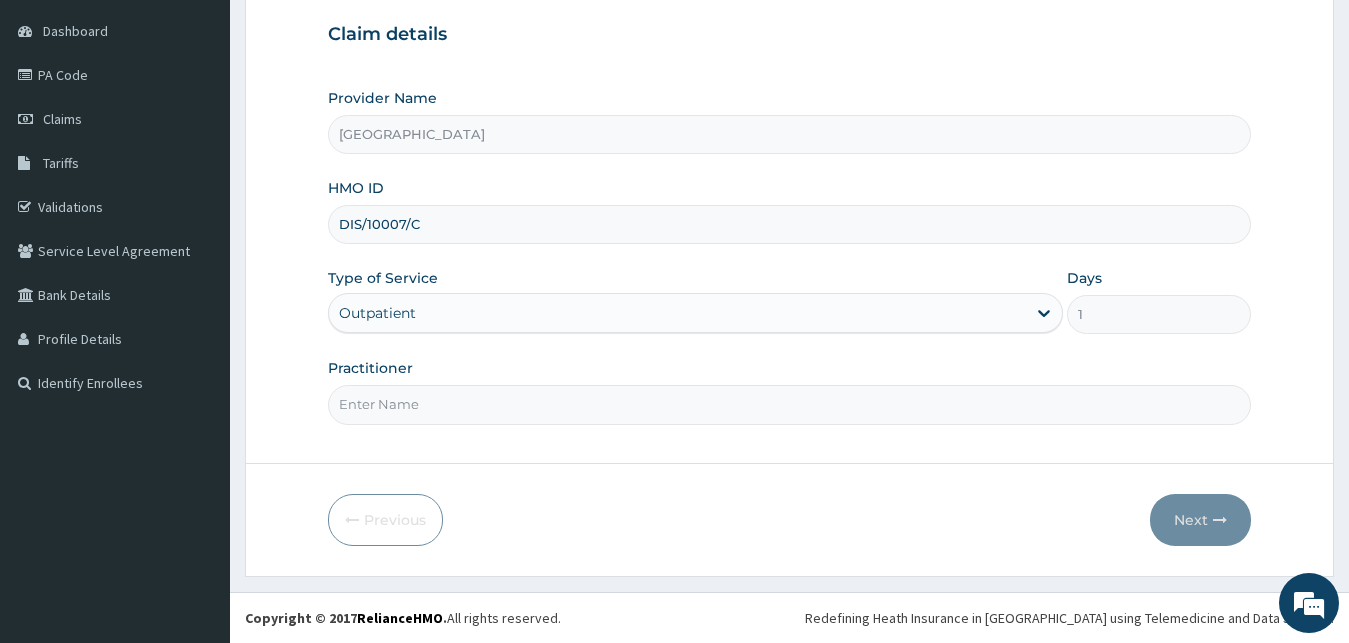 click on "Practitioner" at bounding box center [790, 404] 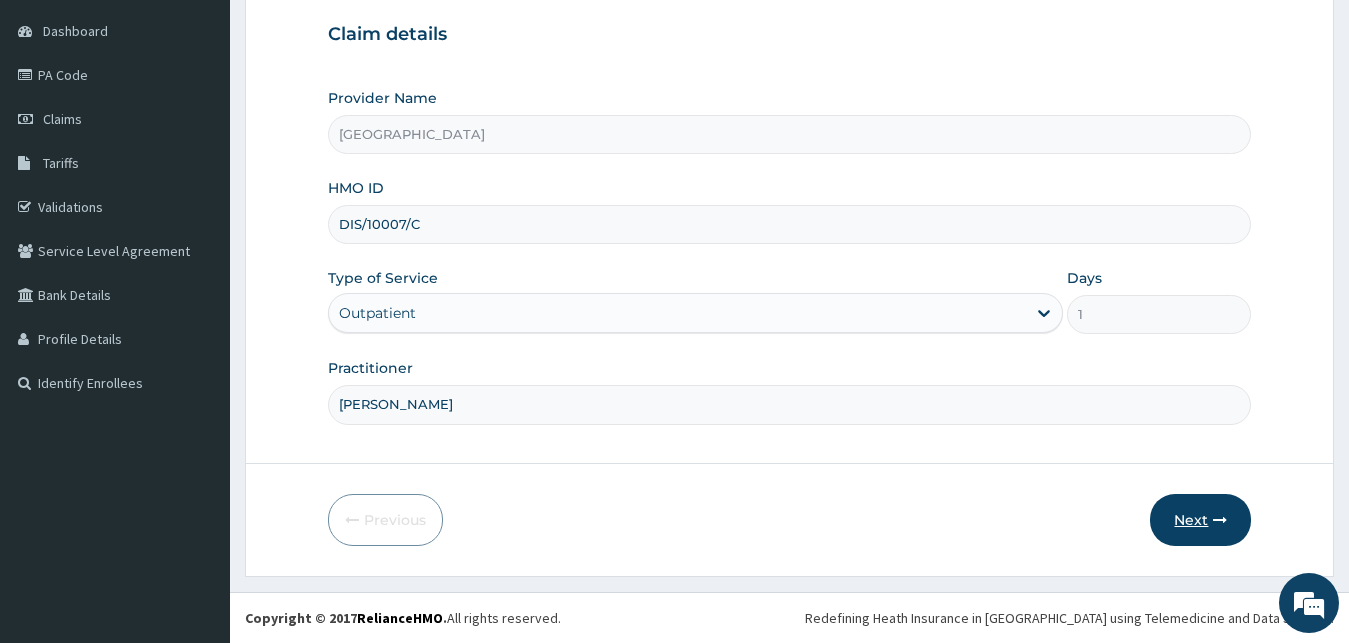 type on "[PERSON_NAME]" 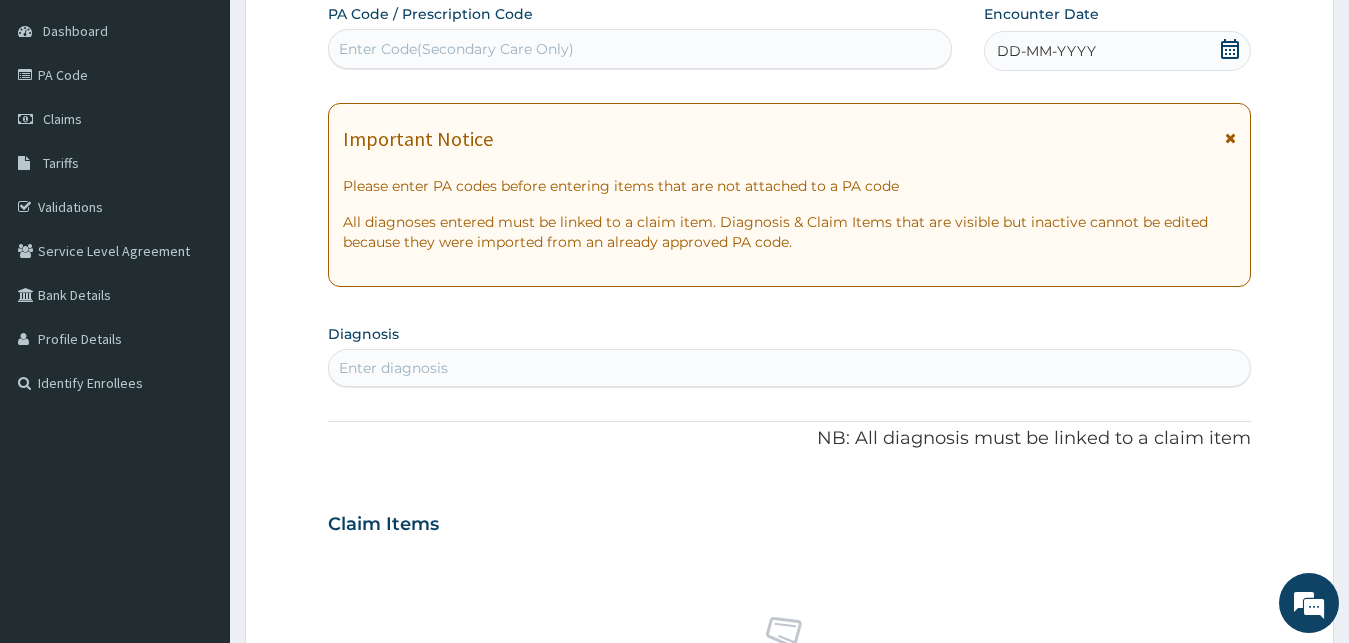 click on "DD-MM-YYYY" at bounding box center [1046, 51] 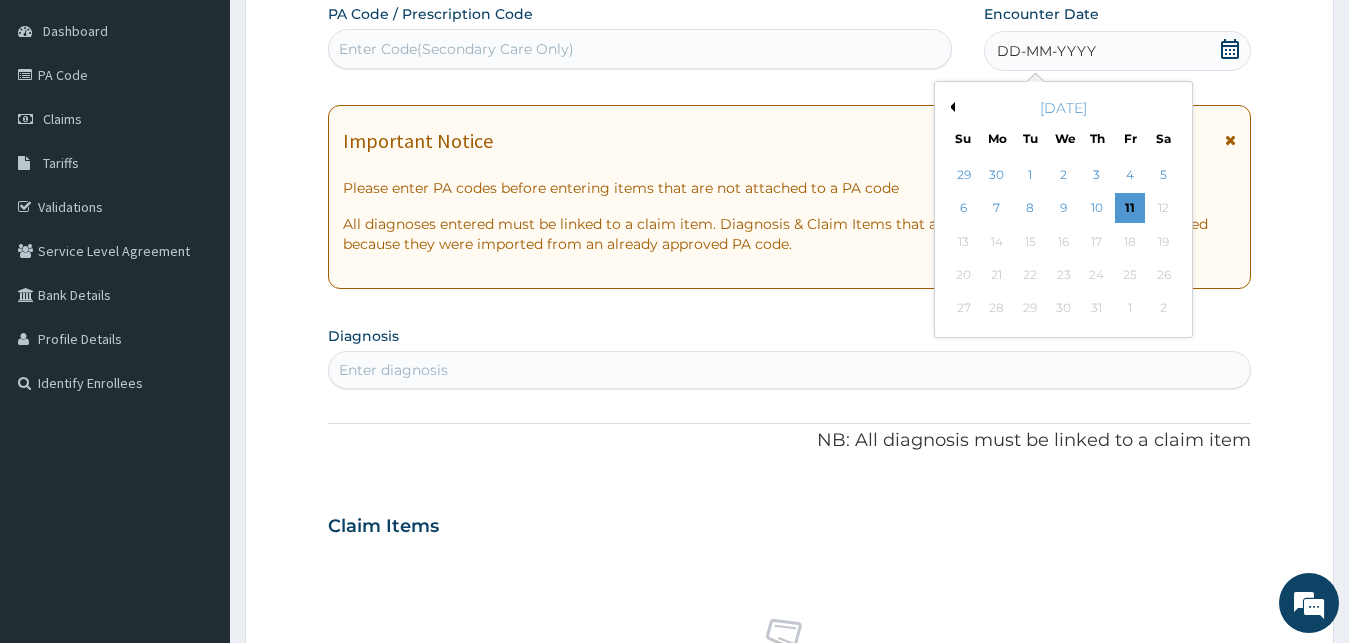 click on "Previous Month" at bounding box center (950, 107) 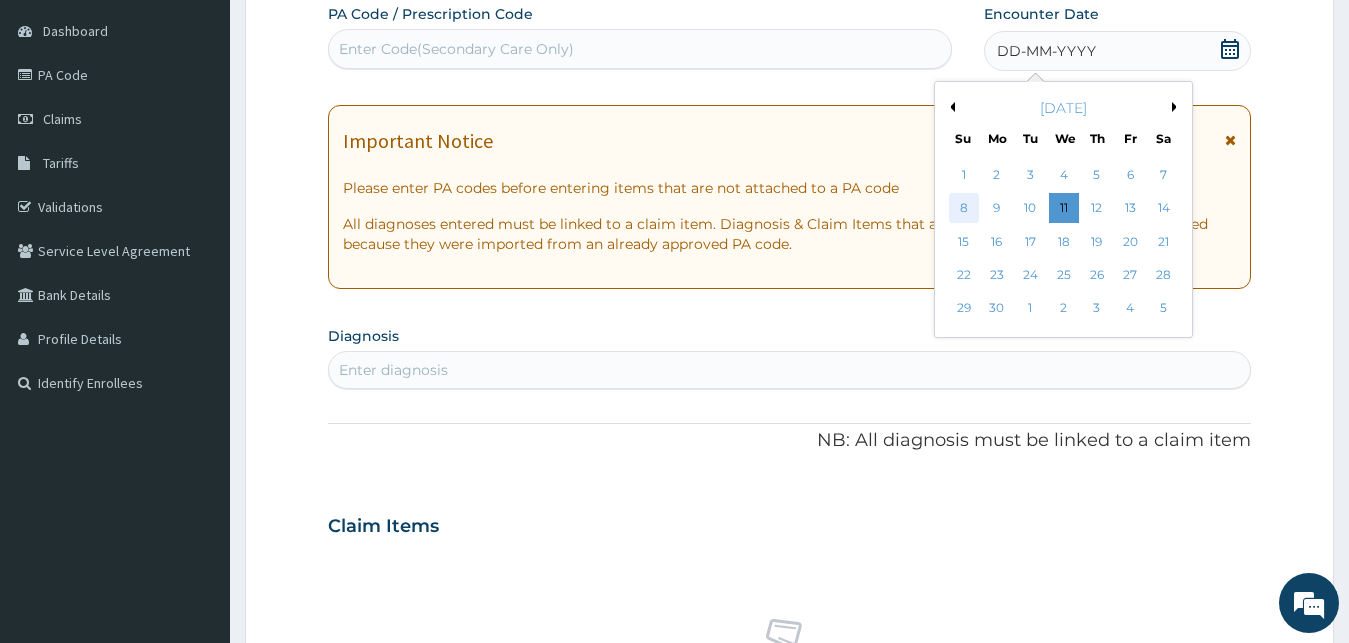 click on "8" at bounding box center (964, 209) 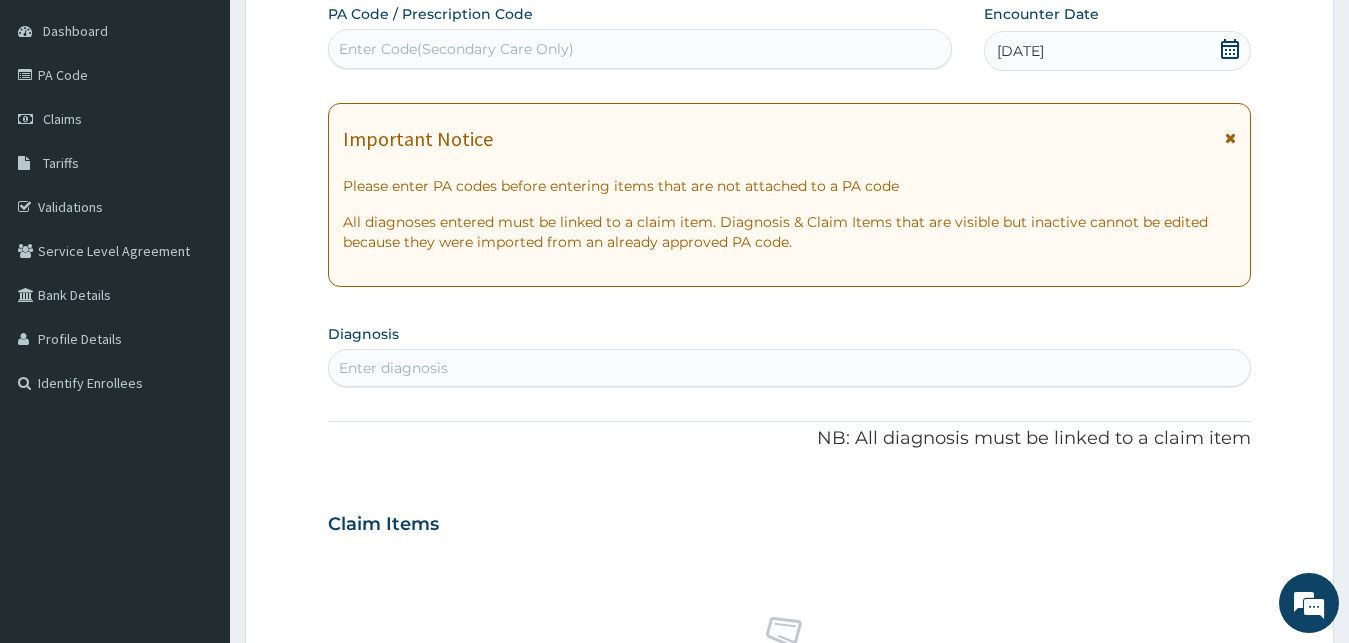 click on "Enter diagnosis" at bounding box center [790, 368] 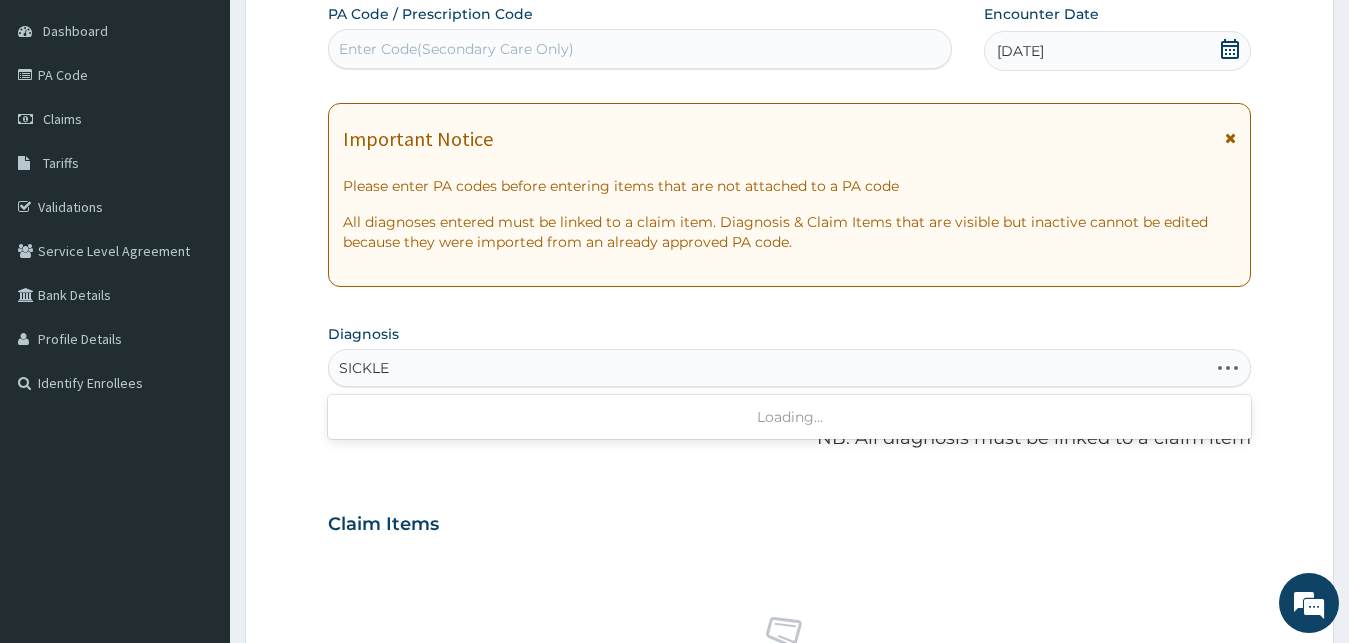 type on "SICKLE C" 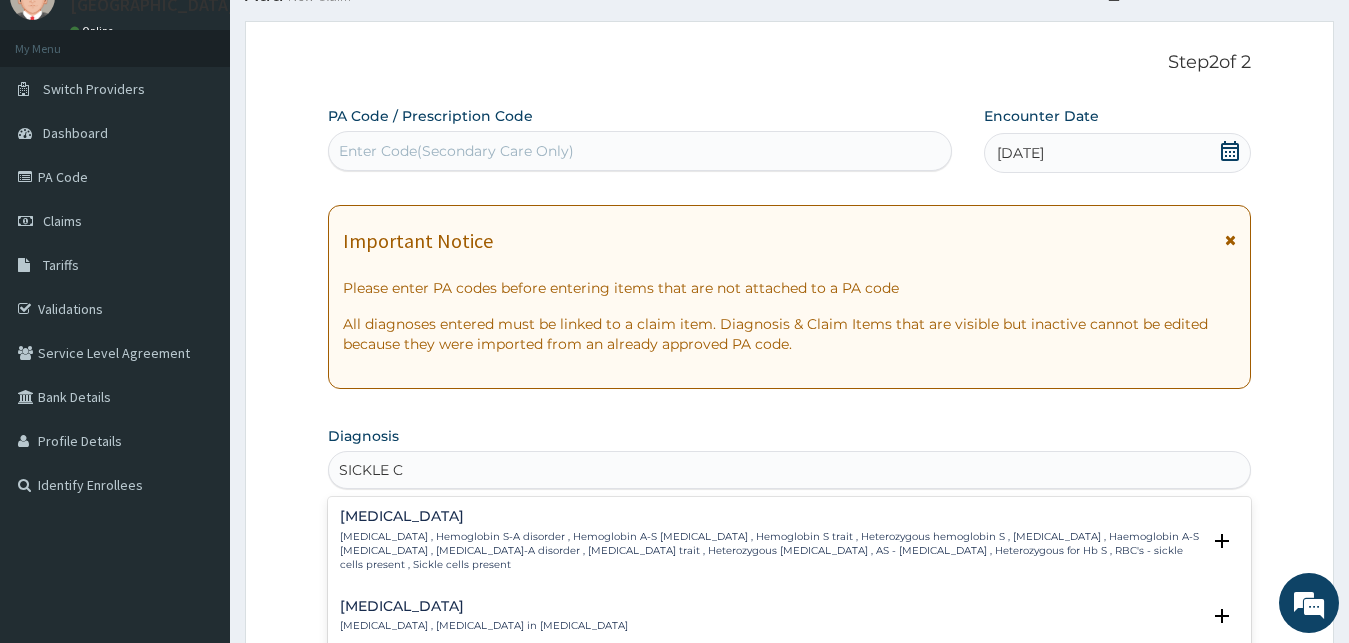 scroll, scrollTop: 289, scrollLeft: 0, axis: vertical 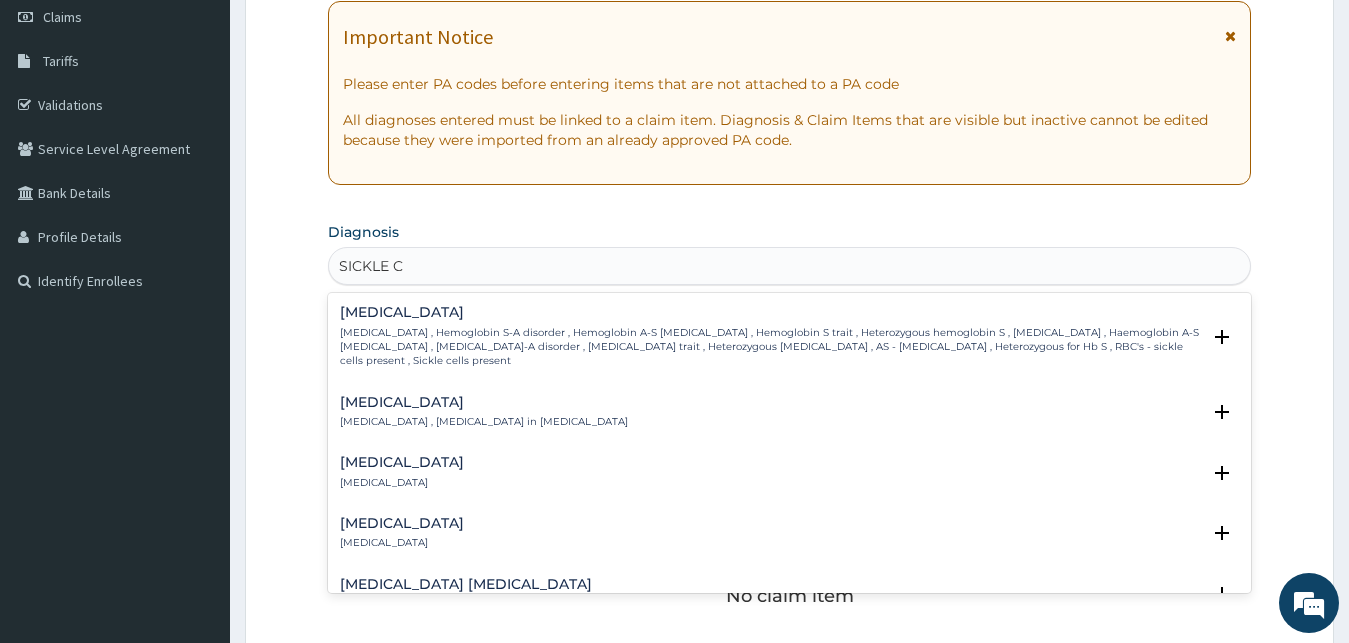 click on "Sickle cell trait , Hemoglobin S-A disorder , Hemoglobin A-S genotype , Hemoglobin S trait , Heterozygous hemoglobin S , Drepanocytosis , Haemoglobin A-S genotype , Haemoglobin S-A disorder , Haemoglobin S trait , Heterozygous haemoglobin S , AS - Sickle cell trait , Heterozygous for Hb S , RBC's - sickle cells present , Sickle cells present" at bounding box center (770, 347) 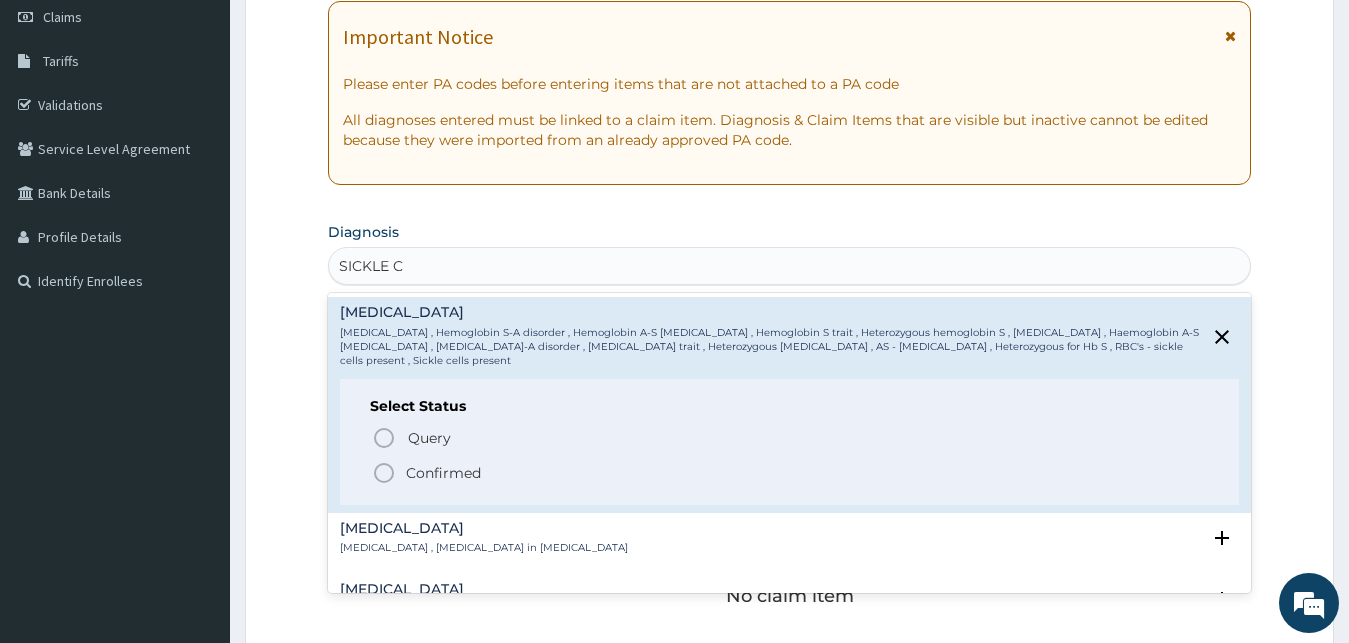 click on "Confirmed" at bounding box center (443, 473) 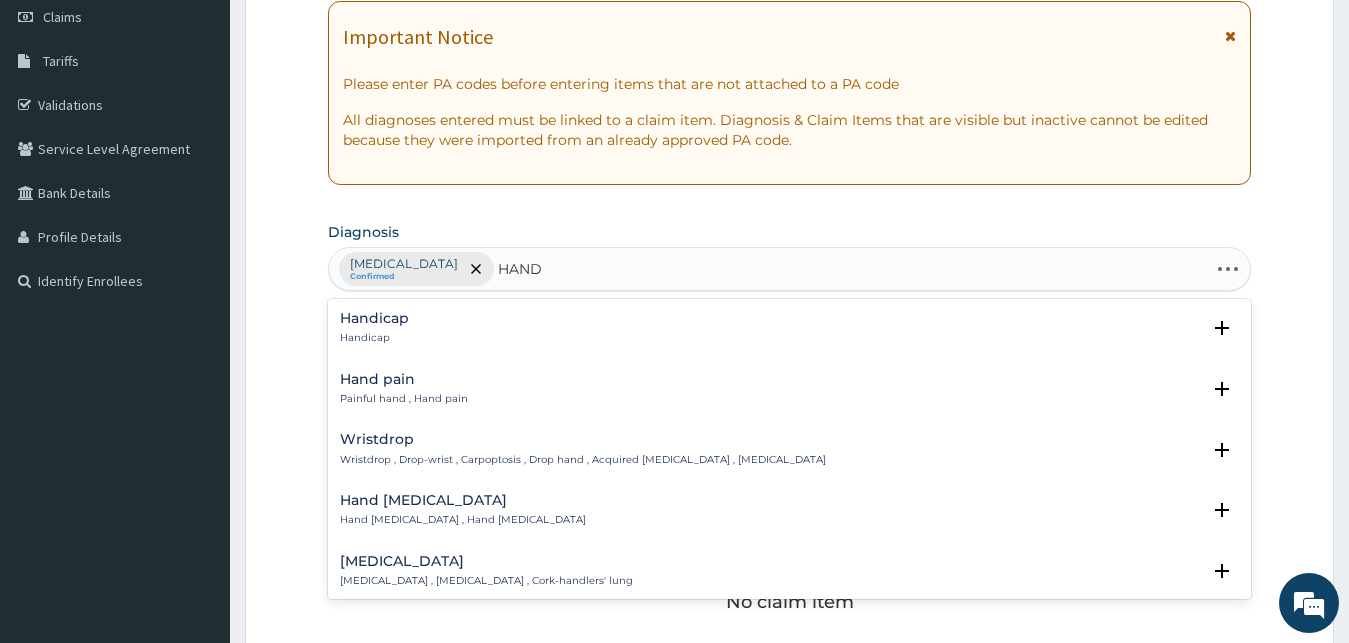 type on "HAND P" 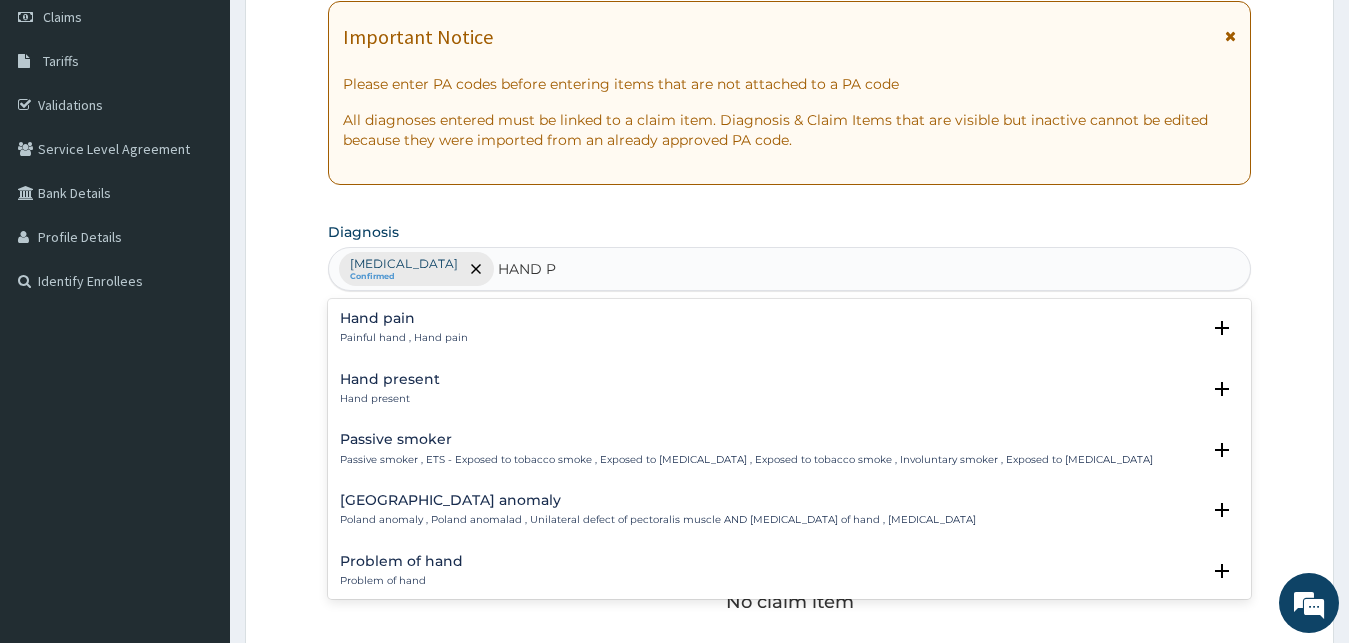 click on "Hand pain" at bounding box center [404, 318] 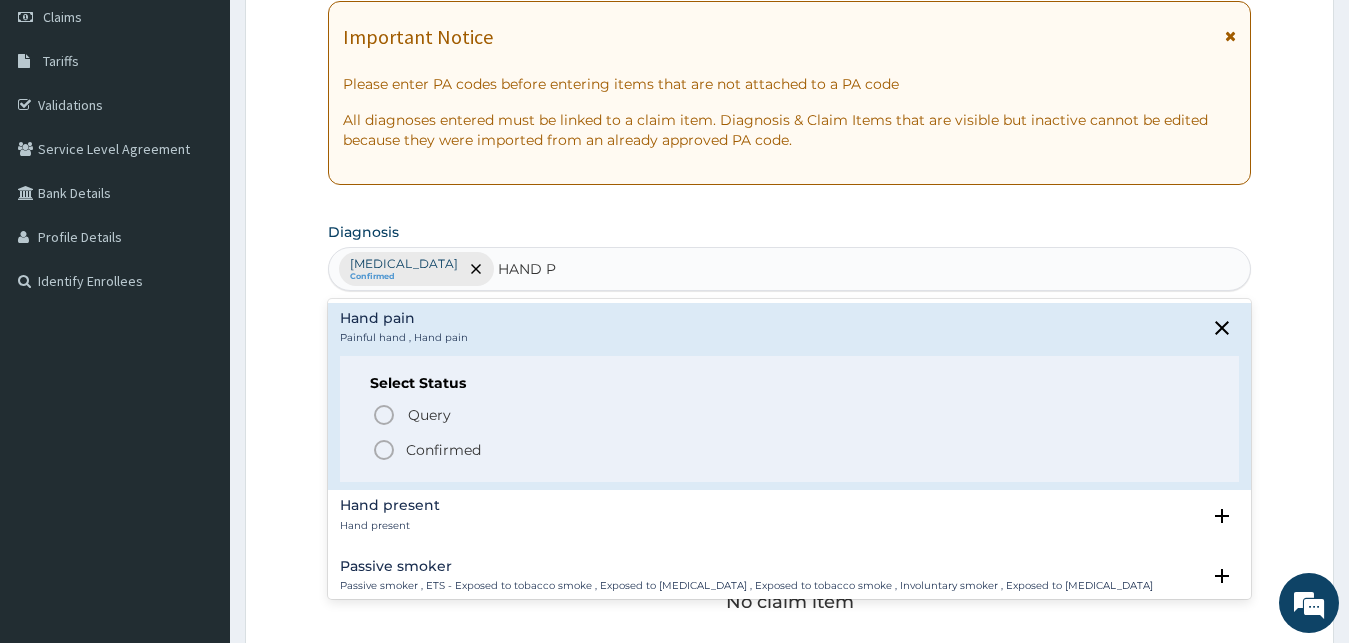 click on "Confirmed" at bounding box center (443, 450) 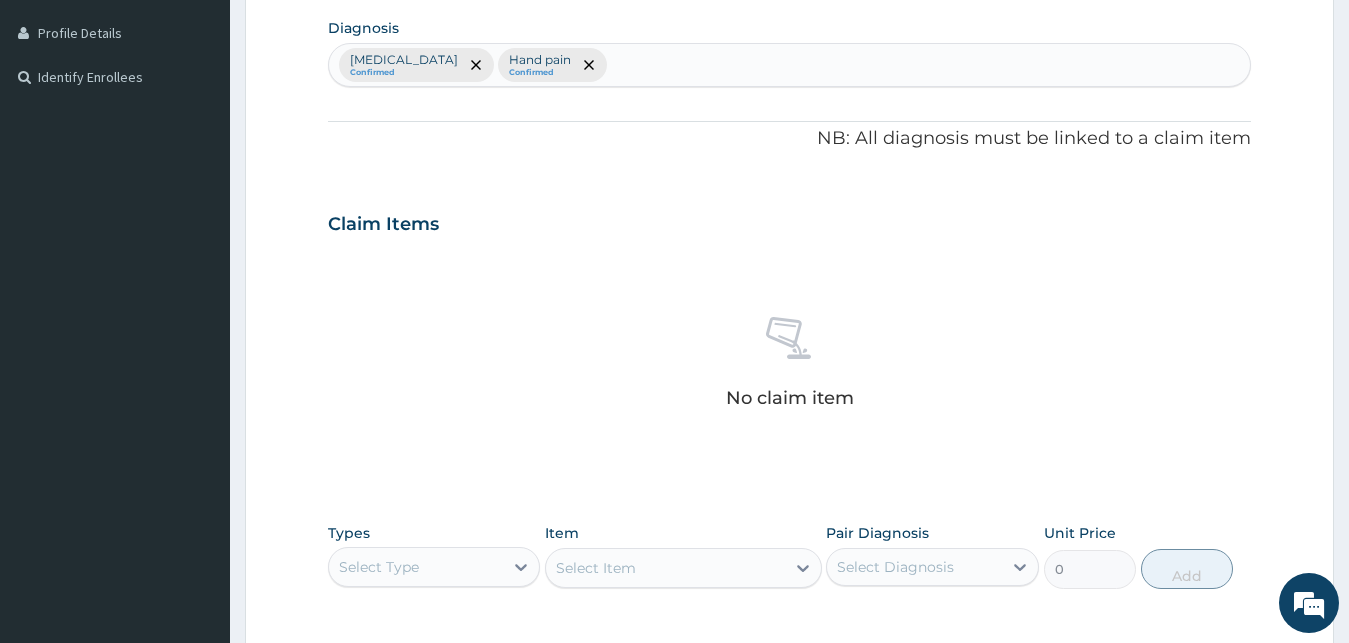 scroll, scrollTop: 799, scrollLeft: 0, axis: vertical 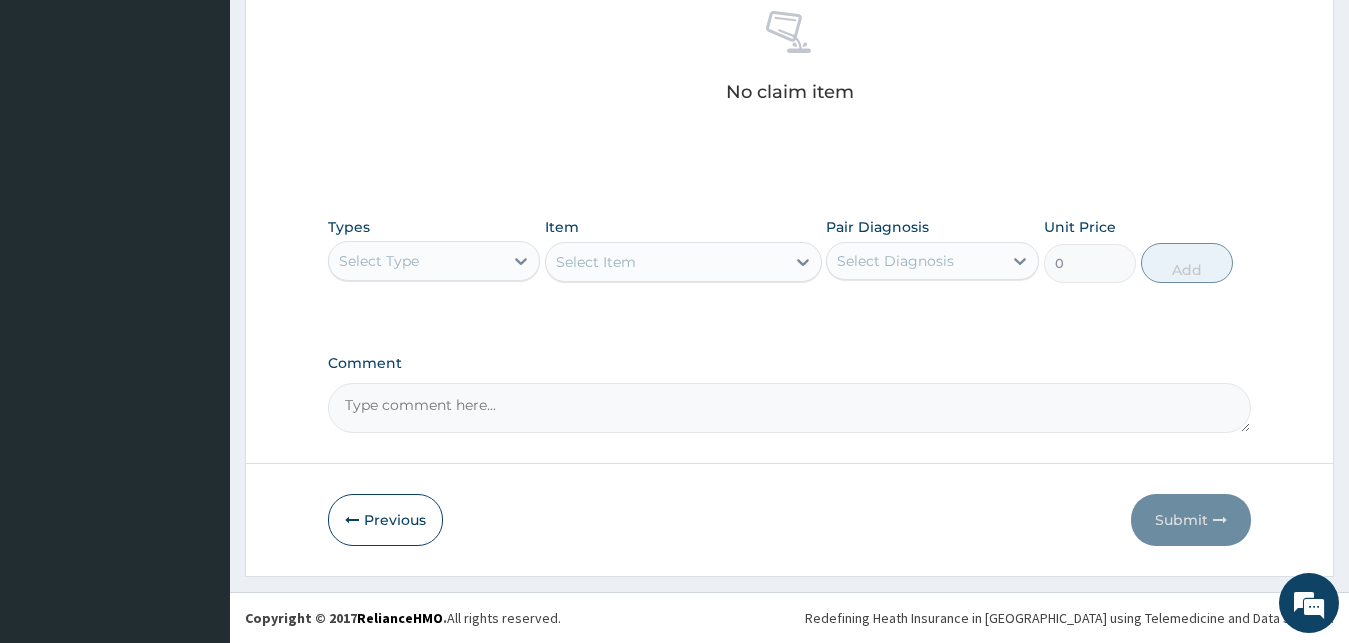 drag, startPoint x: 494, startPoint y: 268, endPoint x: 489, endPoint y: 288, distance: 20.615528 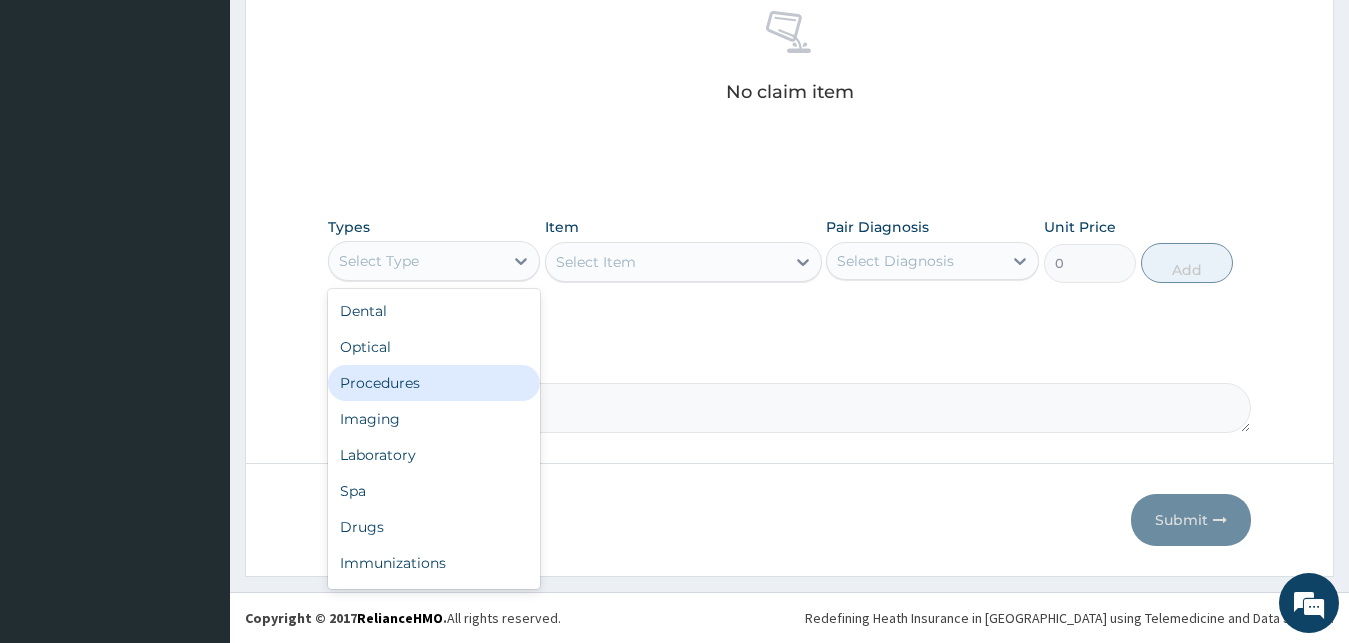 click on "Procedures" at bounding box center (434, 383) 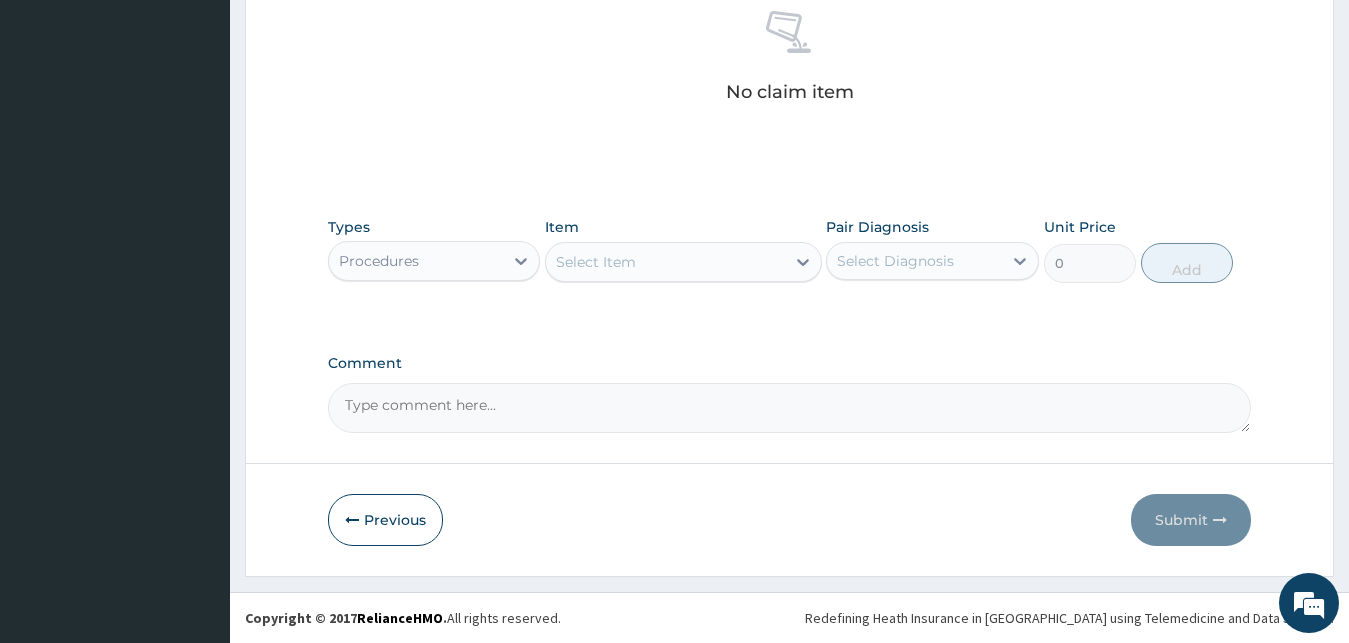 click on "Types option Procedures, selected.   Select is focused ,type to refine list, press Down to open the menu,  Procedures Item Select Item Pair Diagnosis Select Diagnosis Unit Price 0 Add" at bounding box center (790, 265) 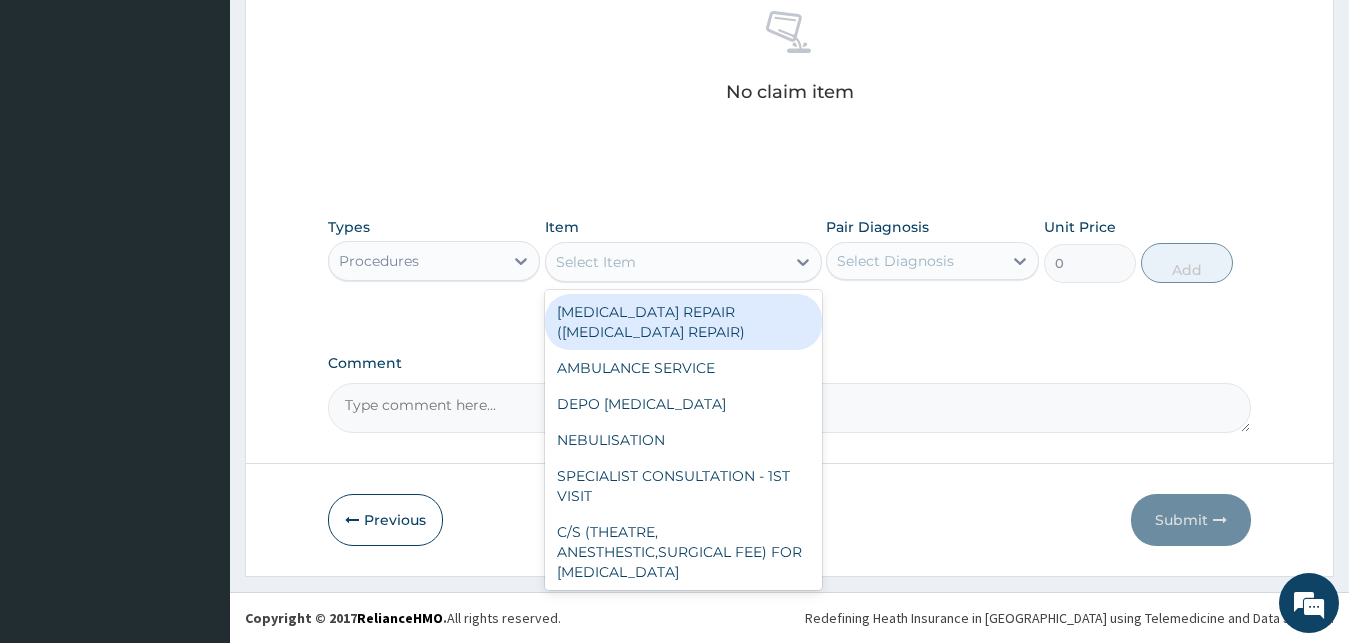 click on "Select Item" at bounding box center (665, 262) 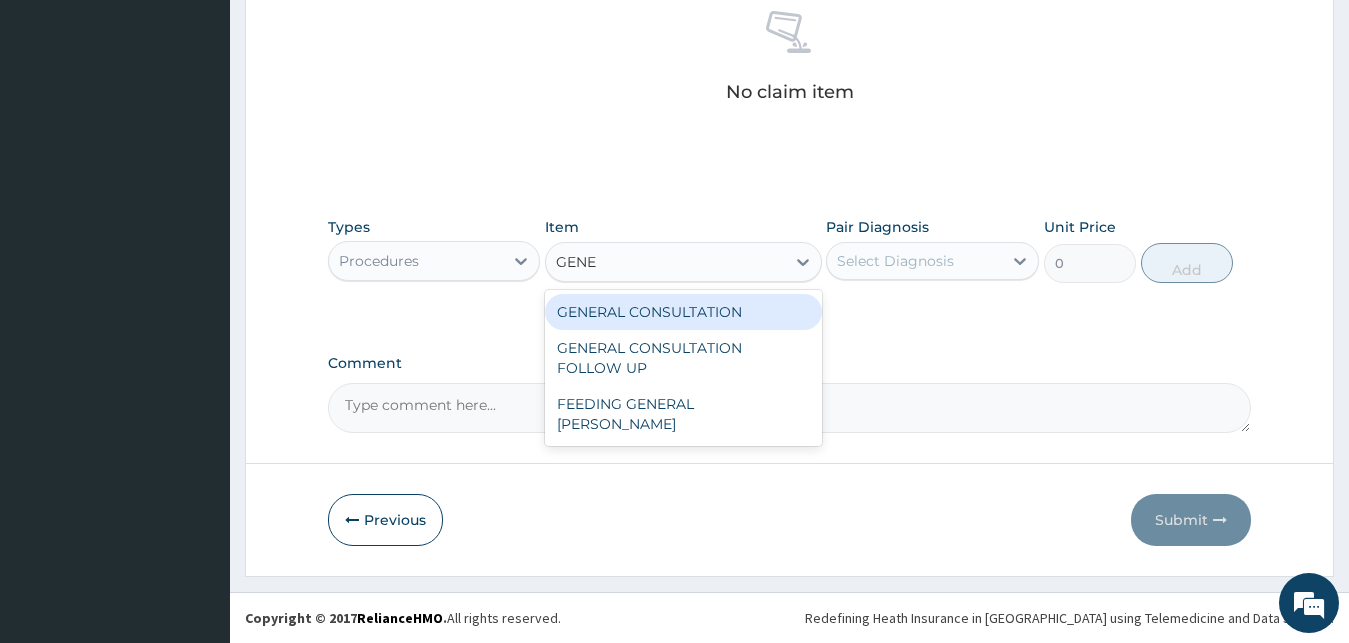 type on "GENE" 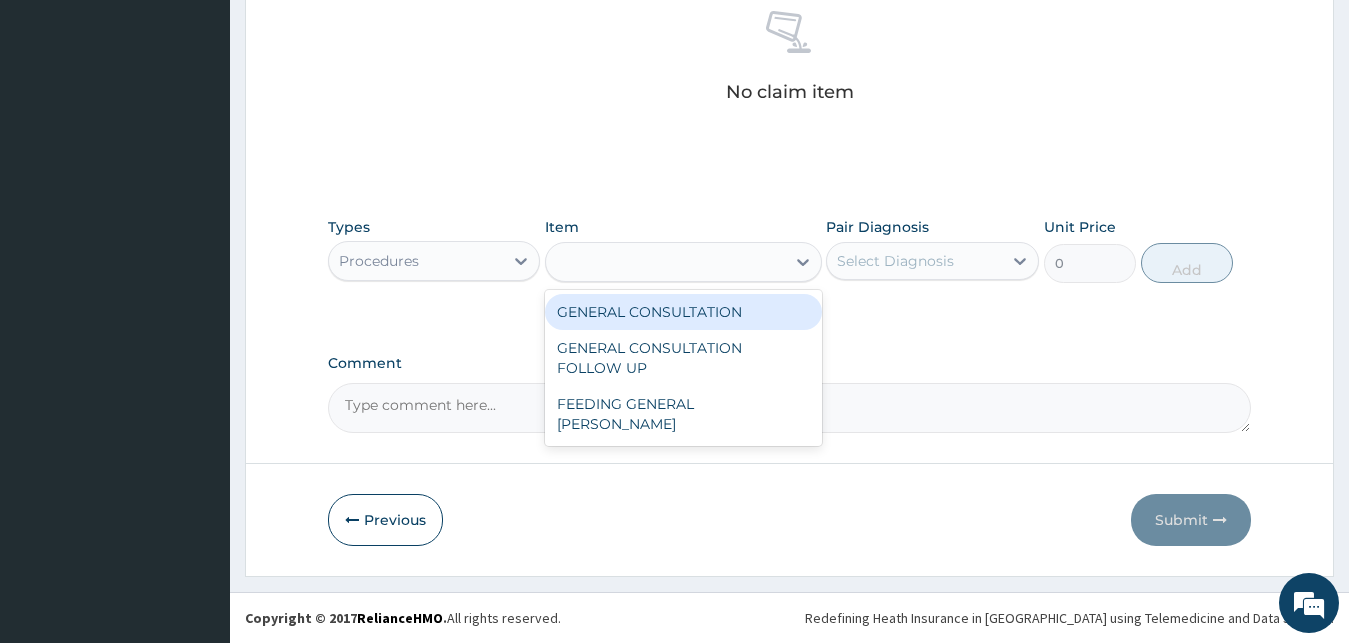 drag, startPoint x: 701, startPoint y: 288, endPoint x: 691, endPoint y: 311, distance: 25.079872 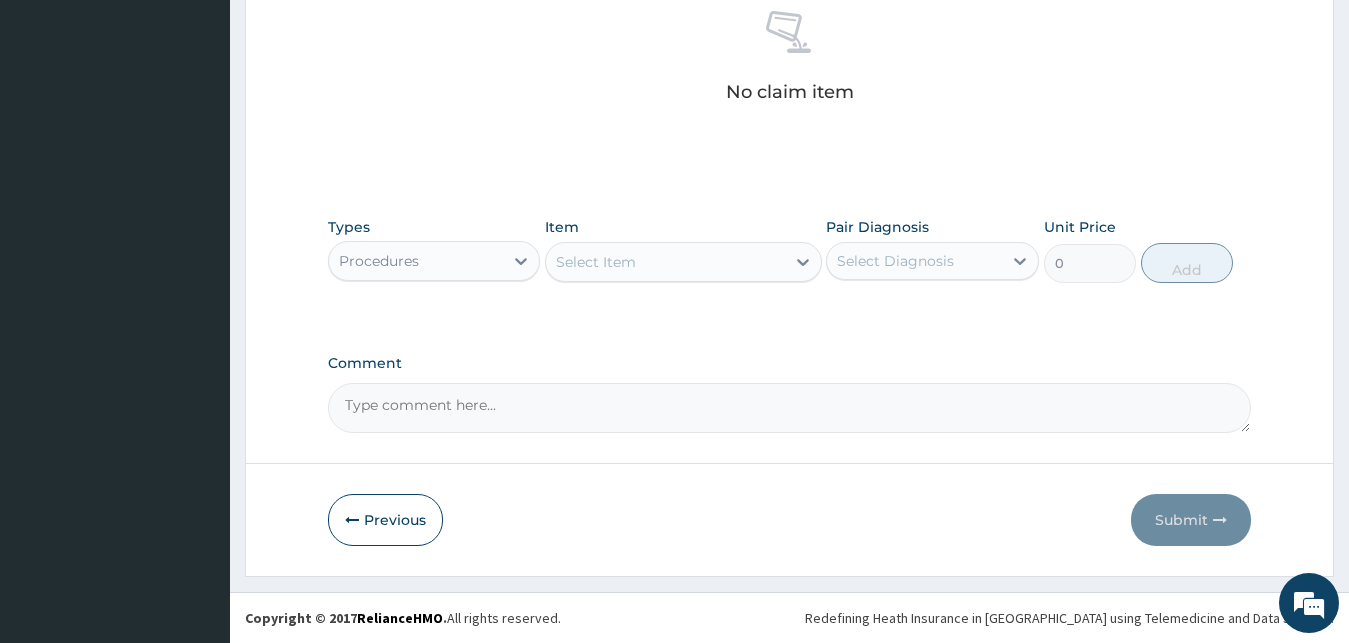 click on "Select Item" at bounding box center (665, 262) 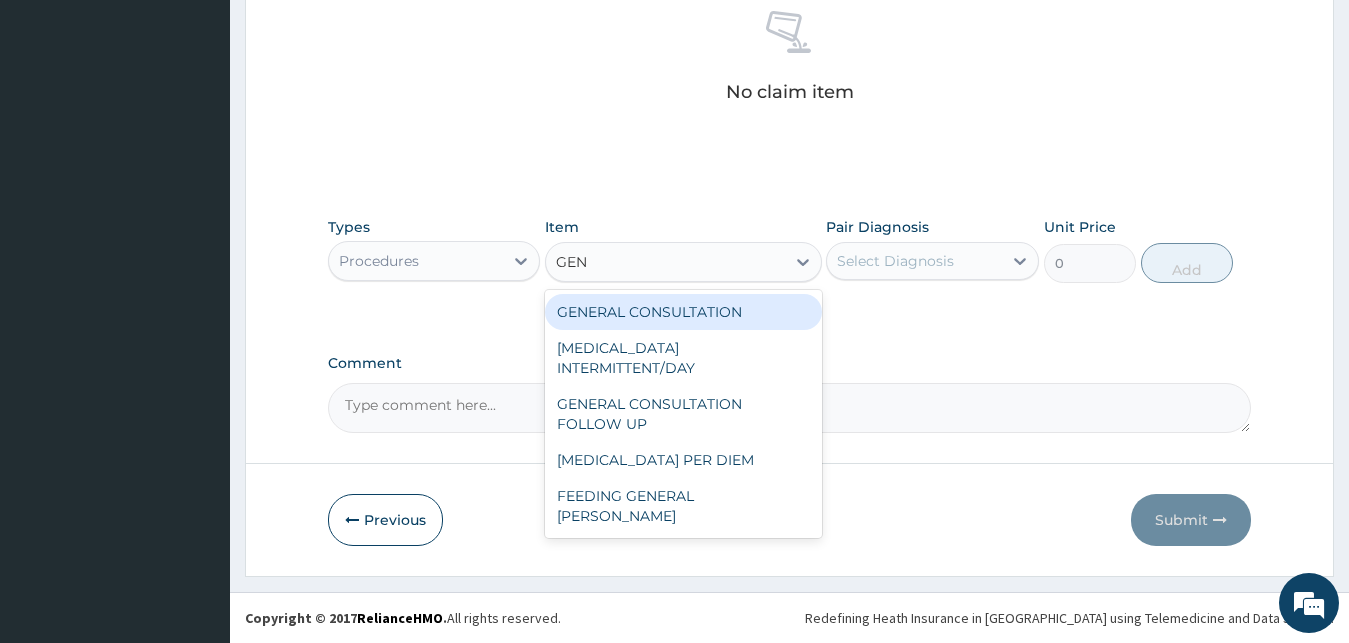 type on "GENE" 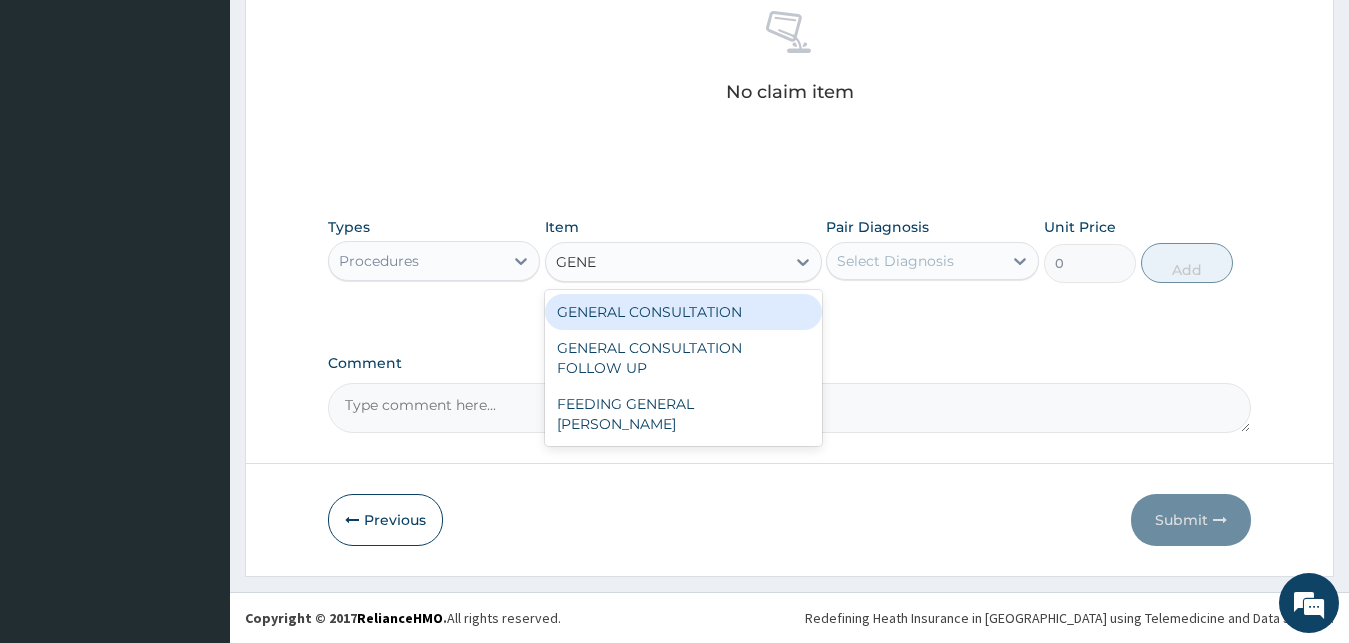 click on "GENERAL CONSULTATION" at bounding box center [683, 312] 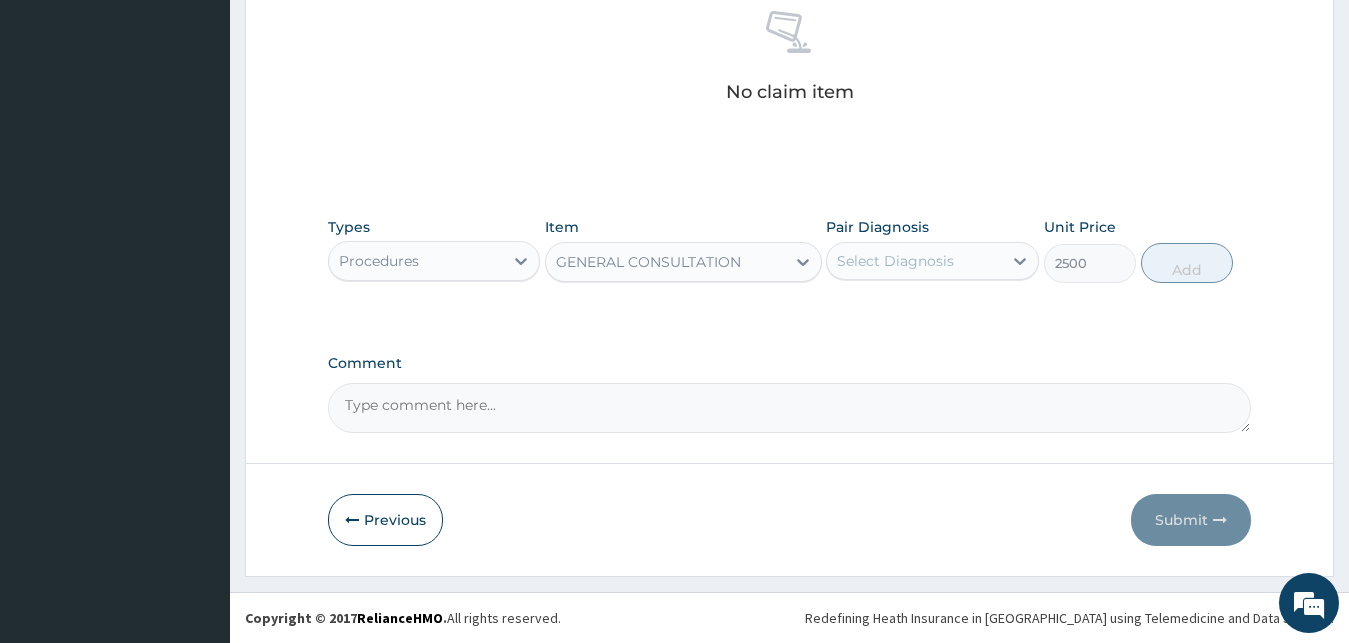 type 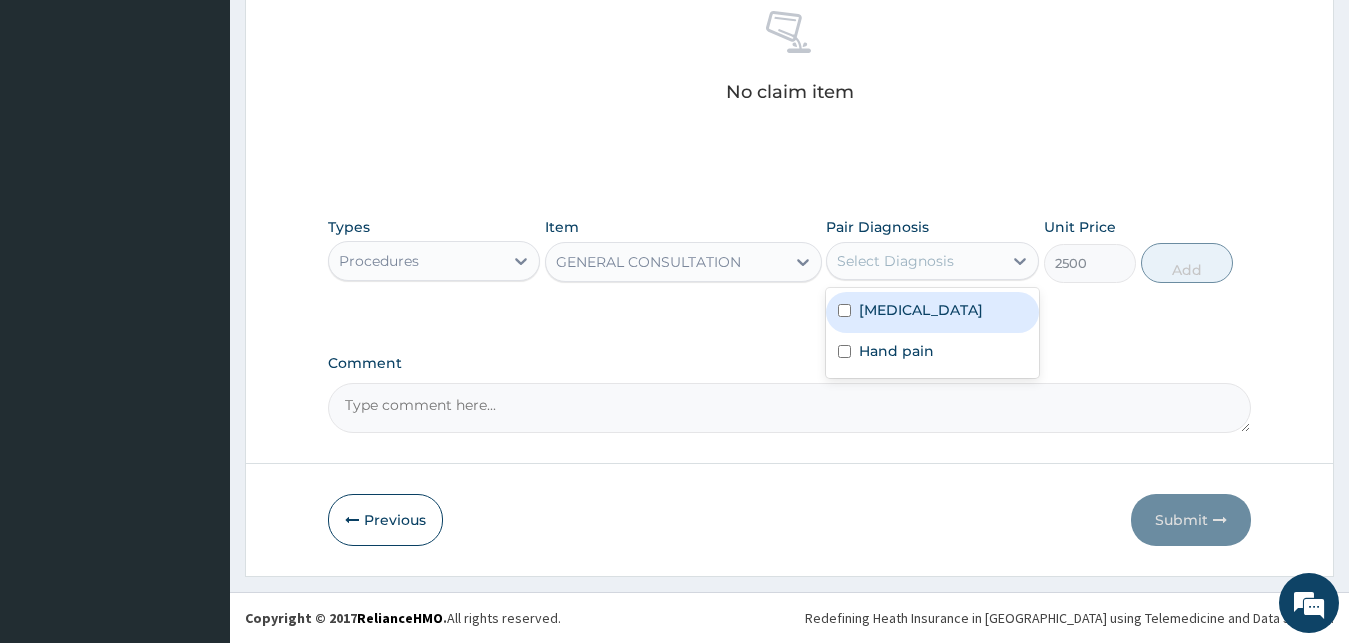 click on "Sickle cell trait" at bounding box center [921, 310] 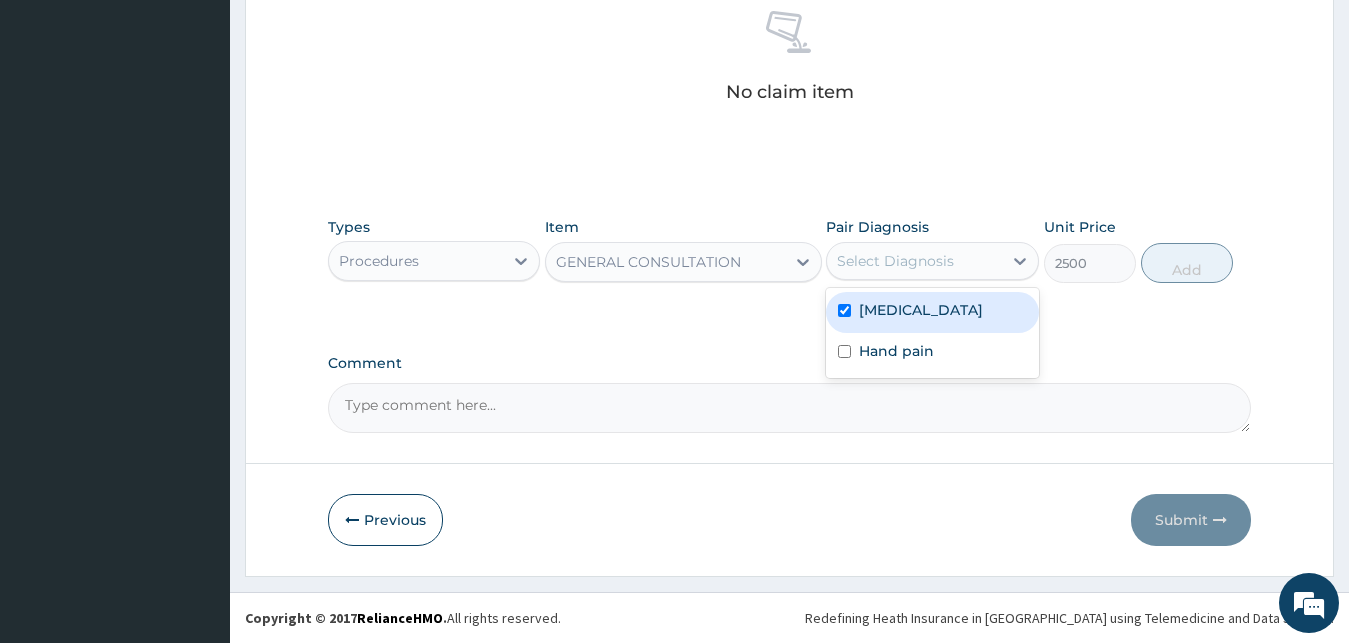 checkbox on "true" 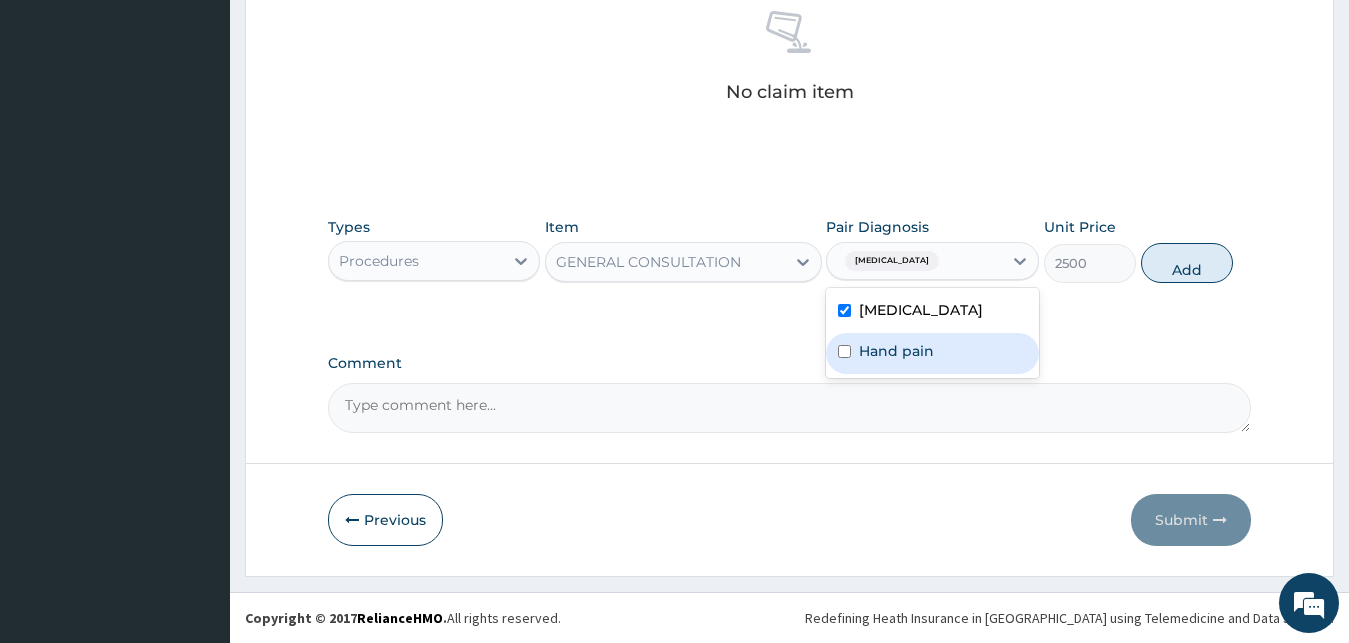 click on "Hand pain" at bounding box center (896, 351) 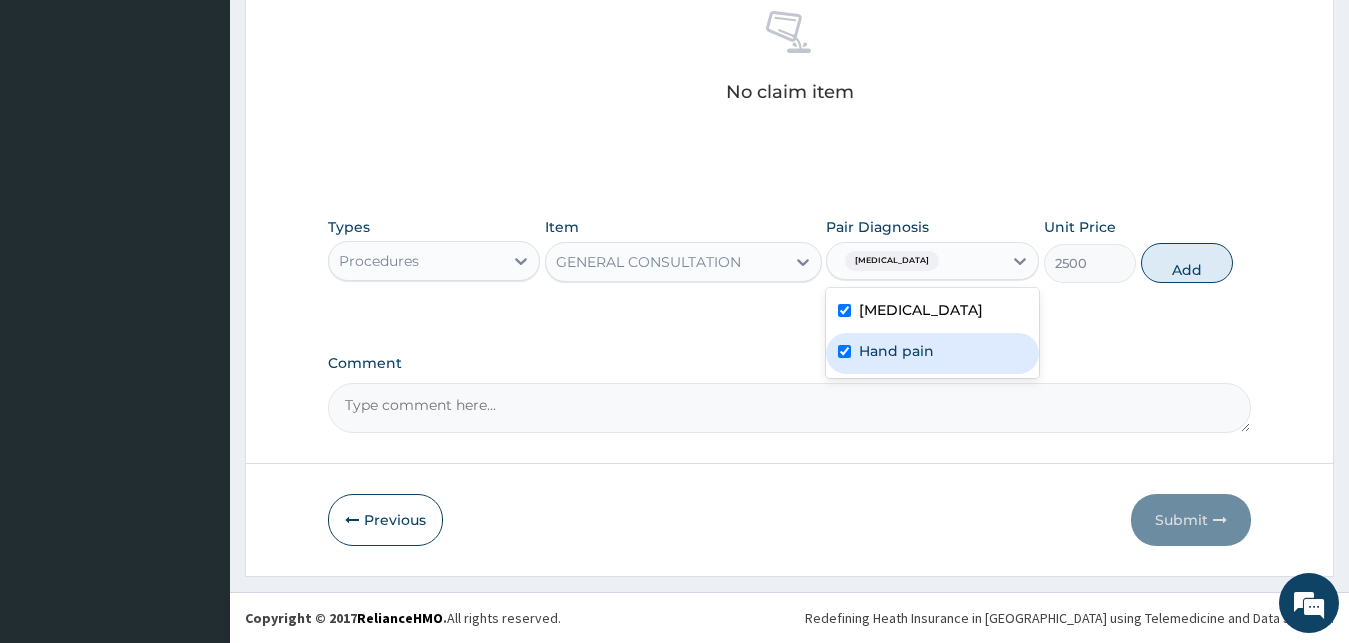 checkbox on "true" 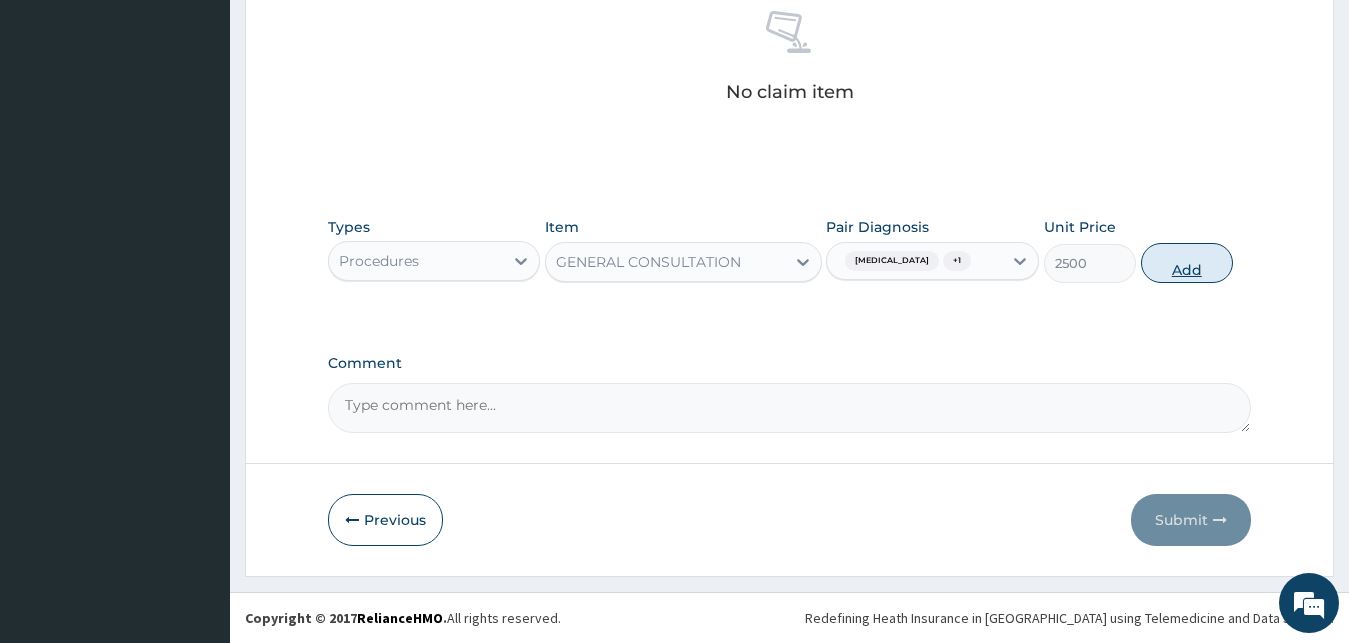 click on "Add" at bounding box center [1187, 263] 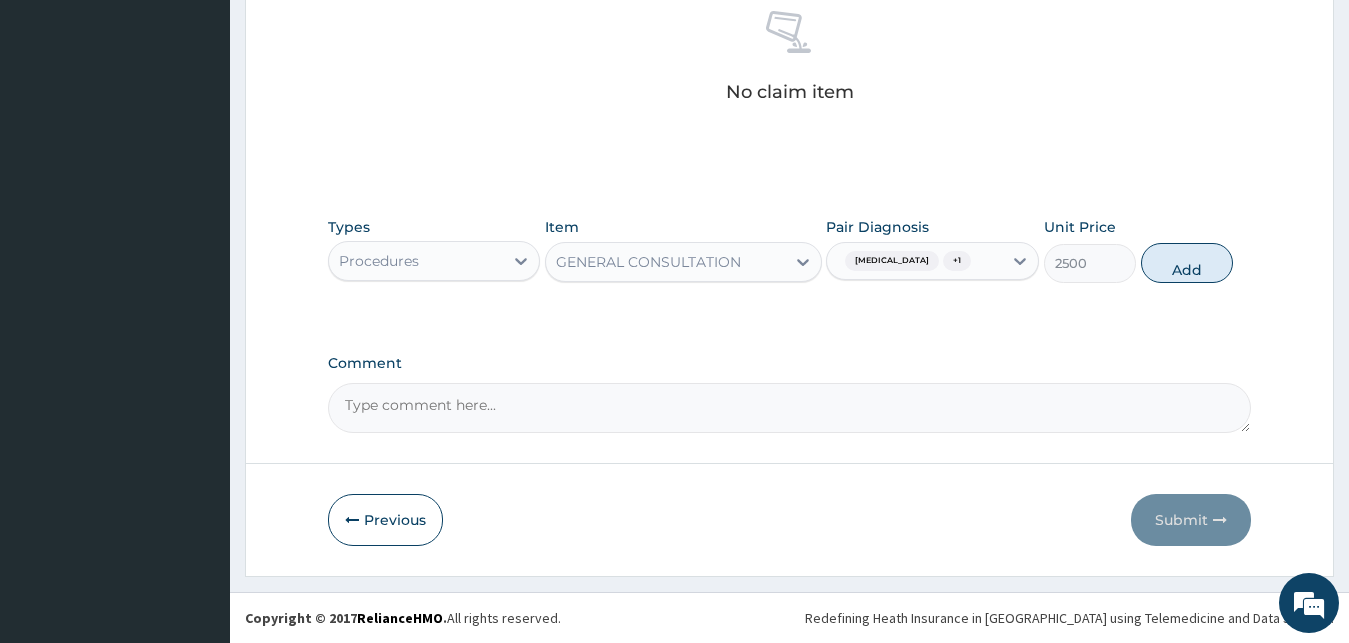 type on "0" 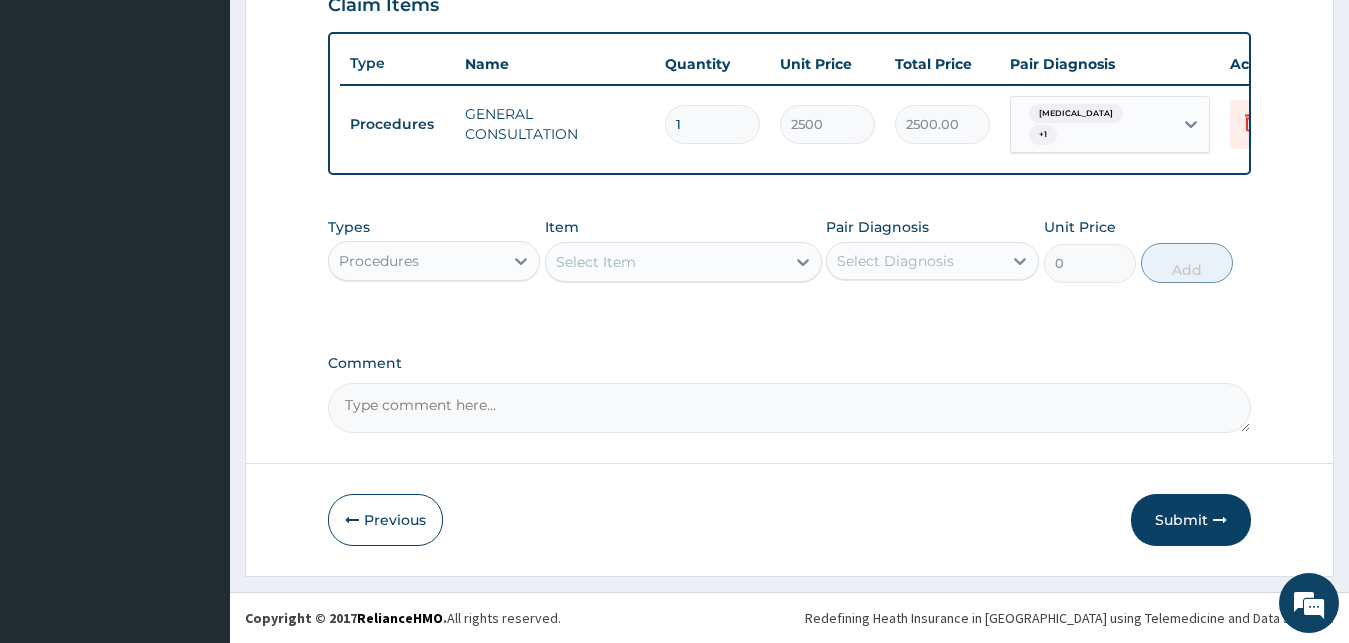 scroll, scrollTop: 721, scrollLeft: 0, axis: vertical 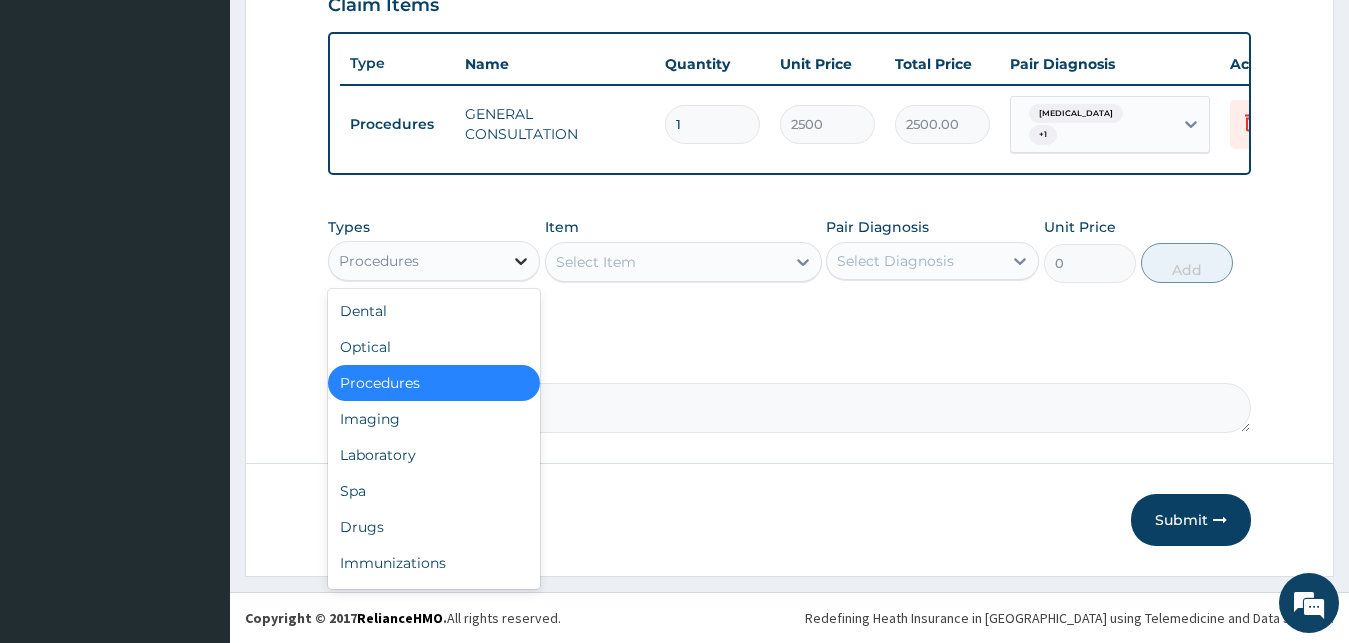 click at bounding box center (521, 261) 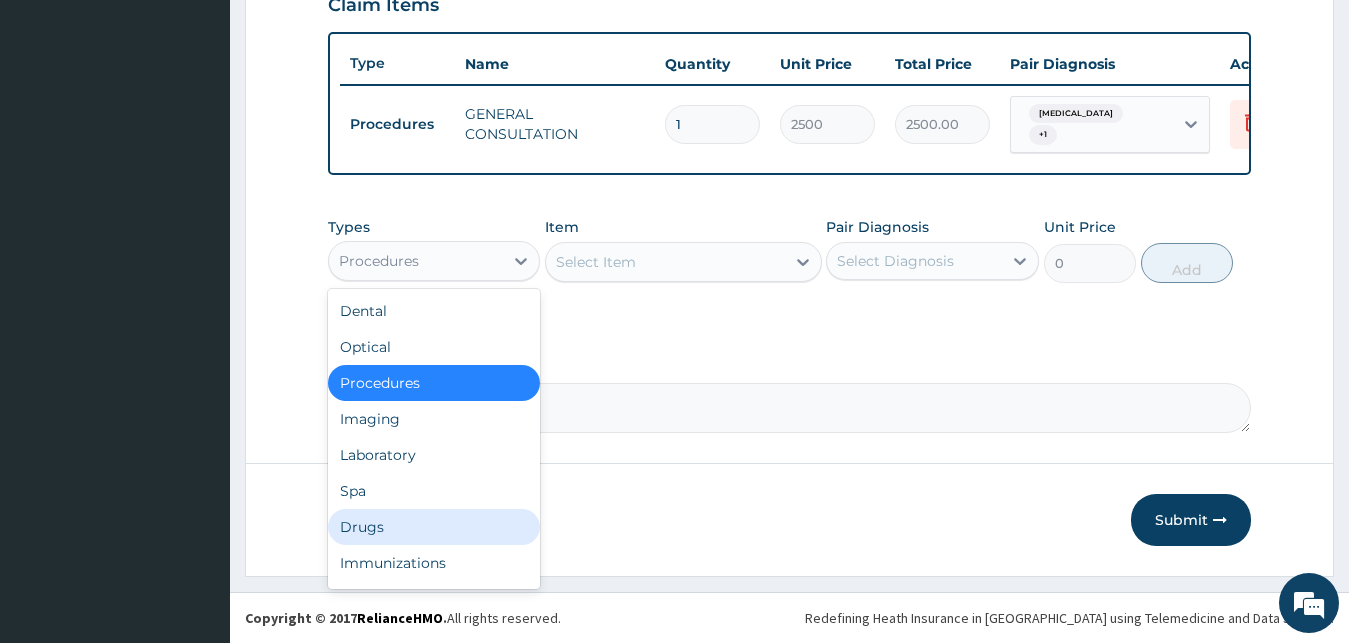 click on "Drugs" at bounding box center [434, 527] 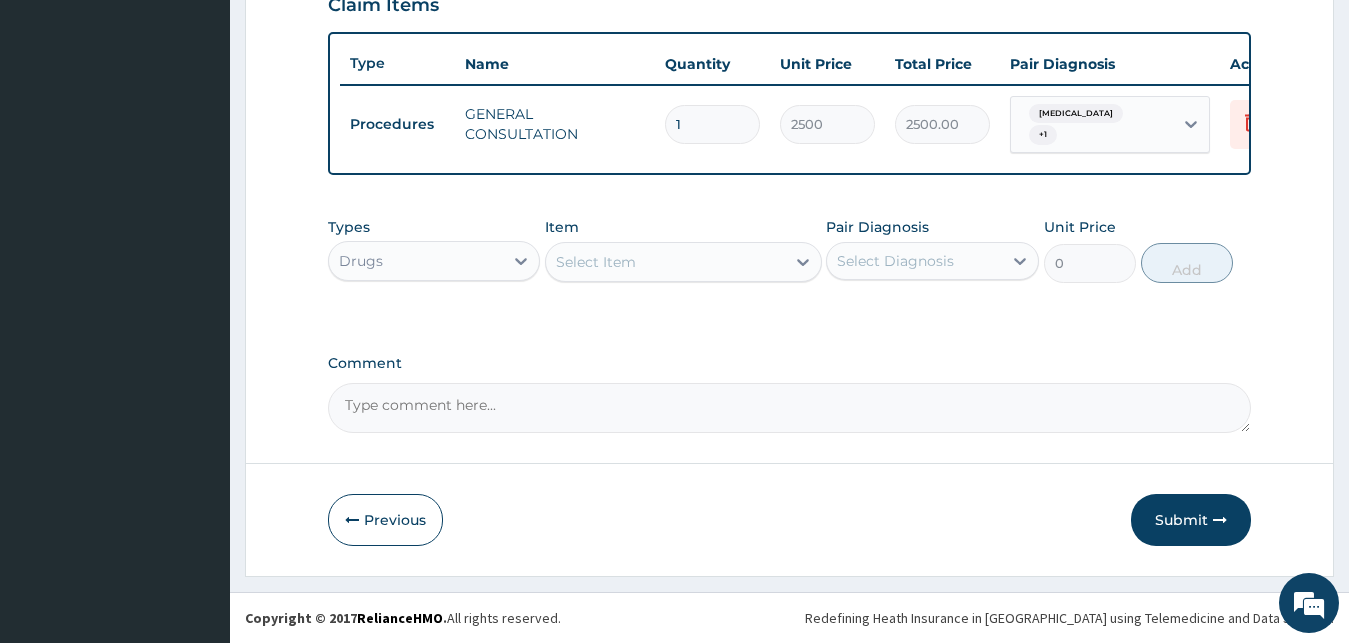click on "Select Item" at bounding box center [665, 262] 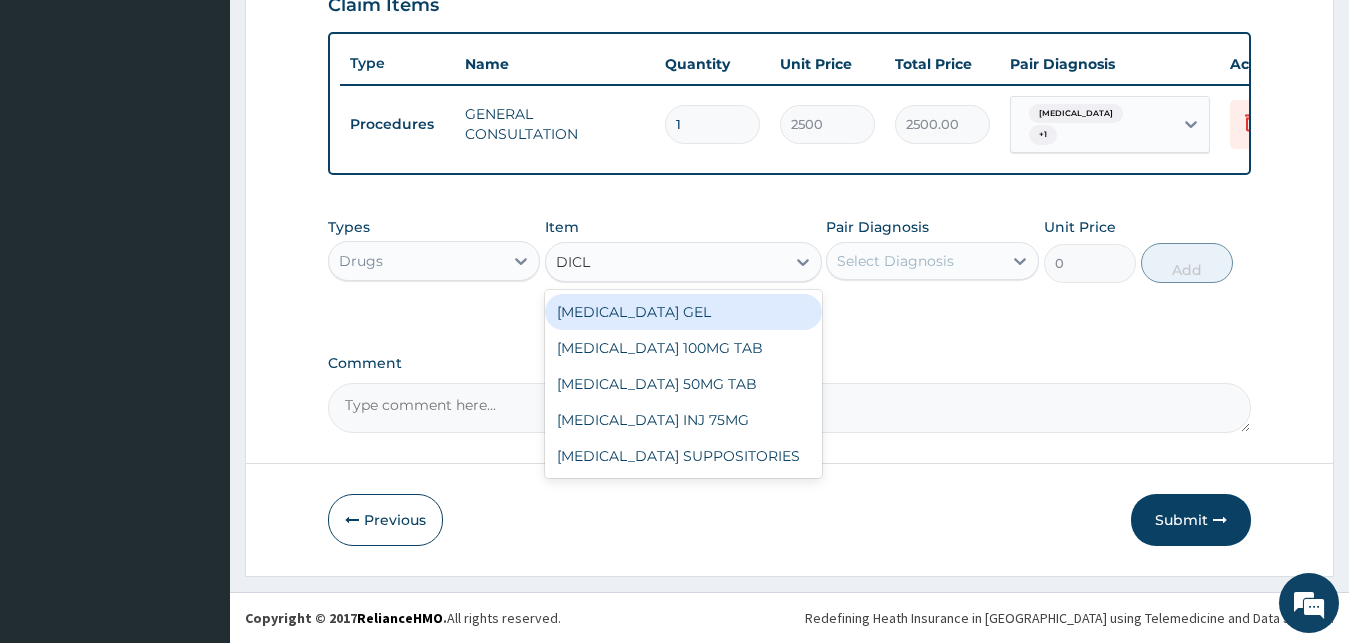 type on "DICLO" 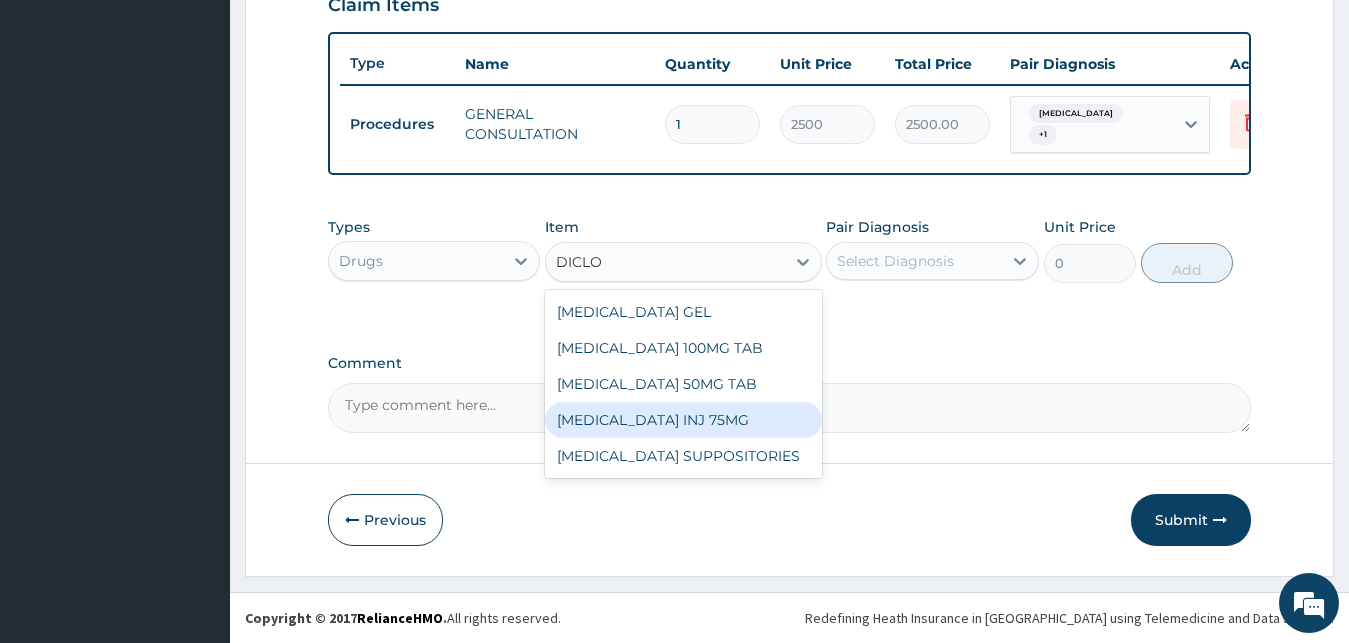 click on "DICLOFENAC SODIUM INJ 75MG" at bounding box center [683, 420] 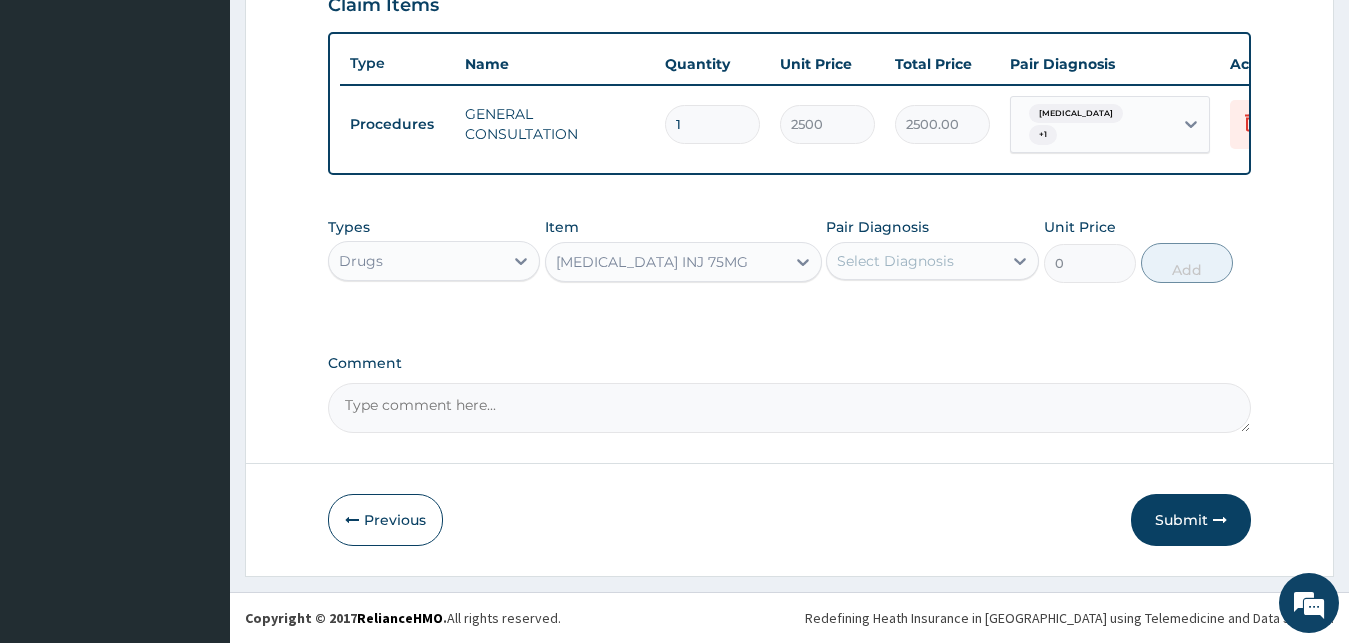 type 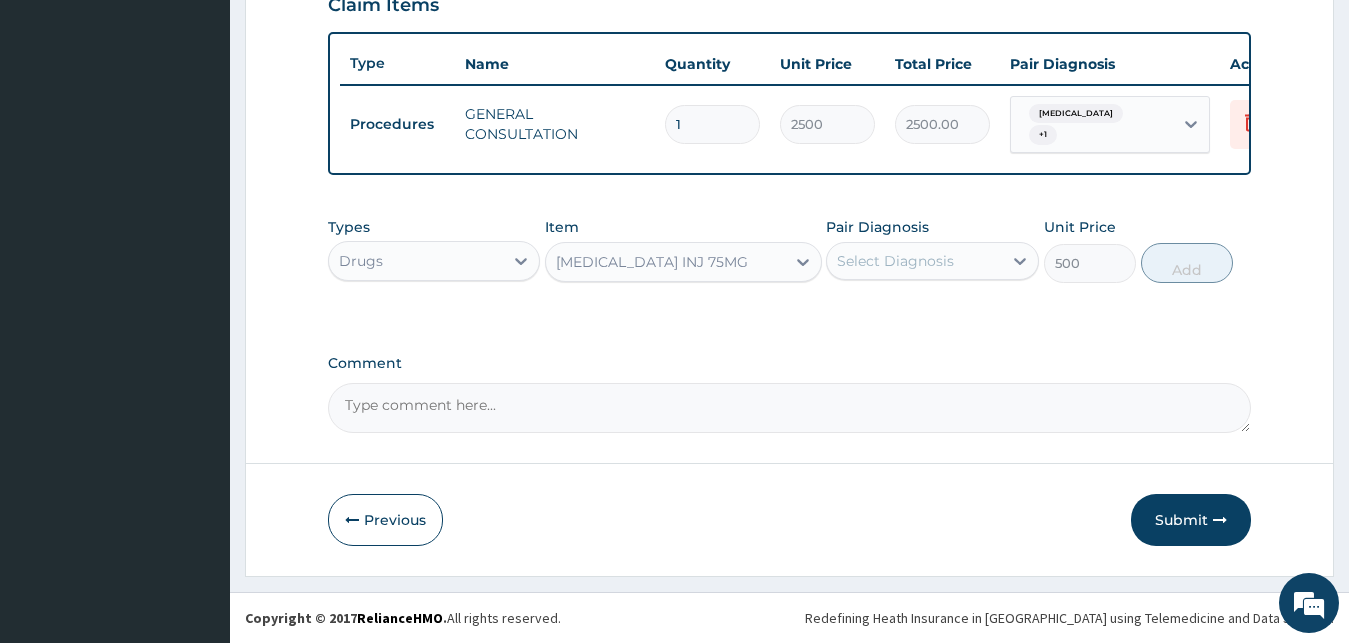 click on "Pair Diagnosis Select Diagnosis" at bounding box center [932, 250] 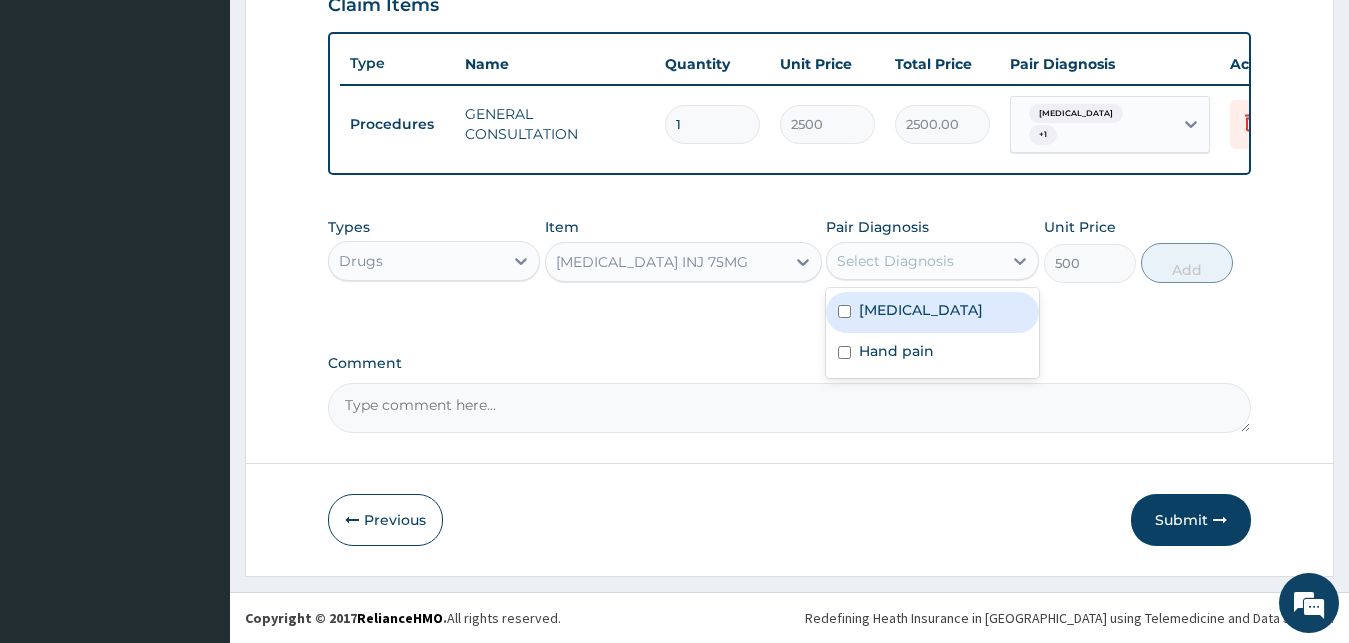 drag, startPoint x: 882, startPoint y: 305, endPoint x: 879, endPoint y: 323, distance: 18.248287 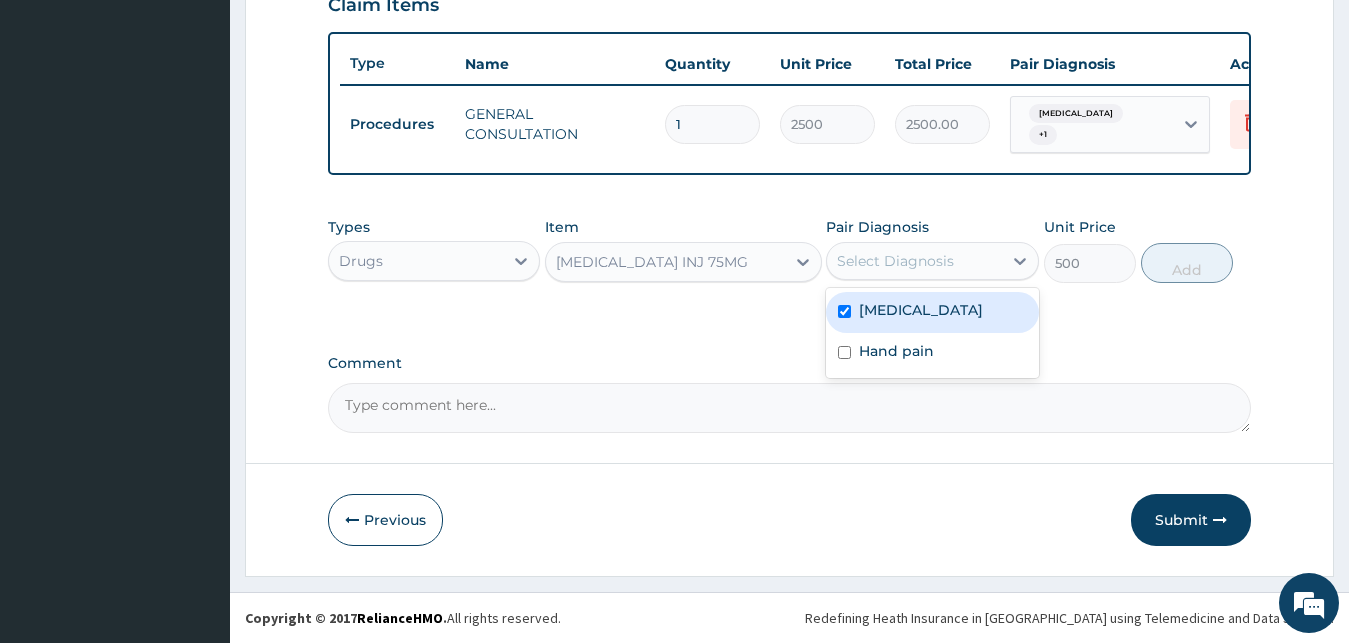 checkbox on "true" 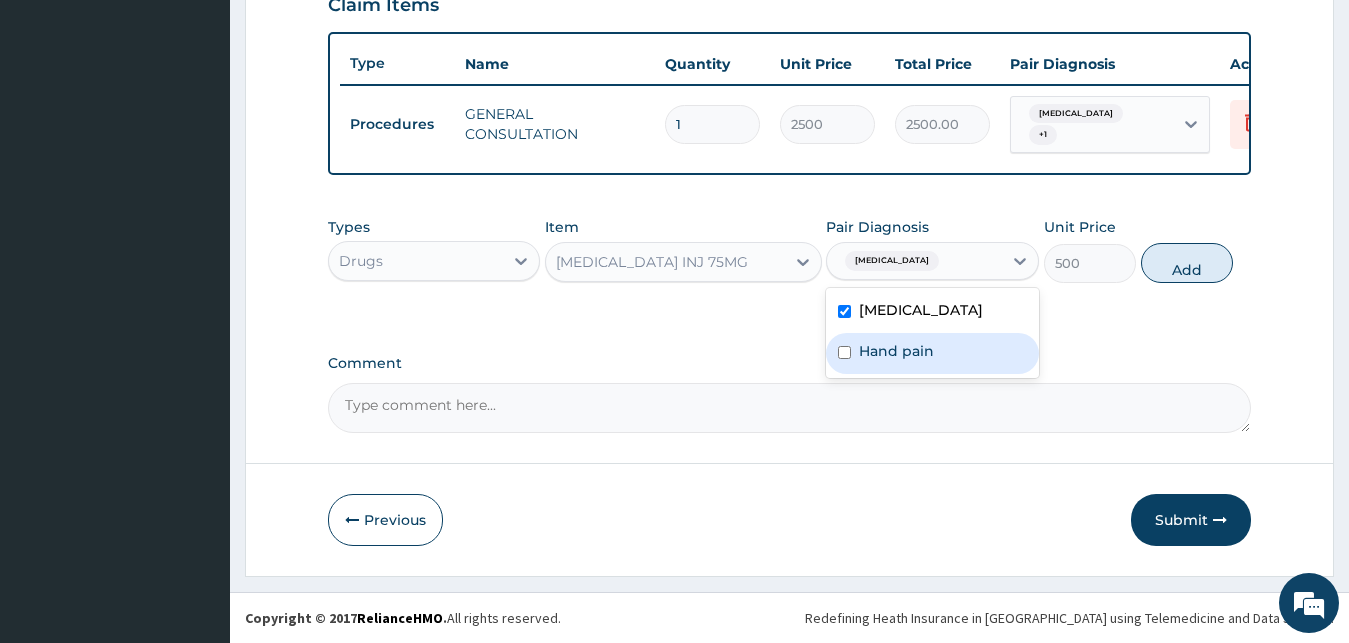 click on "Hand pain" at bounding box center [932, 353] 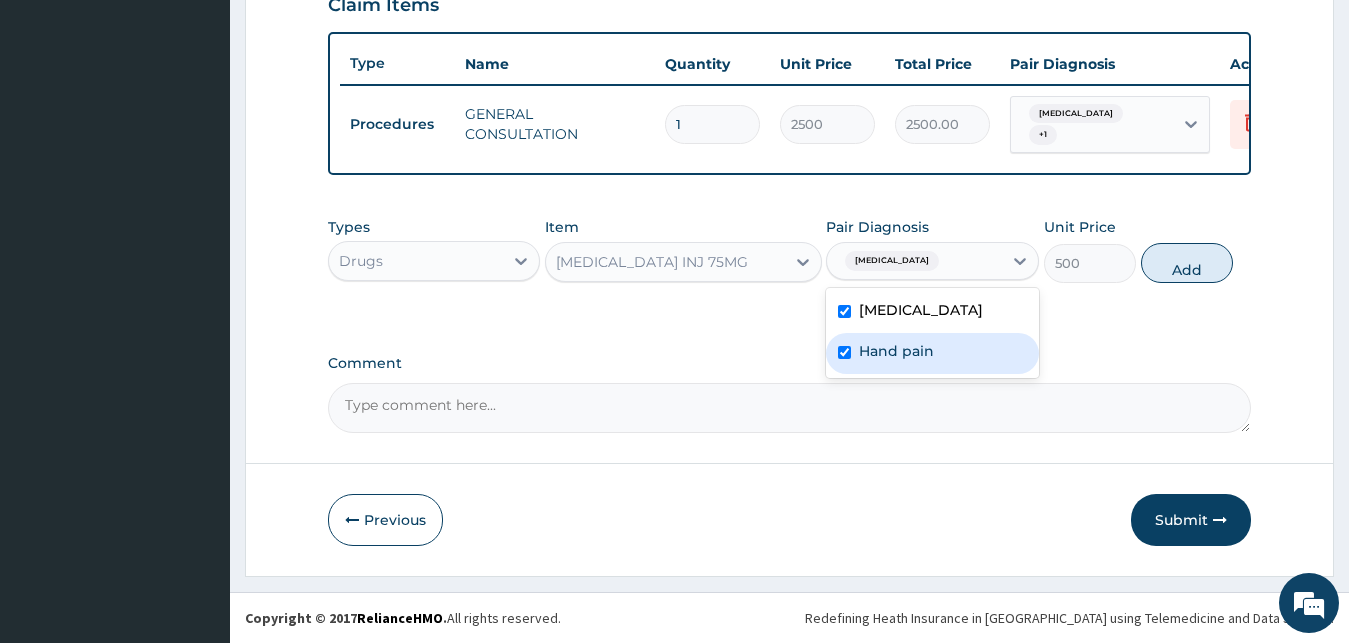 checkbox on "true" 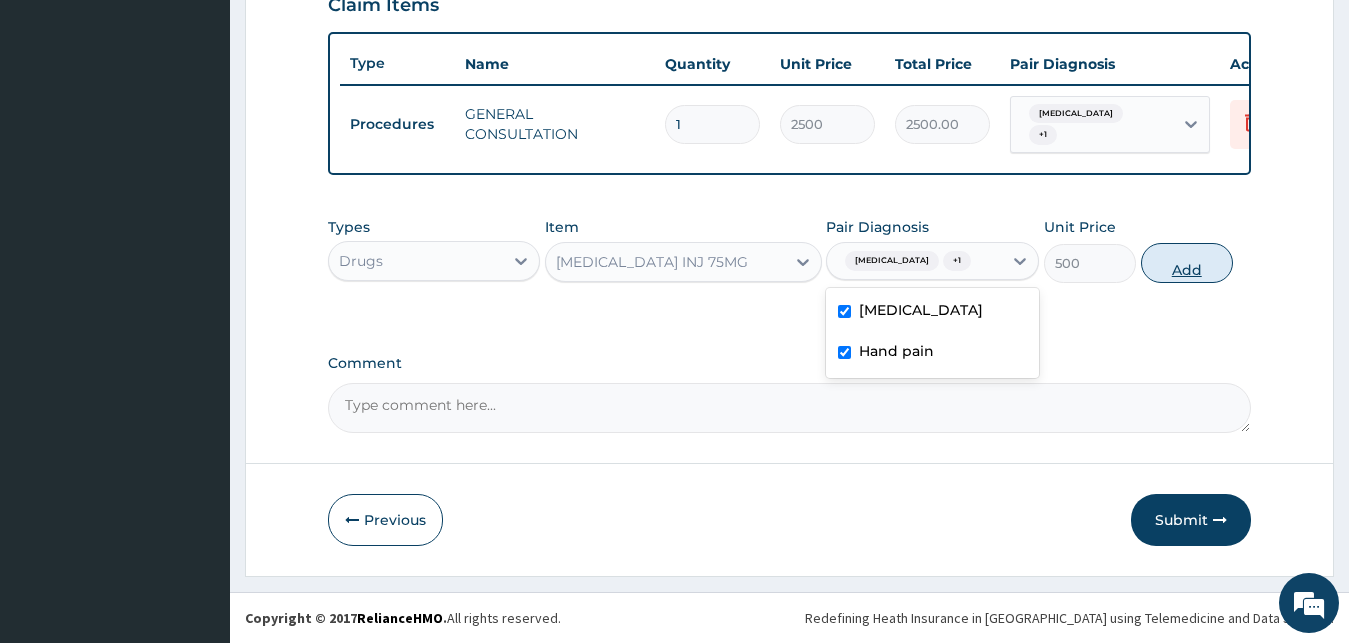 click on "Add" at bounding box center (1187, 263) 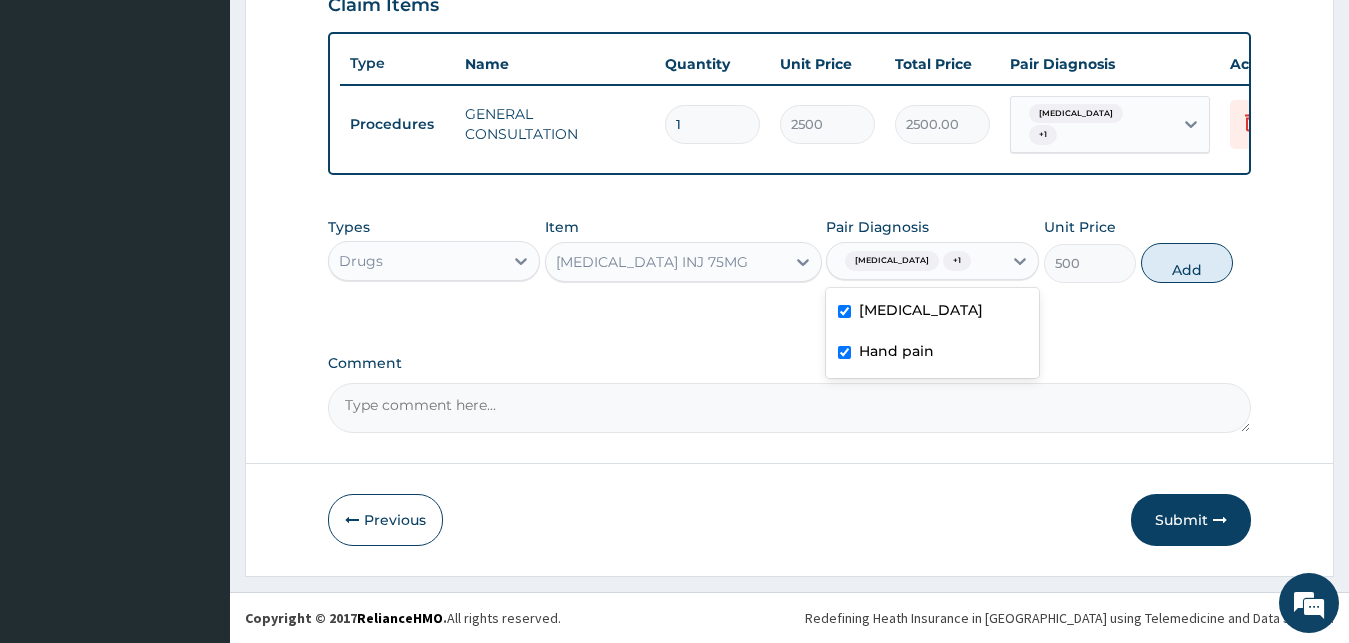 type on "0" 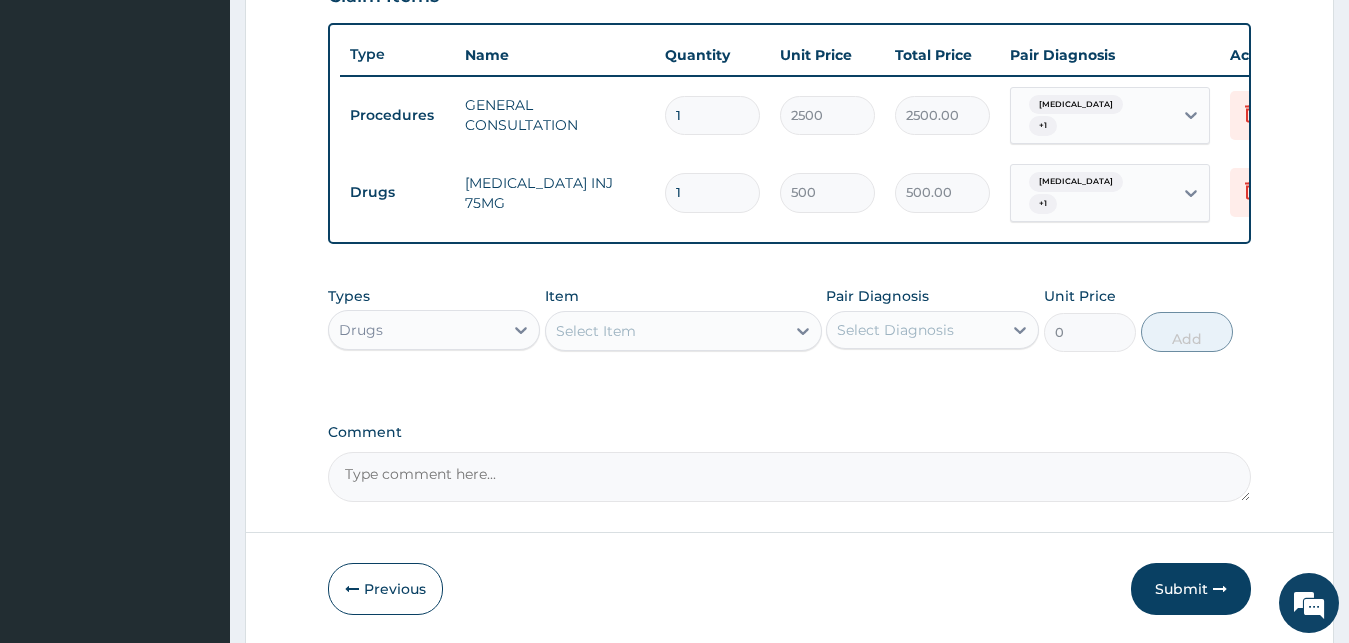 click on "Types Drugs Item Select Item Pair Diagnosis Select Diagnosis Unit Price 0 Add" at bounding box center (790, 319) 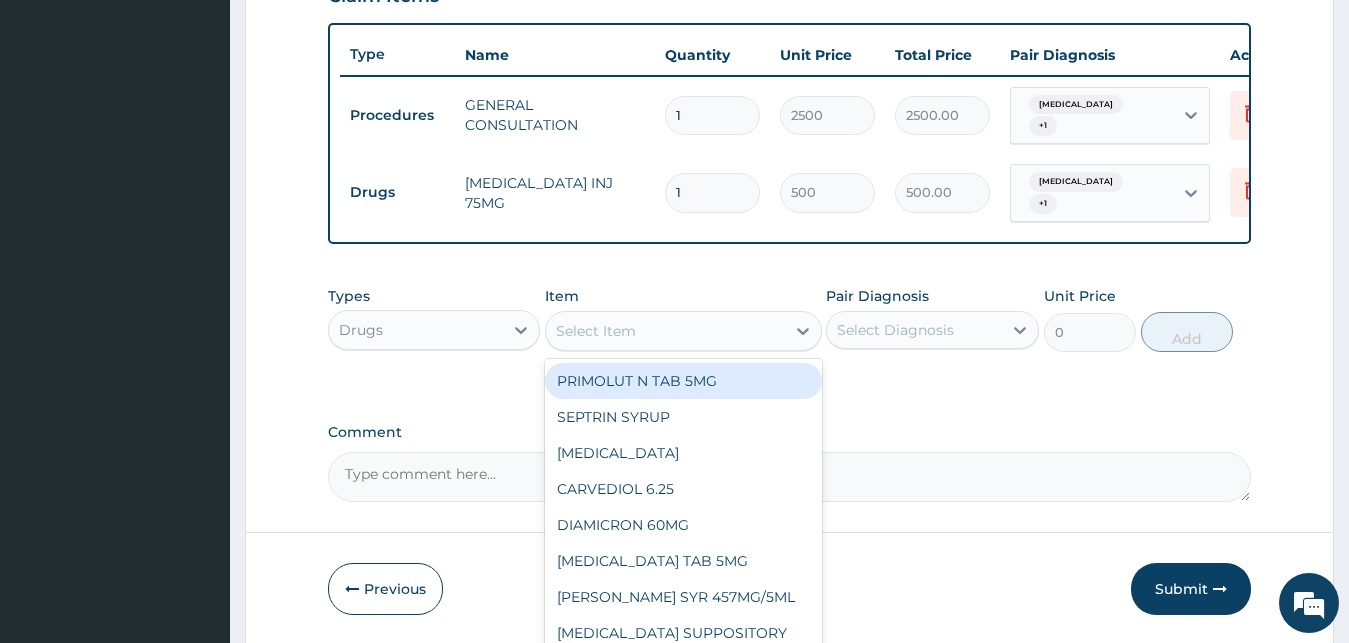 click on "Select Item" at bounding box center [596, 331] 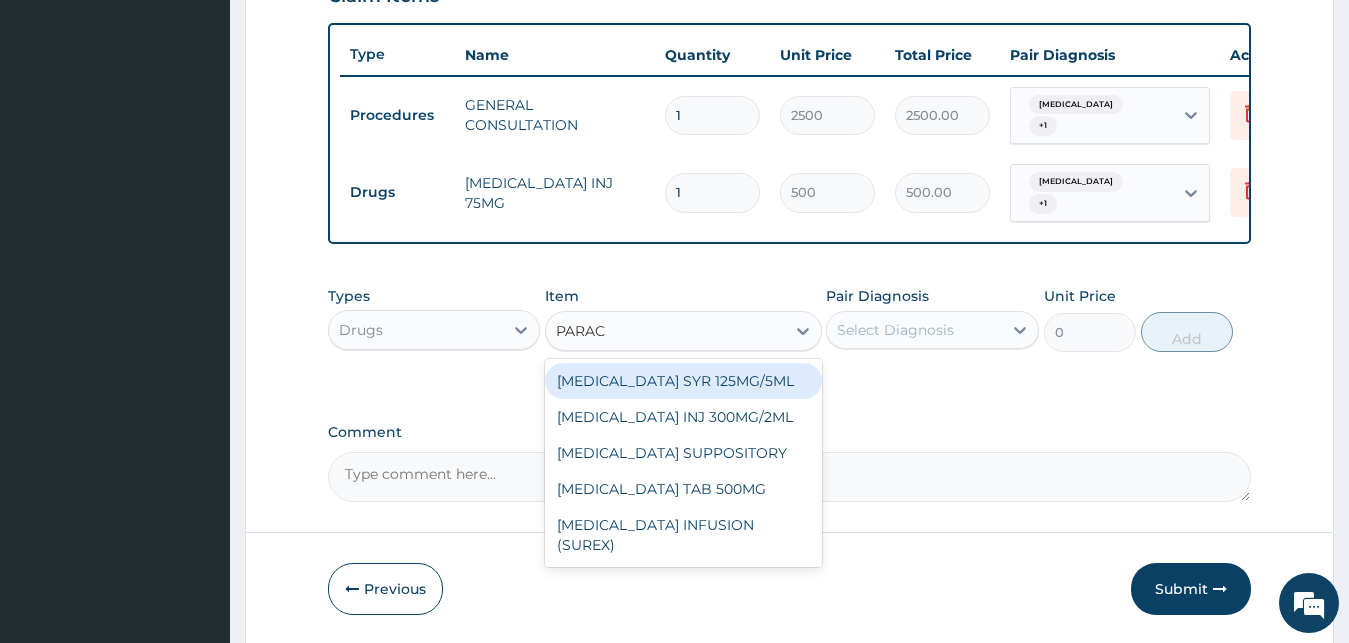 type on "PARACE" 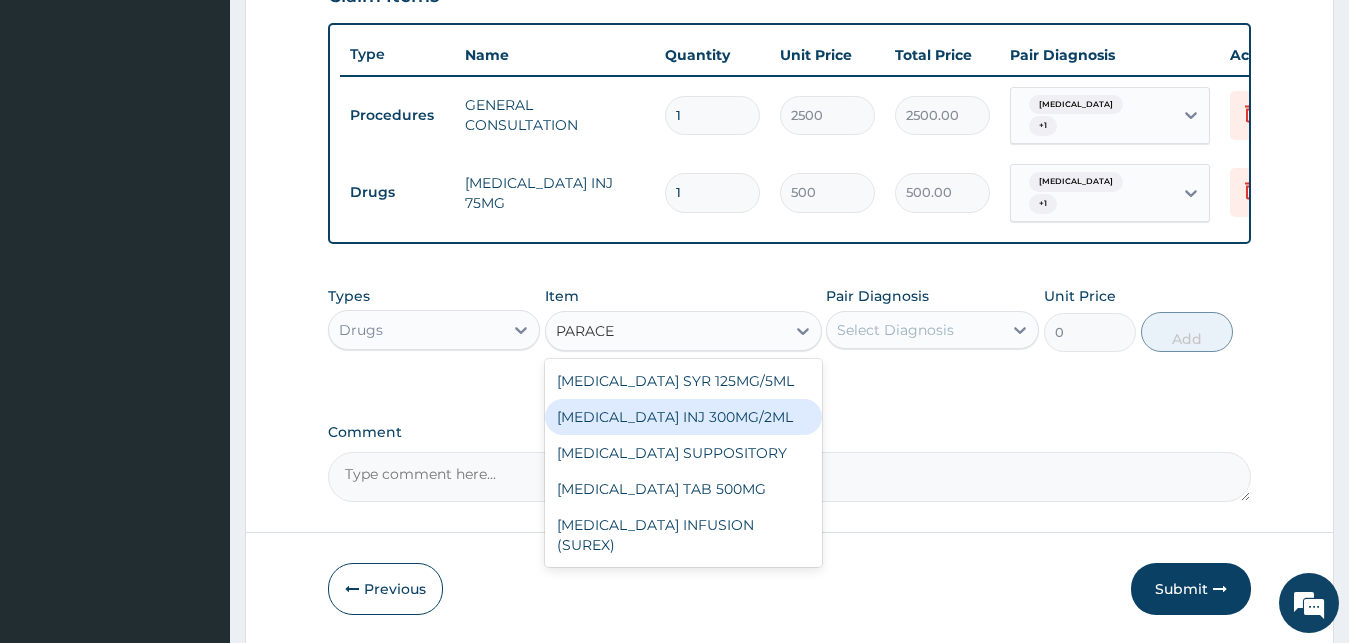 click on "[MEDICAL_DATA] INJ 300MG/2ML" at bounding box center (683, 417) 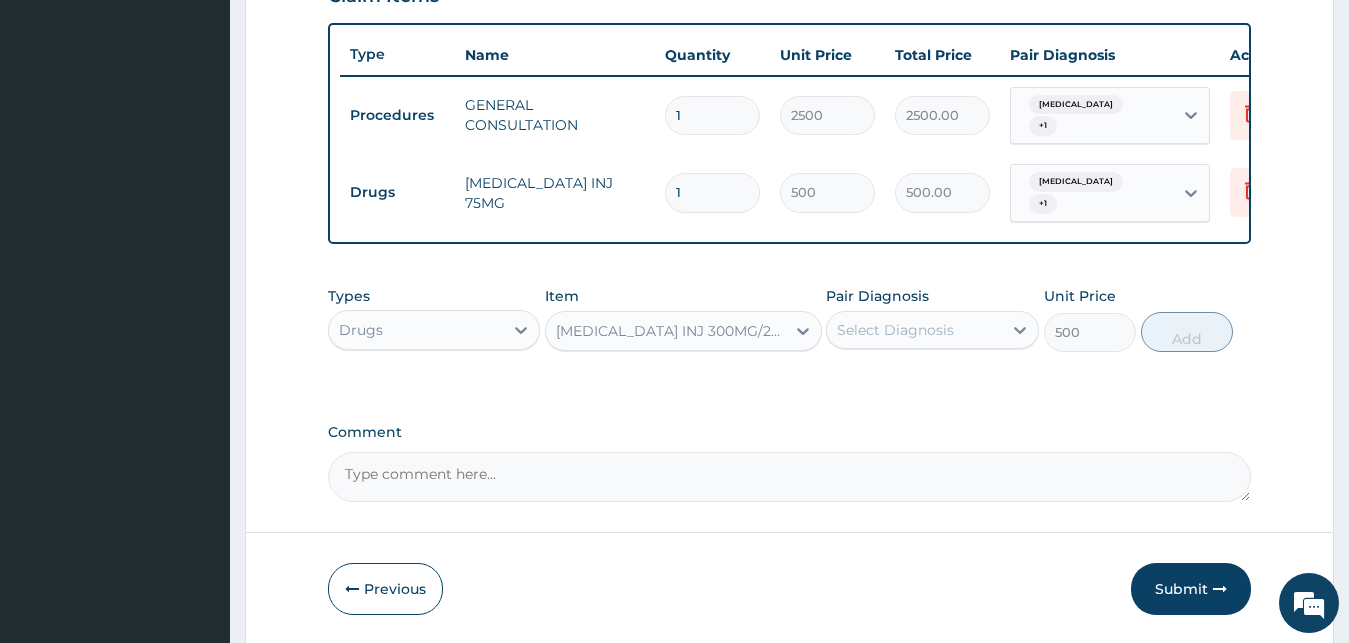 click on "Select Diagnosis" at bounding box center (895, 330) 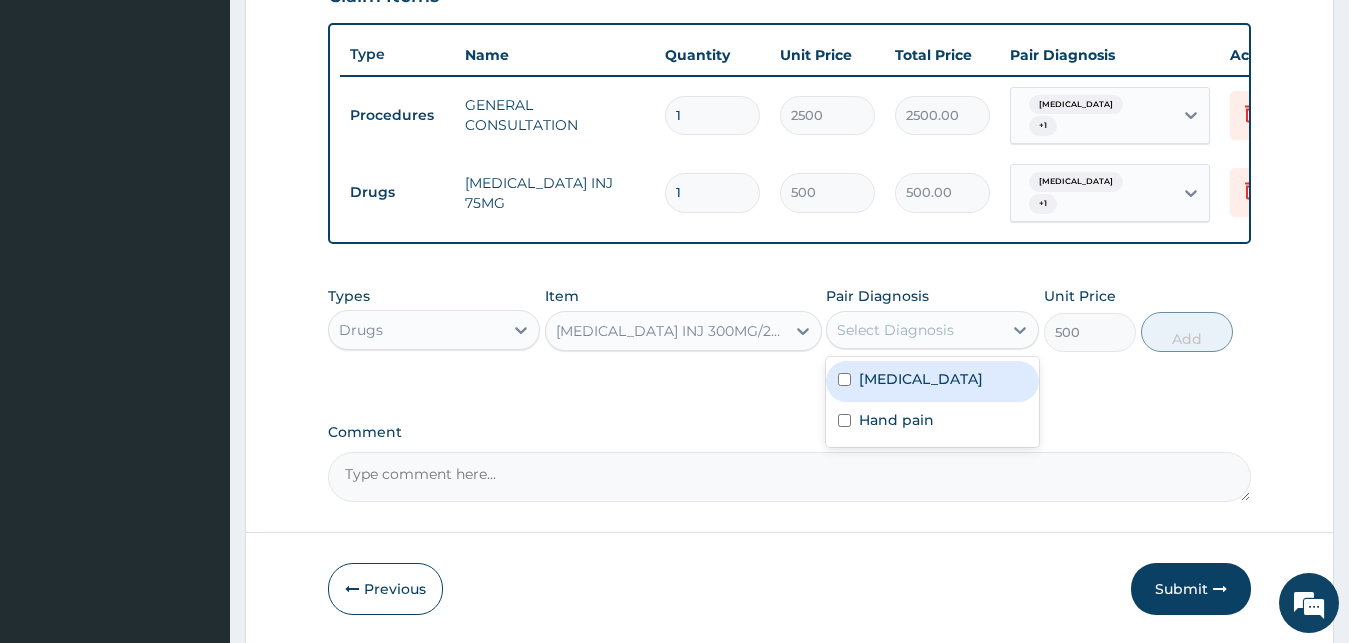 click on "Sickle cell trait" at bounding box center [921, 379] 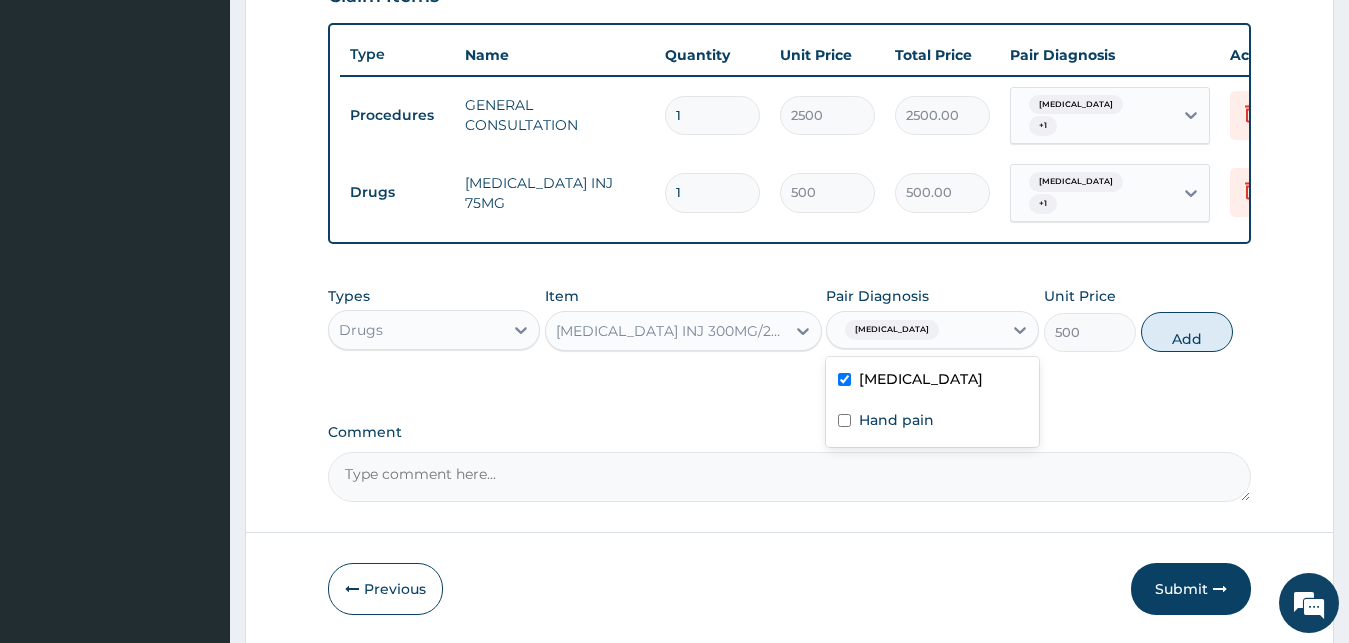checkbox on "true" 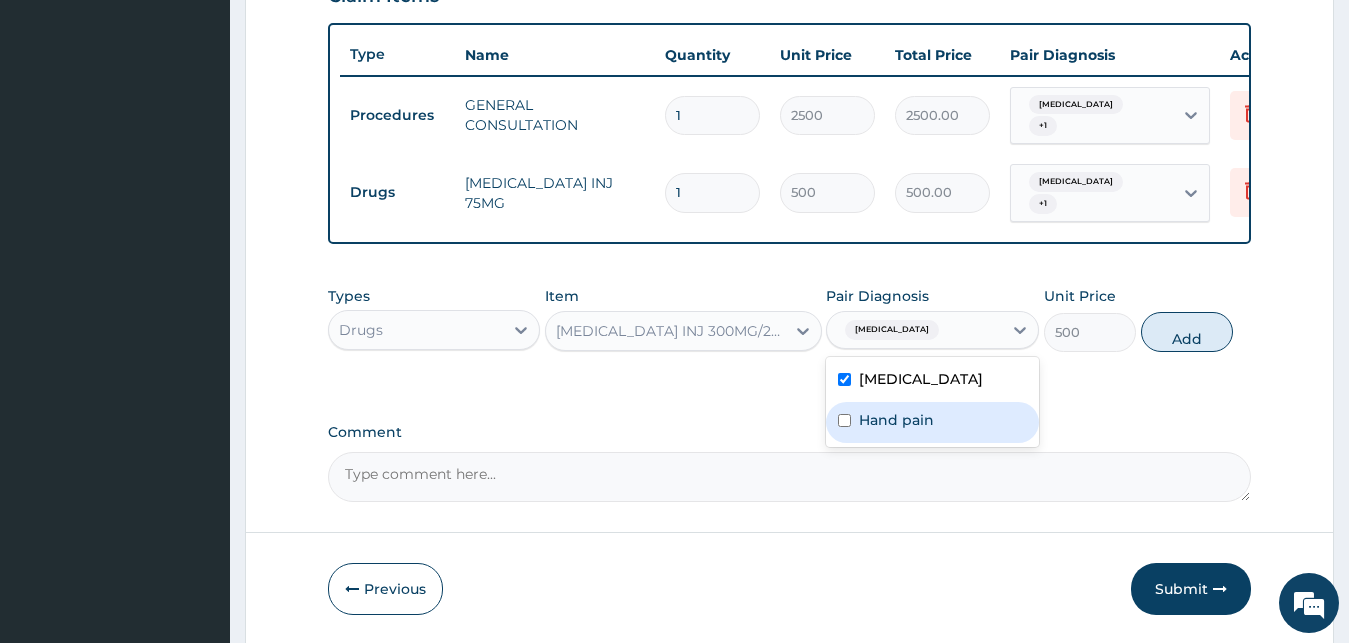click on "Hand pain" at bounding box center (896, 420) 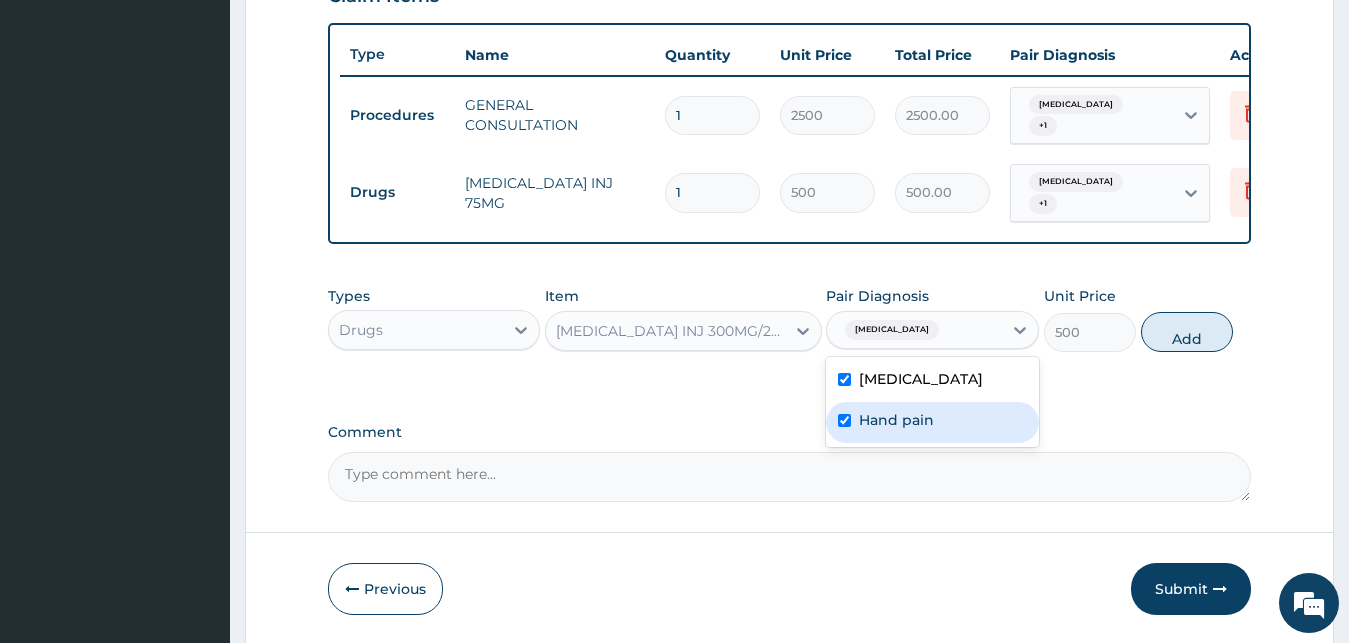 checkbox on "true" 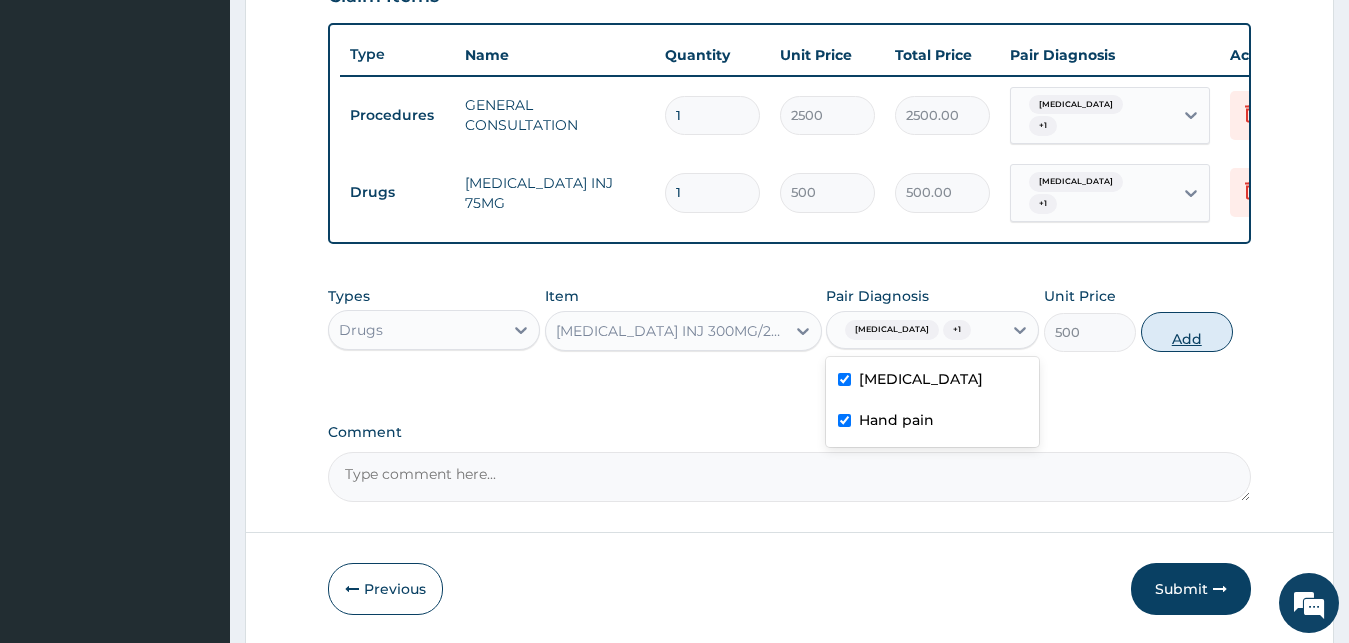 click on "Add" at bounding box center (1187, 332) 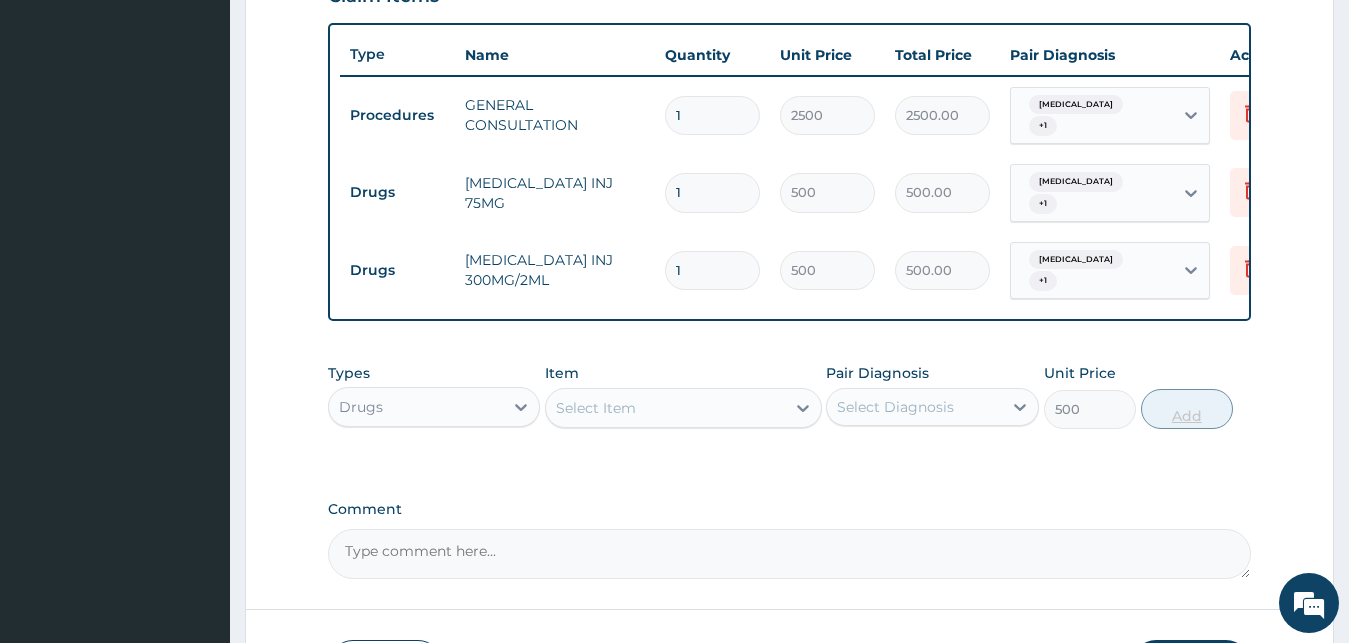 type on "0" 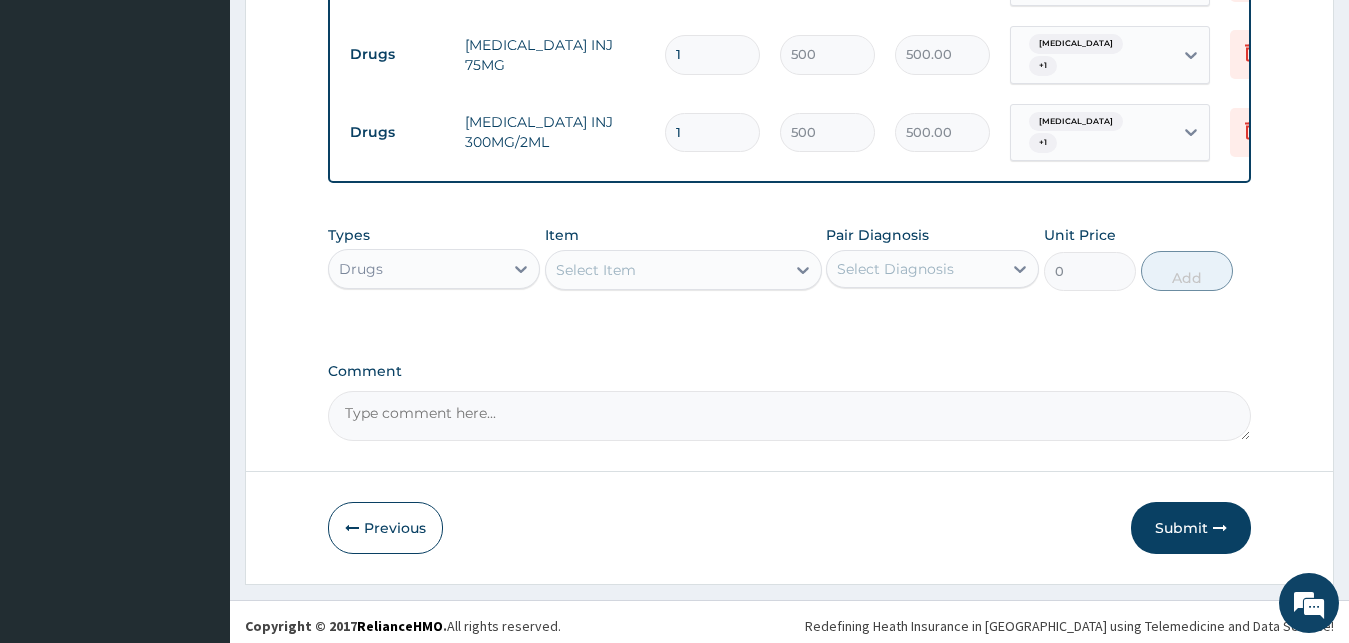 click on "Submit" at bounding box center (1191, 528) 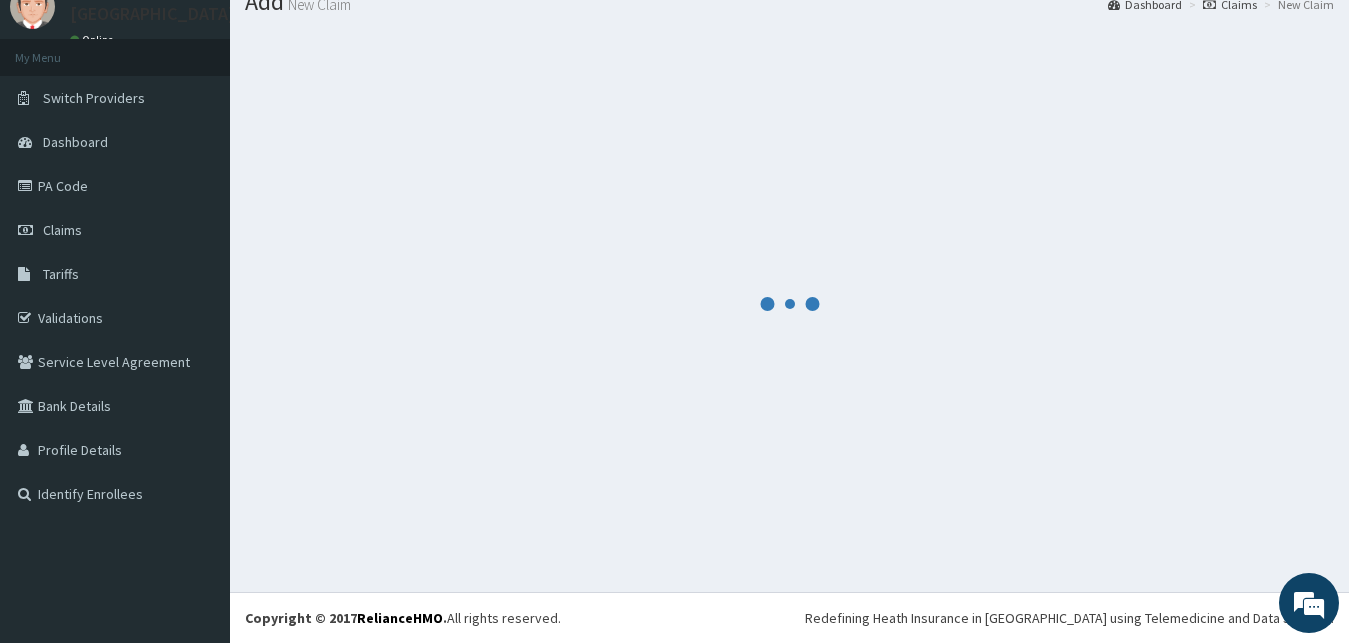 scroll, scrollTop: 76, scrollLeft: 0, axis: vertical 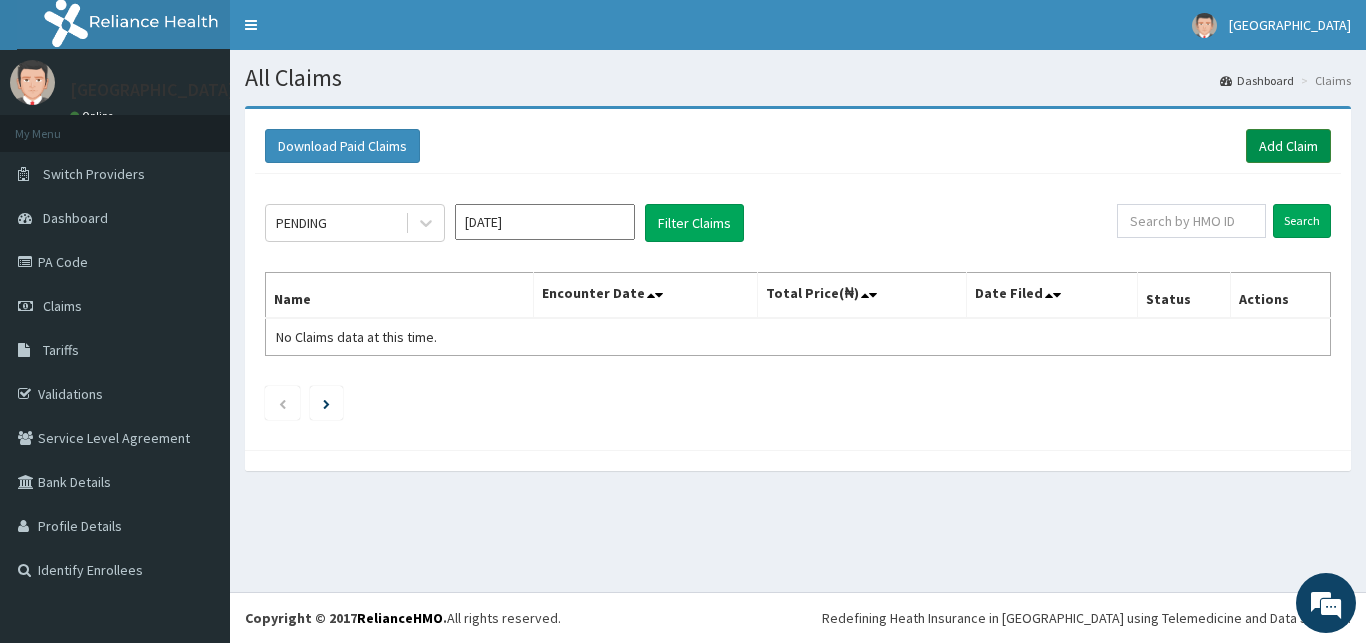 click on "Add Claim" at bounding box center (1288, 146) 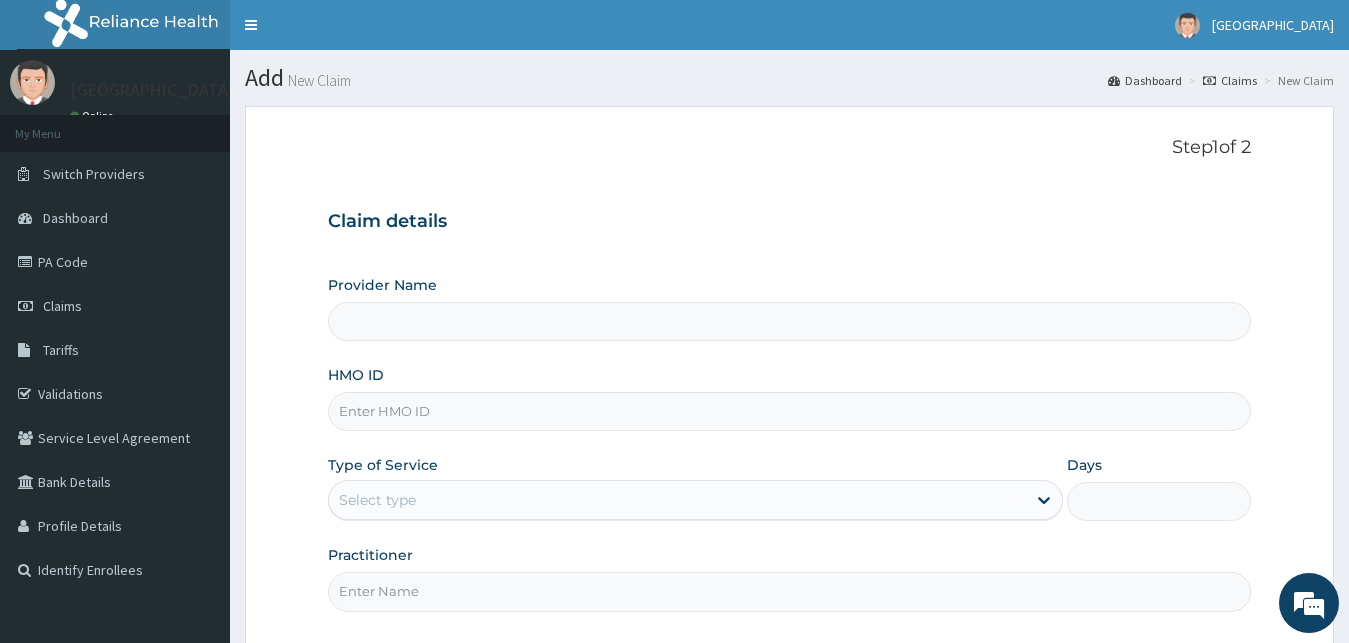 scroll, scrollTop: 0, scrollLeft: 0, axis: both 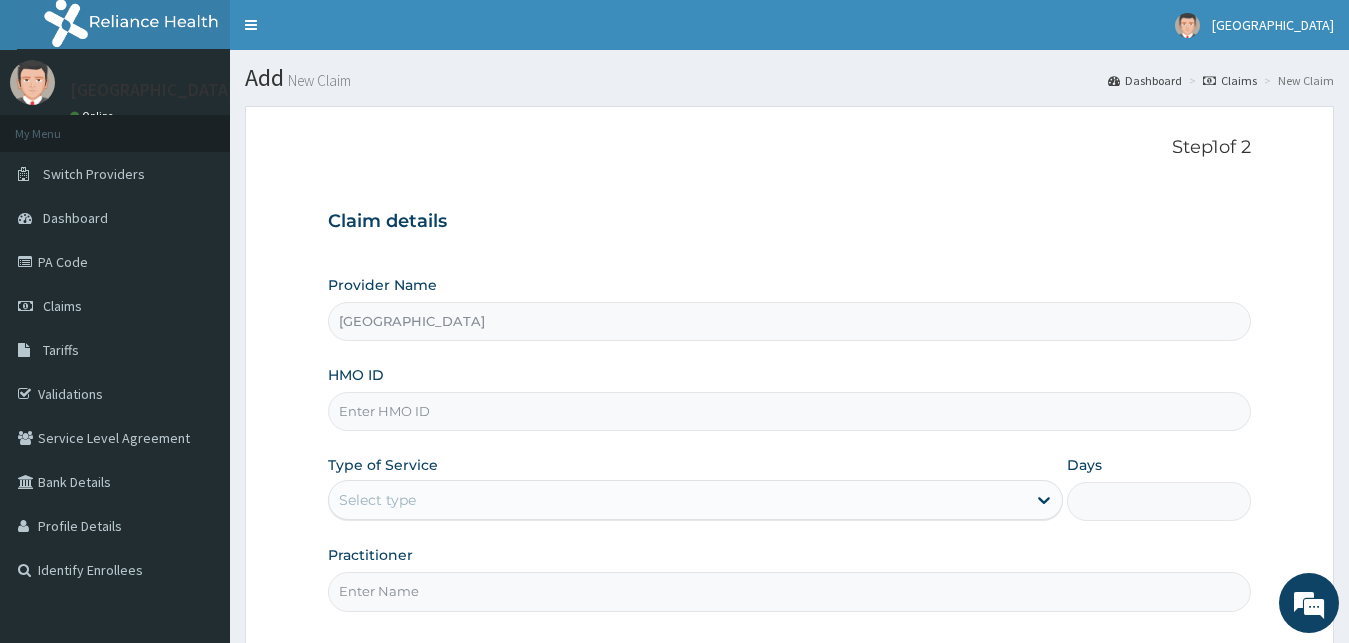 paste on "ENP/10427/C" 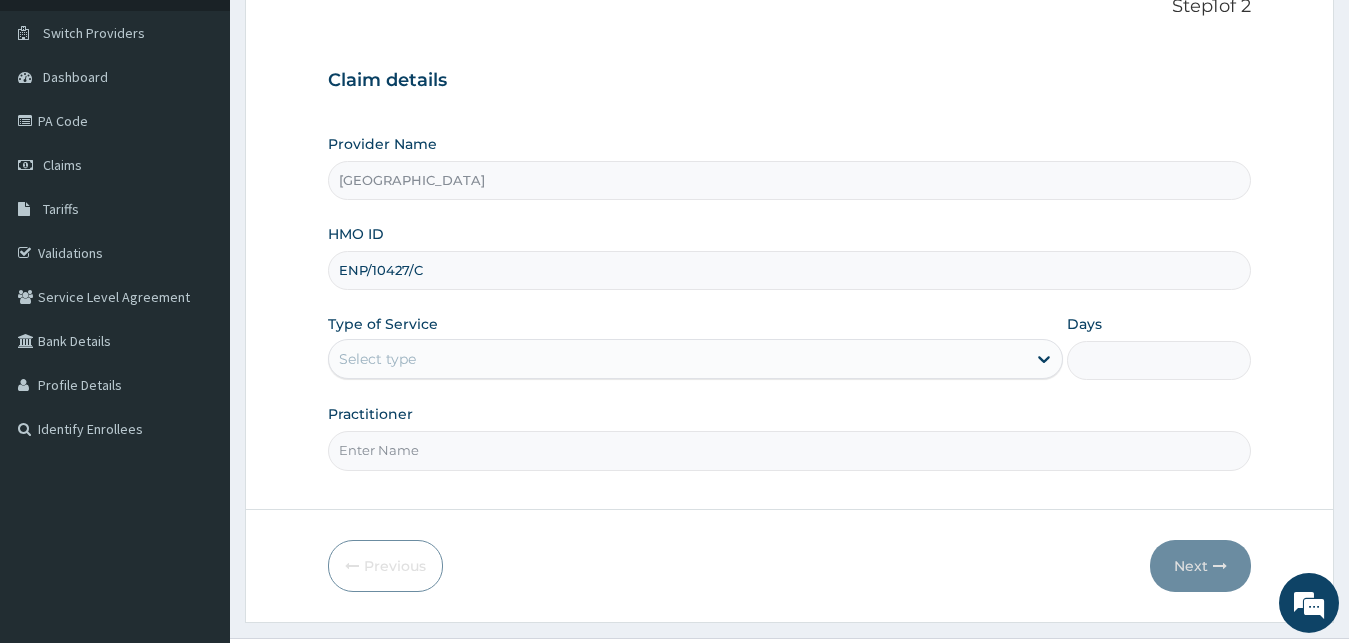 scroll, scrollTop: 187, scrollLeft: 0, axis: vertical 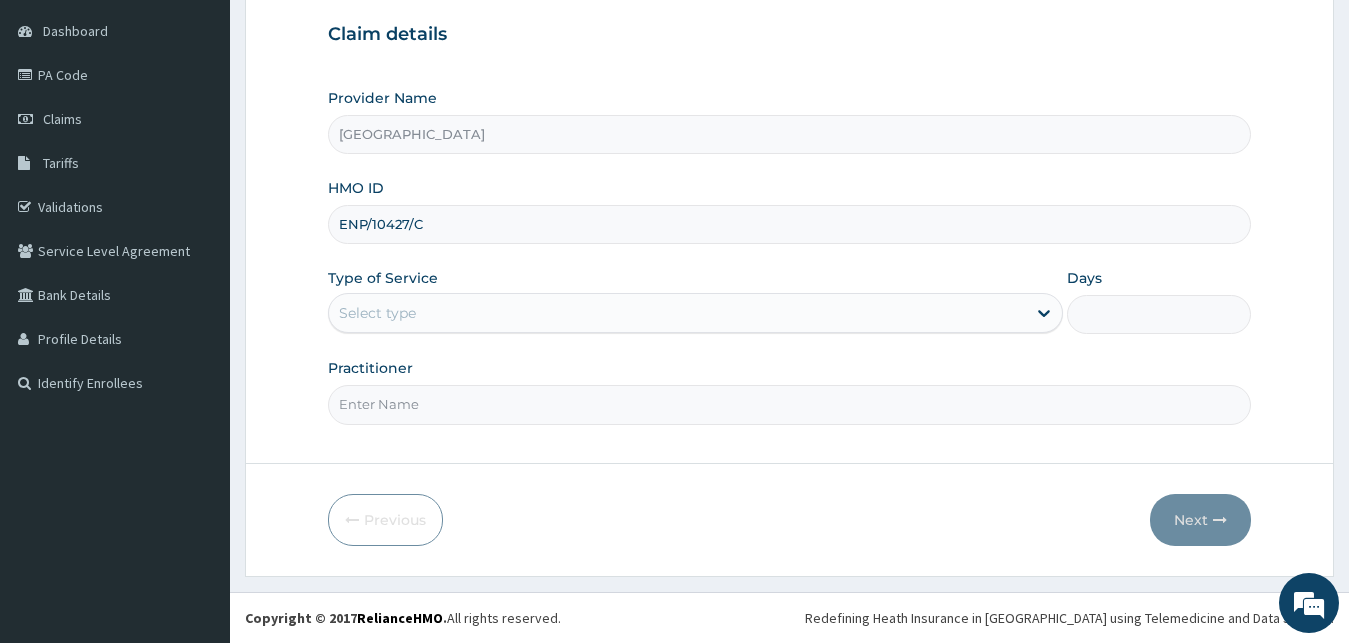 type on "ENP/10427/C" 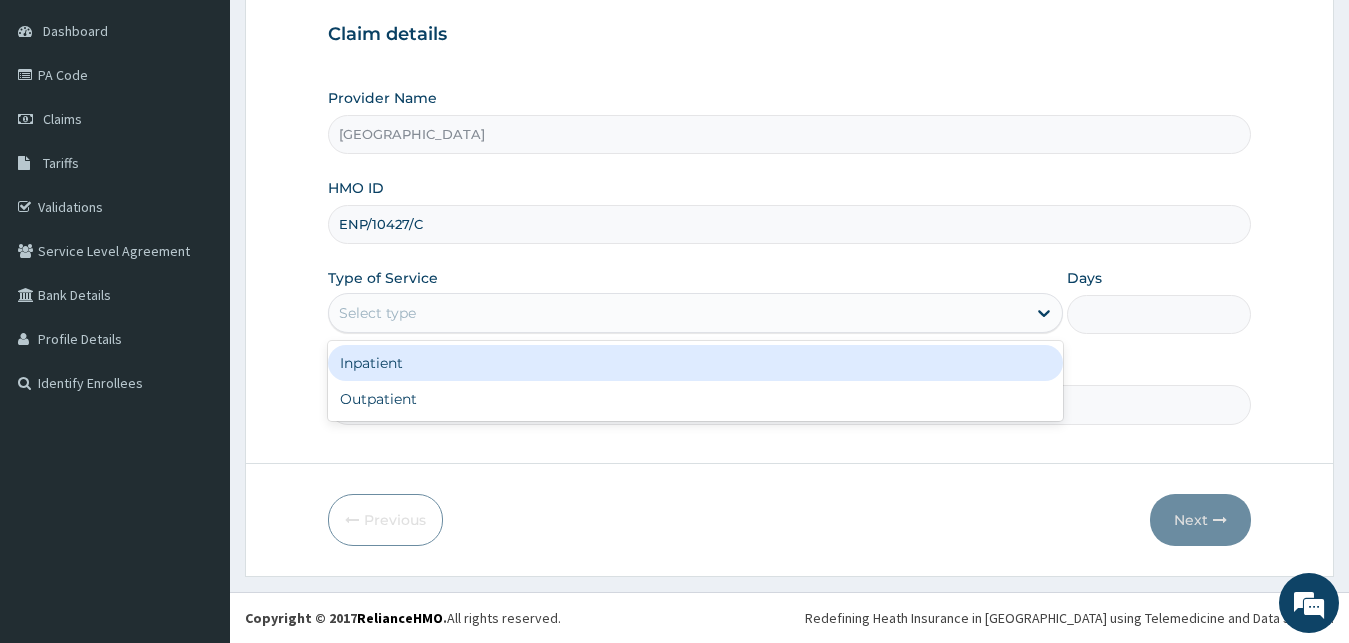 click on "Select type" at bounding box center [678, 313] 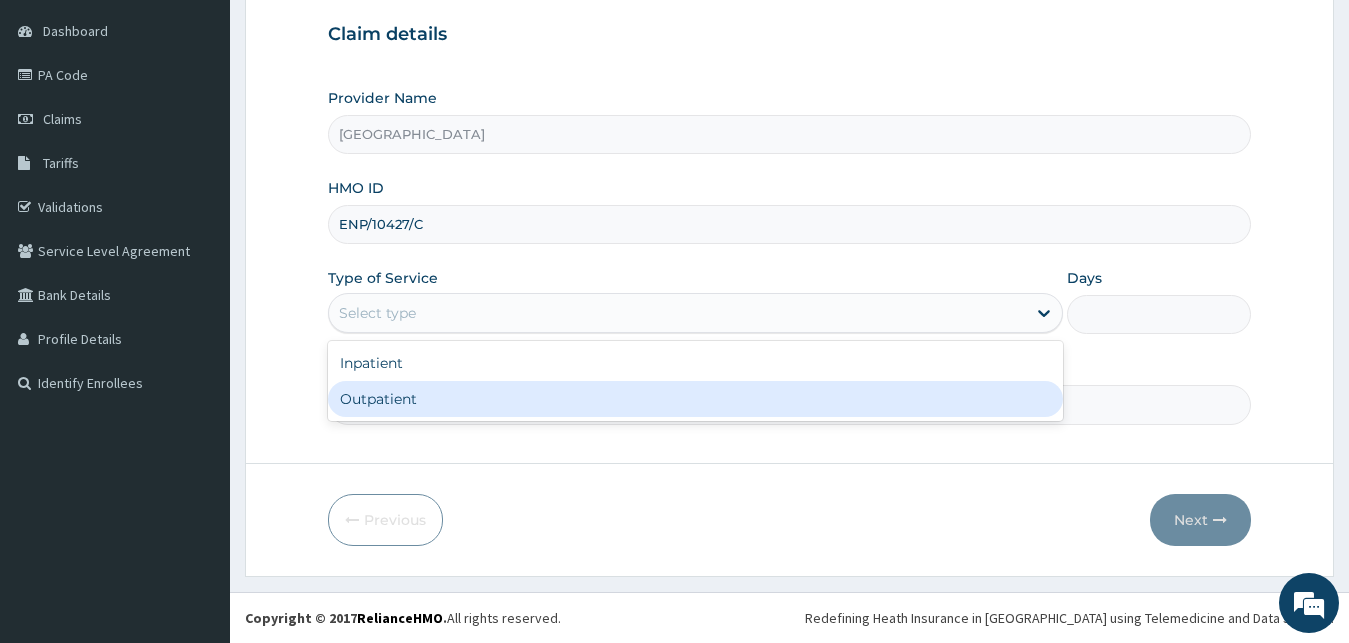 click on "Outpatient" at bounding box center [696, 399] 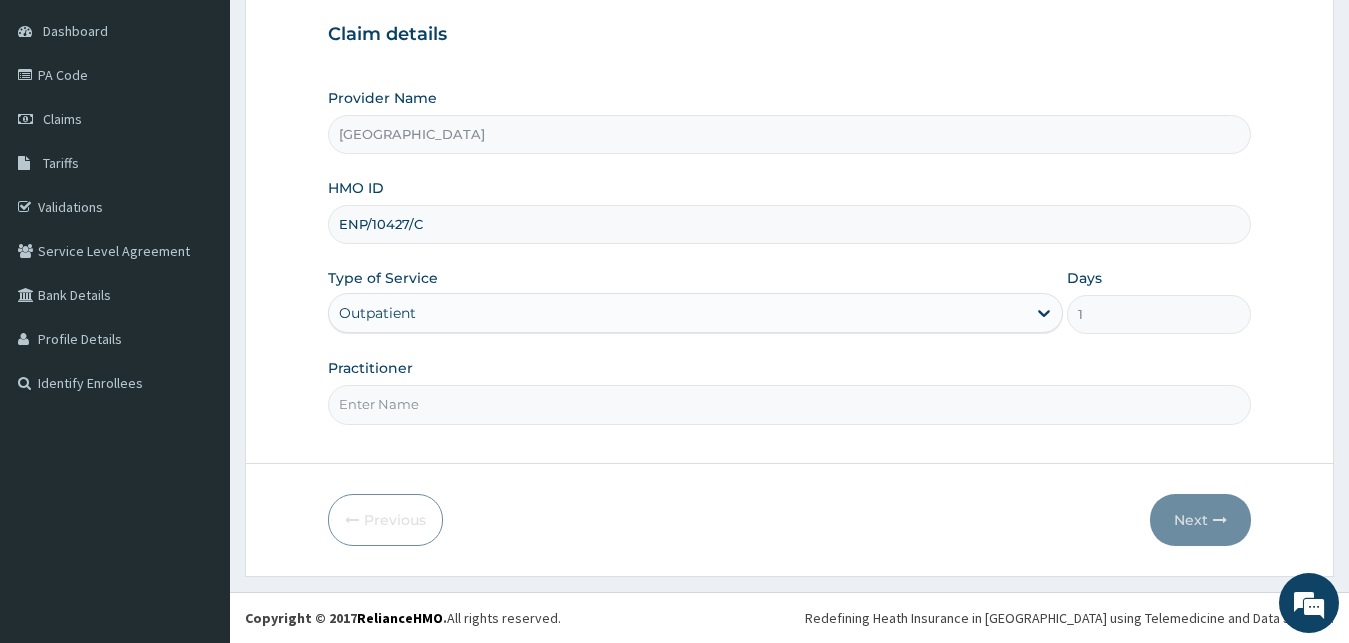 click on "Practitioner" at bounding box center (790, 404) 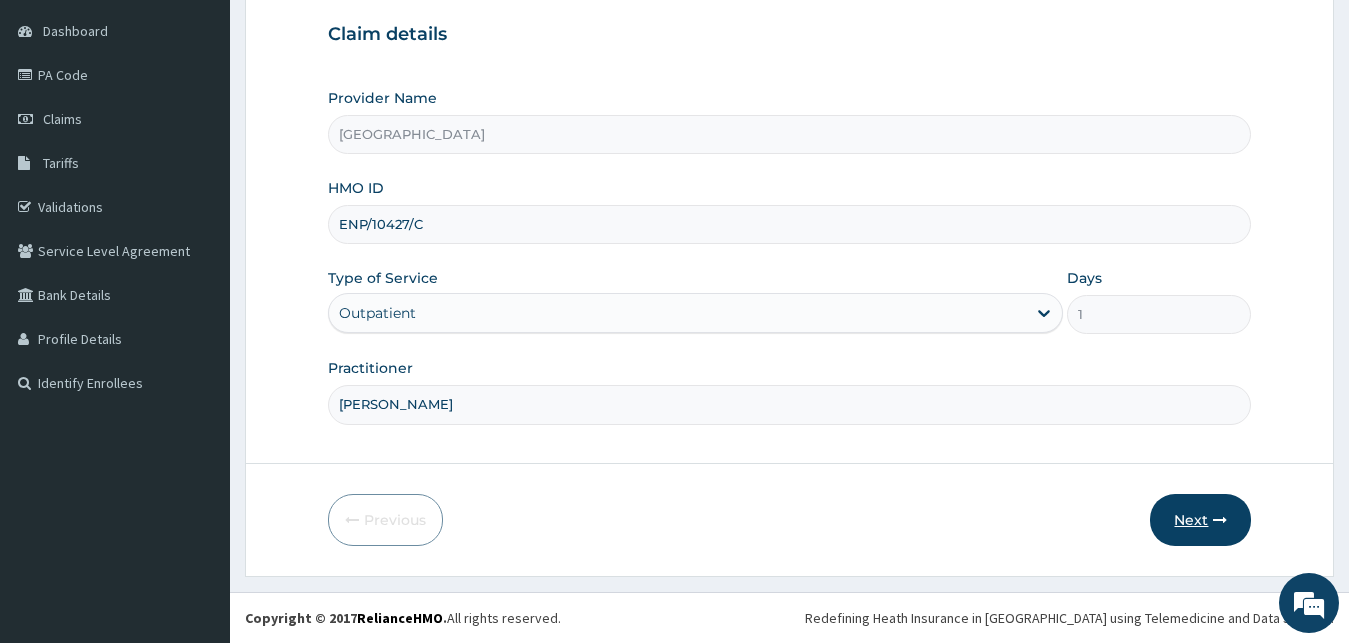 type on "[PERSON_NAME]" 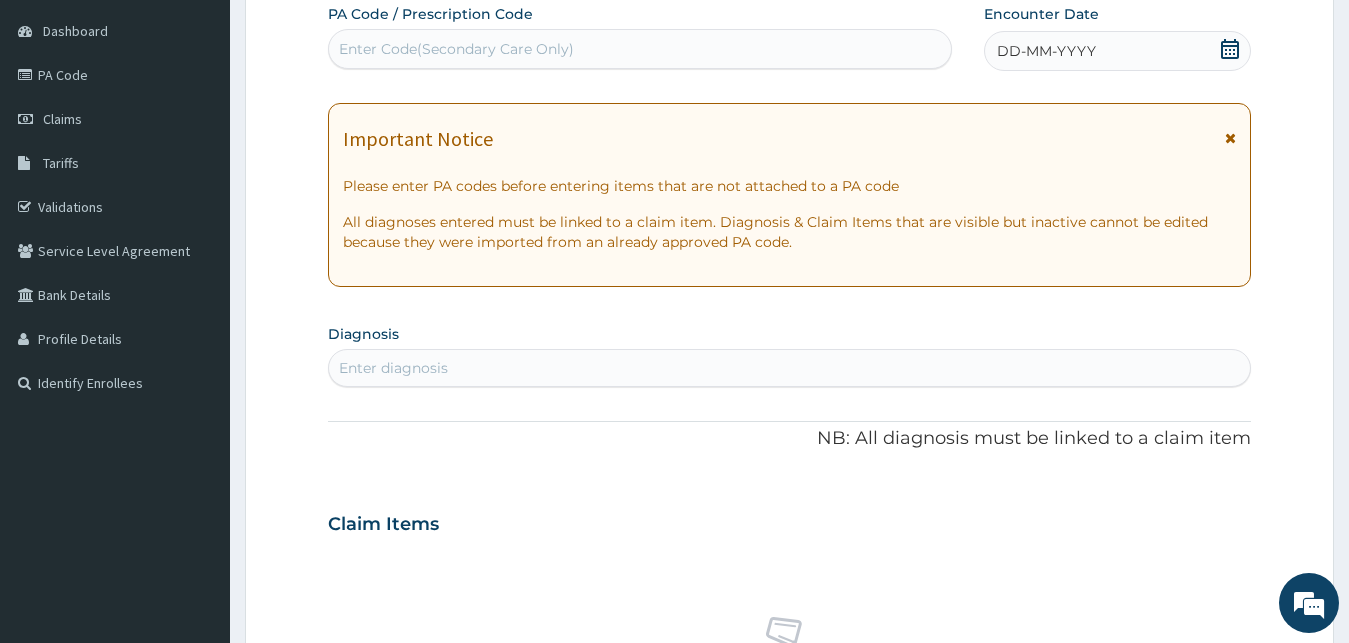 click on "DD-MM-YYYY" at bounding box center (1046, 51) 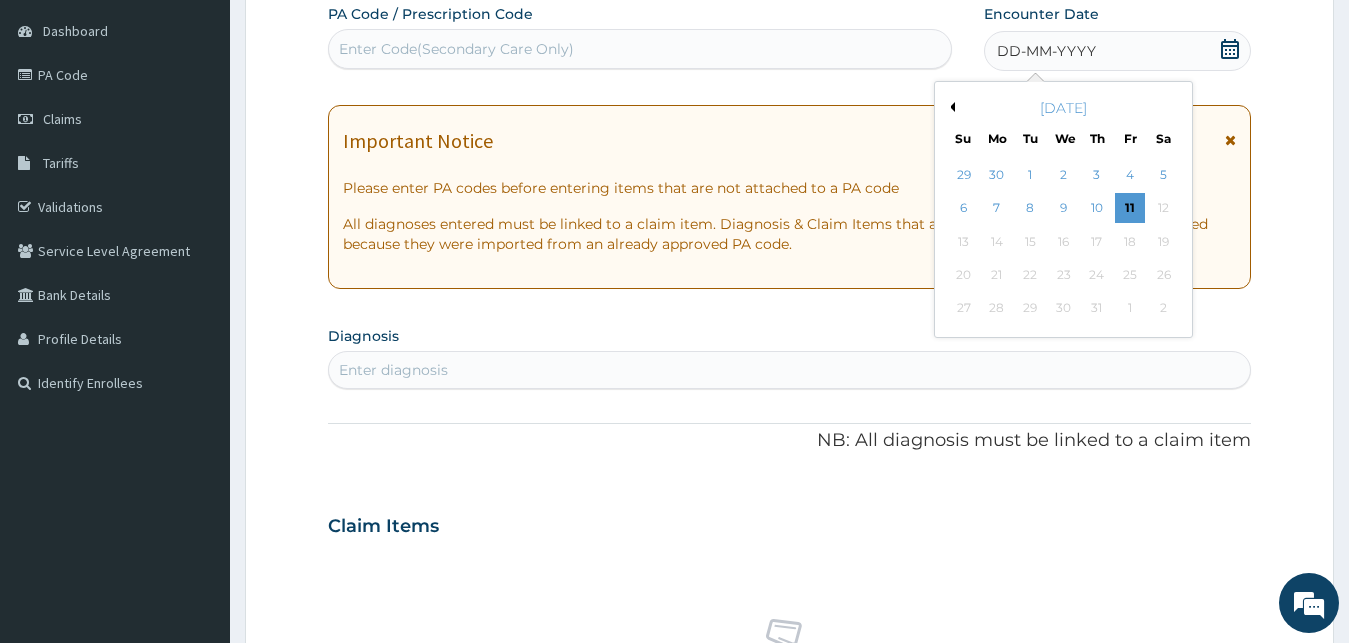 click on "Previous Month" at bounding box center (950, 107) 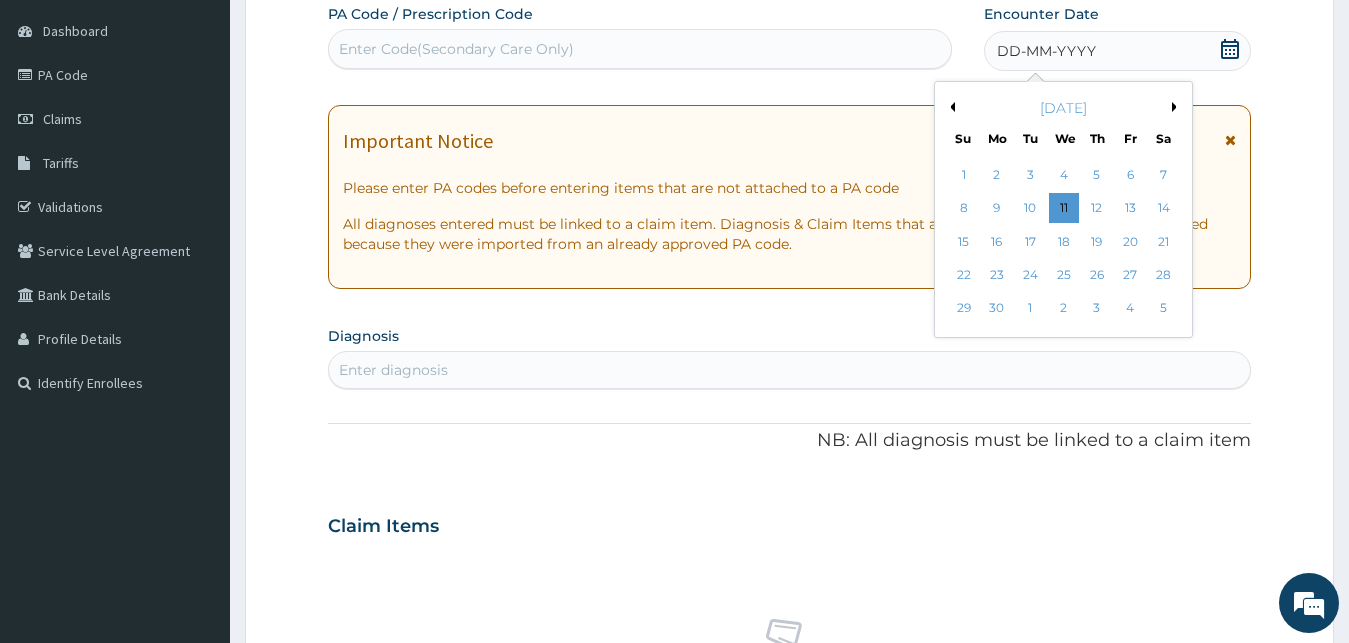 drag, startPoint x: 964, startPoint y: 202, endPoint x: 495, endPoint y: 326, distance: 485.11545 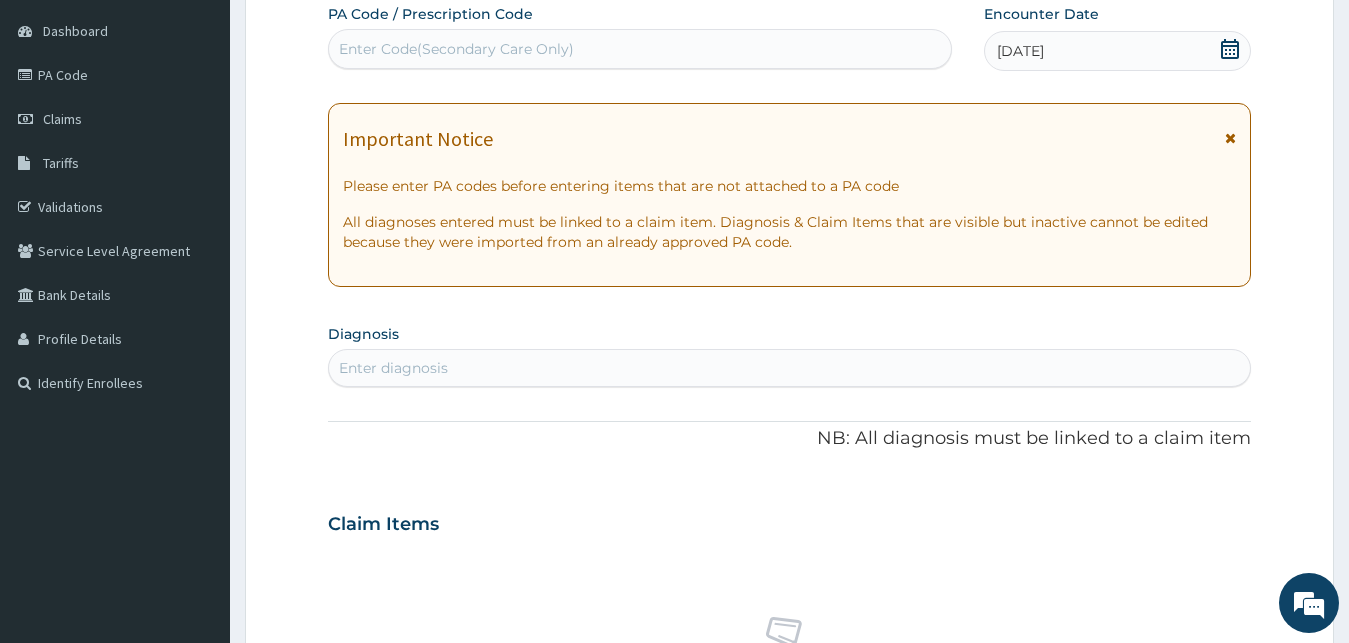 click on "Enter diagnosis" at bounding box center [790, 368] 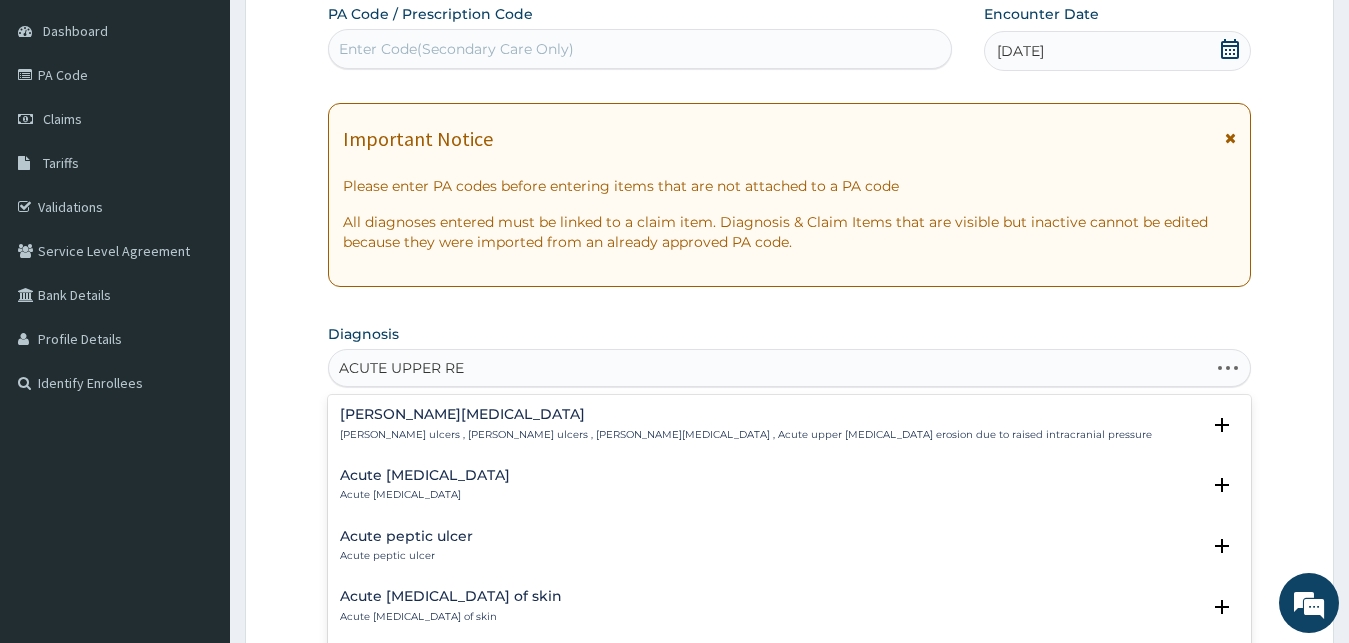 type on "ACUTE UPPER RES" 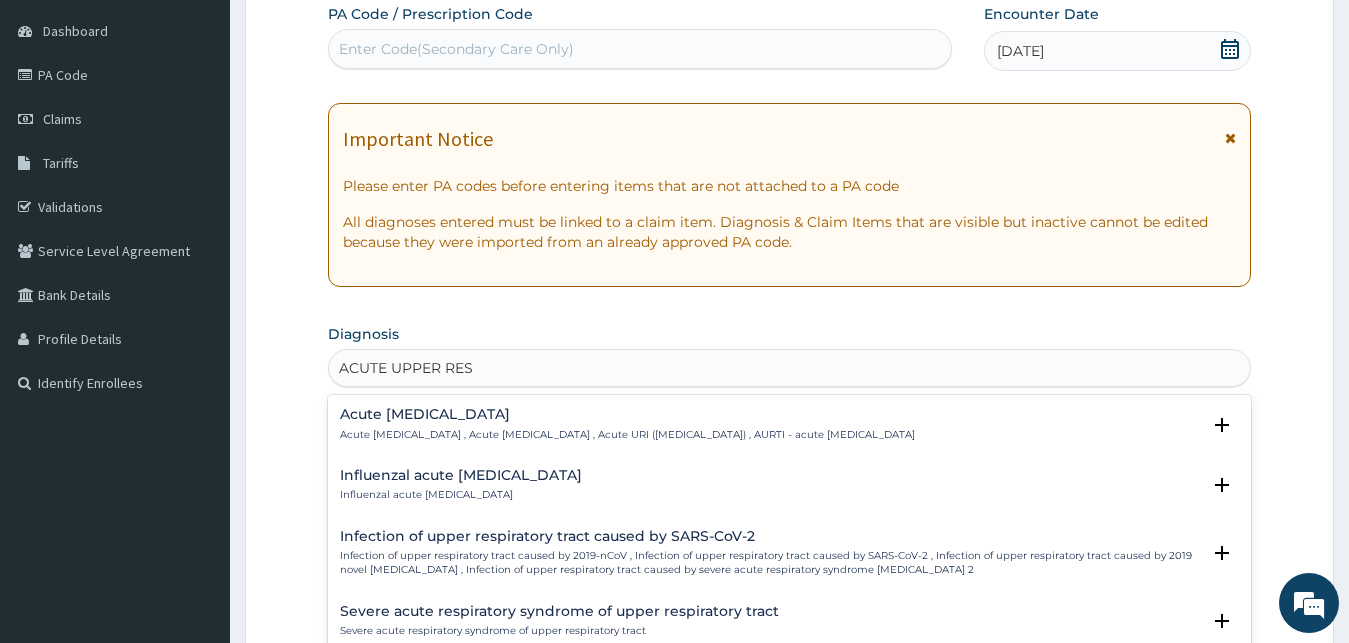click on "Acute [MEDICAL_DATA] , Acute [MEDICAL_DATA] , Acute URI ([MEDICAL_DATA]) , AURTI - acute [MEDICAL_DATA]" at bounding box center [627, 435] 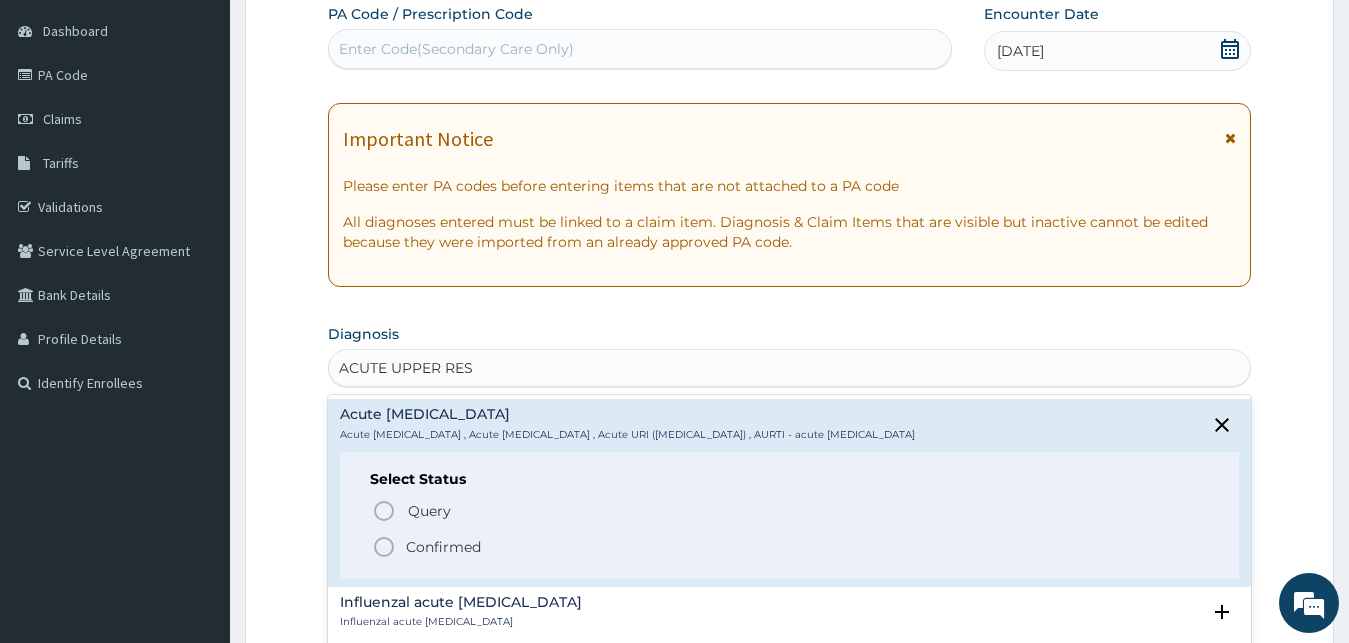click on "Confirmed" at bounding box center (443, 547) 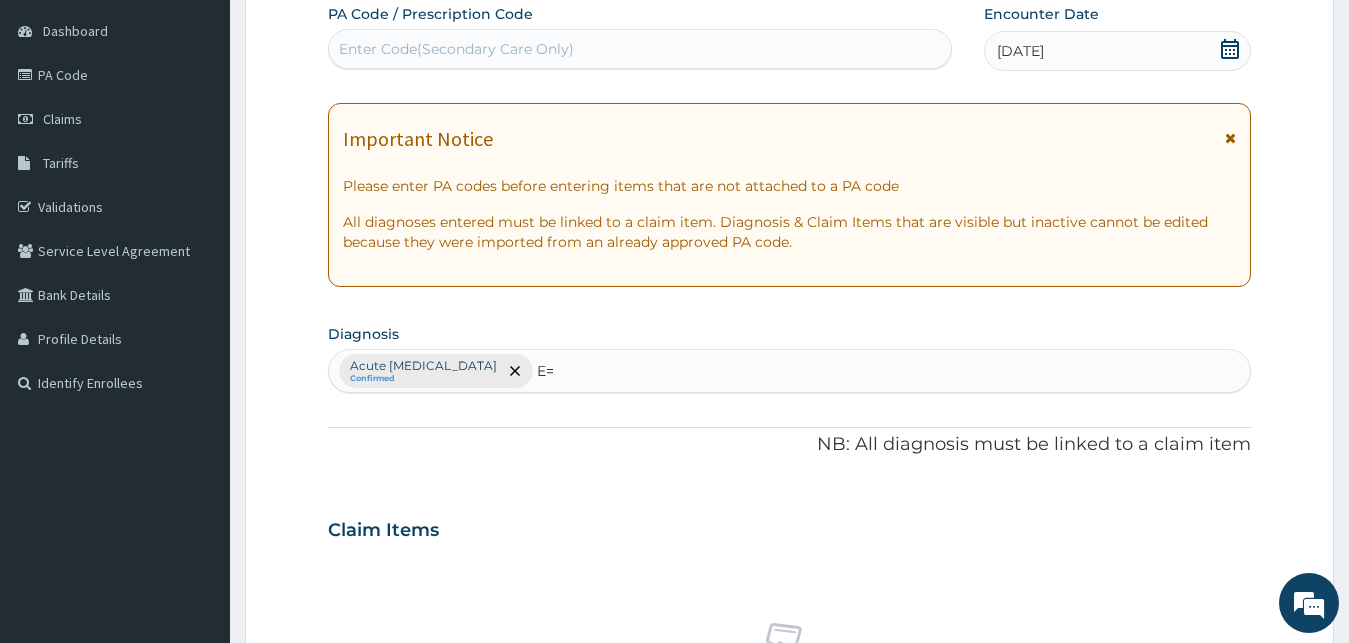 type on "E" 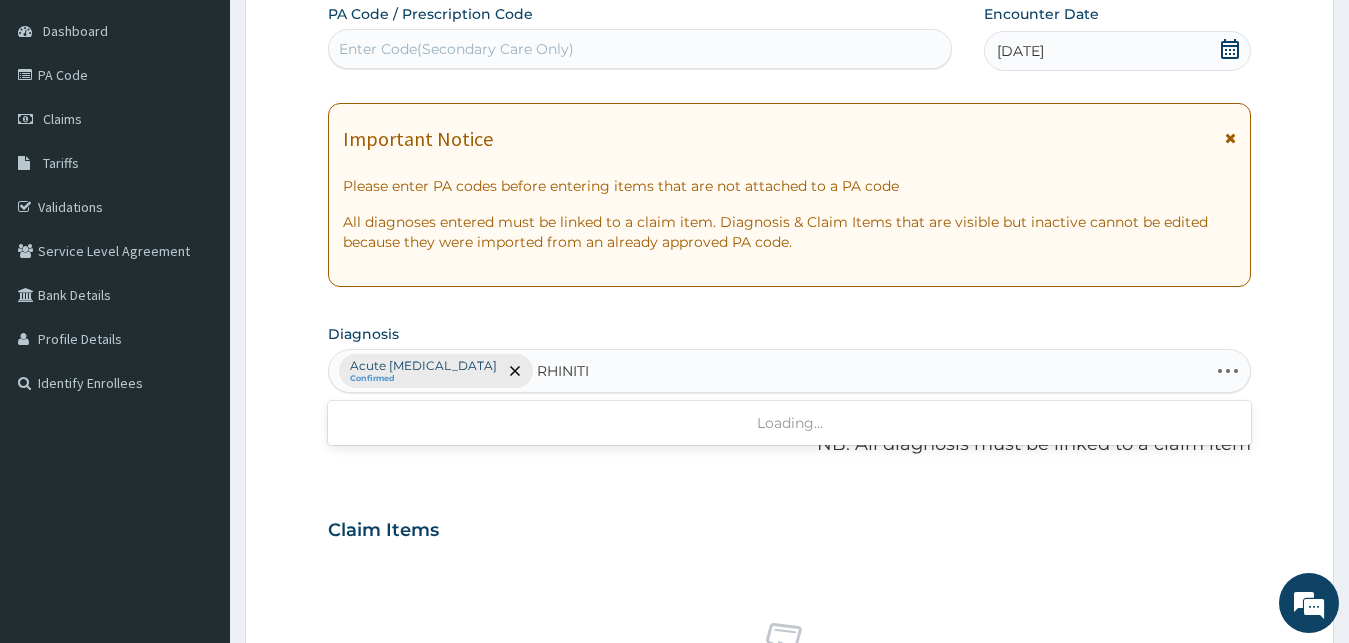 type on "[MEDICAL_DATA]" 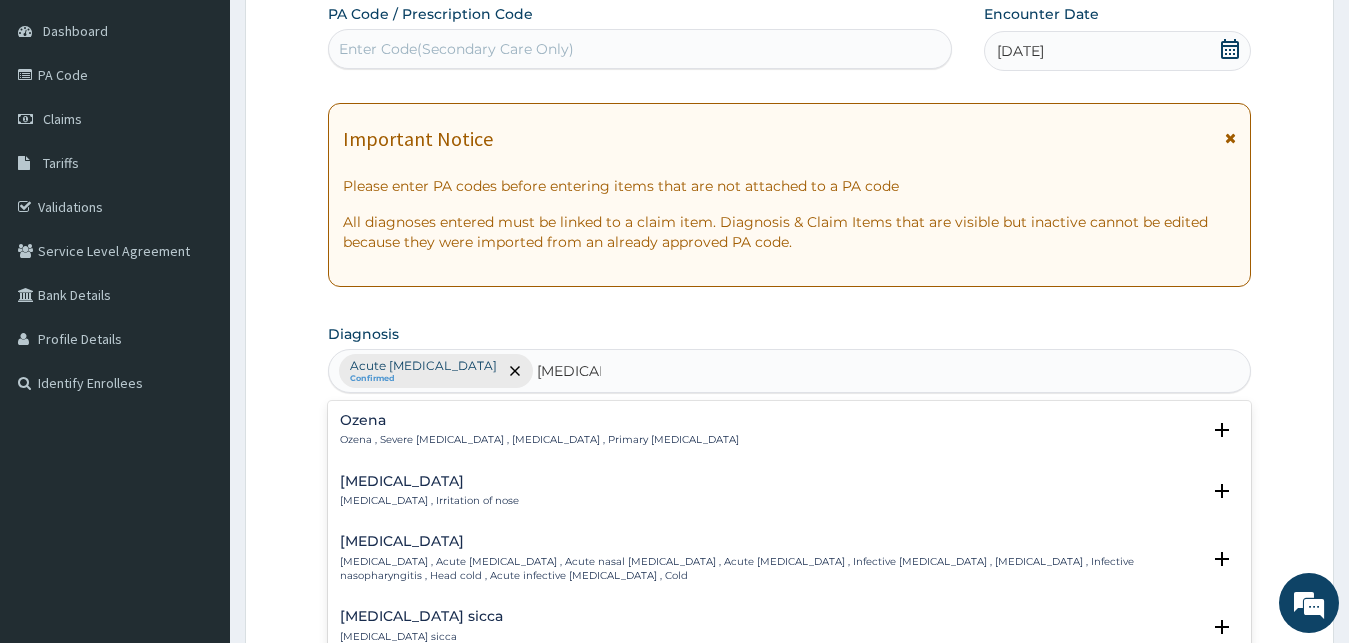 click on "[MEDICAL_DATA] , Irritation of nose" at bounding box center (429, 501) 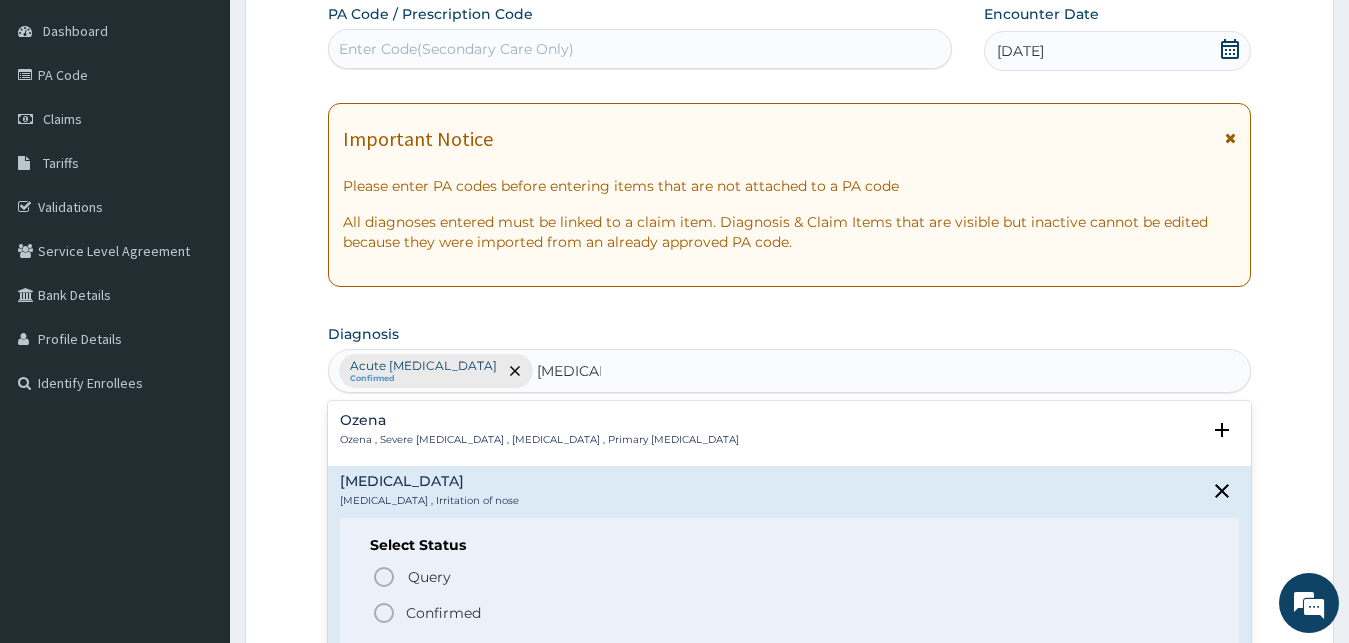 click on "Confirmed" at bounding box center (791, 613) 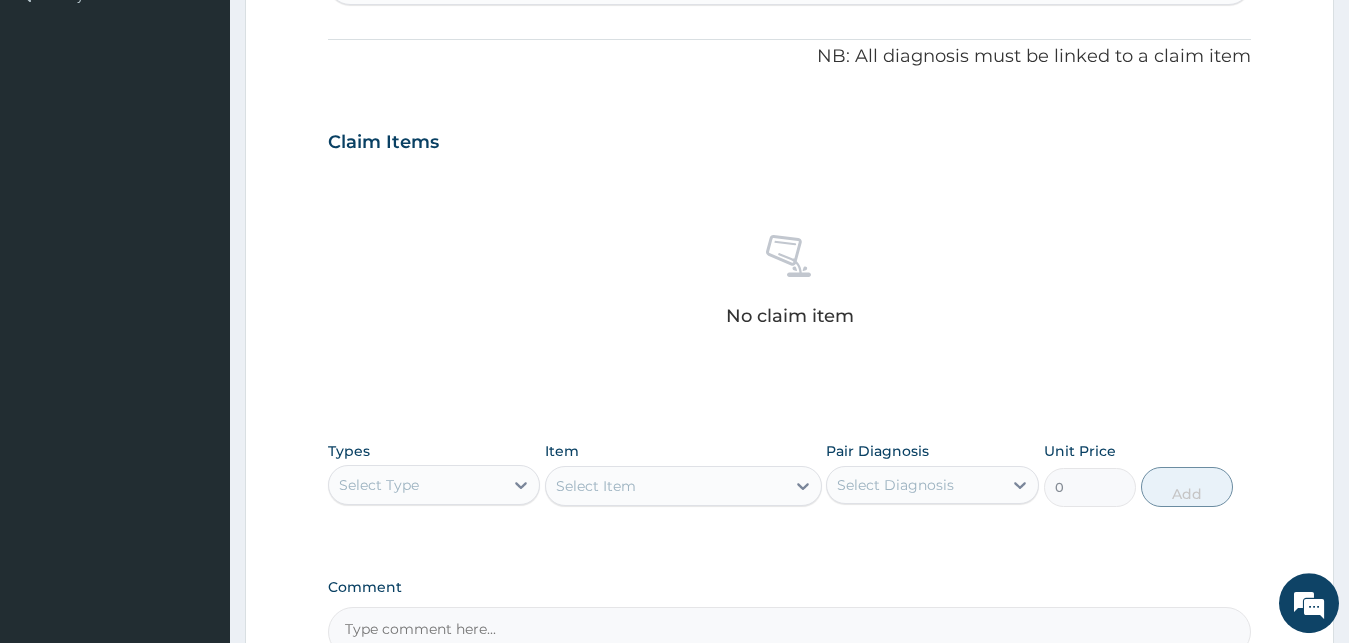 scroll, scrollTop: 595, scrollLeft: 0, axis: vertical 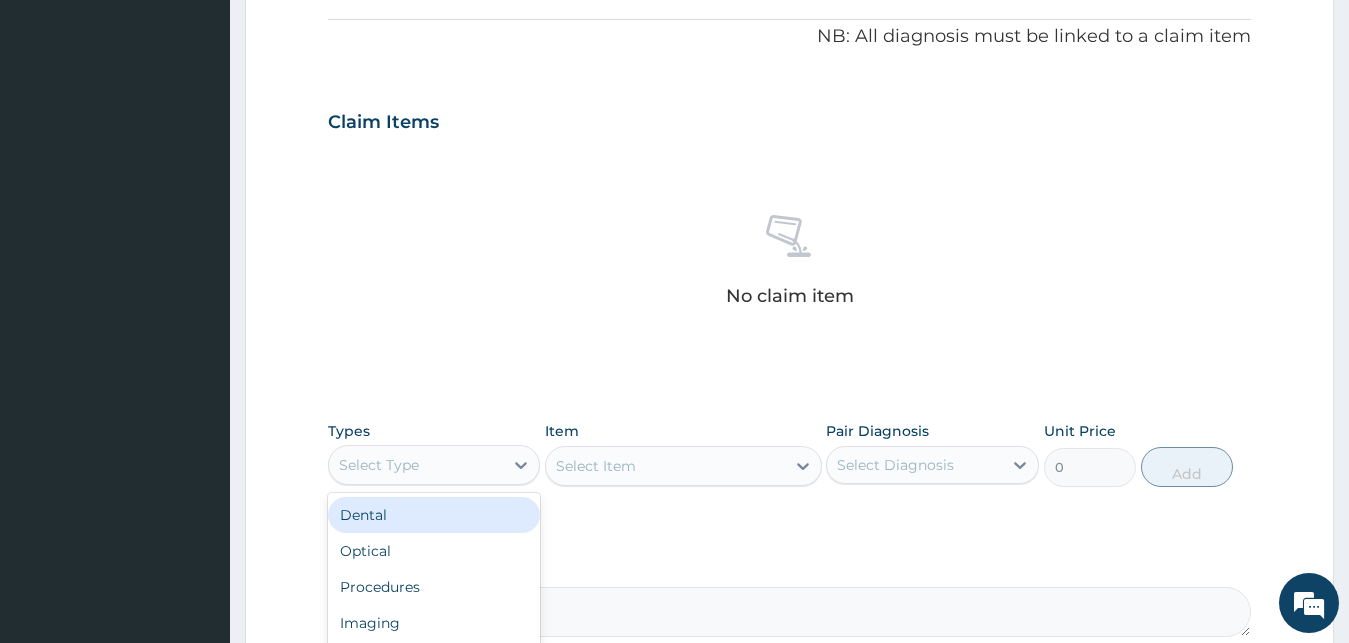 click on "Select Type" at bounding box center [416, 465] 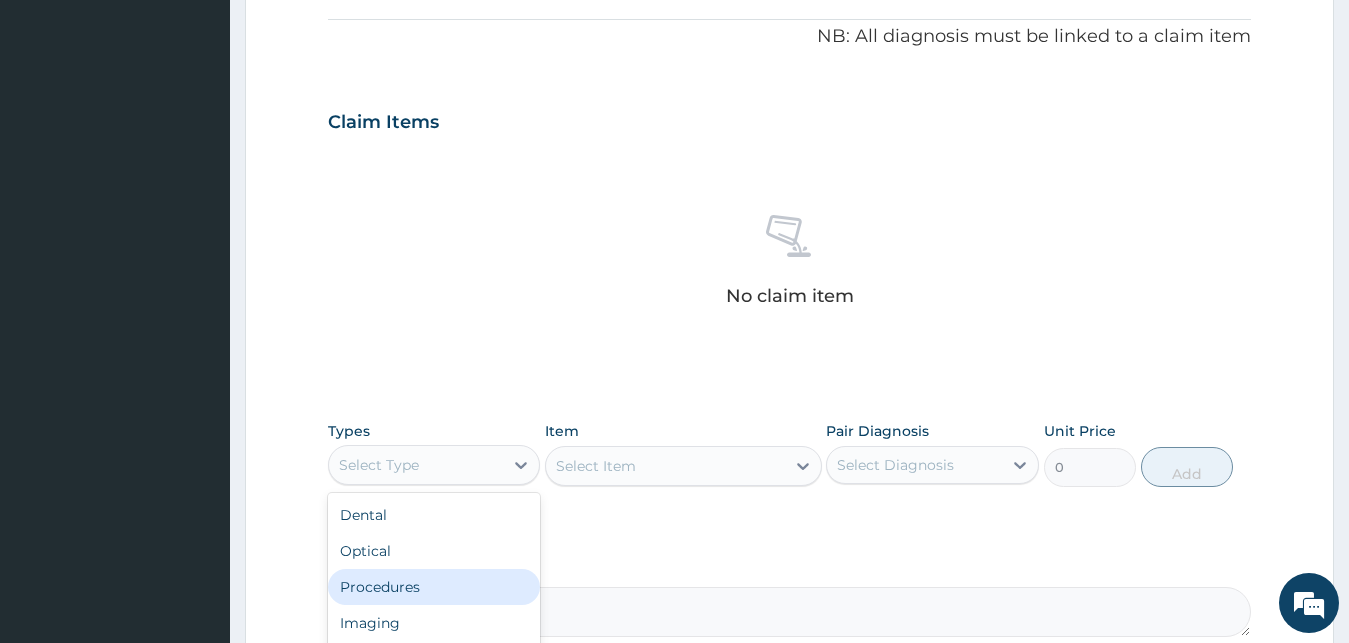 click on "Procedures" at bounding box center (434, 587) 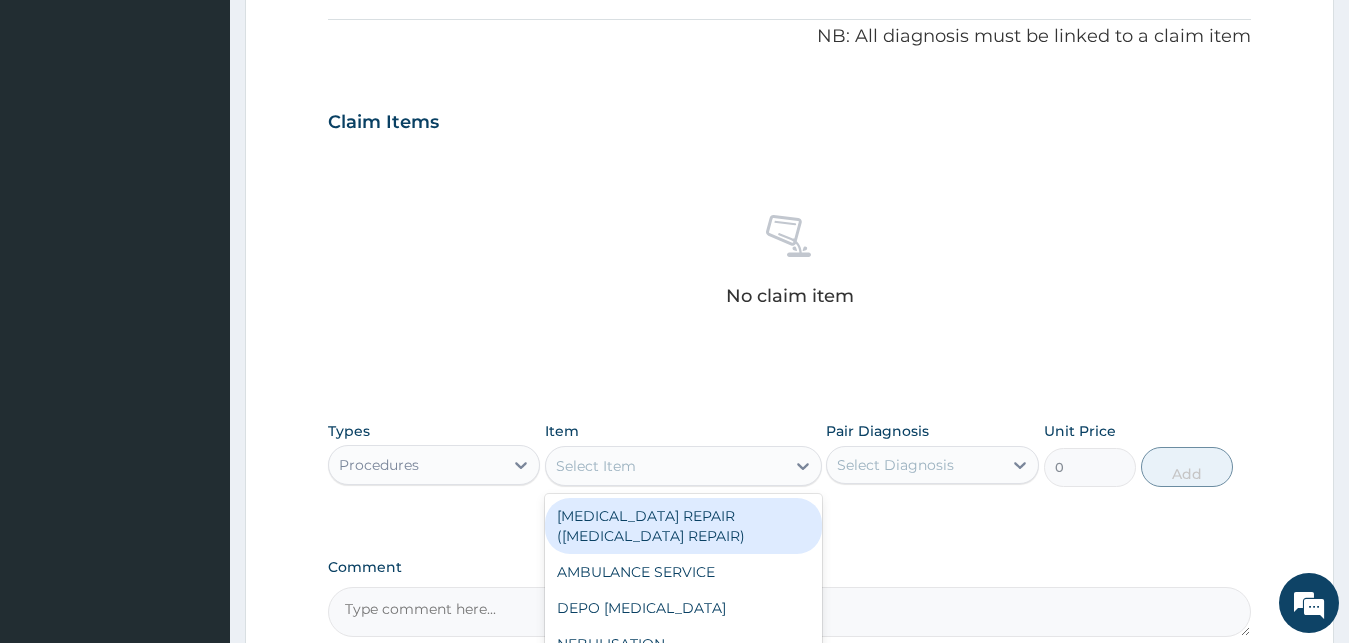 click on "Select Item" at bounding box center [596, 466] 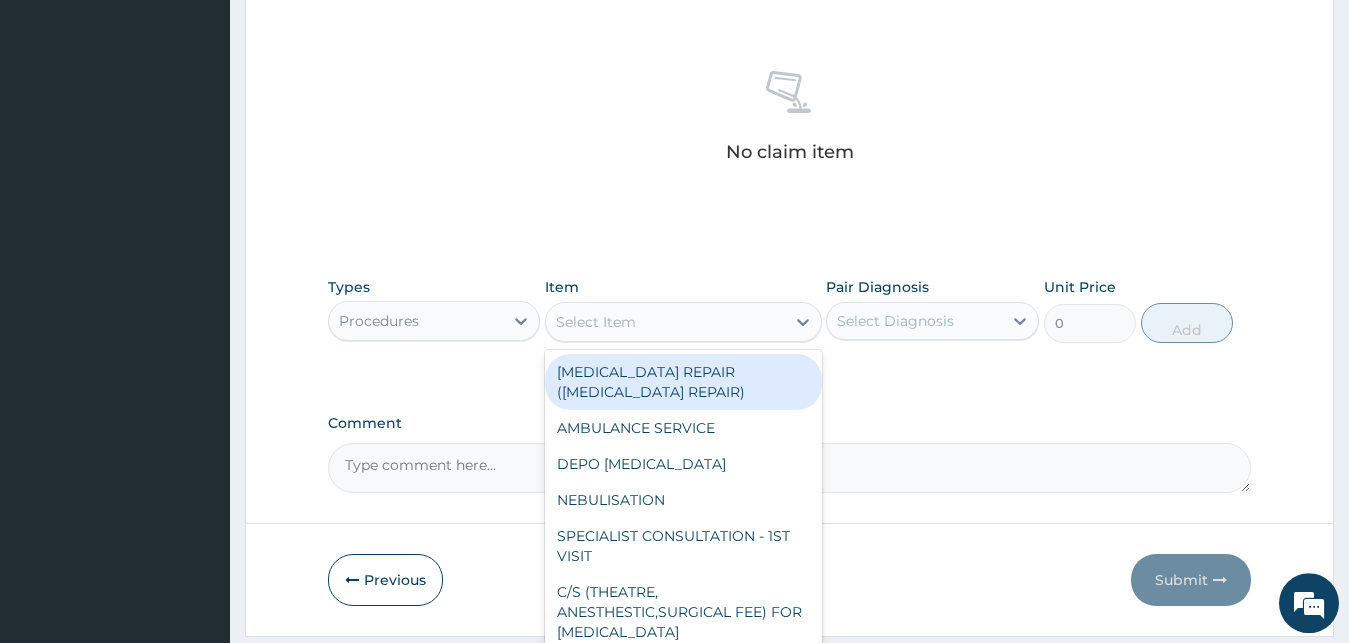scroll, scrollTop: 799, scrollLeft: 0, axis: vertical 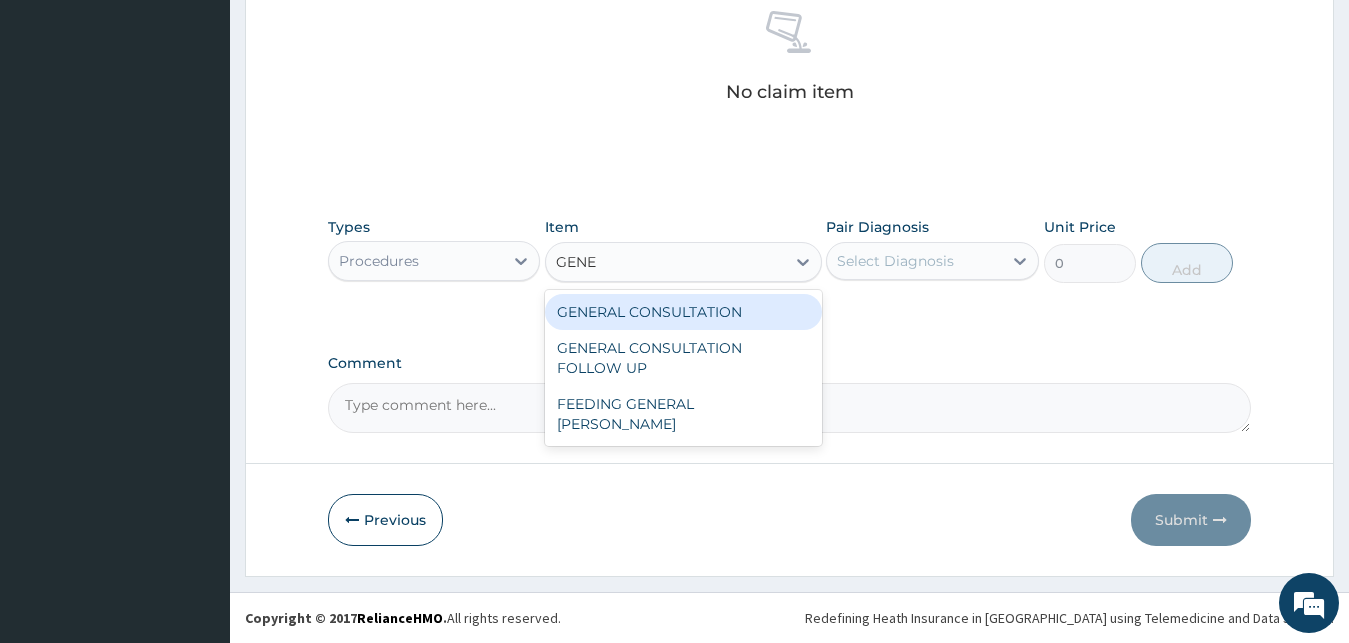 type on "GENE" 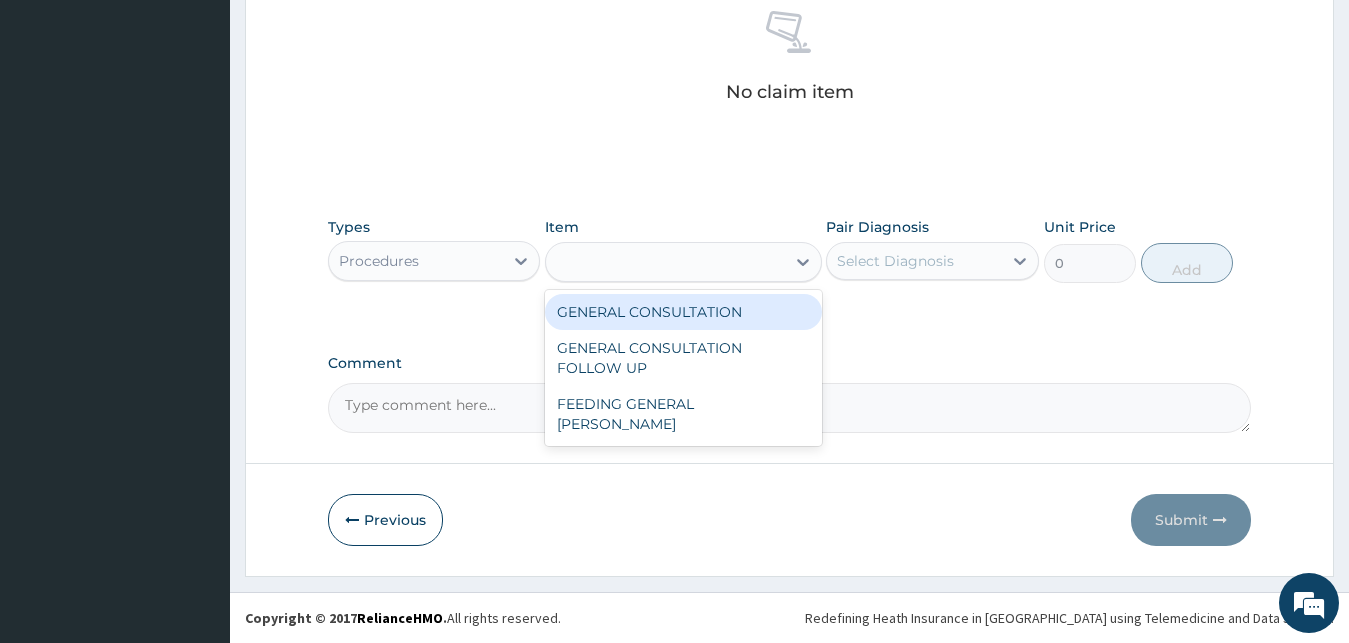 drag, startPoint x: 772, startPoint y: 286, endPoint x: 762, endPoint y: 302, distance: 18.867962 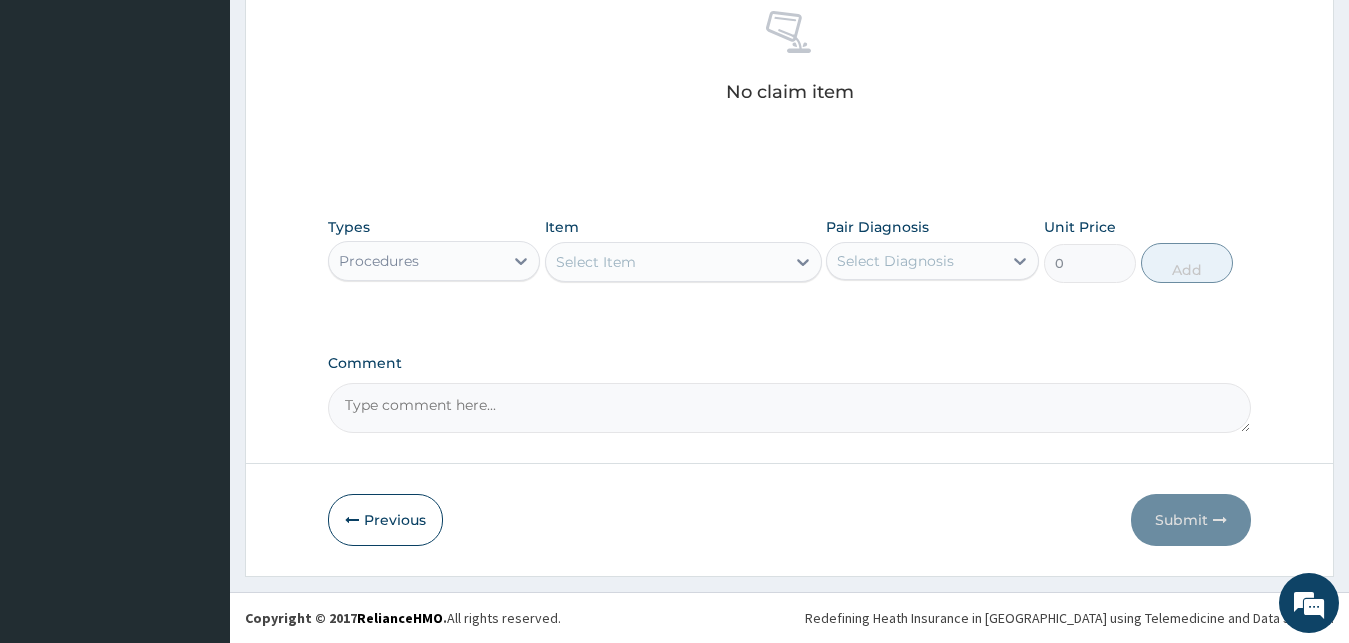 click on "Select Item" at bounding box center [665, 262] 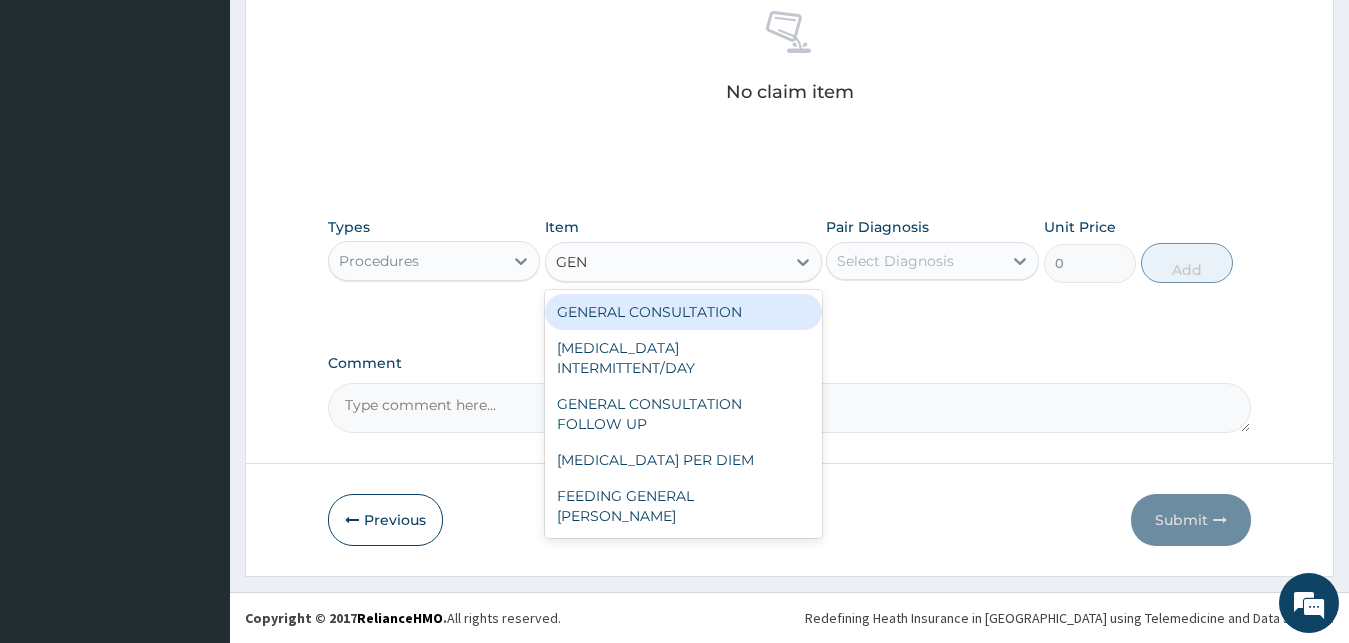 type on "GENE" 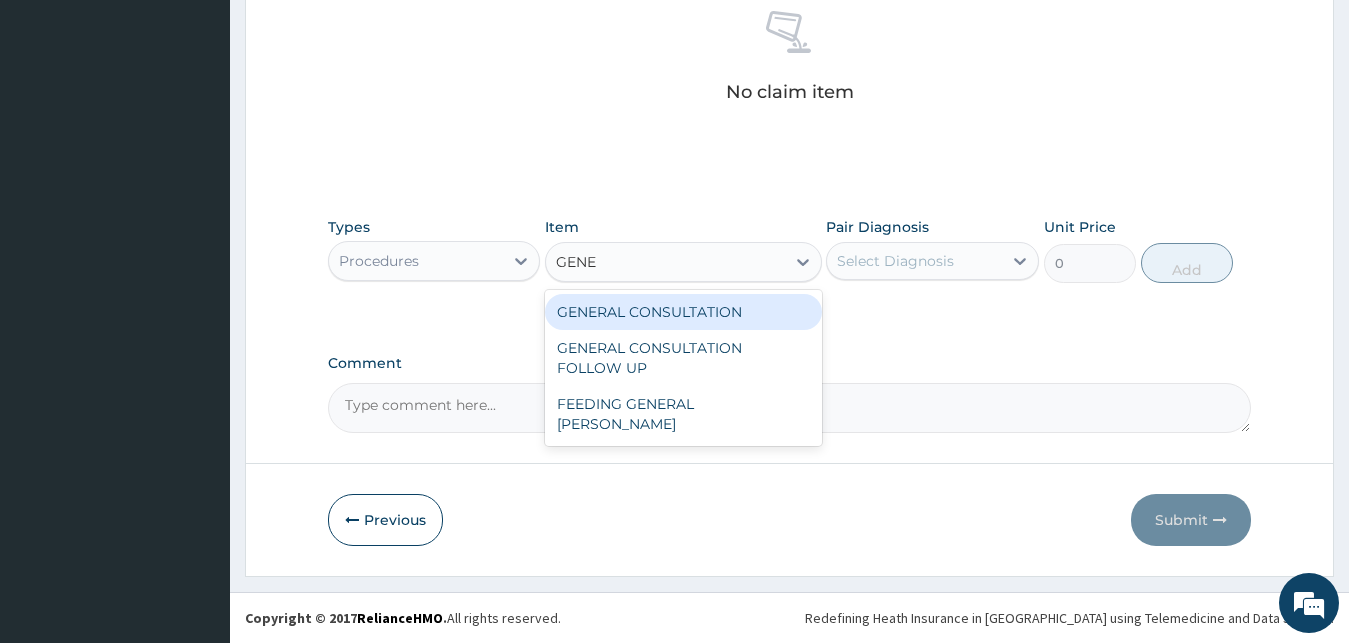 click on "GENERAL CONSULTATION" at bounding box center [683, 312] 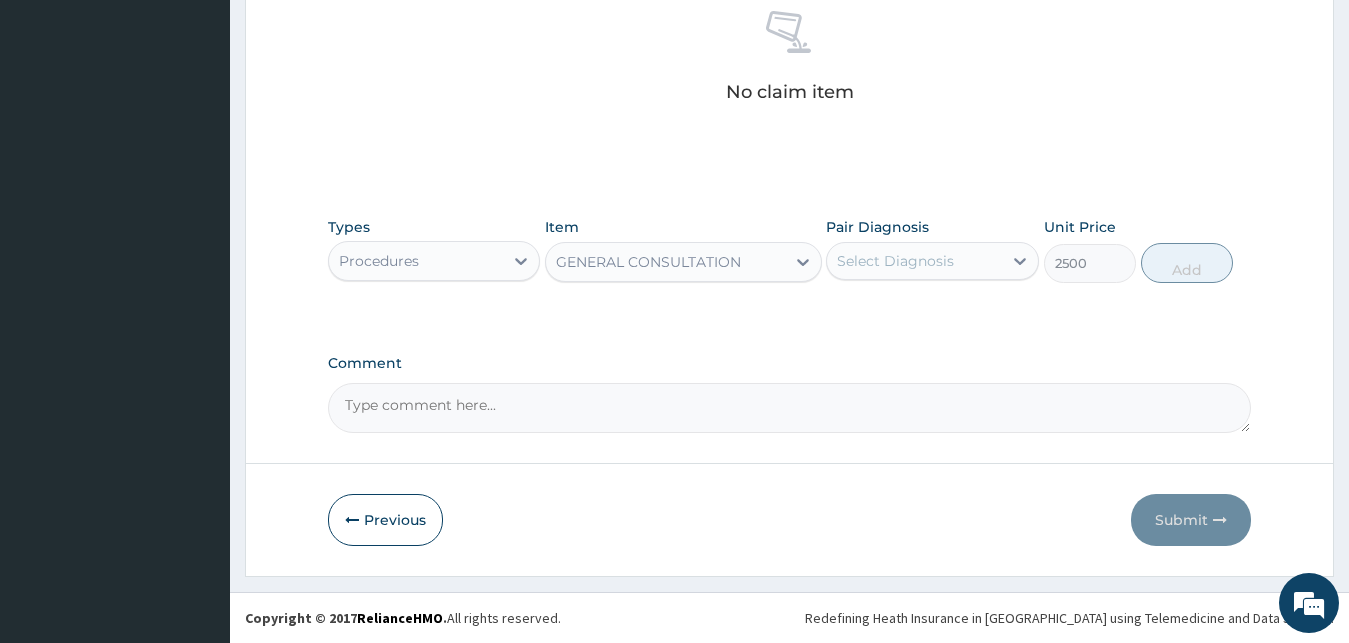 drag, startPoint x: 895, startPoint y: 247, endPoint x: 885, endPoint y: 286, distance: 40.261642 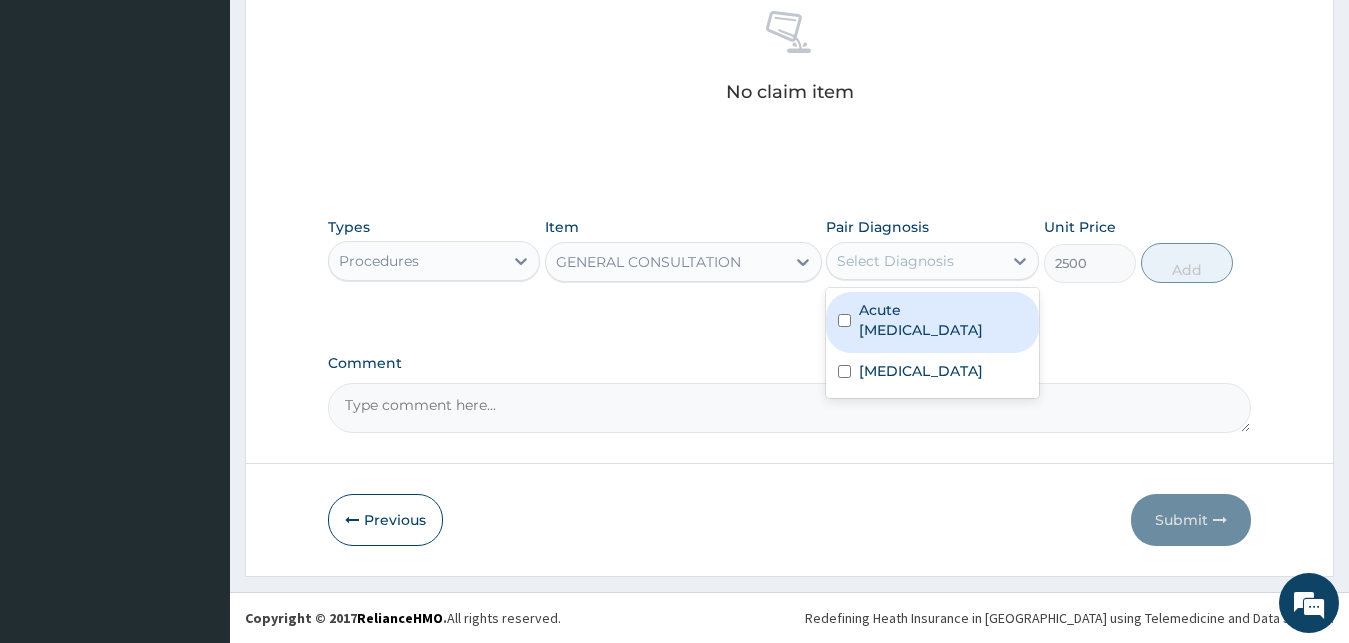 click on "Acute [MEDICAL_DATA]" at bounding box center (943, 320) 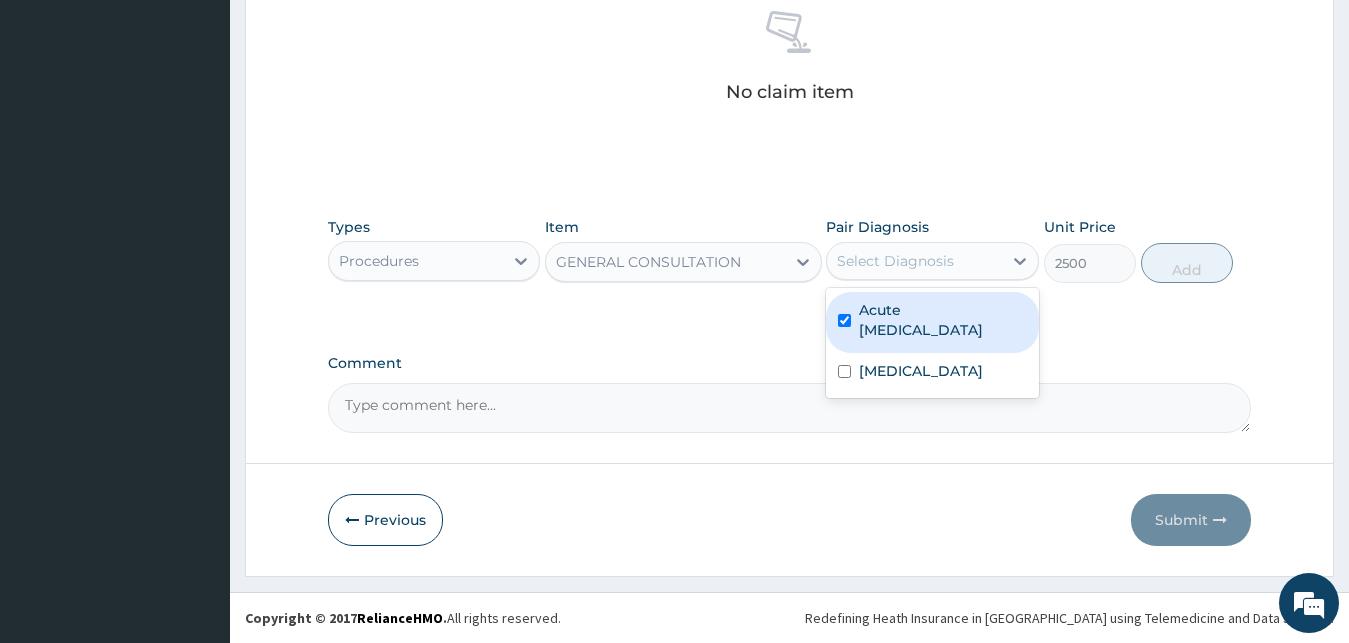 checkbox on "true" 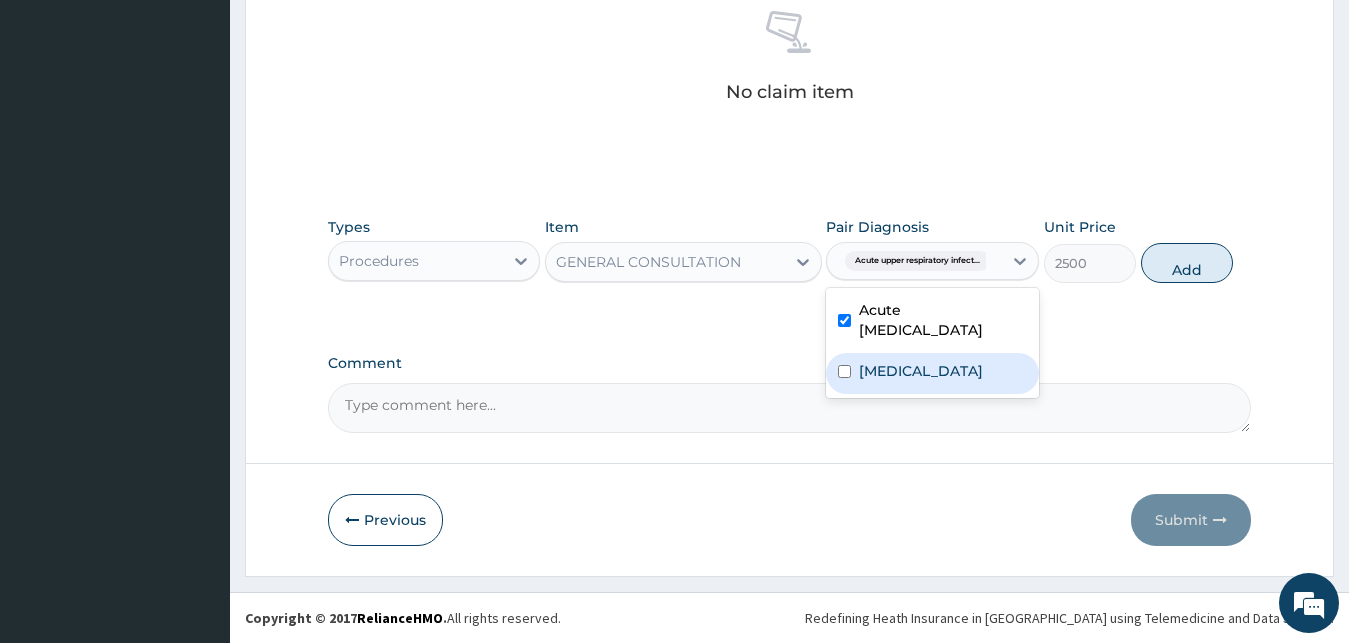 click on "[MEDICAL_DATA]" at bounding box center [932, 373] 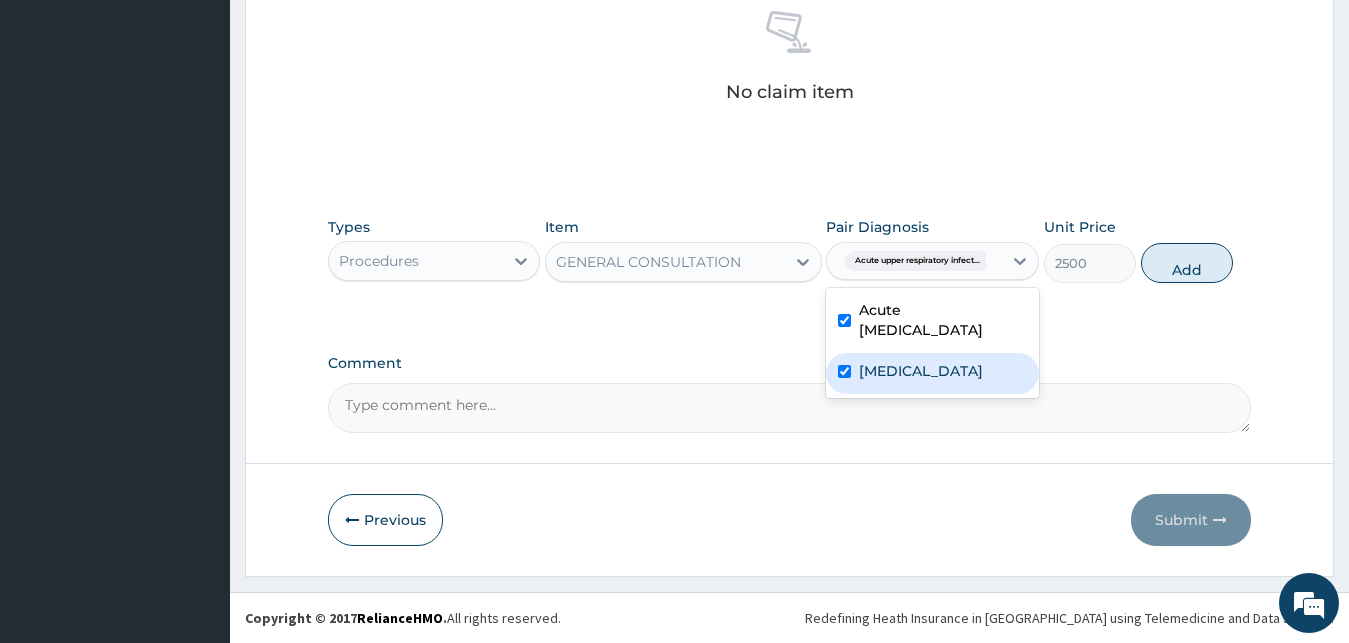 checkbox on "true" 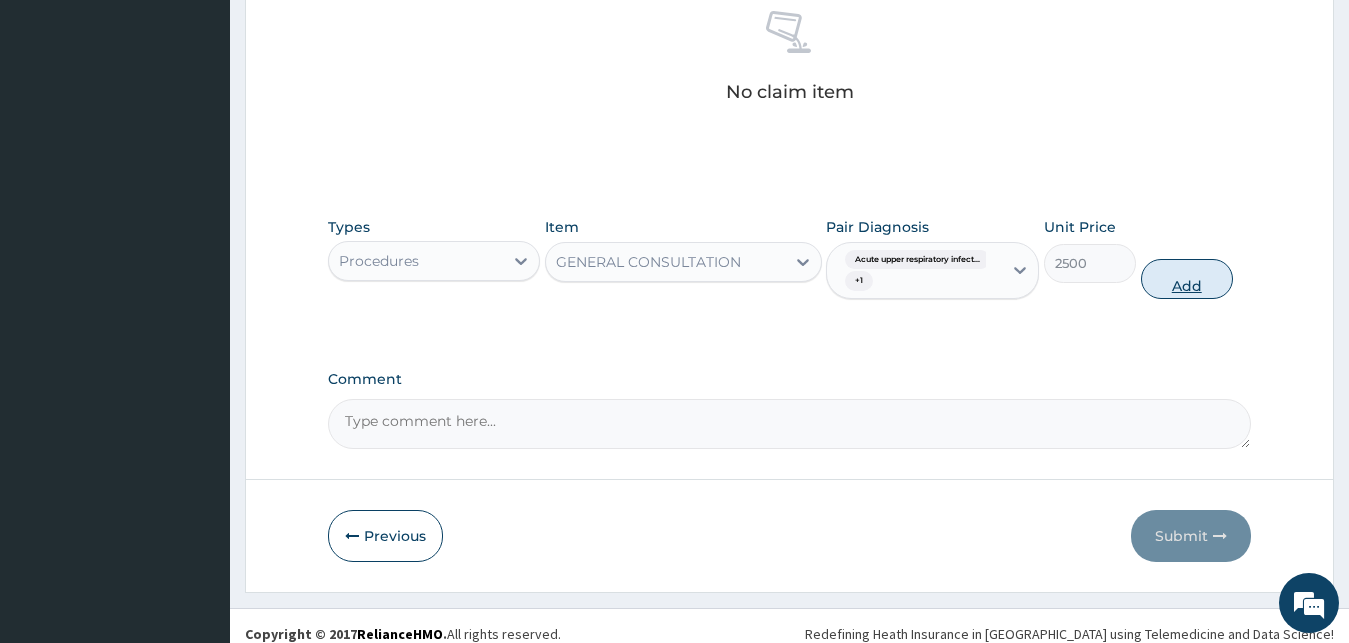 click on "Add" at bounding box center [1187, 279] 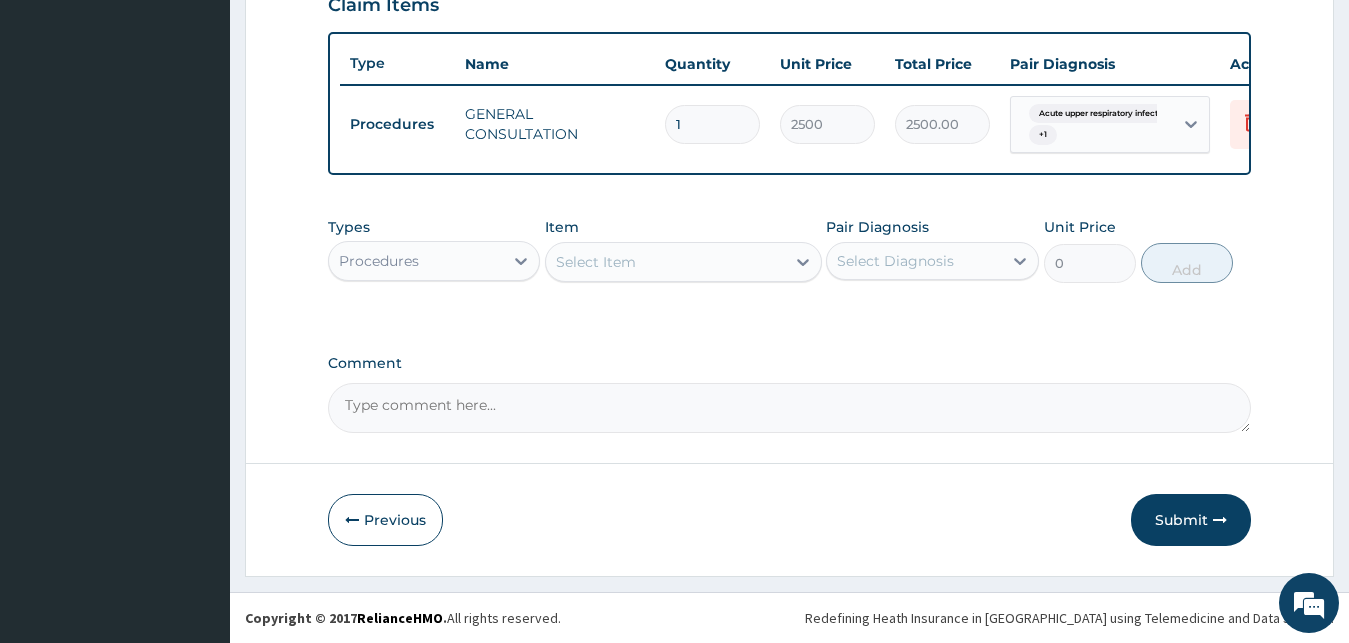 scroll, scrollTop: 729, scrollLeft: 0, axis: vertical 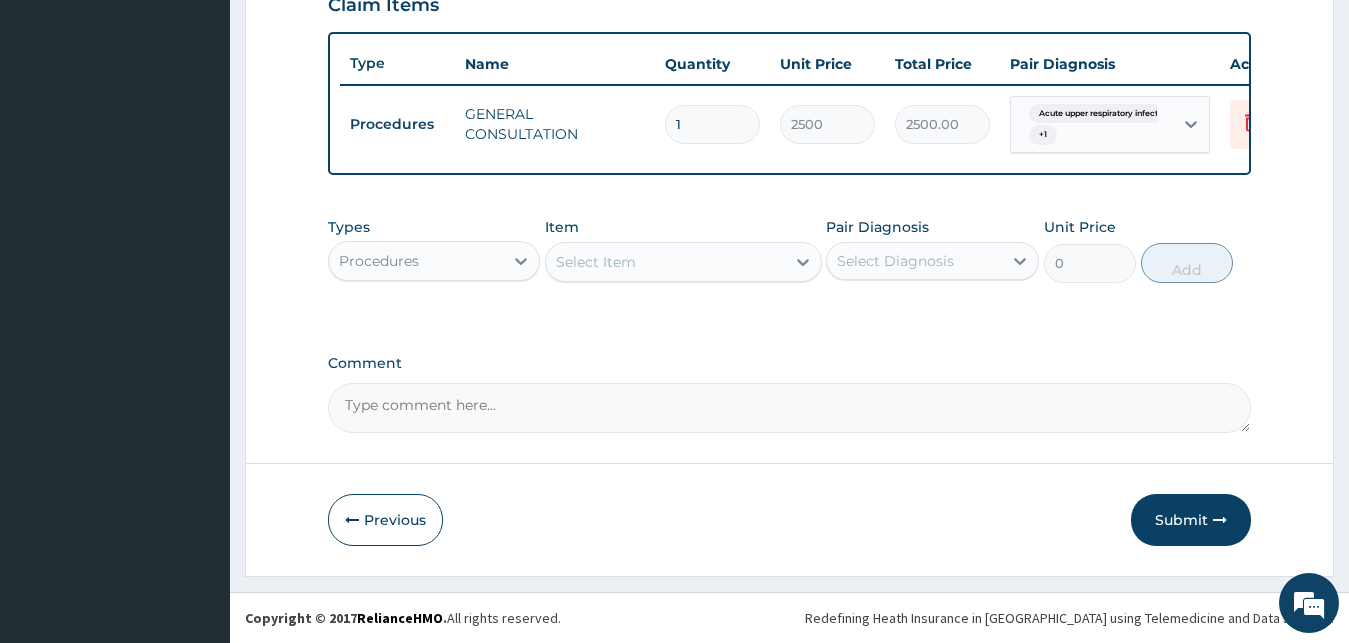 click on "Procedures" at bounding box center [434, 261] 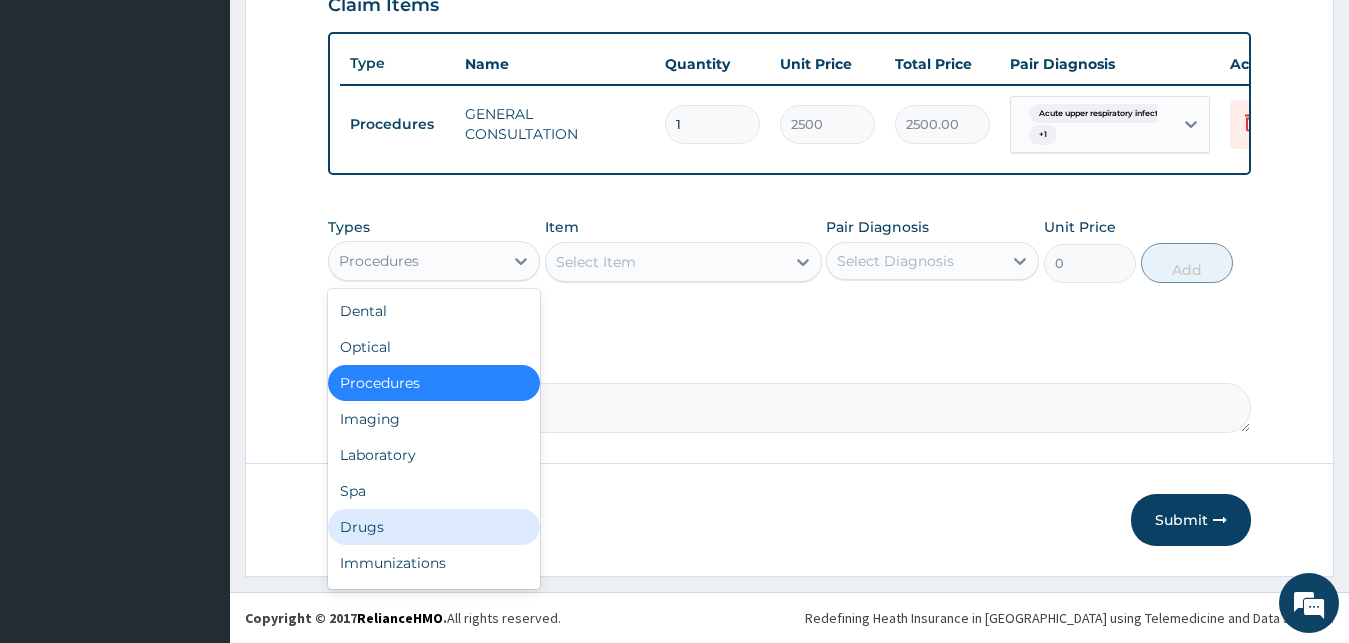 click on "Drugs" at bounding box center (434, 527) 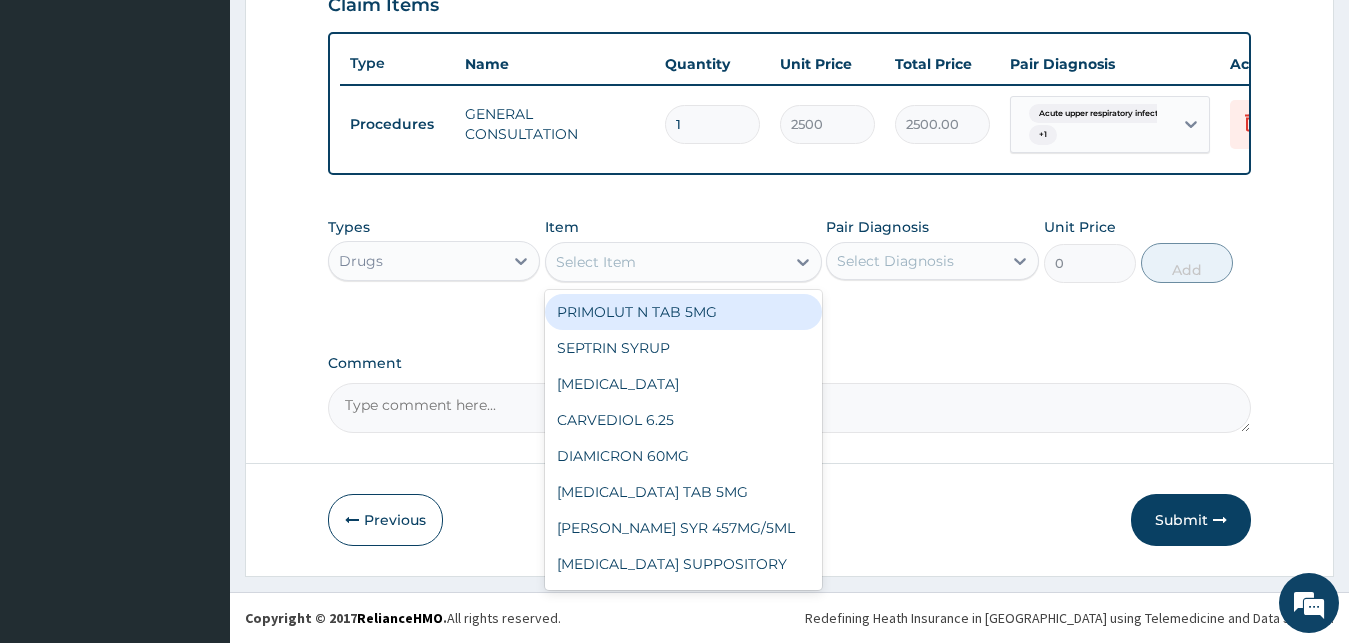 click on "Select Item" at bounding box center (665, 262) 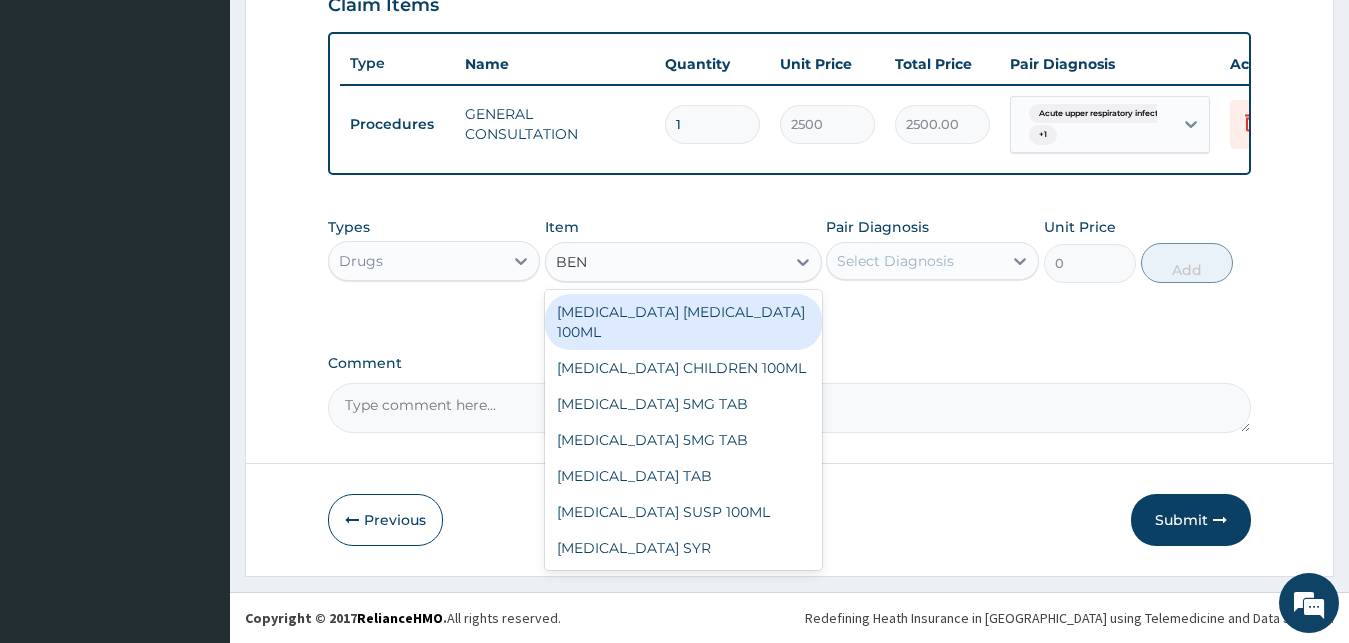 type on "BENY" 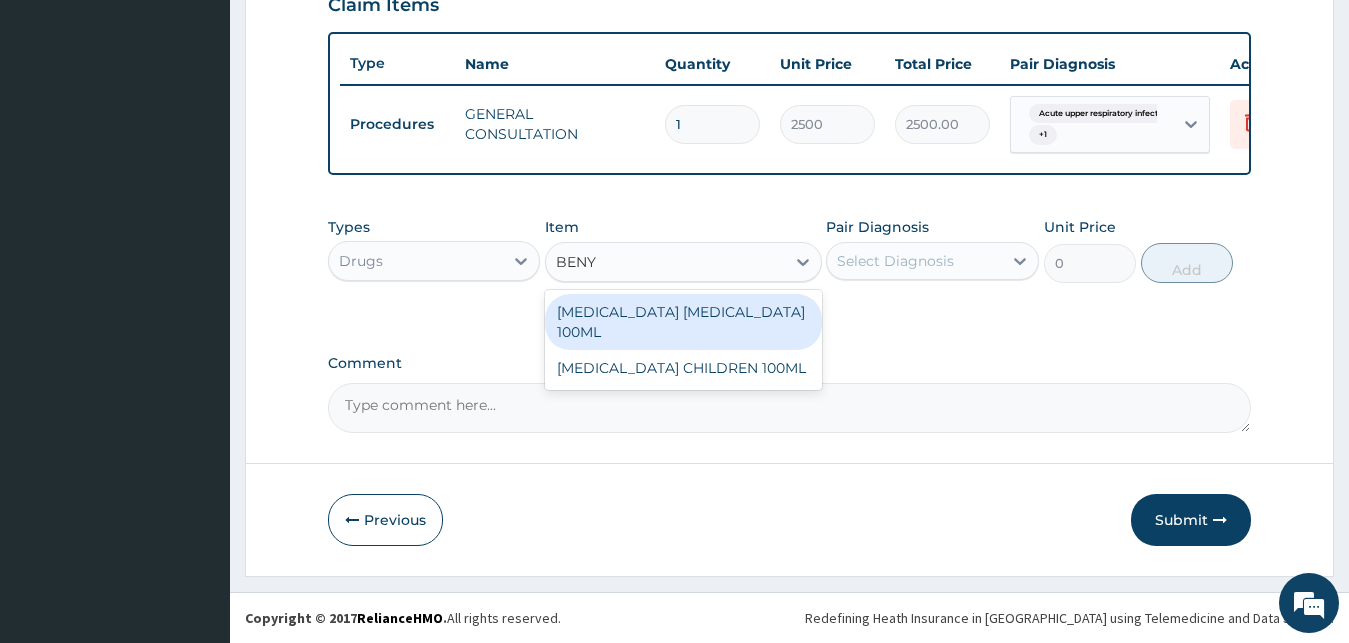 click on "[MEDICAL_DATA] [MEDICAL_DATA] 100ML" at bounding box center [683, 322] 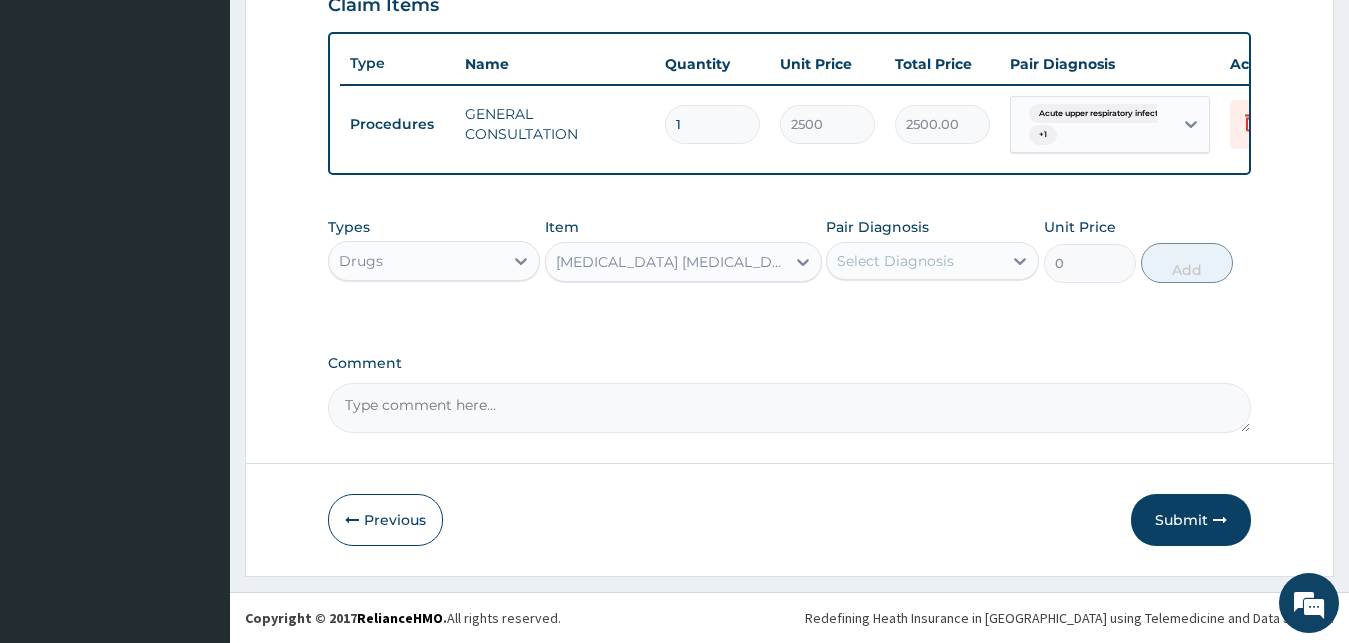type 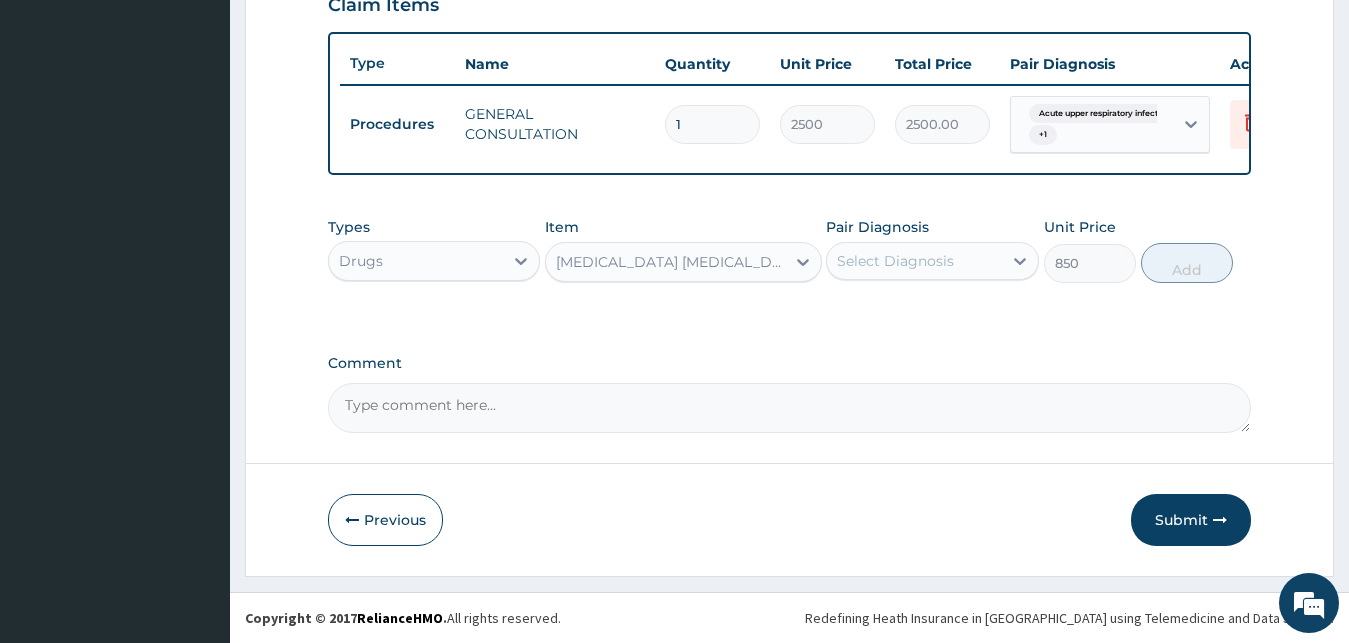 click on "Select Diagnosis" at bounding box center (914, 261) 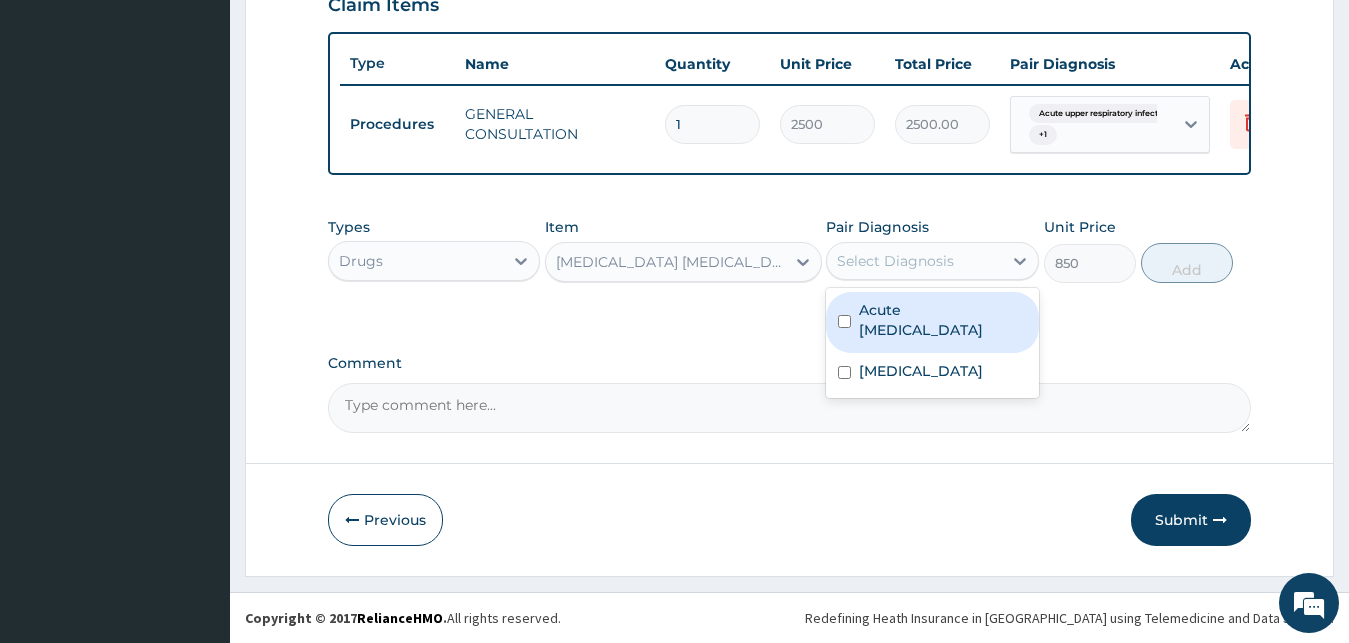 click on "Acute [MEDICAL_DATA]" at bounding box center (943, 320) 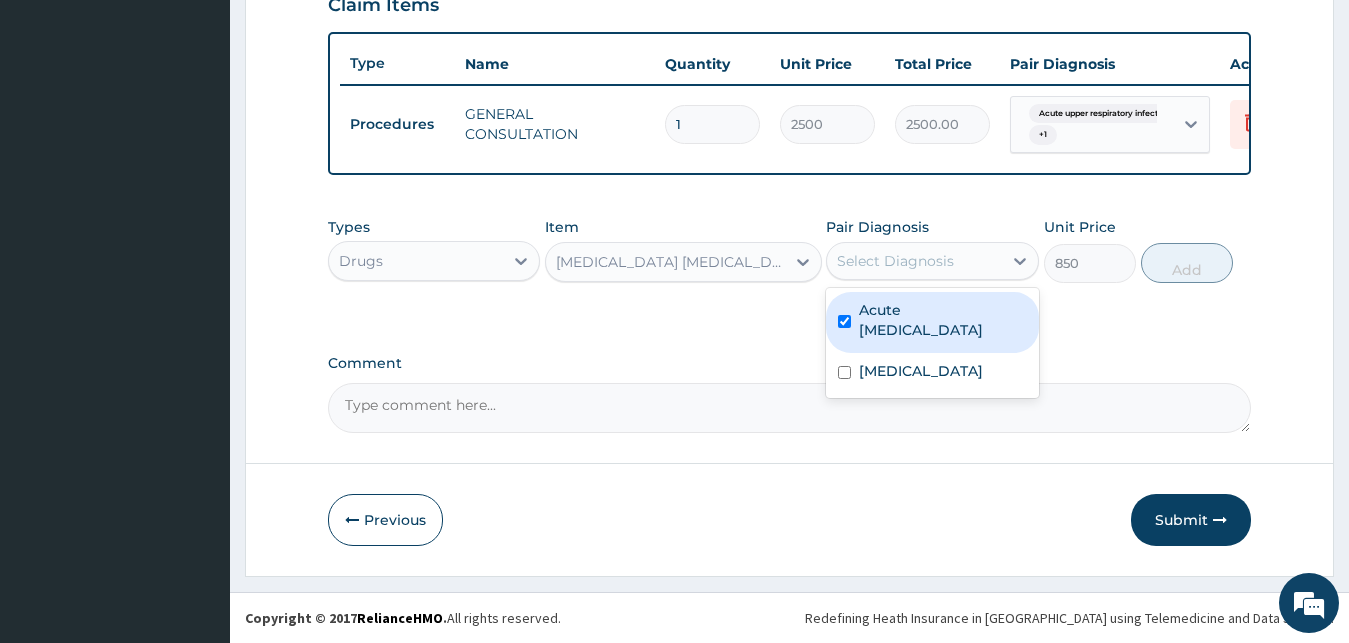 checkbox on "true" 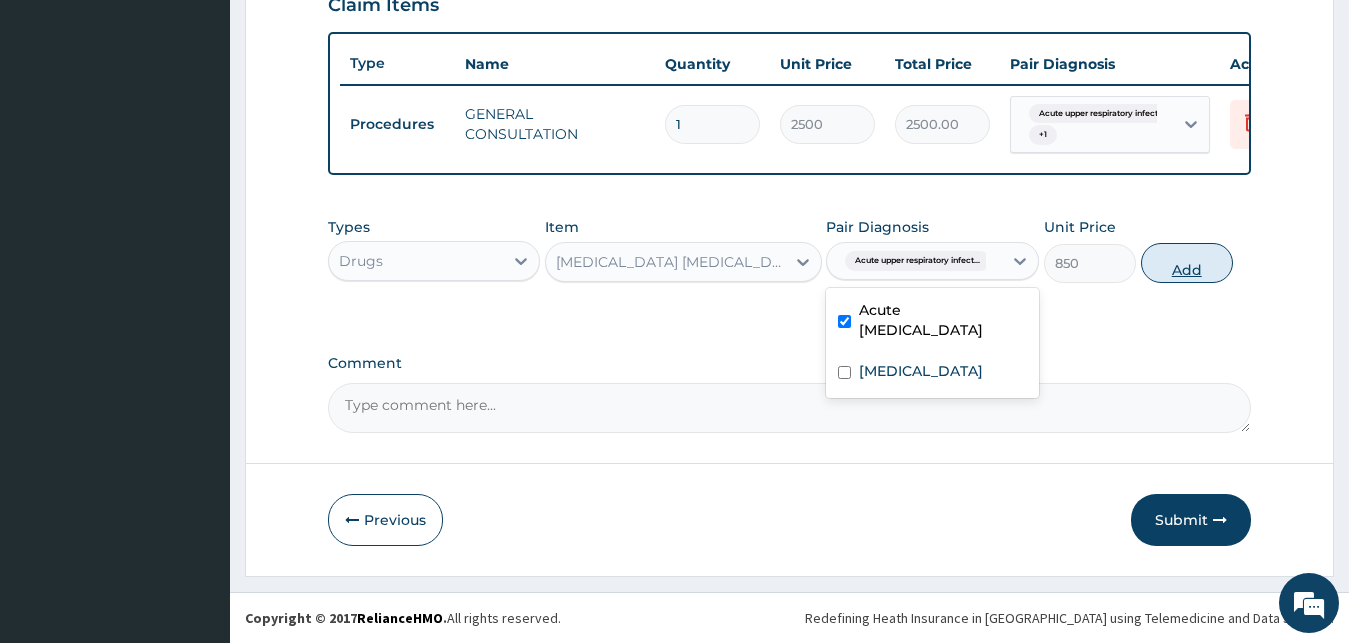 click on "Add" at bounding box center [1187, 263] 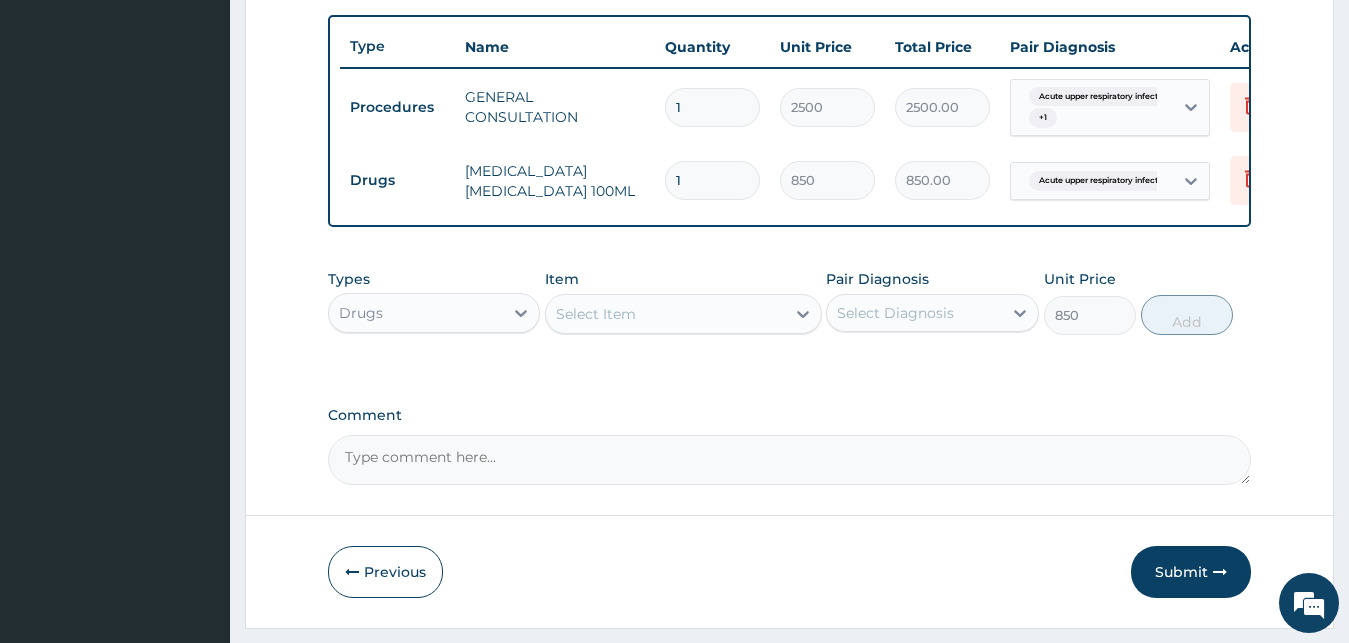 type on "0" 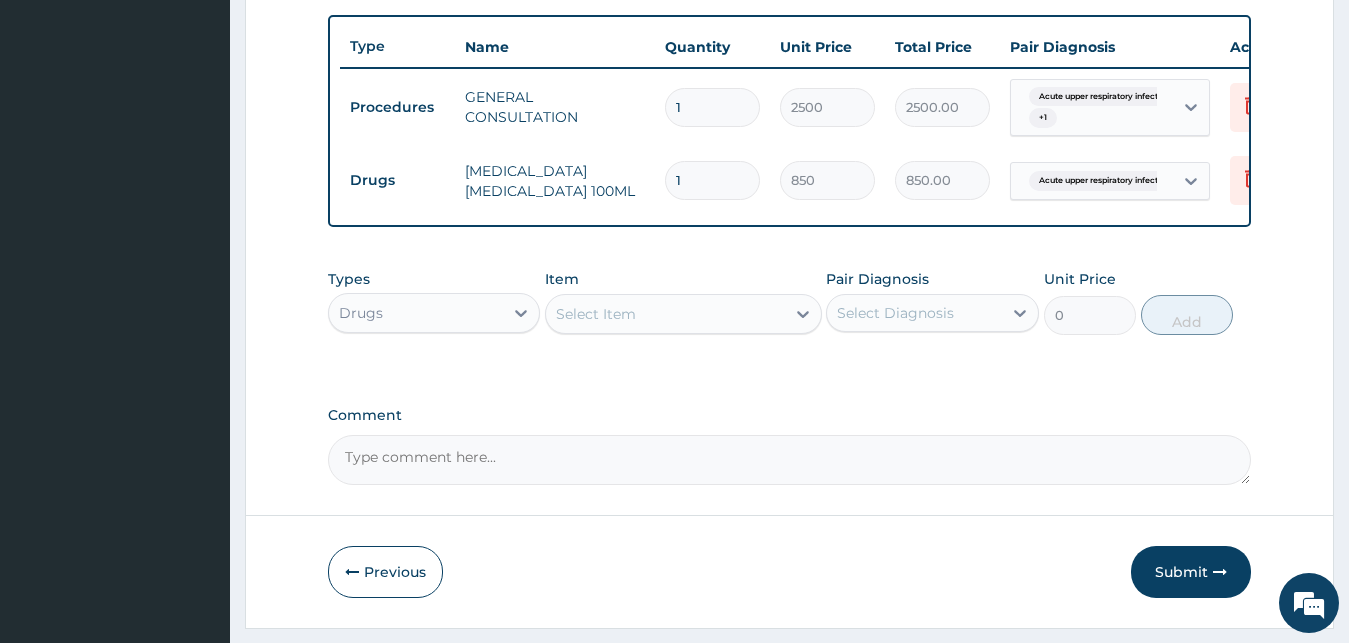 click on "Select Item" at bounding box center (665, 314) 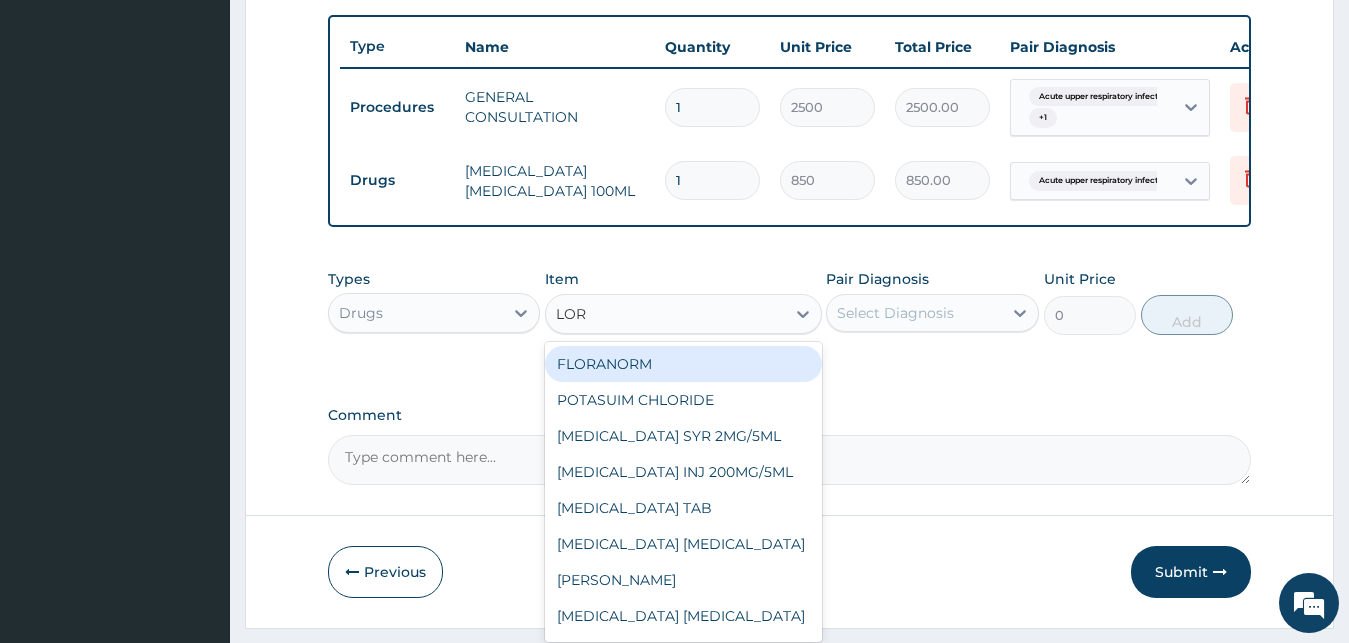 type on "[PERSON_NAME]" 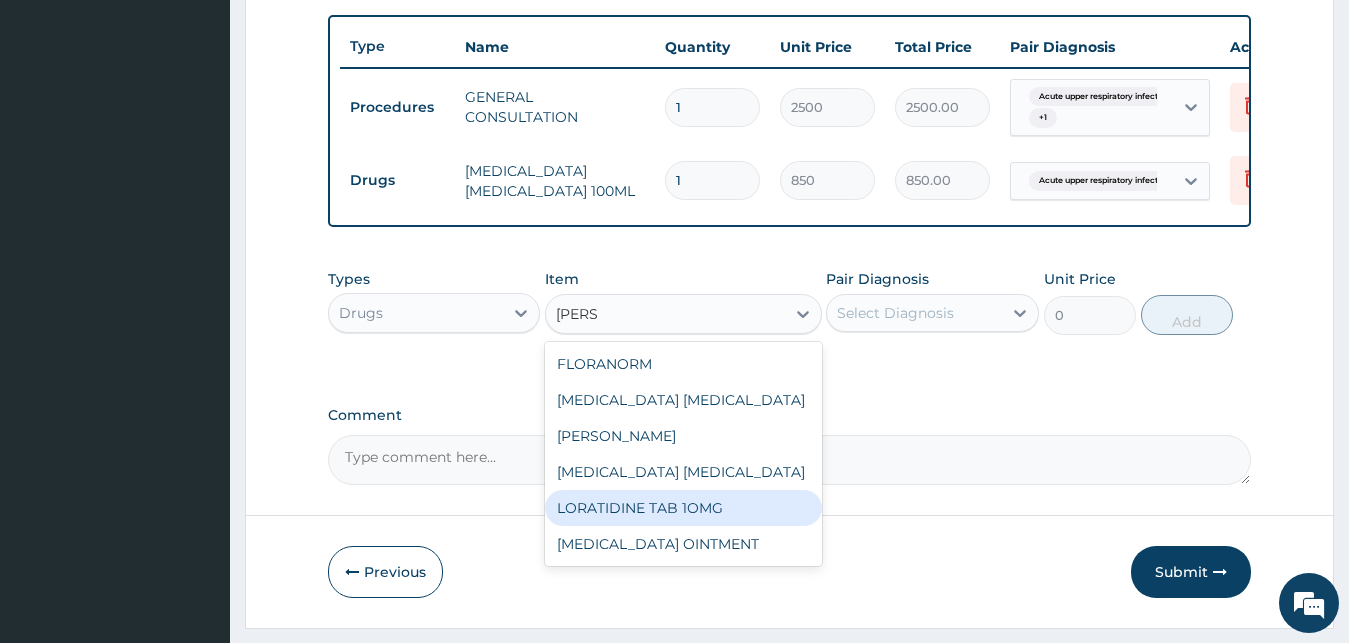 click on "LORATIDINE TAB 1OMG" at bounding box center (683, 508) 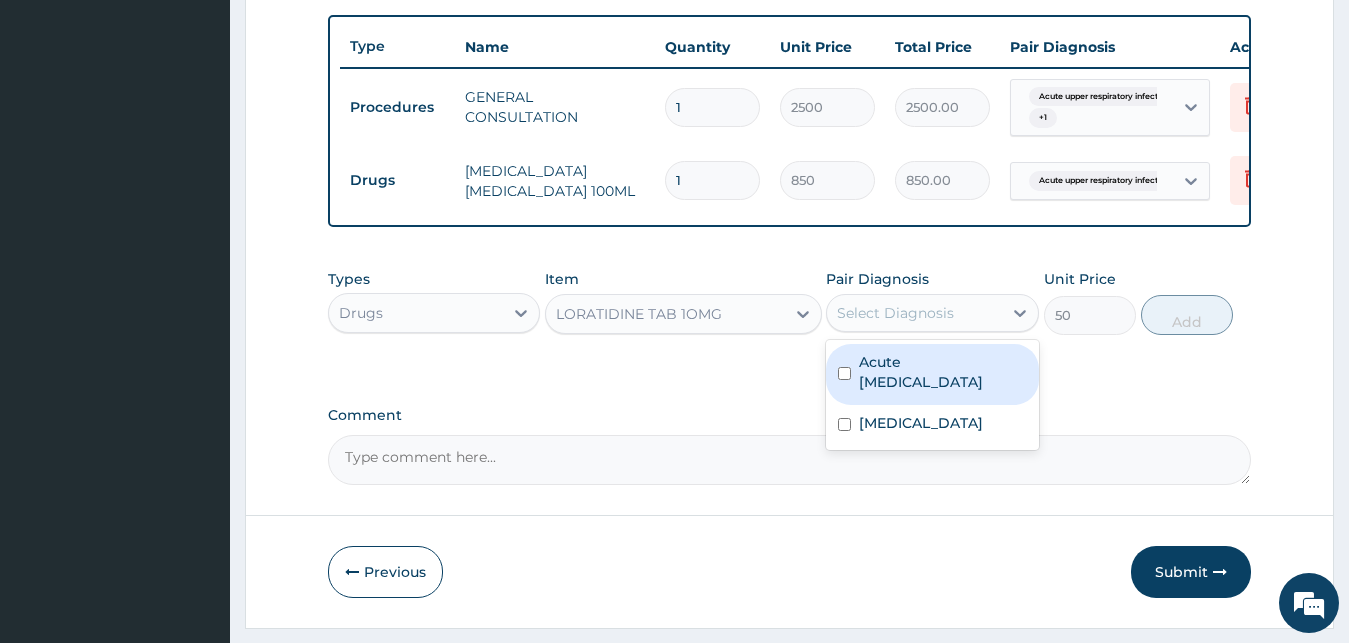 click on "Select Diagnosis" at bounding box center (895, 313) 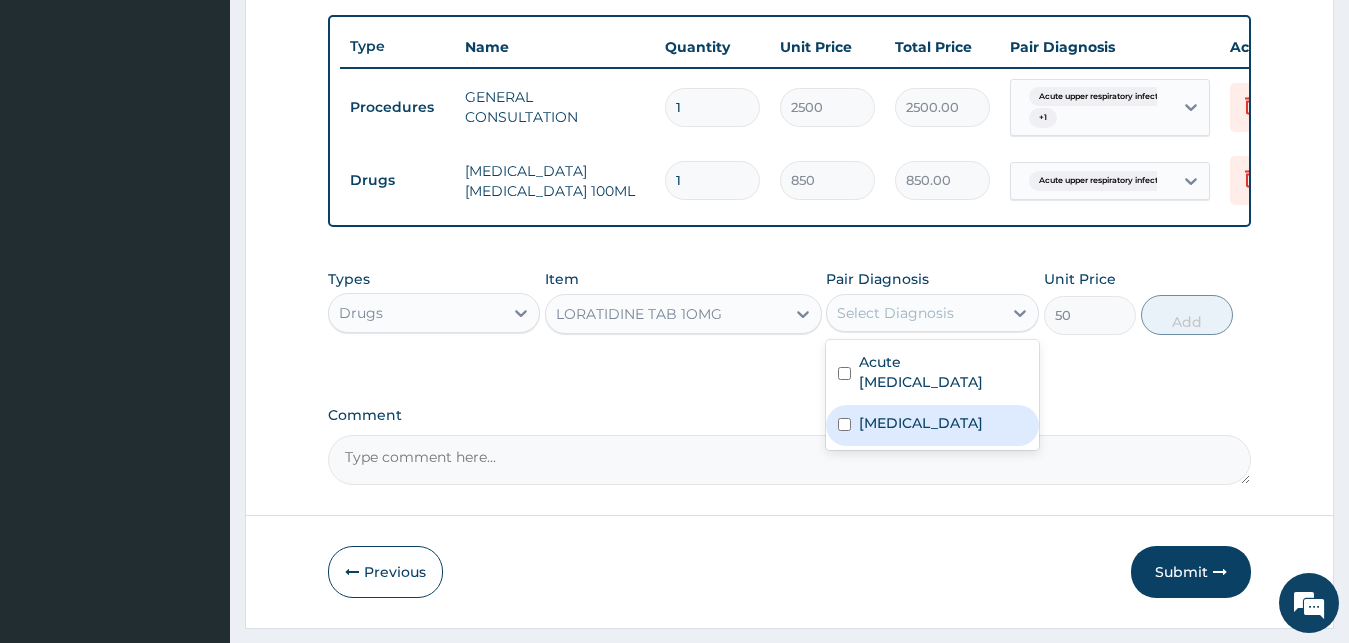 click on "Rhinitis" at bounding box center [921, 423] 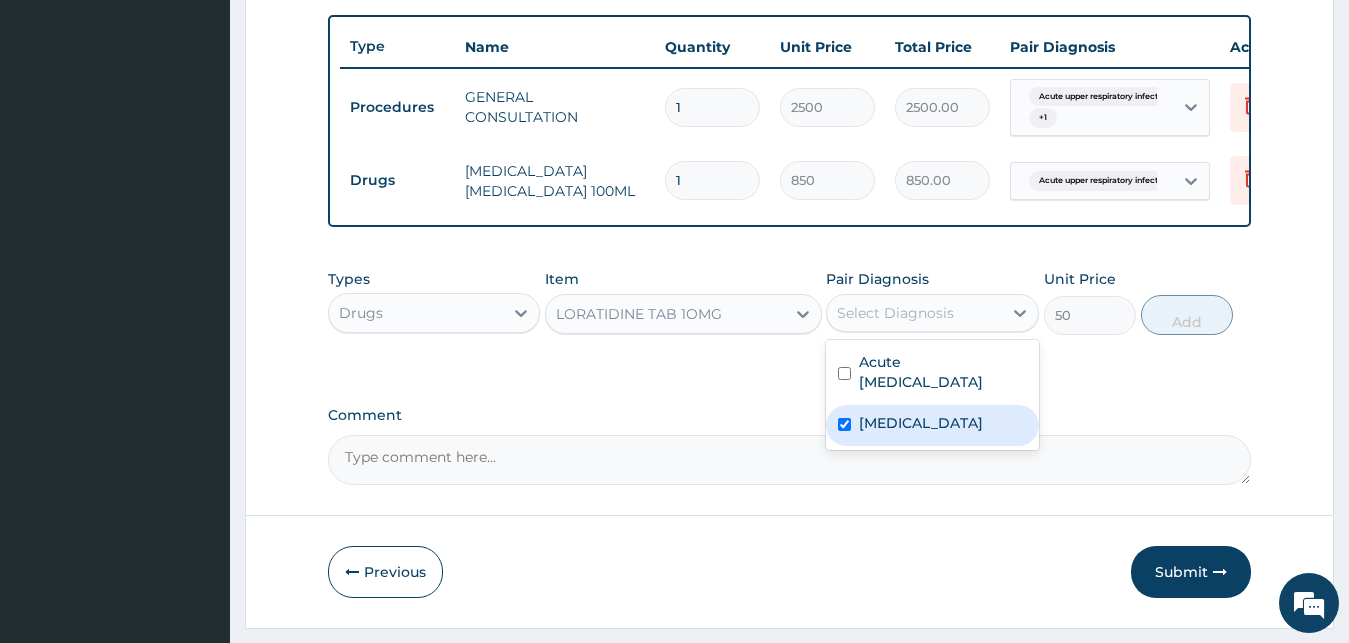 checkbox on "true" 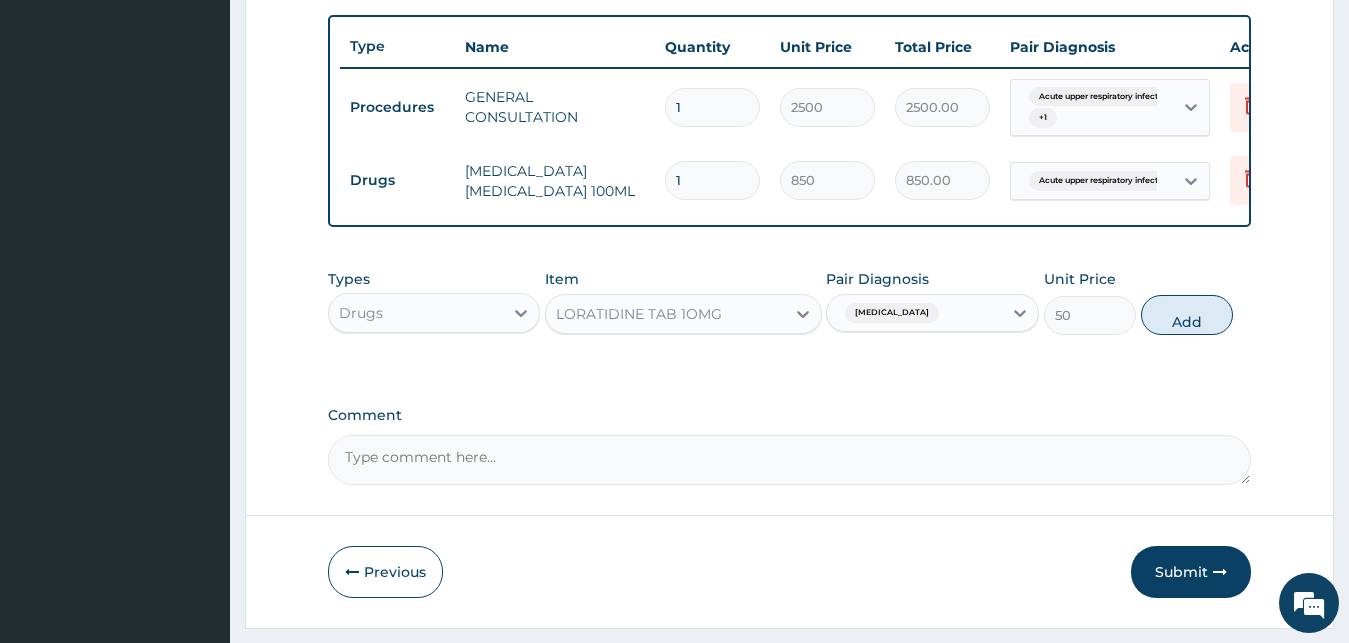 drag, startPoint x: 1198, startPoint y: 345, endPoint x: 1012, endPoint y: 345, distance: 186 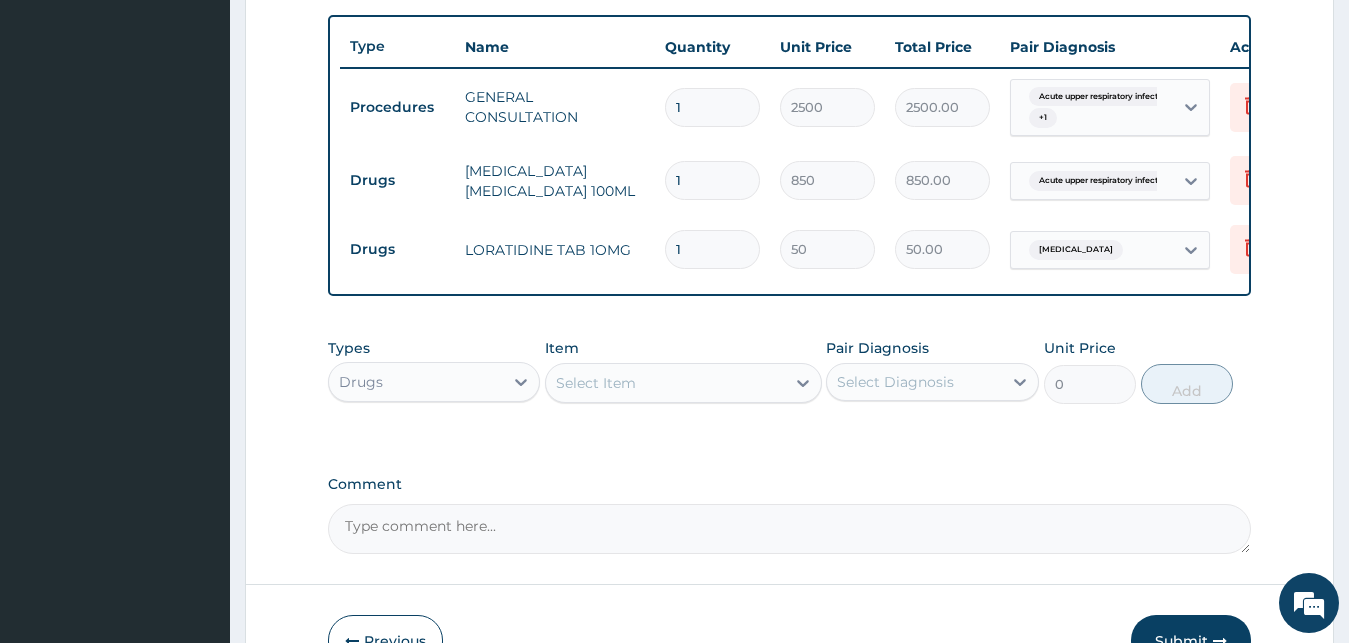 drag, startPoint x: 687, startPoint y: 244, endPoint x: 532, endPoint y: 253, distance: 155.26108 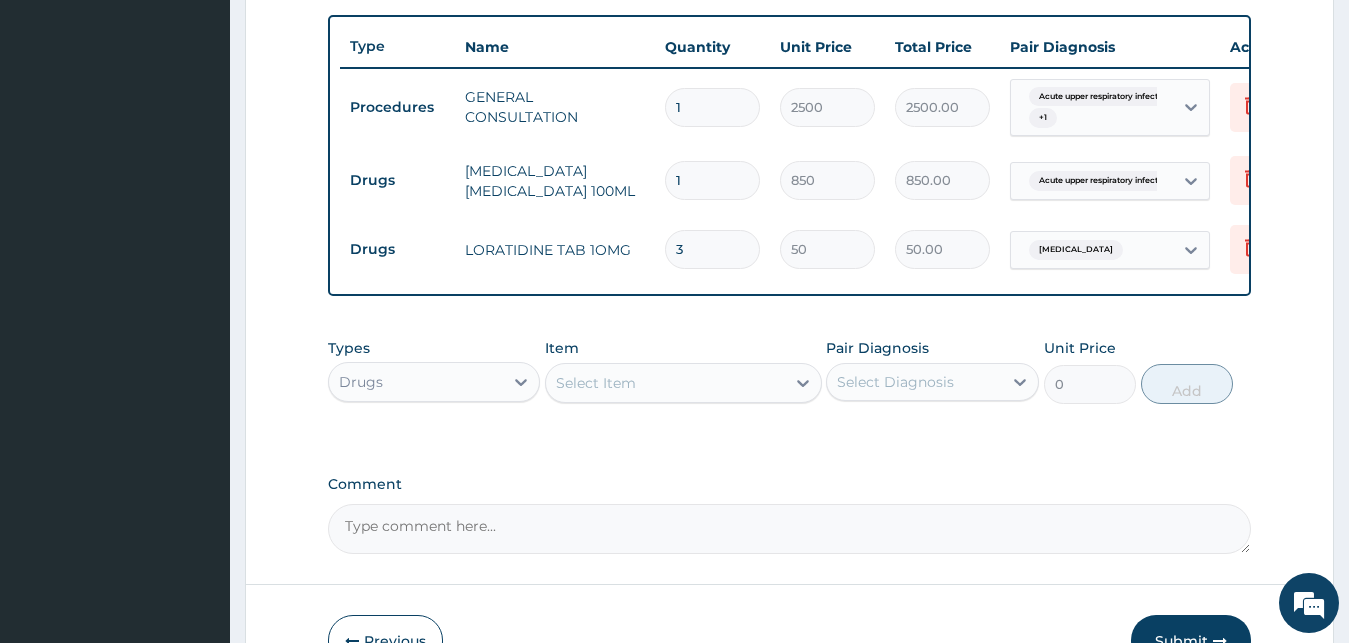type on "150.00" 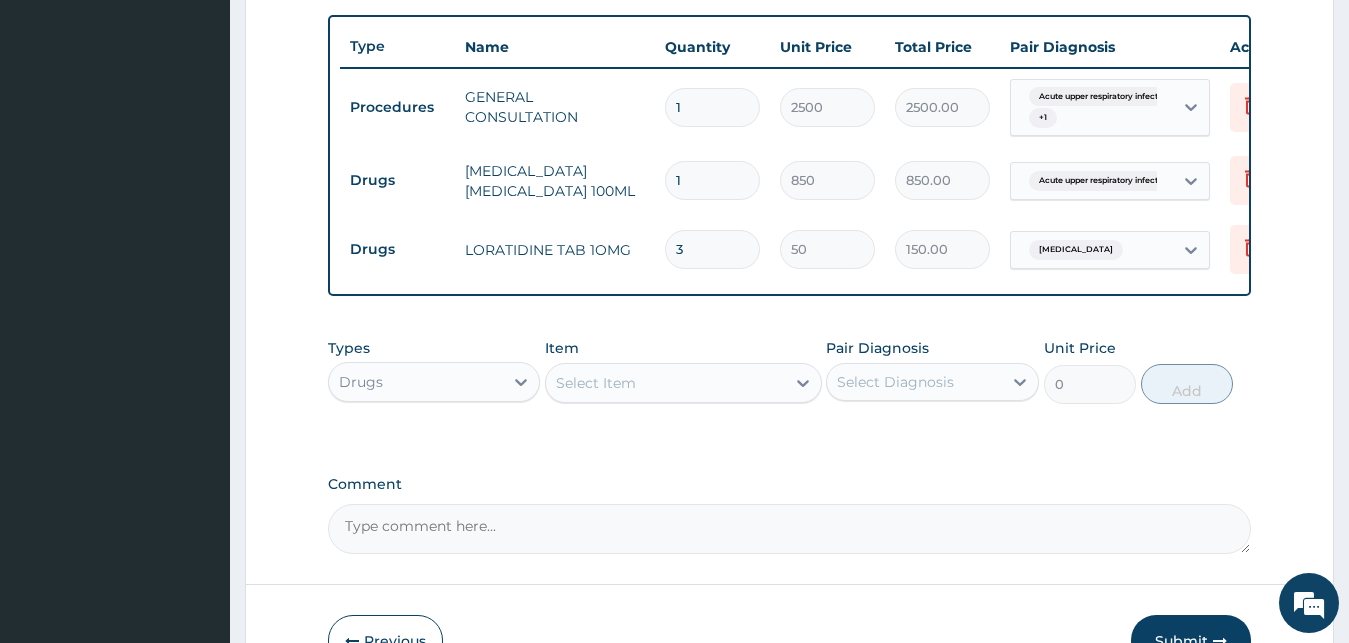 scroll, scrollTop: 867, scrollLeft: 0, axis: vertical 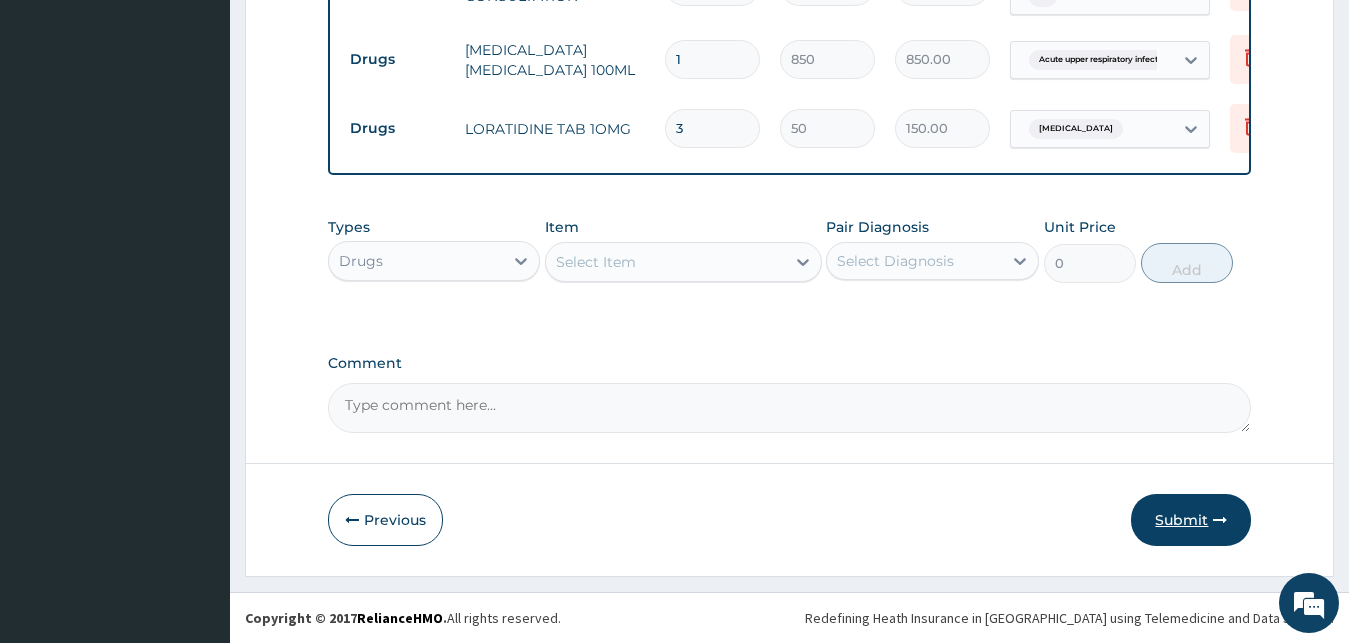 type on "3" 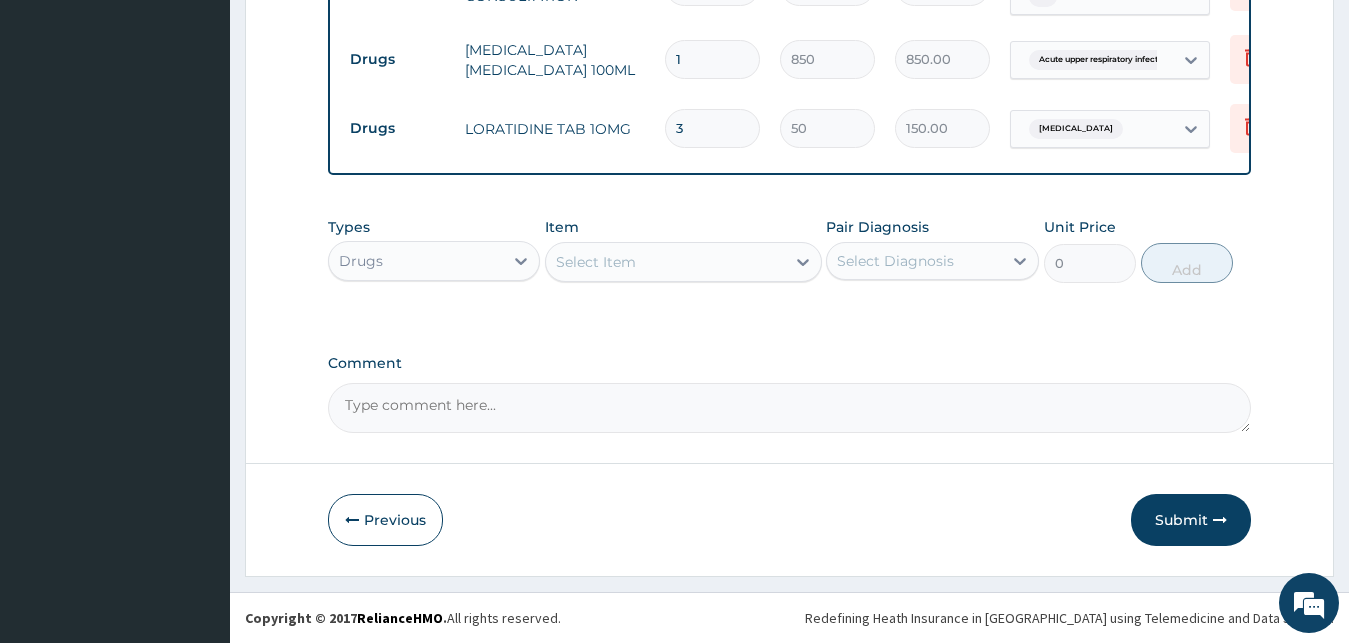 click on "Submit" at bounding box center (1191, 520) 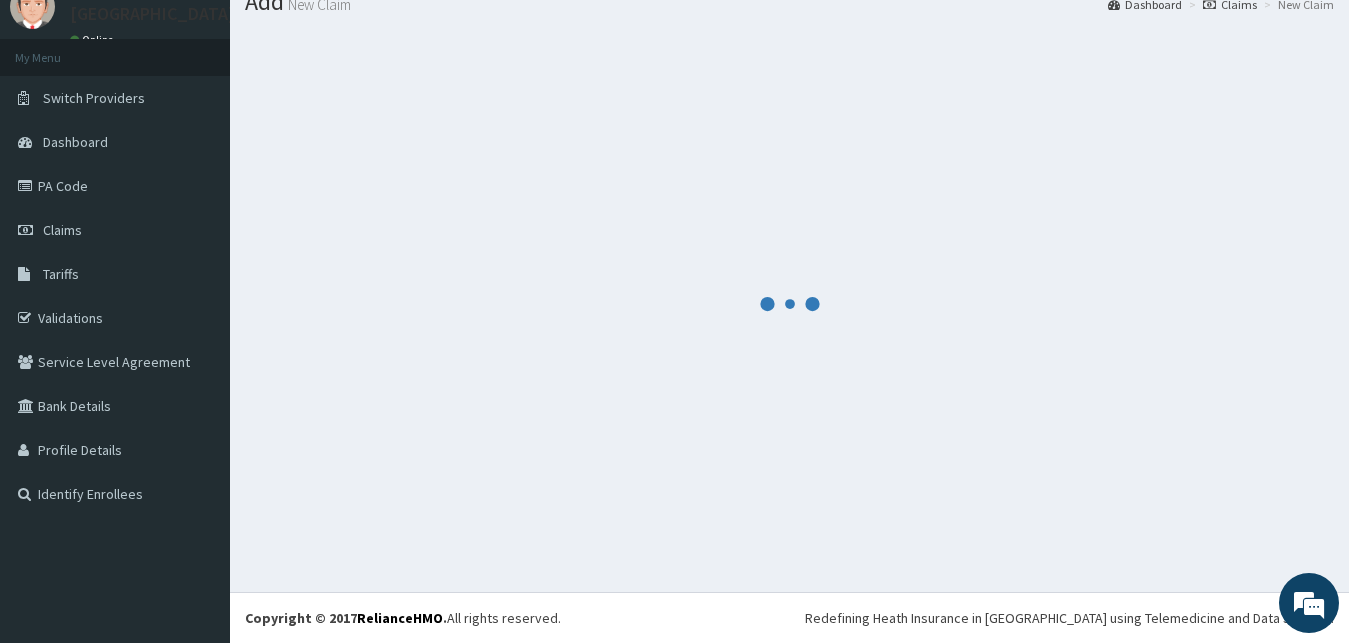 scroll, scrollTop: 76, scrollLeft: 0, axis: vertical 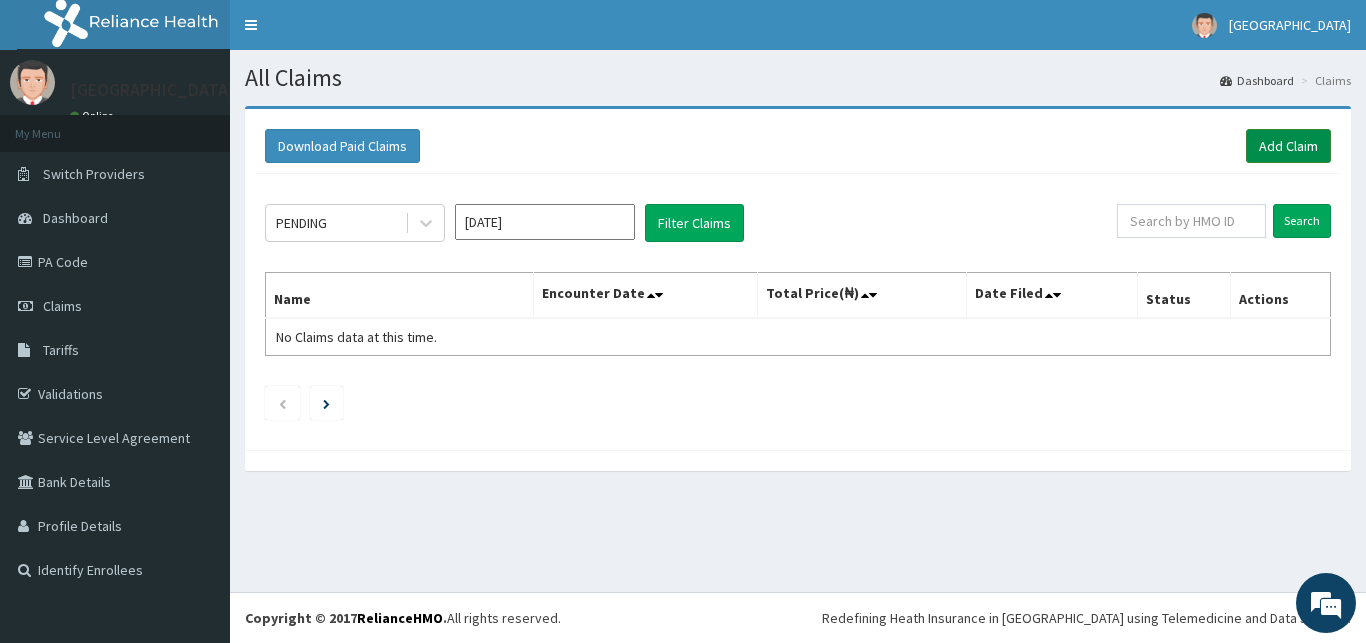 drag, startPoint x: 1334, startPoint y: 125, endPoint x: 1318, endPoint y: 136, distance: 19.416489 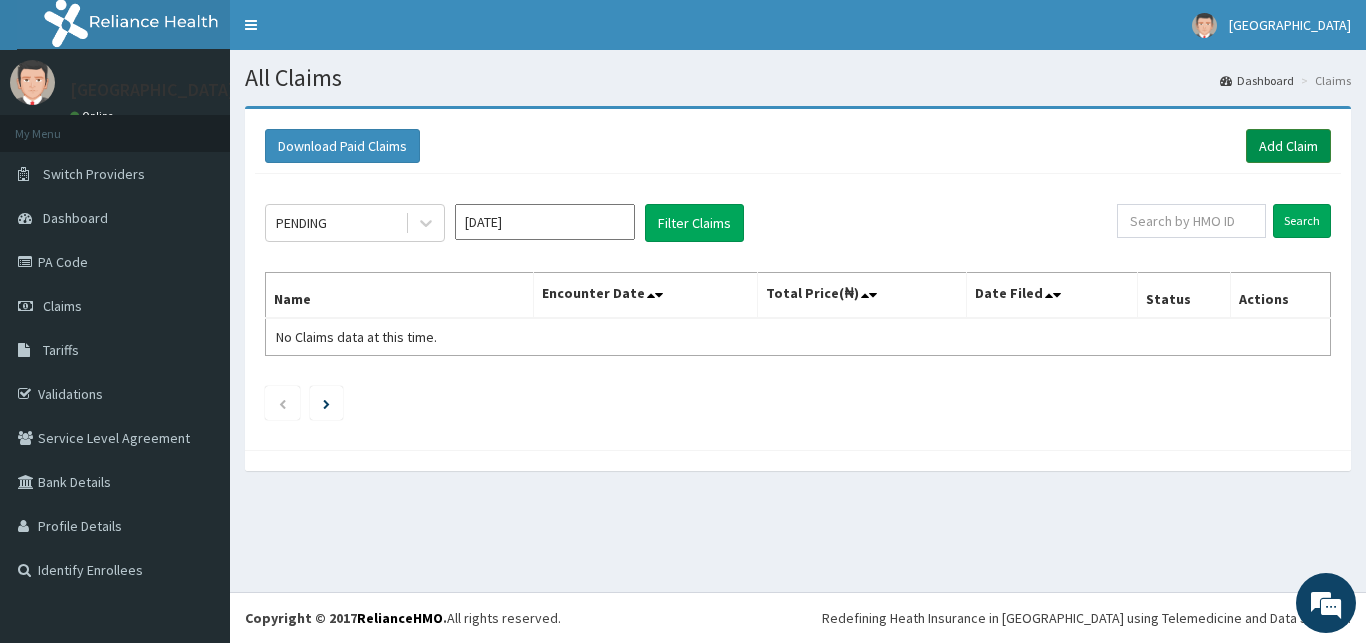 click on "Download Paid Claims Add Claim" at bounding box center [798, 146] 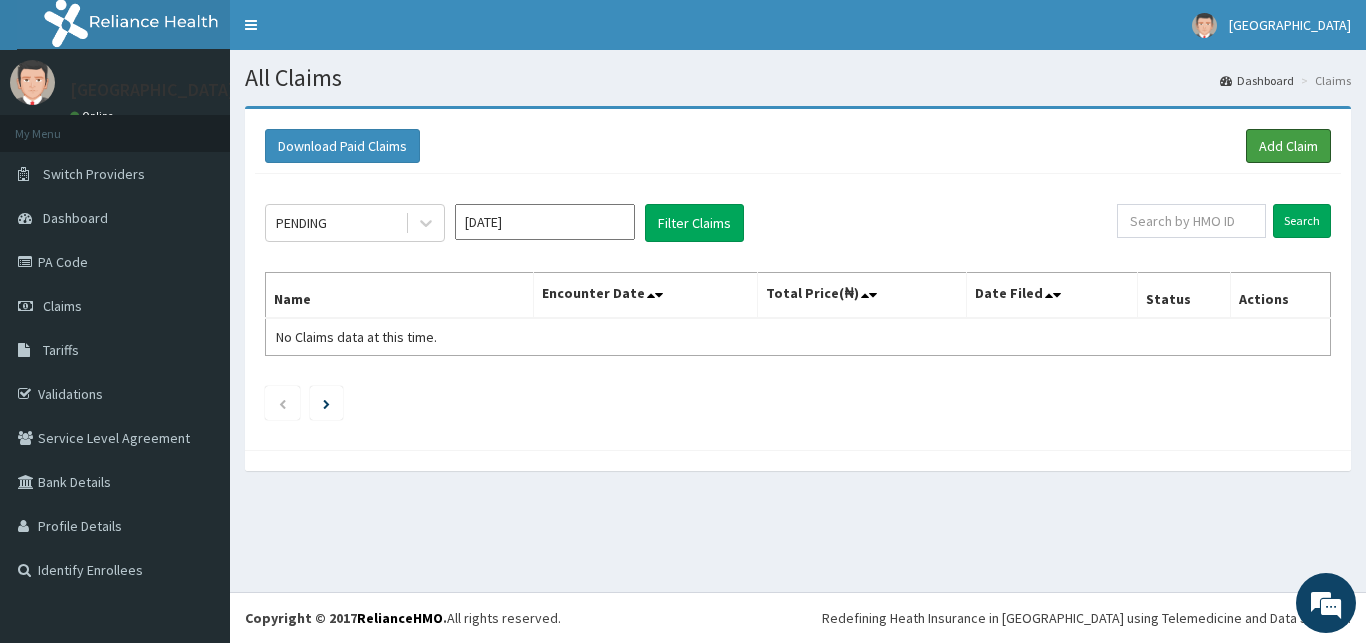 drag, startPoint x: 1311, startPoint y: 139, endPoint x: 1167, endPoint y: 176, distance: 148.6775 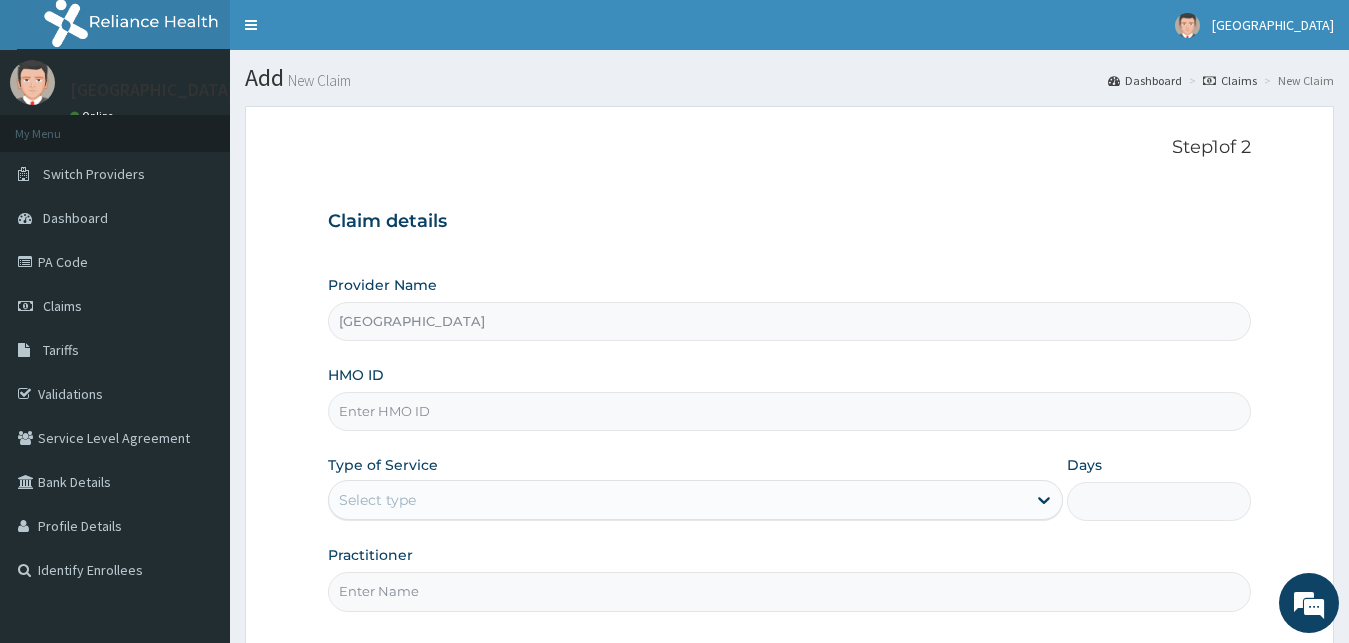 scroll, scrollTop: 0, scrollLeft: 0, axis: both 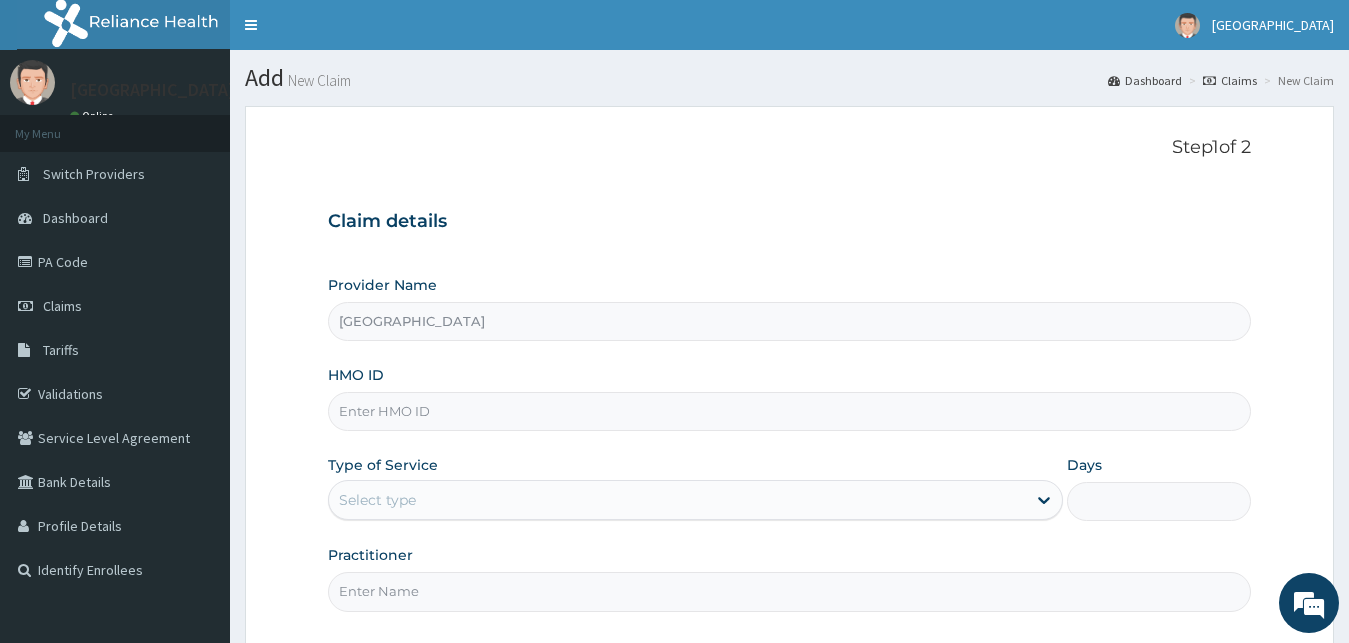 paste on "ENP/10427/E" 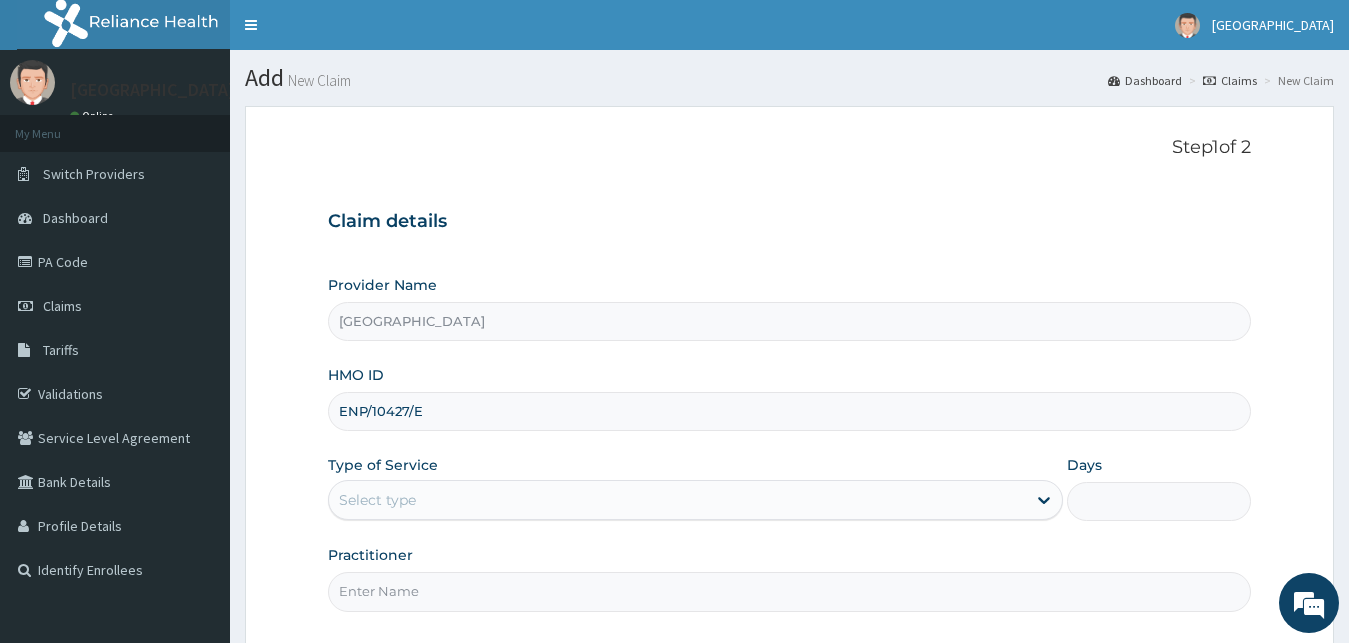 type on "ENP/10427/E" 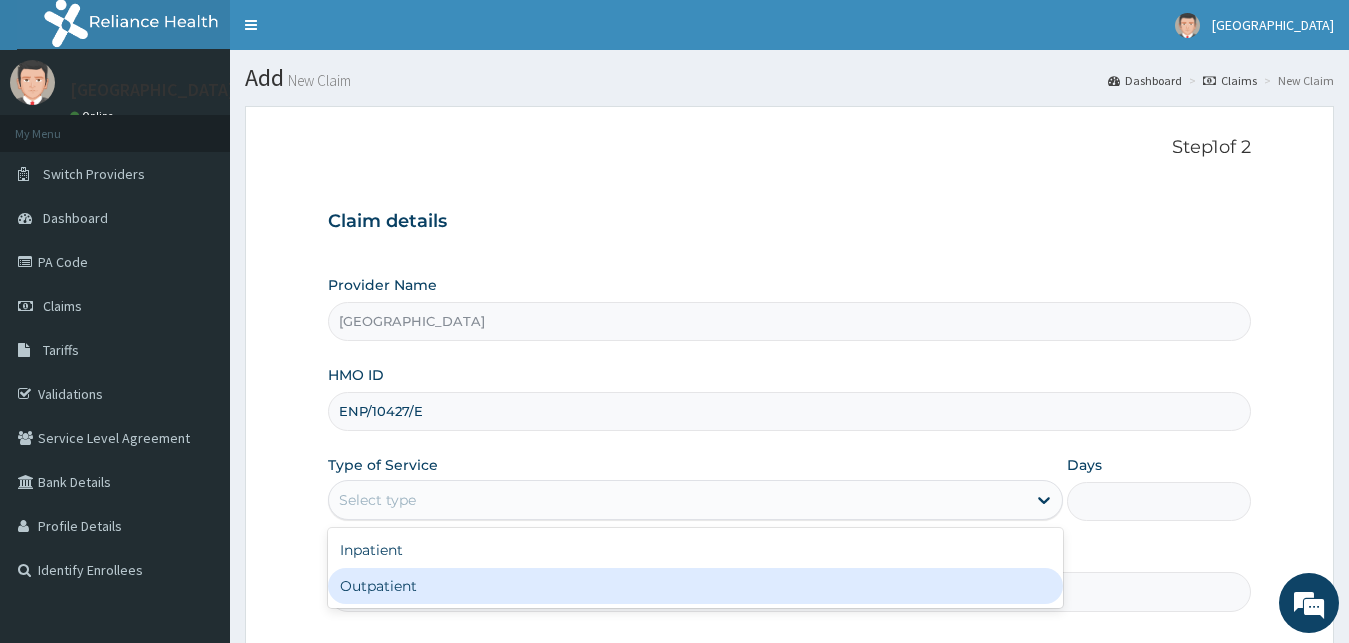 click on "Outpatient" at bounding box center [696, 586] 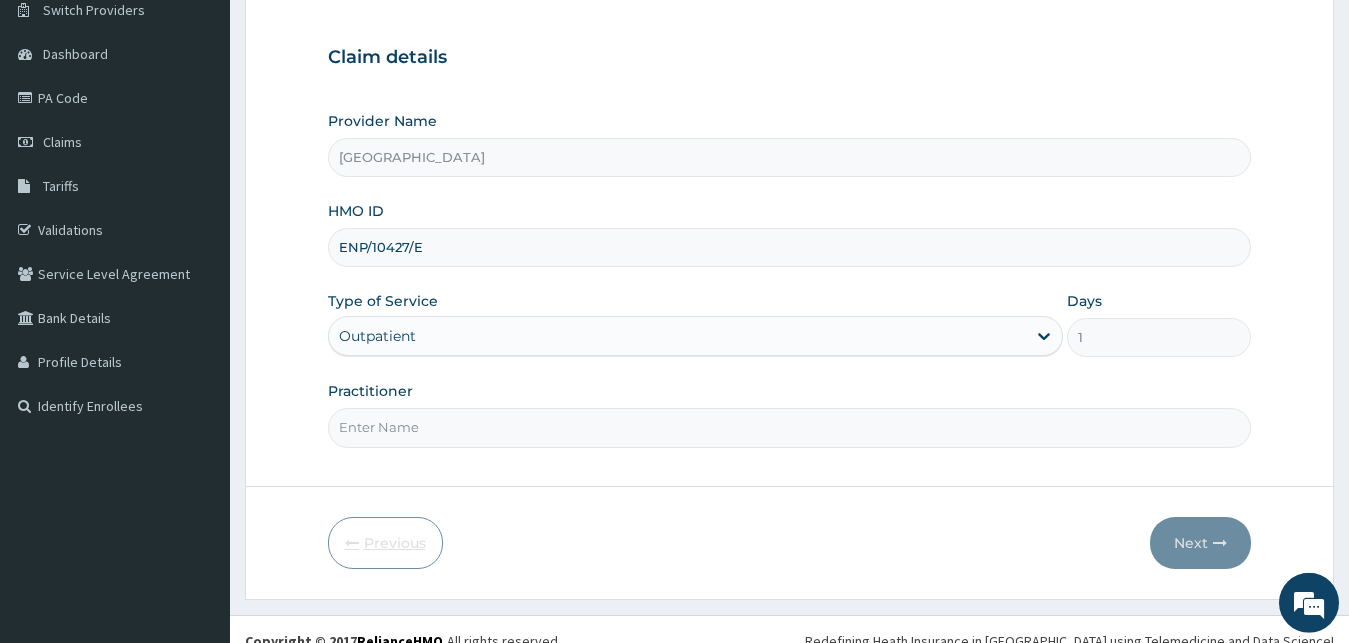 scroll, scrollTop: 187, scrollLeft: 0, axis: vertical 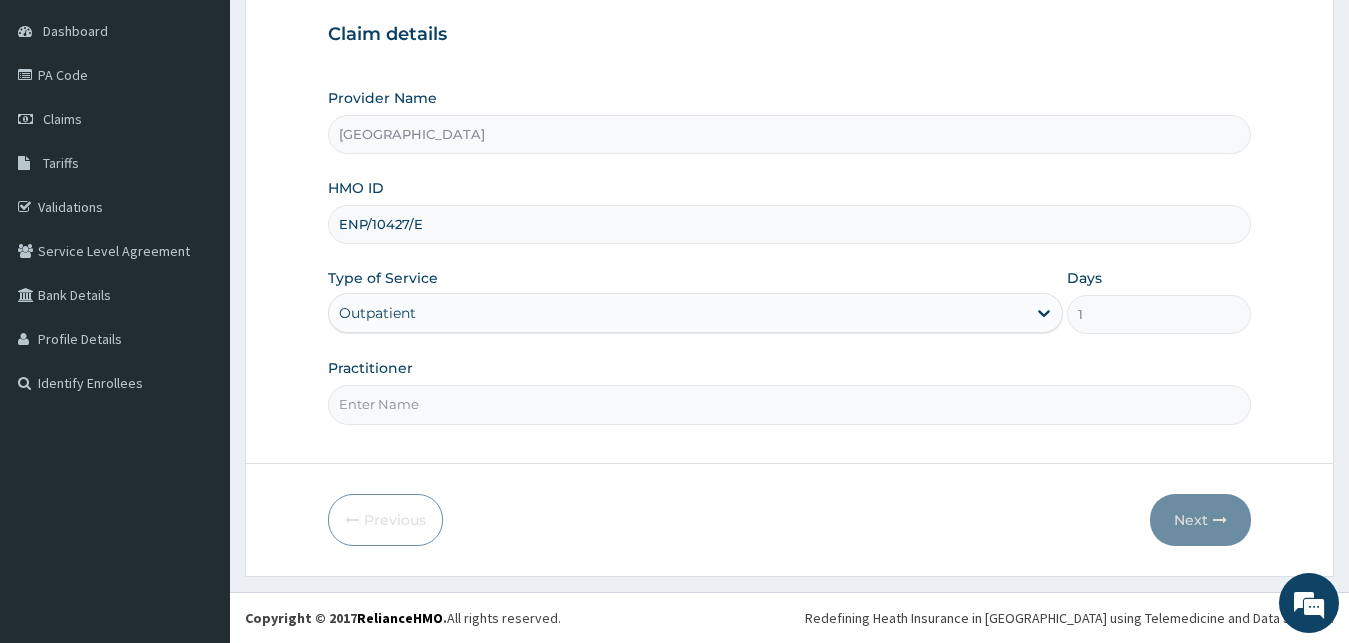 click on "Practitioner" at bounding box center [790, 404] 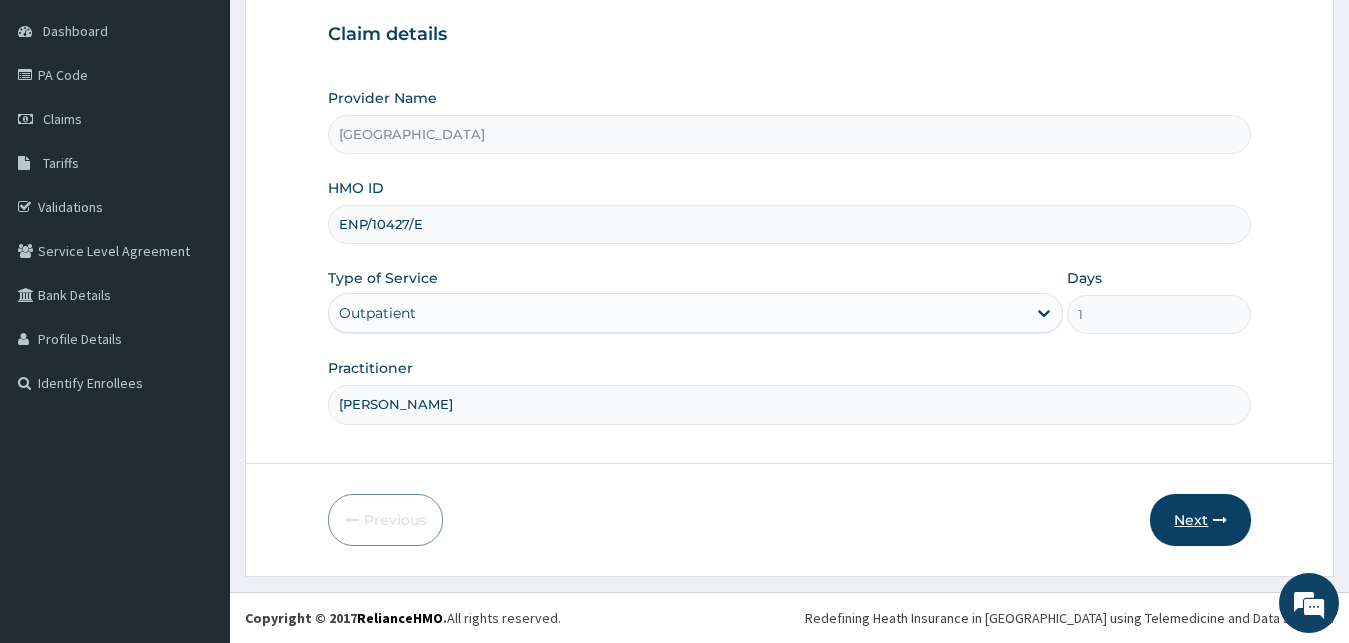 type on "[PERSON_NAME]" 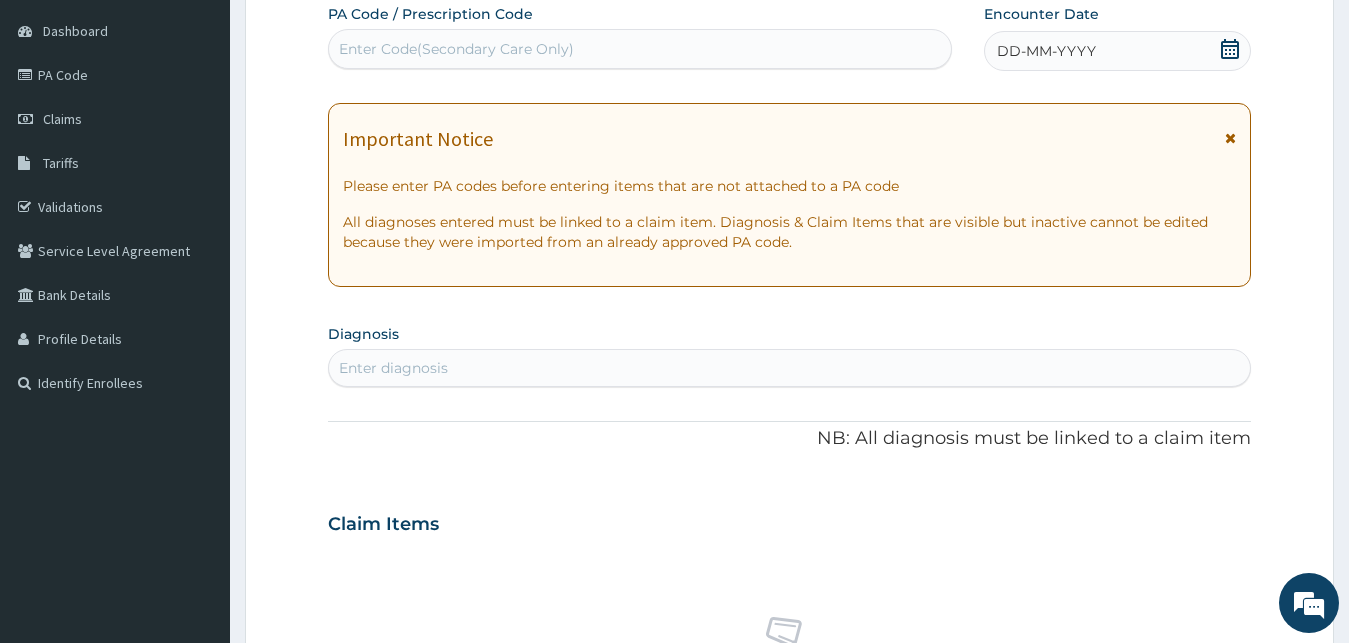 click on "DD-MM-YYYY" at bounding box center [1118, 51] 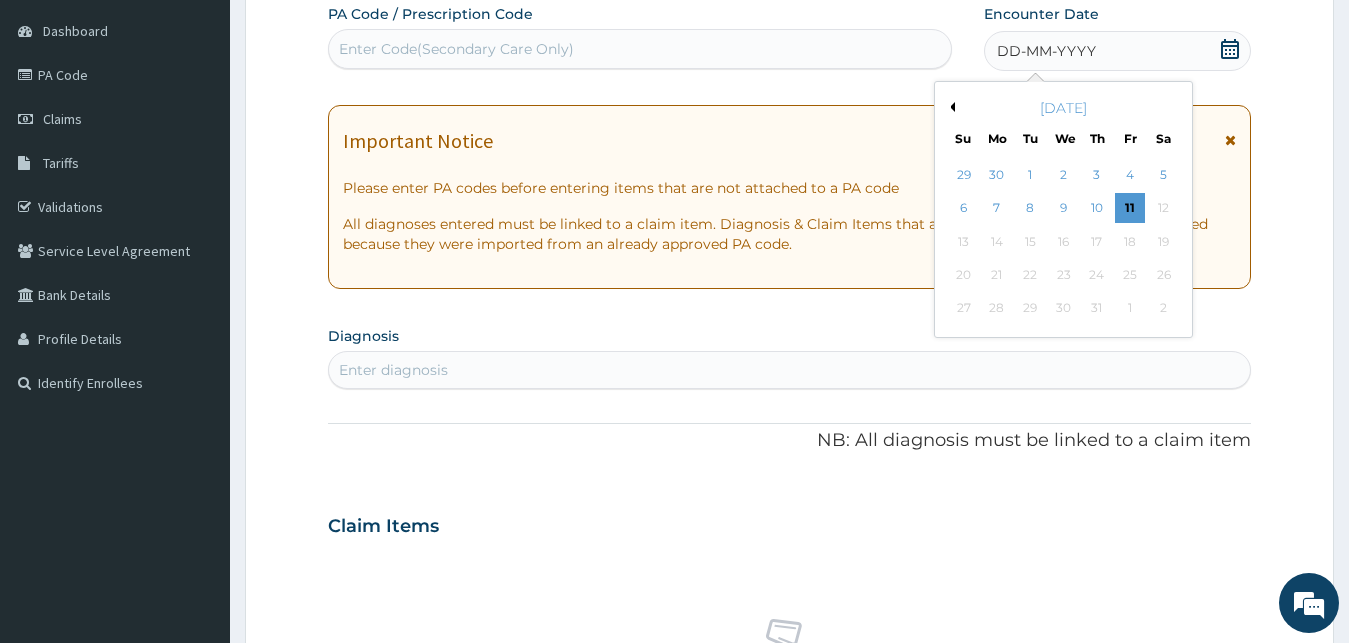 click on "Previous Month" at bounding box center [950, 107] 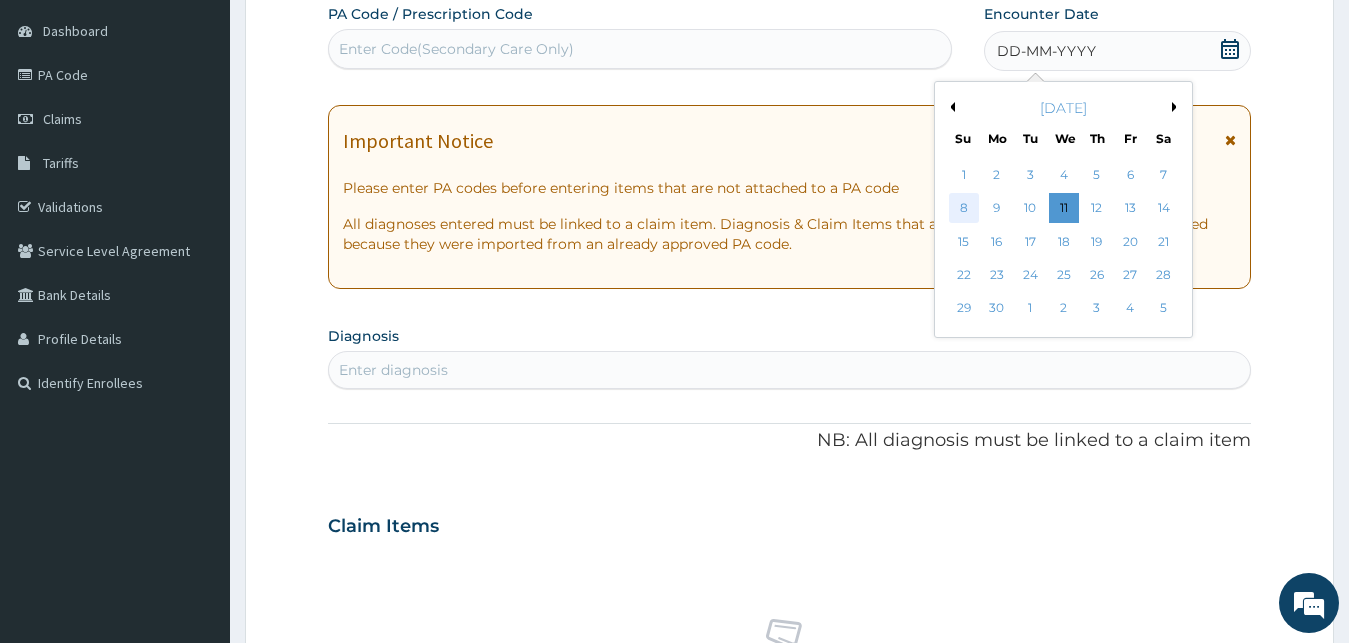 click on "8" at bounding box center (964, 209) 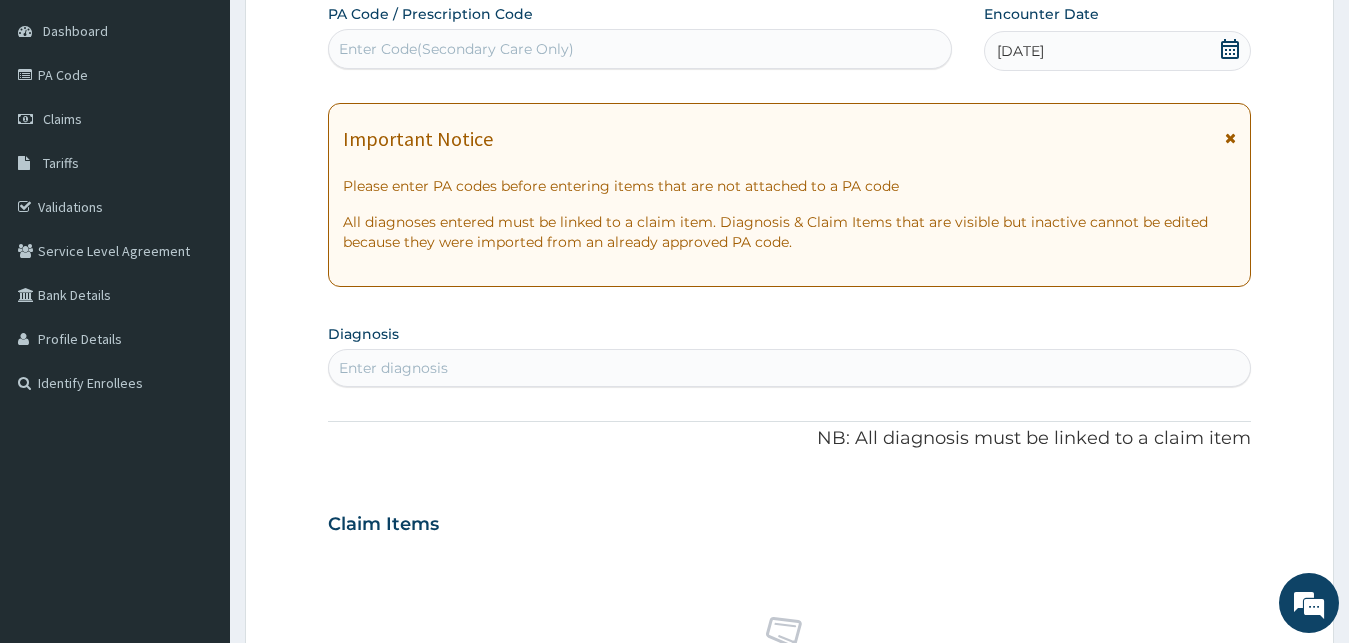 click on "Enter diagnosis" at bounding box center (790, 368) 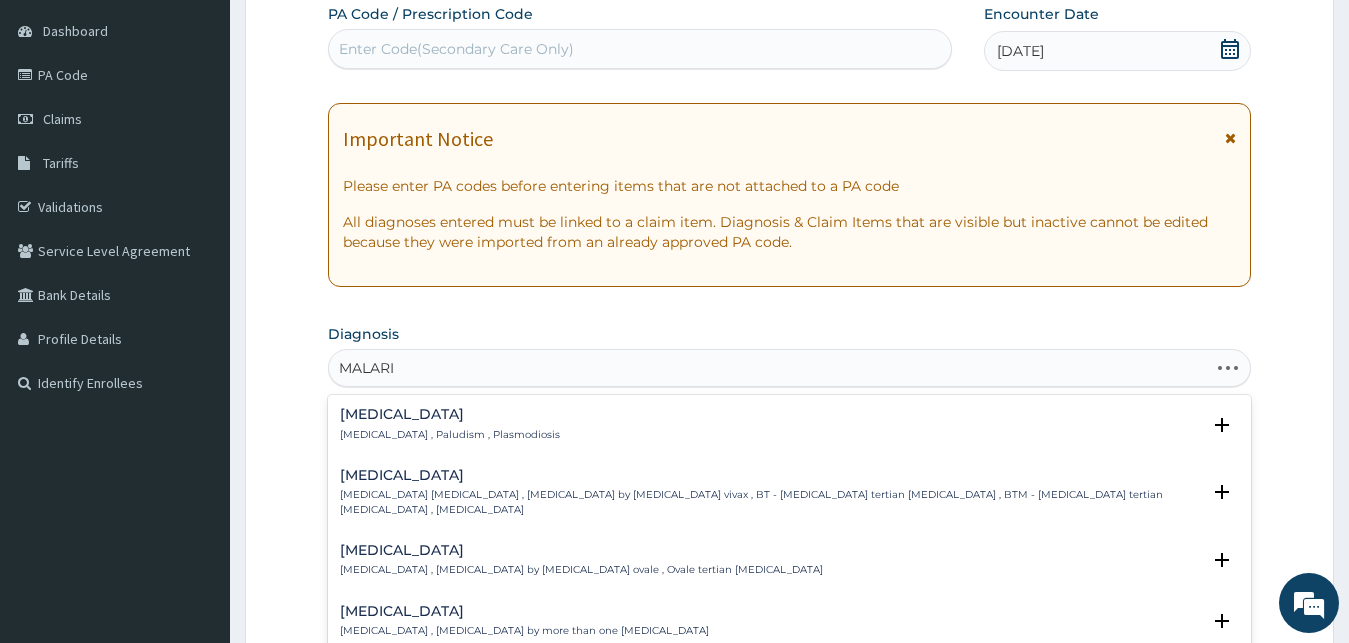 type on "[MEDICAL_DATA]" 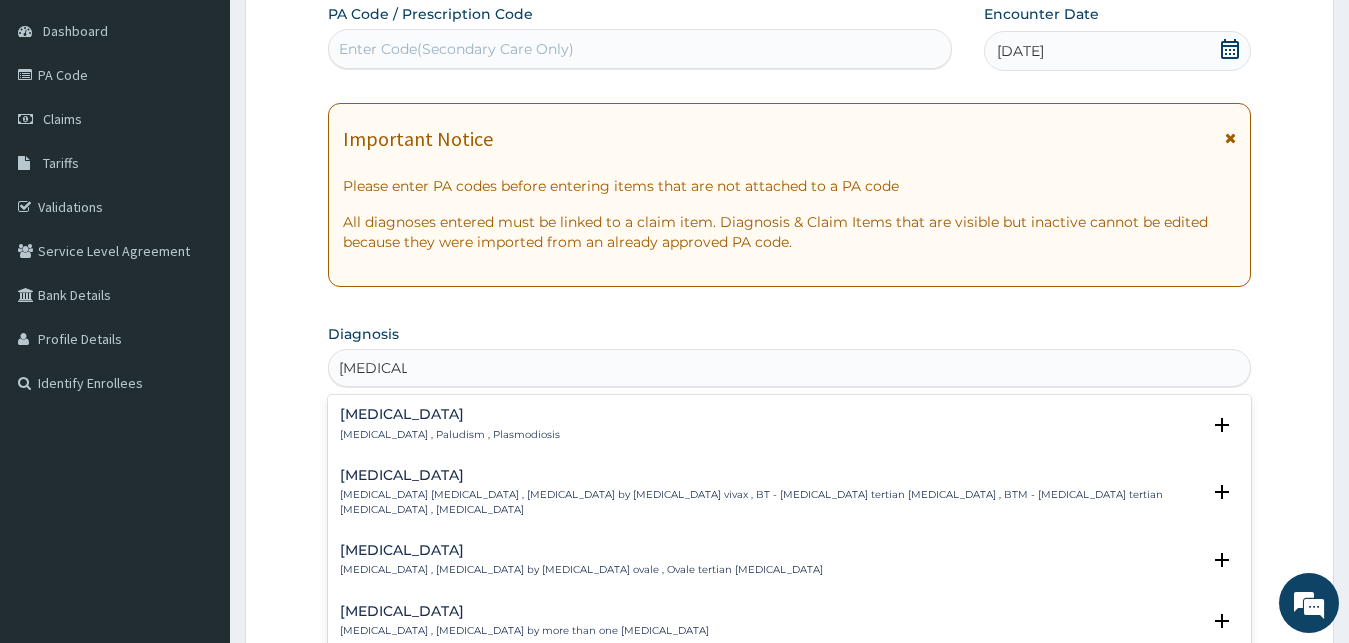 click on "[MEDICAL_DATA] , Paludism , Plasmodiosis" at bounding box center (450, 435) 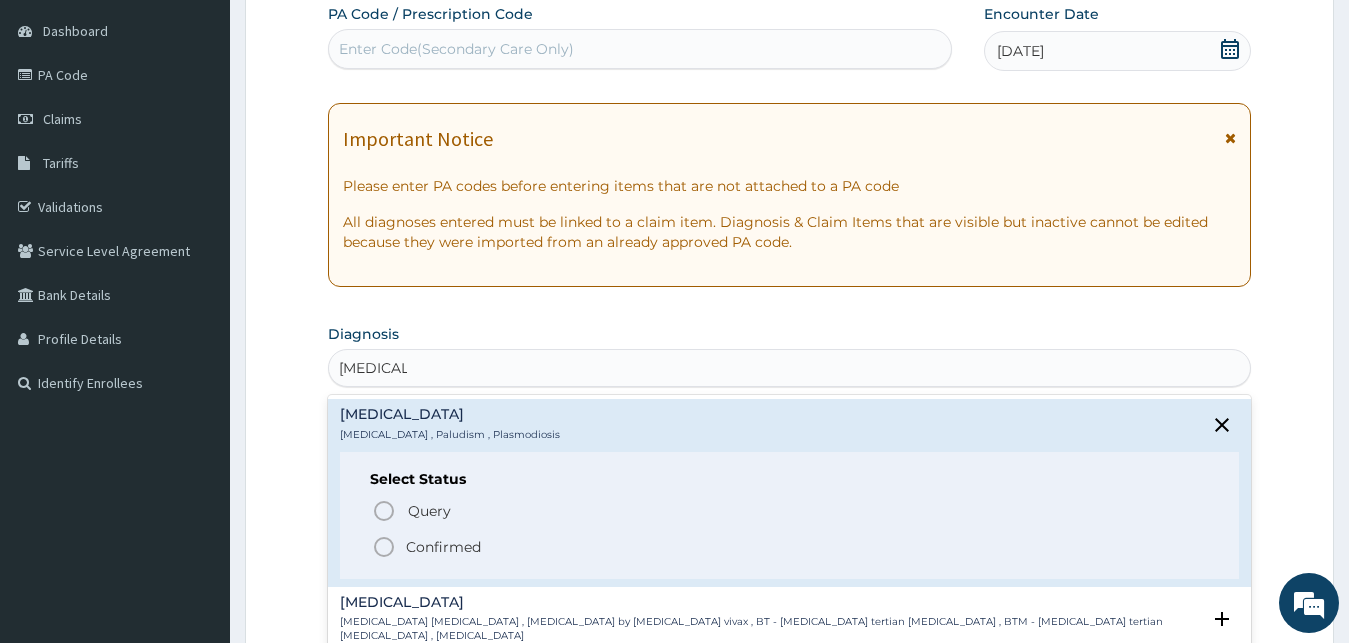 click on "Confirmed" at bounding box center (443, 547) 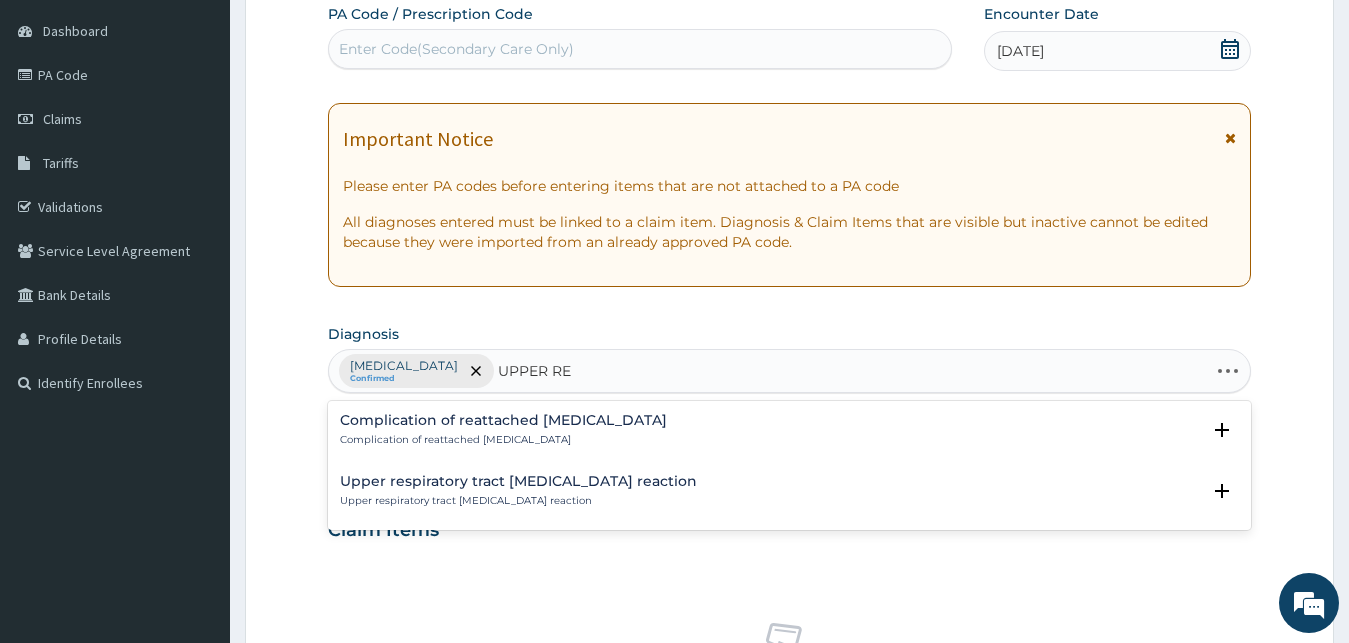 type on "UPPER RES" 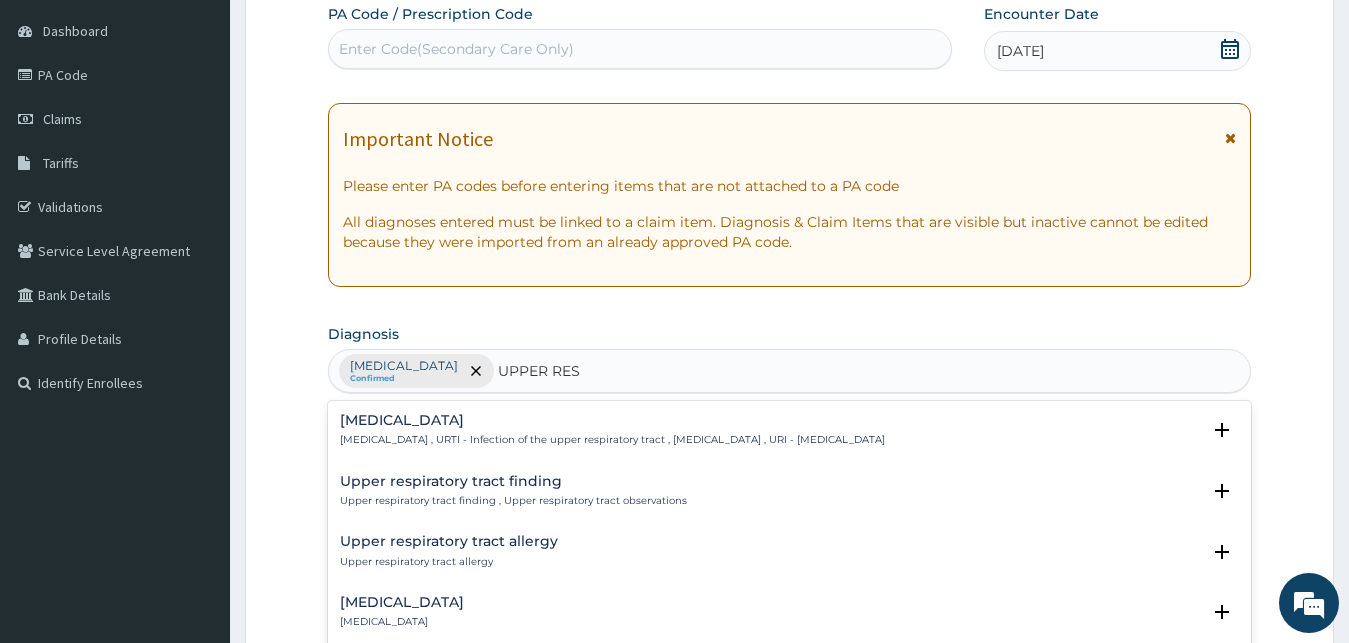 click on "[MEDICAL_DATA]" at bounding box center [612, 420] 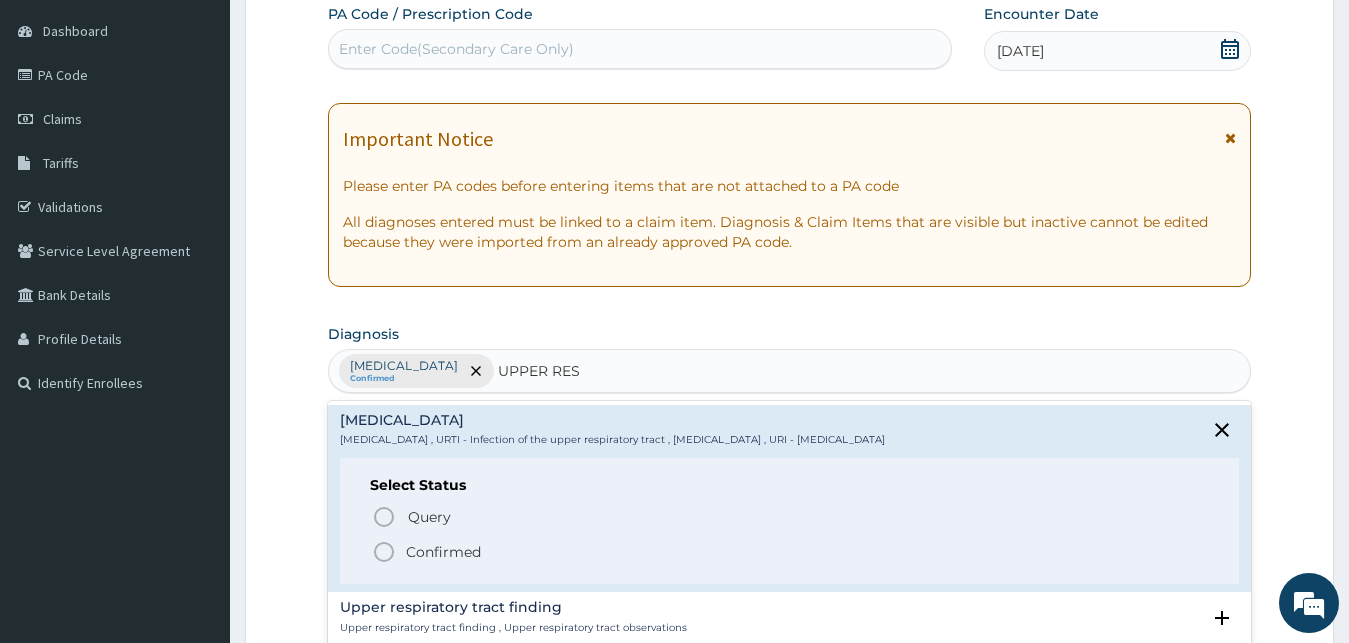click on "Confirmed" at bounding box center [443, 552] 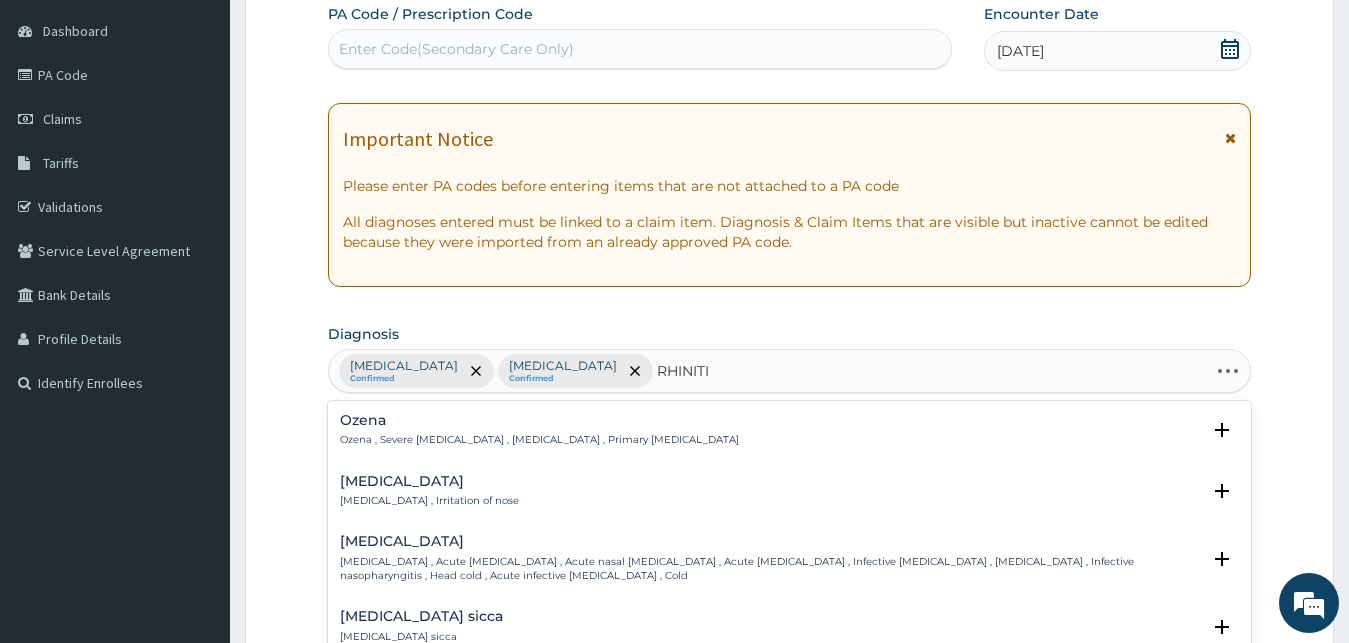 type on "[MEDICAL_DATA]" 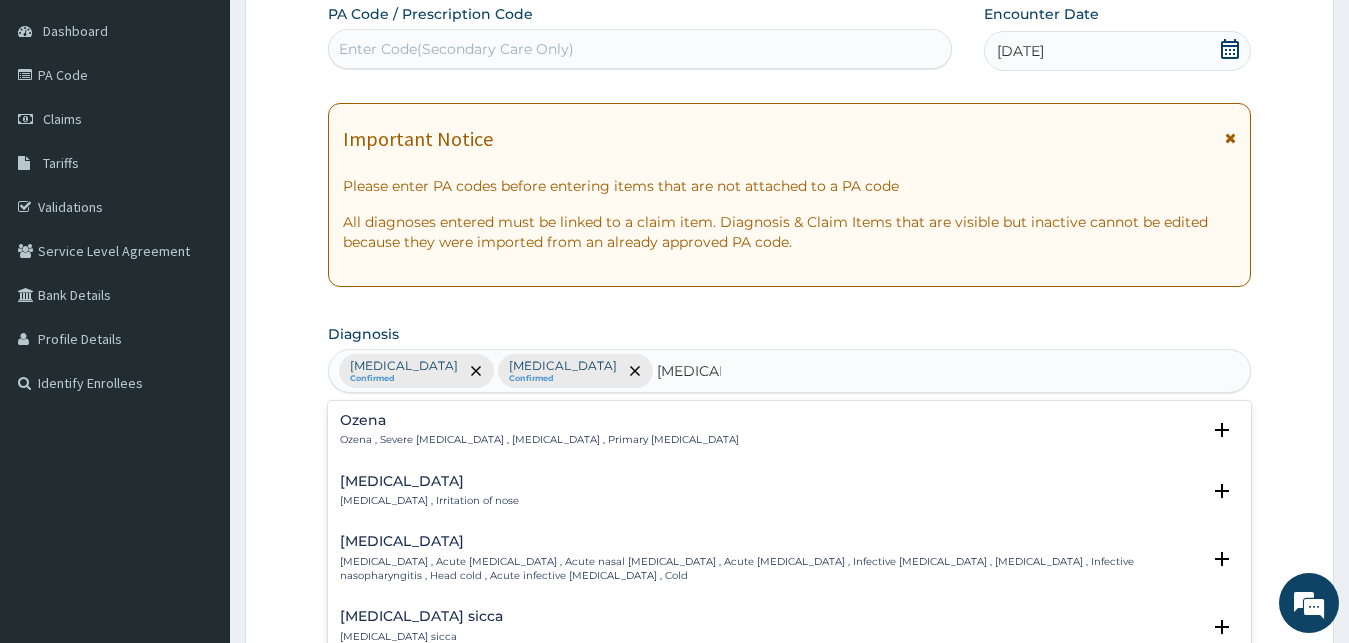 click on "[MEDICAL_DATA] [MEDICAL_DATA] , Irritation of nose" at bounding box center [790, 491] 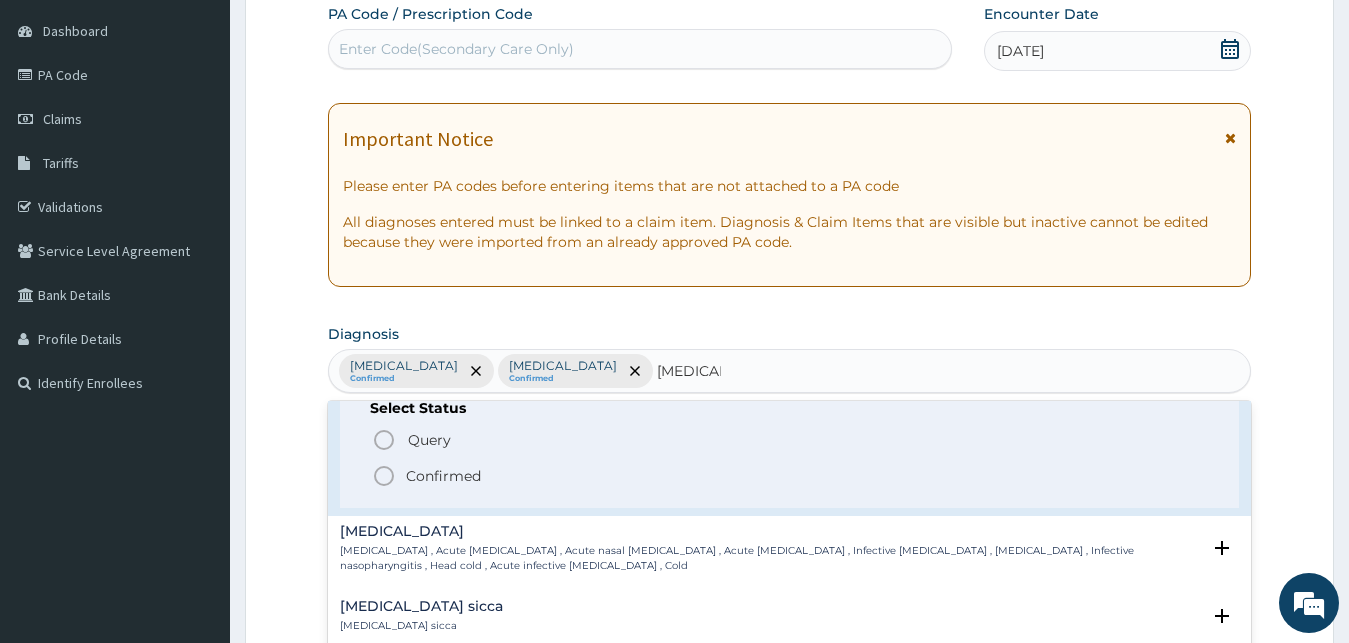 scroll, scrollTop: 108, scrollLeft: 0, axis: vertical 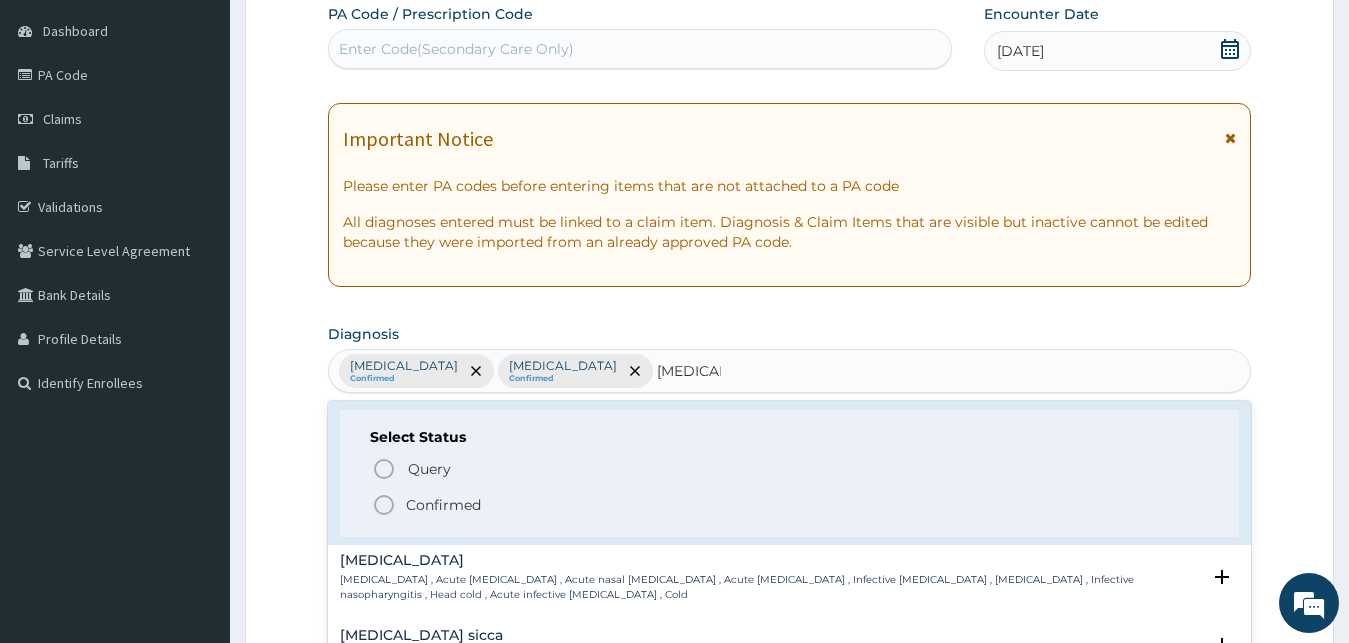 click on "Confirmed" at bounding box center [443, 505] 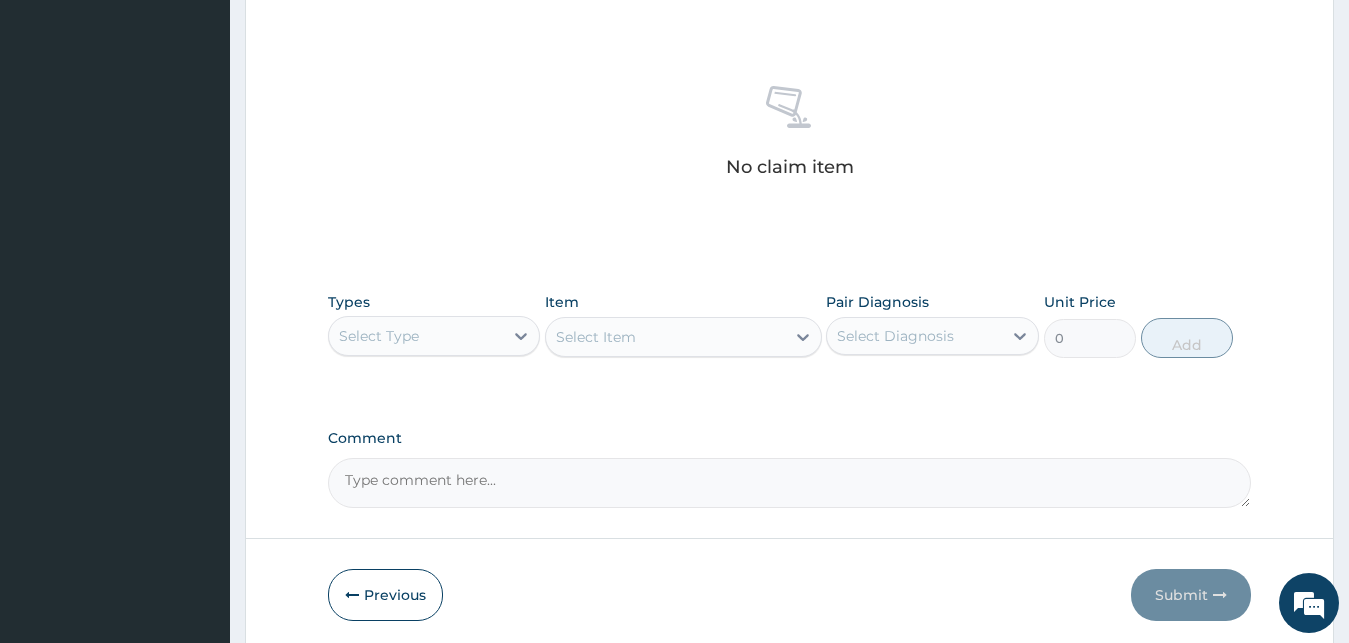 scroll, scrollTop: 799, scrollLeft: 0, axis: vertical 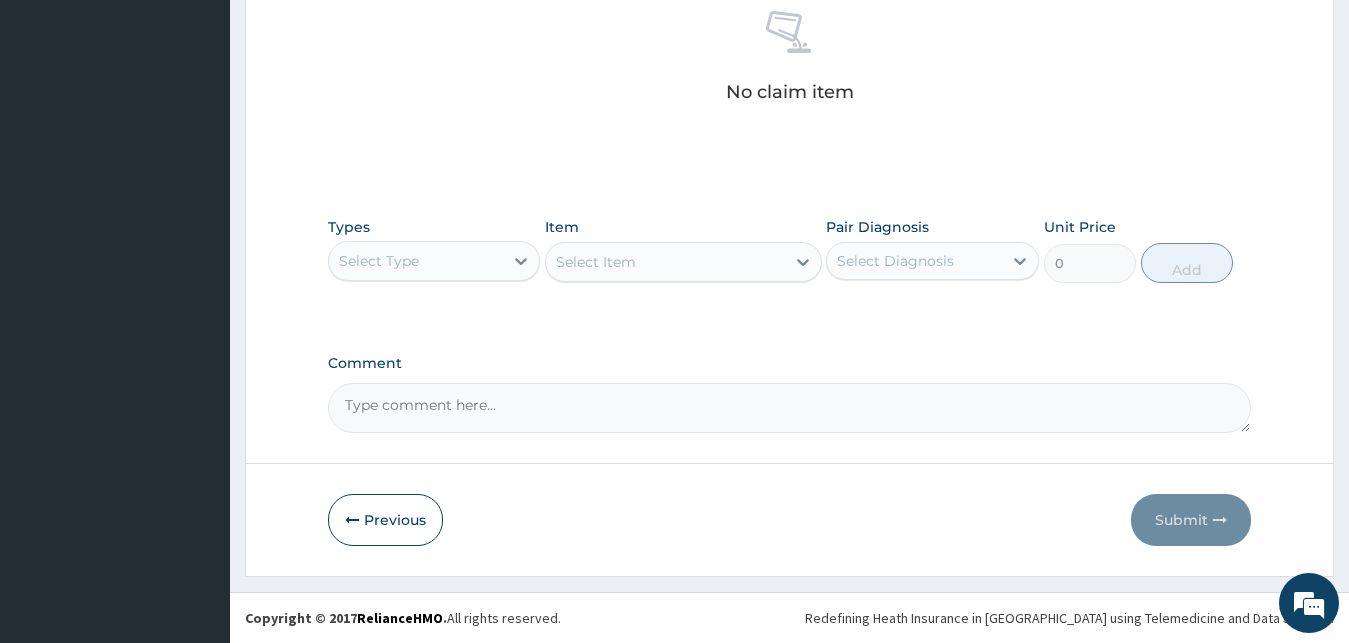 drag, startPoint x: 483, startPoint y: 269, endPoint x: 472, endPoint y: 288, distance: 21.954498 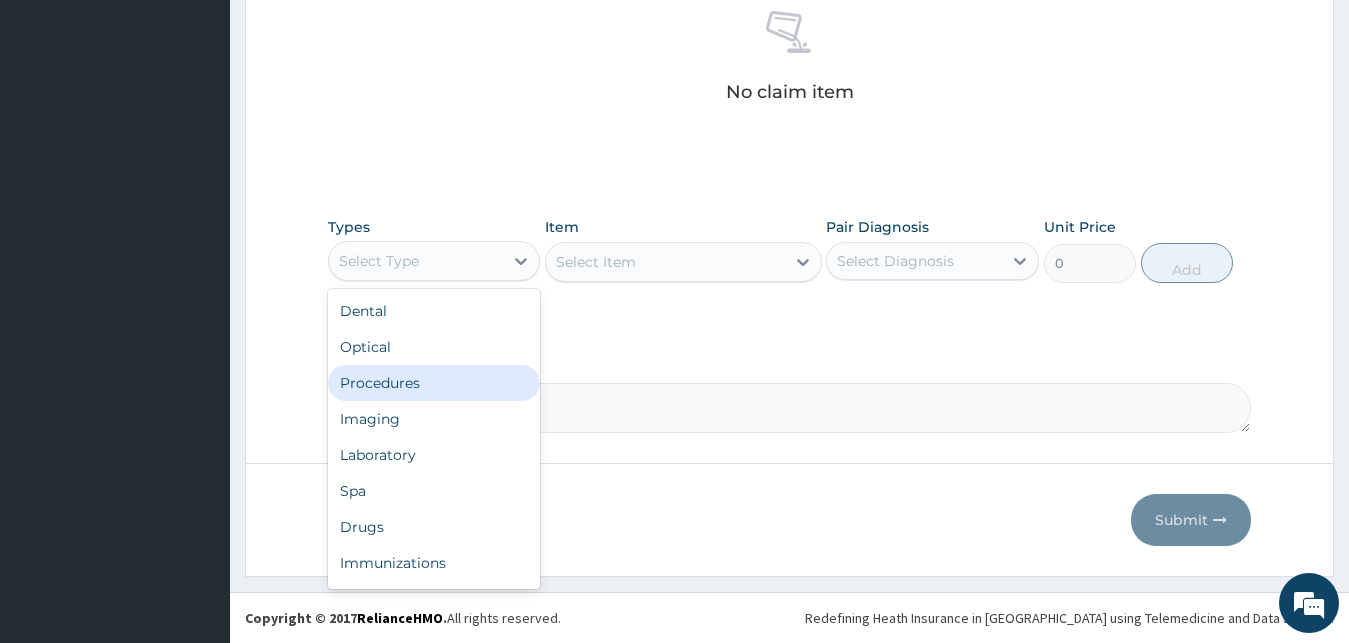 click on "Procedures" at bounding box center [434, 383] 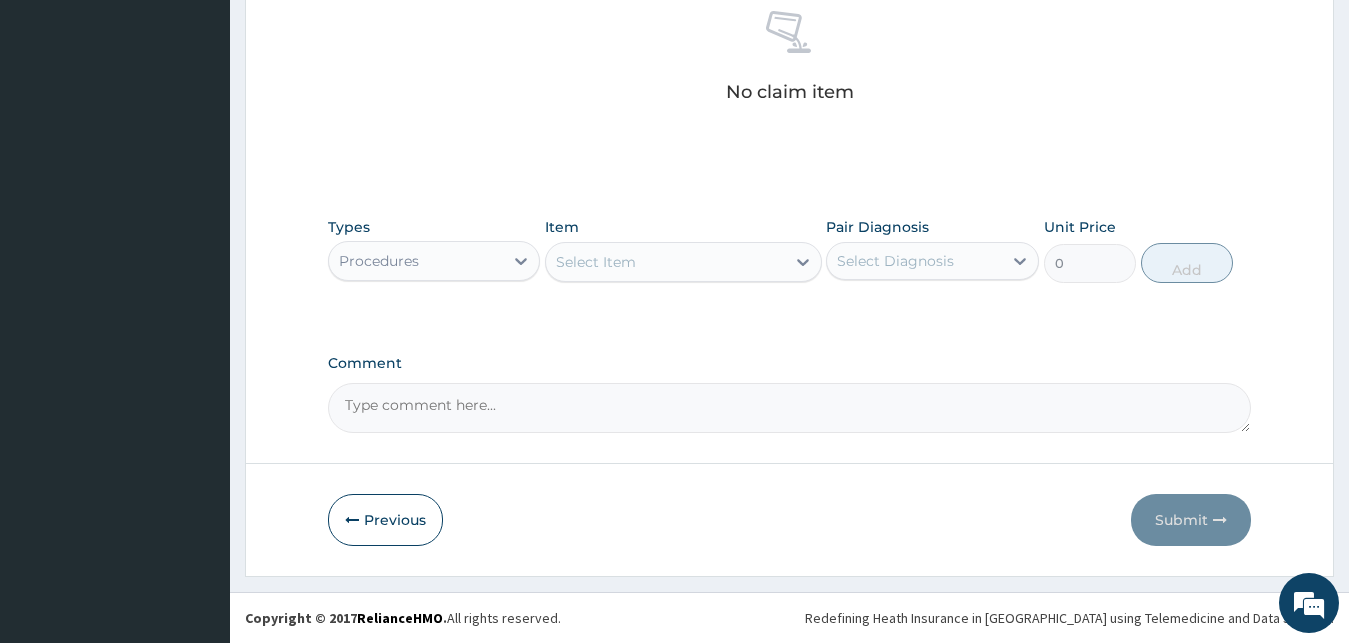 click on "Select Item" at bounding box center [665, 262] 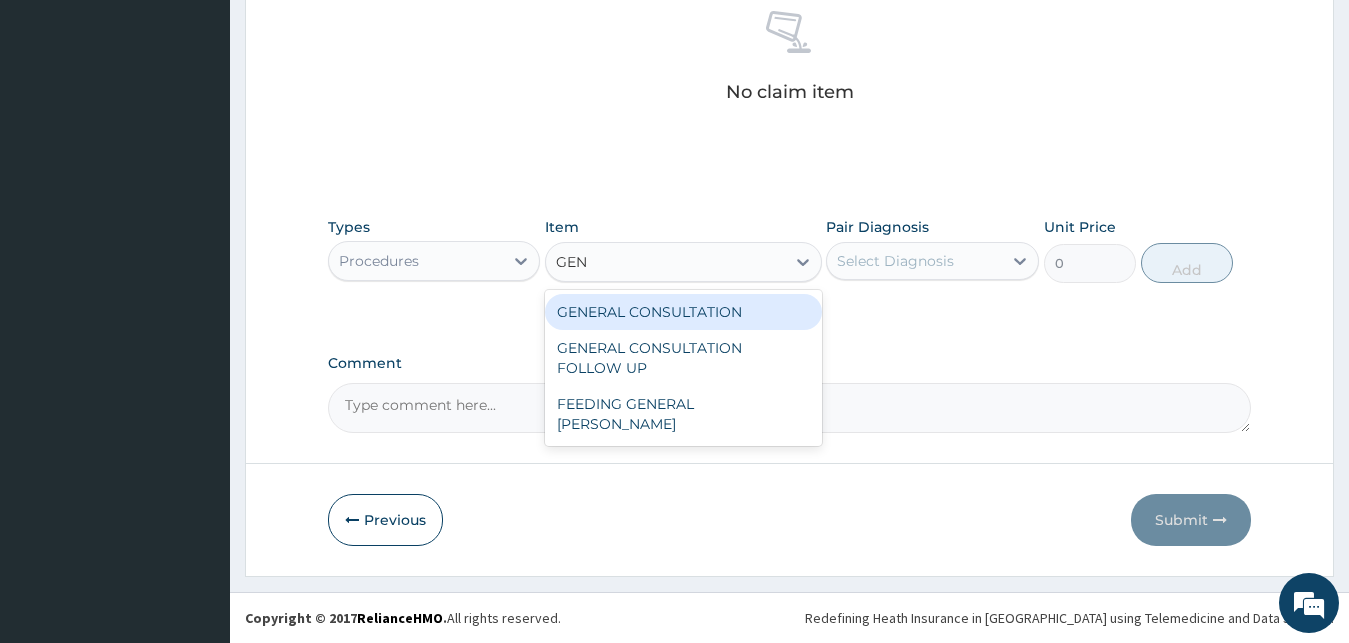 type on "GENE" 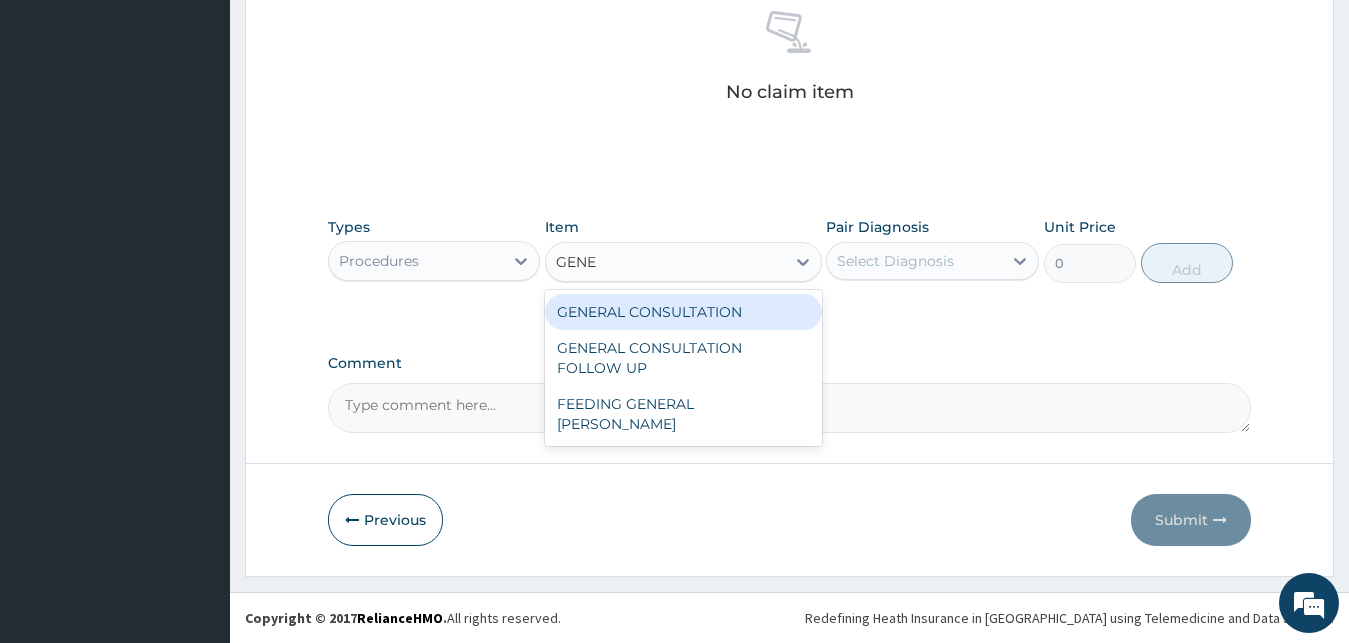 click on "GENERAL CONSULTATION" at bounding box center [683, 312] 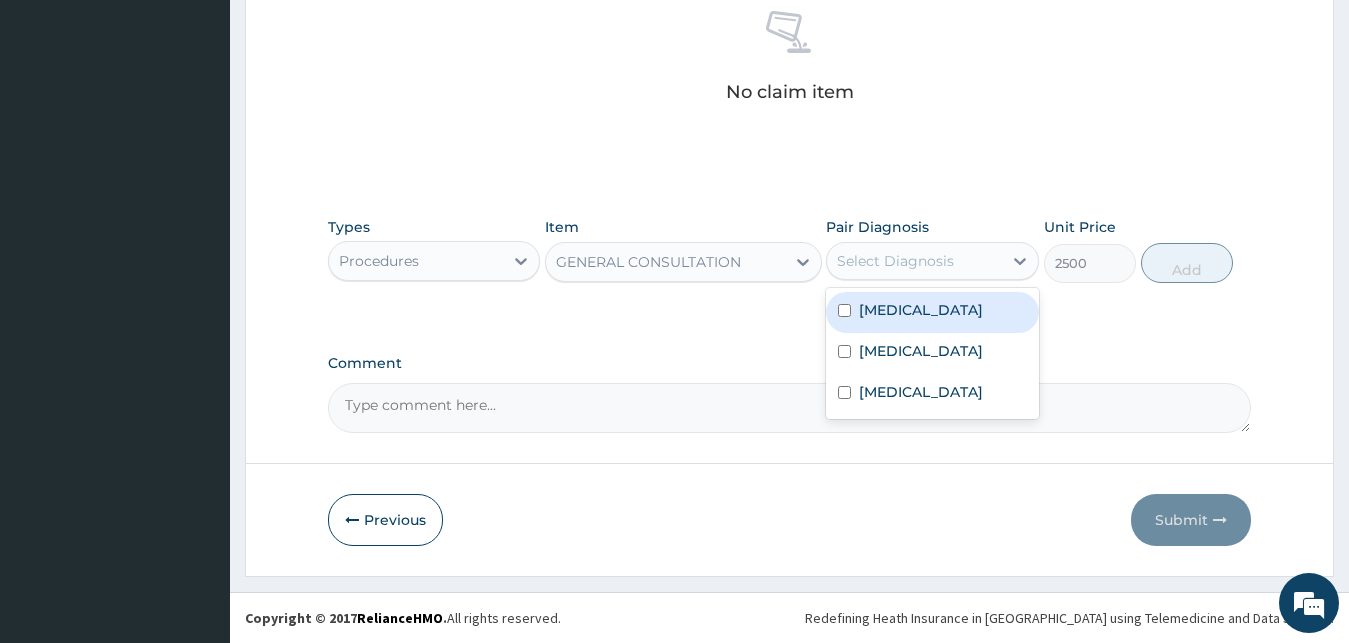 click on "Select Diagnosis" at bounding box center (895, 261) 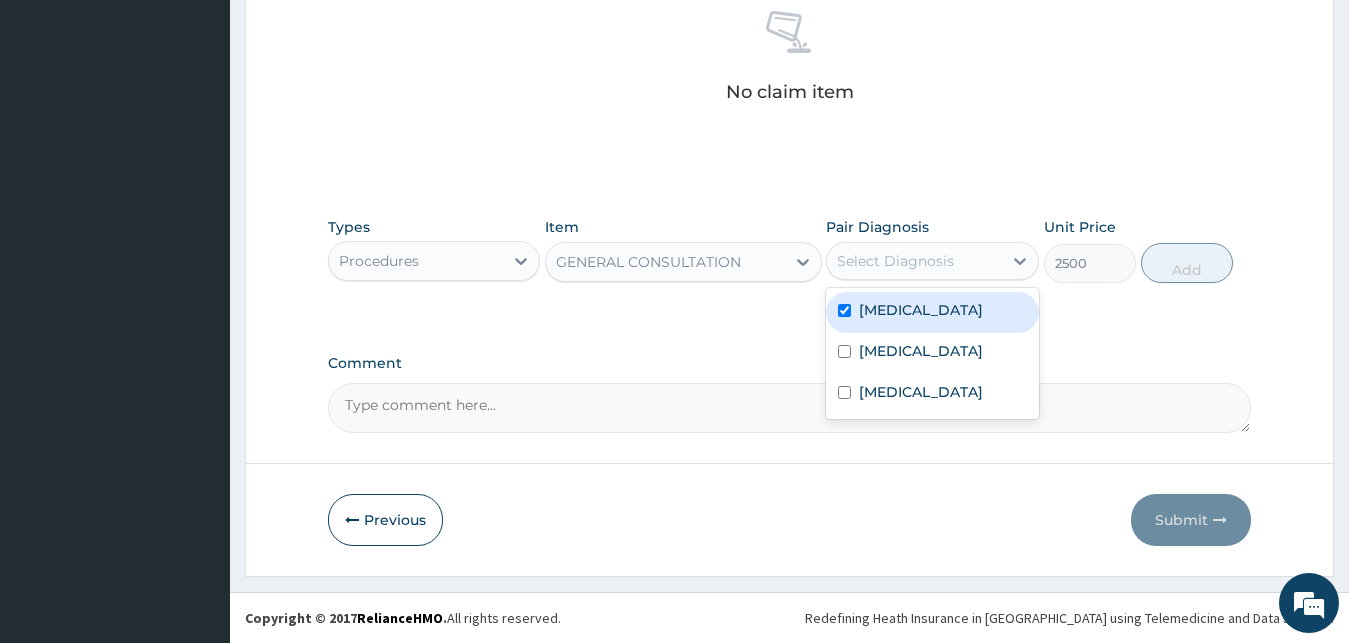 checkbox on "true" 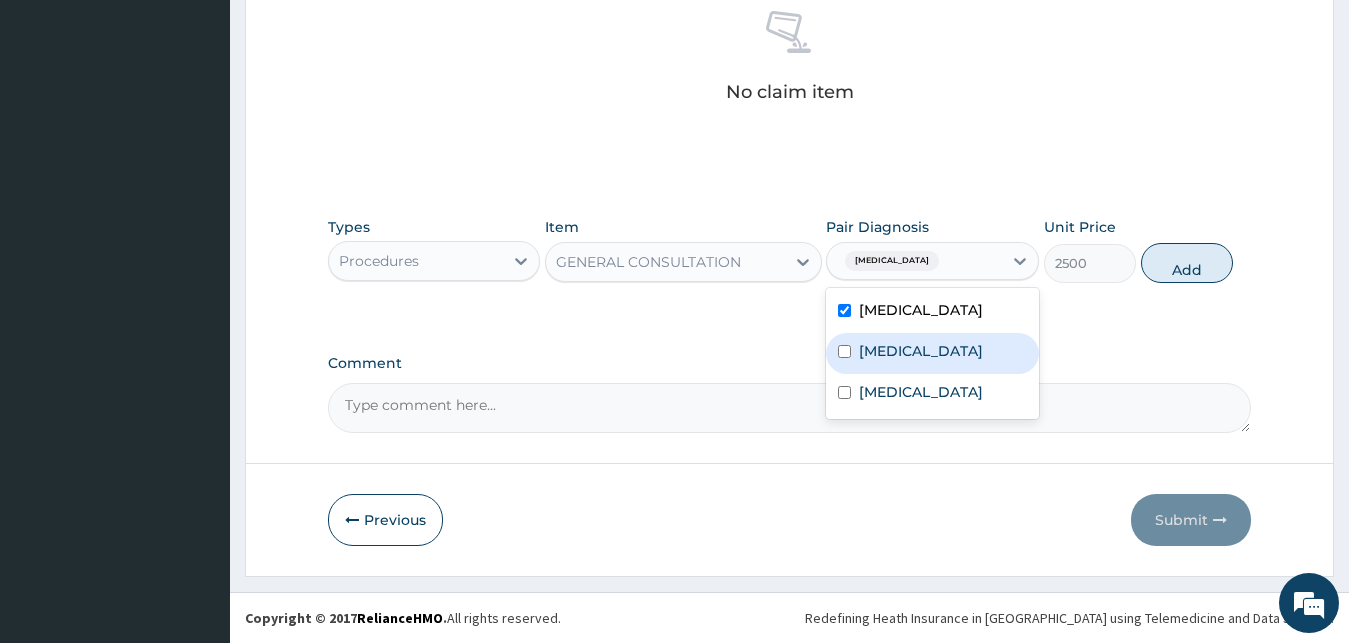 click on "[MEDICAL_DATA]" at bounding box center (921, 351) 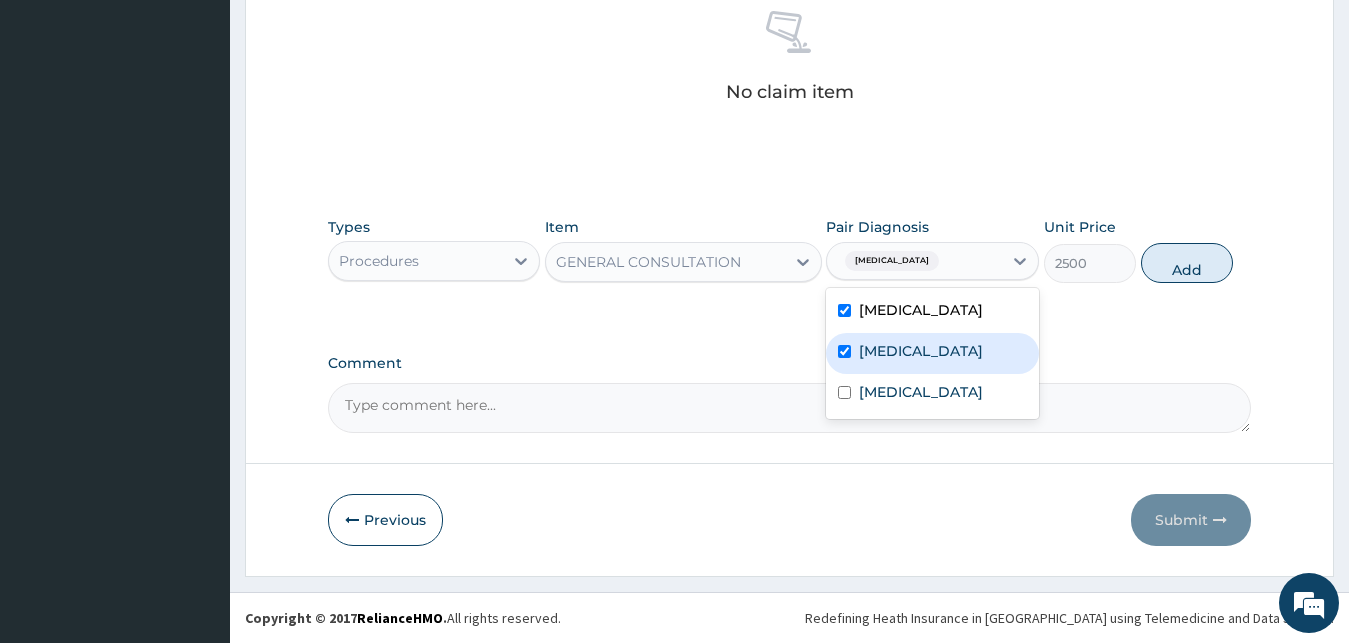 checkbox on "true" 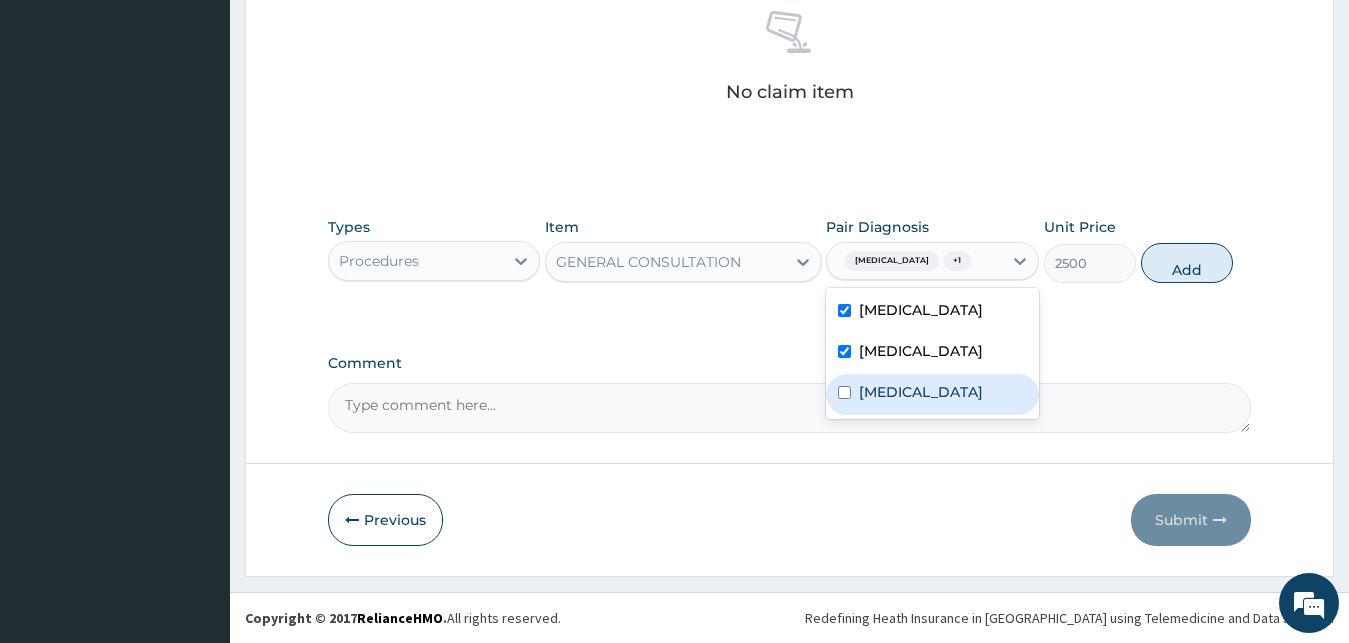 click on "Rhinitis" at bounding box center [921, 392] 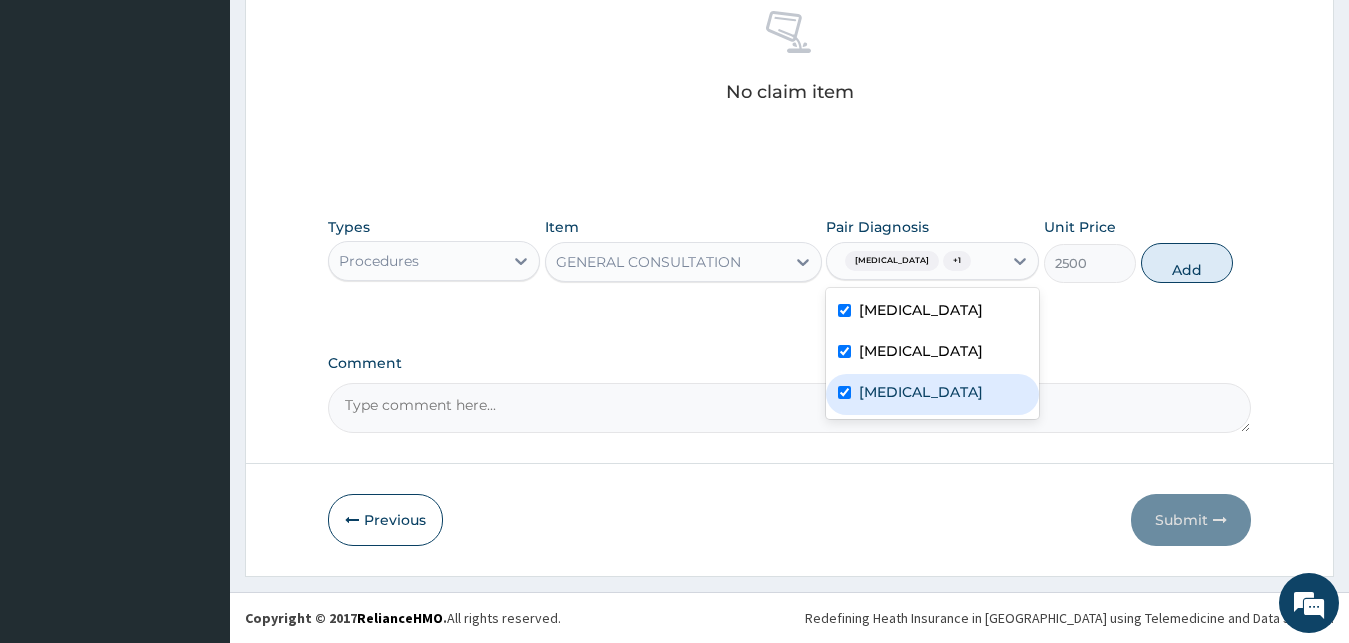 checkbox on "true" 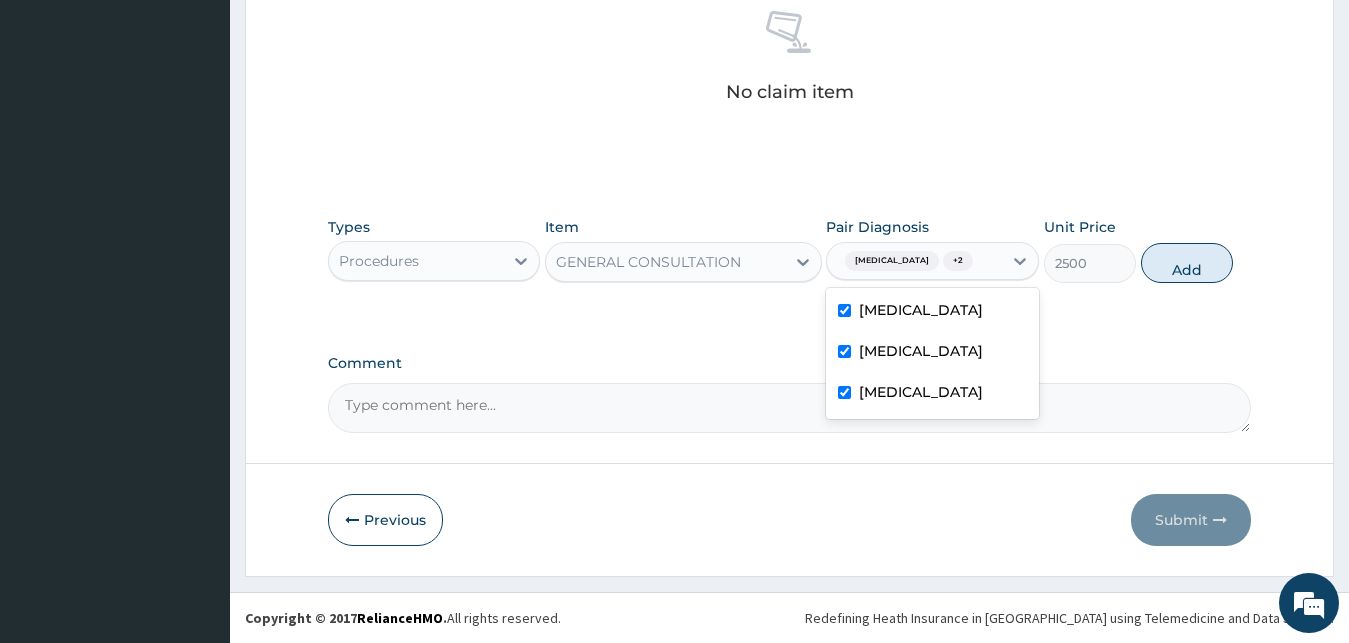 click on "Types Procedures Item GENERAL CONSULTATION Pair Diagnosis option Rhinitis, selected. option Malaria selected, 1 of 3. 3 results available. Use Up and Down to choose options, press Enter to select the currently focused option, press Escape to exit the menu, press Tab to select the option and exit the menu. Malaria  + 2 Malaria Upper respiratory infection Rhinitis Unit Price 2500 Add" at bounding box center (790, 250) 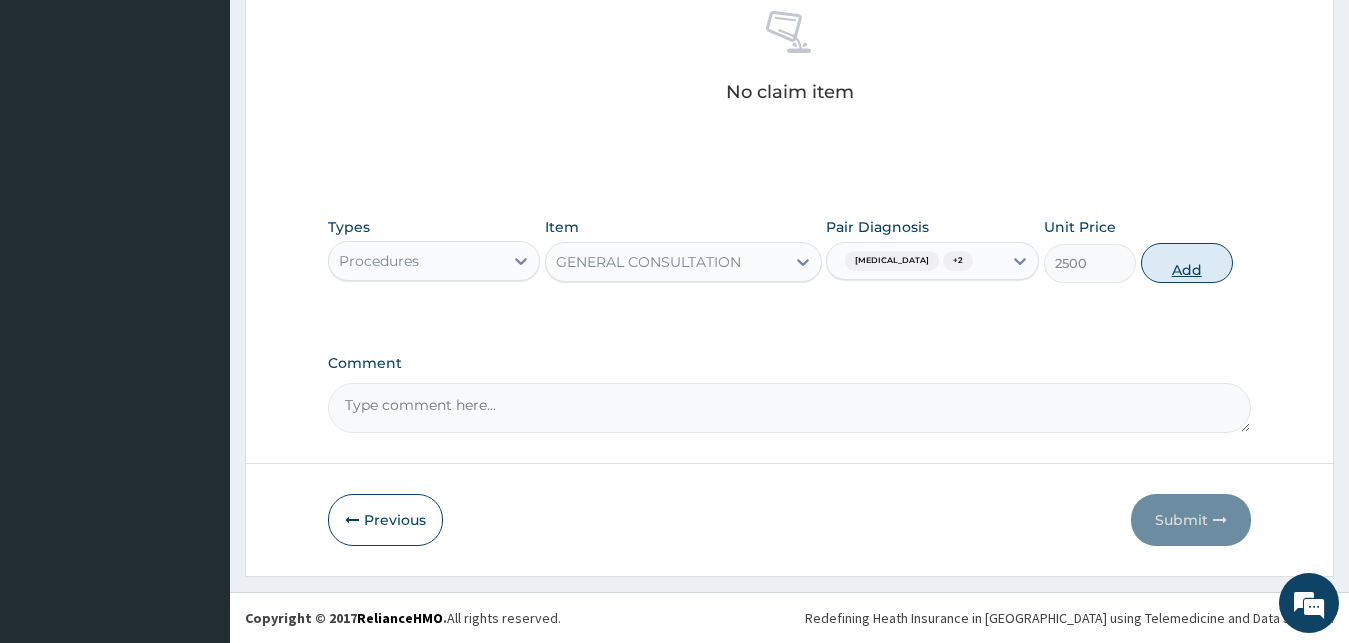 click on "Add" at bounding box center [1187, 263] 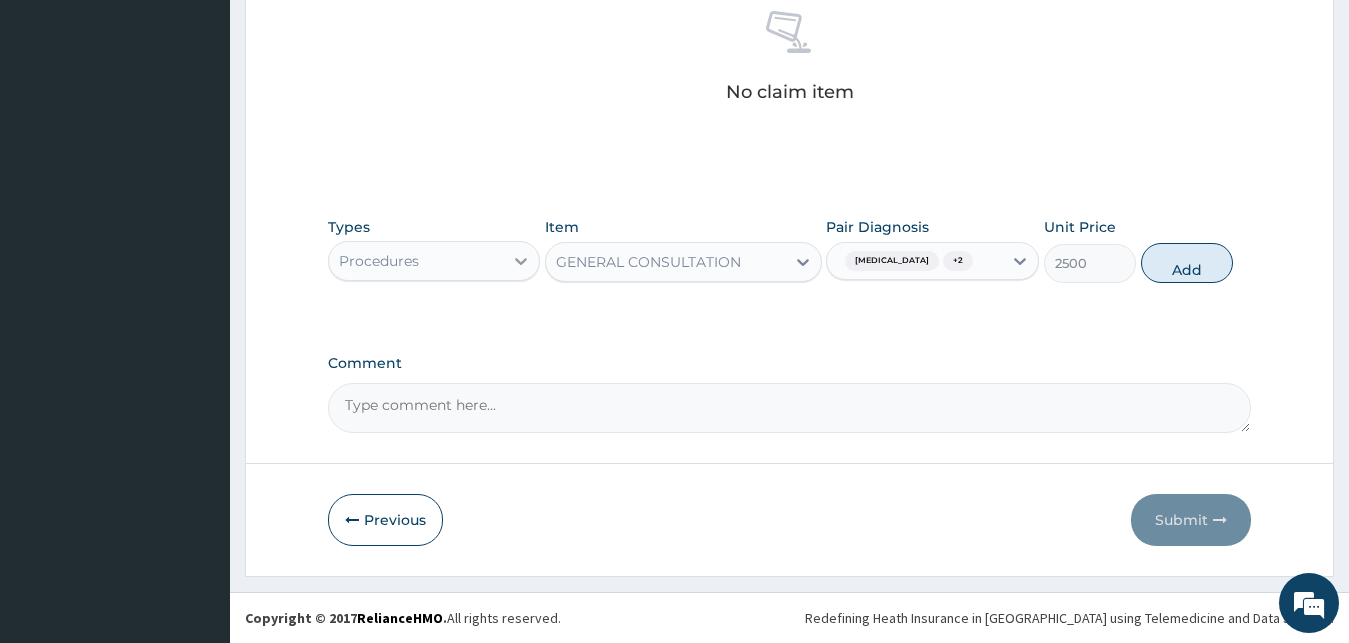 type on "0" 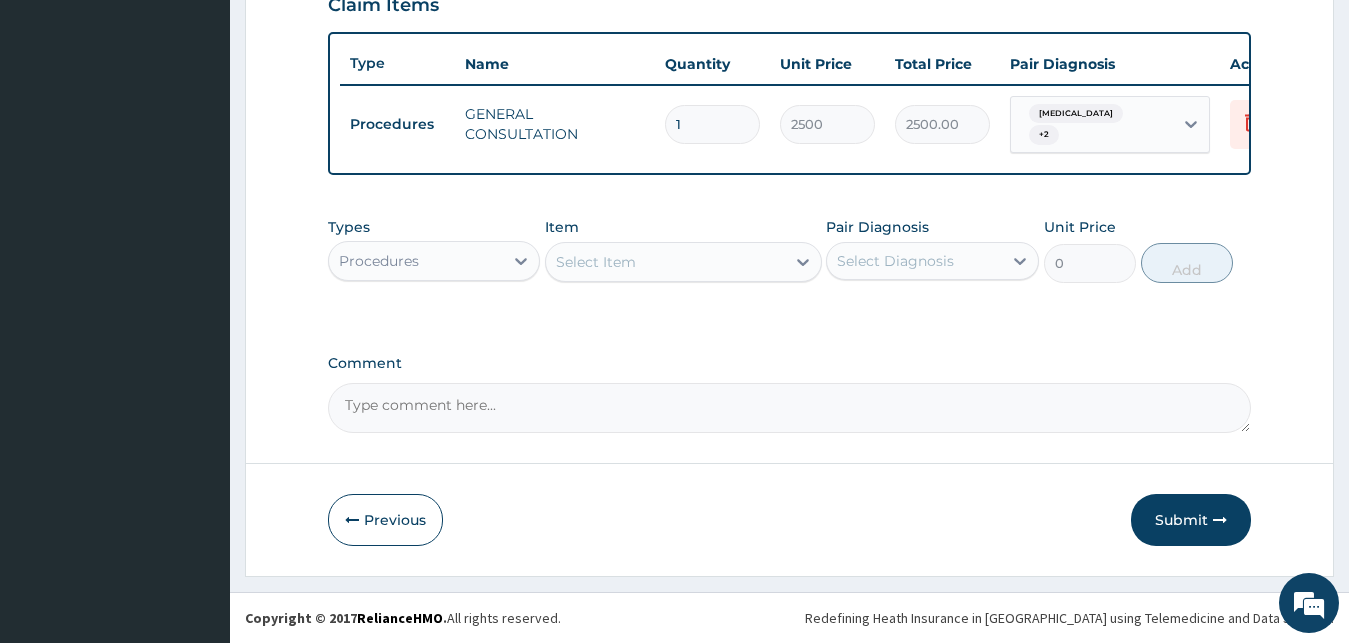 scroll, scrollTop: 721, scrollLeft: 0, axis: vertical 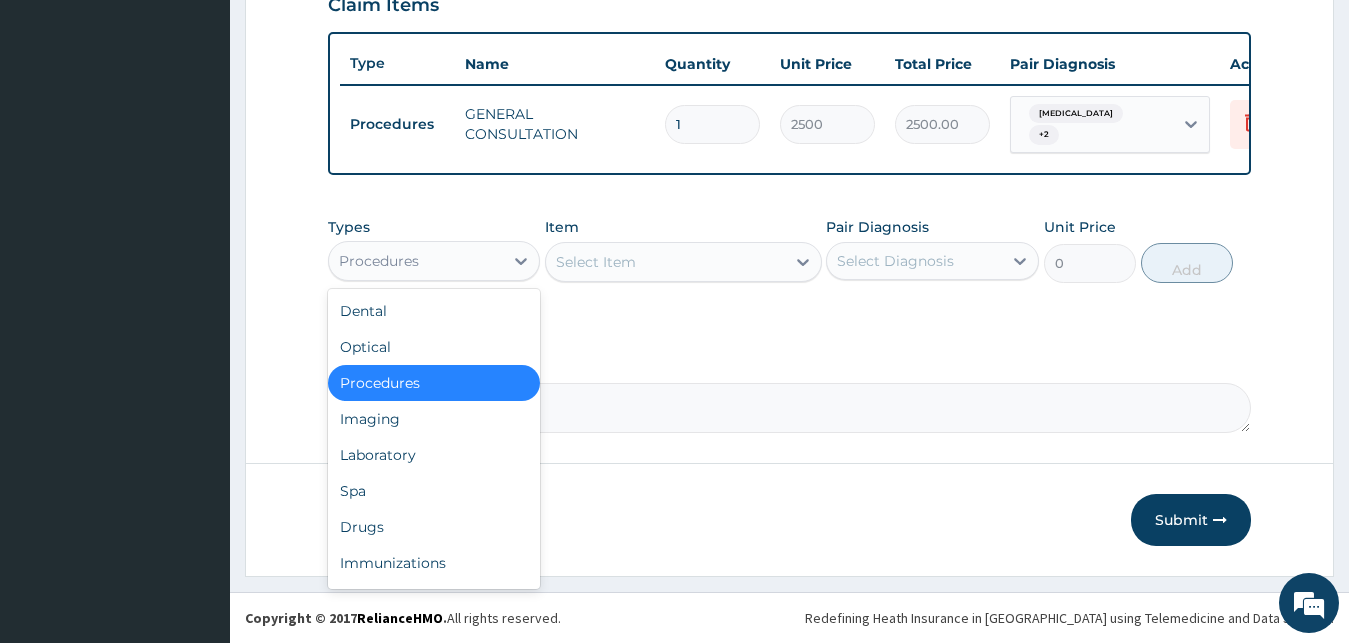 click on "Procedures" at bounding box center [379, 261] 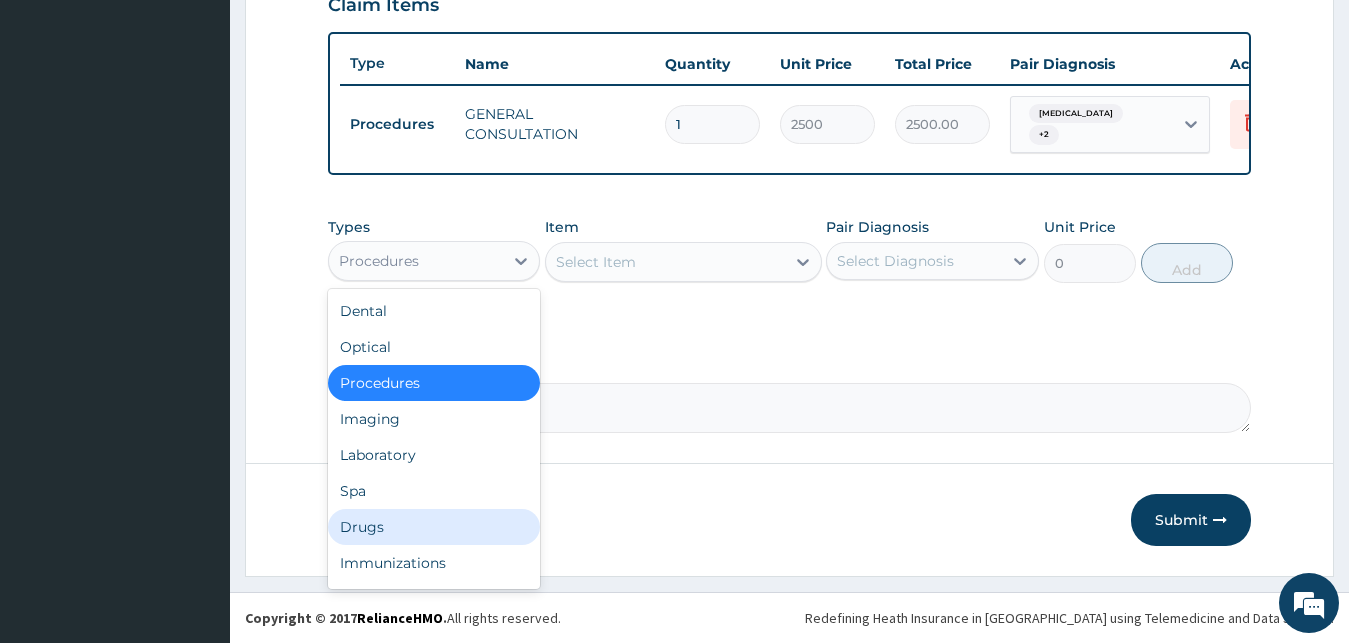 click on "Drugs" at bounding box center [434, 527] 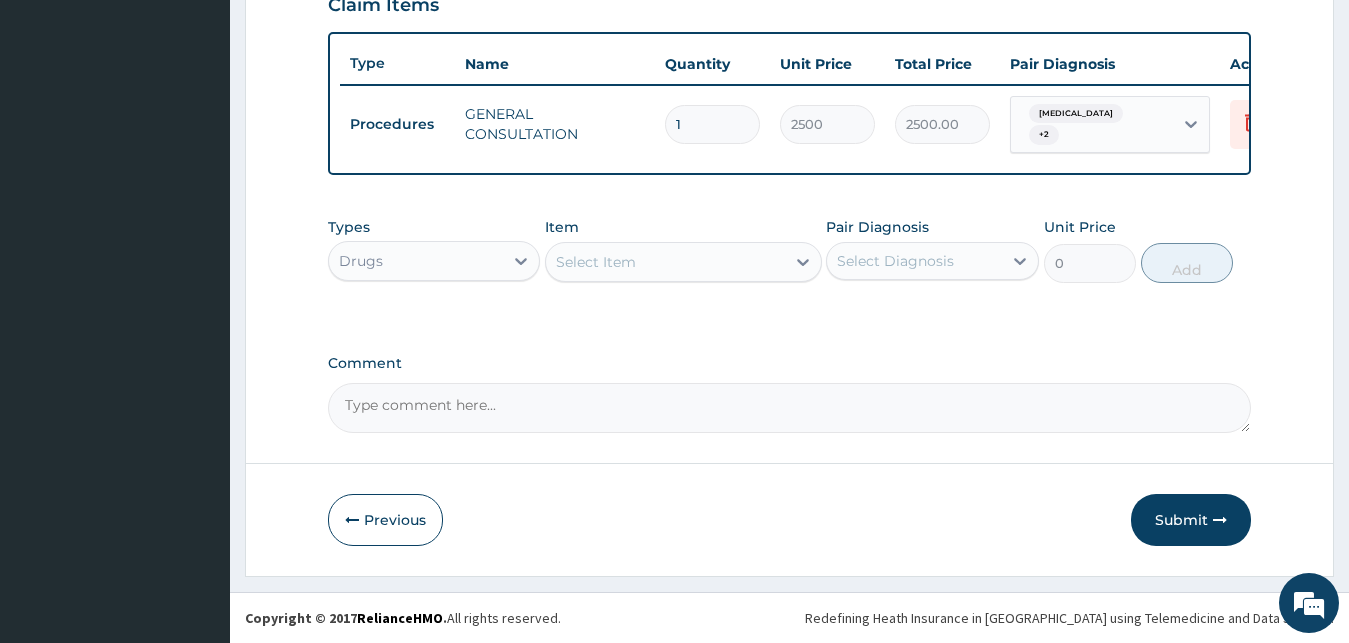 click on "Select Item" at bounding box center (665, 262) 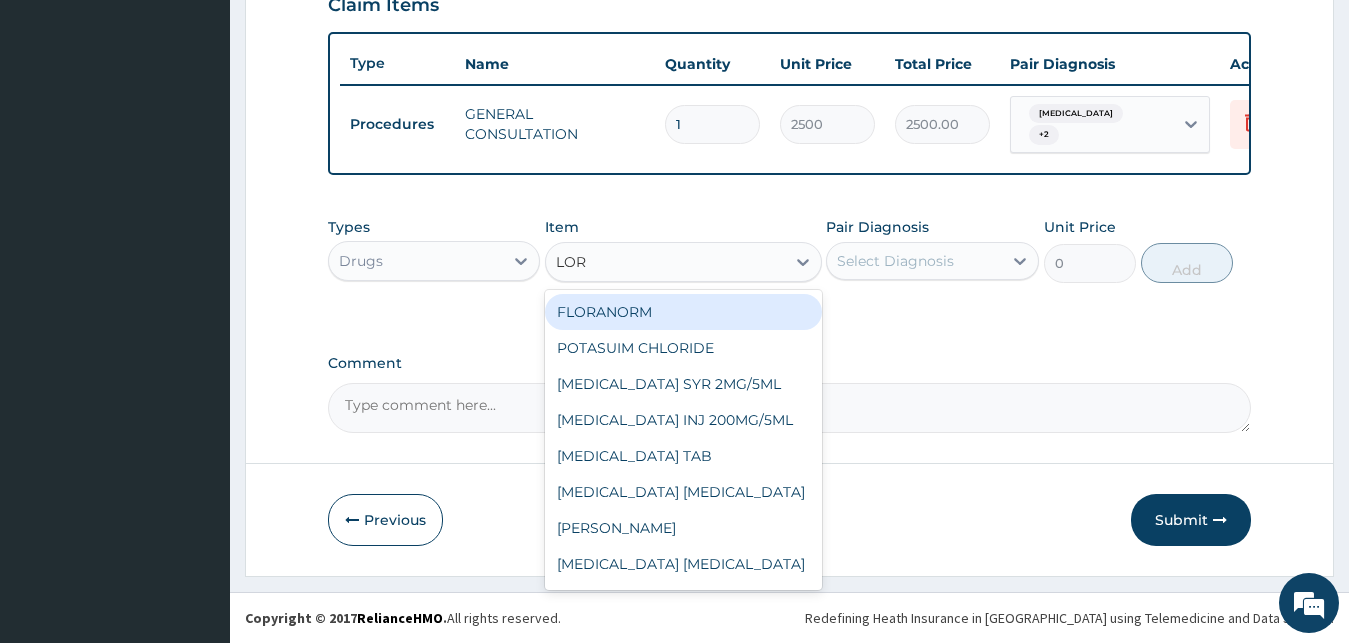 type on "LORA" 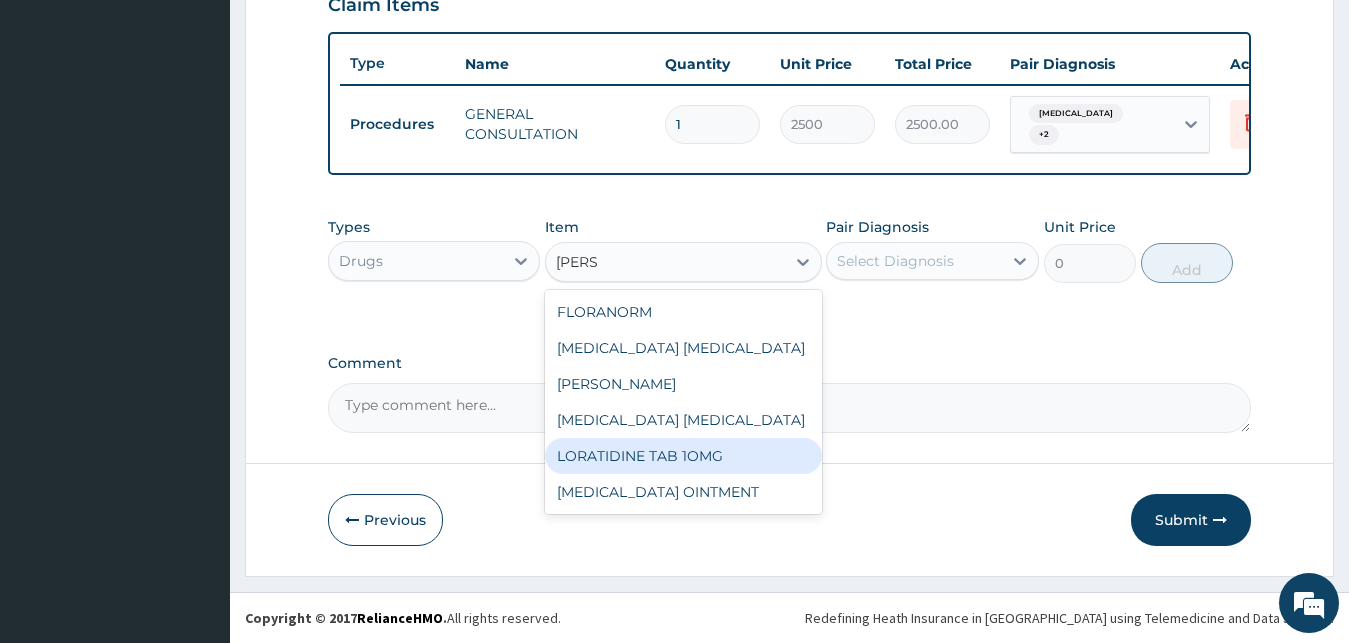 click on "LORATIDINE TAB 1OMG" at bounding box center [683, 456] 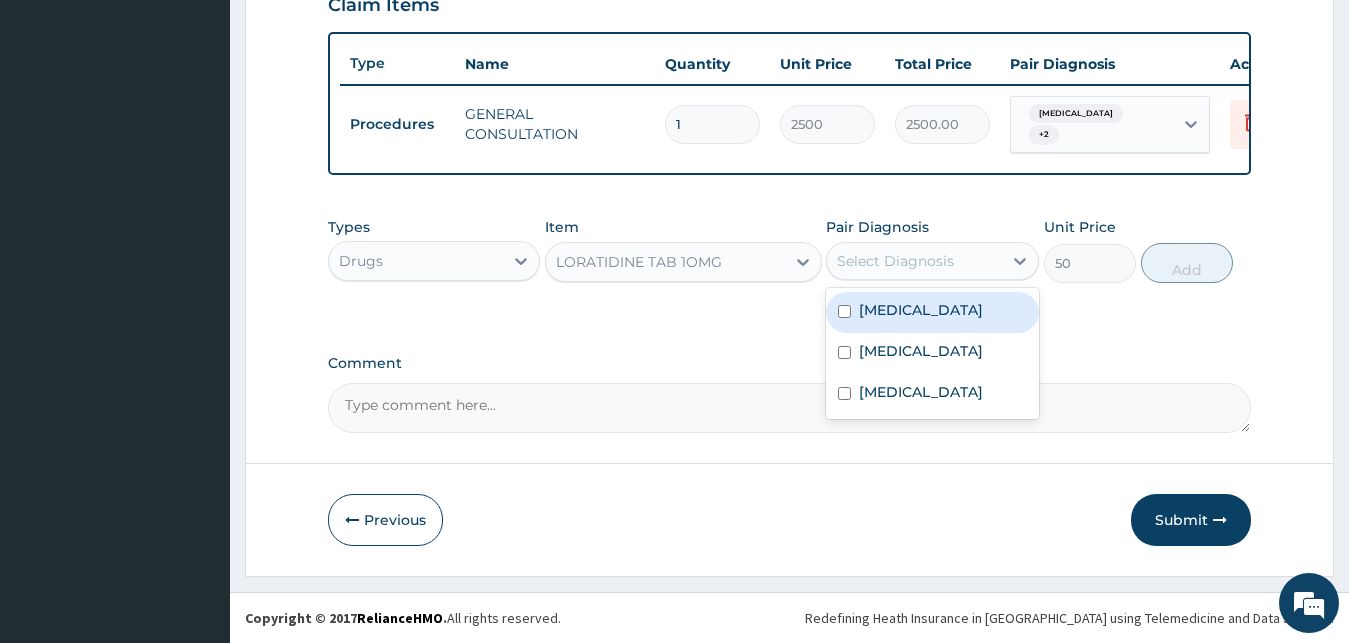 click on "Select Diagnosis" at bounding box center (914, 261) 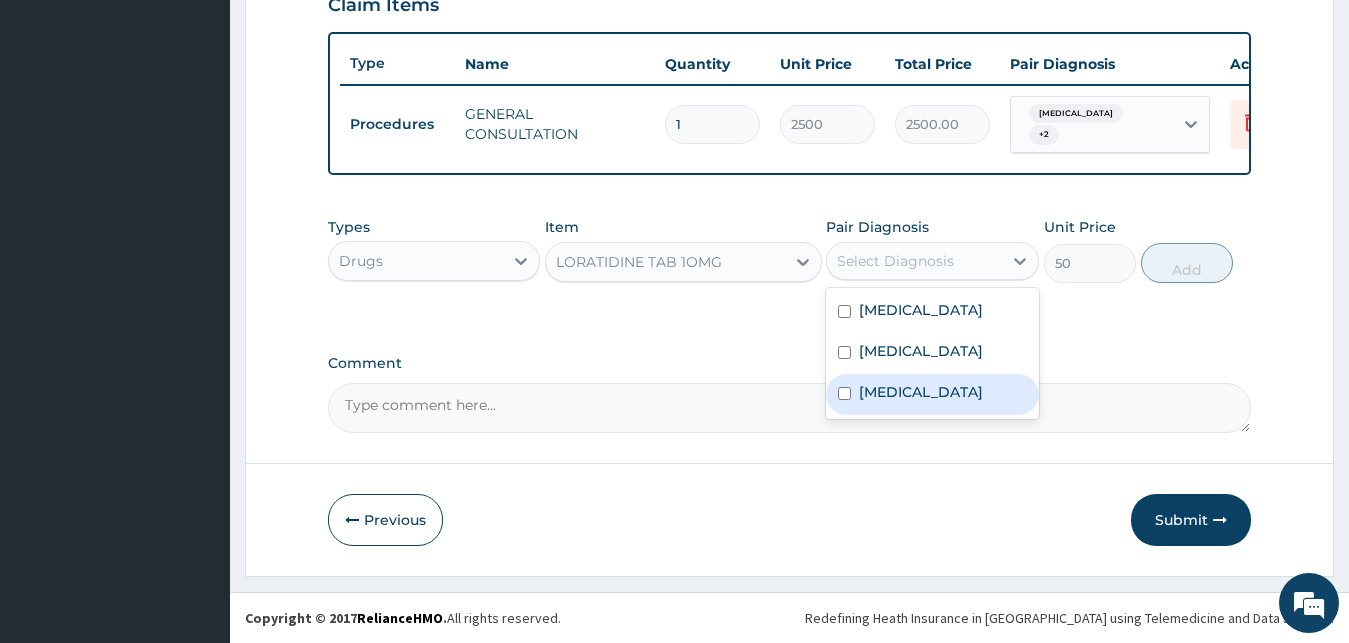 click on "[MEDICAL_DATA]" at bounding box center [932, 394] 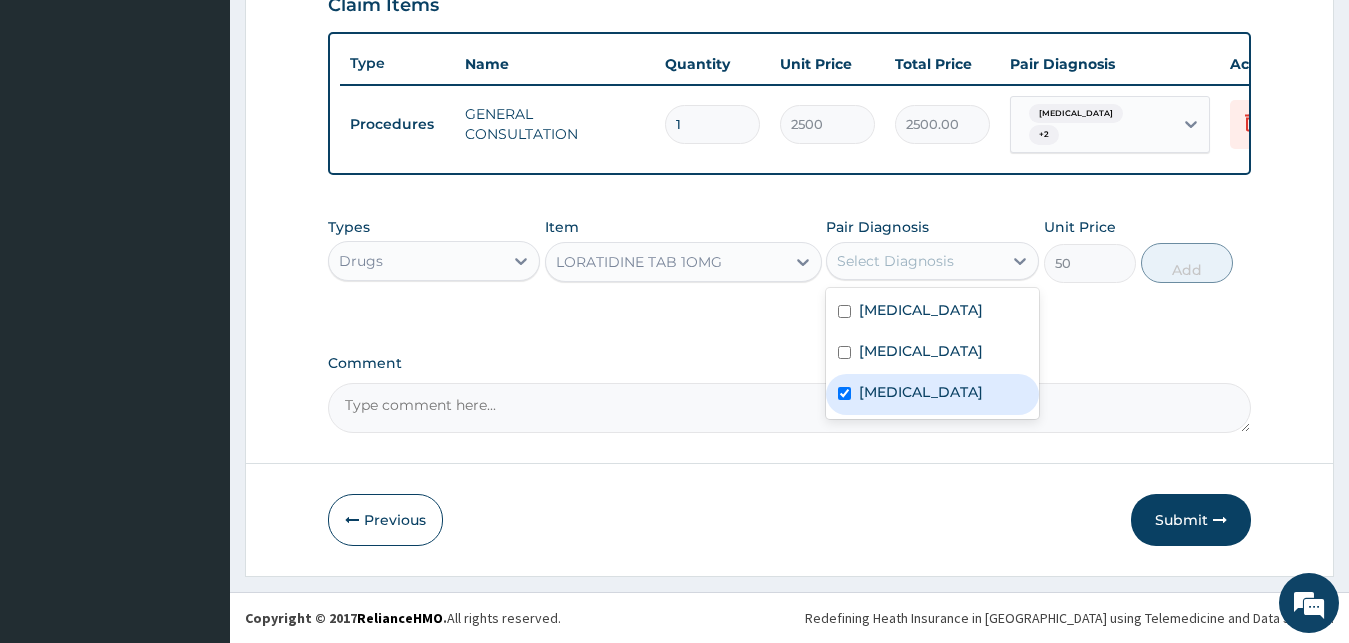 checkbox on "true" 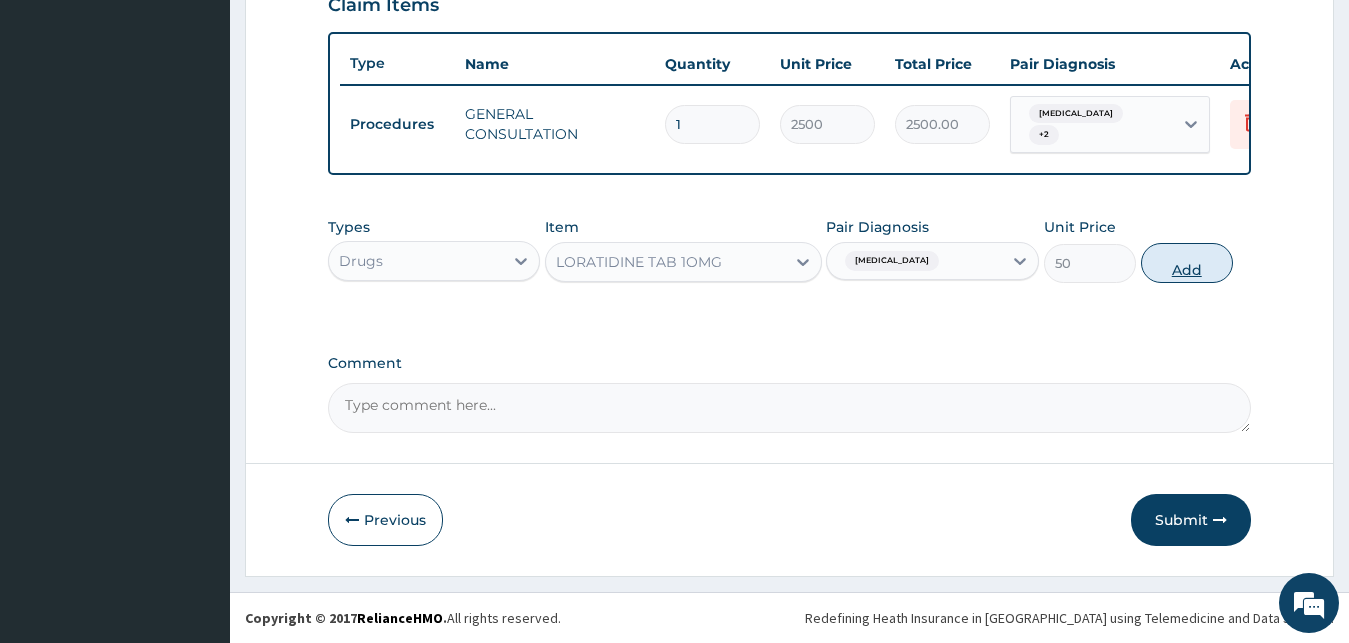 click on "Add" at bounding box center (1187, 263) 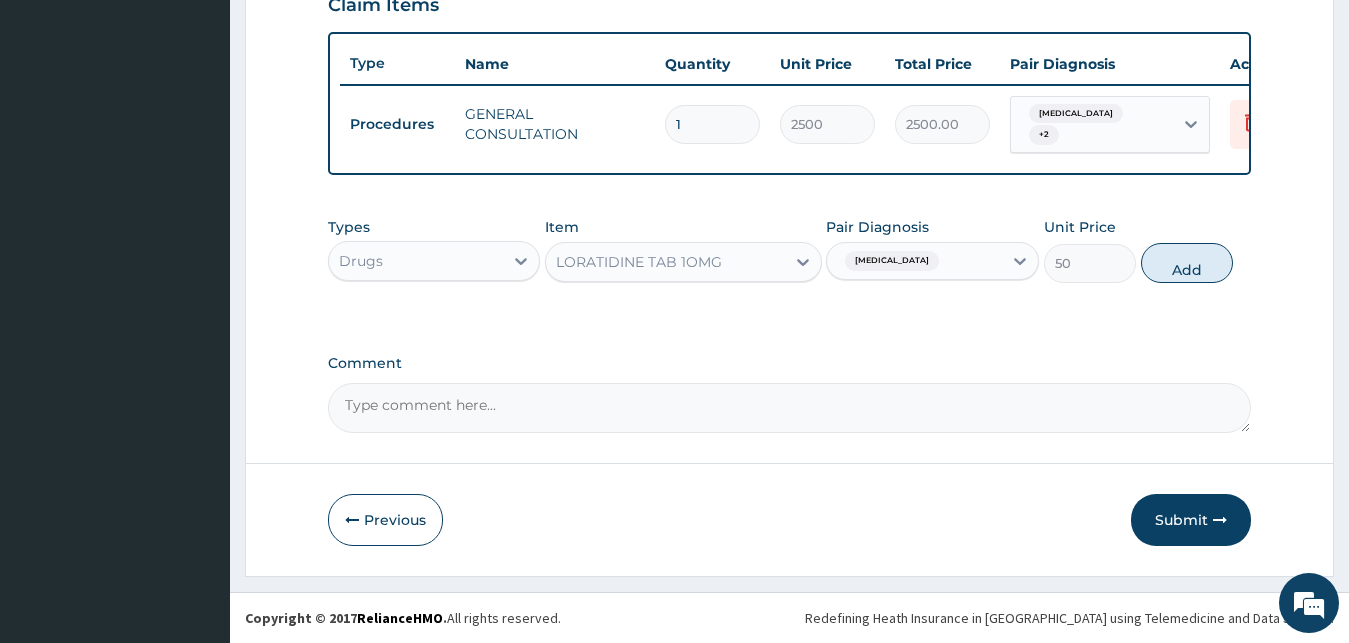 type on "0" 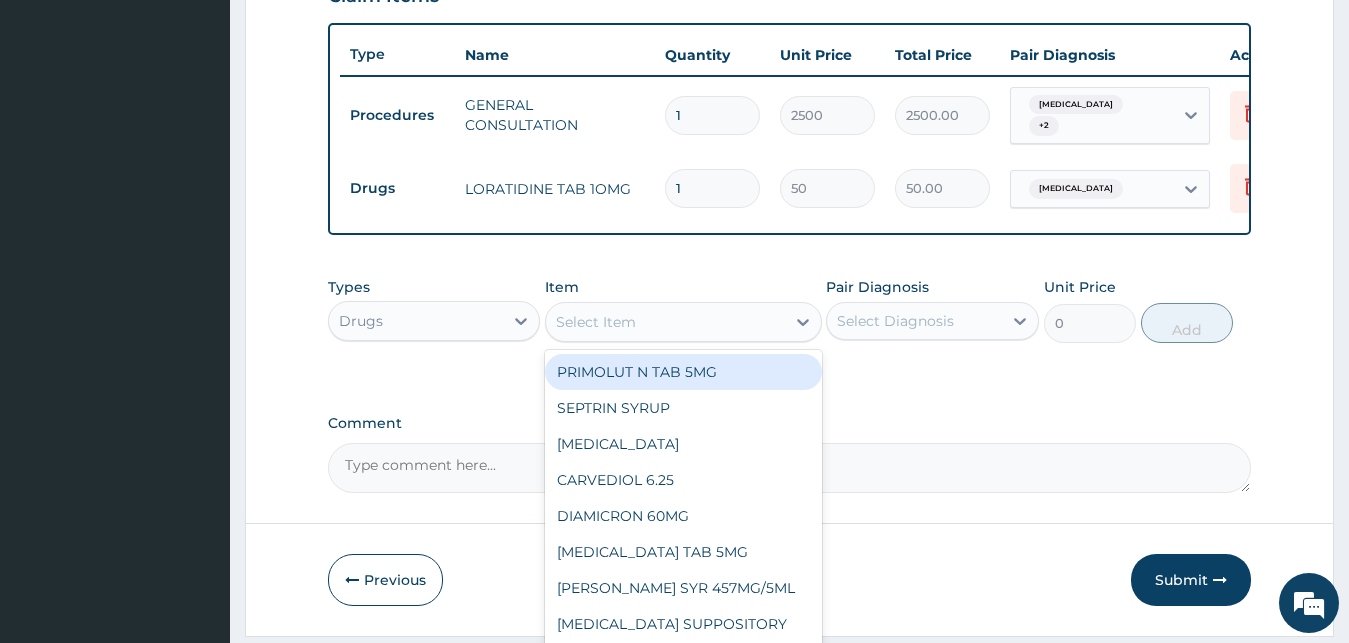 click on "Select Item" at bounding box center [665, 322] 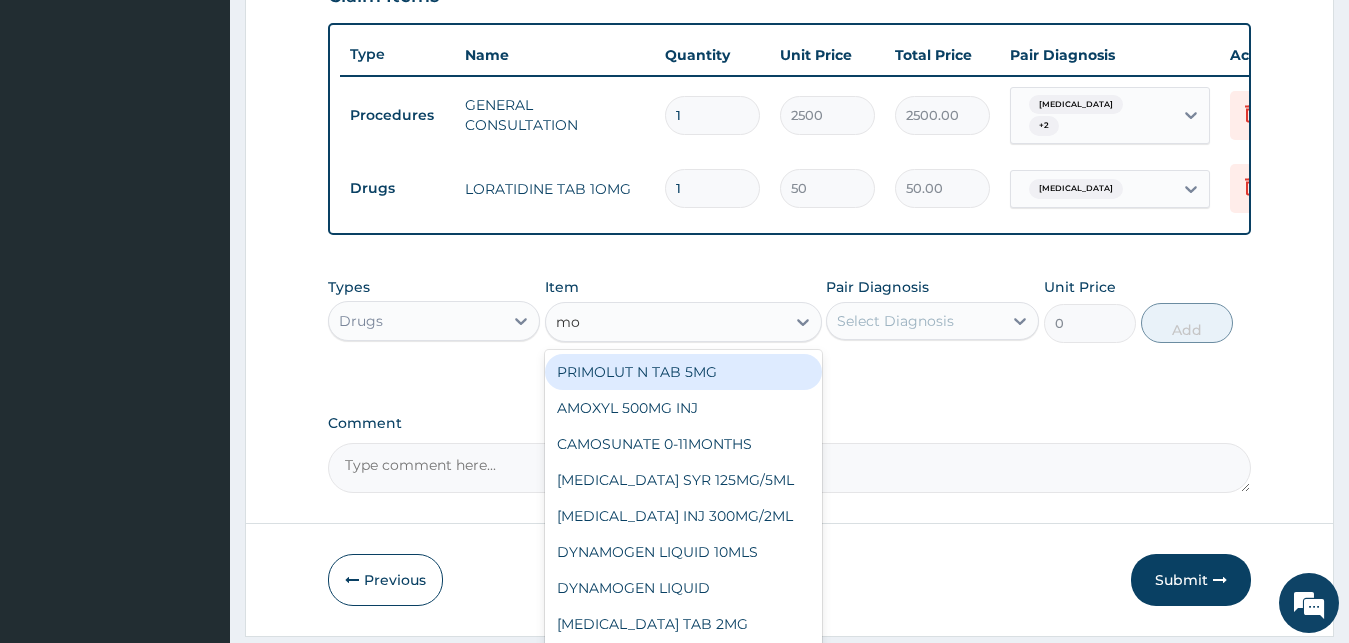 type on "mox" 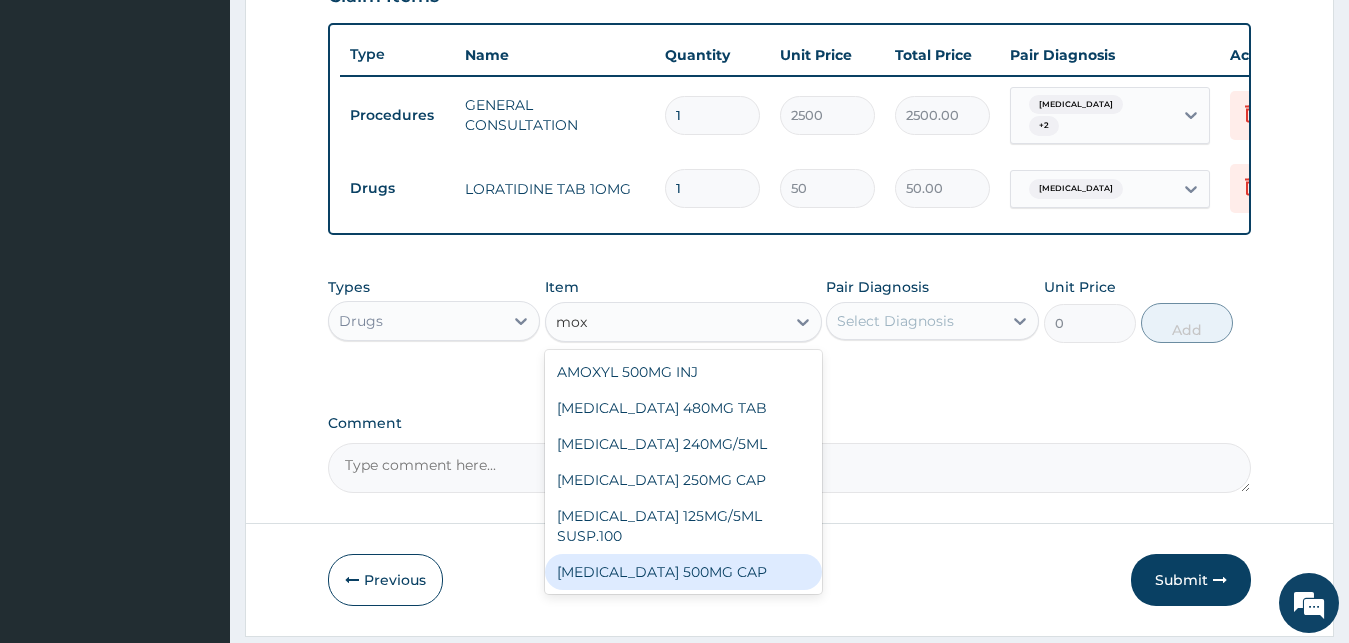 click on "AMOXYCILLIN 500MG CAP" at bounding box center (683, 572) 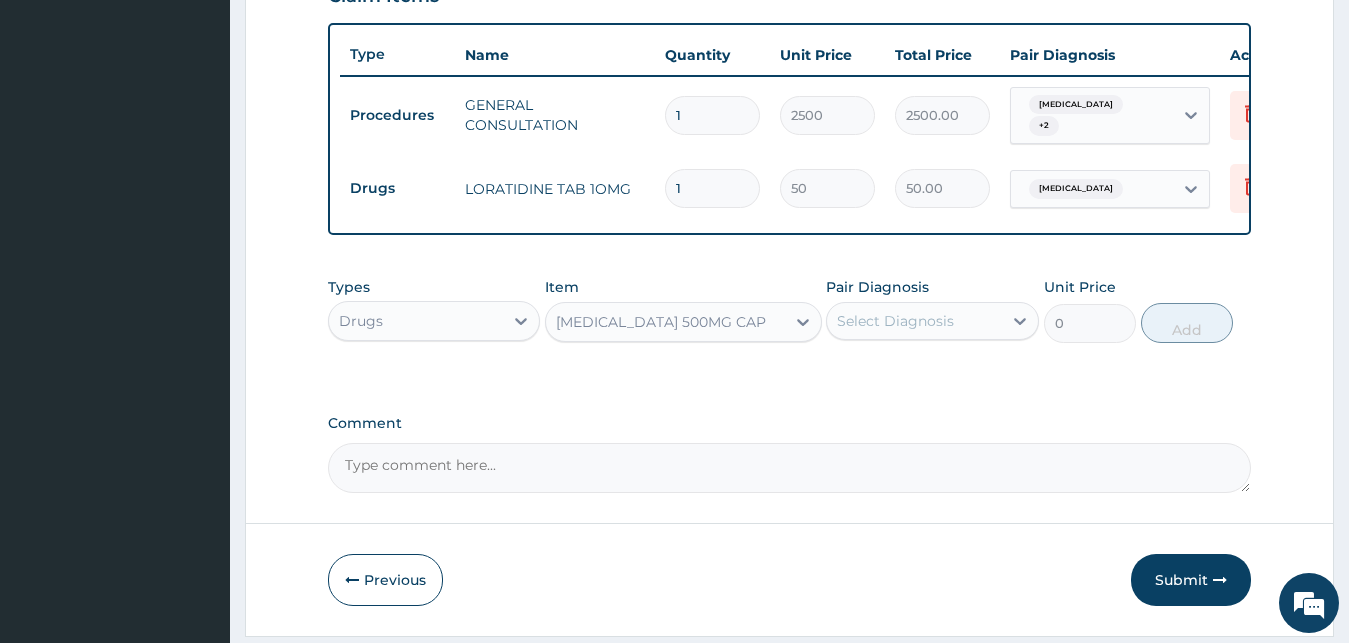 type 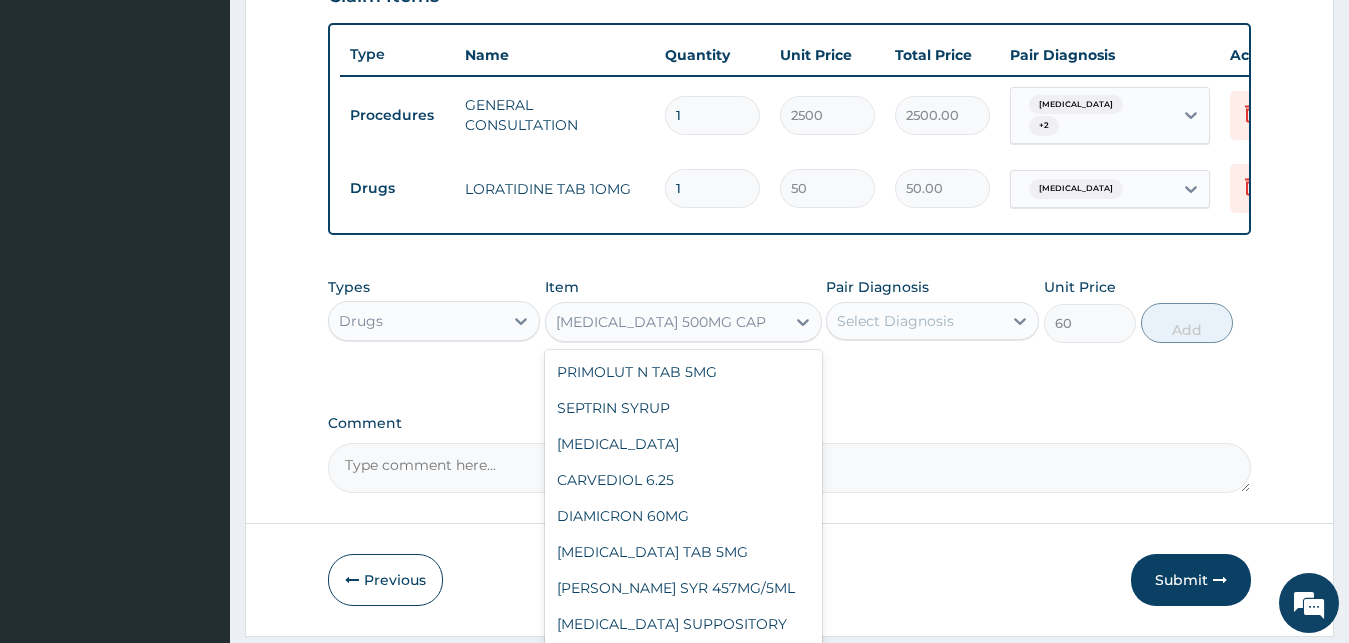 click on "AMOXYCILLIN 500MG CAP" at bounding box center (661, 322) 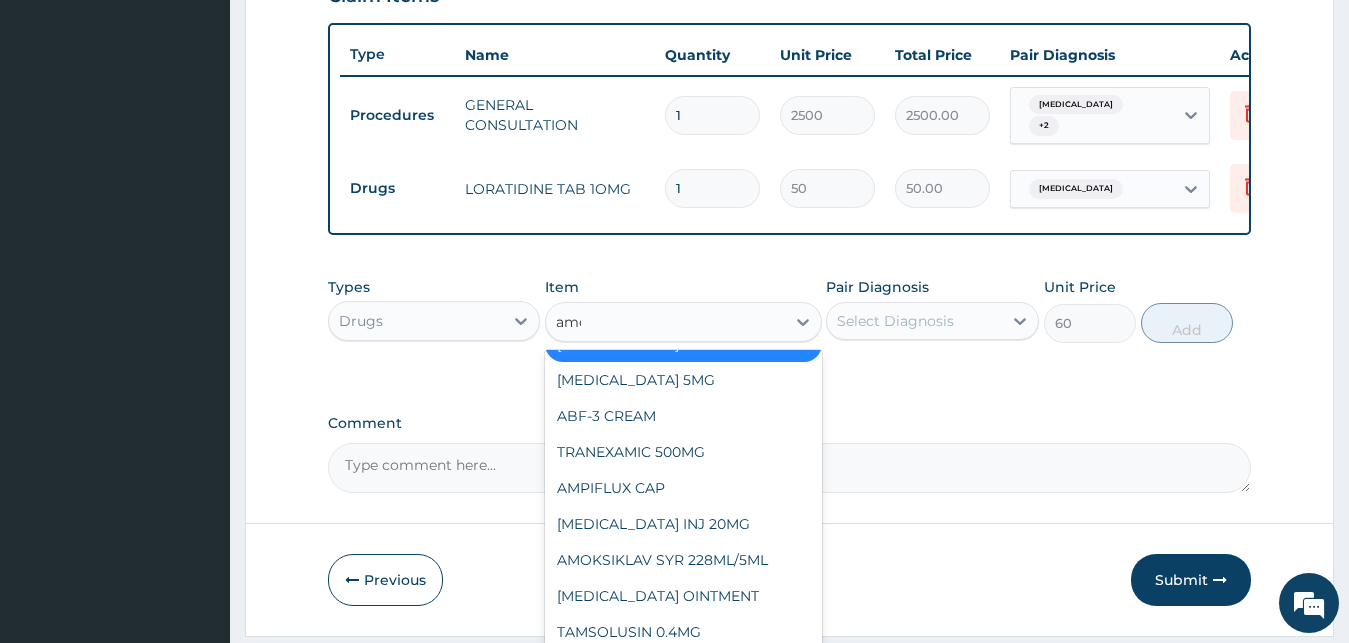 scroll, scrollTop: 900, scrollLeft: 0, axis: vertical 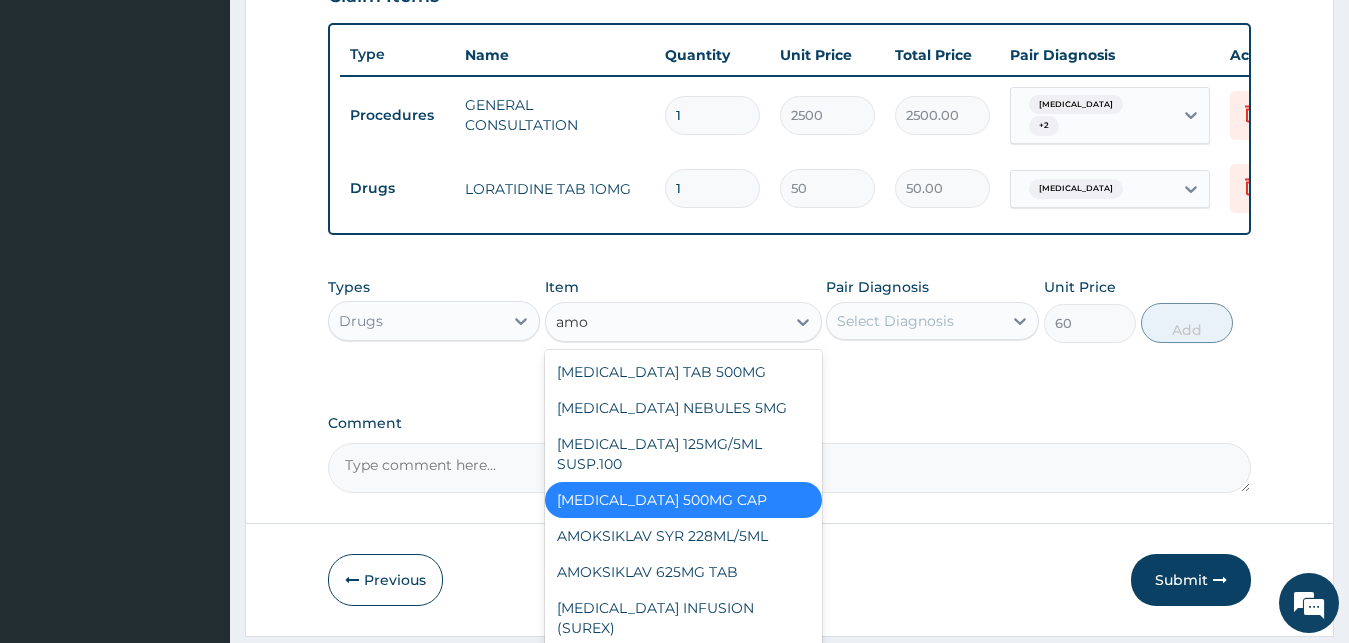 type on "amox" 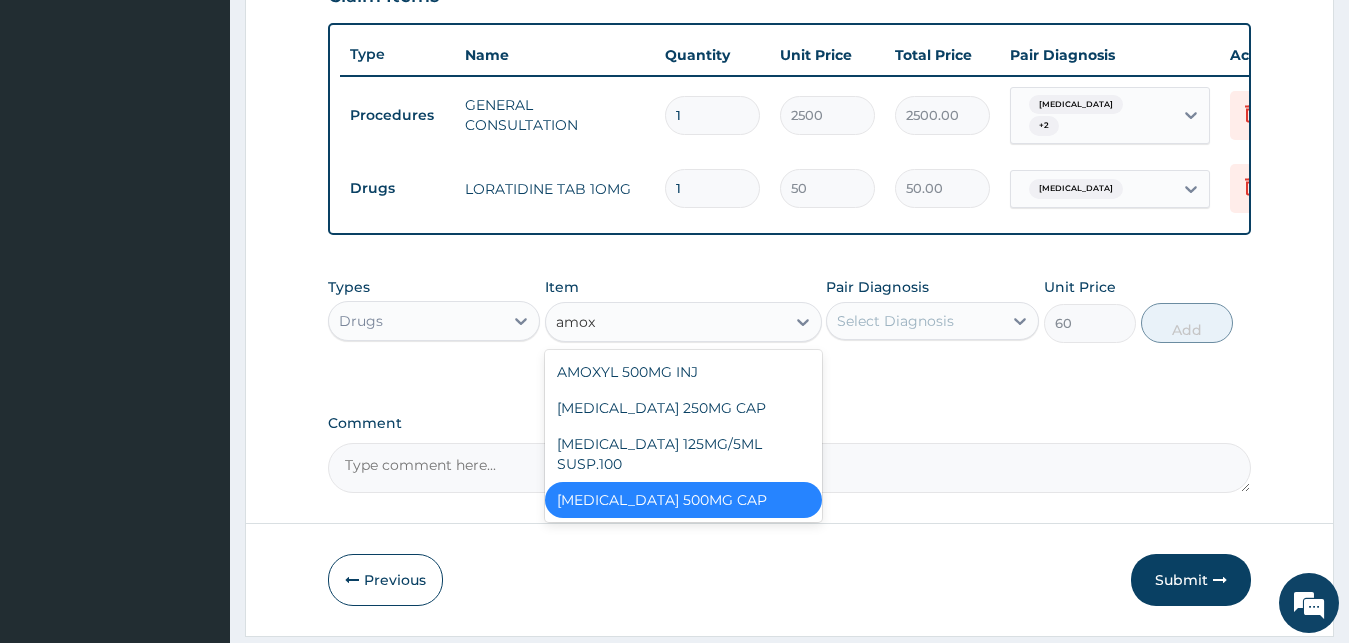 scroll, scrollTop: 0, scrollLeft: 0, axis: both 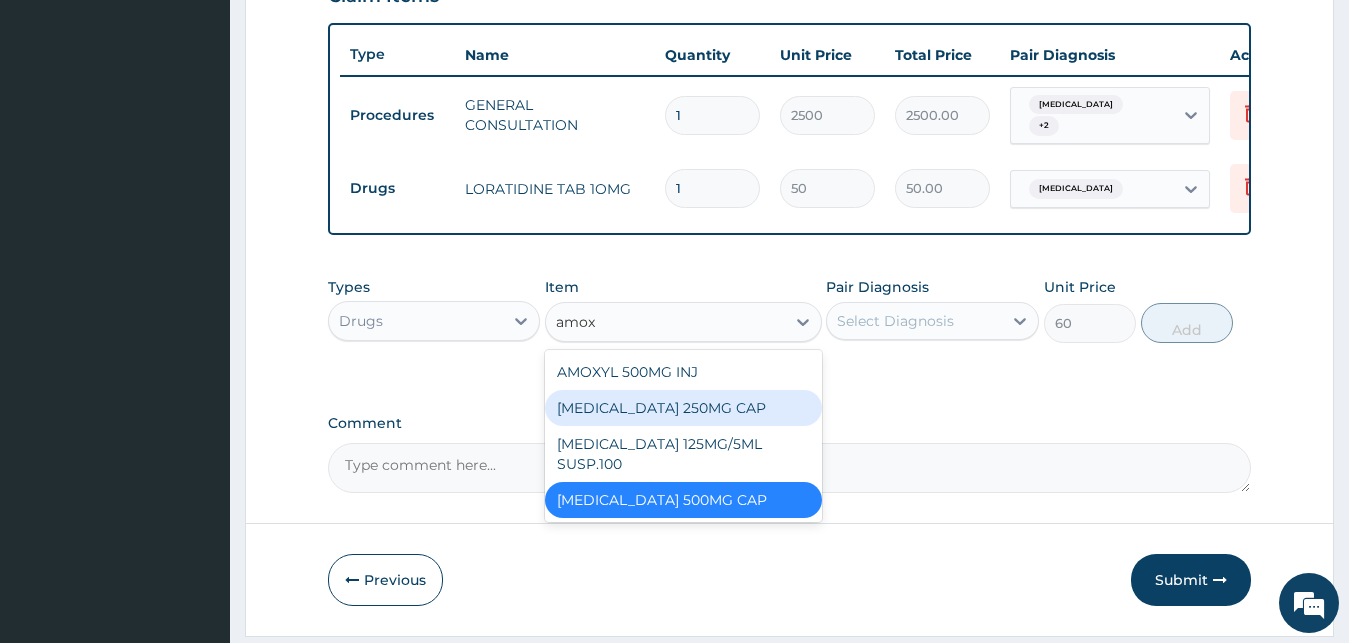 click on "AMOXYCILLIN 250MG CAP" at bounding box center [683, 408] 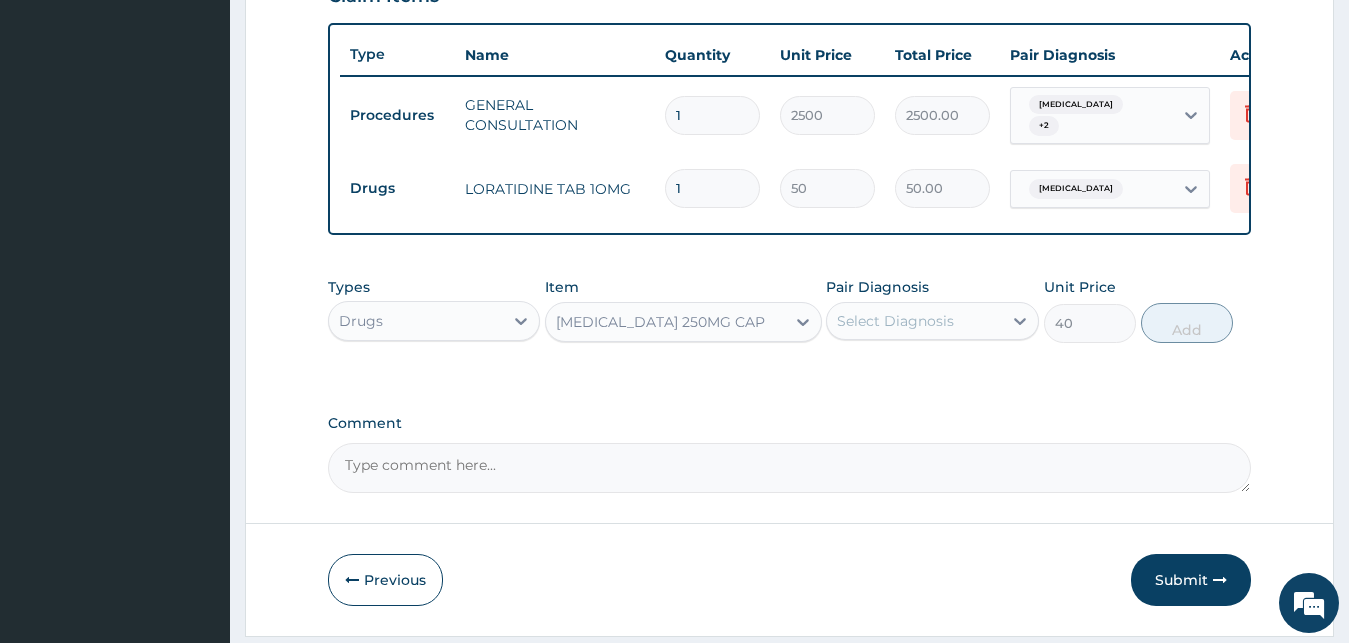 click on "Select Diagnosis" at bounding box center [895, 321] 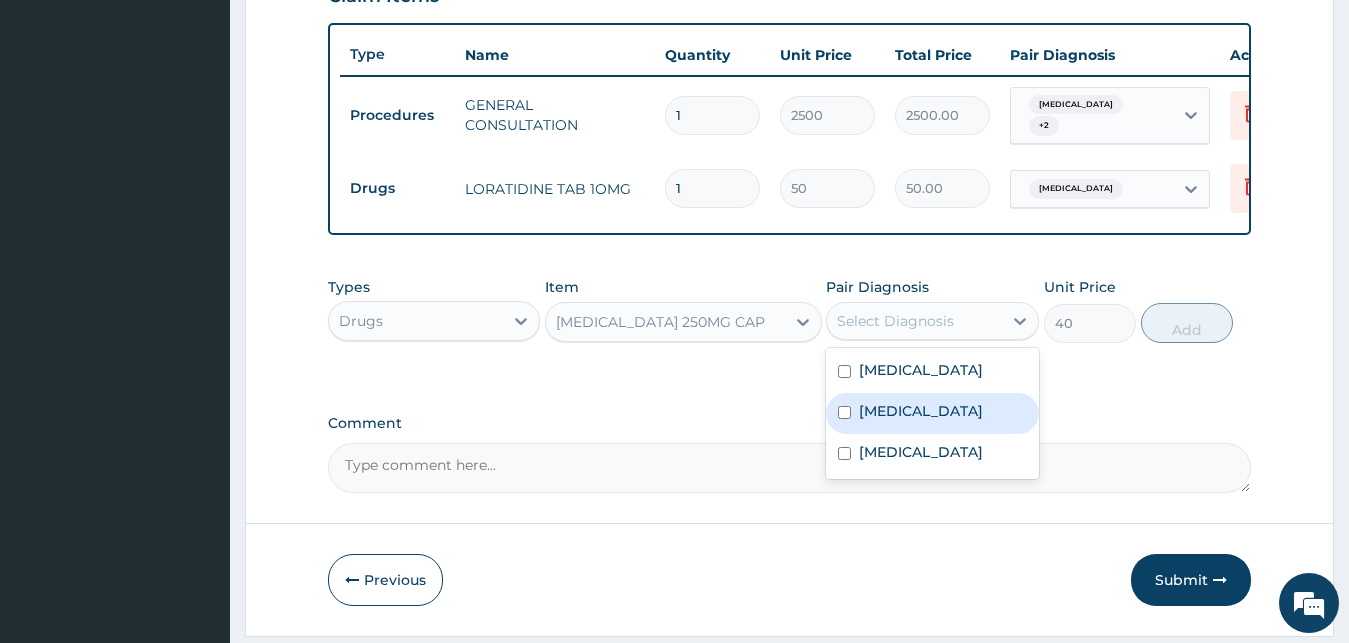 click on "Upper respiratory infection" at bounding box center [921, 411] 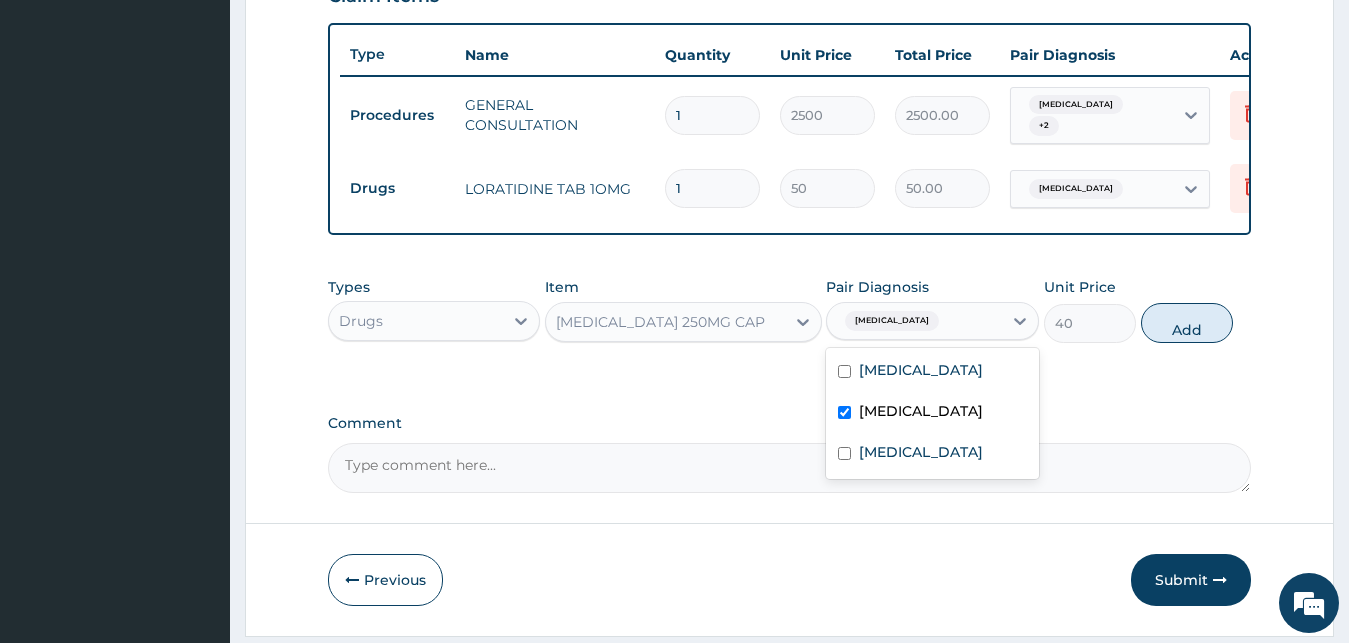 checkbox on "true" 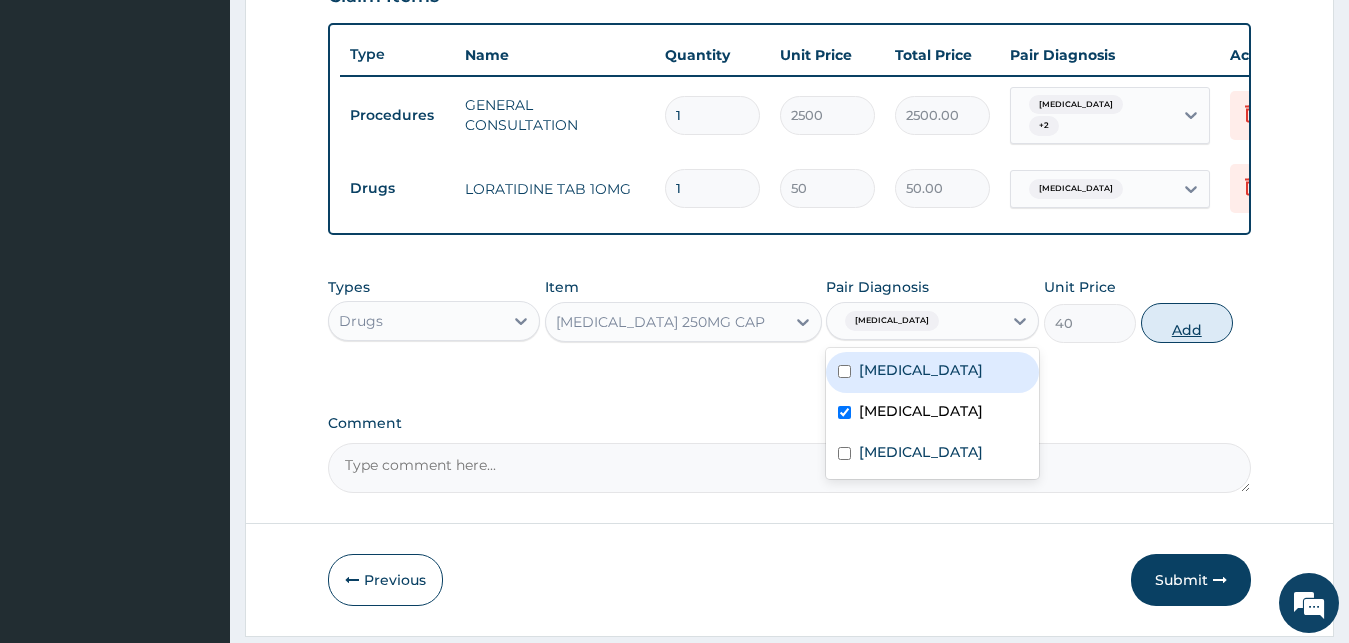 click on "Add" at bounding box center (1187, 323) 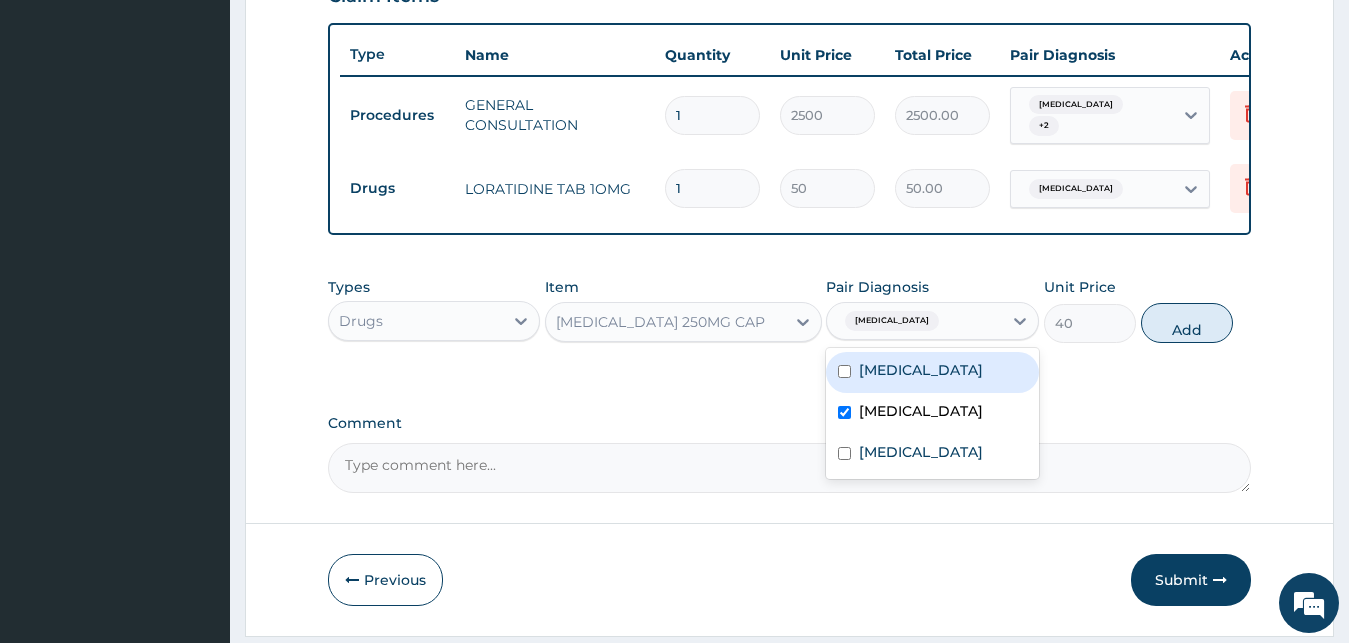 type on "0" 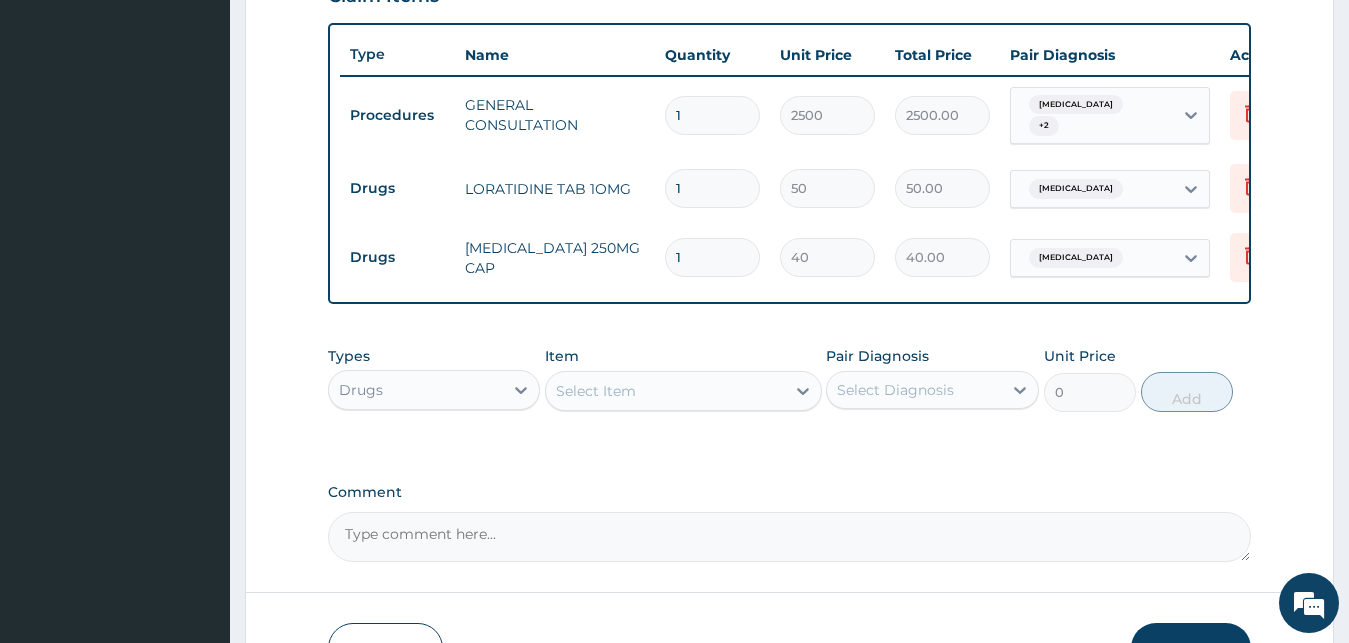 type on "15" 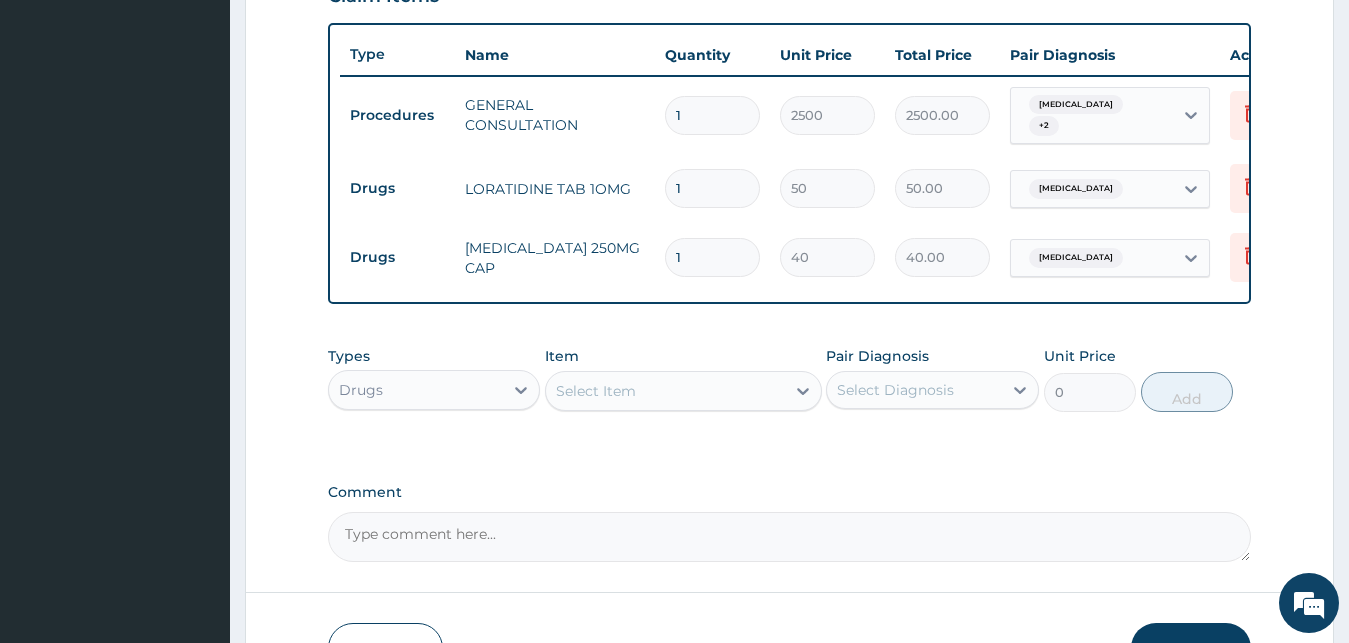 type on "600.00" 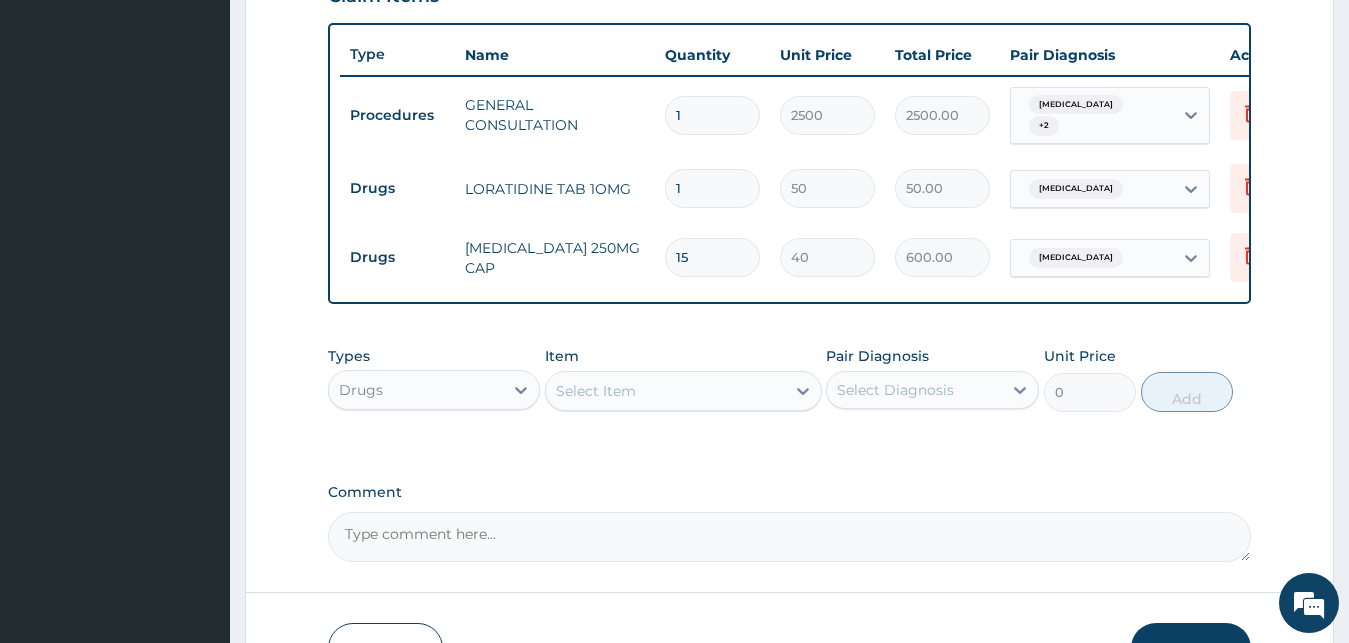 type on "15" 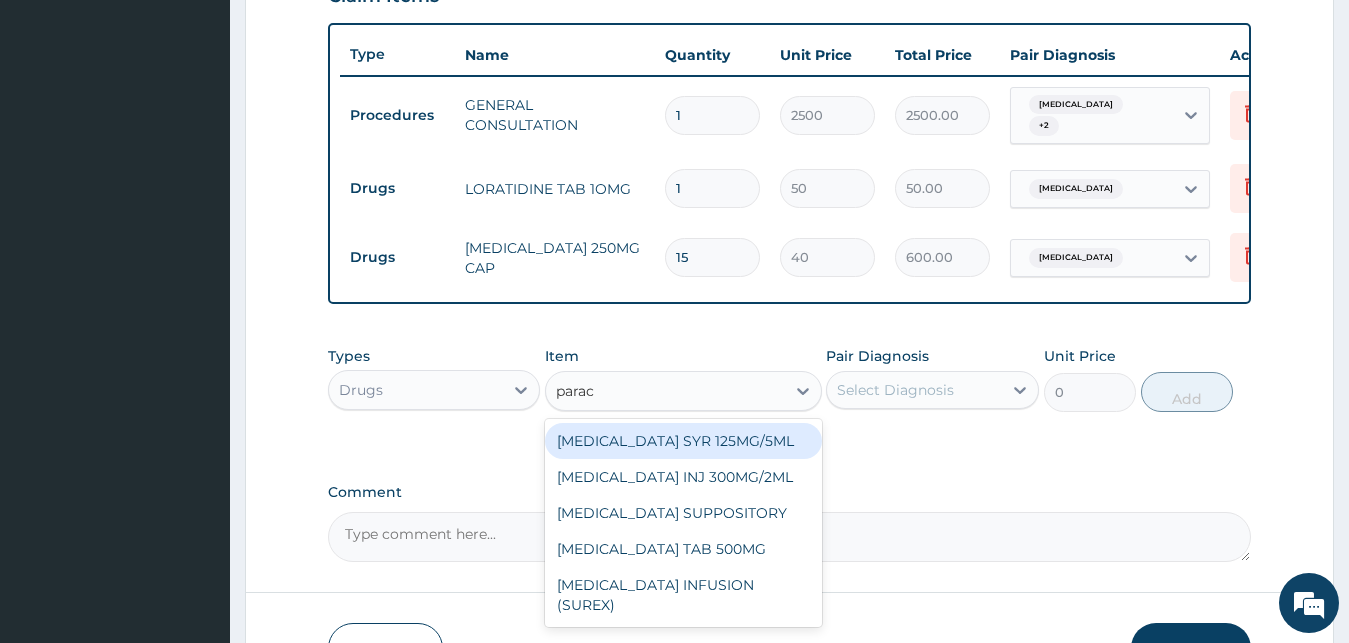 type on "parace" 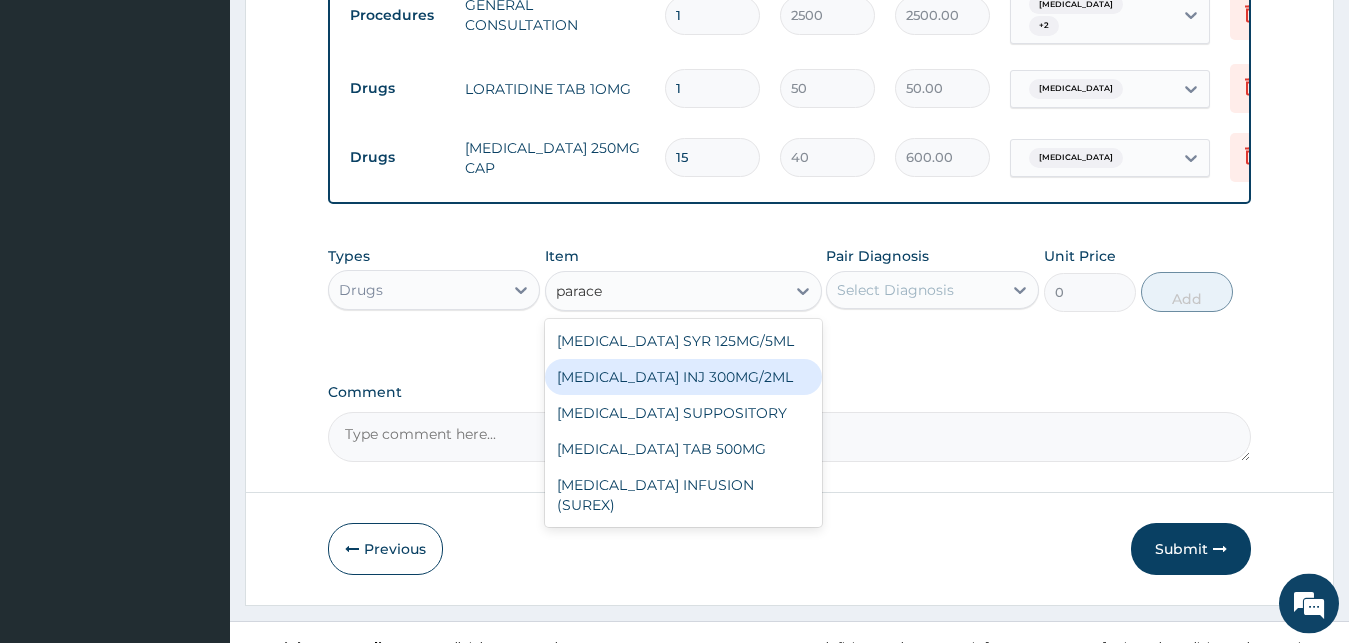 scroll, scrollTop: 823, scrollLeft: 0, axis: vertical 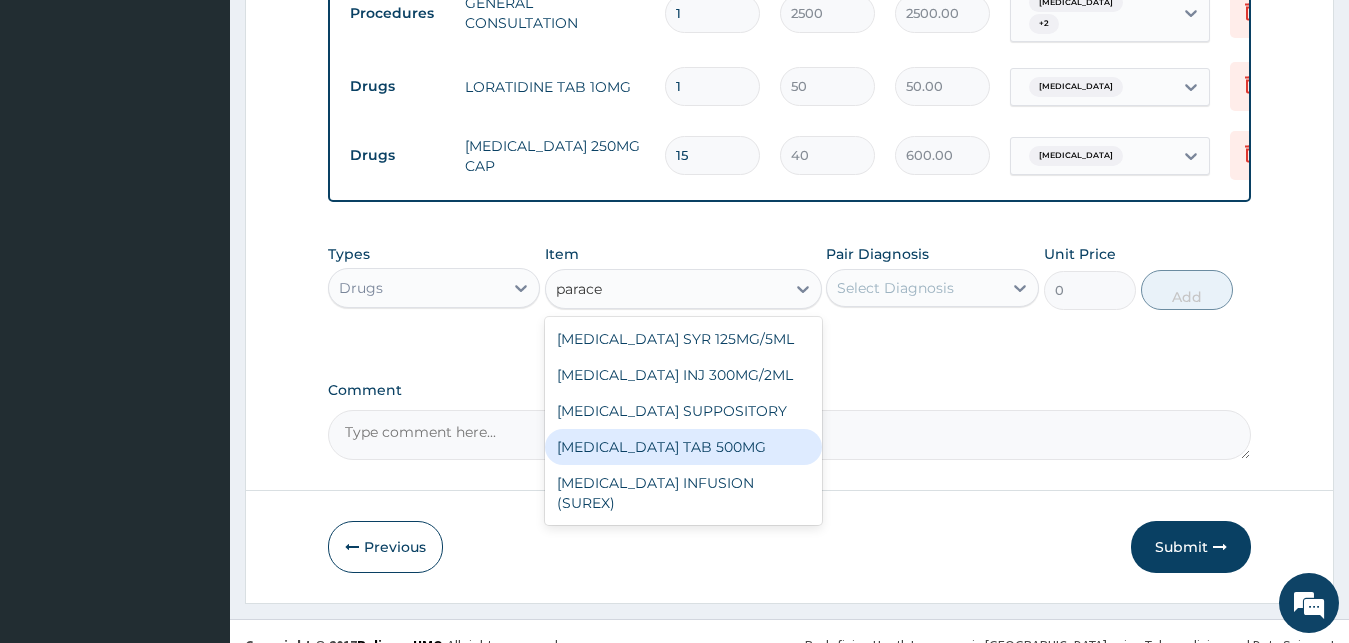 click on "[MEDICAL_DATA] TAB 500MG" at bounding box center (683, 447) 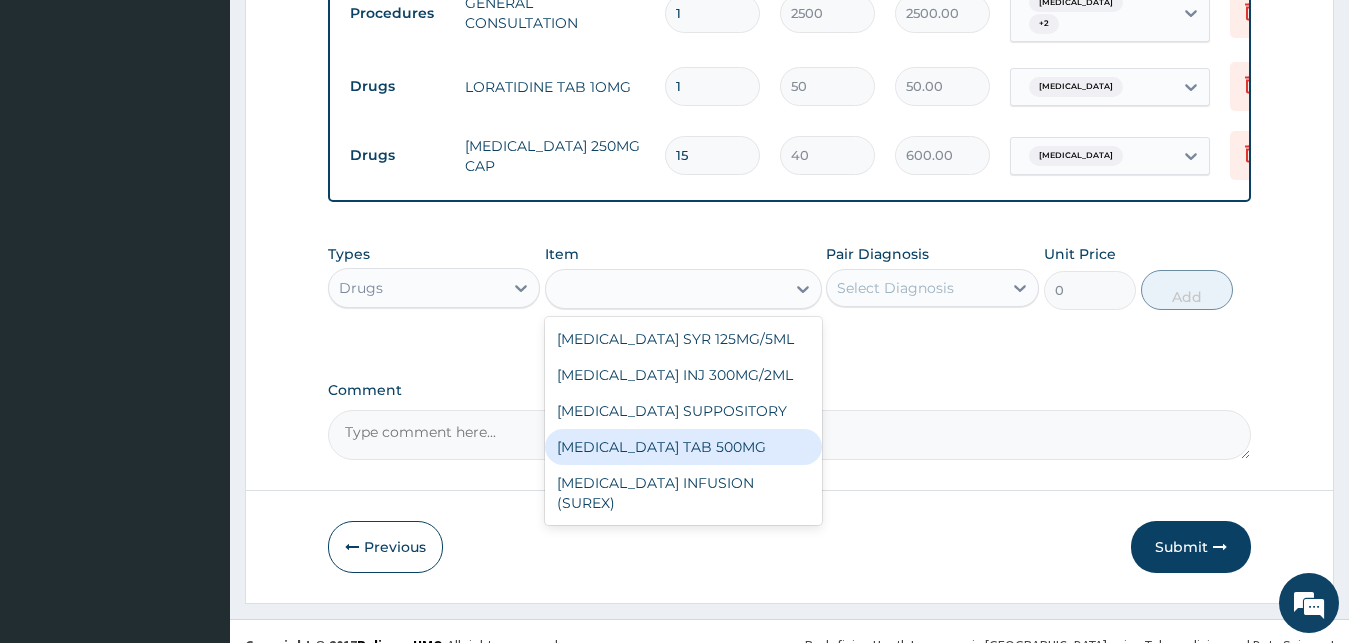 type on "25" 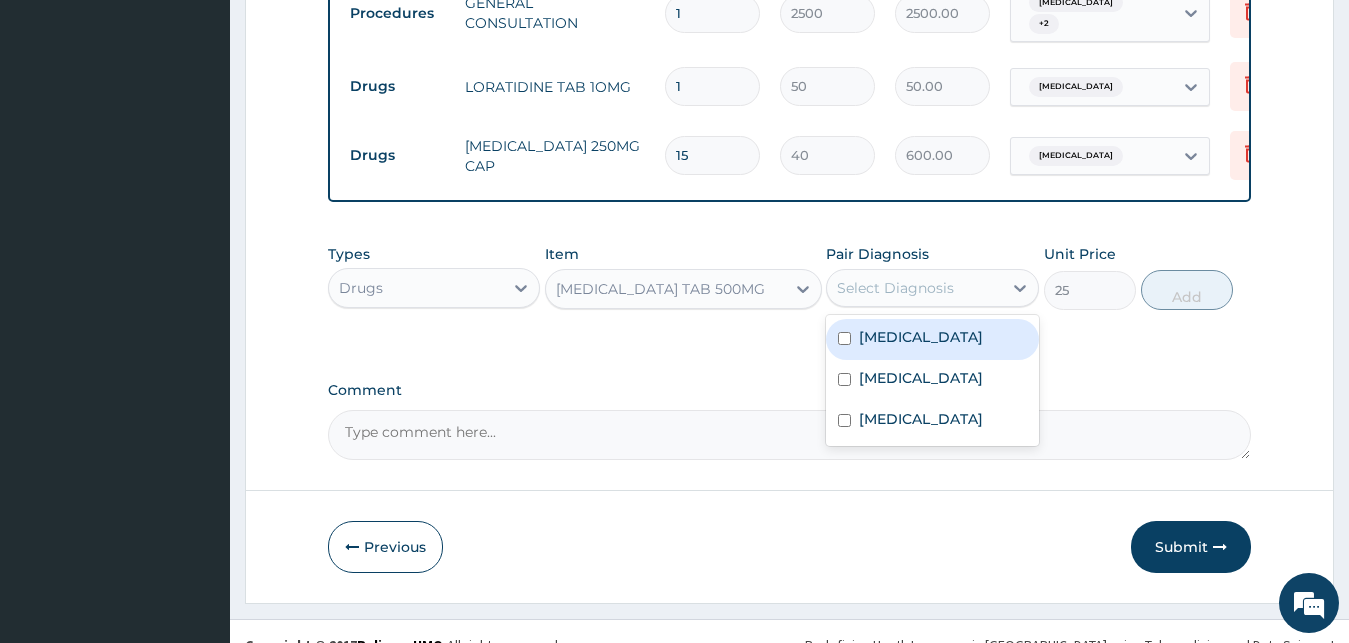 click on "Select Diagnosis" at bounding box center [914, 288] 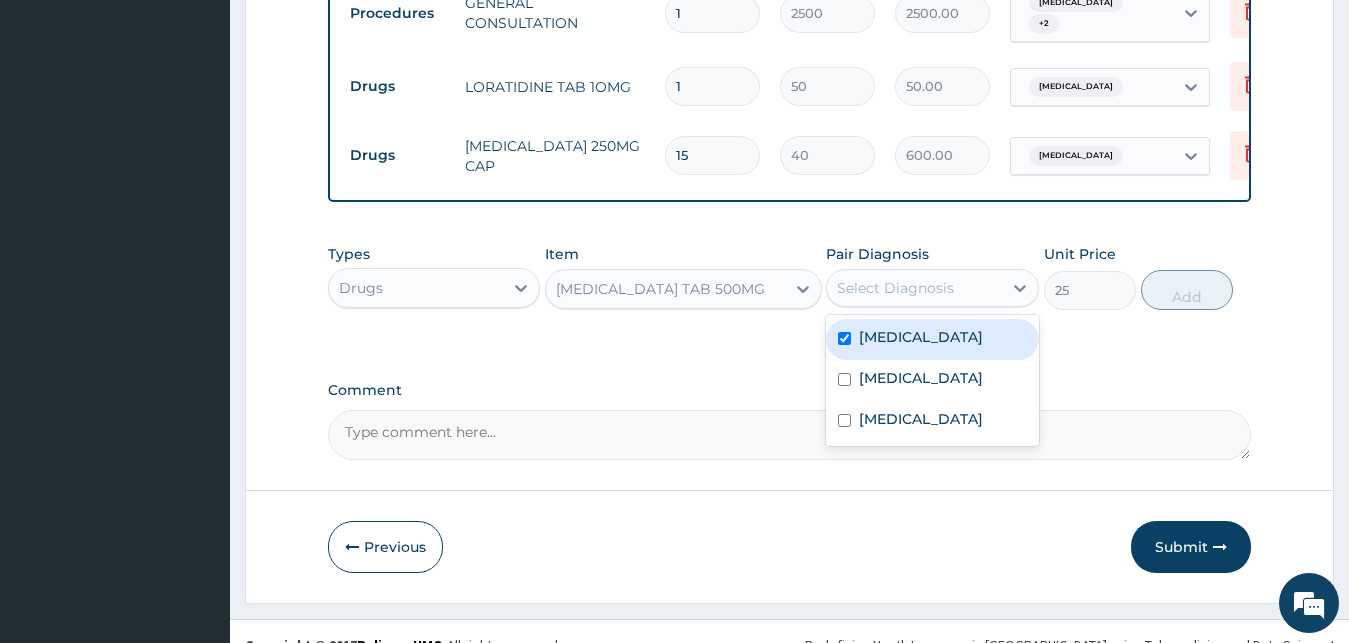 checkbox on "true" 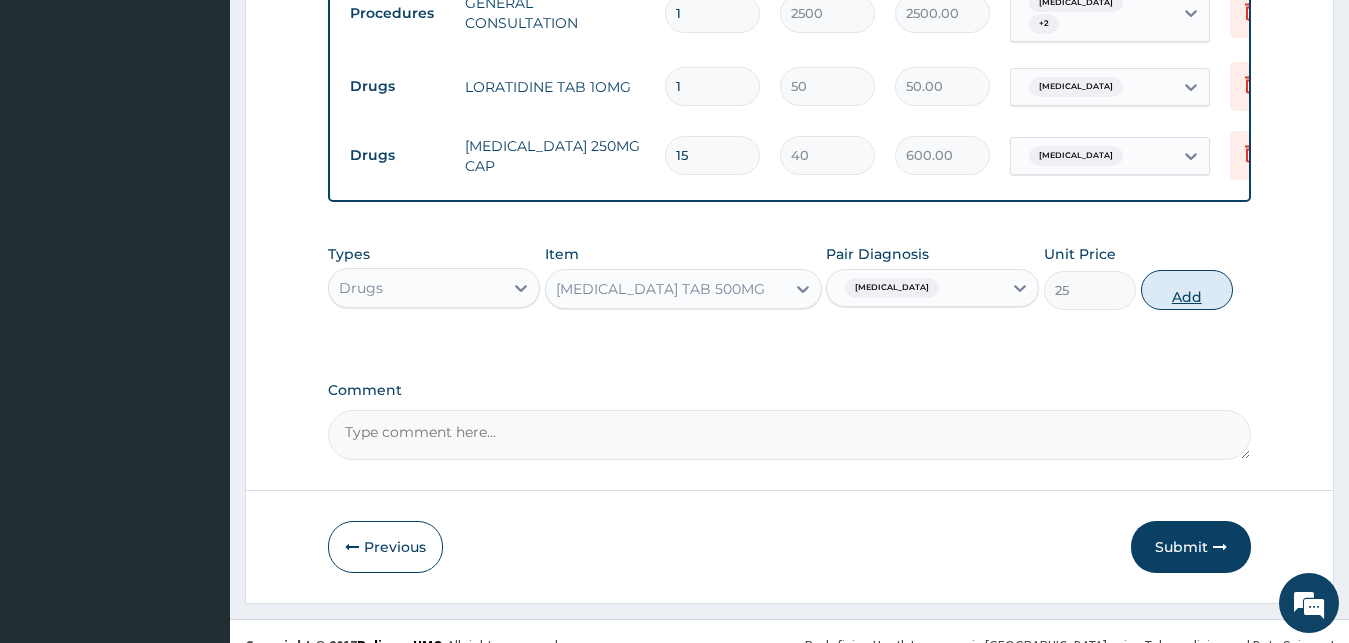 click on "Add" at bounding box center (1187, 290) 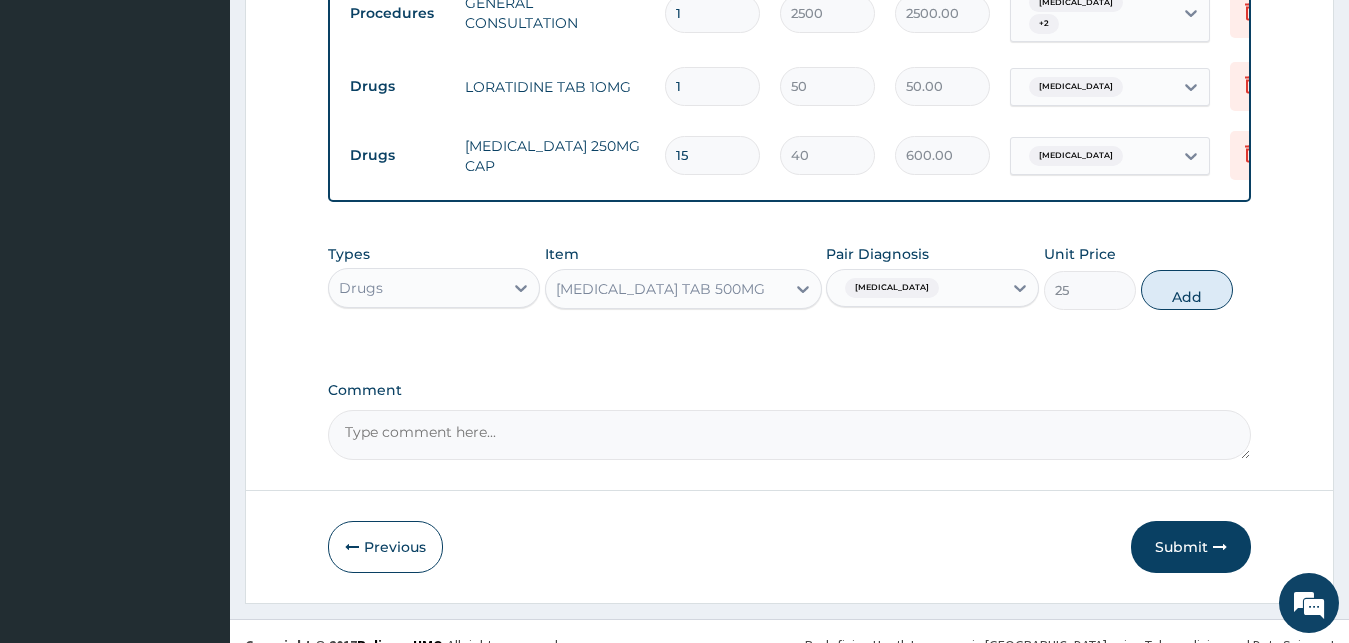 type on "0" 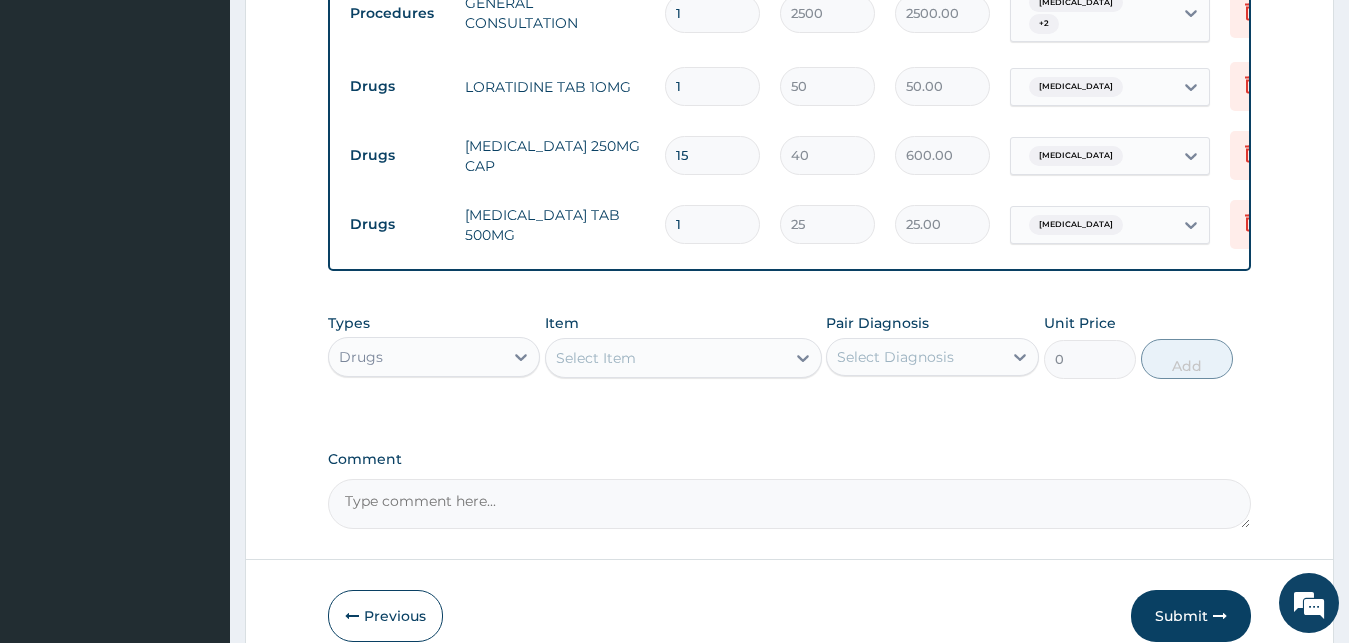 drag, startPoint x: 687, startPoint y: 227, endPoint x: 670, endPoint y: 227, distance: 17 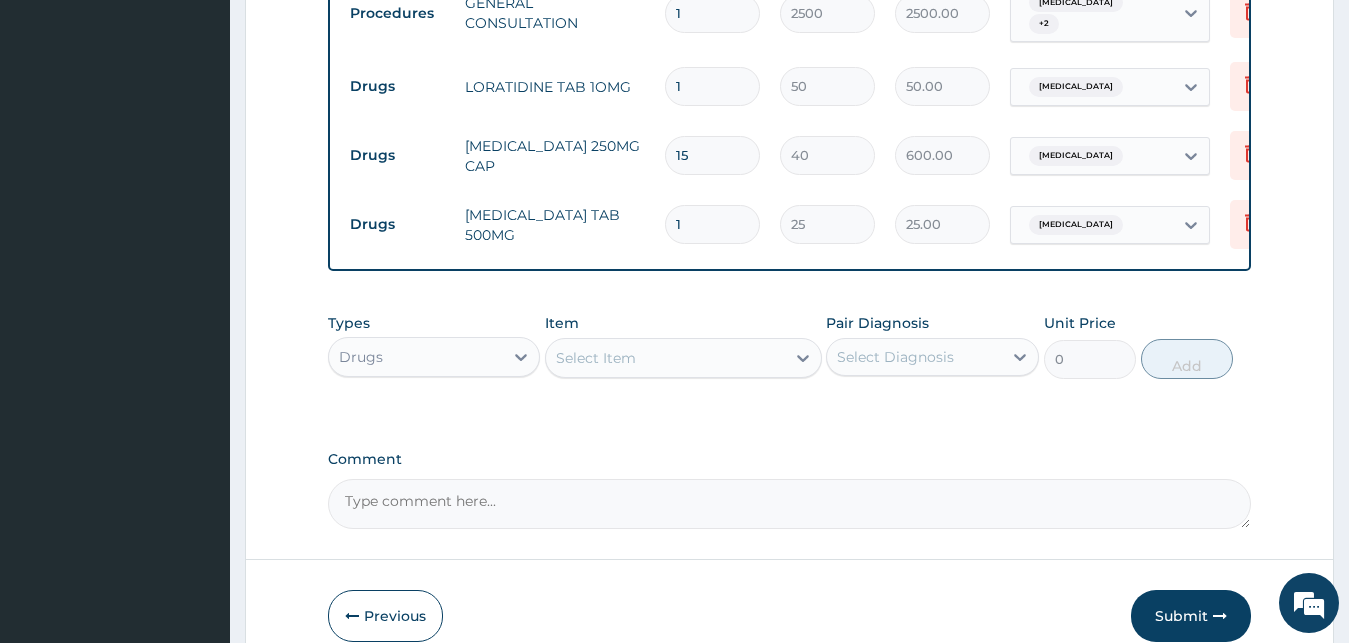 click on "1" at bounding box center [712, 224] 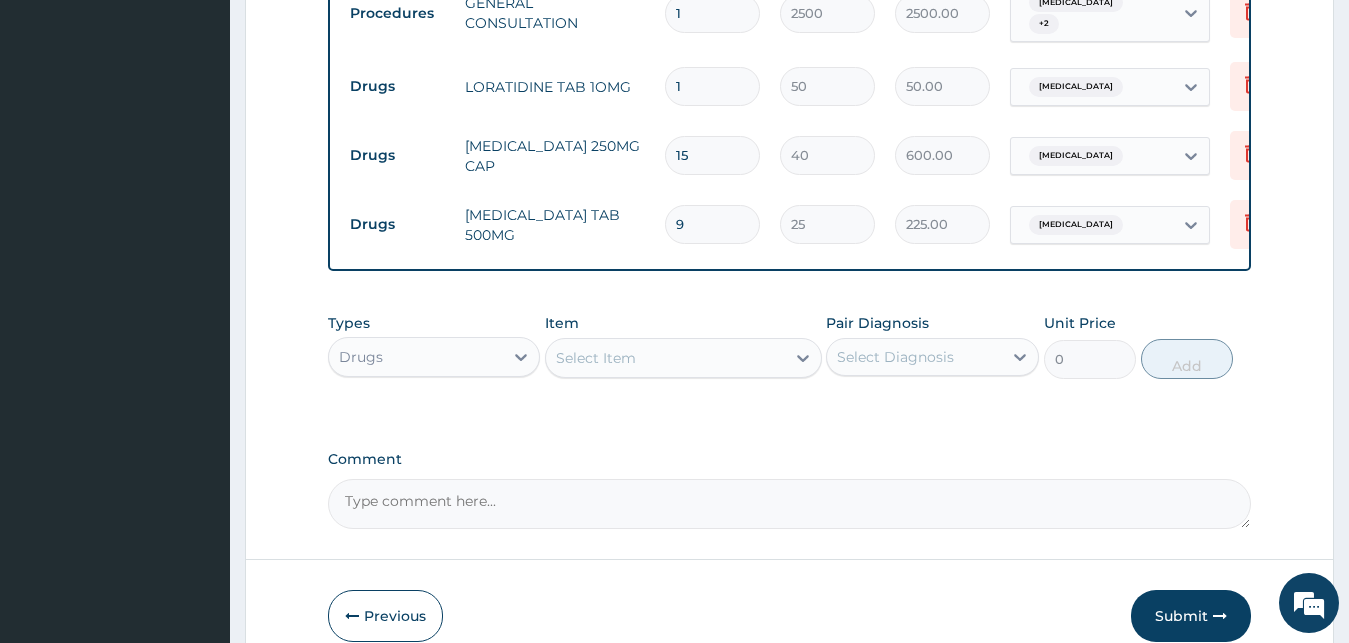 type on "9" 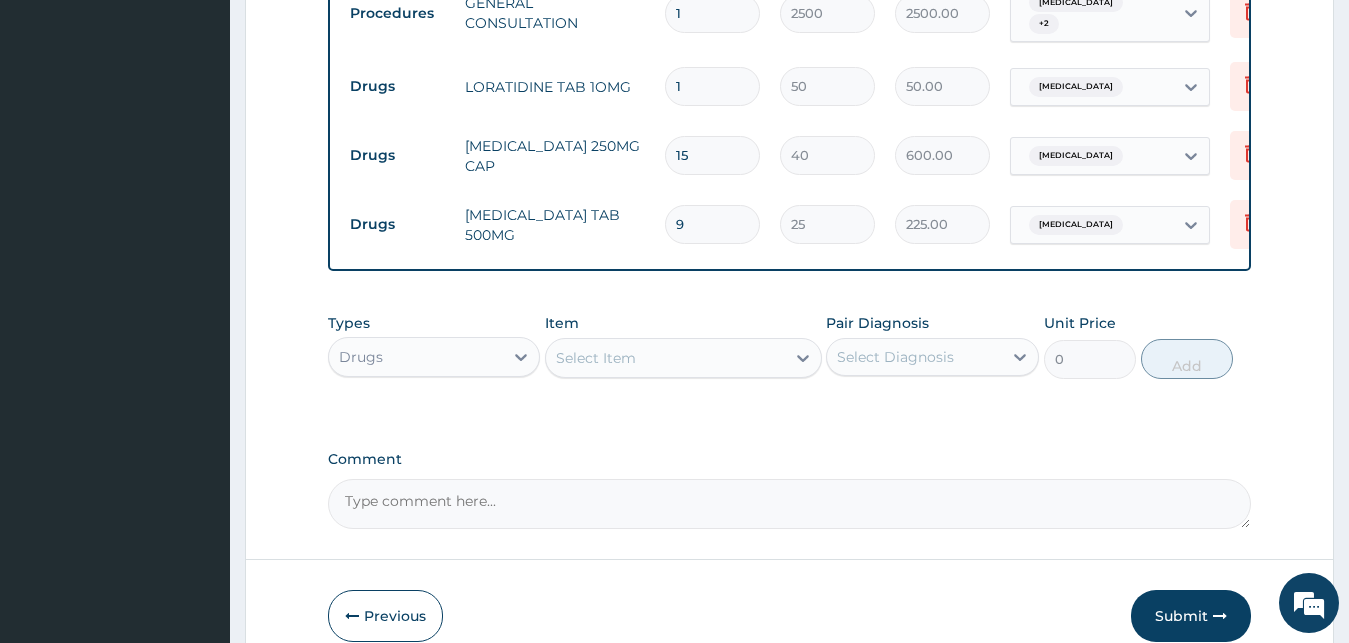 click on "Select Item" at bounding box center [596, 358] 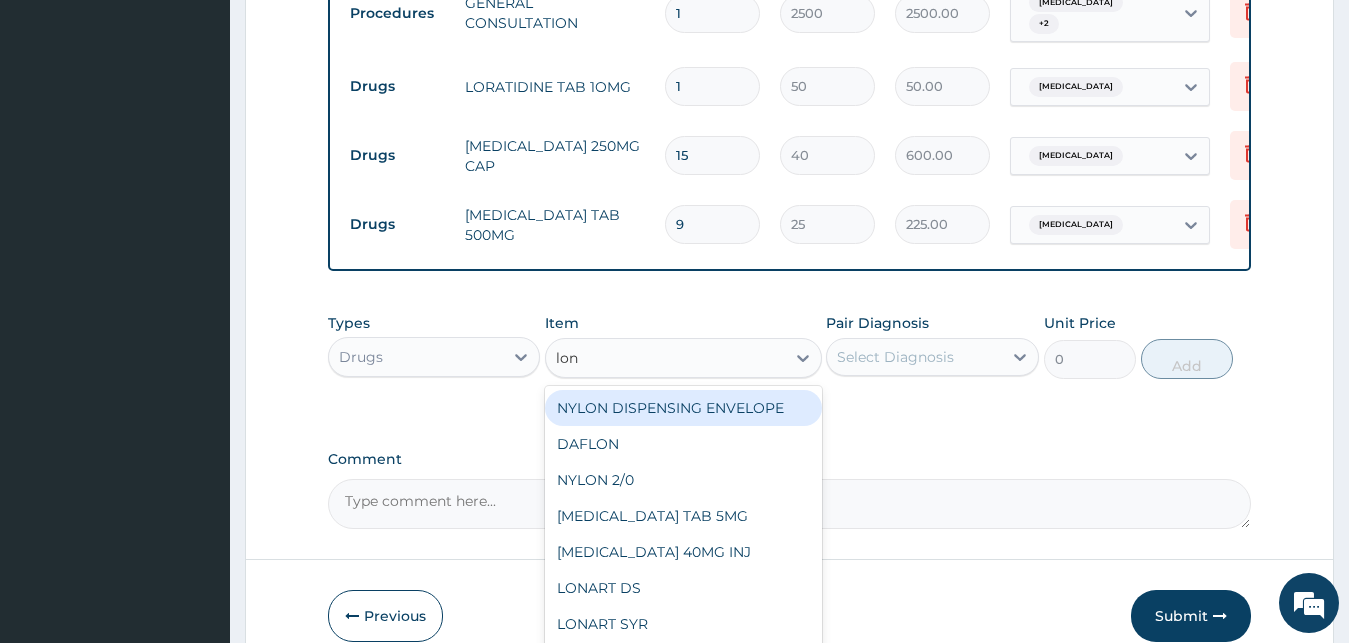 type on "lona" 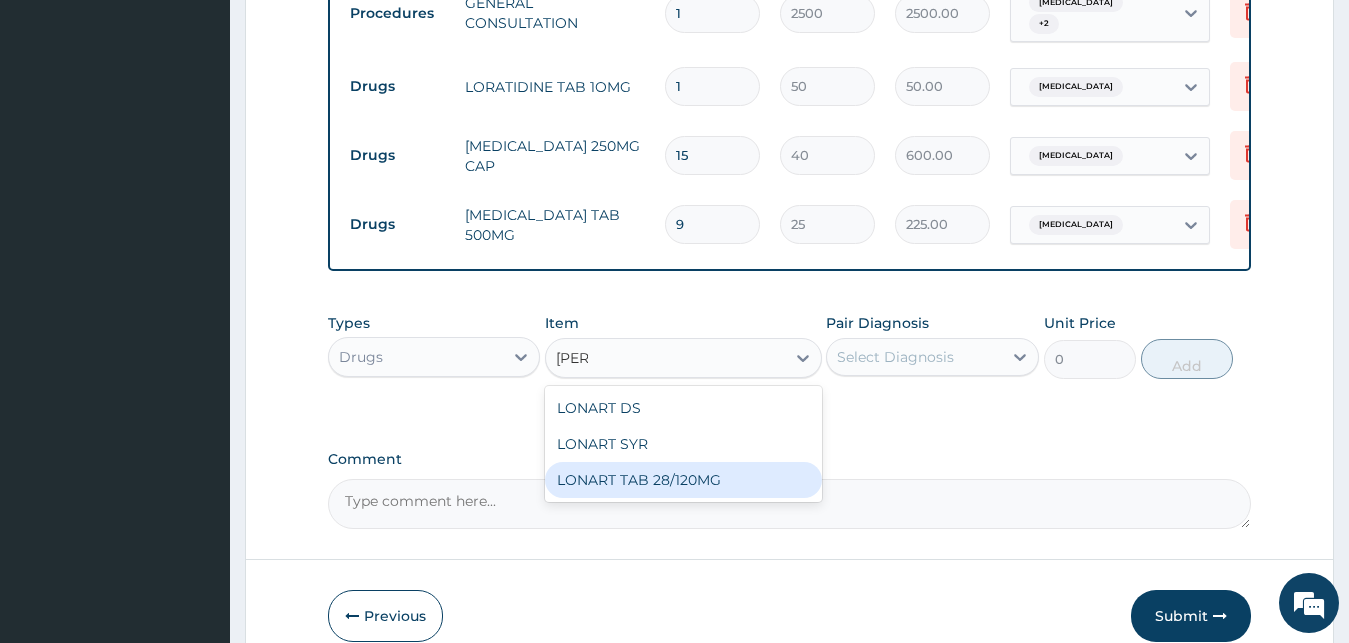 click on "LONART TAB 28/120MG" at bounding box center (683, 480) 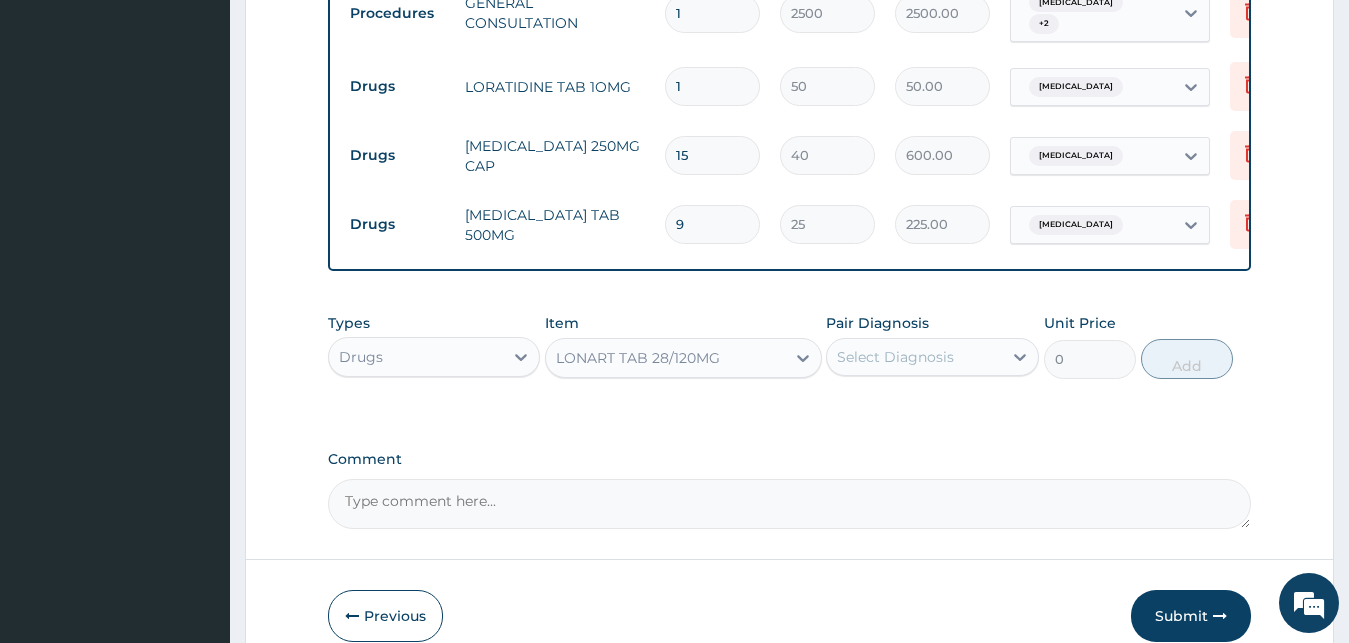 type 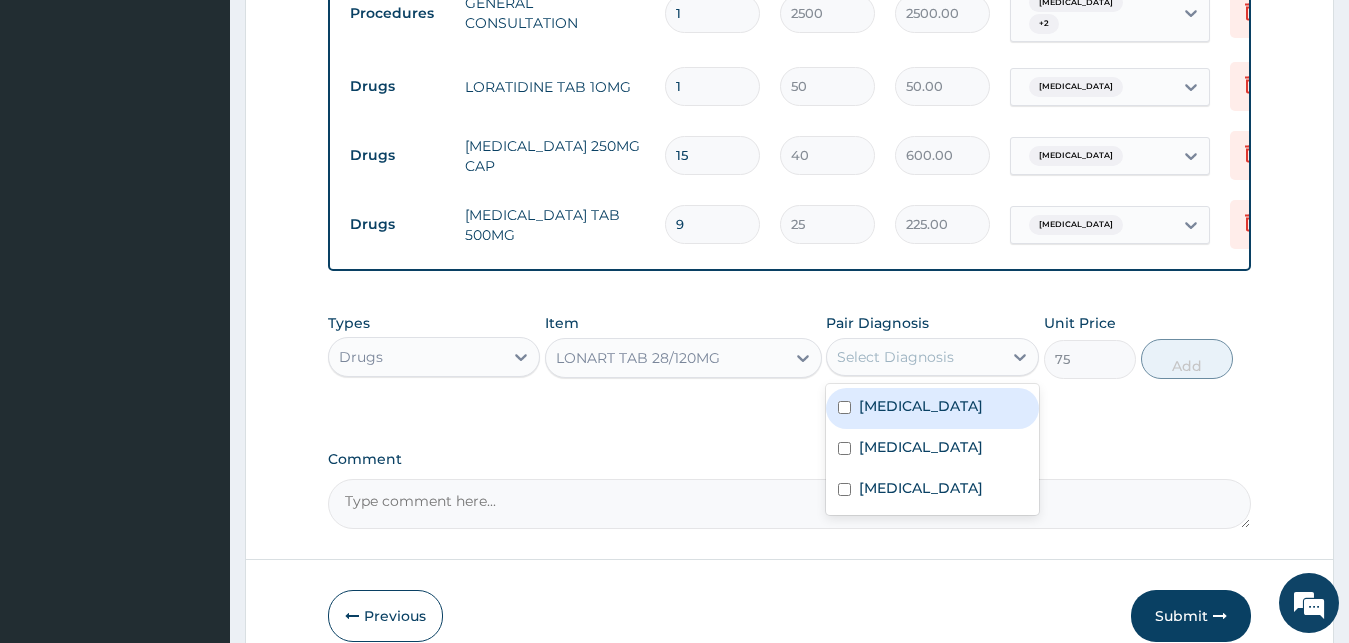 click on "Select Diagnosis" at bounding box center (895, 357) 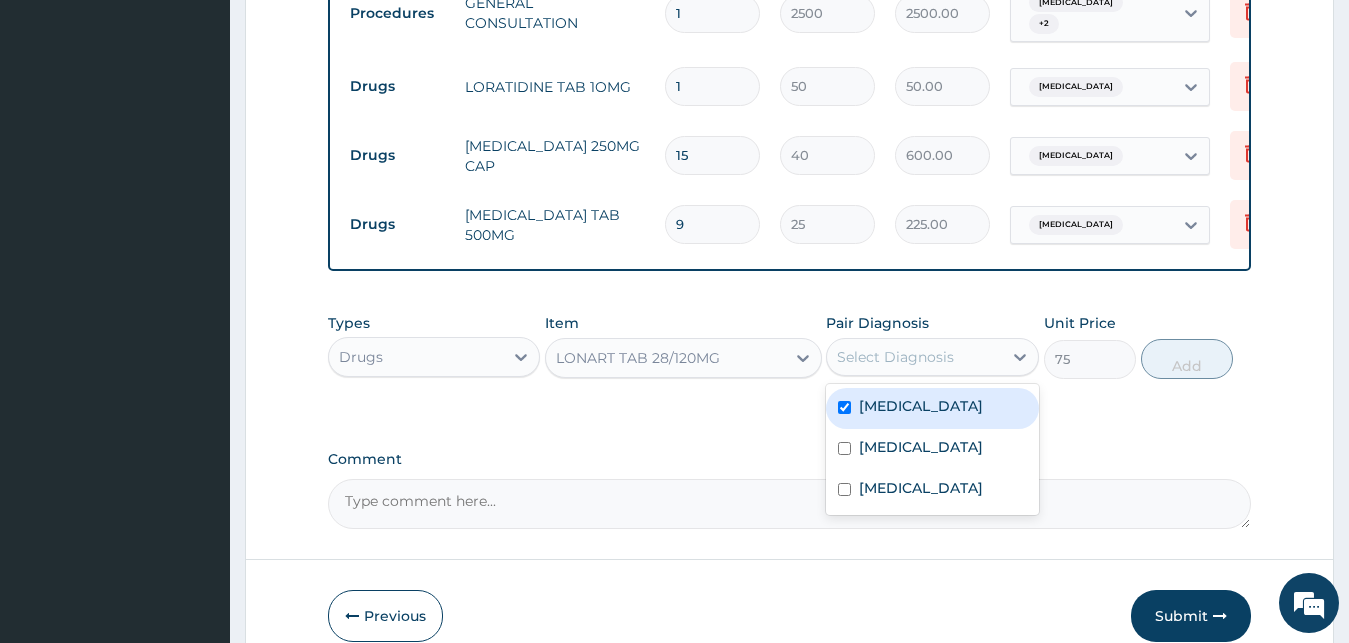 checkbox on "true" 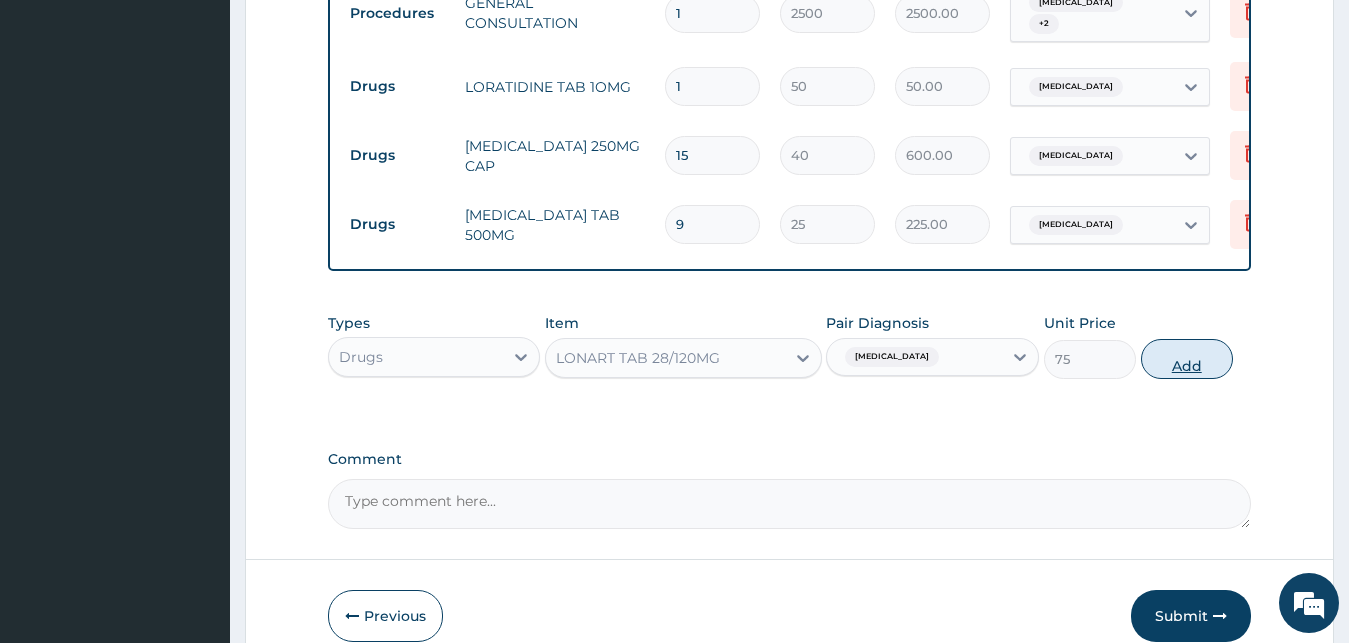 click on "Add" at bounding box center (1187, 359) 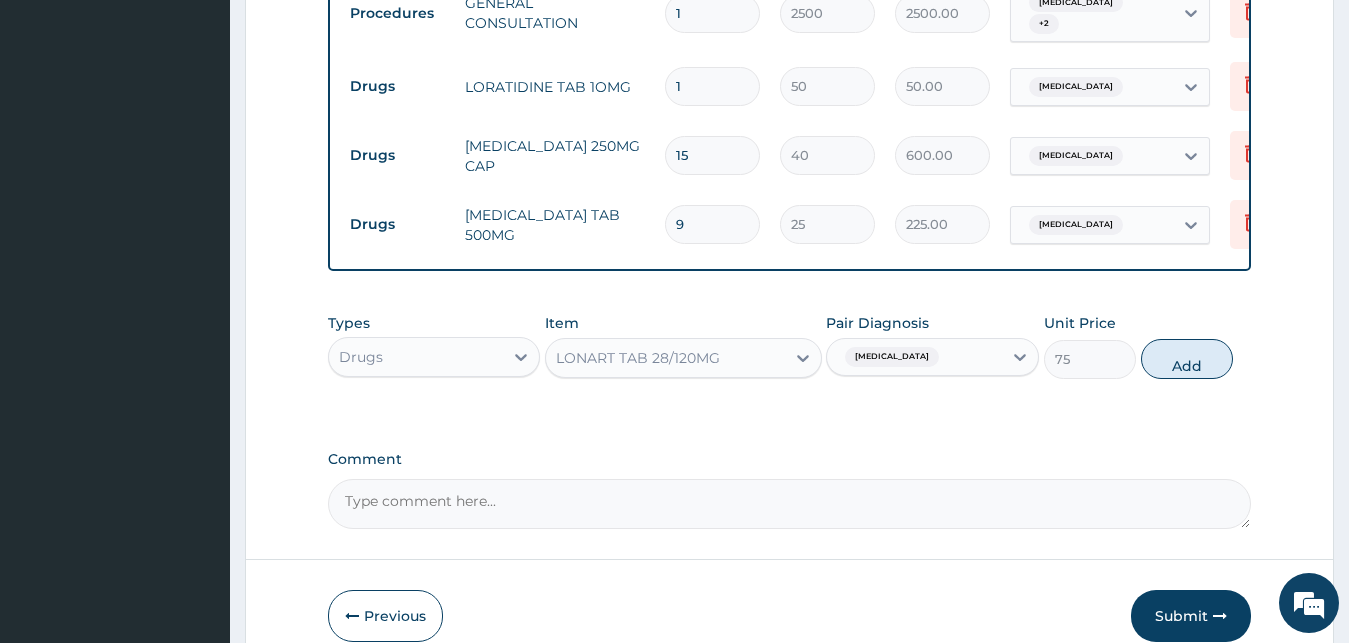 type on "0" 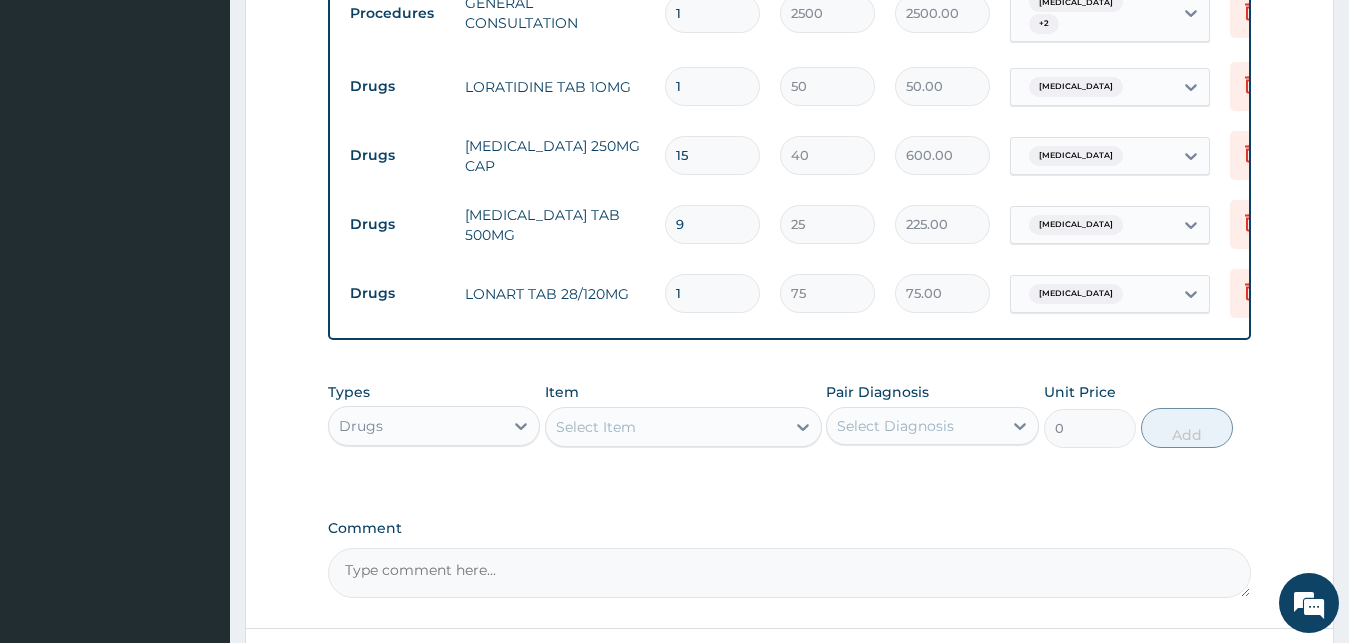 type on "12" 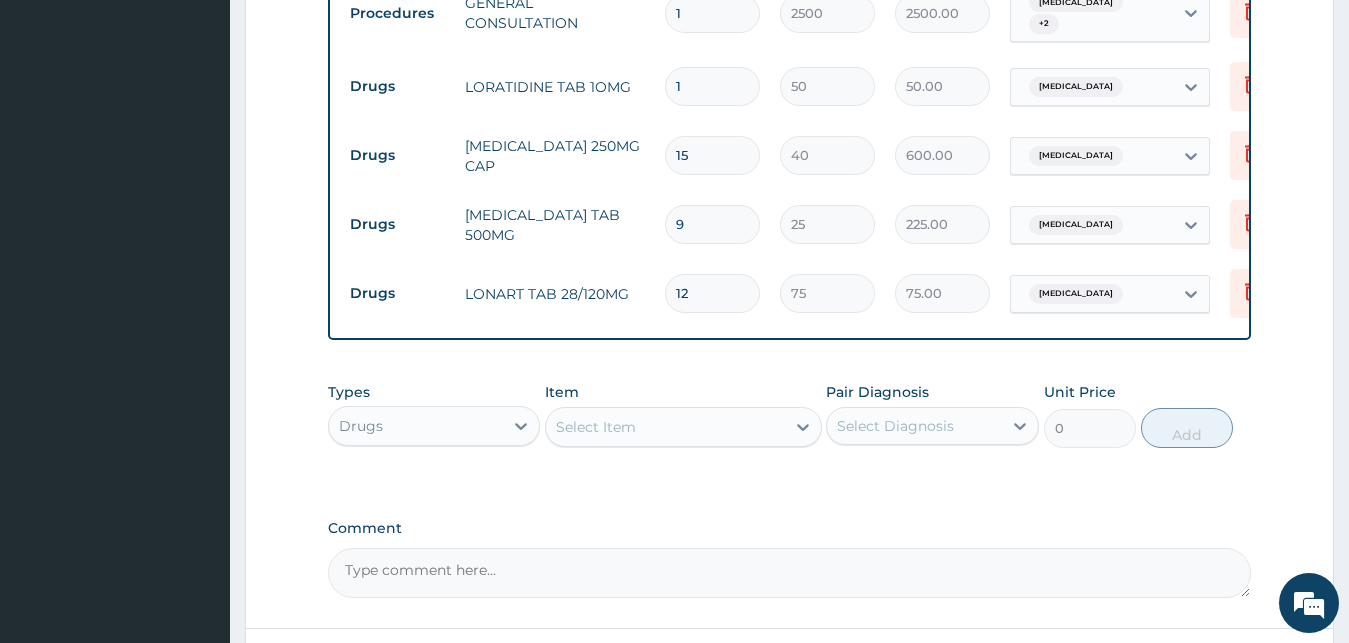 type on "900.00" 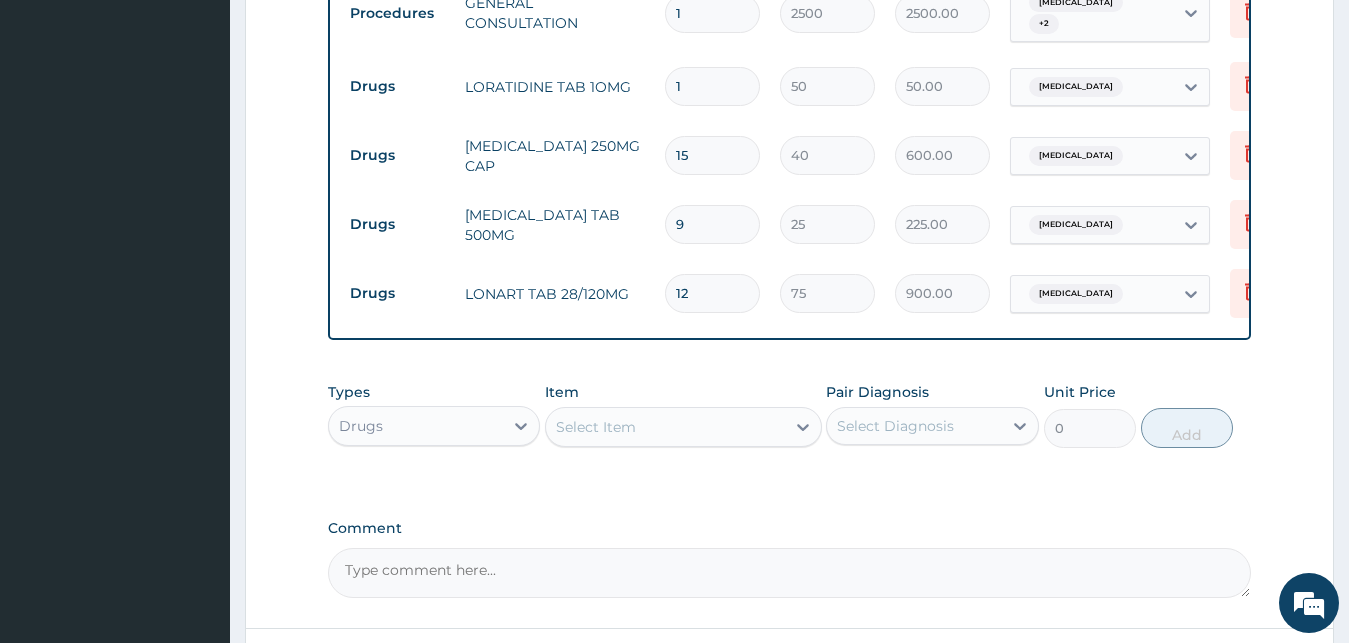 type on "12" 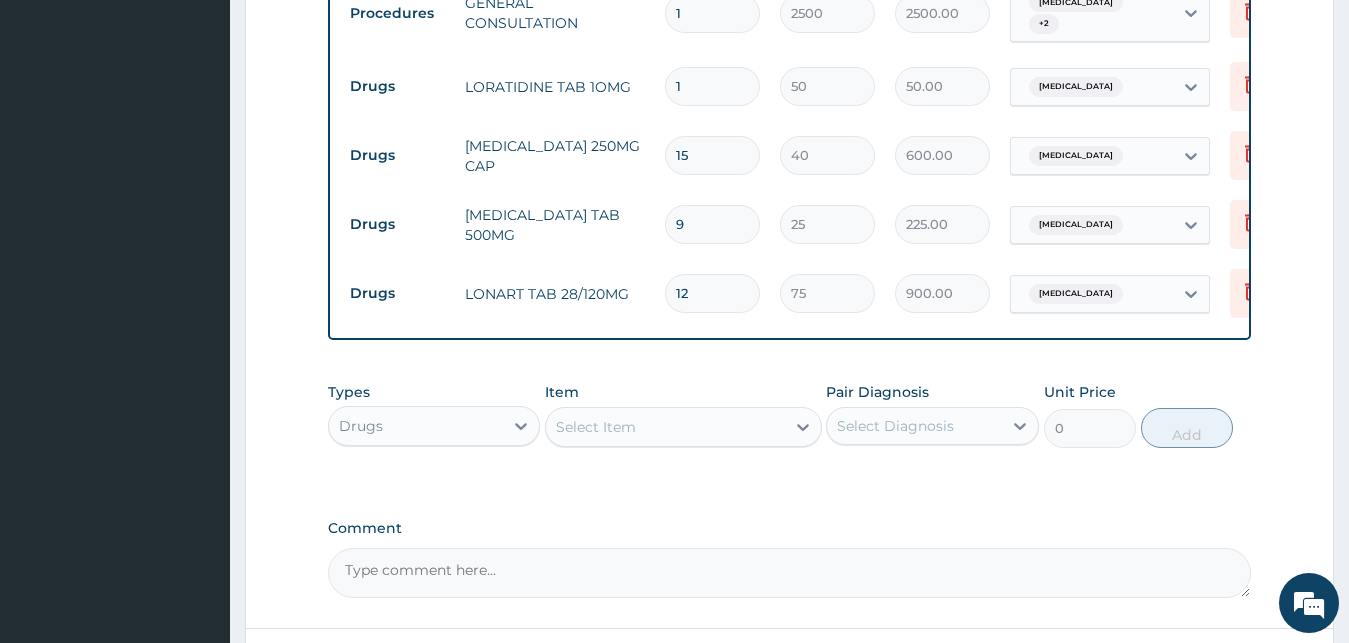 drag, startPoint x: 695, startPoint y: 84, endPoint x: 569, endPoint y: 107, distance: 128.082 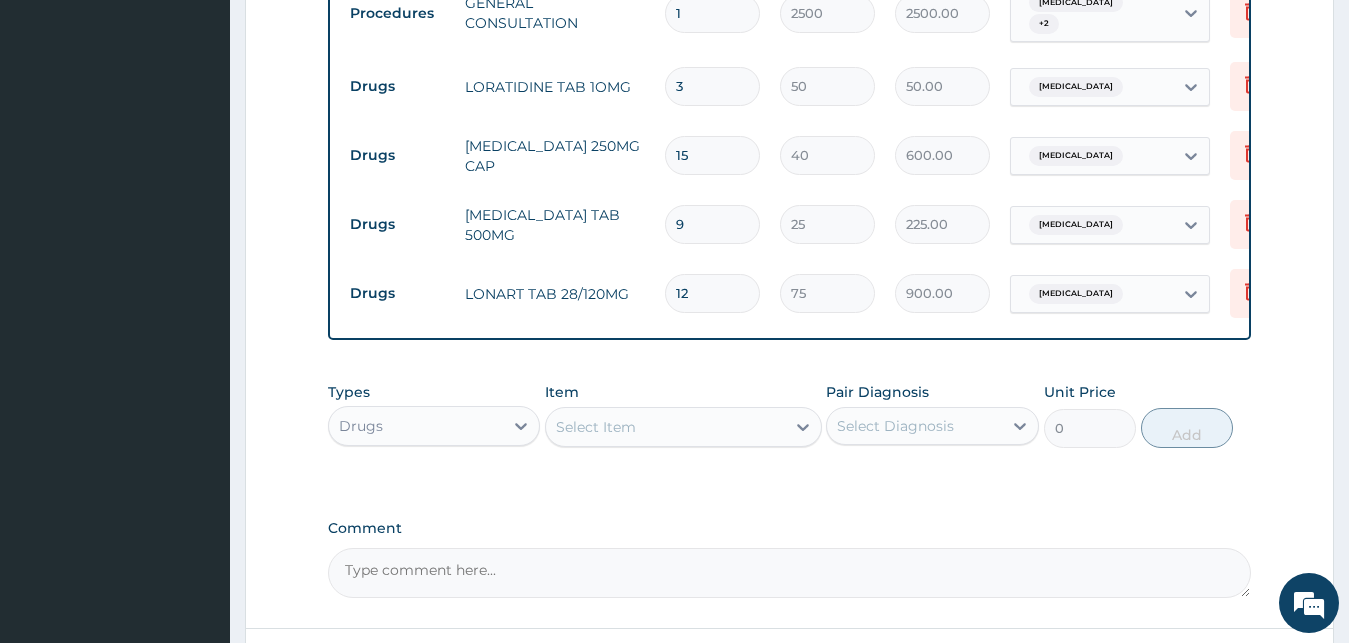 type on "150.00" 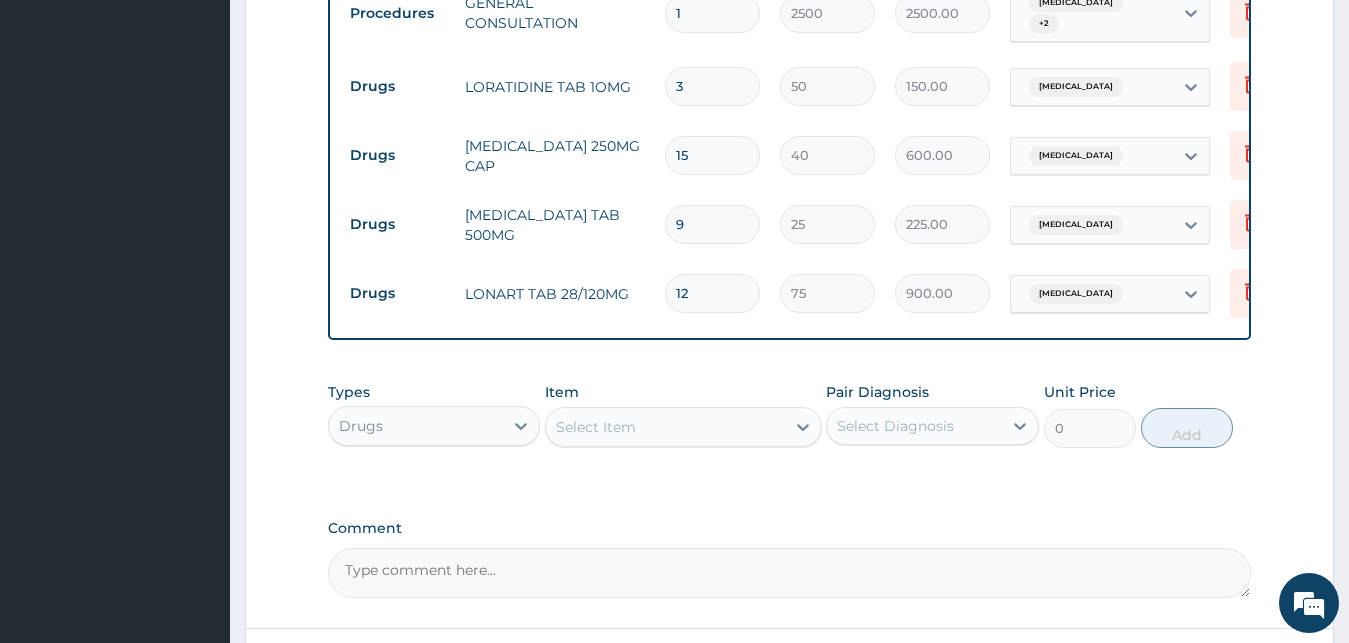 scroll, scrollTop: 997, scrollLeft: 0, axis: vertical 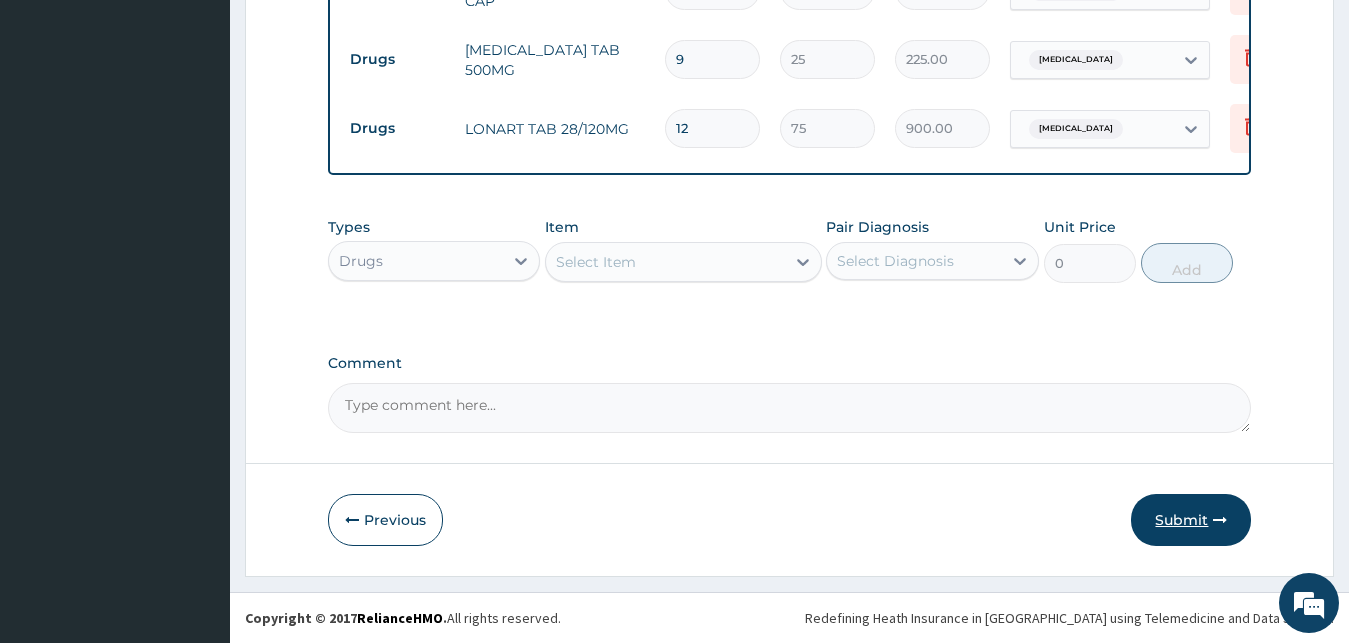 type on "3" 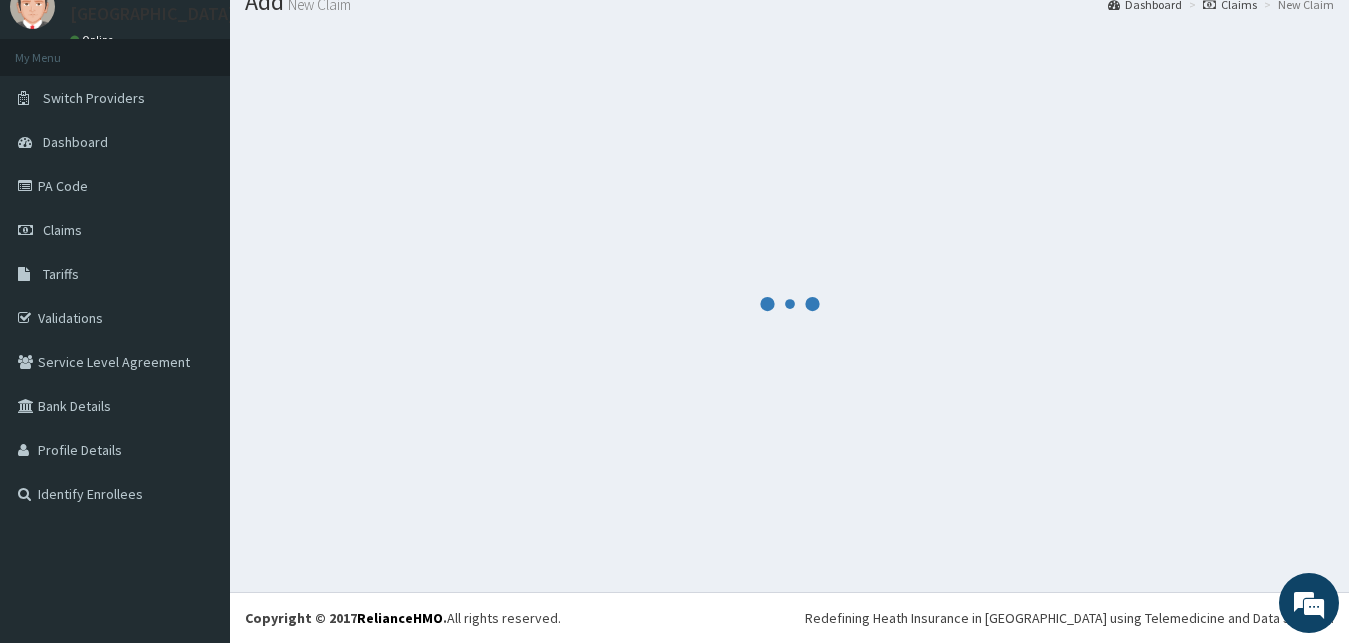 scroll, scrollTop: 76, scrollLeft: 0, axis: vertical 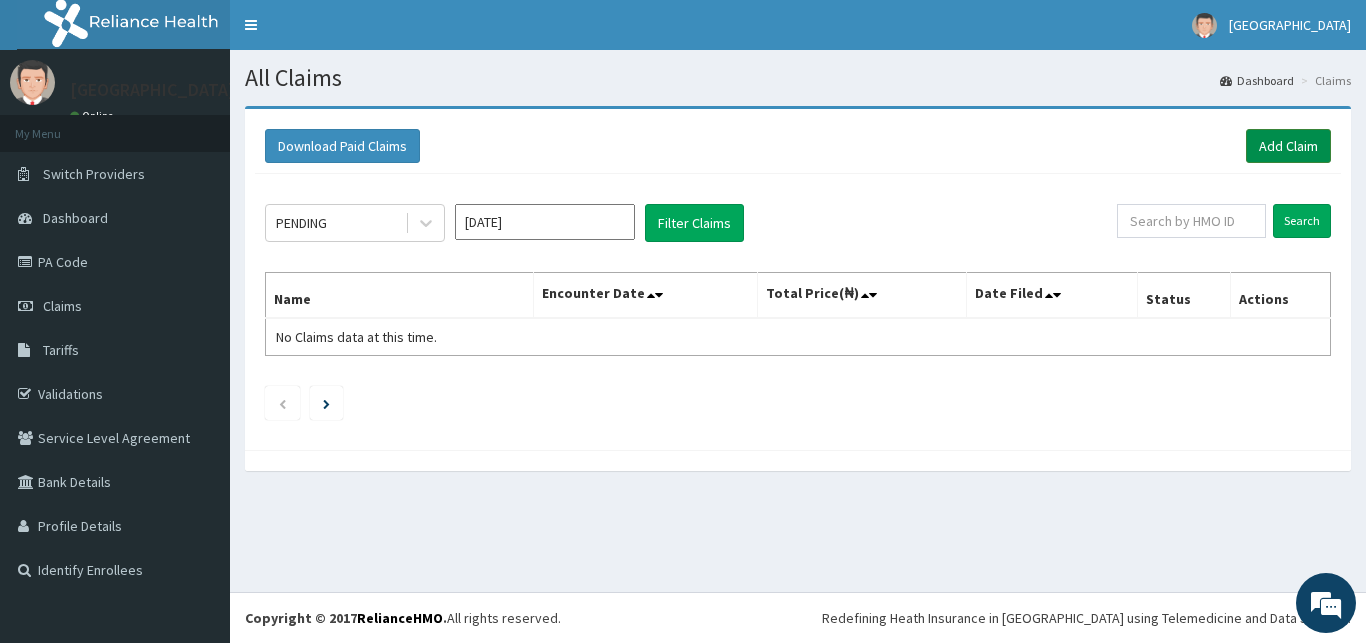 click on "Add Claim" at bounding box center (1288, 146) 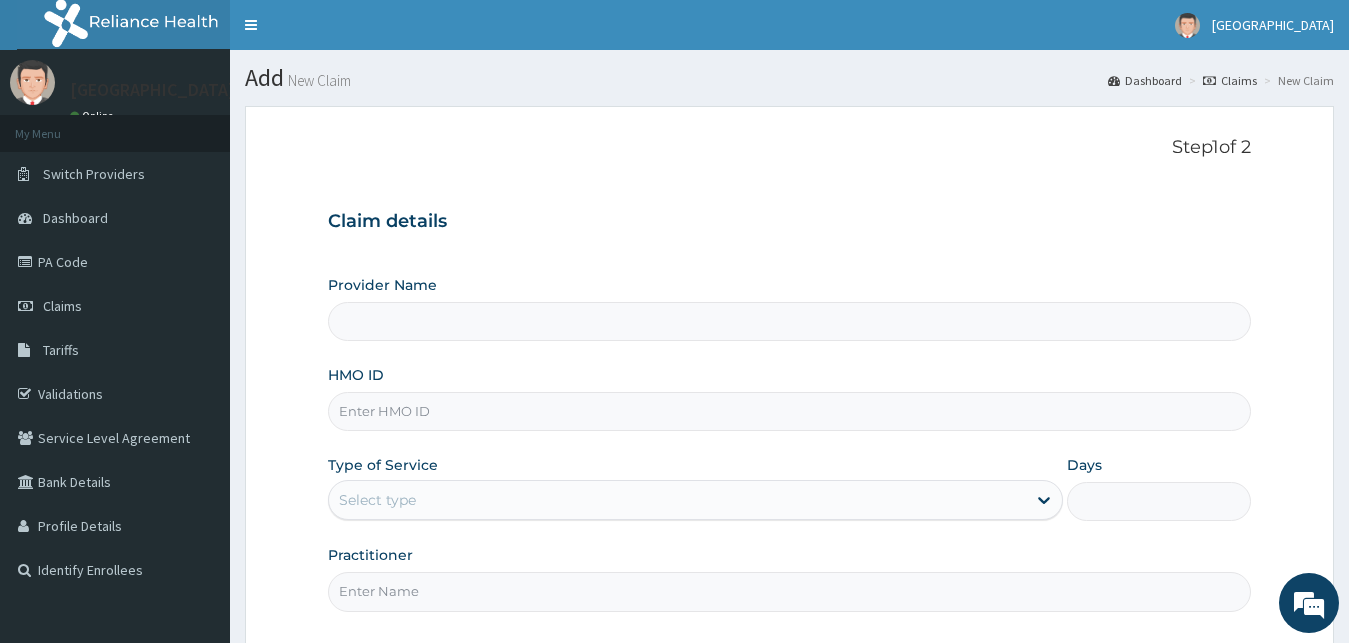 scroll, scrollTop: 0, scrollLeft: 0, axis: both 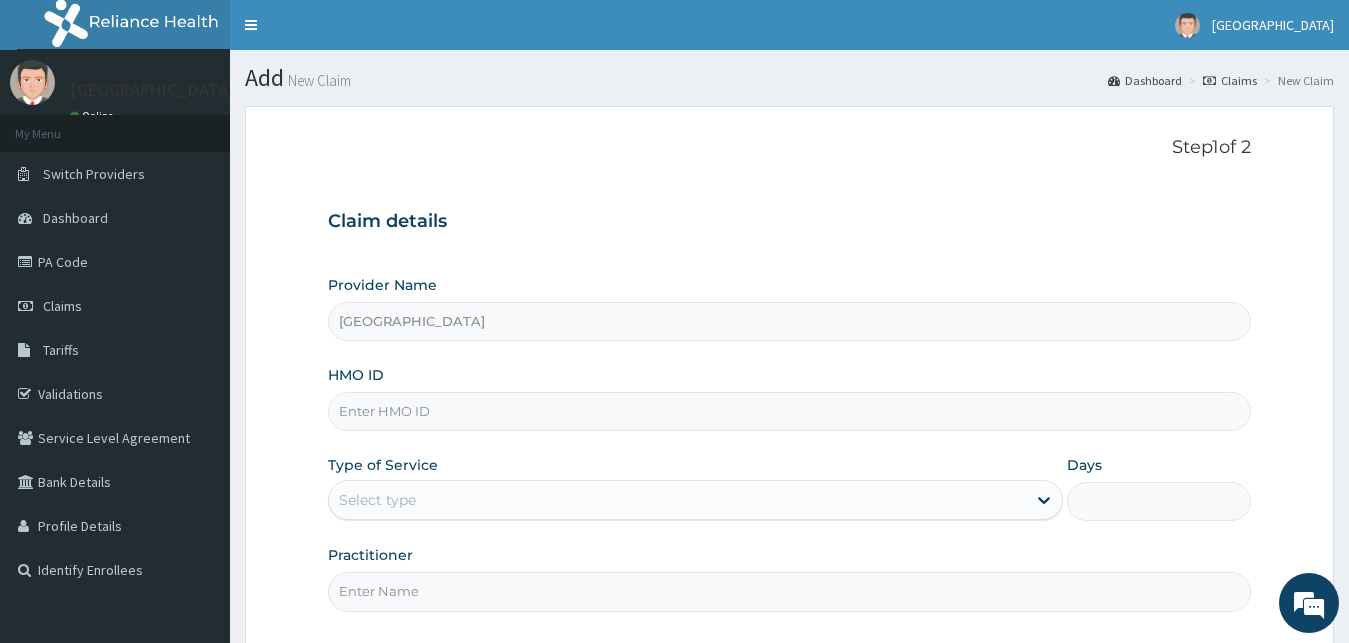paste on "ENP/10427/D" 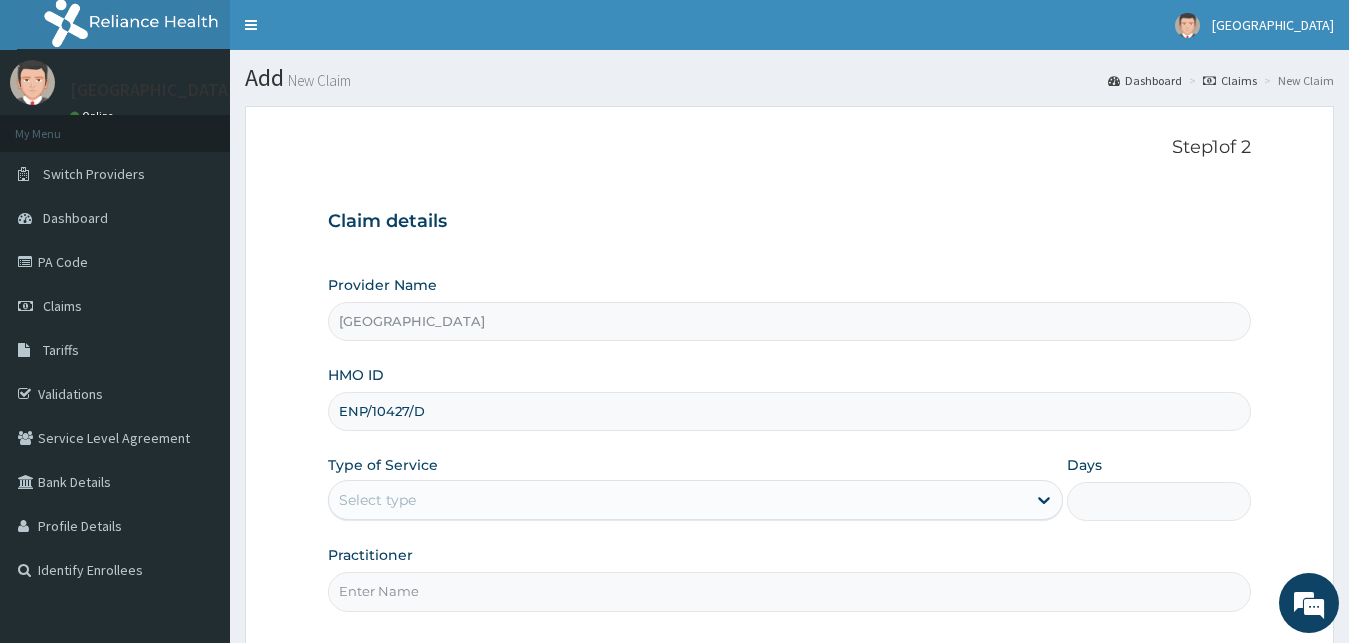 type on "ENP/10427/D" 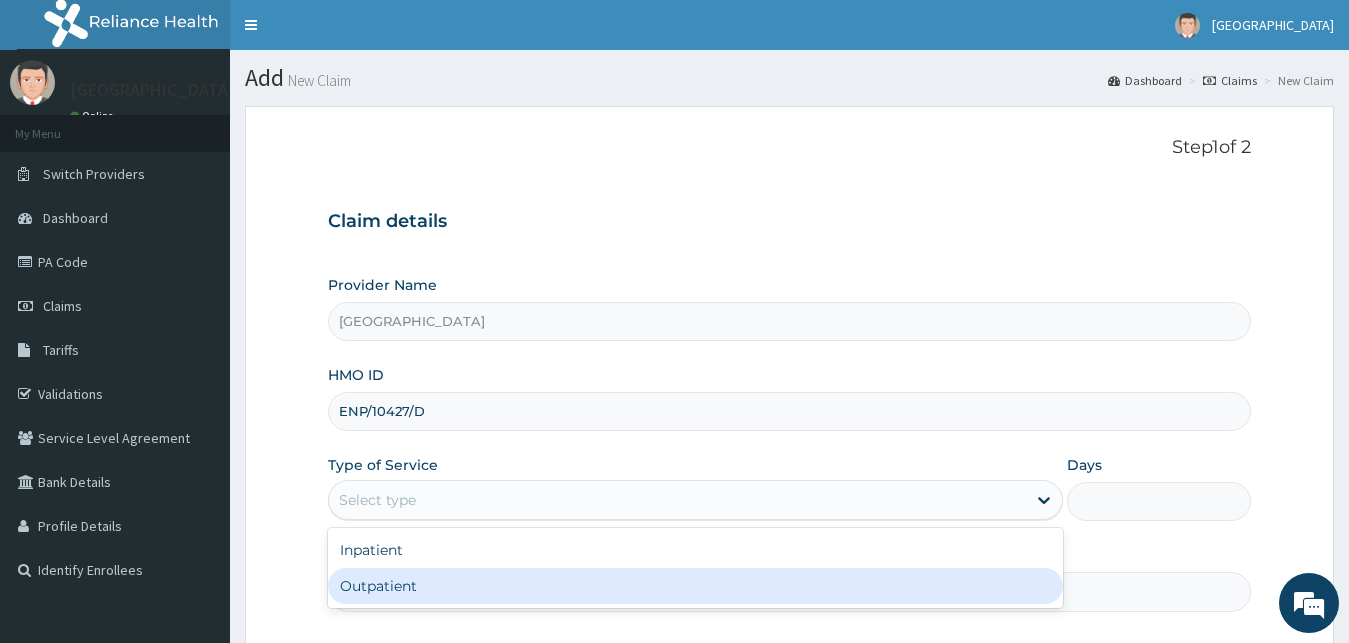 click on "Outpatient" at bounding box center [696, 586] 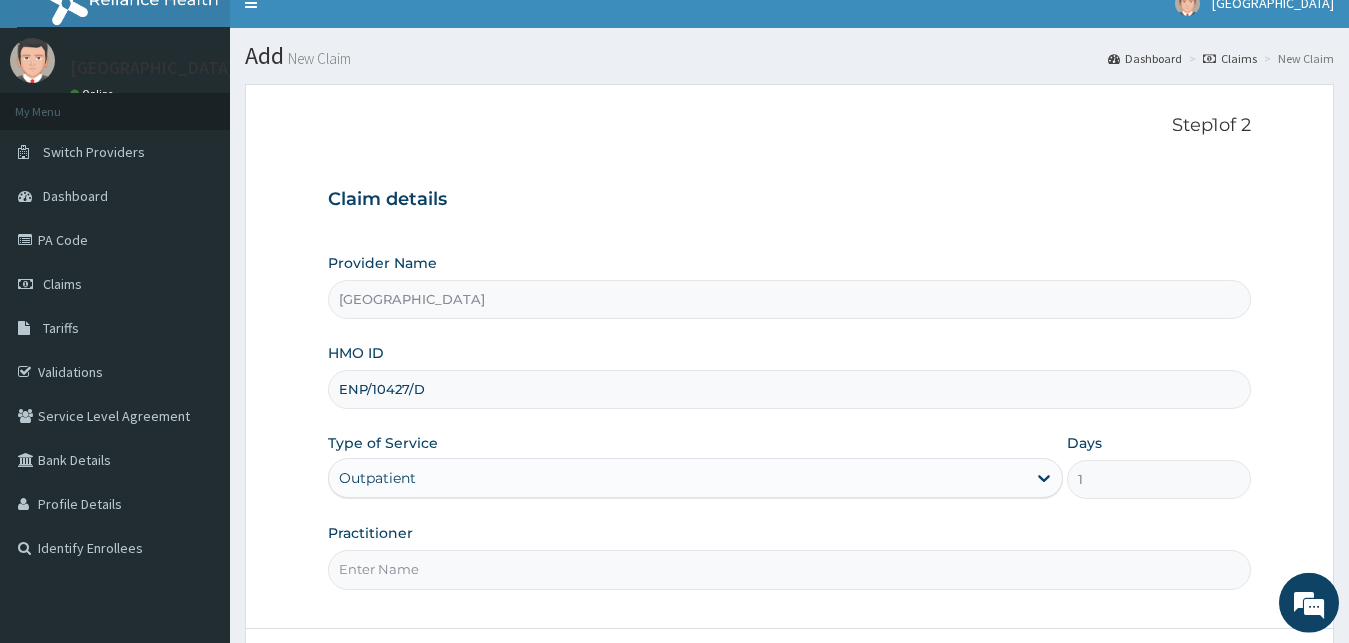 scroll, scrollTop: 187, scrollLeft: 0, axis: vertical 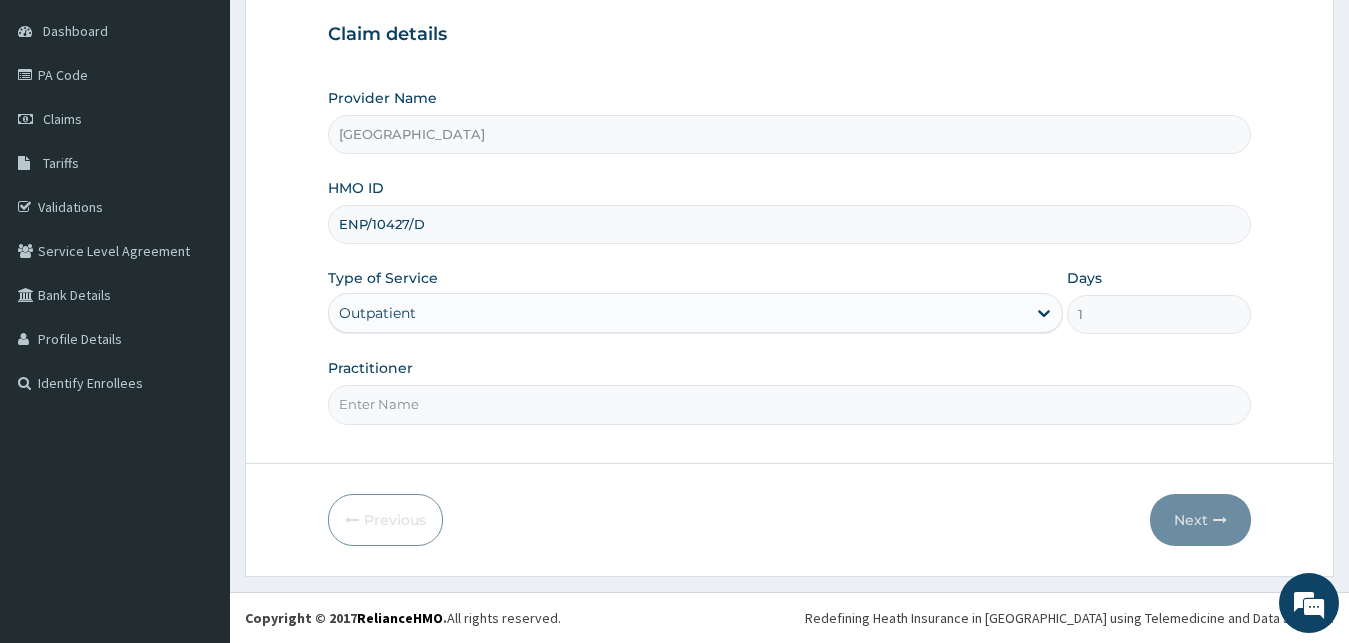 click on "Practitioner" at bounding box center [790, 404] 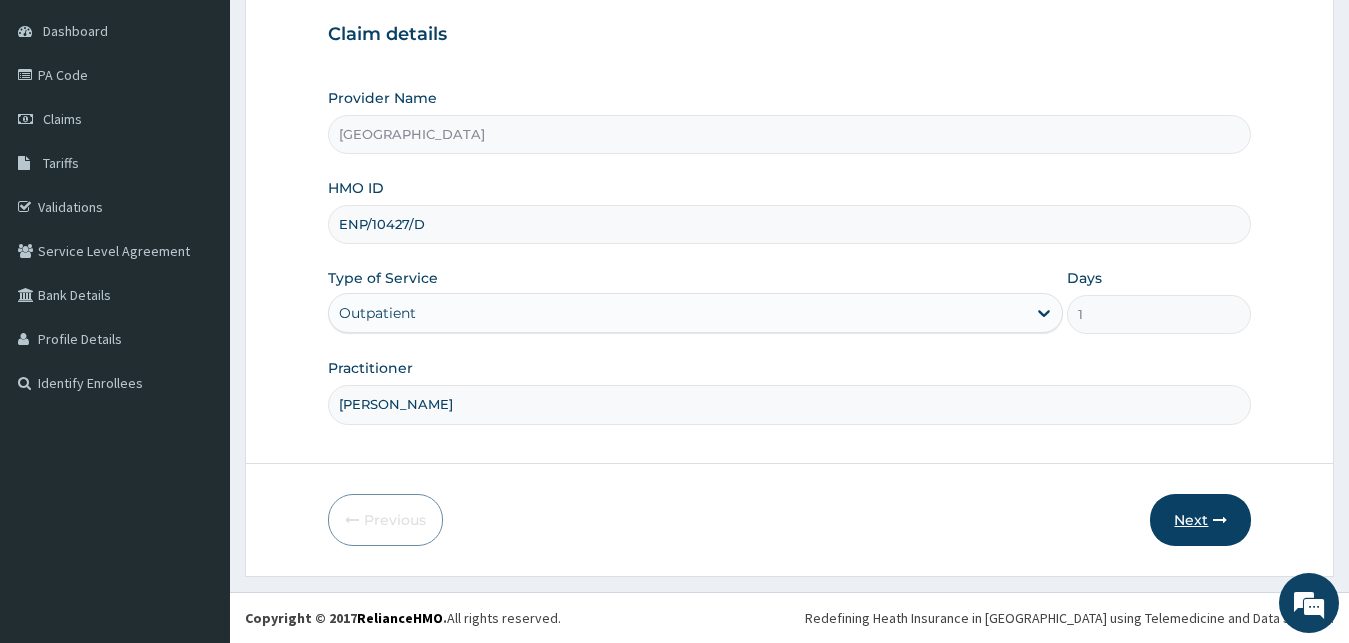 type on "dr oduwole" 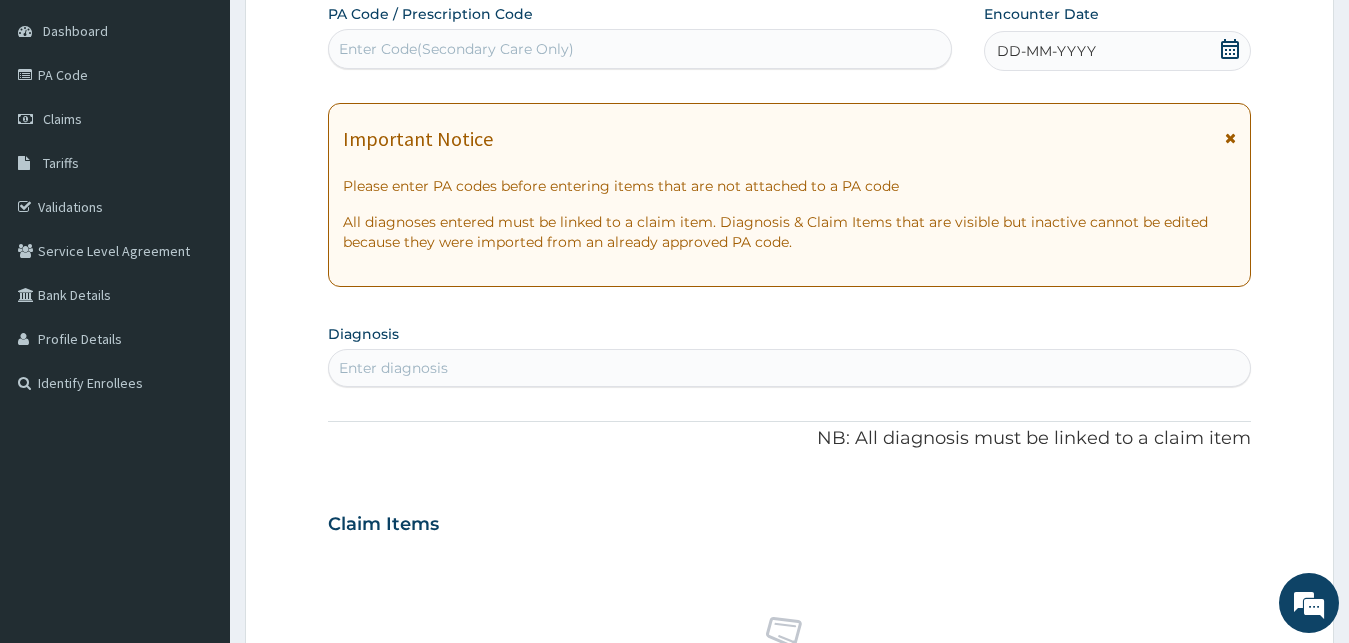 click on "DD-MM-YYYY" at bounding box center [1118, 51] 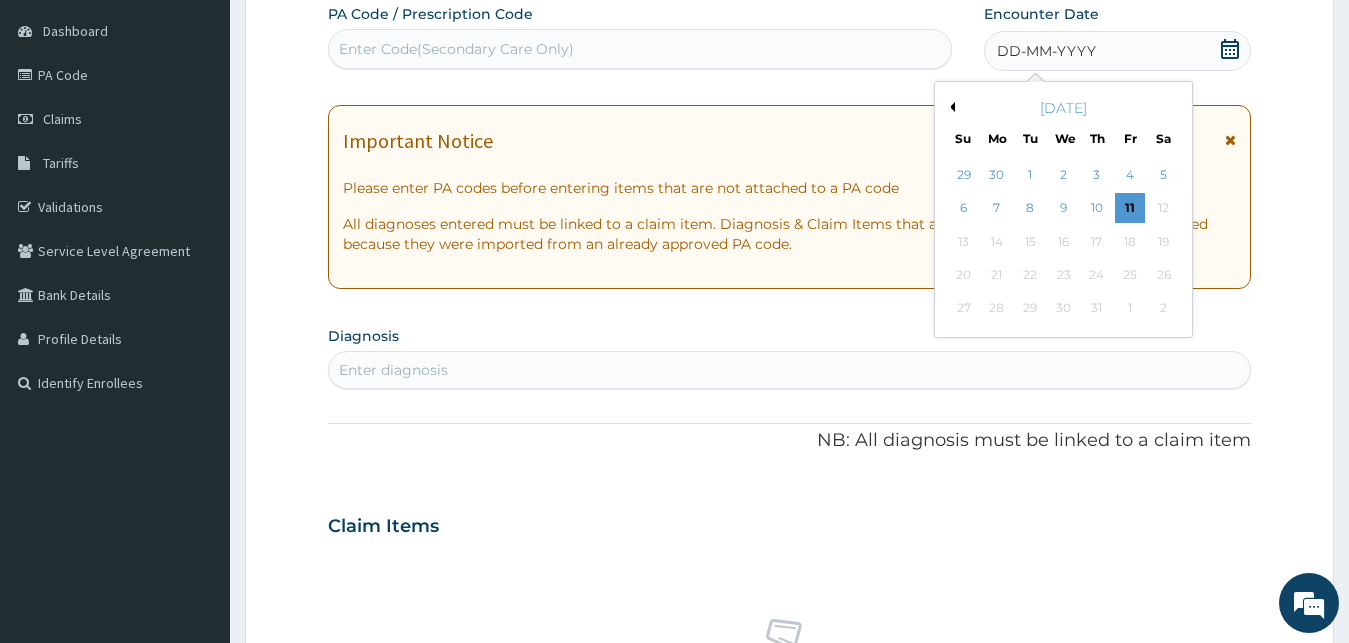 click on "Previous Month" at bounding box center [950, 107] 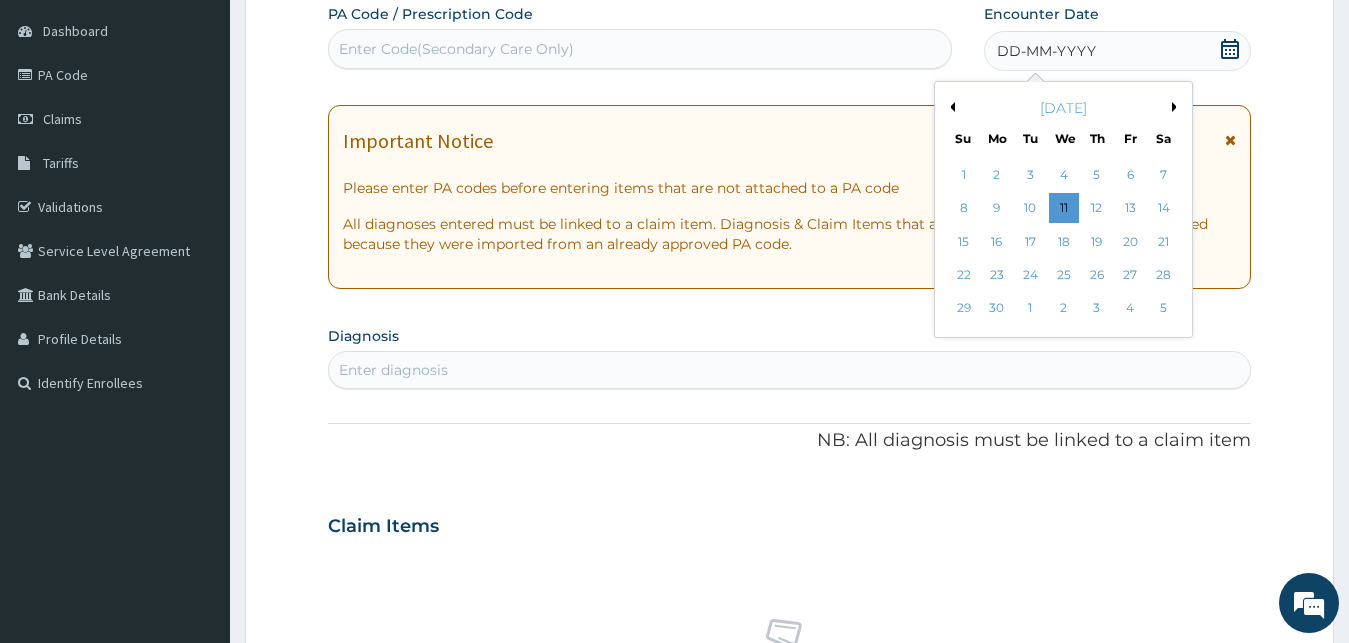 drag, startPoint x: 972, startPoint y: 212, endPoint x: 933, endPoint y: 212, distance: 39 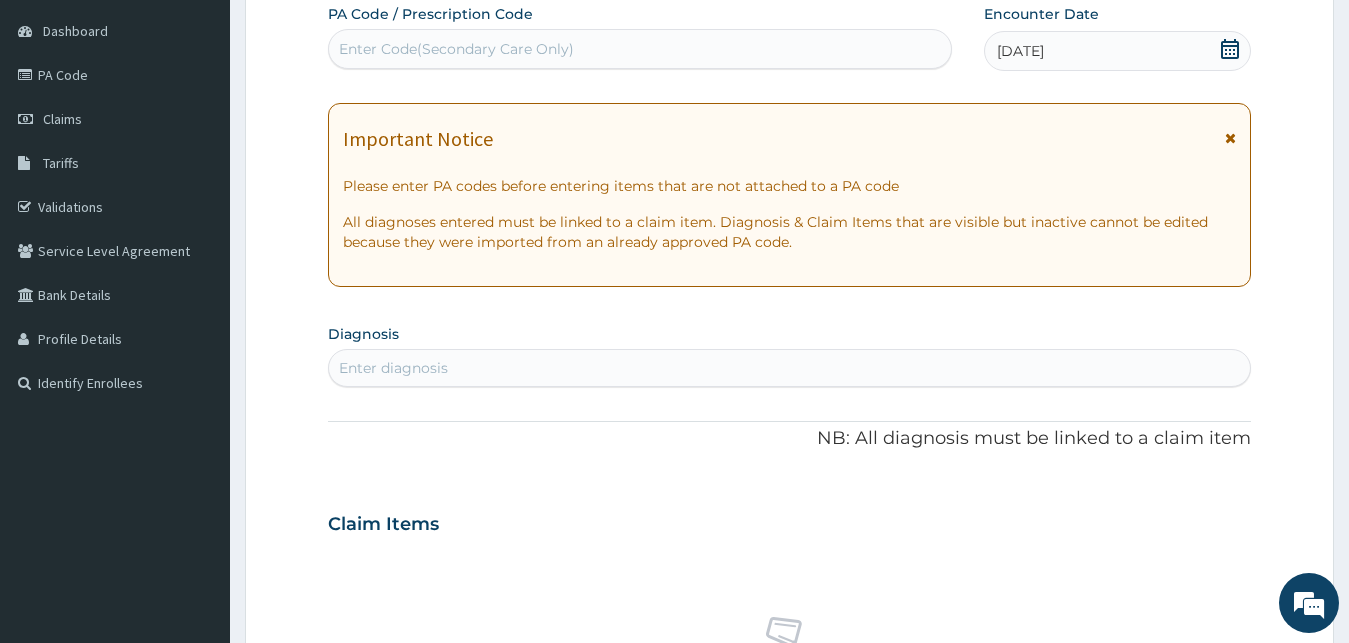 click on "Enter diagnosis" at bounding box center (393, 368) 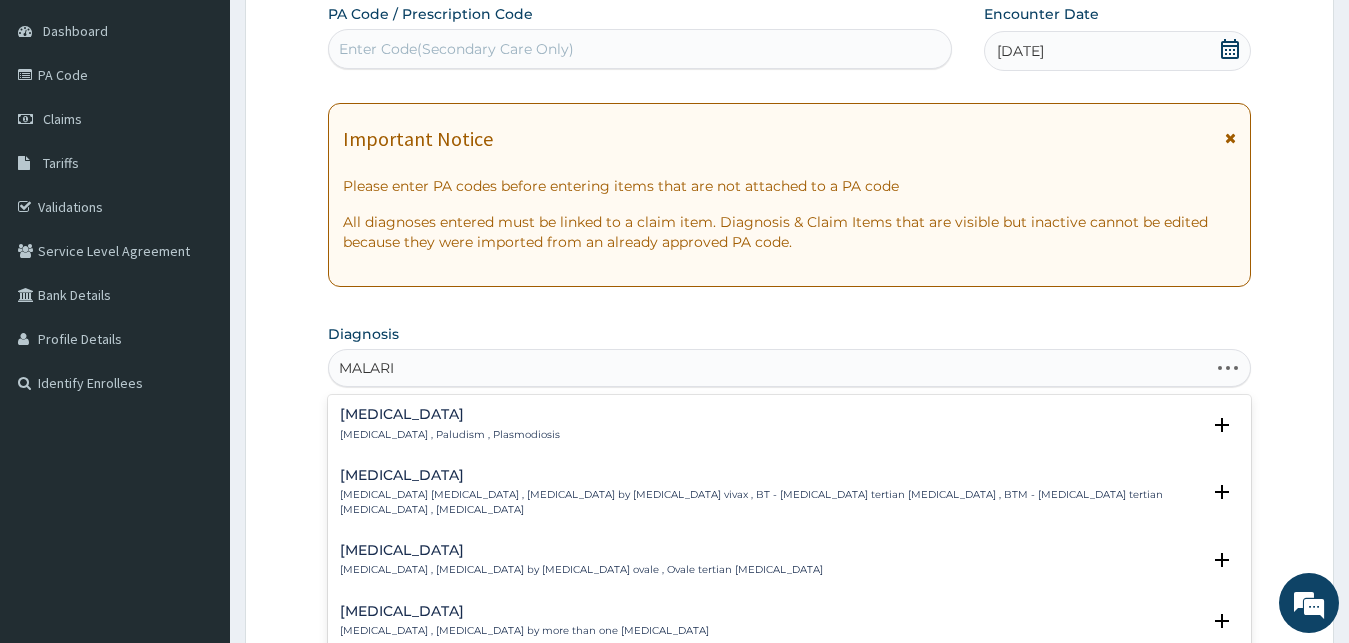 type on "MALARIA" 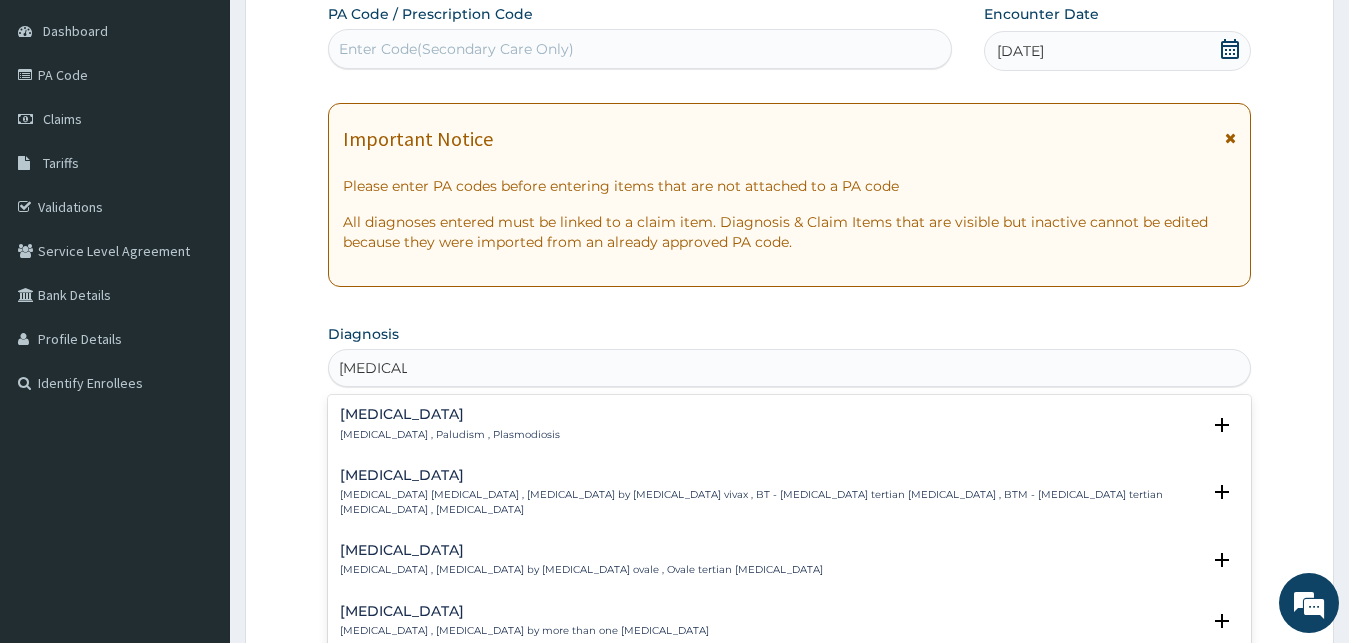 click on "Malaria" at bounding box center (450, 414) 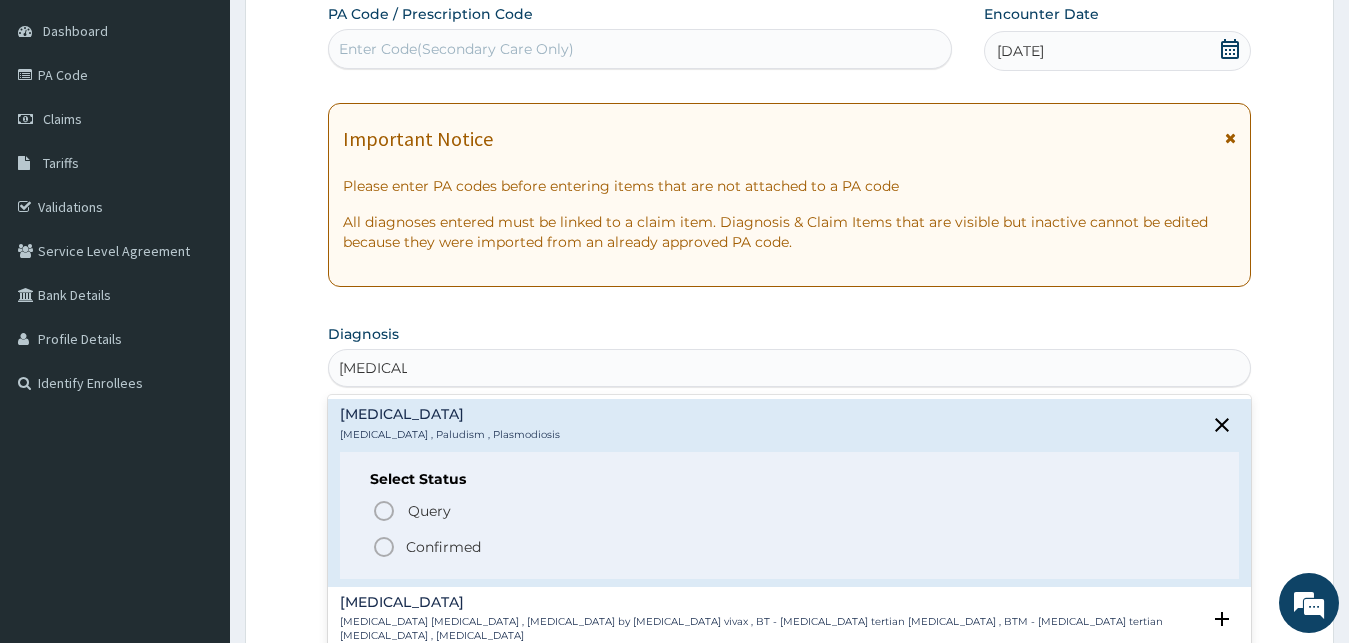 click 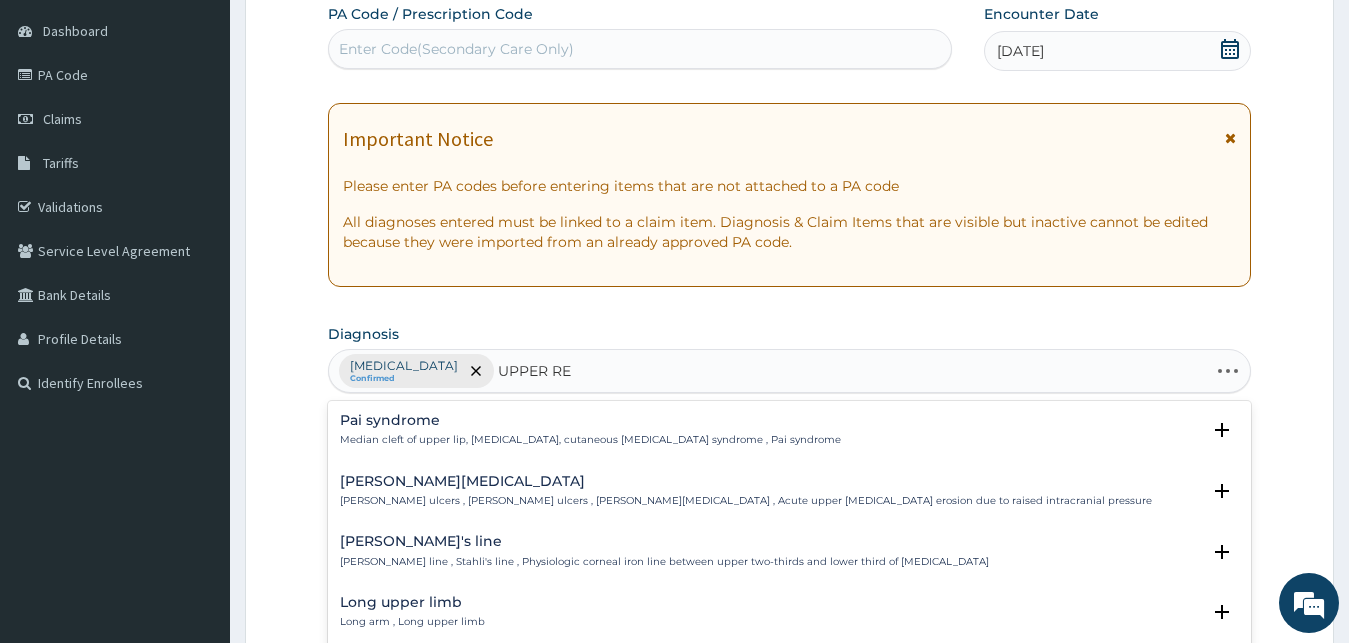 type on "UPPER RES" 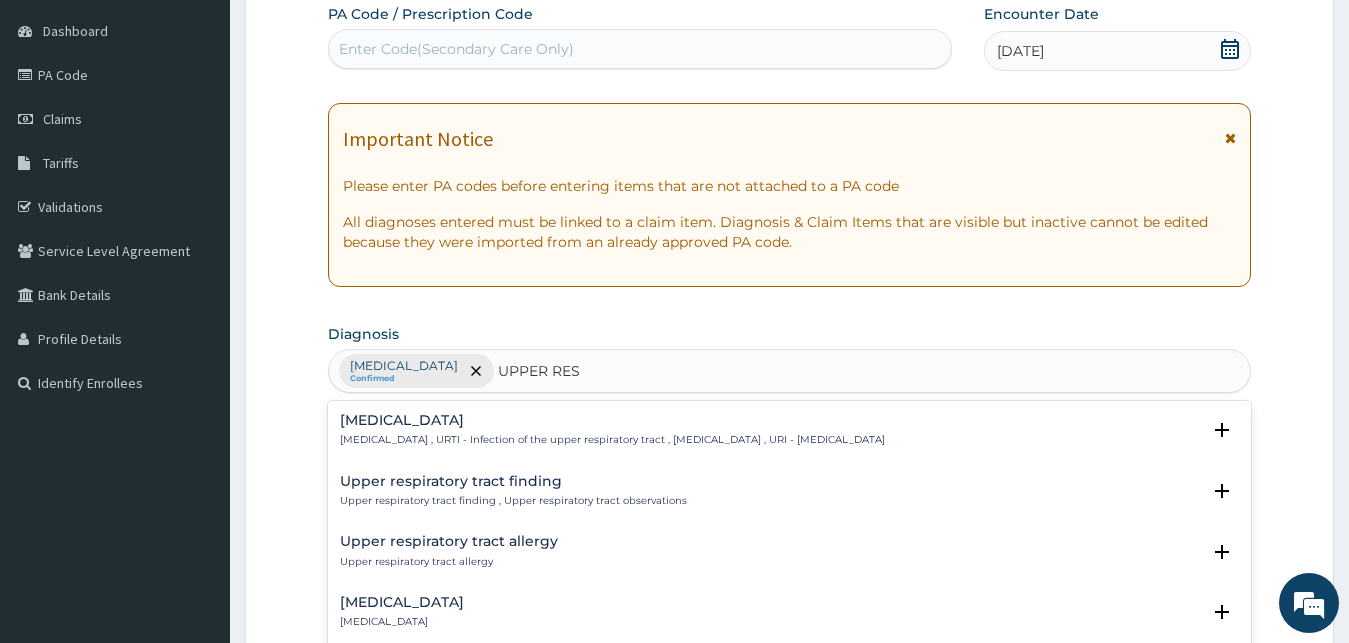 click on "Upper respiratory infection" at bounding box center (612, 420) 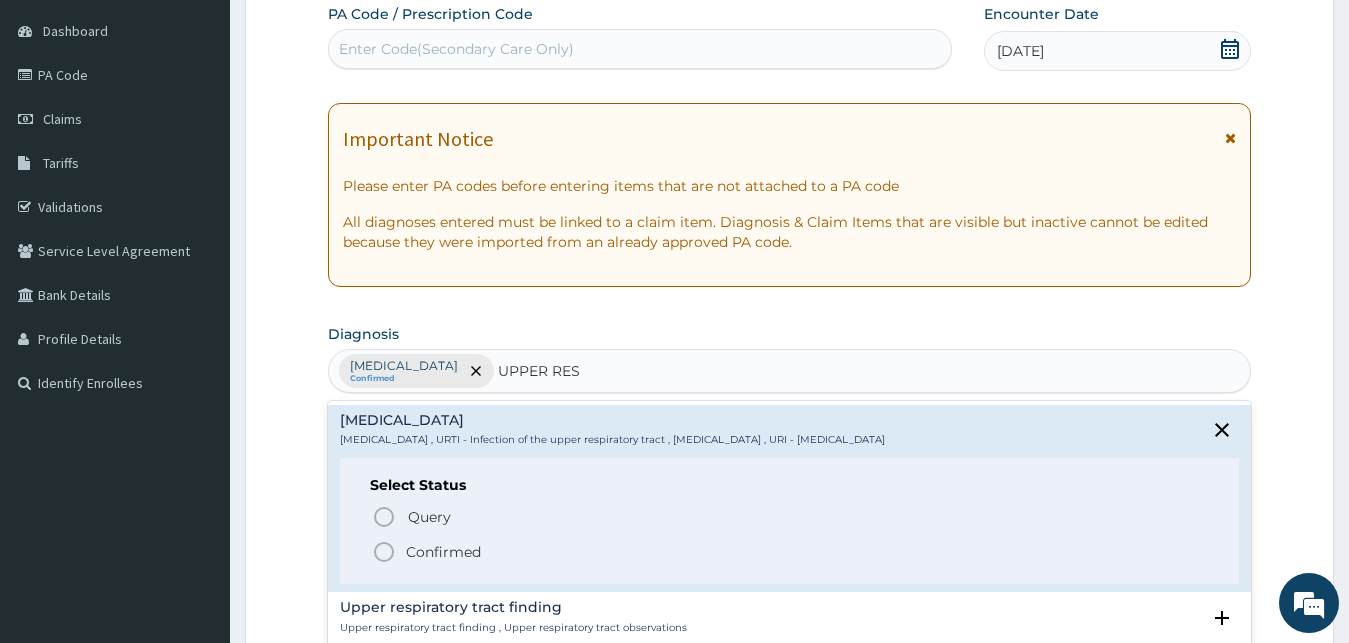 click on "Confirmed" at bounding box center [443, 552] 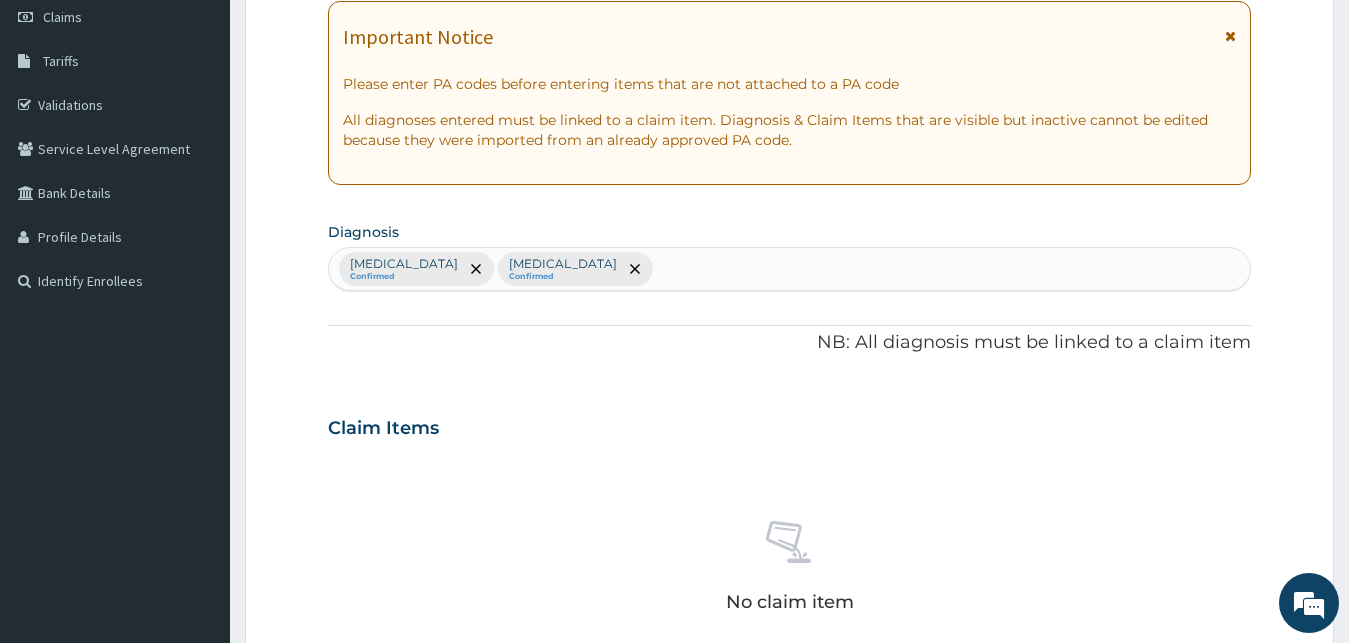scroll, scrollTop: 595, scrollLeft: 0, axis: vertical 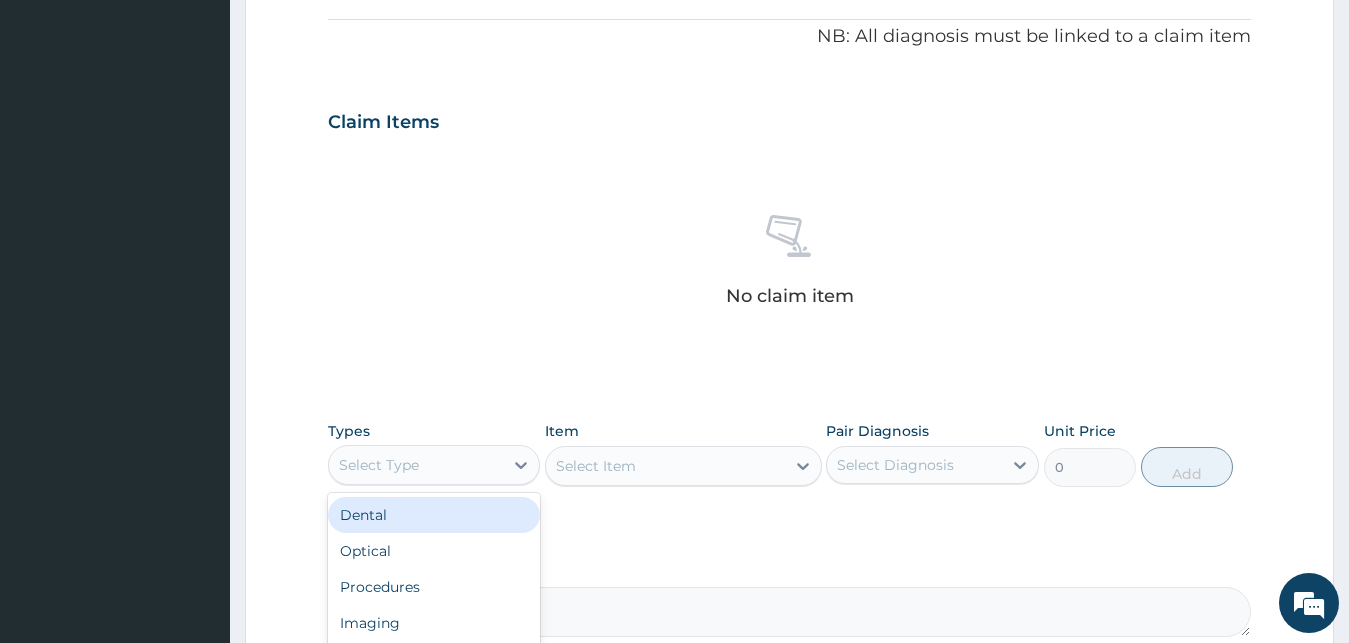 click on "Select Type" at bounding box center (416, 465) 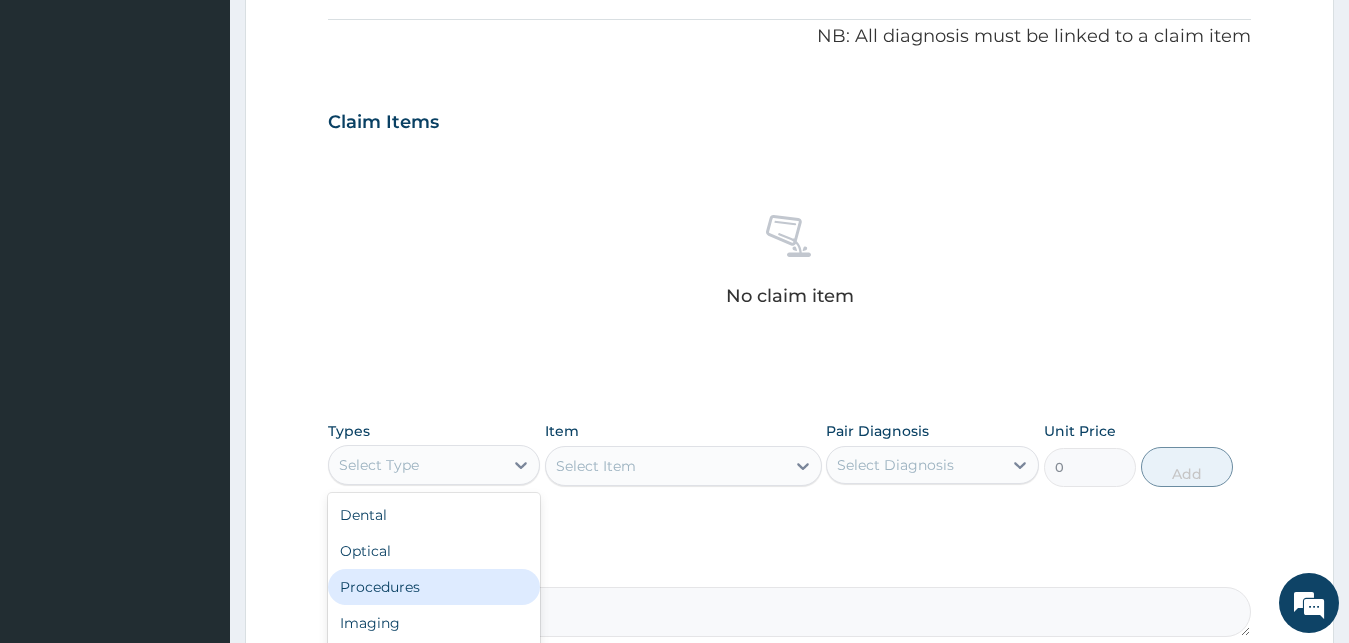 click on "Procedures" at bounding box center [434, 587] 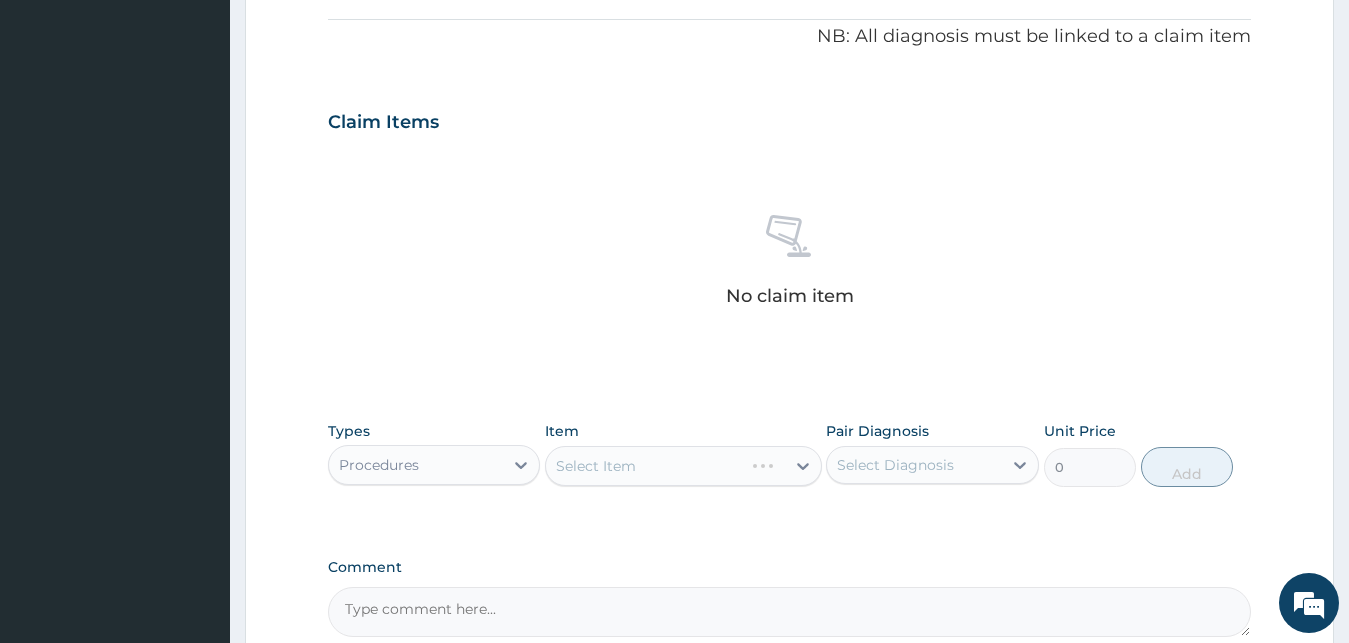 scroll, scrollTop: 799, scrollLeft: 0, axis: vertical 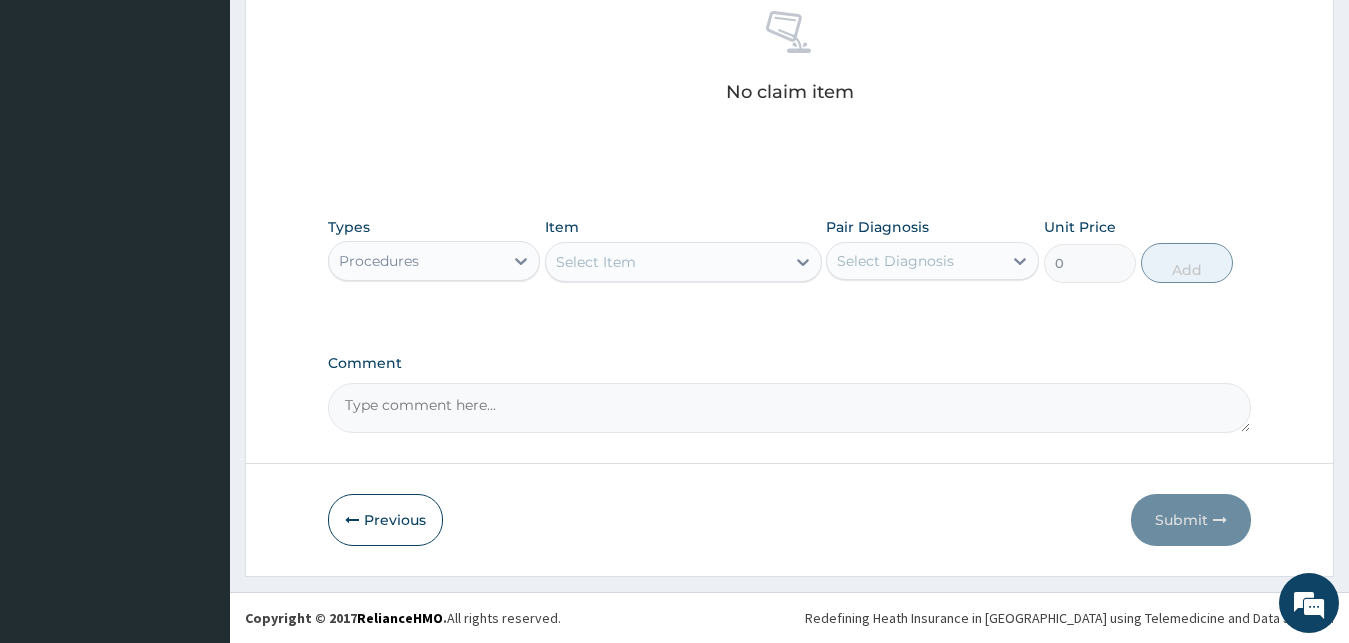 click on "Select Item" at bounding box center [665, 262] 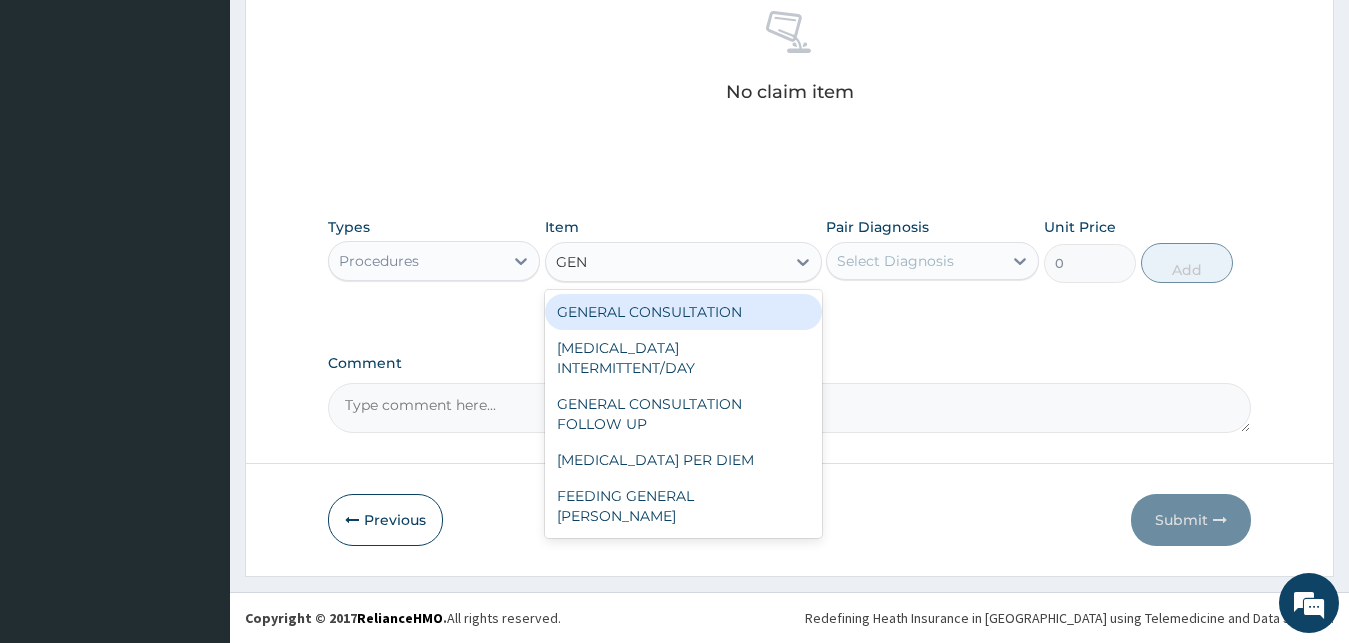 type on "GENE" 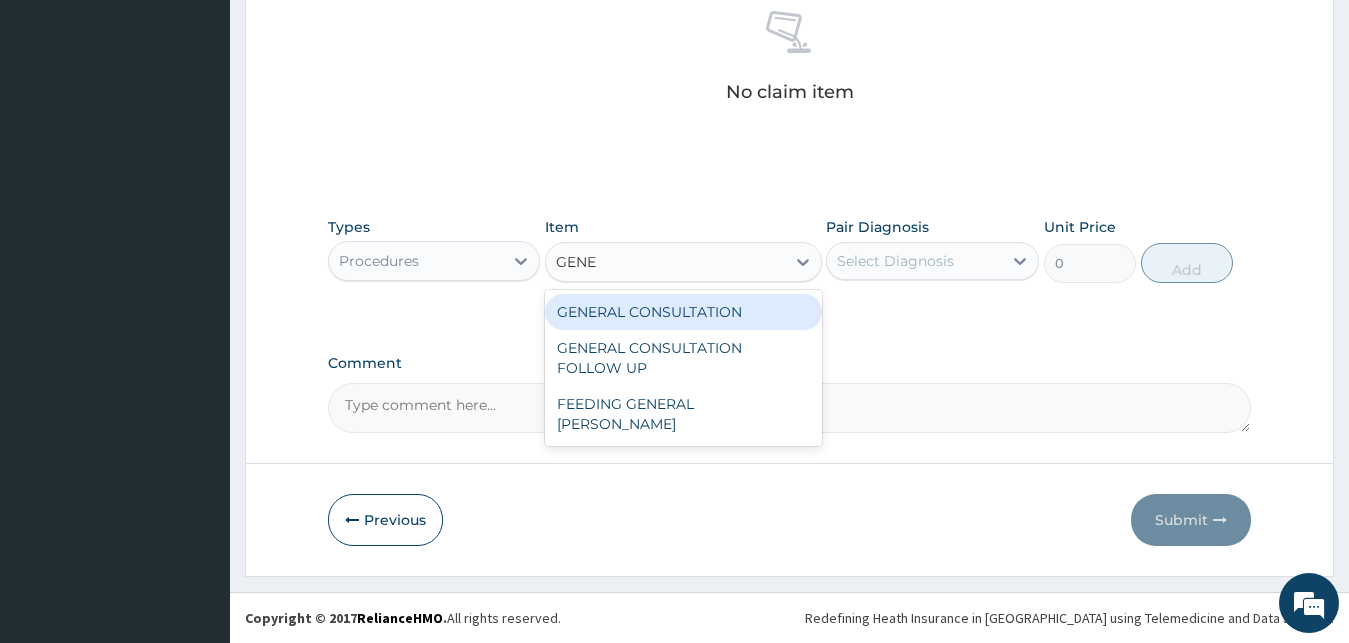 click on "GENERAL CONSULTATION" at bounding box center [683, 312] 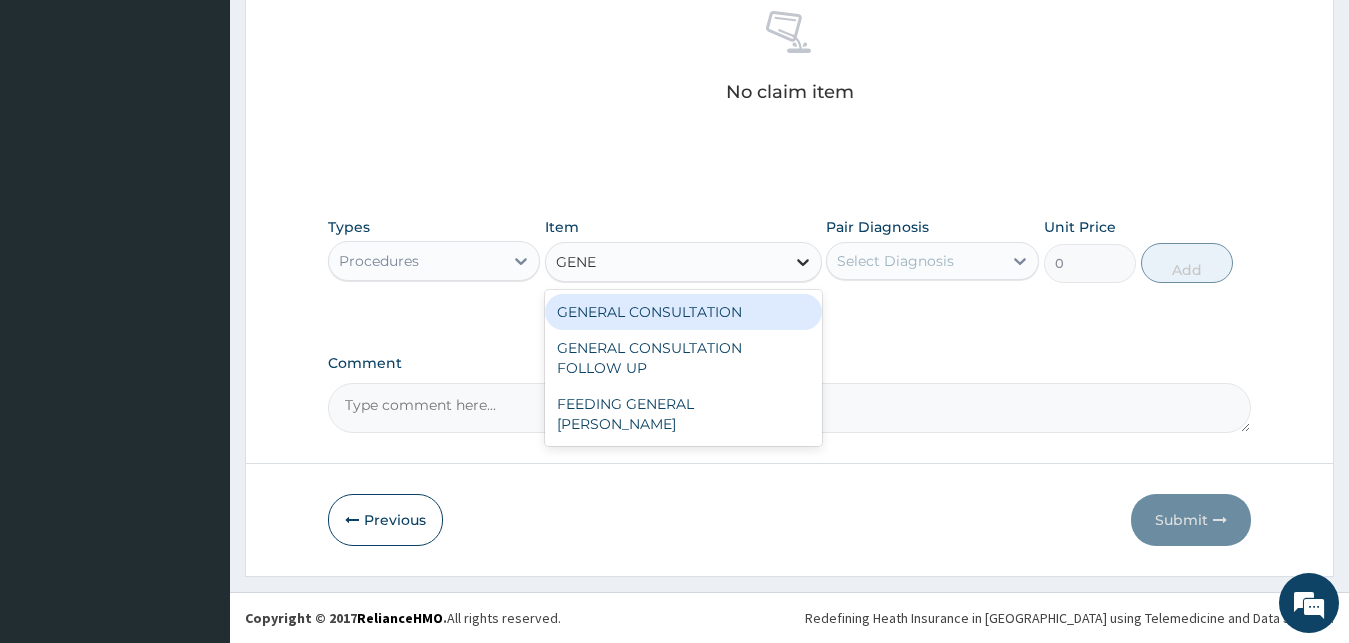 type 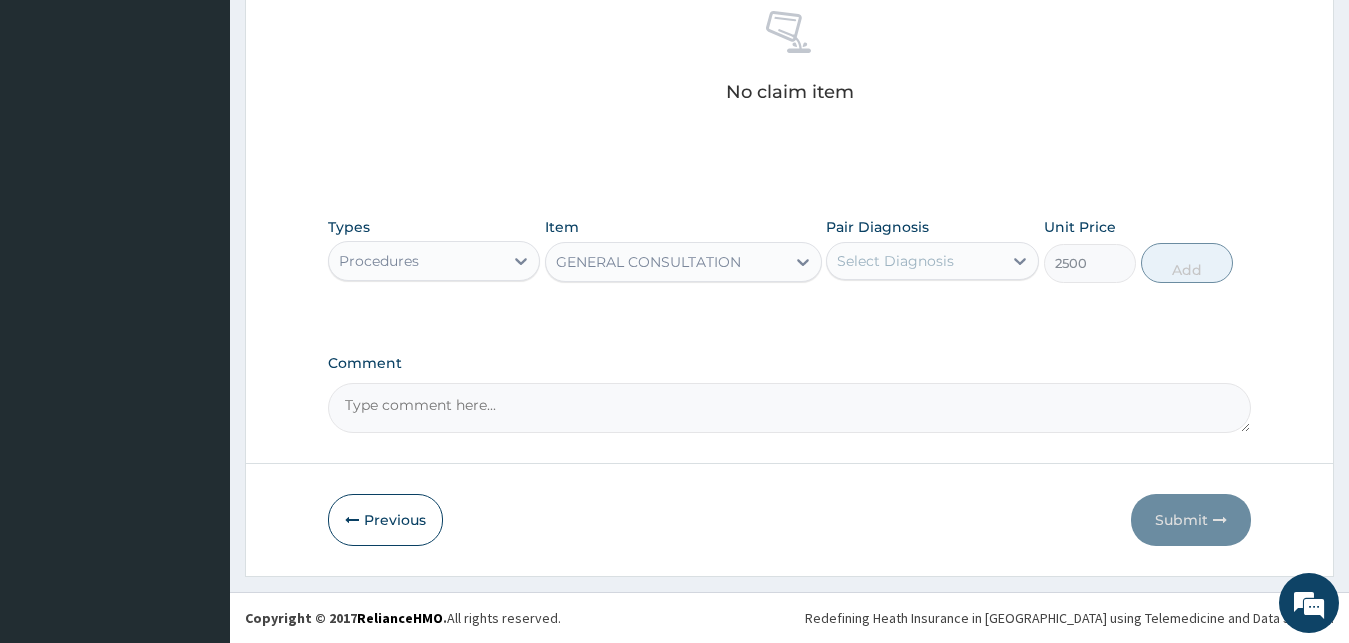 click on "Select Diagnosis" at bounding box center (895, 261) 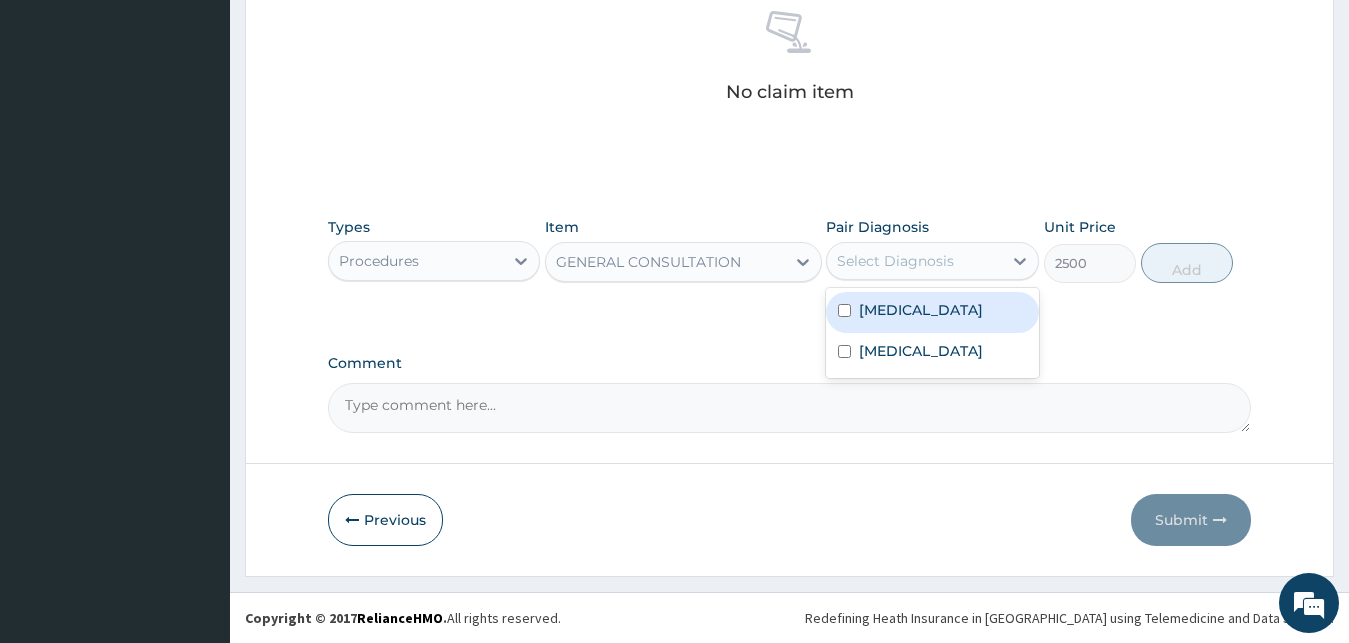 click on "[MEDICAL_DATA]" at bounding box center [921, 310] 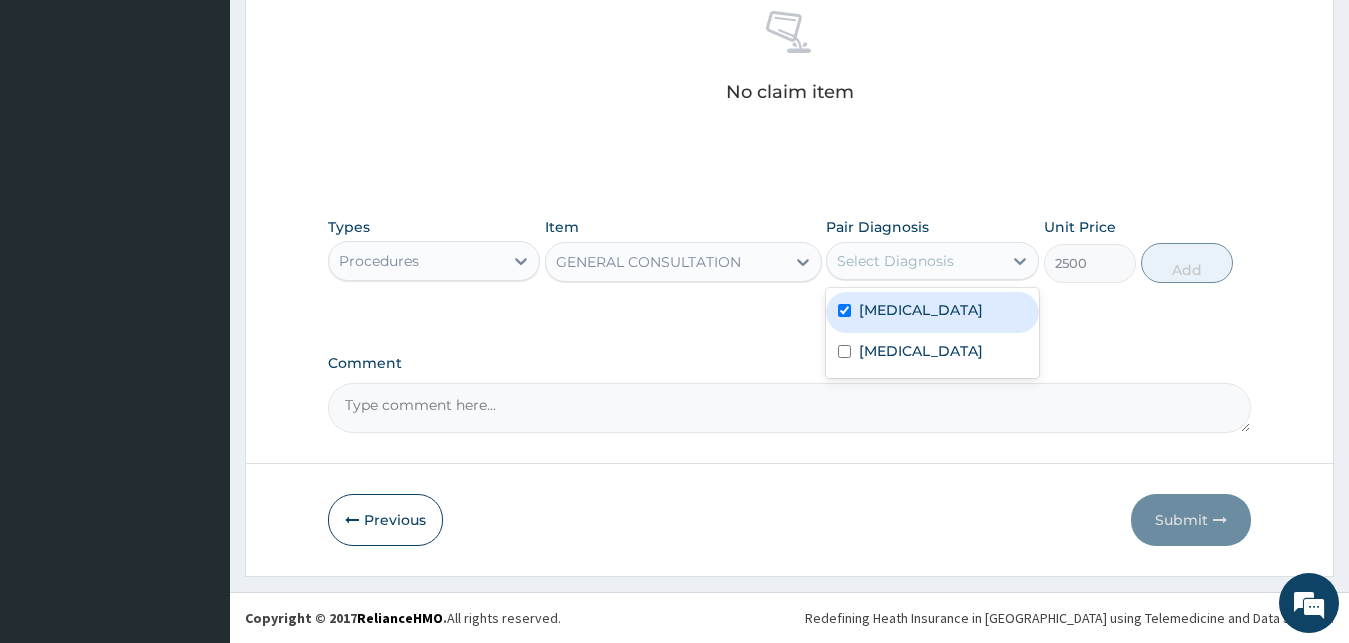 checkbox on "true" 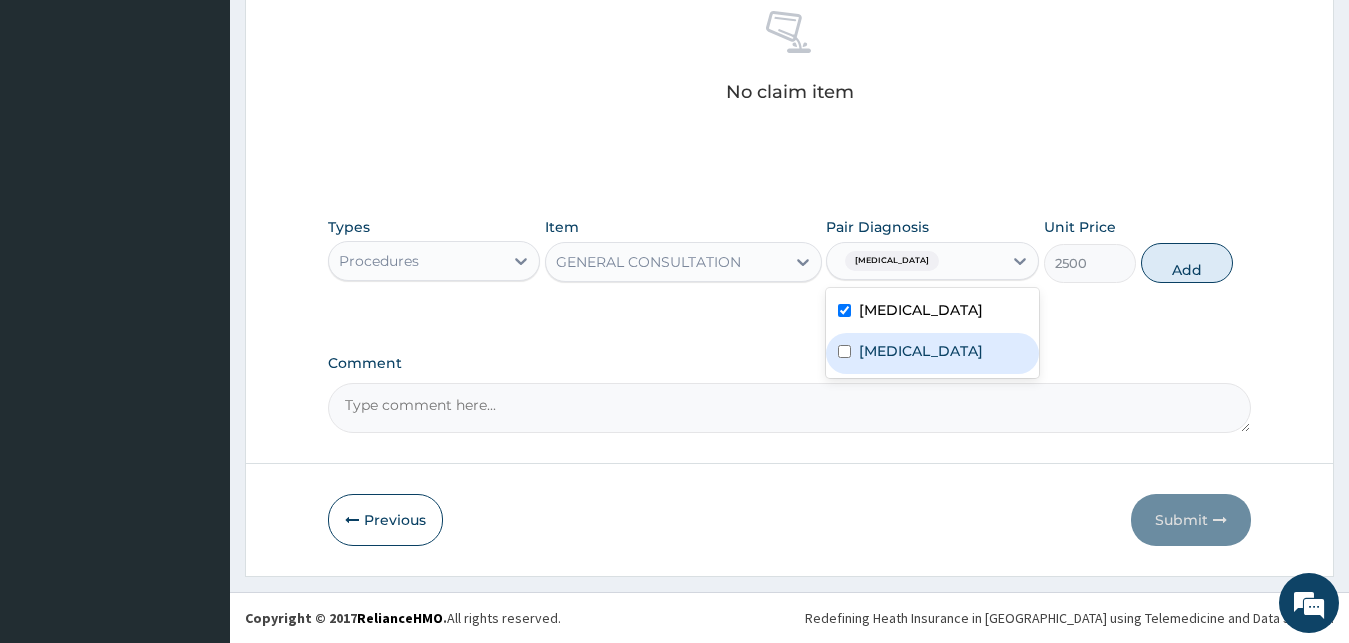 click on "Upper respiratory infection" at bounding box center [921, 351] 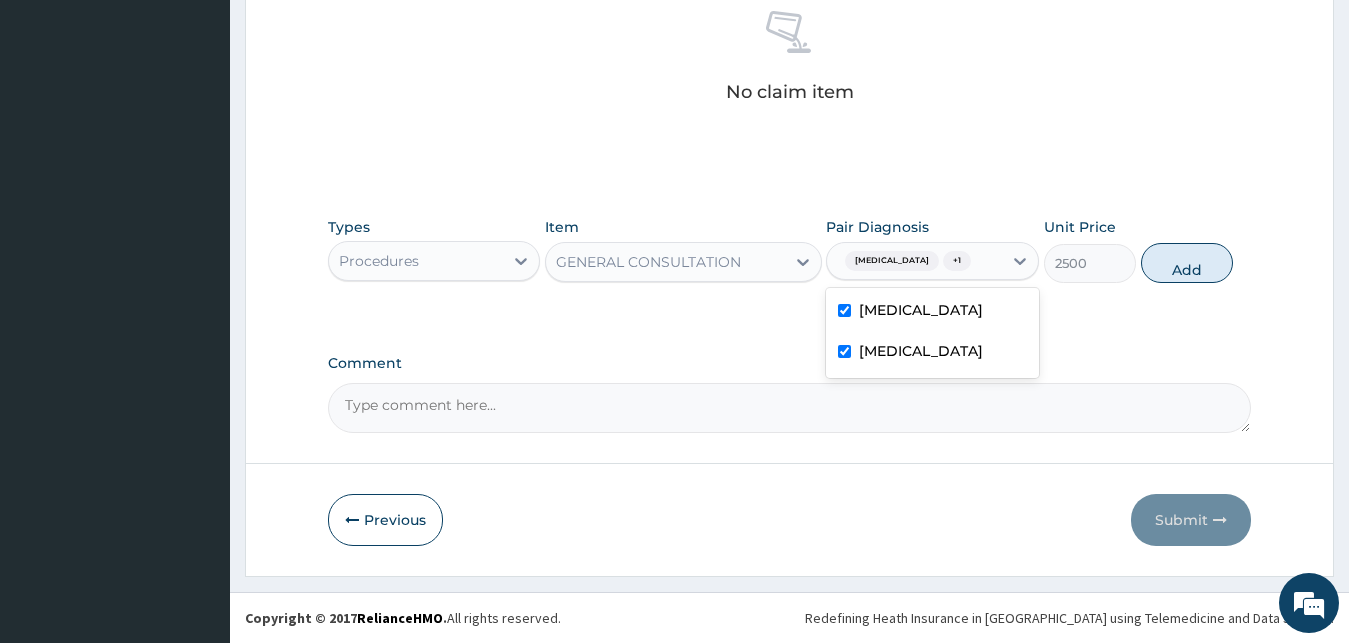checkbox on "true" 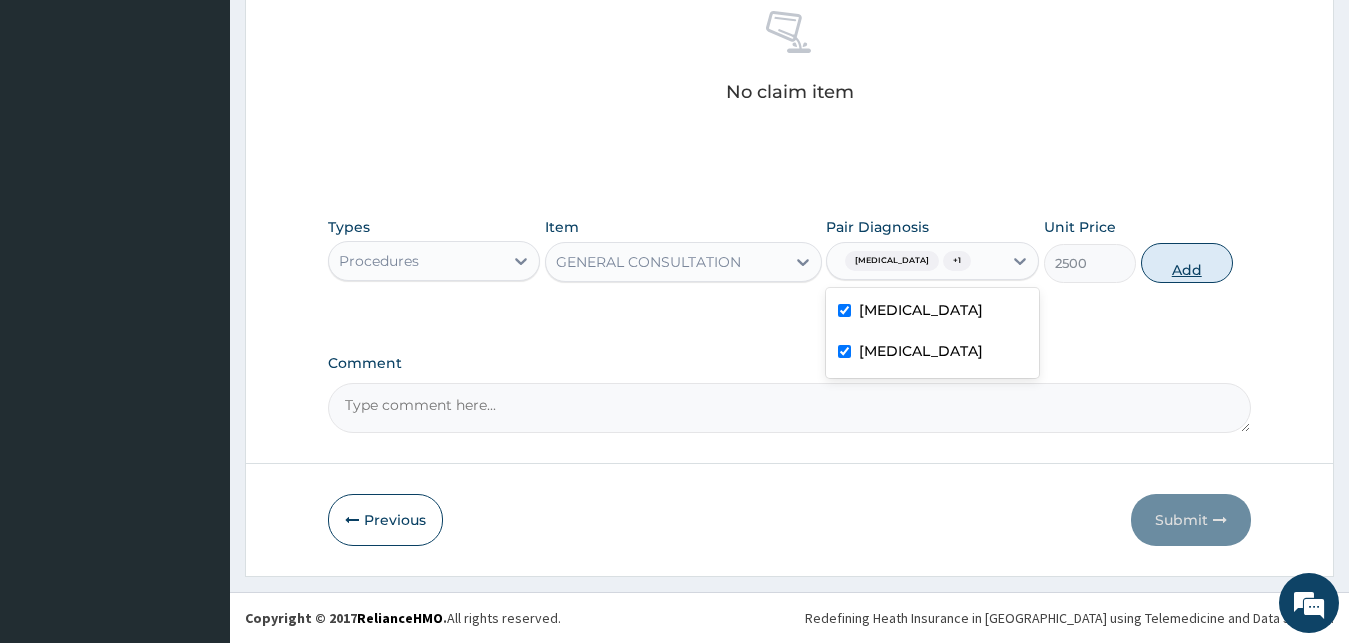 click on "Add" at bounding box center [1187, 263] 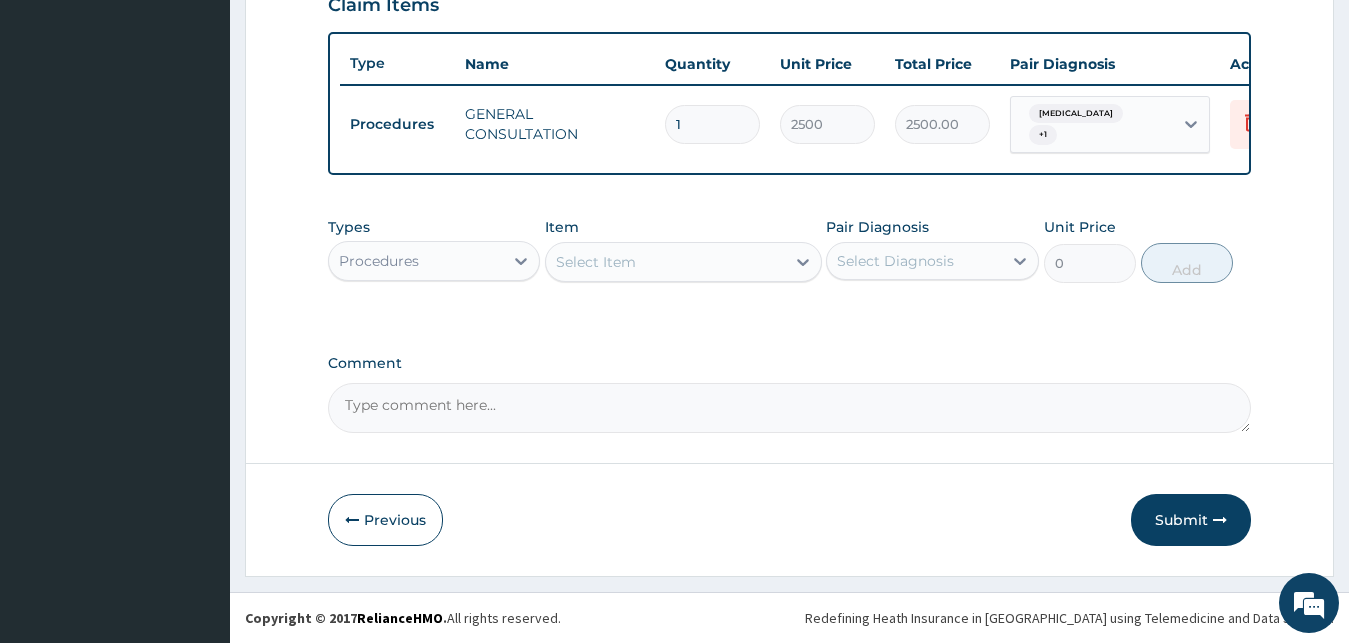 scroll, scrollTop: 721, scrollLeft: 0, axis: vertical 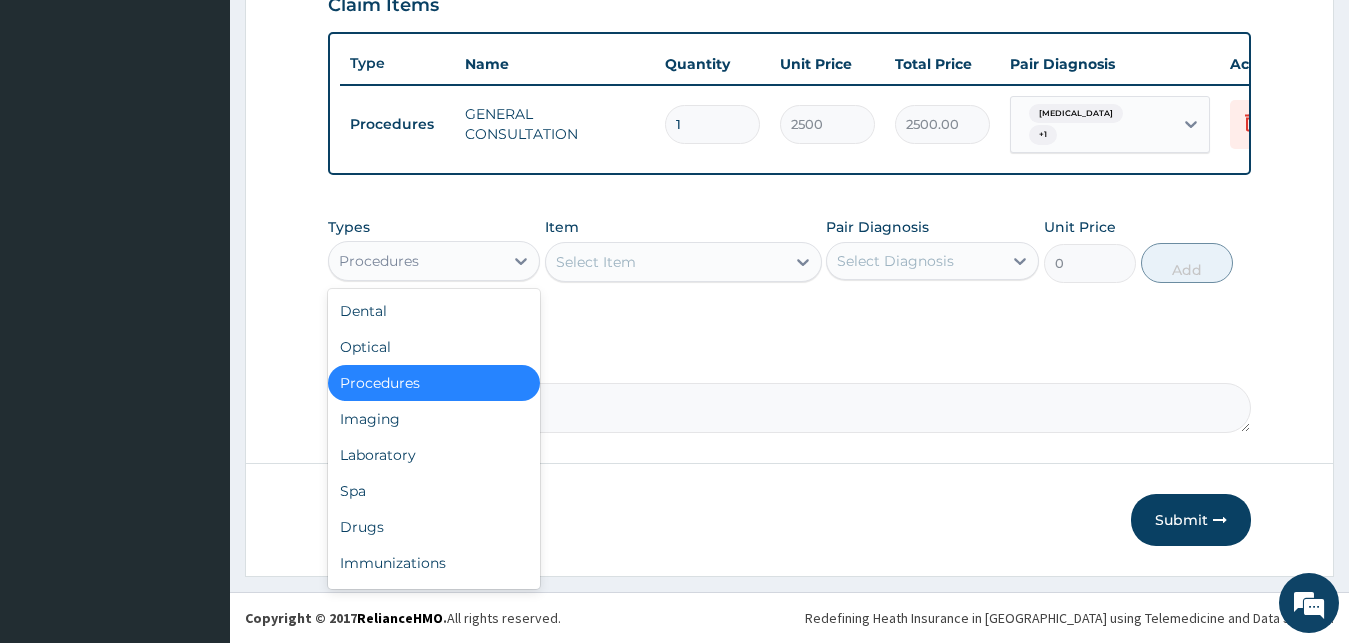 click on "Procedures" at bounding box center (416, 261) 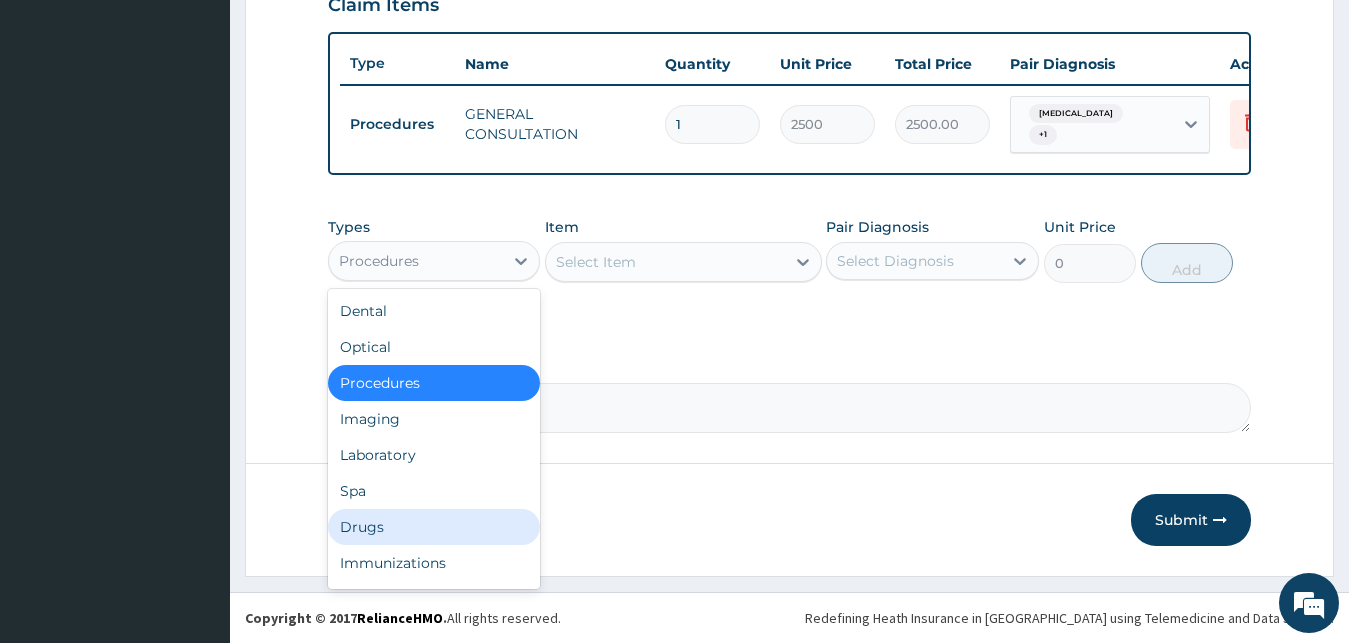 click on "Drugs" at bounding box center (434, 527) 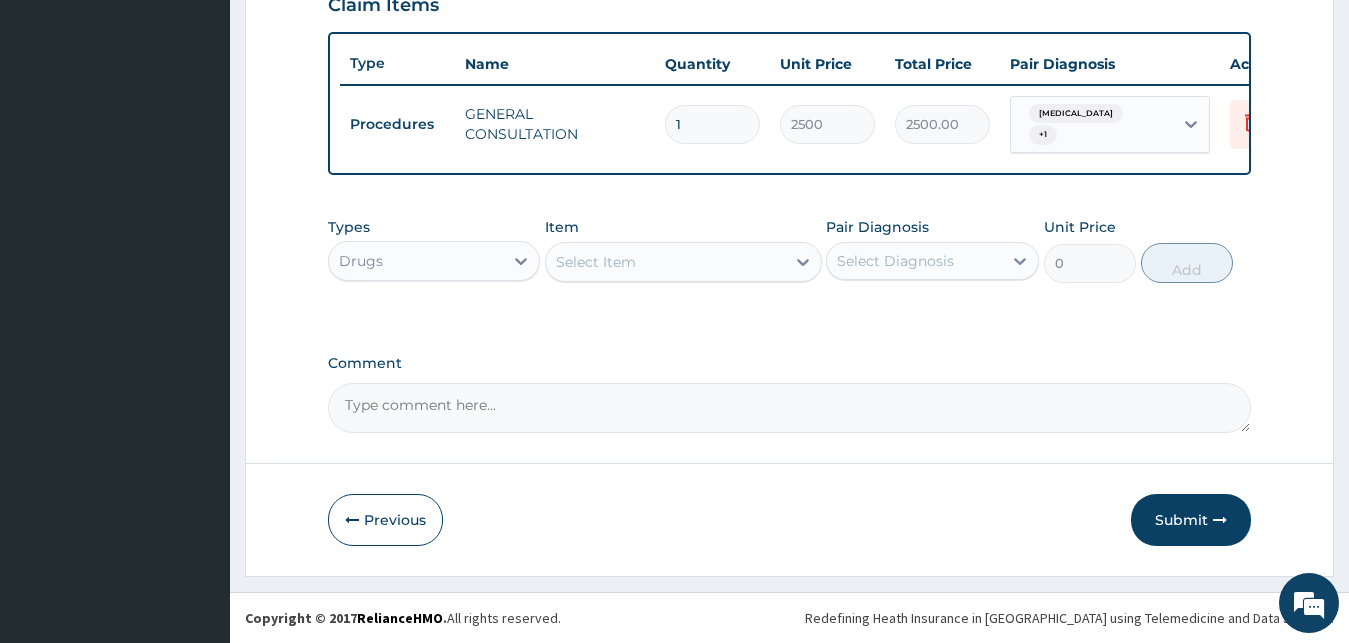 click on "Select Item" at bounding box center (665, 262) 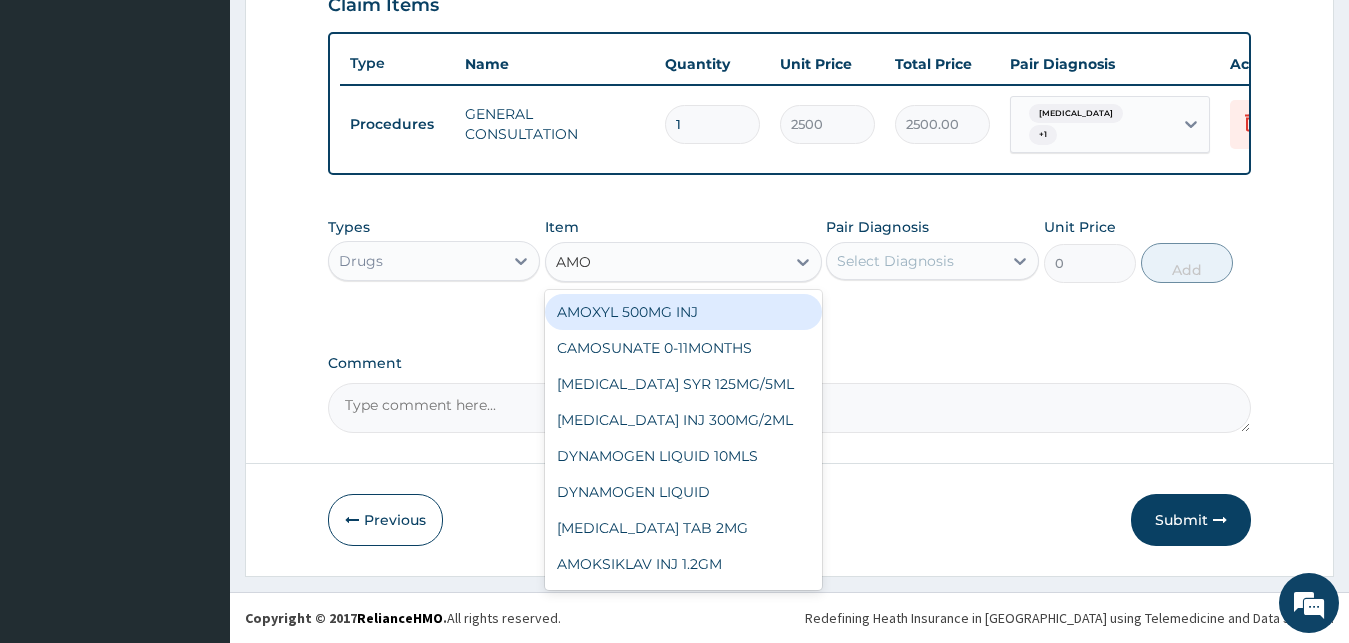 type on "AMOX" 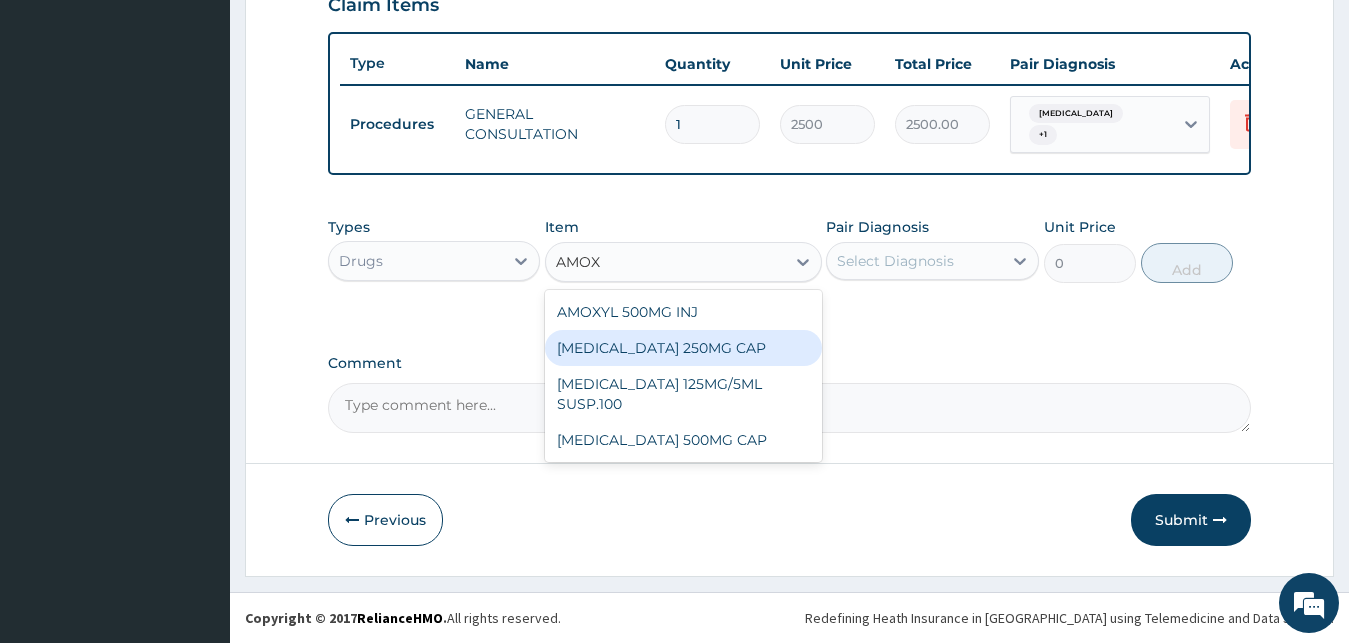 click on "[MEDICAL_DATA] 250MG CAP" at bounding box center (683, 348) 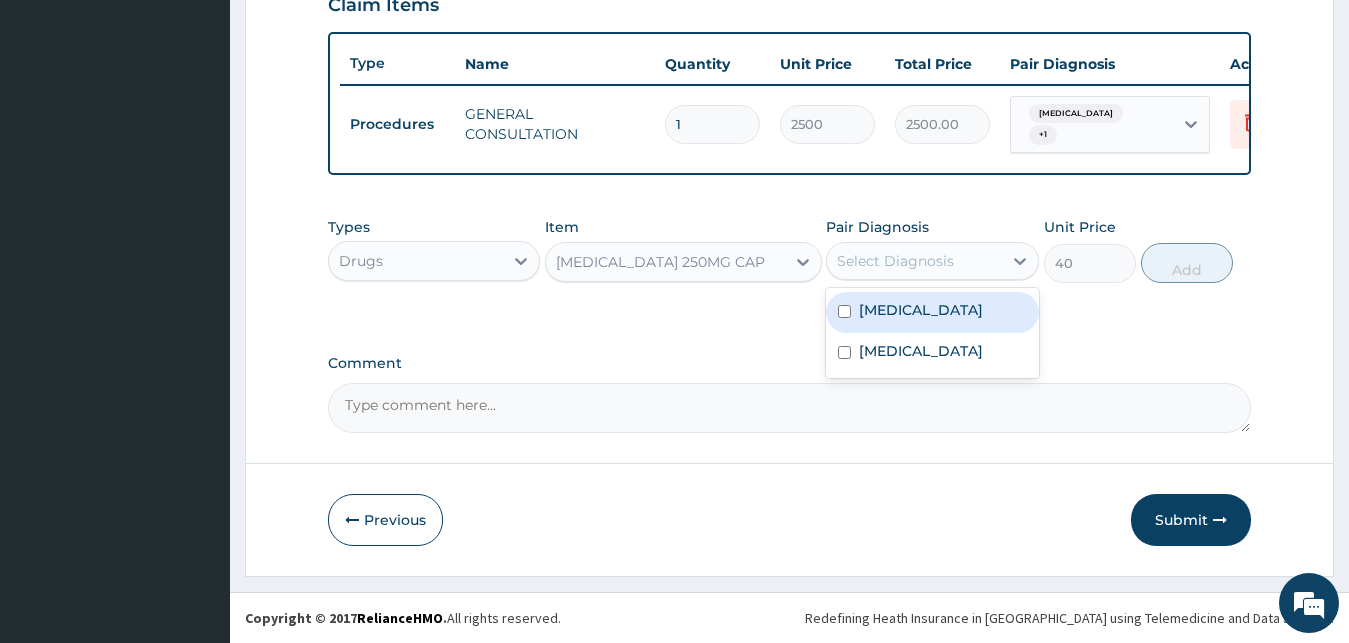 click on "Select Diagnosis" at bounding box center [914, 261] 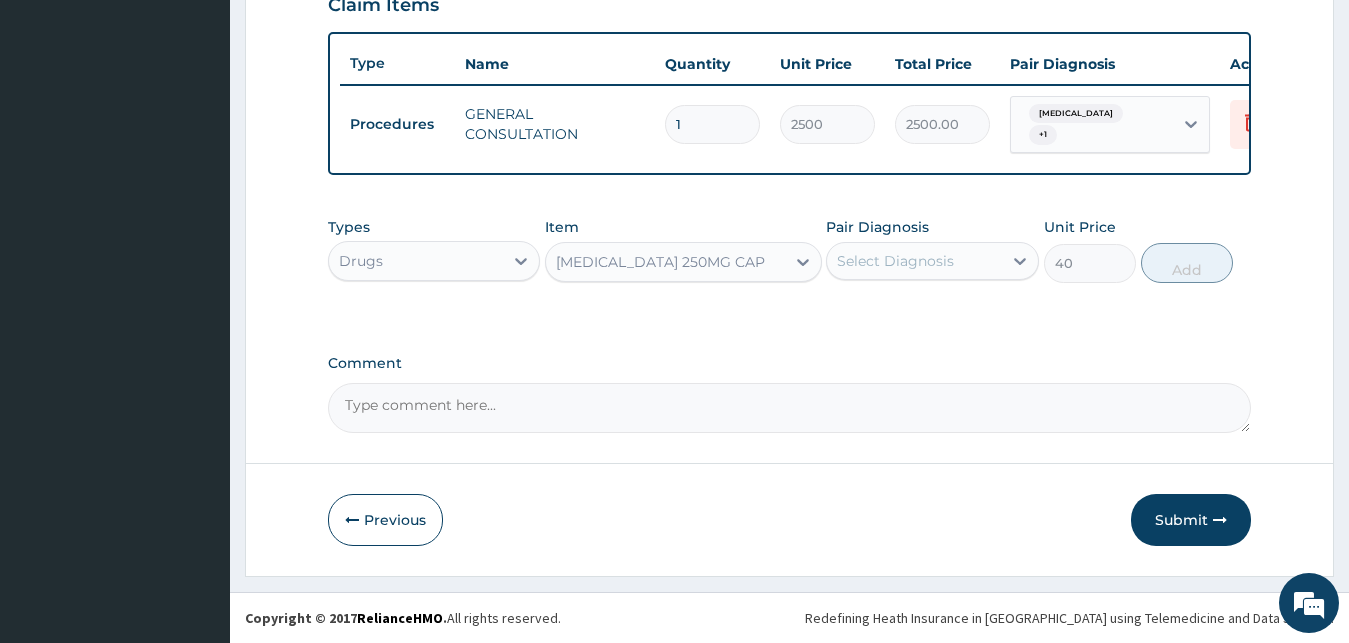 click on "Select Diagnosis" at bounding box center (895, 261) 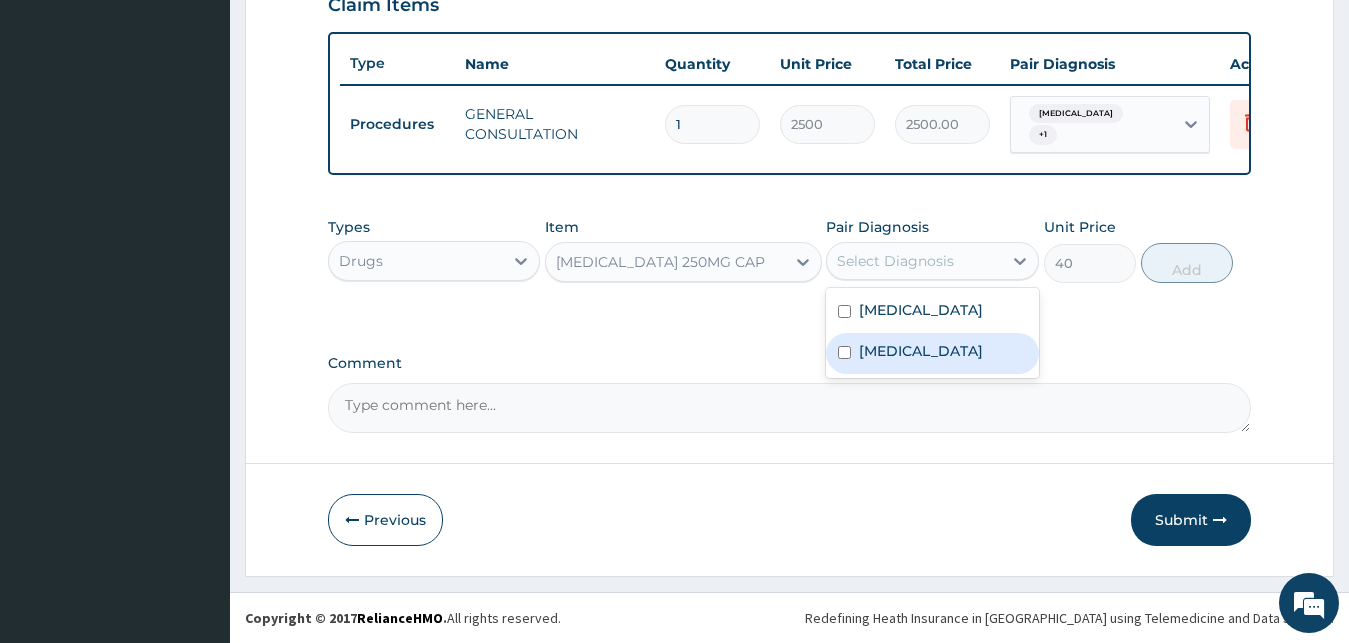 click on "Upper respiratory infection" at bounding box center (921, 351) 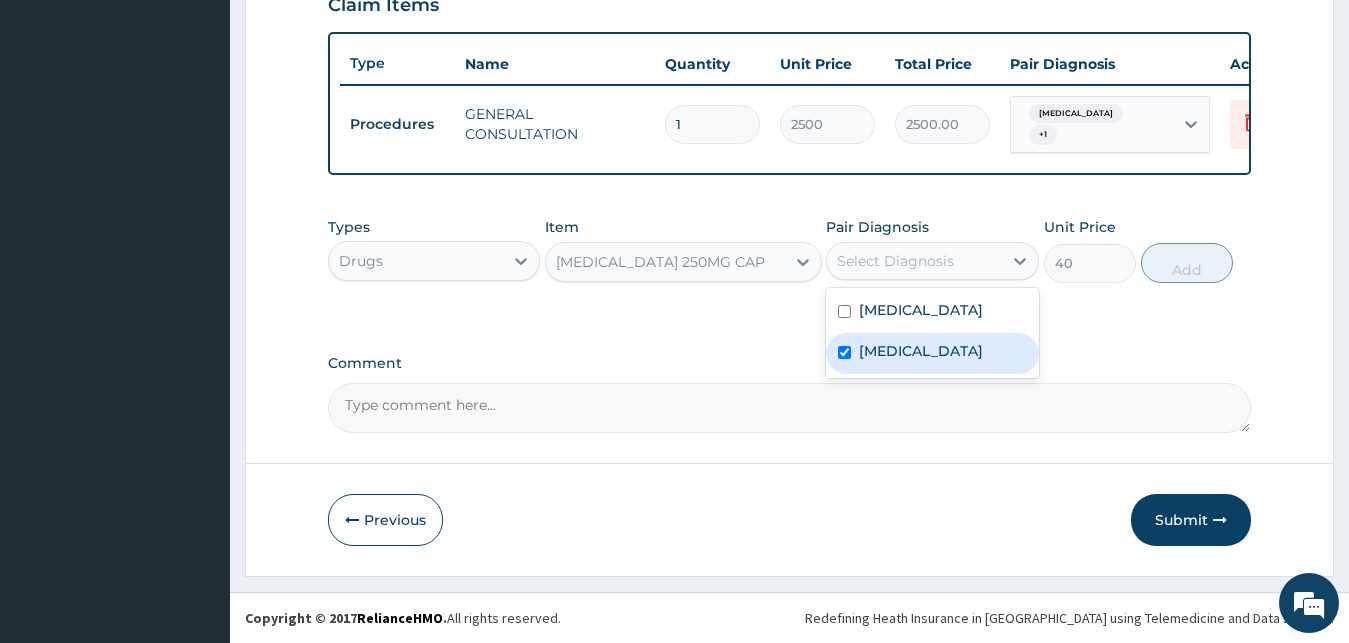 checkbox on "true" 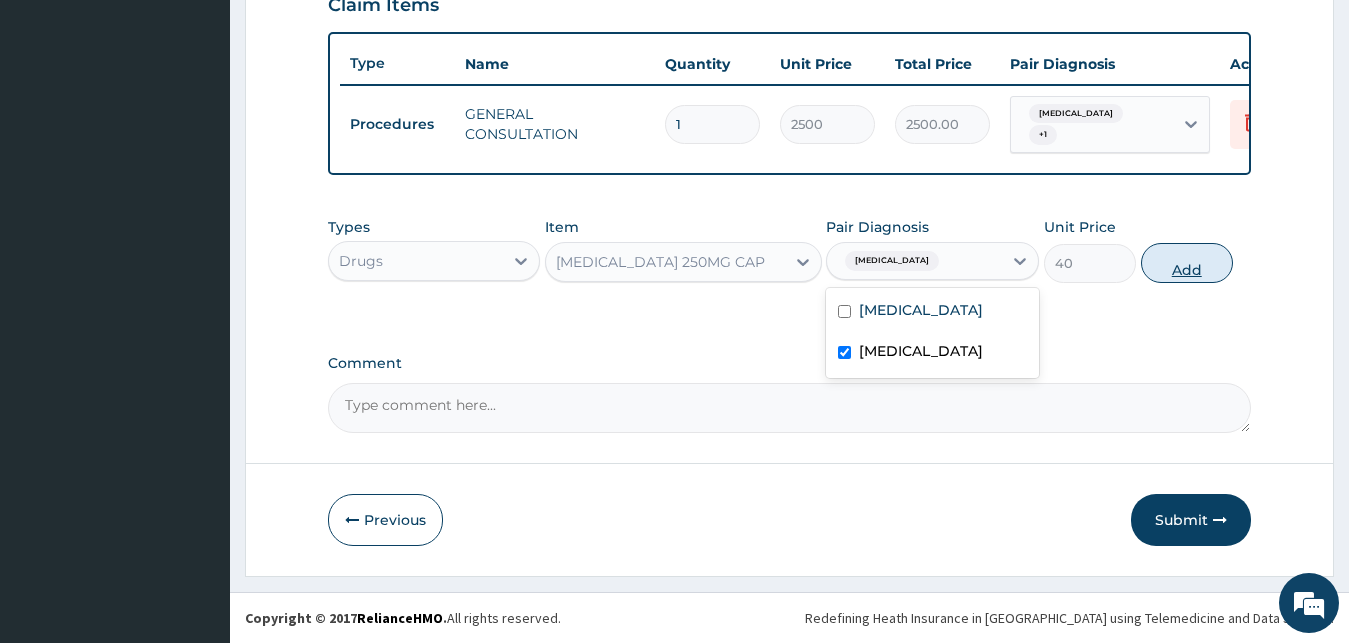 click on "Add" at bounding box center [1187, 263] 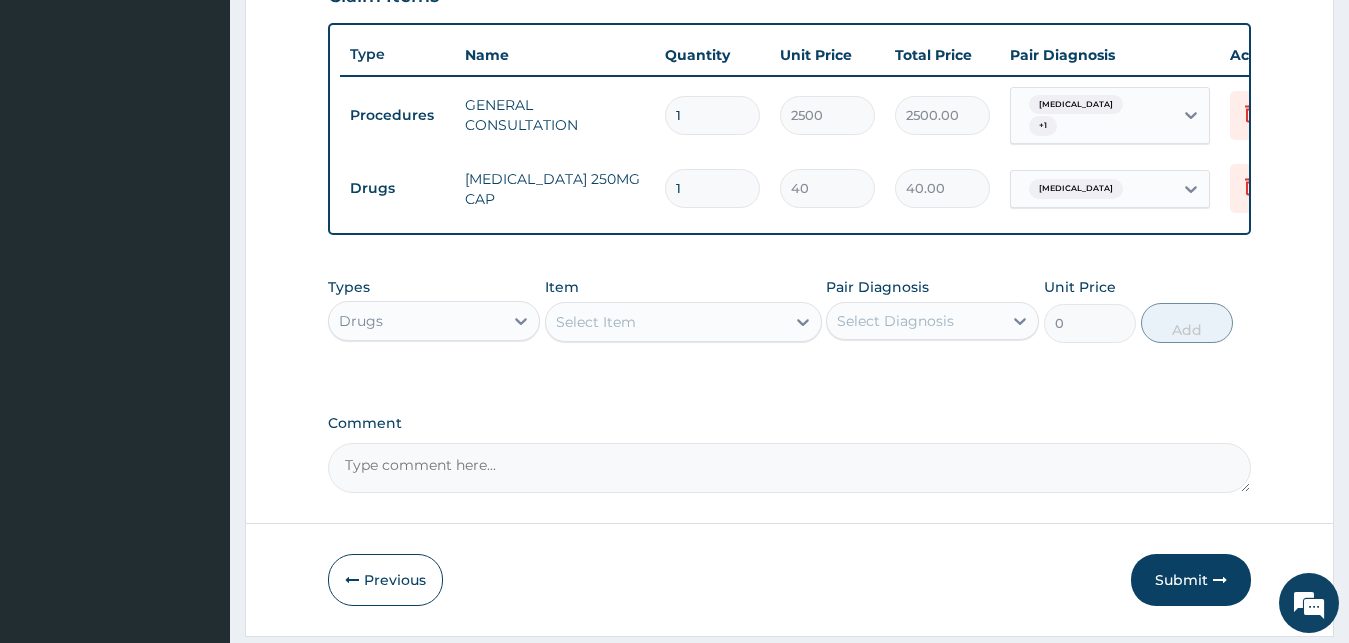 click on "Select Item" at bounding box center (665, 322) 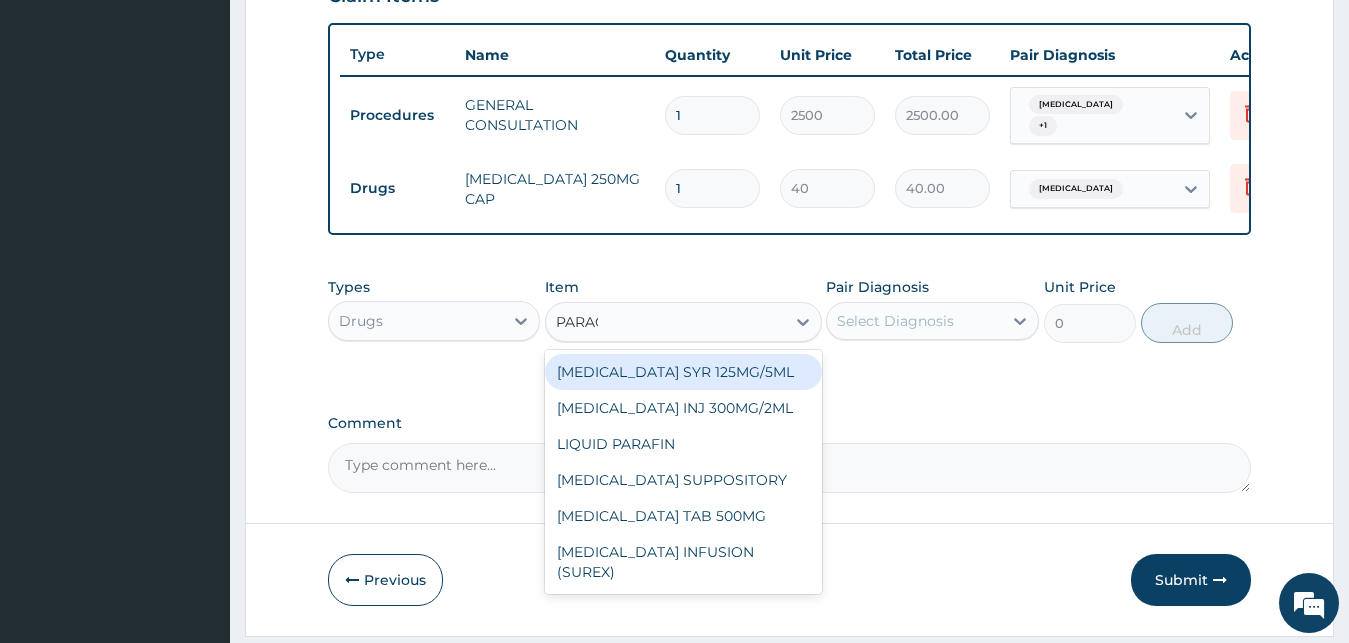 type on "PARACE" 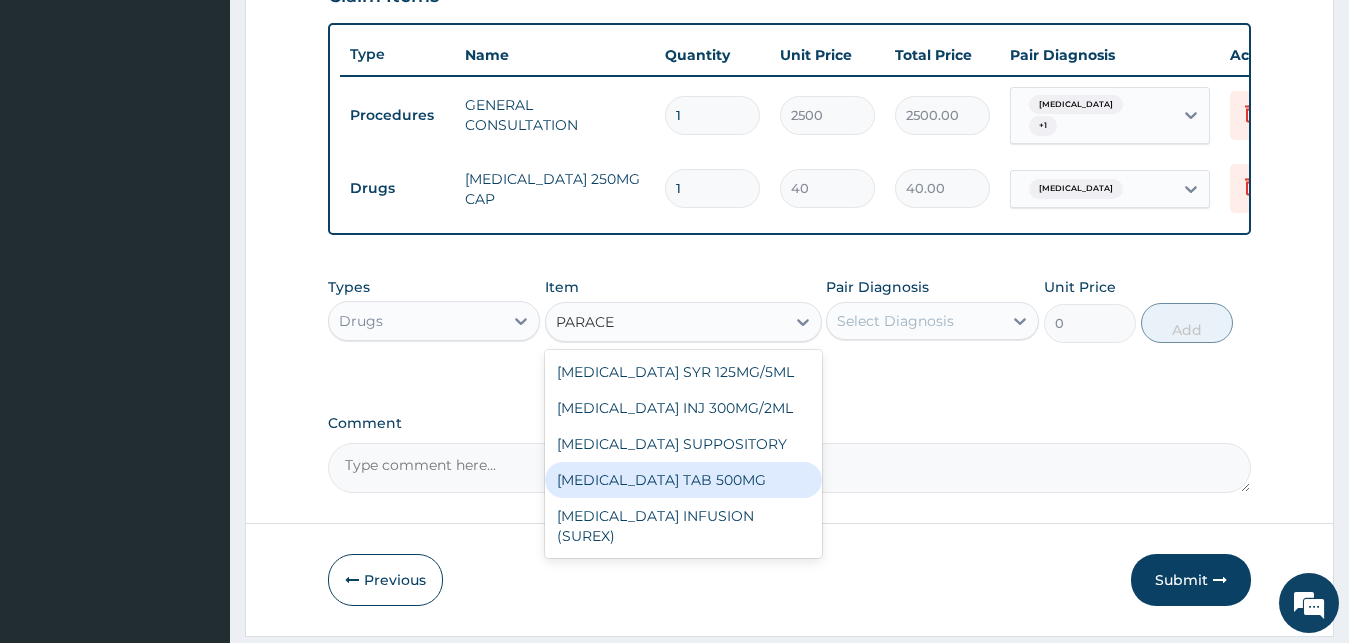 click on "[MEDICAL_DATA] TAB 500MG" at bounding box center [683, 480] 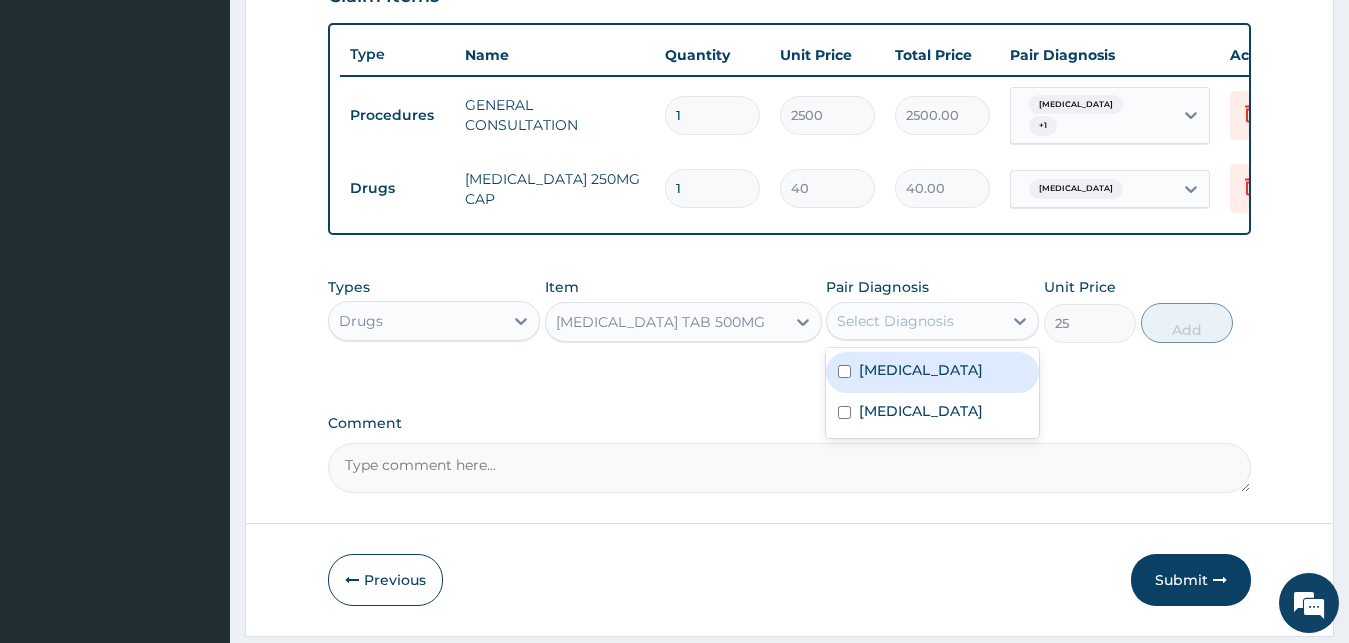 click on "Select Diagnosis" at bounding box center [914, 321] 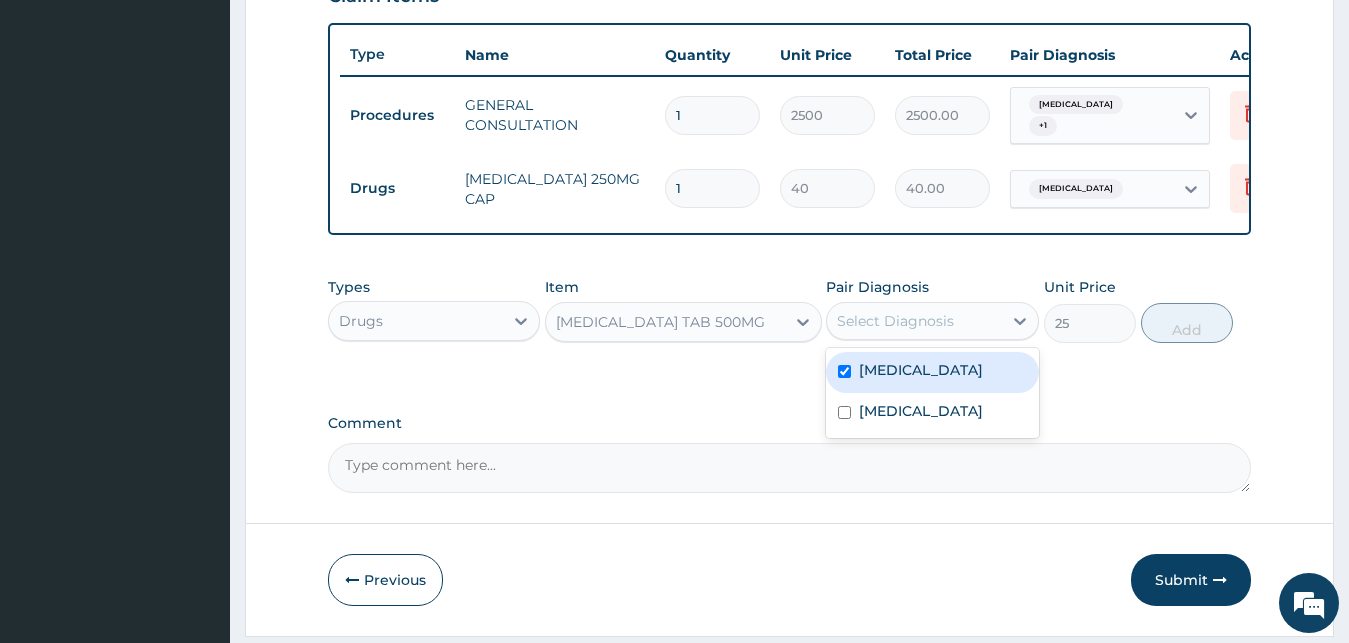 checkbox on "true" 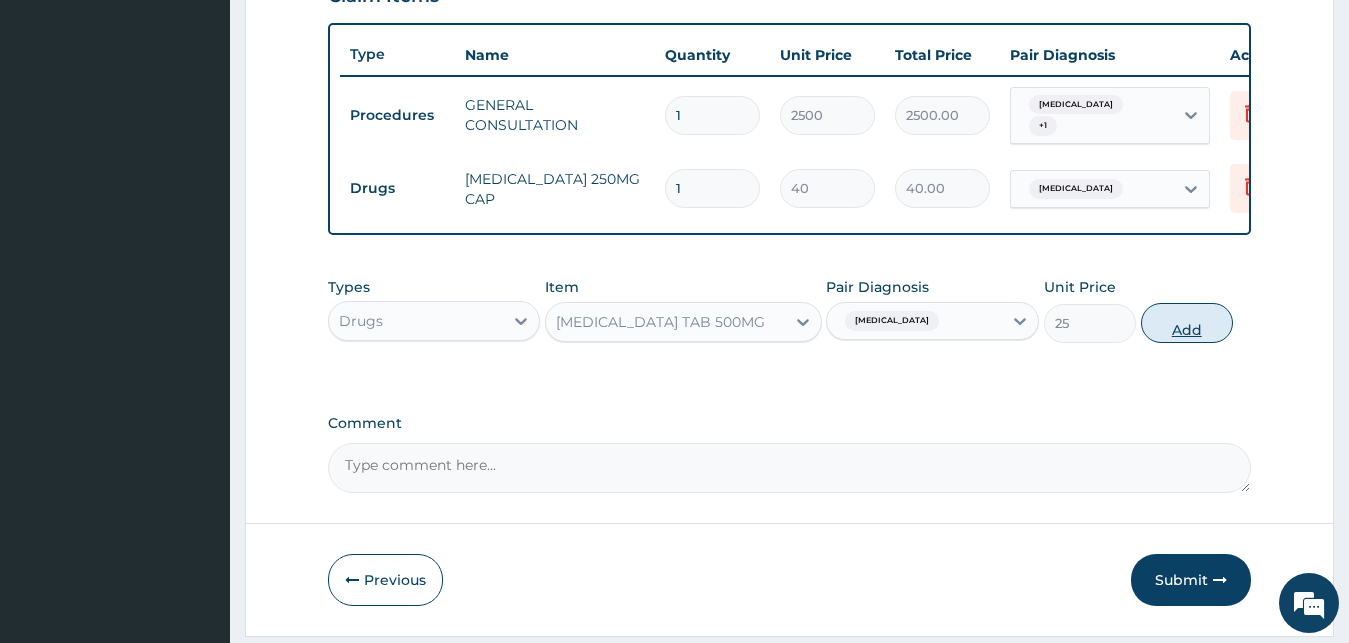 click on "Add" at bounding box center (1187, 323) 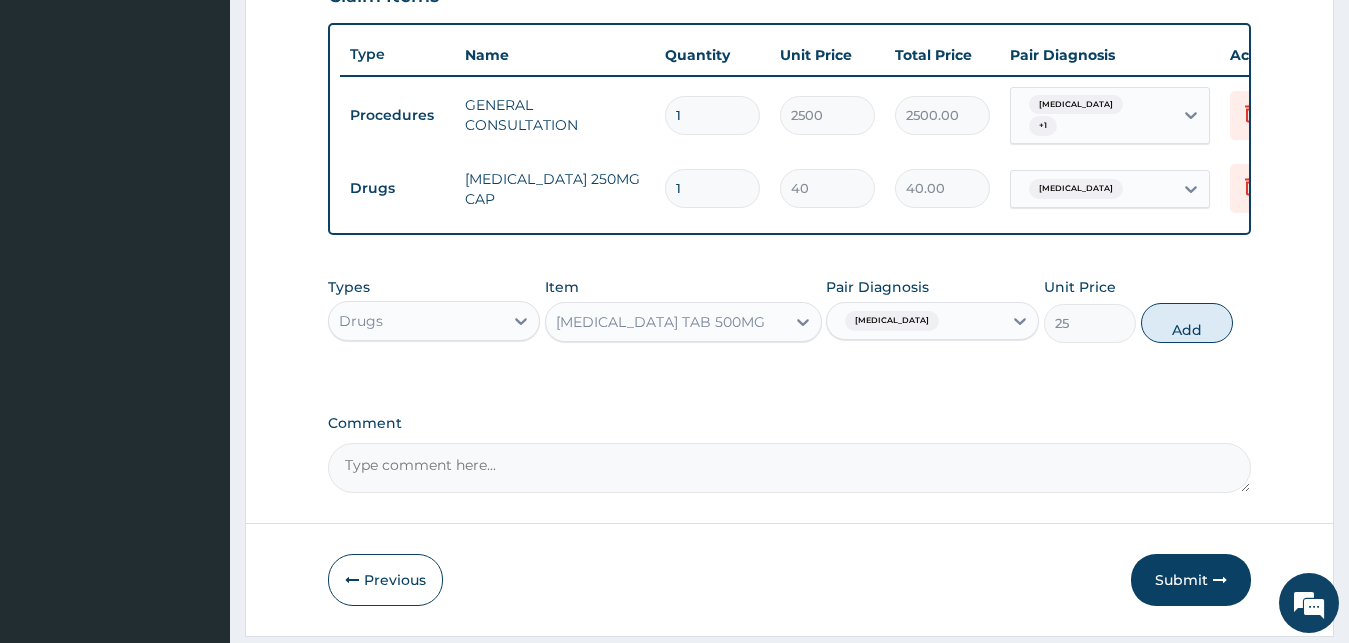 type on "0" 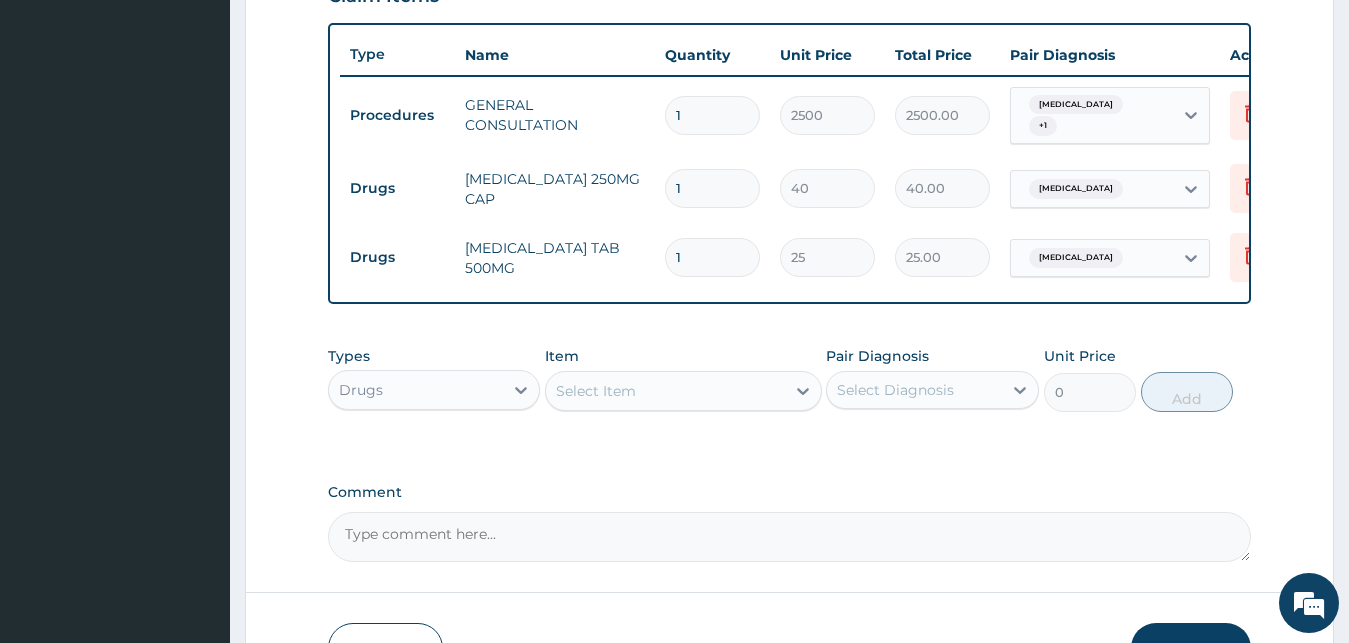 drag, startPoint x: 701, startPoint y: 261, endPoint x: 590, endPoint y: 260, distance: 111.0045 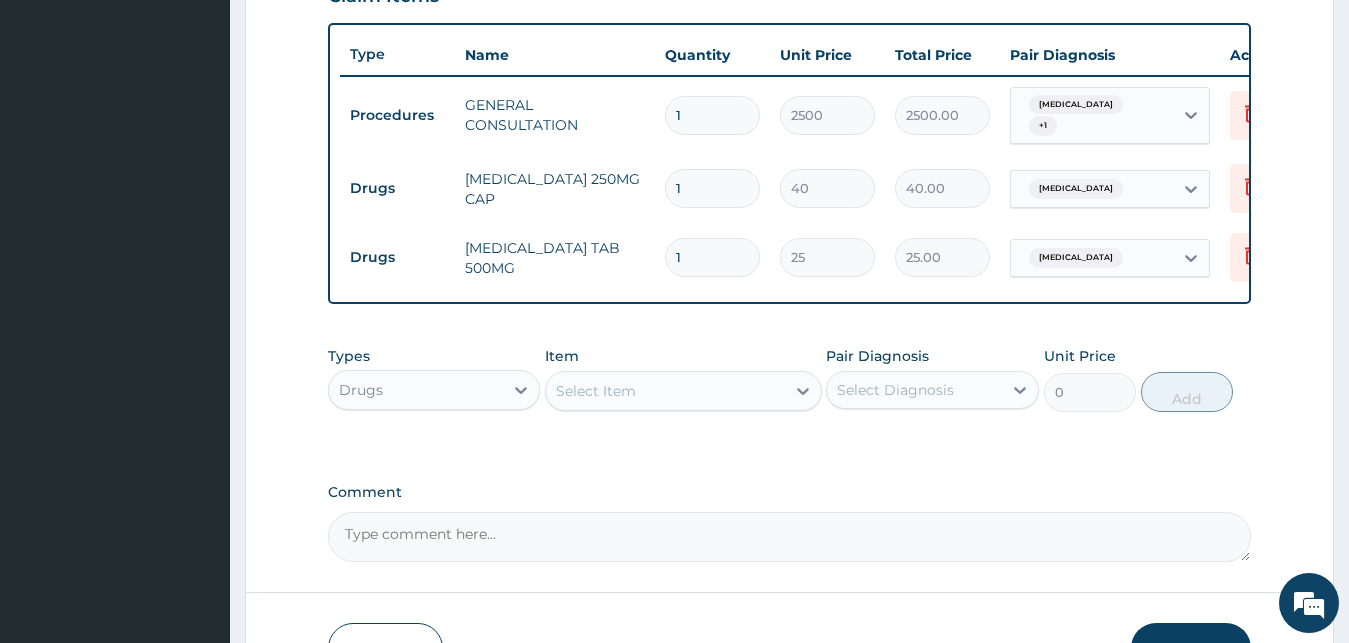 type on "9" 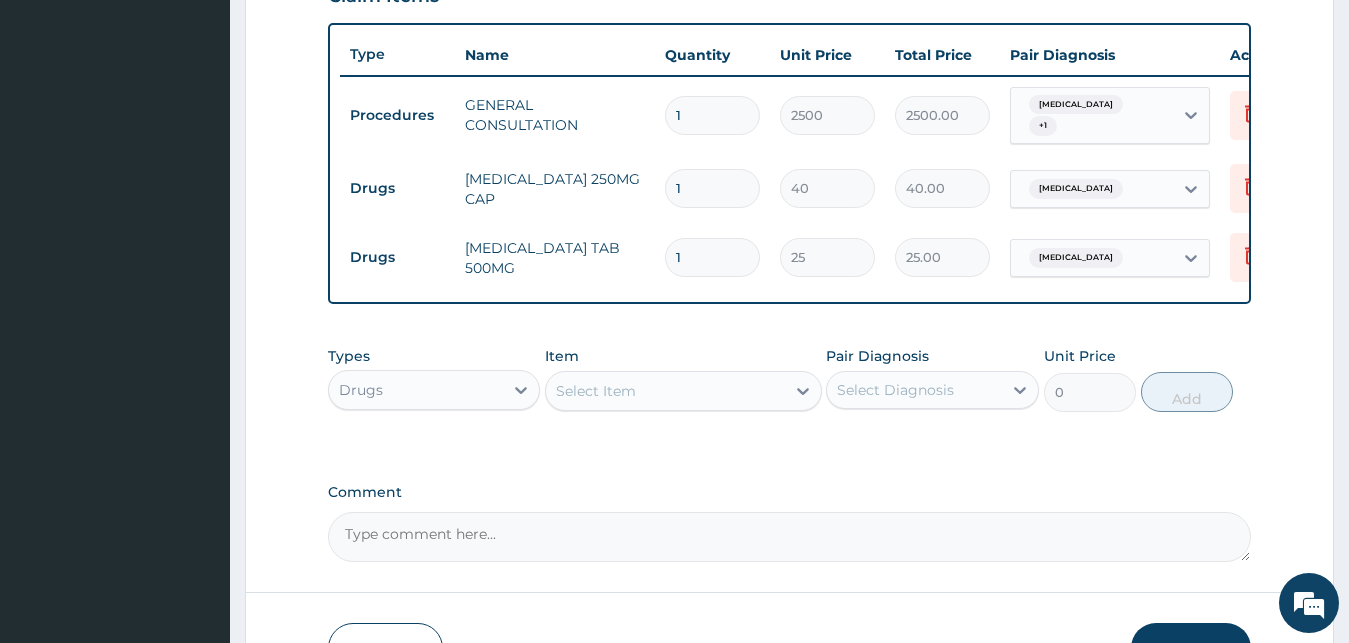 type on "225.00" 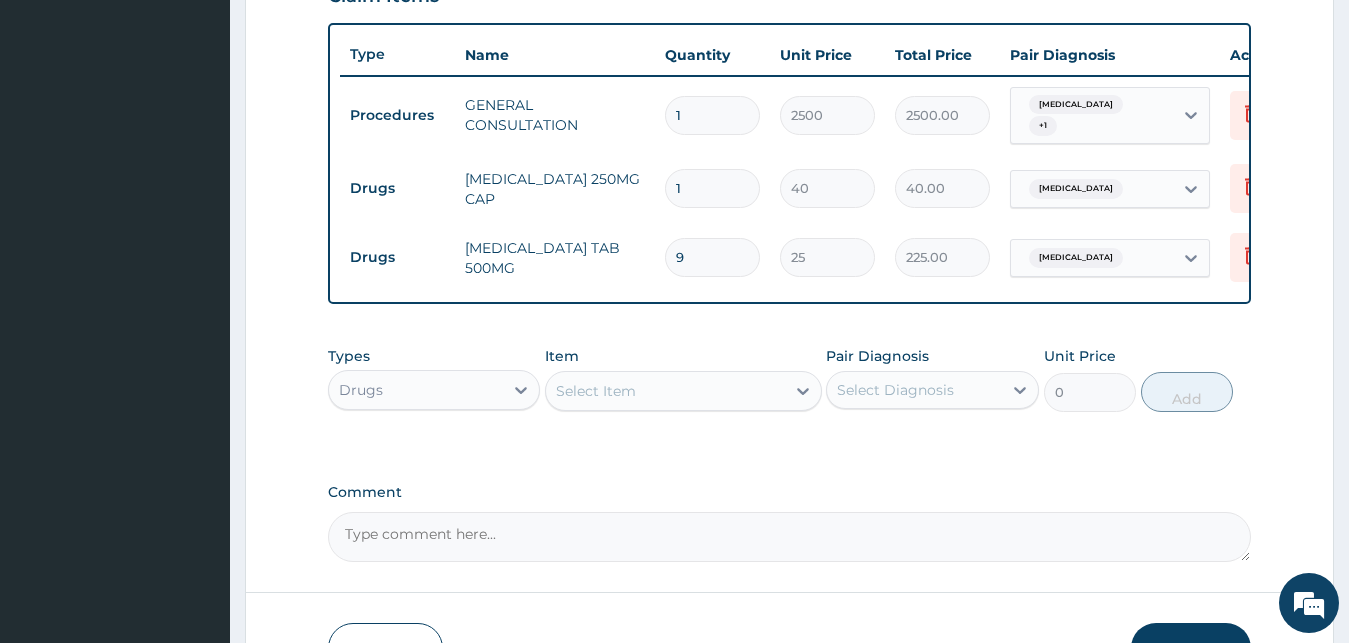type on "9" 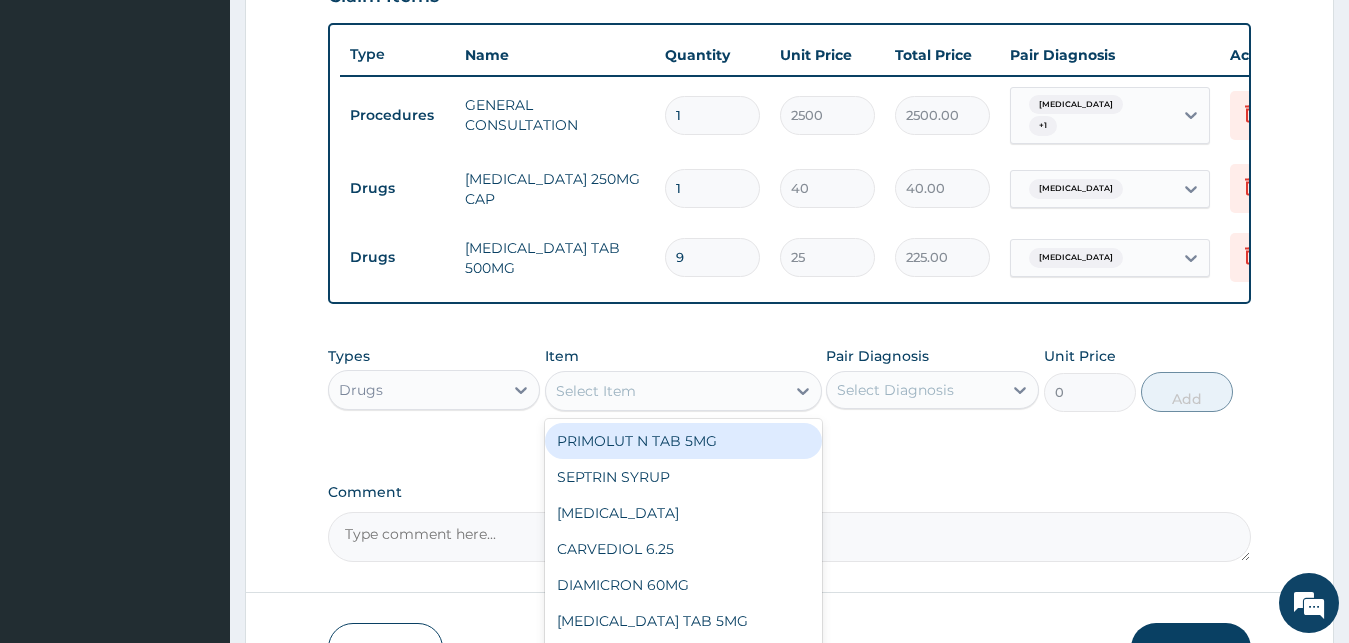 click on "Select Item" at bounding box center (665, 391) 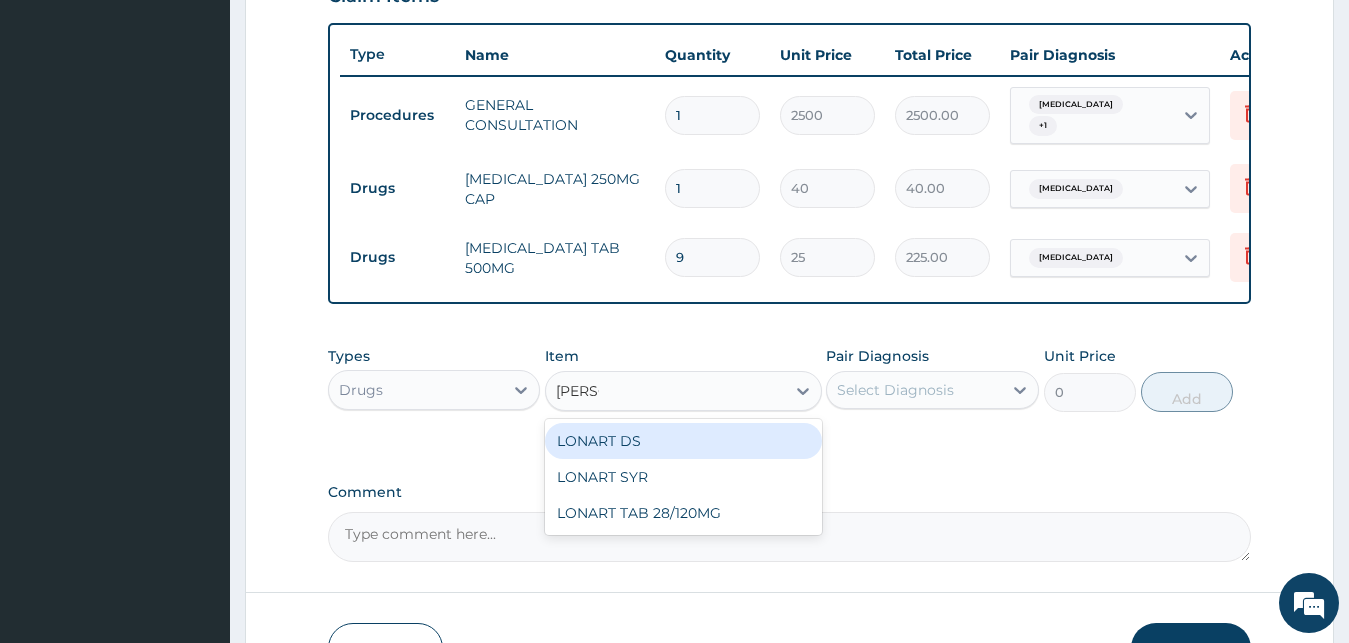 type on "LONAR" 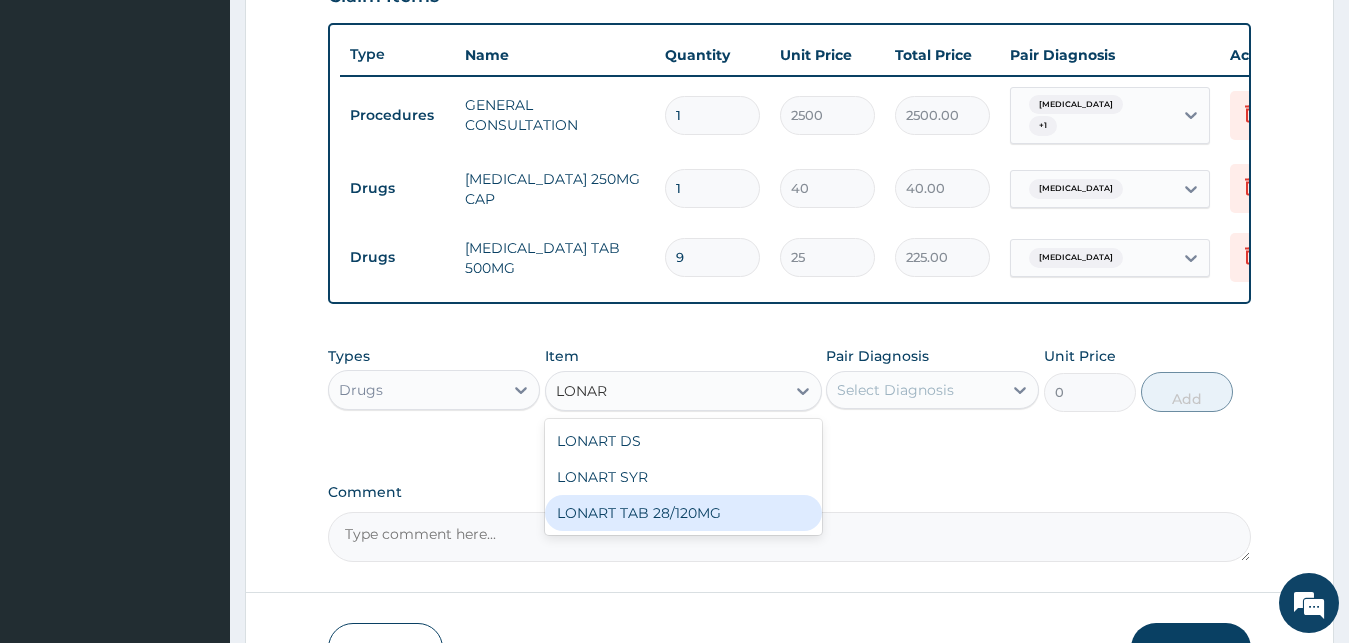 click on "LONART TAB 28/120MG" at bounding box center [683, 513] 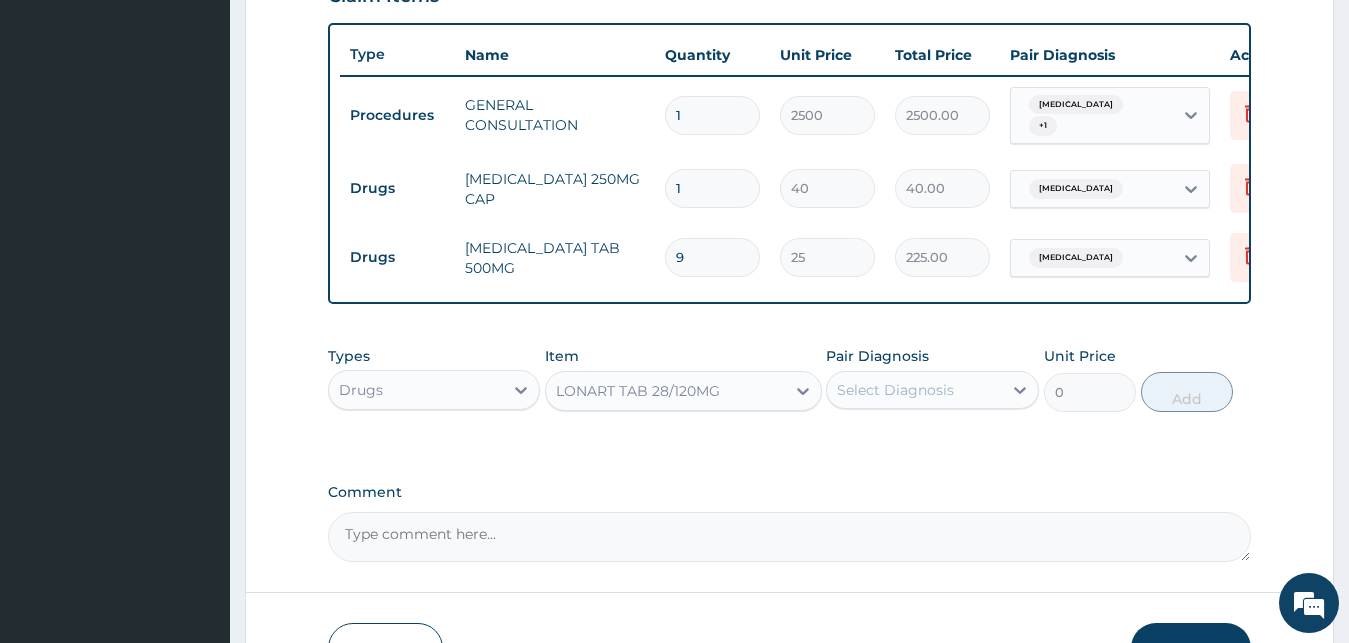 type 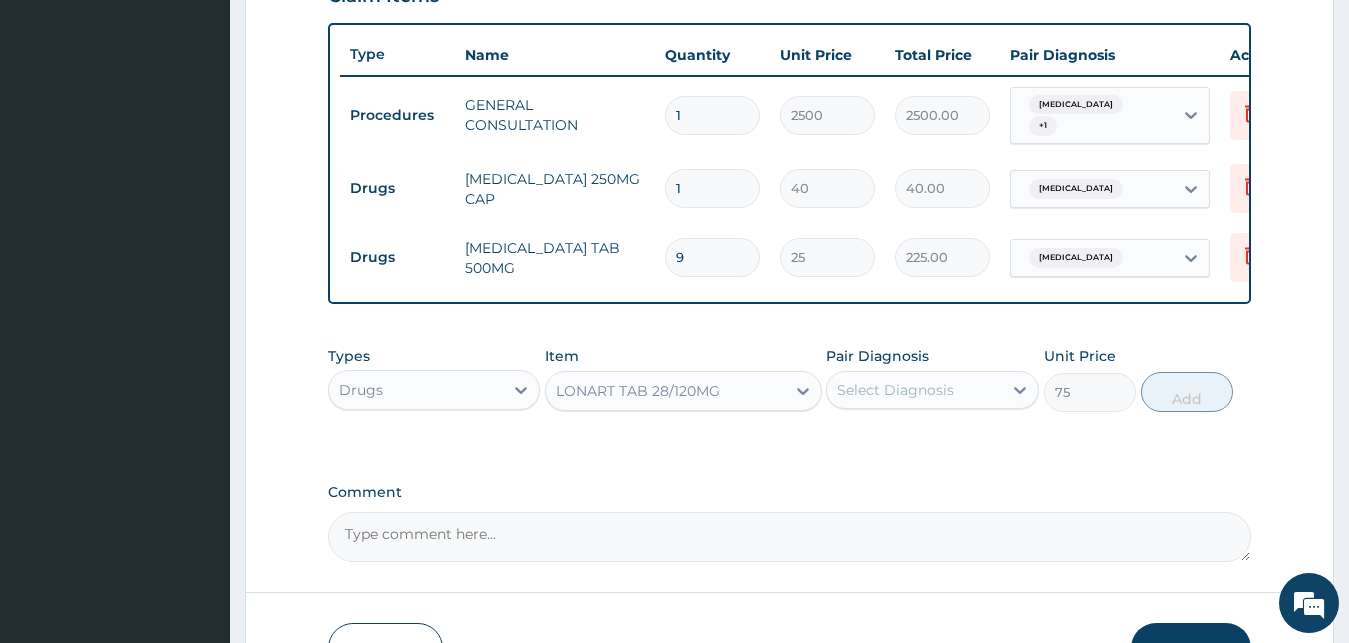click on "Select Diagnosis" at bounding box center [914, 390] 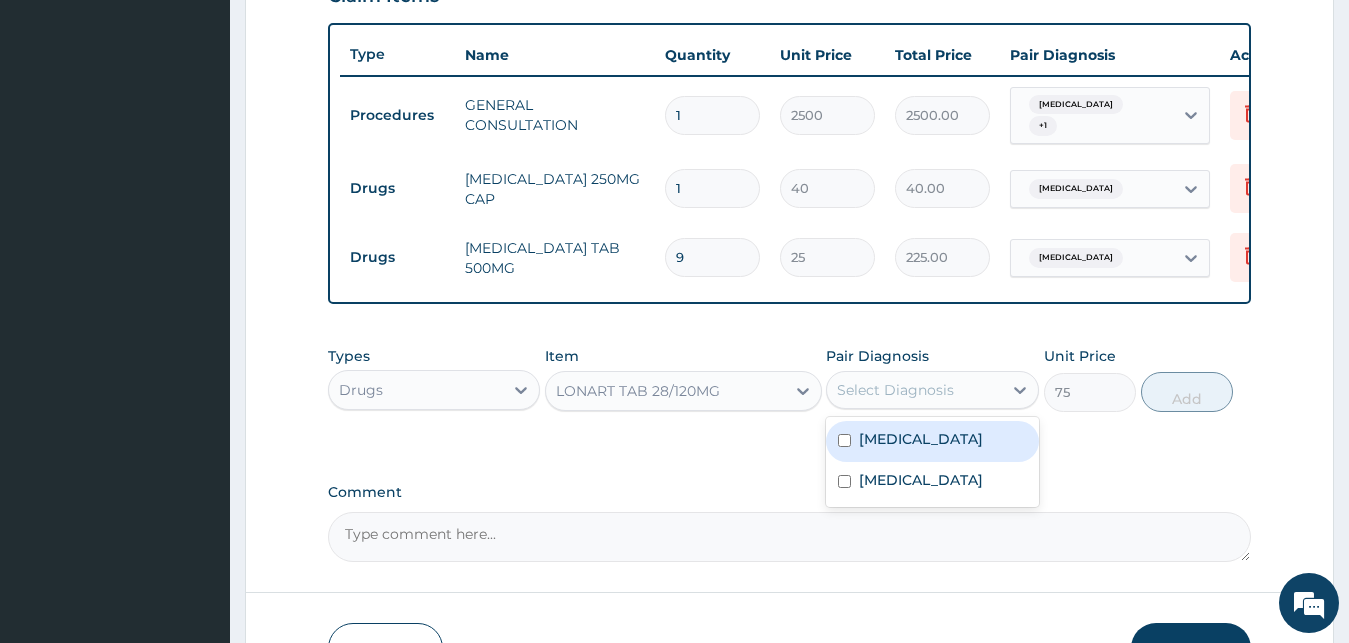 drag, startPoint x: 932, startPoint y: 459, endPoint x: 1014, endPoint y: 451, distance: 82.38932 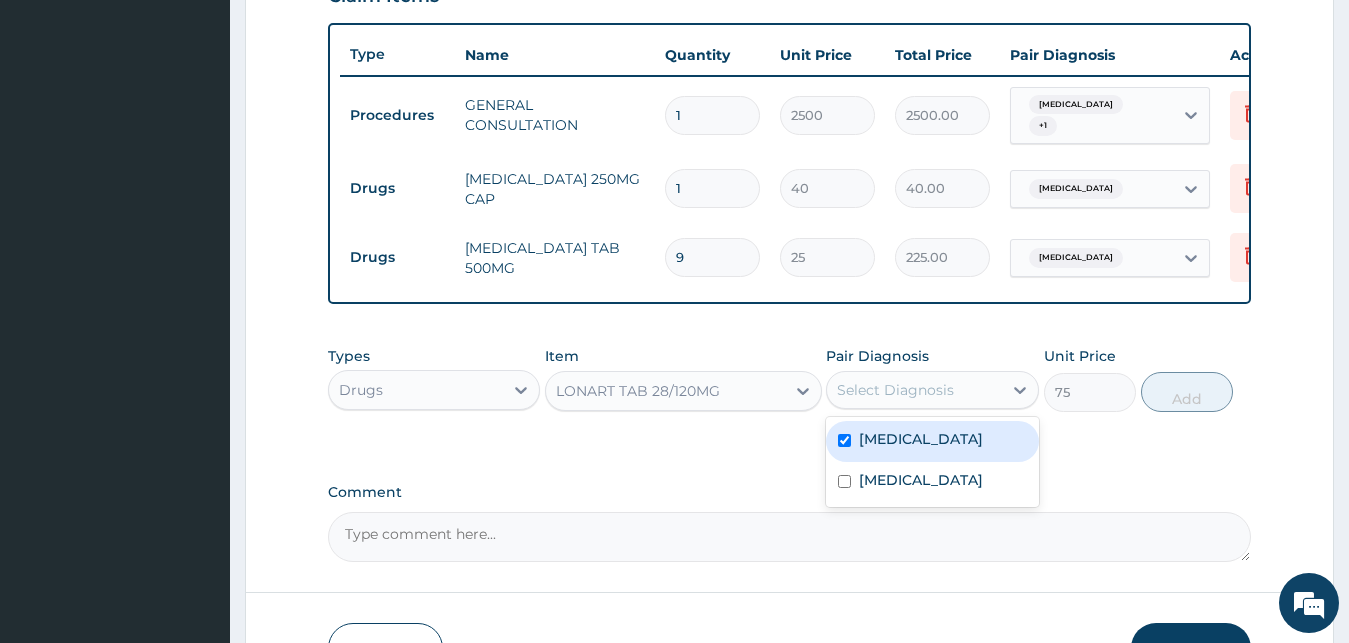 checkbox on "true" 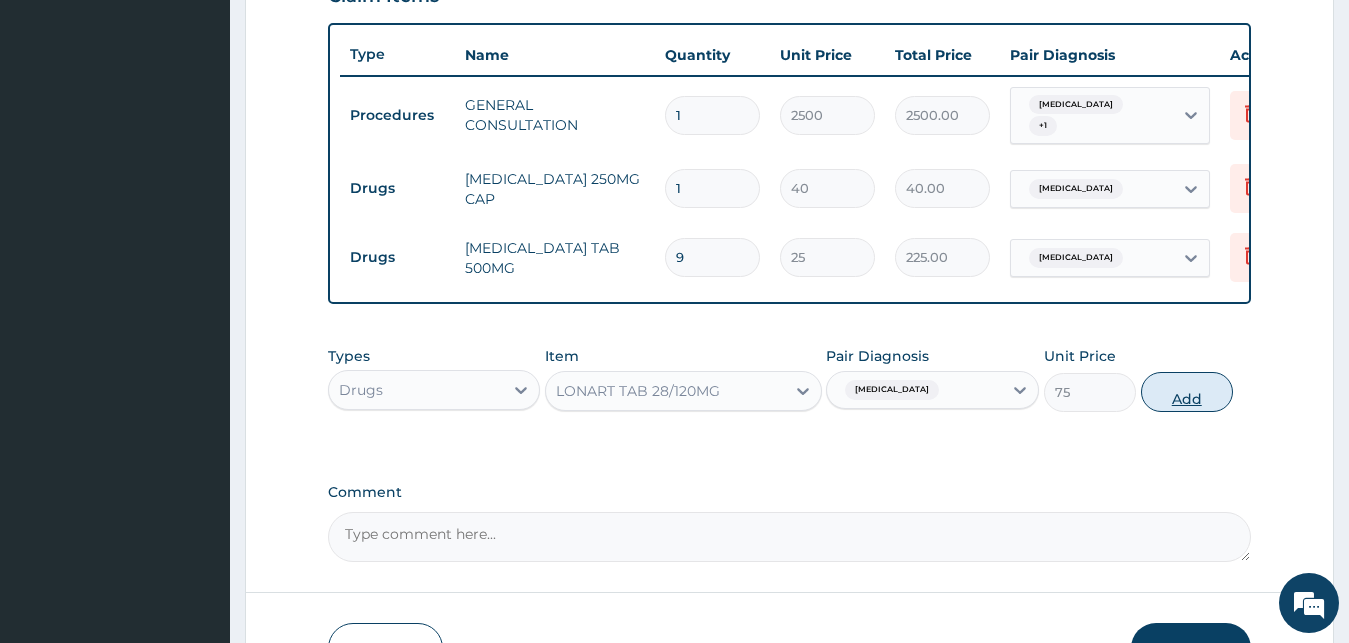 click on "Add" at bounding box center [1187, 392] 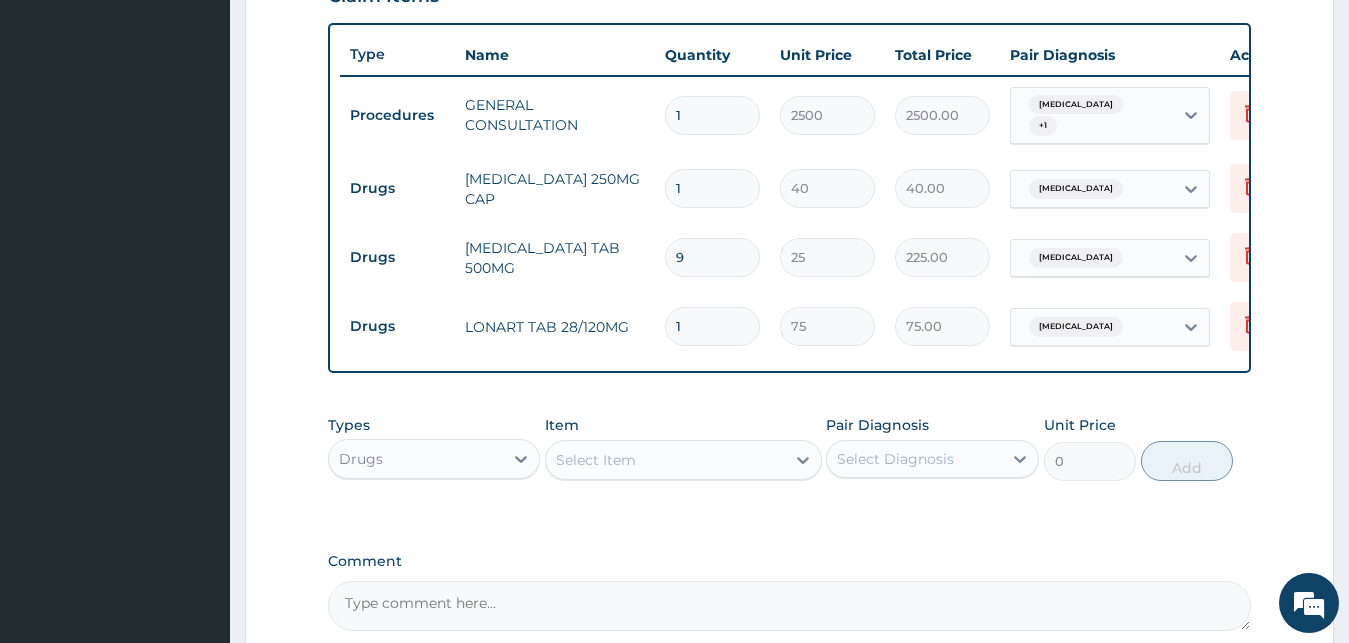 type on "18" 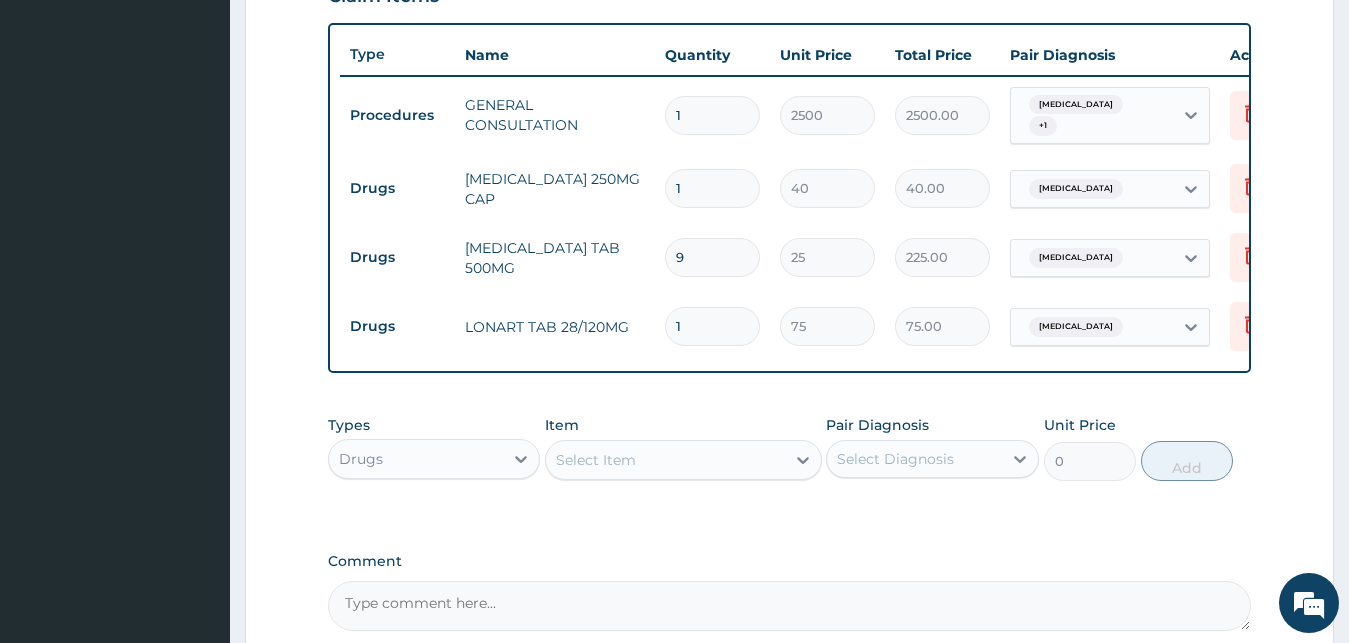 type on "1350.00" 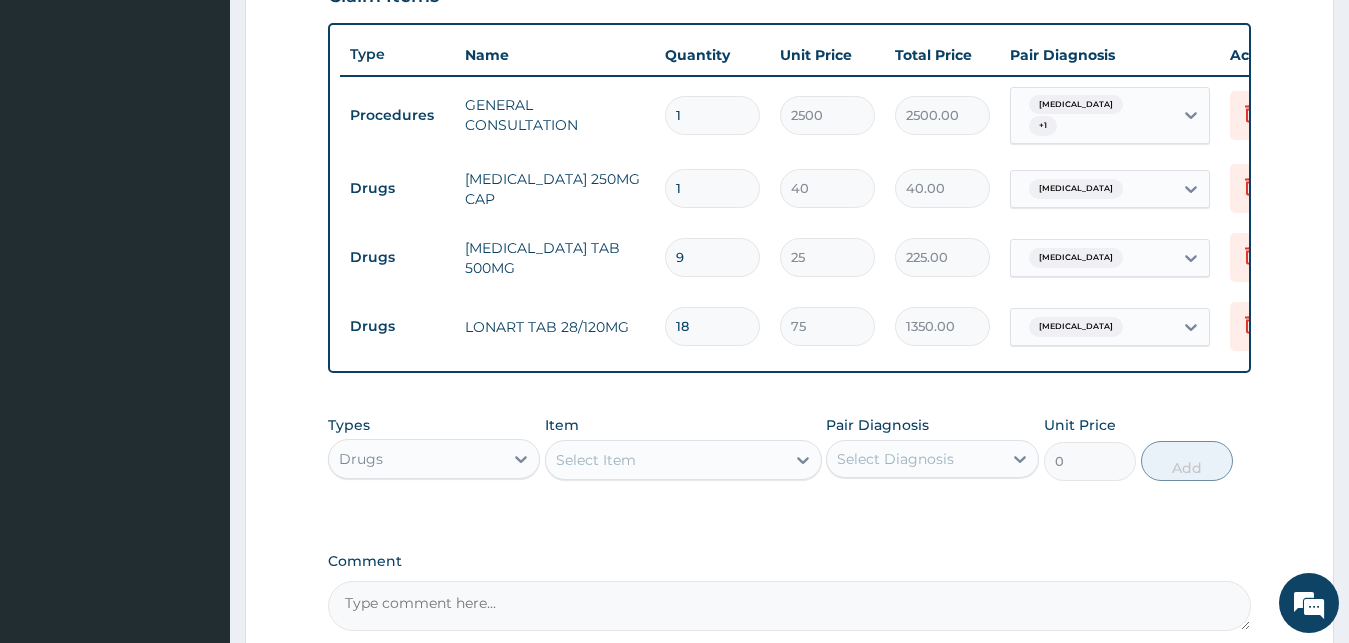 type on "18" 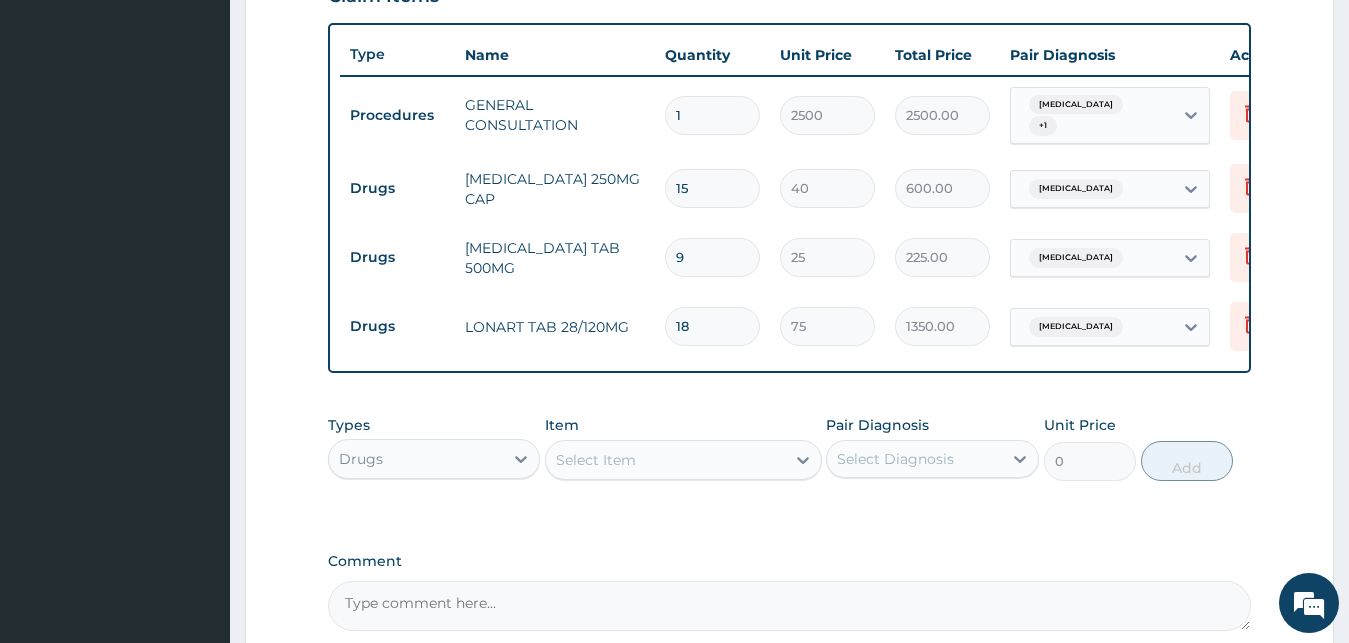scroll, scrollTop: 928, scrollLeft: 0, axis: vertical 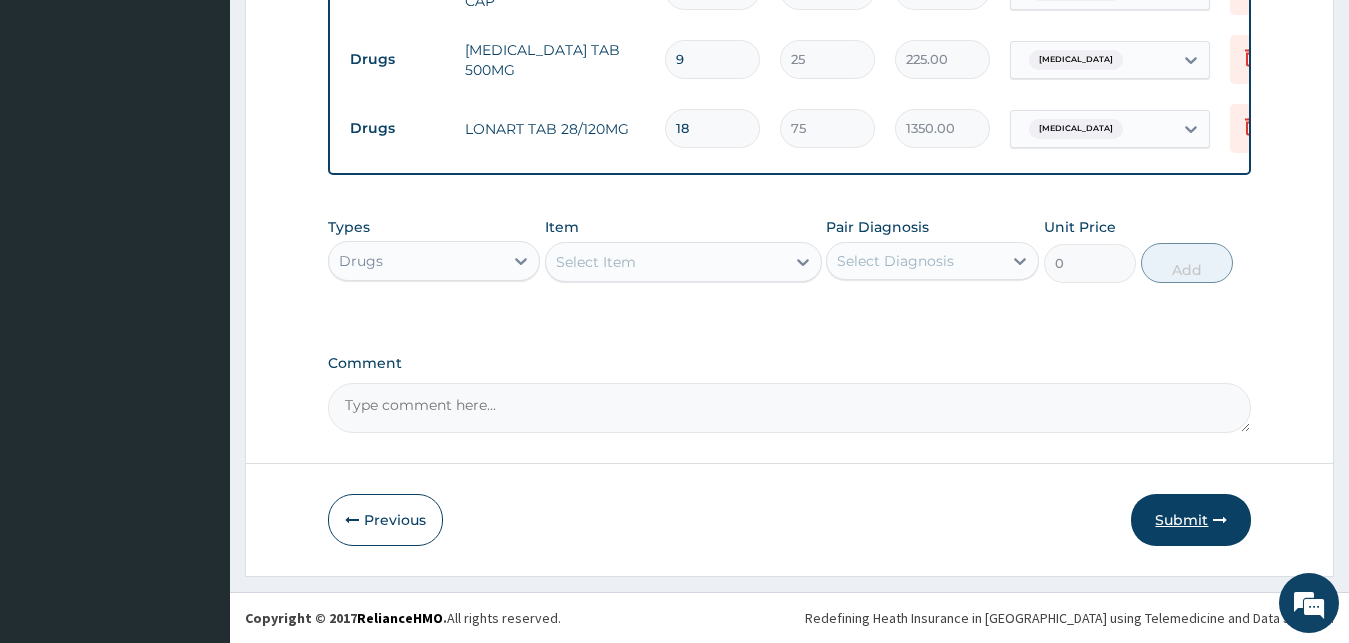 type on "15" 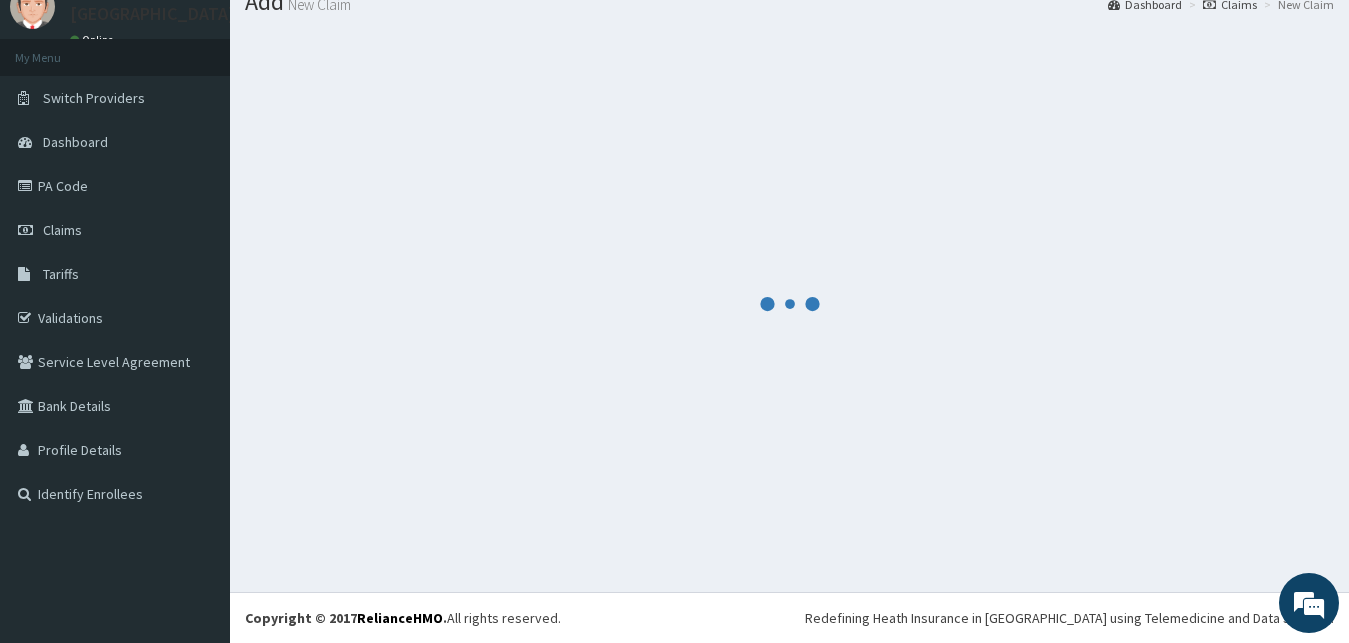 scroll, scrollTop: 76, scrollLeft: 0, axis: vertical 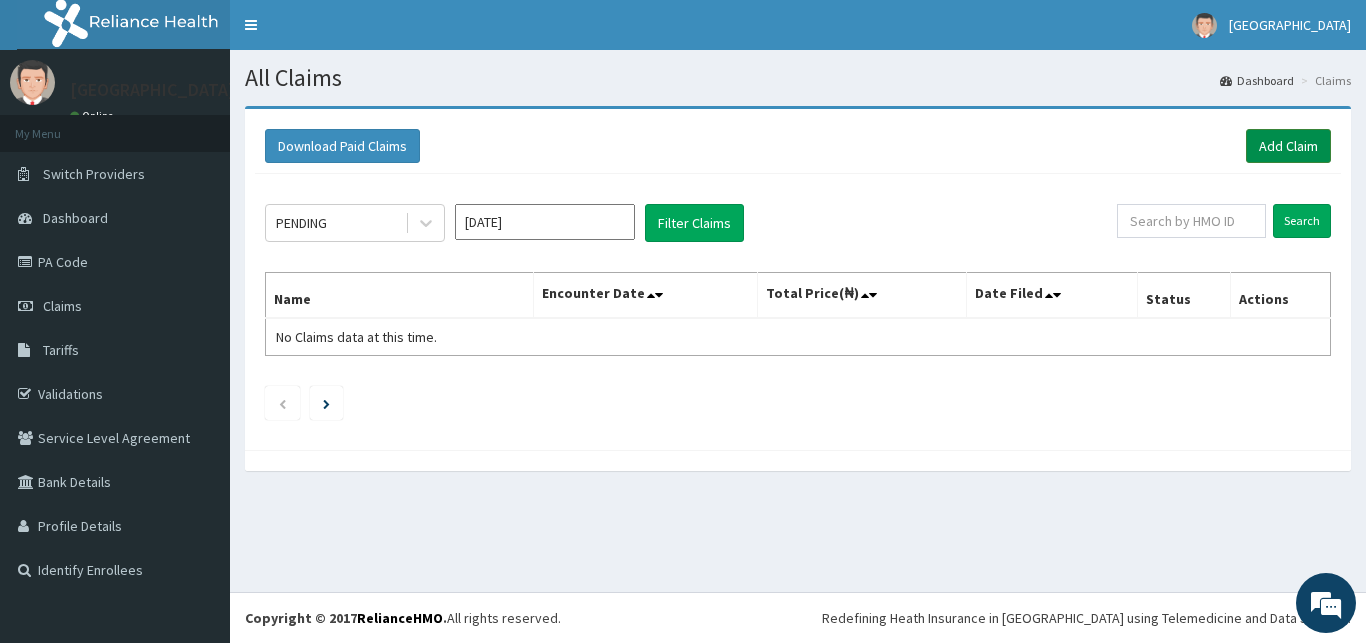 click on "Download Paid Claims Add Claim" at bounding box center (798, 146) 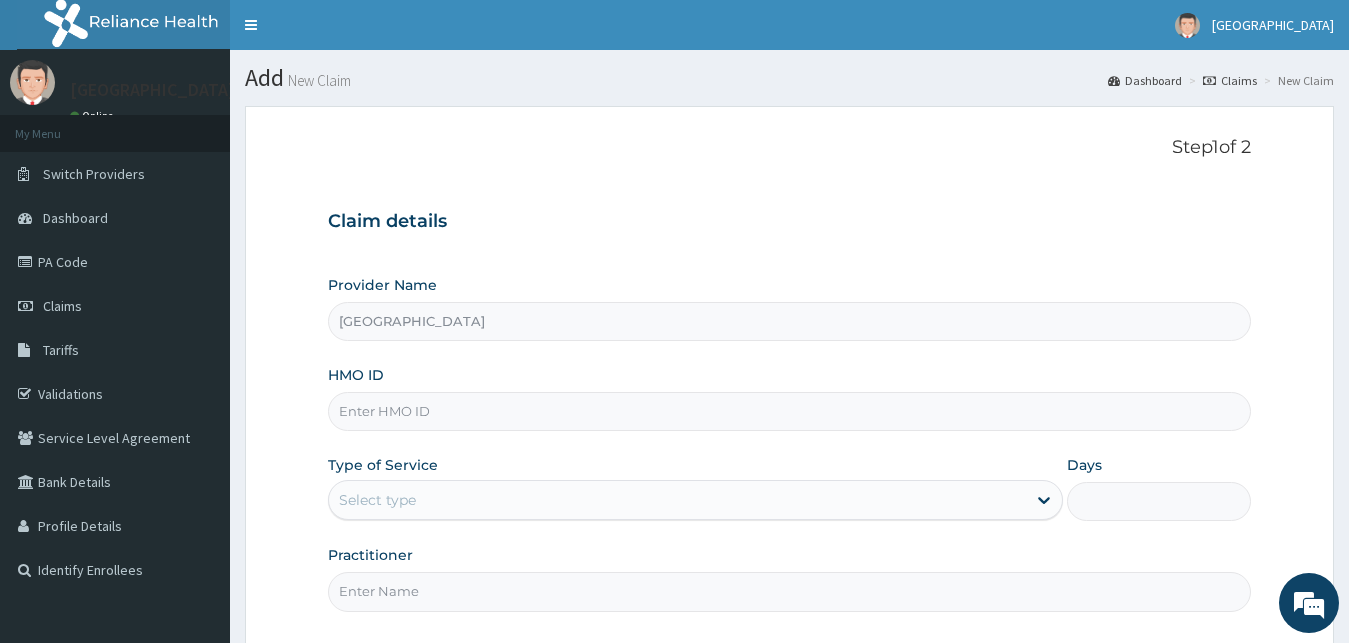 scroll, scrollTop: 0, scrollLeft: 0, axis: both 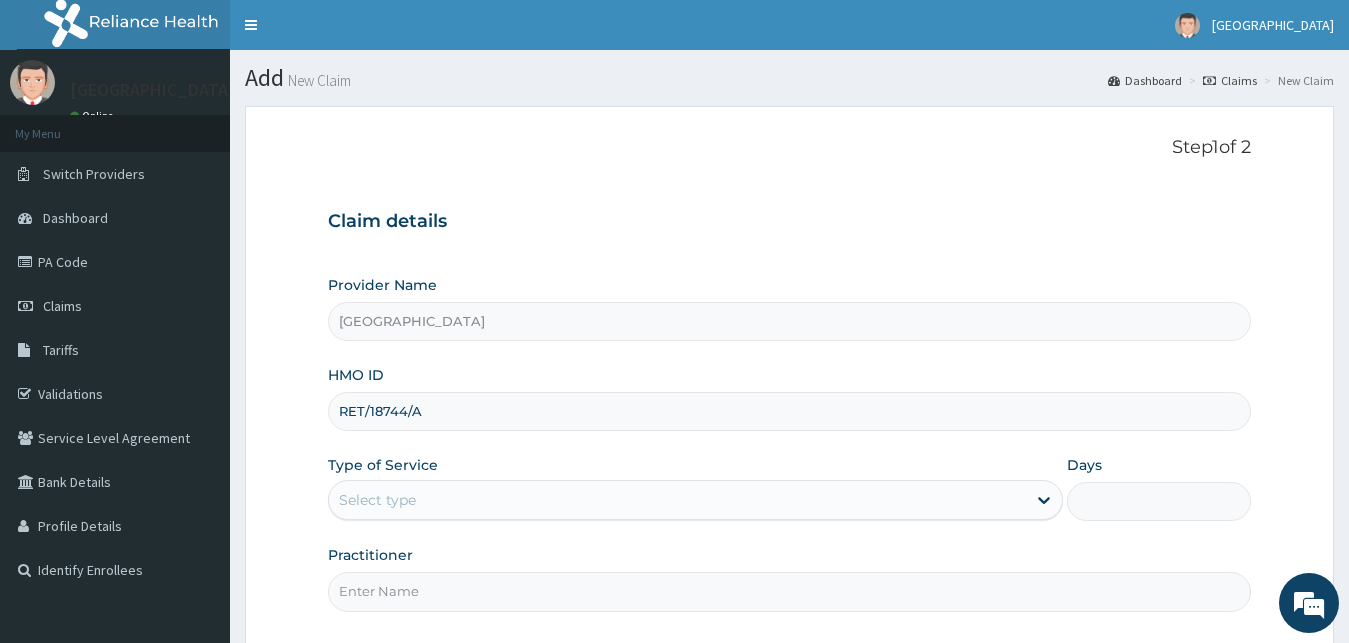 type on "RET/18744/A" 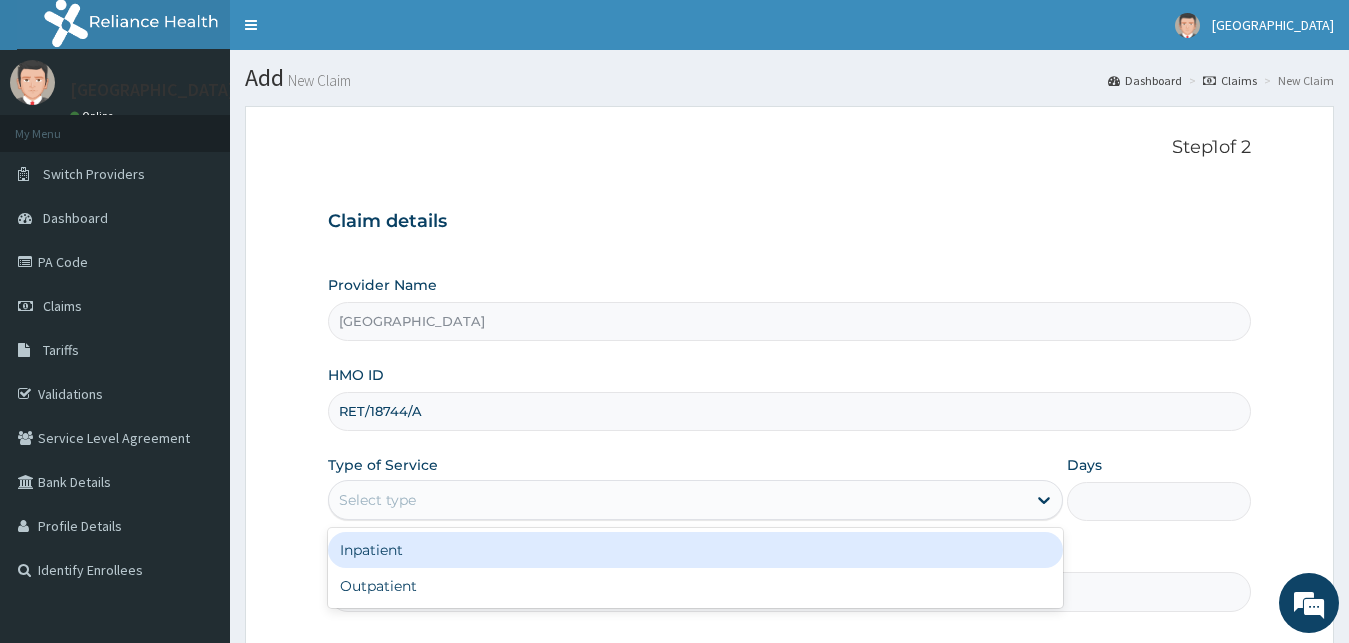 click on "Select type" at bounding box center [377, 500] 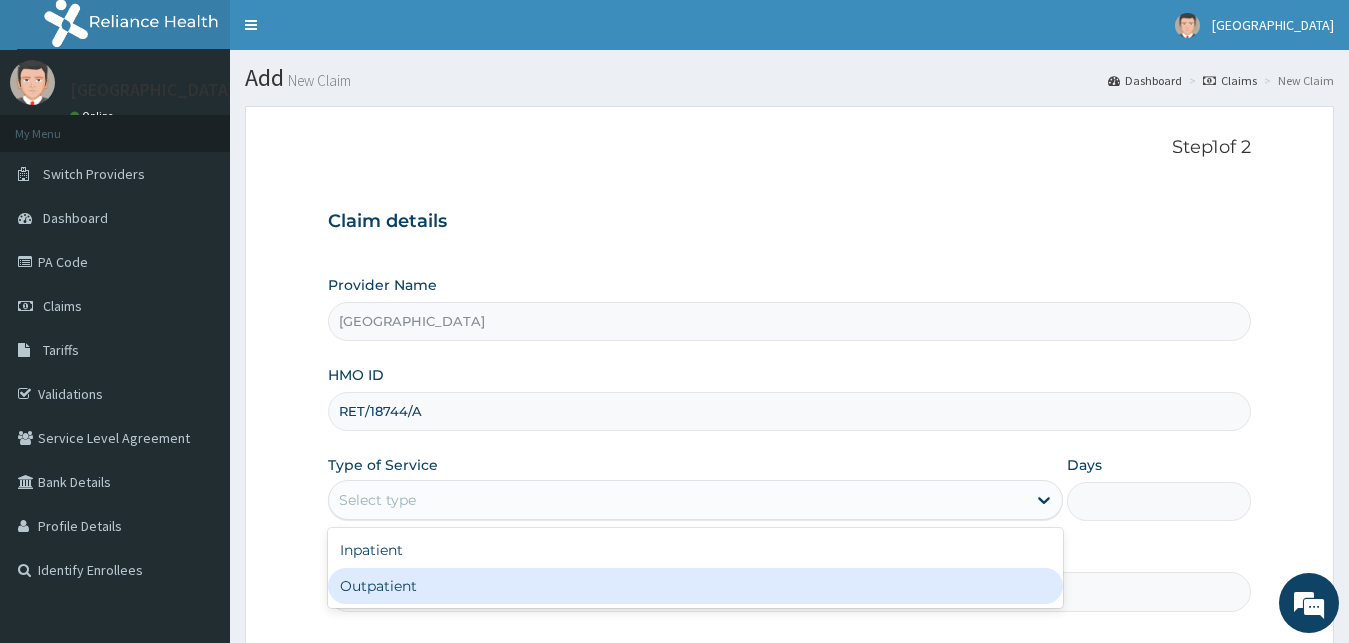 drag, startPoint x: 409, startPoint y: 584, endPoint x: 528, endPoint y: 351, distance: 261.62952 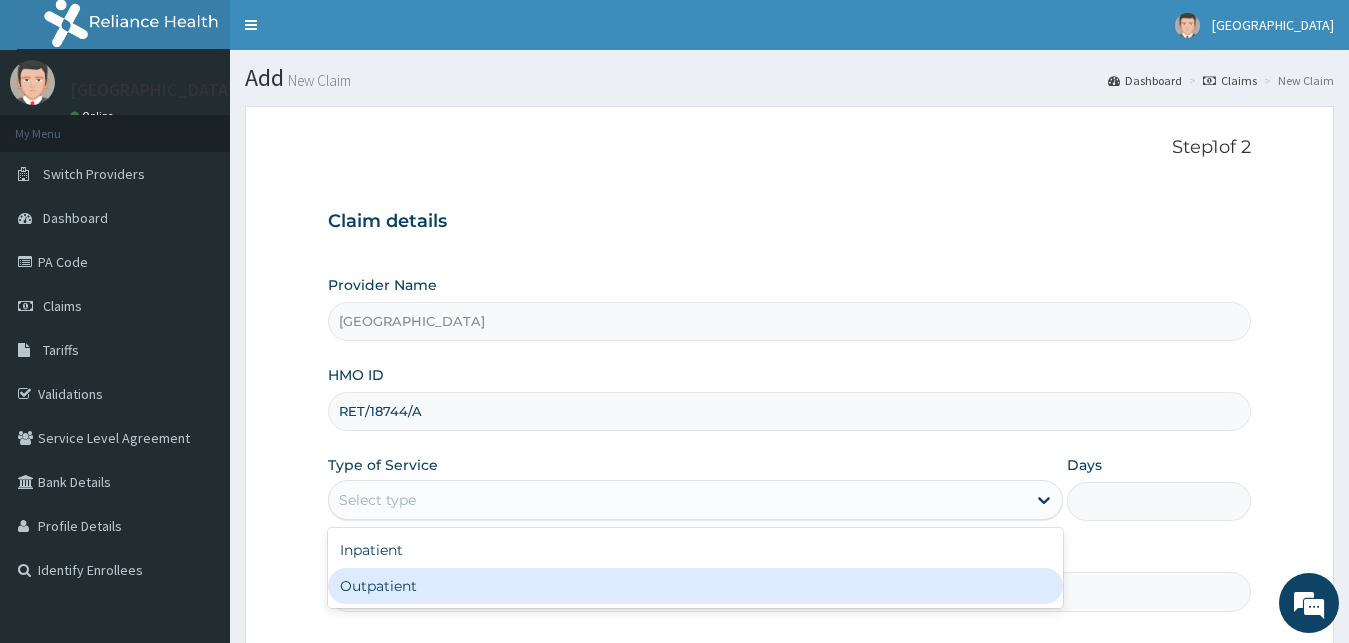 click on "Outpatient" at bounding box center [696, 586] 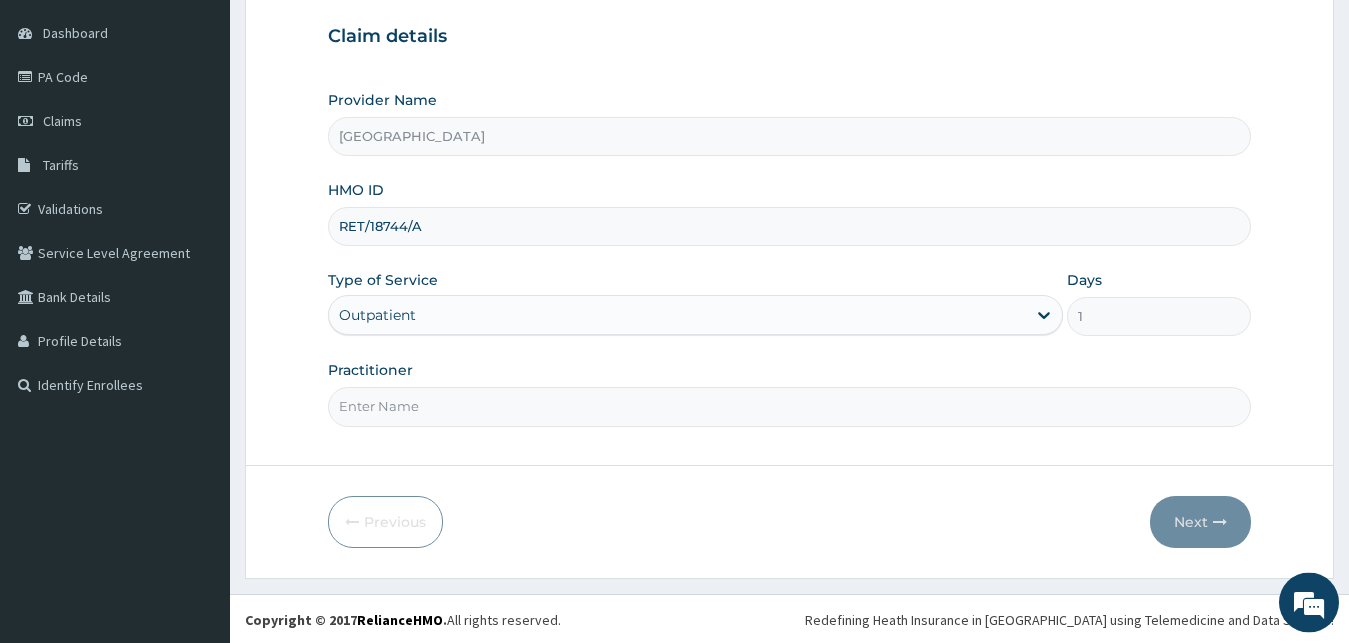 scroll, scrollTop: 187, scrollLeft: 0, axis: vertical 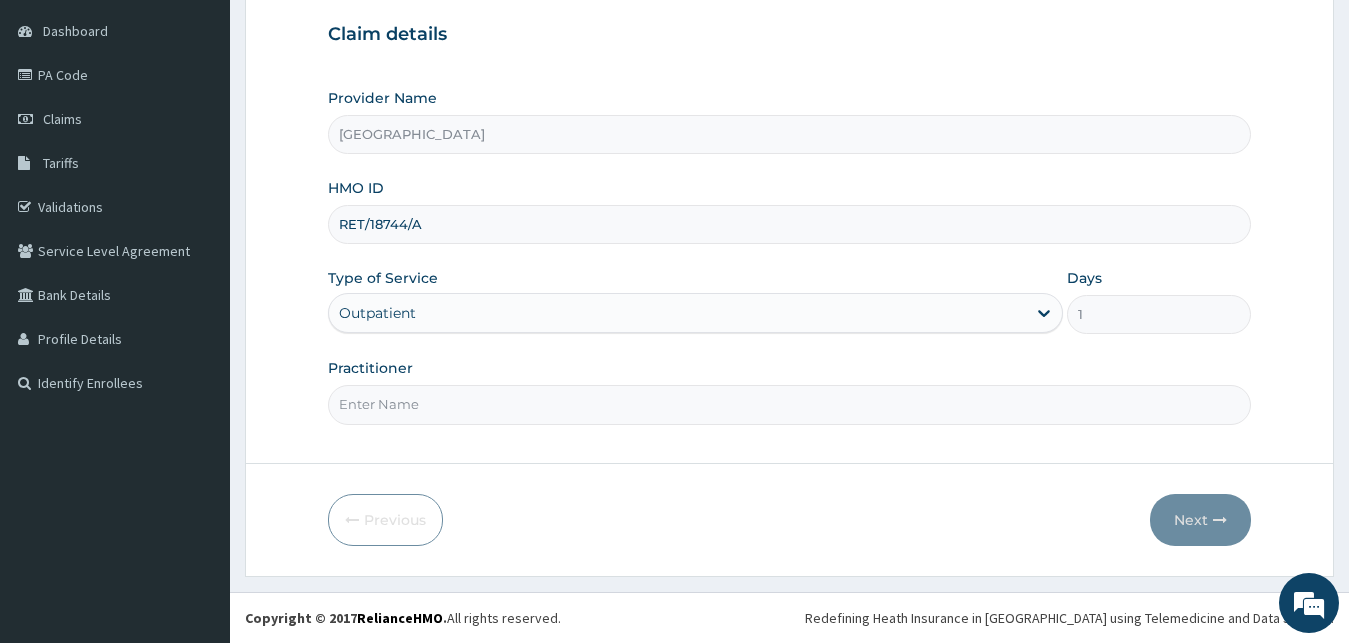 click on "Practitioner" at bounding box center [790, 404] 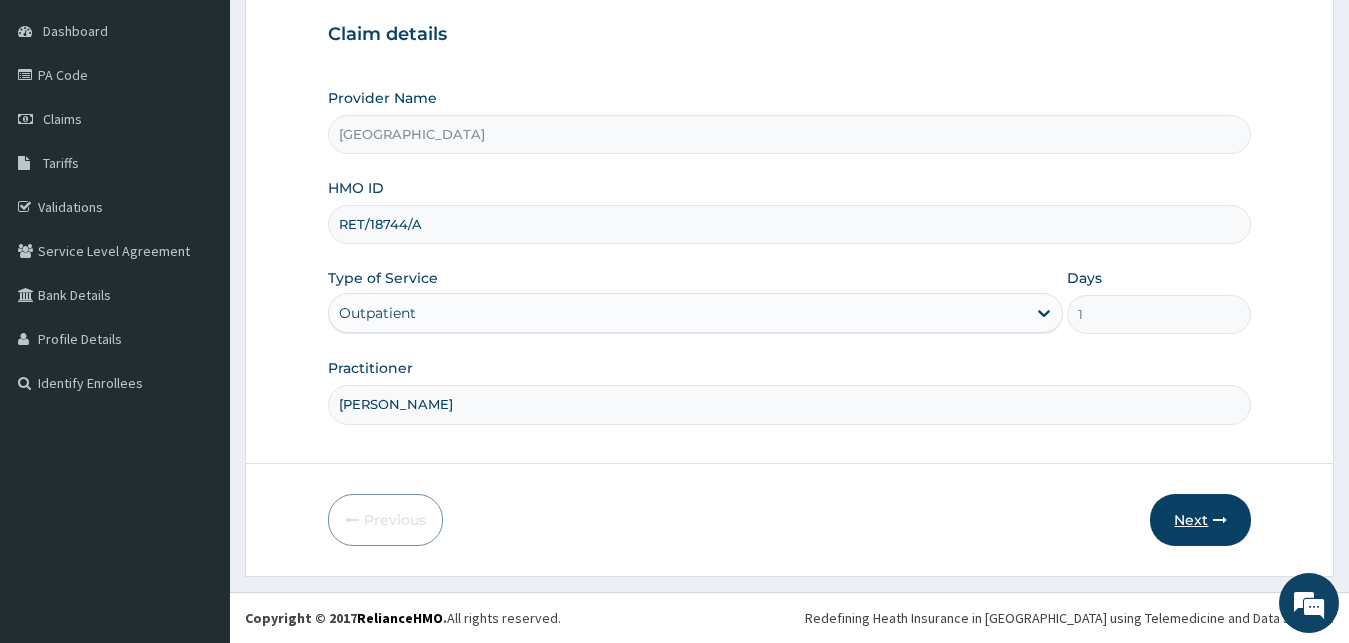 type on "DR ALI" 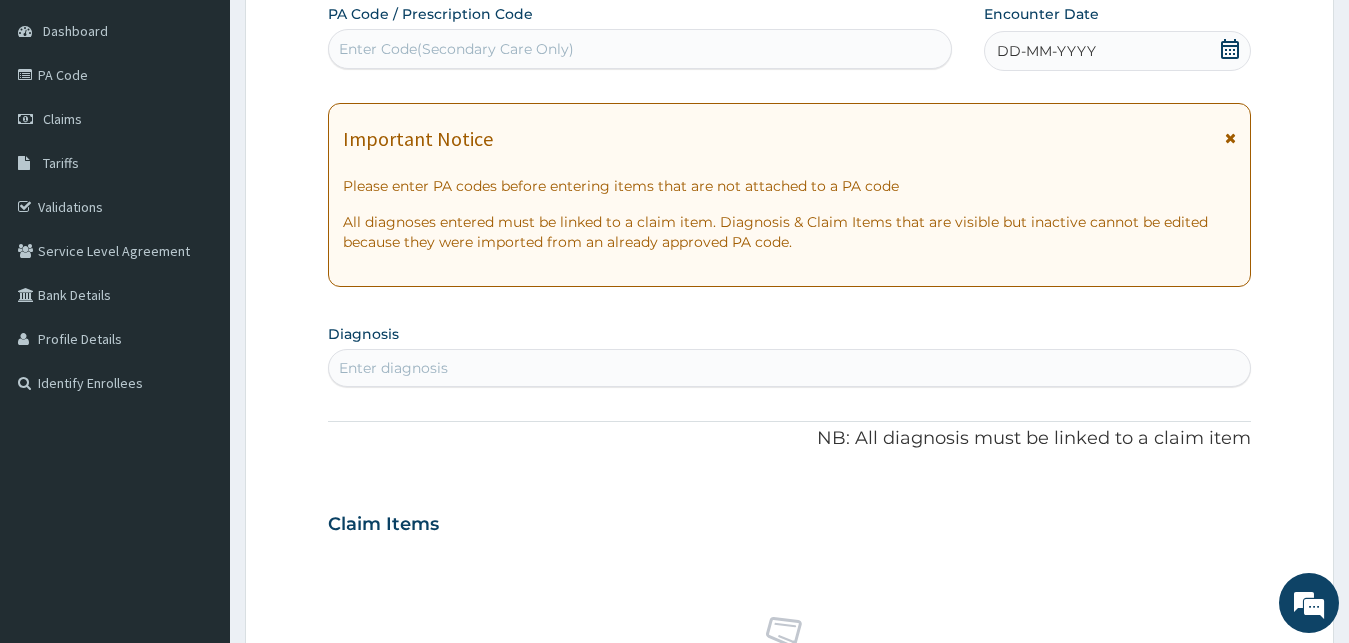 drag, startPoint x: 469, startPoint y: 51, endPoint x: 484, endPoint y: 67, distance: 21.931713 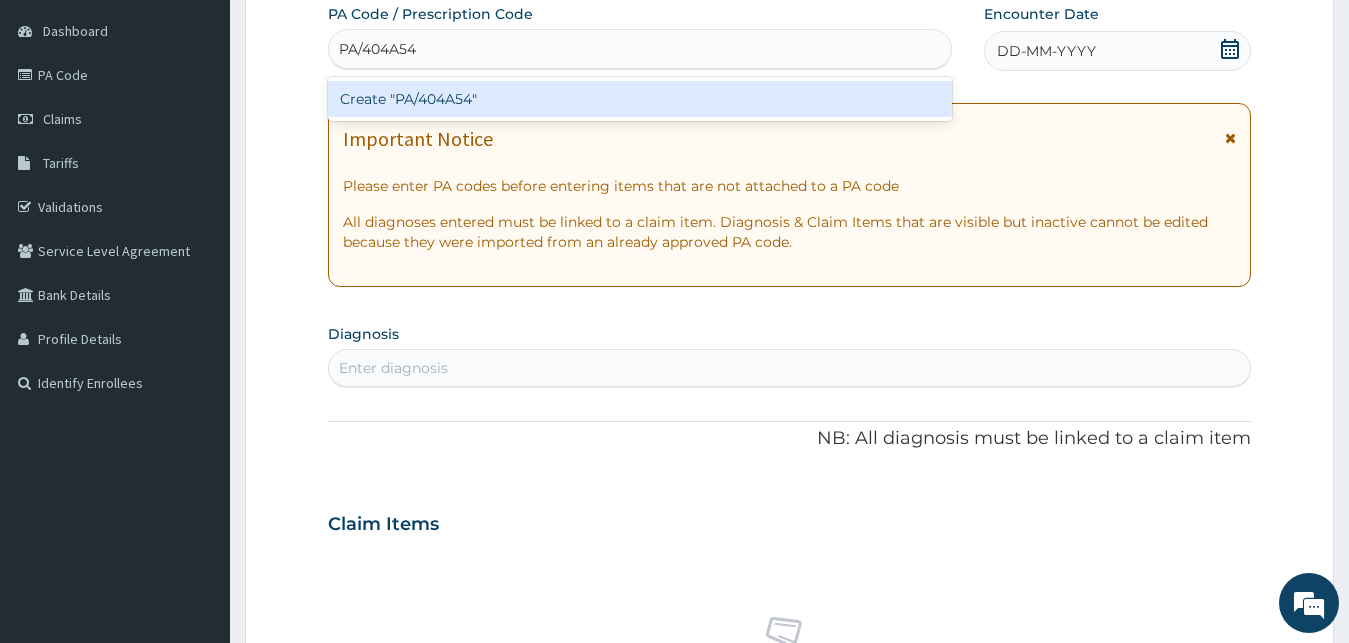 click on "Create "PA/404A54"" at bounding box center [640, 99] 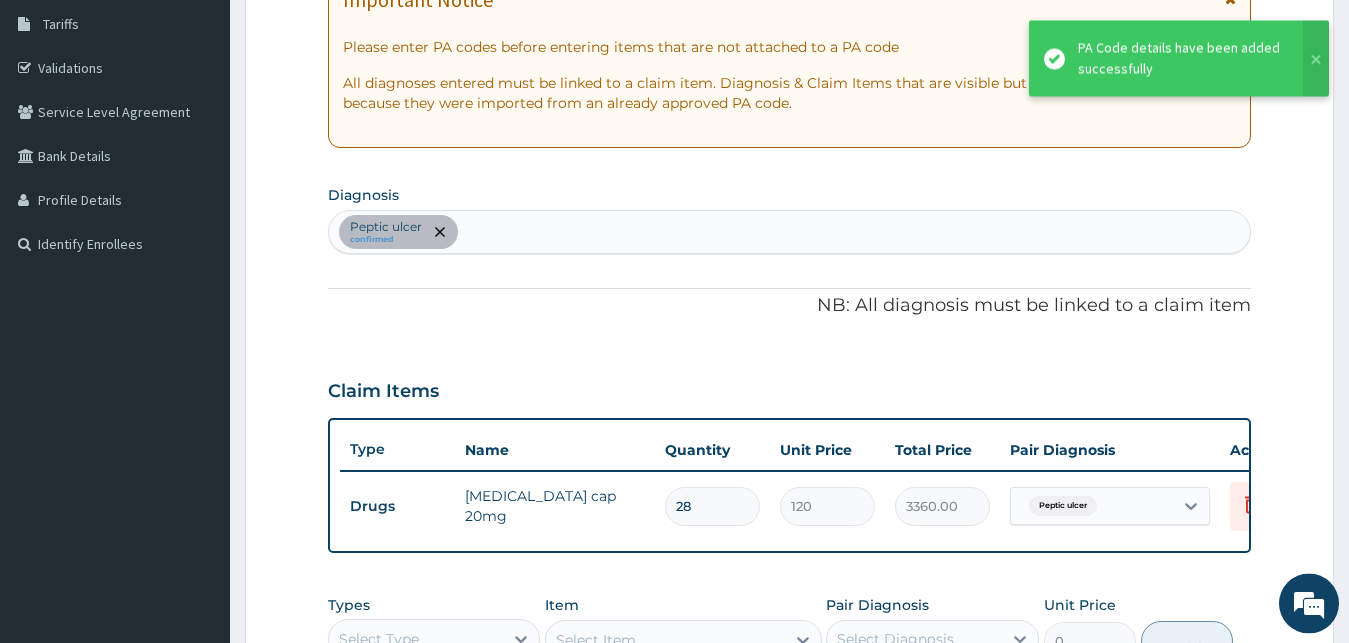 scroll, scrollTop: 109, scrollLeft: 0, axis: vertical 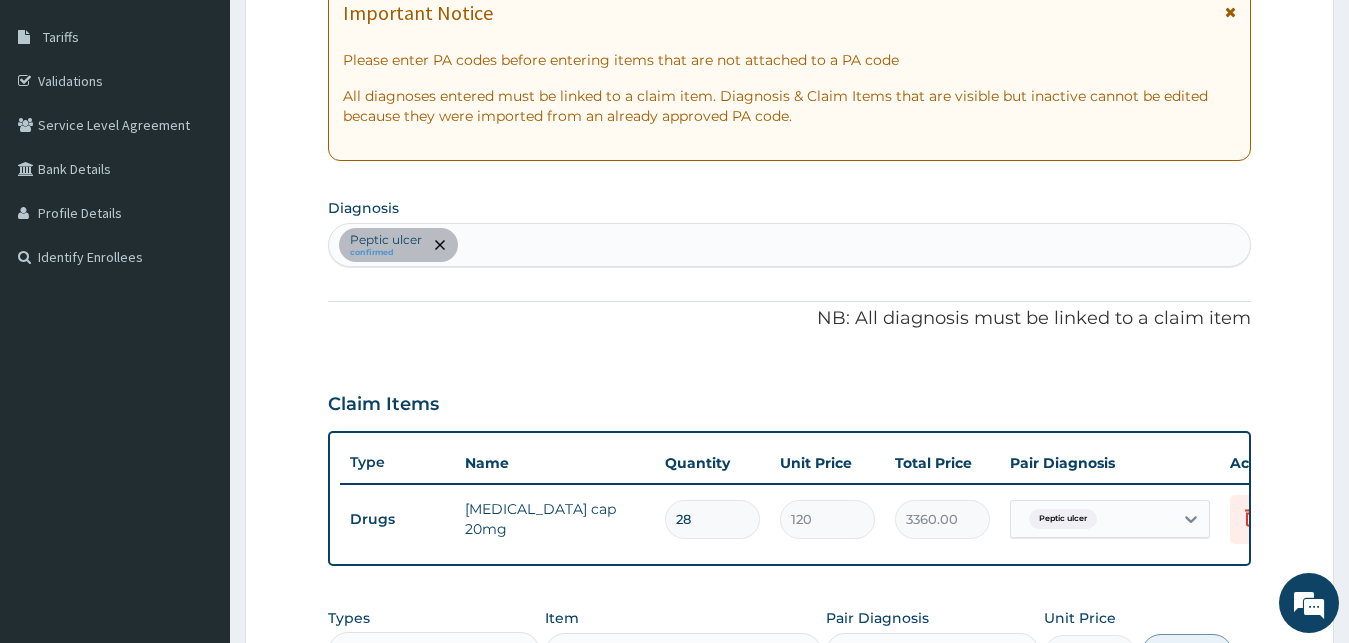 click on "Peptic ulcer confirmed" at bounding box center (790, 245) 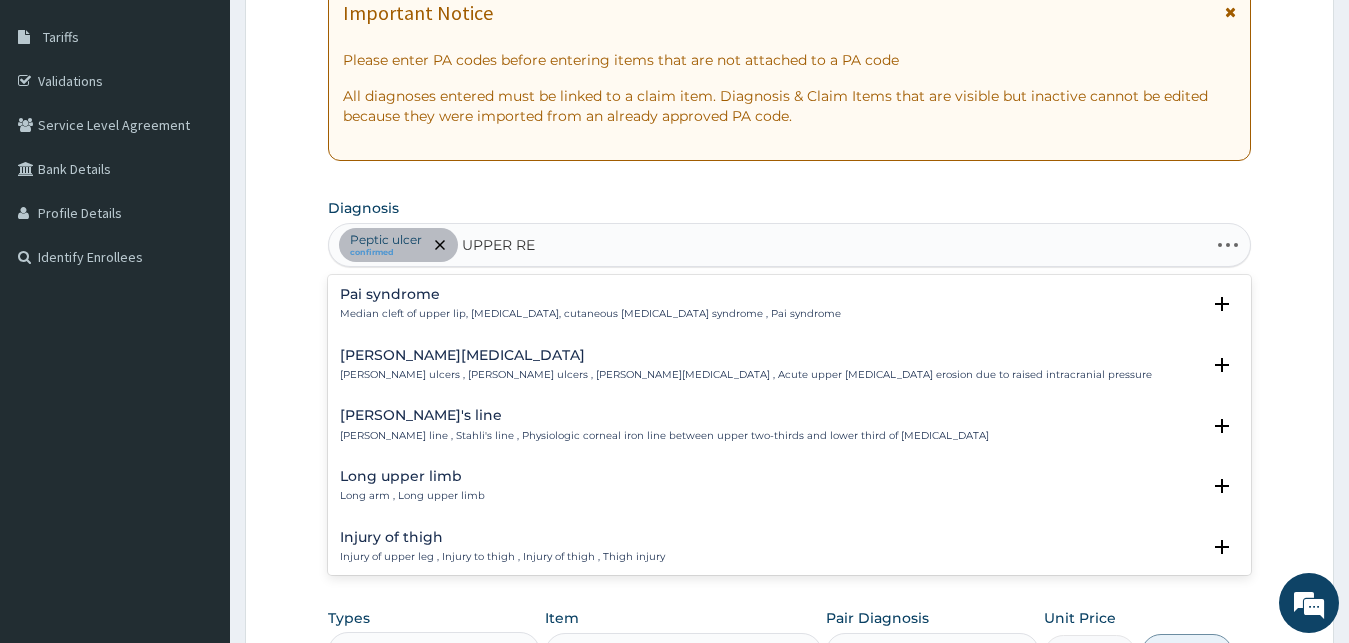 type on "UPPER RES" 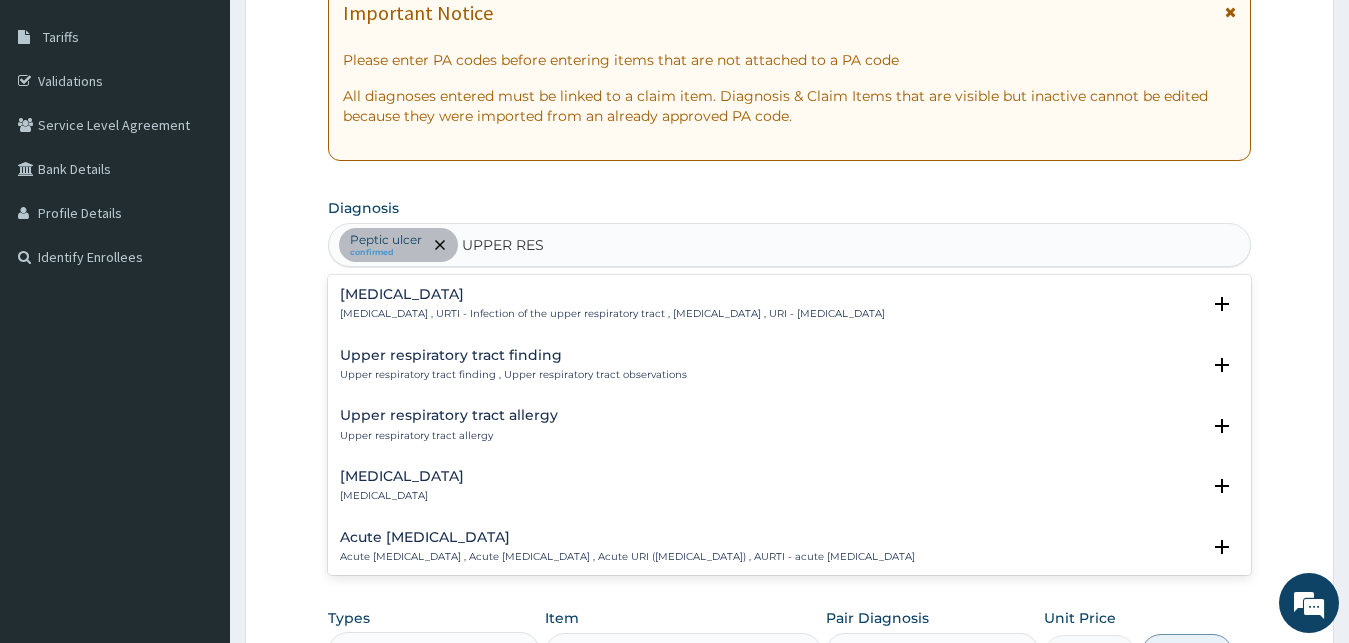click on "Upper respiratory infection , URTI - Infection of the upper respiratory tract , Upper respiratory tract infection , URI - Upper respiratory infection" at bounding box center (612, 314) 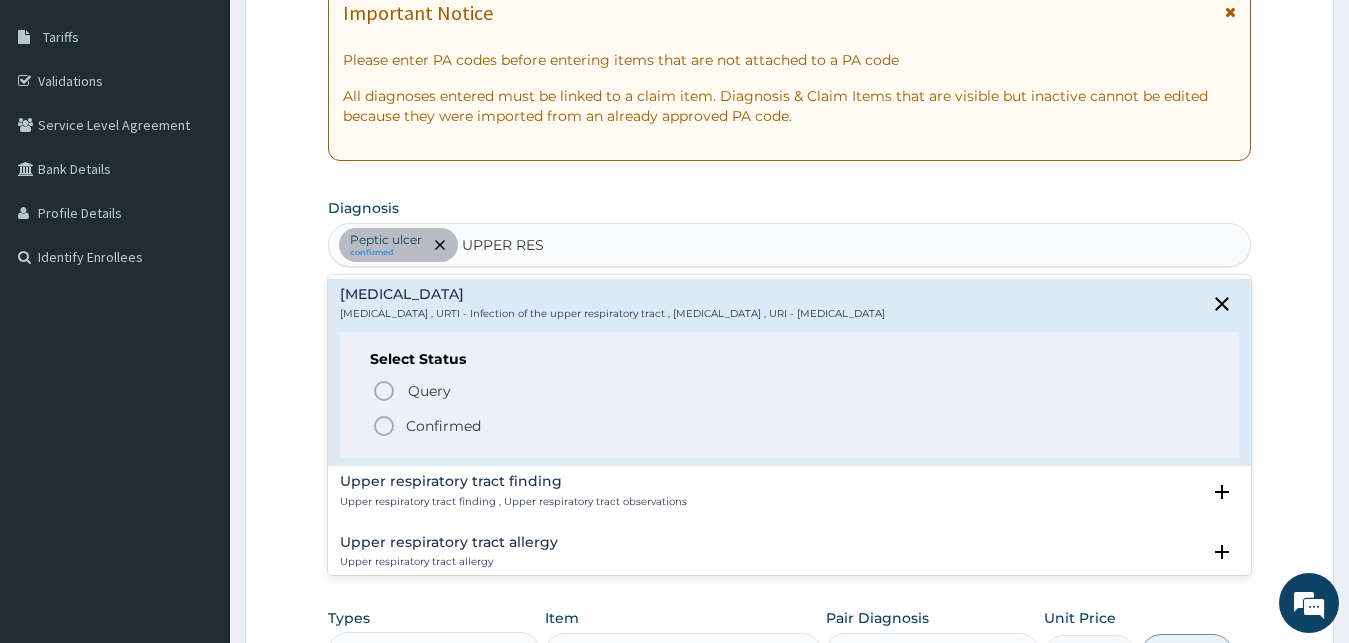 click on "Confirmed" at bounding box center (443, 426) 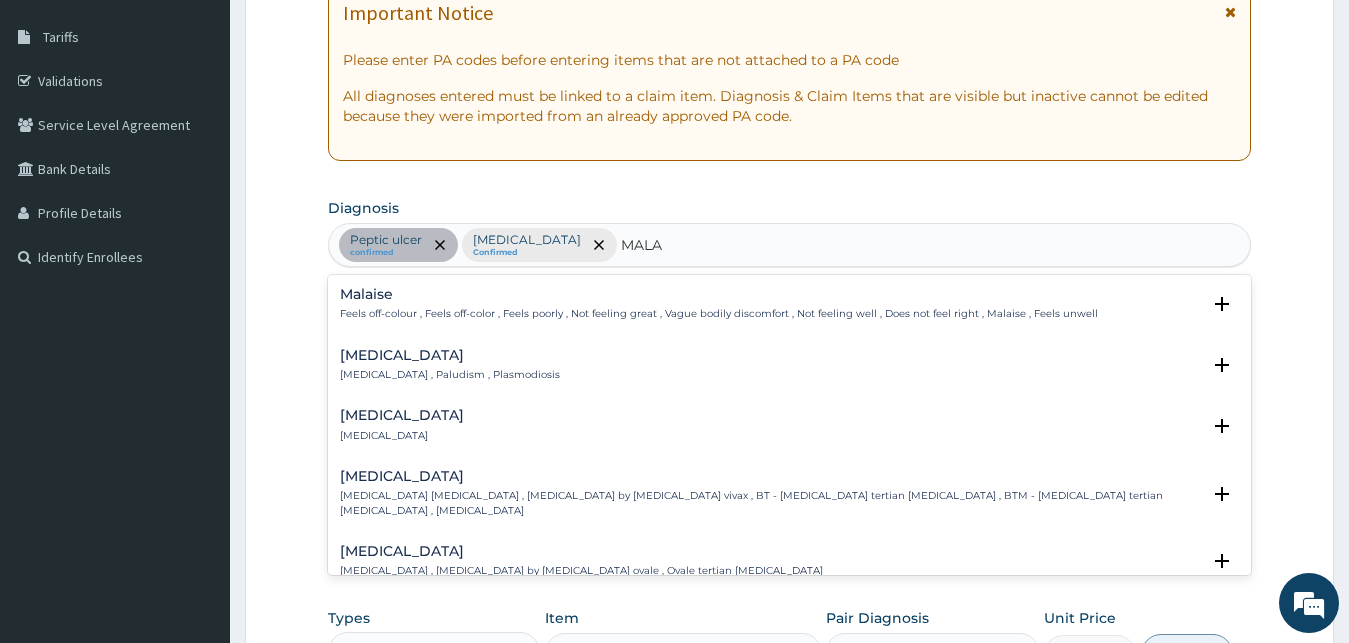 type on "MALAR" 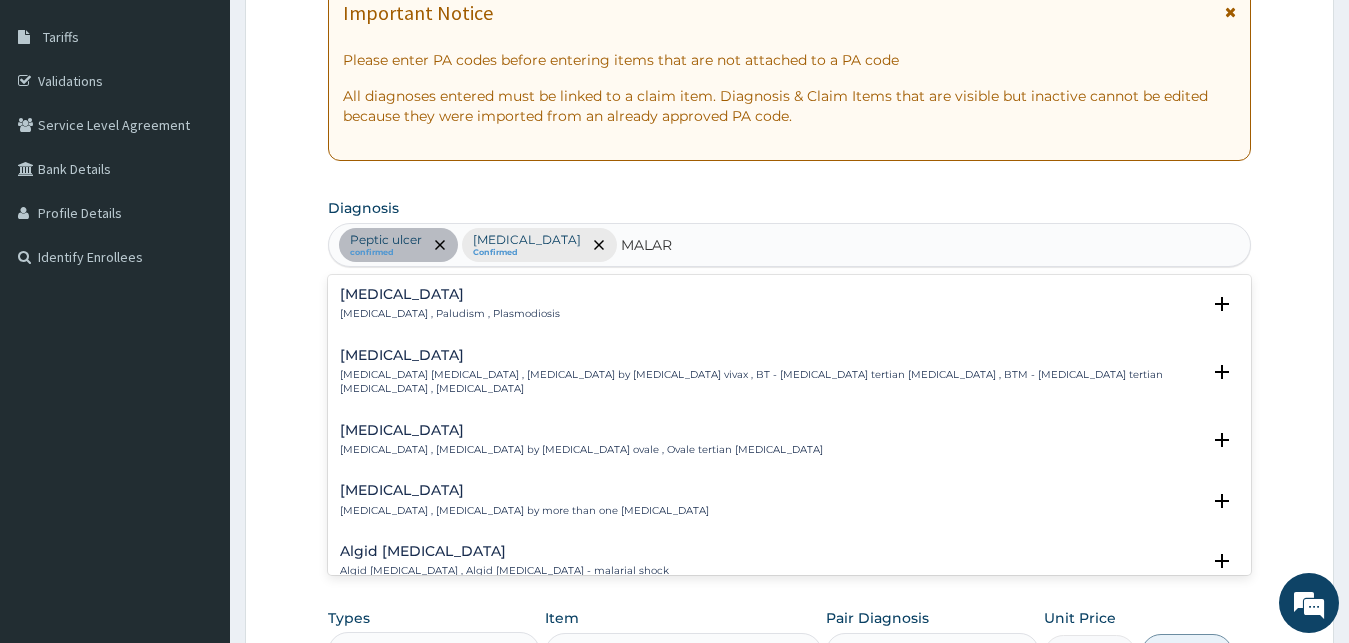 click on "[MEDICAL_DATA] [MEDICAL_DATA] , Paludism , Plasmodiosis" at bounding box center [450, 304] 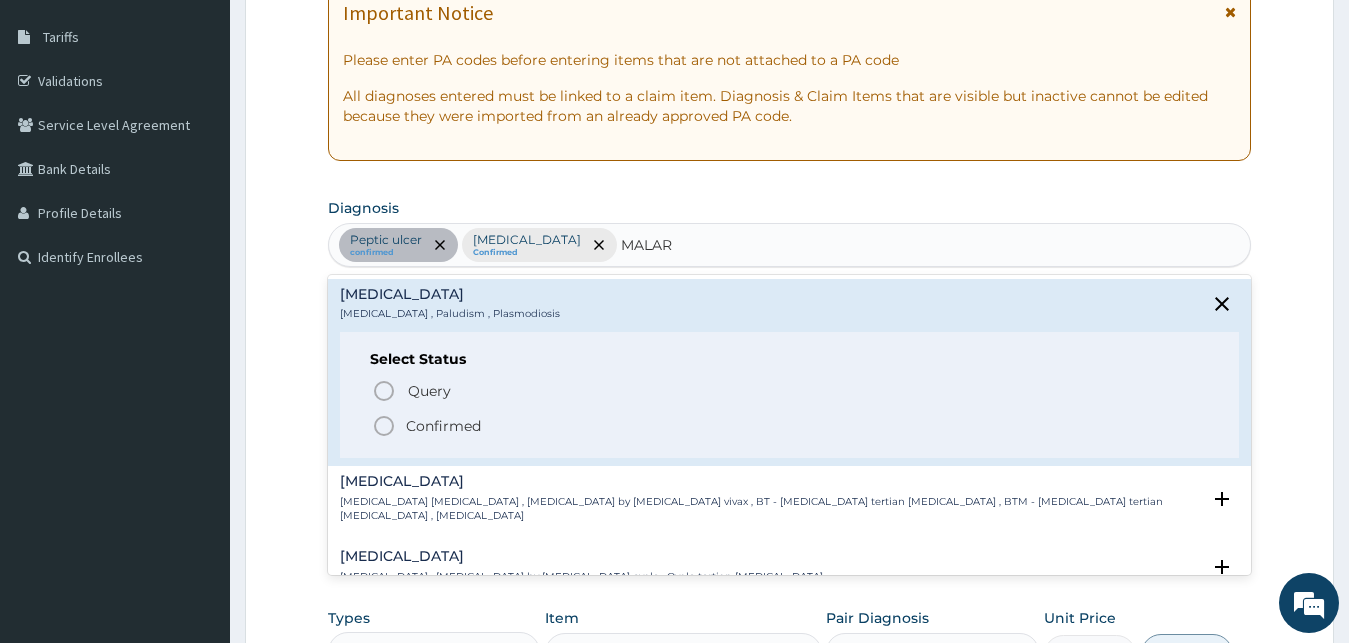 click on "Confirmed" at bounding box center (791, 426) 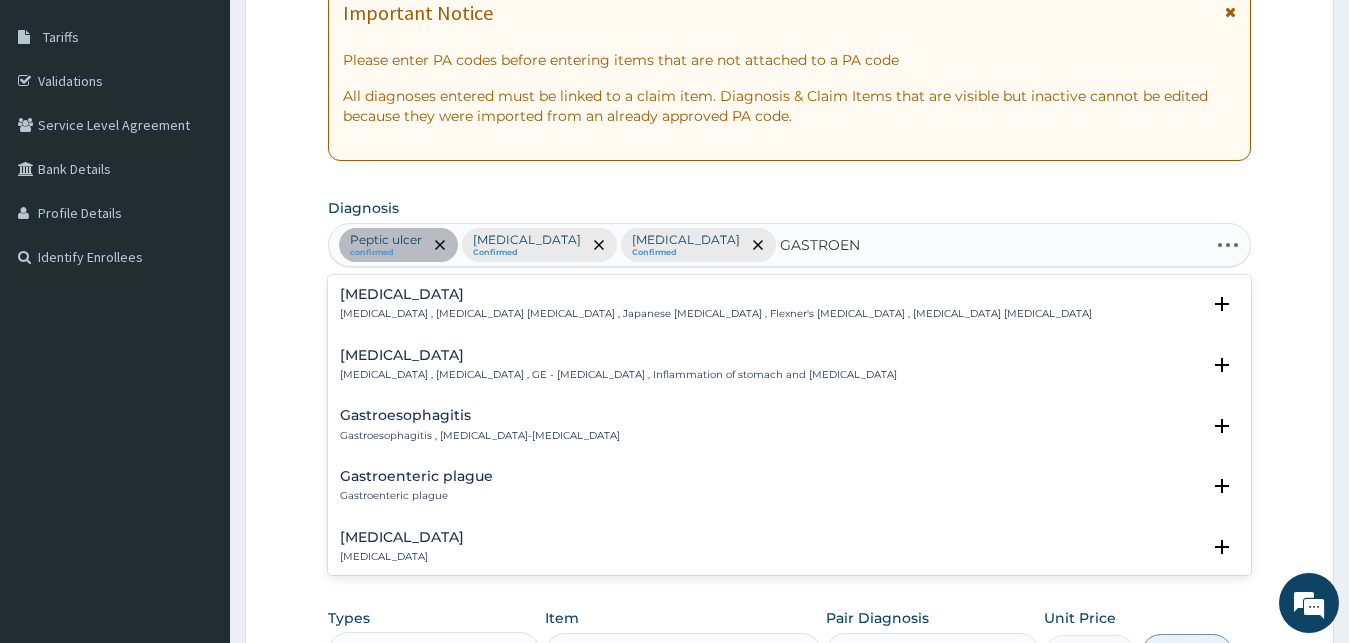 type on "GASTROENT" 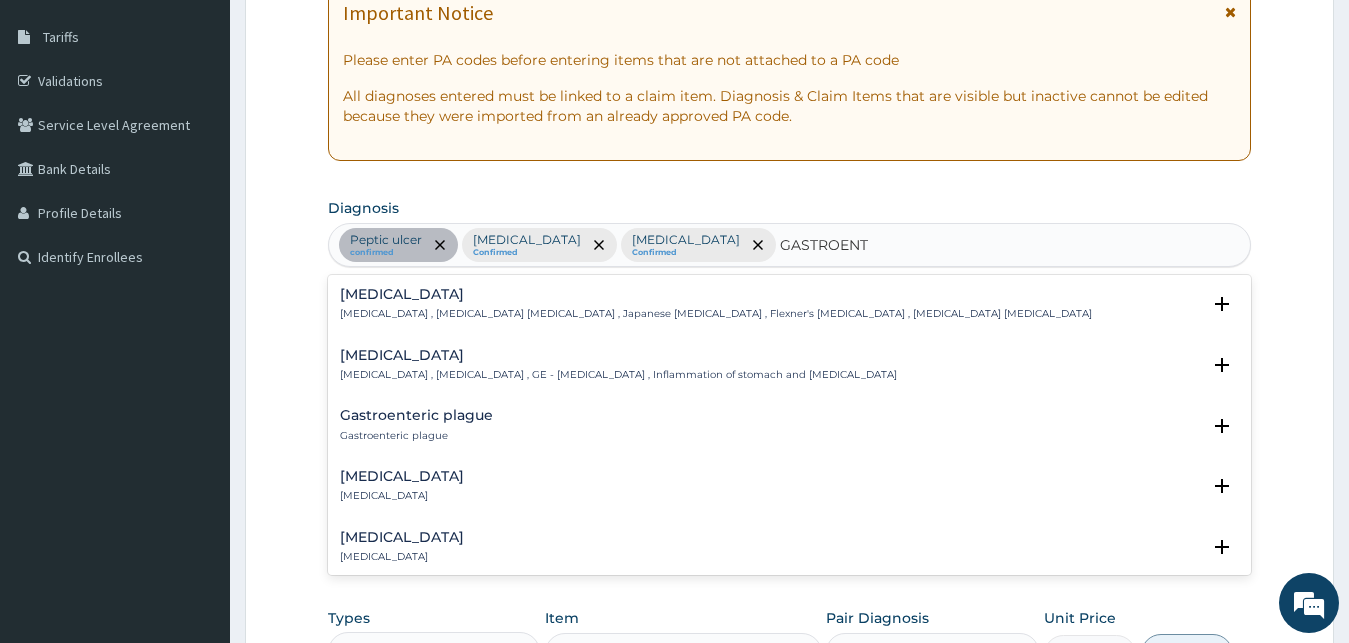 click on "Gastroenteritis Gastroenteritis , Gastroenteropathy , GE - Gastroenteritis , Inflammation of stomach and intestine Select Status Query Query covers suspected (?), Keep in view (kiv), Ruled out (r/o) Confirmed" at bounding box center [790, 370] 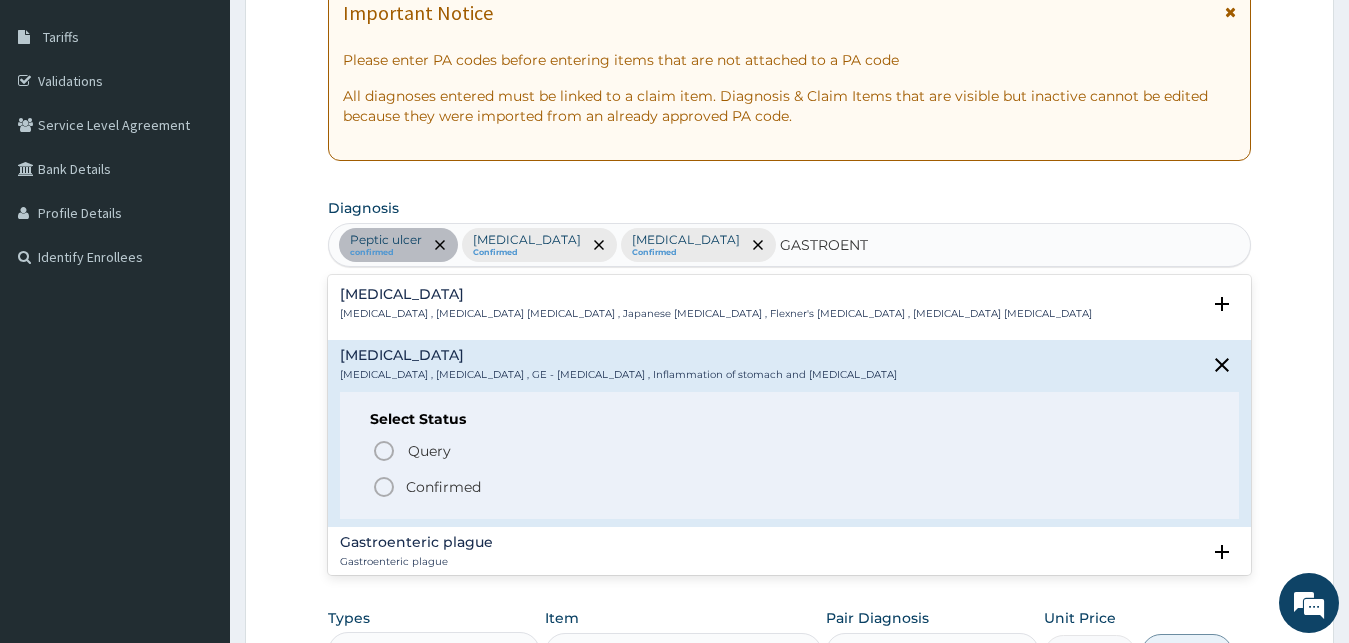 click on "Confirmed" at bounding box center [443, 487] 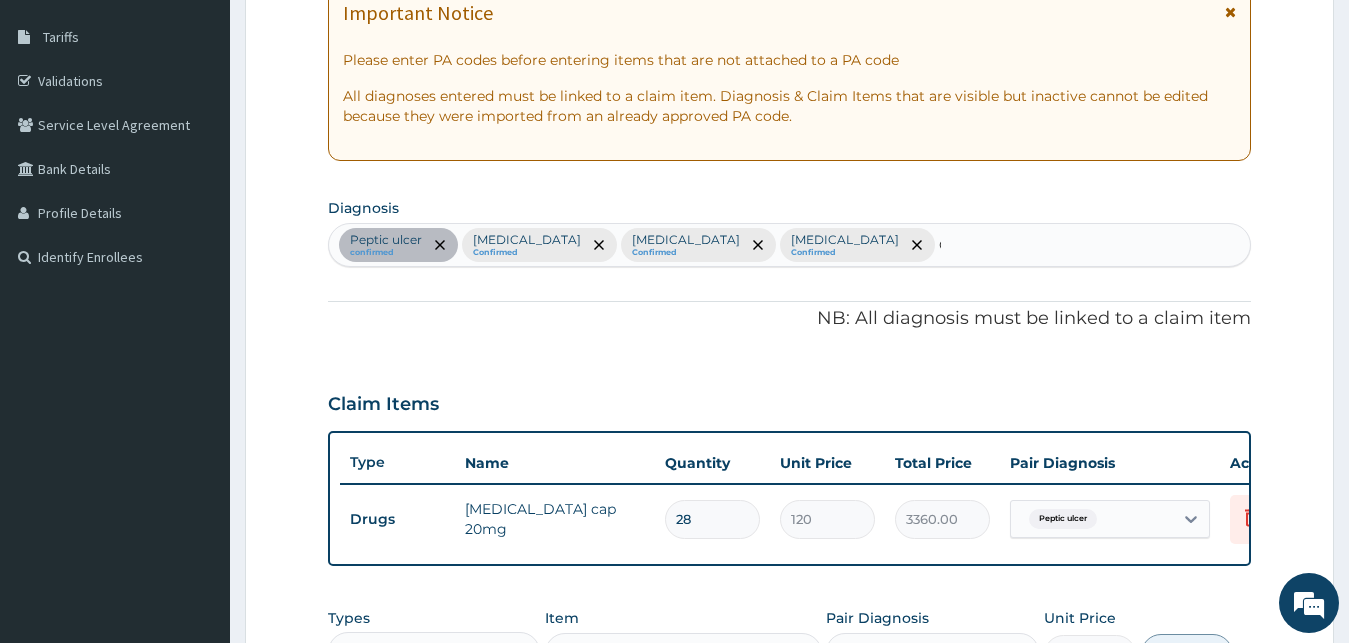 type 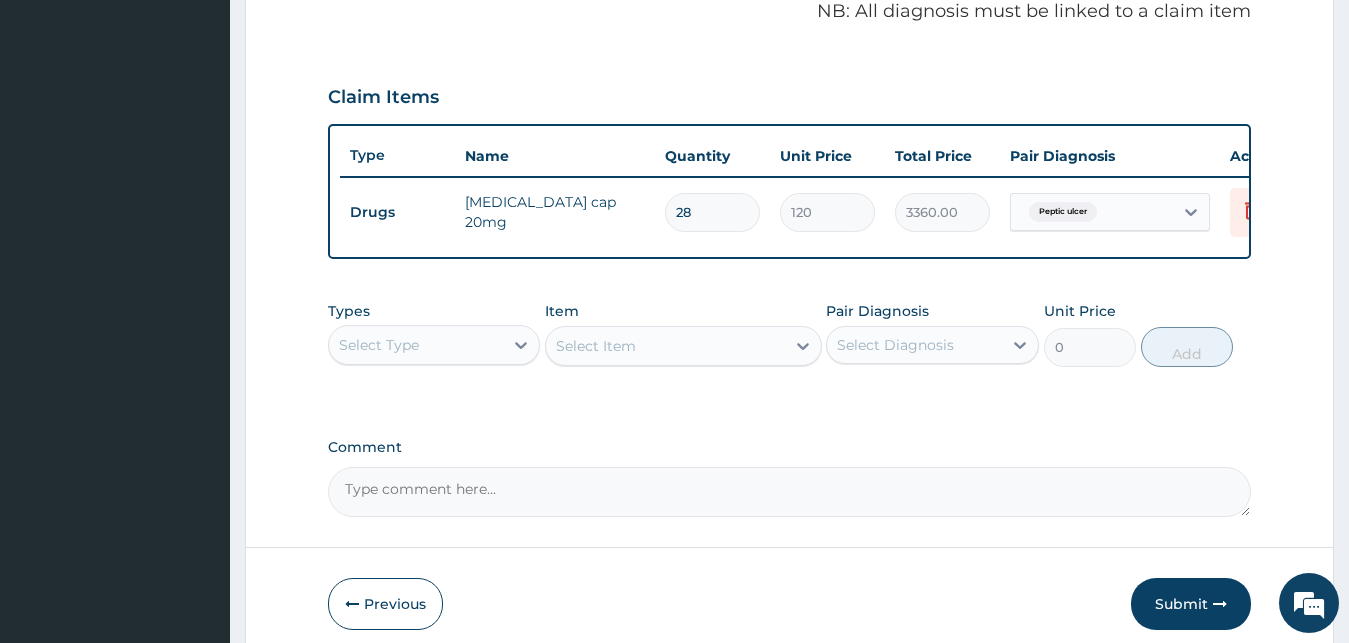 scroll, scrollTop: 721, scrollLeft: 0, axis: vertical 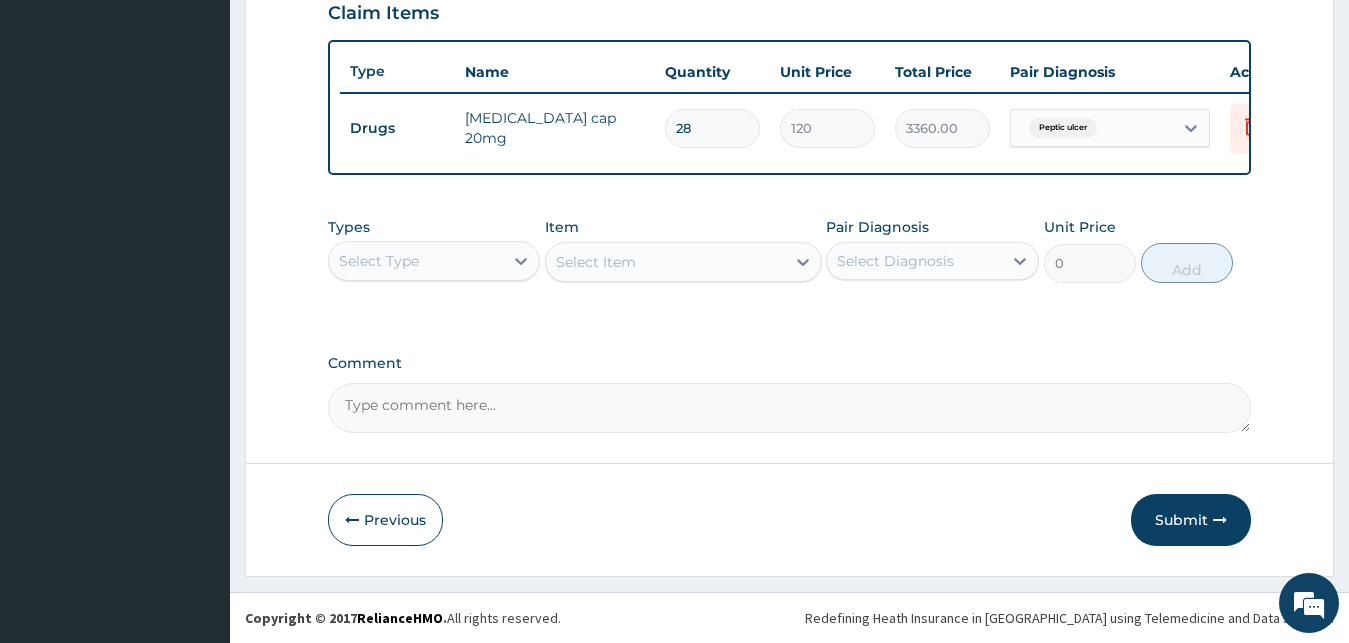 click on "Select Type" at bounding box center [416, 261] 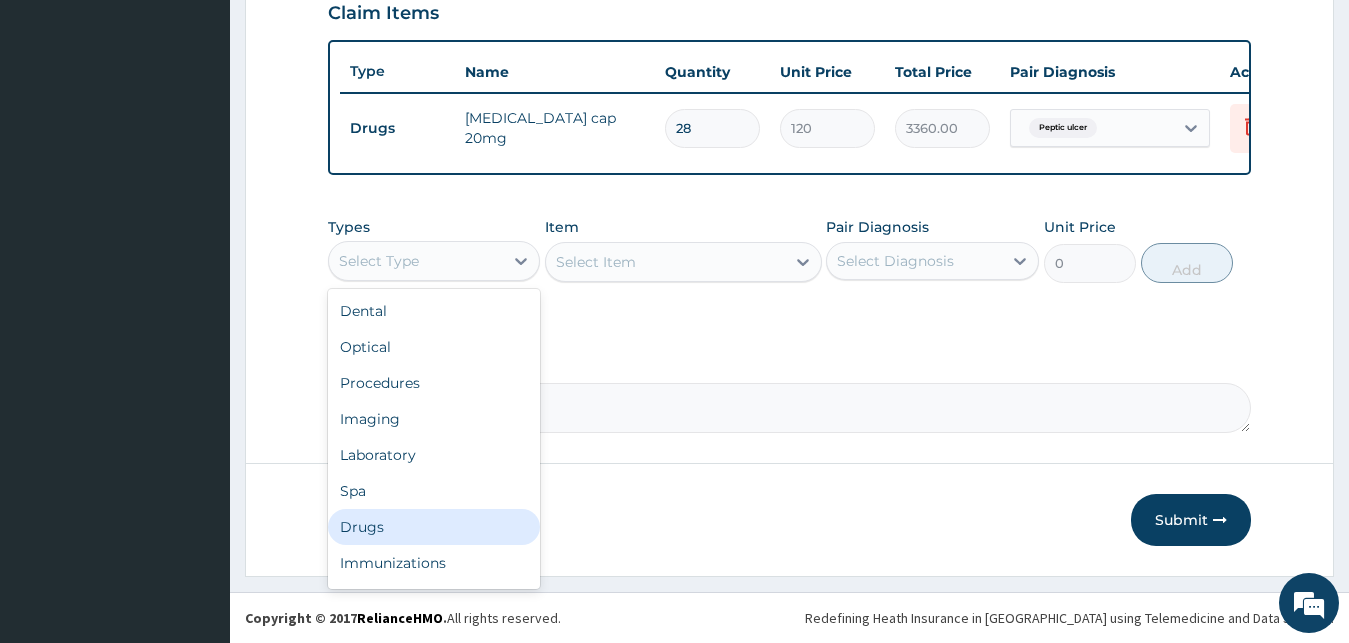 click on "Drugs" at bounding box center [434, 527] 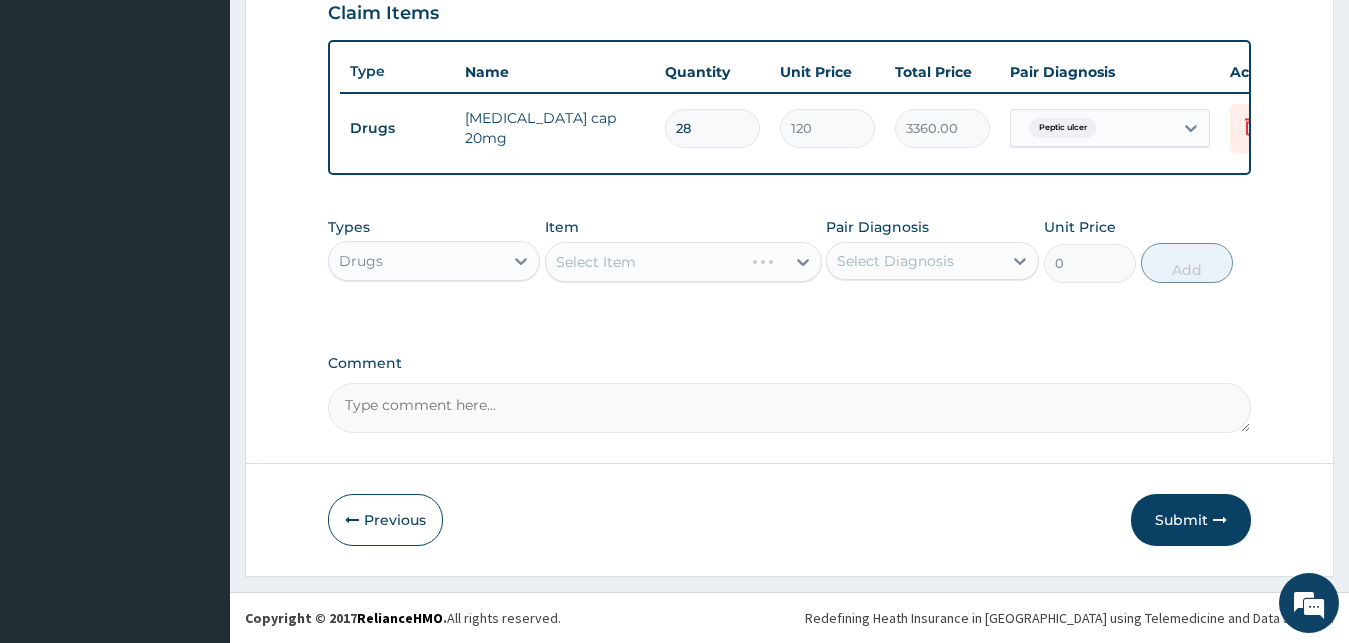 click on "Select Item" at bounding box center (683, 262) 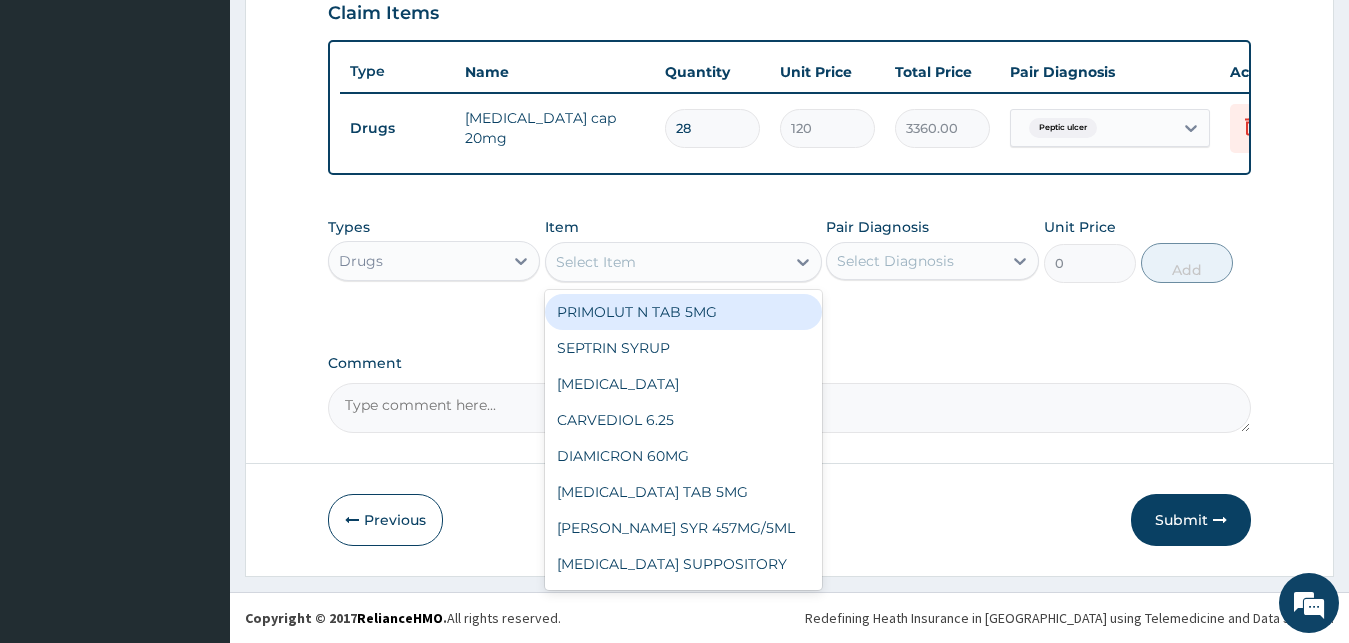 click on "Select Item" at bounding box center [665, 262] 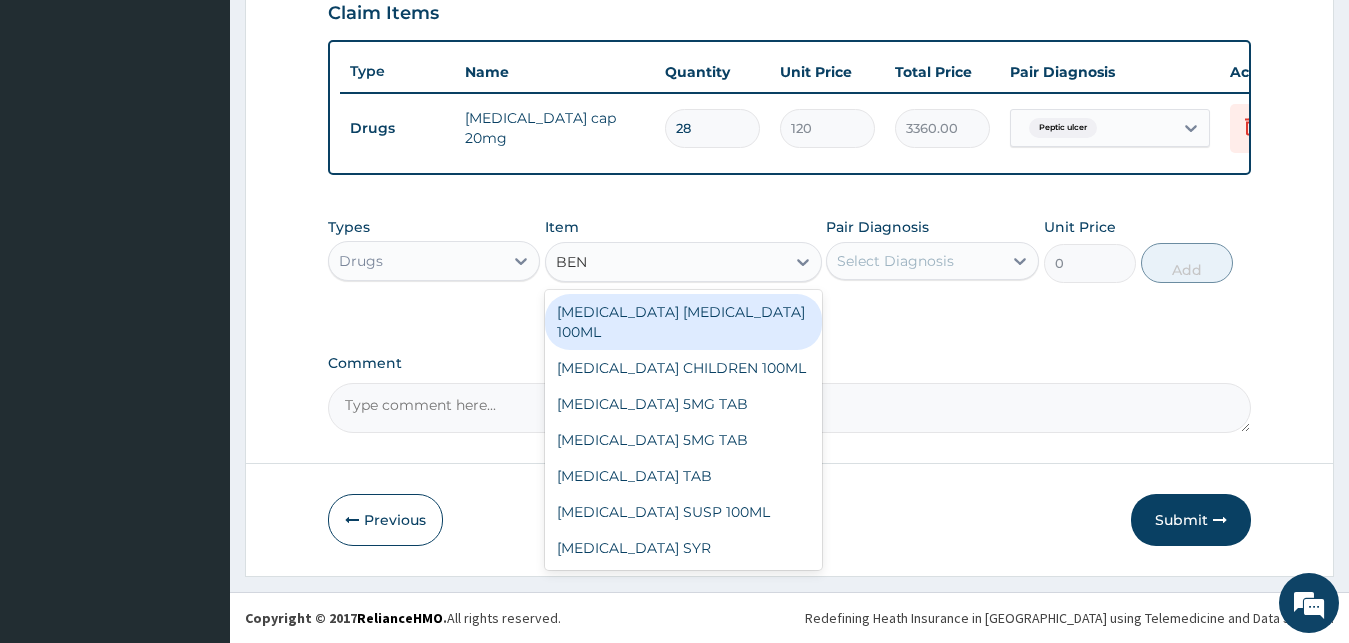 type on "BENY" 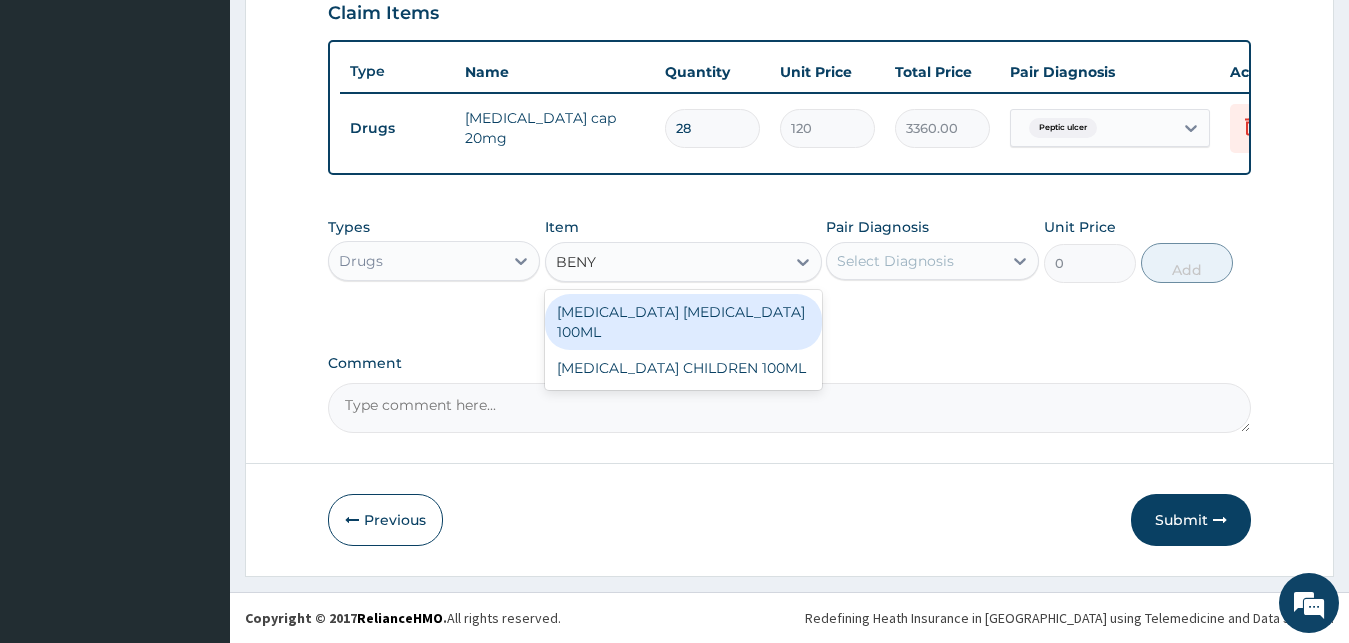 click on "BENYLIN EXPECTORANT 100ML" at bounding box center [683, 322] 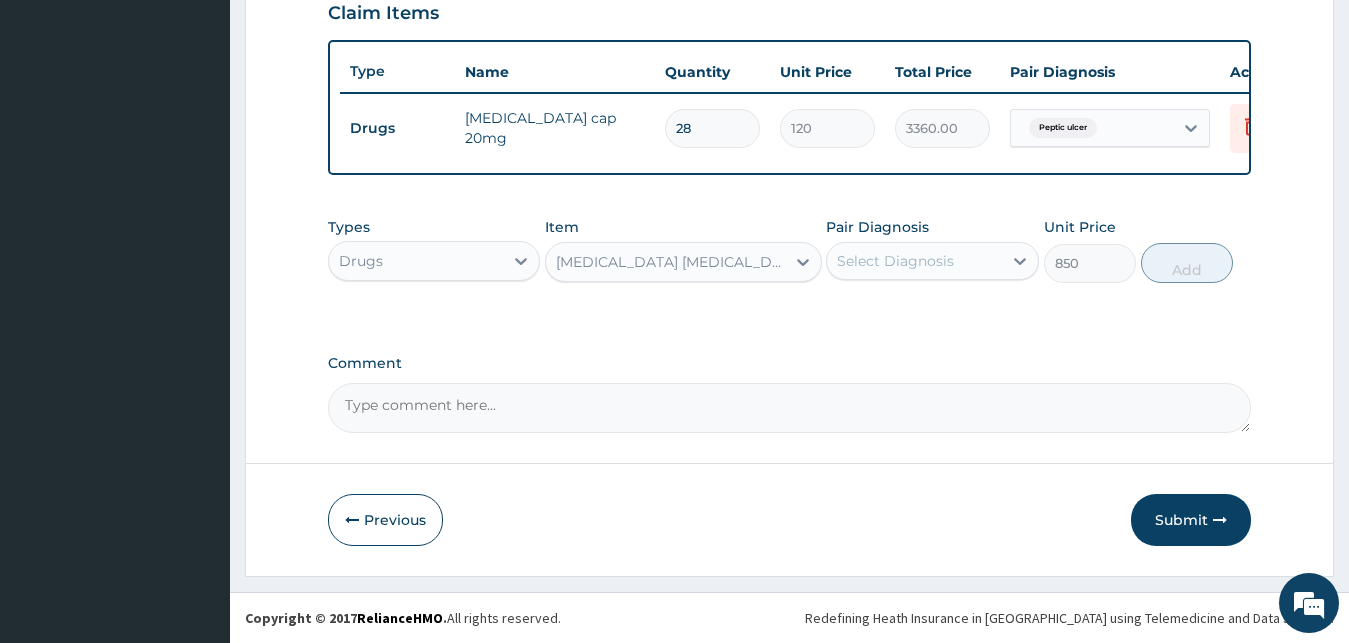 click on "Select Diagnosis" at bounding box center (895, 261) 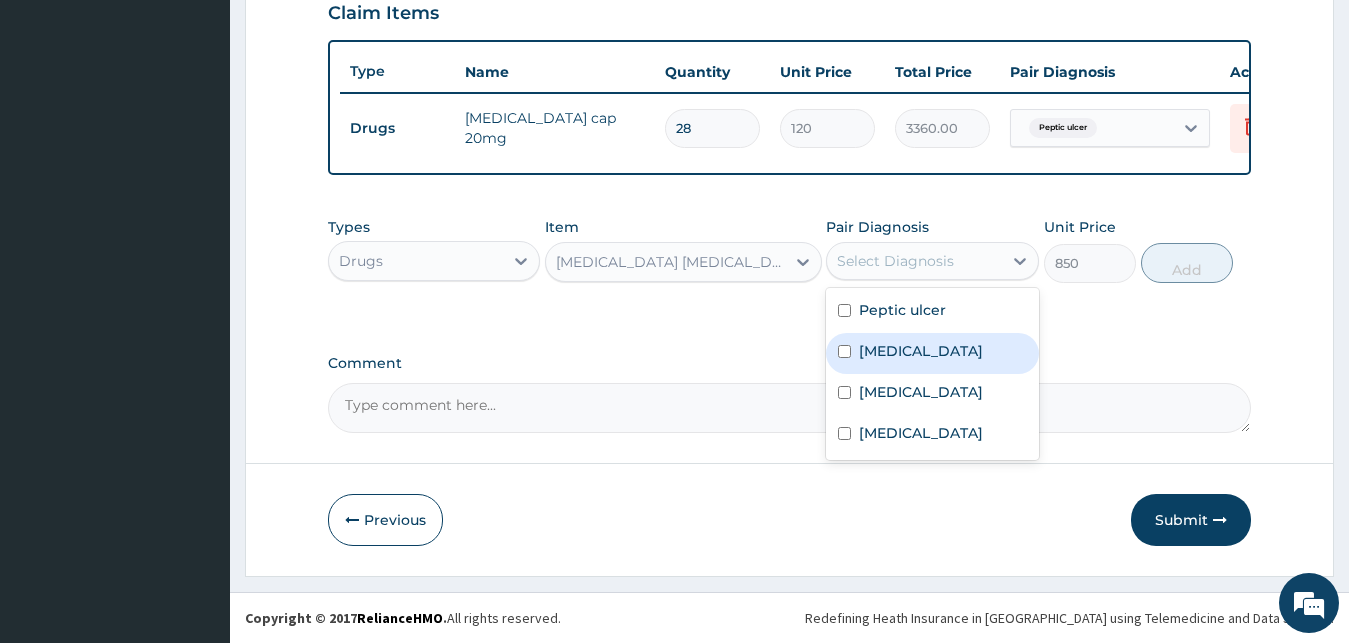click on "Upper respiratory infection" at bounding box center (921, 351) 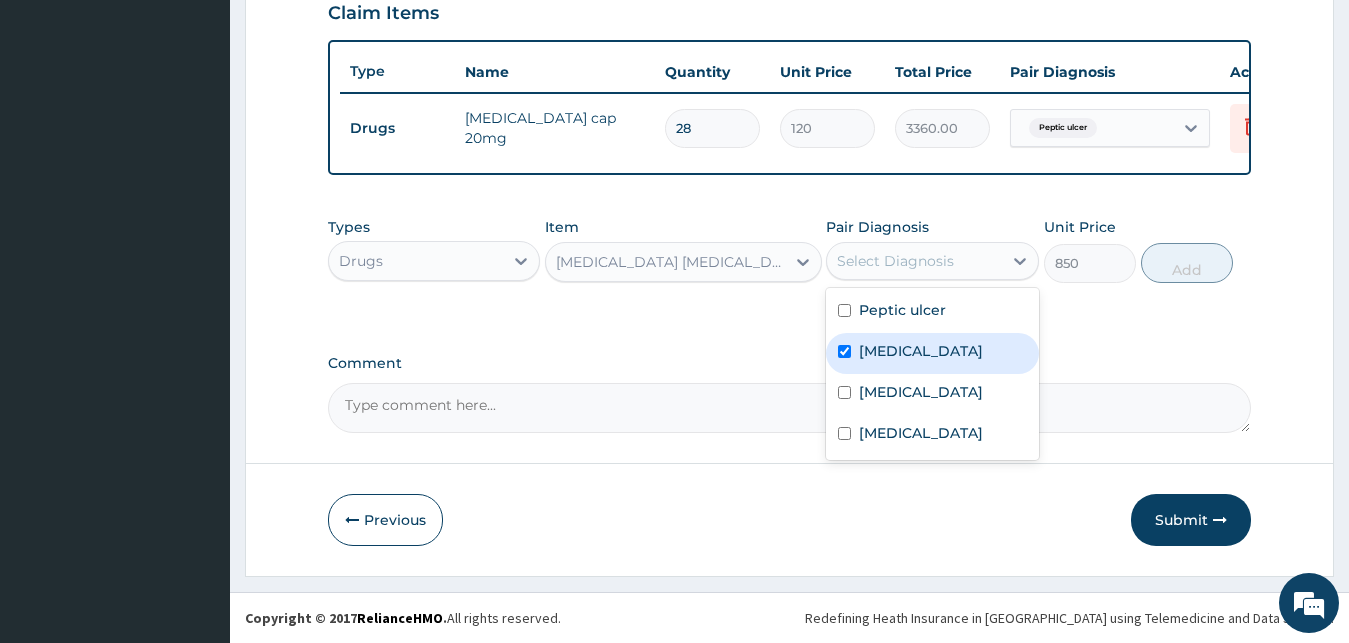 checkbox on "true" 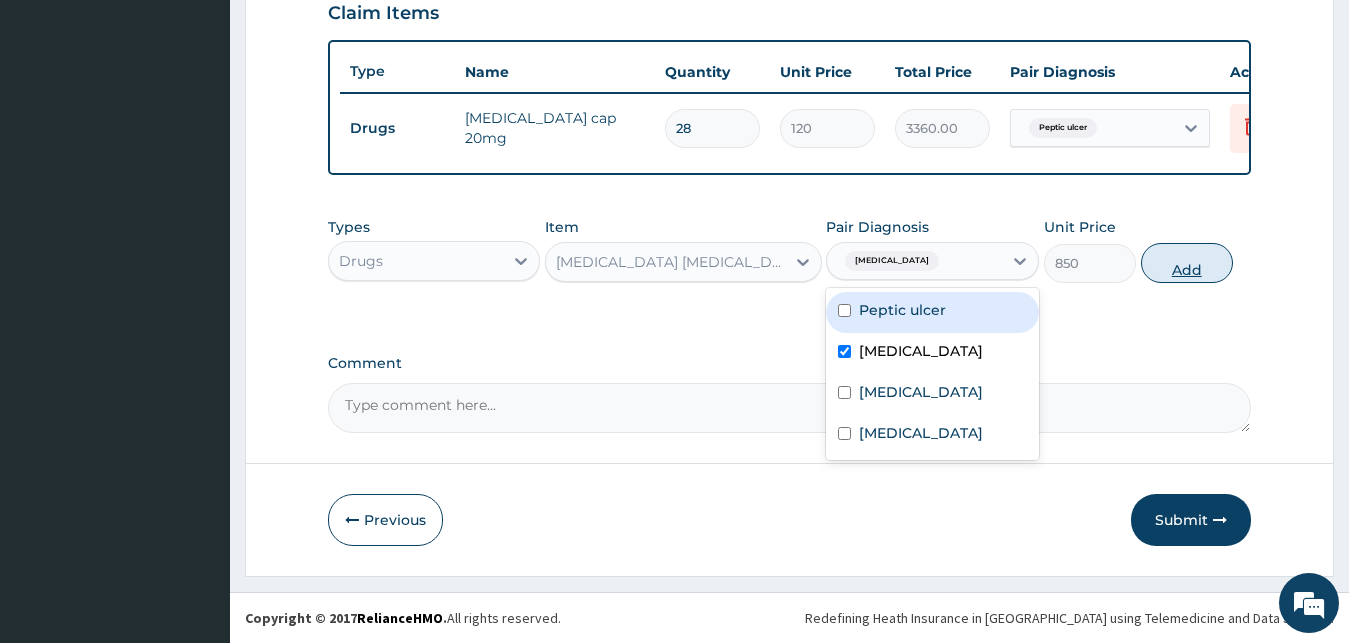click on "Add" at bounding box center (1187, 263) 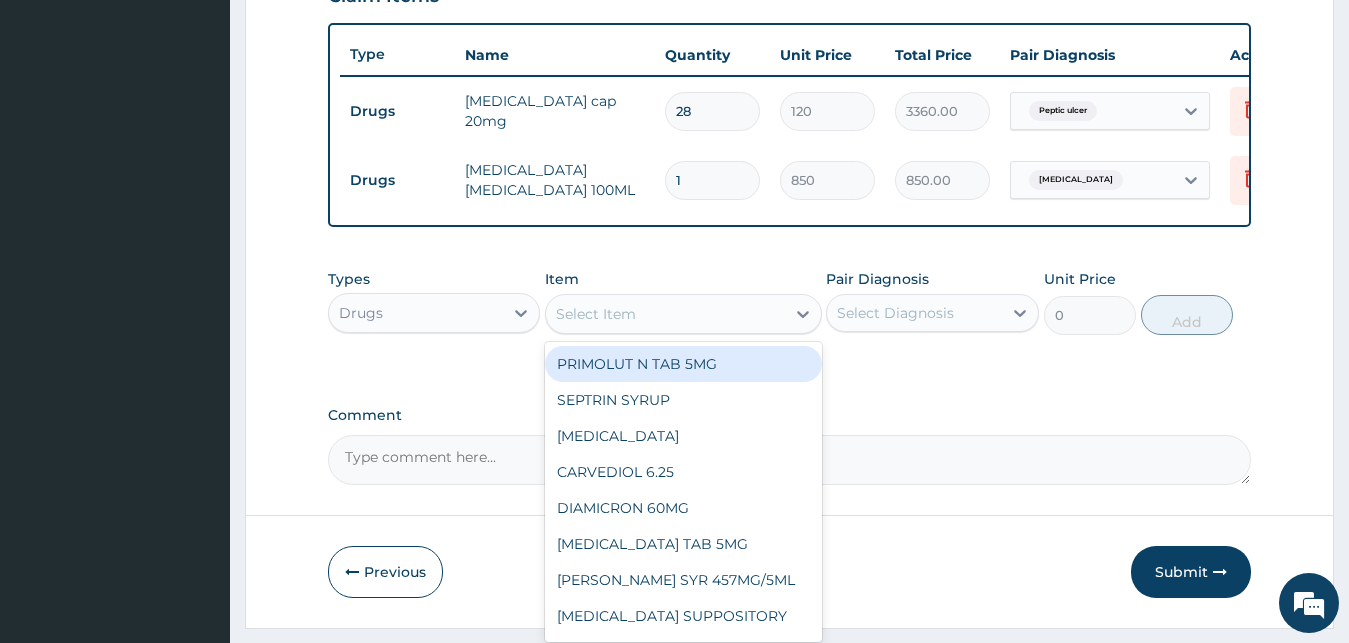 click on "Select Item" at bounding box center (665, 314) 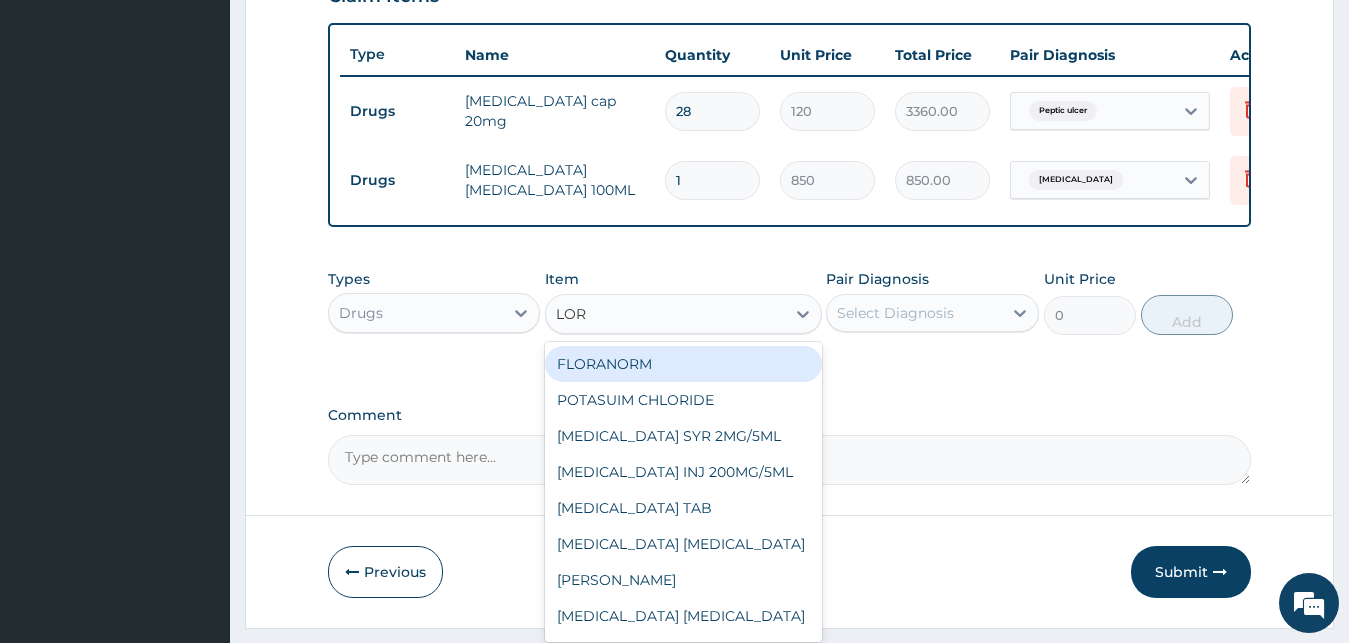 type on "LORA" 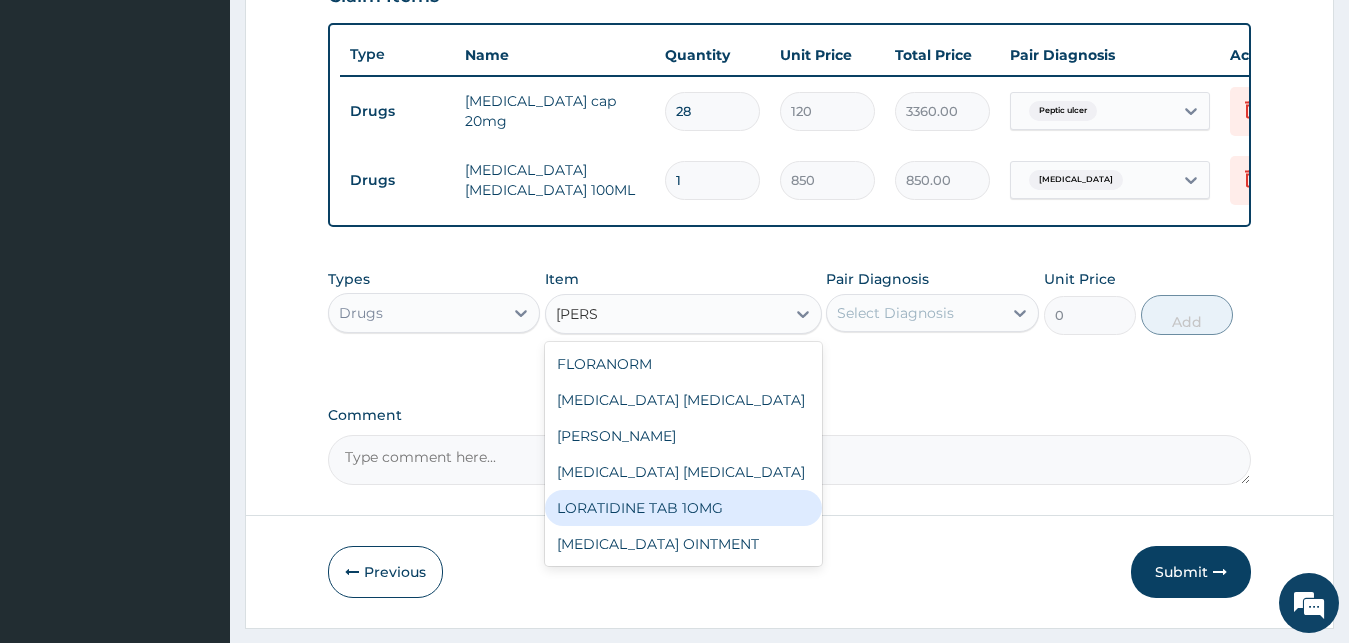 click on "LORATIDINE TAB 1OMG" at bounding box center [683, 508] 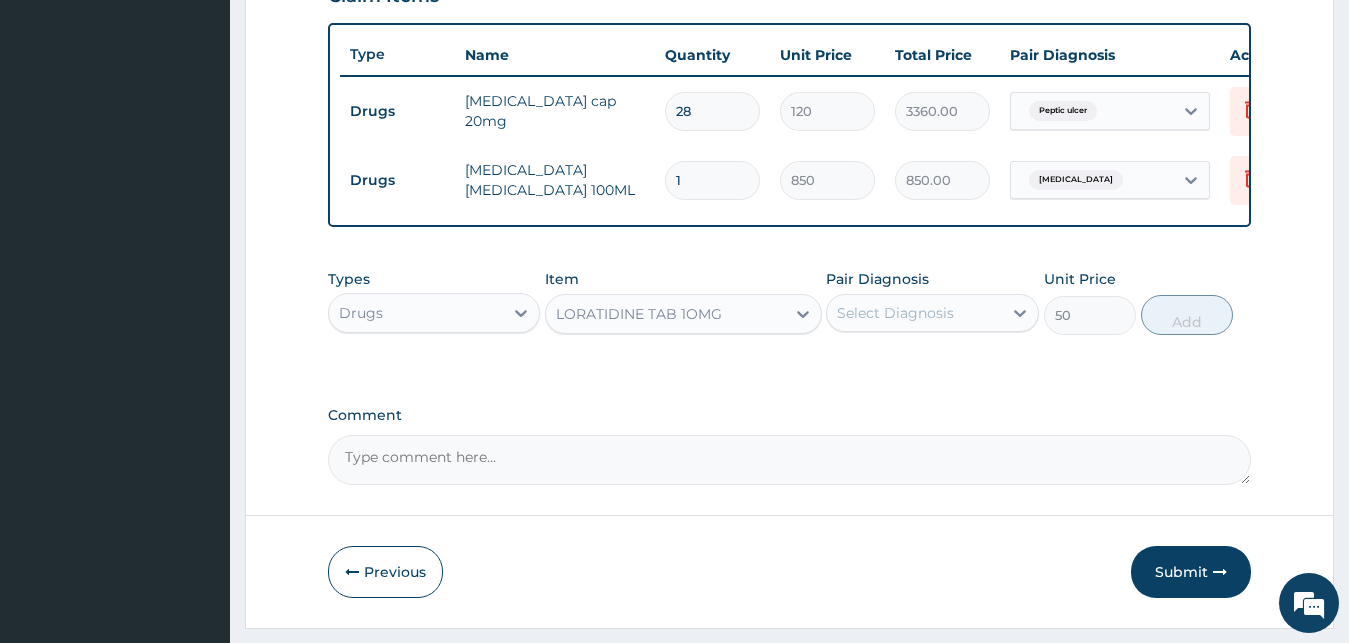 click on "Pair Diagnosis Select Diagnosis" at bounding box center [932, 302] 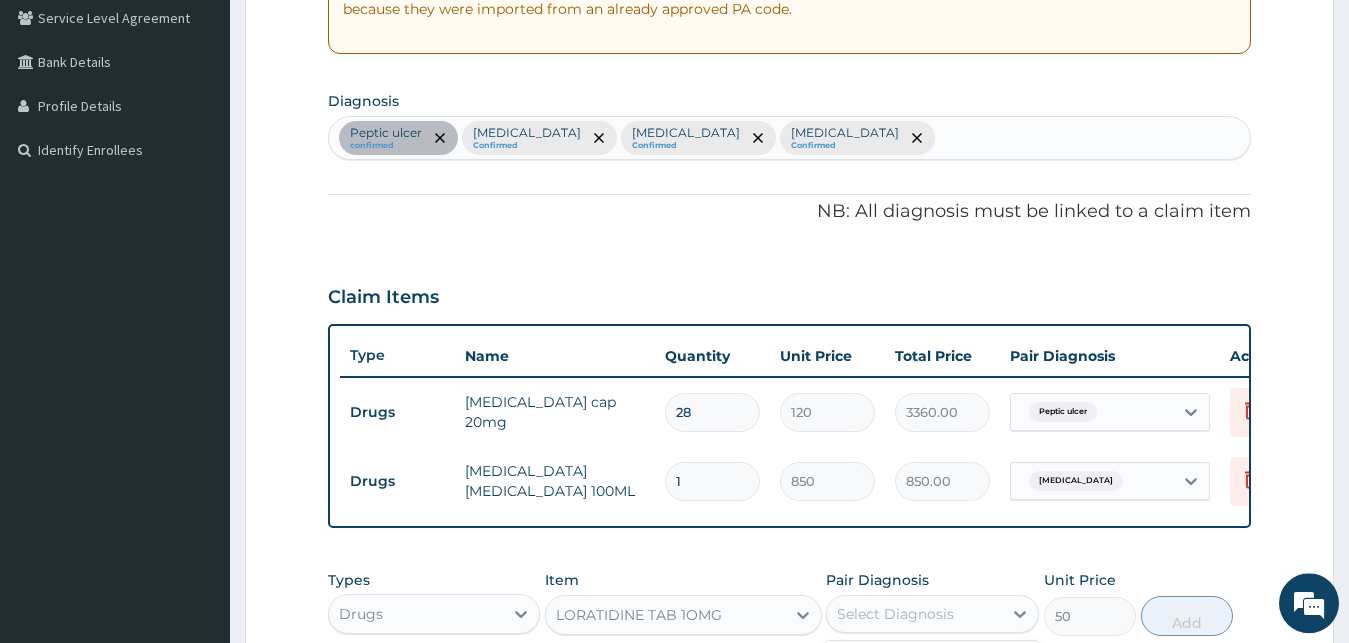 scroll, scrollTop: 415, scrollLeft: 0, axis: vertical 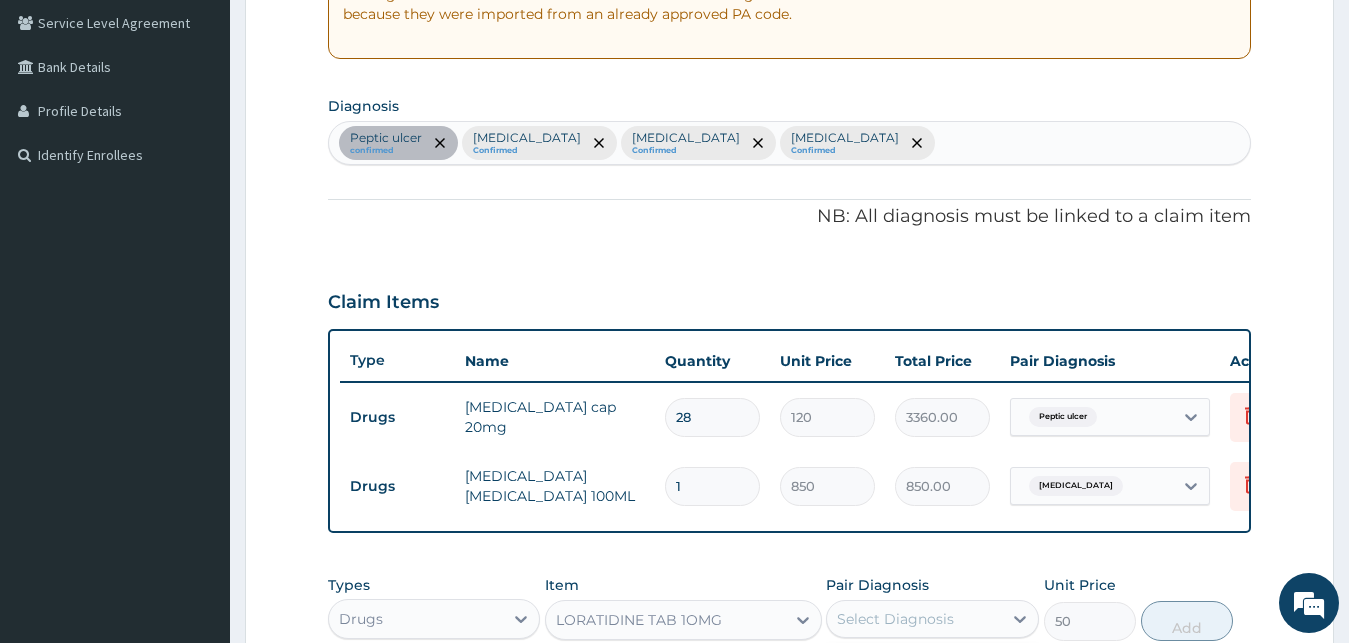 click on "Peptic ulcer confirmed Upper respiratory infection Confirmed Malaria Confirmed Gastroenteritis Confirmed" at bounding box center [790, 143] 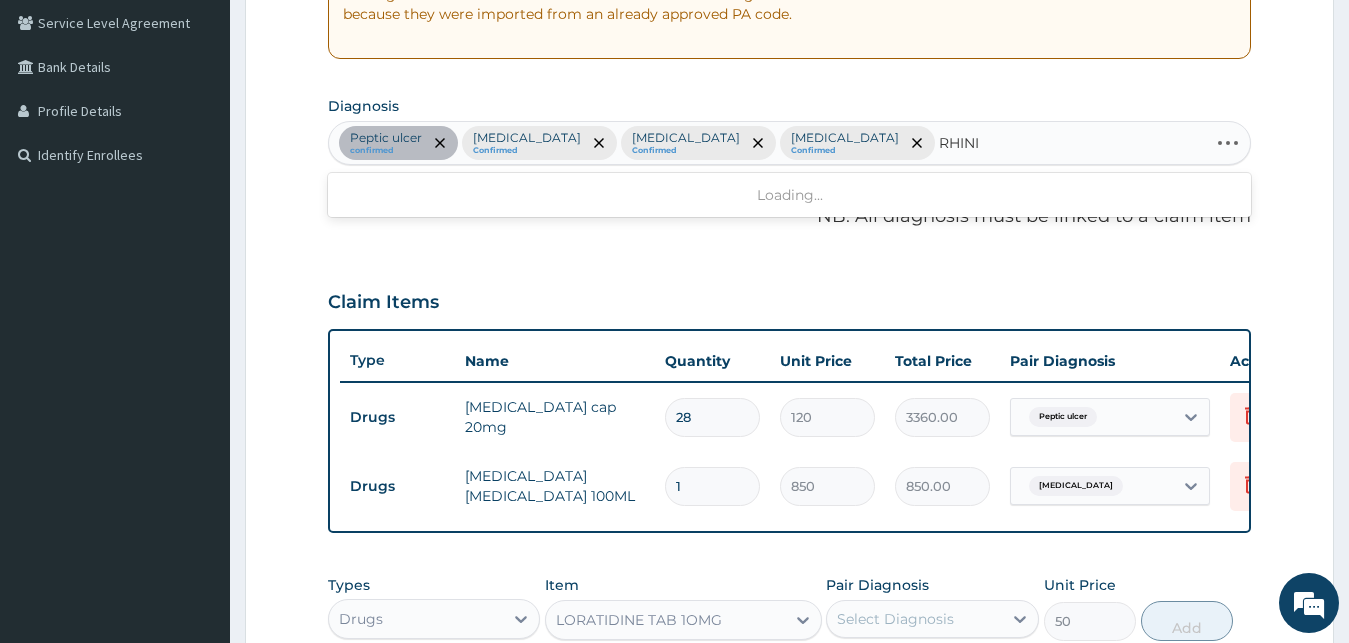type on "RHINIT" 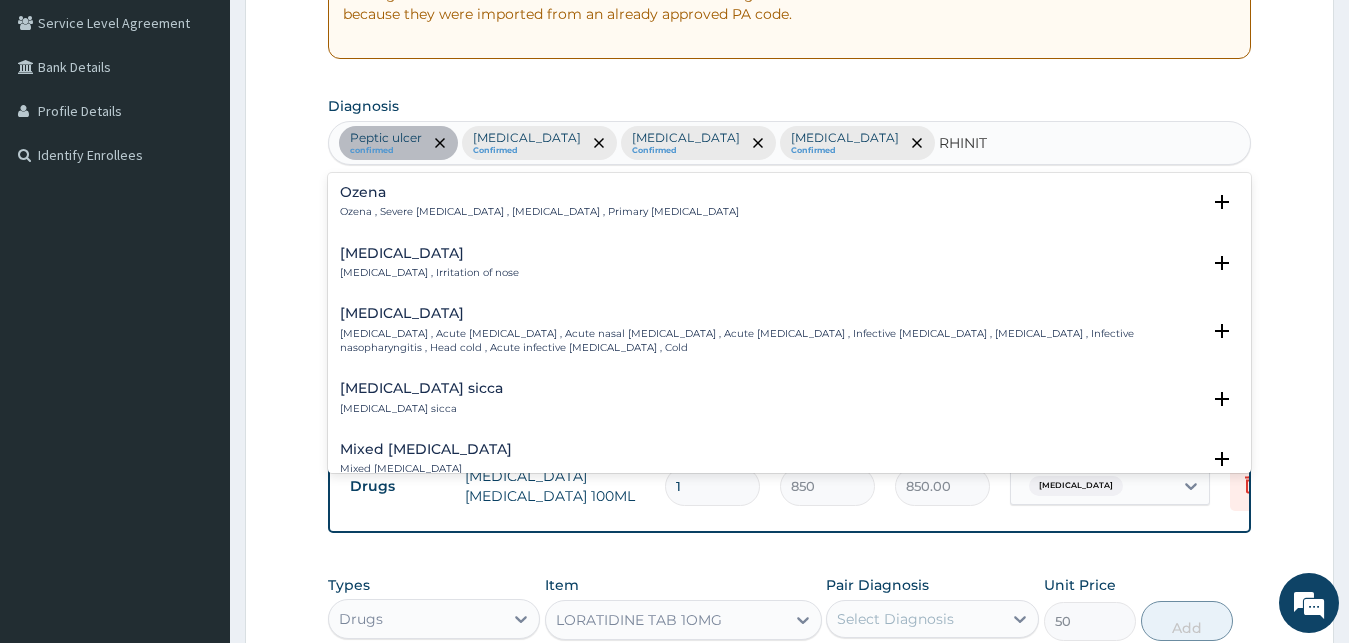 click on "Rhinitis" at bounding box center (429, 253) 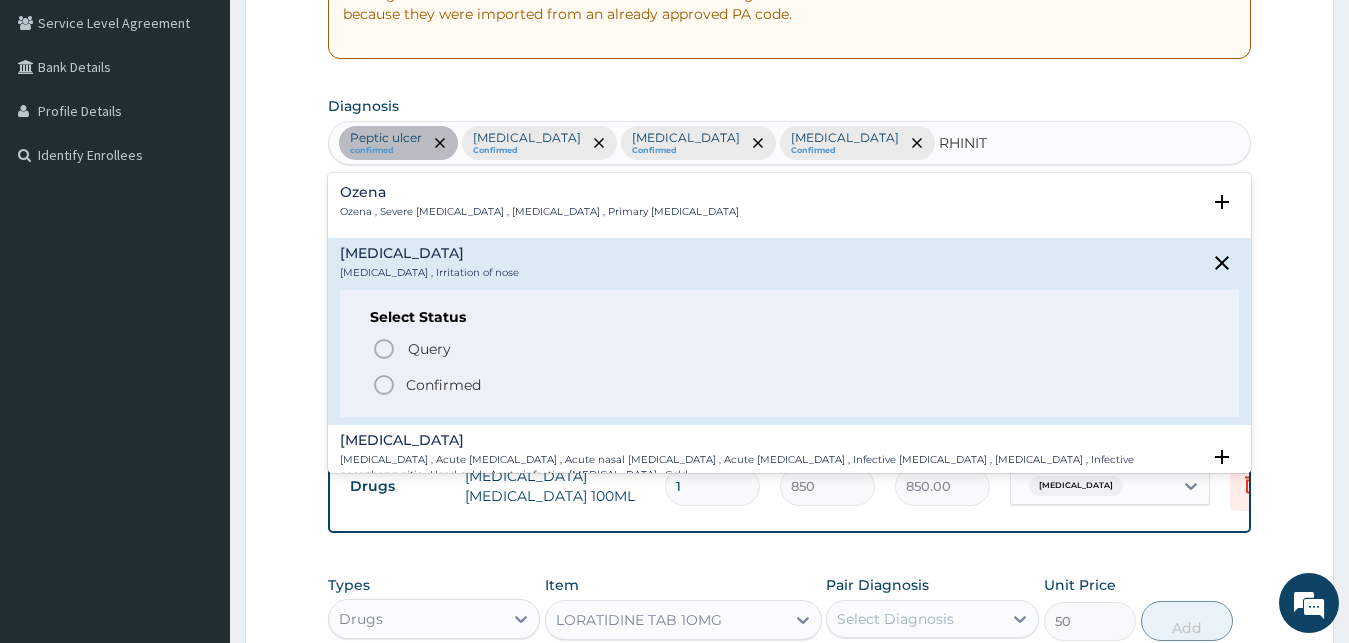 click on "Confirmed" at bounding box center [443, 385] 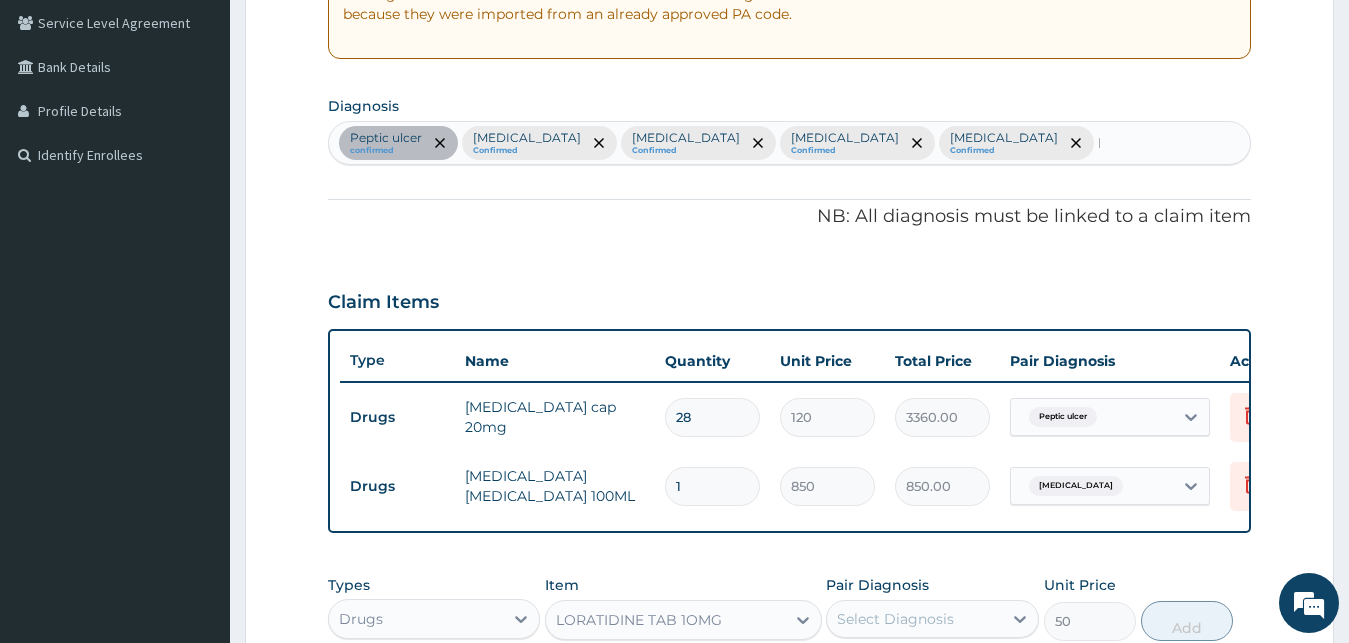 type 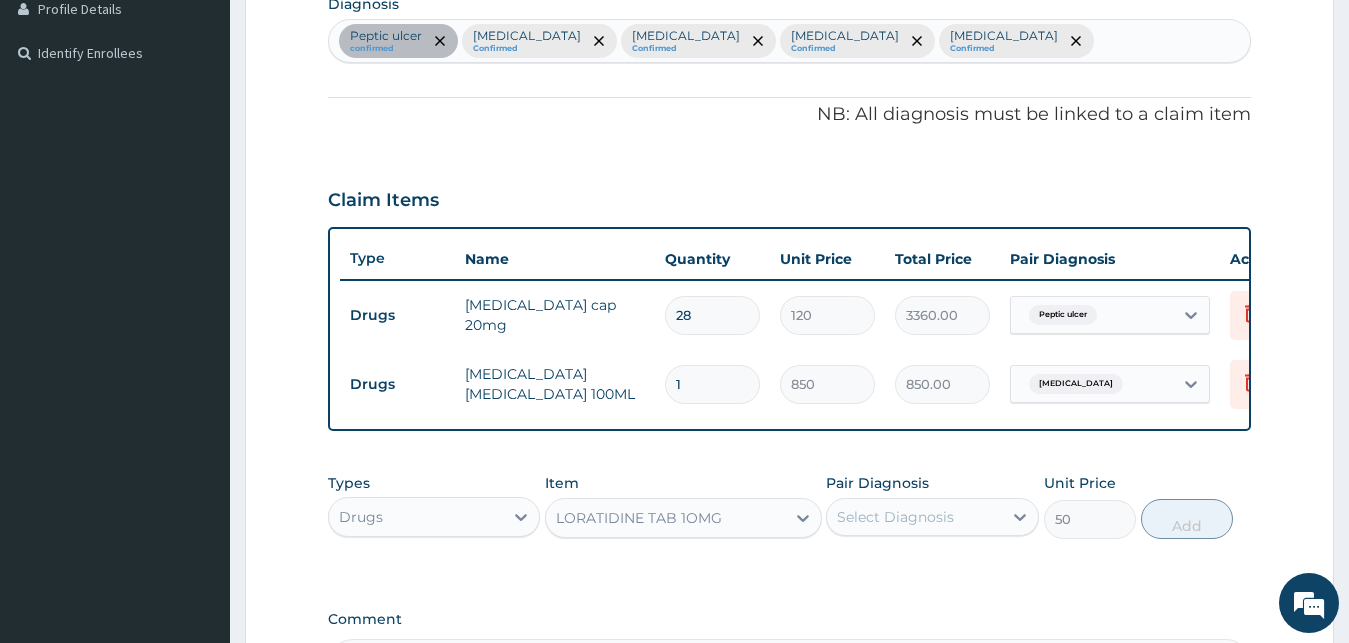scroll, scrollTop: 721, scrollLeft: 0, axis: vertical 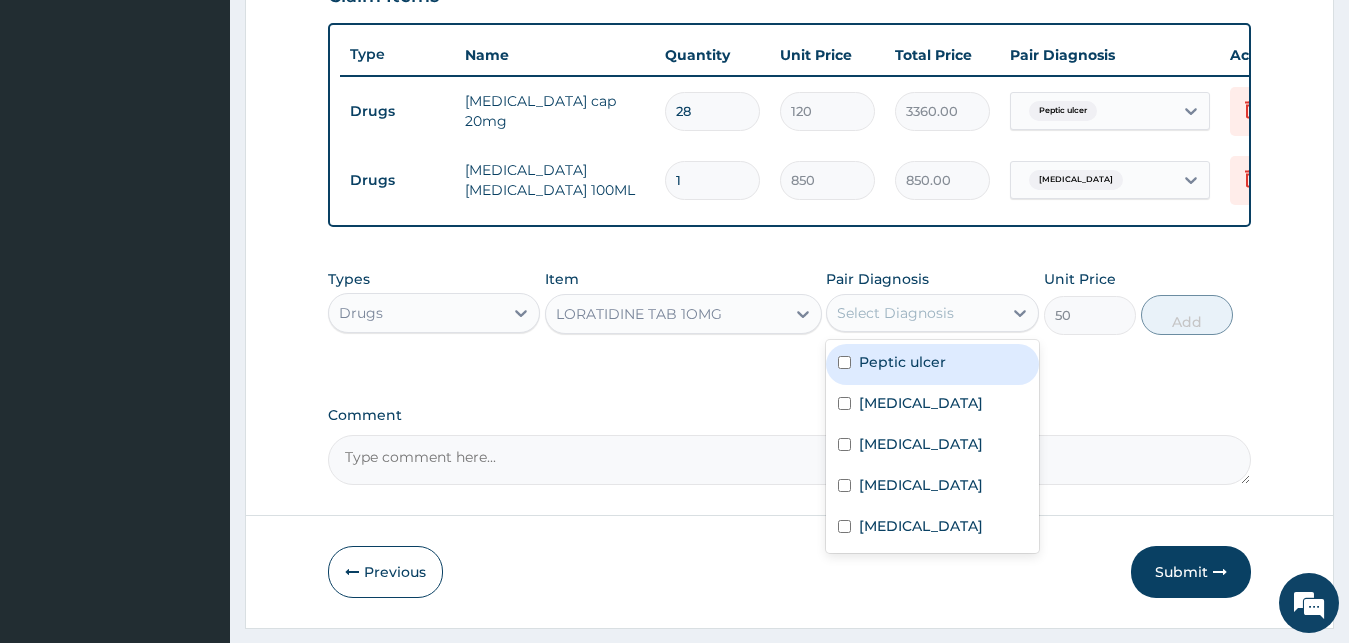 click on "Select Diagnosis" at bounding box center [895, 313] 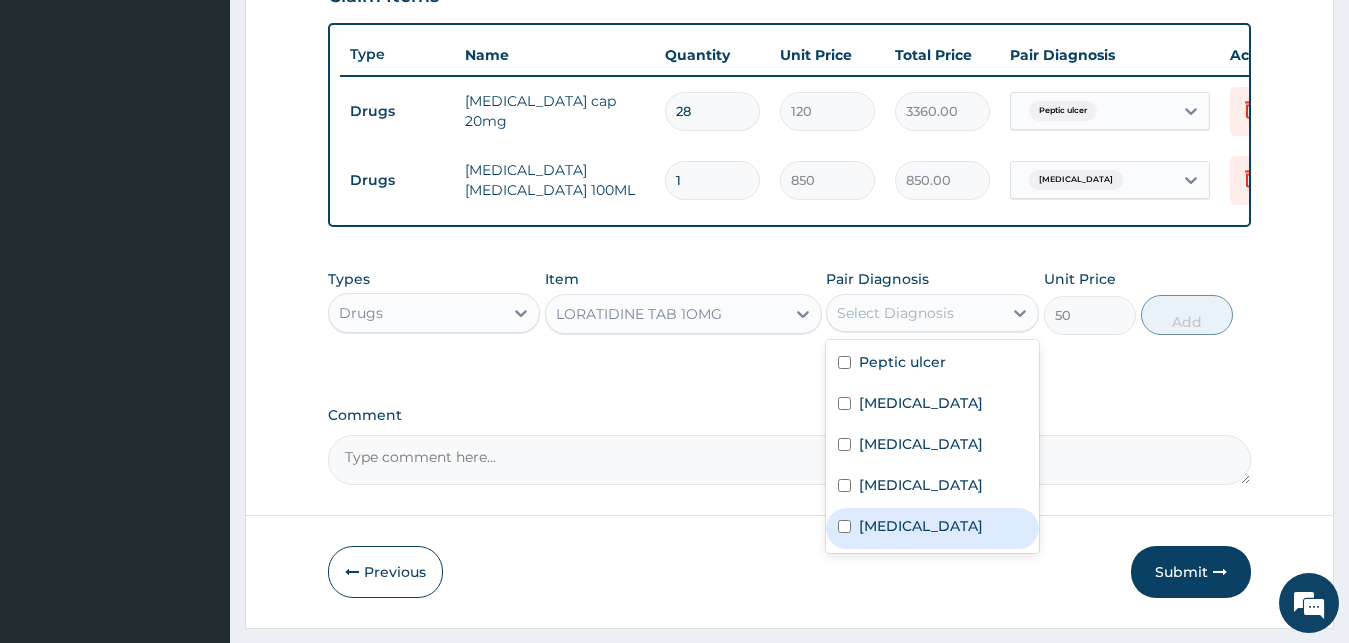 click on "Rhinitis" at bounding box center (932, 528) 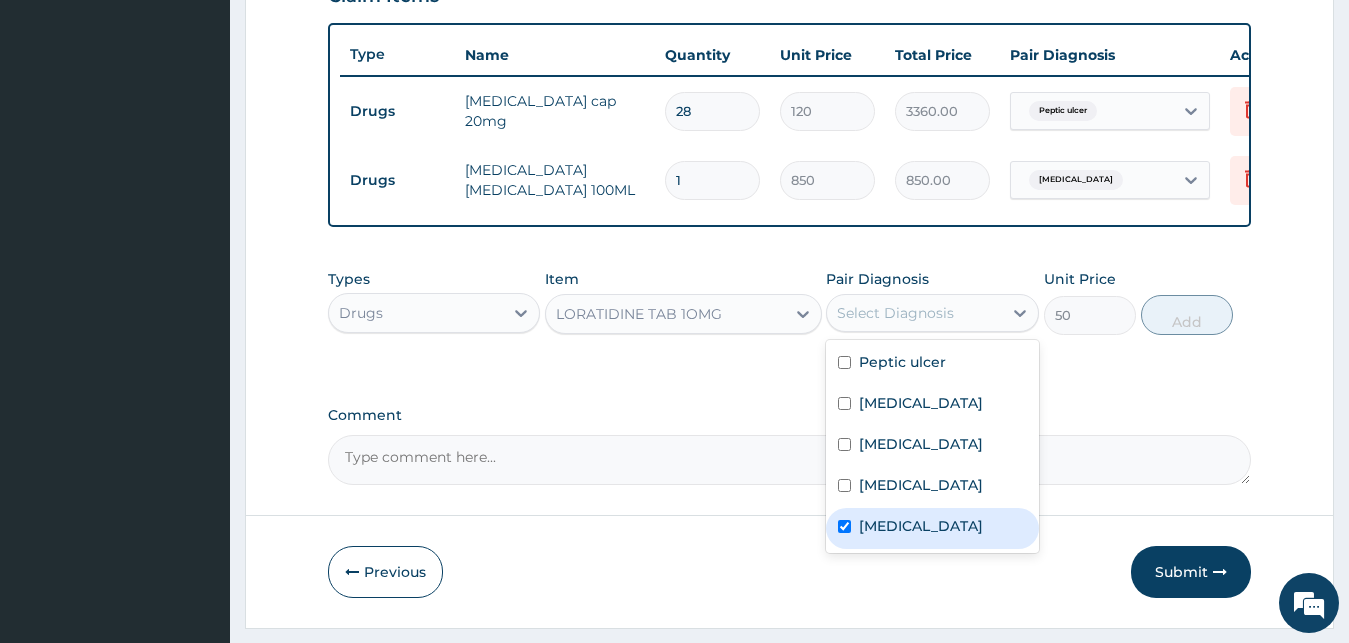 checkbox on "true" 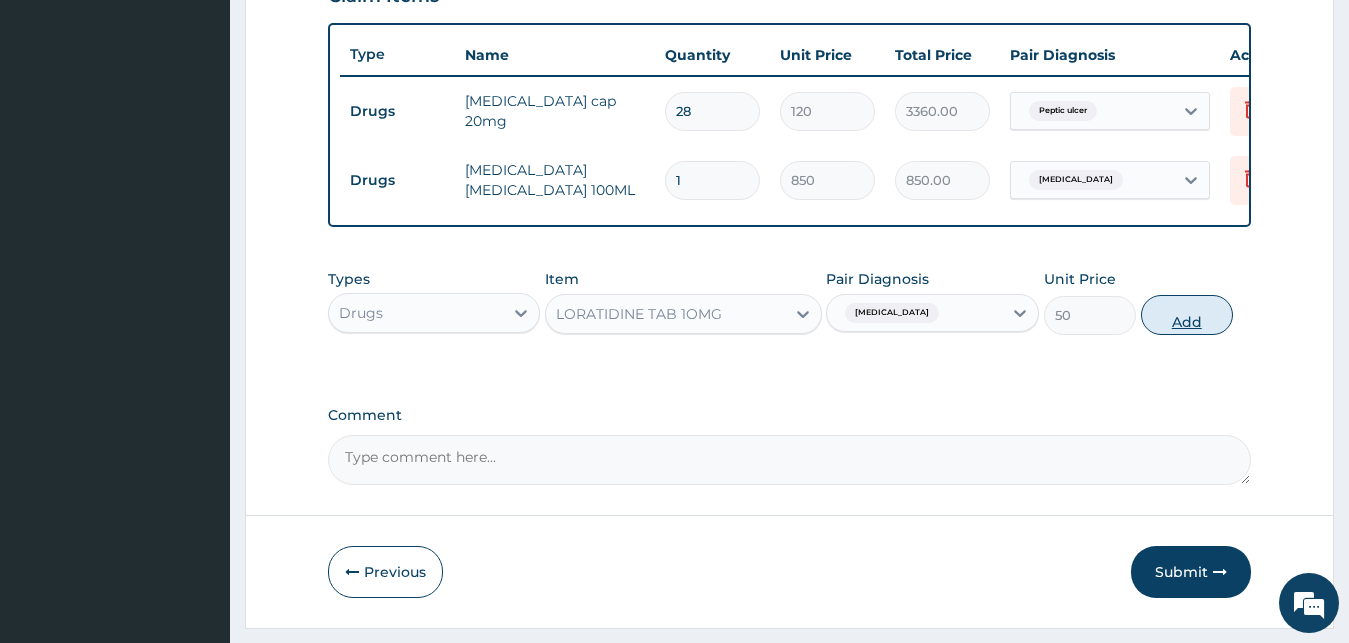click on "Add" at bounding box center [1187, 315] 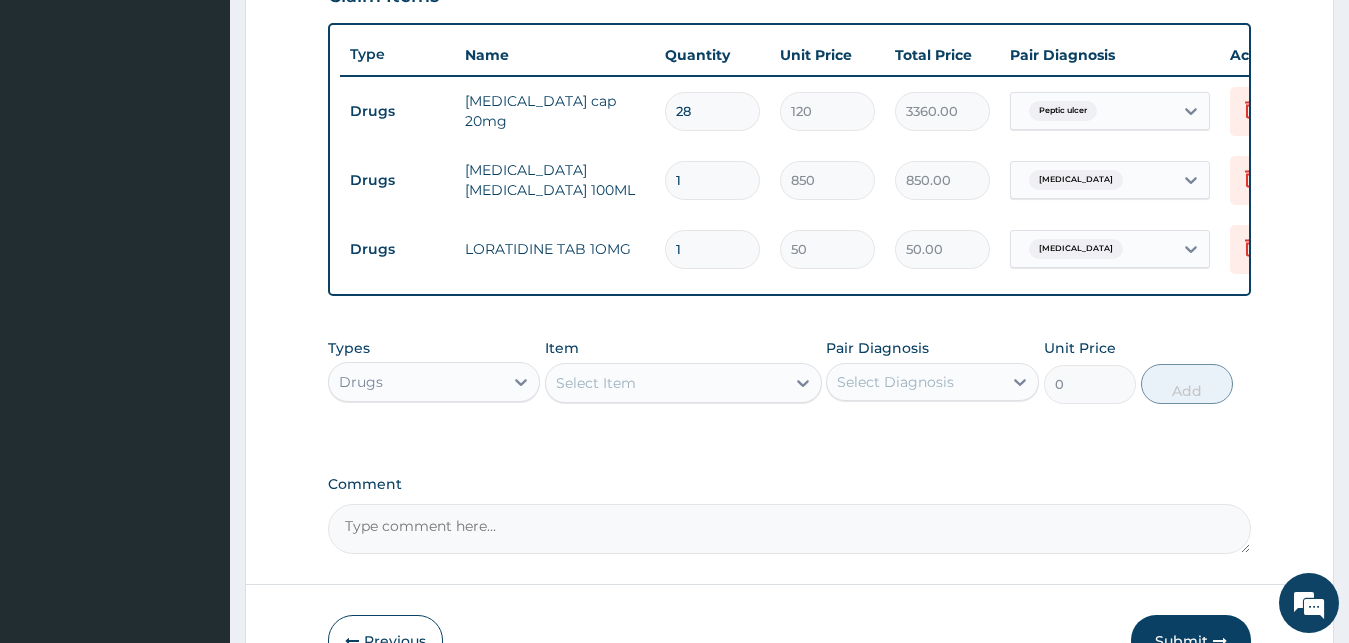 drag, startPoint x: 700, startPoint y: 250, endPoint x: 595, endPoint y: 263, distance: 105.801704 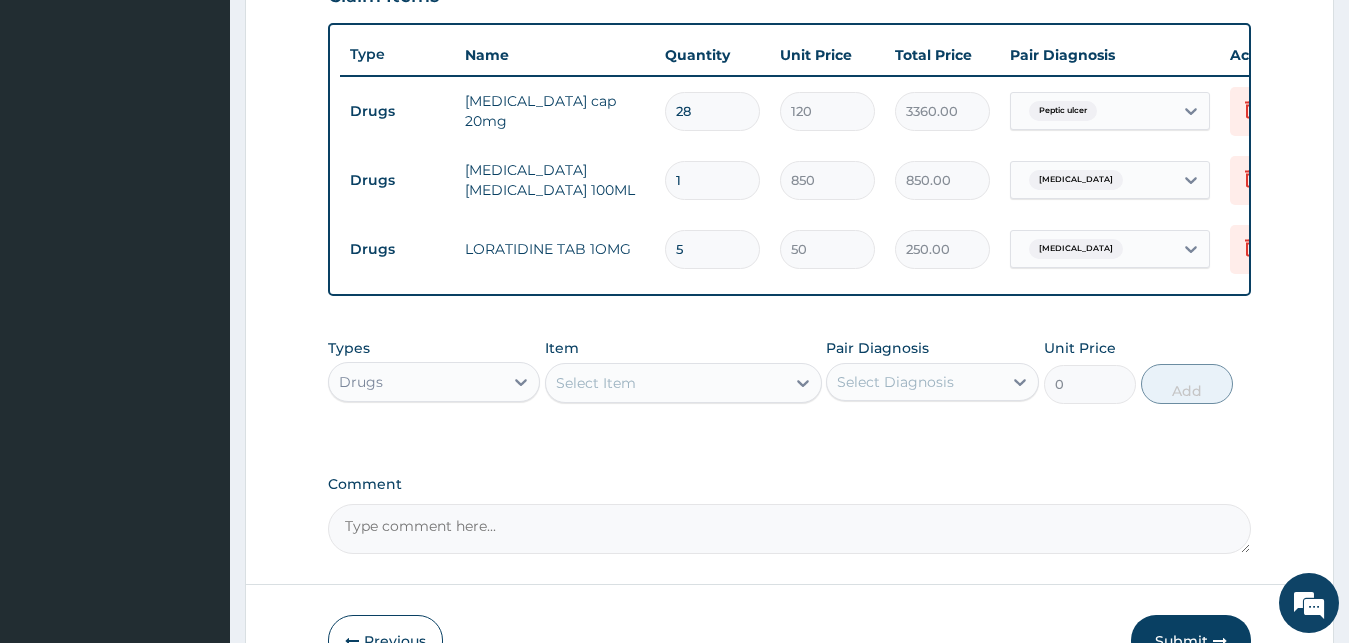 type on "5" 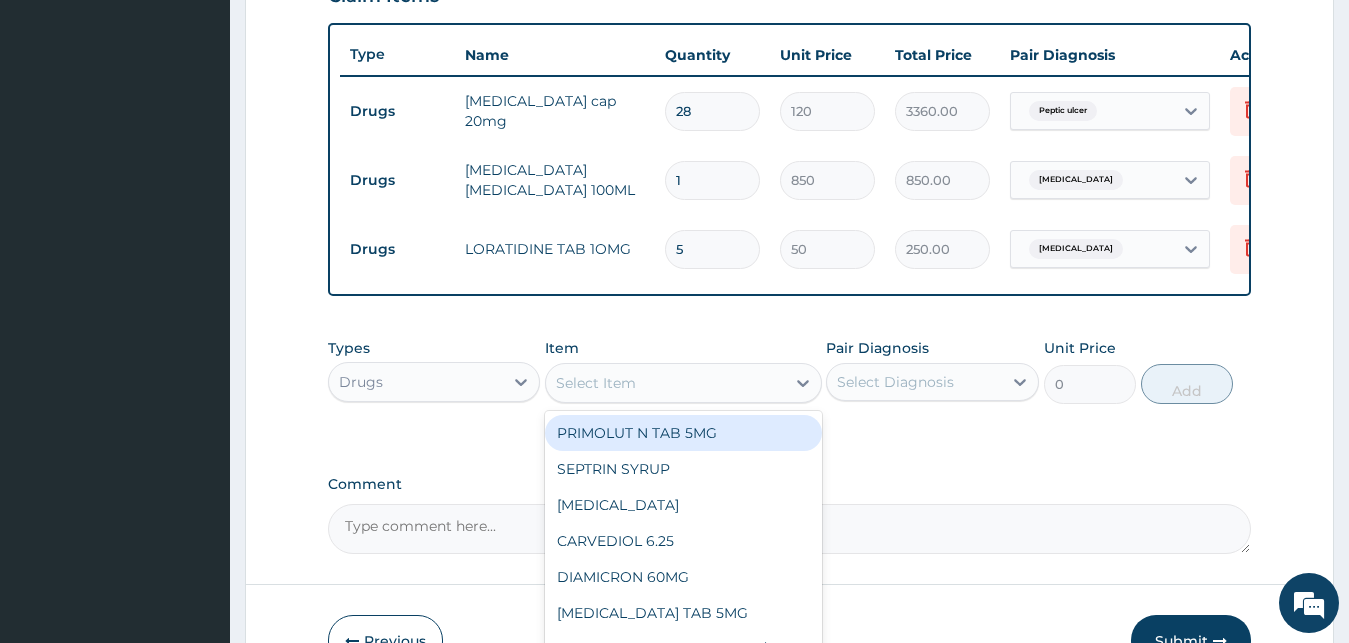click on "Select Item" at bounding box center (596, 383) 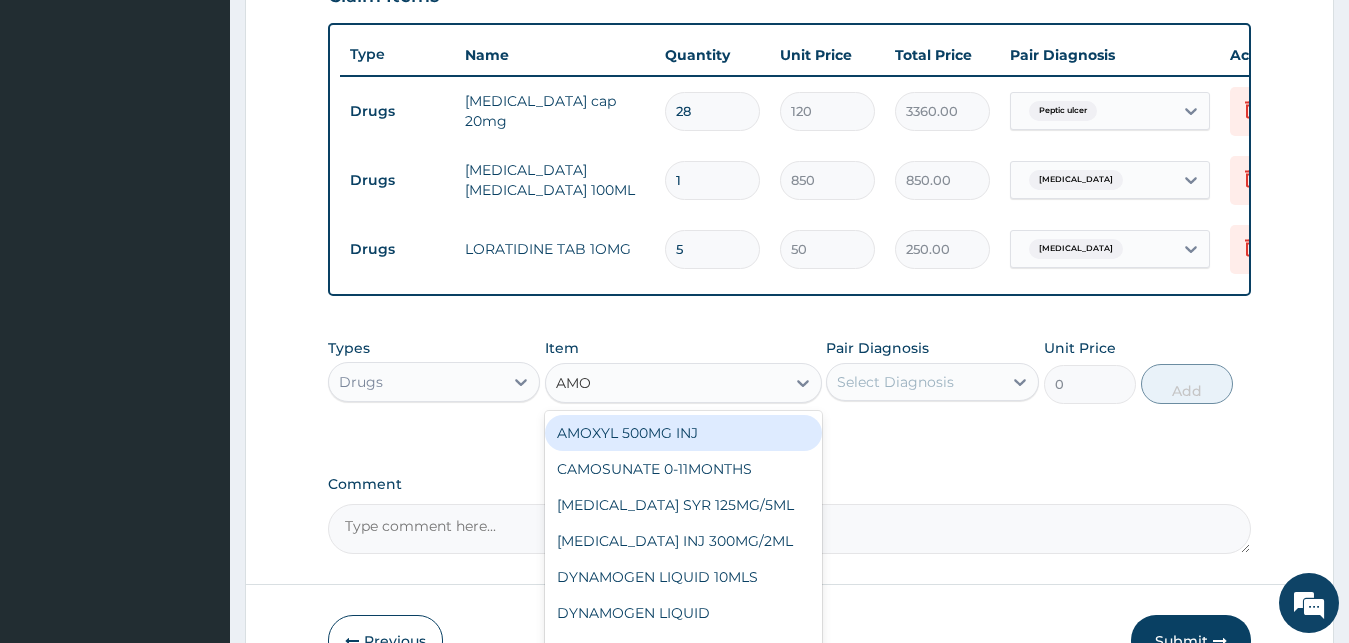 type on "AMOX" 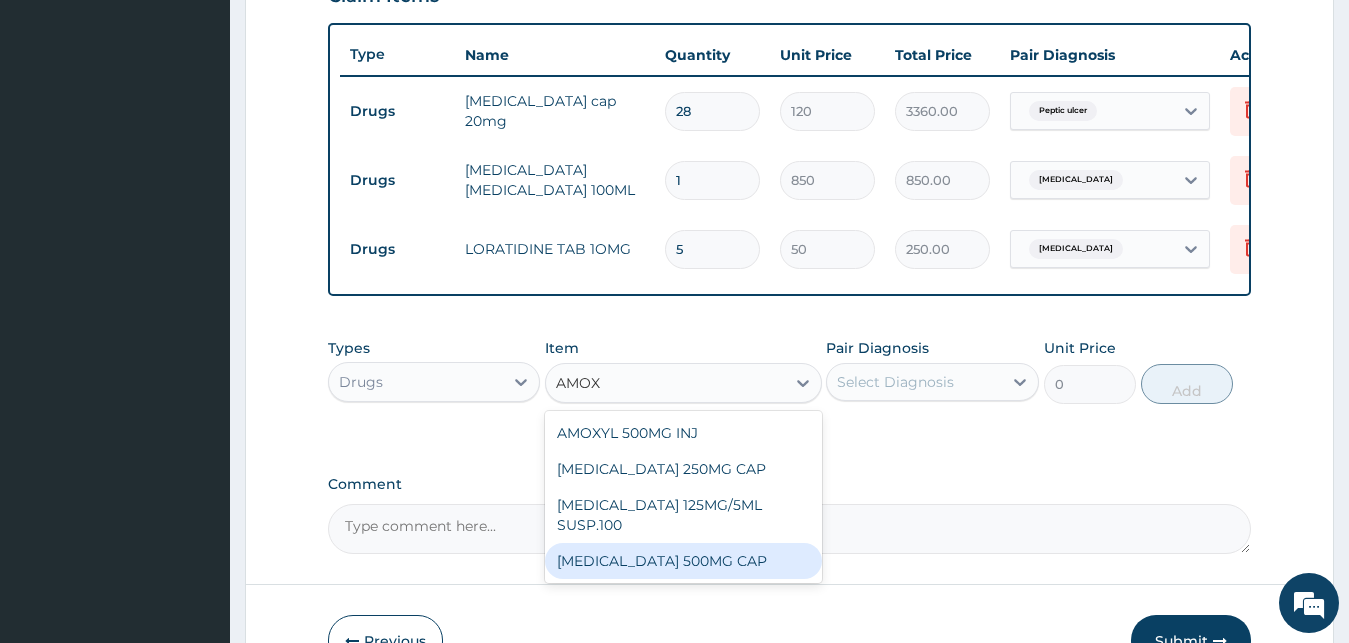 click on "AMOXYCILLIN 500MG CAP" at bounding box center [683, 561] 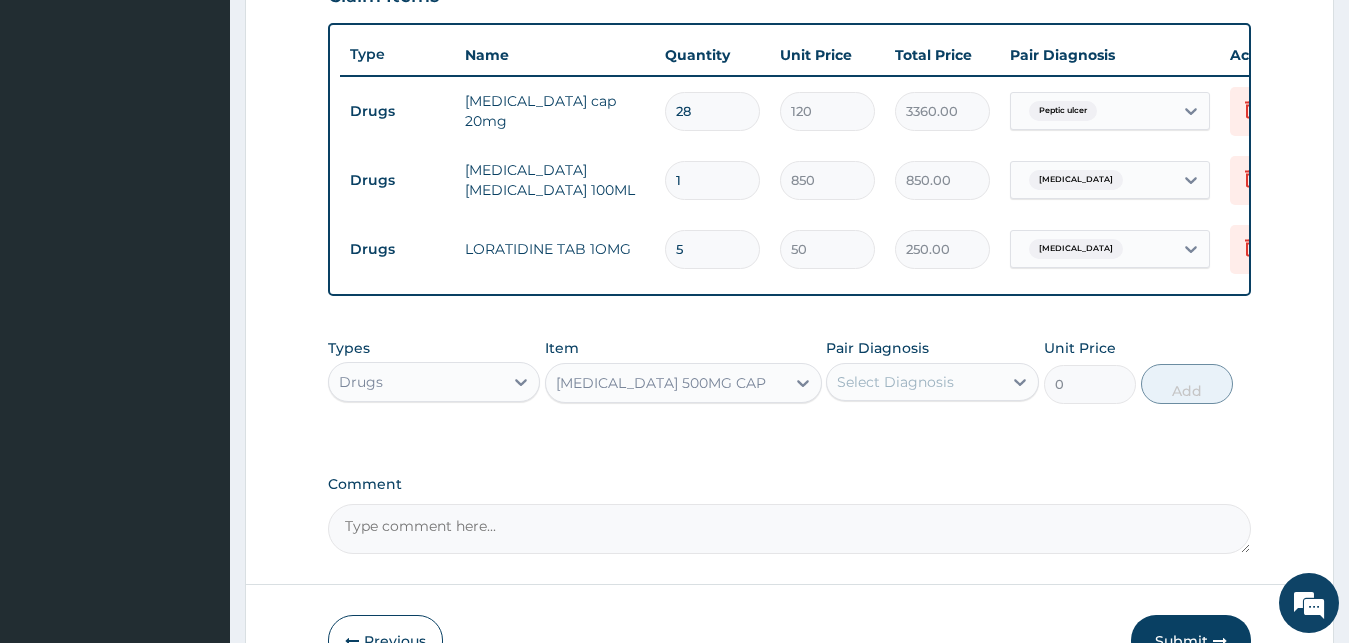 type 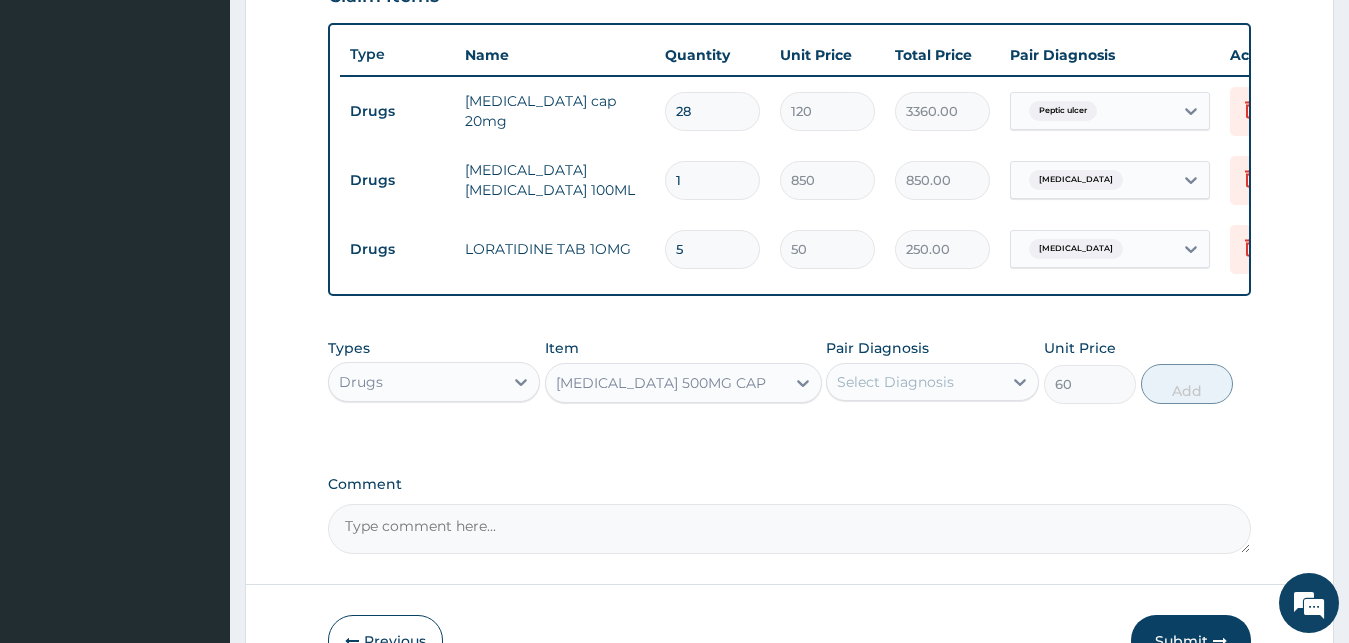 click on "Select Diagnosis" at bounding box center (932, 382) 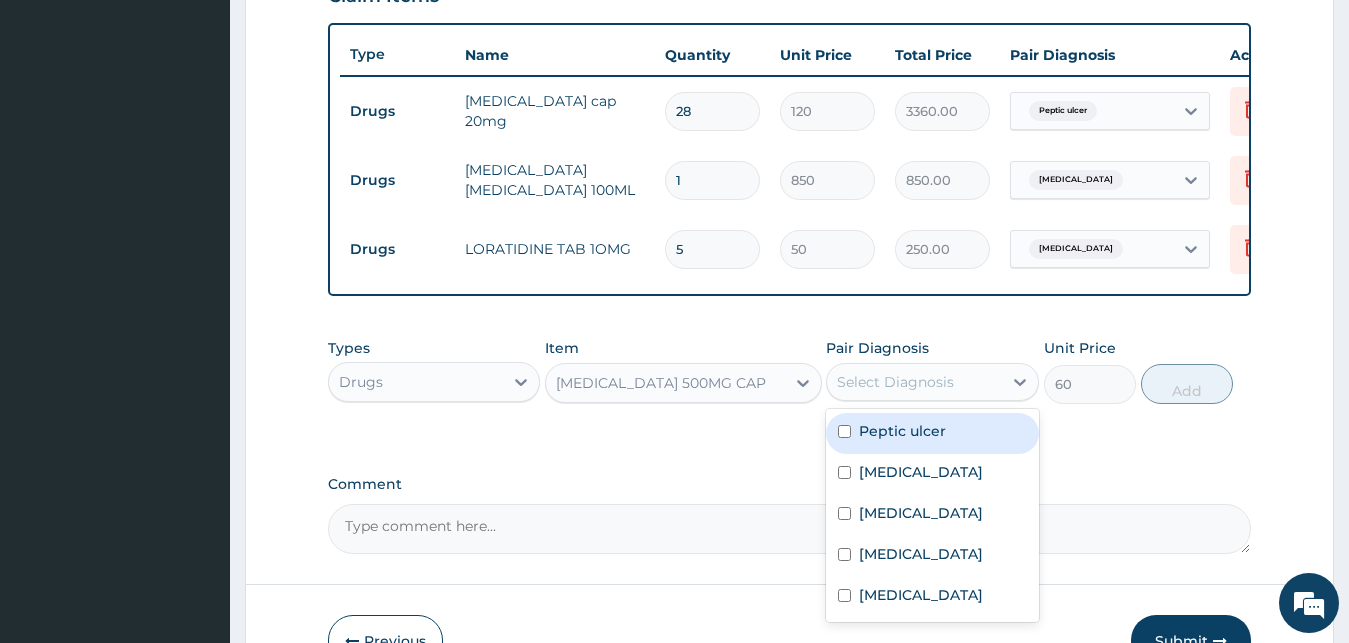 click on "Select Diagnosis" at bounding box center (895, 382) 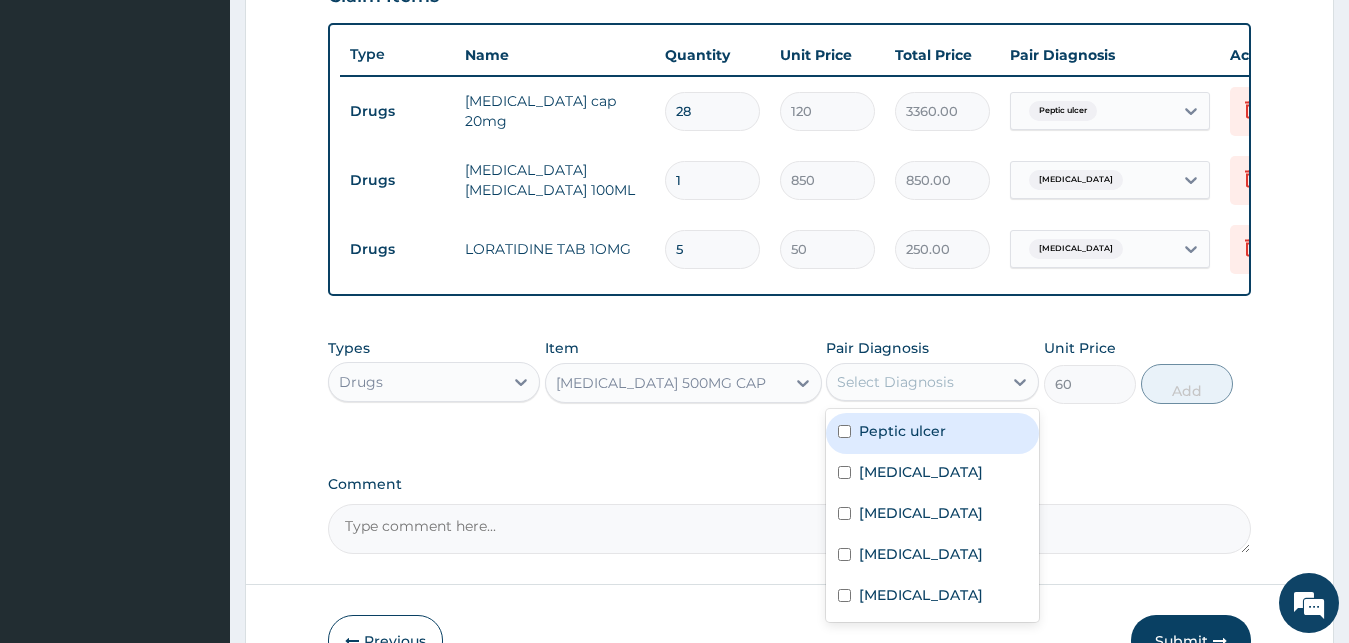 click on "Select Diagnosis" at bounding box center [895, 382] 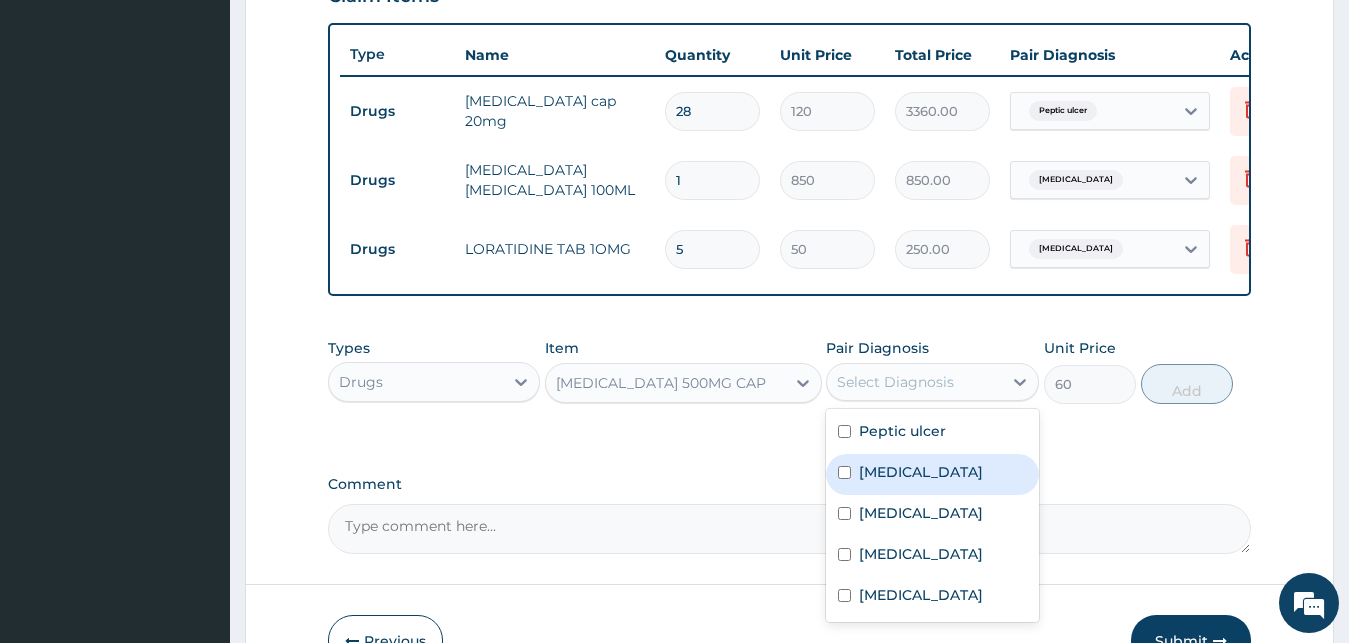 click on "Upper respiratory infection" at bounding box center [921, 472] 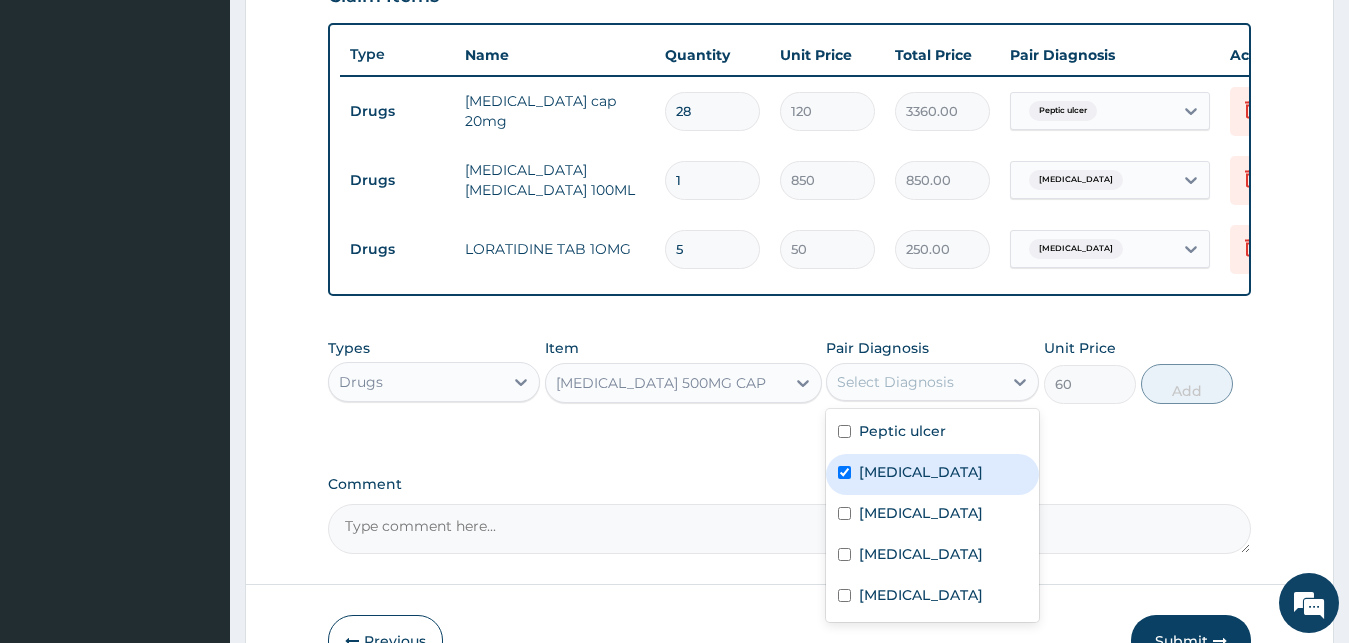 checkbox on "true" 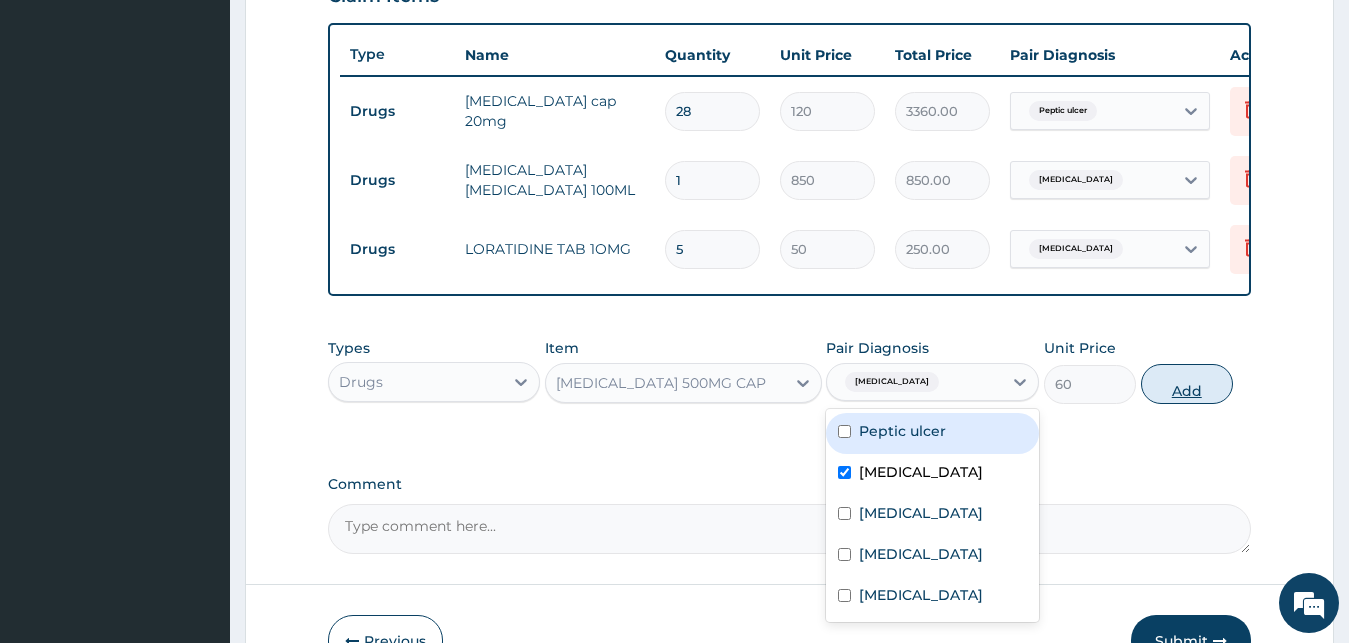 click on "Add" at bounding box center (1187, 384) 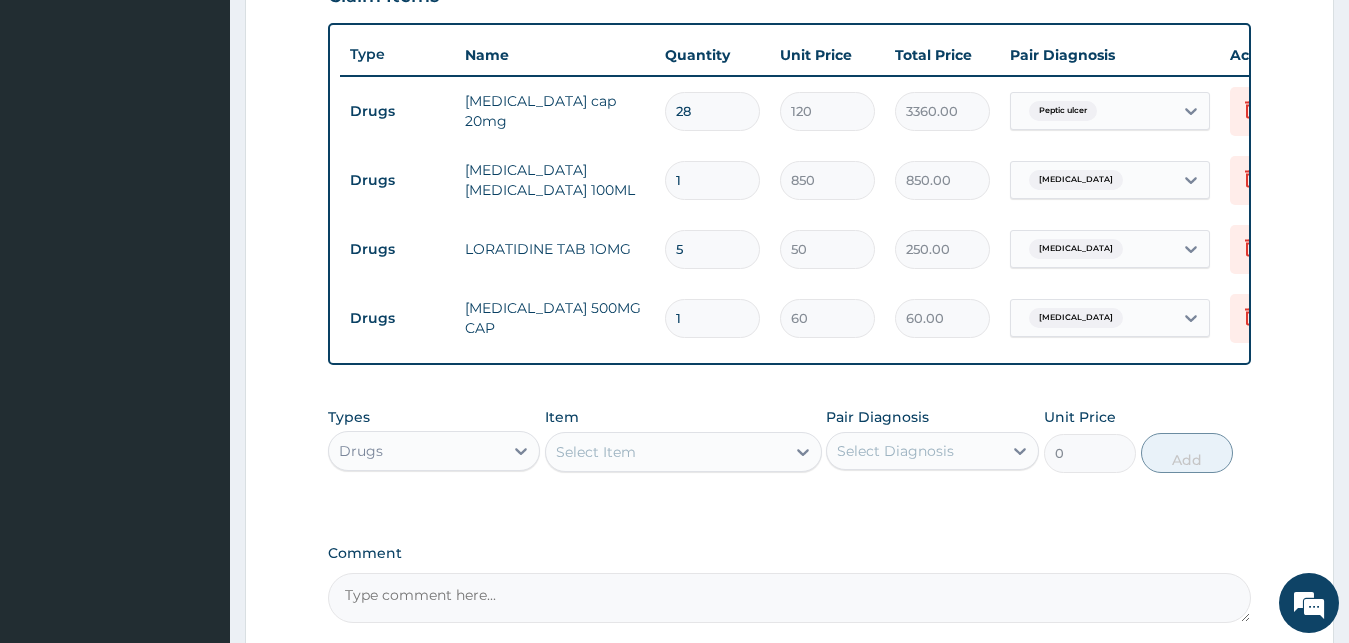 drag, startPoint x: 704, startPoint y: 311, endPoint x: 604, endPoint y: 321, distance: 100.49876 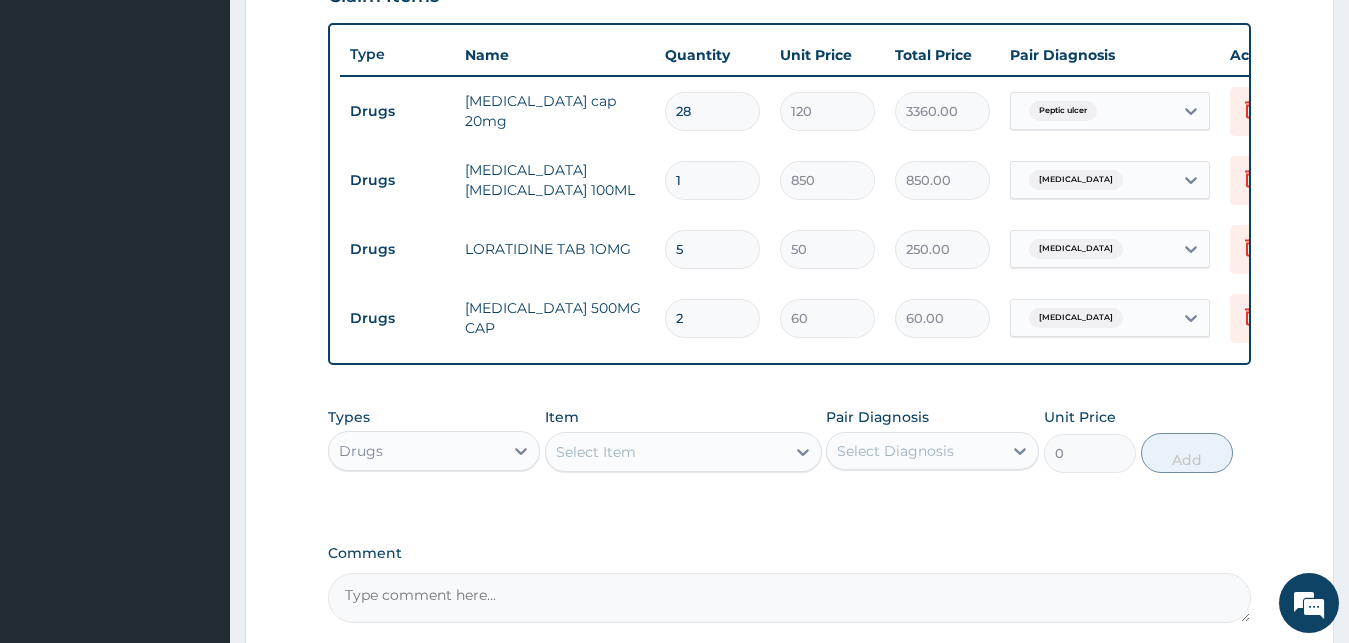 type on "120.00" 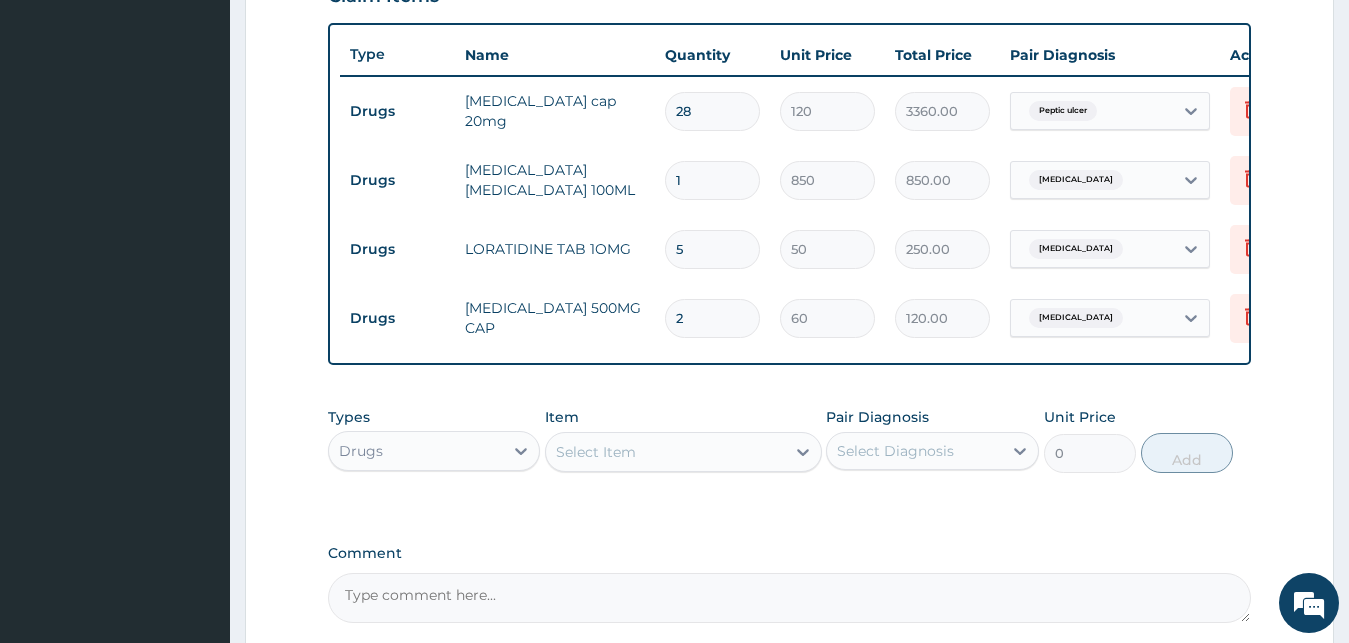 type on "28" 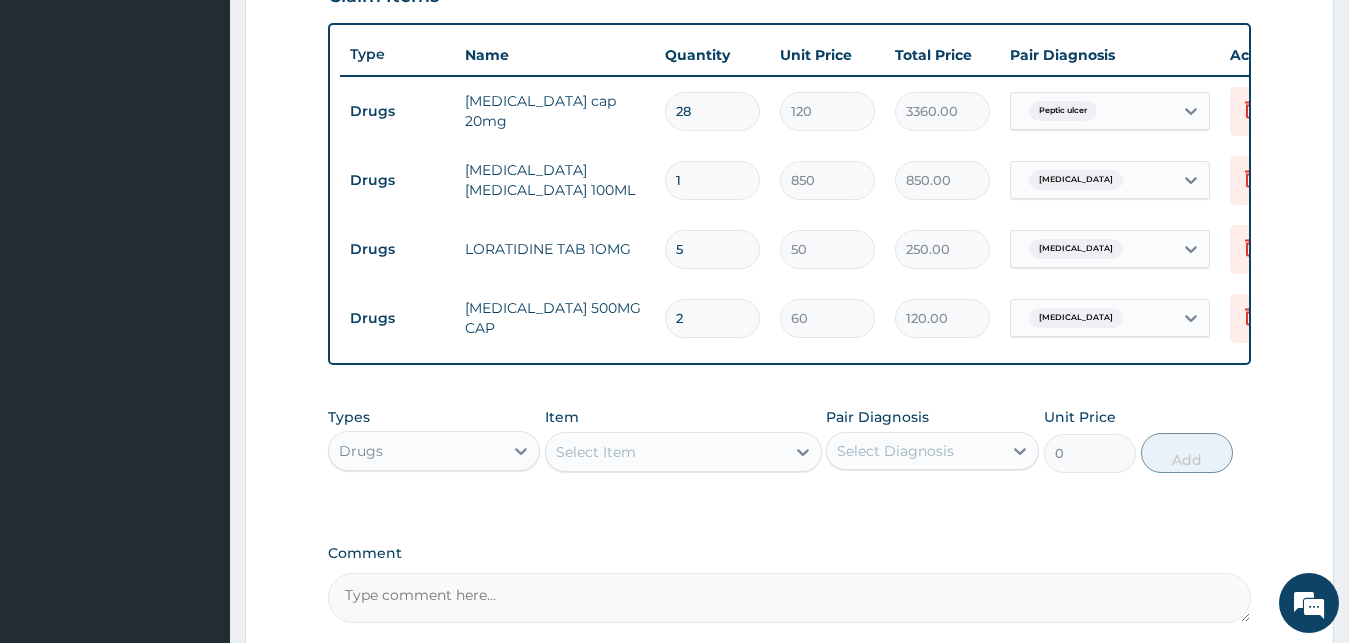 type on "1680.00" 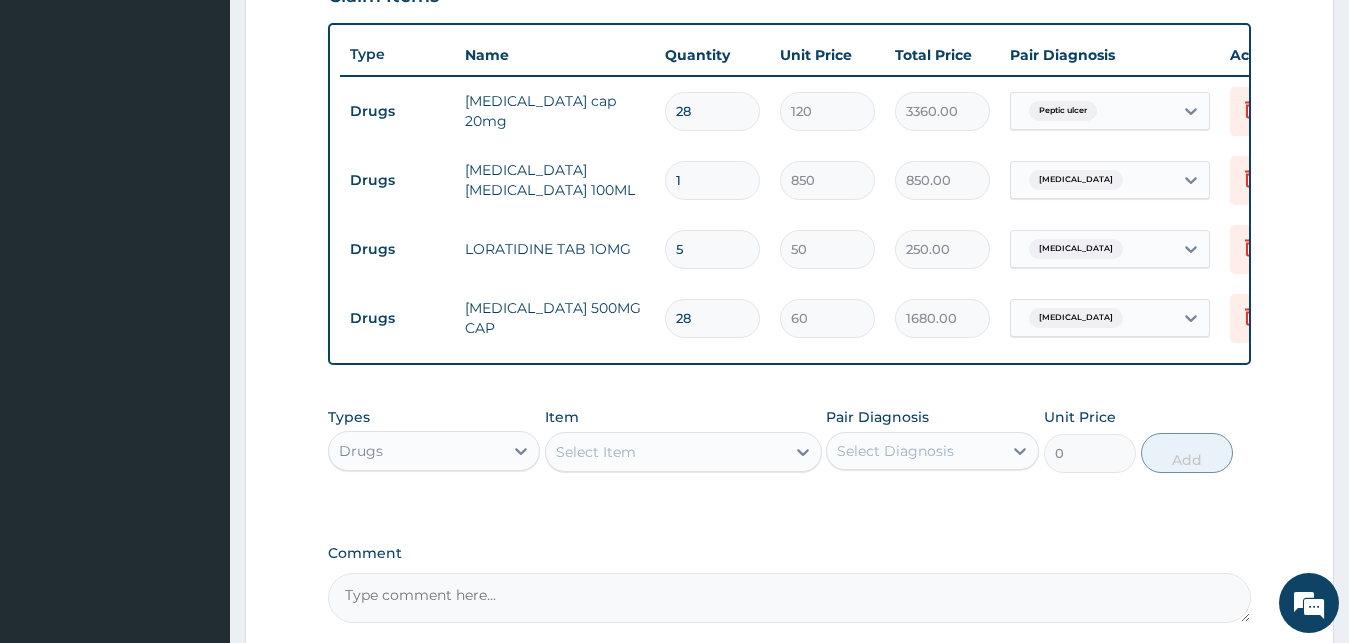 type on "28" 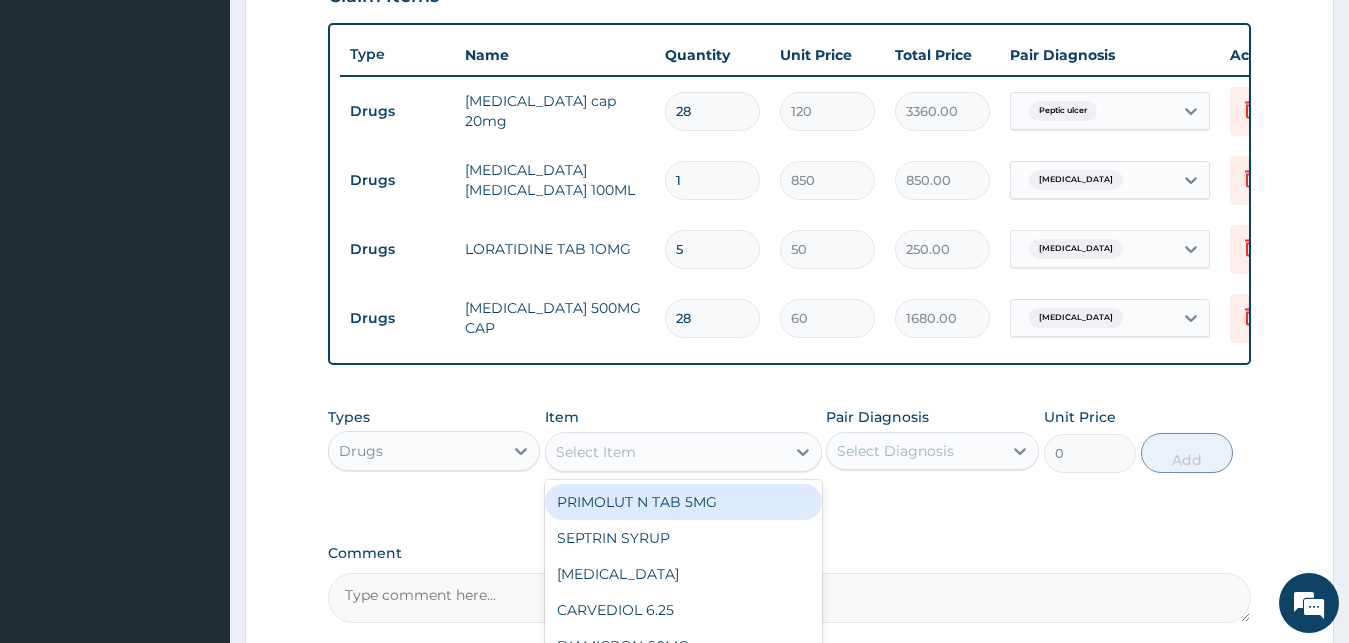 click on "Select Item" at bounding box center [683, 452] 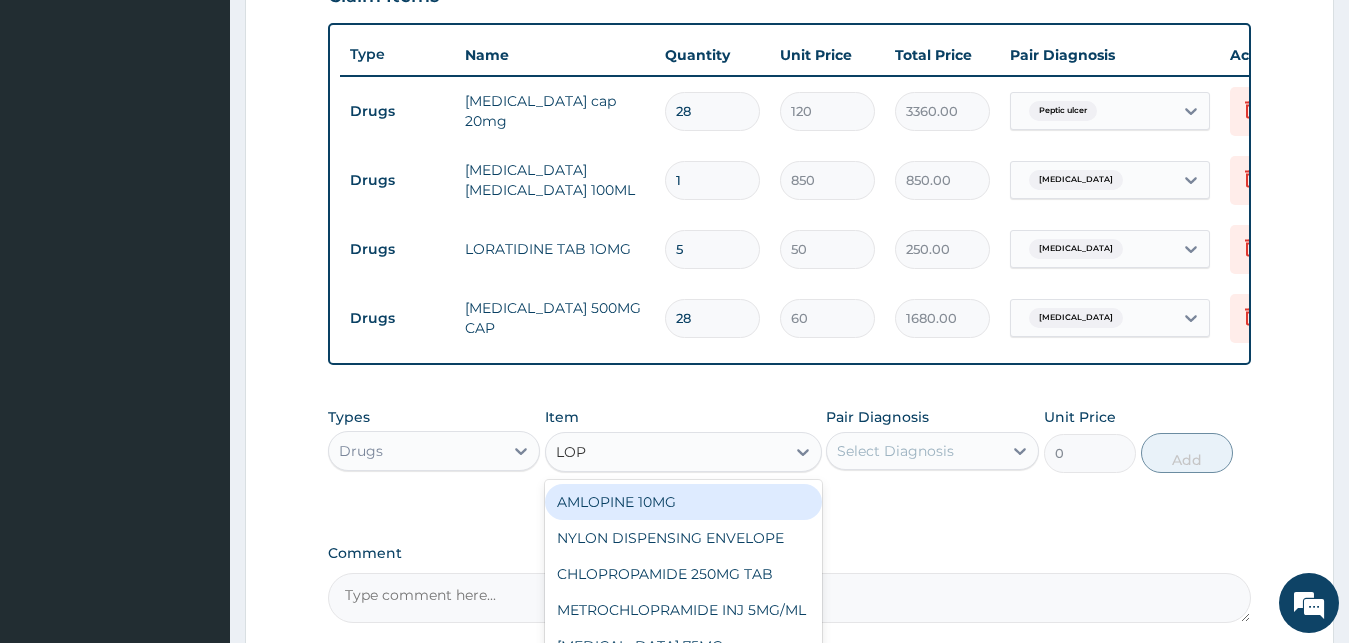 type on "LOPE" 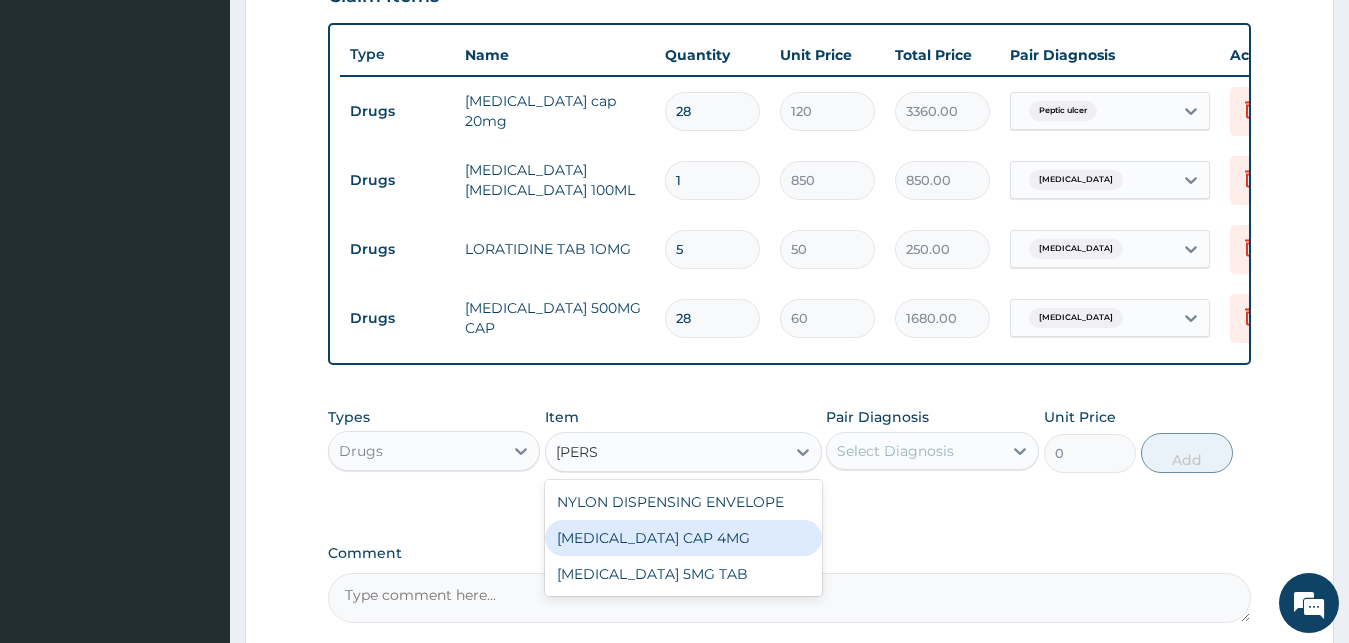 click on "LOPERAMIDE CAP 4MG" at bounding box center [683, 538] 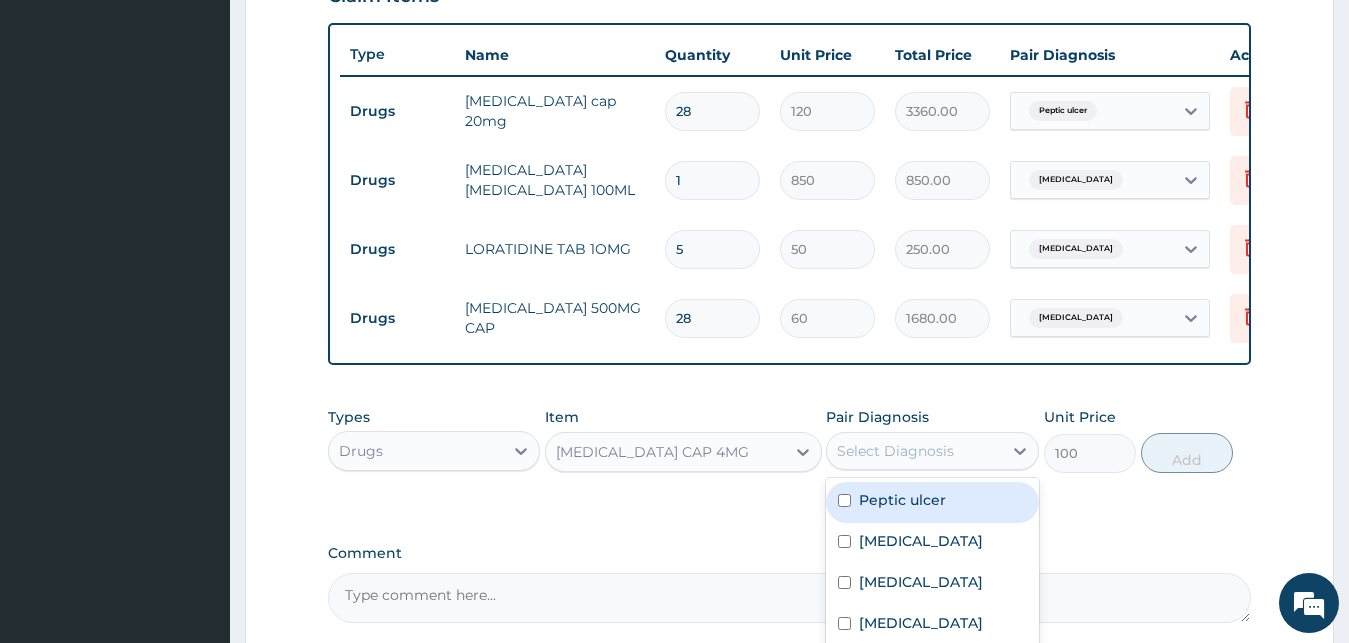 drag, startPoint x: 853, startPoint y: 484, endPoint x: 864, endPoint y: 480, distance: 11.7046995 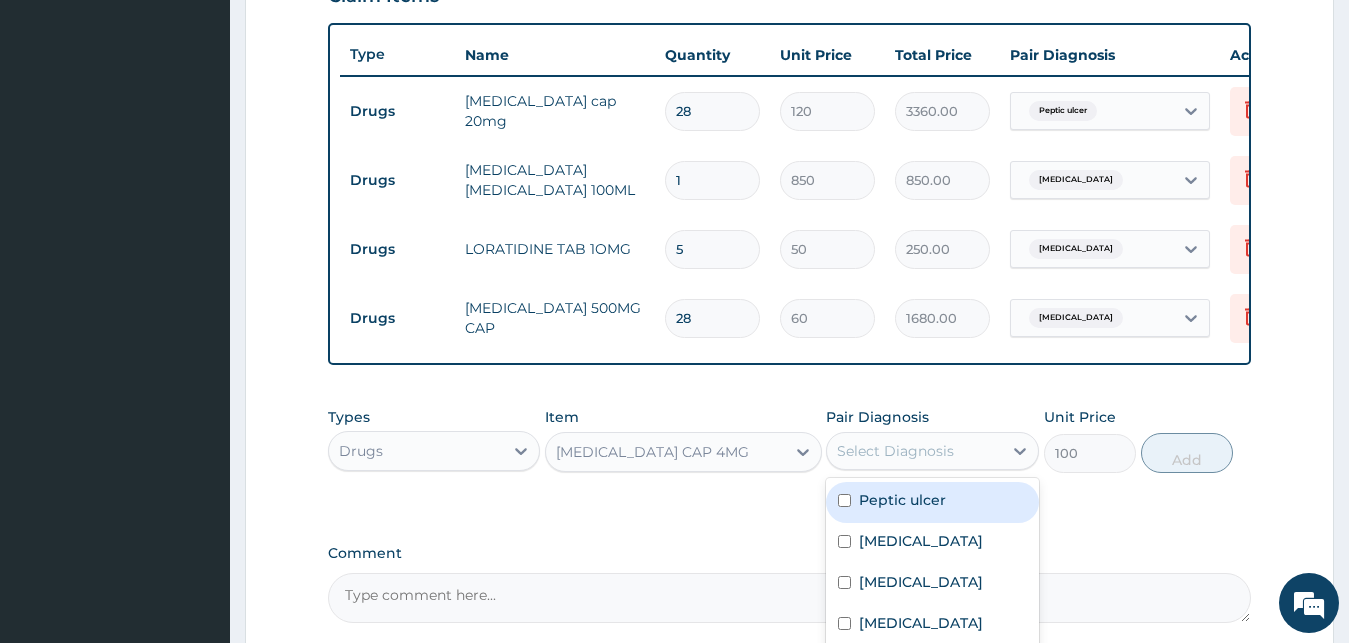 click on "Select Diagnosis" at bounding box center (932, 451) 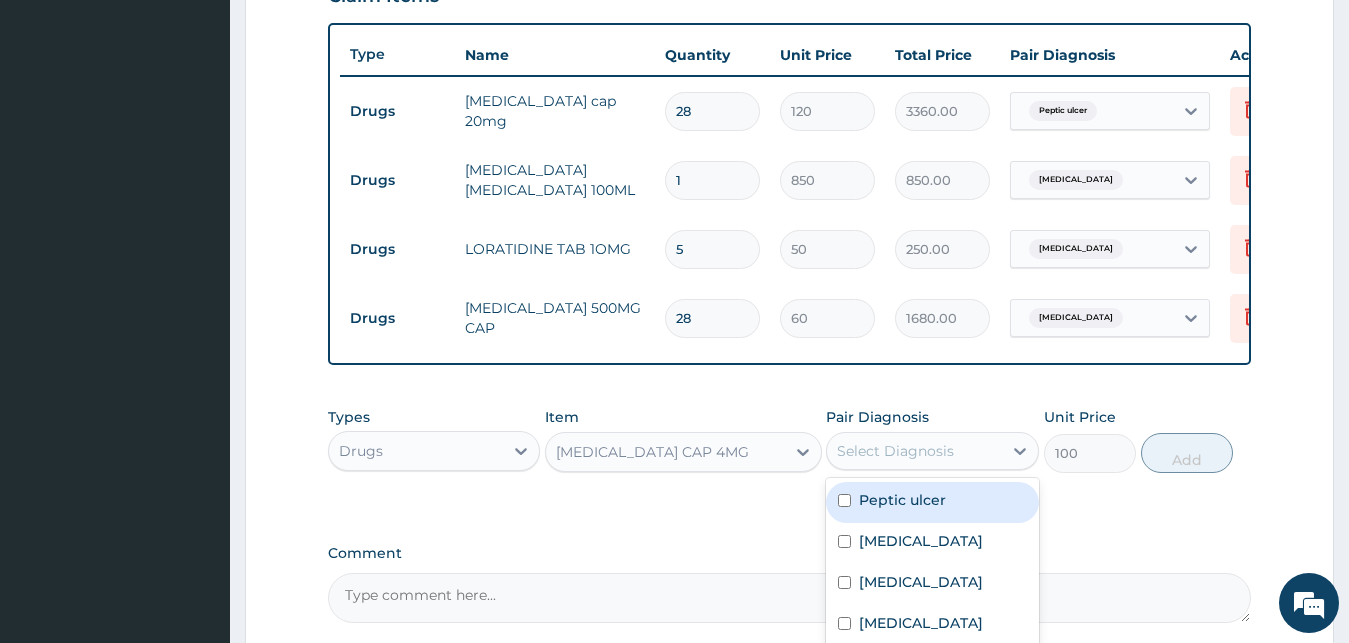 scroll, scrollTop: 928, scrollLeft: 0, axis: vertical 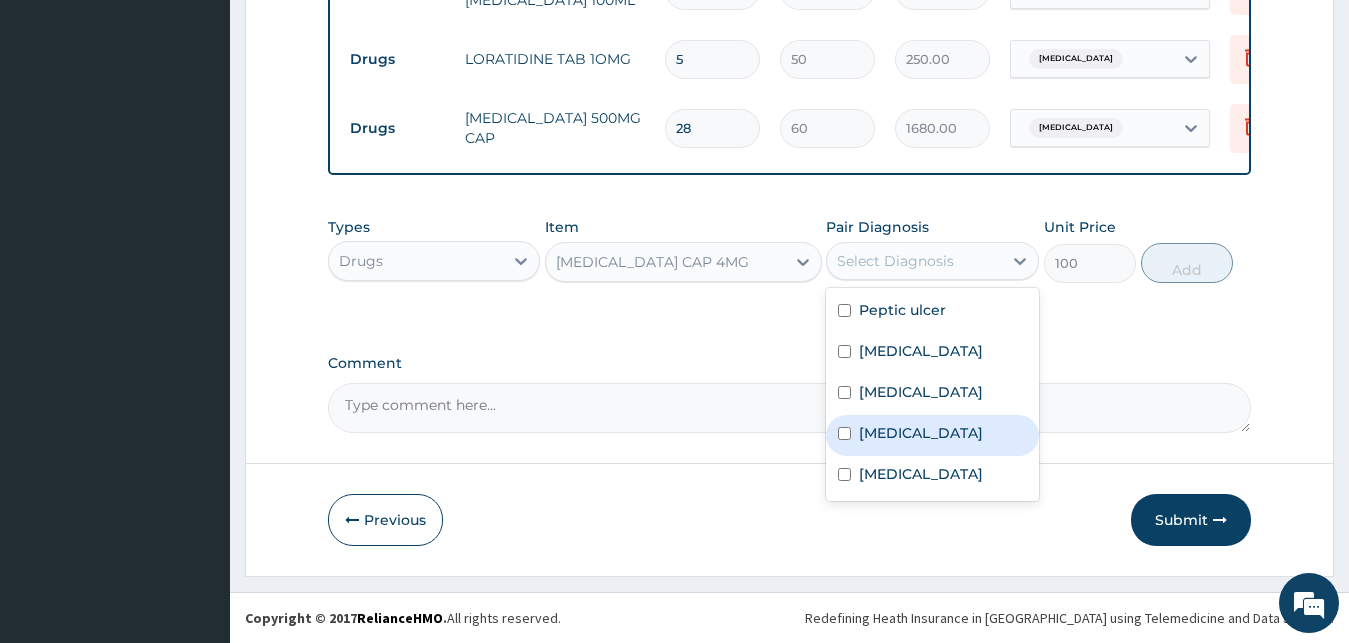 click on "Gastroenteritis" at bounding box center [921, 433] 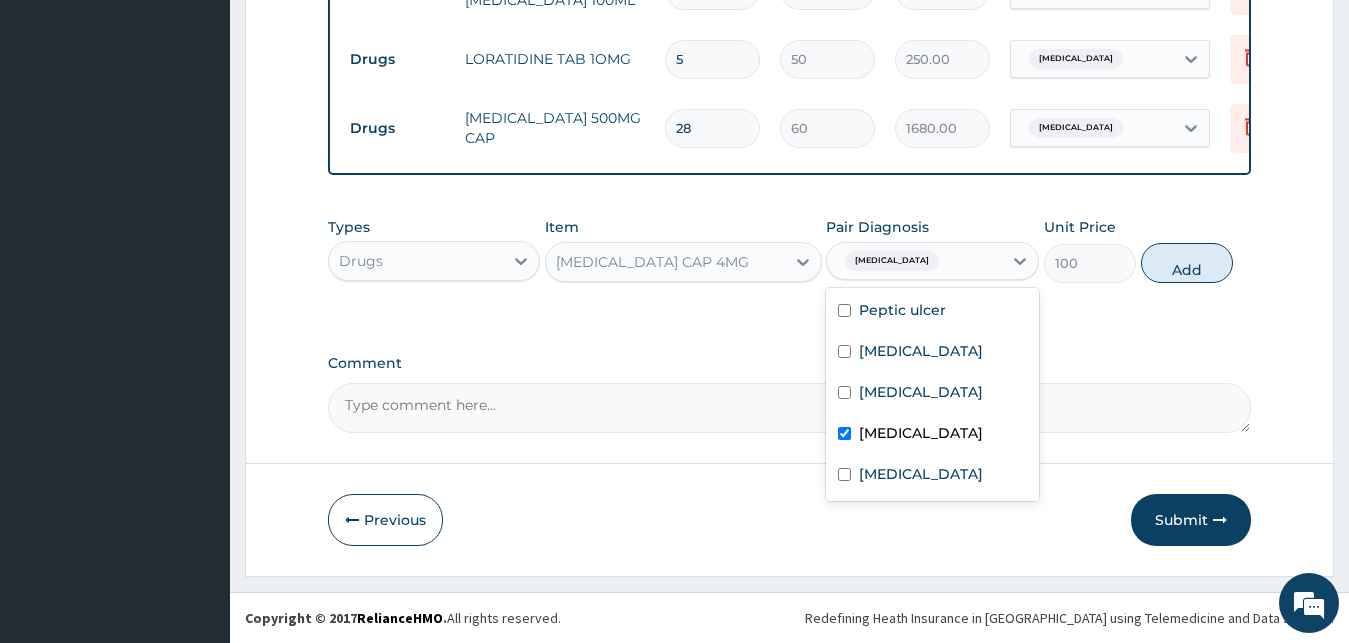 checkbox on "true" 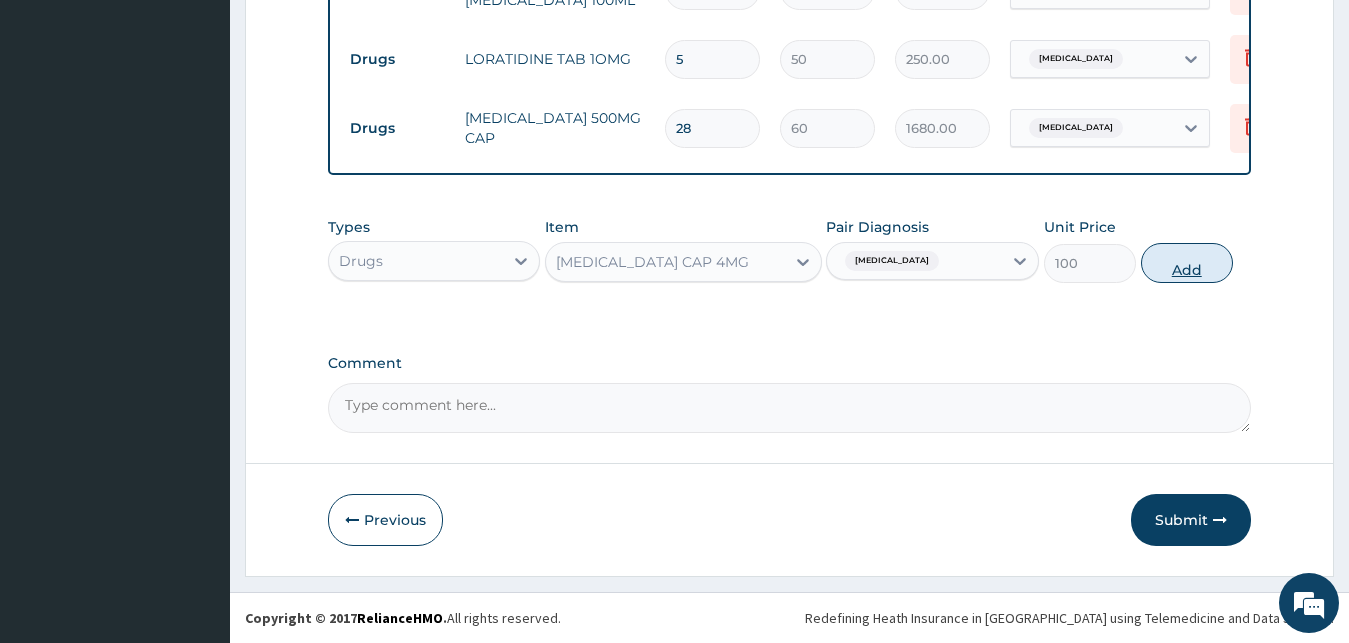 click on "Add" at bounding box center [1187, 263] 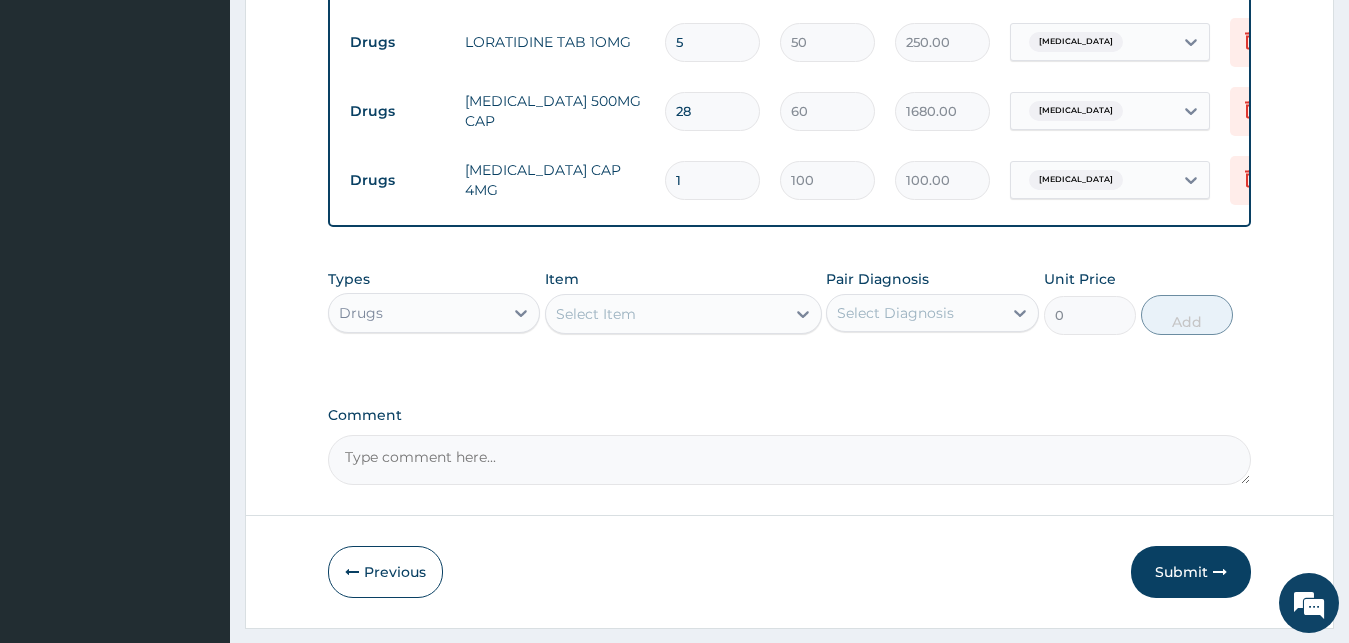 type 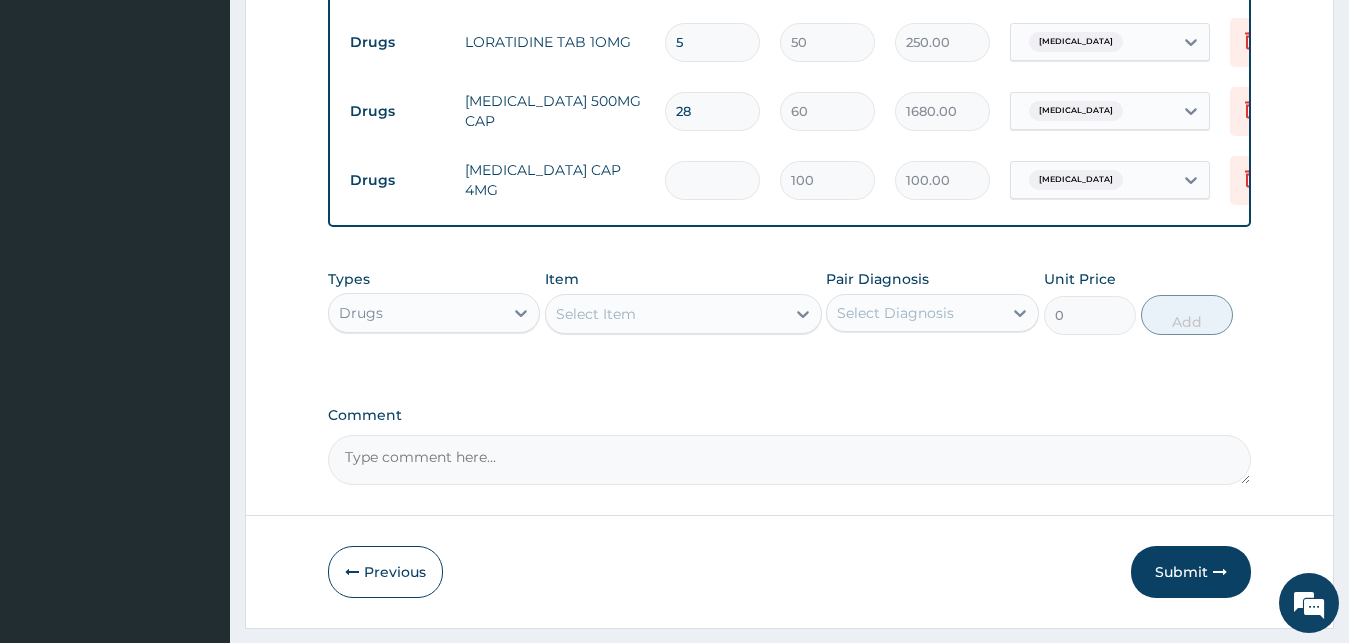 type on "0.00" 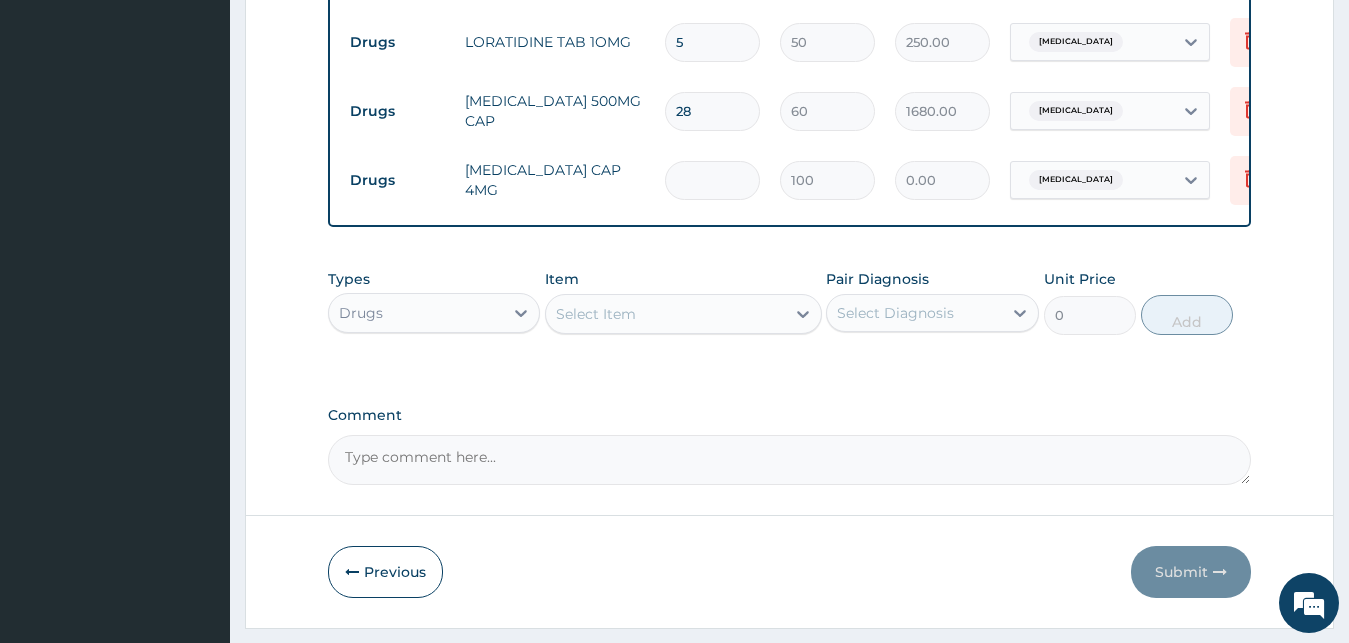 type on "2" 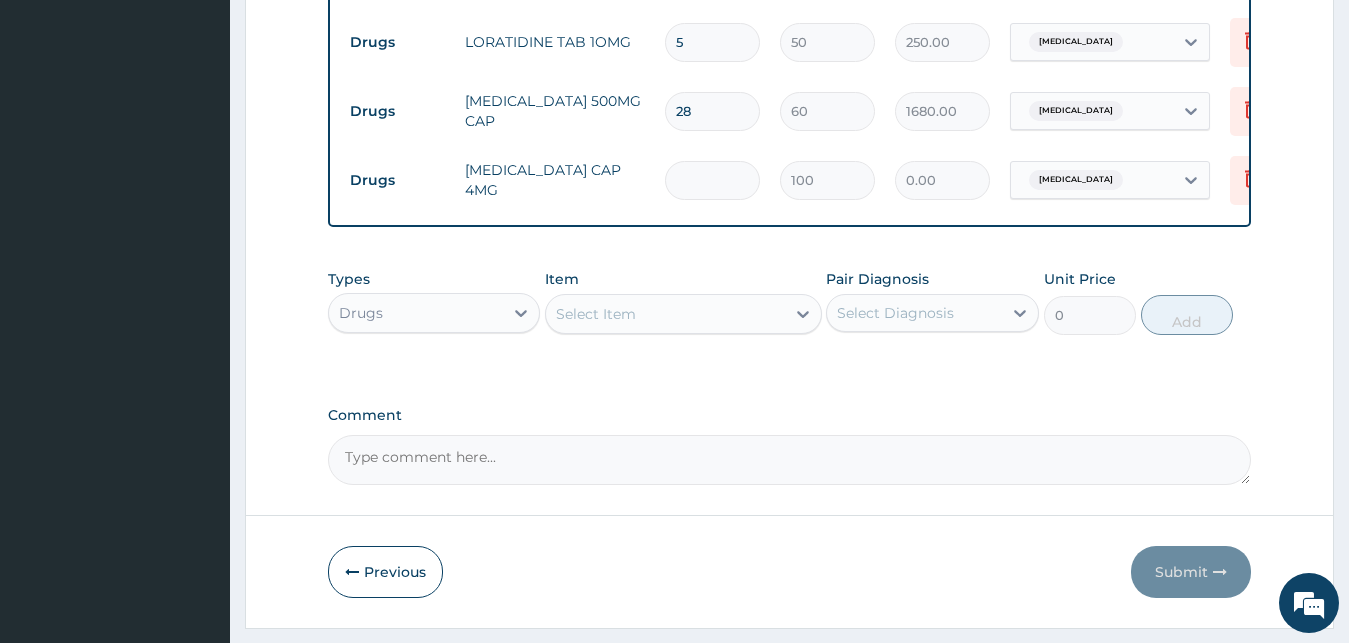 type on "200.00" 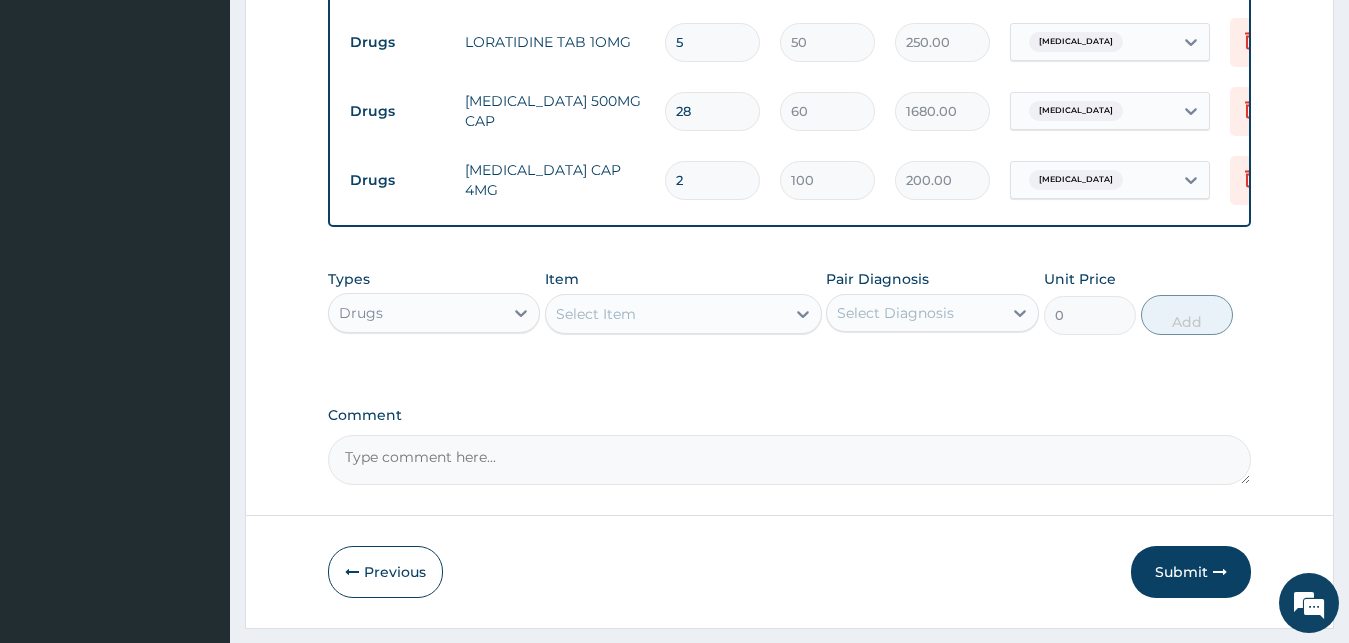 type on "2" 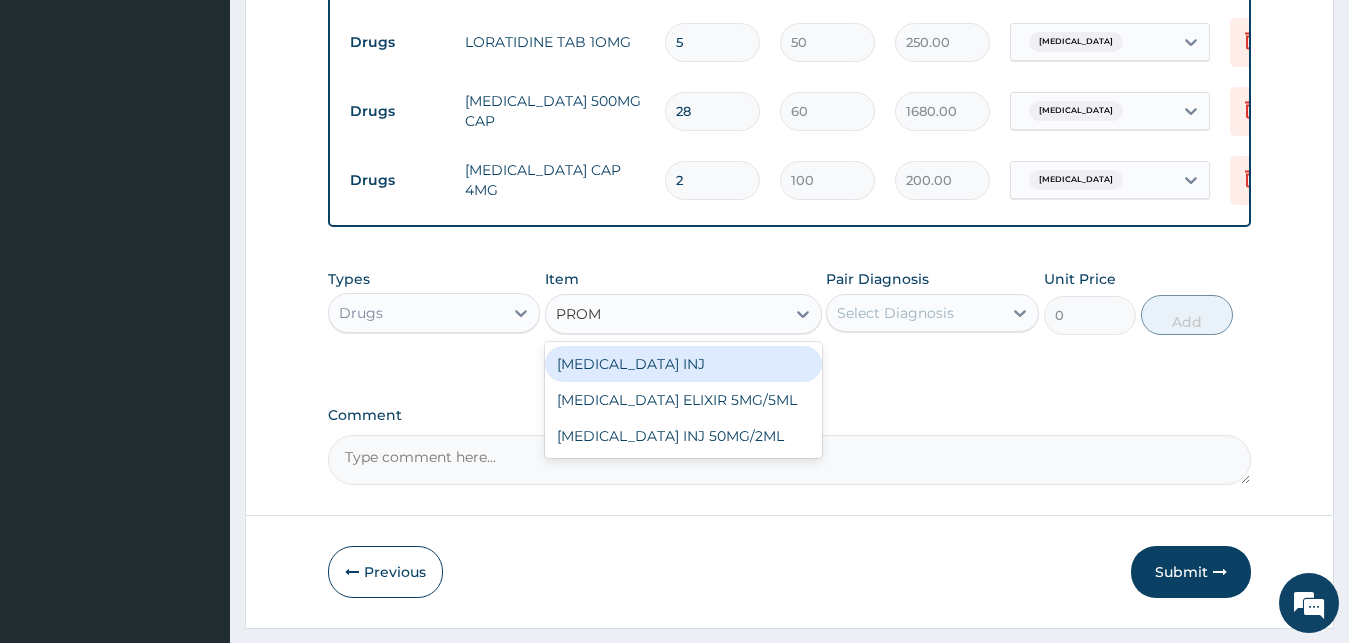 type on "PROME" 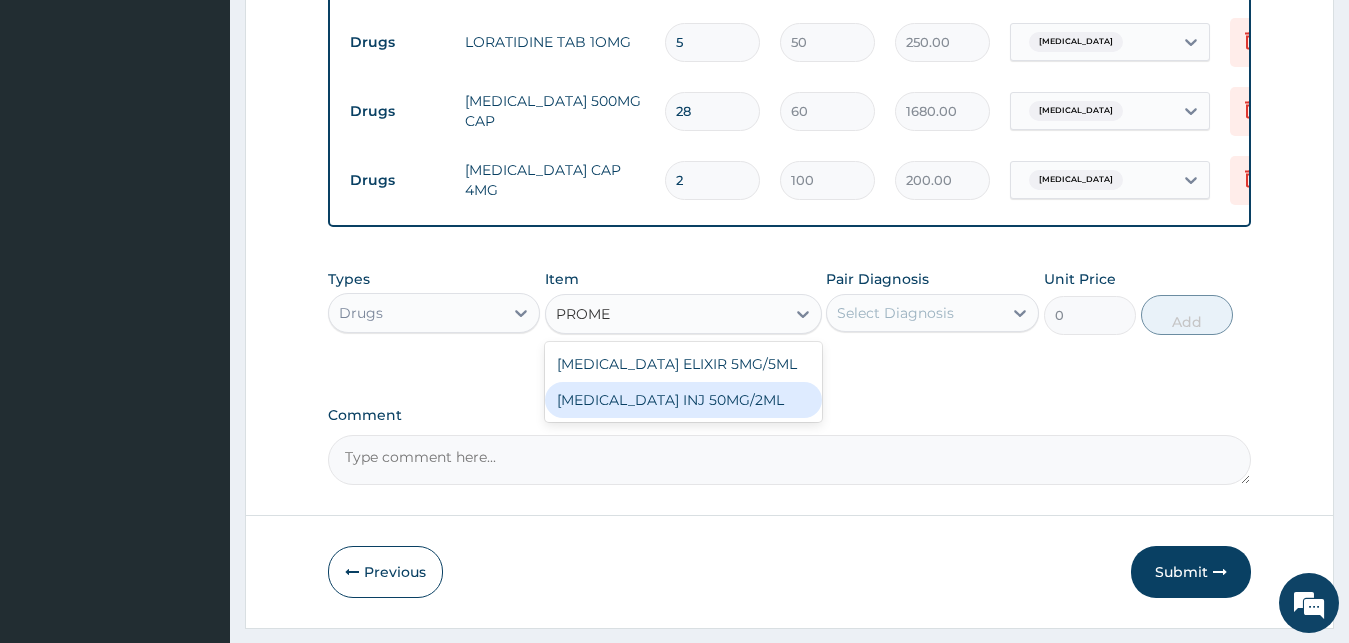 click on "PROMETHAZINE INJ 50MG/2ML" at bounding box center (683, 400) 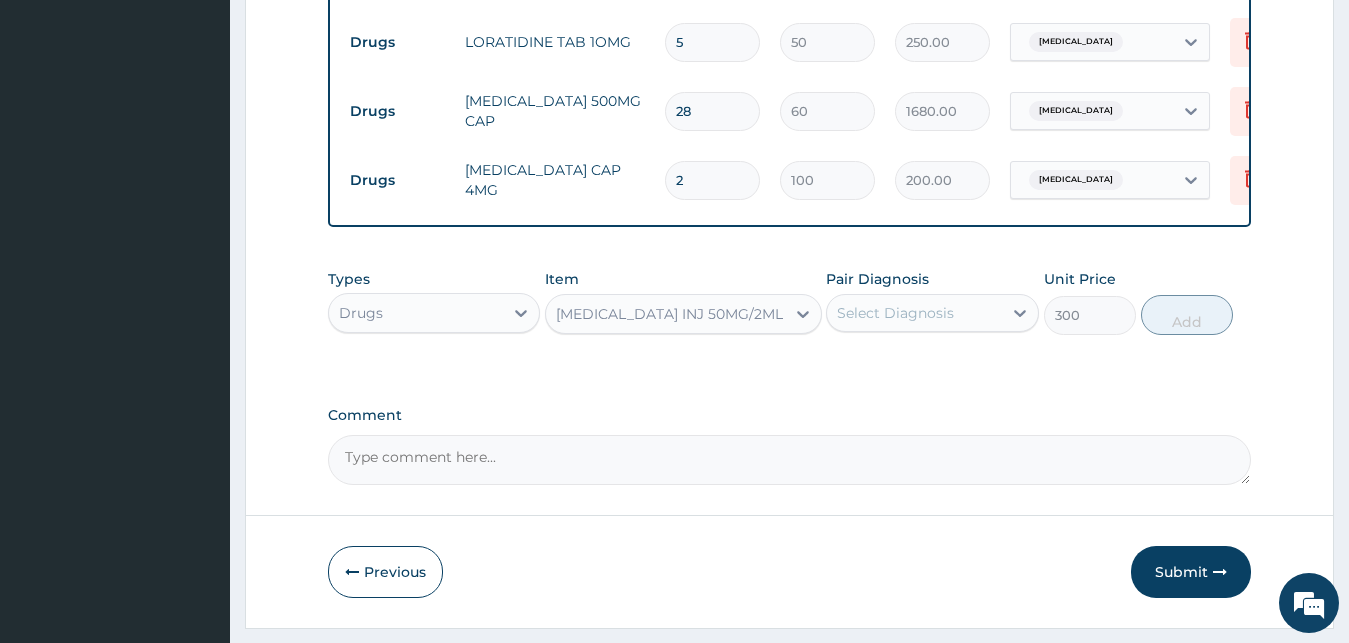 click on "Select Diagnosis" at bounding box center [895, 313] 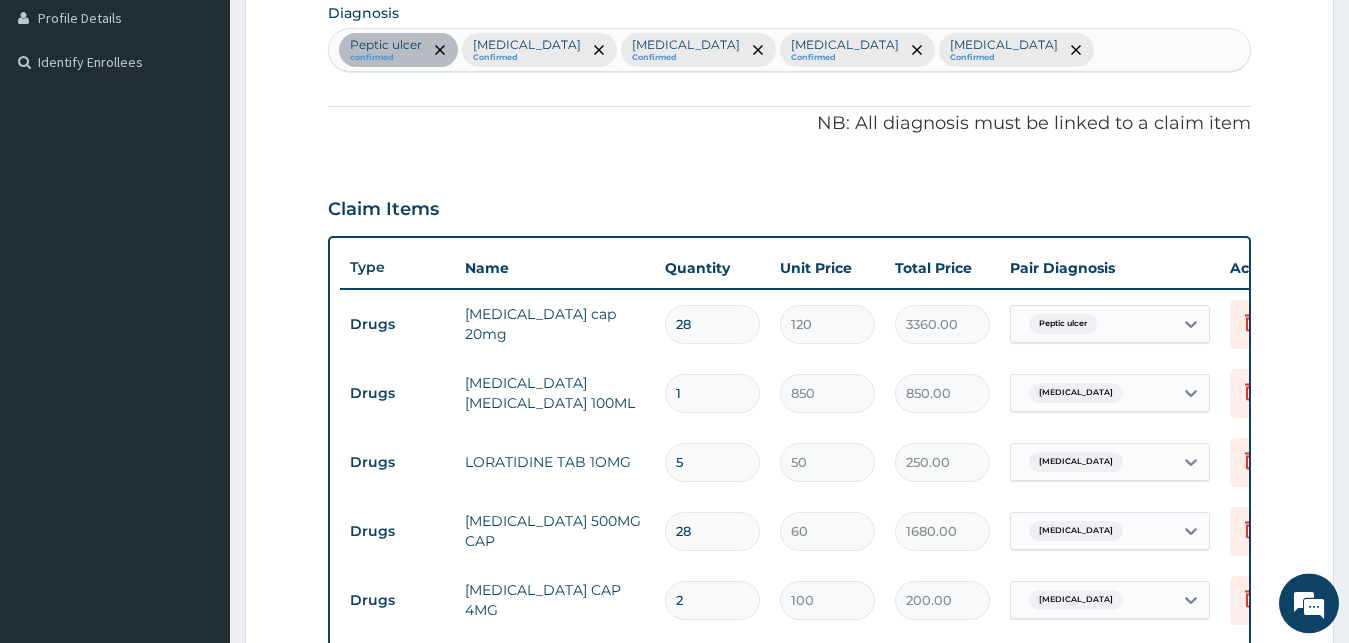 scroll, scrollTop: 214, scrollLeft: 0, axis: vertical 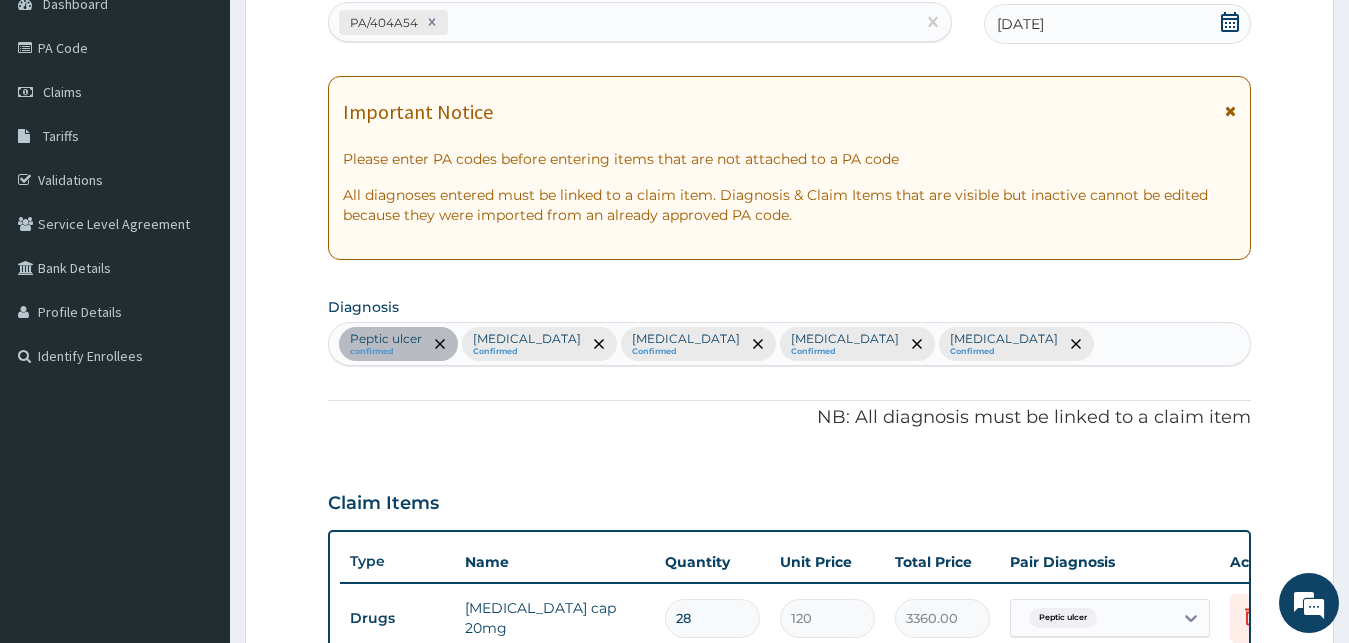 click on "Peptic ulcer confirmed Upper respiratory infection Confirmed Malaria Confirmed Gastroenteritis Confirmed Rhinitis Confirmed" at bounding box center (790, 344) 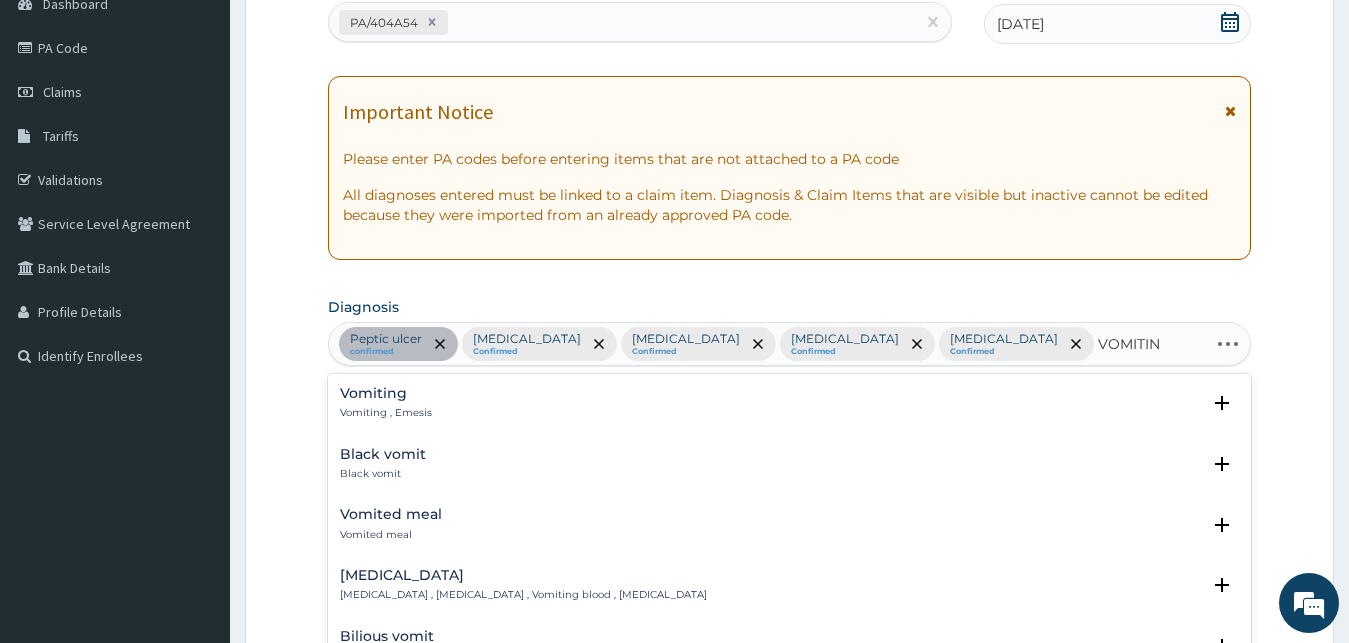 type on "VOMITING" 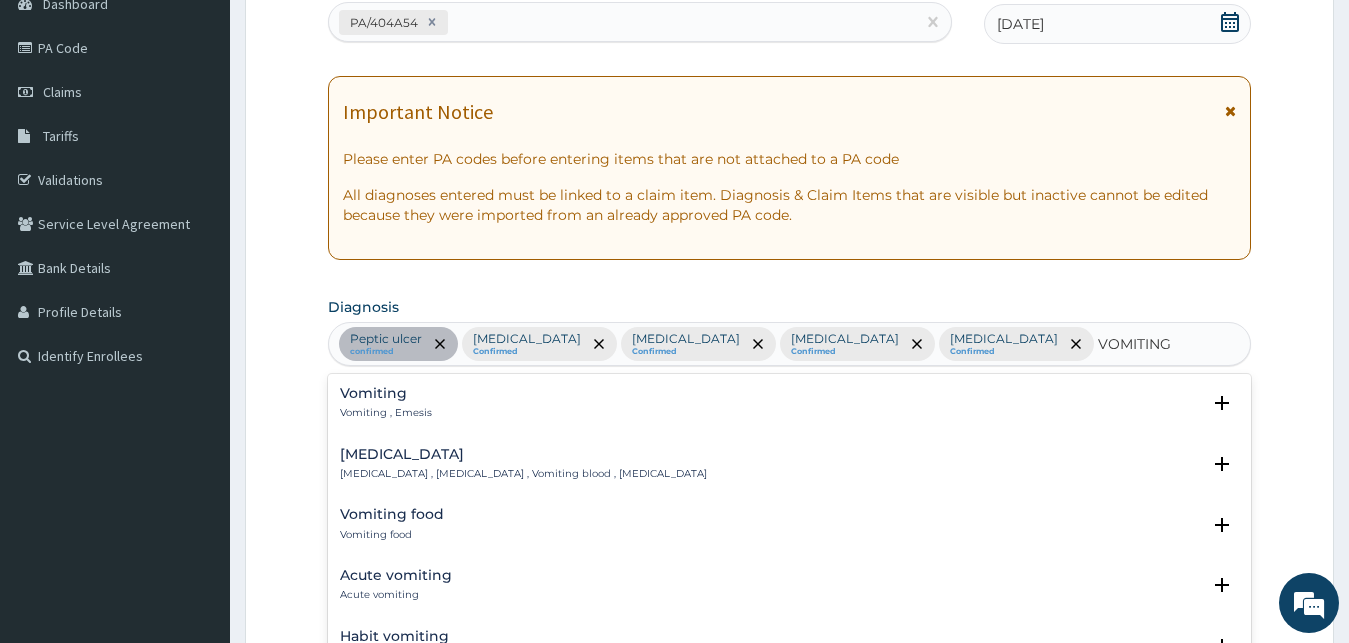 click on "Vomiting , Emesis" at bounding box center [386, 413] 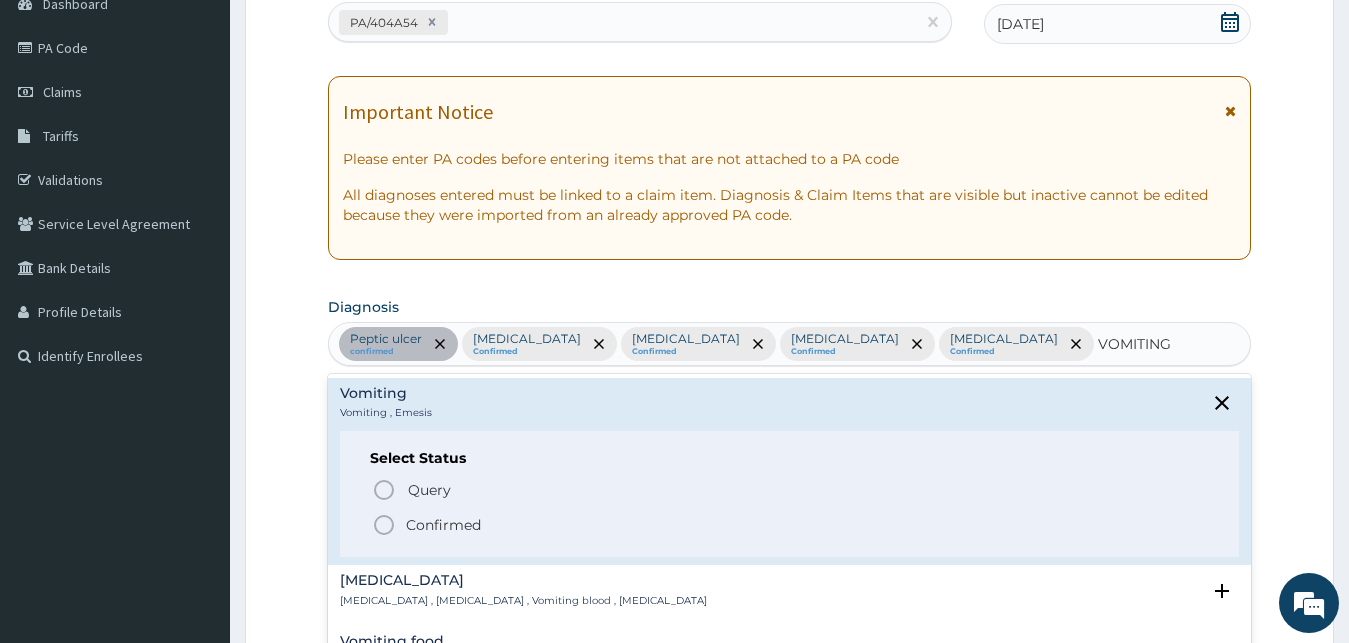 click on "Confirmed" at bounding box center [443, 525] 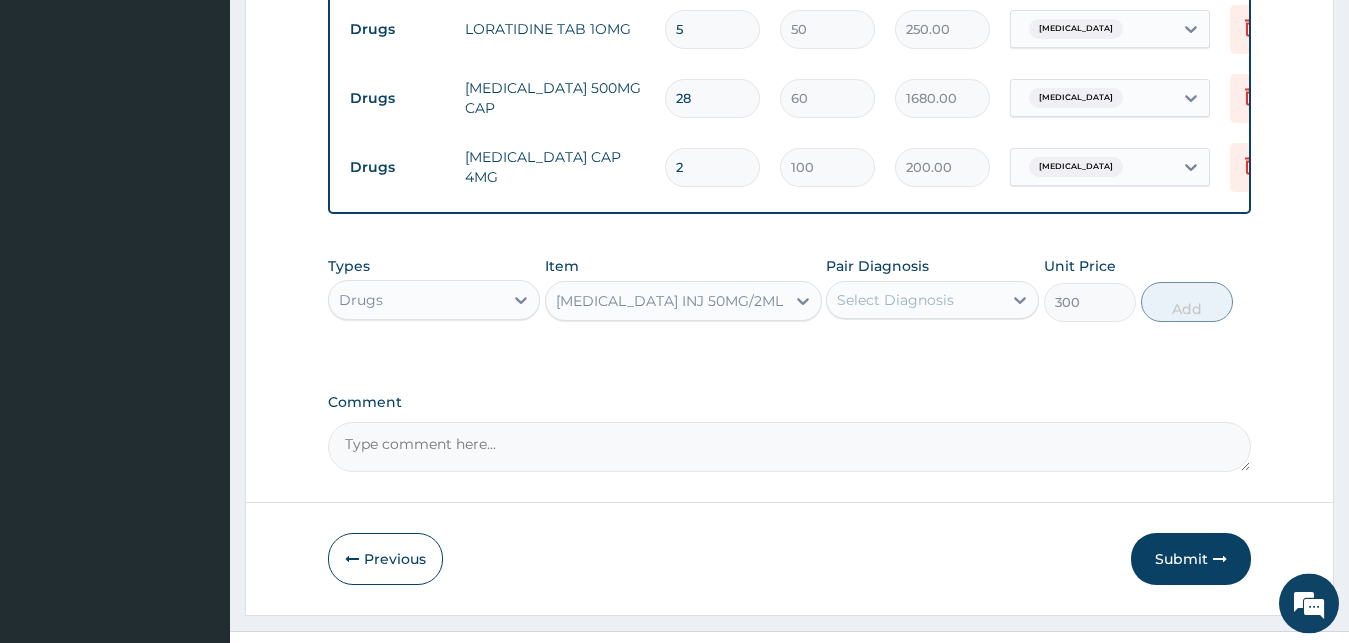 scroll, scrollTop: 997, scrollLeft: 0, axis: vertical 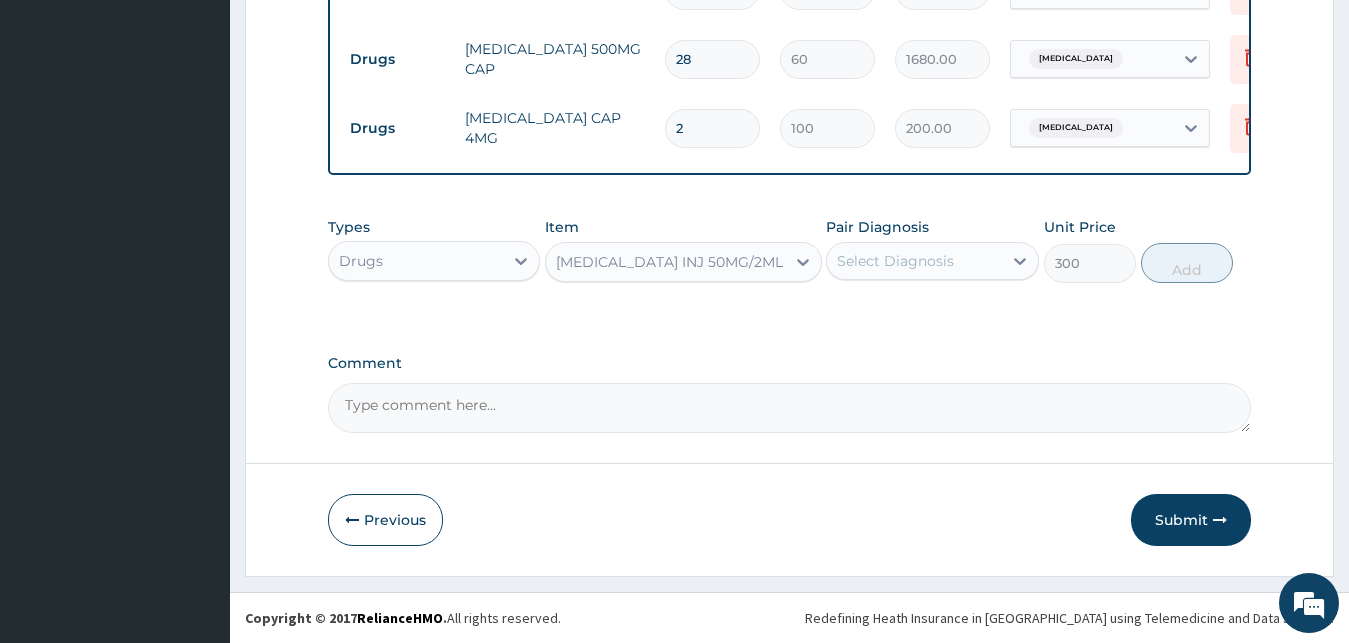 click on "Select Diagnosis" at bounding box center (914, 261) 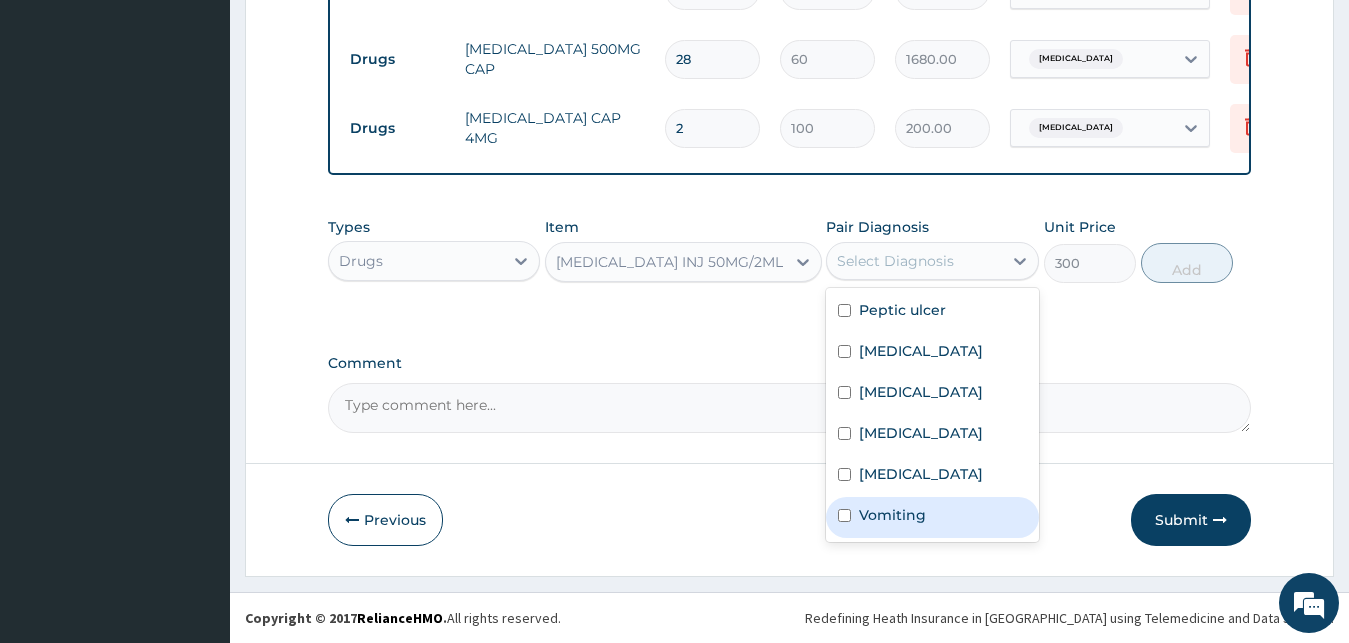 click on "Vomiting" at bounding box center [892, 515] 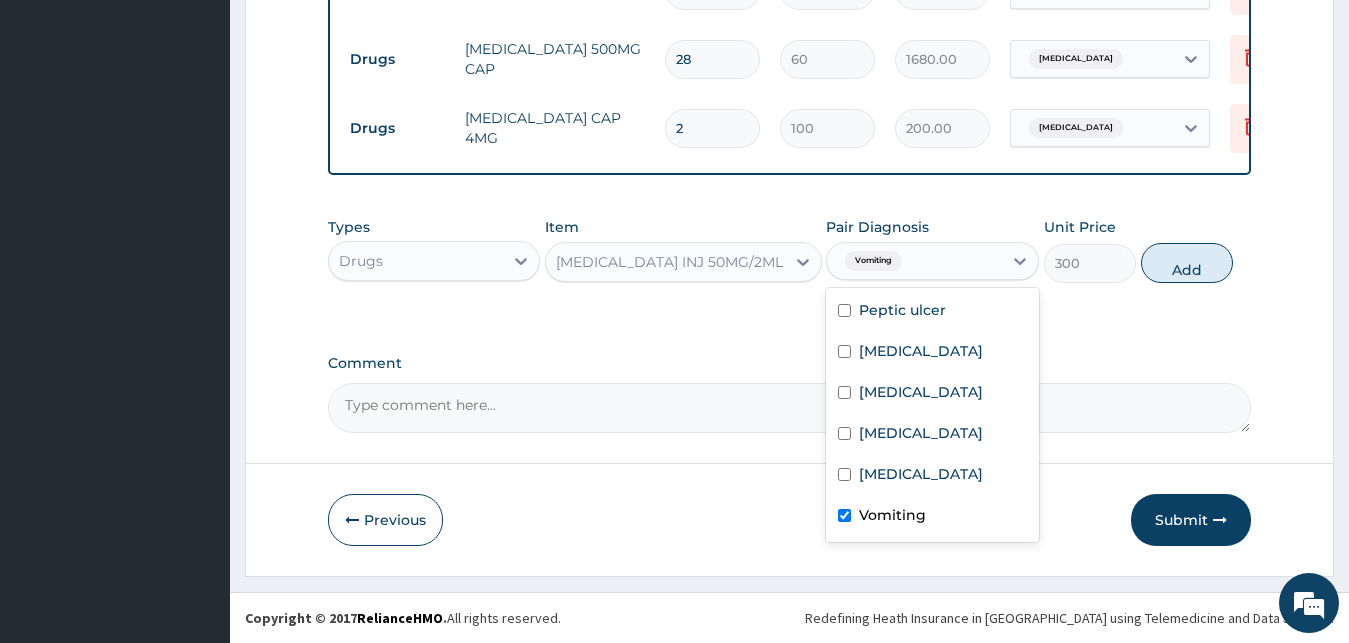 checkbox on "true" 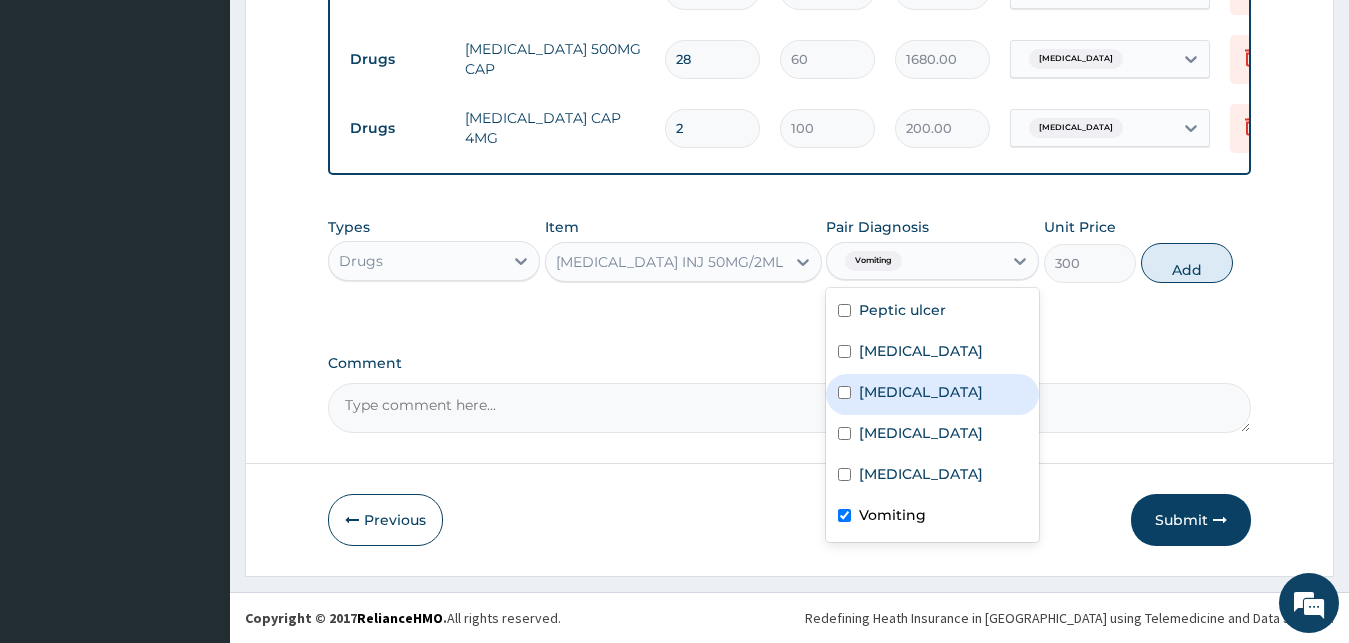 click on "Types Drugs Item PROMETHAZINE INJ 50MG/2ML Pair Diagnosis option Vomiting, selected. option Malaria focused, 3 of 6. 6 results available. Use Up and Down to choose options, press Enter to select the currently focused option, press Escape to exit the menu, press Tab to select the option and exit the menu. Vomiting Peptic ulcer Upper respiratory infection Malaria Gastroenteritis Rhinitis Vomiting Unit Price 300 Add" at bounding box center [790, 250] 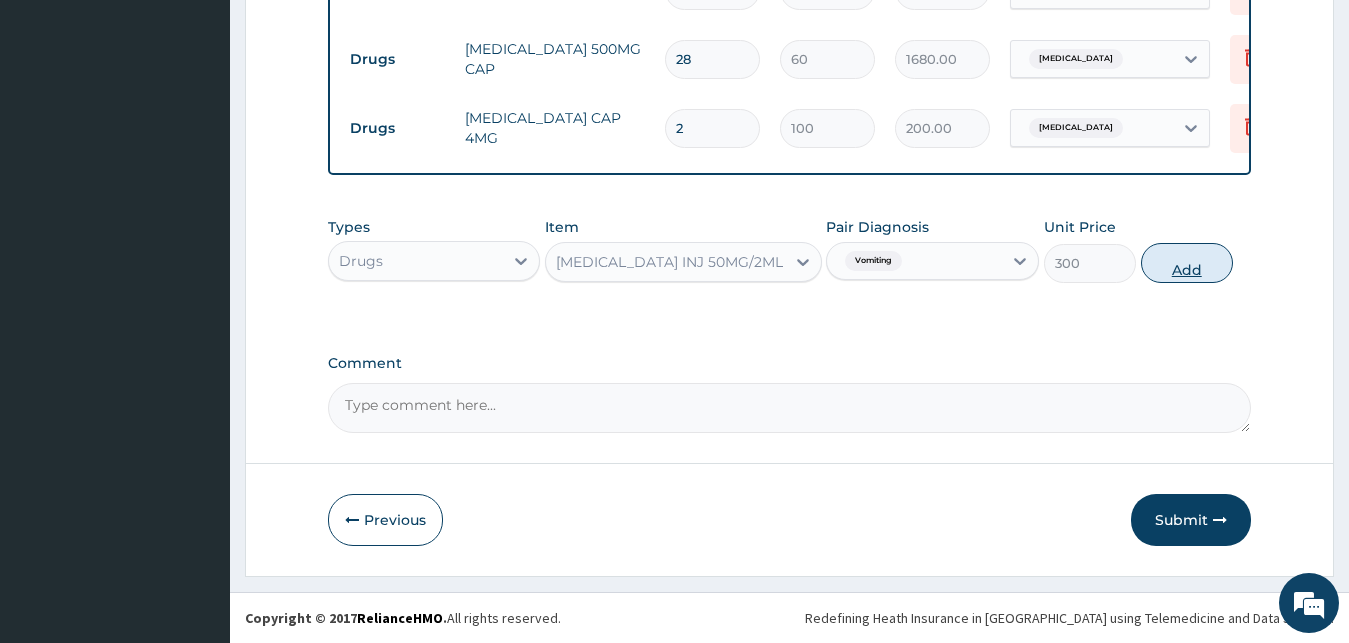 click on "Add" at bounding box center [1187, 263] 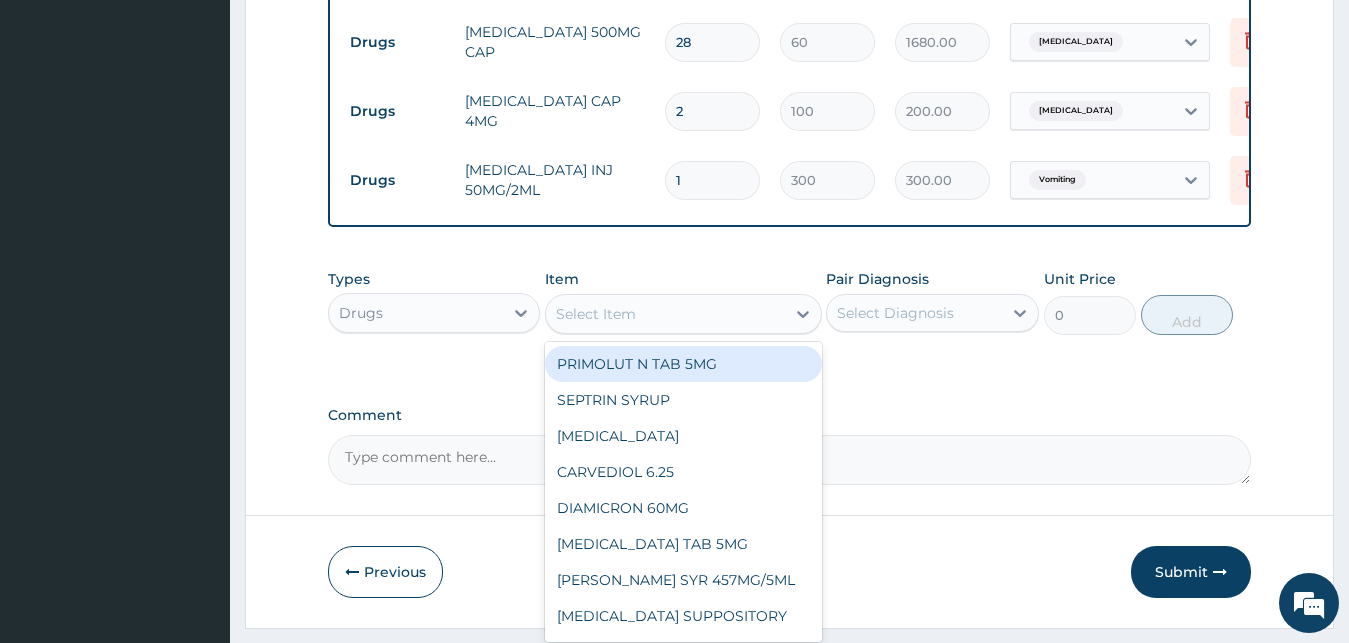 click on "Select Item" at bounding box center (665, 314) 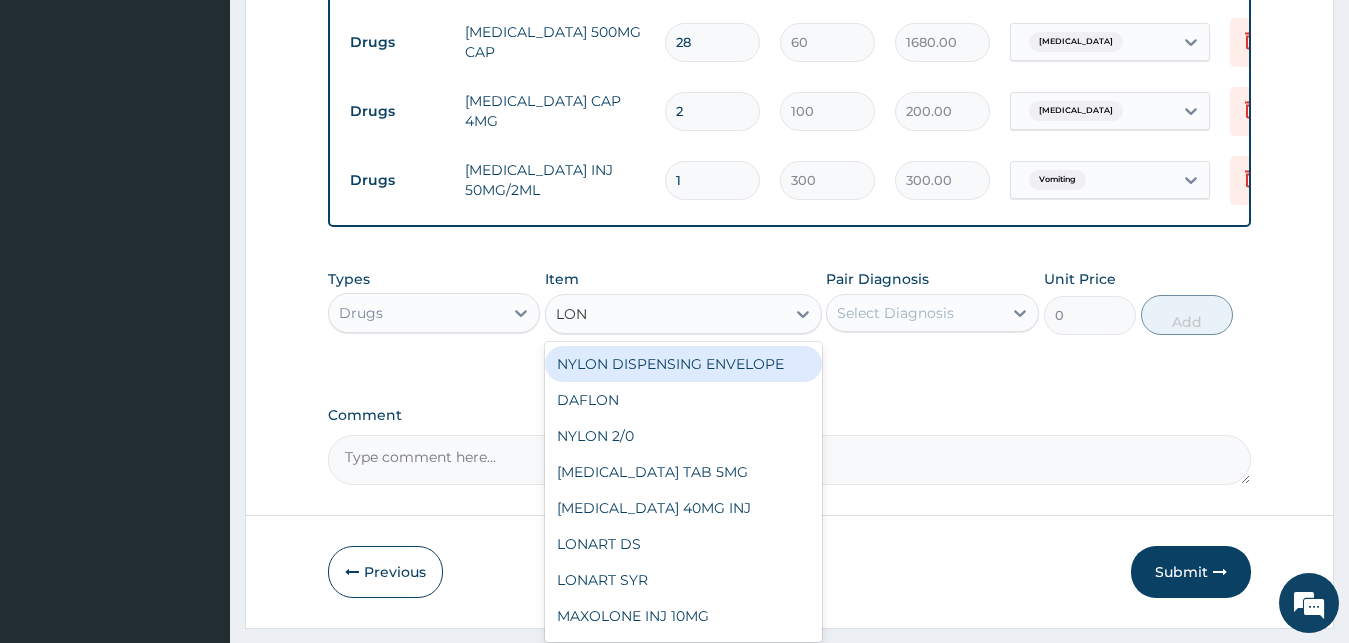 type on "LONA" 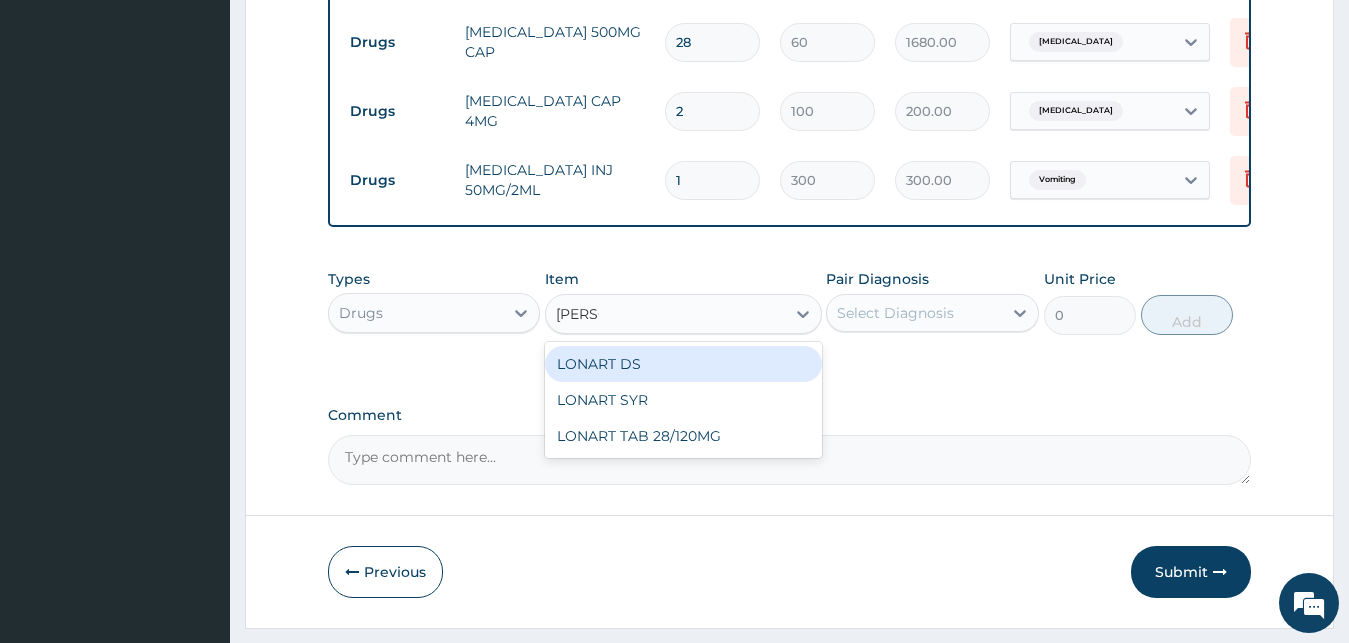 click on "LONART DS" at bounding box center [683, 364] 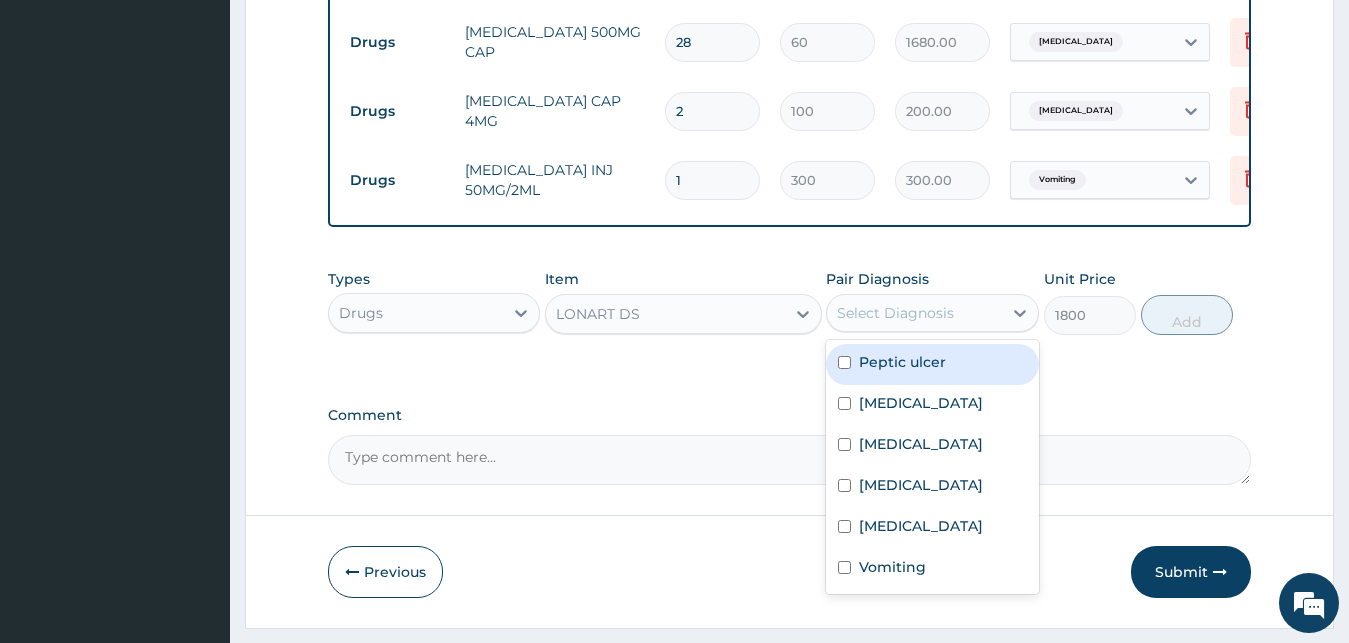 click on "Select Diagnosis" at bounding box center [895, 313] 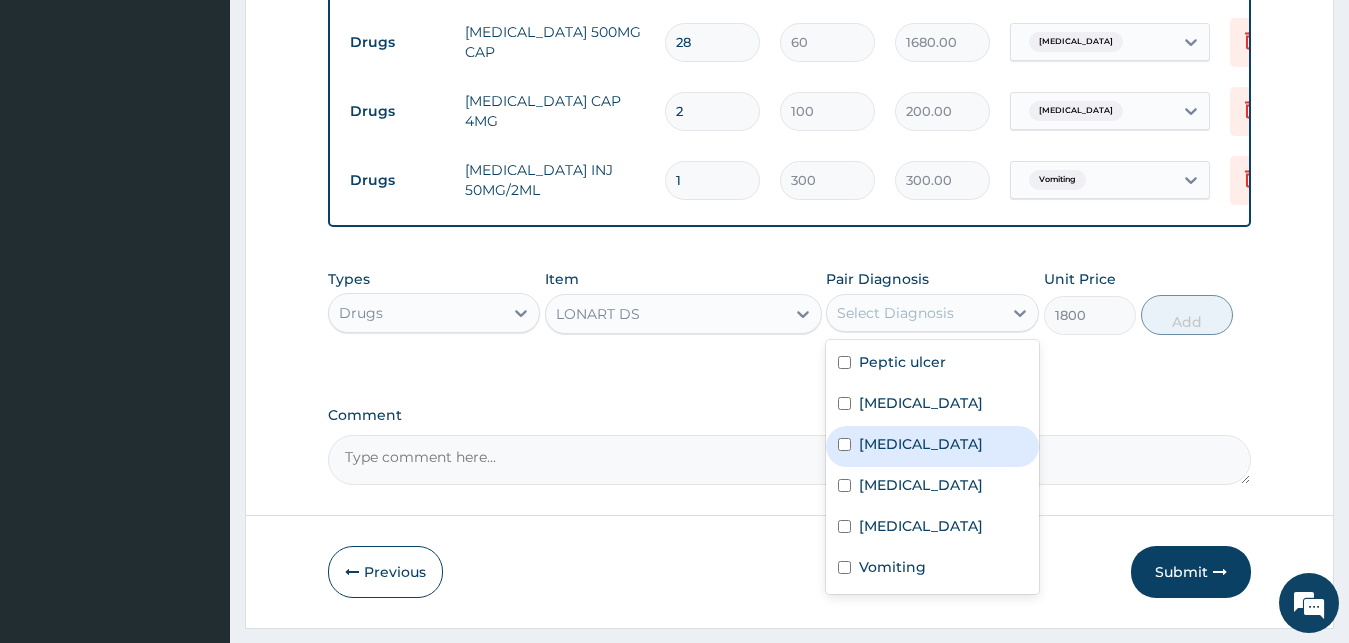 click on "Malaria" at bounding box center [932, 446] 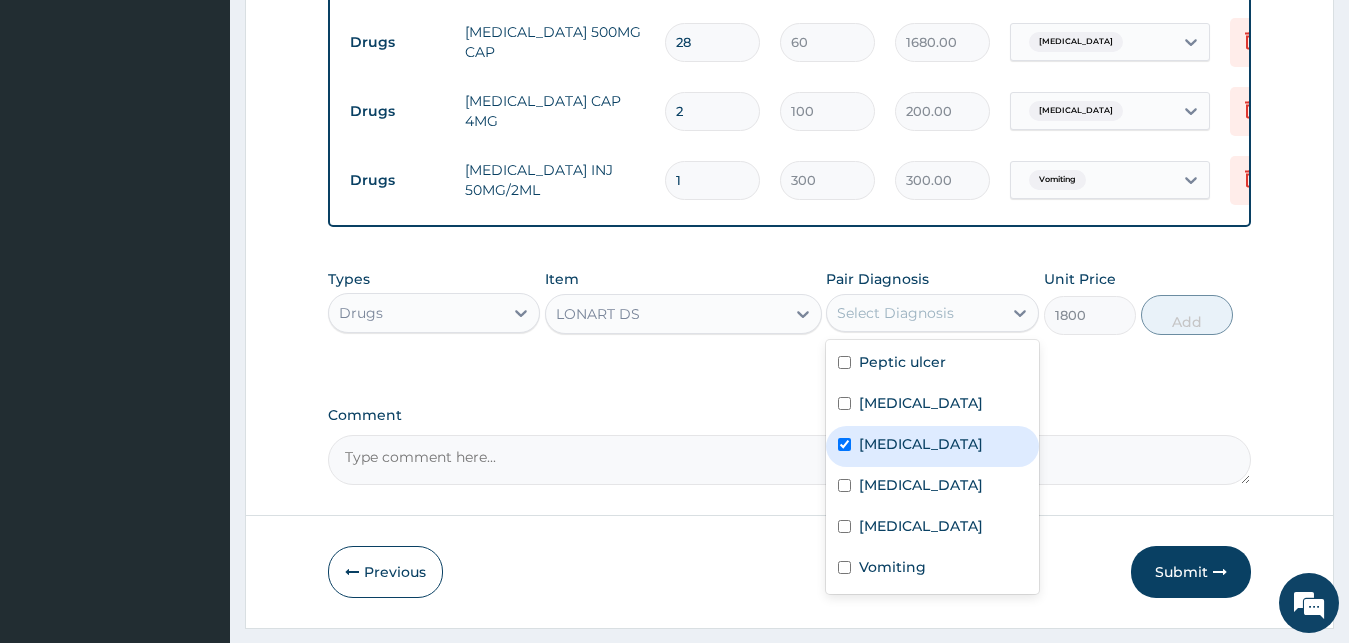 checkbox on "true" 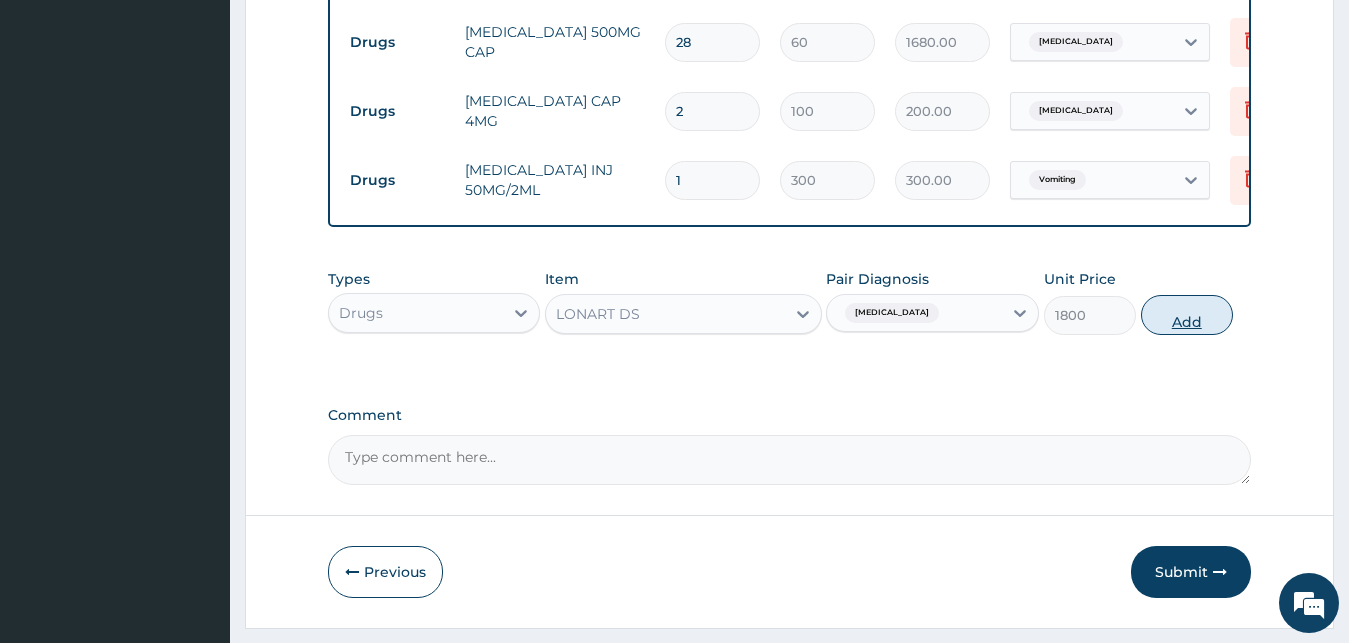 click on "Add" at bounding box center (1187, 315) 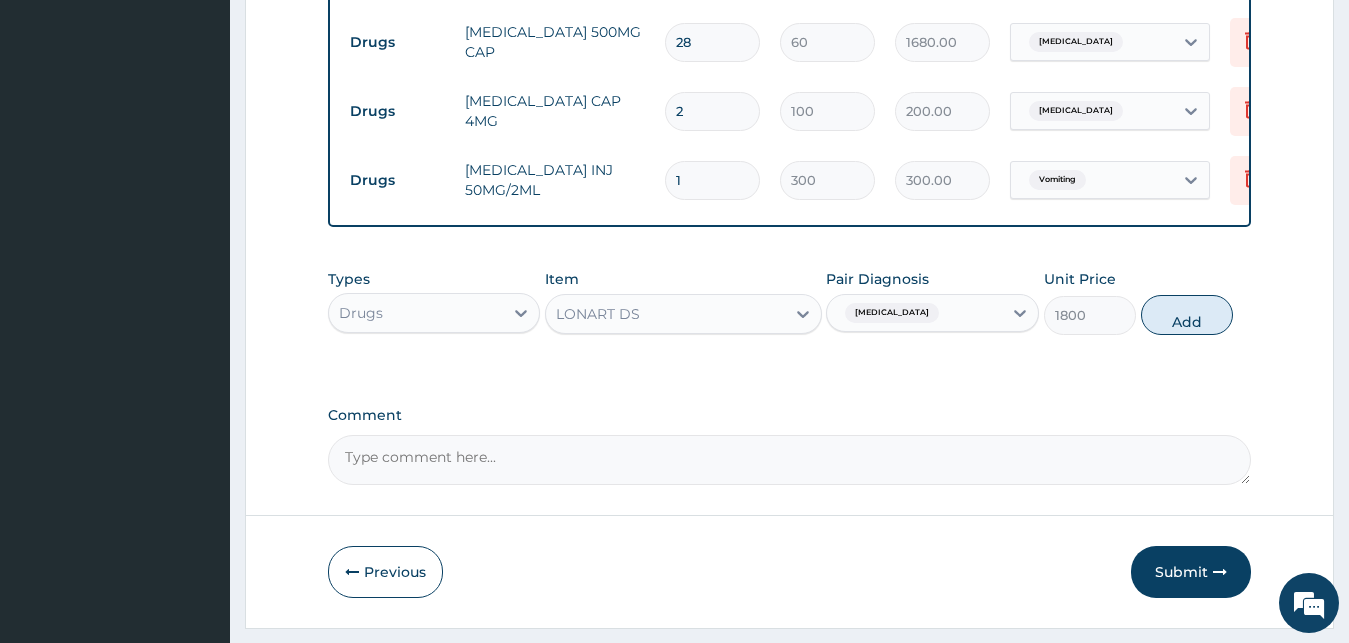 type on "0" 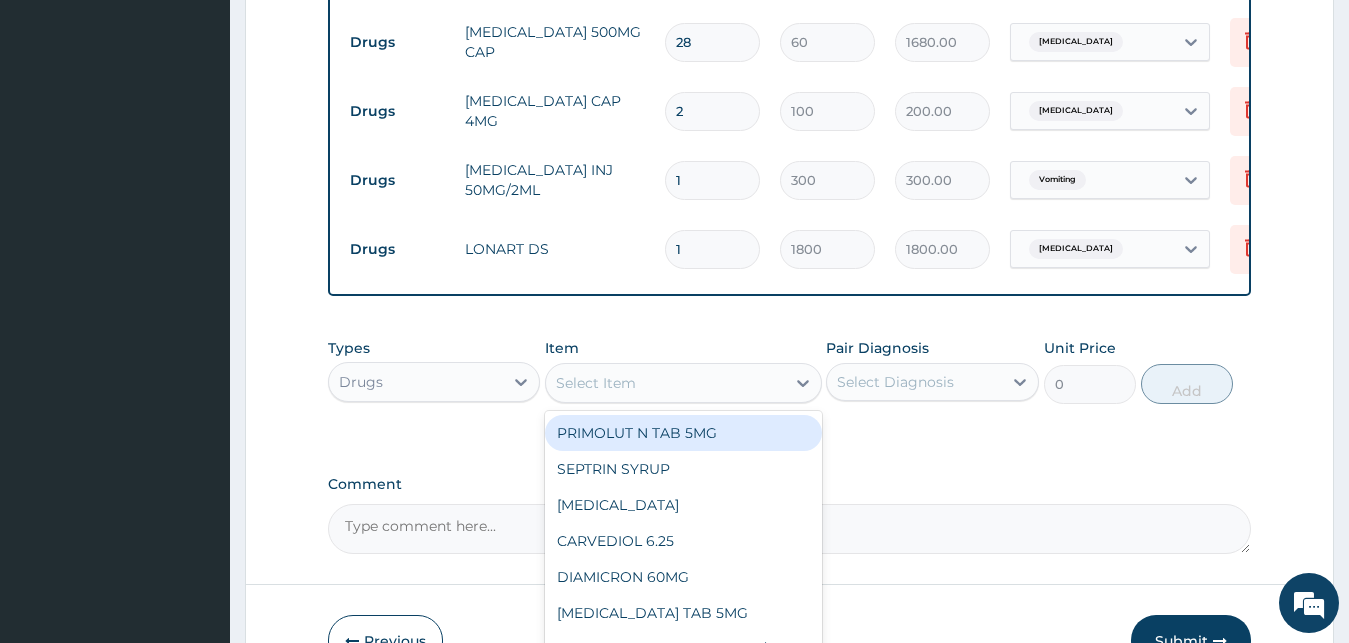 click on "Select Item" at bounding box center (665, 383) 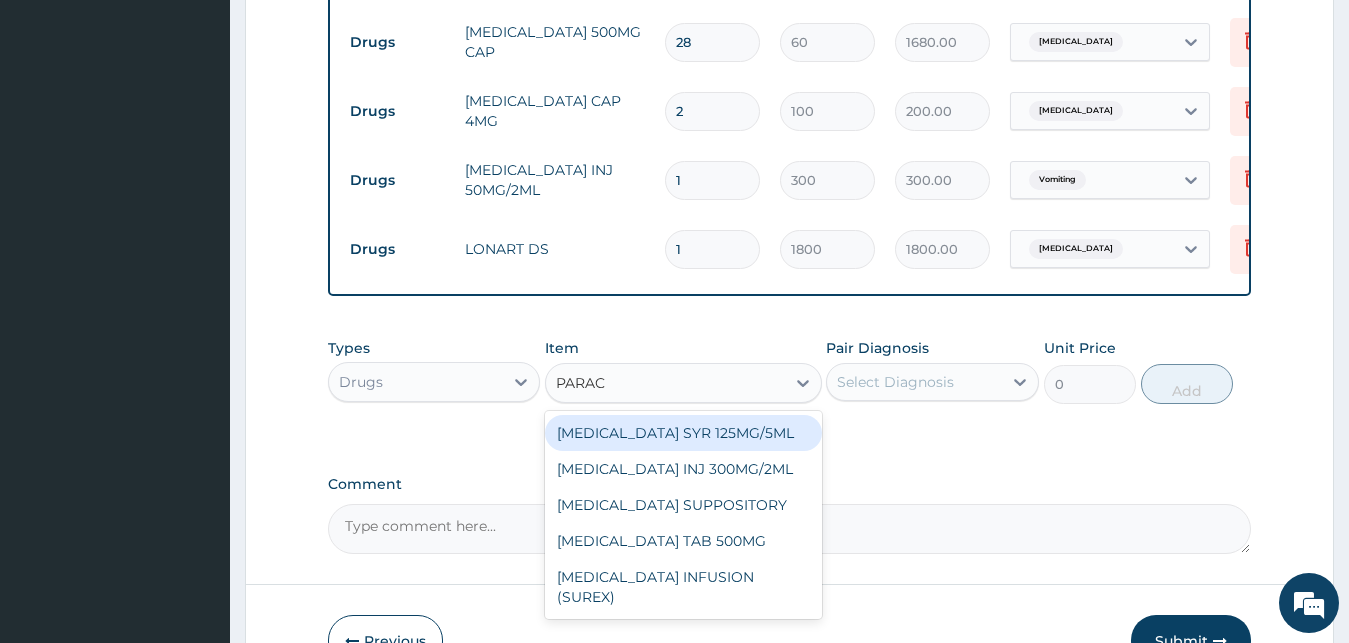 type on "PARACE" 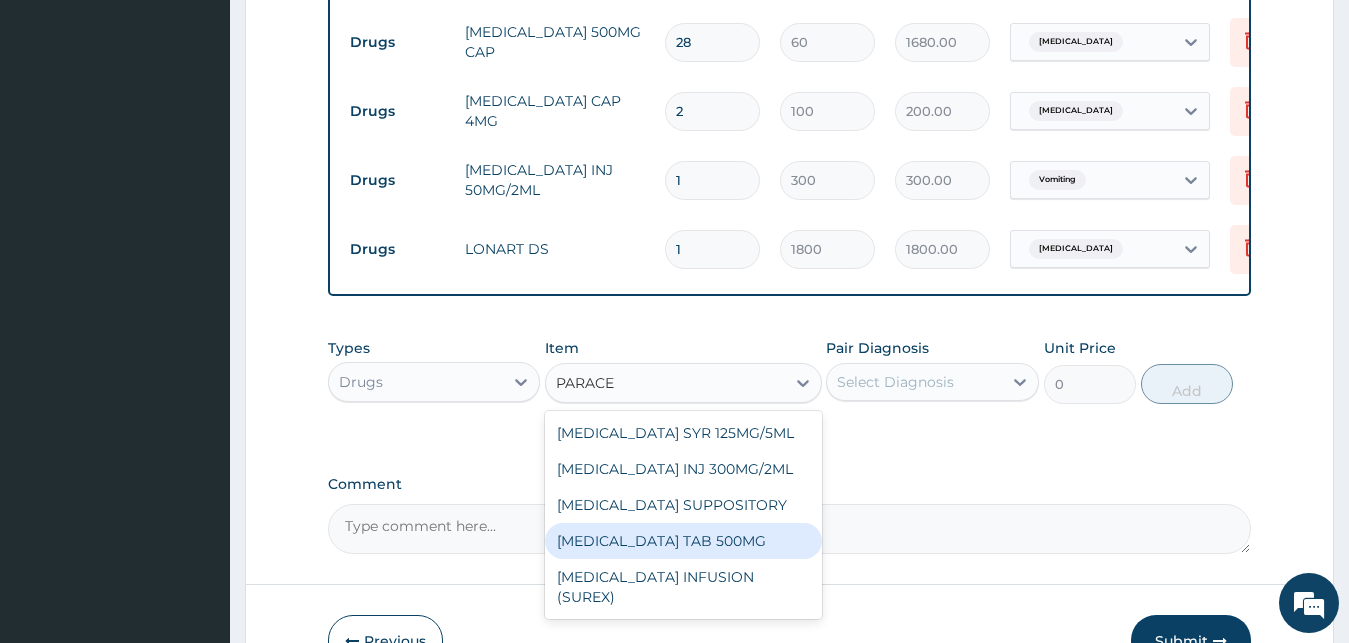 click on "PARACETAMOL TAB 500MG" at bounding box center (683, 541) 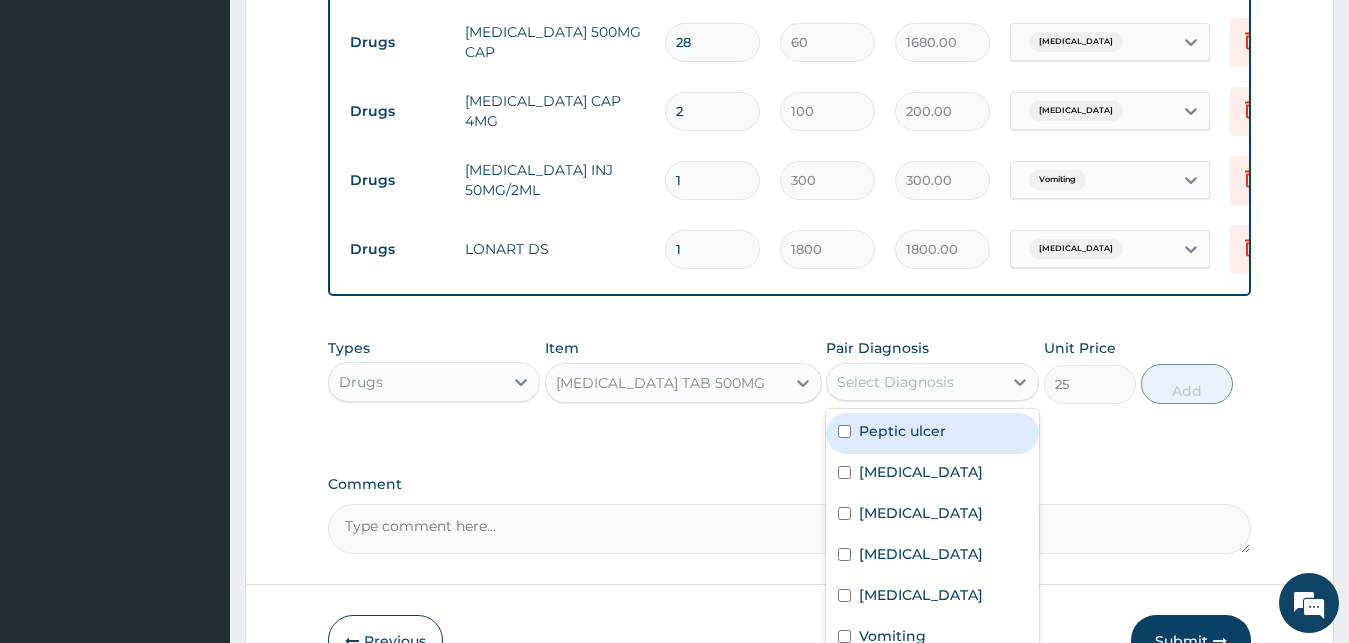click on "Select Diagnosis" at bounding box center [895, 382] 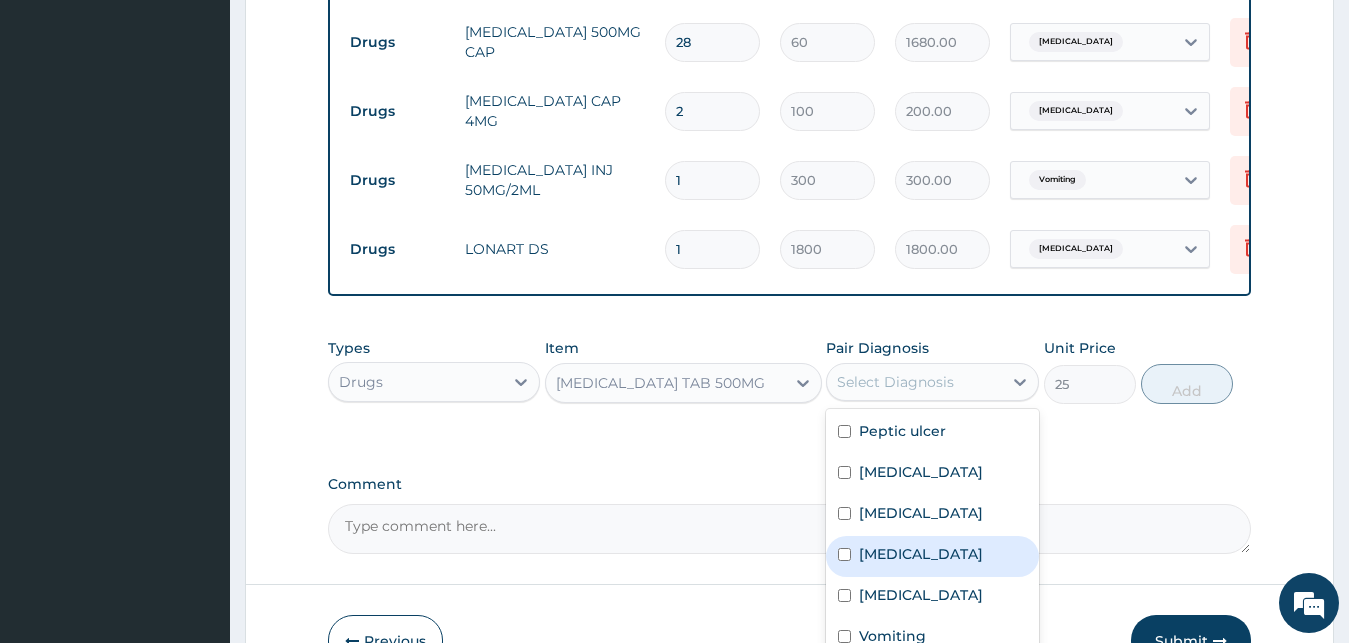 click on "Gastroenteritis" at bounding box center [932, 556] 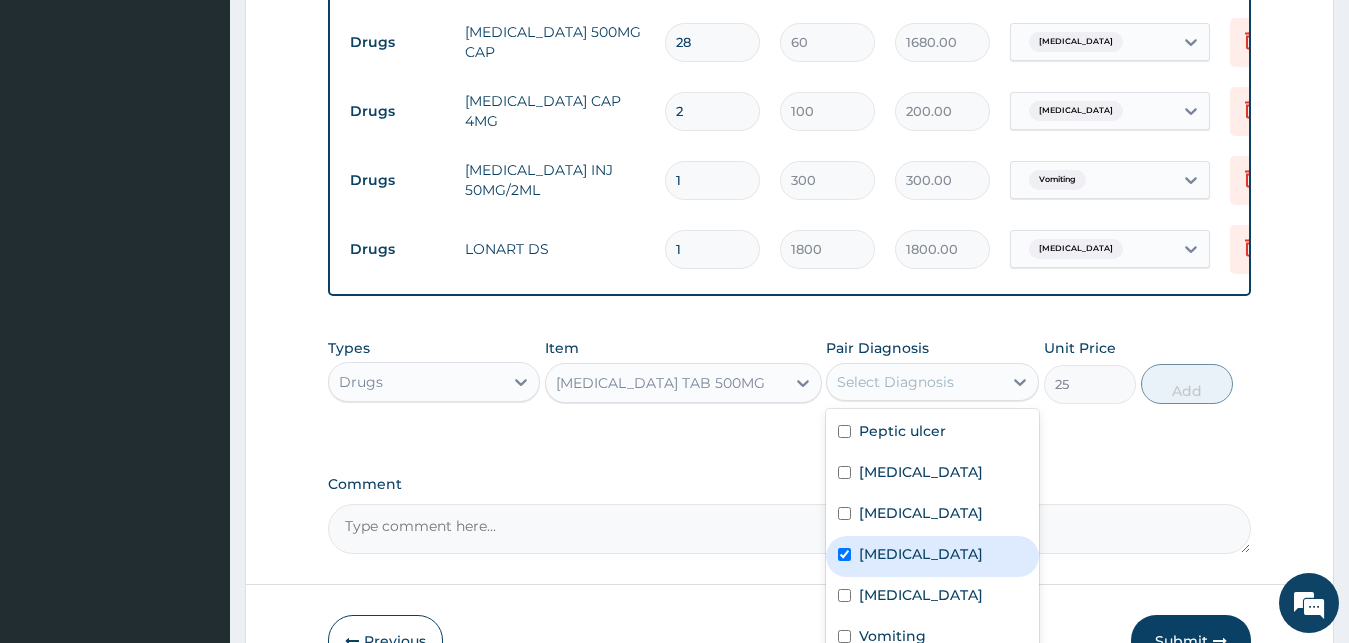 checkbox on "true" 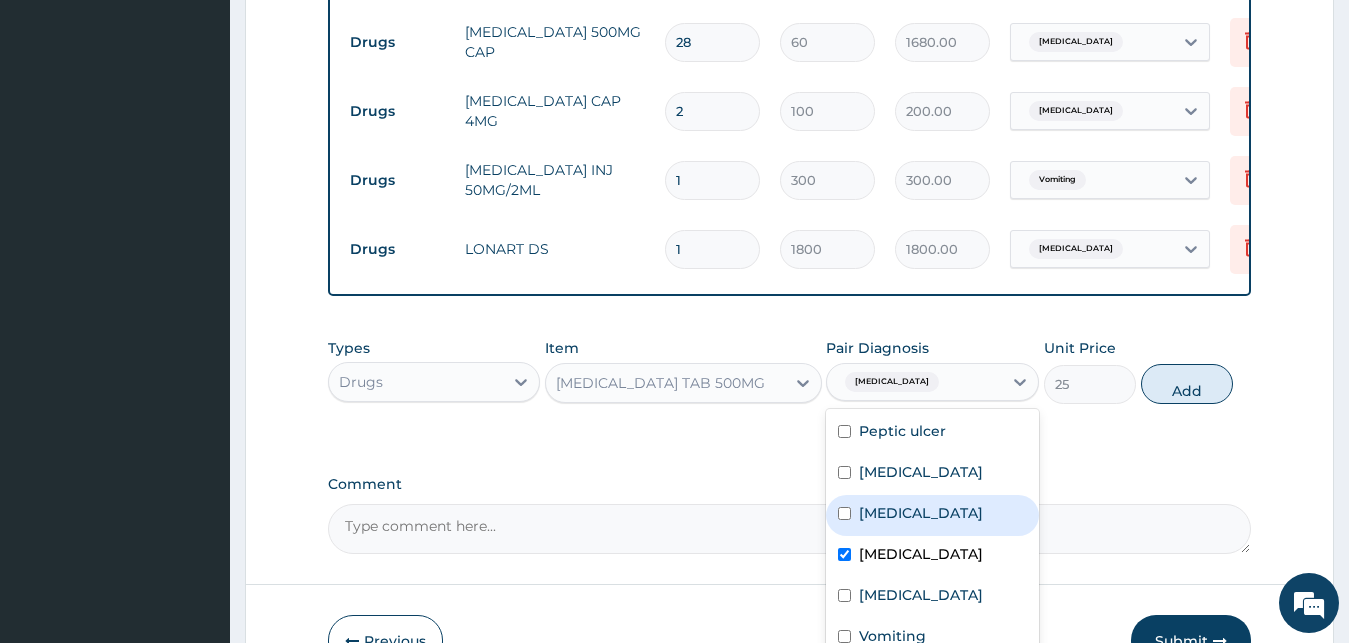 click on "Malaria" at bounding box center (921, 513) 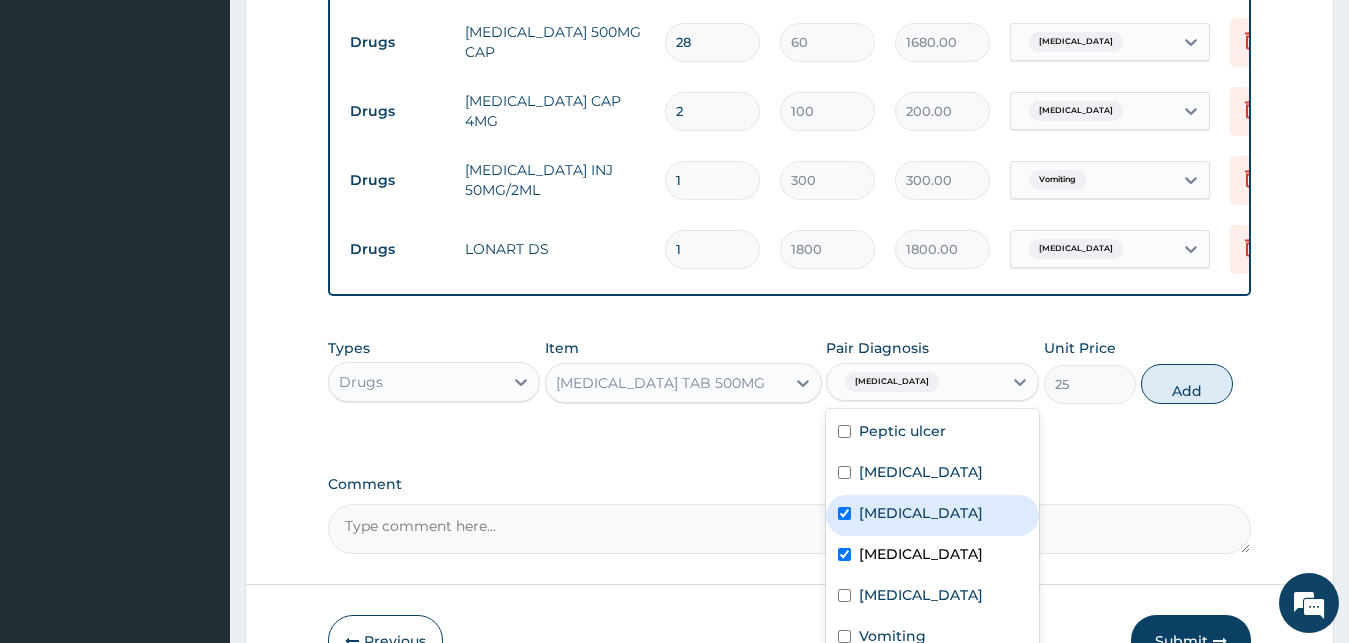 checkbox on "true" 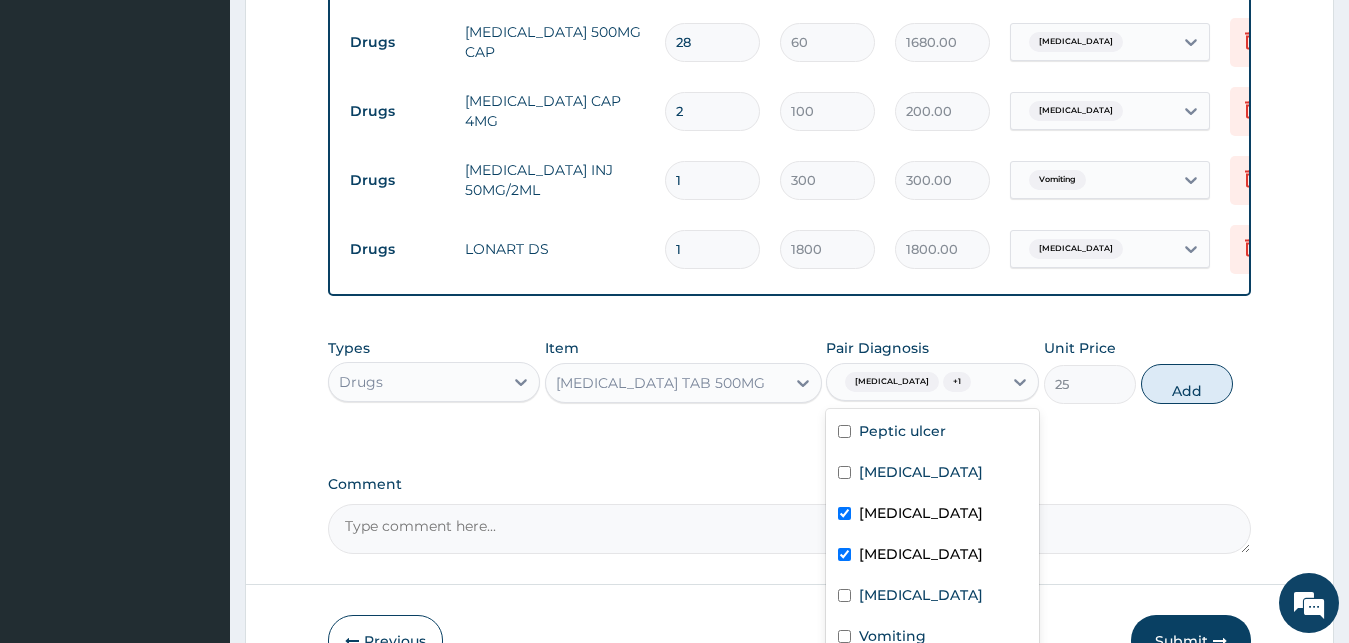 click on "Gastroenteritis" at bounding box center (921, 554) 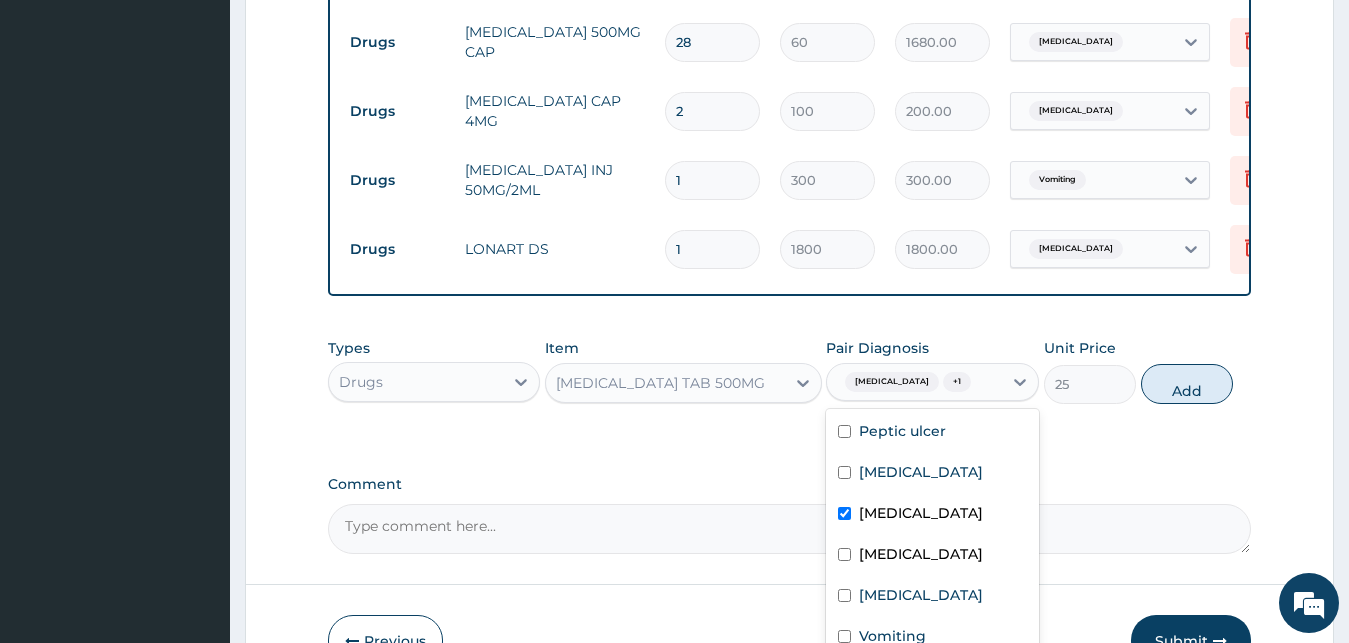 checkbox on "false" 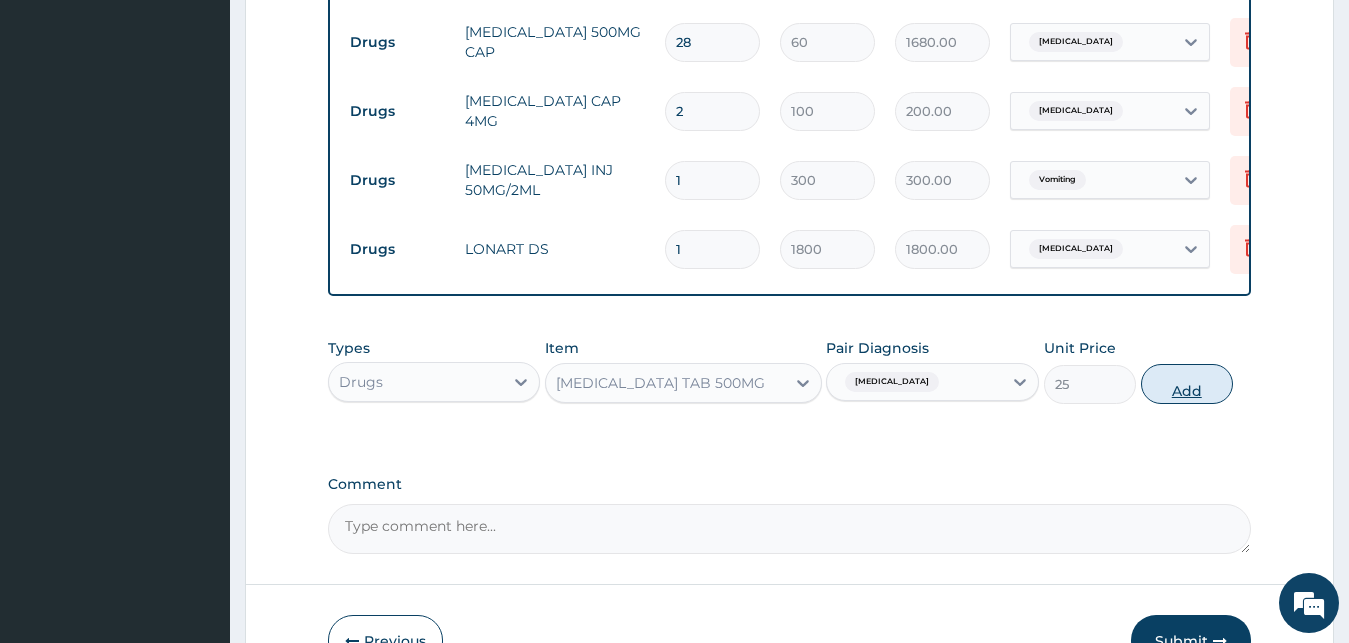 click on "Add" at bounding box center [1187, 384] 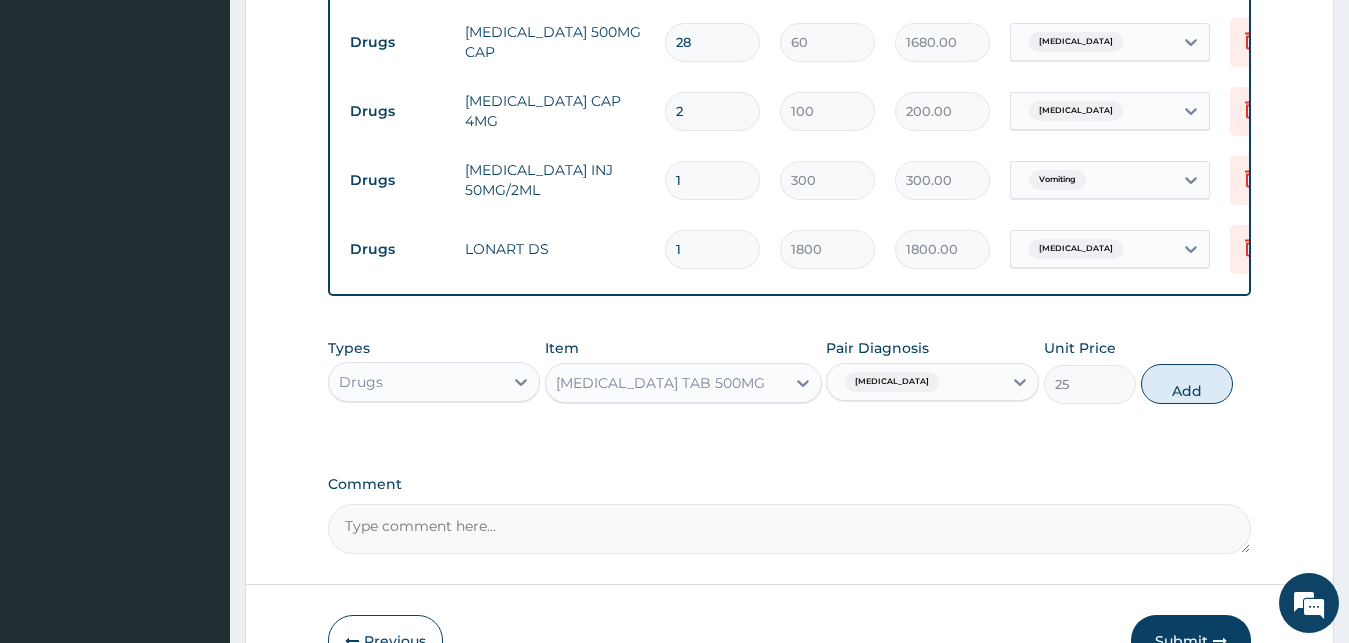 type on "0" 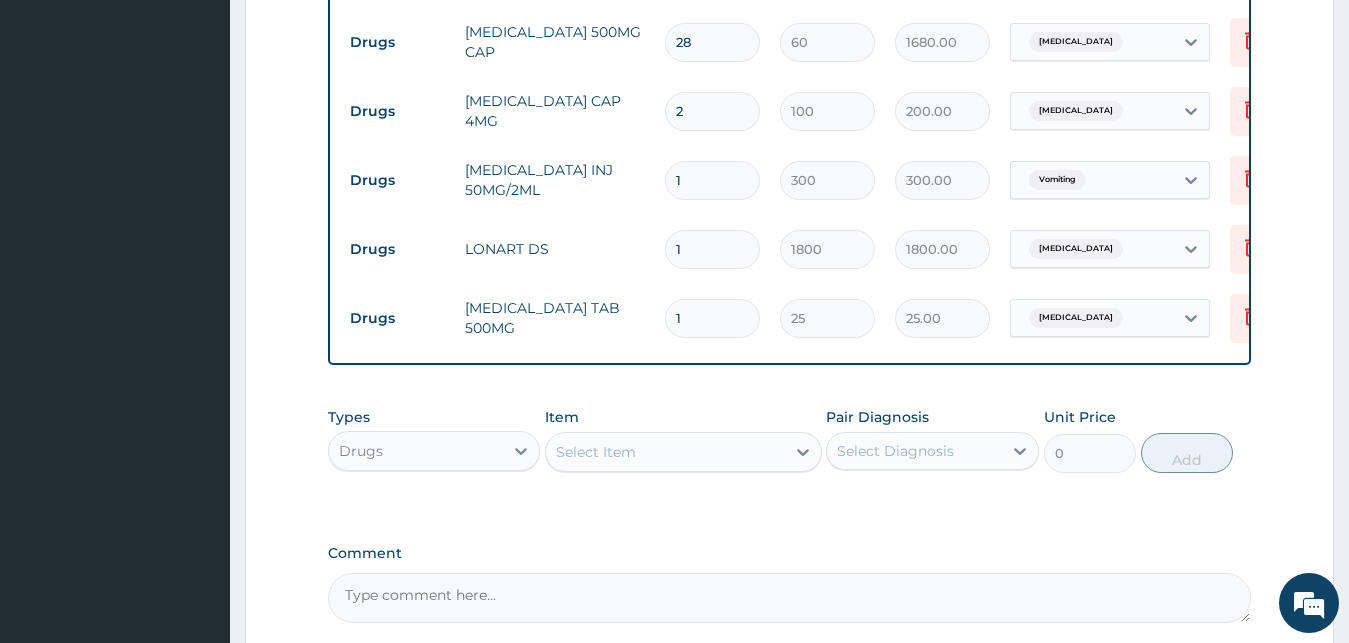 type on "18" 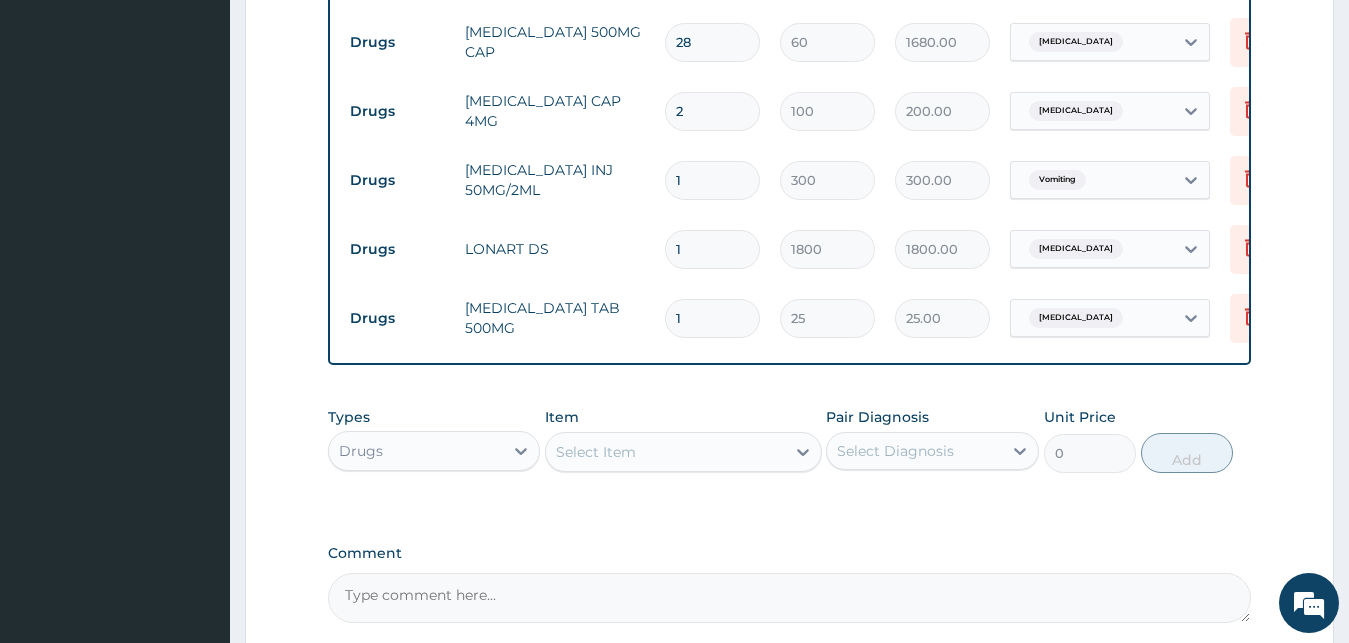 type on "450.00" 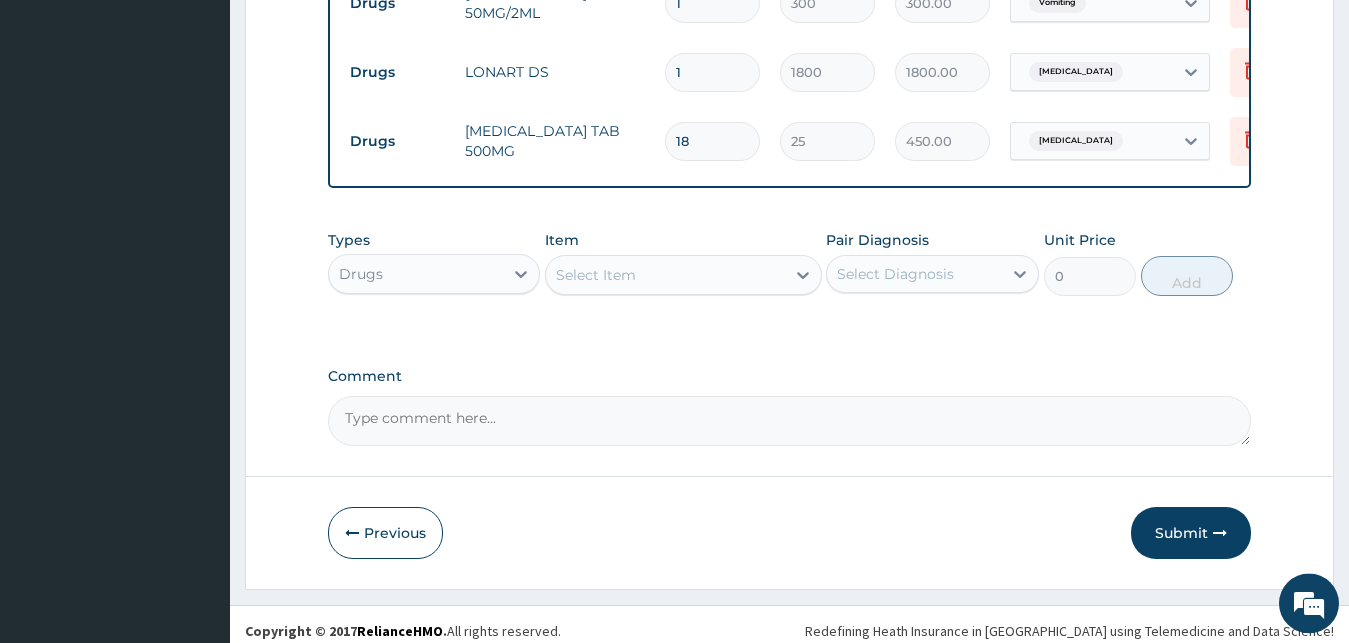 scroll, scrollTop: 1204, scrollLeft: 0, axis: vertical 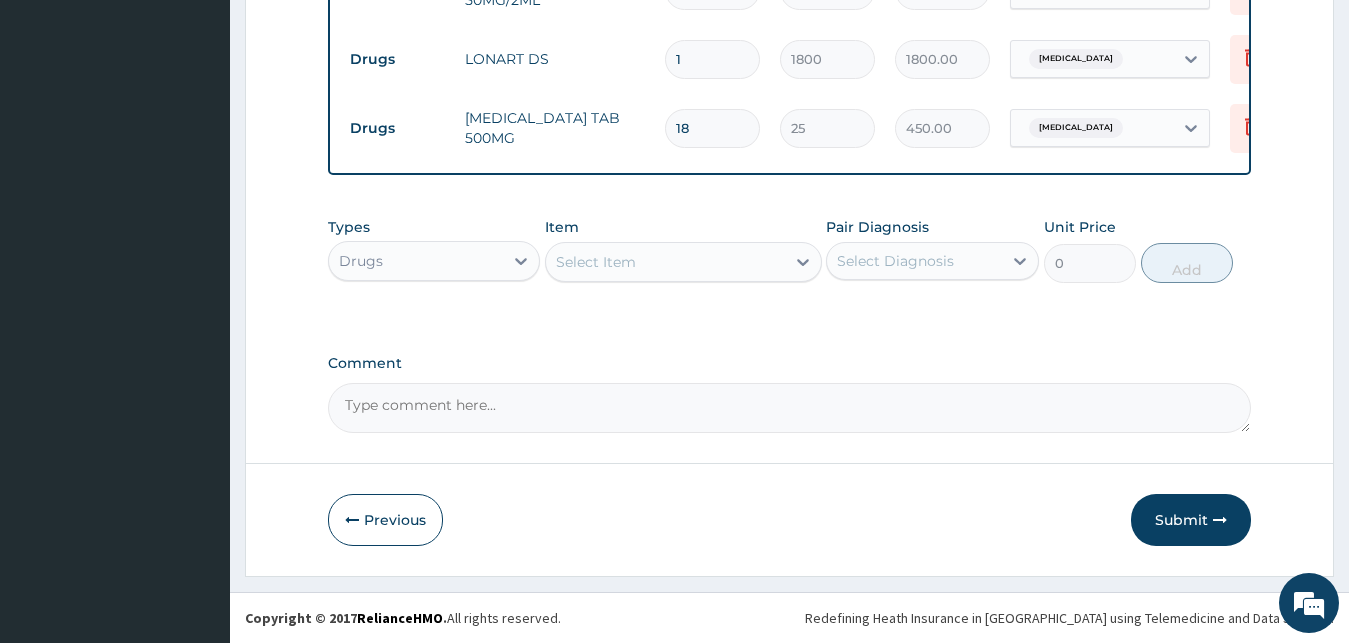 type on "18" 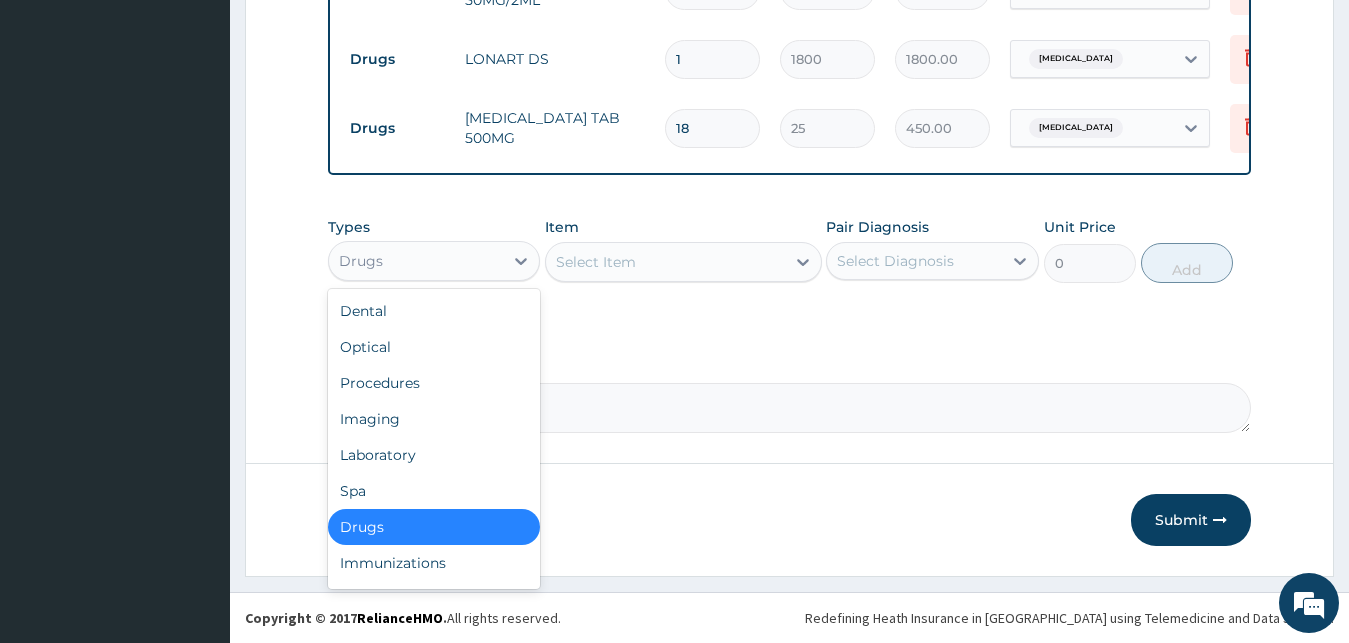 click on "Drugs" at bounding box center (434, 261) 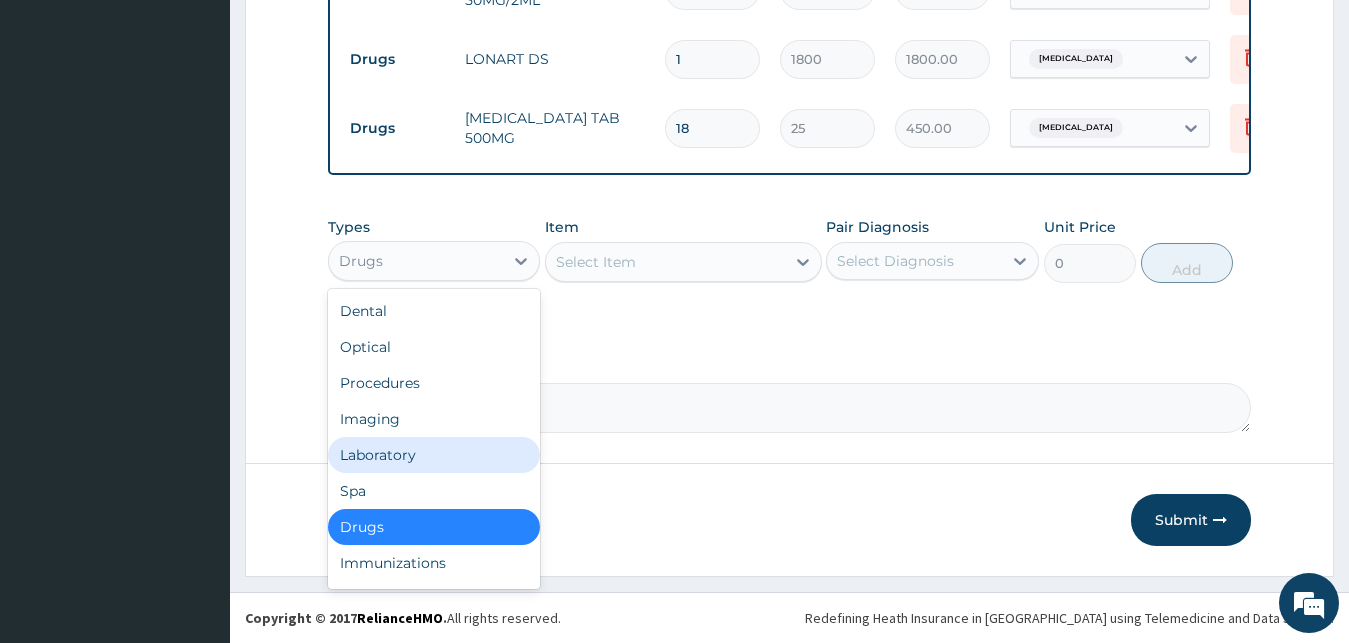 click on "Laboratory" at bounding box center [434, 455] 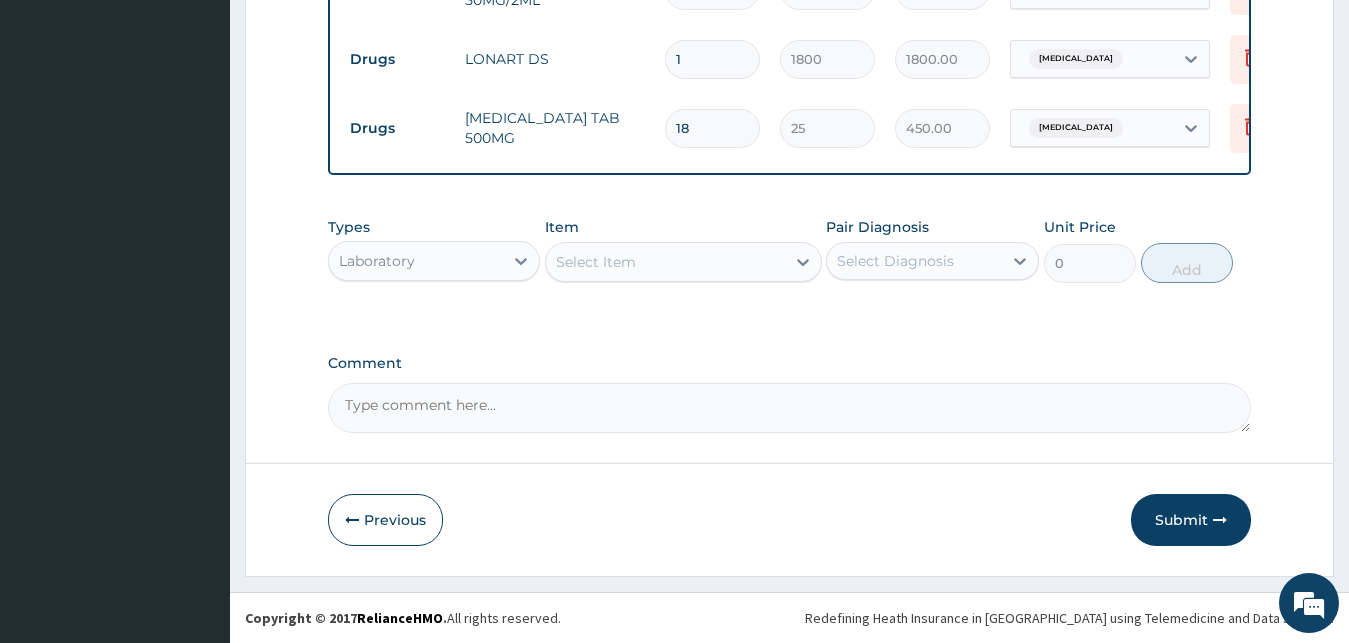click on "Select Item" at bounding box center [596, 262] 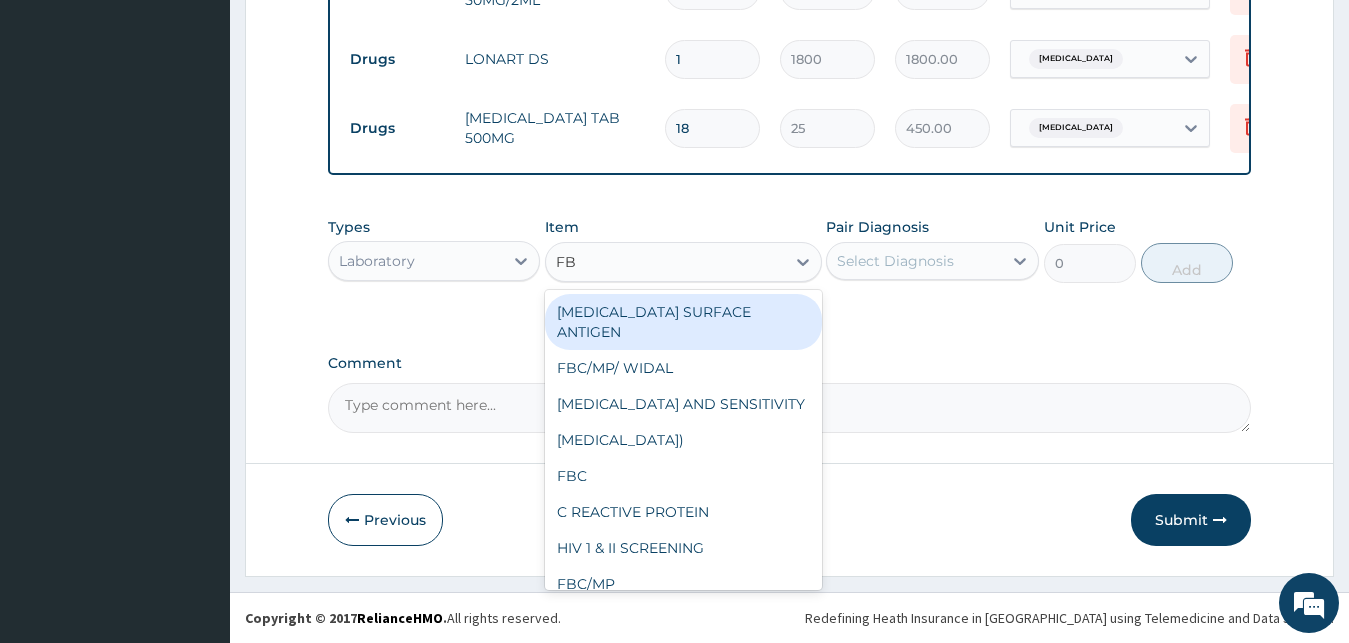 type on "FBC" 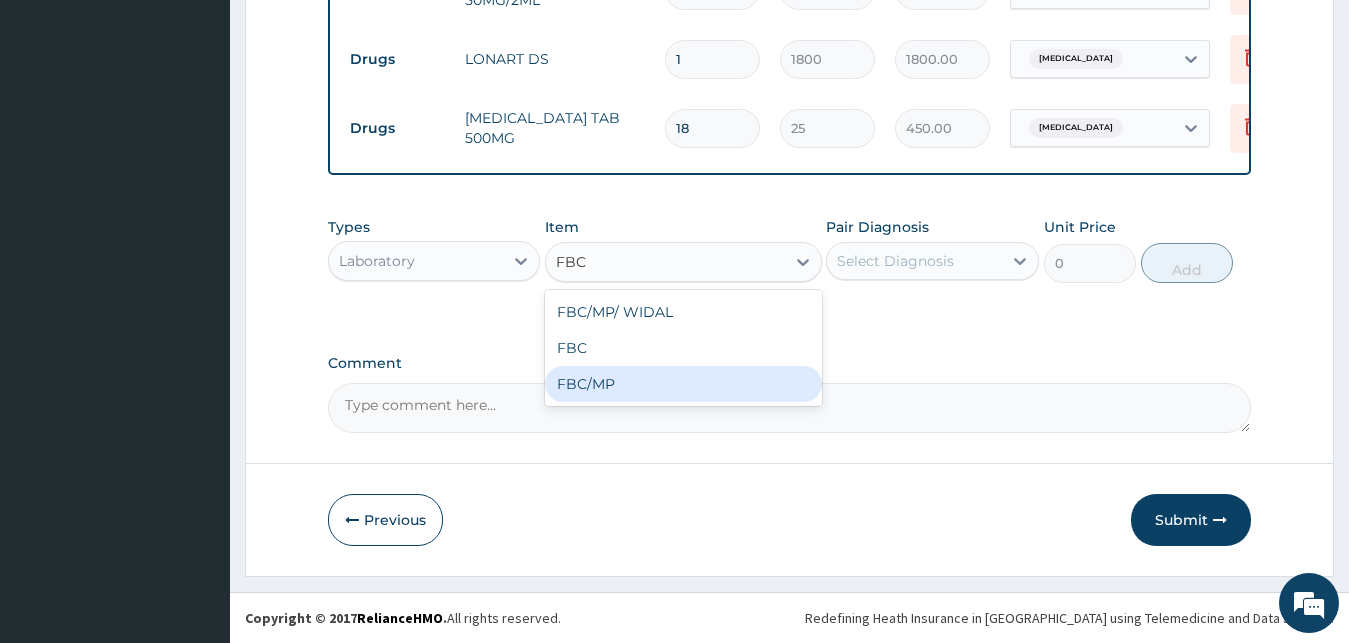 click on "FBC/MP" at bounding box center (683, 384) 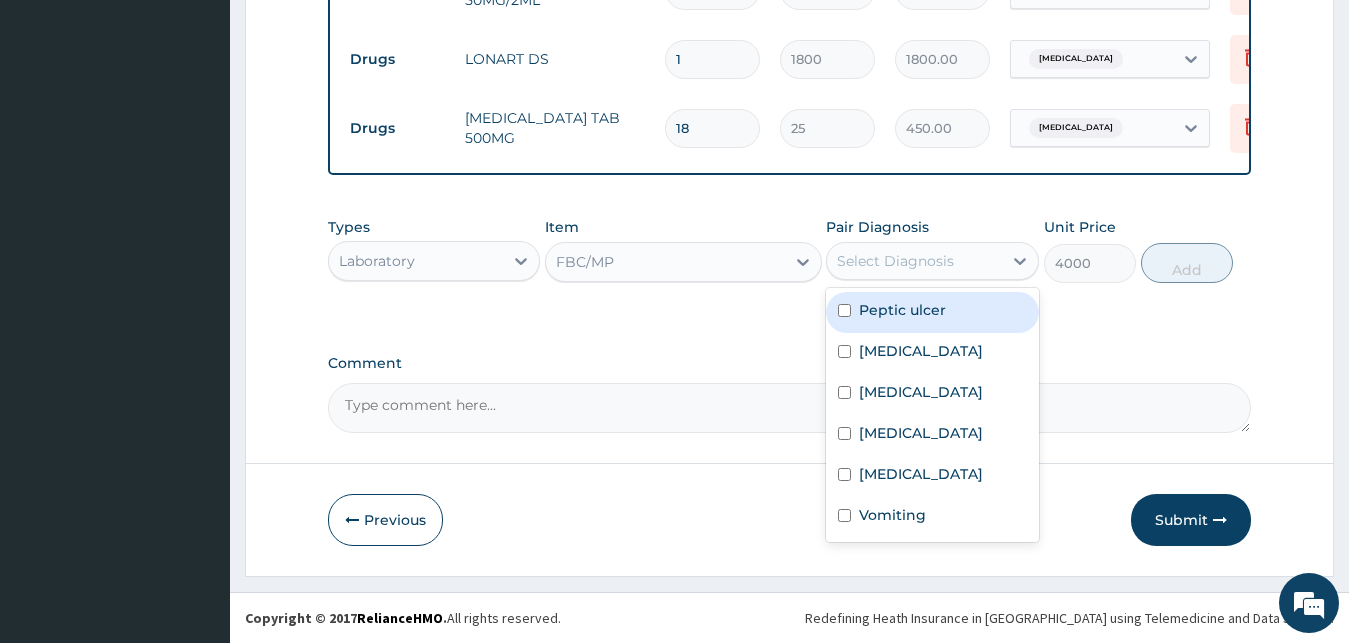 click on "Select Diagnosis" at bounding box center [914, 261] 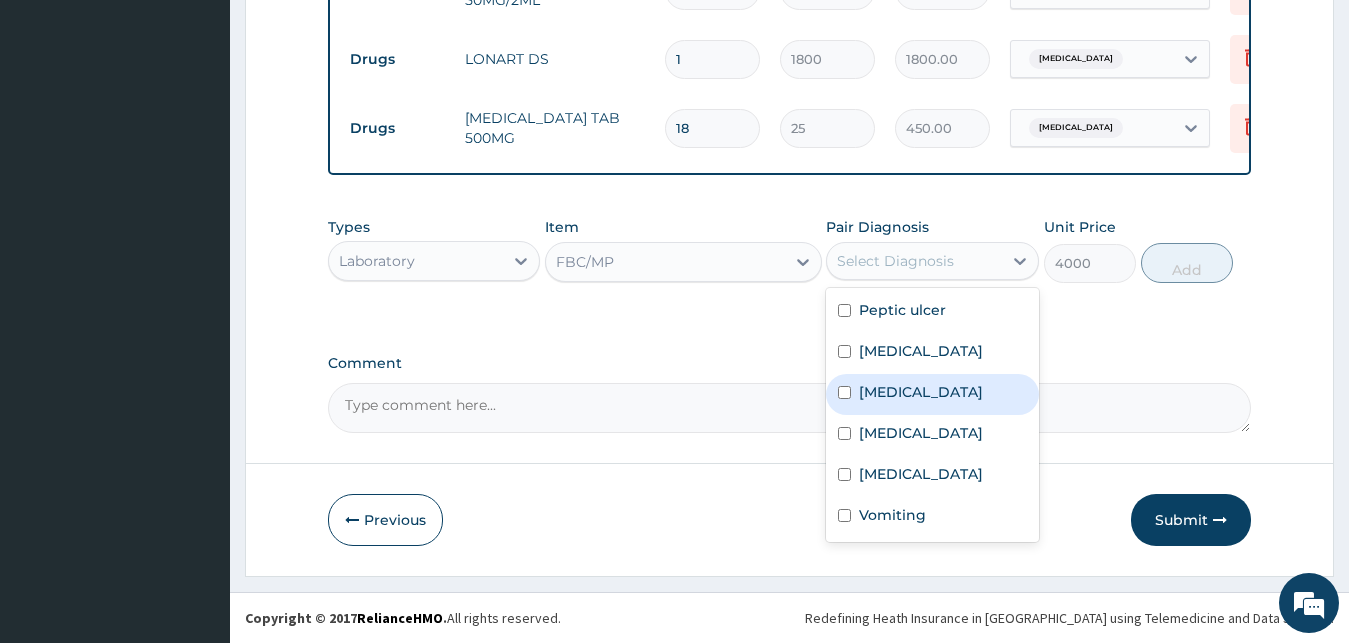 click on "Malaria" at bounding box center (932, 394) 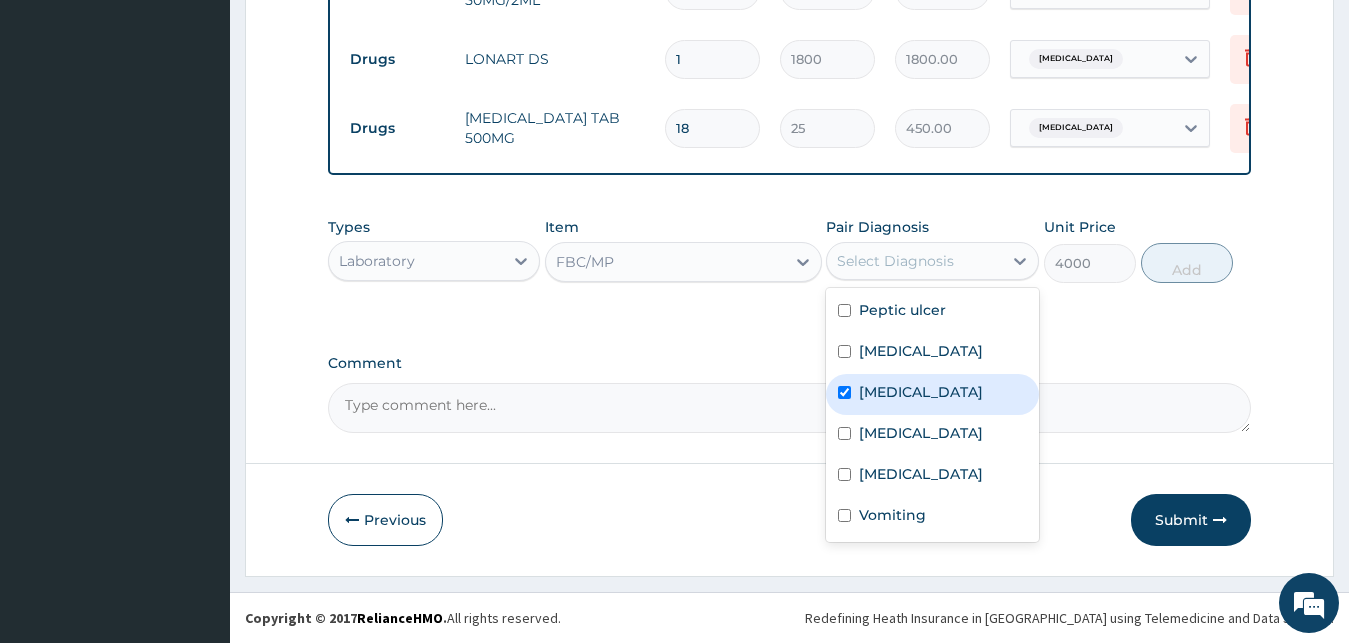 checkbox on "true" 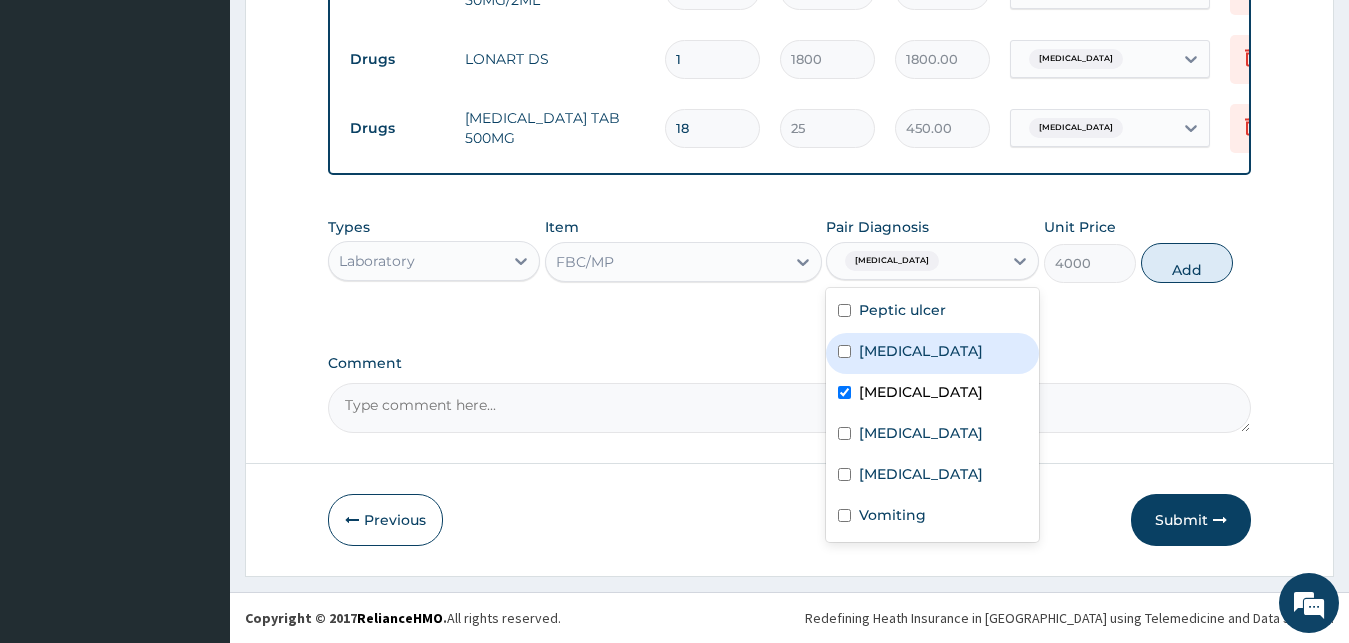 click on "Upper respiratory infection" at bounding box center [921, 351] 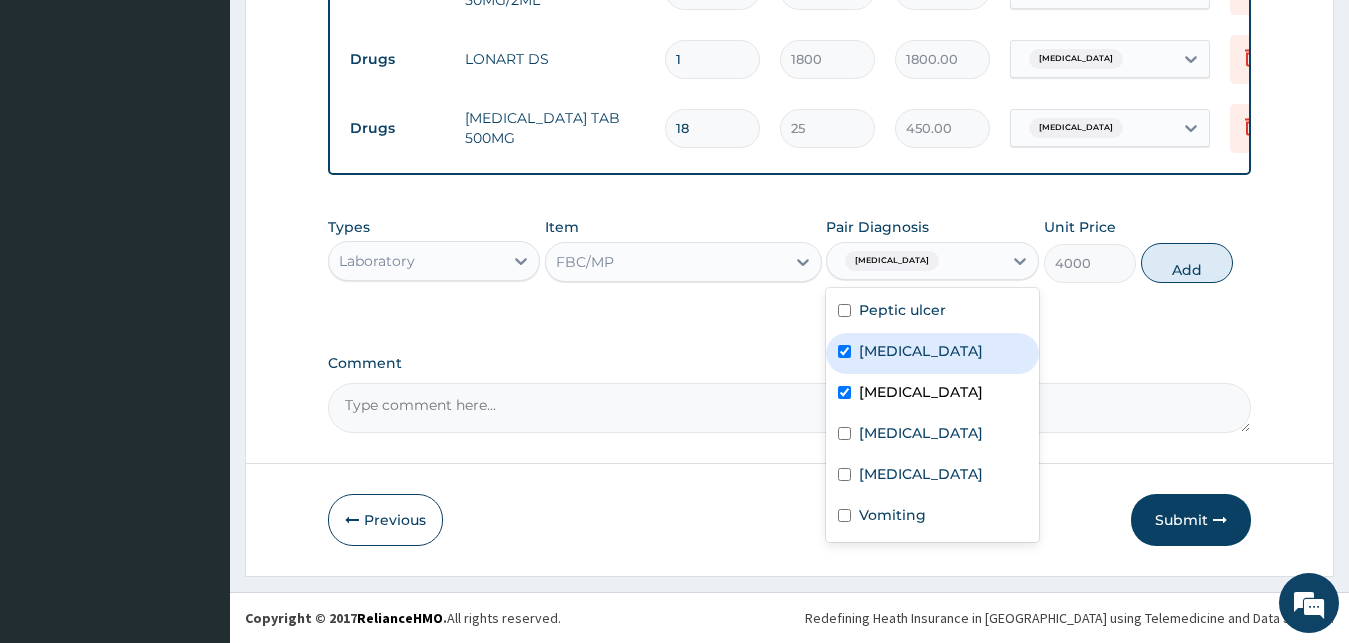 checkbox on "true" 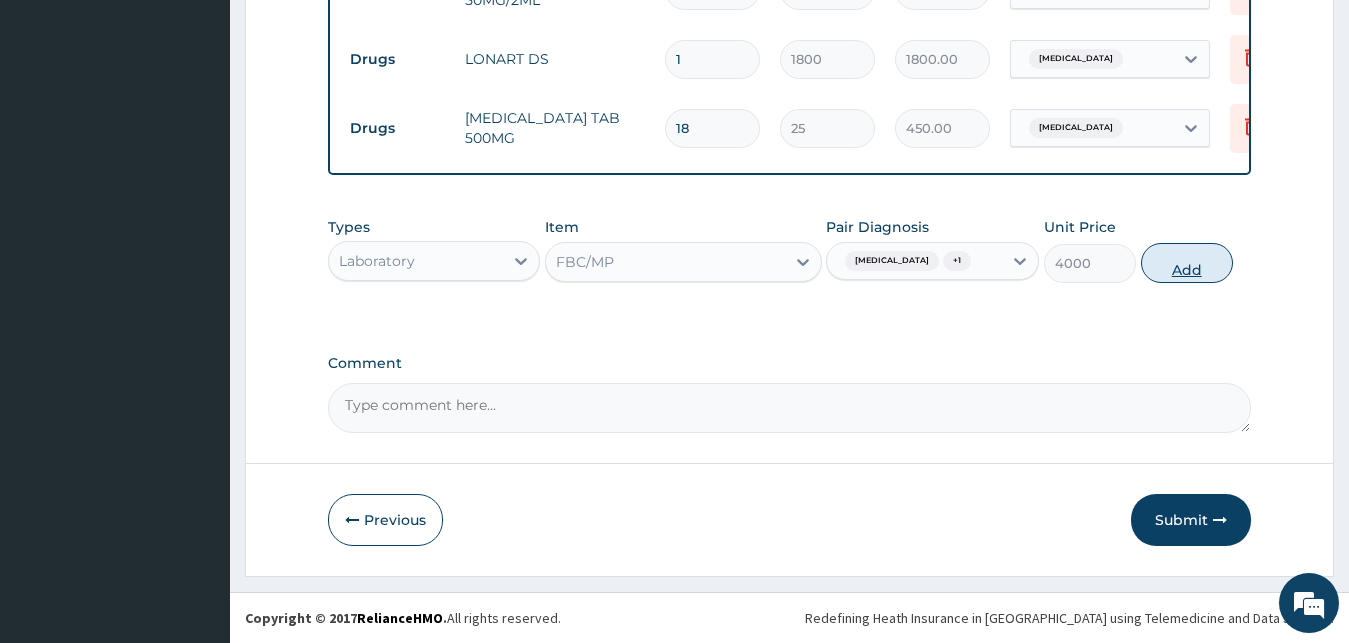 click on "Add" at bounding box center [1187, 263] 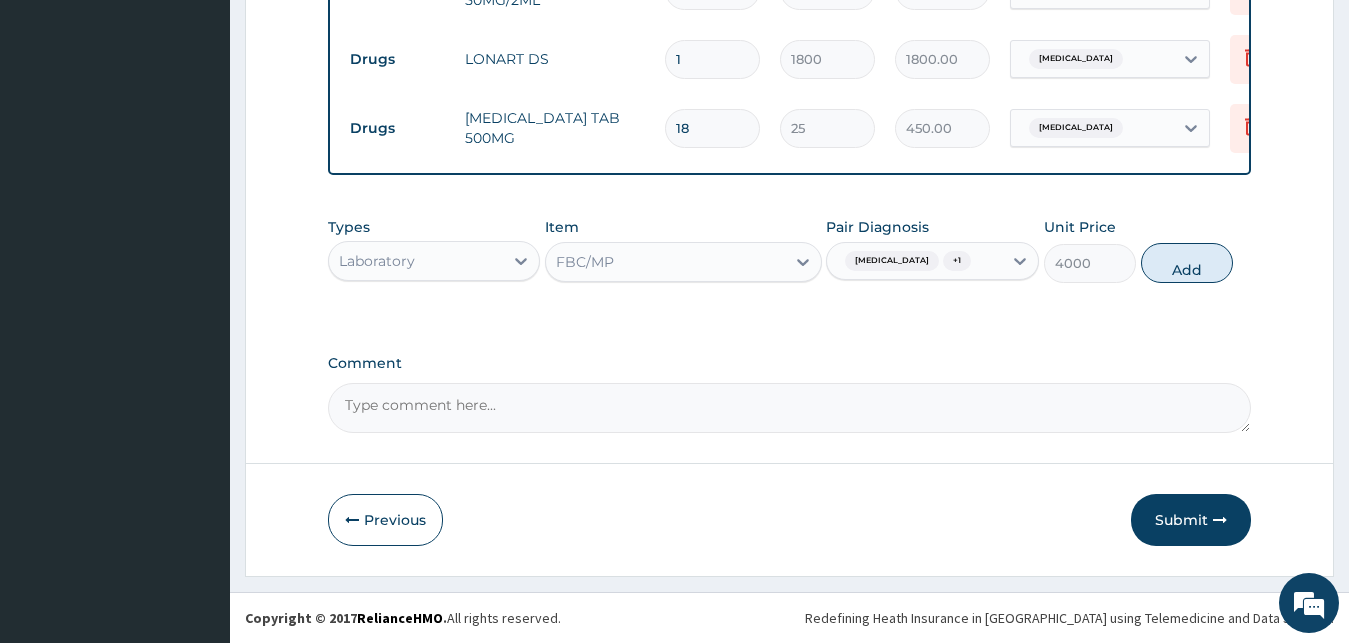 type on "0" 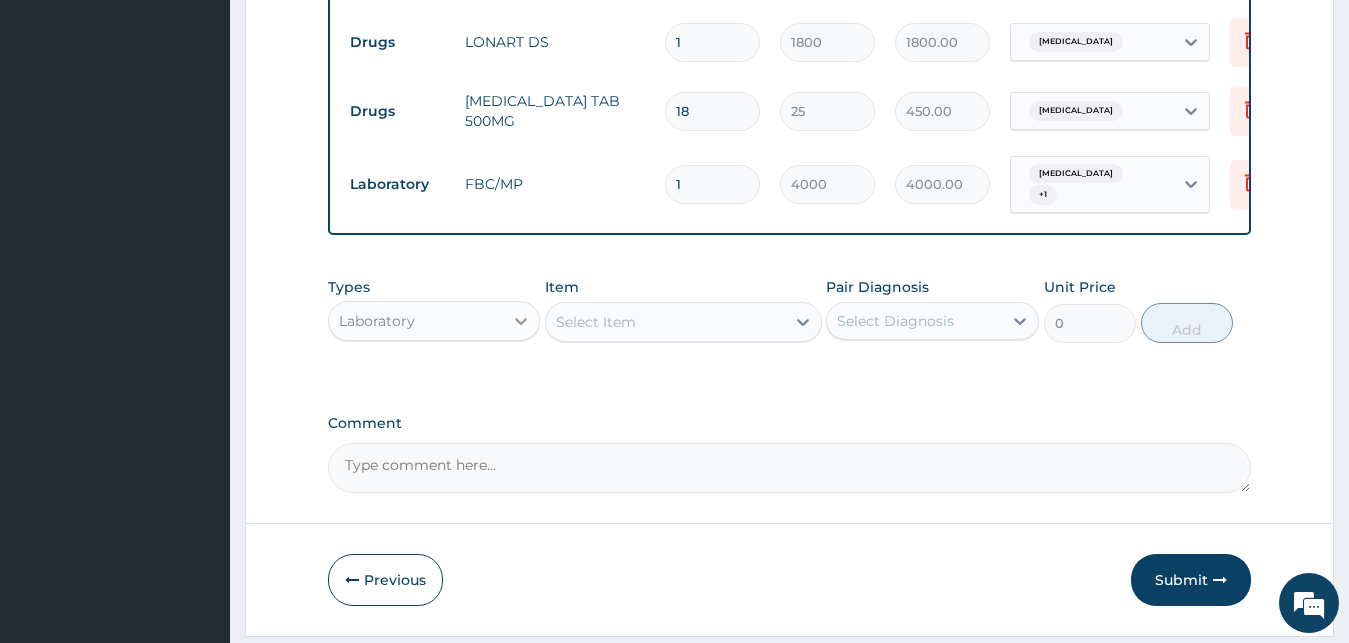 click 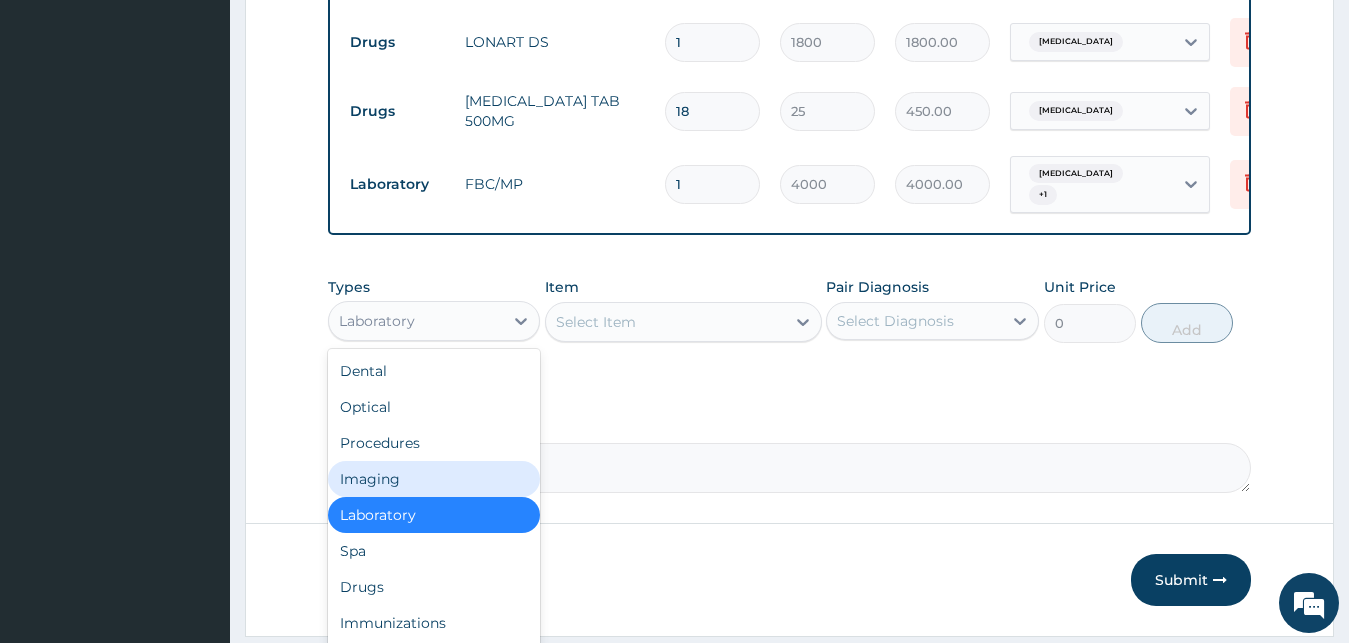 click on "Dental Optical Procedures Imaging Laboratory Spa Drugs Immunizations Others Gym" at bounding box center (434, 499) 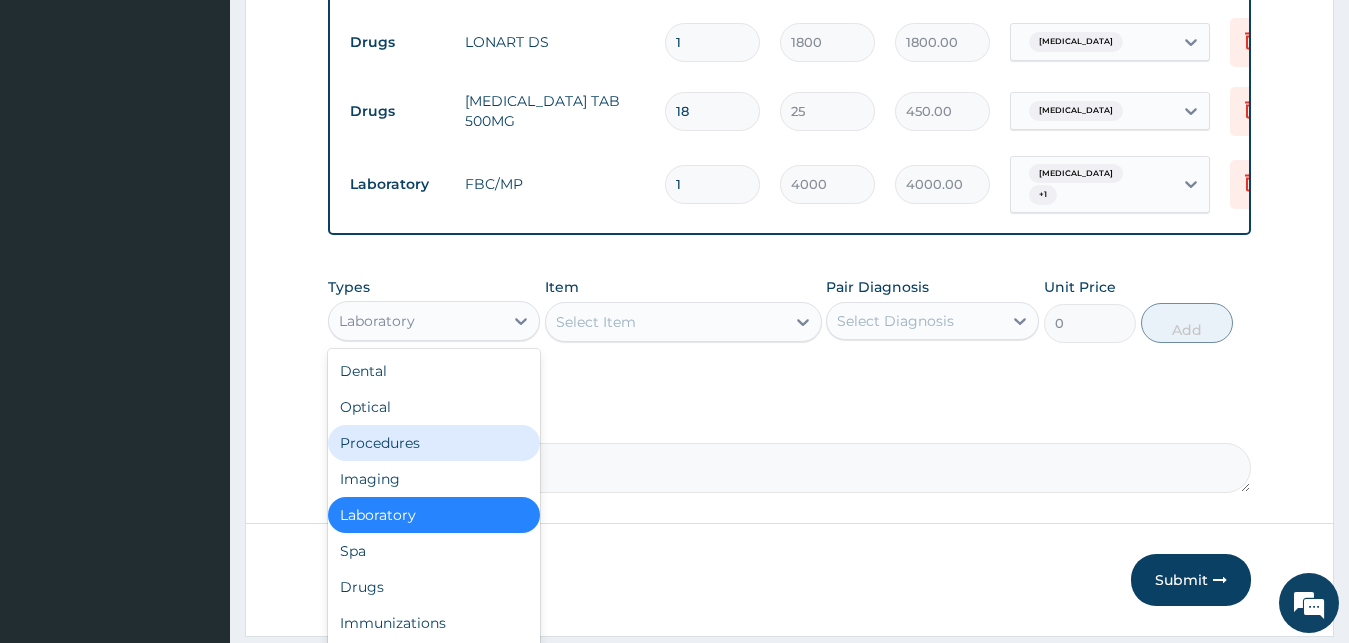 click on "Procedures" at bounding box center (434, 443) 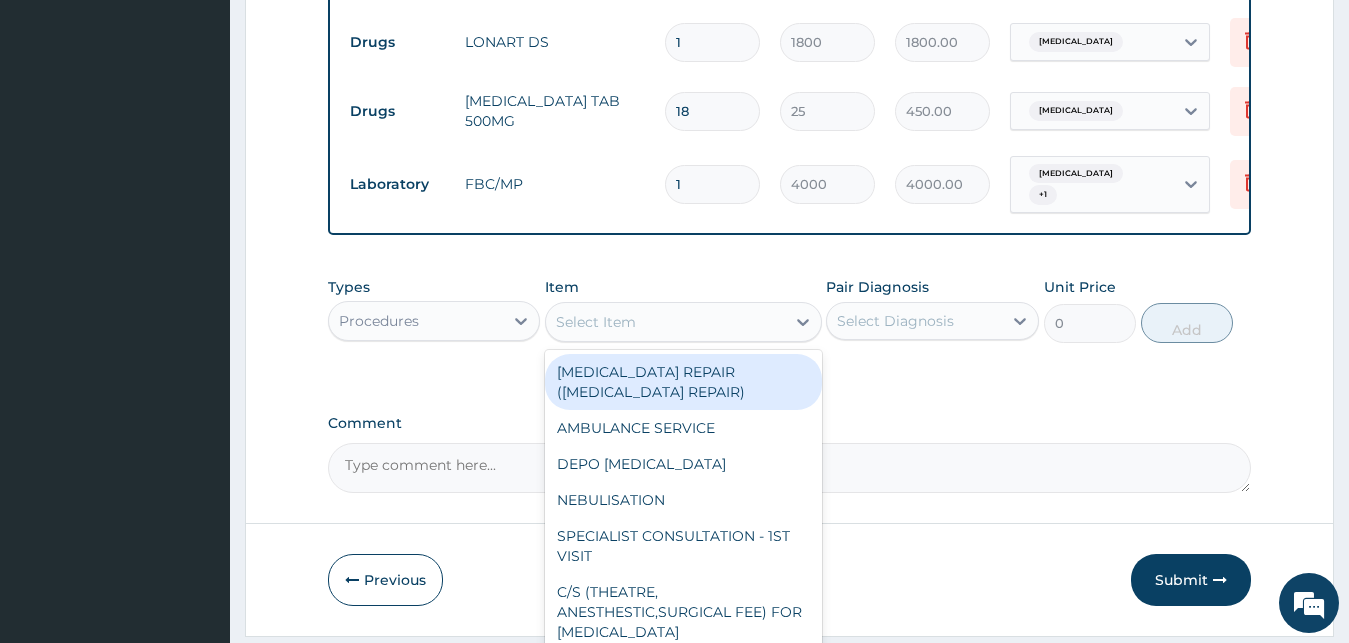 click on "Select Item" at bounding box center [665, 322] 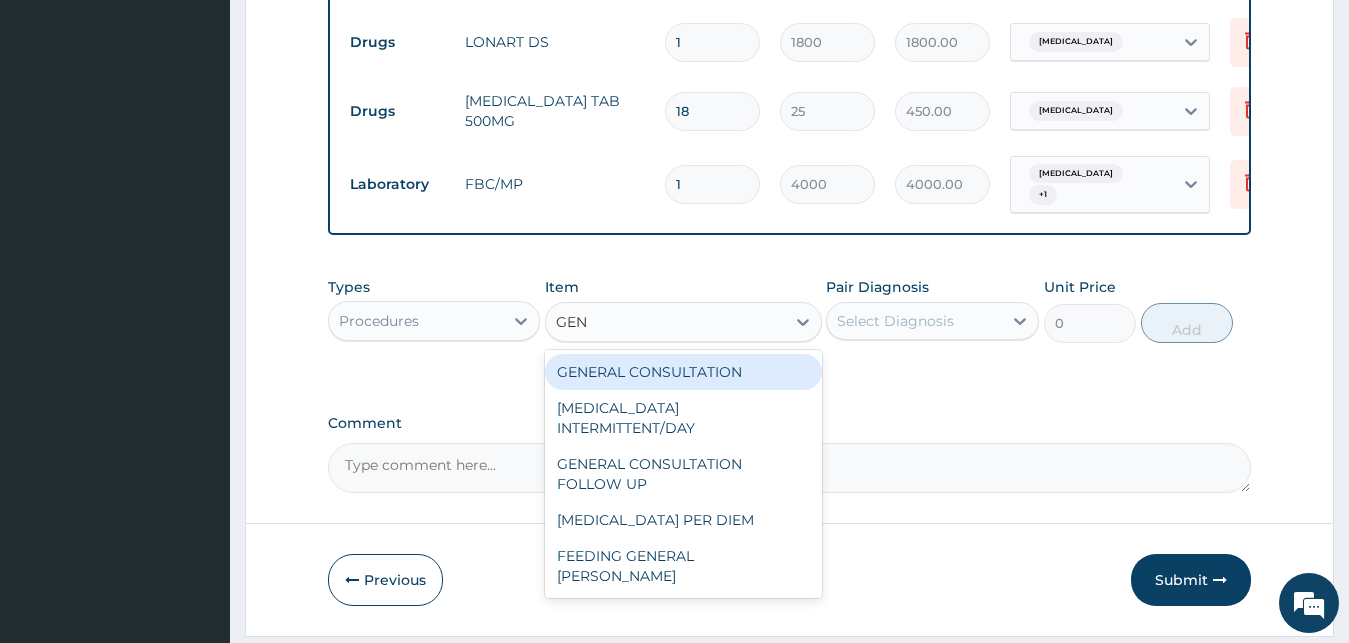 type on "GENE" 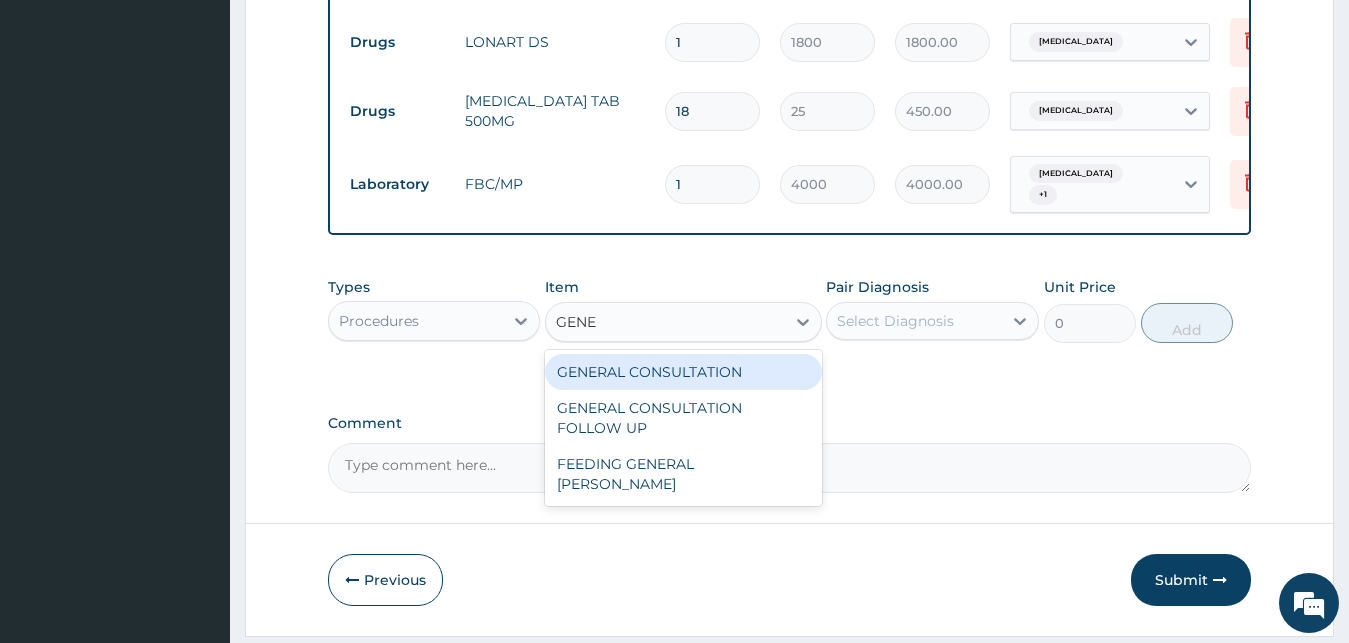 click on "GENERAL CONSULTATION" at bounding box center [683, 372] 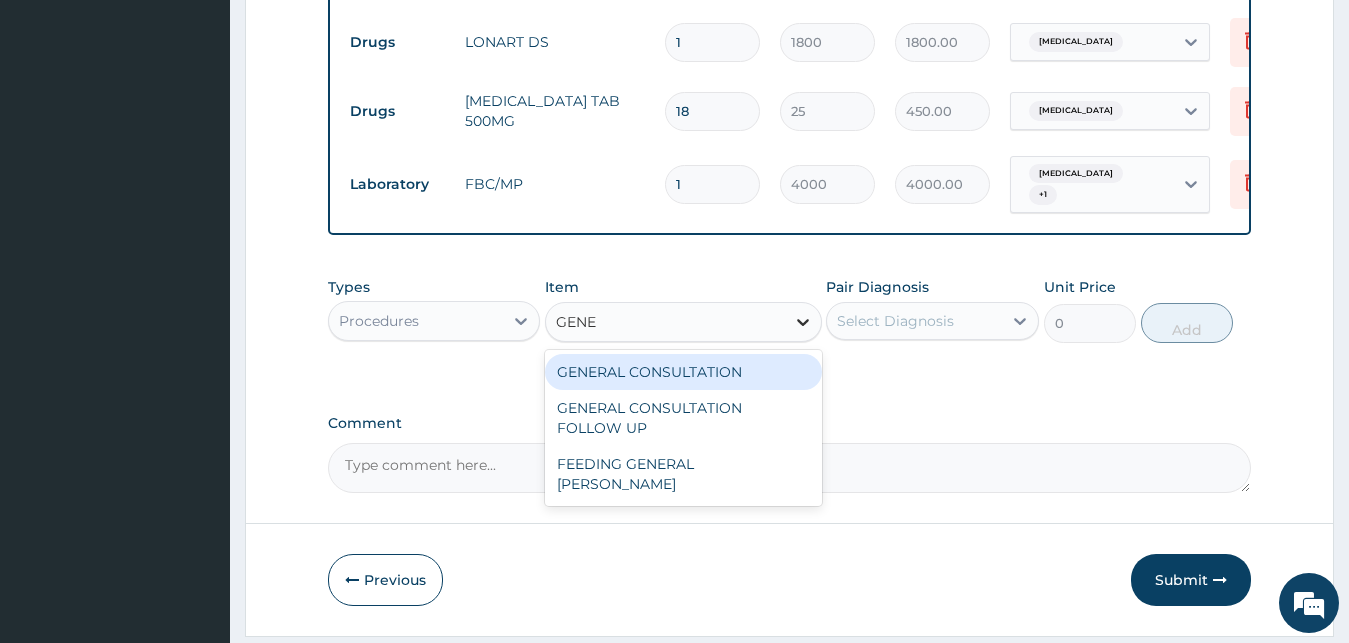 type 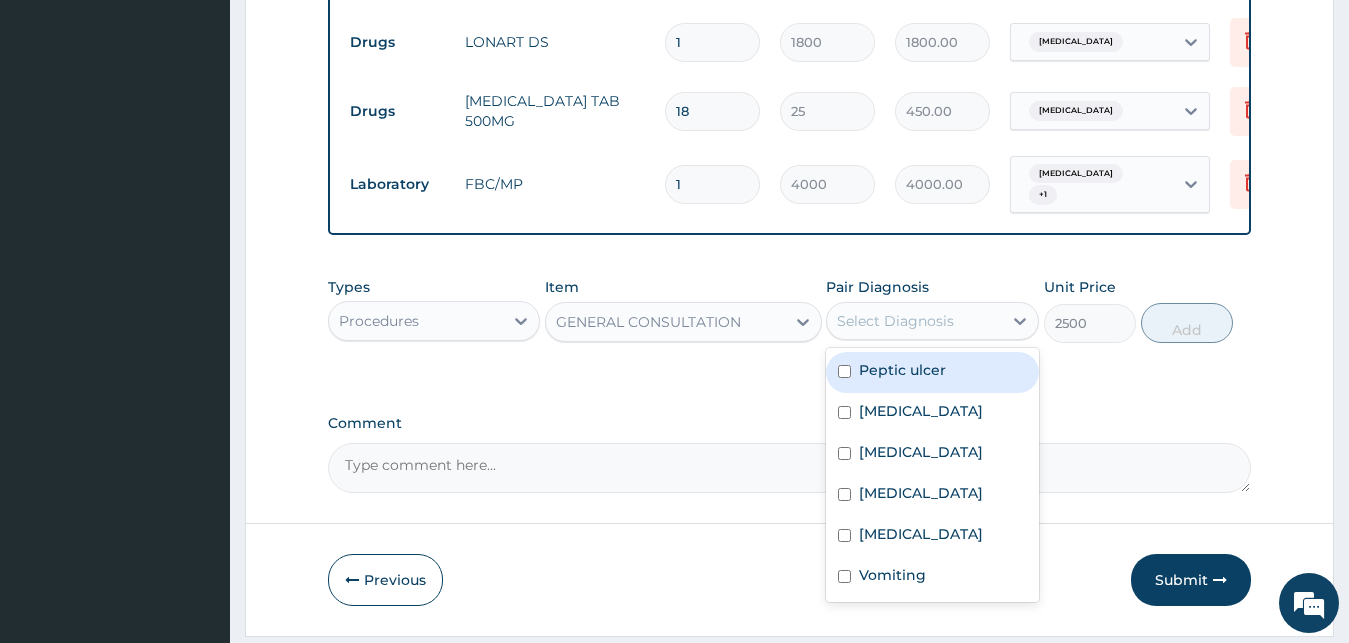 click on "Select Diagnosis" at bounding box center (895, 321) 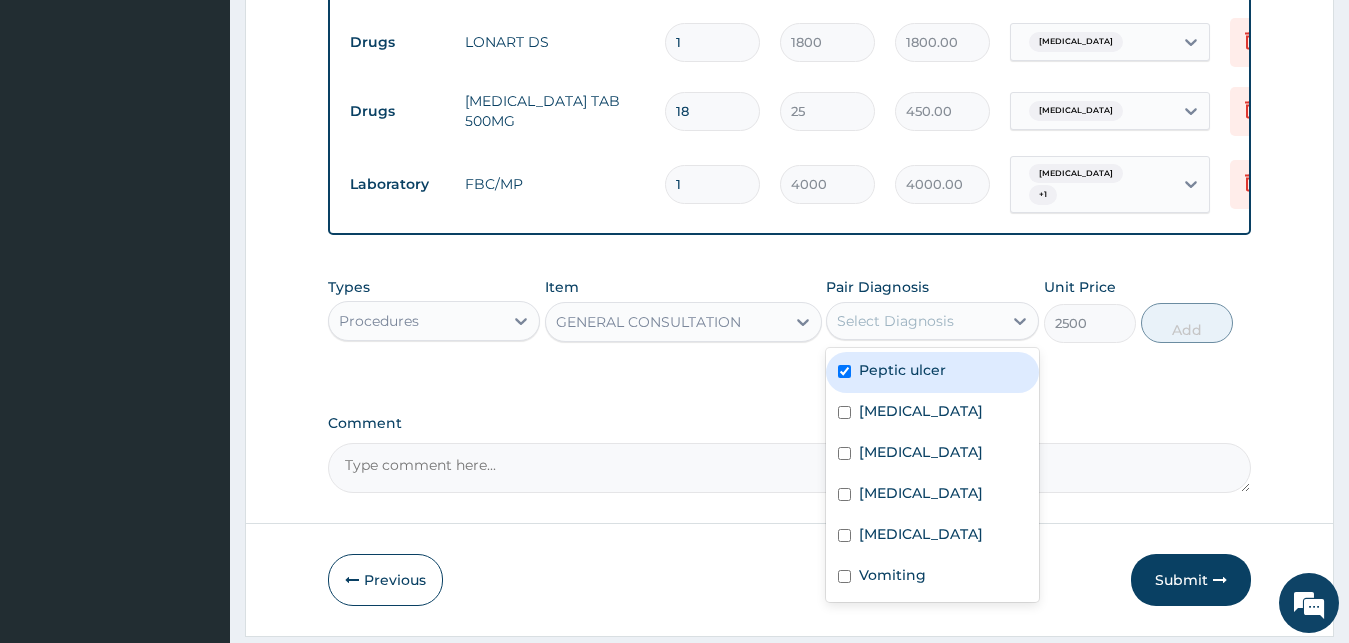 checkbox on "true" 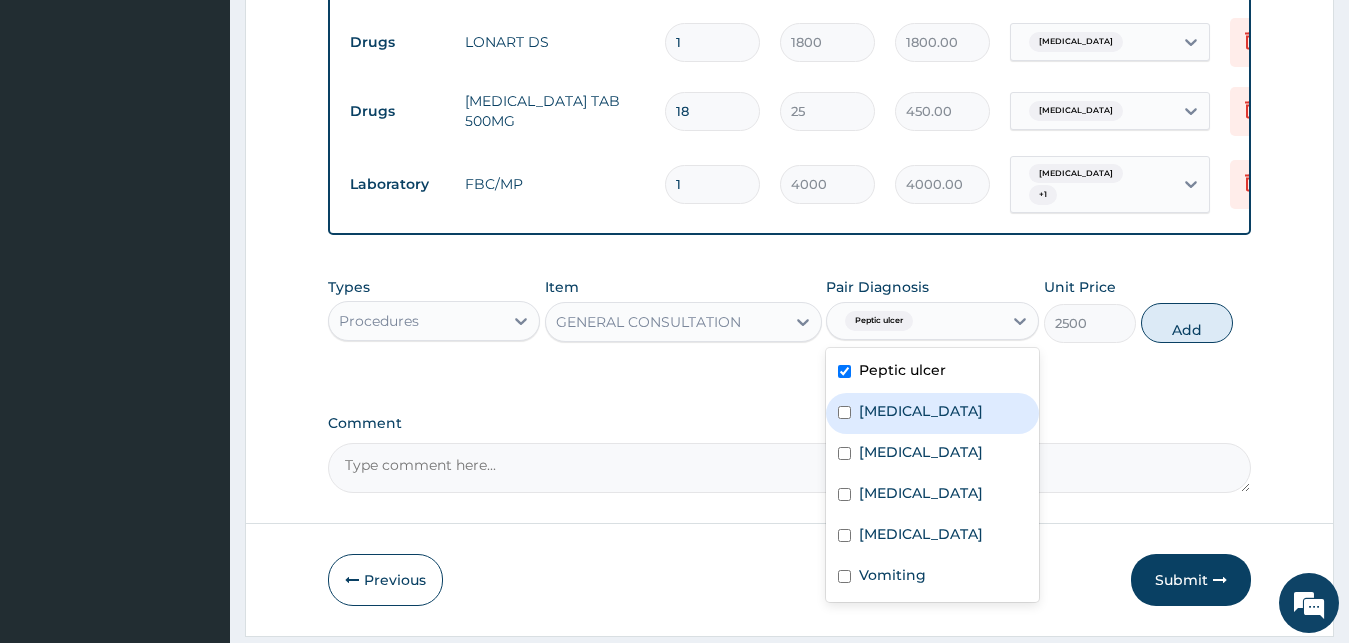 drag, startPoint x: 880, startPoint y: 417, endPoint x: 827, endPoint y: 489, distance: 89.40358 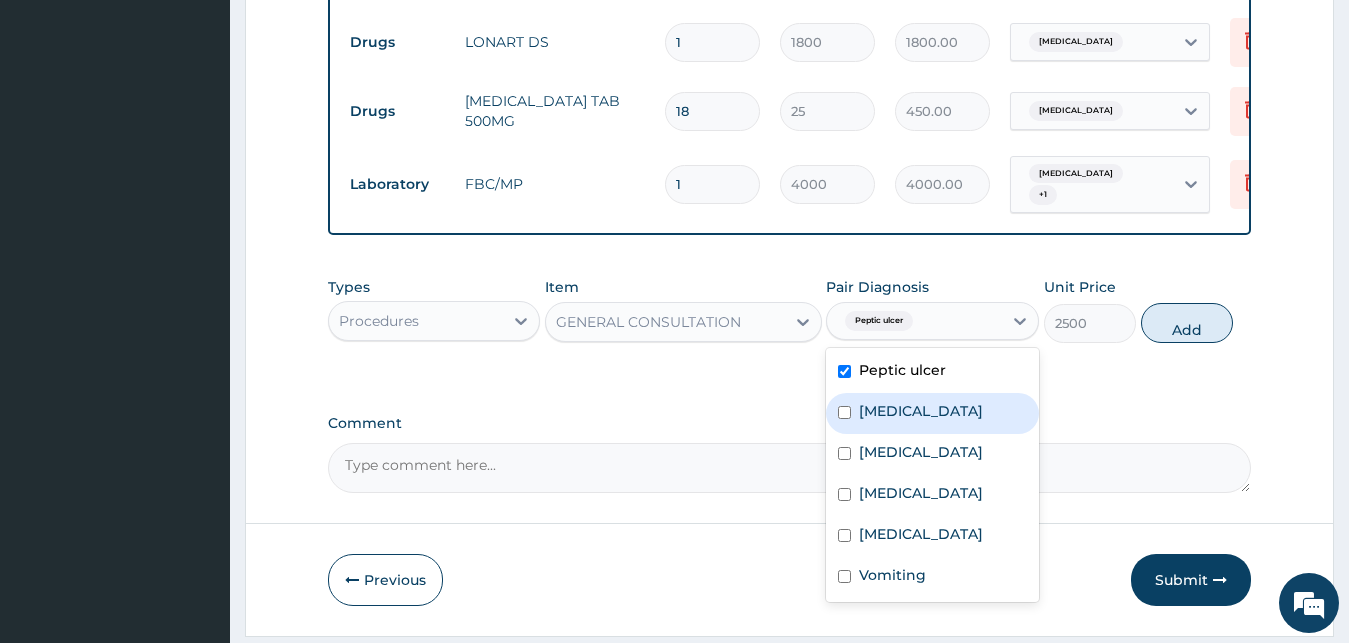 click on "Upper respiratory infection" at bounding box center [921, 411] 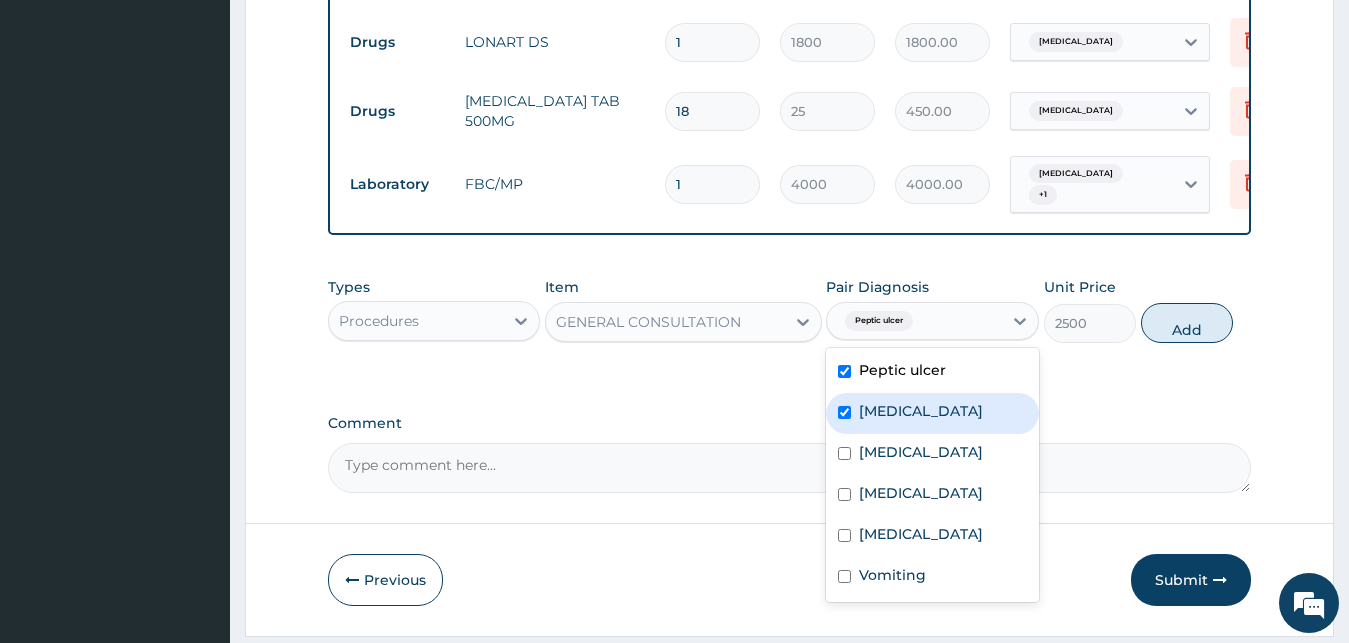 checkbox on "true" 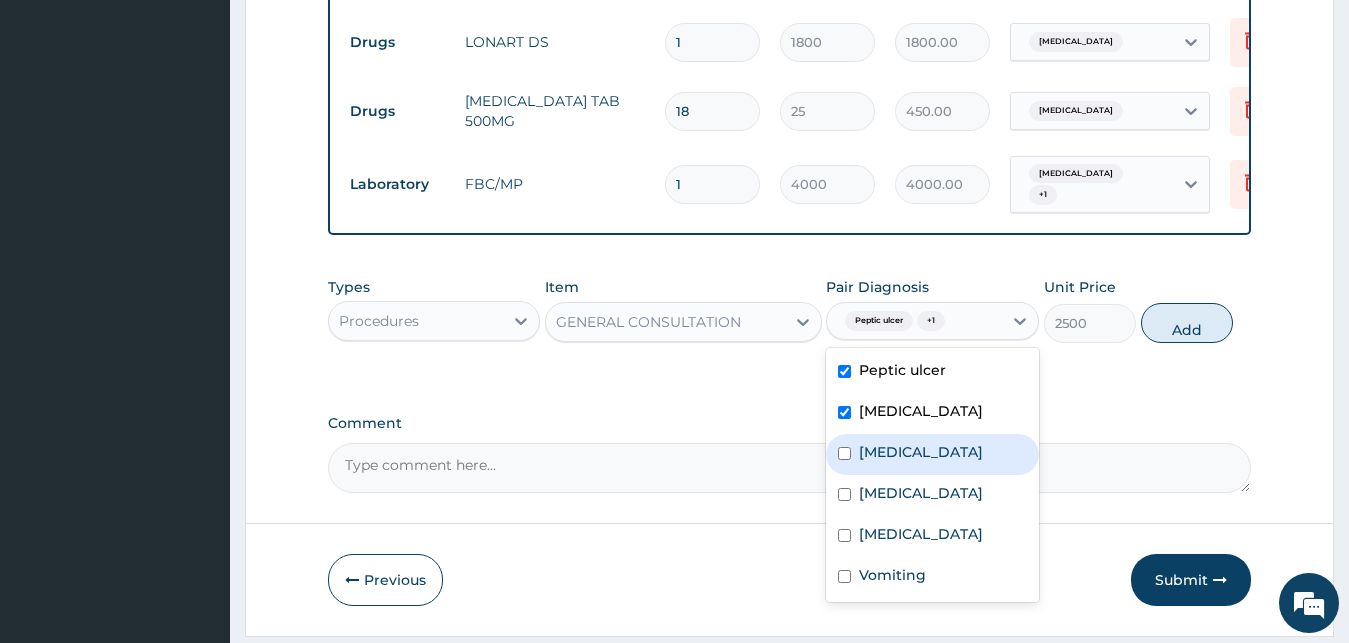 drag, startPoint x: 841, startPoint y: 482, endPoint x: 852, endPoint y: 499, distance: 20.248457 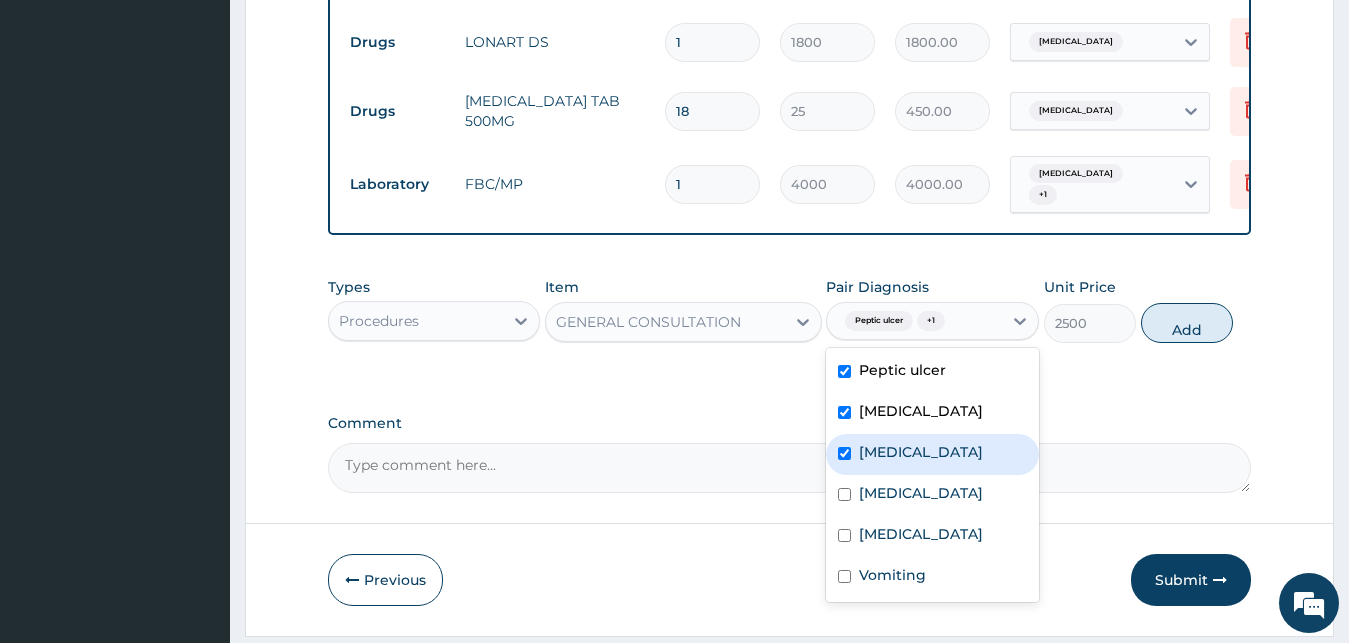 checkbox on "true" 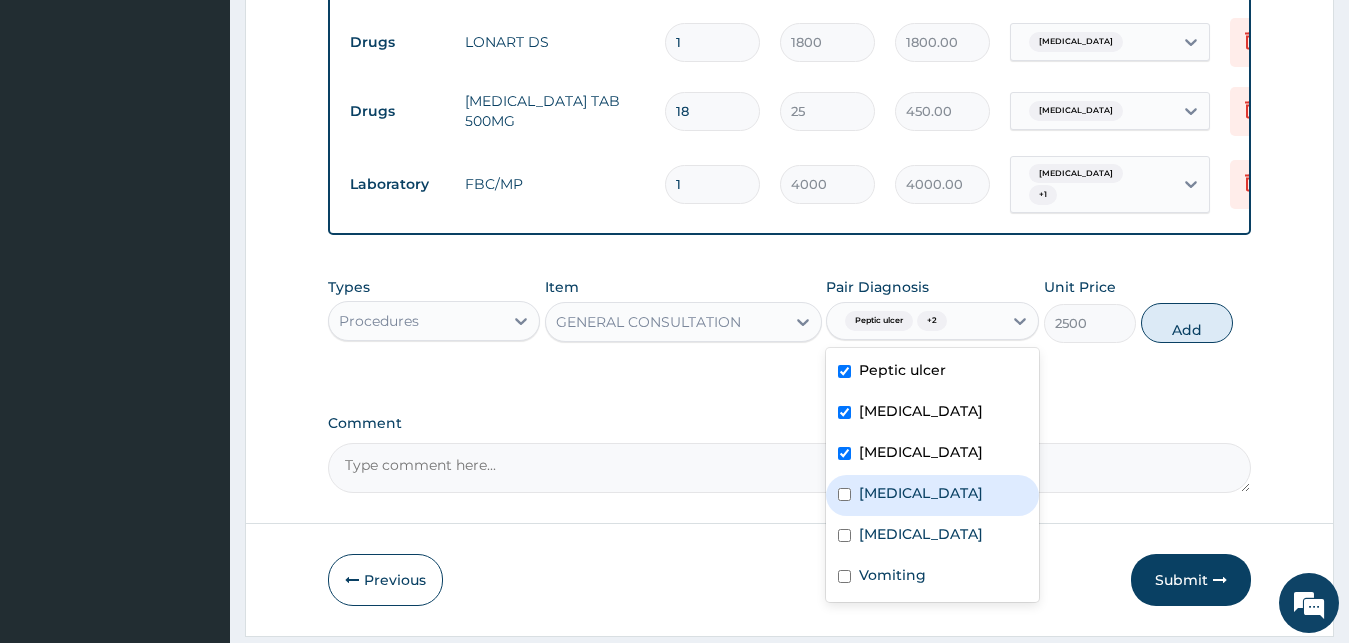 click on "Gastroenteritis" at bounding box center [932, 495] 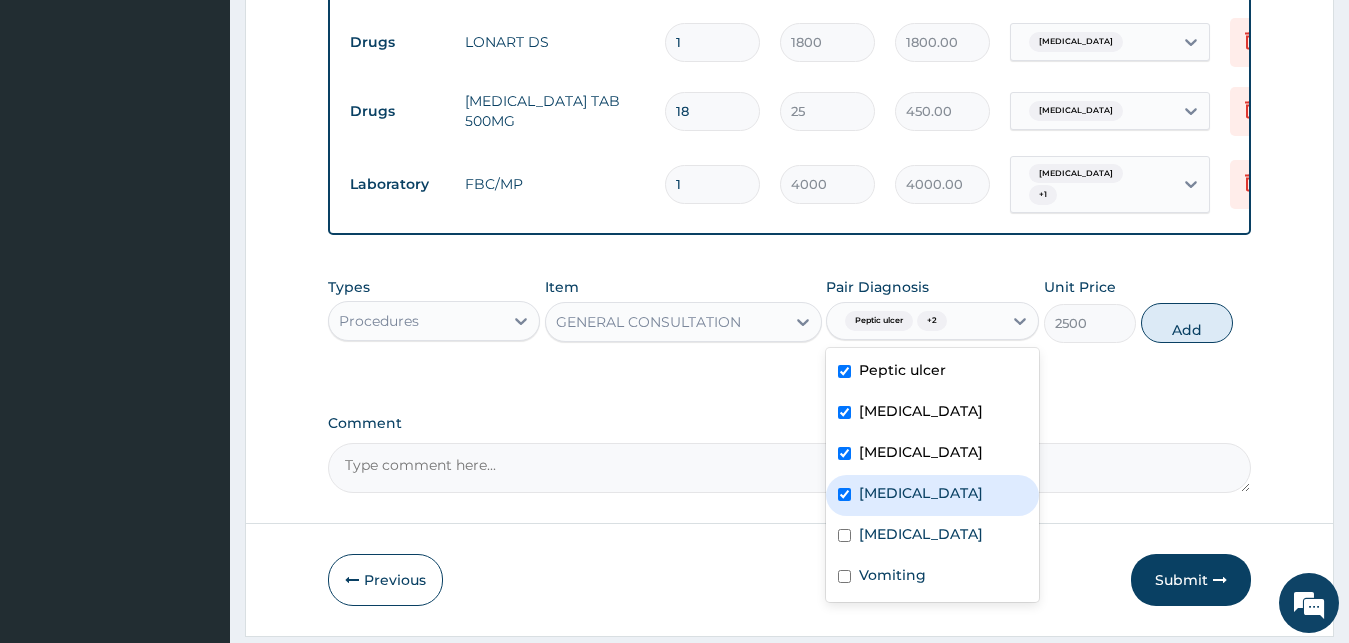checkbox on "true" 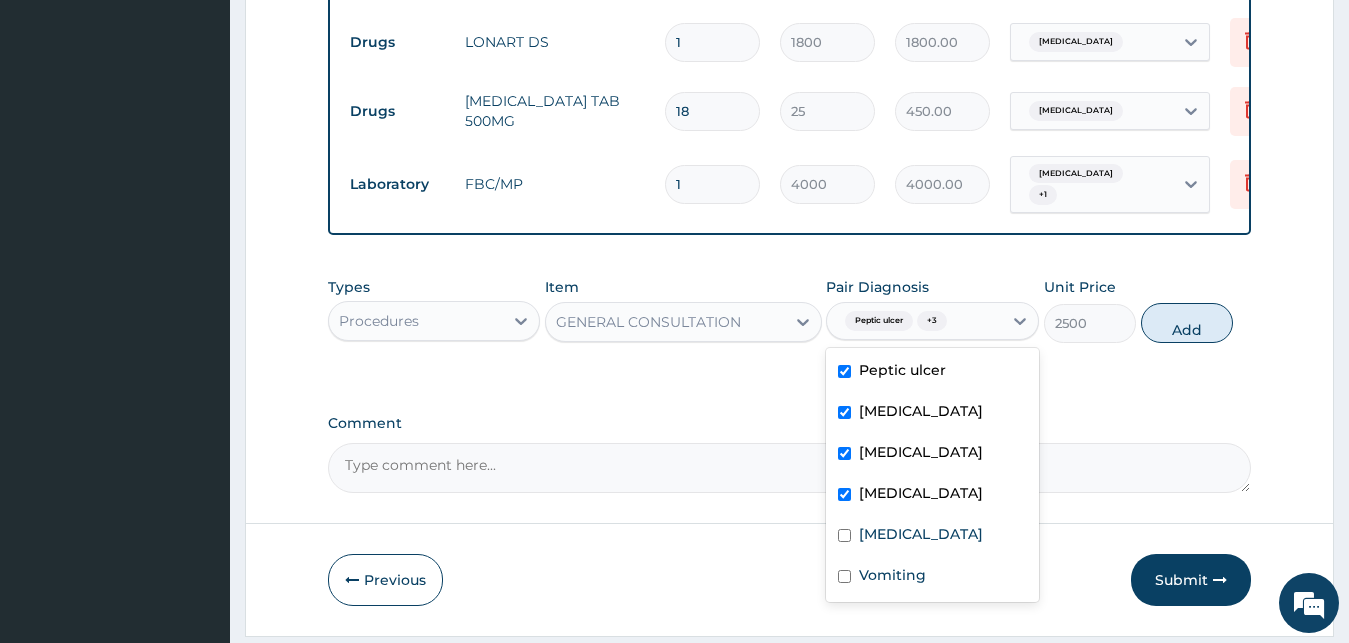 click on "Peptic ulcer Upper respiratory infection Malaria Gastroenteritis Rhinitis Vomiting" at bounding box center [932, 475] 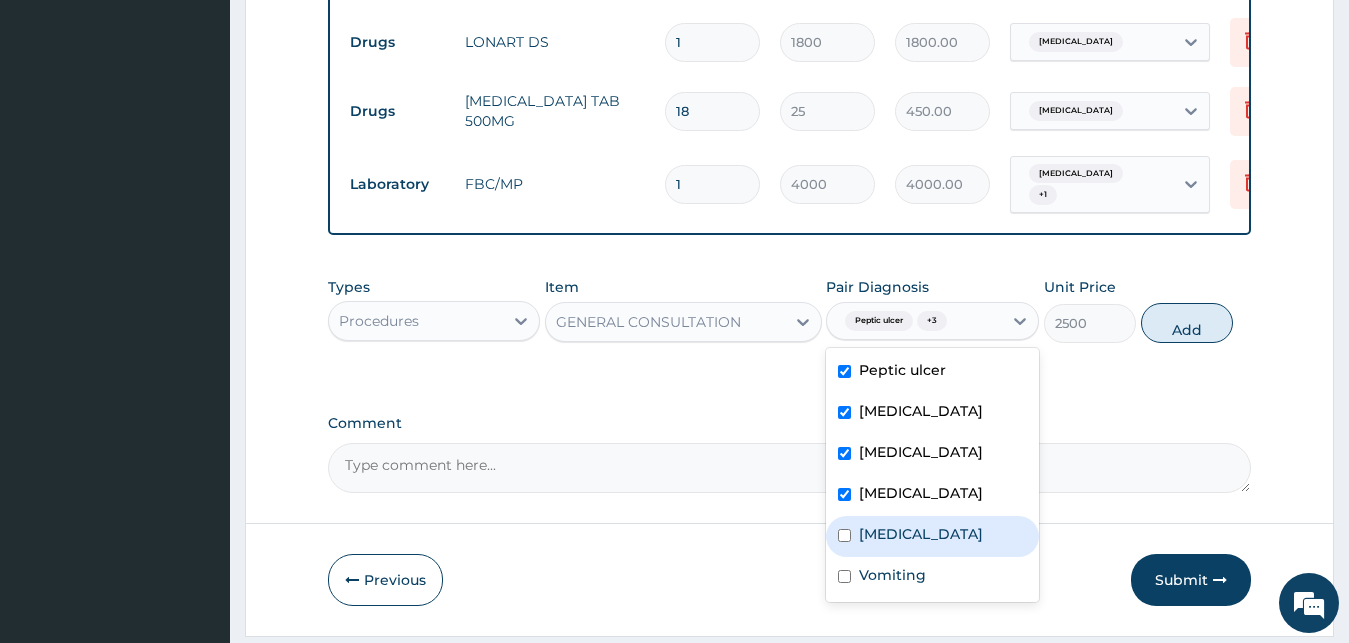 click on "Rhinitis" at bounding box center [932, 536] 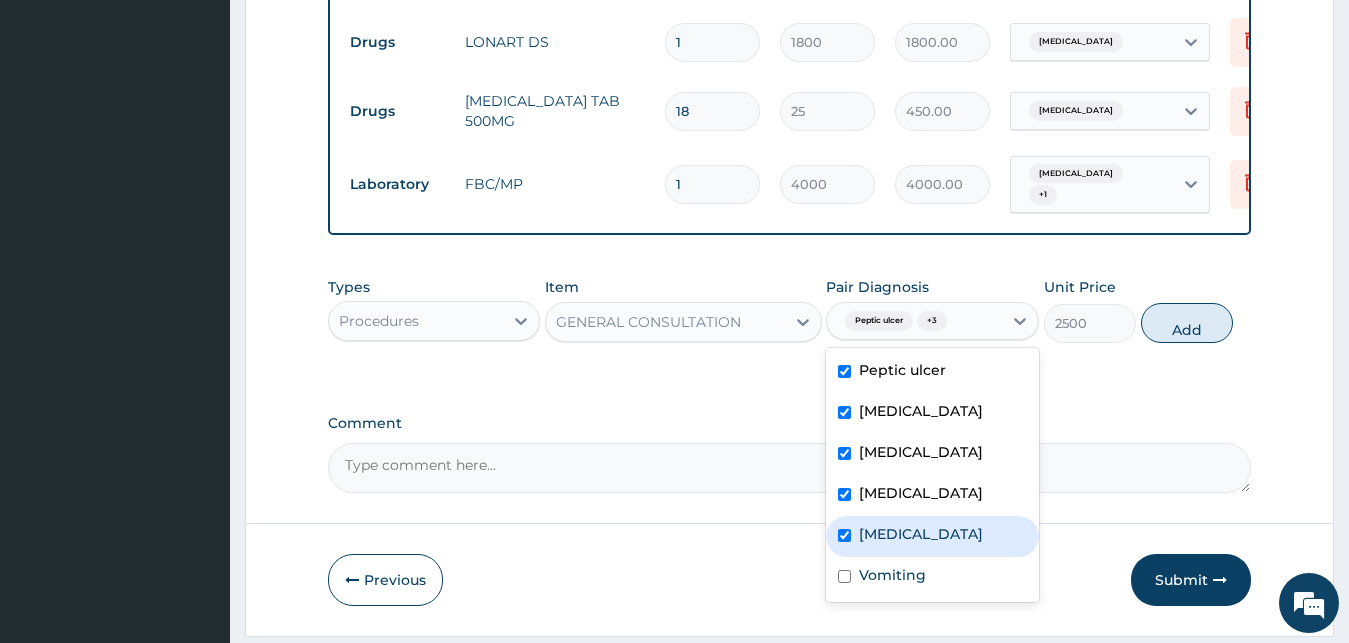 checkbox on "true" 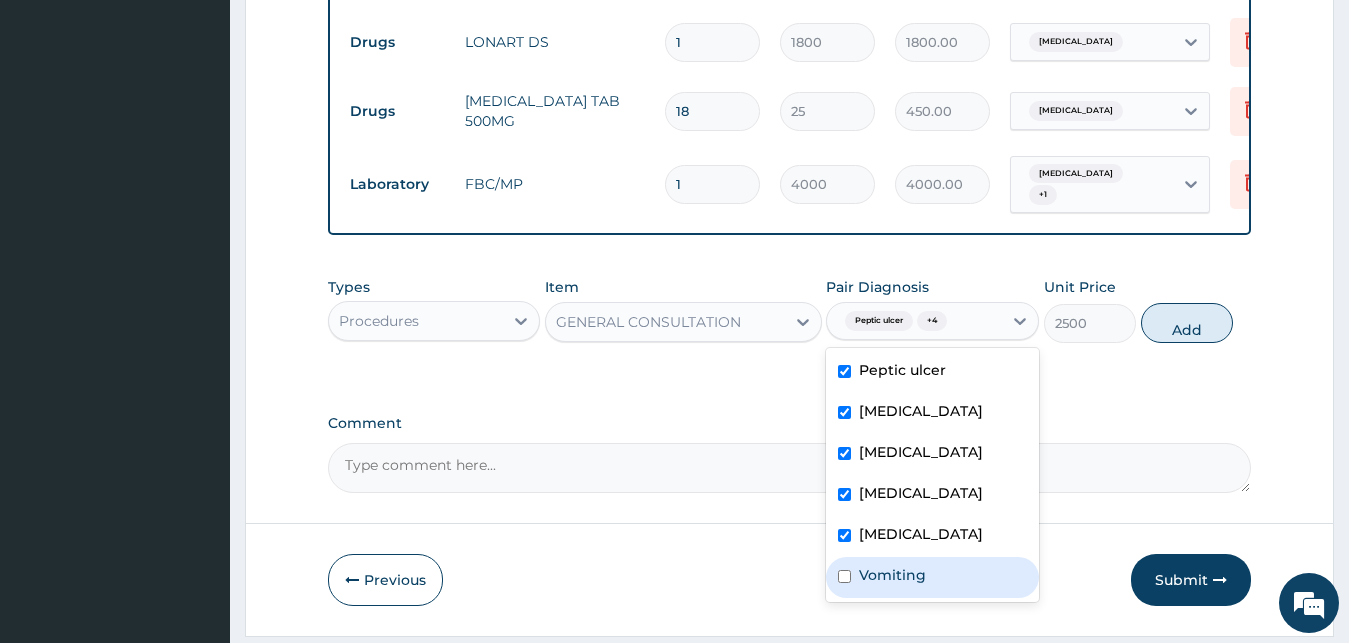 click on "Vomiting" at bounding box center [932, 577] 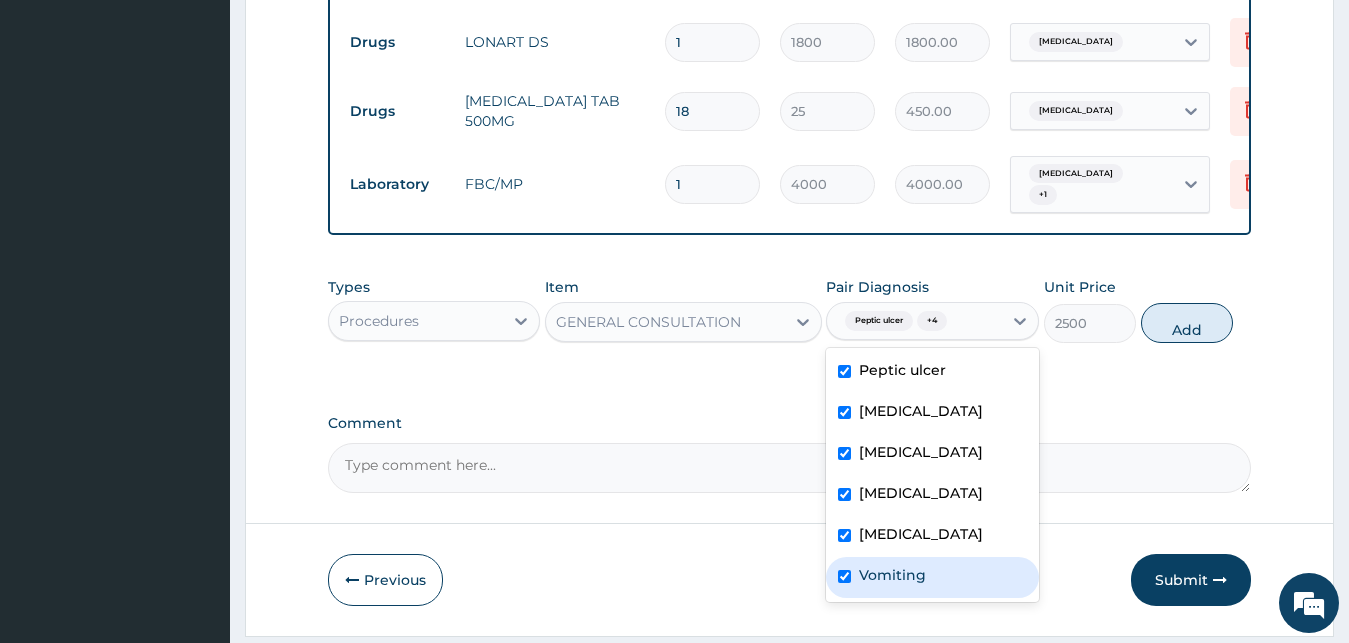 checkbox on "true" 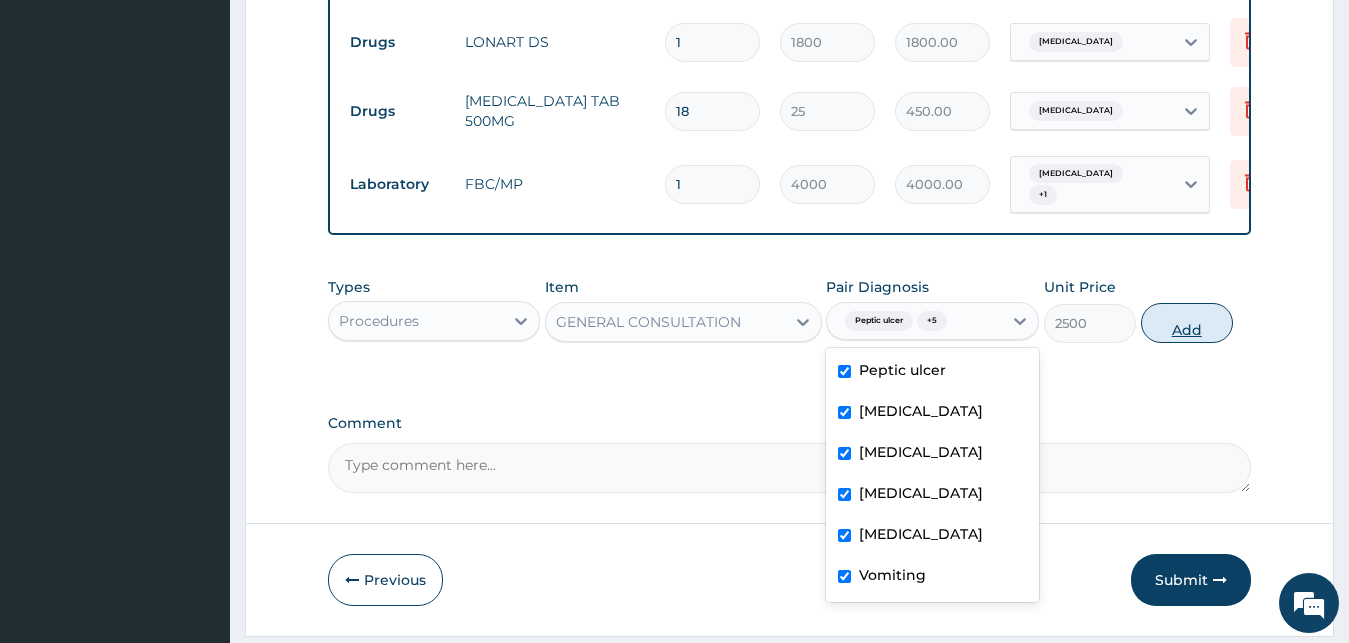 click on "Add" at bounding box center [1187, 323] 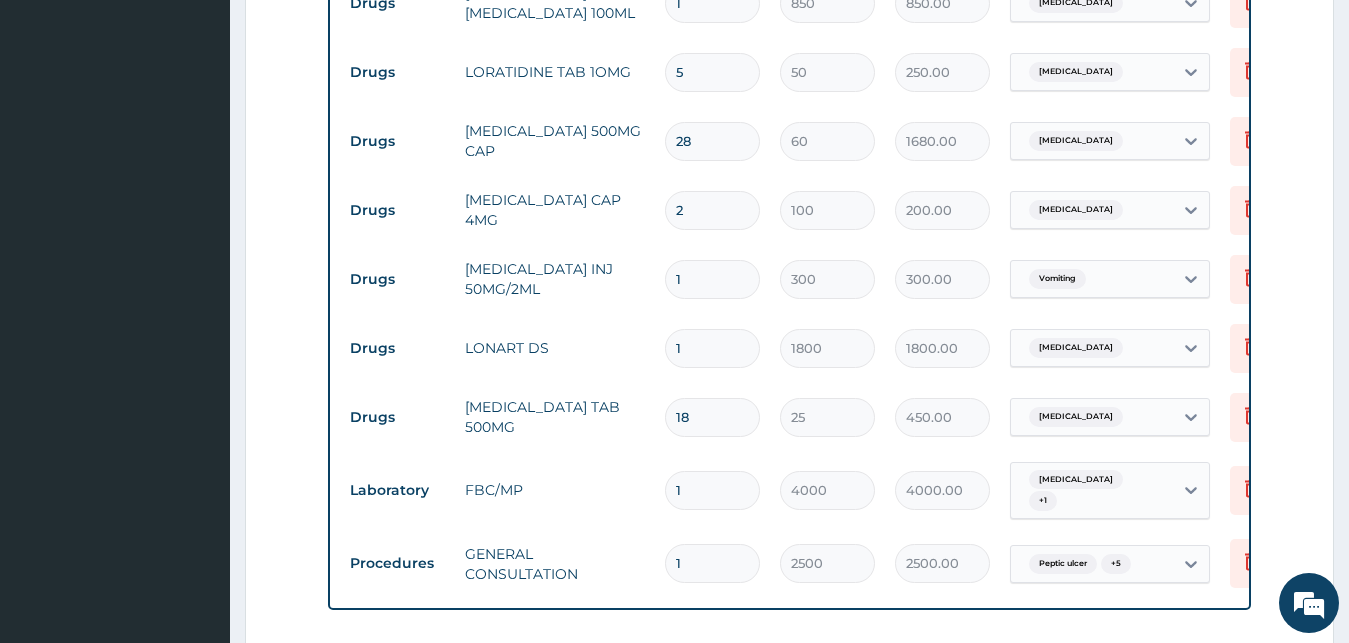 scroll, scrollTop: 1342, scrollLeft: 0, axis: vertical 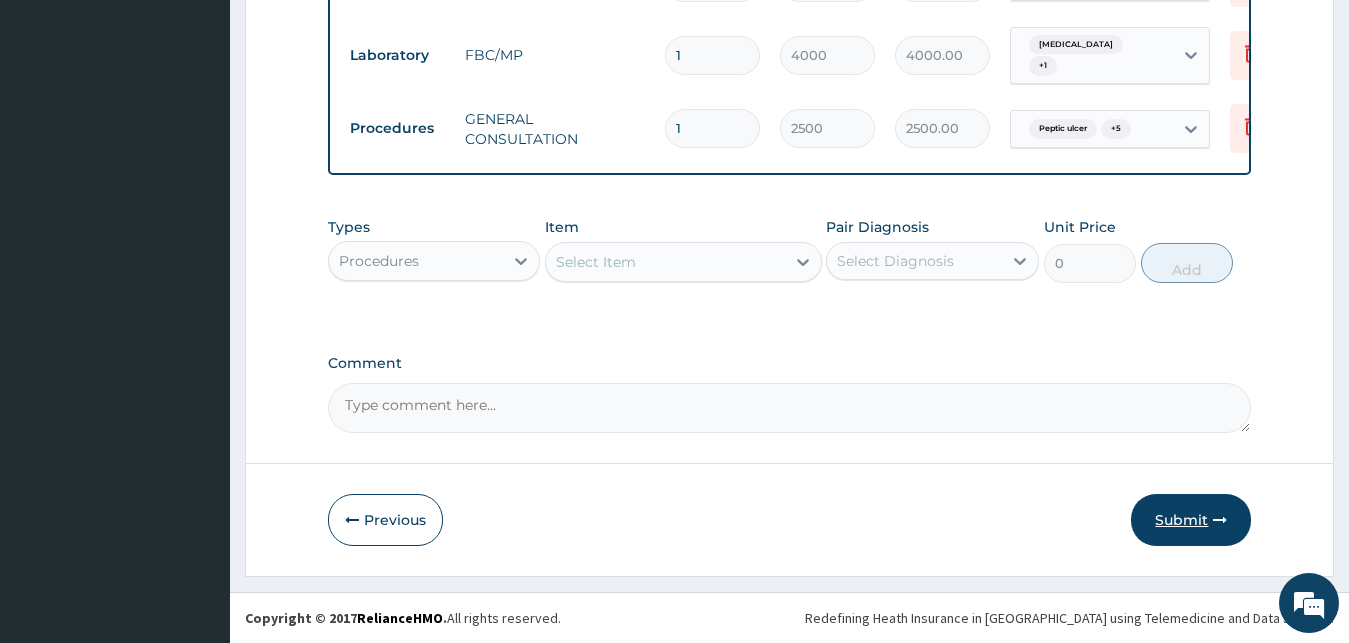 click on "Submit" at bounding box center (1191, 520) 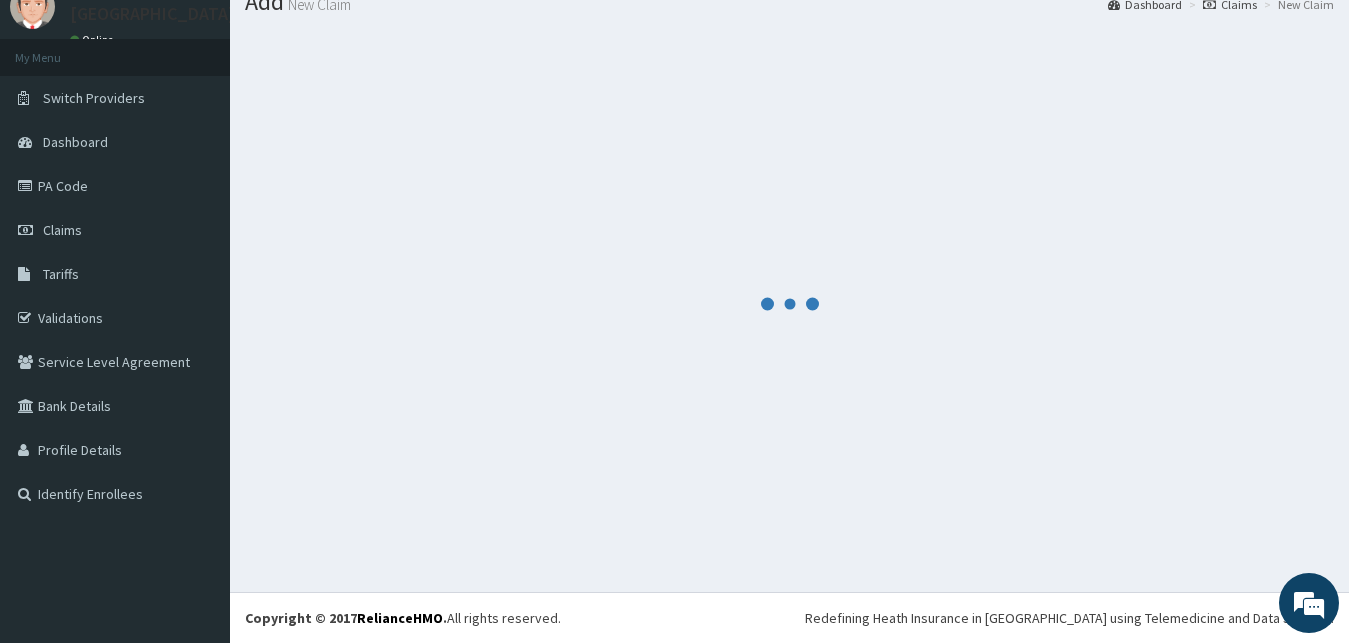 scroll, scrollTop: 76, scrollLeft: 0, axis: vertical 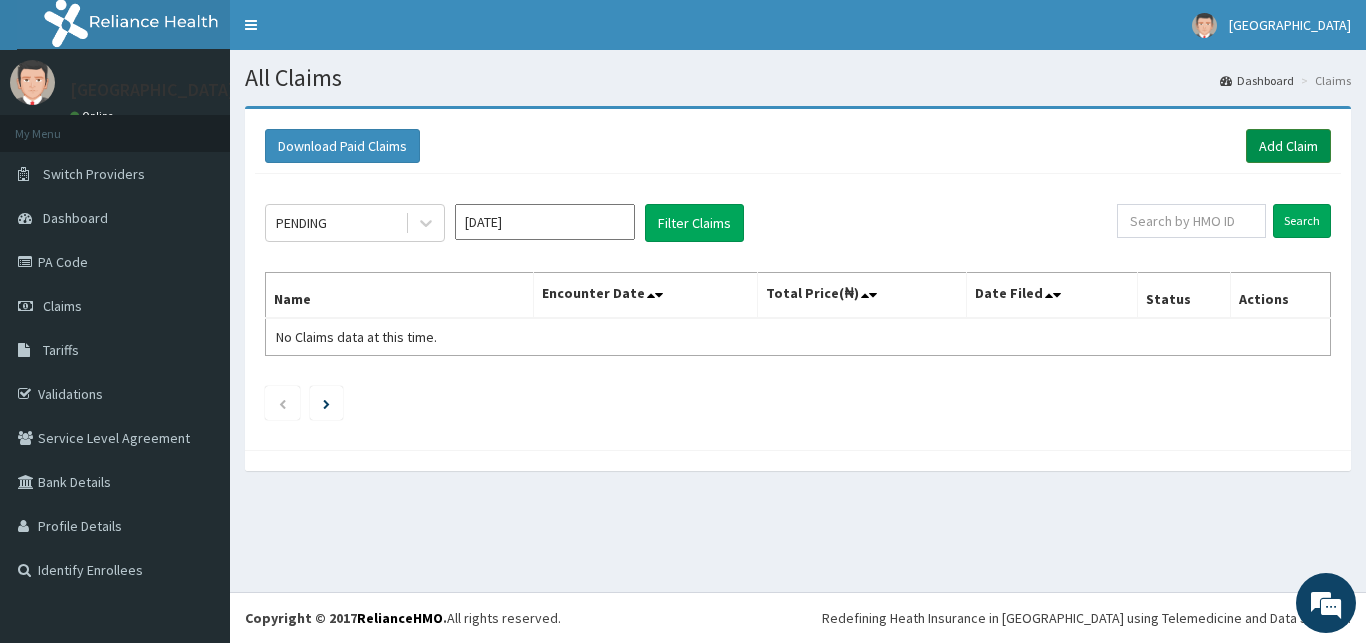 click on "Add Claim" at bounding box center [1288, 146] 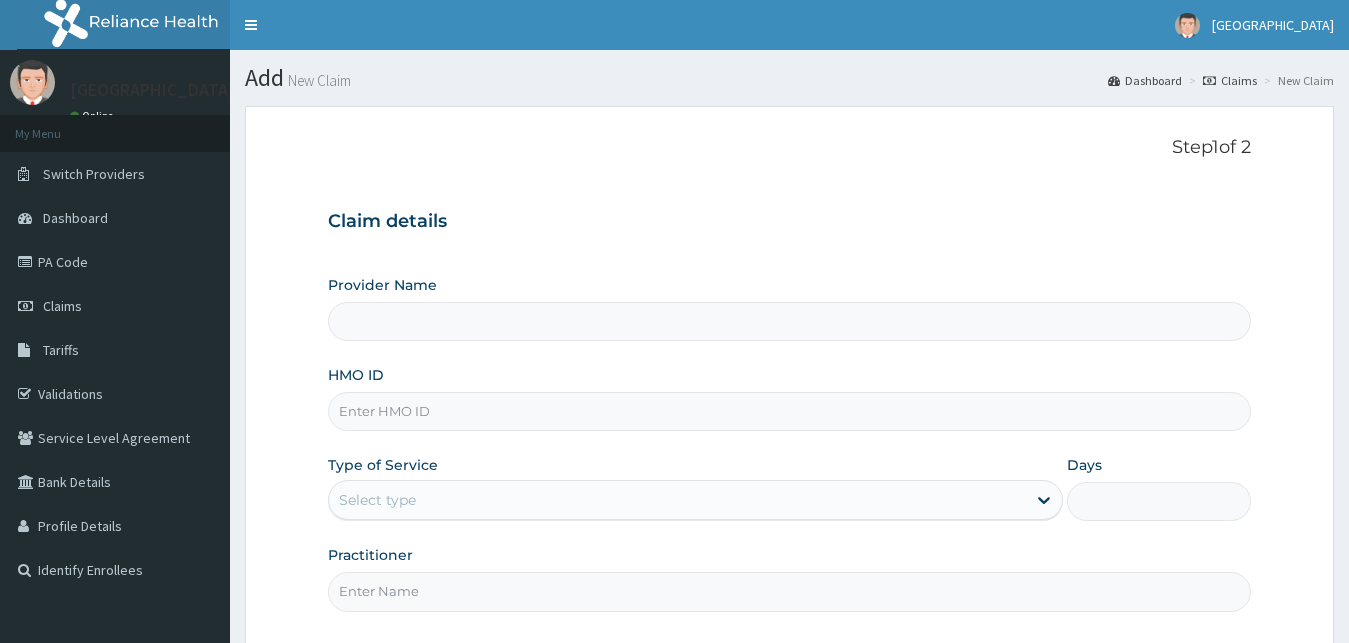scroll, scrollTop: 0, scrollLeft: 0, axis: both 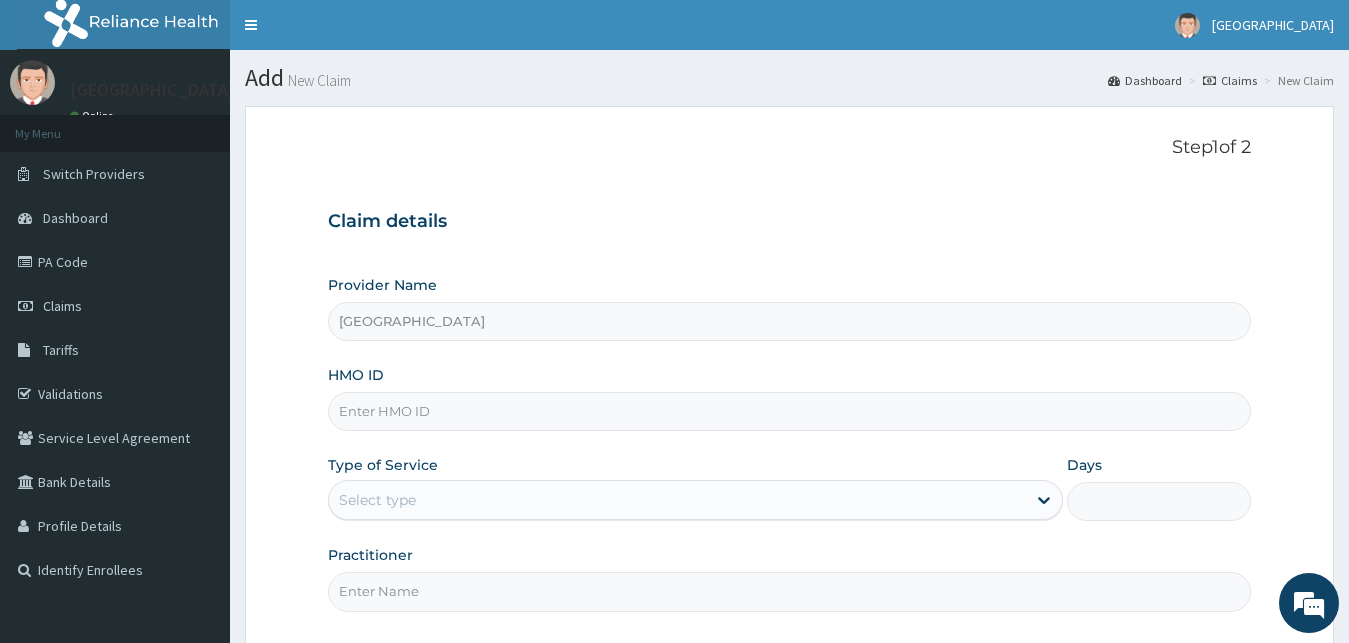 paste on "CWP/10068/B" 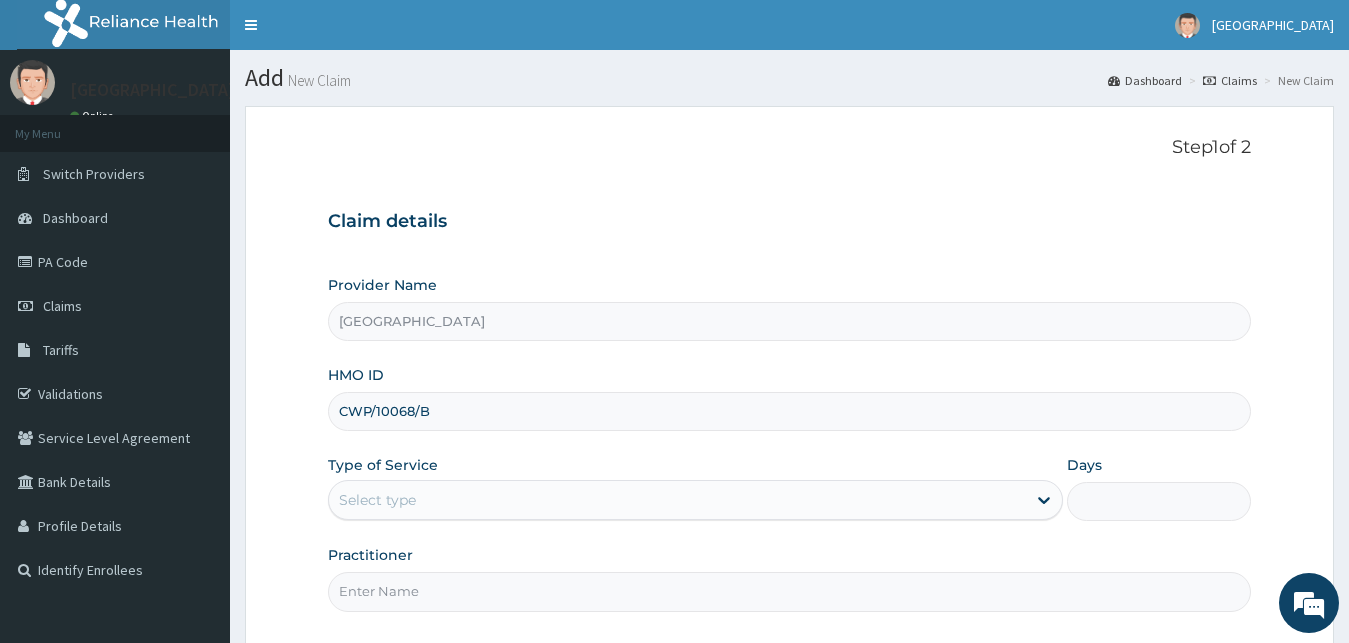 type on "CWP/10068/B" 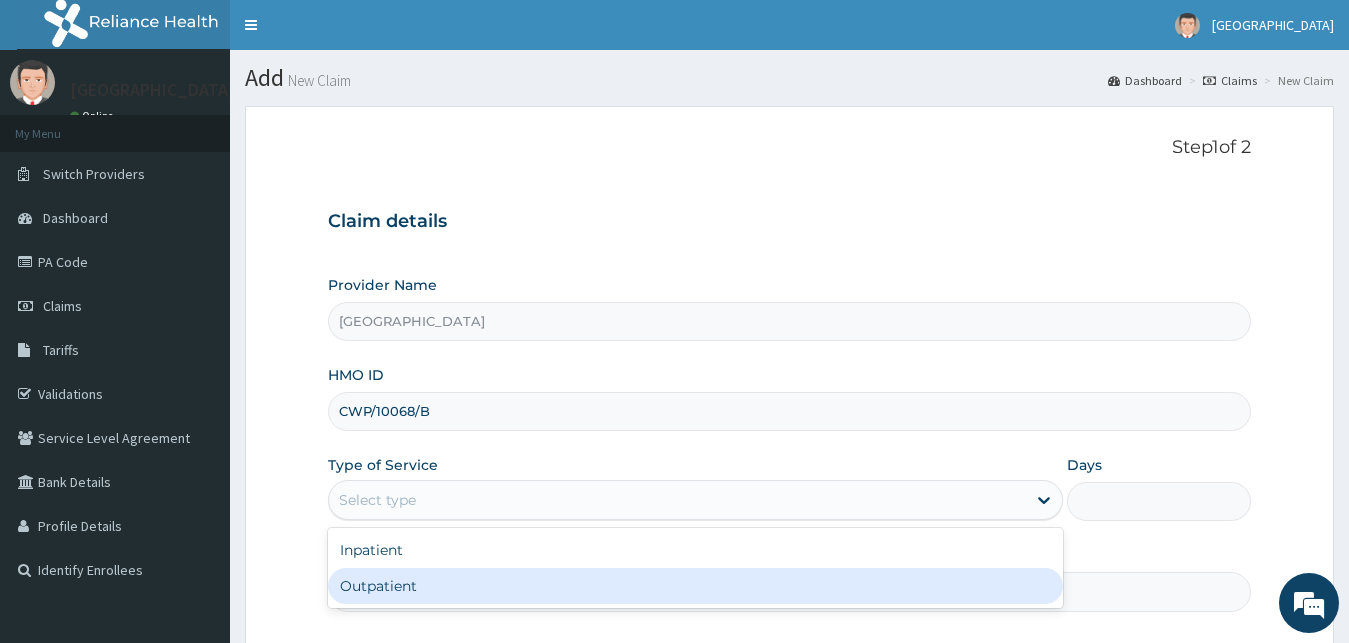 click on "Outpatient" at bounding box center (696, 586) 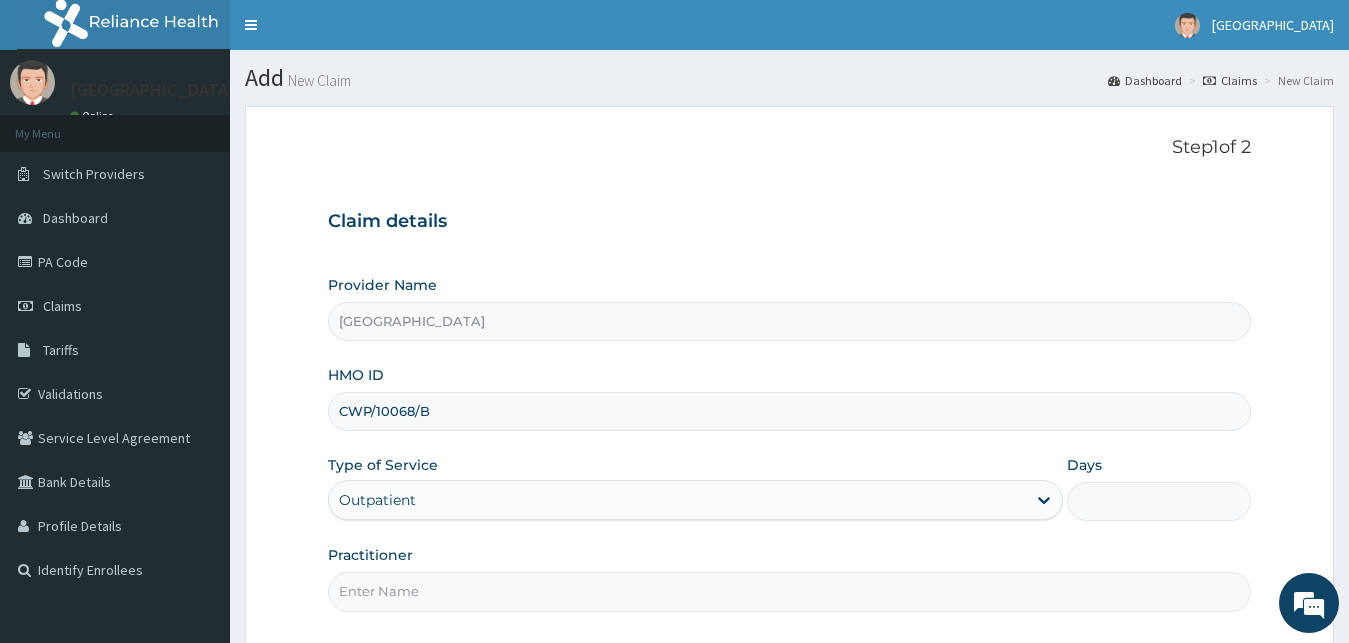 type on "1" 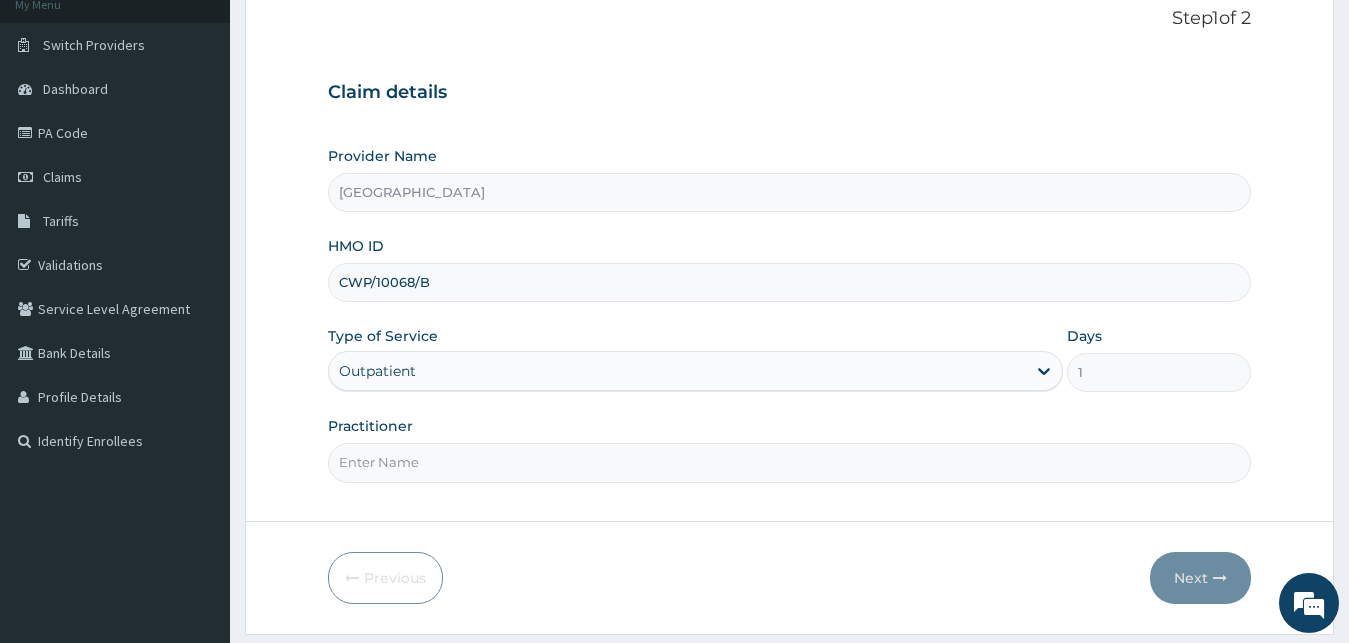 scroll, scrollTop: 187, scrollLeft: 0, axis: vertical 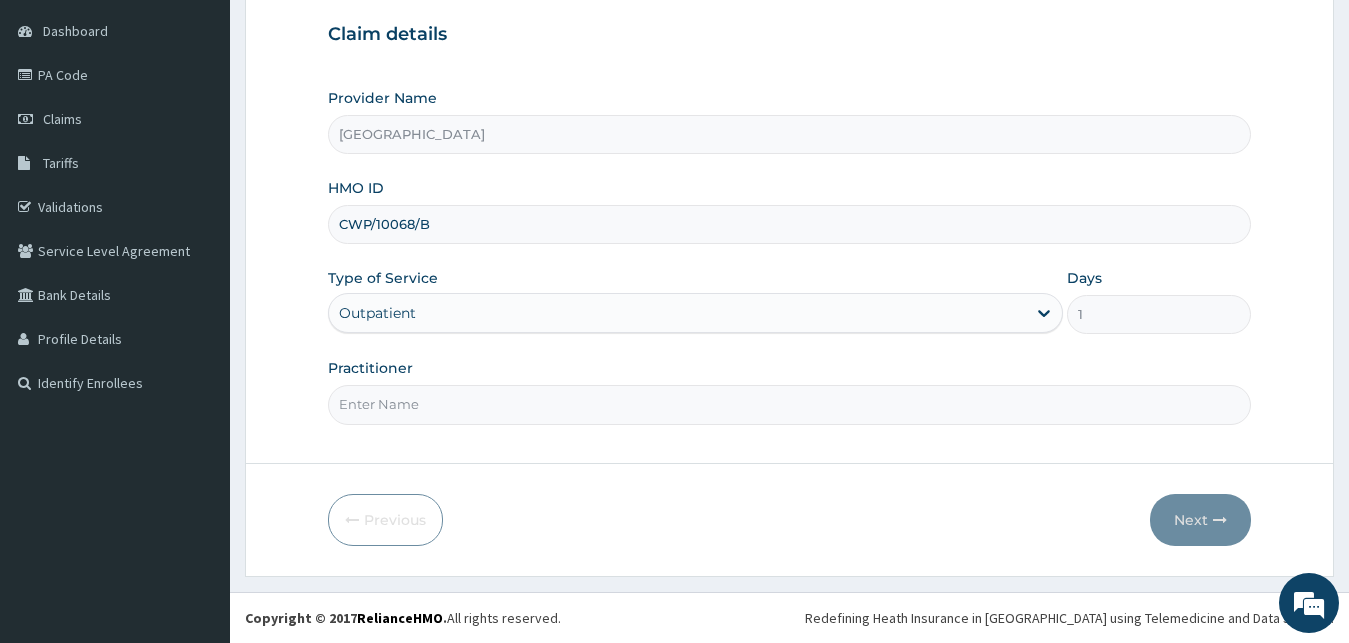 click on "Practitioner" at bounding box center [790, 404] 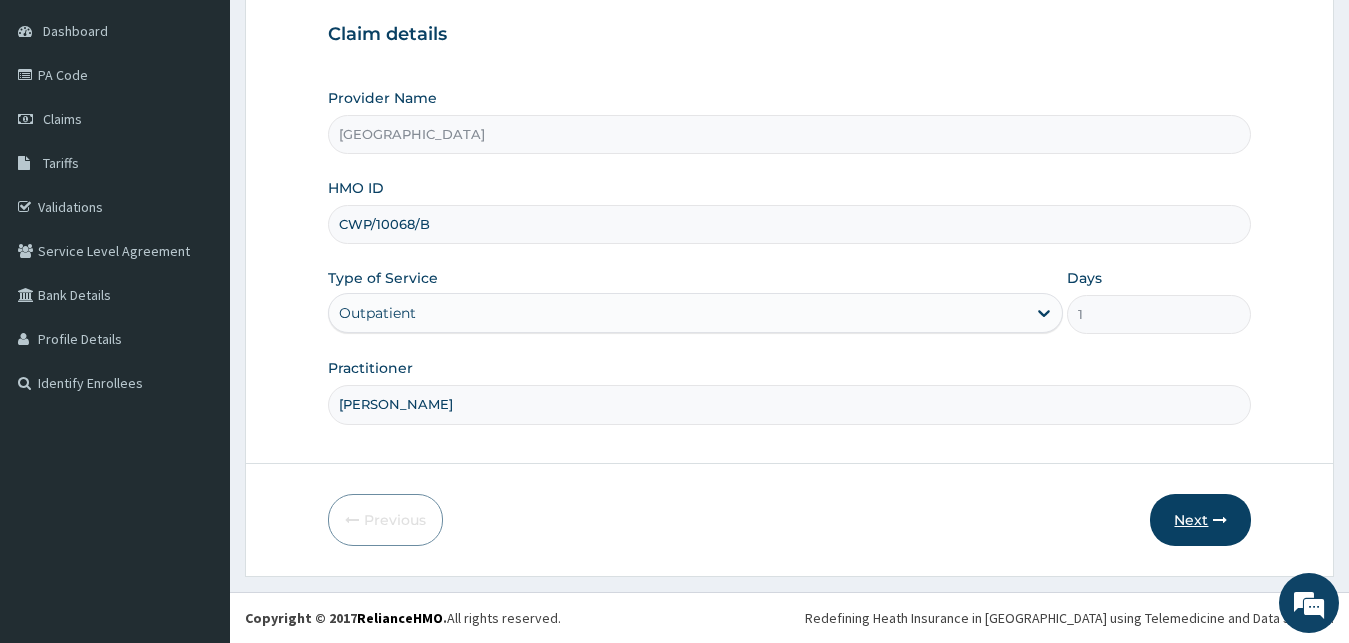 type on "[PERSON_NAME]" 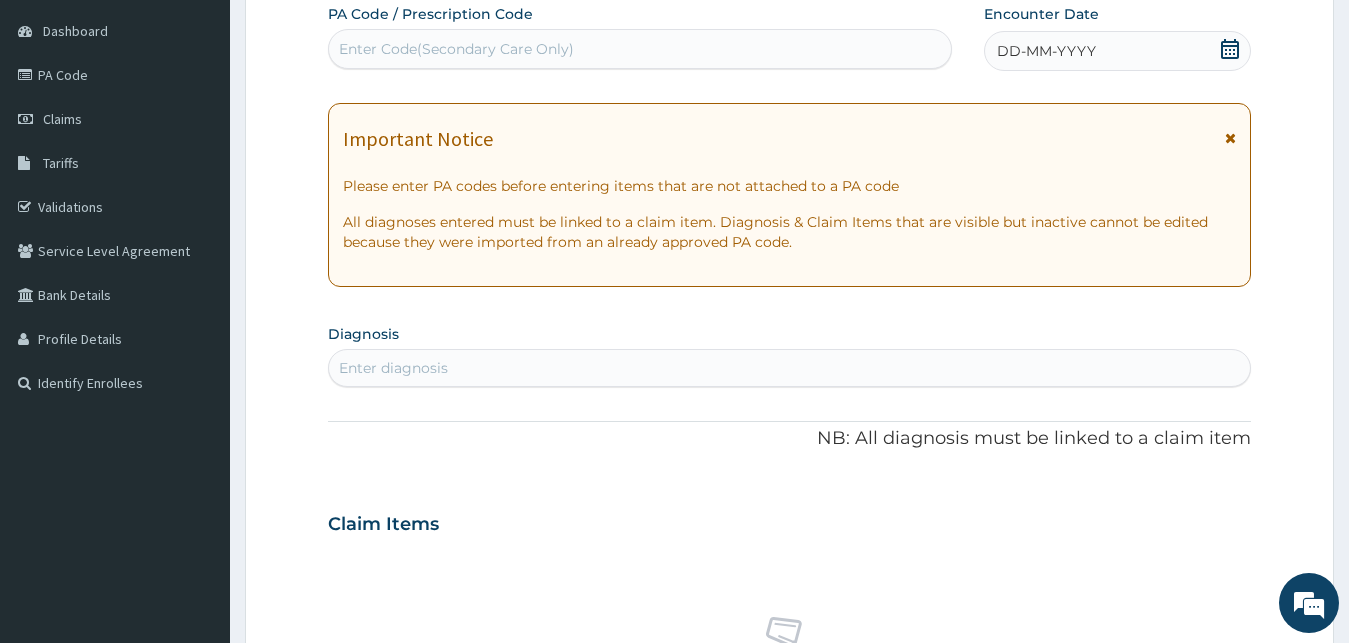 drag, startPoint x: 1102, startPoint y: 23, endPoint x: 1078, endPoint y: 39, distance: 28.84441 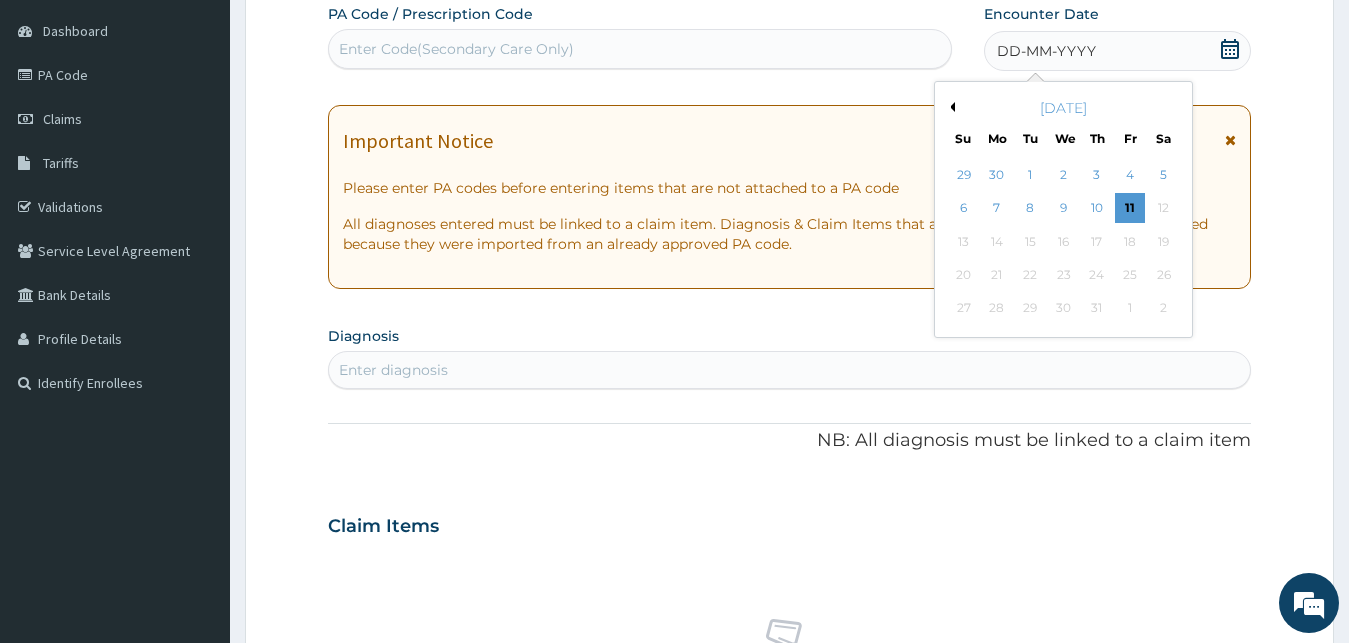 click on "Previous Month" at bounding box center [950, 107] 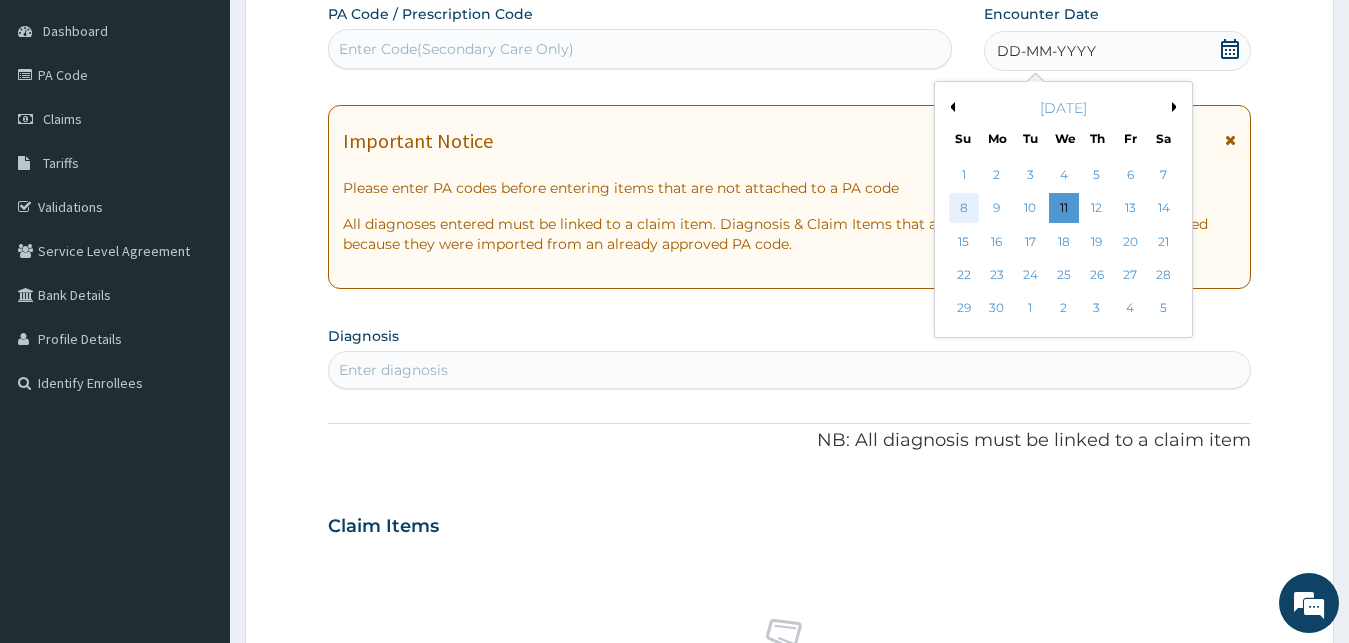 click on "8" at bounding box center [964, 209] 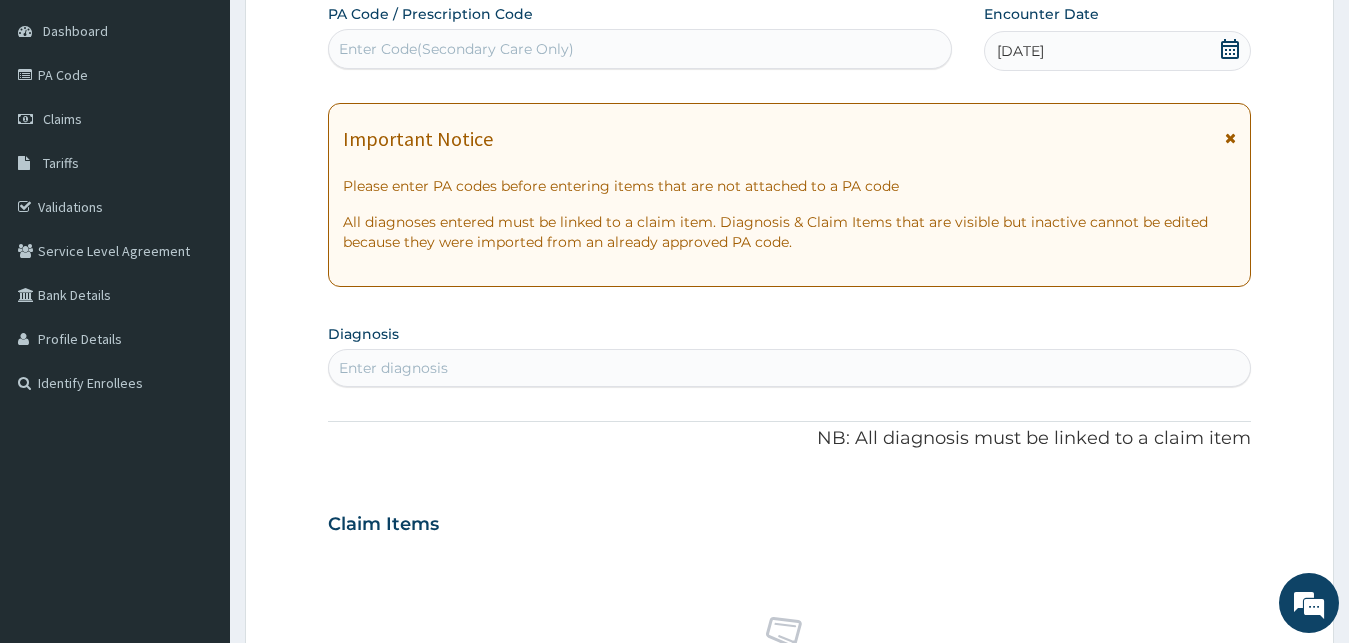 click on "Enter diagnosis" at bounding box center (790, 368) 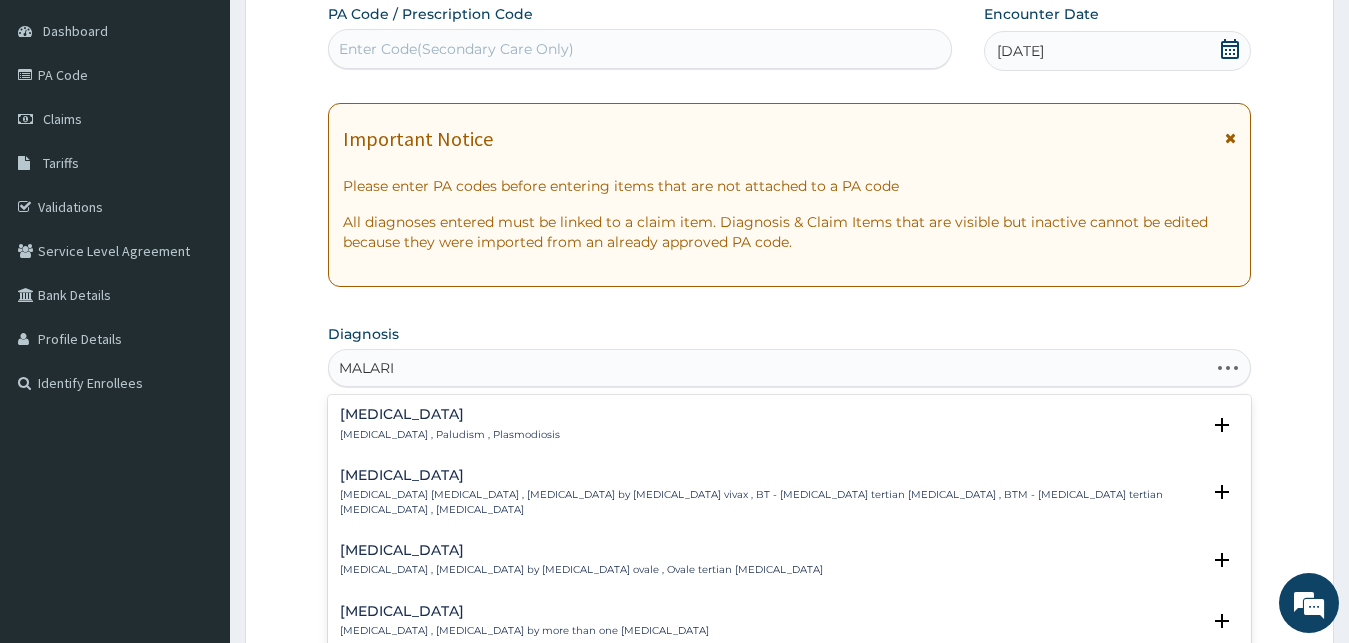 type on "[MEDICAL_DATA]" 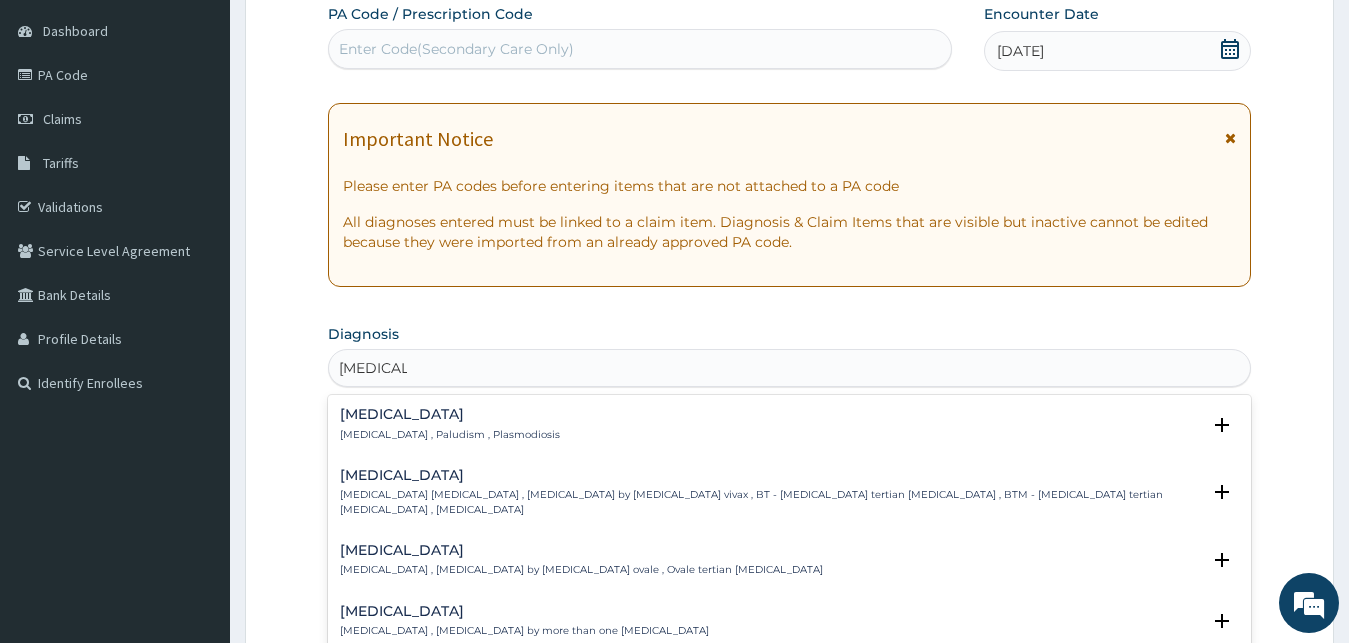 click on "[MEDICAL_DATA] [MEDICAL_DATA] , Paludism , Plasmodiosis" at bounding box center (450, 424) 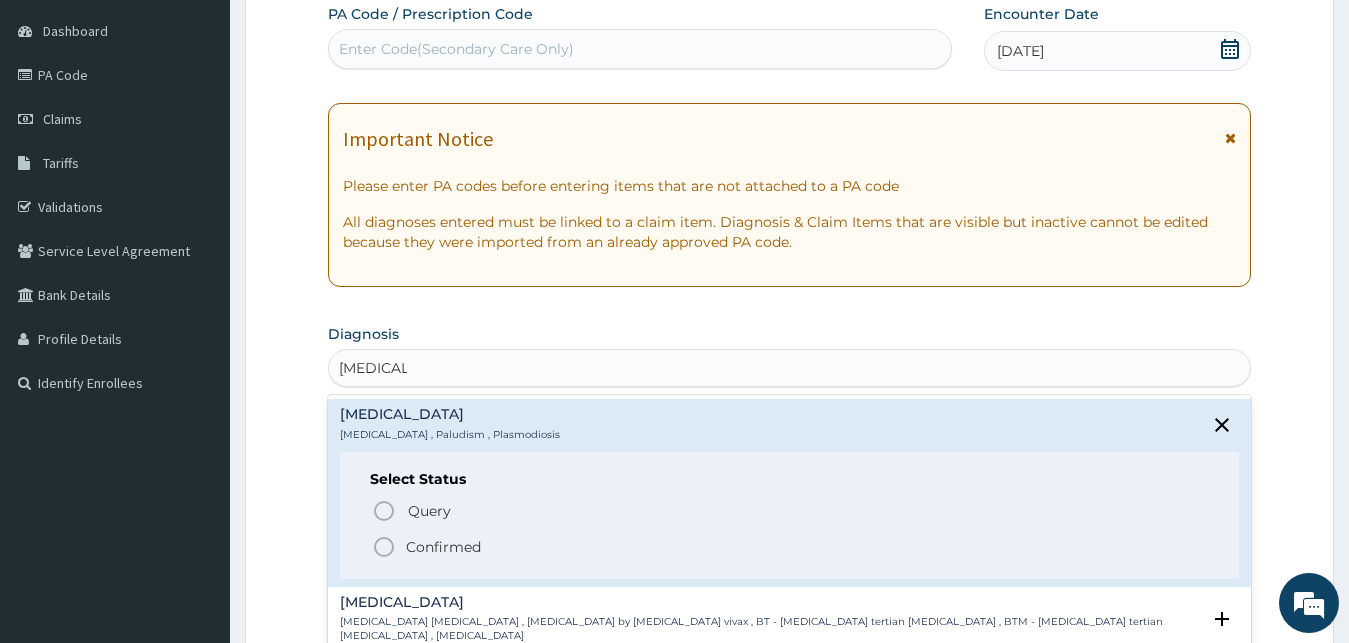 click on "Confirmed" at bounding box center [443, 547] 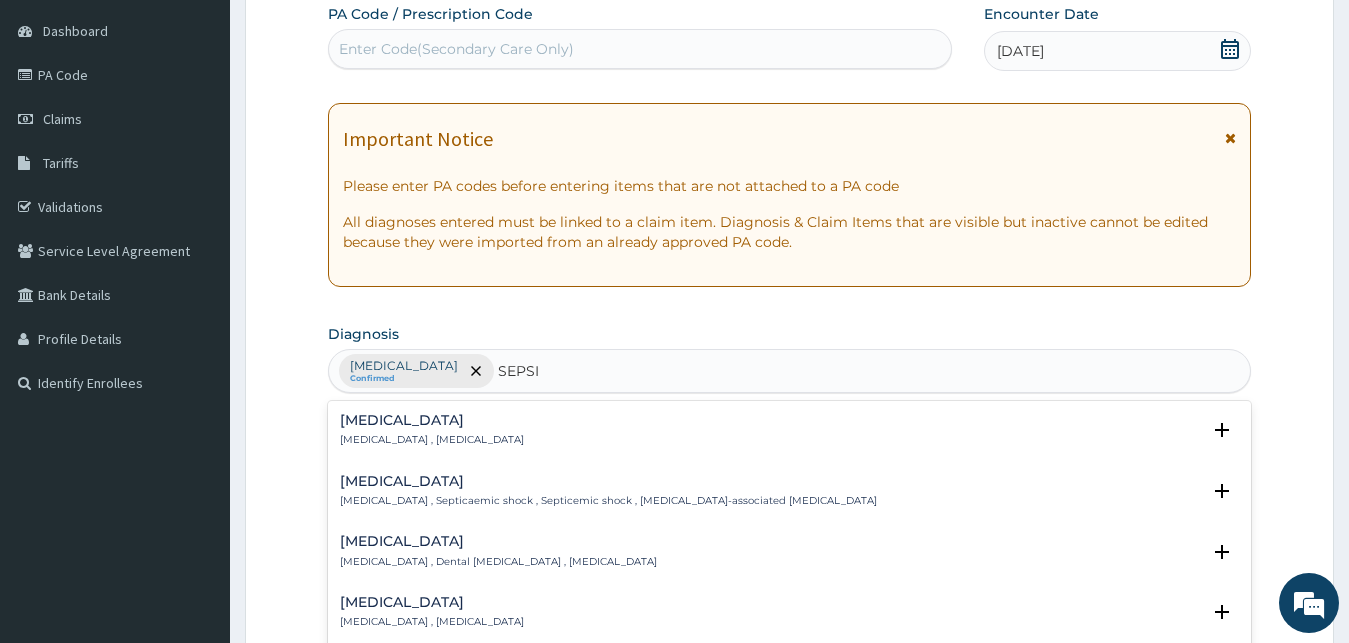 type on "[MEDICAL_DATA]" 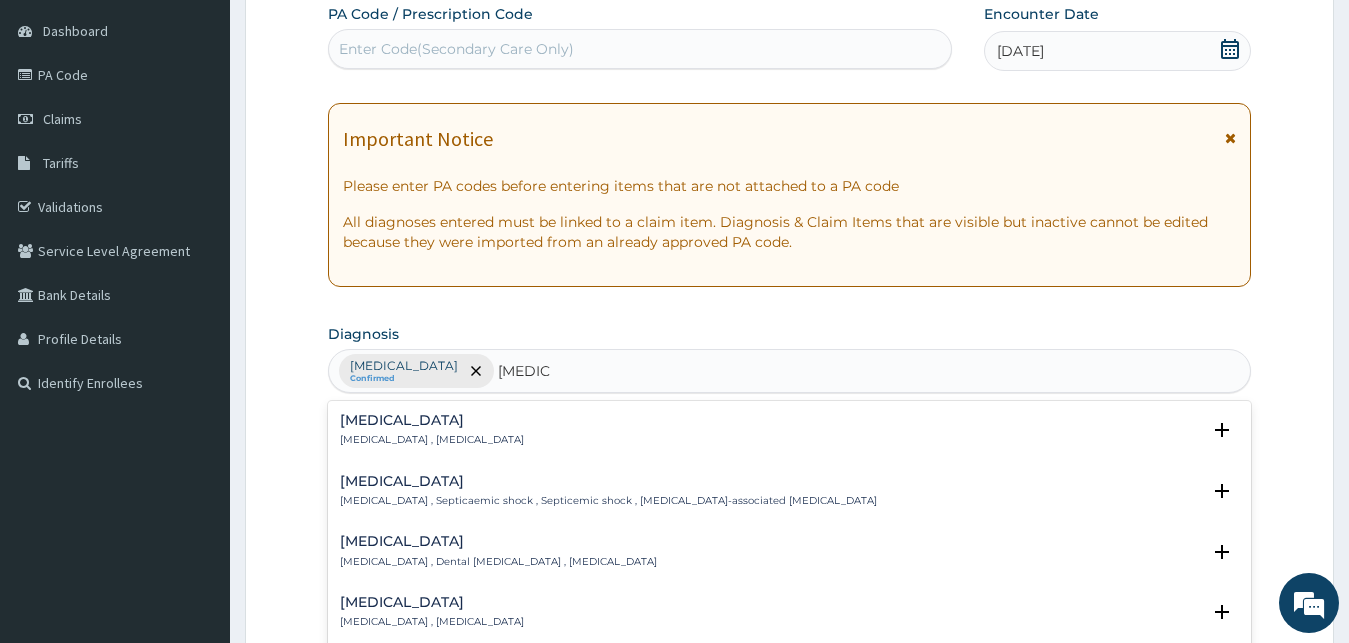 click on "[MEDICAL_DATA] , [MEDICAL_DATA]" at bounding box center [432, 440] 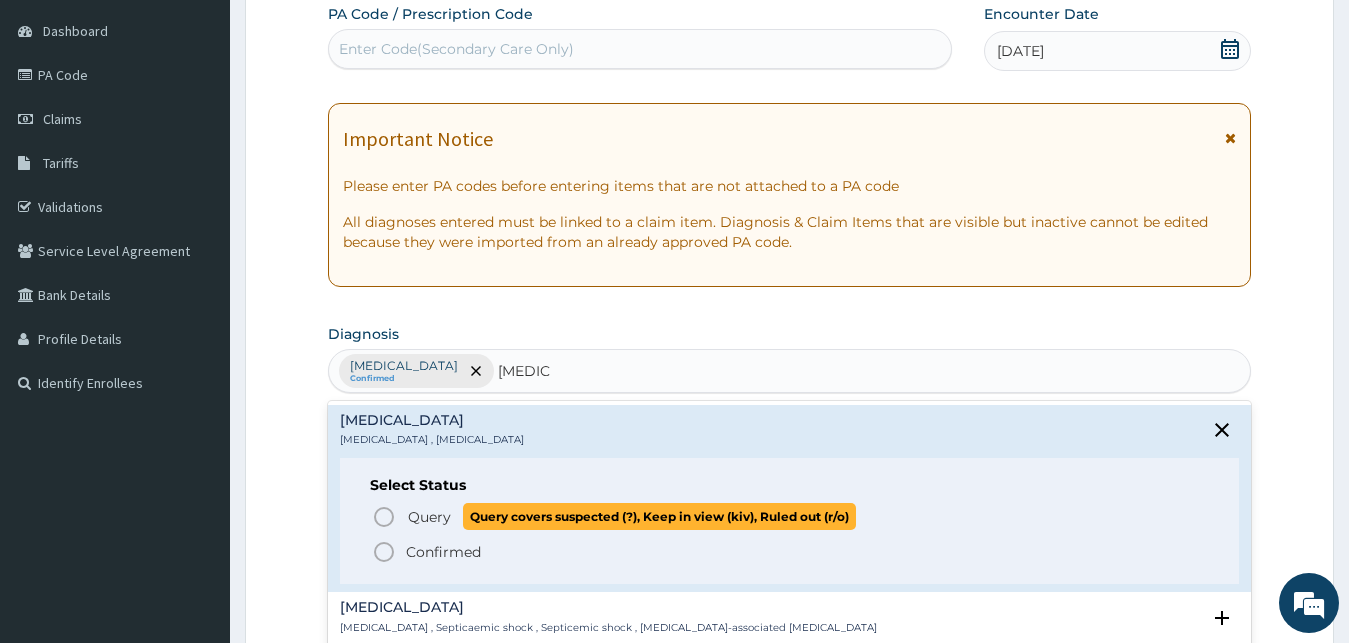 click on "Query Query covers suspected (?), Keep in view (kiv), Ruled out (r/o)" at bounding box center [631, 516] 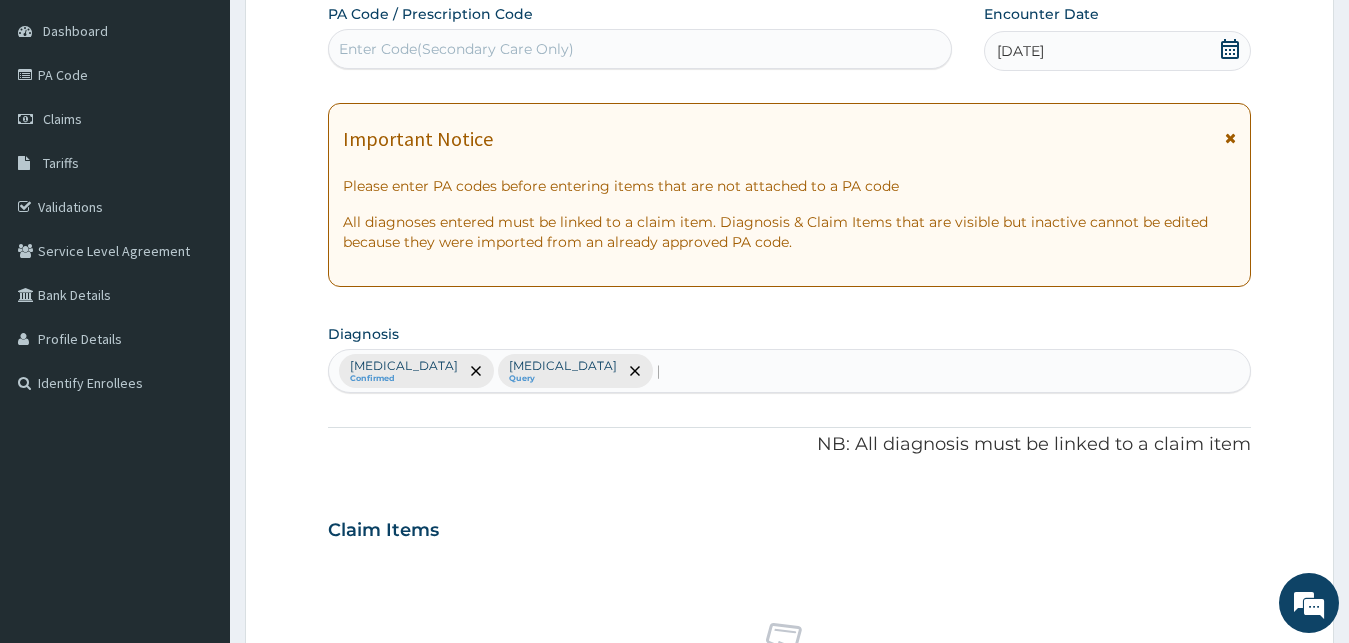 type 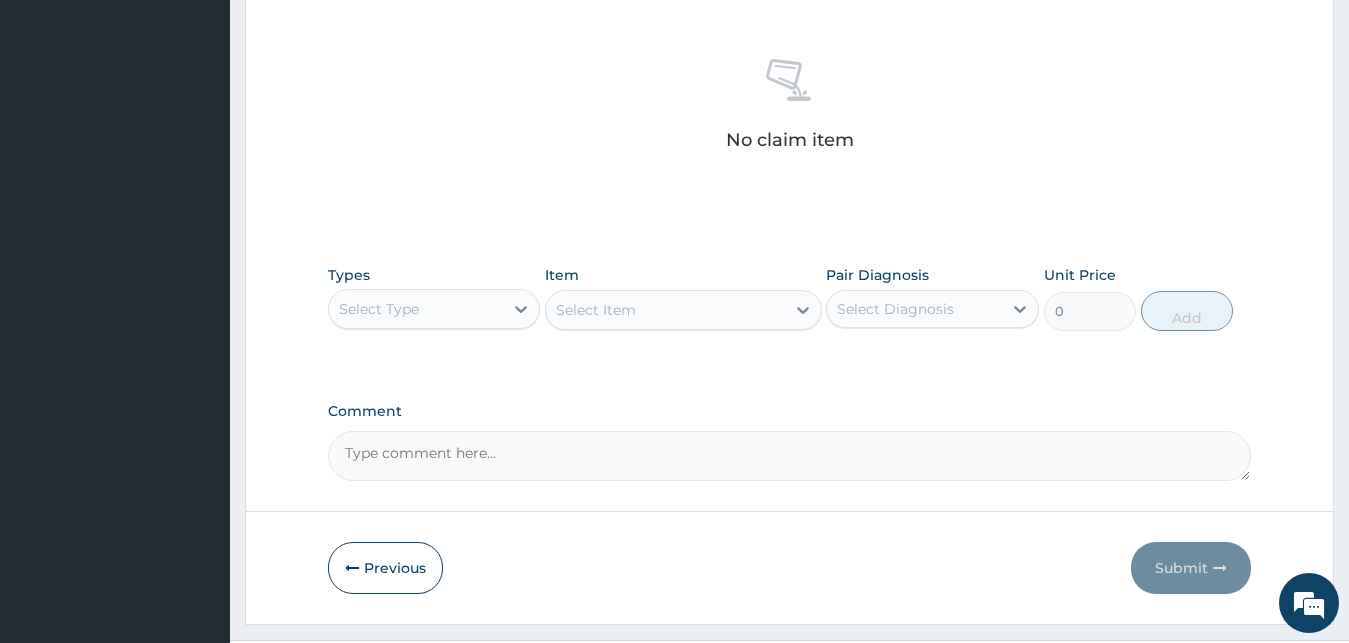 scroll, scrollTop: 799, scrollLeft: 0, axis: vertical 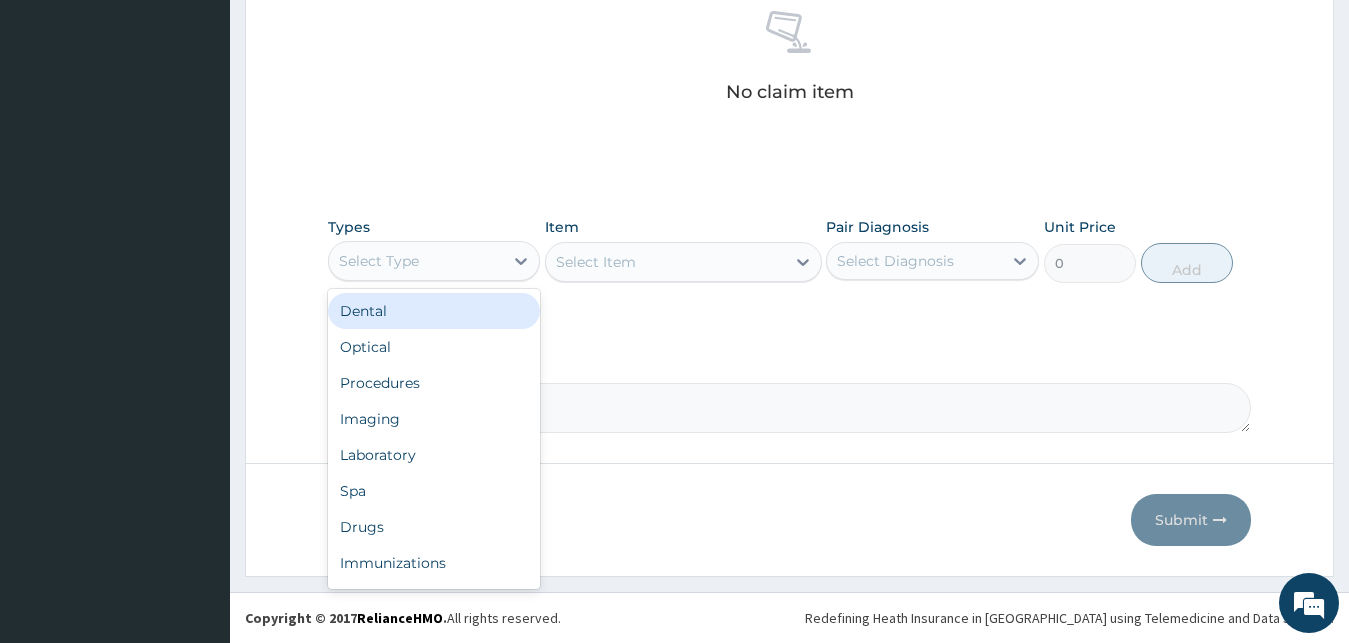 drag, startPoint x: 499, startPoint y: 243, endPoint x: 460, endPoint y: 328, distance: 93.52005 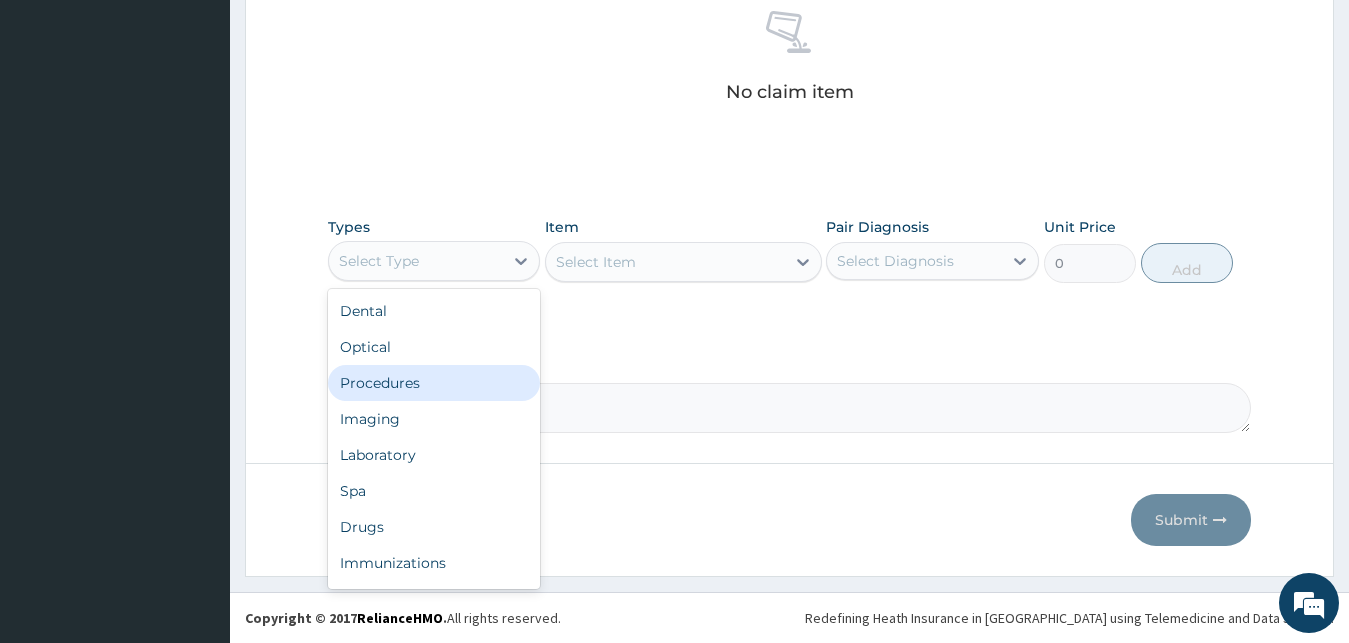 click on "Procedures" at bounding box center (434, 383) 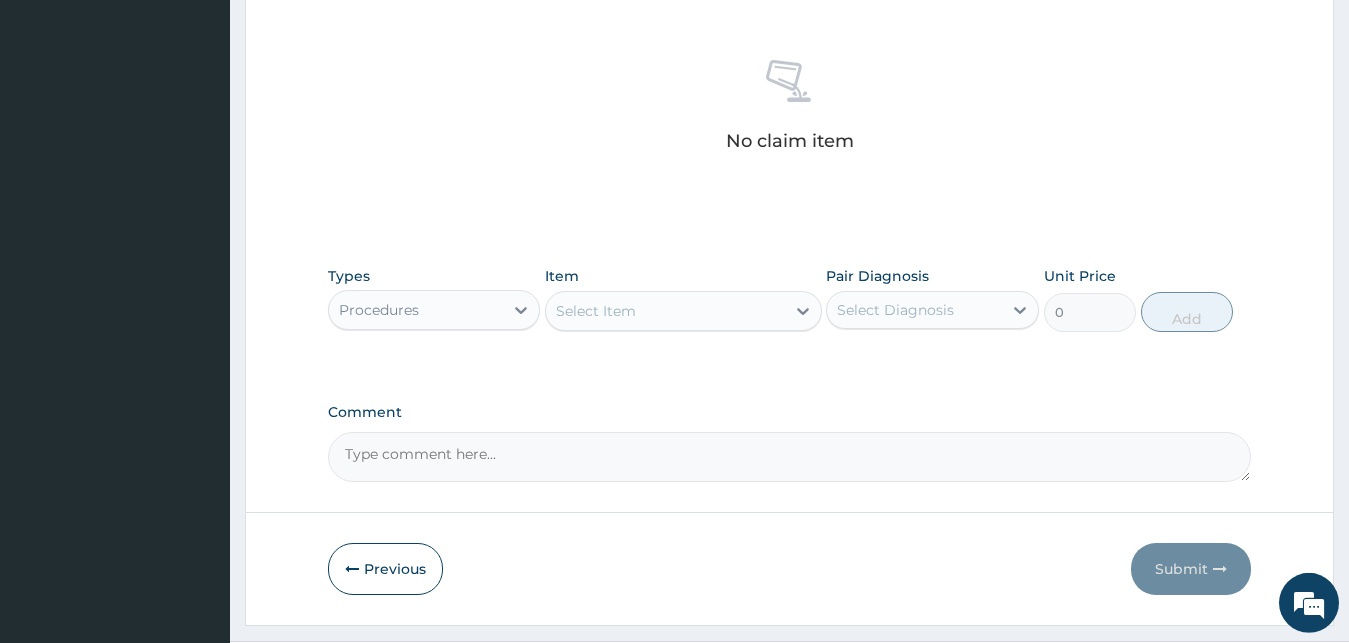 scroll, scrollTop: 697, scrollLeft: 0, axis: vertical 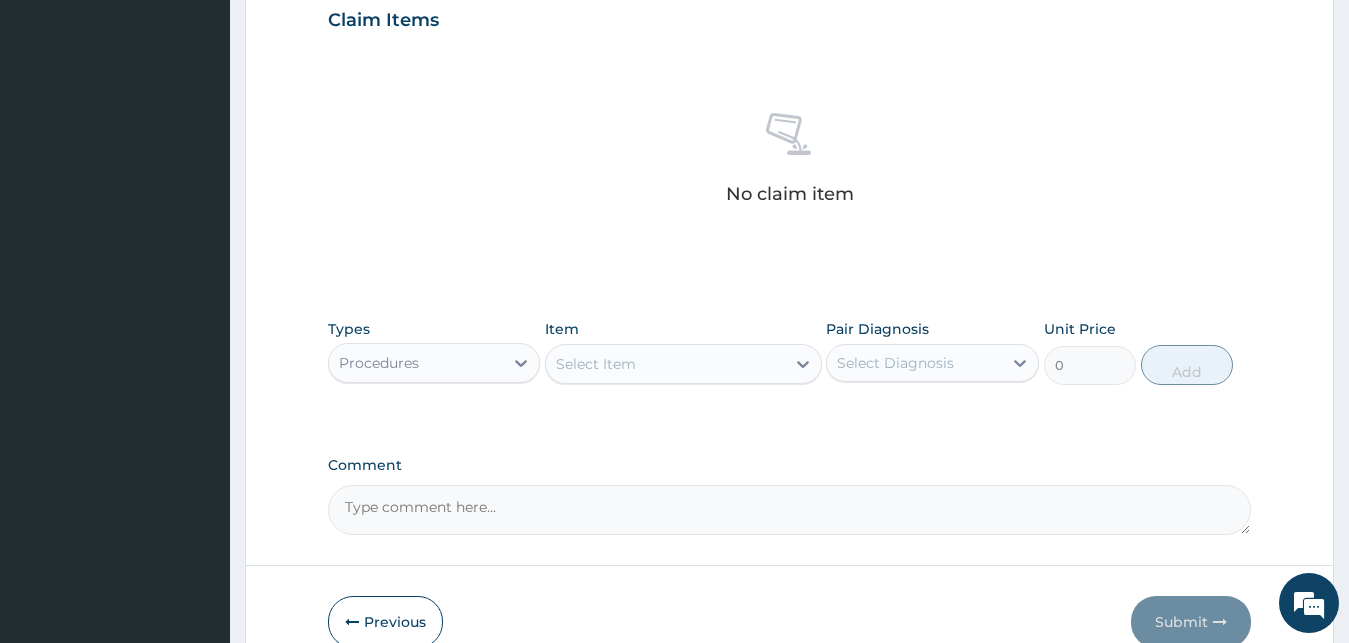 click on "Types Procedures Item Select Item Pair Diagnosis Select Diagnosis Unit Price 0 Add" at bounding box center [790, 367] 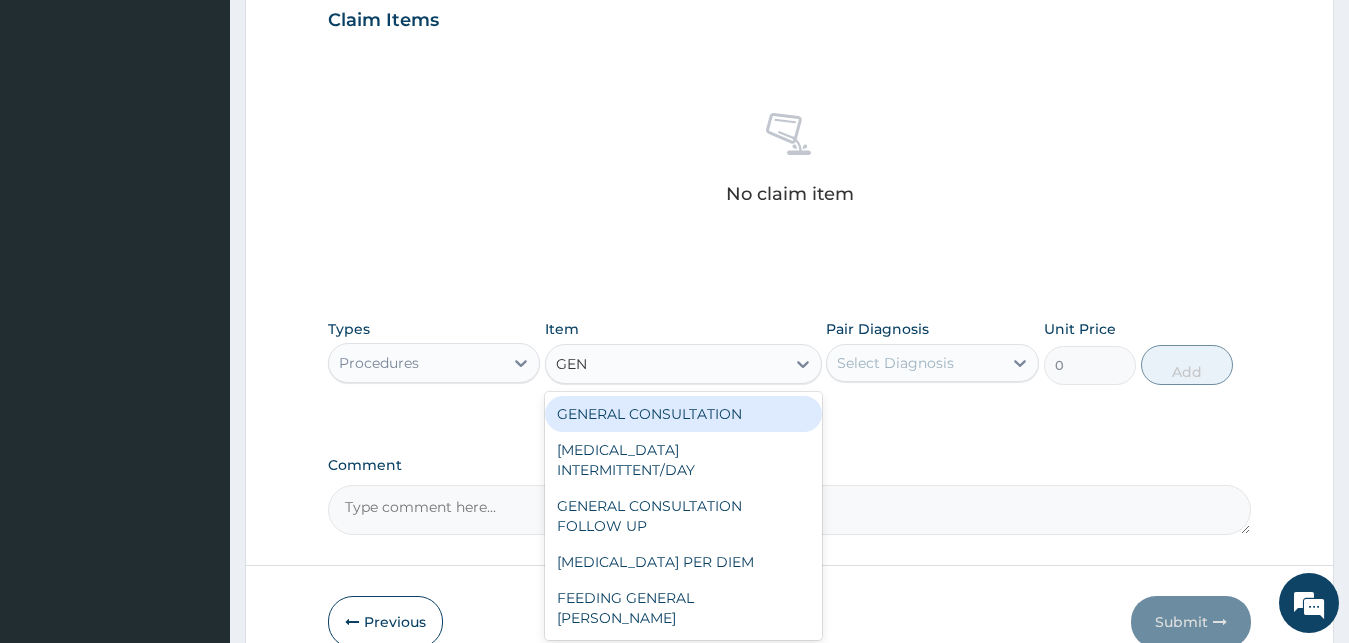 type on "GENE" 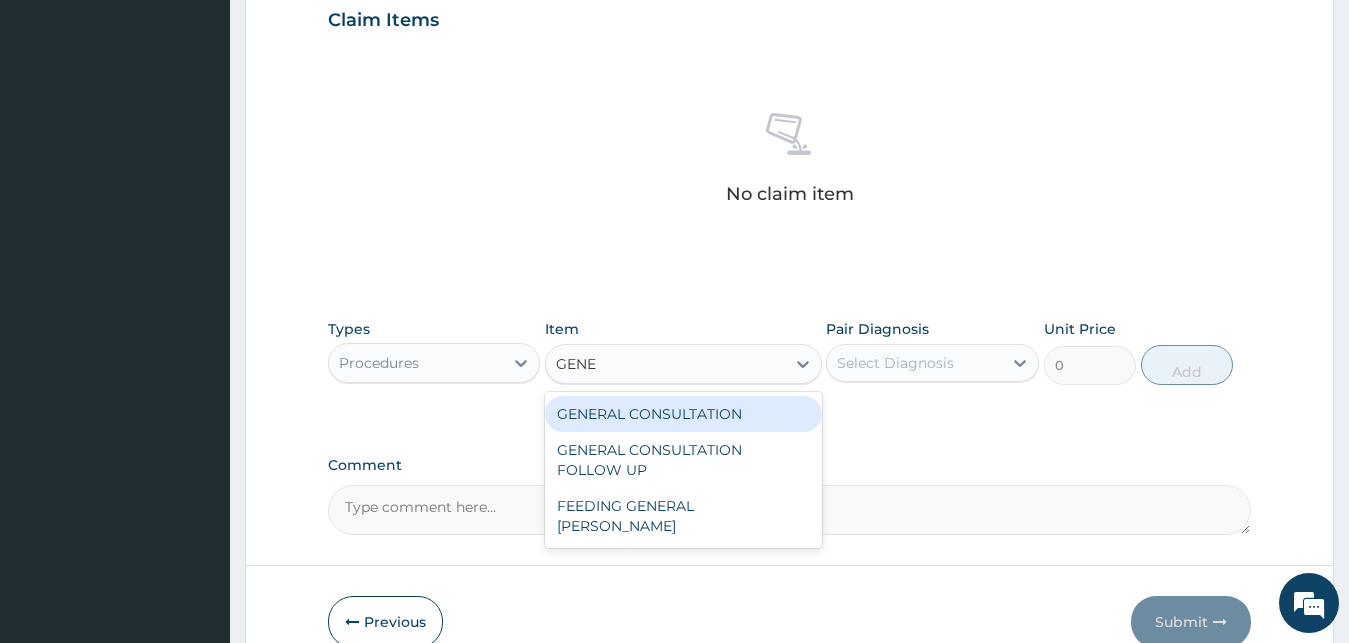drag, startPoint x: 621, startPoint y: 427, endPoint x: 698, endPoint y: 396, distance: 83.00603 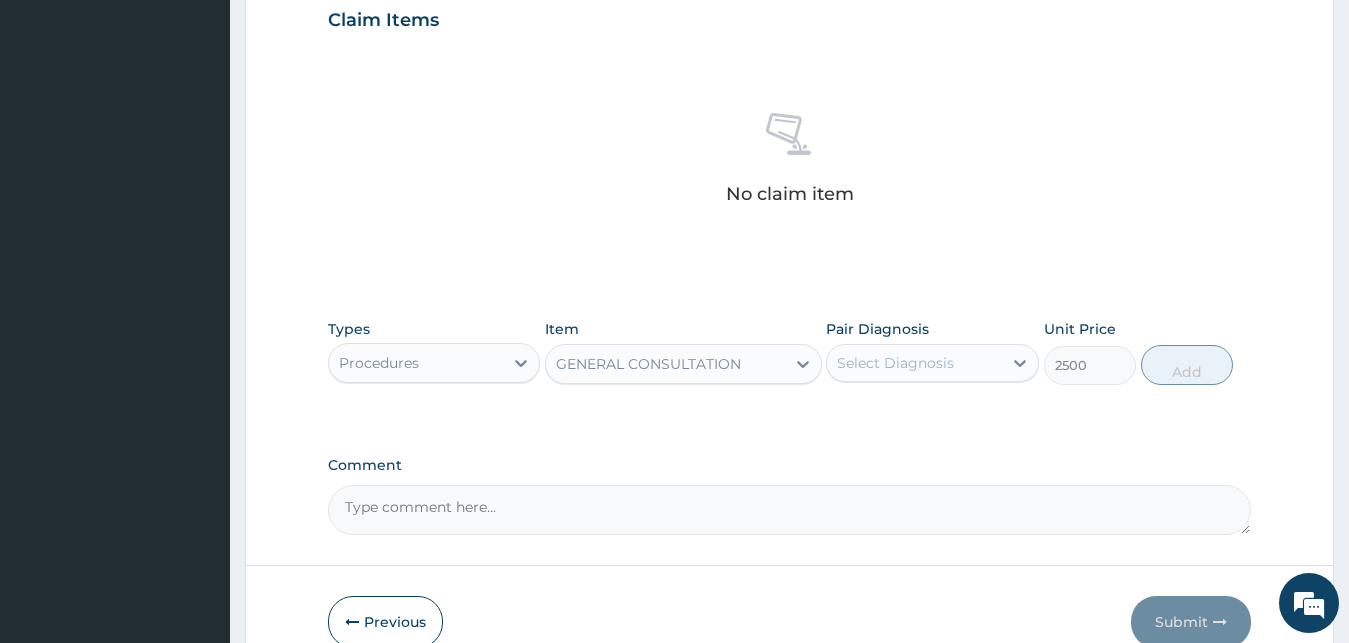 click on "Select Diagnosis" at bounding box center (895, 363) 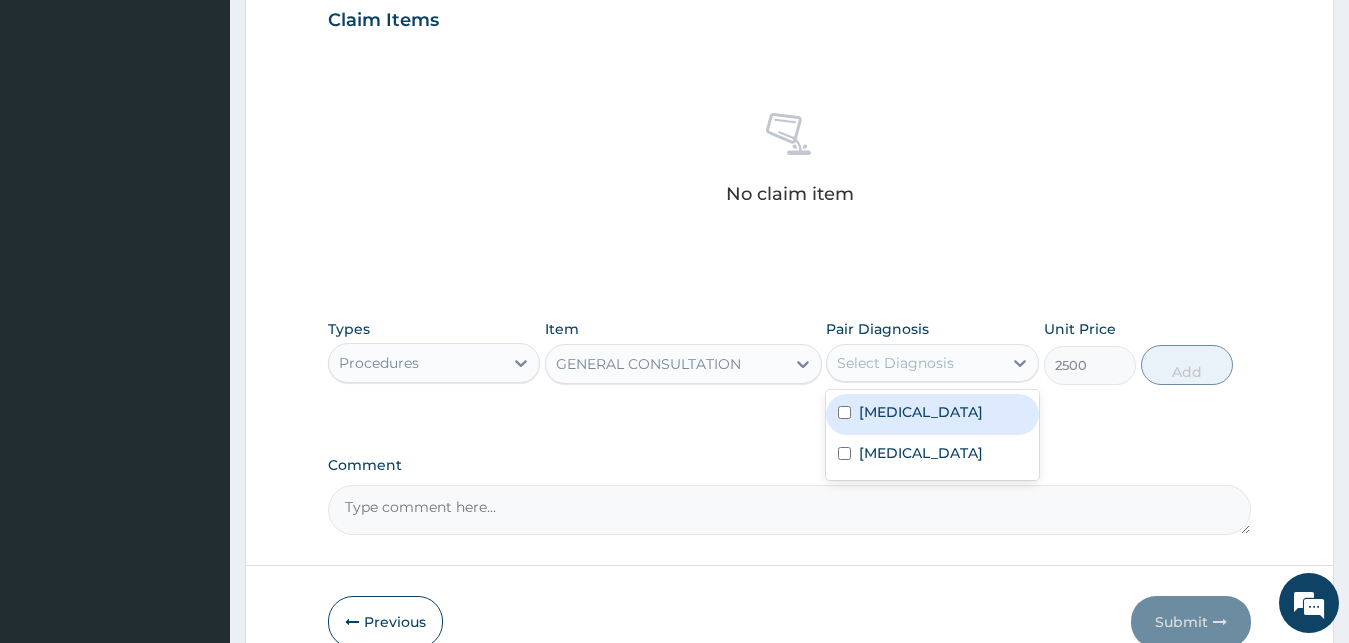 click on "Malaria Sepsis" at bounding box center [932, 435] 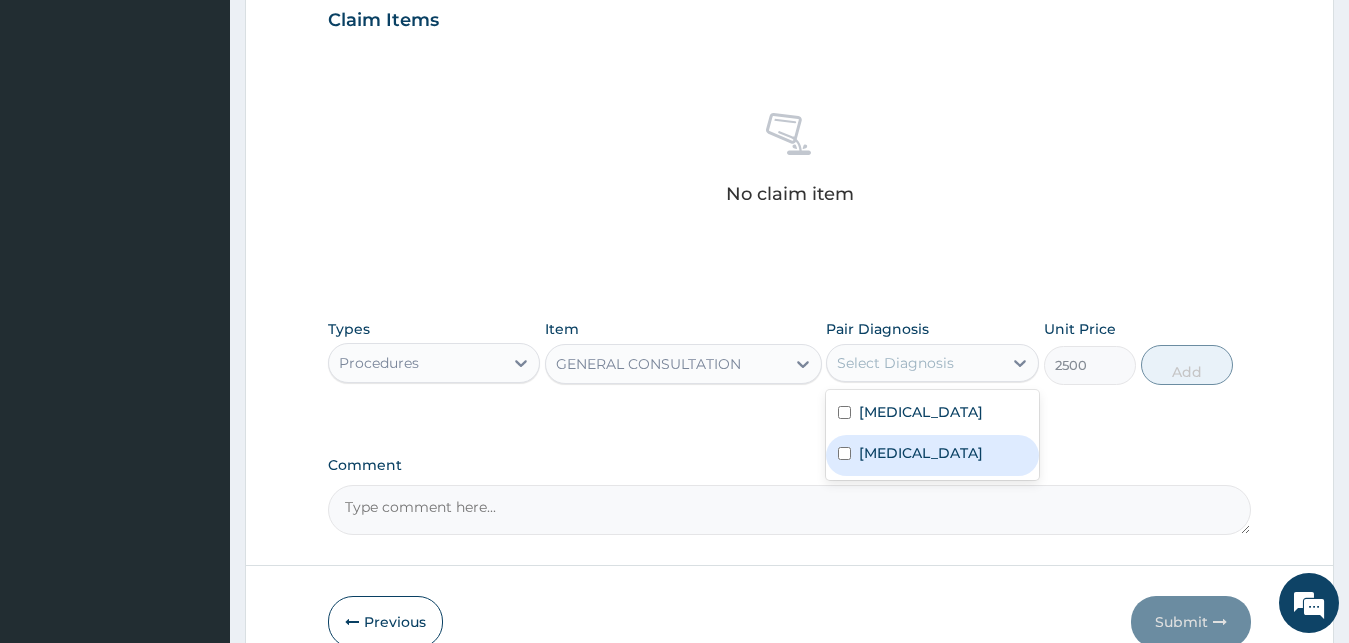 click on "Sepsis" at bounding box center (921, 453) 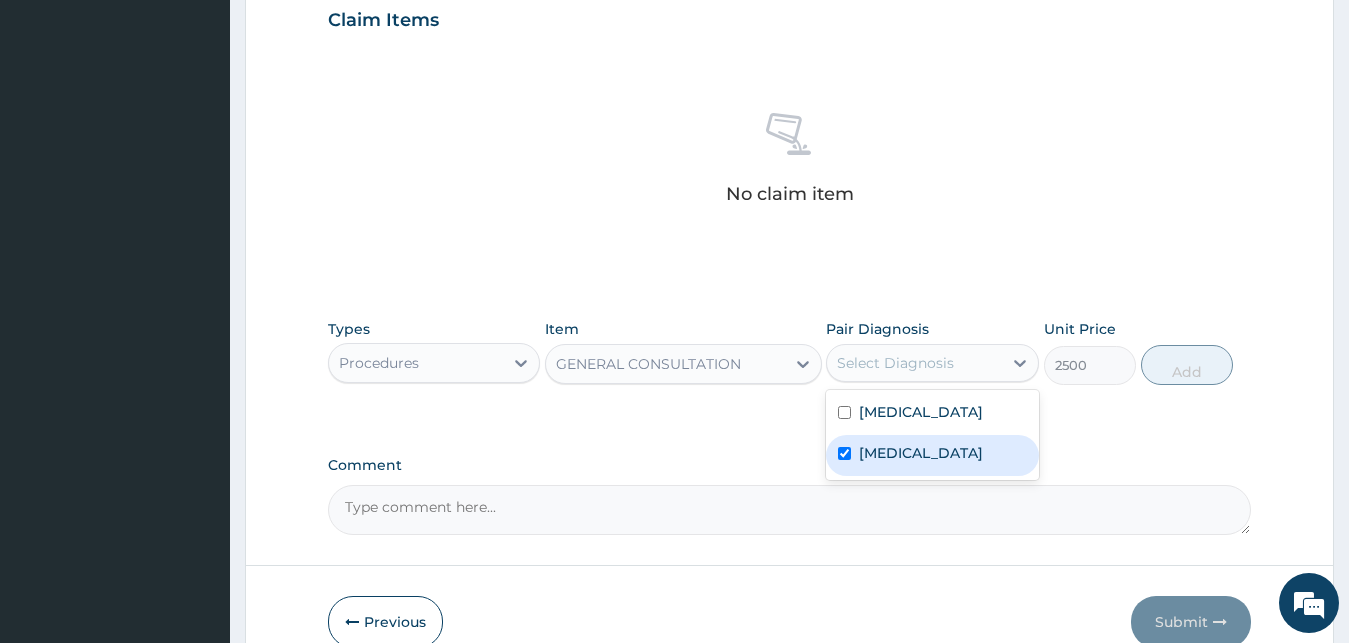 checkbox on "true" 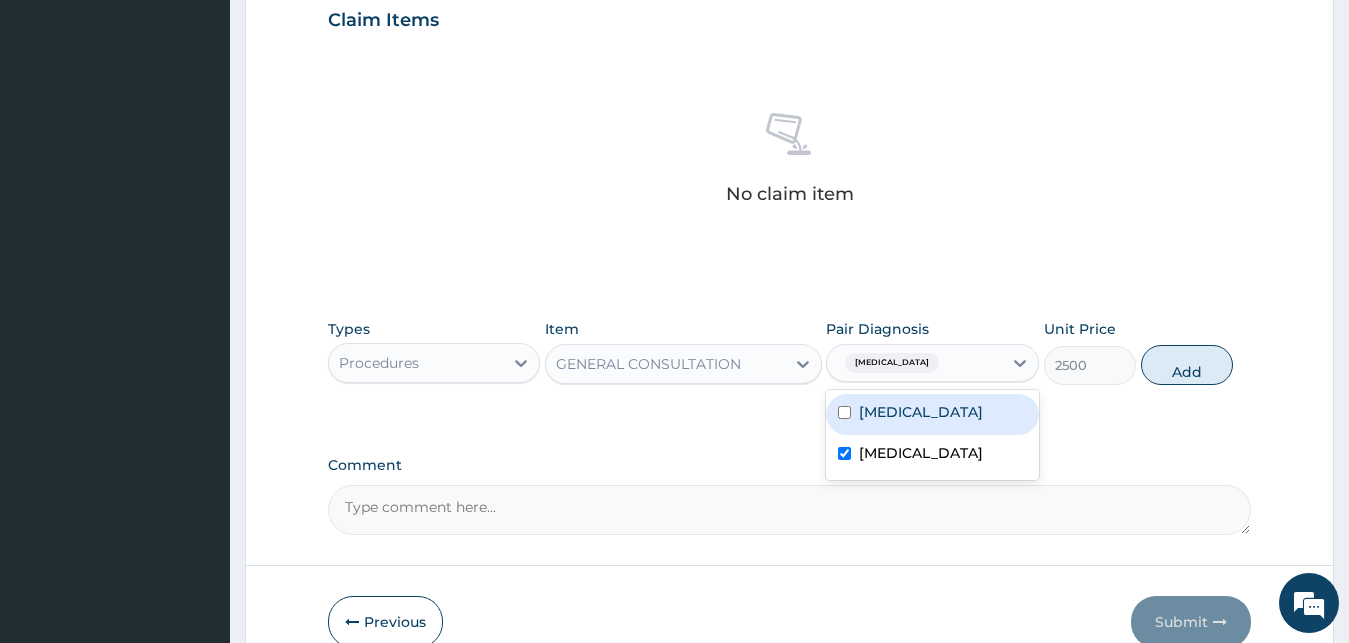 drag, startPoint x: 899, startPoint y: 422, endPoint x: 910, endPoint y: 419, distance: 11.401754 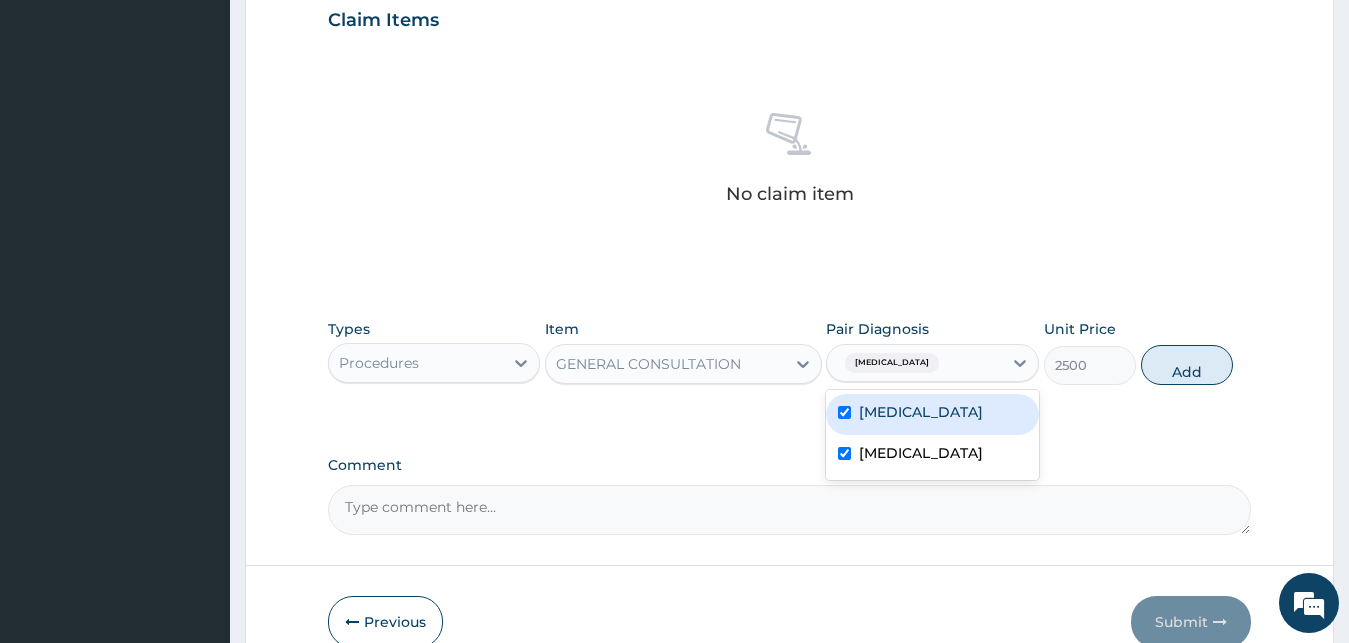 checkbox on "true" 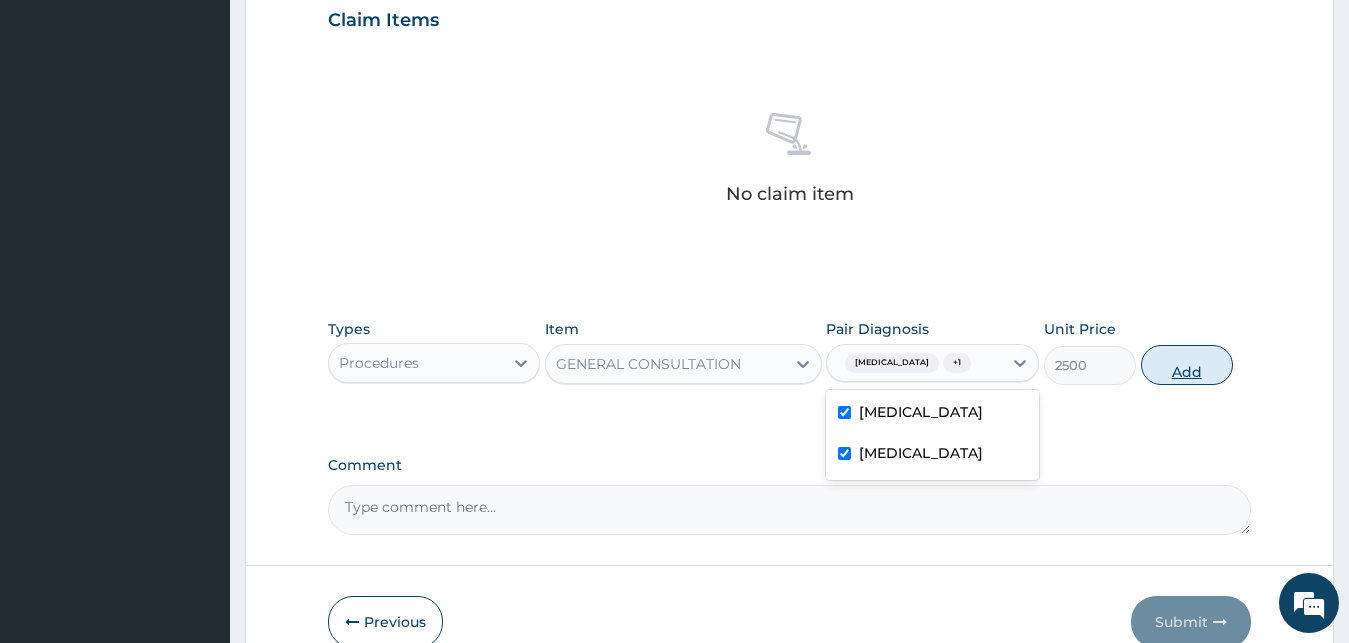 click on "Add" at bounding box center (1187, 365) 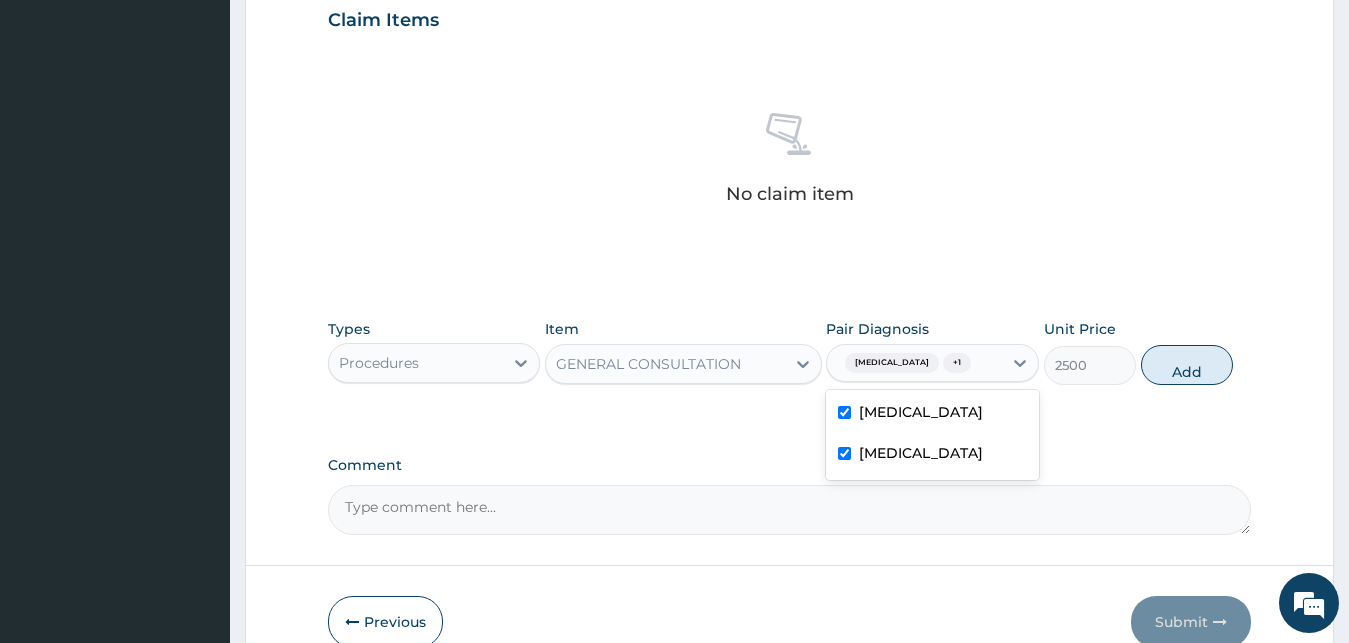 type on "0" 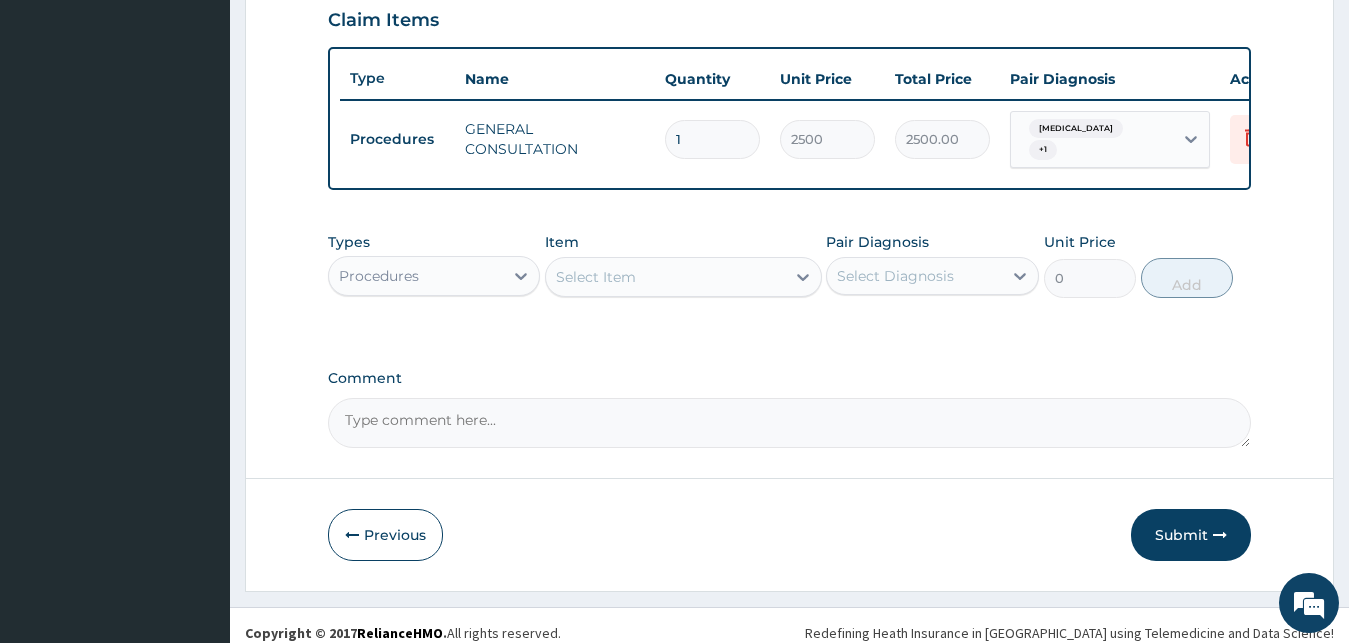 click on "Types Procedures" at bounding box center [434, 265] 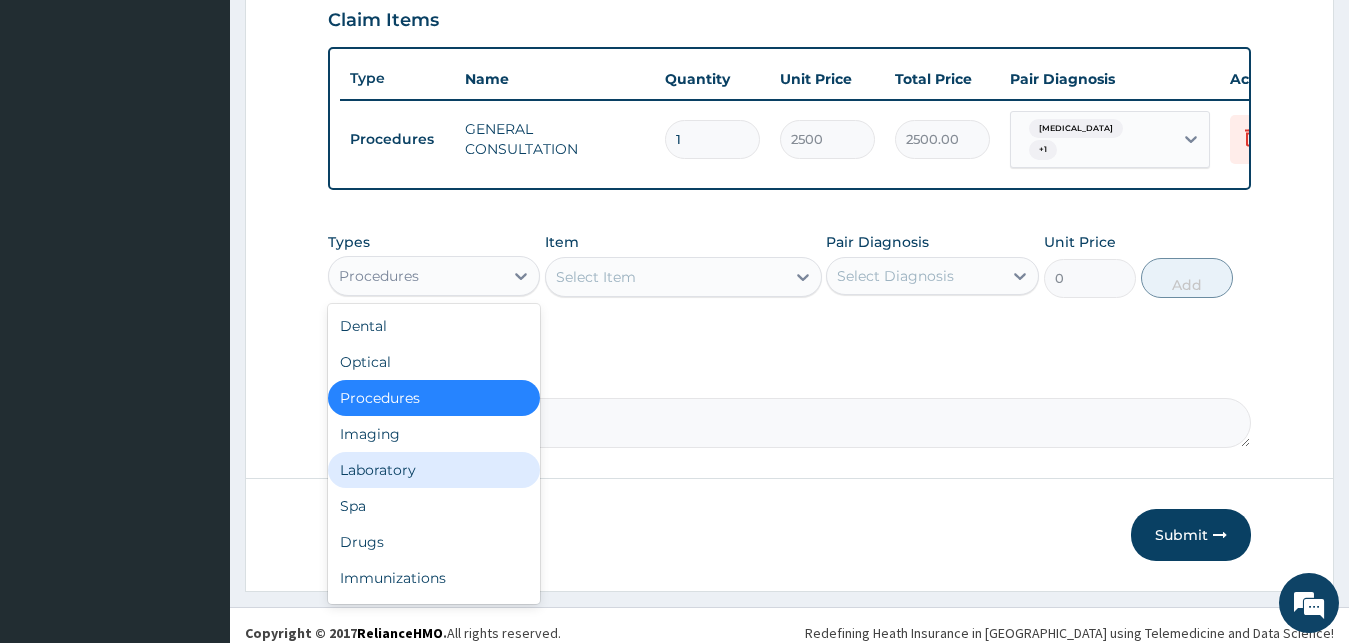click on "Laboratory" at bounding box center (434, 470) 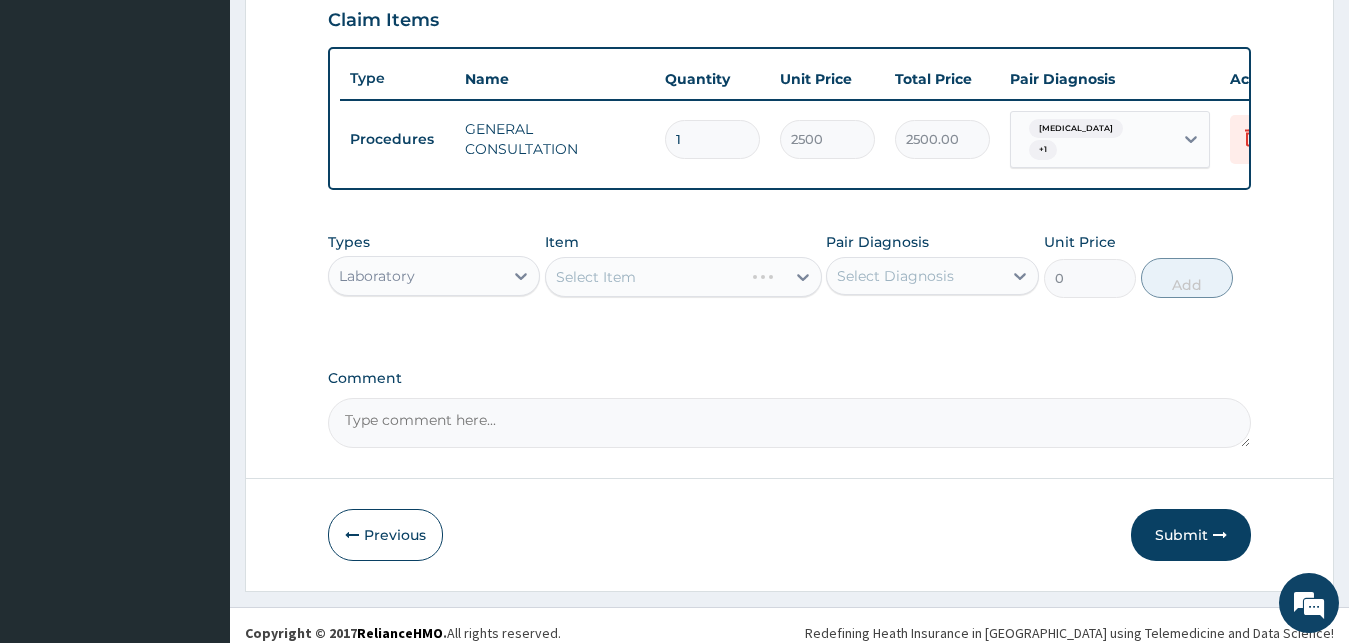 click on "Select Item" at bounding box center [683, 277] 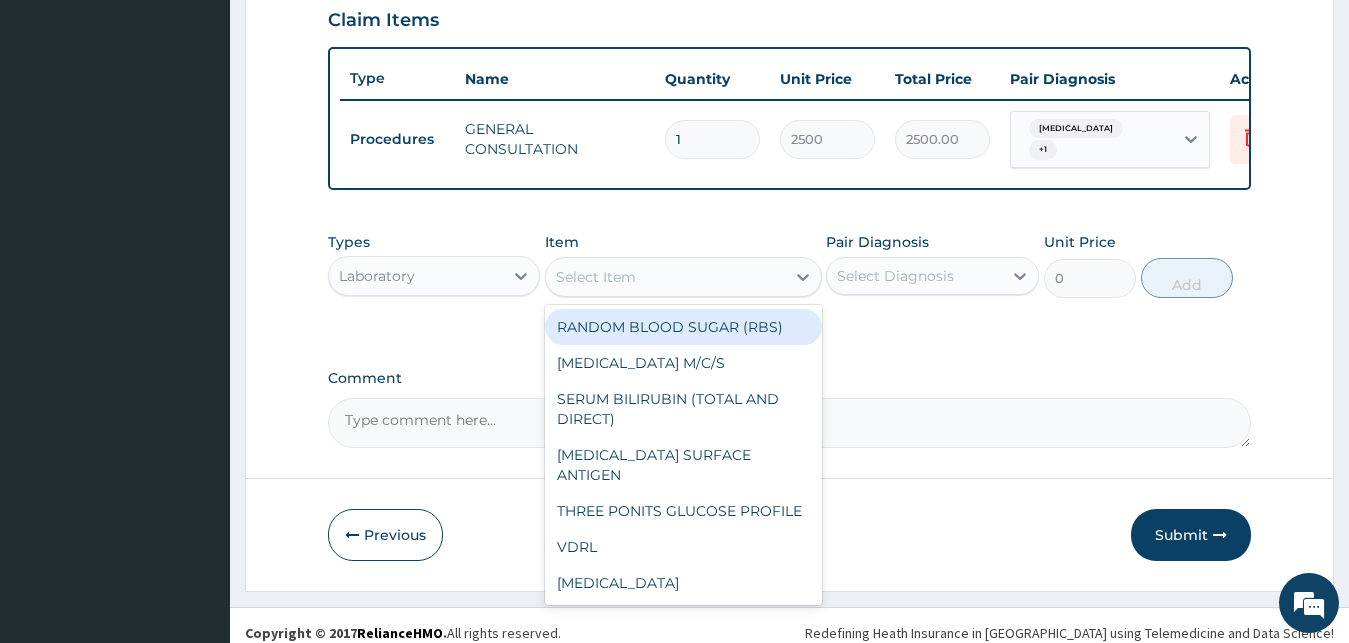 click on "Select Item" at bounding box center (596, 277) 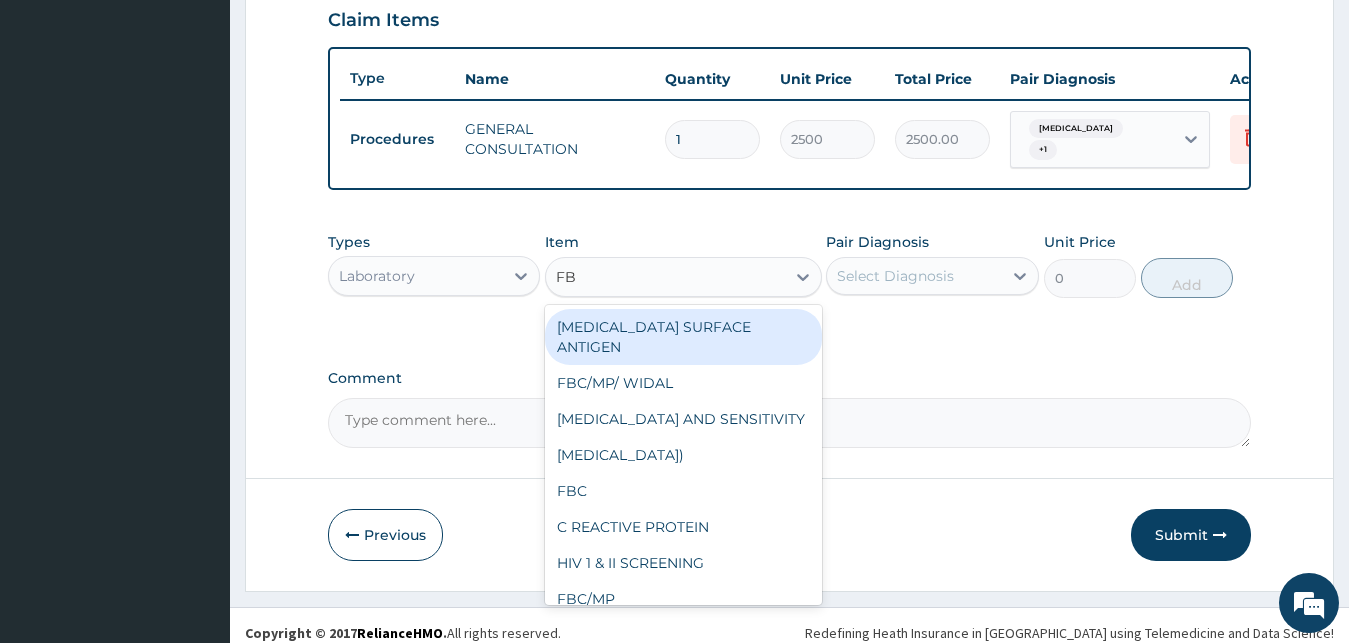 type on "FBC" 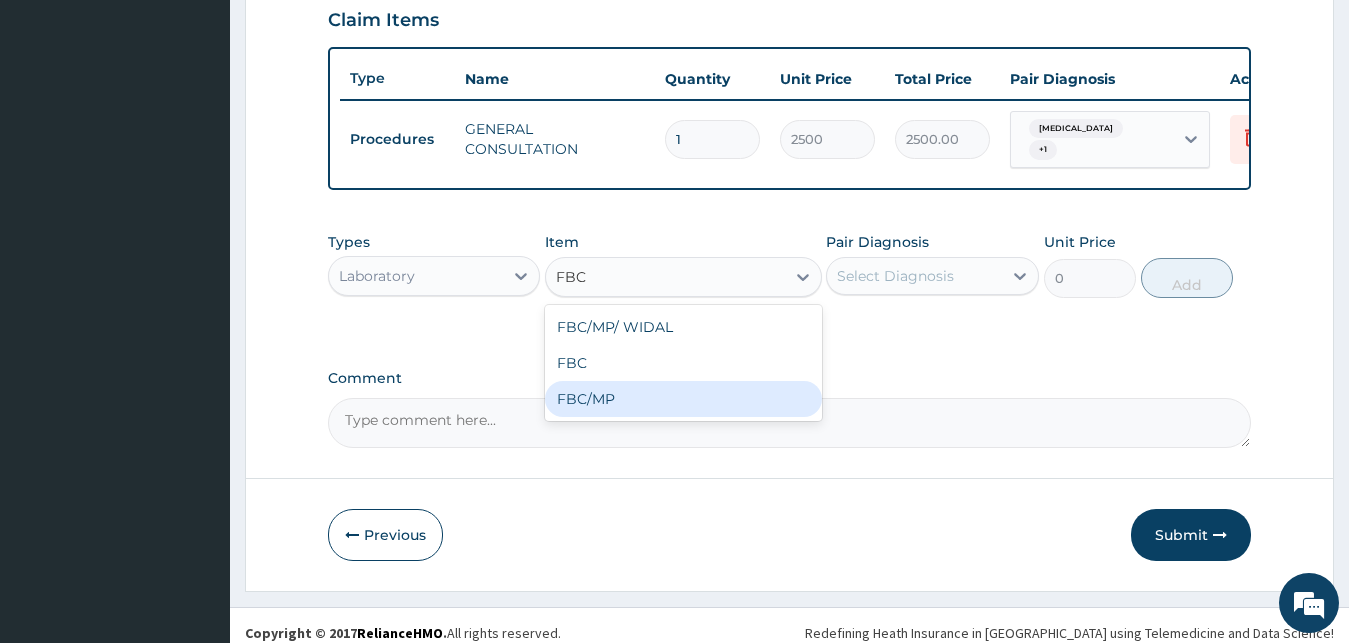 click on "FBC/MP" at bounding box center (683, 399) 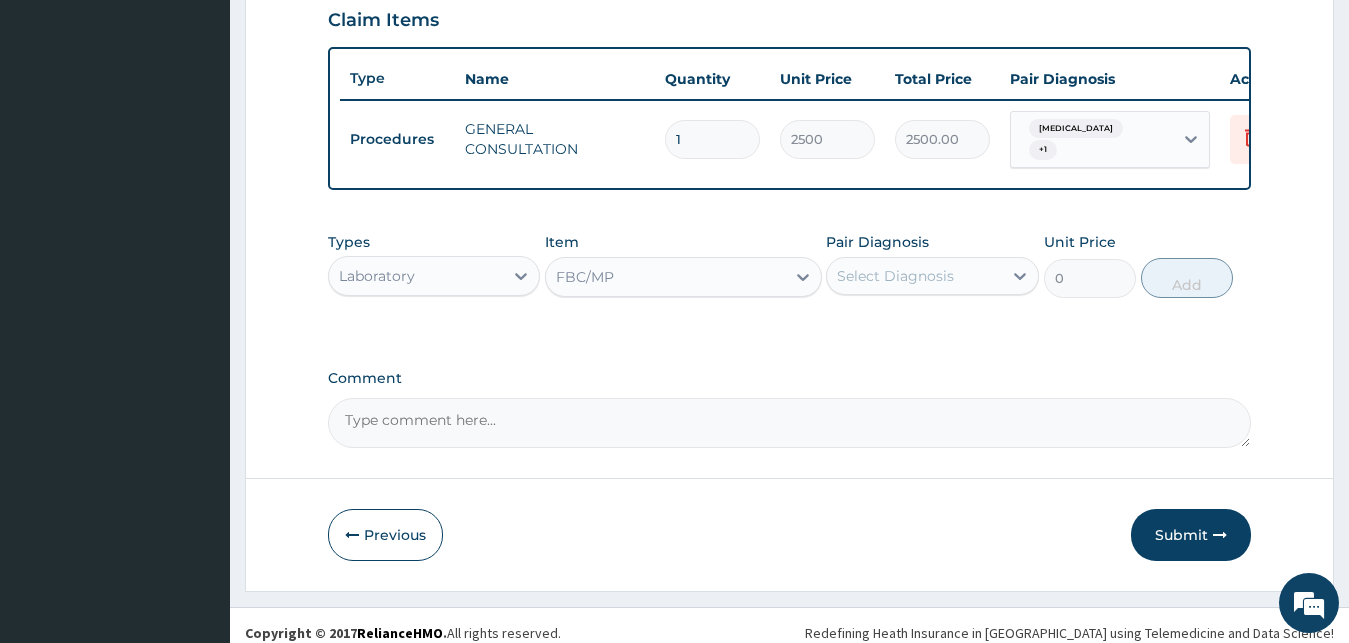 type 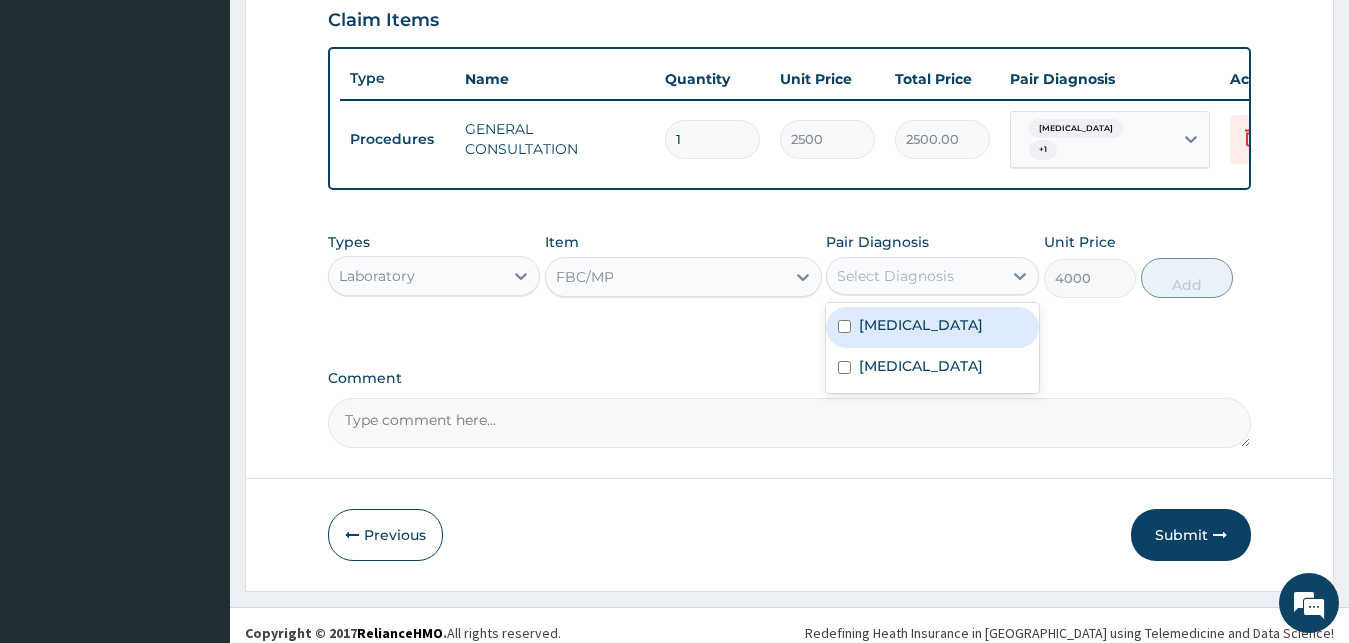 click on "Select Diagnosis" at bounding box center [895, 276] 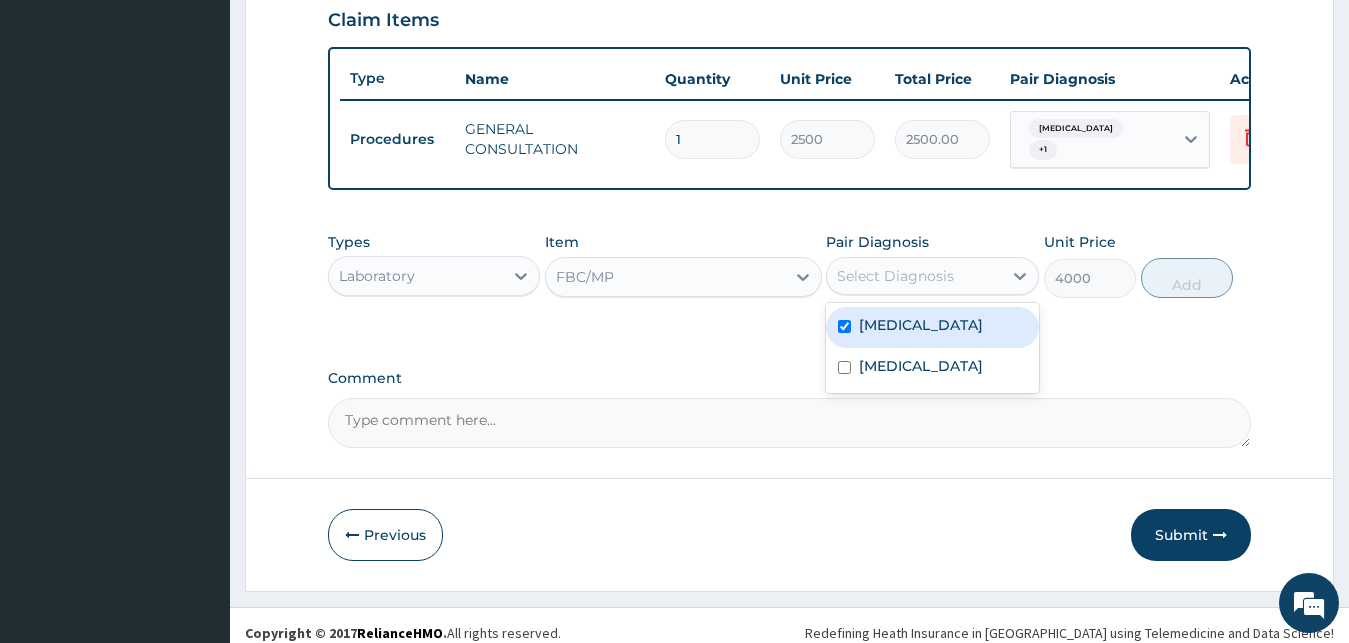 checkbox on "true" 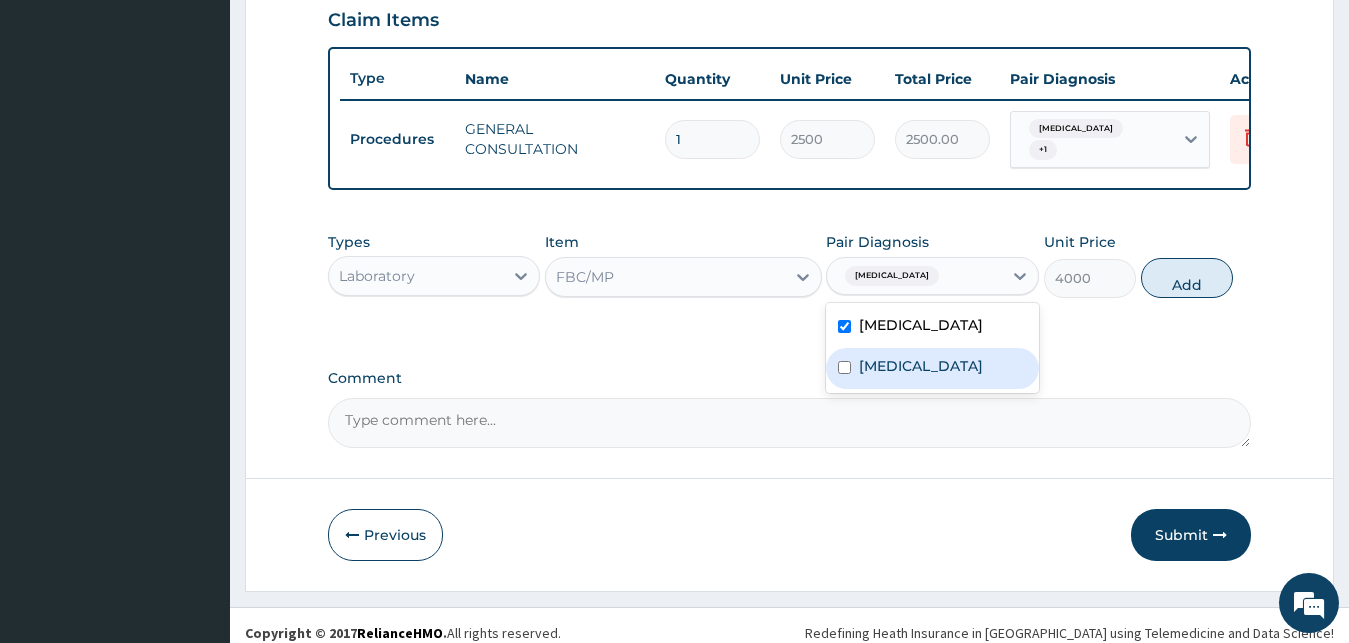 click on "Sepsis" at bounding box center (921, 366) 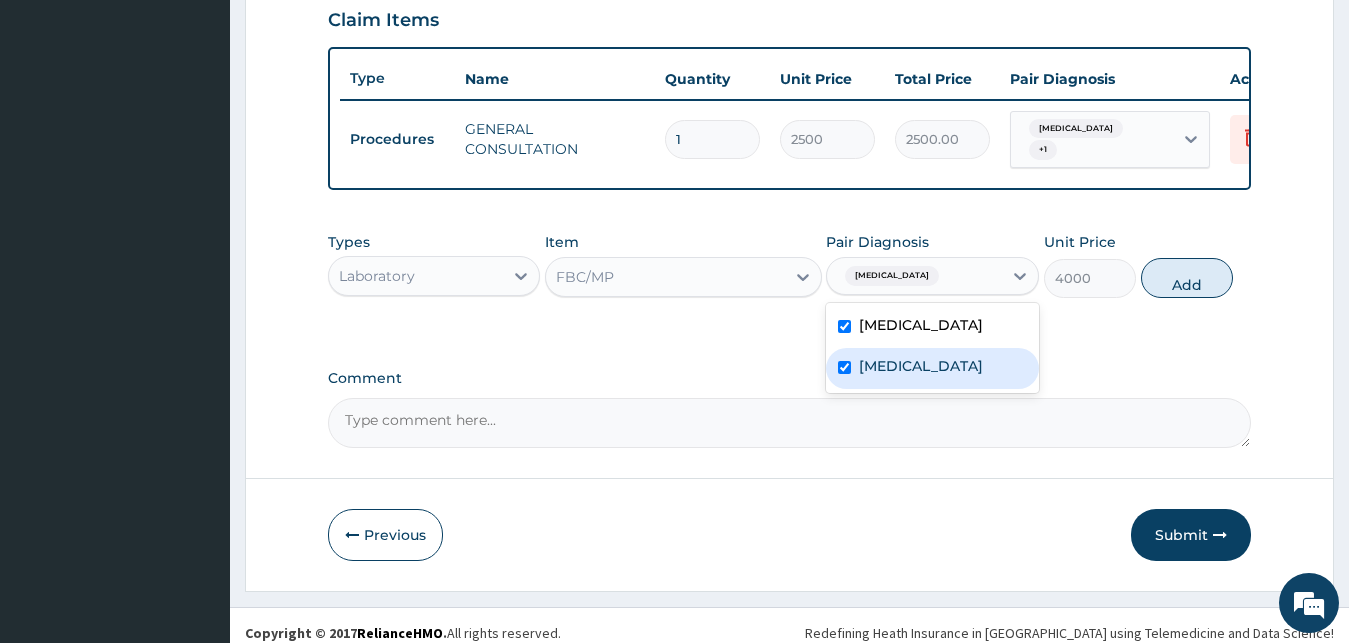 checkbox on "true" 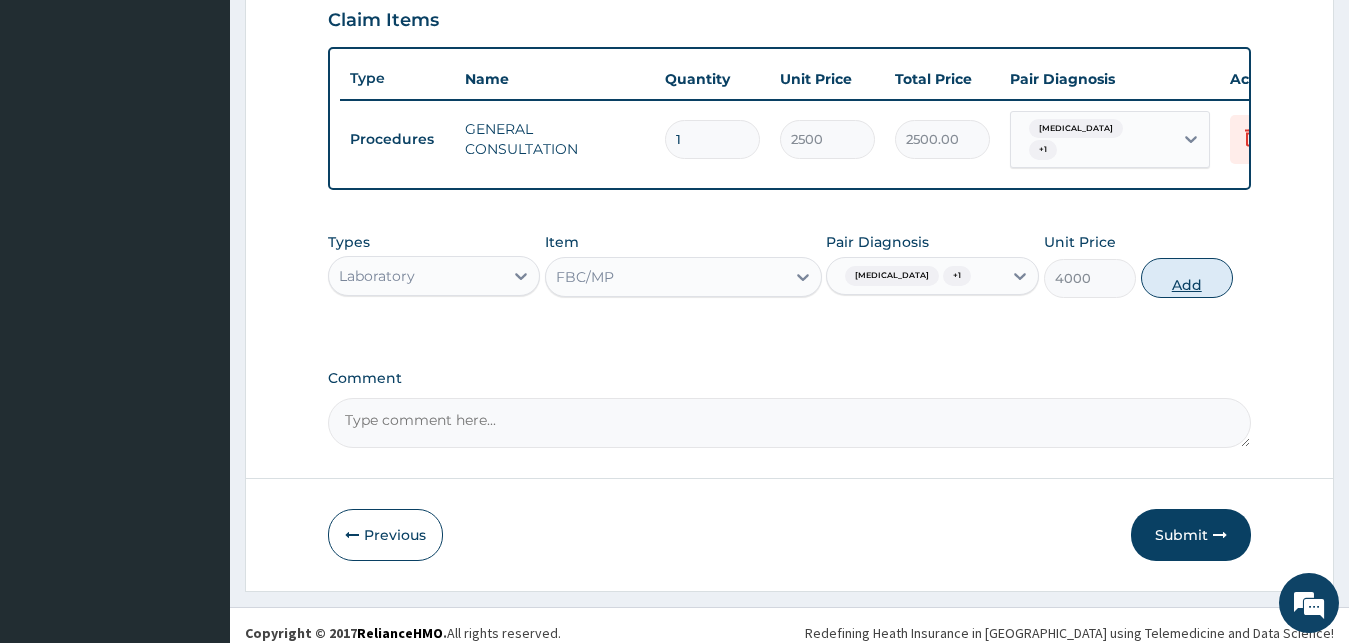 click on "Add" at bounding box center [1187, 278] 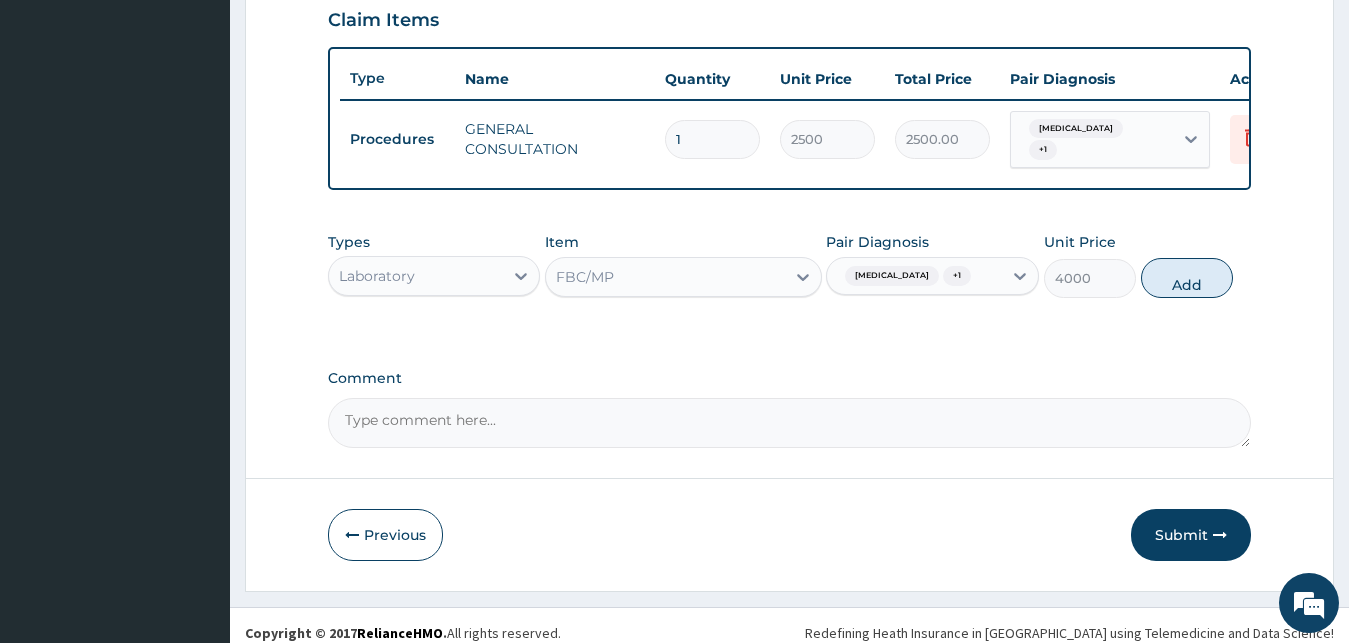 type on "0" 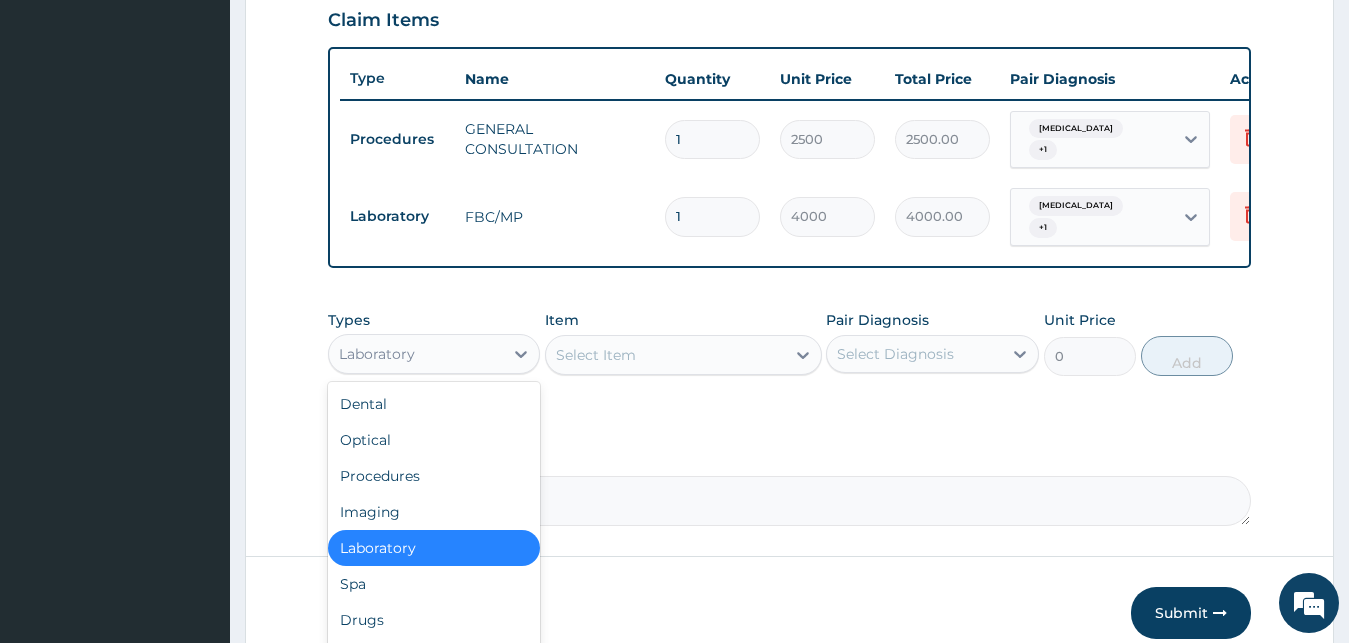 click on "Laboratory" at bounding box center (416, 354) 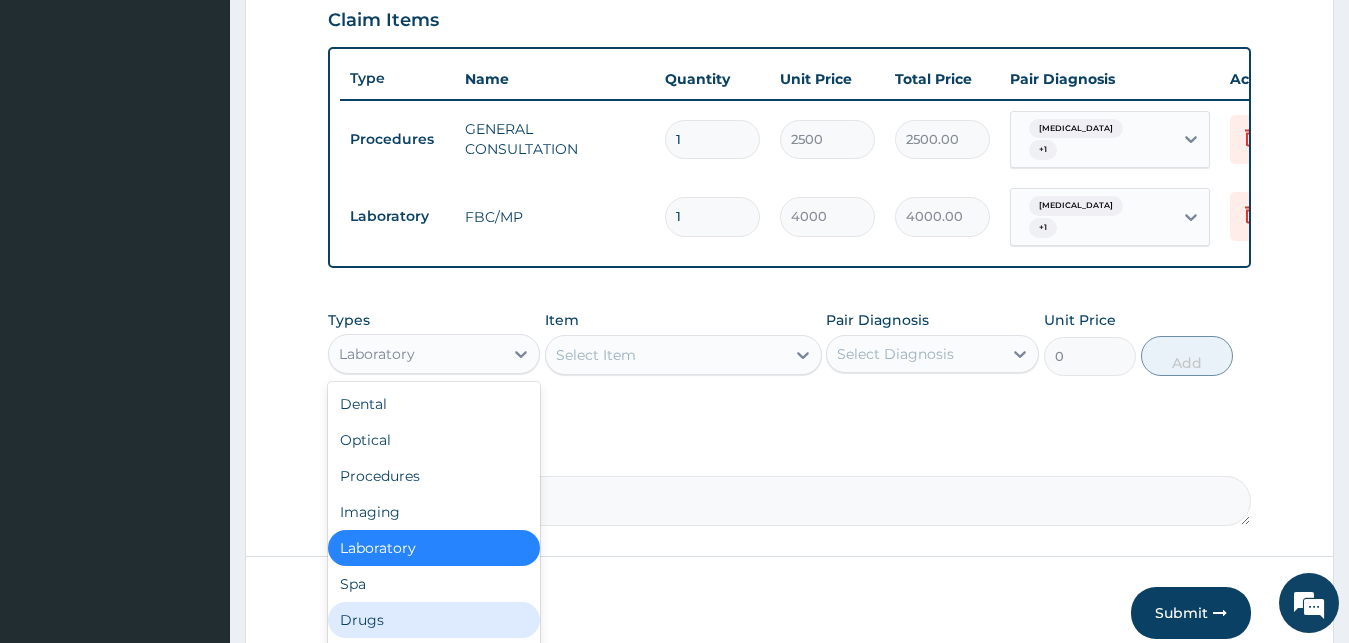 click on "Drugs" at bounding box center [434, 620] 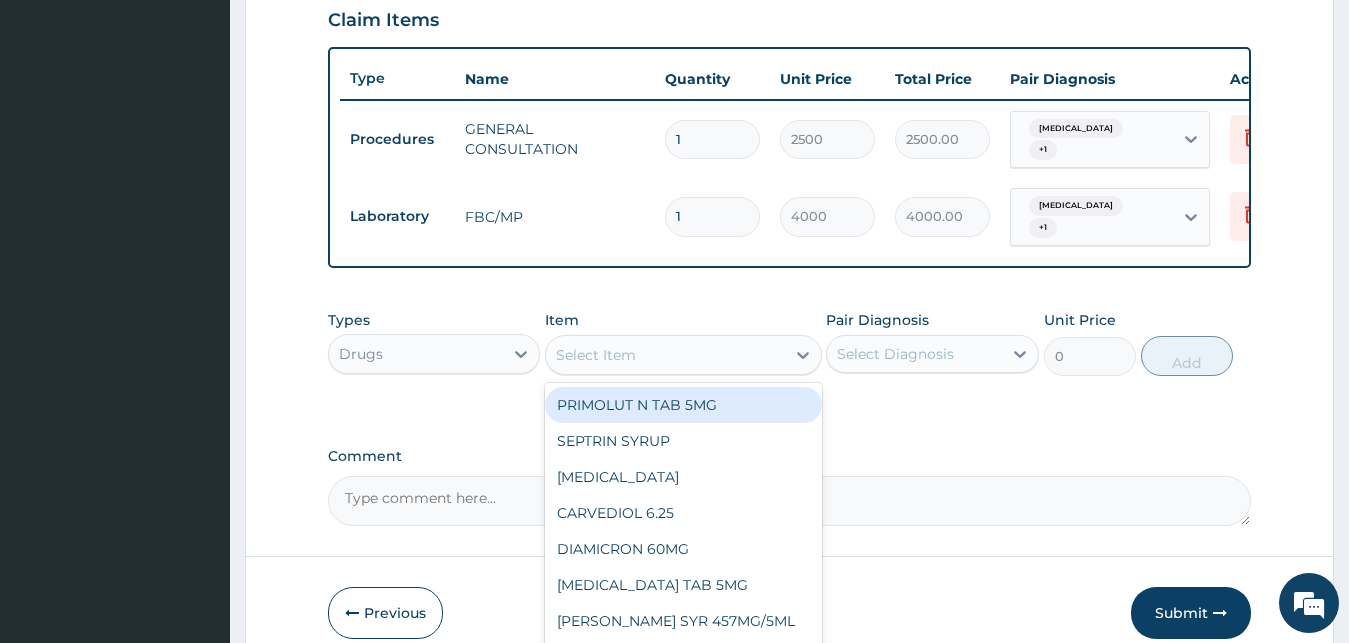 click on "Select Item" at bounding box center (665, 355) 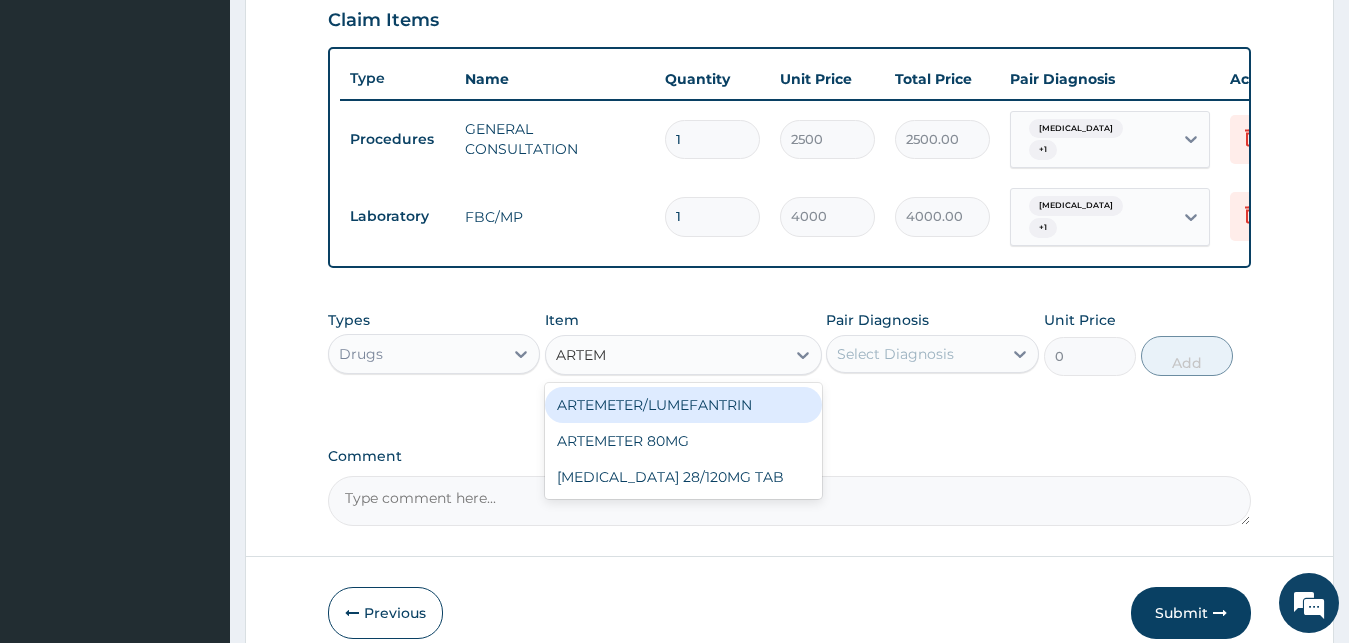 type on "ARTEME" 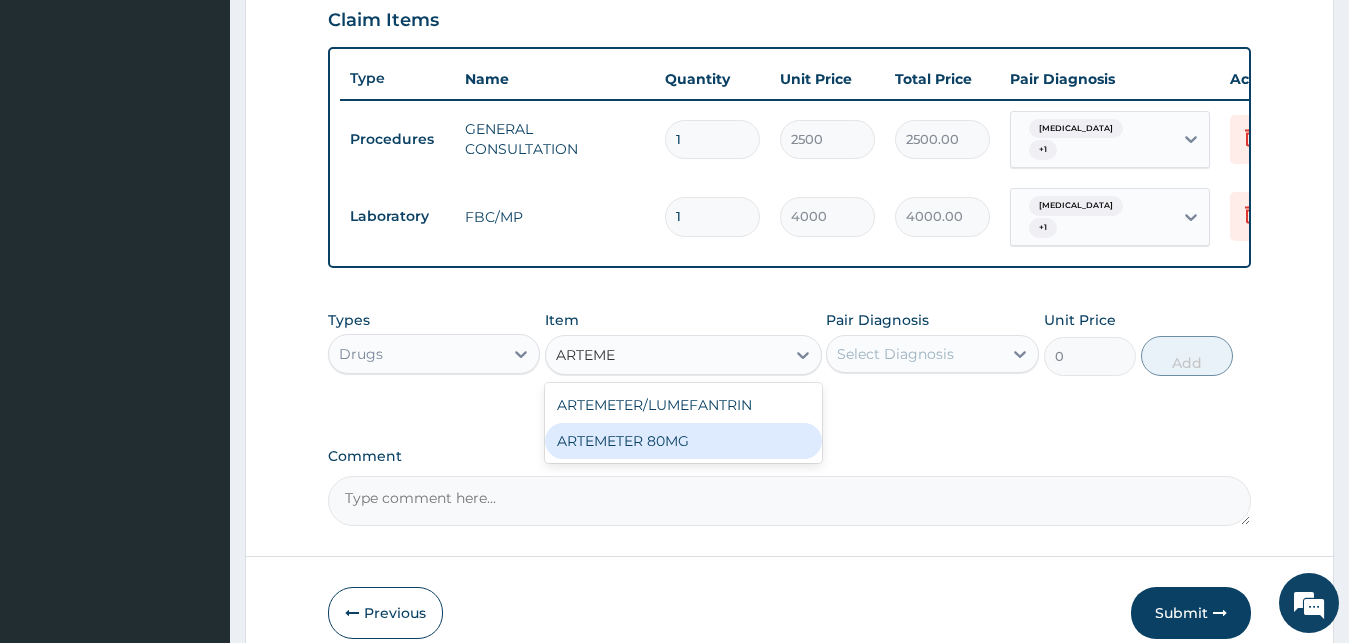 click on "ARTEMETER 80MG" at bounding box center [683, 441] 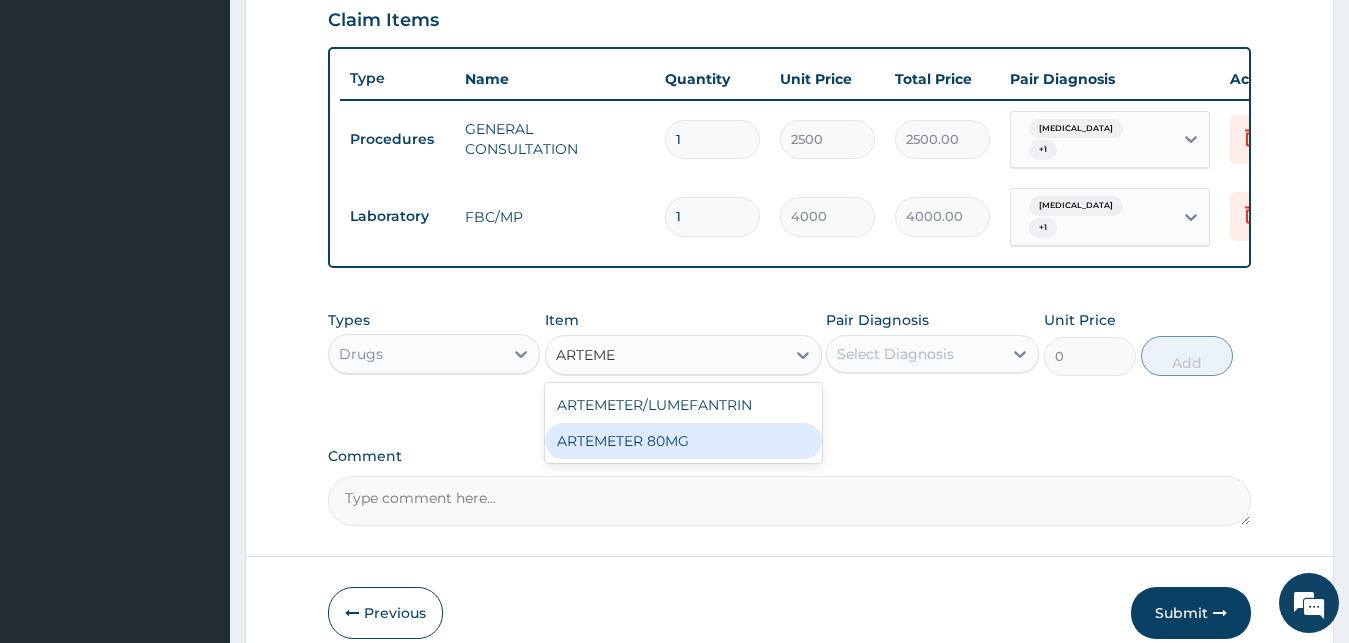 type 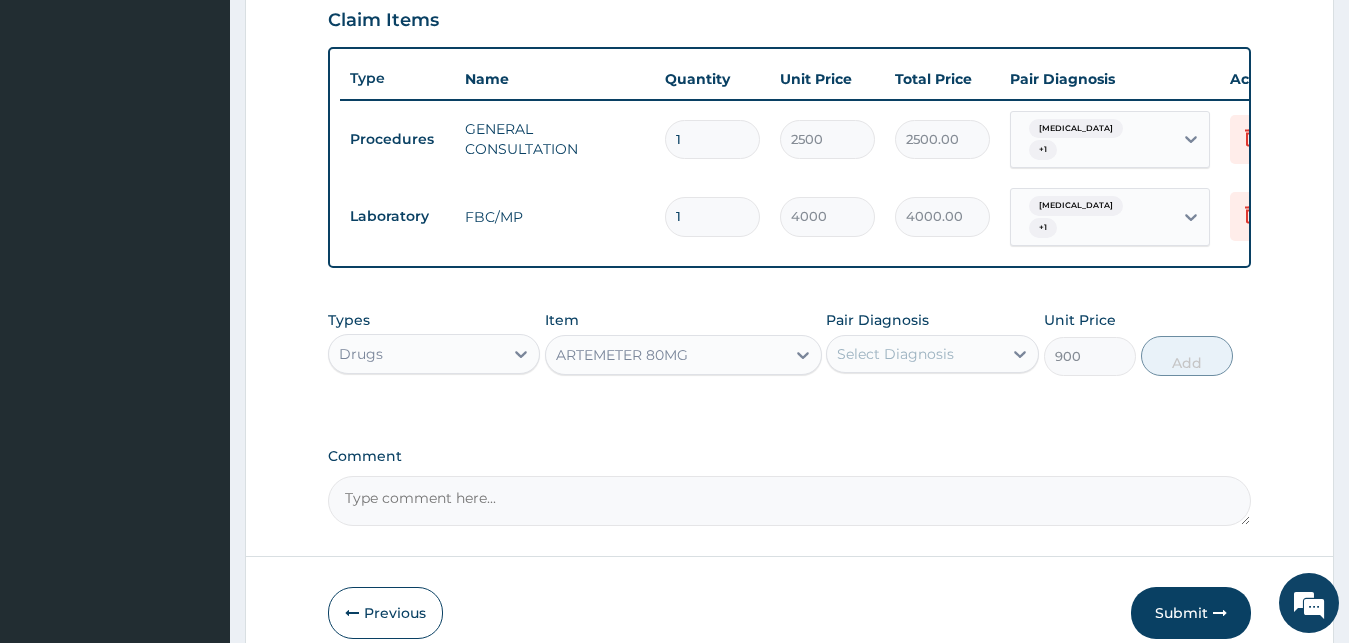 click on "Pair Diagnosis" at bounding box center [877, 320] 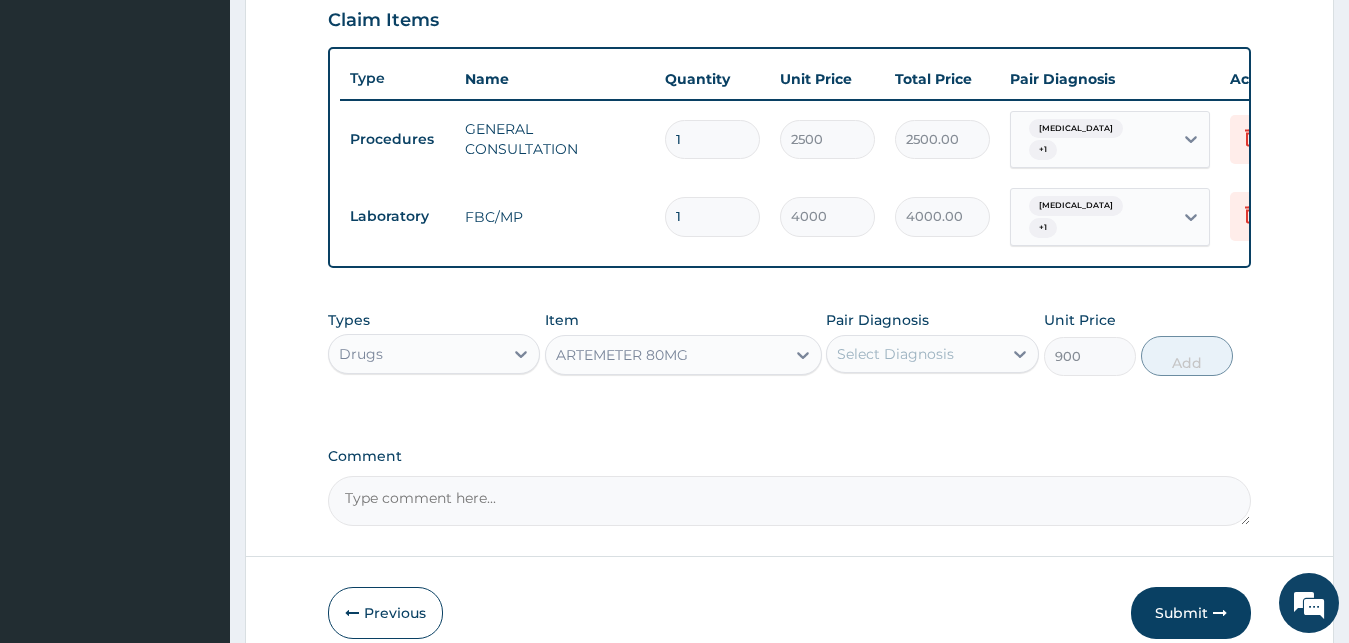 click on "Select Diagnosis" at bounding box center (895, 354) 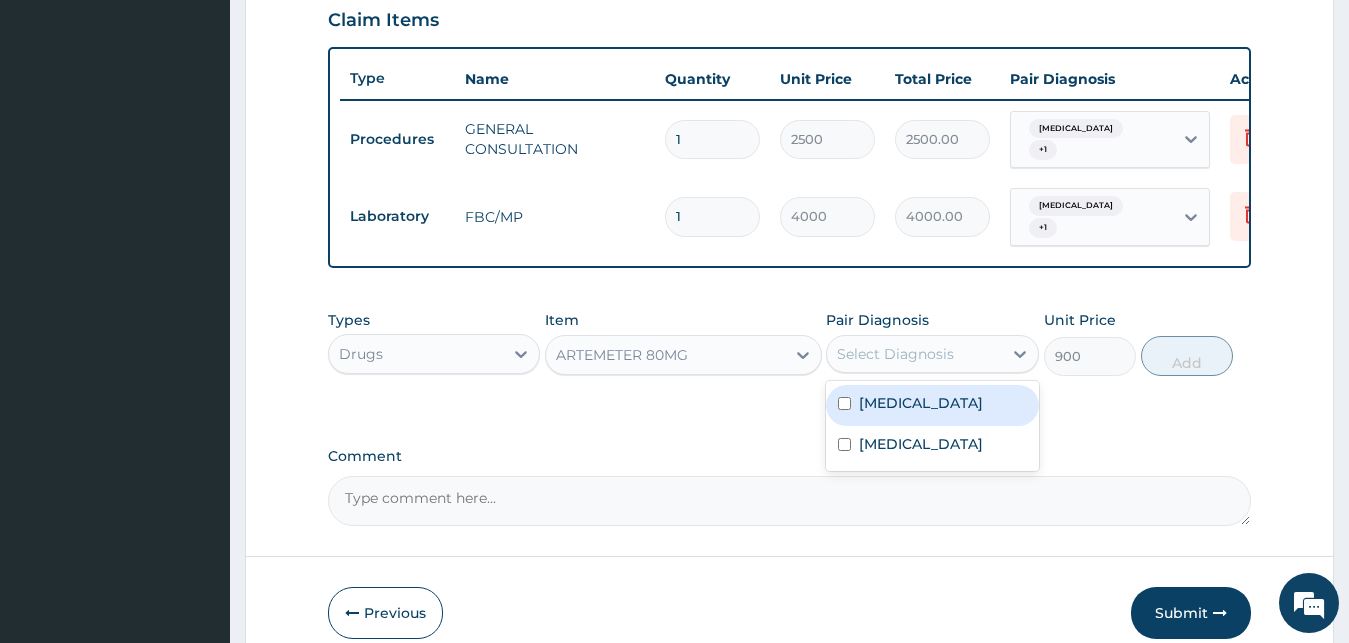 drag, startPoint x: 911, startPoint y: 395, endPoint x: 959, endPoint y: 397, distance: 48.04165 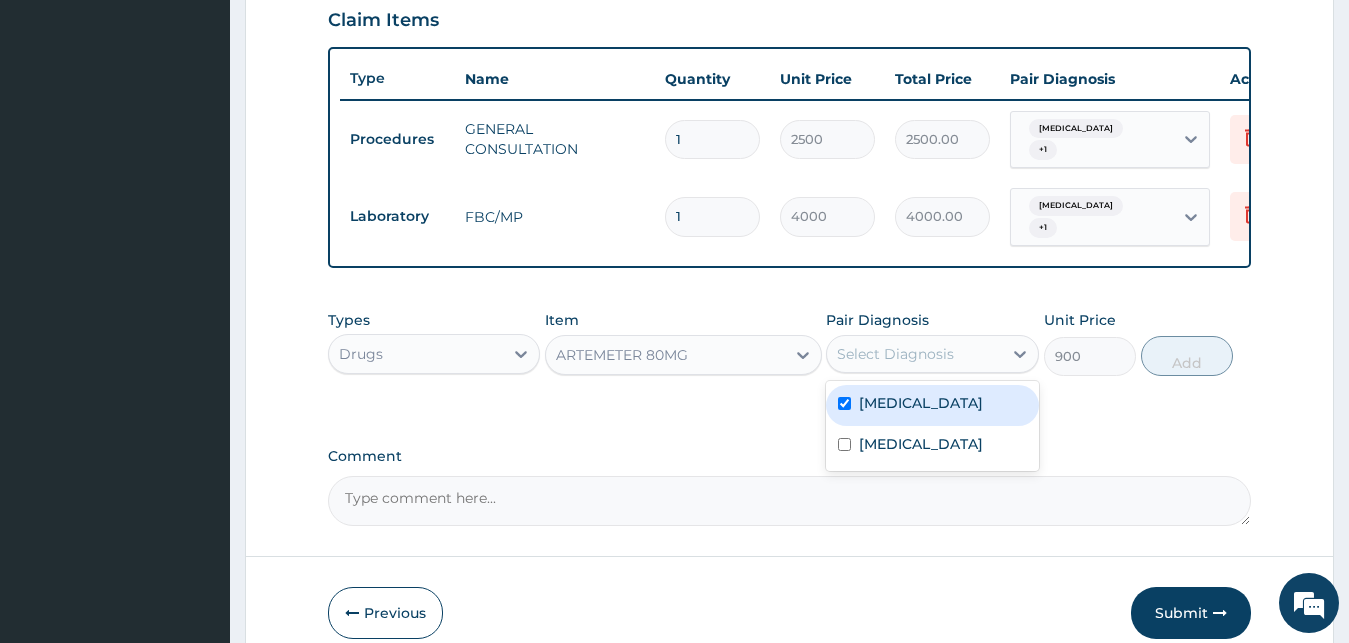 checkbox on "true" 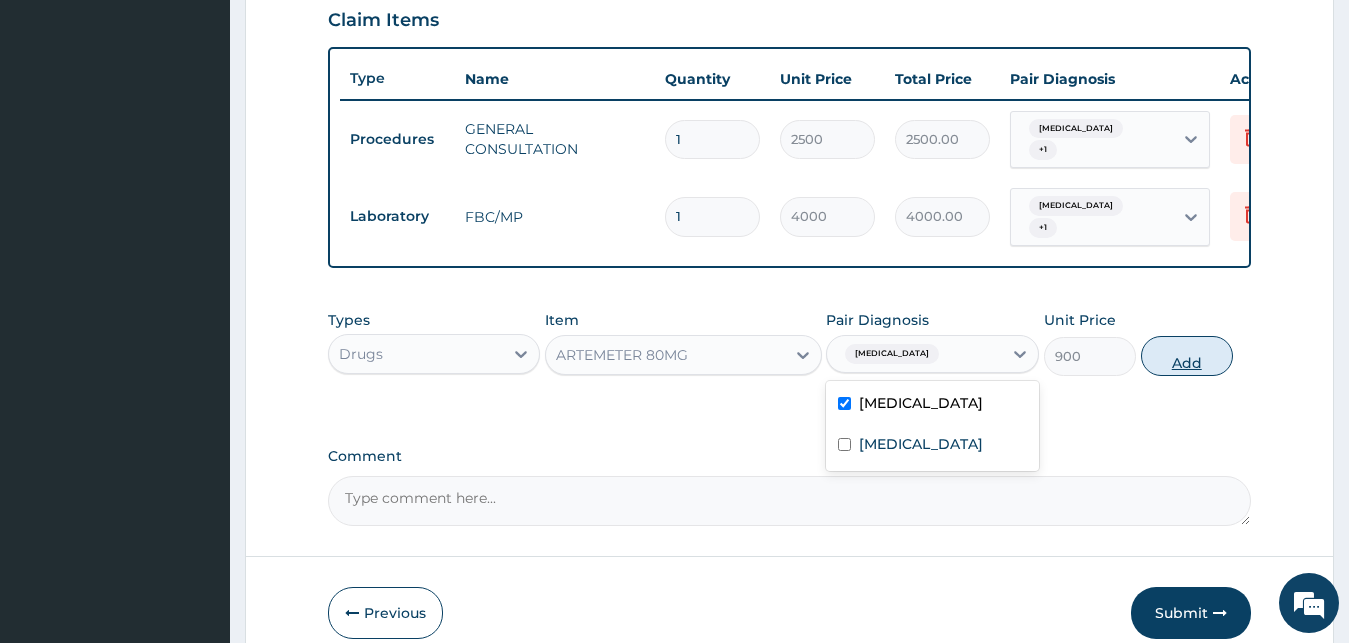 click on "Add" at bounding box center [1187, 356] 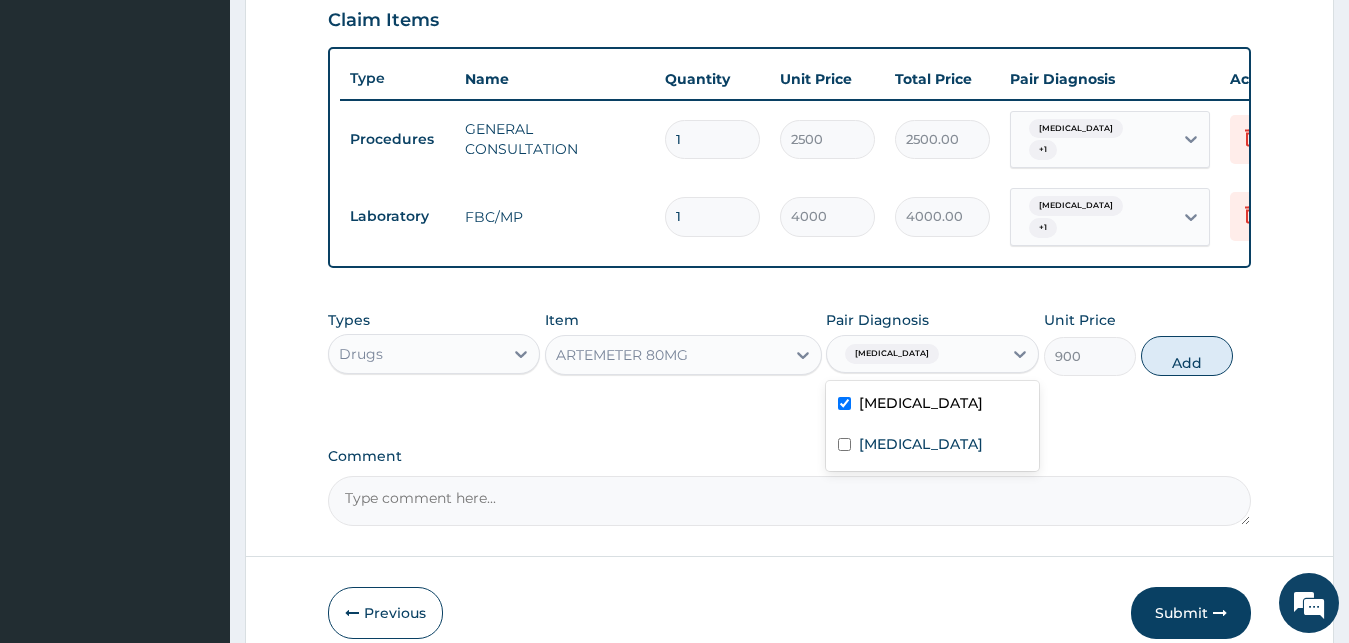 type on "0" 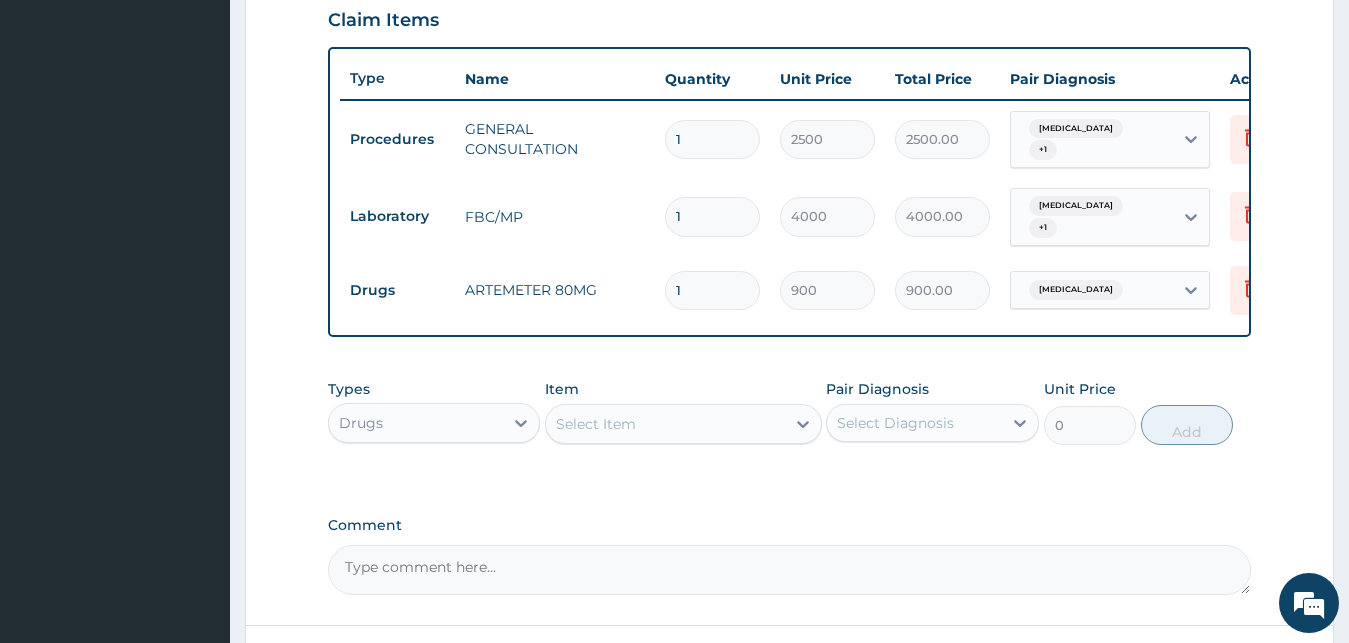 drag, startPoint x: 696, startPoint y: 284, endPoint x: 544, endPoint y: 306, distance: 153.58385 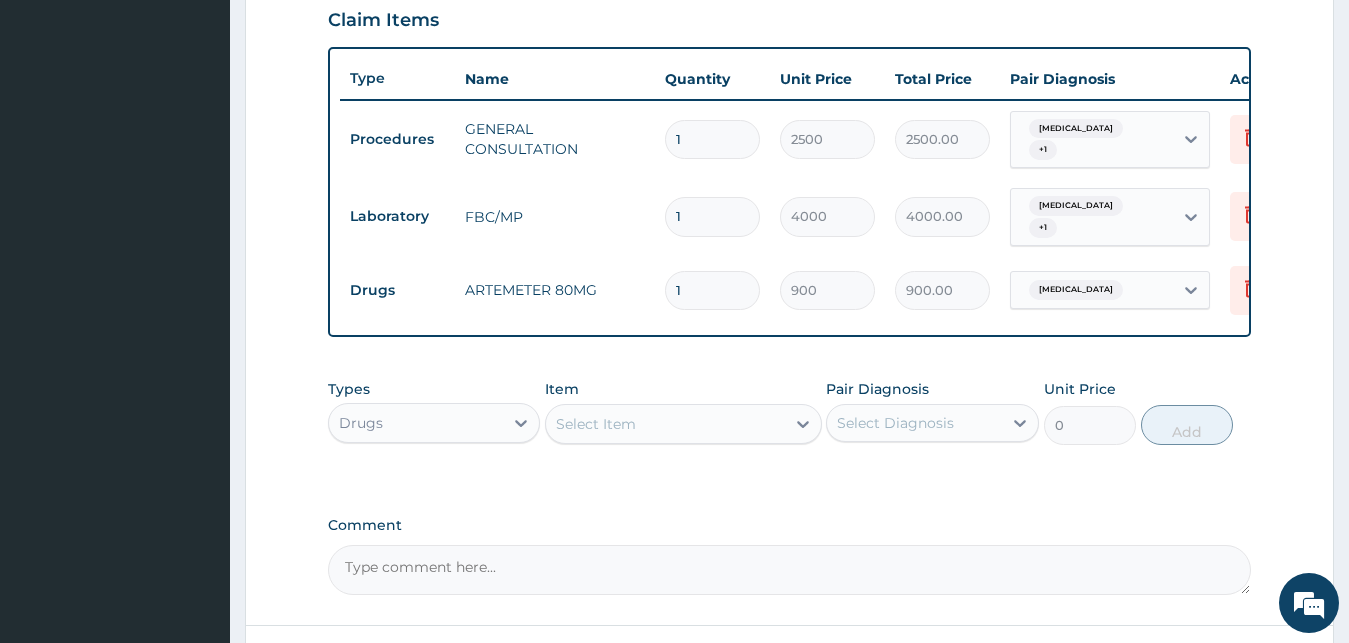 click on "1" at bounding box center (712, 290) 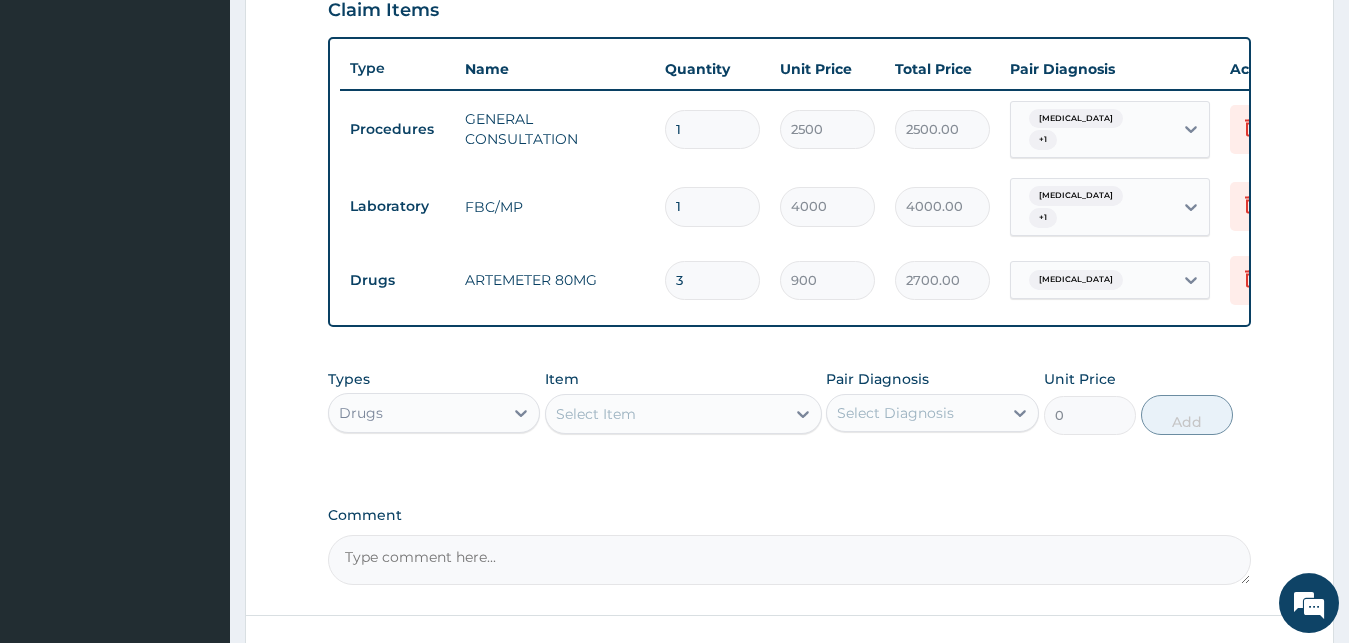 scroll, scrollTop: 799, scrollLeft: 0, axis: vertical 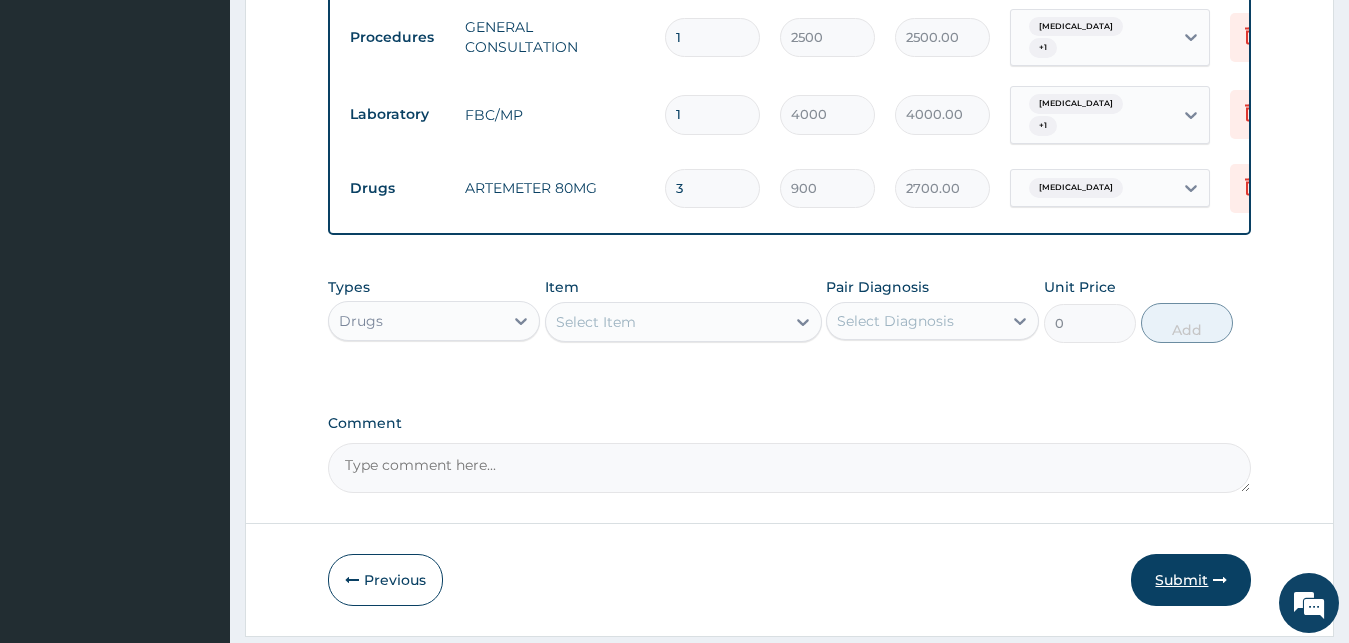 type on "3" 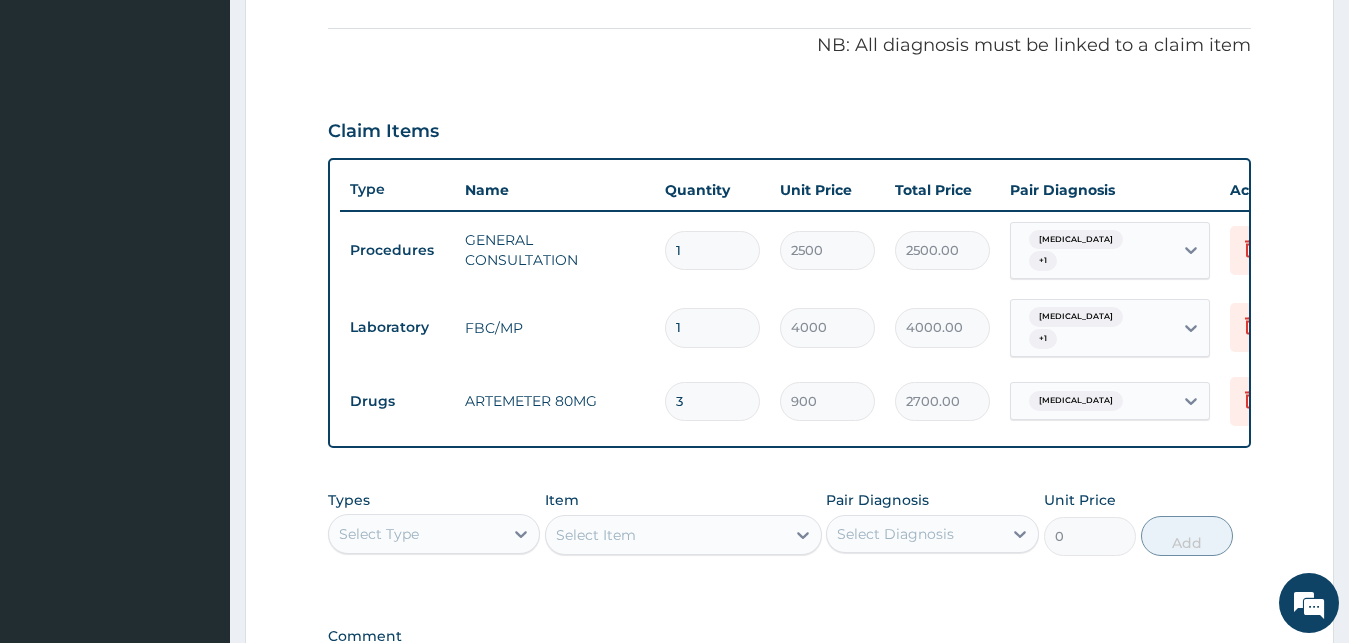 scroll, scrollTop: 859, scrollLeft: 0, axis: vertical 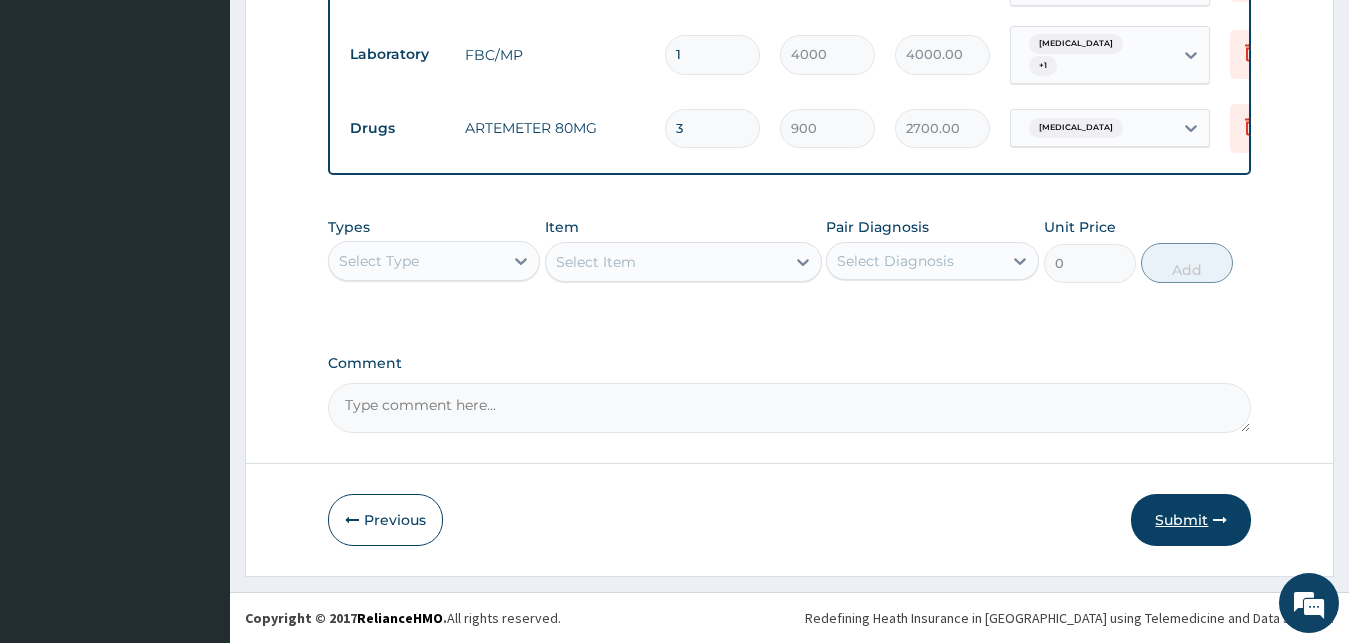 click on "Submit" at bounding box center (1191, 520) 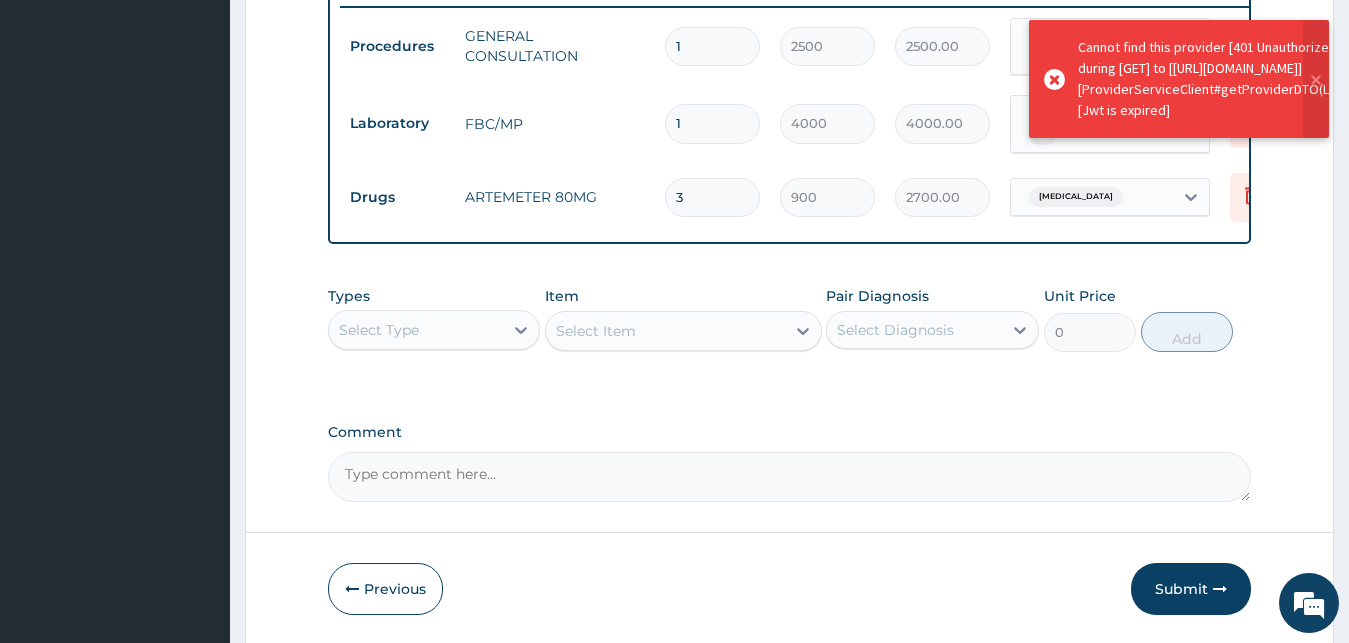 scroll, scrollTop: 859, scrollLeft: 0, axis: vertical 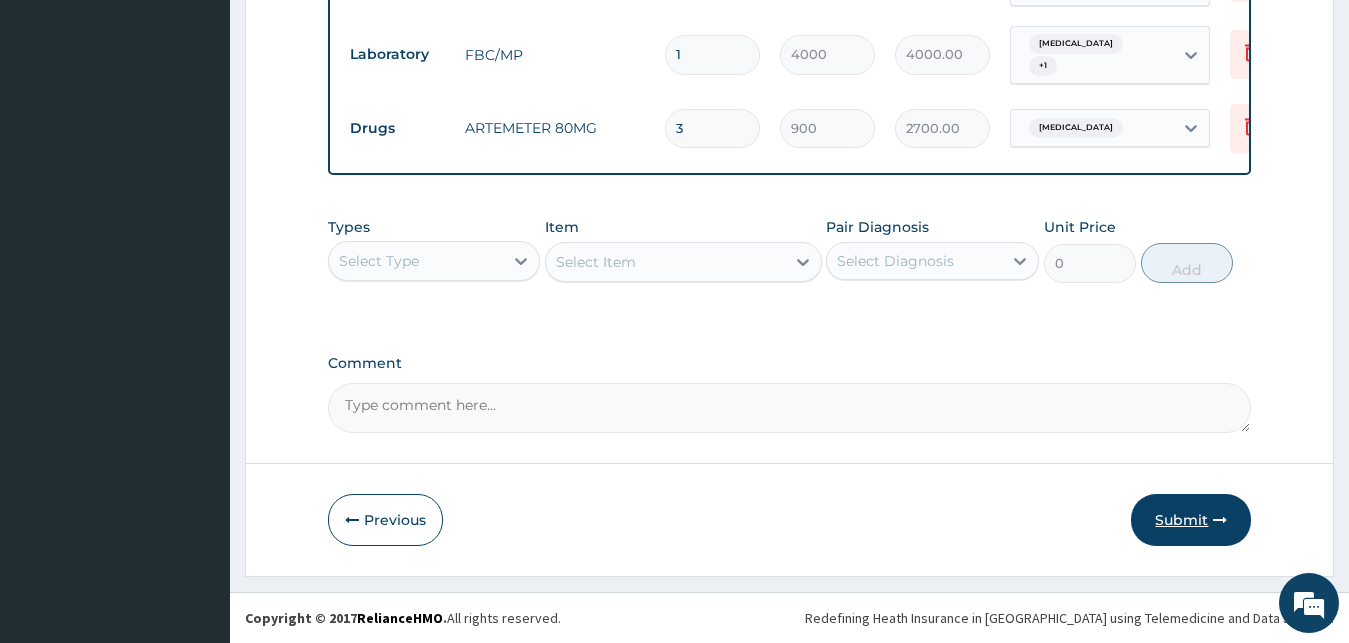 click on "Submit" at bounding box center [1191, 520] 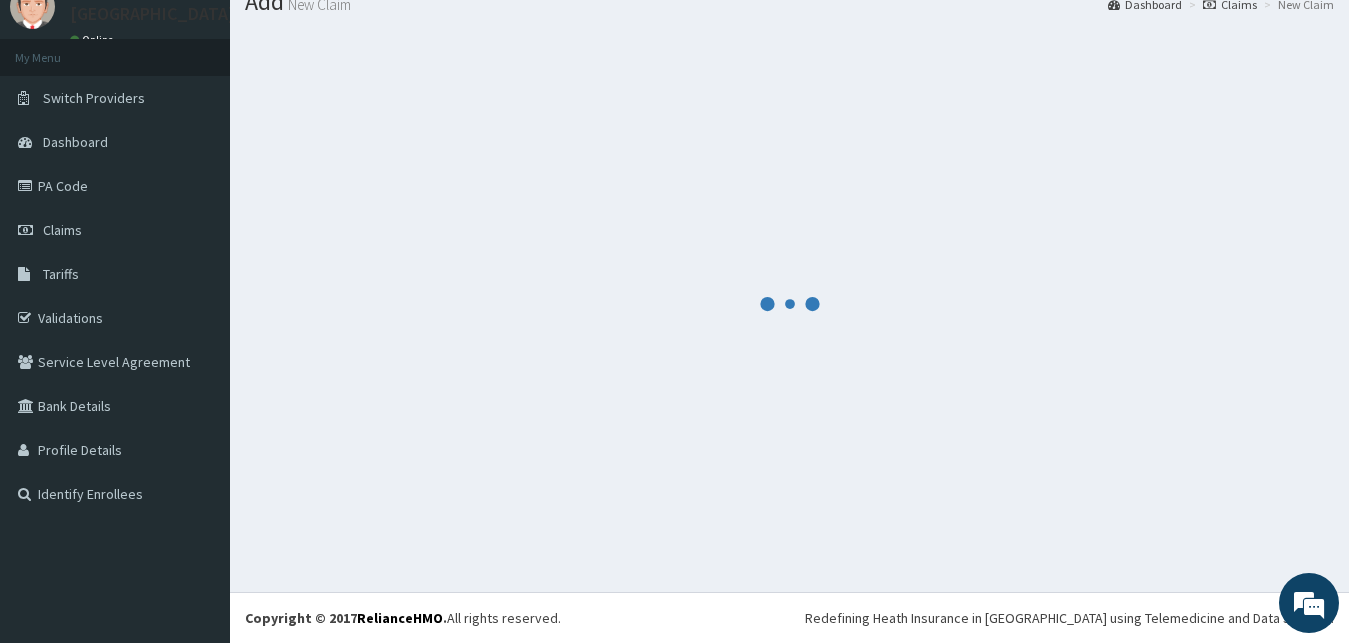 scroll, scrollTop: 76, scrollLeft: 0, axis: vertical 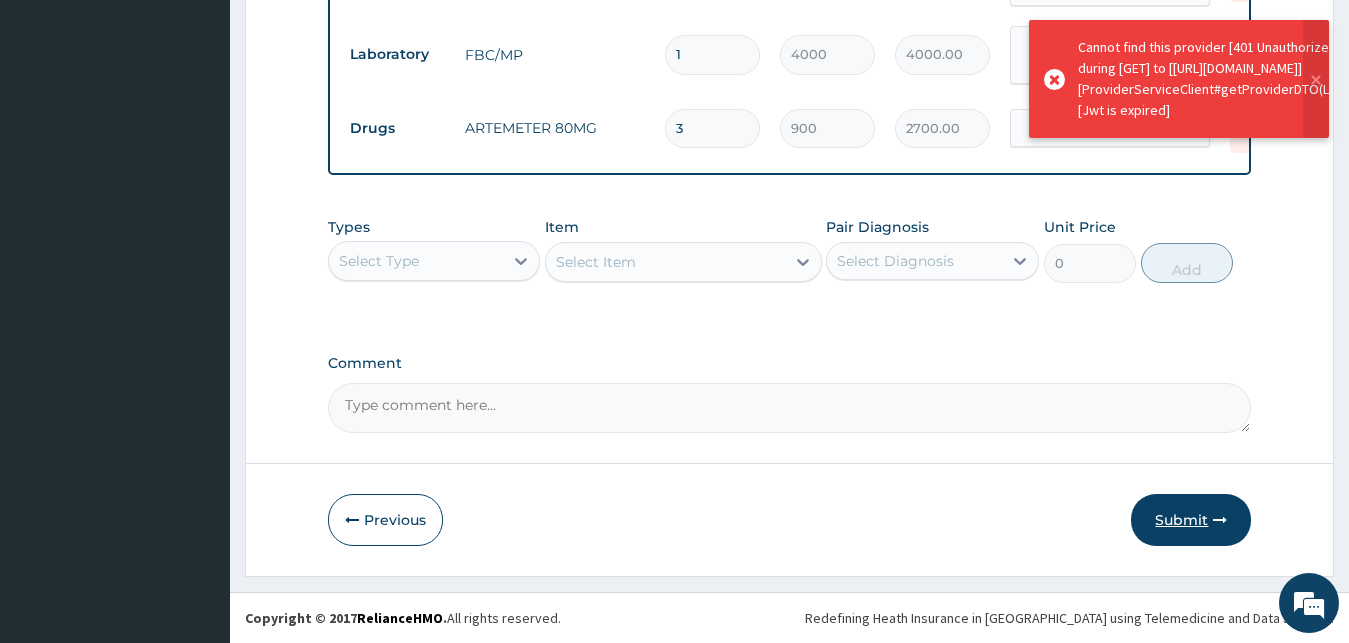 click on "Submit" at bounding box center (1191, 520) 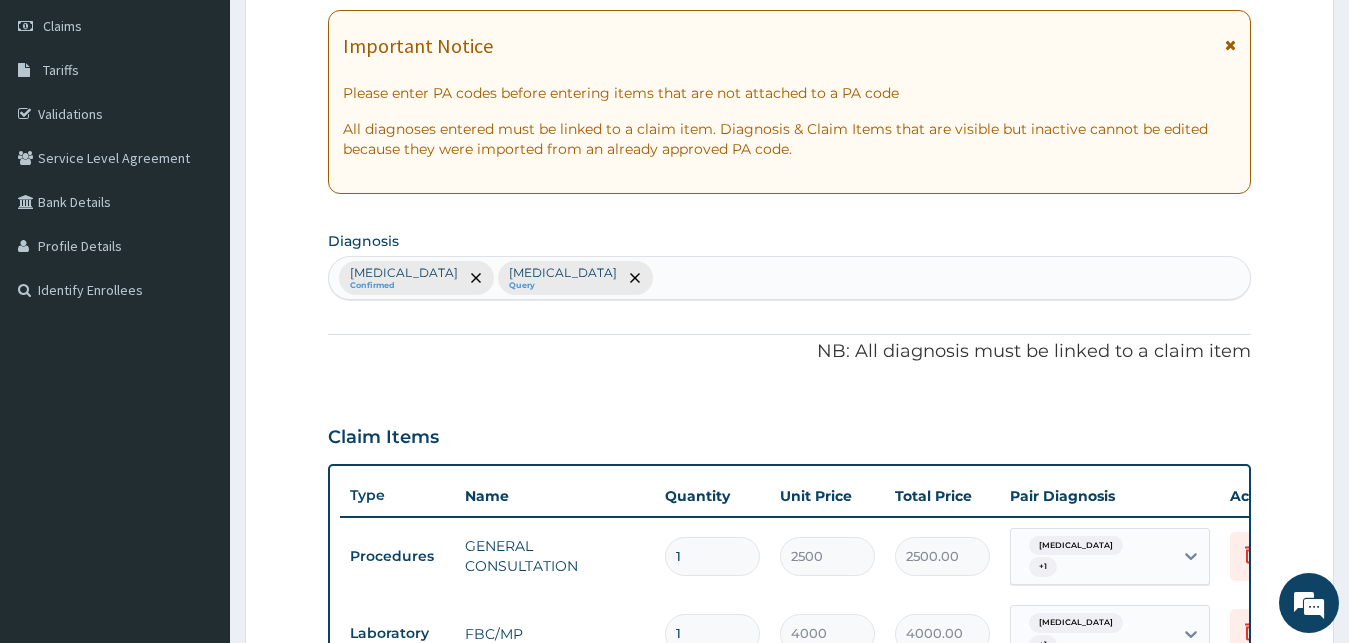scroll, scrollTop: 859, scrollLeft: 0, axis: vertical 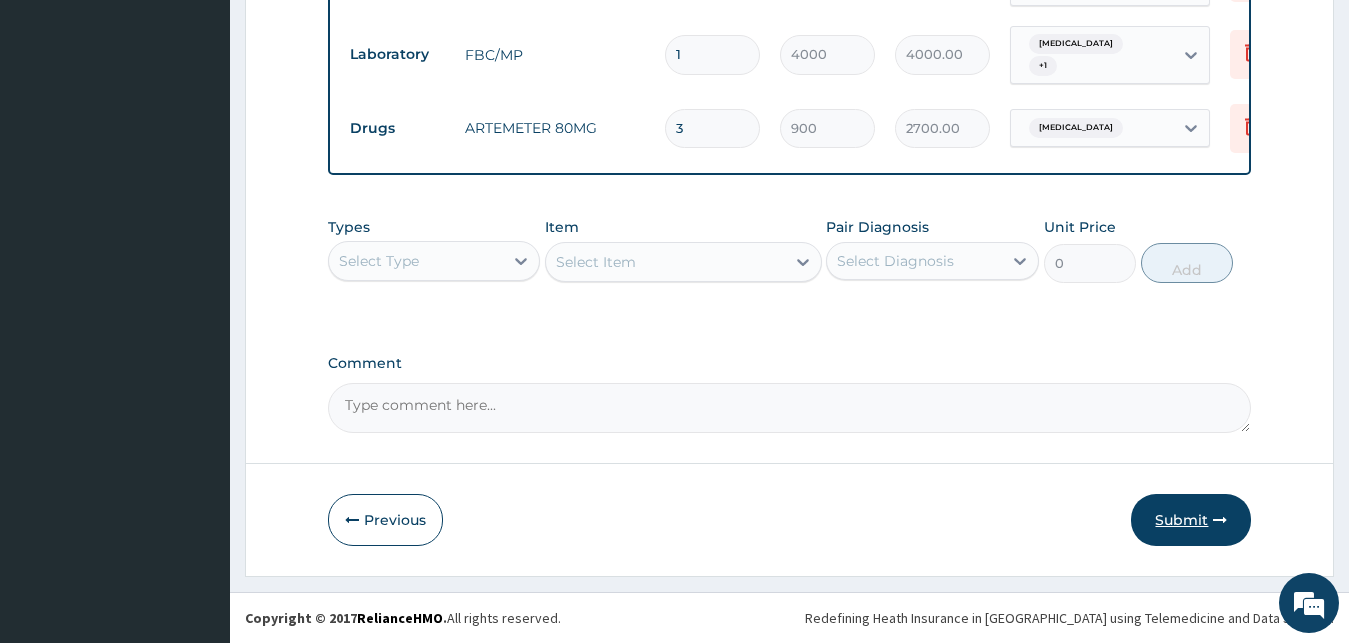 click on "Submit" at bounding box center (1191, 520) 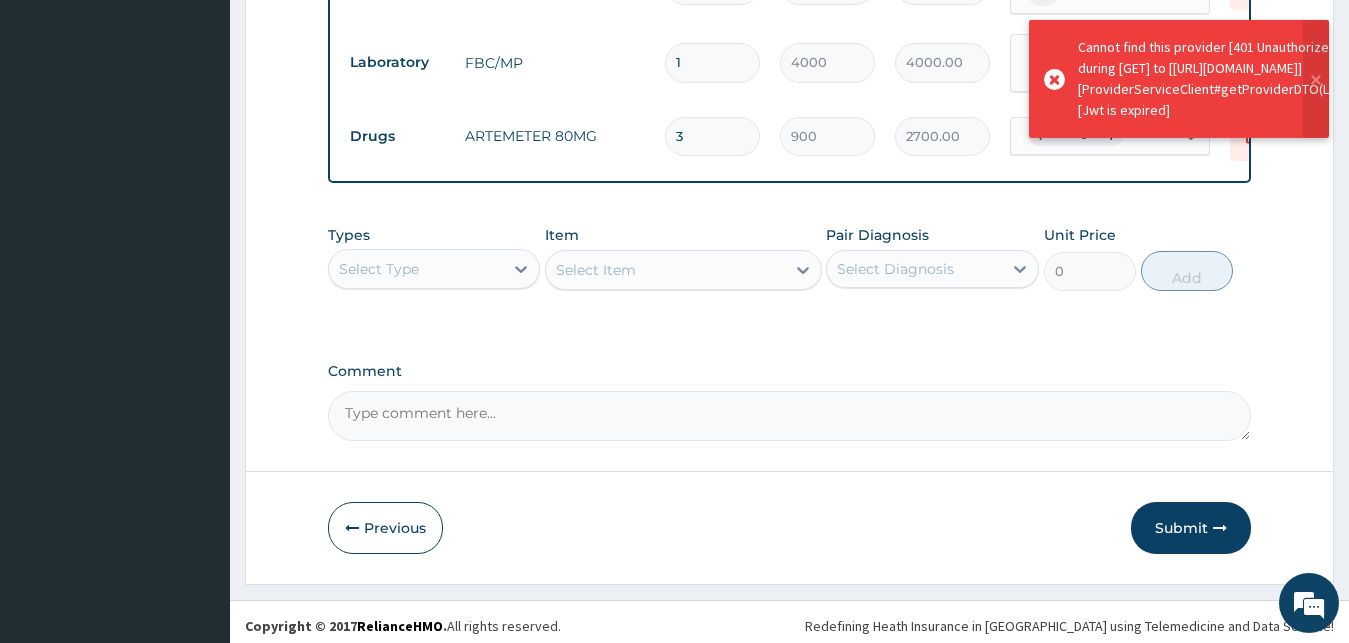 scroll, scrollTop: 859, scrollLeft: 0, axis: vertical 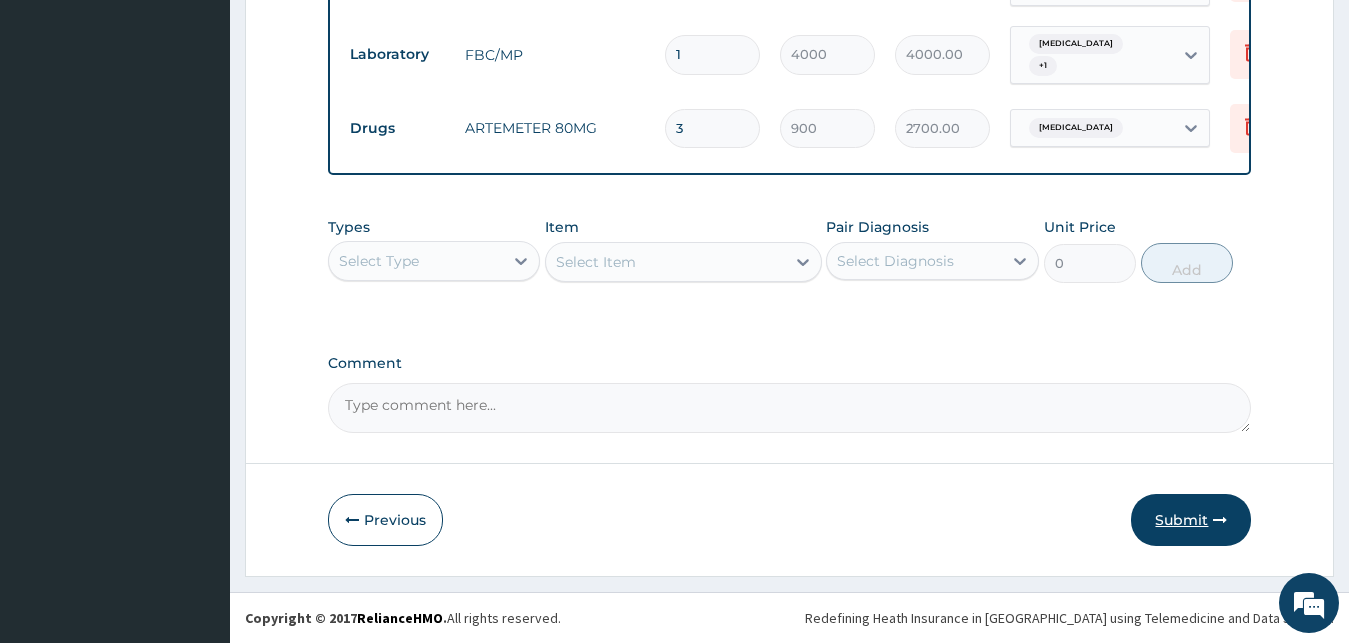 click on "Submit" at bounding box center (1191, 520) 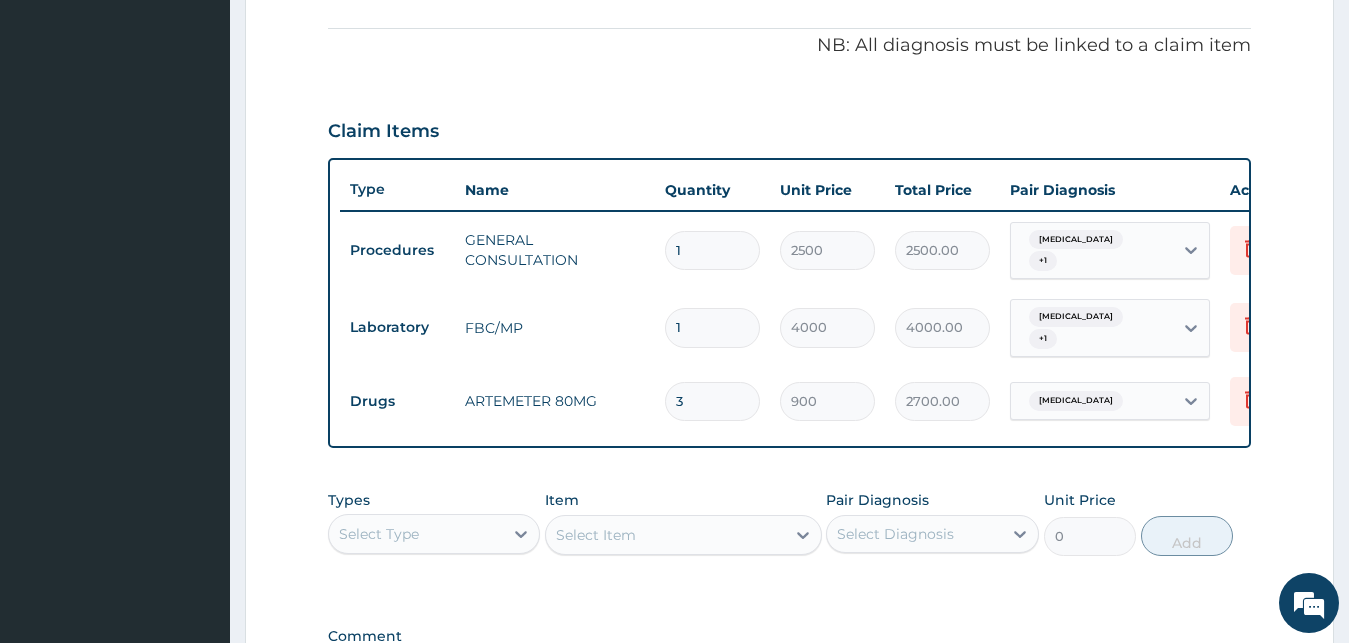 scroll, scrollTop: 859, scrollLeft: 0, axis: vertical 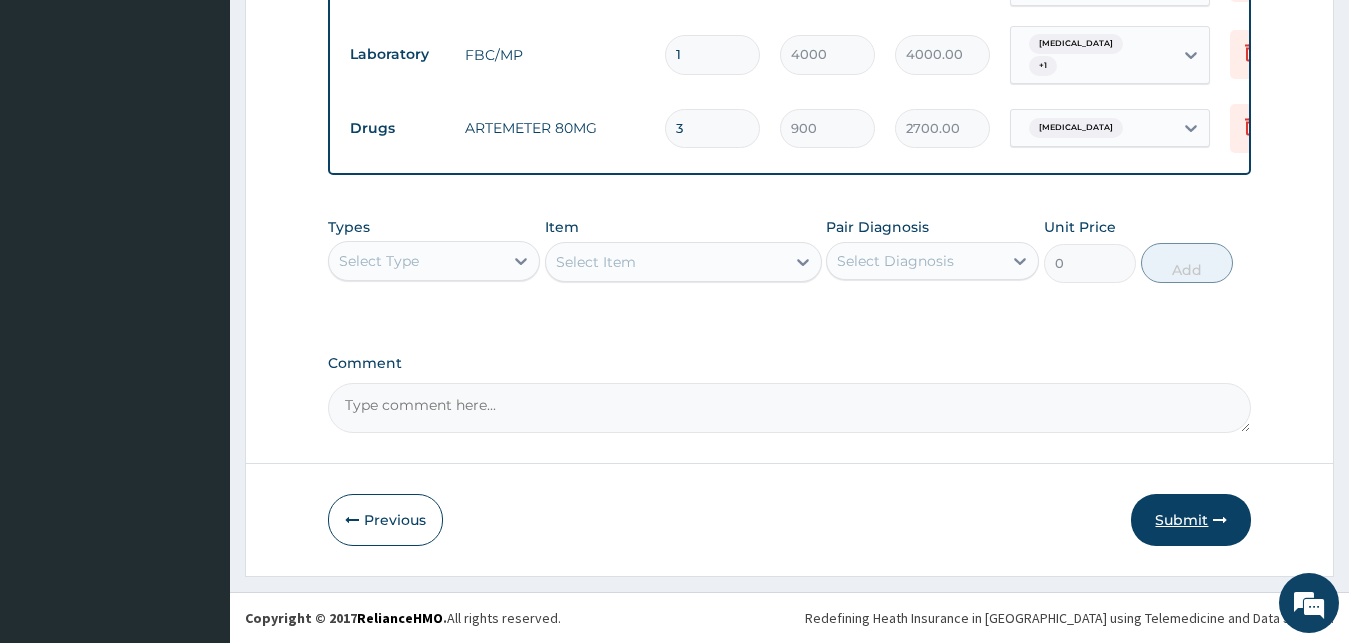 click on "Submit" at bounding box center [1191, 520] 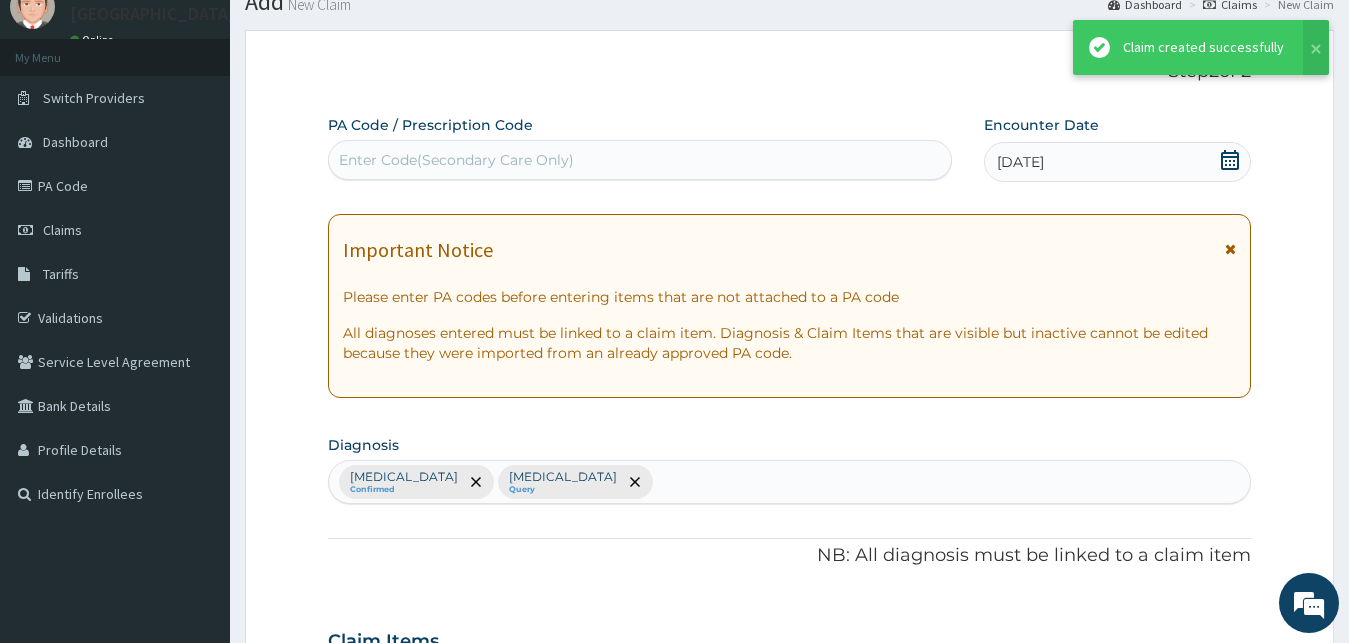 scroll, scrollTop: 586, scrollLeft: 0, axis: vertical 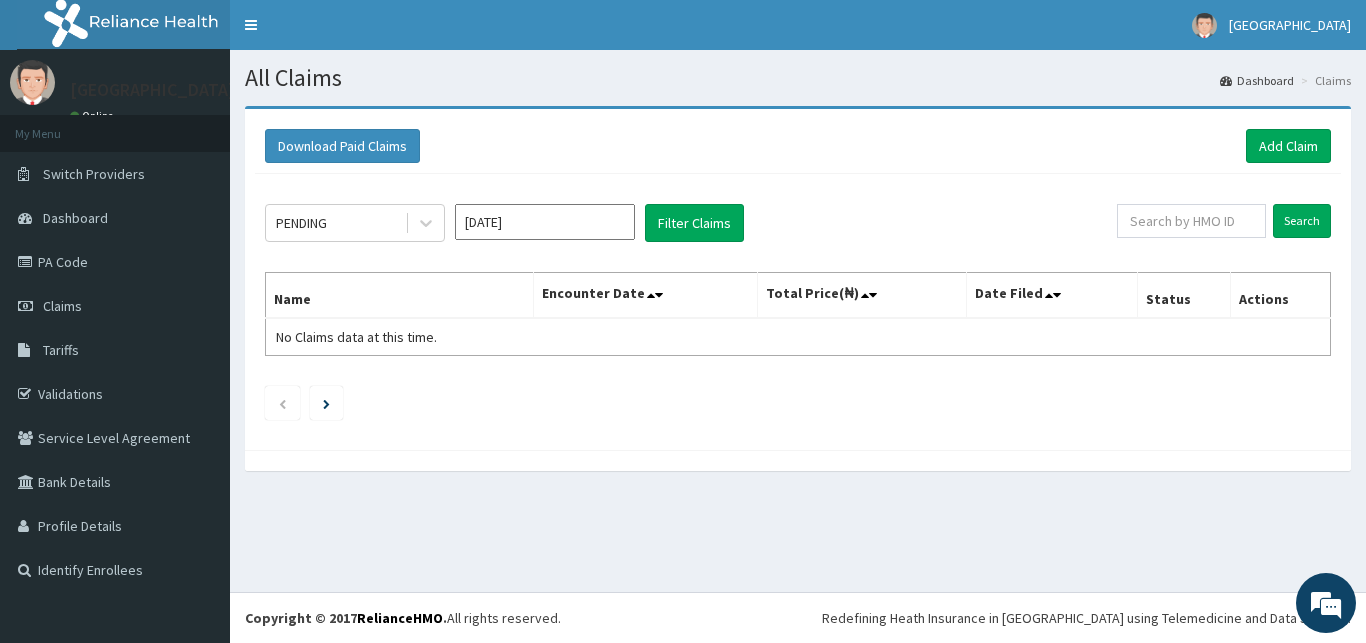 click at bounding box center (798, 460) 